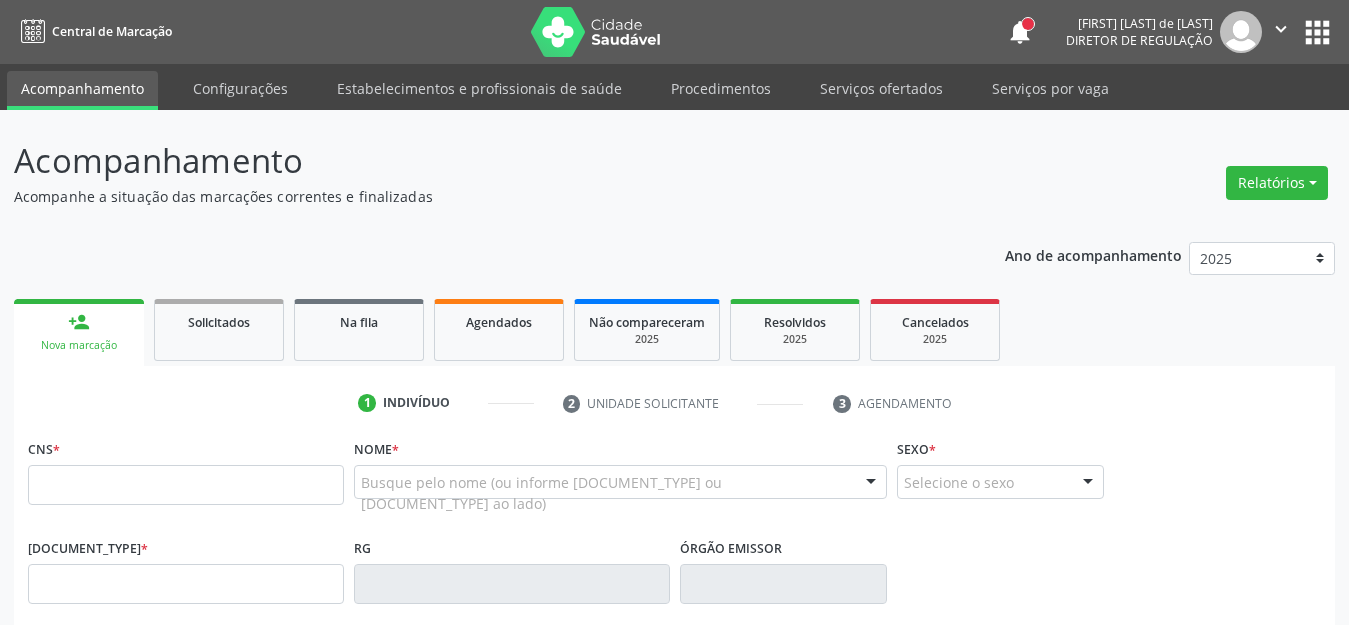 scroll, scrollTop: 0, scrollLeft: 0, axis: both 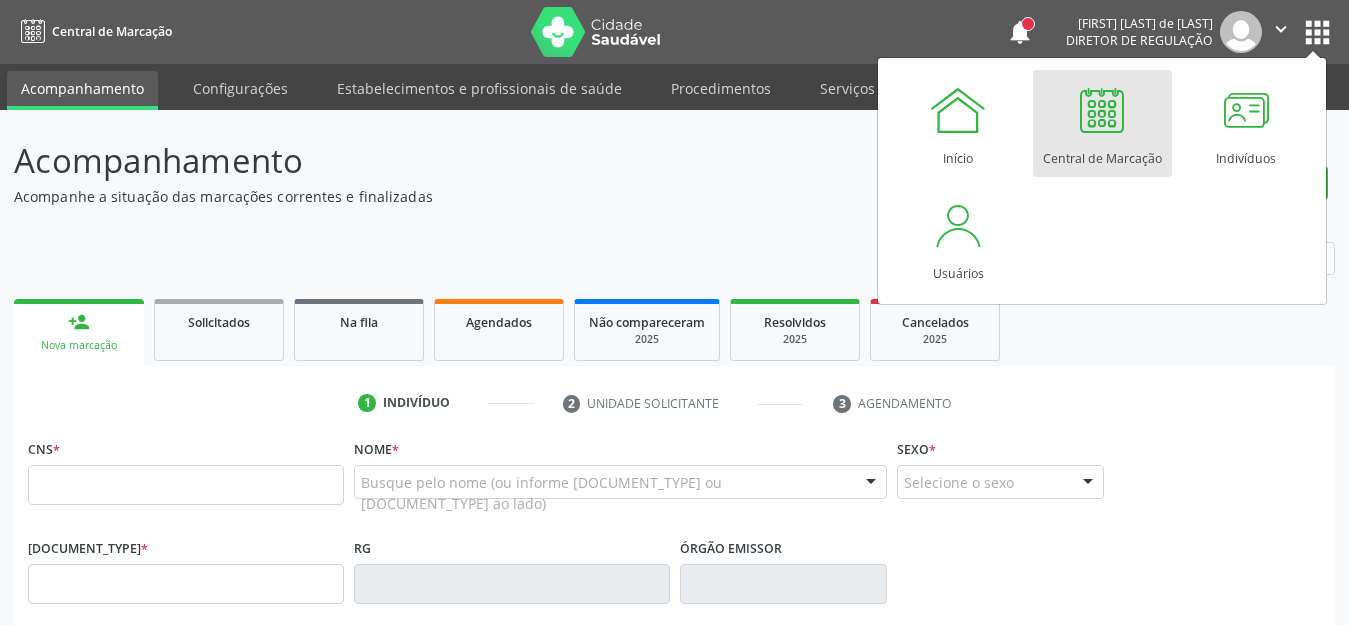 click at bounding box center [1102, 110] 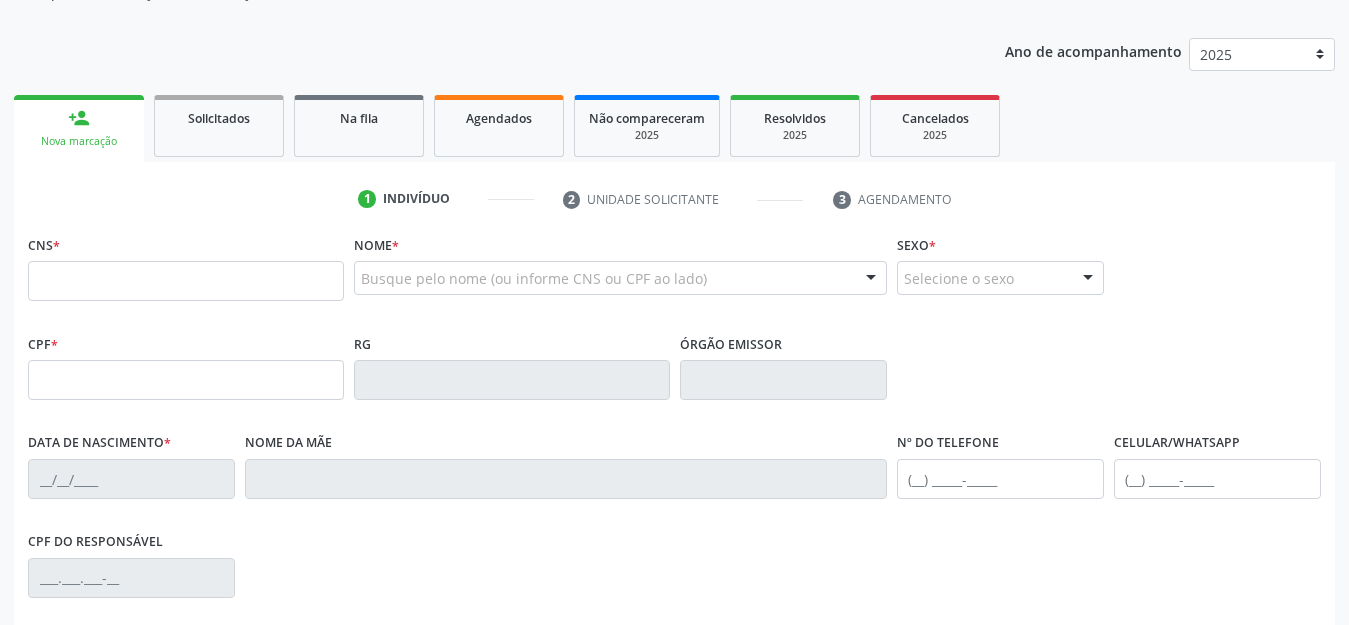 scroll, scrollTop: 204, scrollLeft: 0, axis: vertical 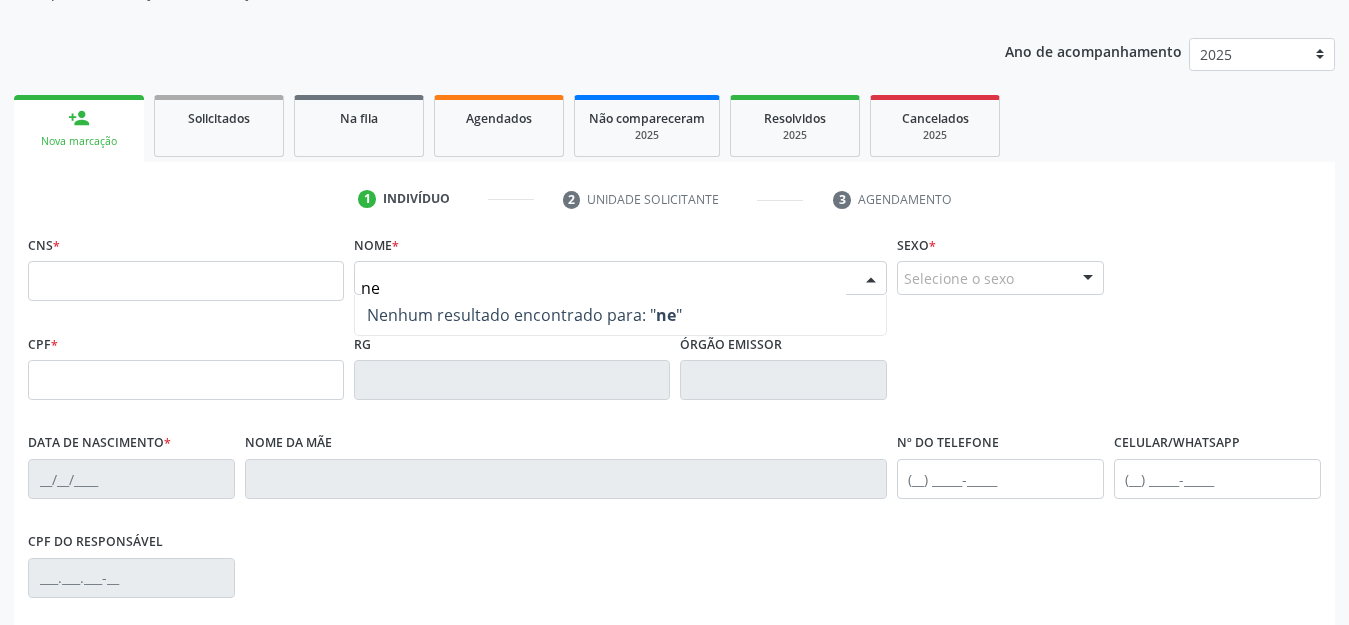 type on "n" 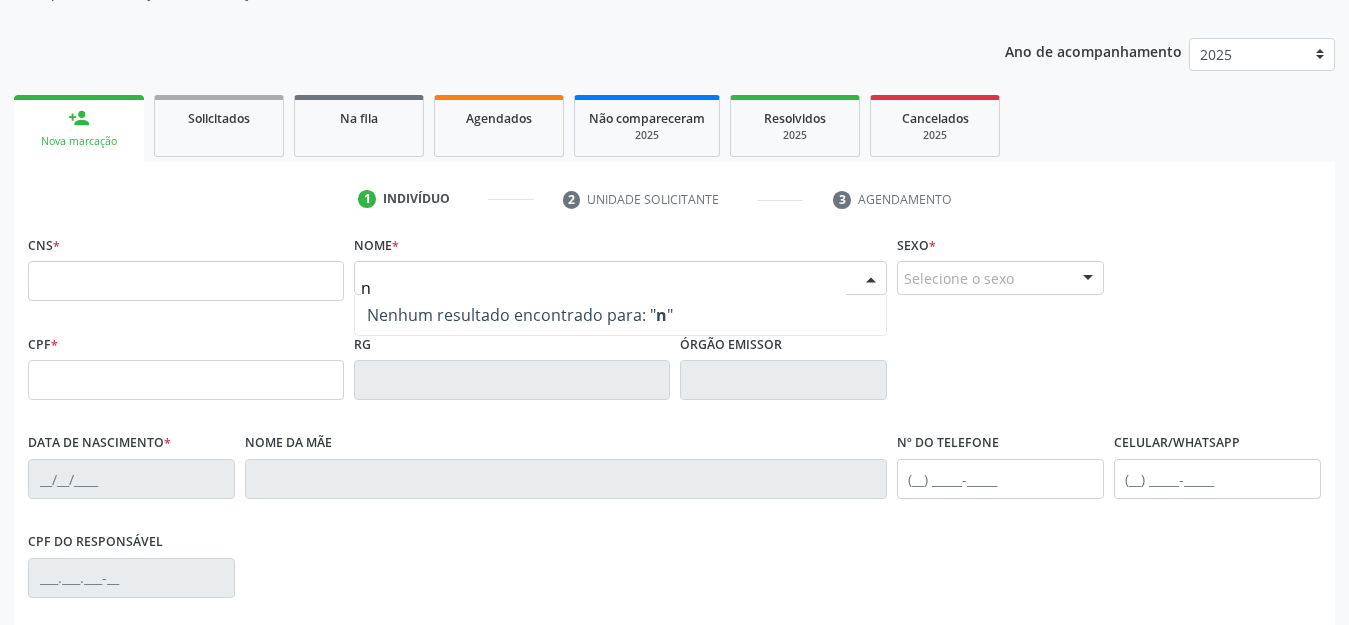 type 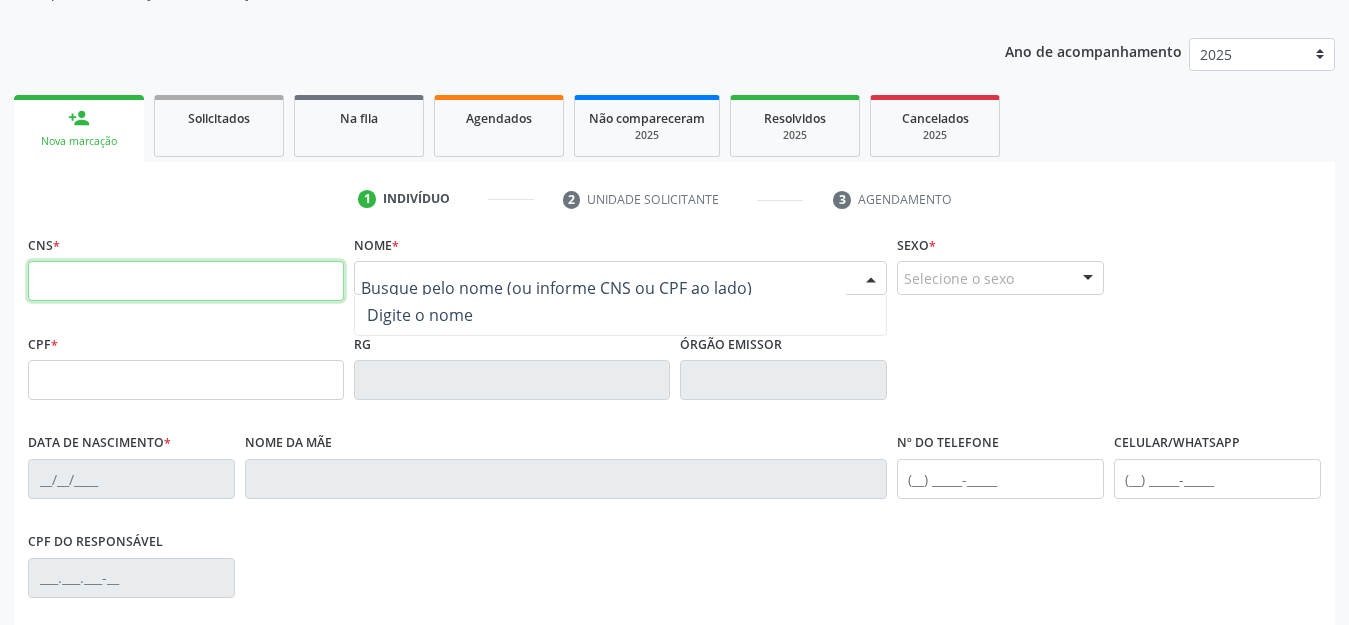 click at bounding box center [186, 281] 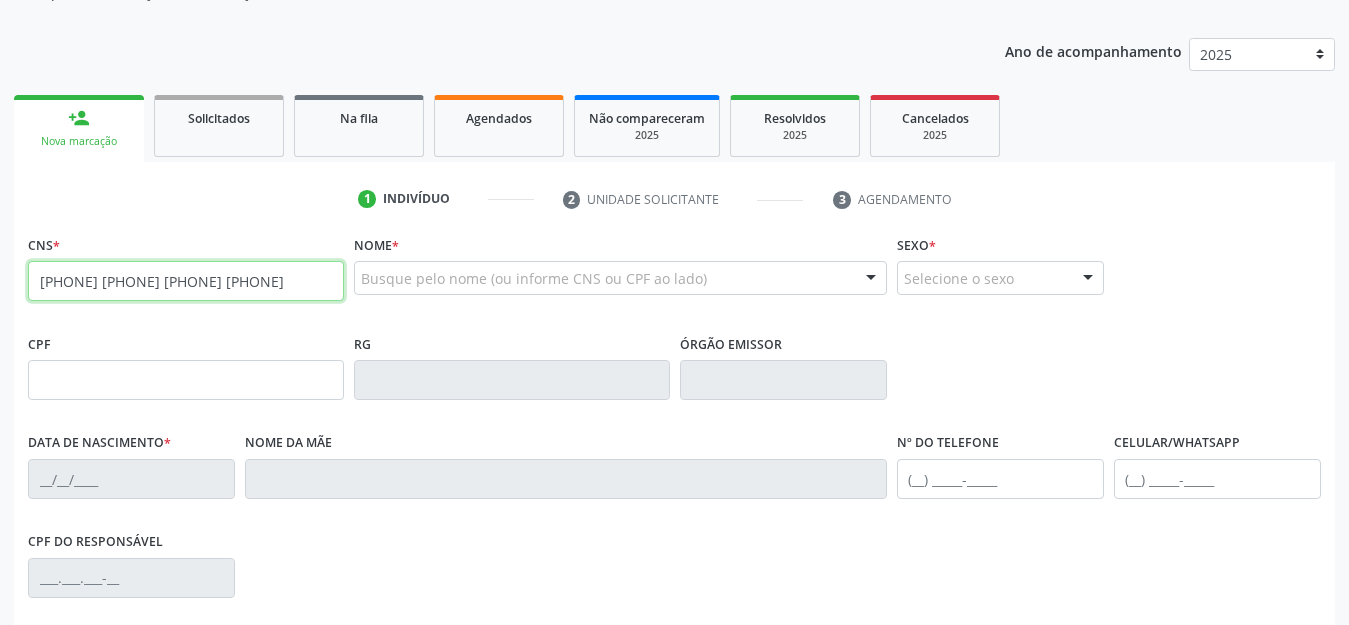 type on "701 8062 2697 7677" 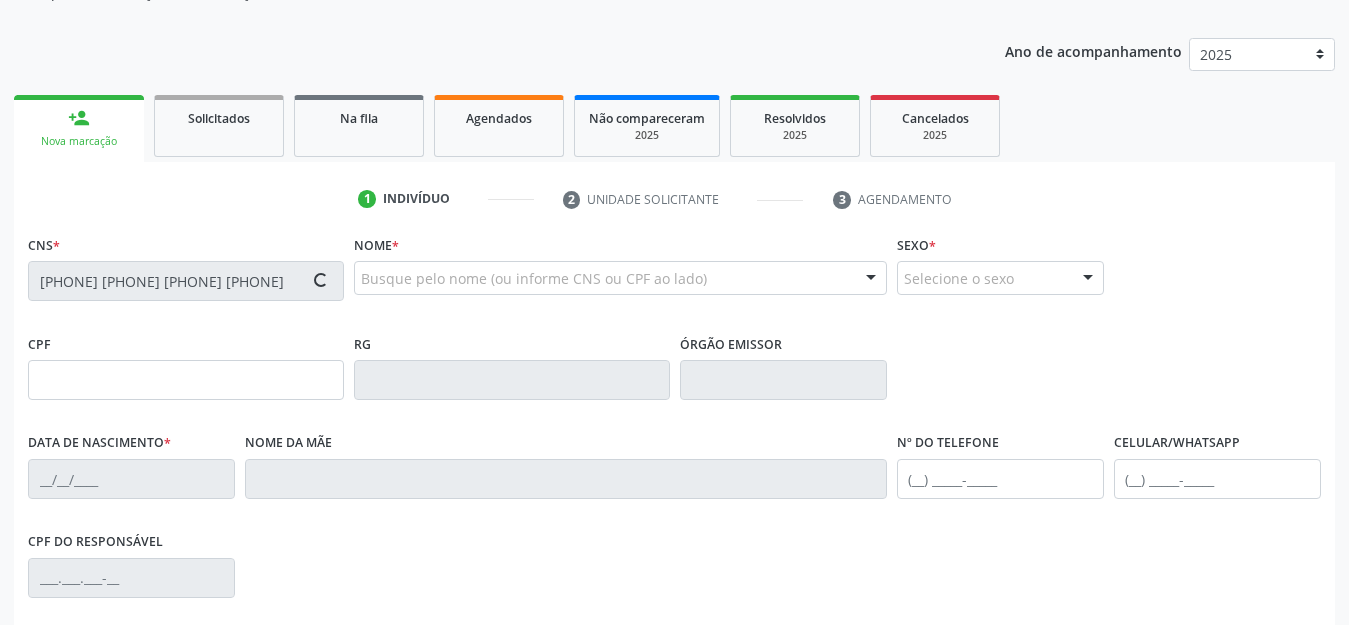 type on "18/08/1962" 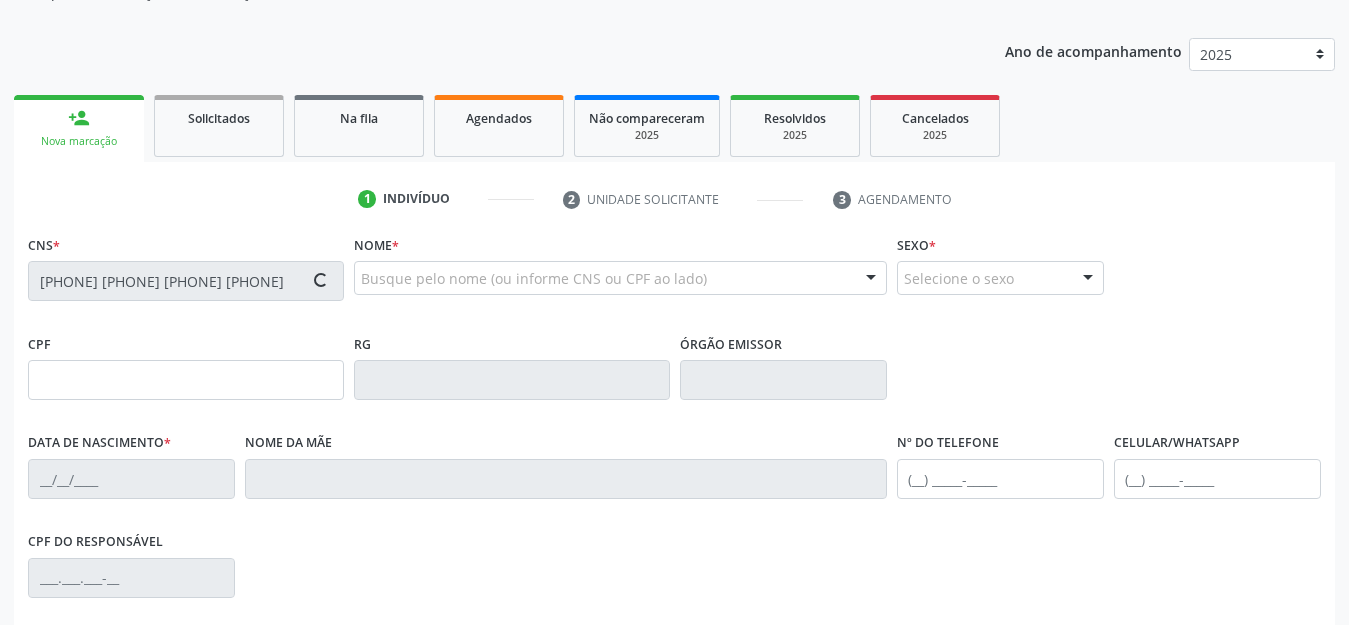 type on "Ivonete do Carmo Monteiro Lins" 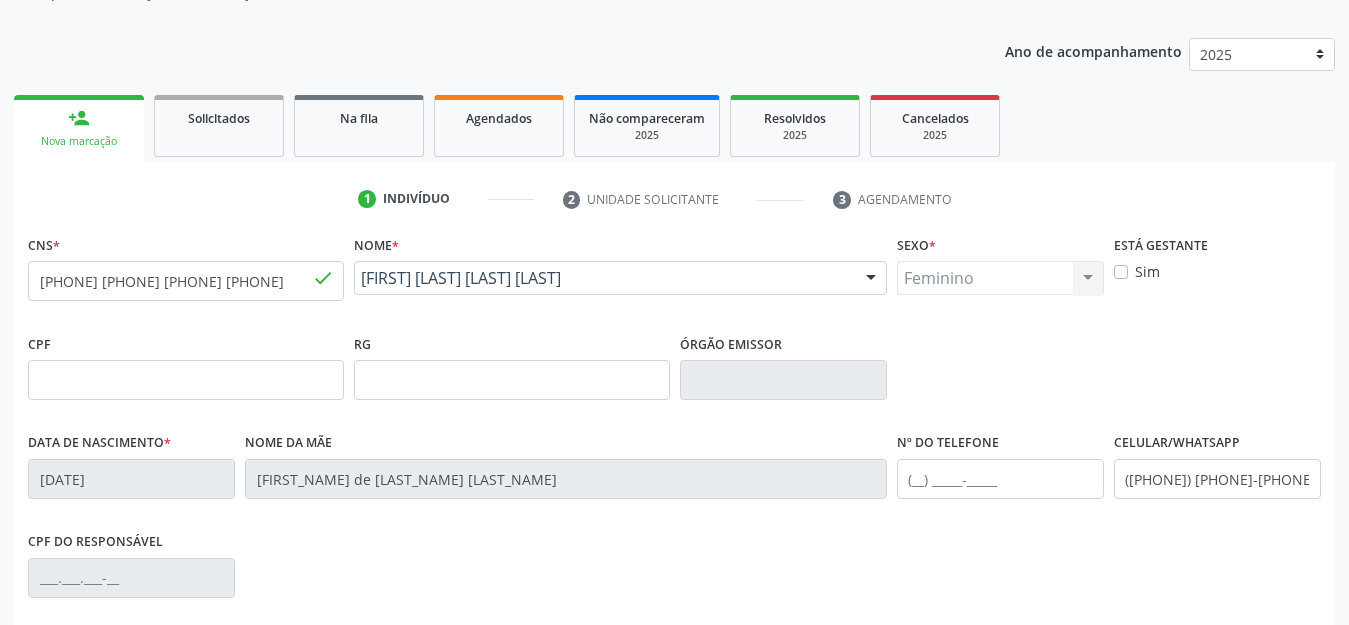 scroll, scrollTop: 459, scrollLeft: 0, axis: vertical 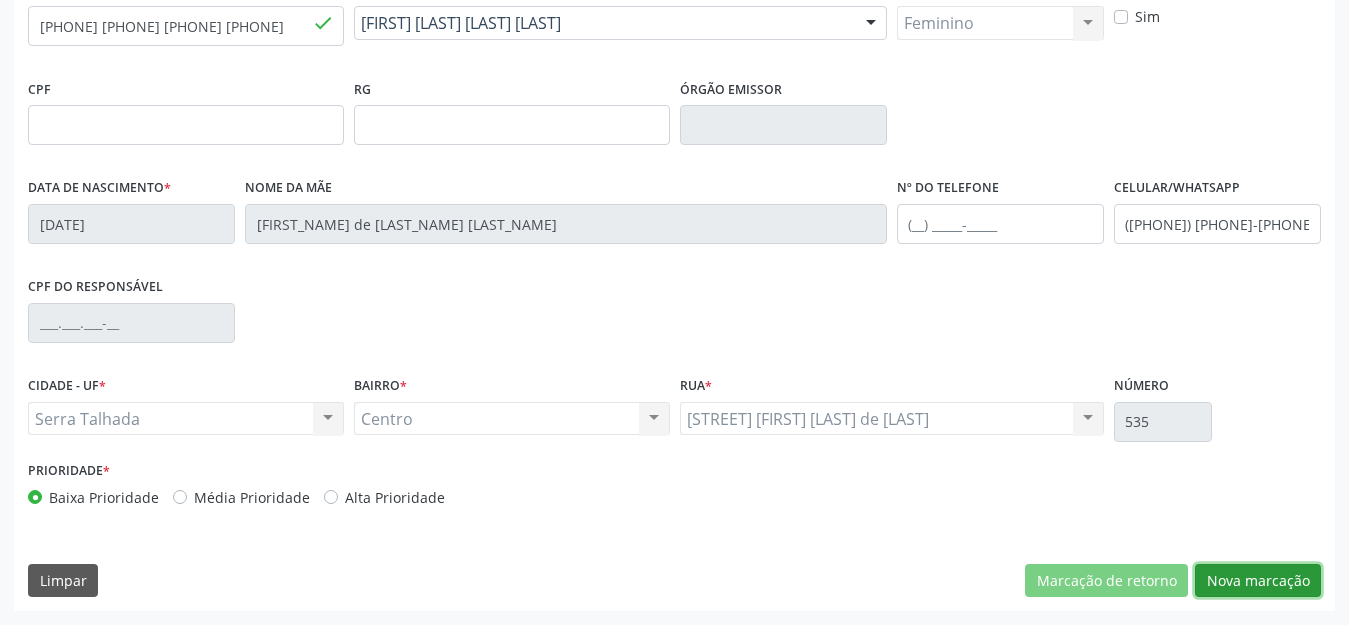 click on "Nova marcação" at bounding box center (1258, 581) 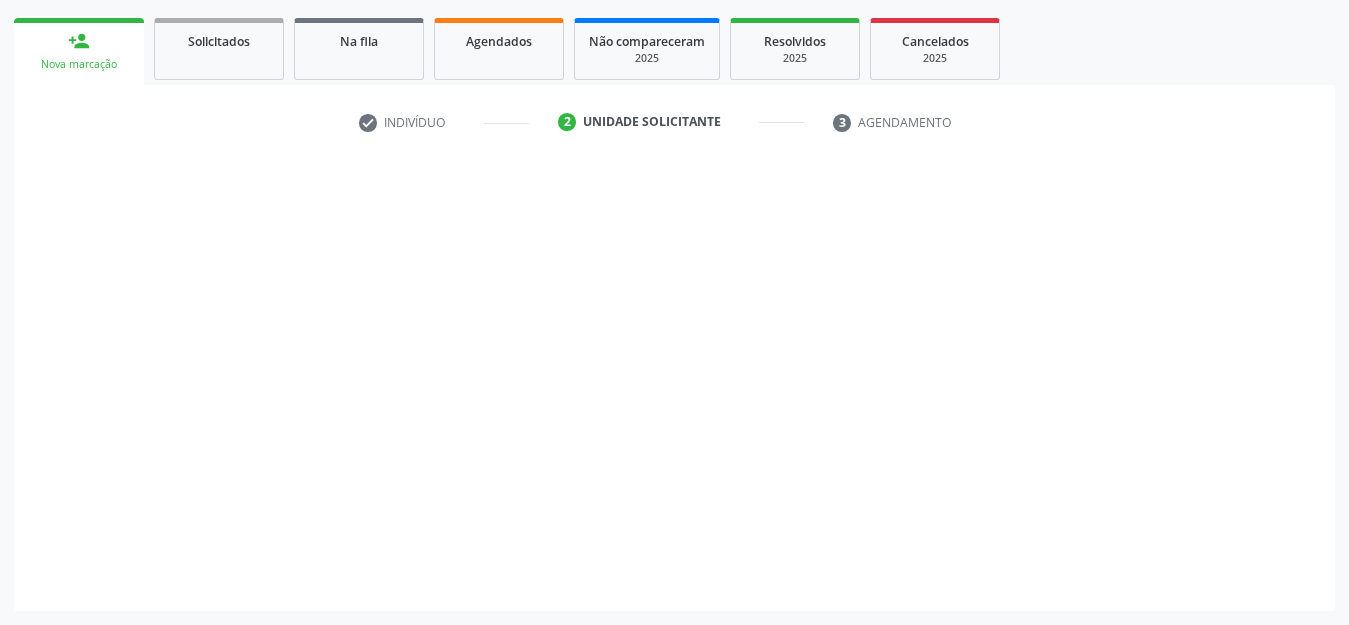 scroll, scrollTop: 281, scrollLeft: 0, axis: vertical 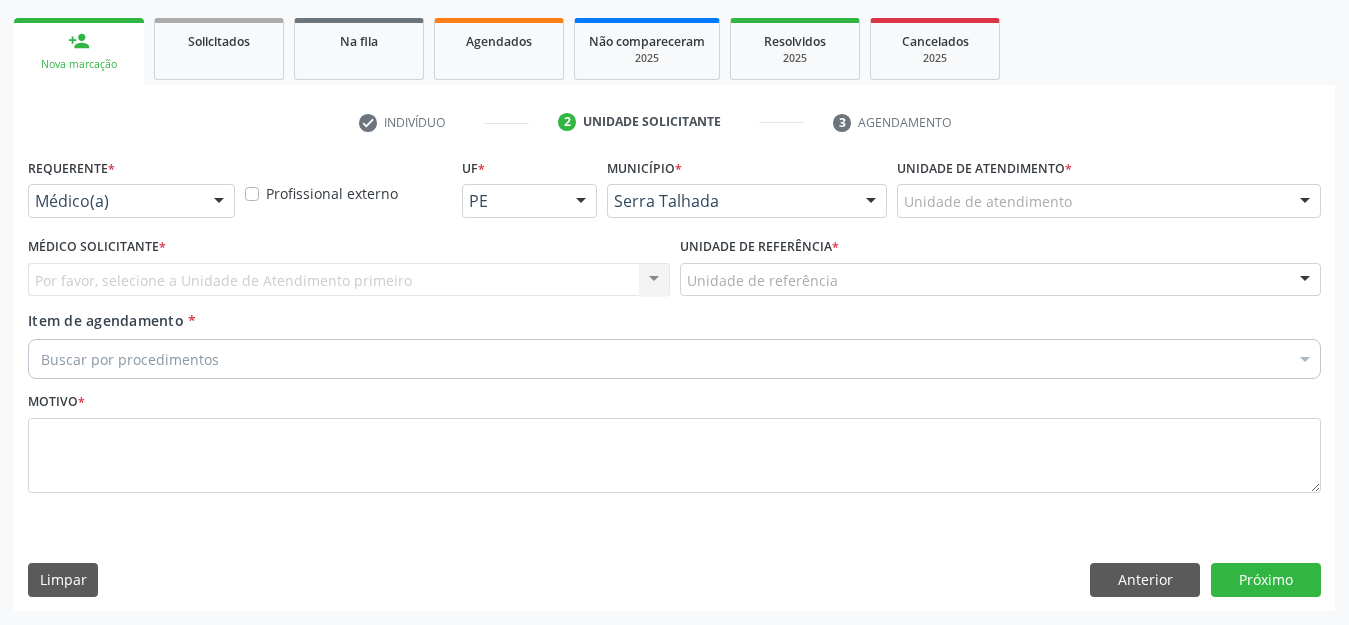 click at bounding box center [219, 202] 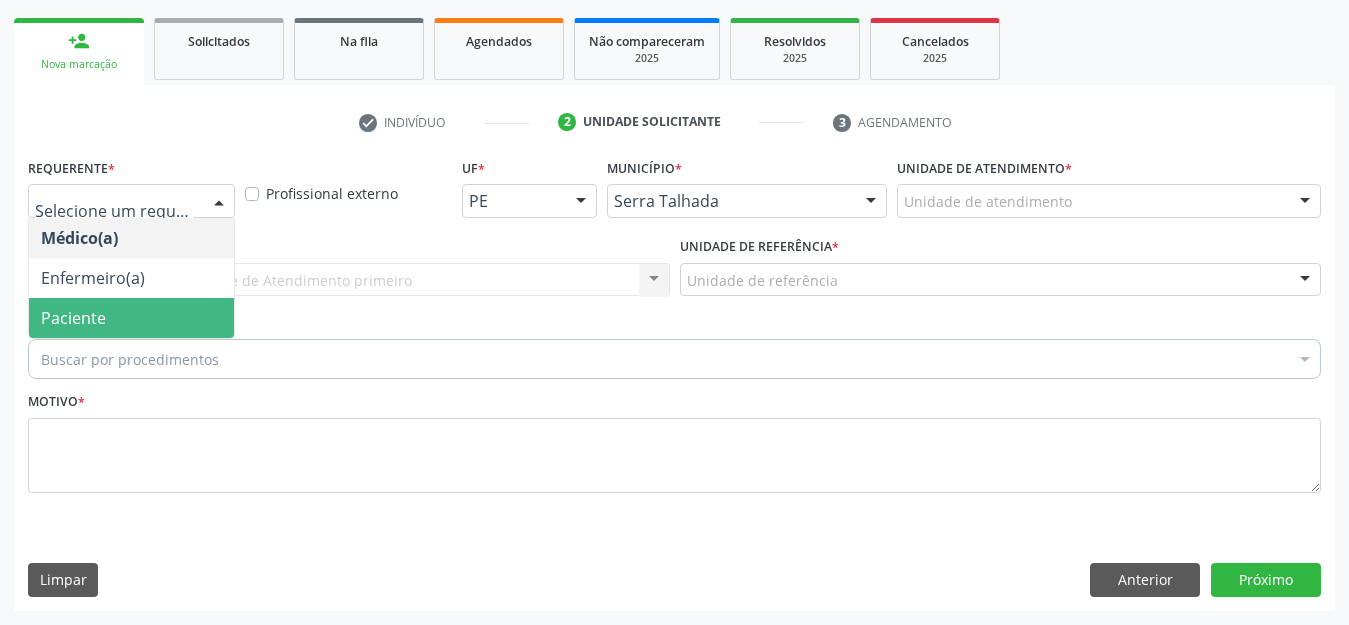 click on "Paciente" at bounding box center [131, 318] 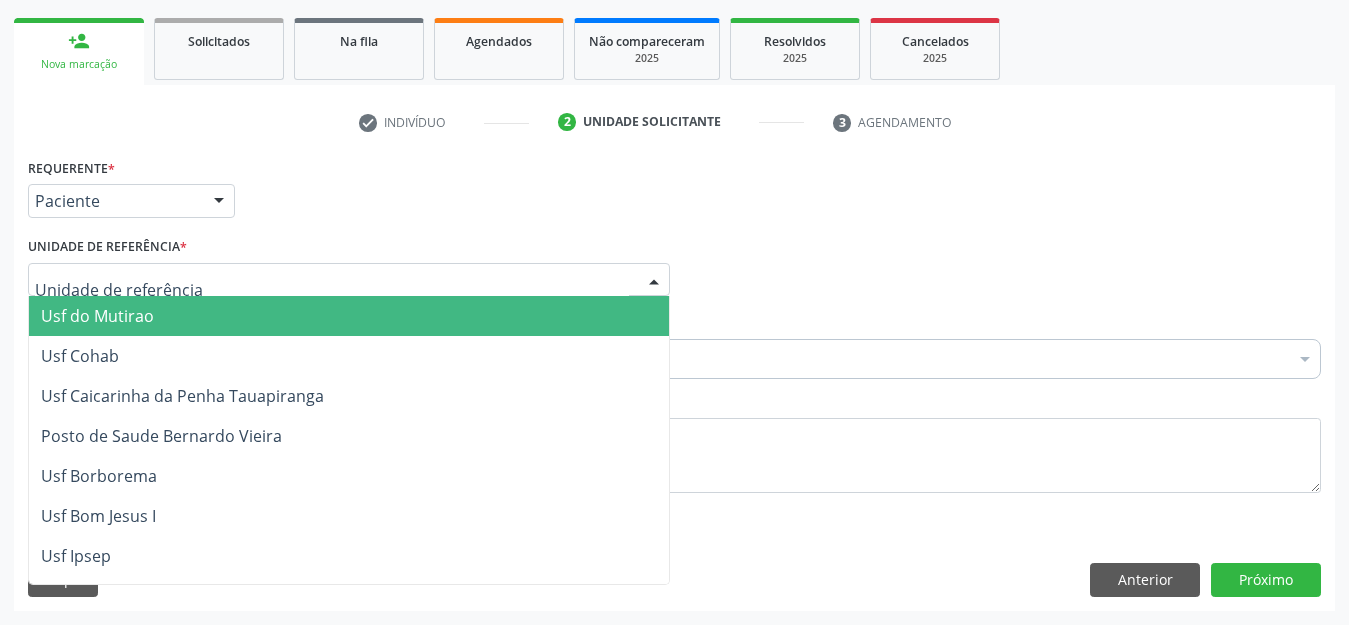 click at bounding box center [349, 280] 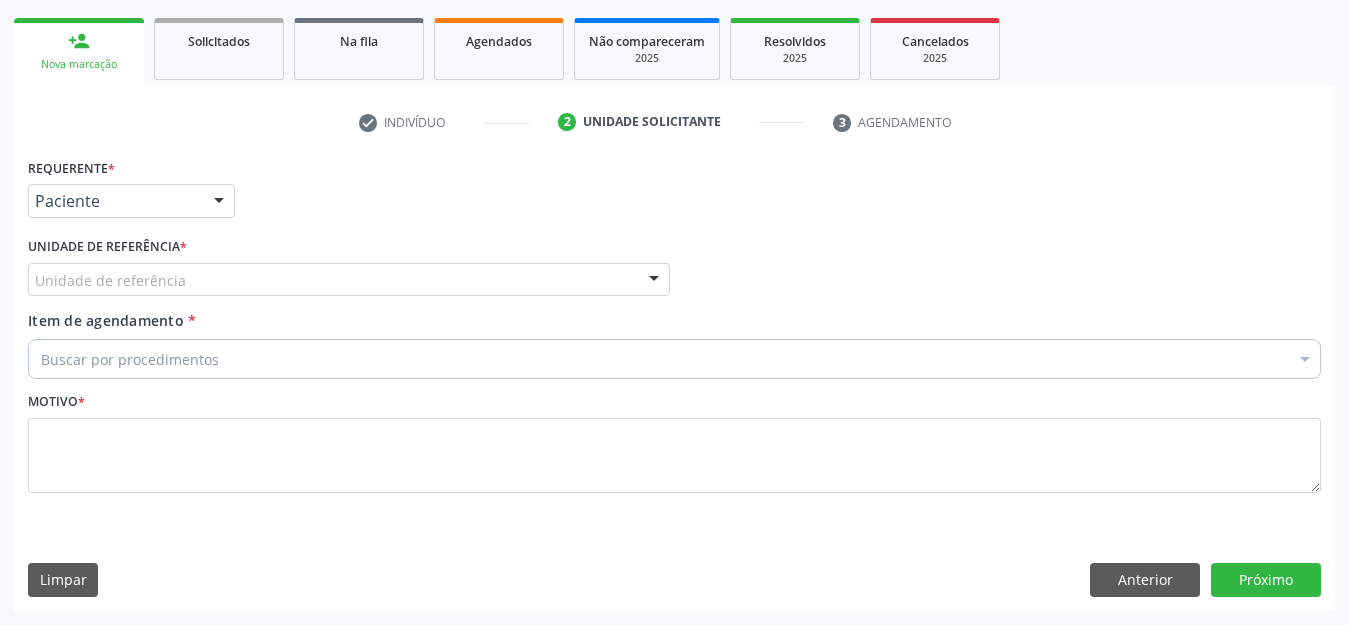 click on "Unidade de referência" at bounding box center (349, 280) 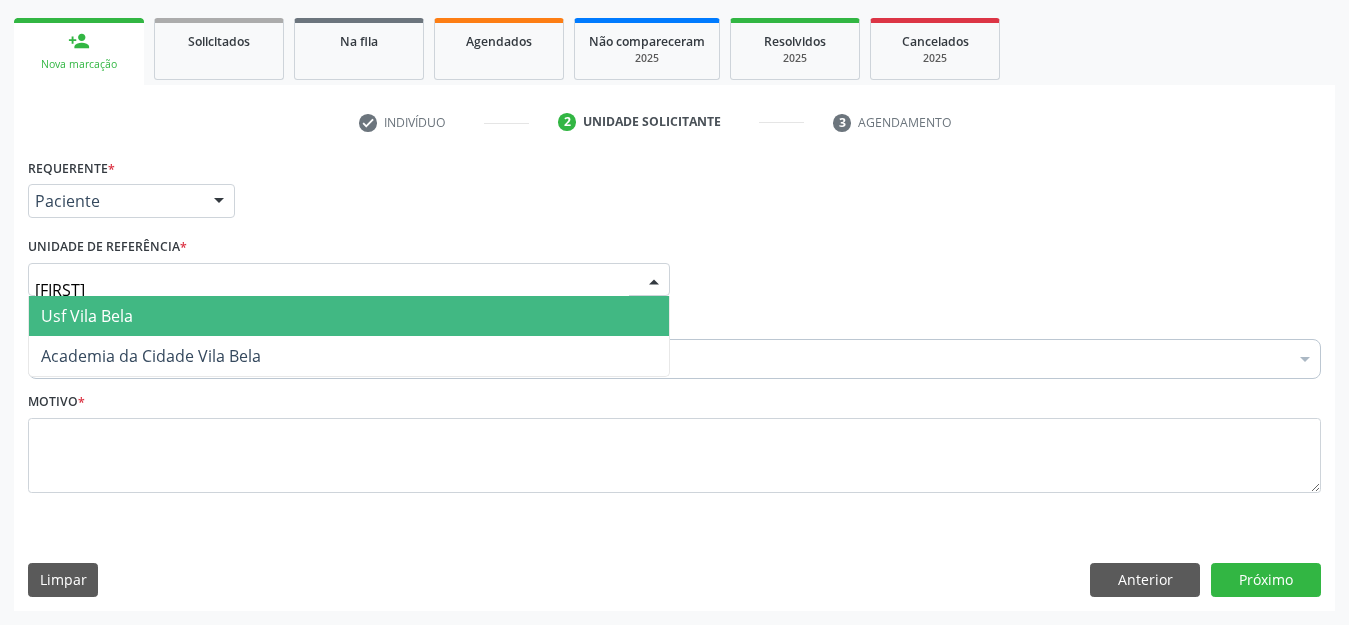 type on "vila bela" 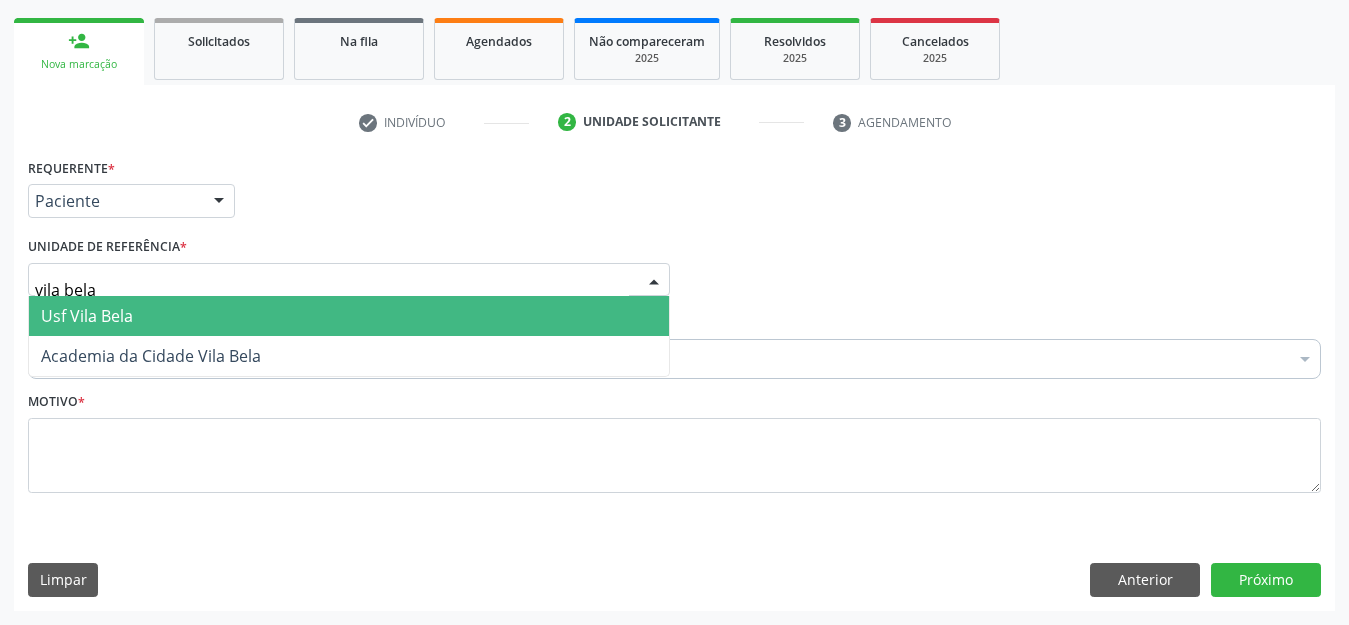 click on "Usf Vila Bela" at bounding box center (349, 316) 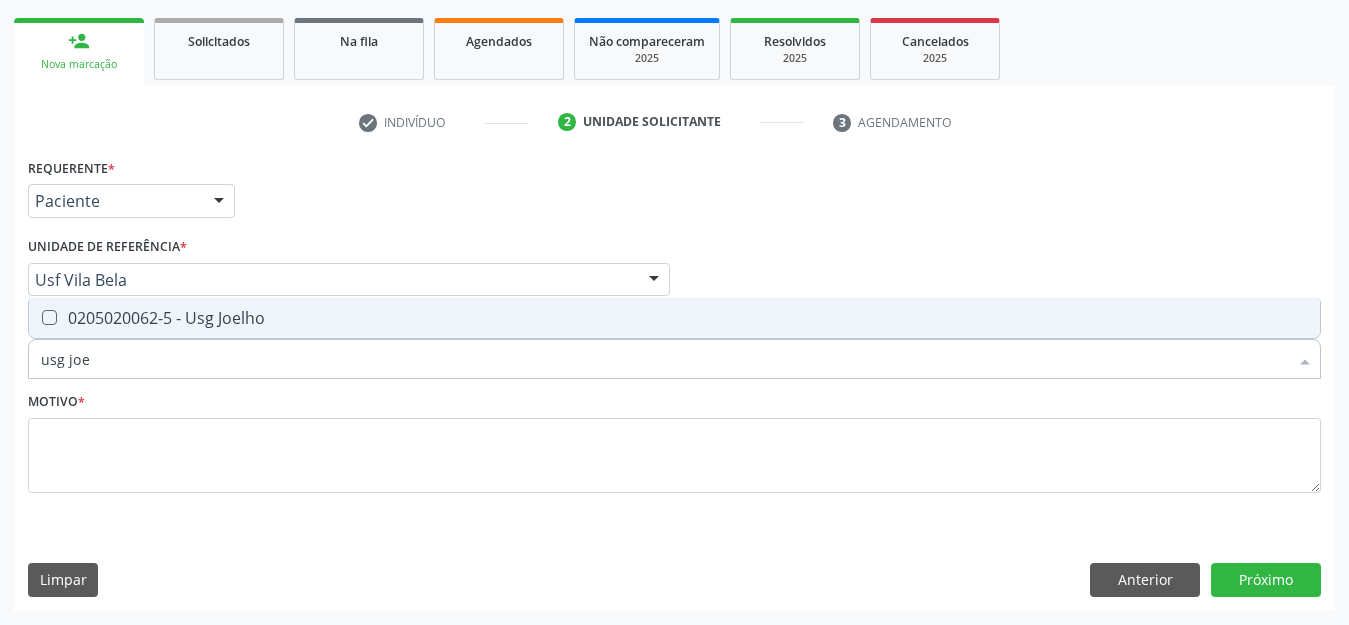 type on "usg joel" 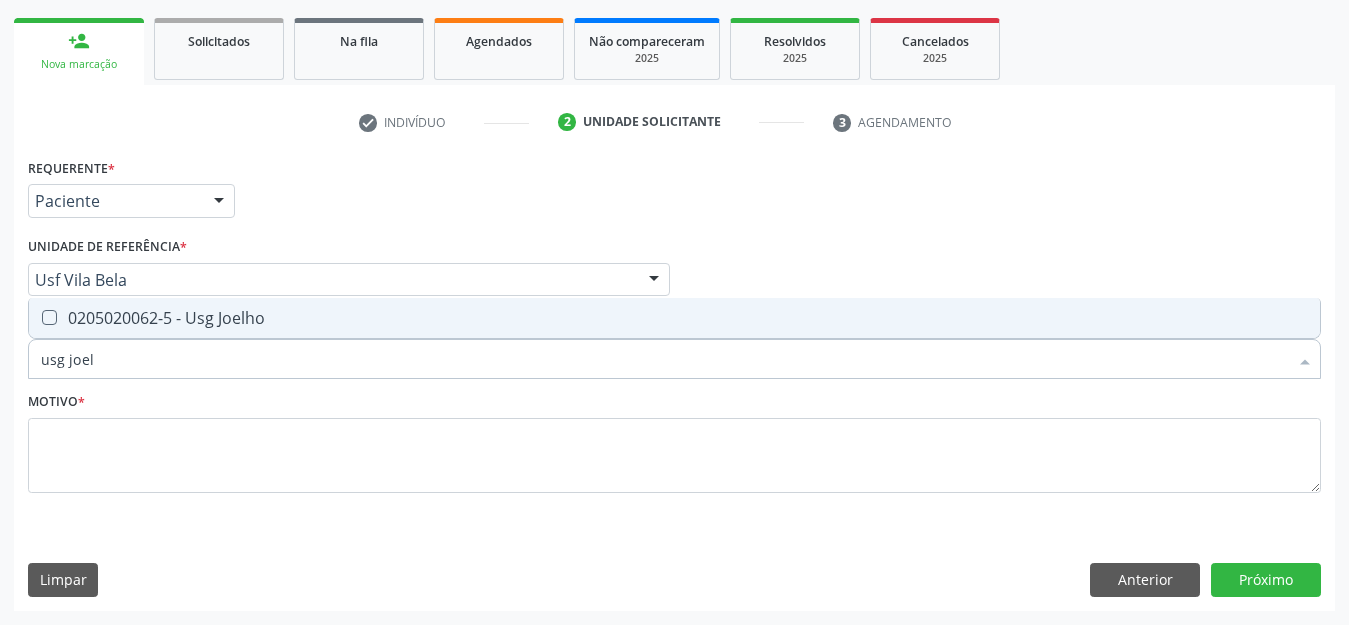 click on "0205020062-5 - Usg Joelho" at bounding box center (674, 318) 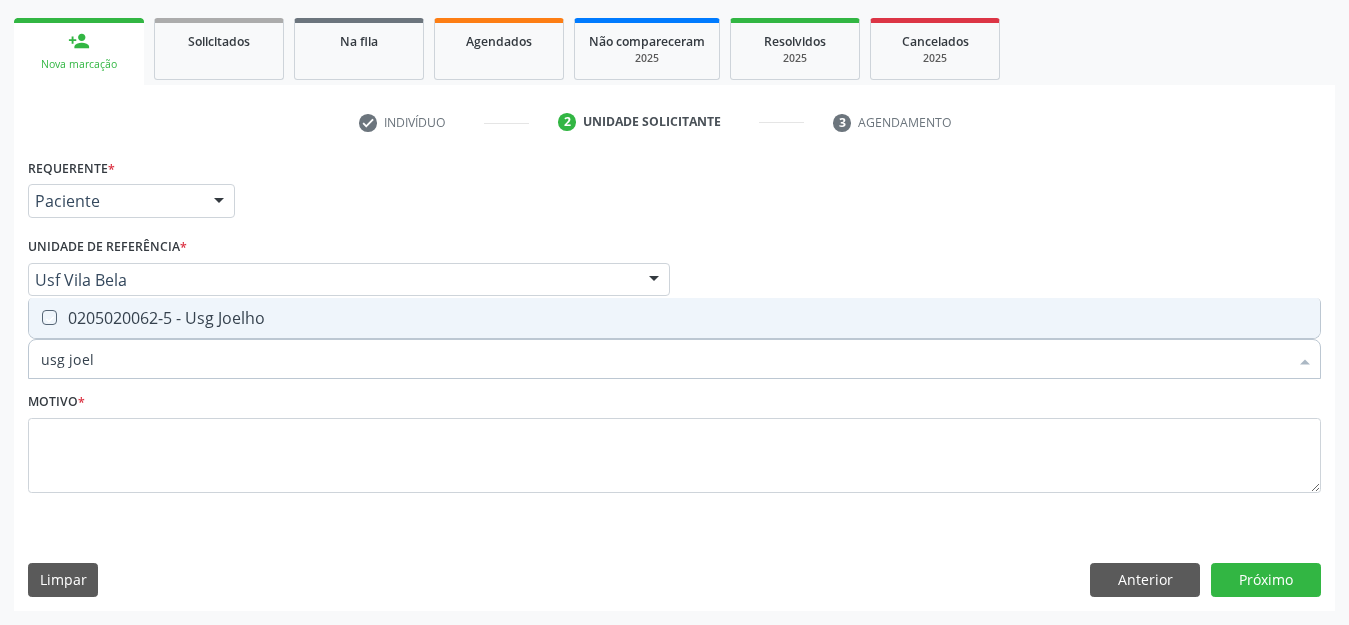 checkbox on "true" 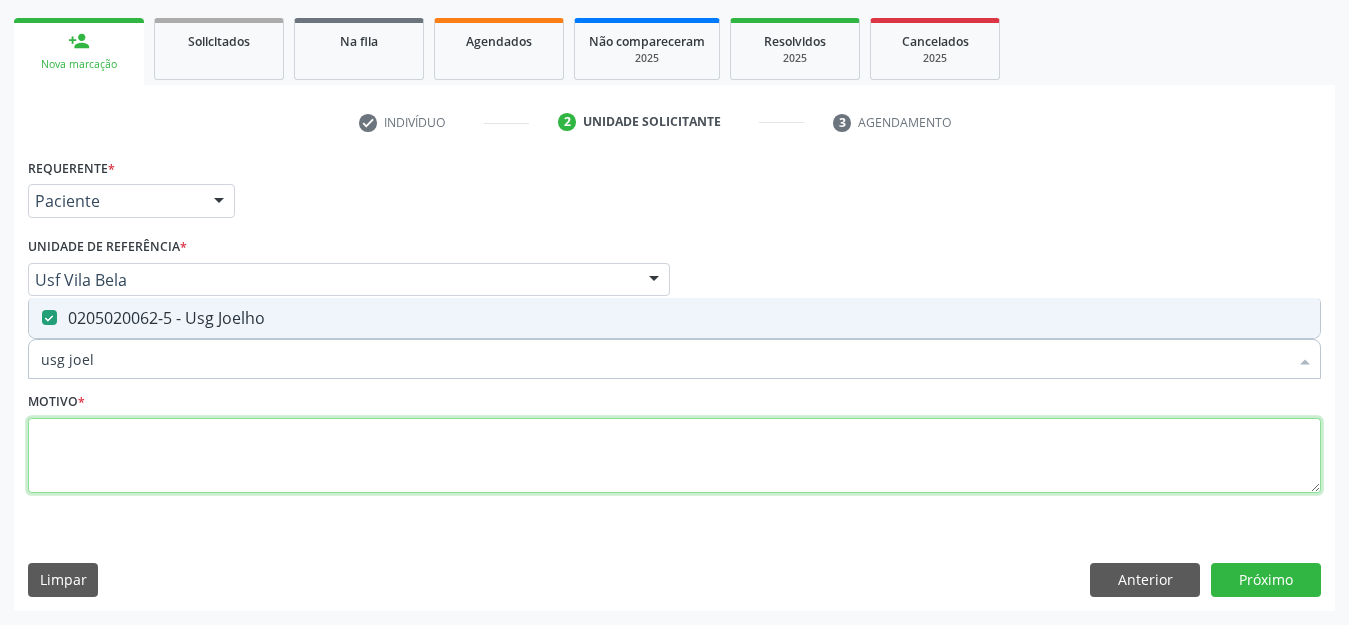 click at bounding box center [674, 456] 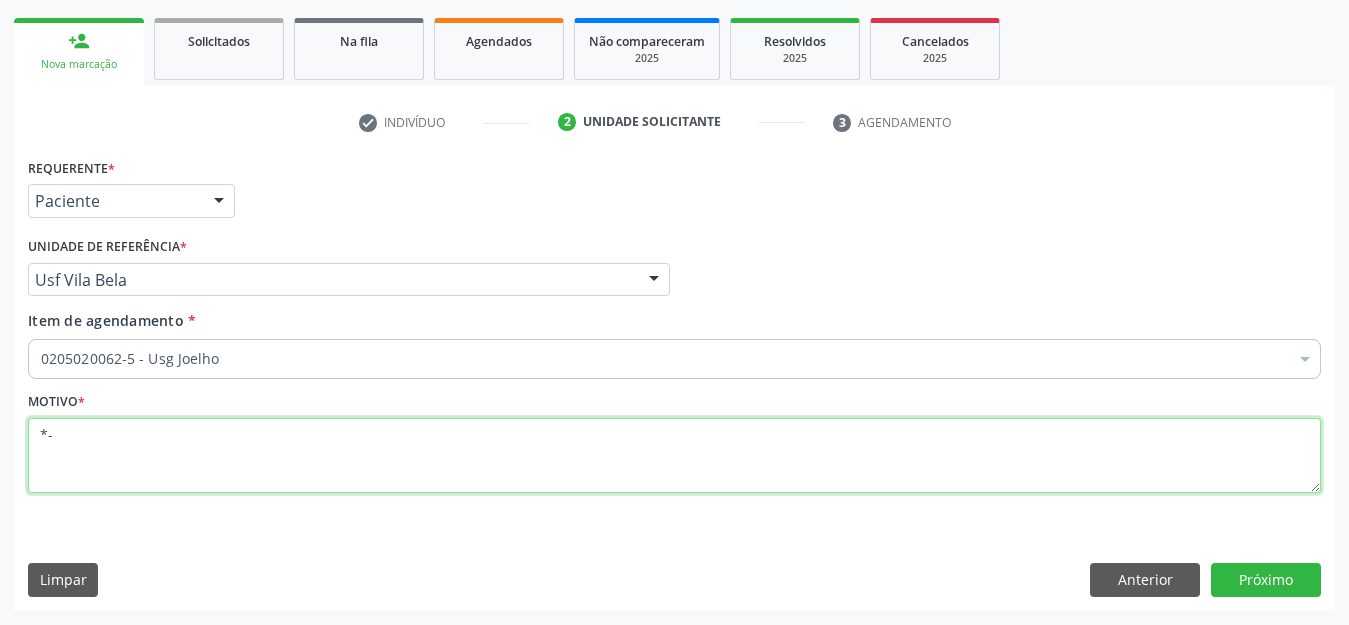 type on "*-" 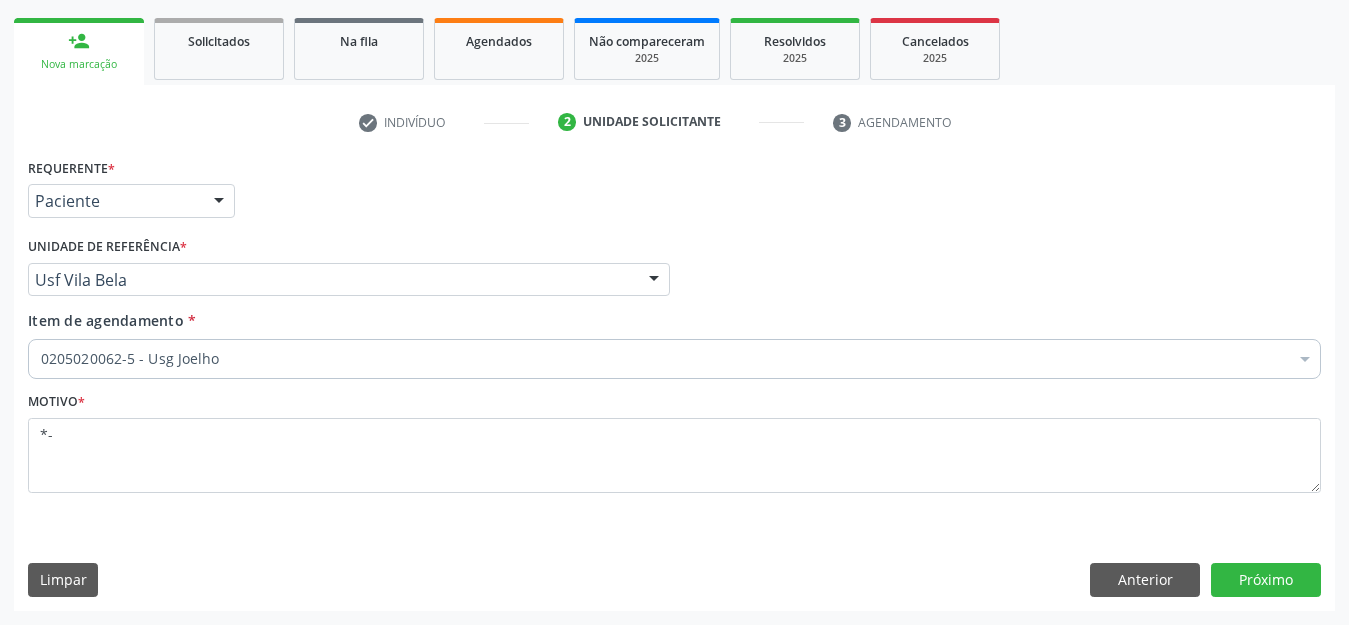 click on "Requerente
*
Paciente         Médico(a)   Enfermeiro(a)   Paciente
Nenhum resultado encontrado para: "   "
Não há nenhuma opção para ser exibida.
UF
PE         PE
Nenhum resultado encontrado para: "   "
Não há nenhuma opção para ser exibida.
Município
Serra Talhada         Serra Talhada
Nenhum resultado encontrado para: "   "
Não há nenhuma opção para ser exibida.
Médico Solicitante
Por favor, selecione a Unidade de Atendimento primeiro
Nenhum resultado encontrado para: "   "
Não há nenhuma opção para ser exibida.
Unidade de referência
*
Usf Vila Bela         Usf do Mutirao   Usf Cohab   Usf Caicarinha da Penha Tauapiranga   Posto de Saude Bernardo Vieira   Usf Borborema   Usf Bom Jesus I   Usf Ipsep   Usf Sao Cristovao" at bounding box center [674, 381] 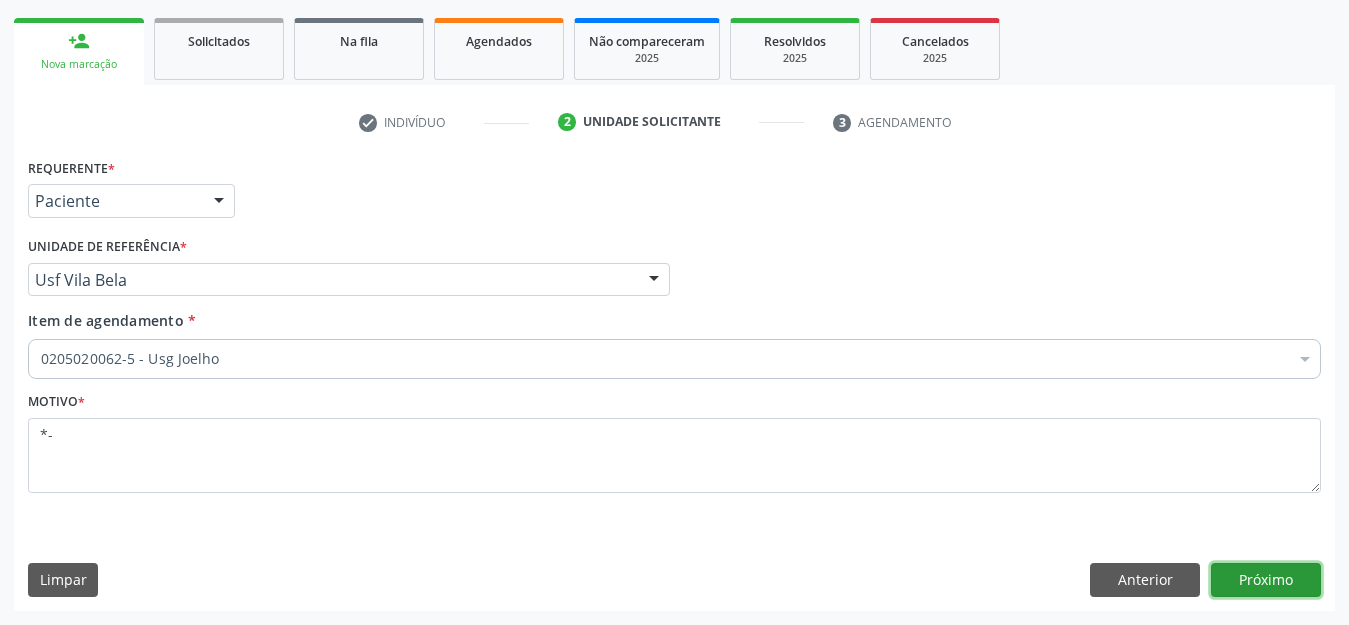 click on "Próximo" at bounding box center (1266, 580) 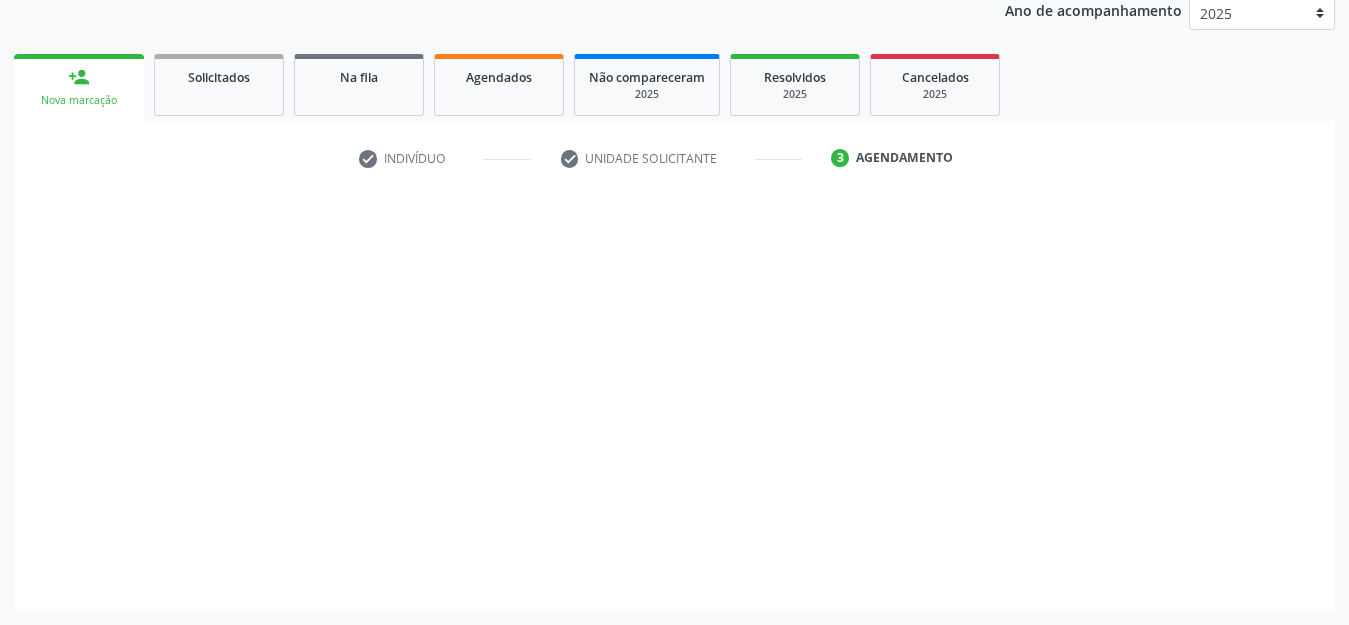 scroll, scrollTop: 245, scrollLeft: 0, axis: vertical 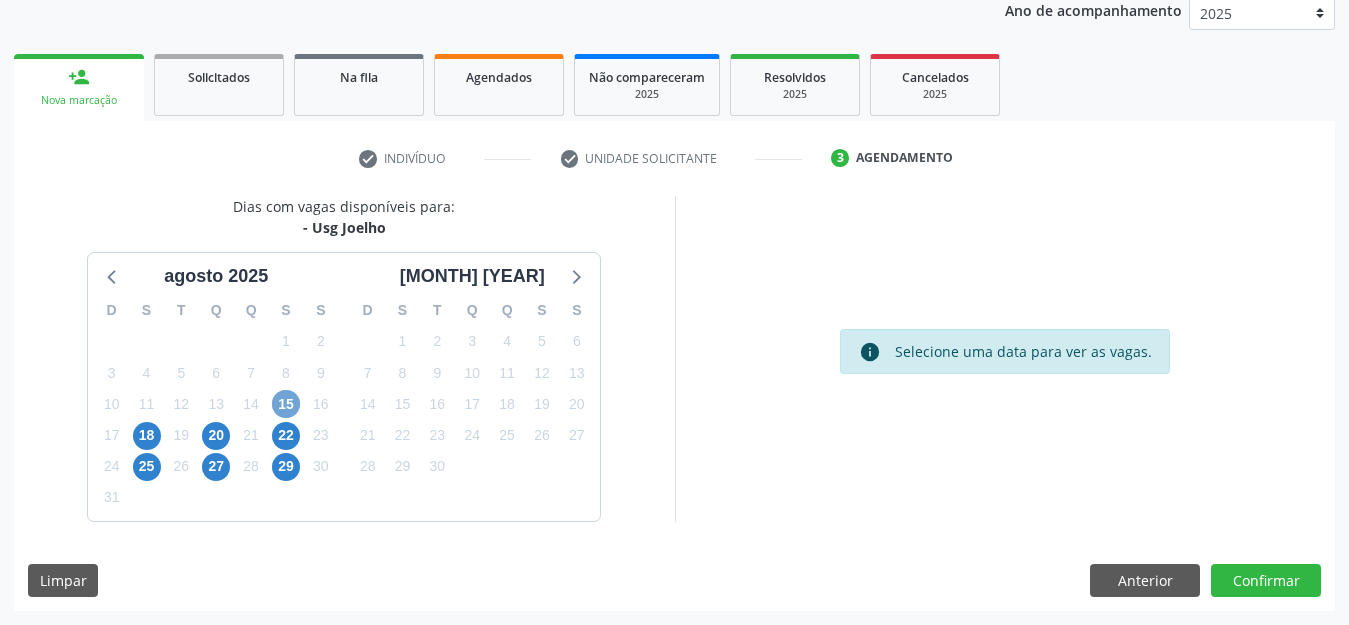 click on "15" at bounding box center [286, 404] 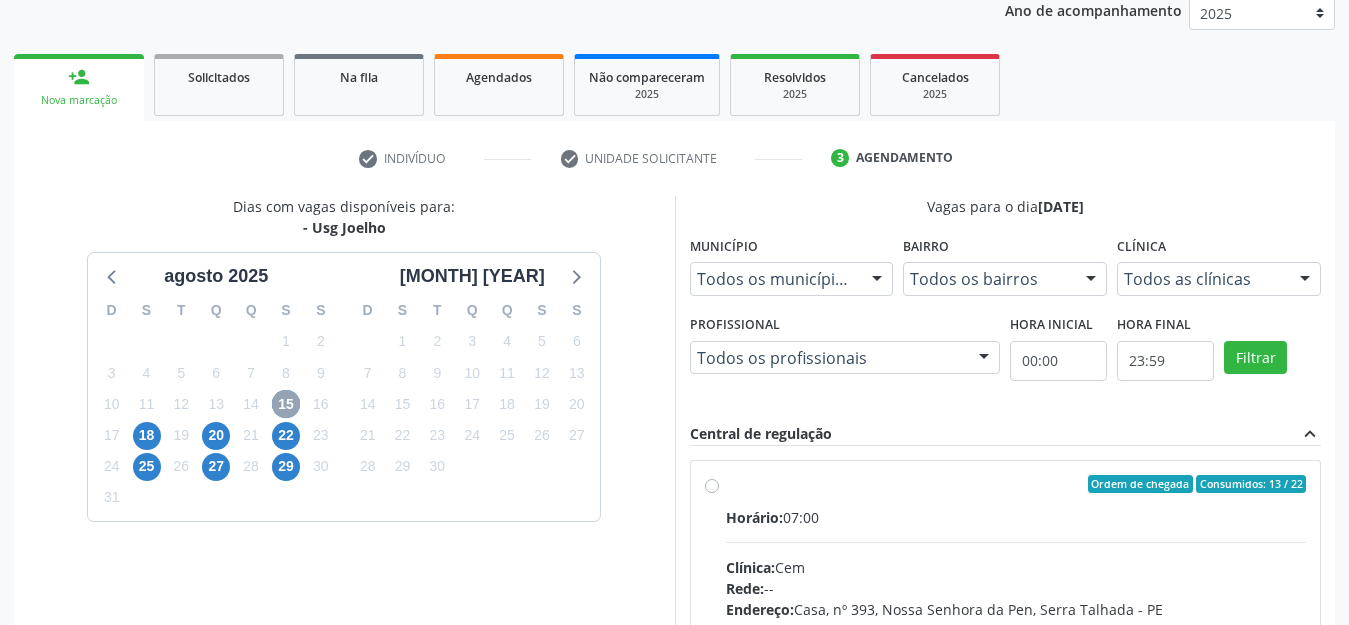 scroll, scrollTop: 347, scrollLeft: 0, axis: vertical 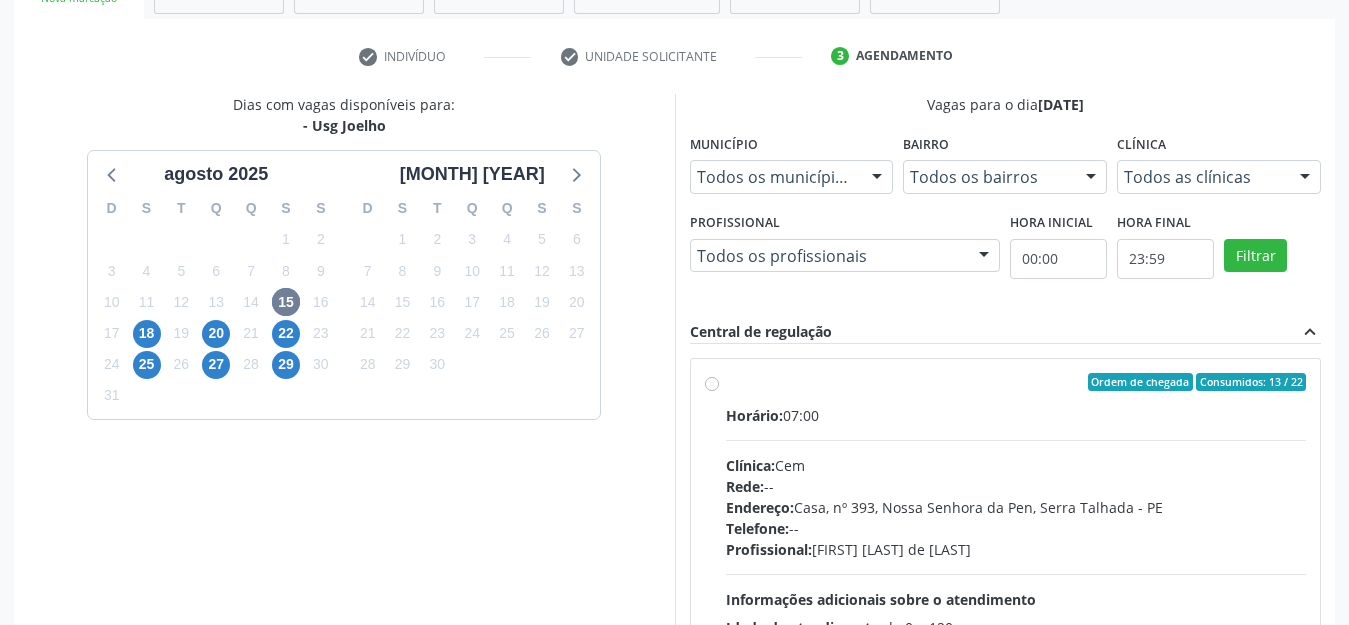 click on "Ordem de chegada
Consumidos: 13 / 22
Horário:   07:00
Clínica:  Cem
Rede:
--
Endereço:   Casa, nº 393, Nossa Senhora da Pen, Serra Talhada - PE
Telefone:   --
Profissional:
Ebenone Antonio da Silva
Informações adicionais sobre o atendimento
Idade de atendimento:
de 0 a 120 anos
Gênero(s) atendido(s):
Masculino e Feminino
Informações adicionais:
--" at bounding box center [1016, 526] 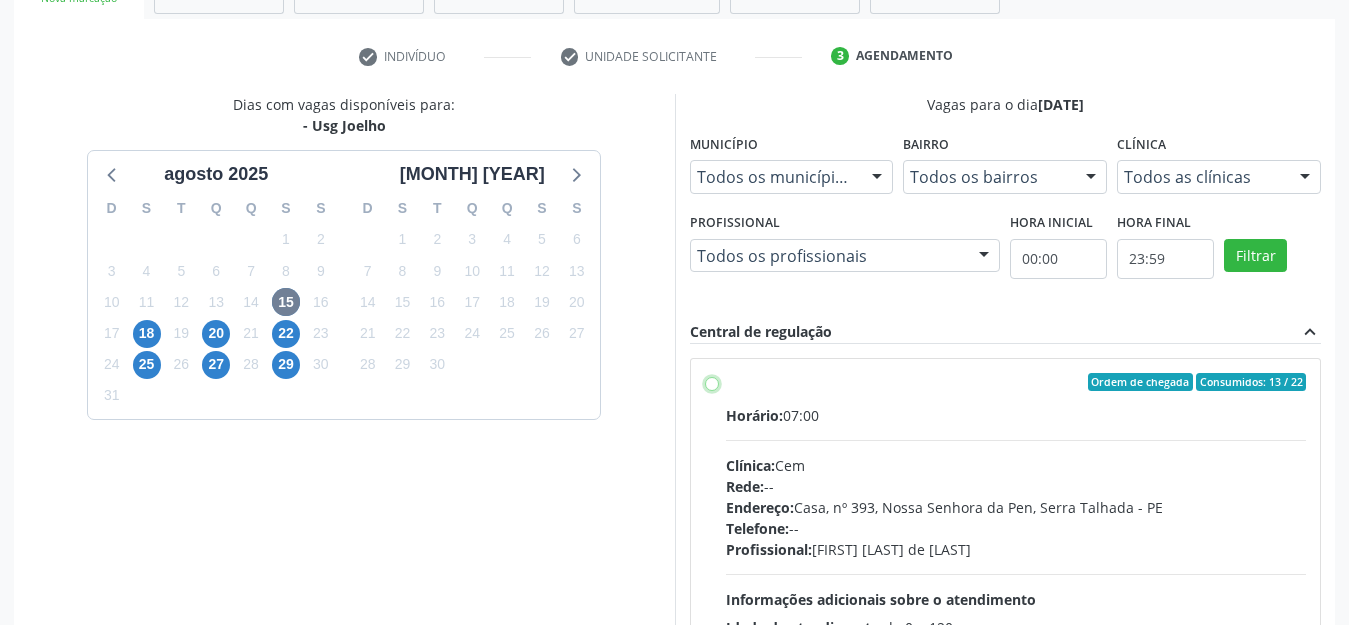 click on "Ordem de chegada
Consumidos: 13 / 22
Horário:   07:00
Clínica:  Cem
Rede:
--
Endereço:   Casa, nº 393, Nossa Senhora da Pen, Serra Talhada - PE
Telefone:   --
Profissional:
Ebenone Antonio da Silva
Informações adicionais sobre o atendimento
Idade de atendimento:
de 0 a 120 anos
Gênero(s) atendido(s):
Masculino e Feminino
Informações adicionais:
--" at bounding box center [712, 382] 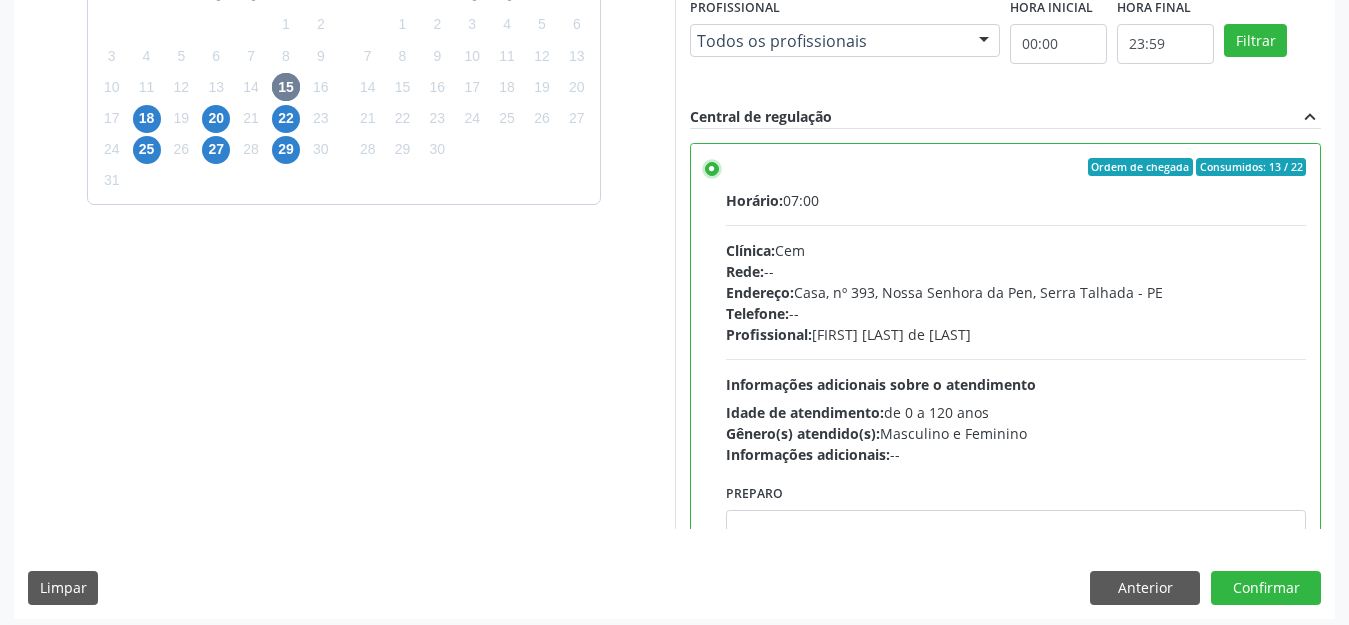scroll, scrollTop: 570, scrollLeft: 0, axis: vertical 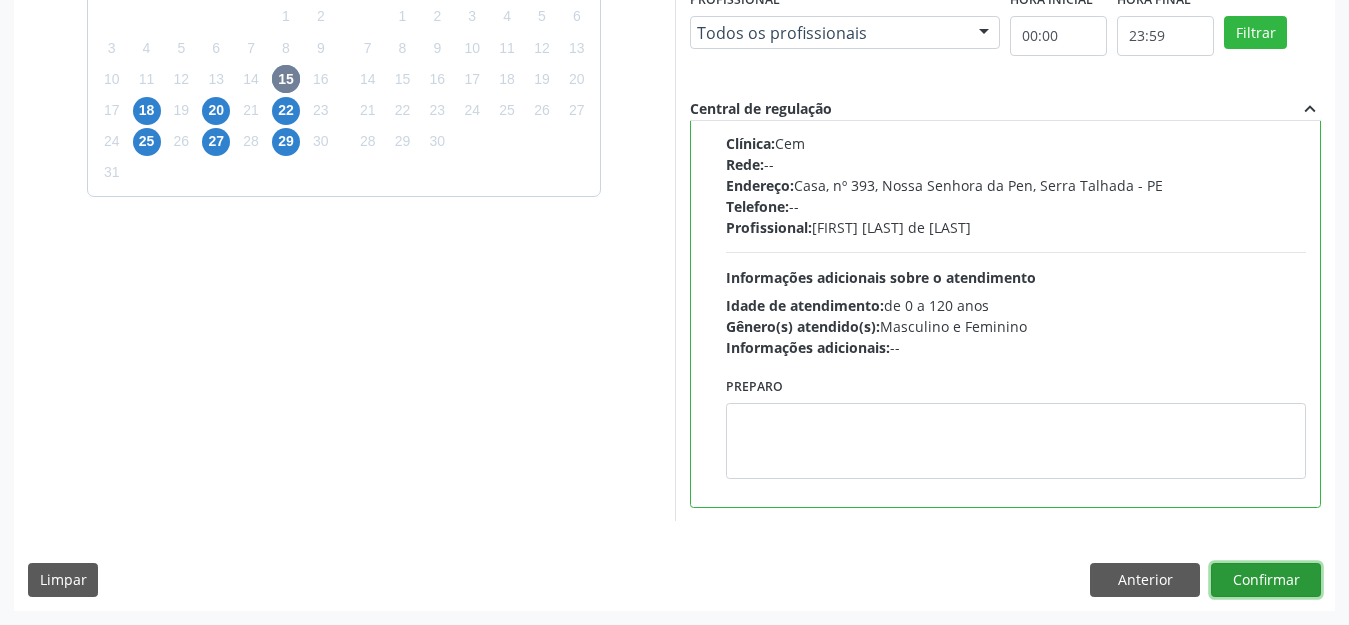 click on "Confirmar" at bounding box center [1266, 580] 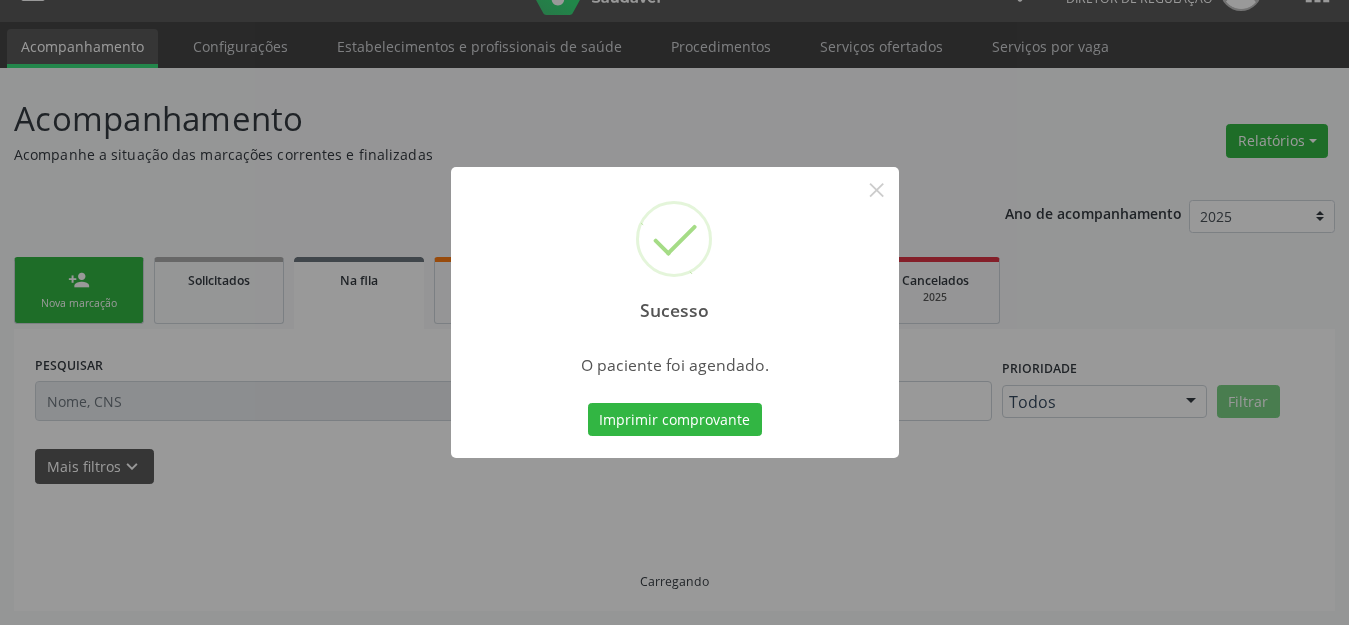 scroll, scrollTop: 42, scrollLeft: 0, axis: vertical 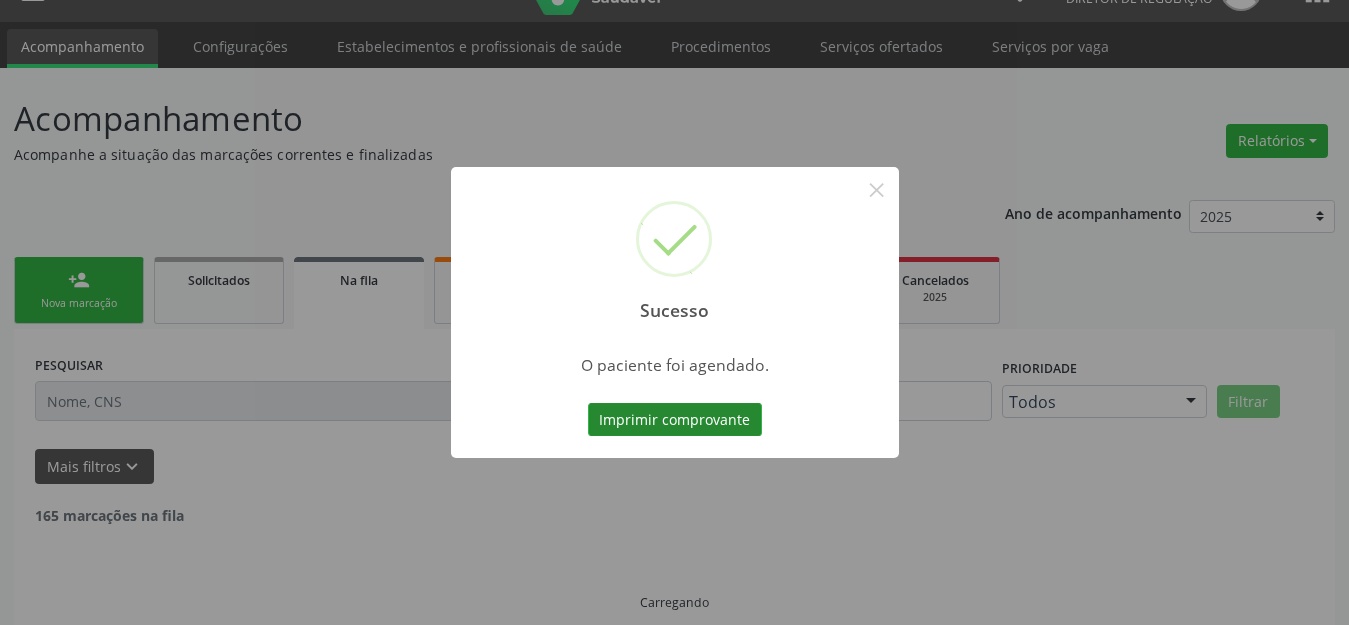 click on "Imprimir comprovante" at bounding box center (675, 420) 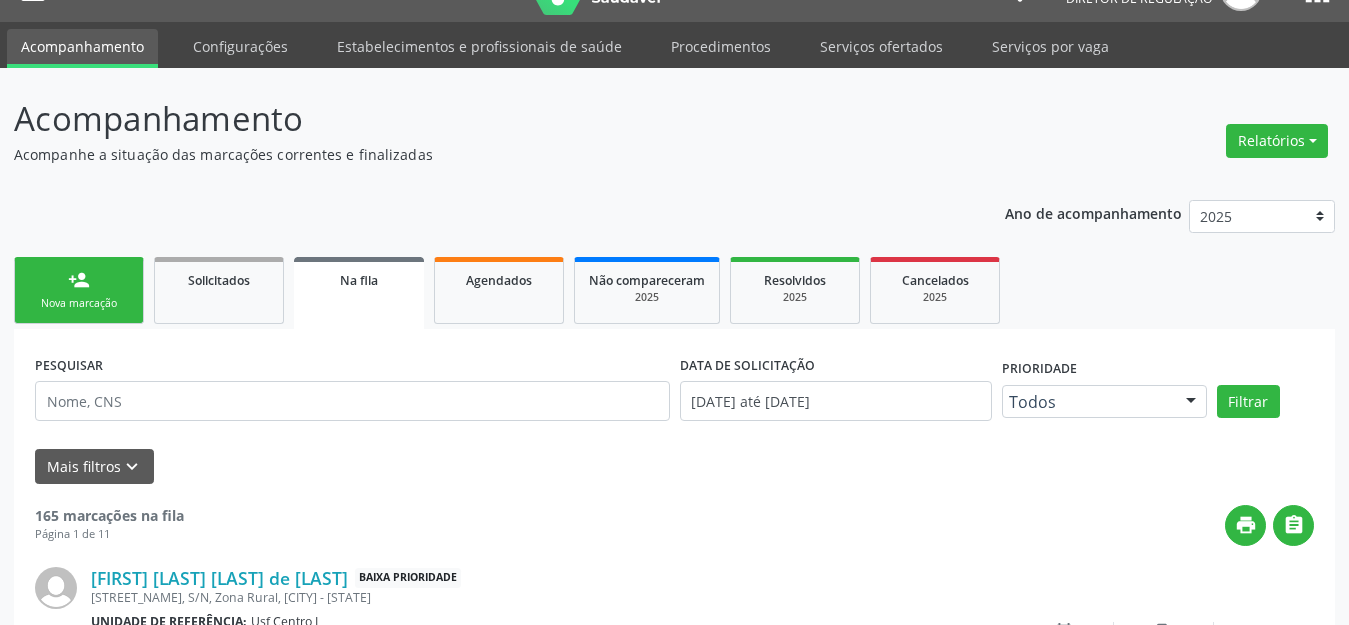 click on "person_add" at bounding box center (79, 280) 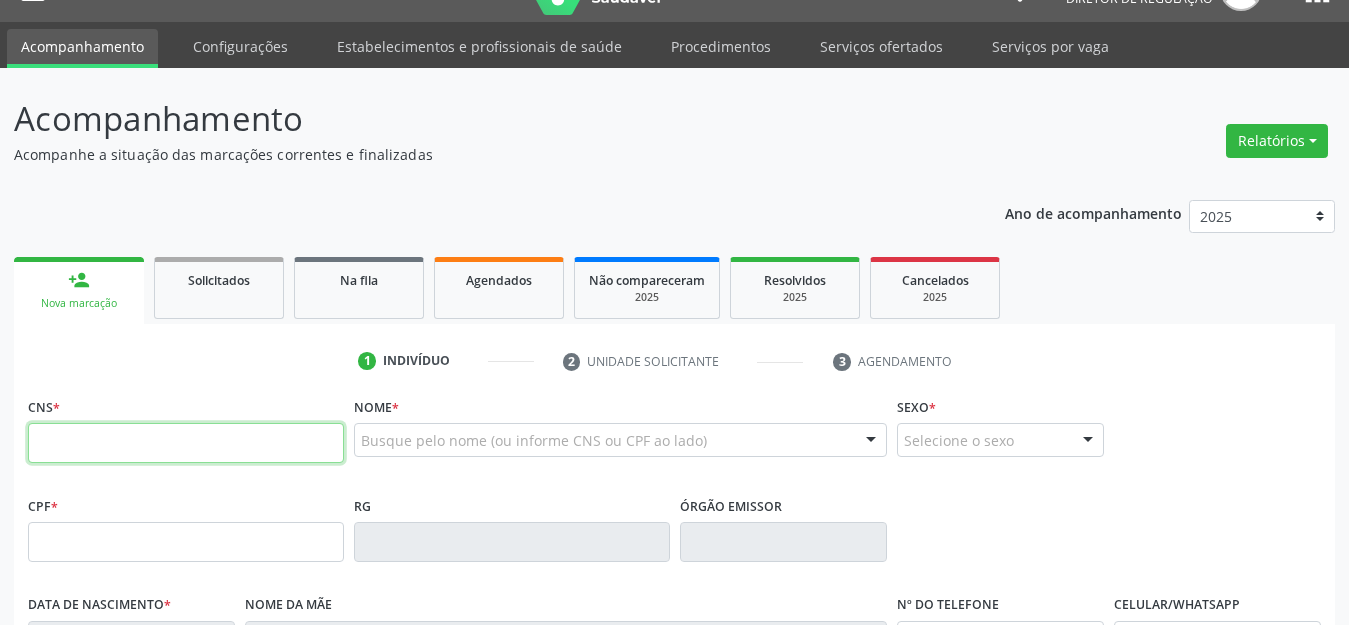 click at bounding box center [186, 443] 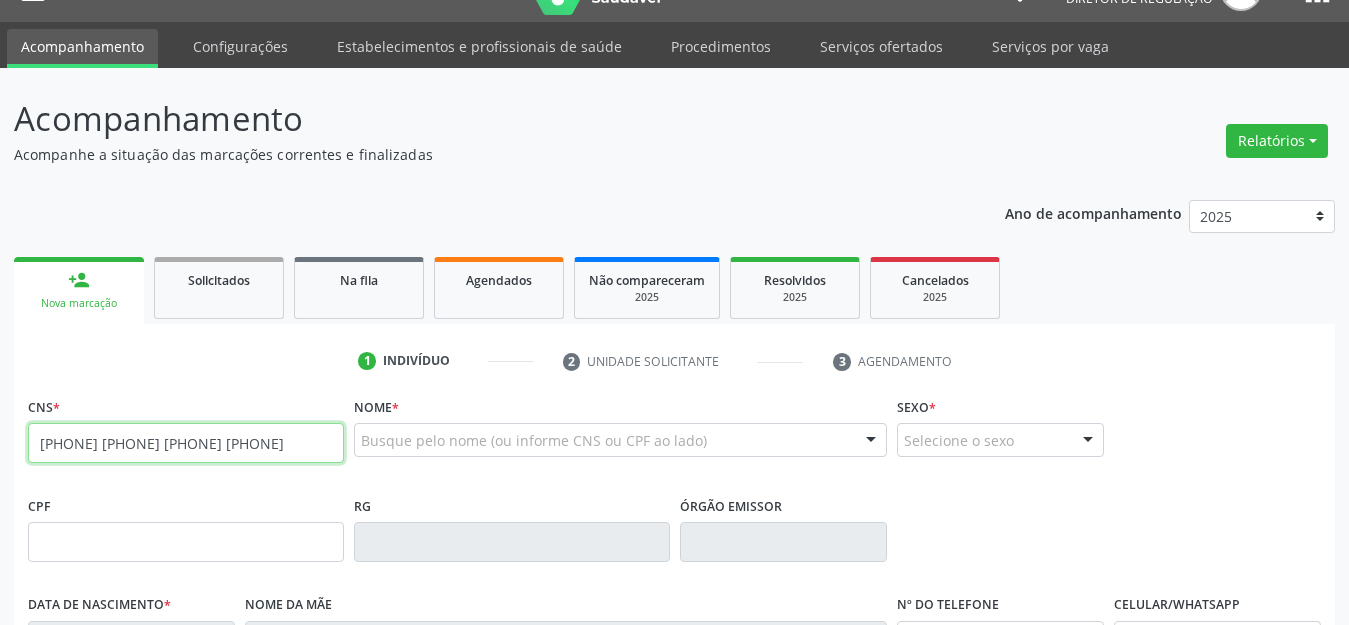 type on "708 4037 4377 0365" 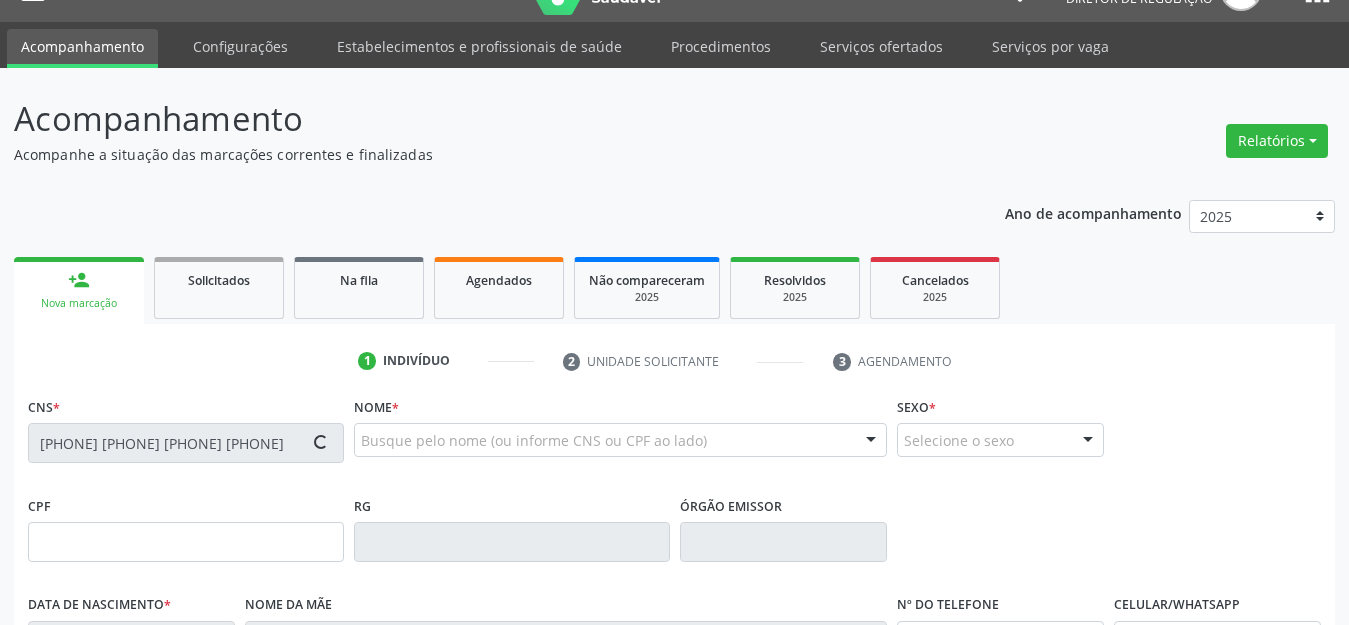 type on "946.648.544-04" 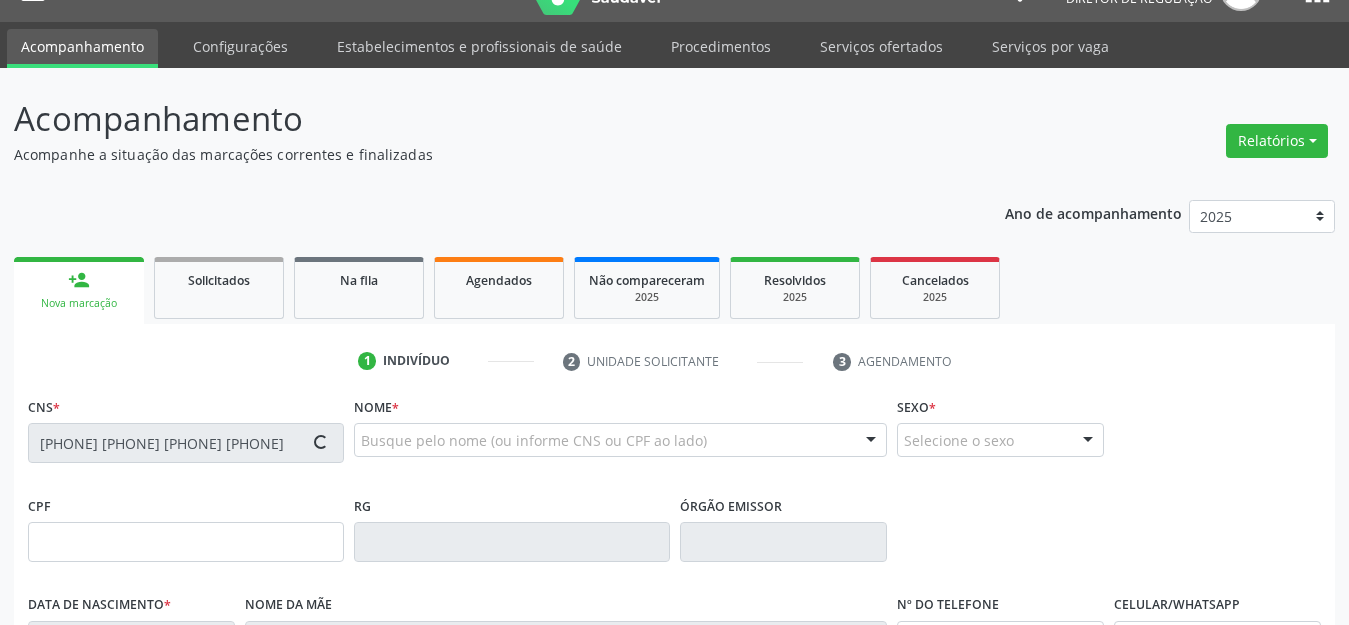 type on "01/02/1971" 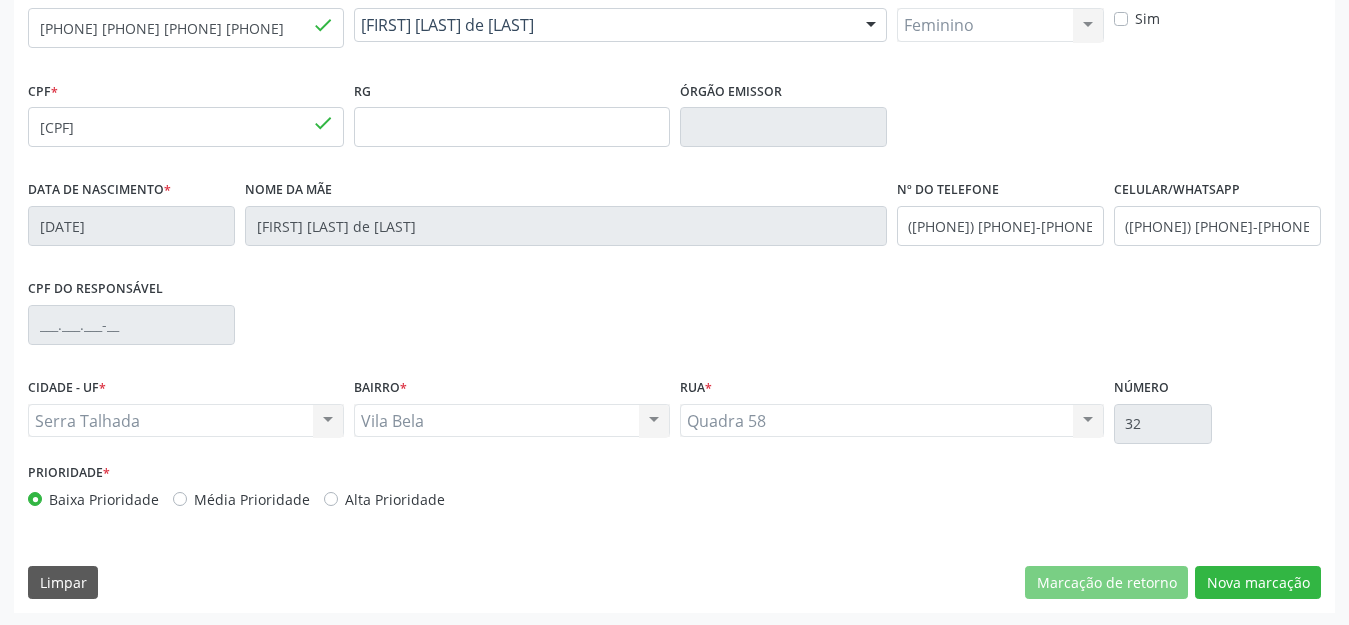 scroll, scrollTop: 459, scrollLeft: 0, axis: vertical 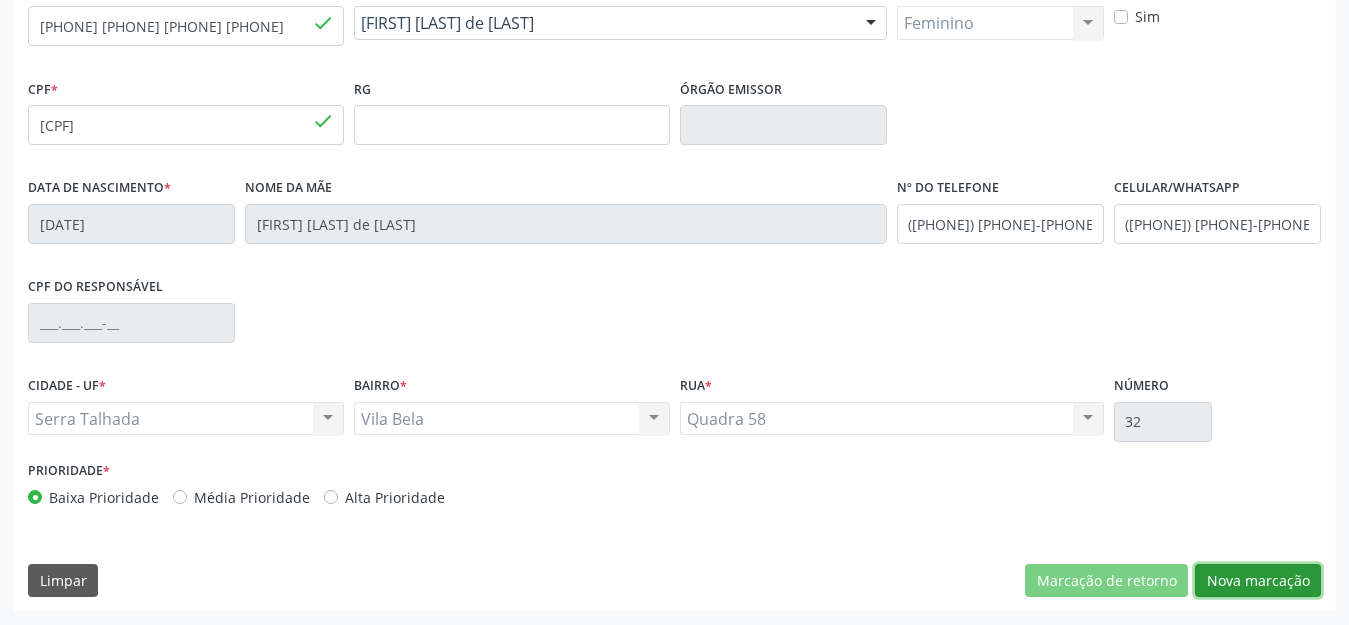 click on "Nova marcação" at bounding box center (1258, 581) 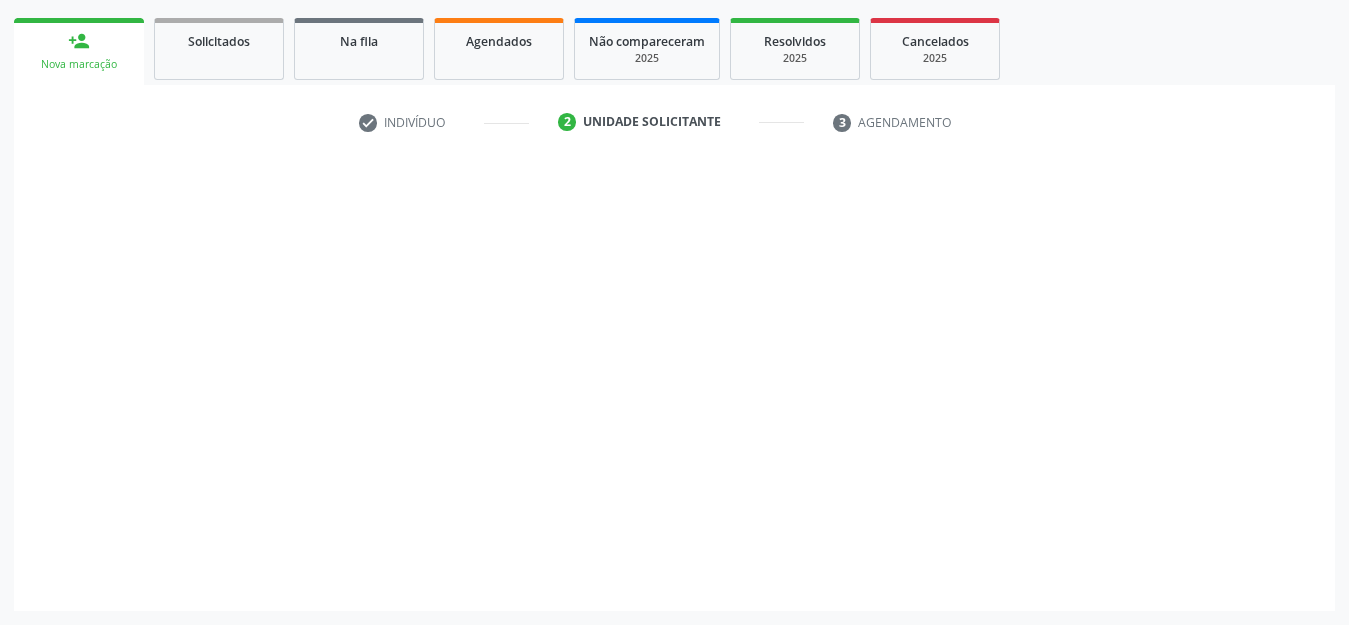 scroll, scrollTop: 281, scrollLeft: 0, axis: vertical 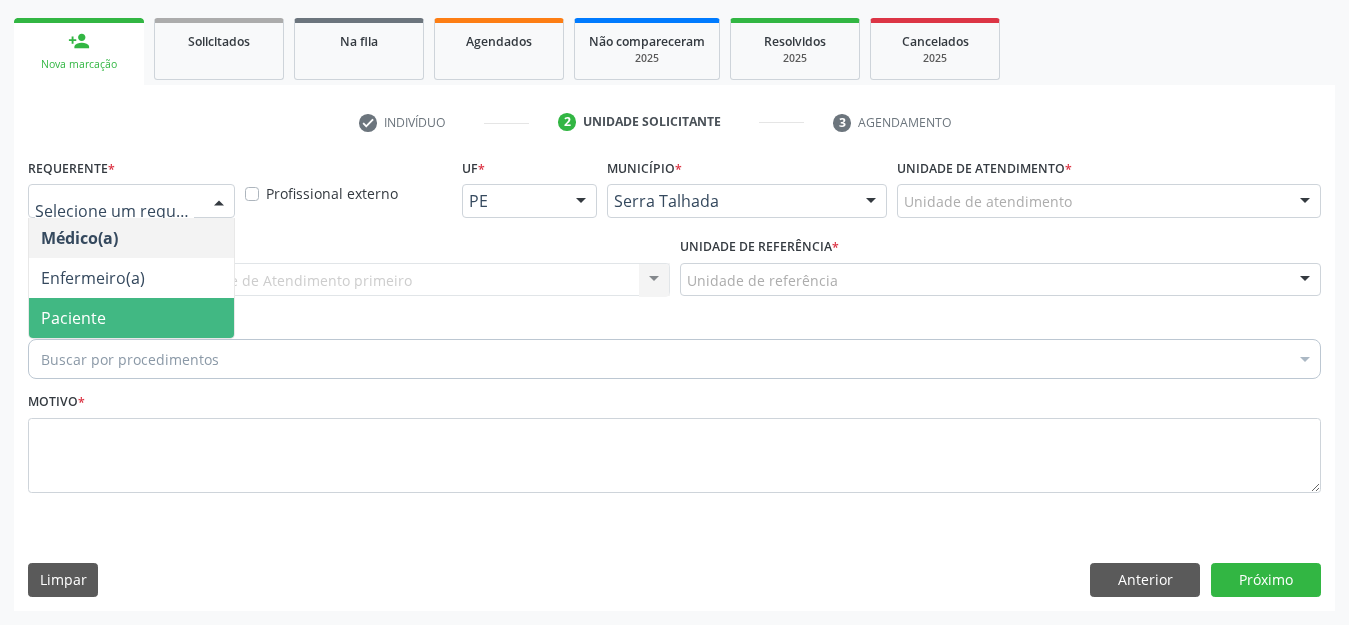 click on "Paciente" at bounding box center [73, 318] 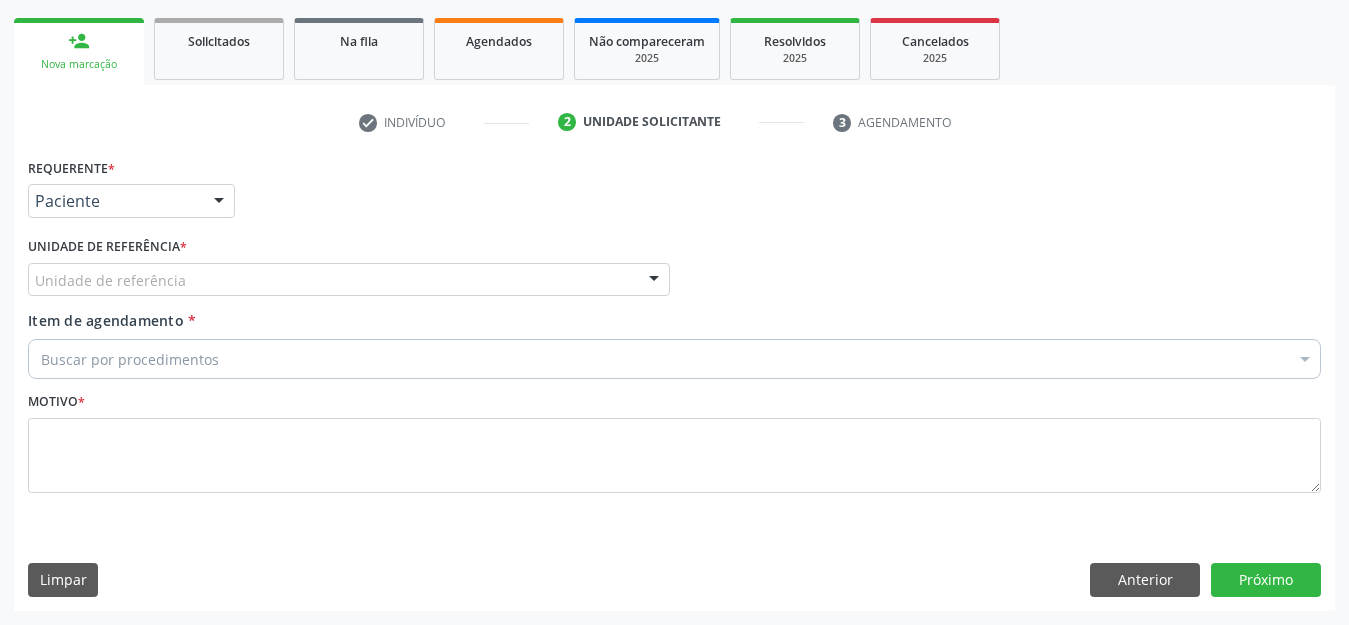 click on "Unidade de referência" at bounding box center (349, 280) 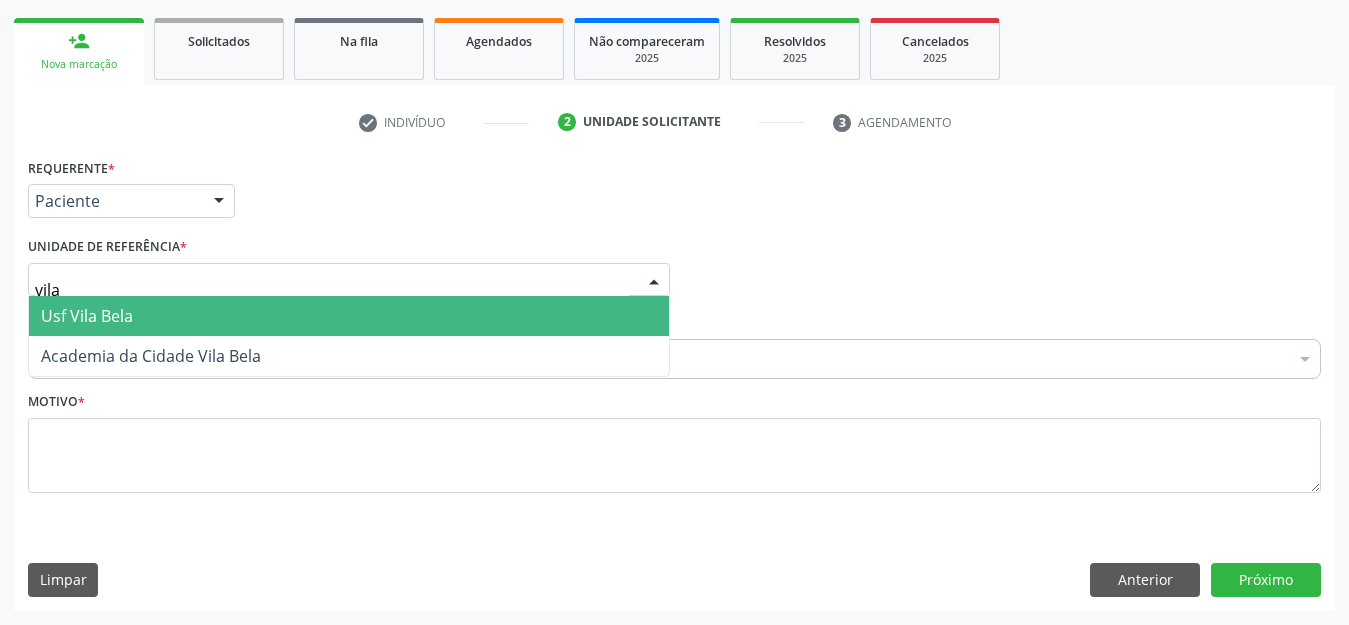 type on "vila" 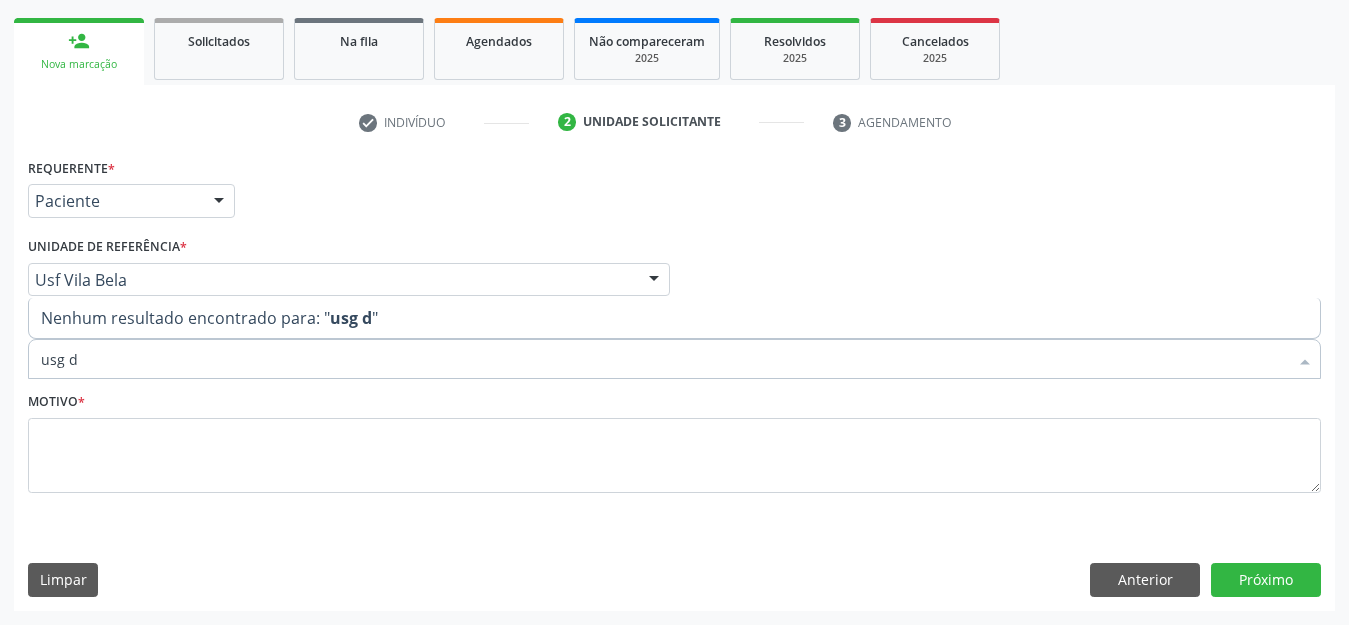 type on "usg" 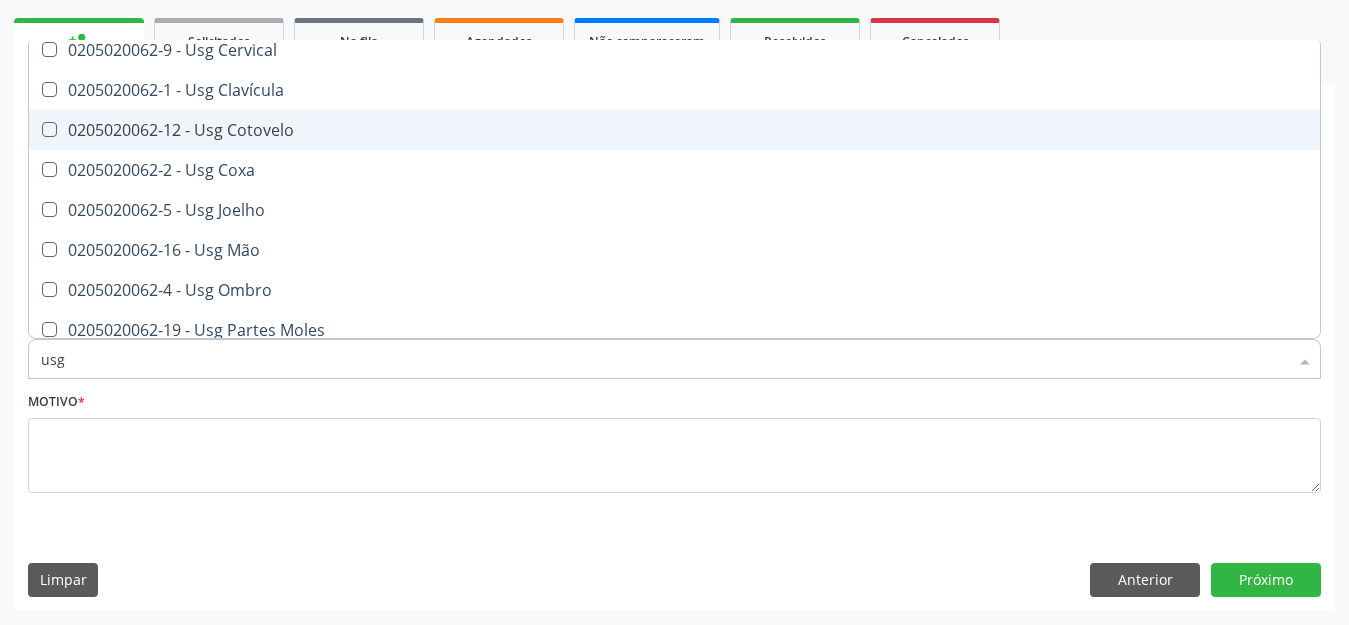 scroll, scrollTop: 132, scrollLeft: 0, axis: vertical 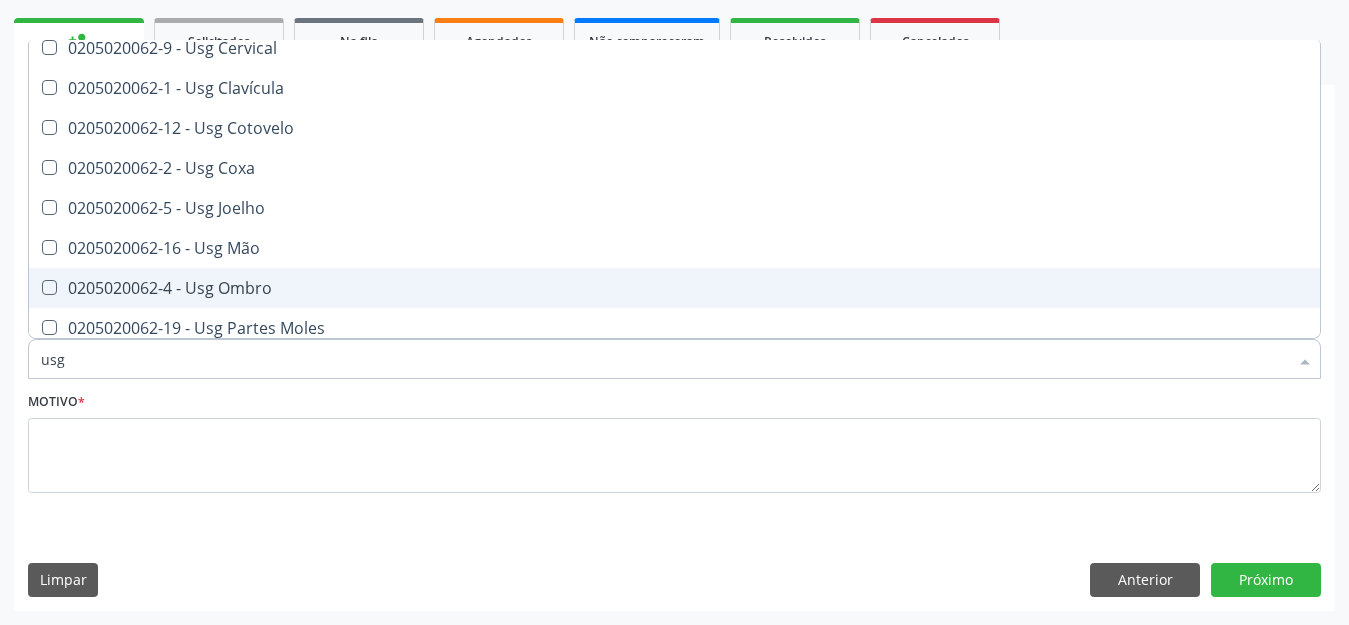click on "0205020062-4 - Usg Ombro" at bounding box center [674, 288] 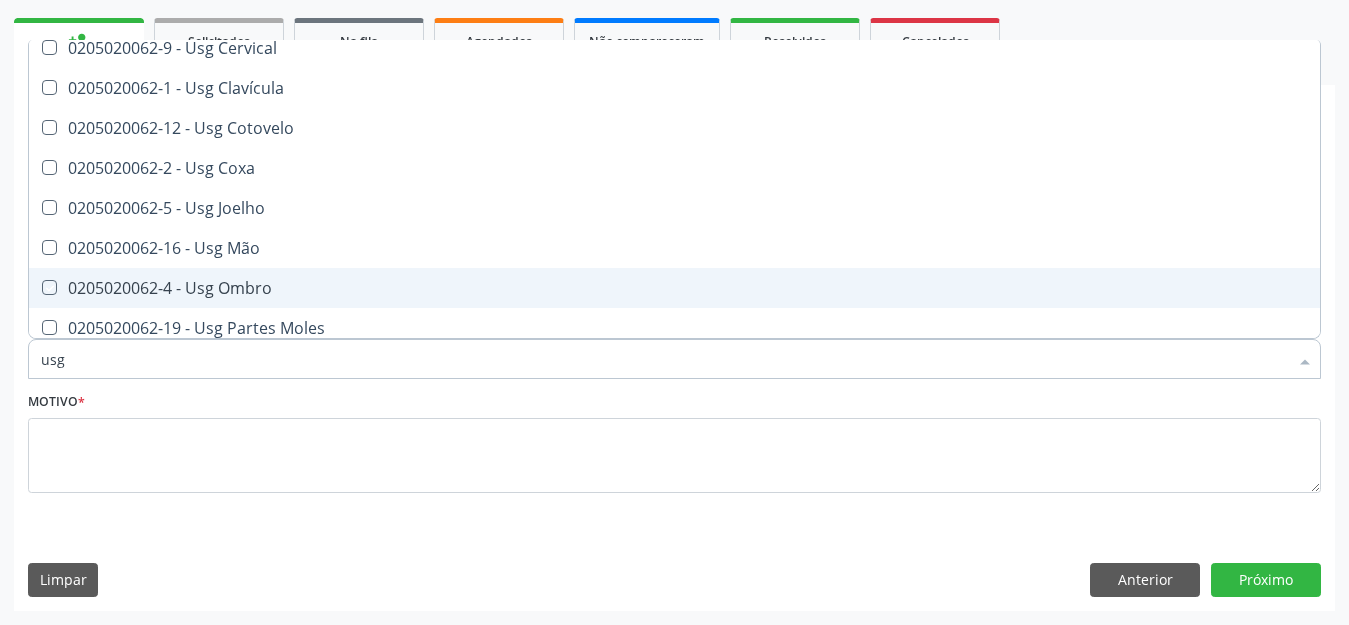 checkbox on "true" 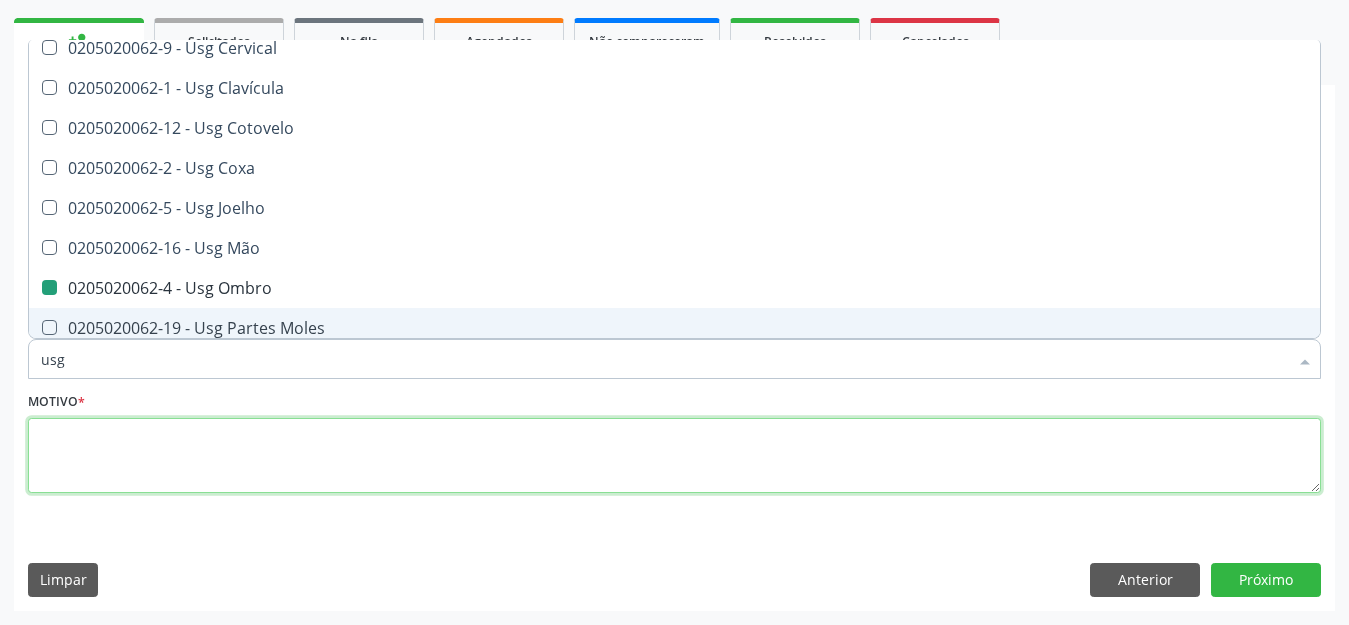 click at bounding box center [674, 456] 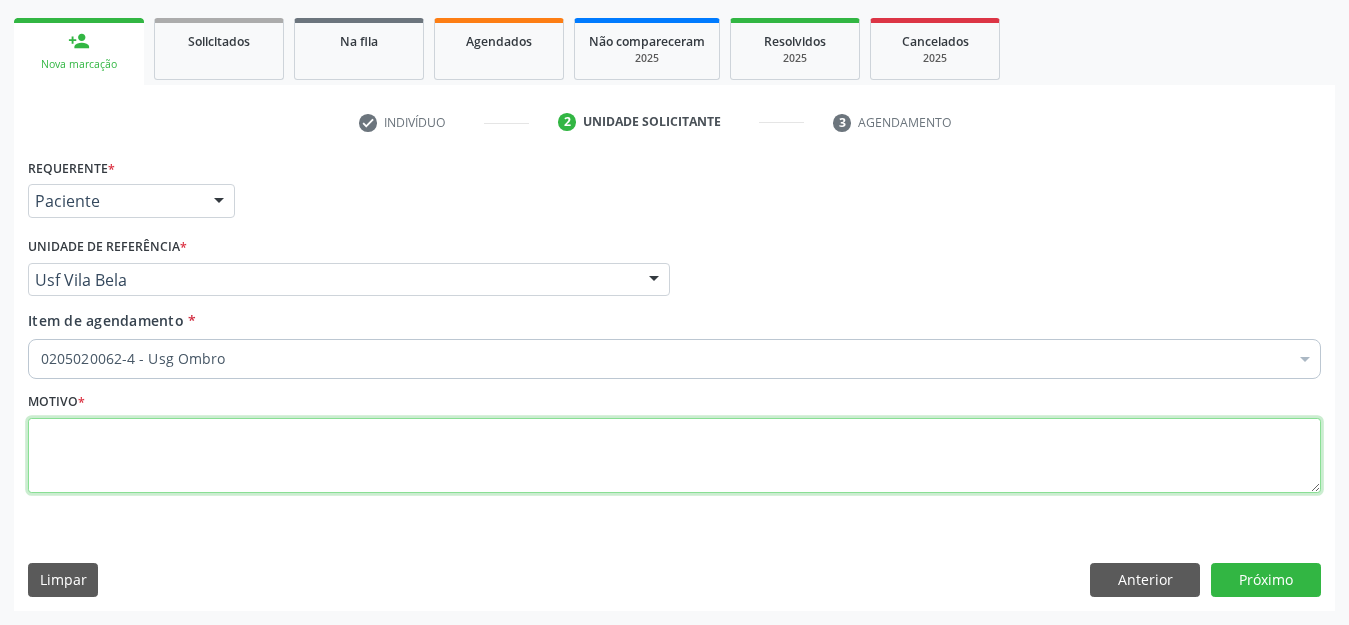 scroll, scrollTop: 0, scrollLeft: 0, axis: both 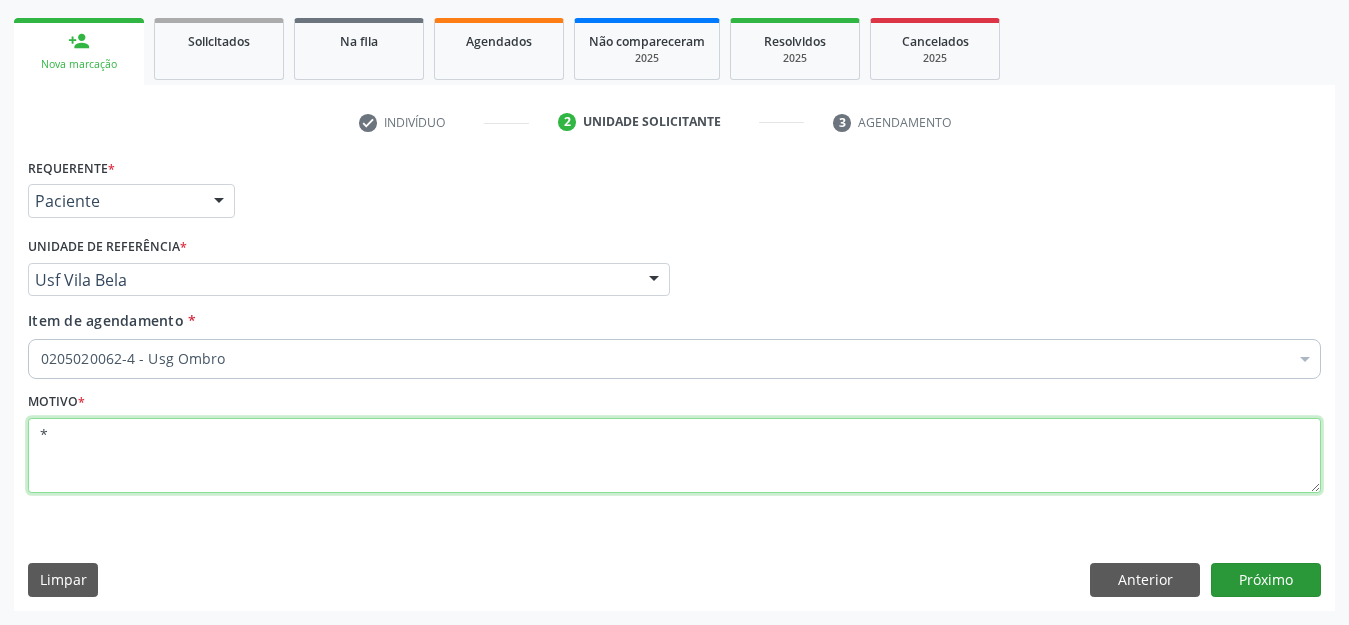 type on "*" 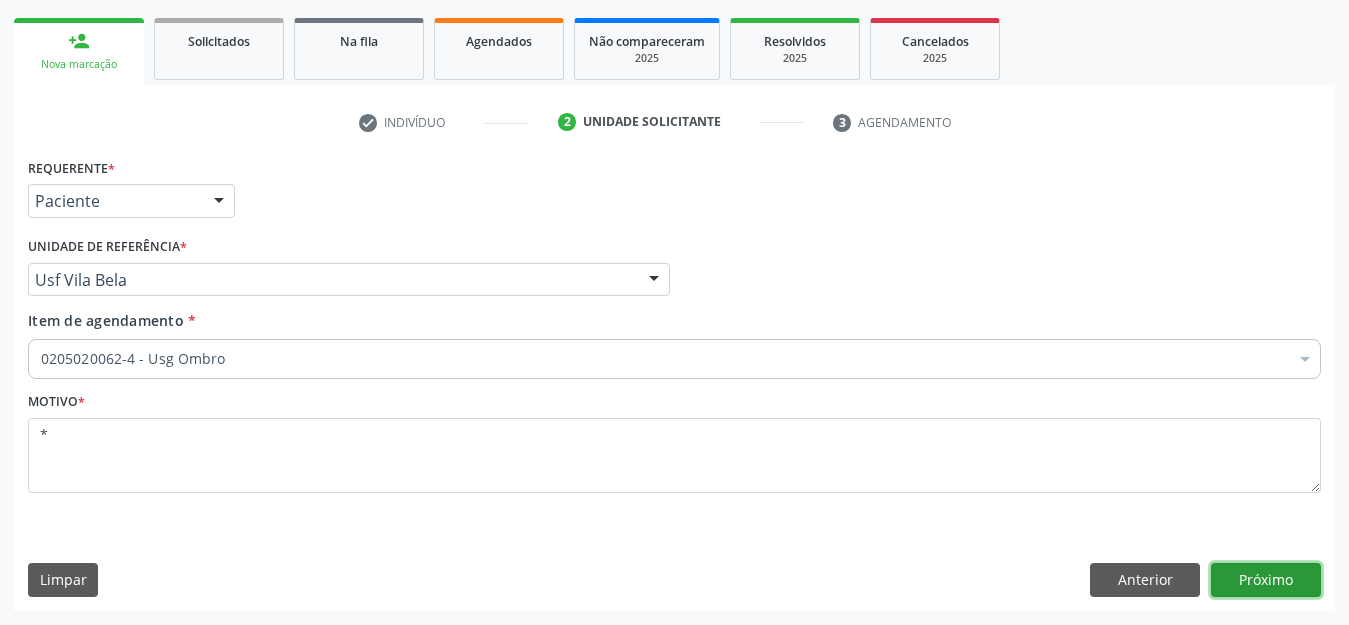 click on "Próximo" at bounding box center [1266, 580] 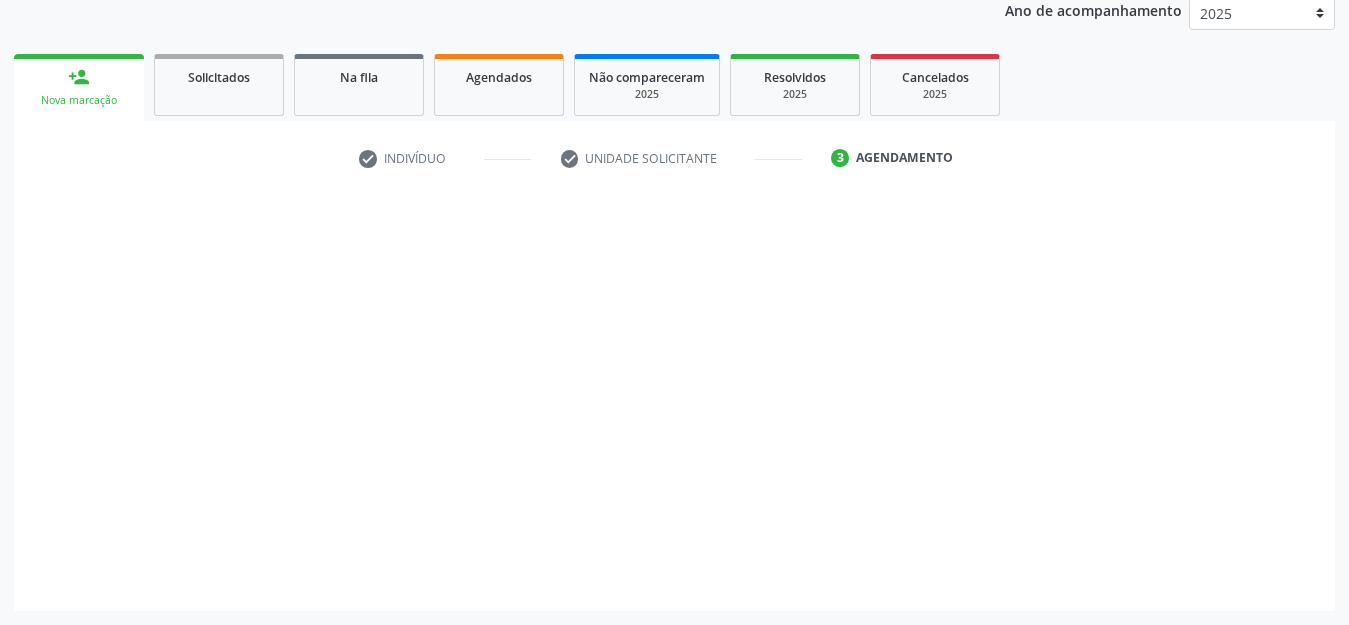 scroll, scrollTop: 245, scrollLeft: 0, axis: vertical 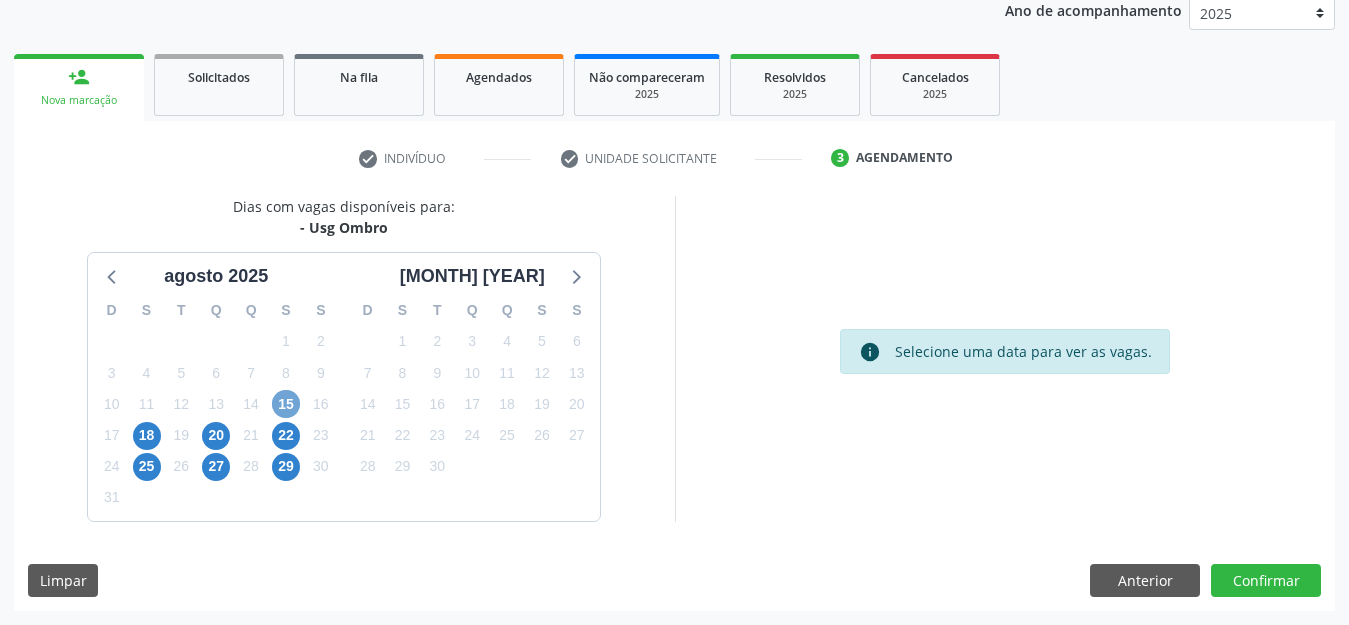 click on "15" at bounding box center (286, 404) 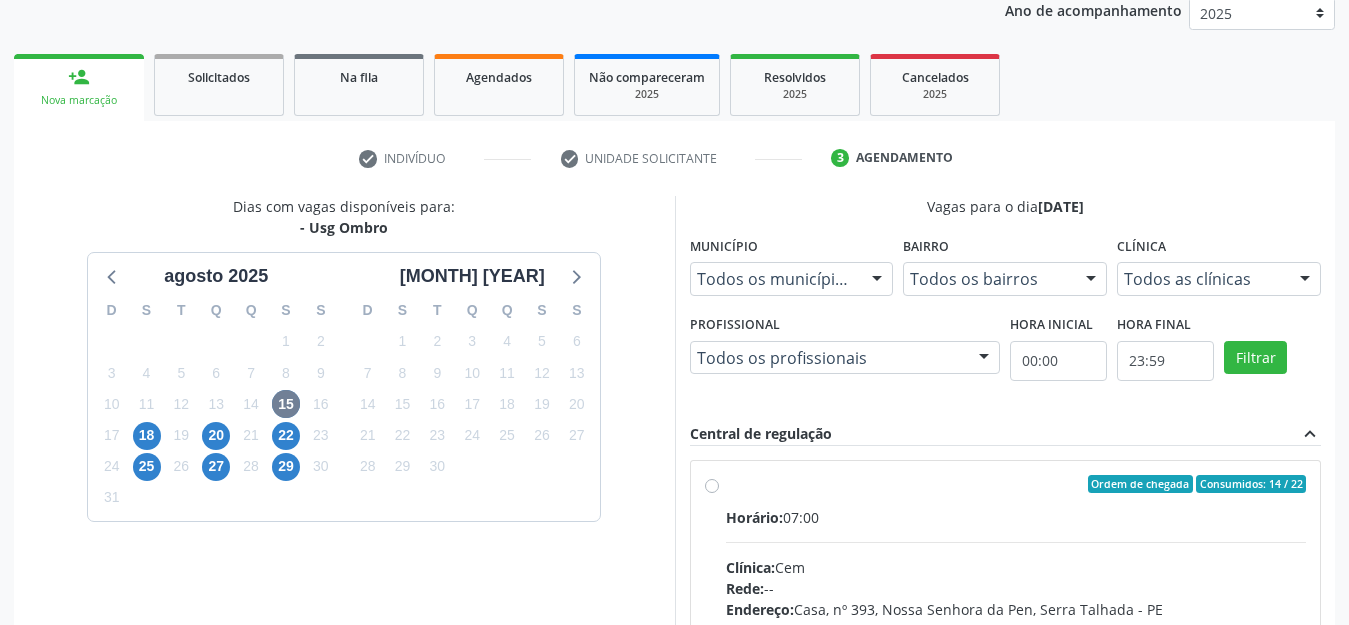 click on "Ordem de chegada
Consumidos: 14 / 22
Horário:   07:00
Clínica:  Cem
Rede:
--
Endereço:   Casa, nº 393, Nossa Senhora da Pen, Serra Talhada - PE
Telefone:   --
Profissional:
Ebenone Antonio da Silva
Informações adicionais sobre o atendimento
Idade de atendimento:
de 0 a 120 anos
Gênero(s) atendido(s):
Masculino e Feminino
Informações adicionais:
--" at bounding box center [1016, 628] 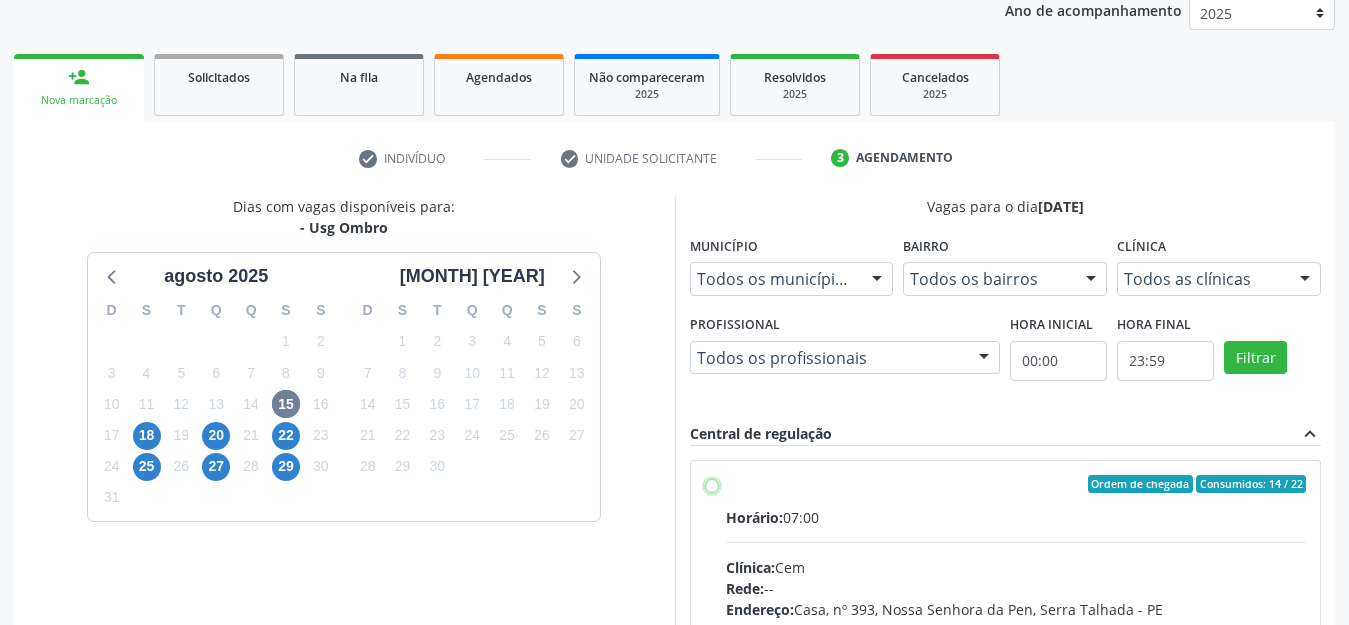 radio on "true" 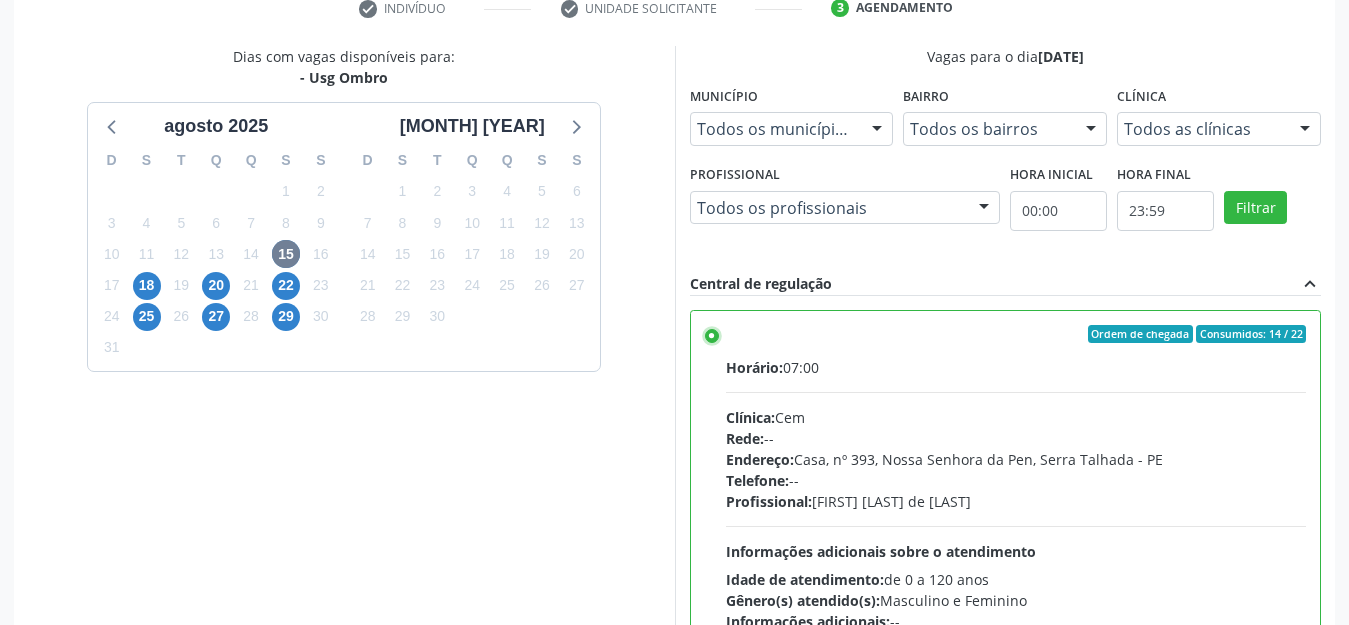 scroll, scrollTop: 570, scrollLeft: 0, axis: vertical 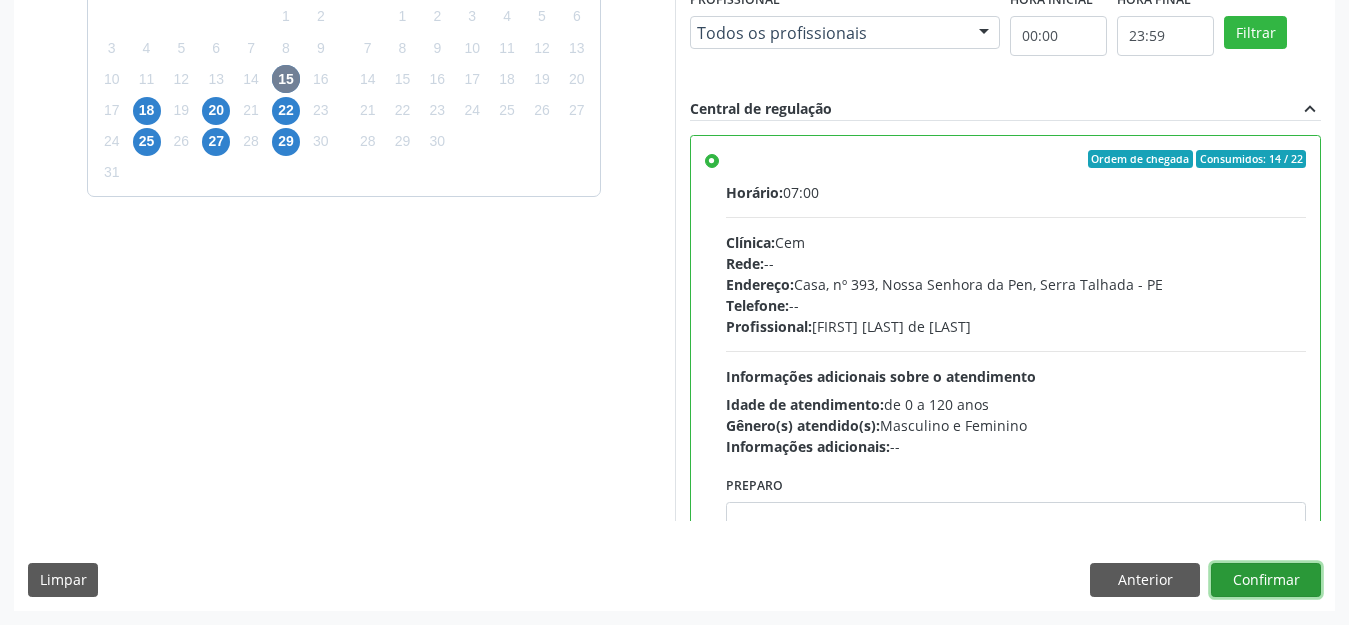 click on "Confirmar" at bounding box center (1266, 580) 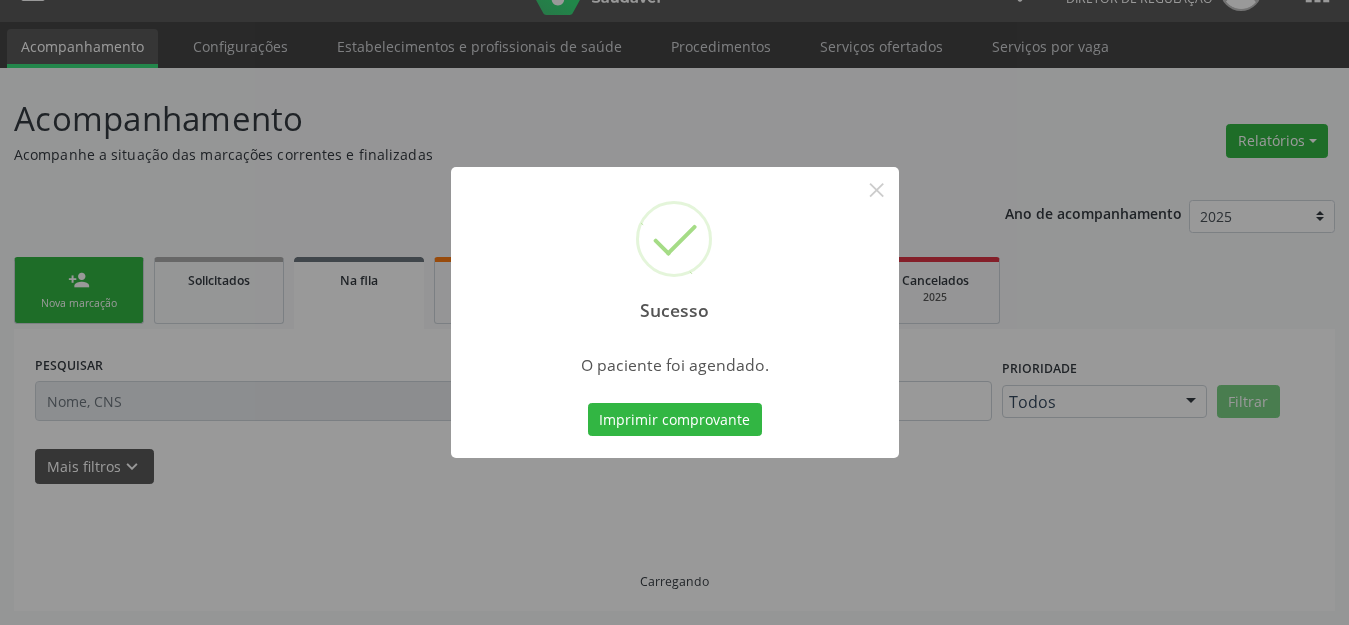 scroll, scrollTop: 42, scrollLeft: 0, axis: vertical 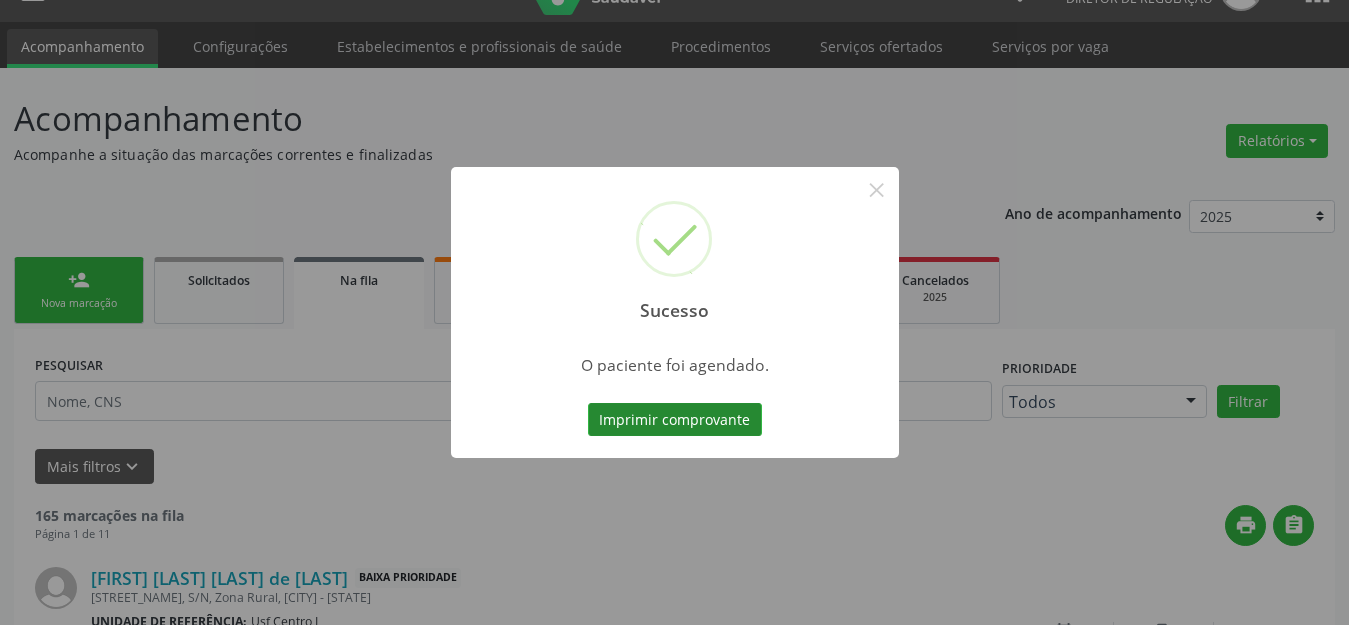 click on "Imprimir comprovante" at bounding box center (675, 420) 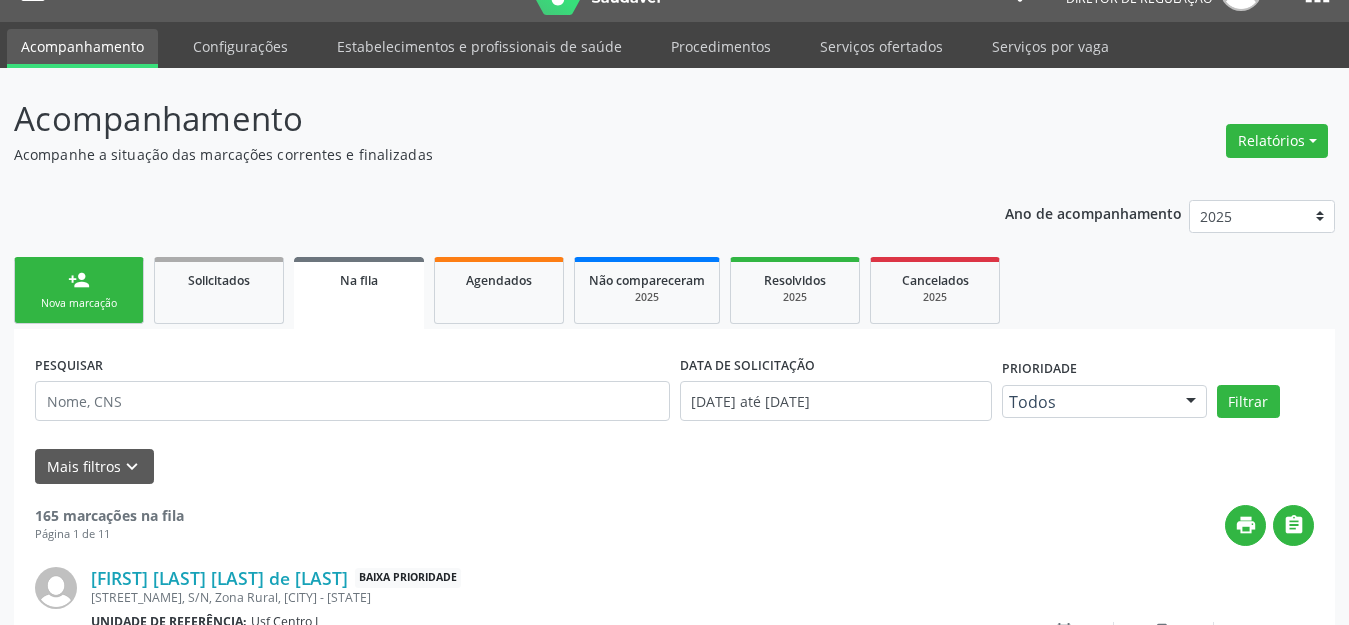click on "Nova marcação" at bounding box center [79, 303] 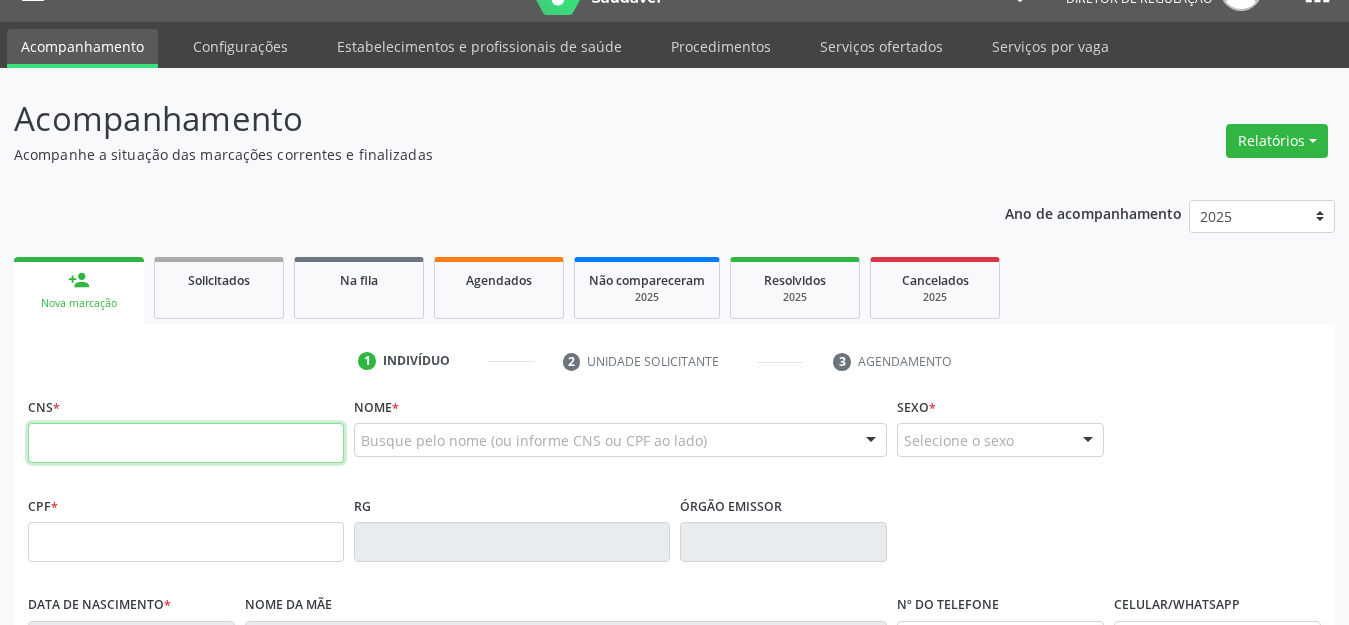 click at bounding box center [186, 443] 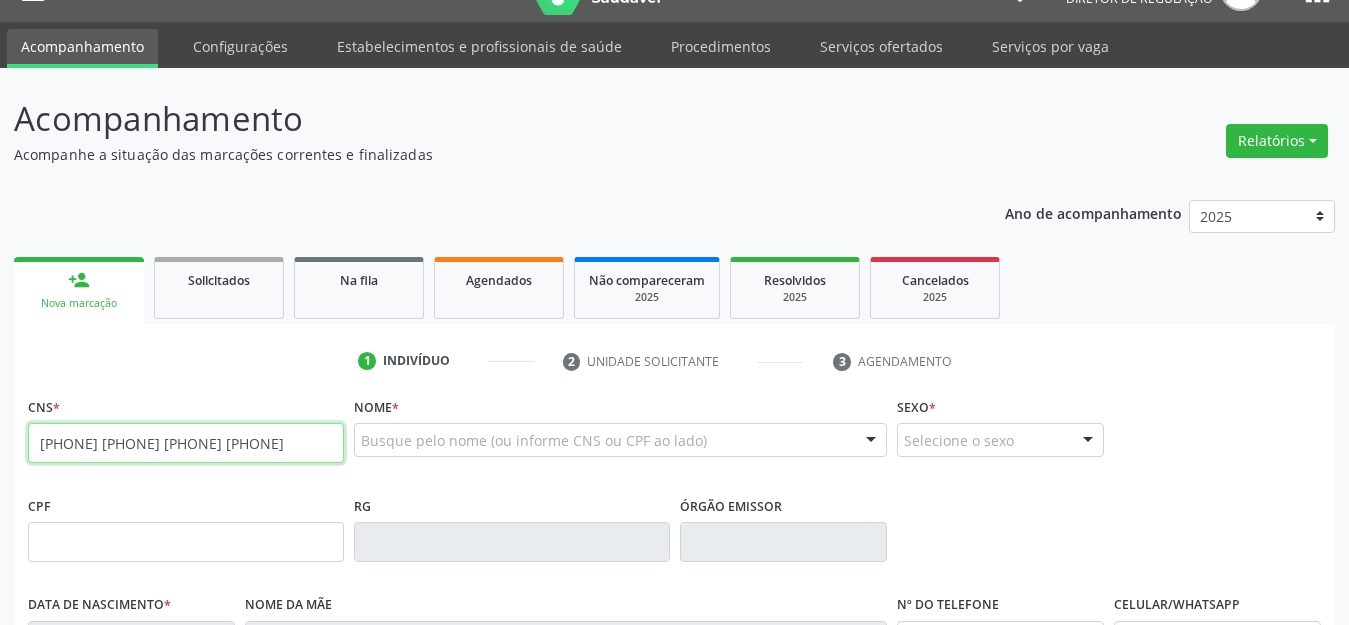 type on "705 8004 0960 3331" 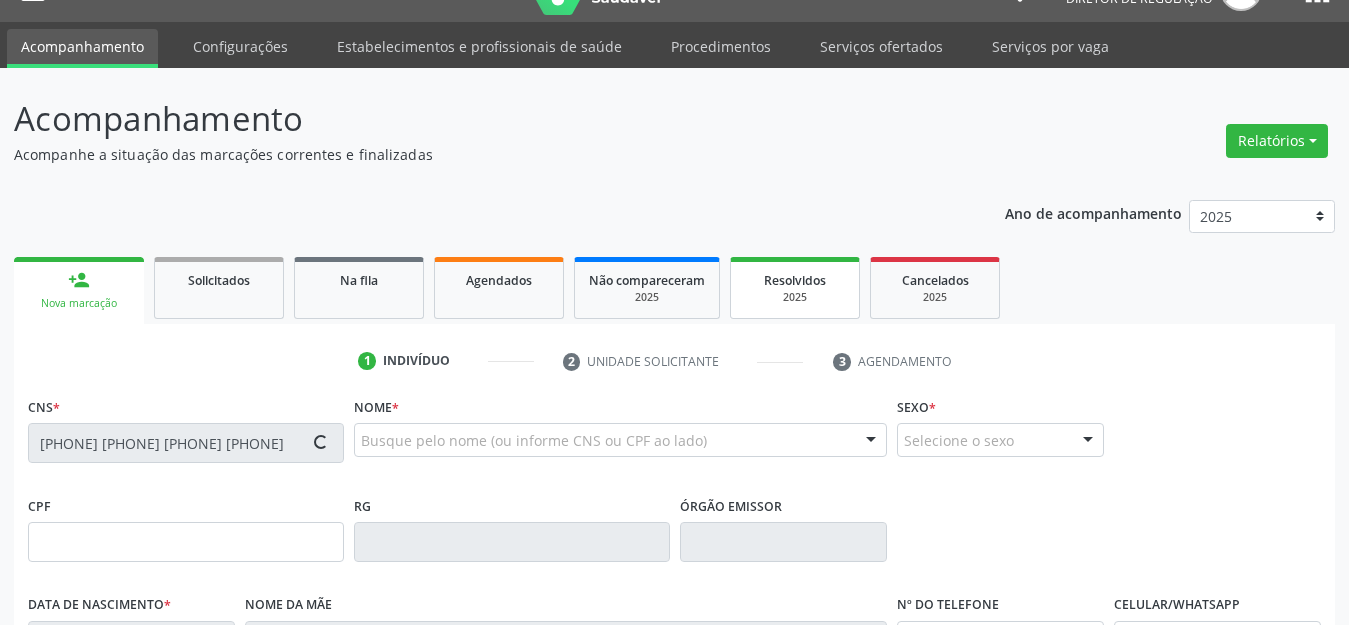 type on "063.849.114-26" 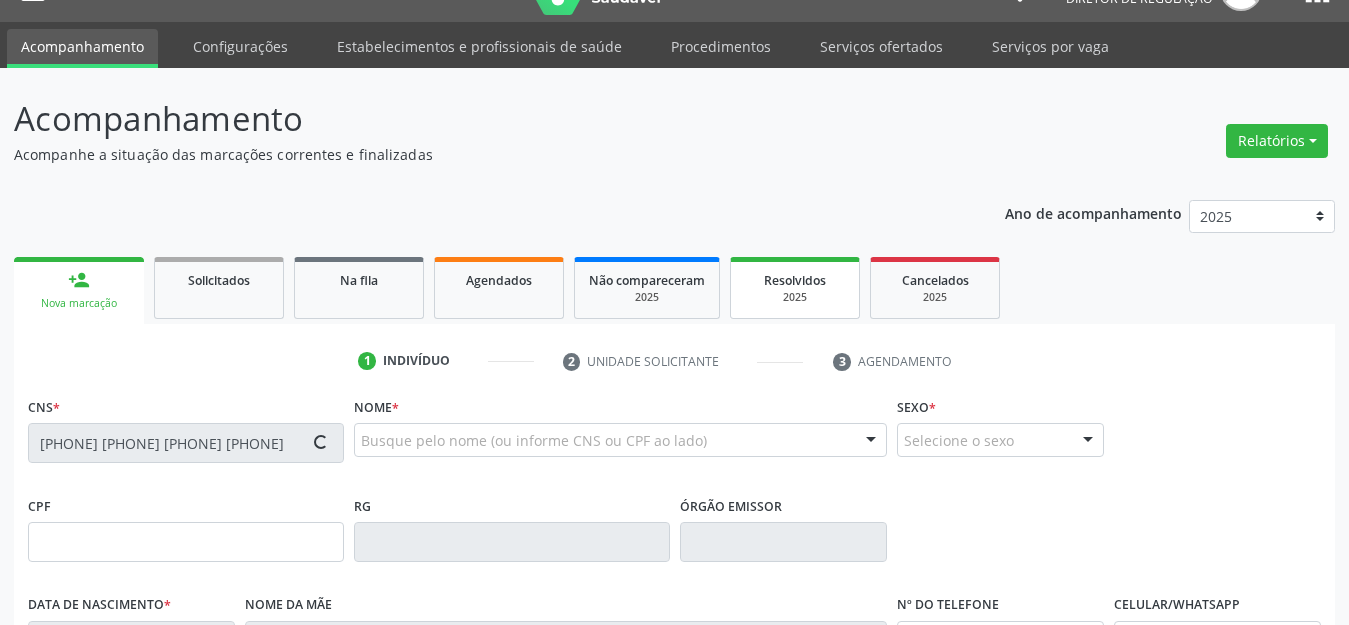 type on "29/11/1987" 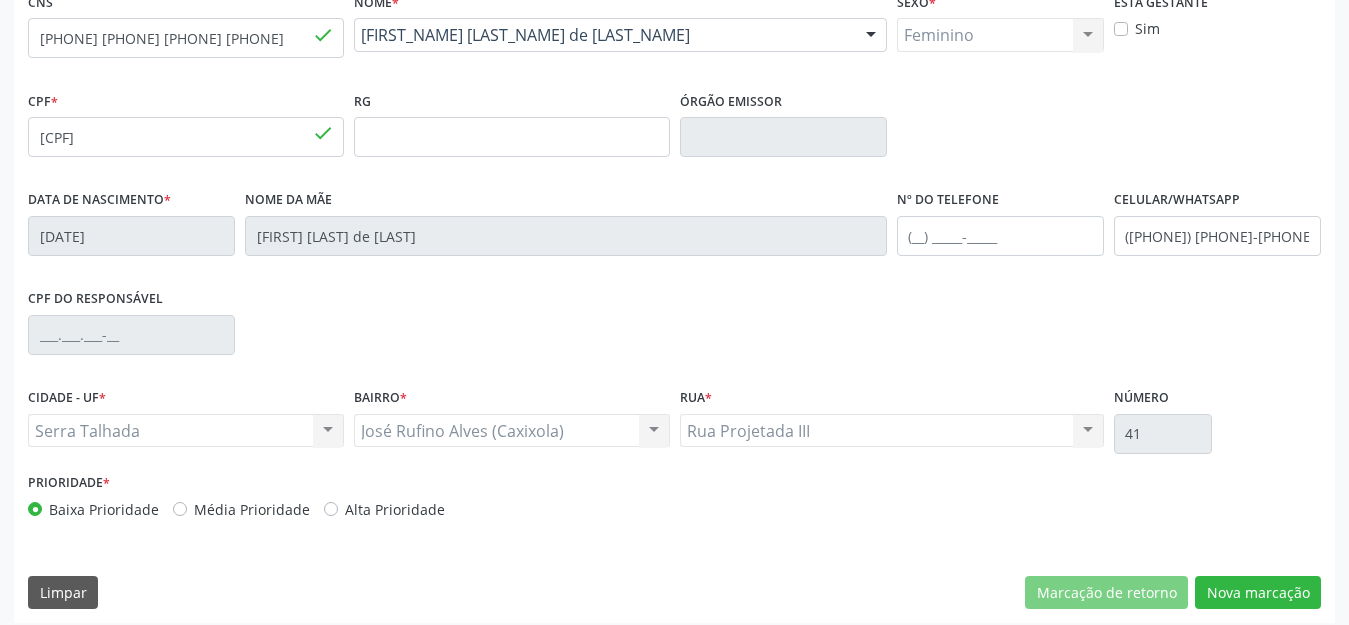 scroll, scrollTop: 459, scrollLeft: 0, axis: vertical 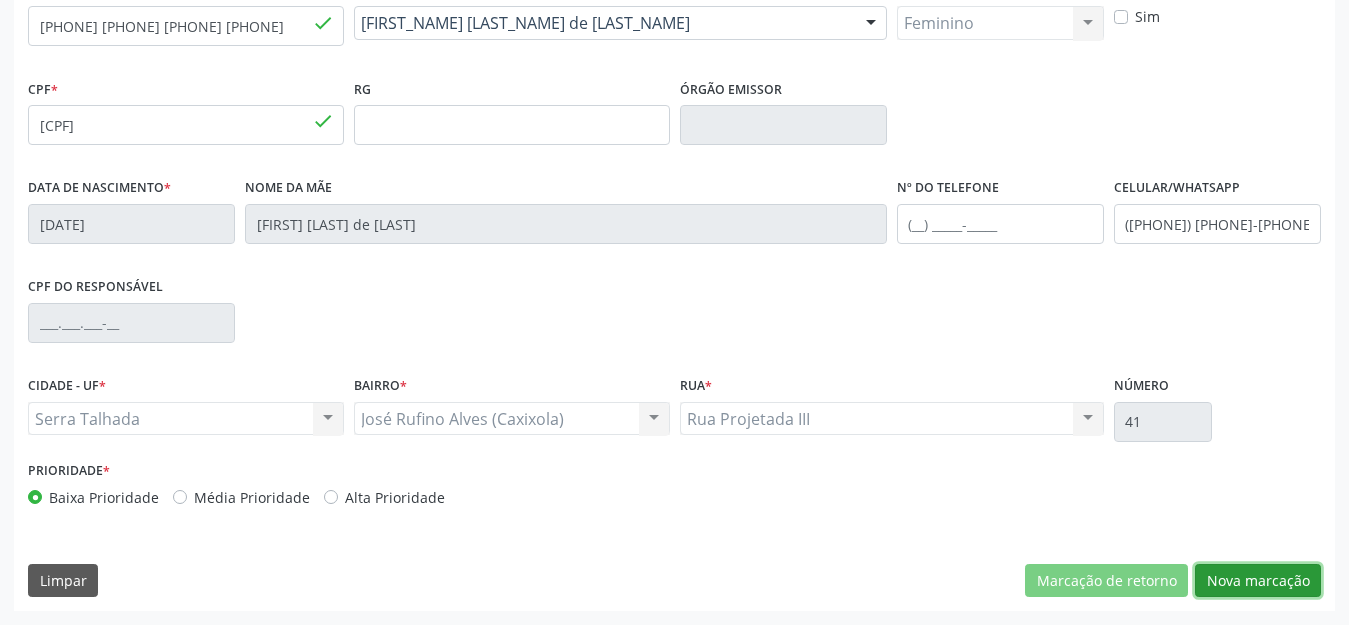 click on "Nova marcação" at bounding box center [1258, 581] 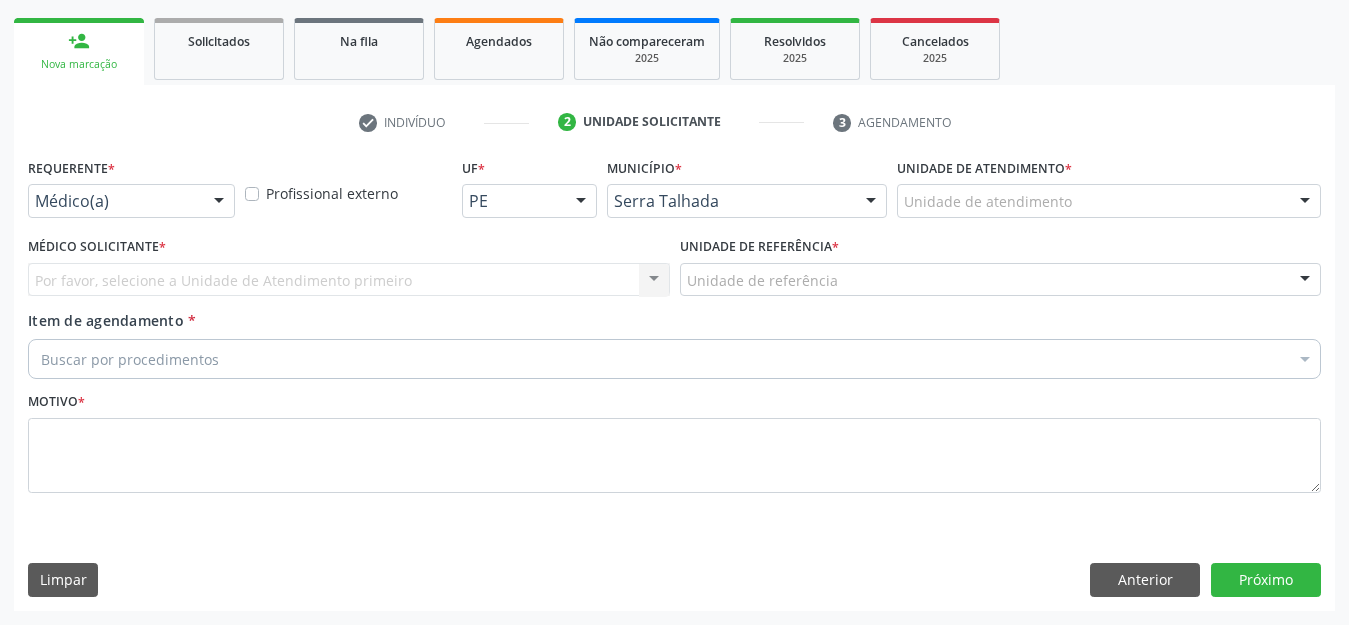 scroll, scrollTop: 281, scrollLeft: 0, axis: vertical 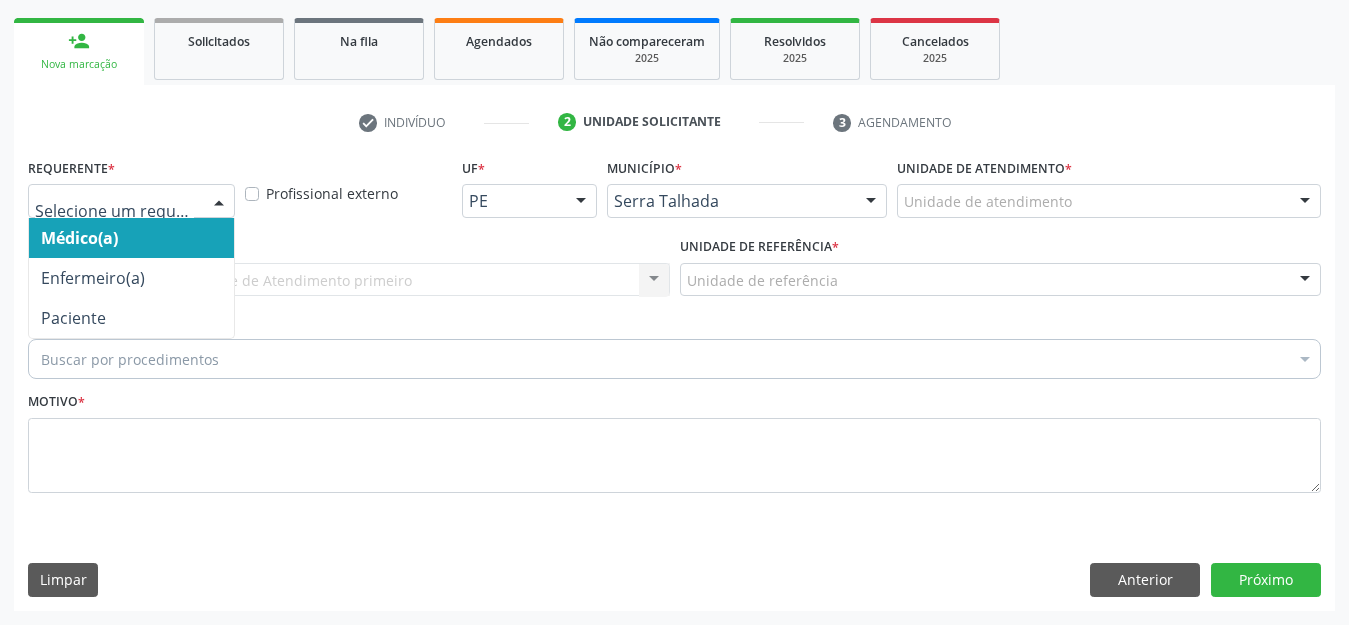 click at bounding box center (131, 201) 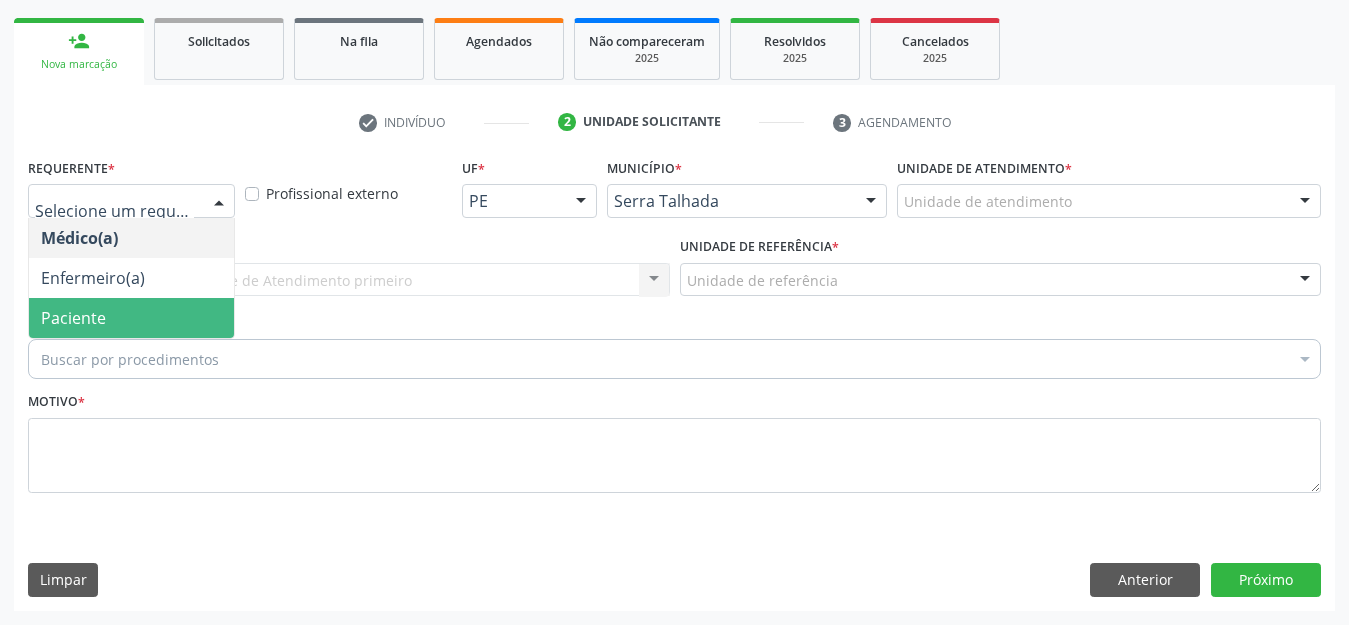 click on "Paciente" at bounding box center (131, 318) 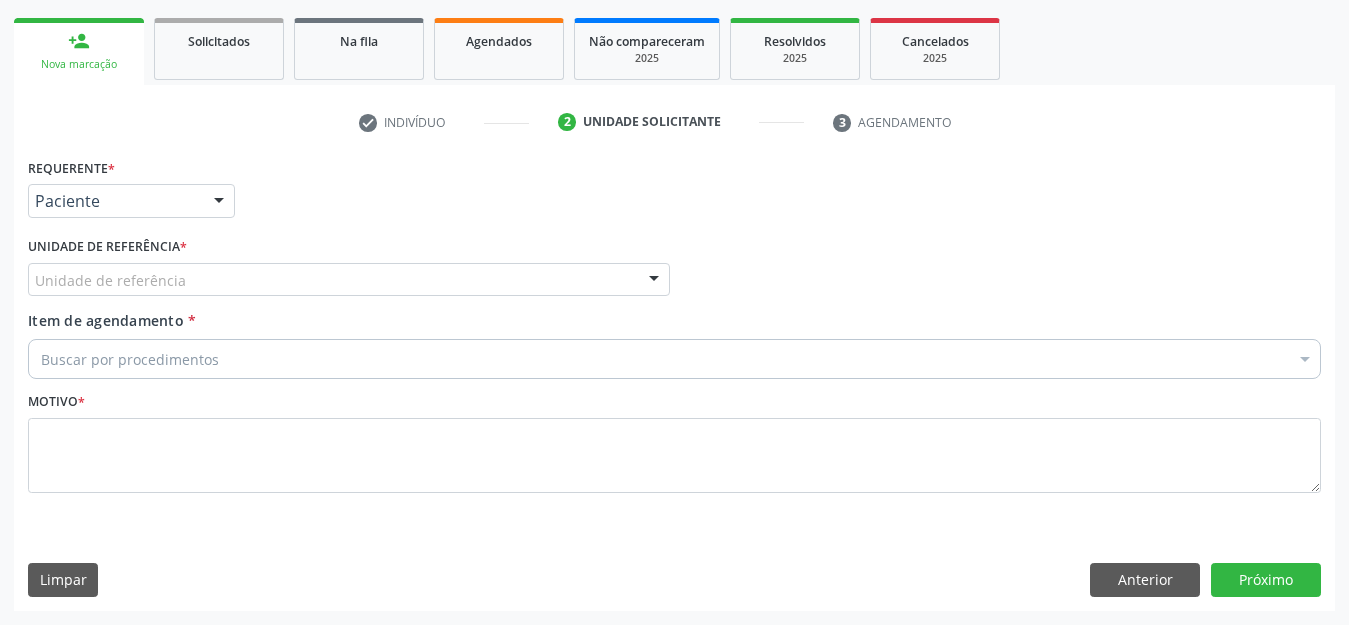 click on "Unidade de referência" at bounding box center [349, 280] 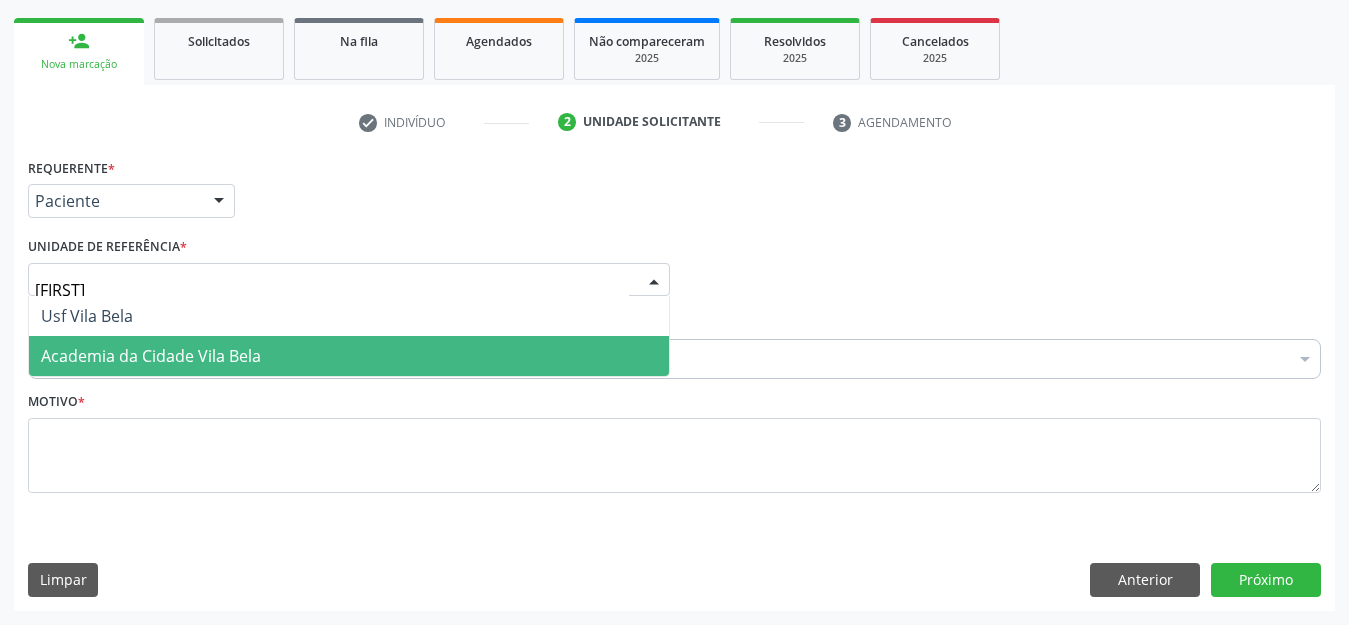 type on "vila bela" 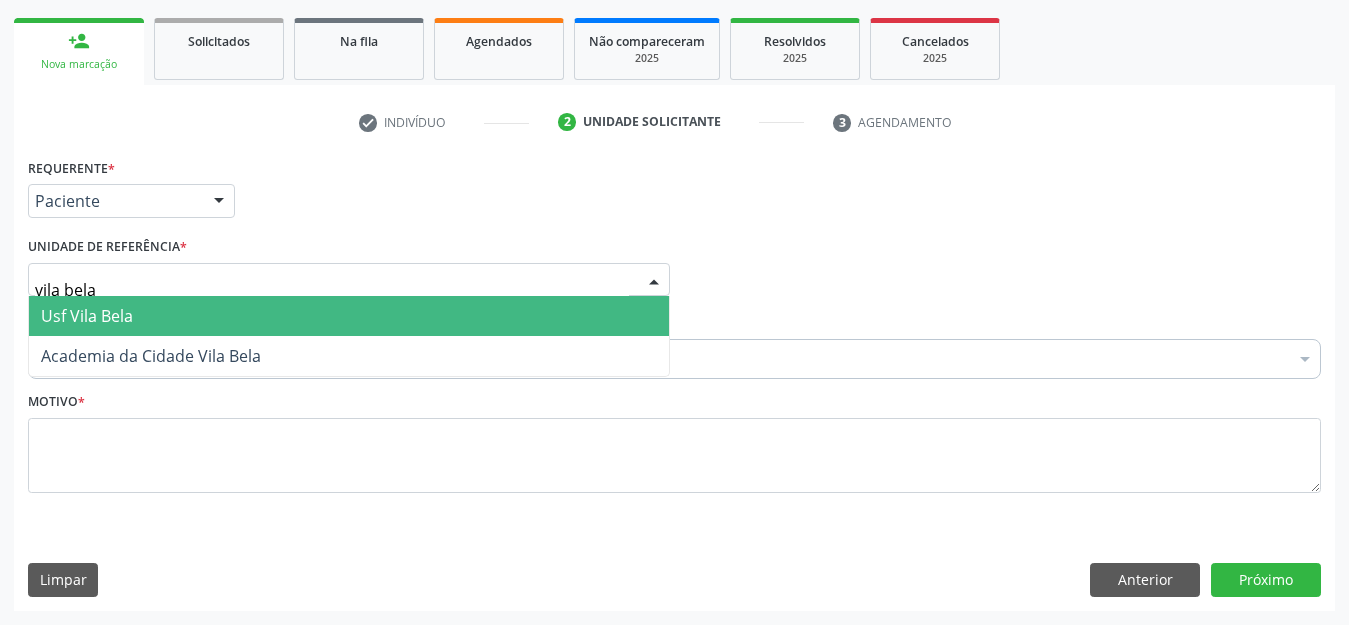 click on "Usf Vila Bela" at bounding box center [349, 316] 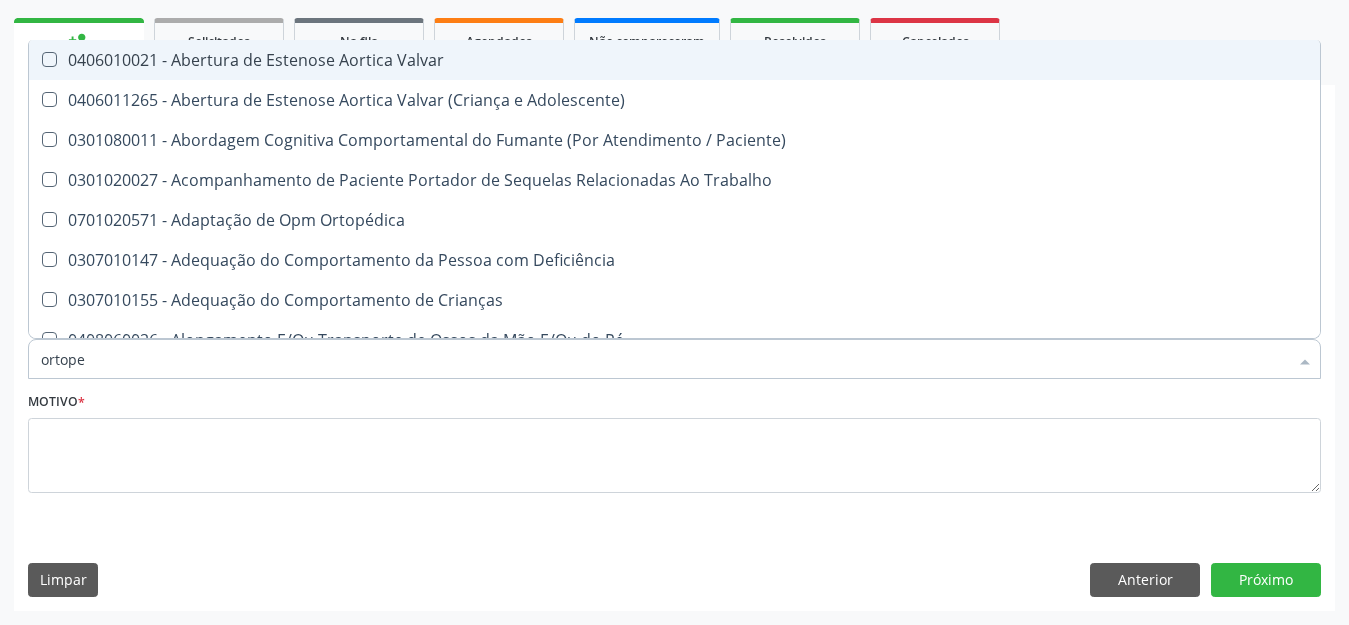 type on "ortoped" 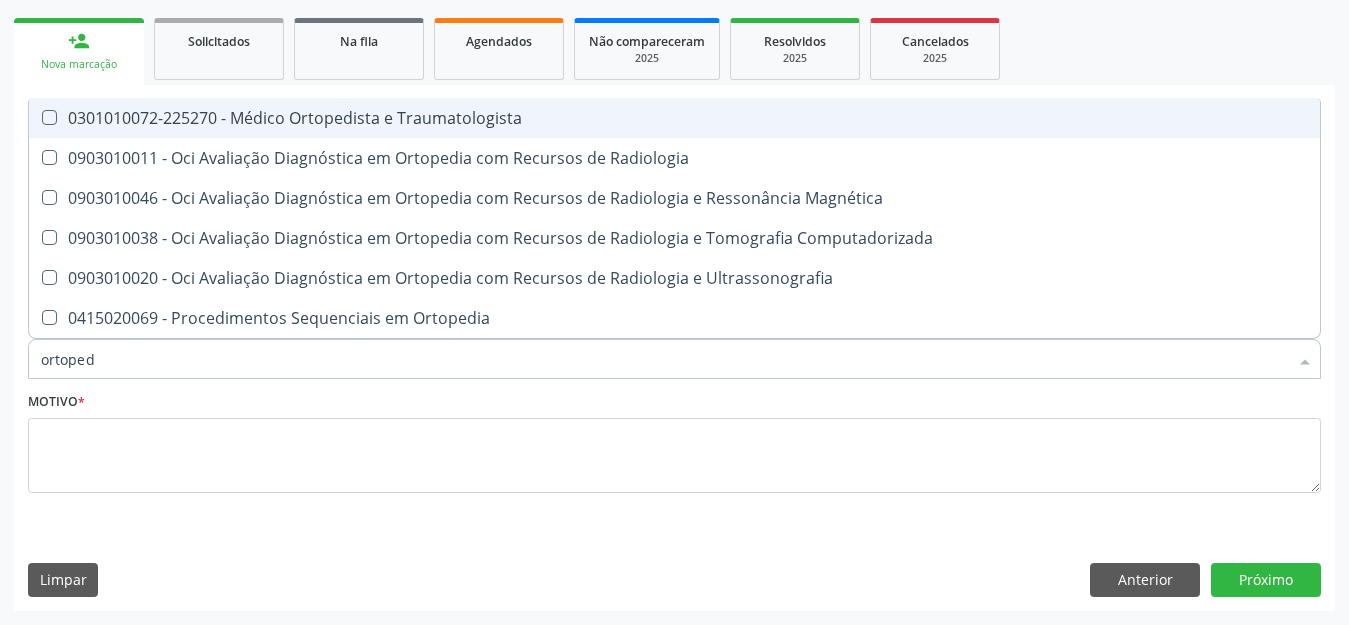 click on "0301010072-225270 - Médico Ortopedista e Traumatologista" at bounding box center [674, 118] 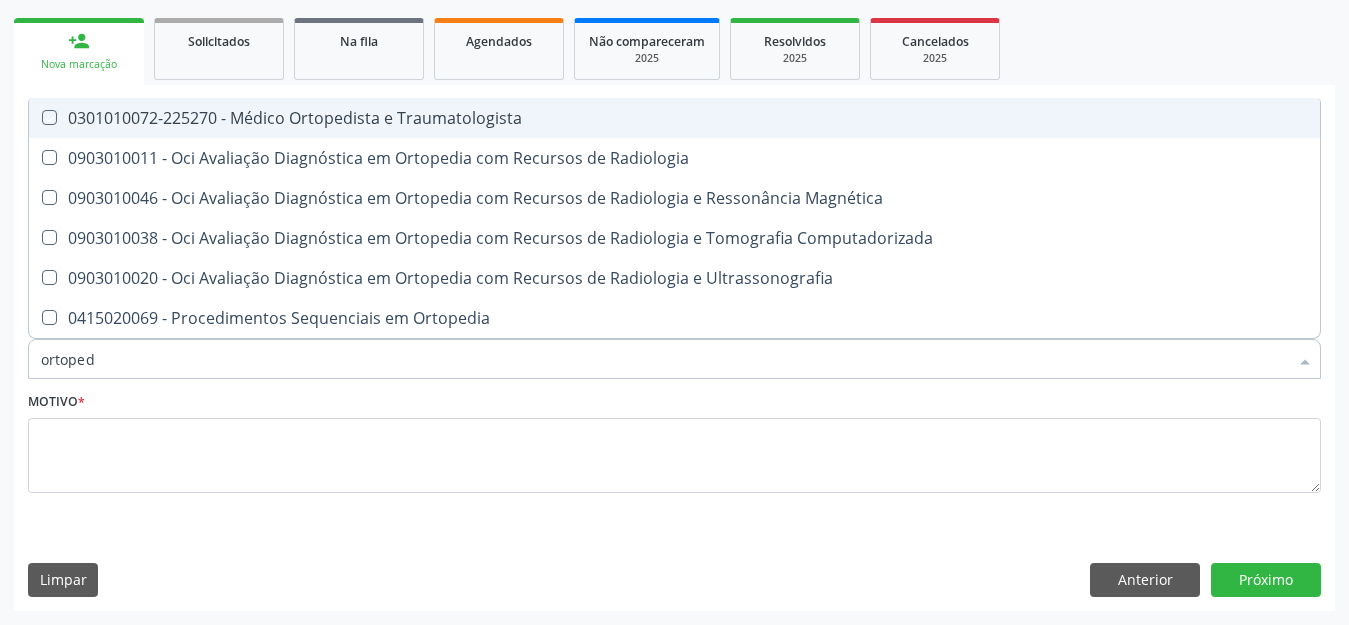 checkbox on "true" 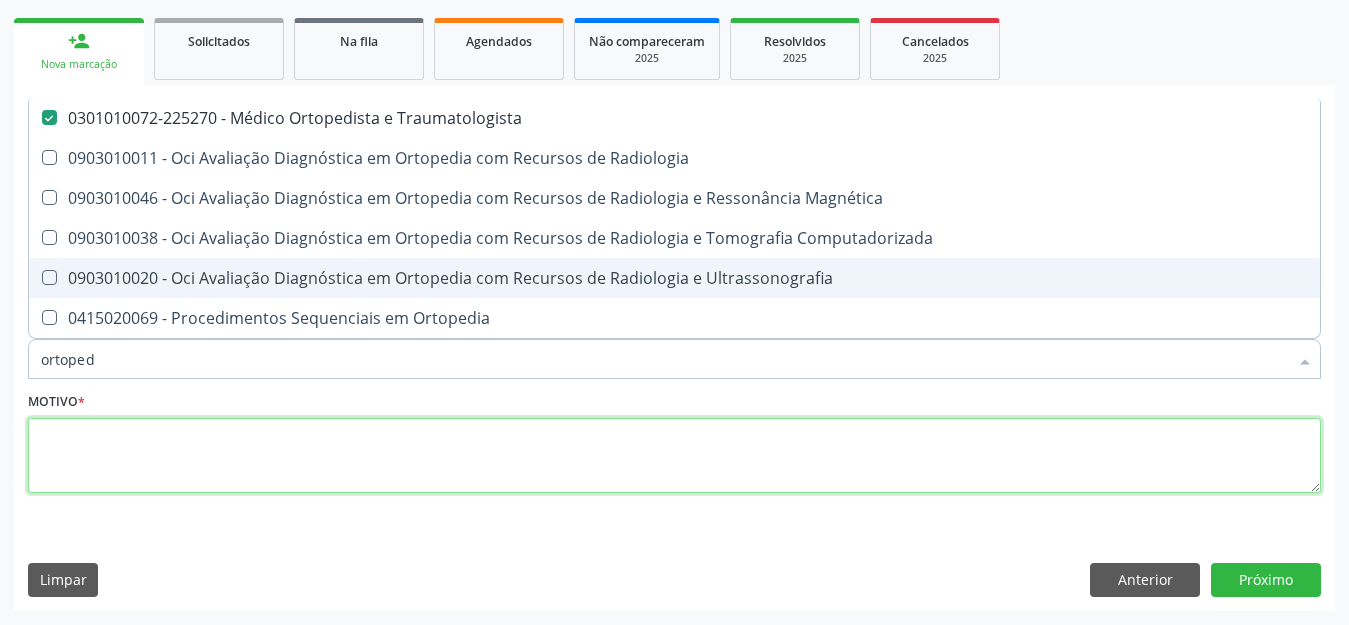 click at bounding box center (674, 456) 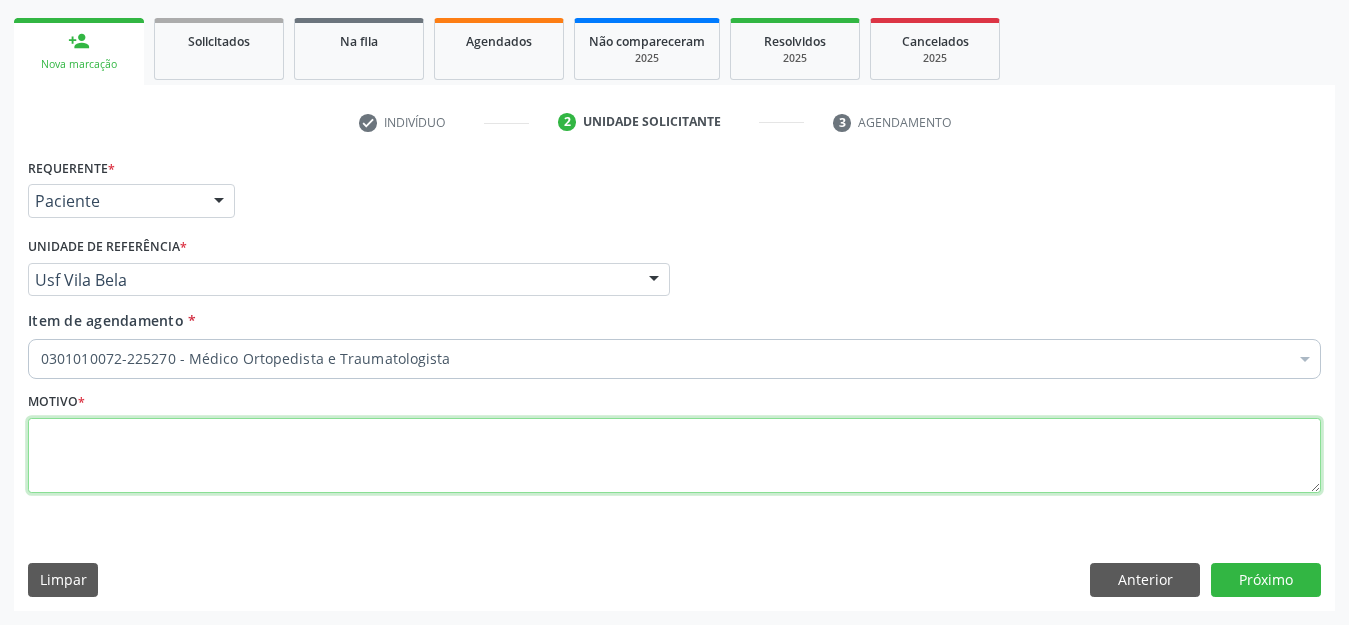 type on "*" 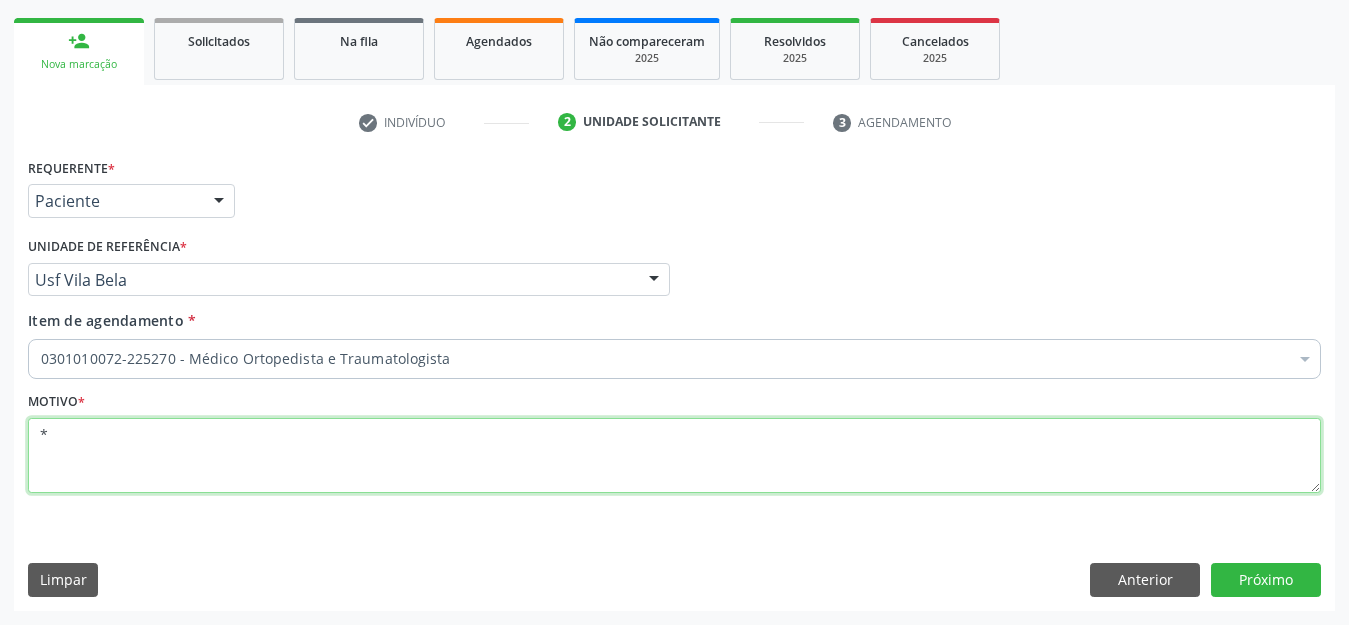 checkbox on "true" 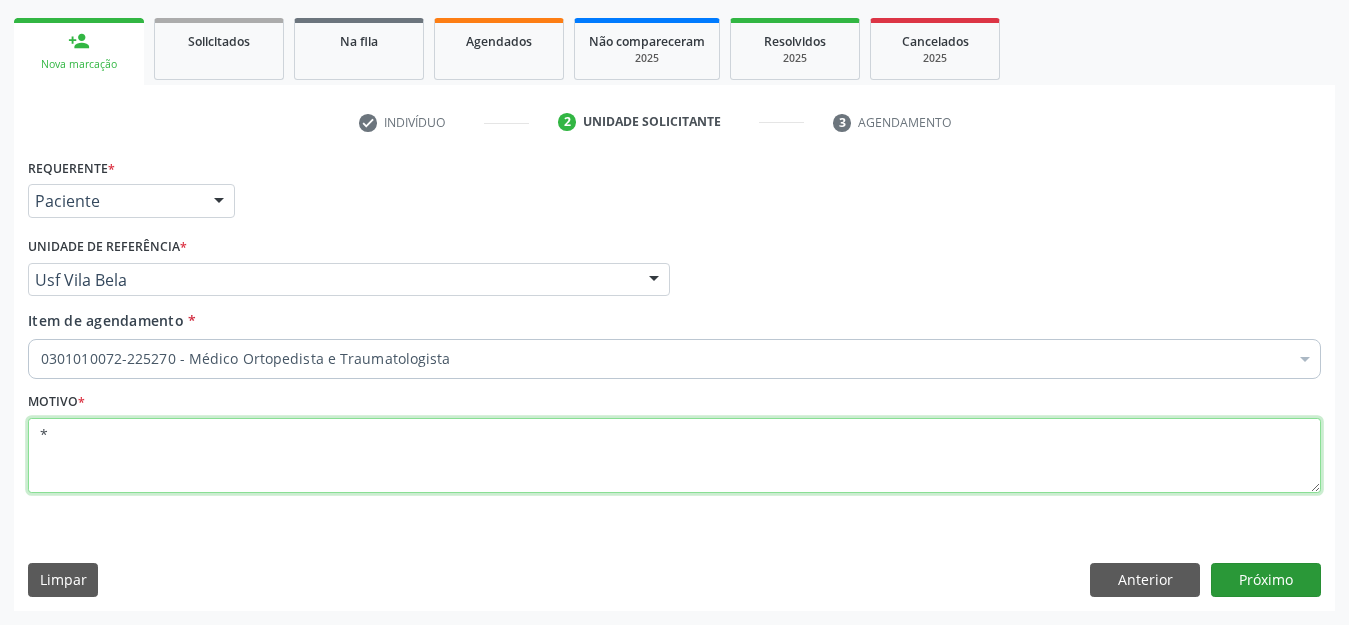 type on "*" 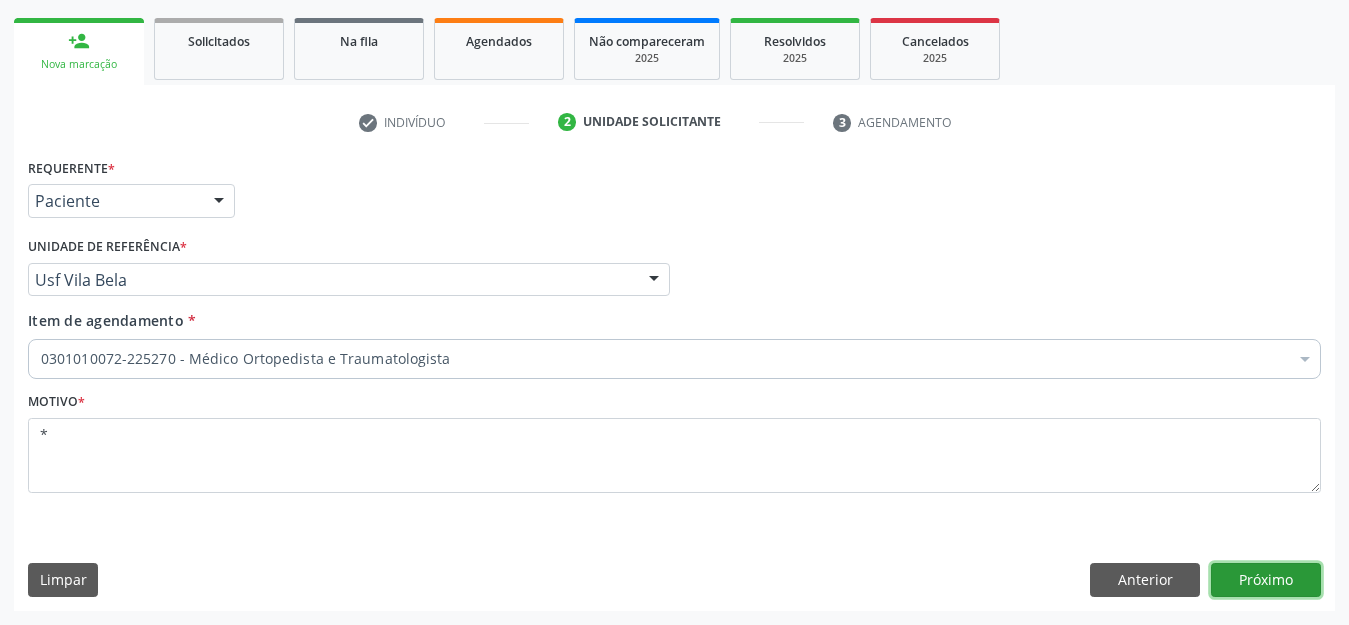 click on "Próximo" at bounding box center (1266, 580) 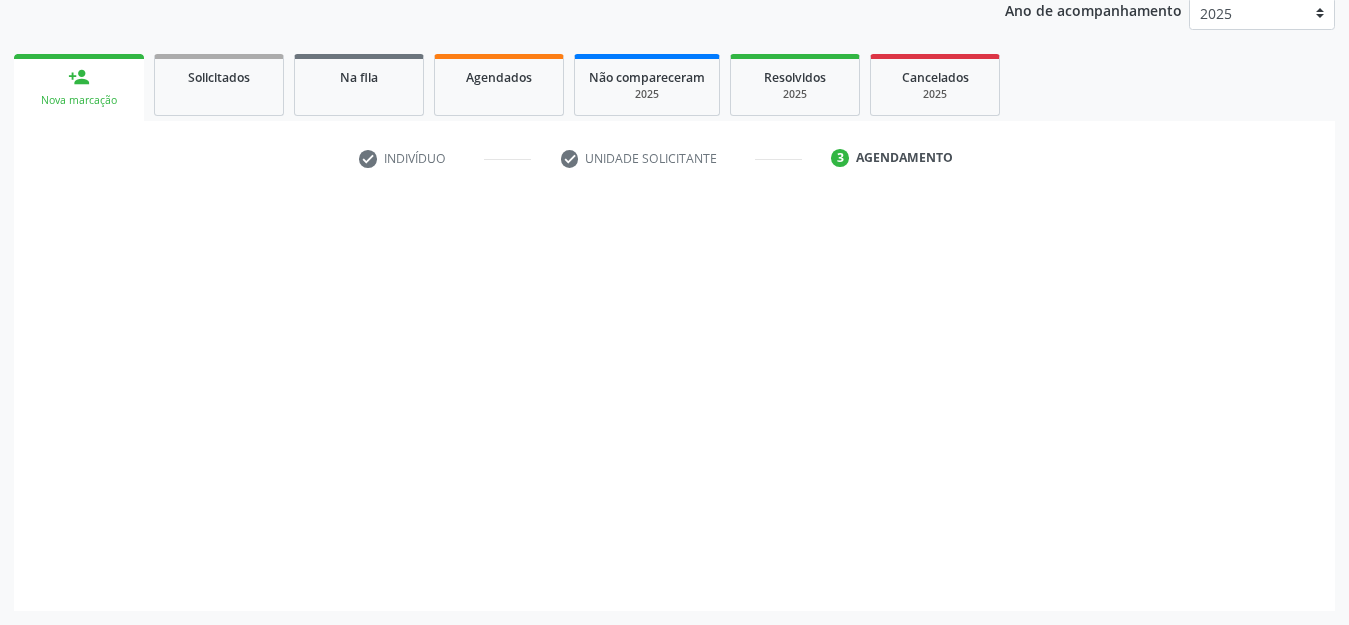 scroll, scrollTop: 245, scrollLeft: 0, axis: vertical 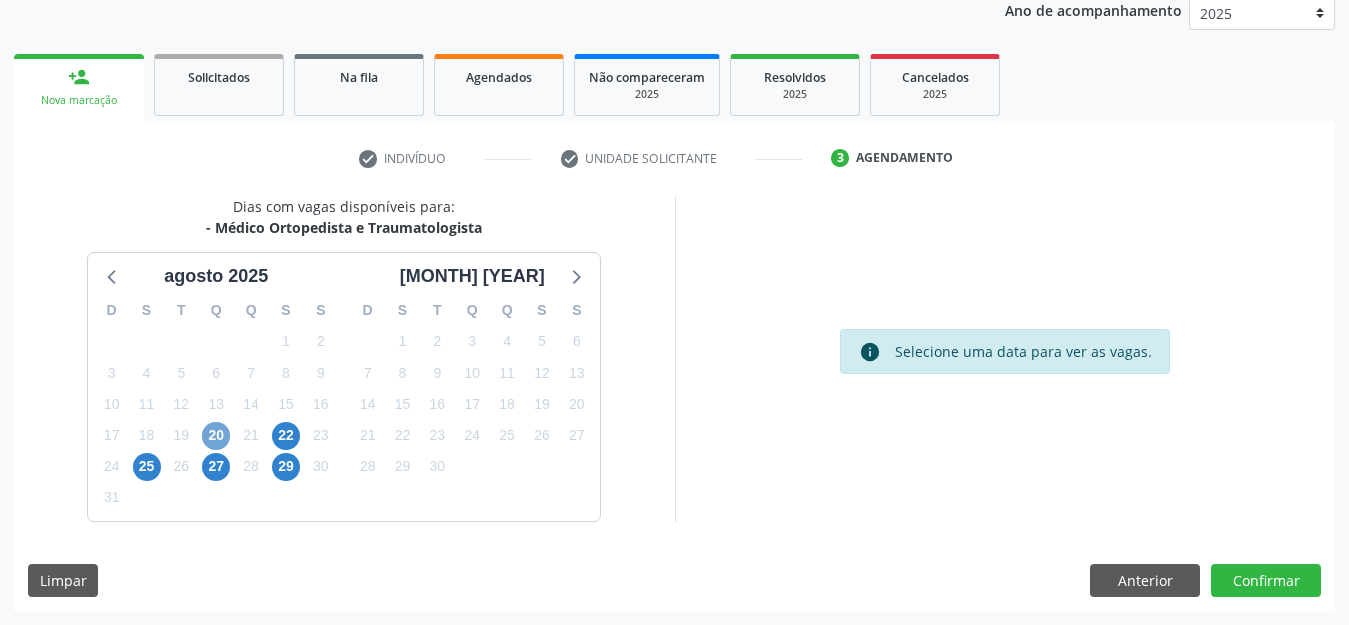click on "20" at bounding box center [216, 436] 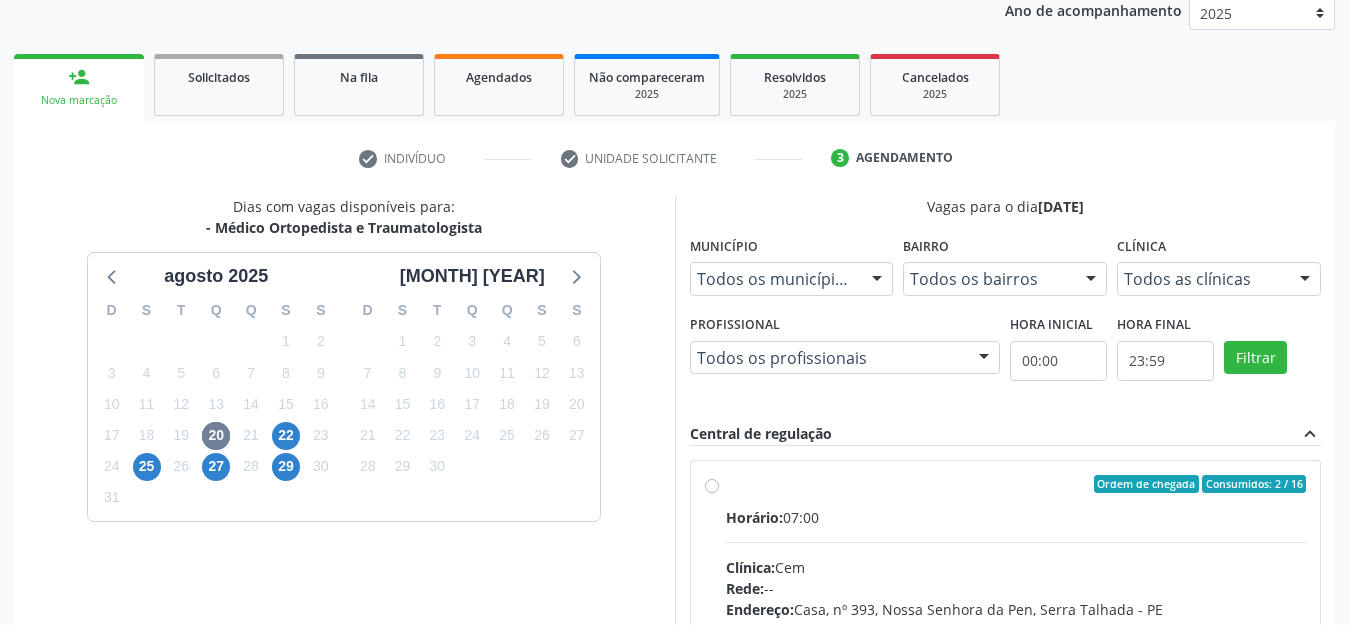 click on "Ordem de chegada
Consumidos: 2 / 16
Horário:   07:00
Clínica:  Cem
Rede:
--
Endereço:   Casa, nº 393, Nossa Senhora da Pen, Serra Talhada - PE
Telefone:   --
Profissional:
Ebenone Antonio da Silva
Informações adicionais sobre o atendimento
Idade de atendimento:
de 0 a 120 anos
Gênero(s) atendido(s):
Masculino e Feminino
Informações adicionais:
--" at bounding box center (1016, 628) 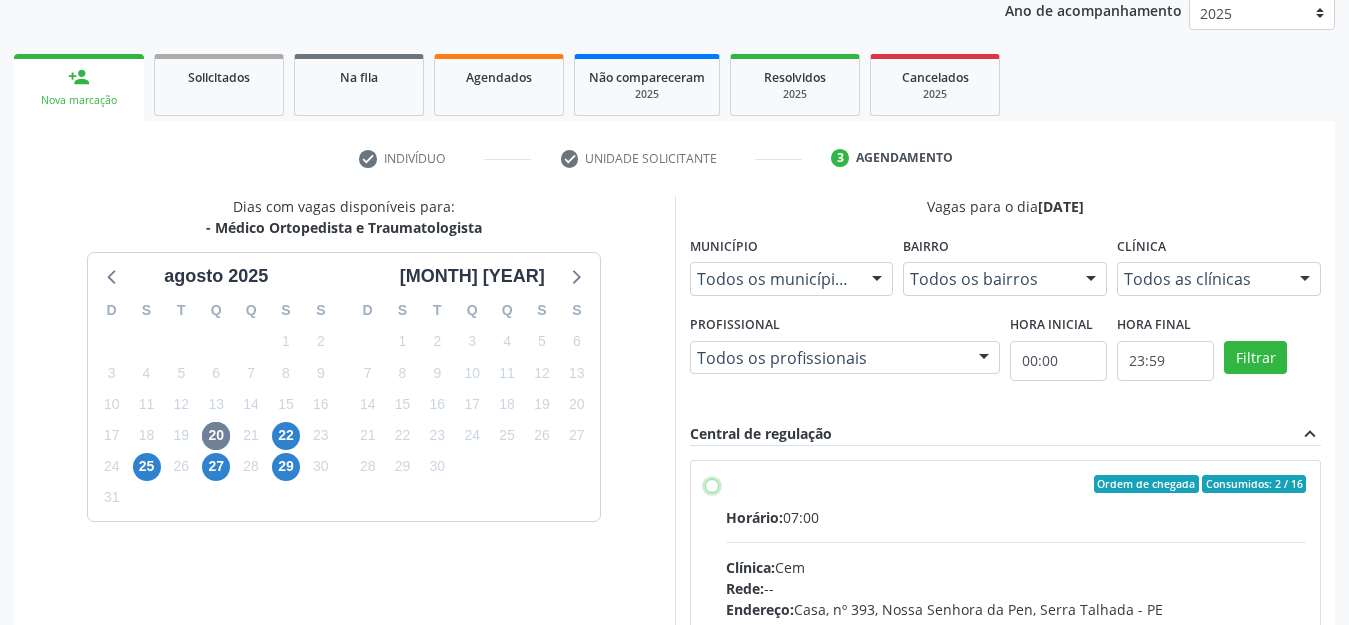 click on "Ordem de chegada
Consumidos: 2 / 16
Horário:   07:00
Clínica:  Cem
Rede:
--
Endereço:   Casa, nº 393, Nossa Senhora da Pen, Serra Talhada - PE
Telefone:   --
Profissional:
Ebenone Antonio da Silva
Informações adicionais sobre o atendimento
Idade de atendimento:
de 0 a 120 anos
Gênero(s) atendido(s):
Masculino e Feminino
Informações adicionais:
--" at bounding box center [712, 484] 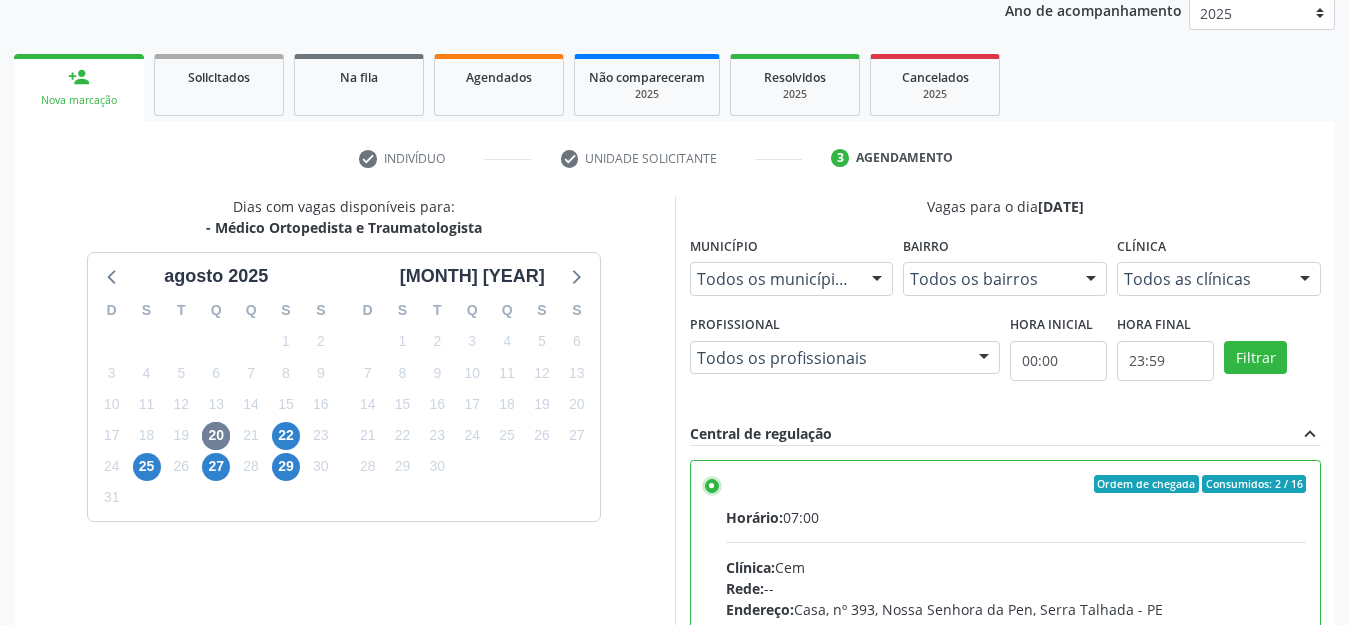 scroll, scrollTop: 570, scrollLeft: 0, axis: vertical 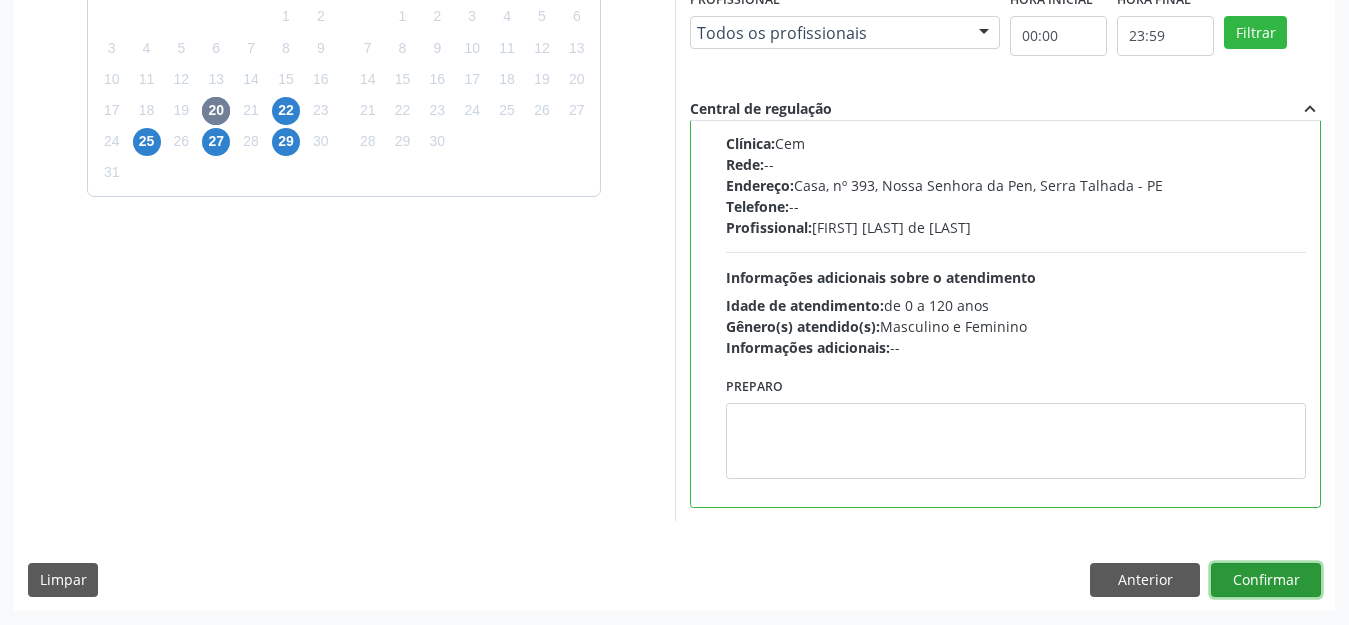 click on "Confirmar" at bounding box center [1266, 580] 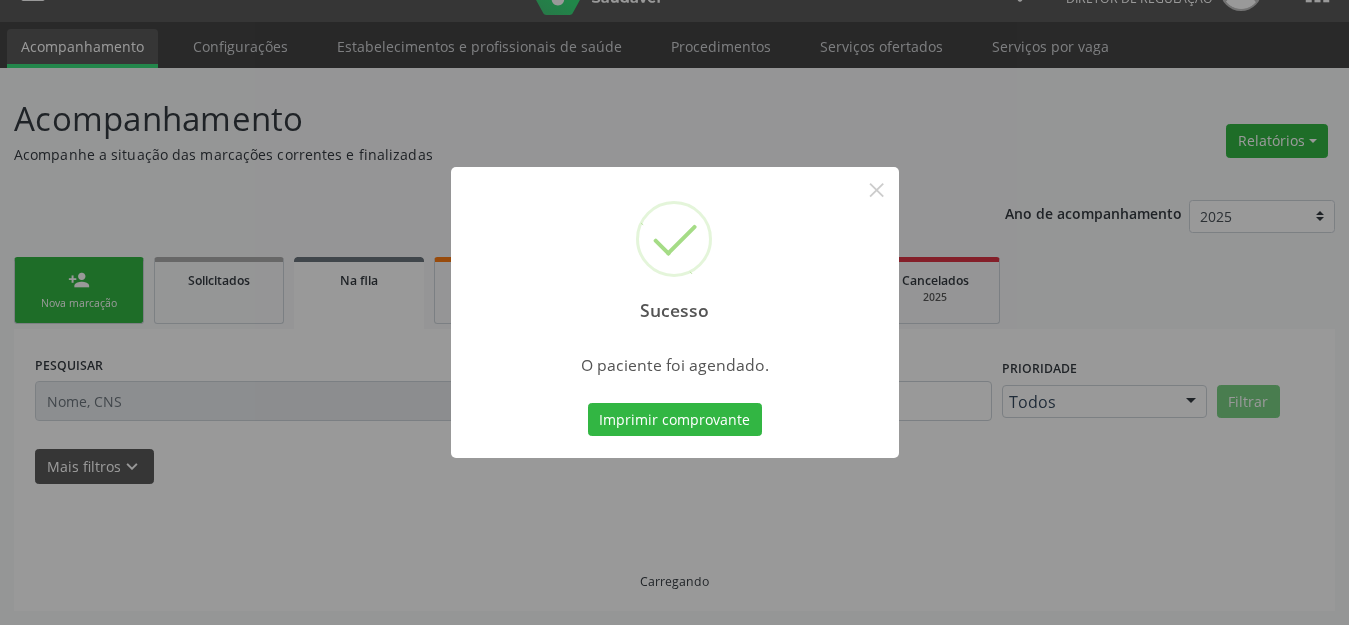 scroll, scrollTop: 42, scrollLeft: 0, axis: vertical 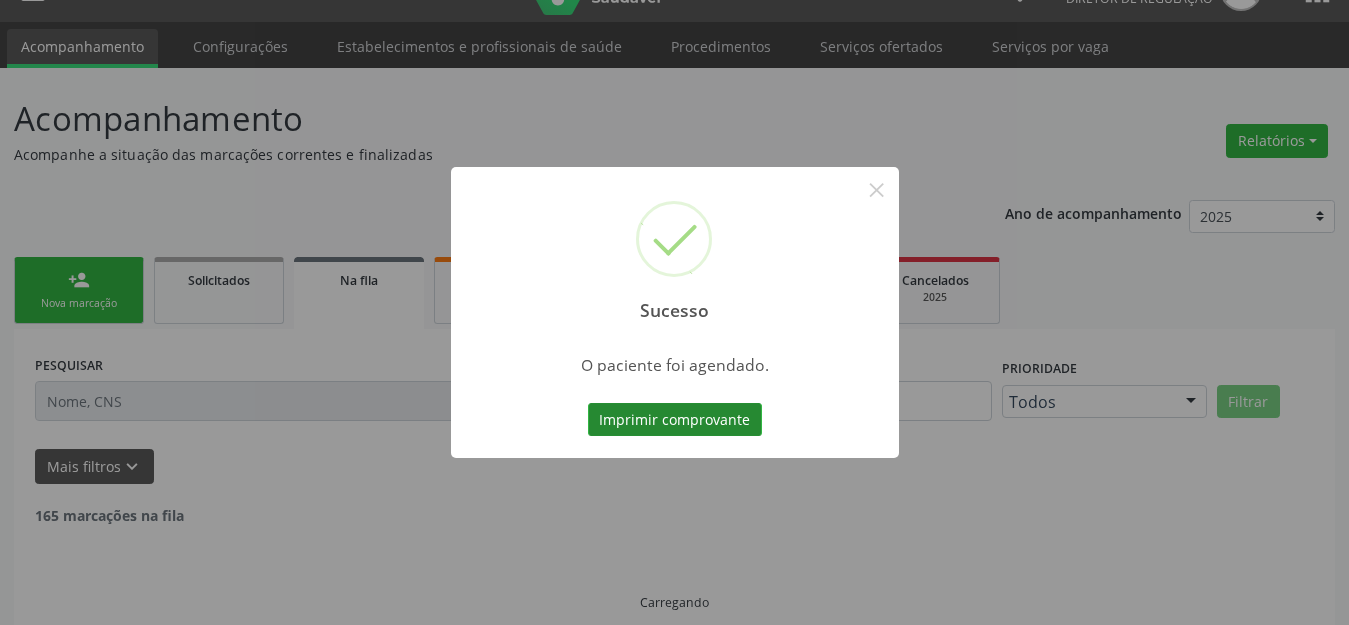 click on "Imprimir comprovante" at bounding box center [675, 420] 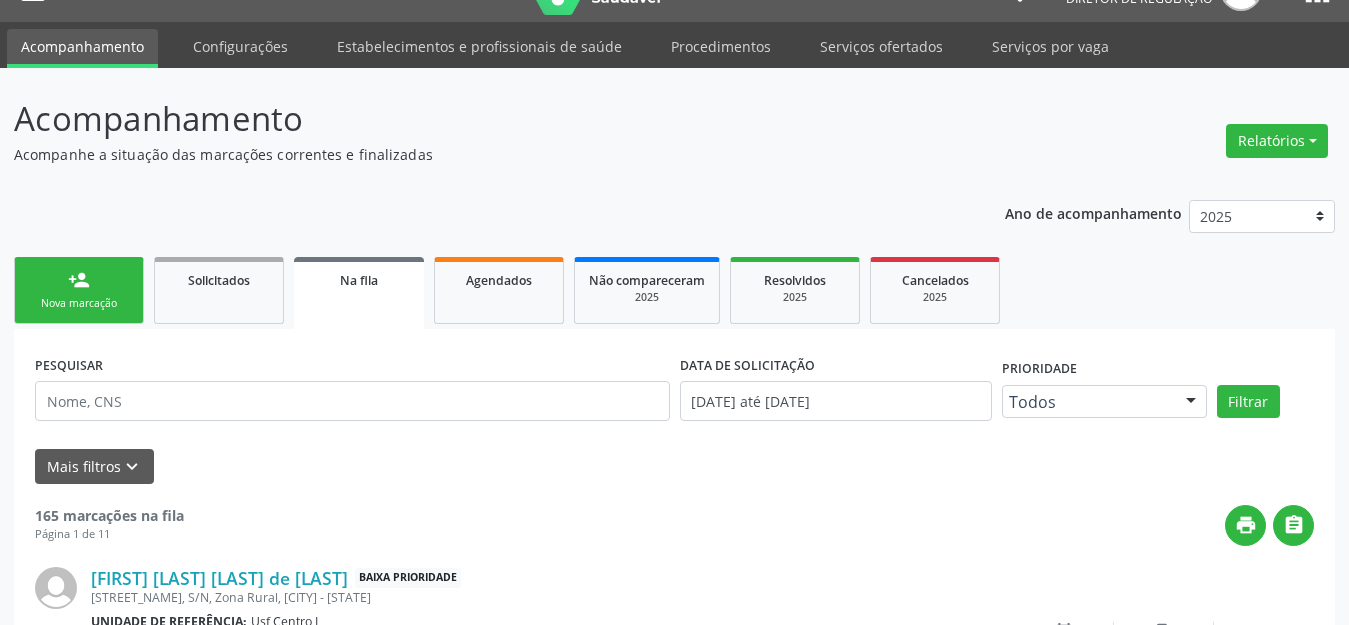 click on "person_add" at bounding box center [79, 280] 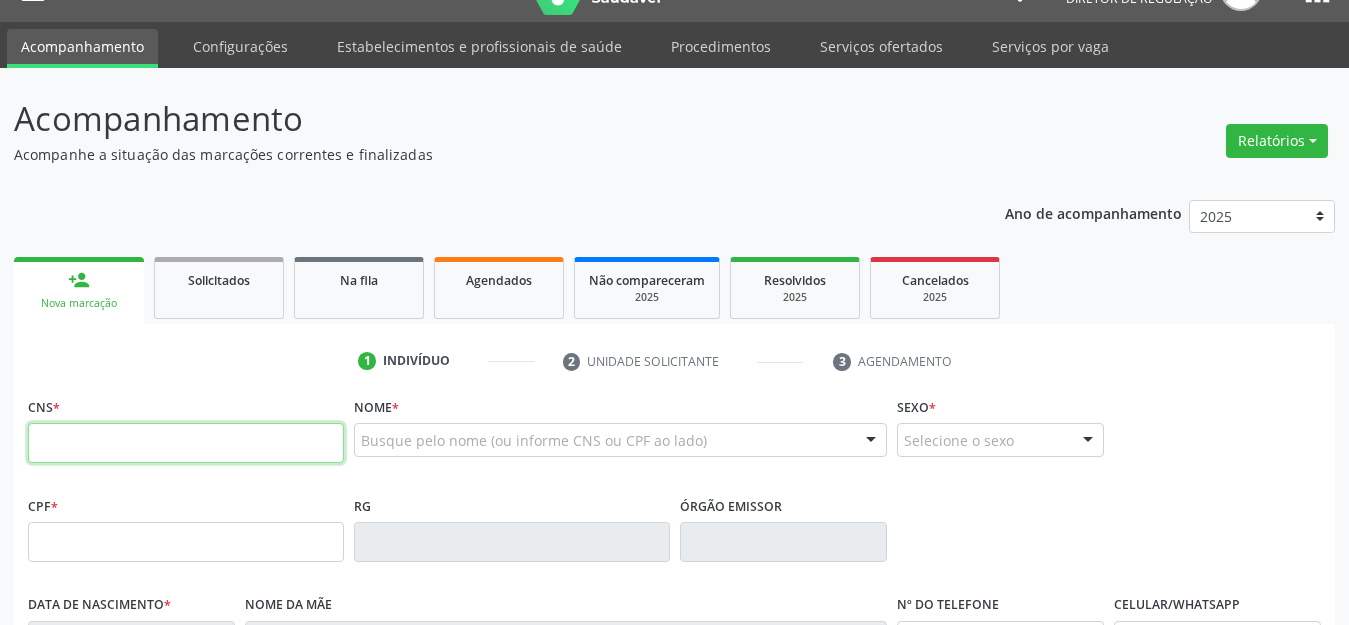 click at bounding box center [186, 443] 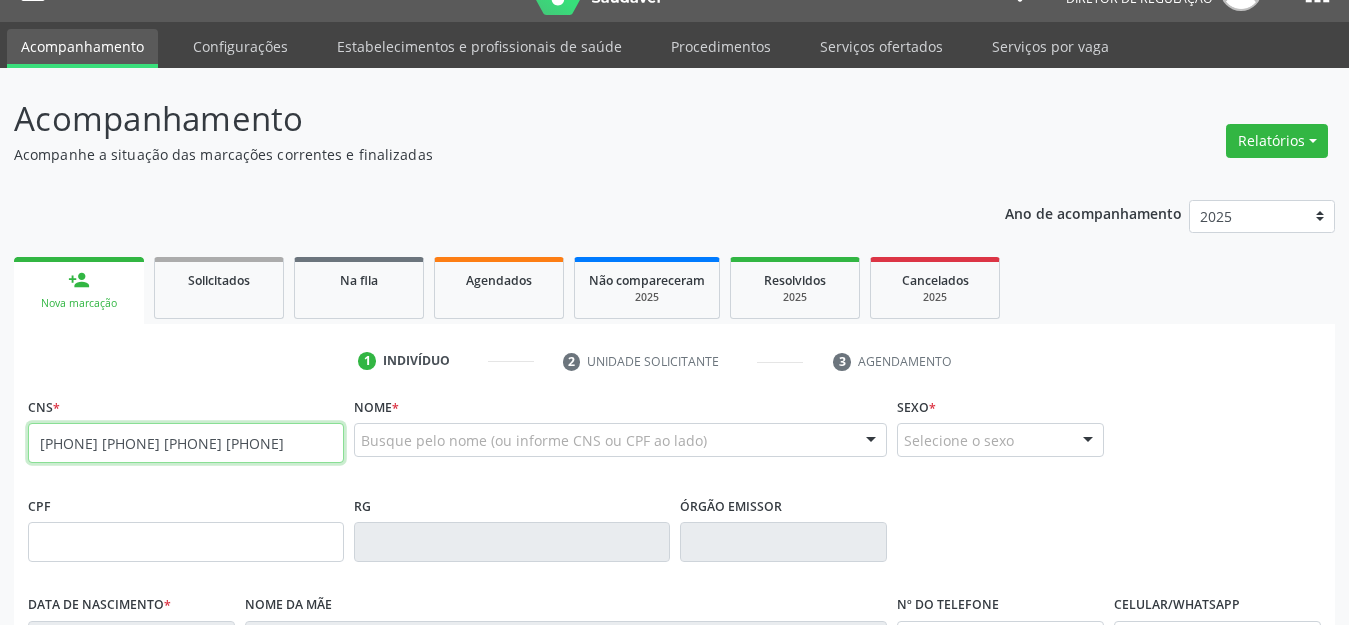 type on "700 5057 3040 7351" 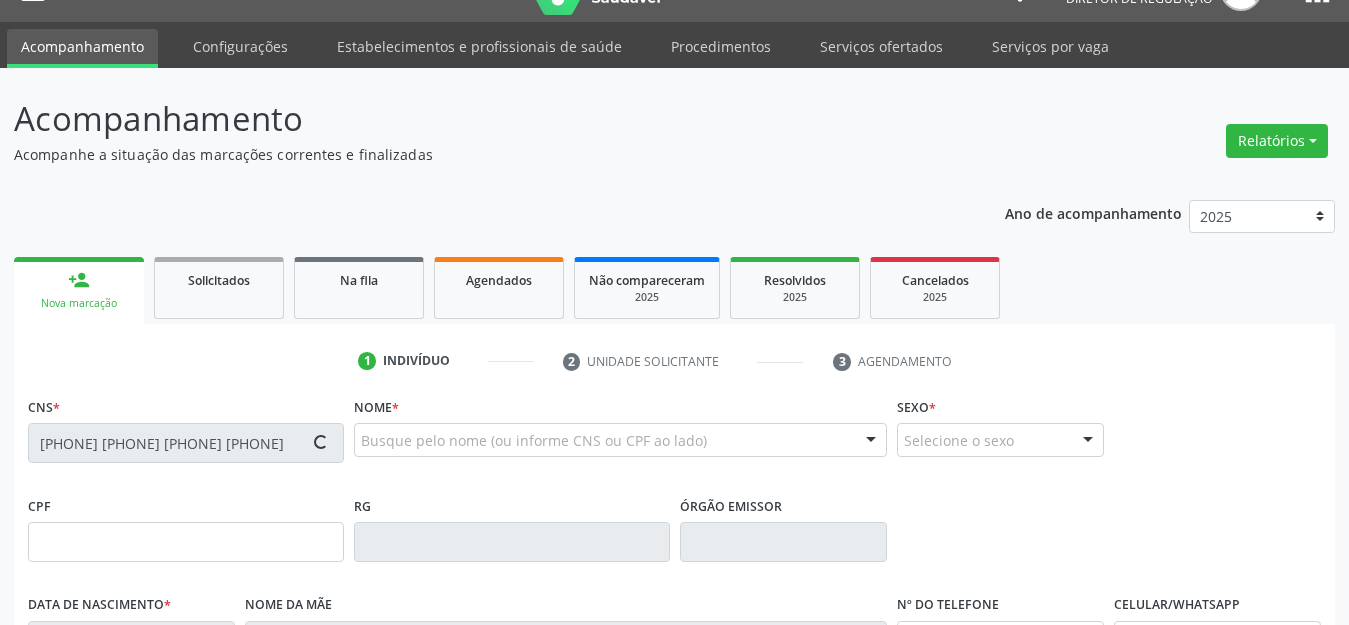 type on "29/08/1977" 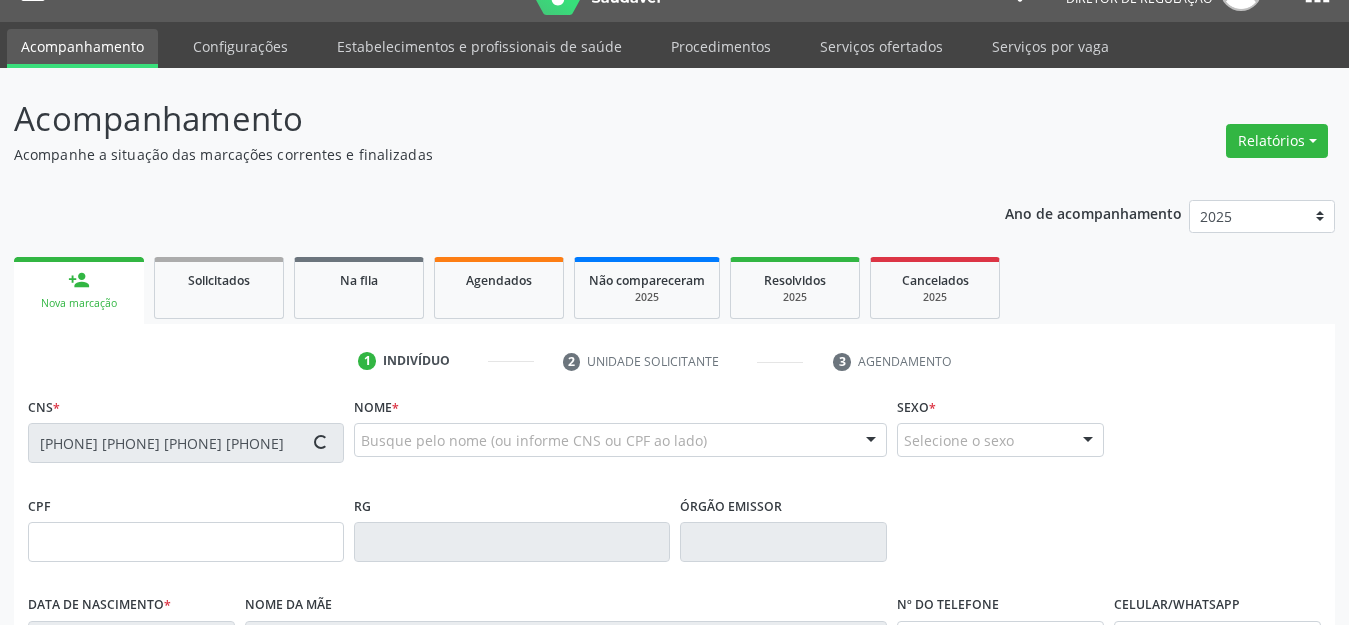 type on "Francisca Maria da Silva" 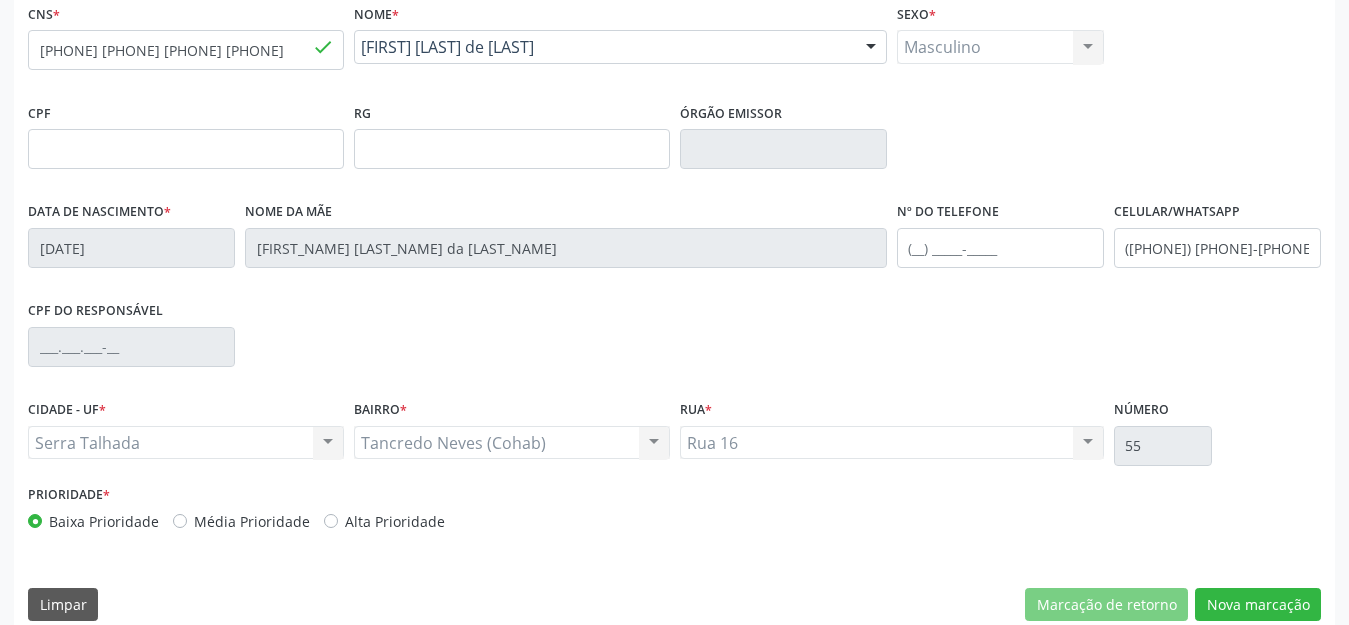 scroll, scrollTop: 459, scrollLeft: 0, axis: vertical 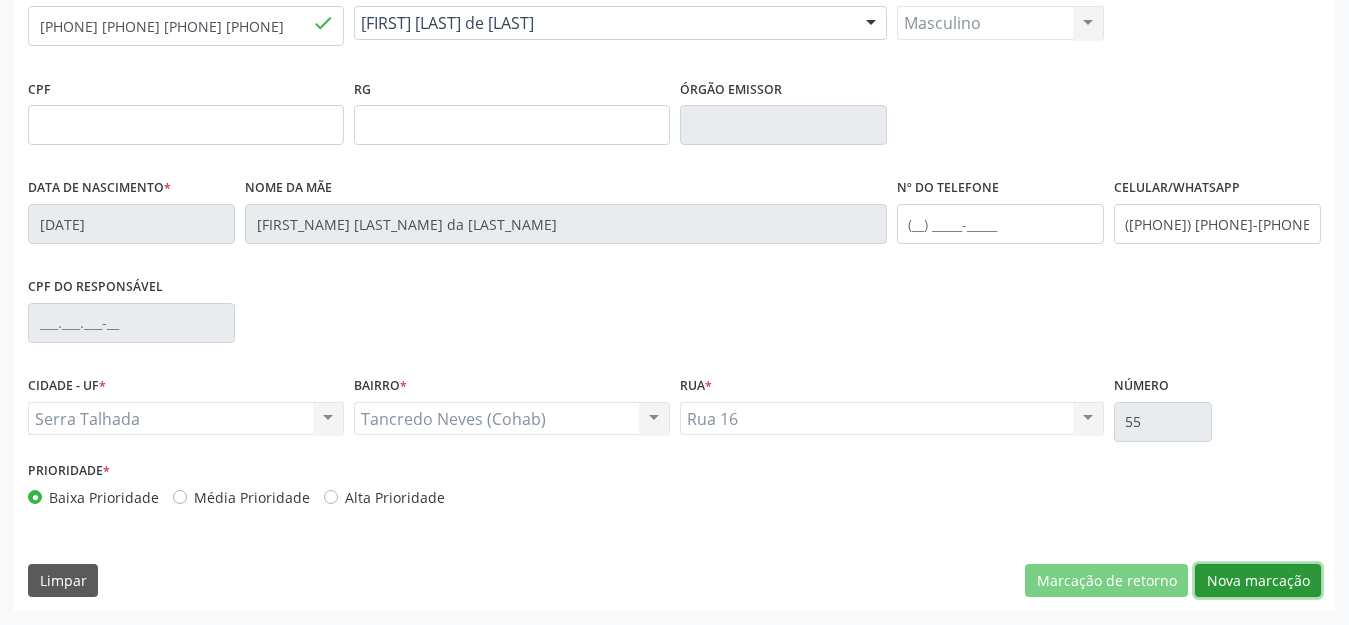 click on "Nova marcação" at bounding box center [1258, 581] 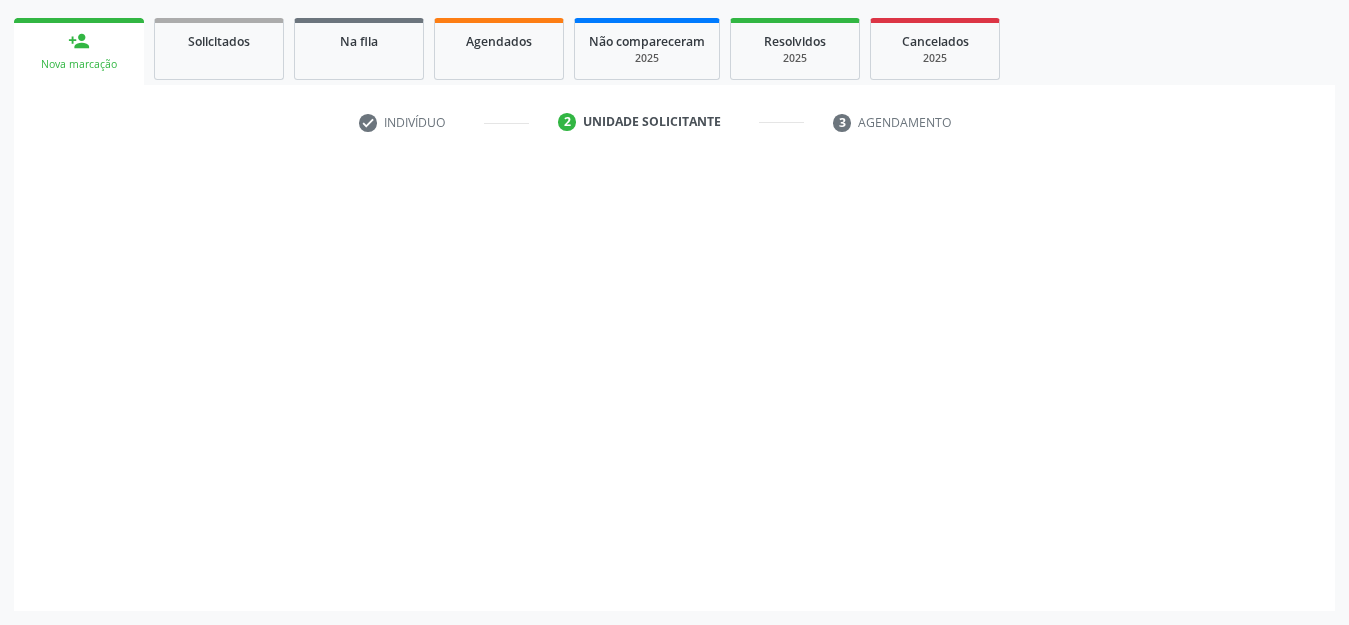 scroll, scrollTop: 281, scrollLeft: 0, axis: vertical 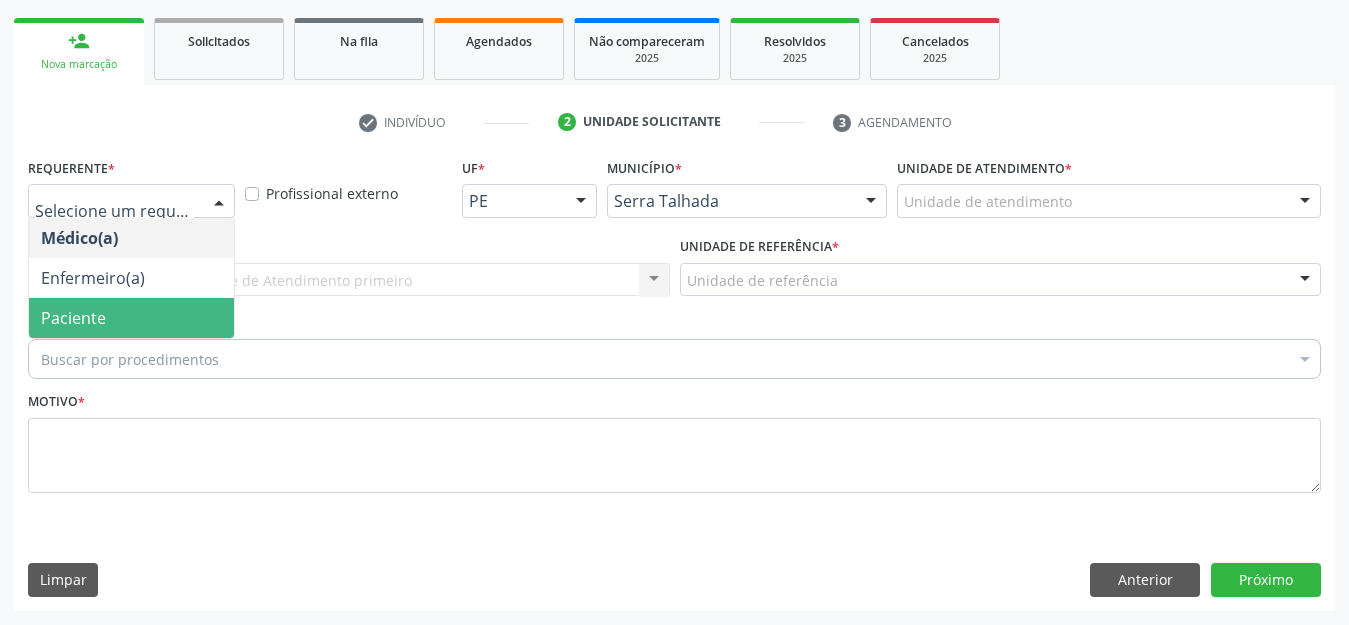 click on "Paciente" at bounding box center (73, 318) 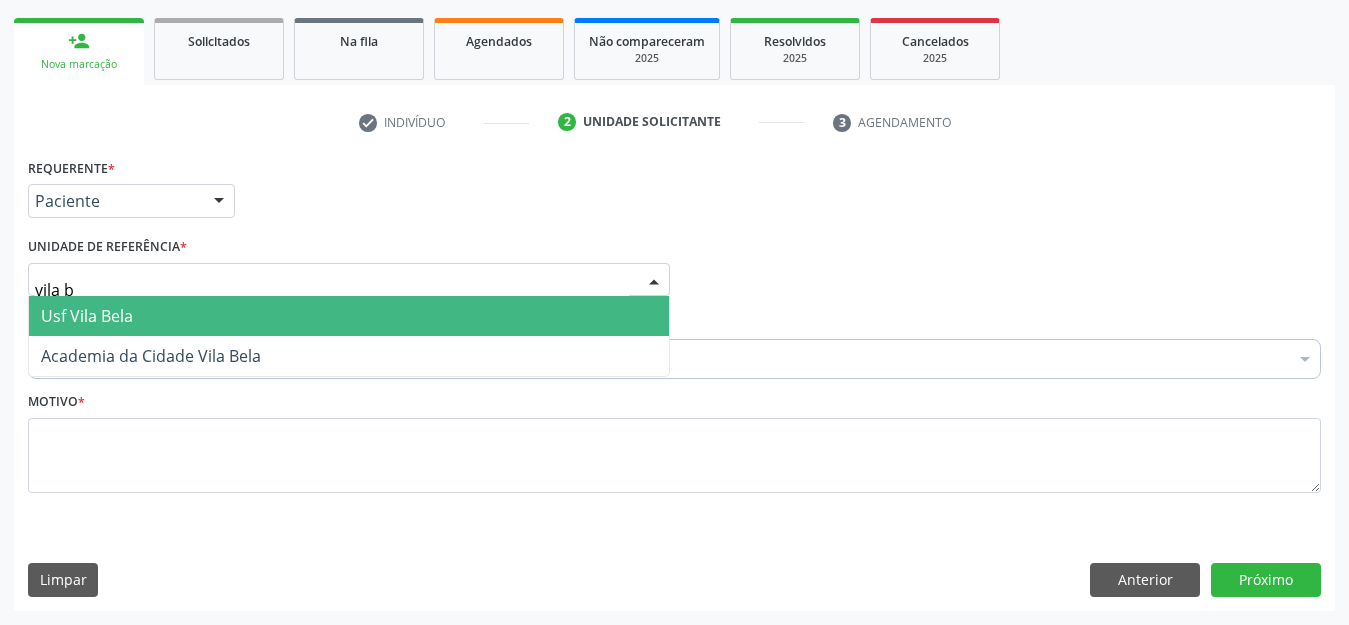 type on "vila be" 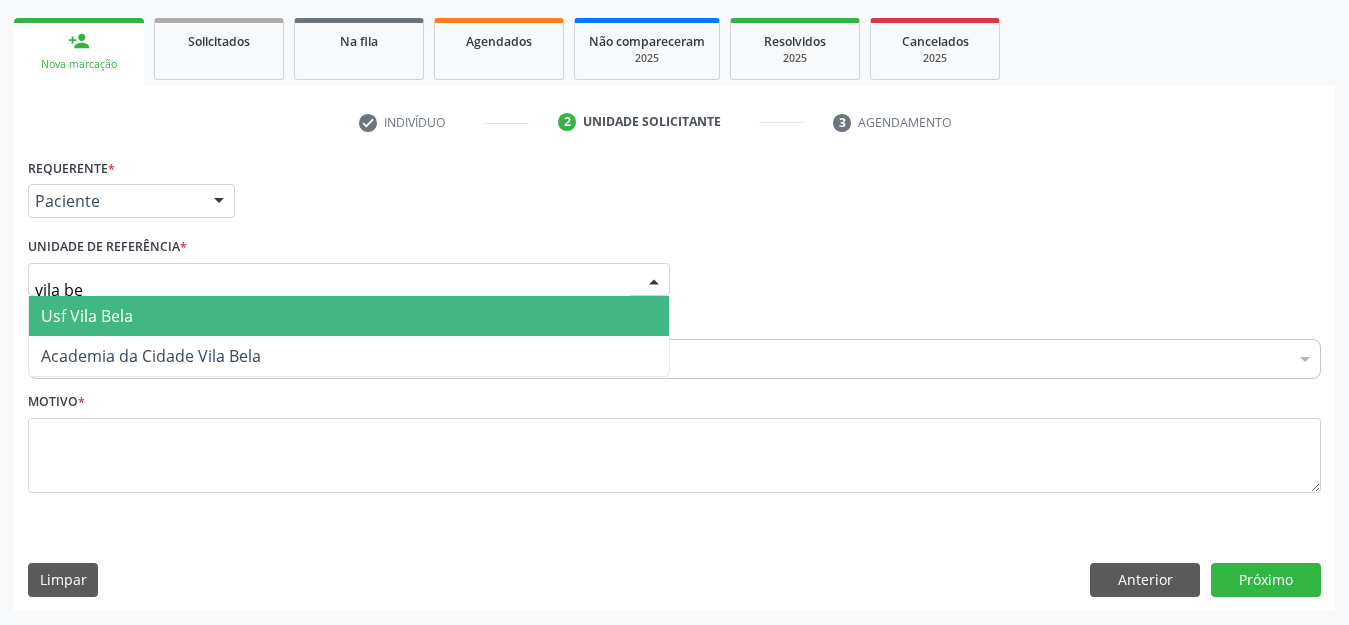 click on "Usf Vila Bela" at bounding box center [87, 316] 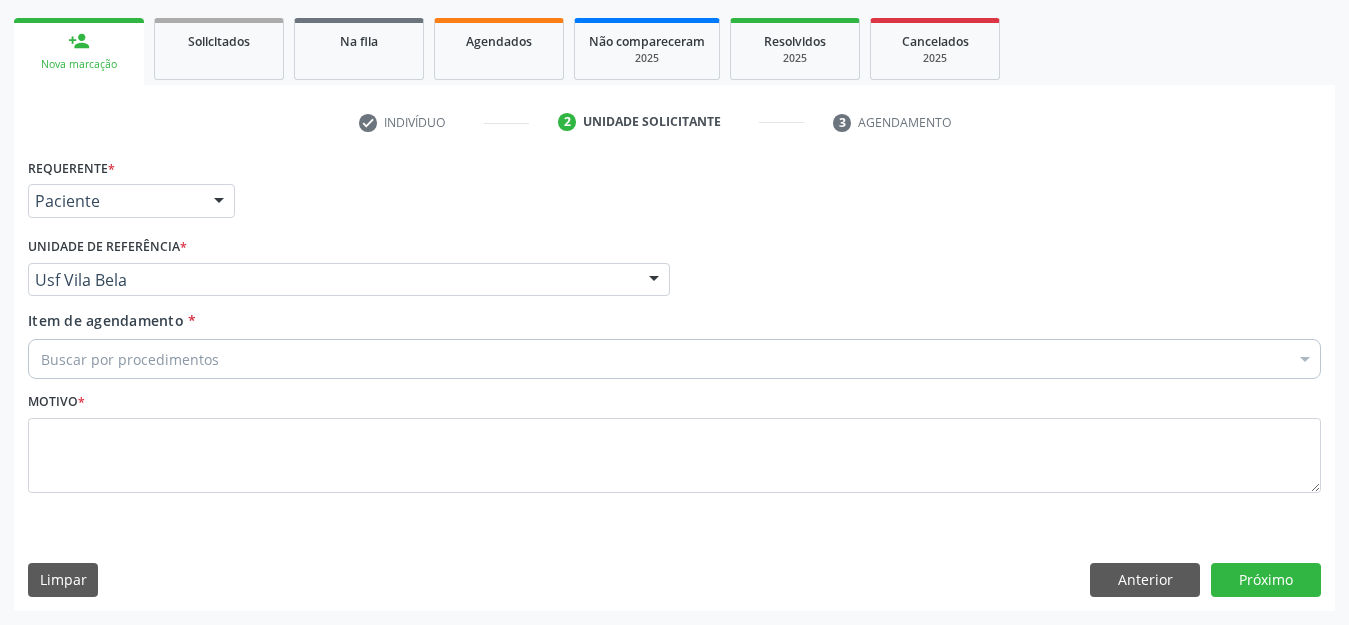 click on "Buscar por procedimentos" at bounding box center (674, 359) 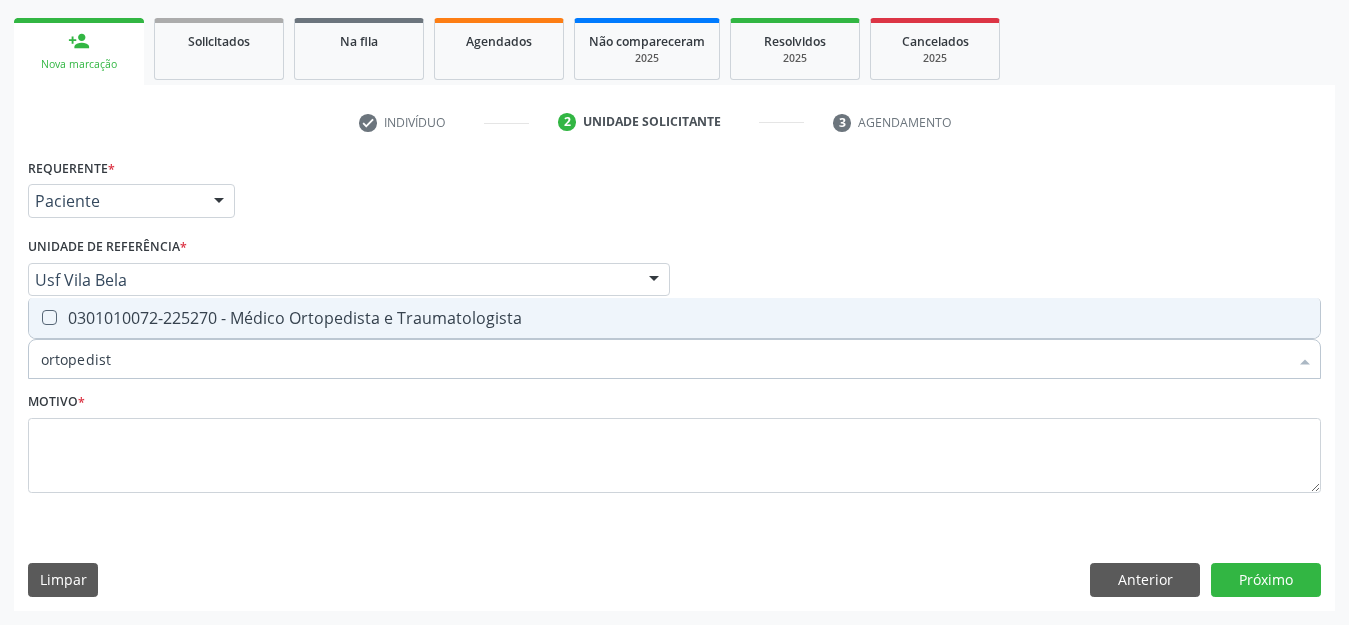 type on "ortopedista" 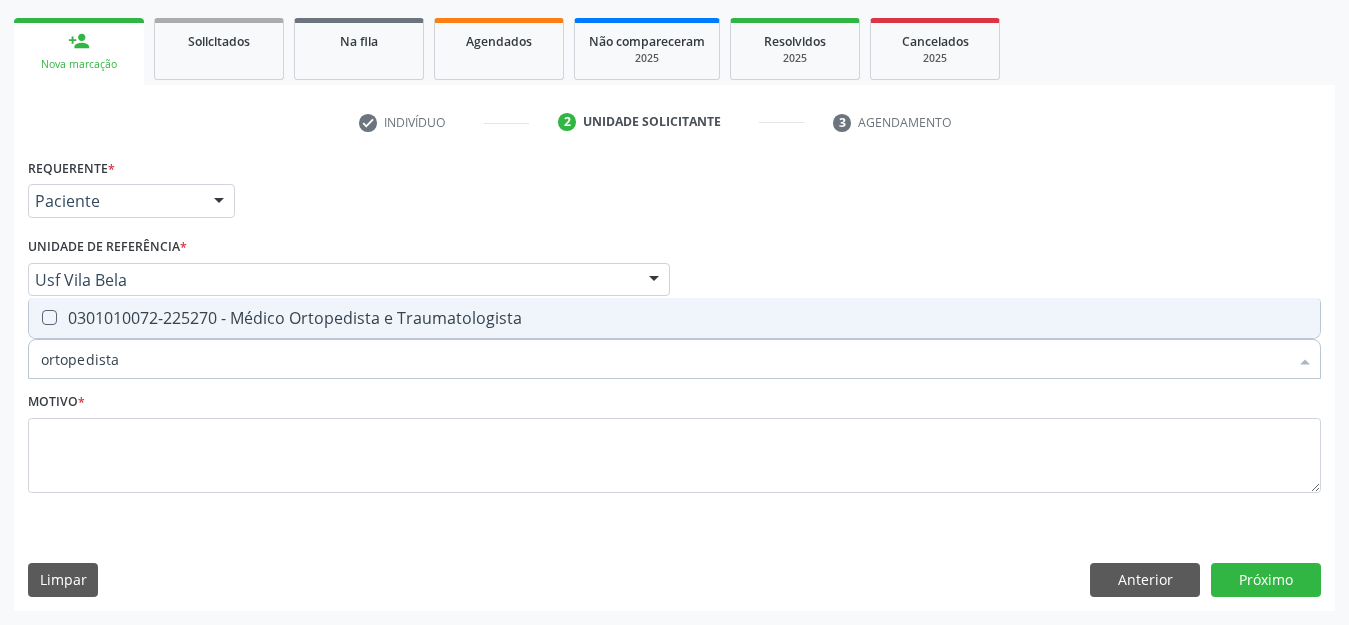 click on "0301010072-225270 - Médico Ortopedista e Traumatologista" at bounding box center (674, 318) 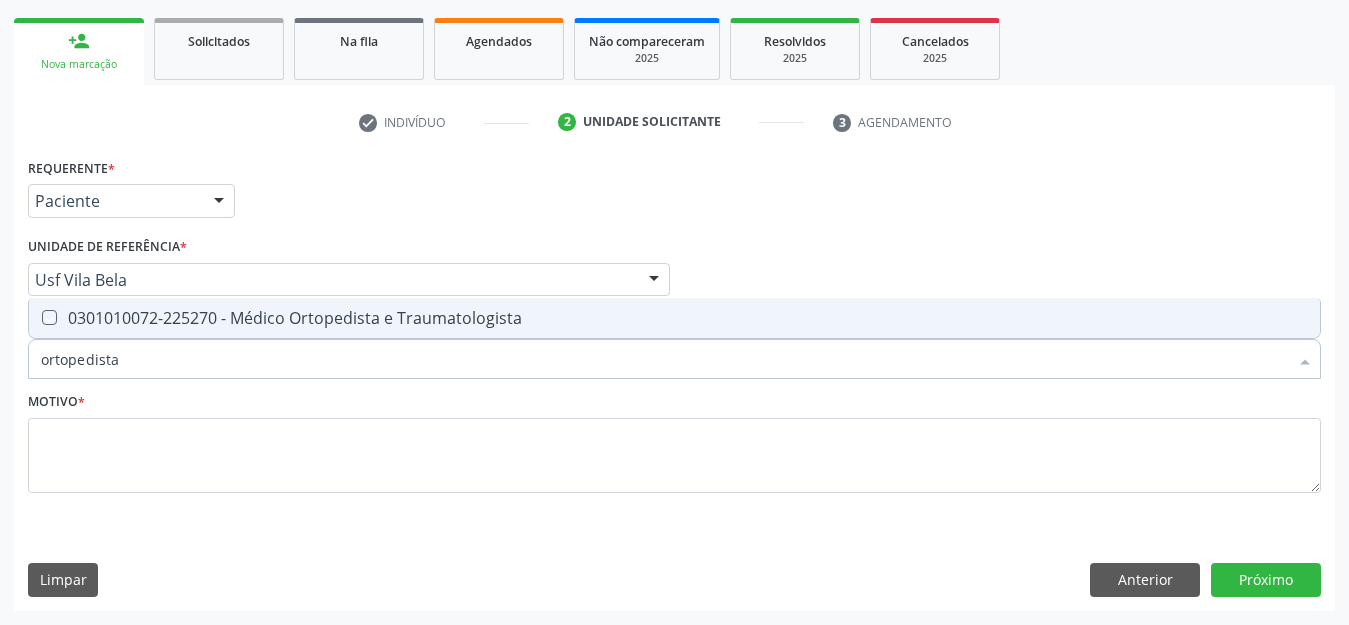 checkbox on "true" 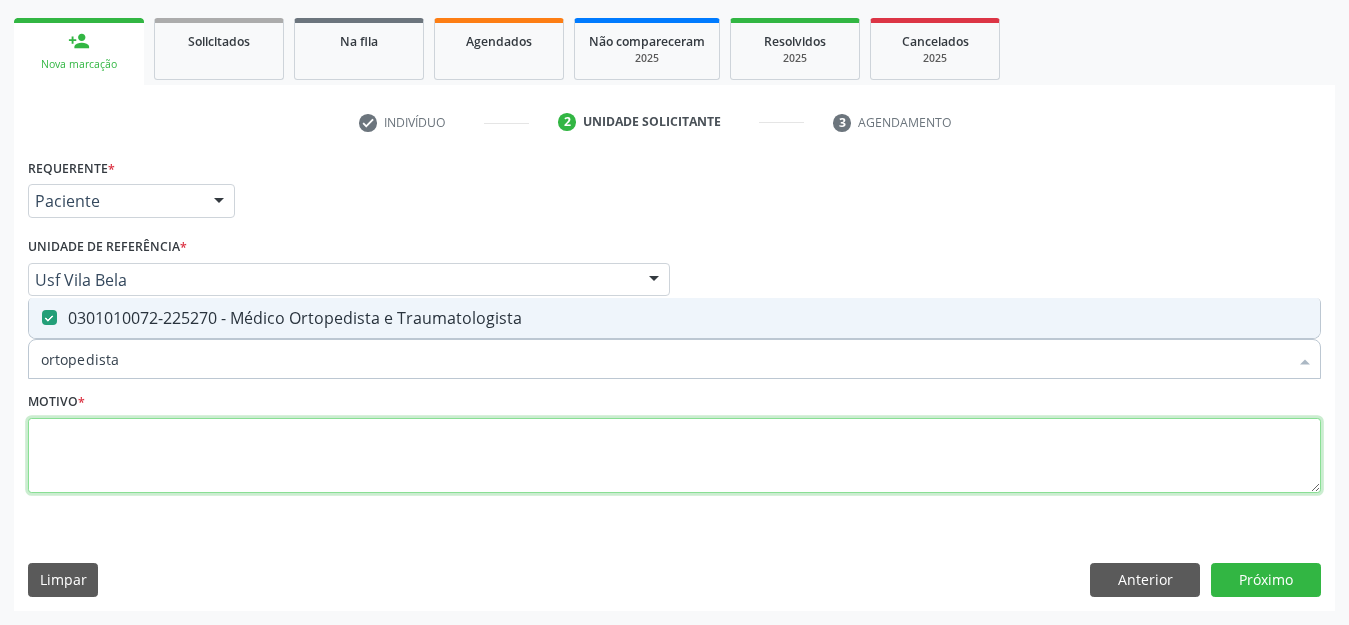 click at bounding box center (674, 456) 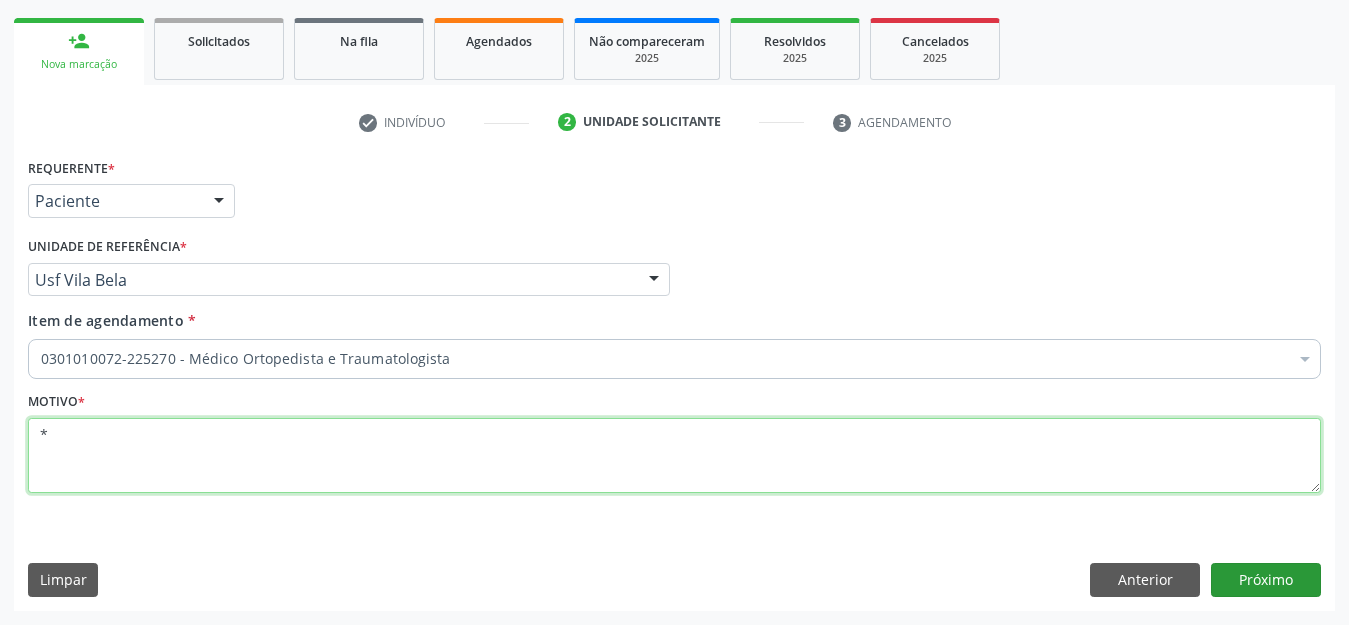 type on "*" 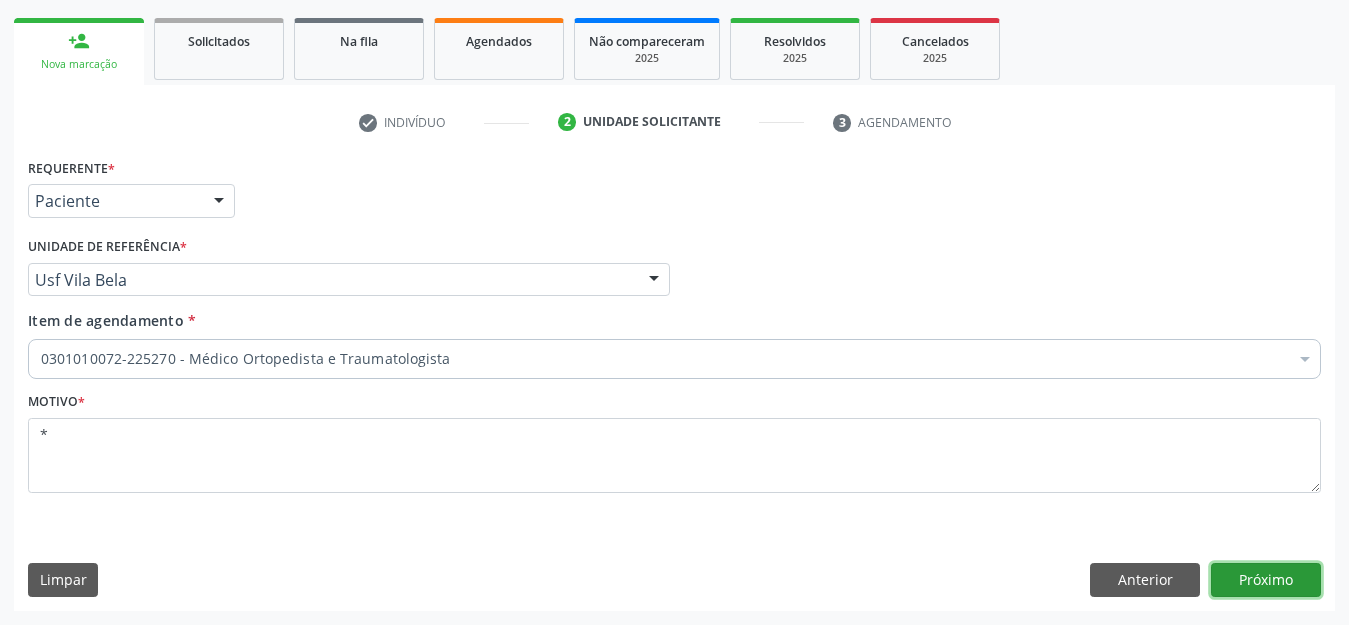 click on "Próximo" at bounding box center (1266, 580) 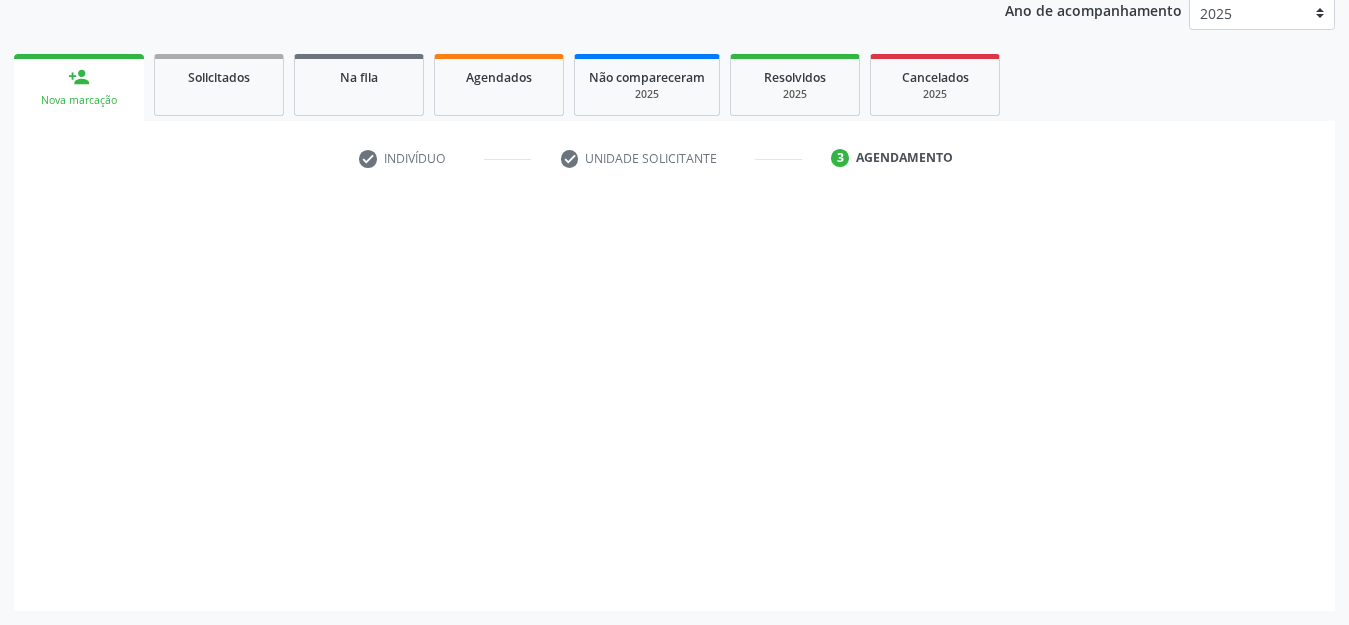 scroll, scrollTop: 245, scrollLeft: 0, axis: vertical 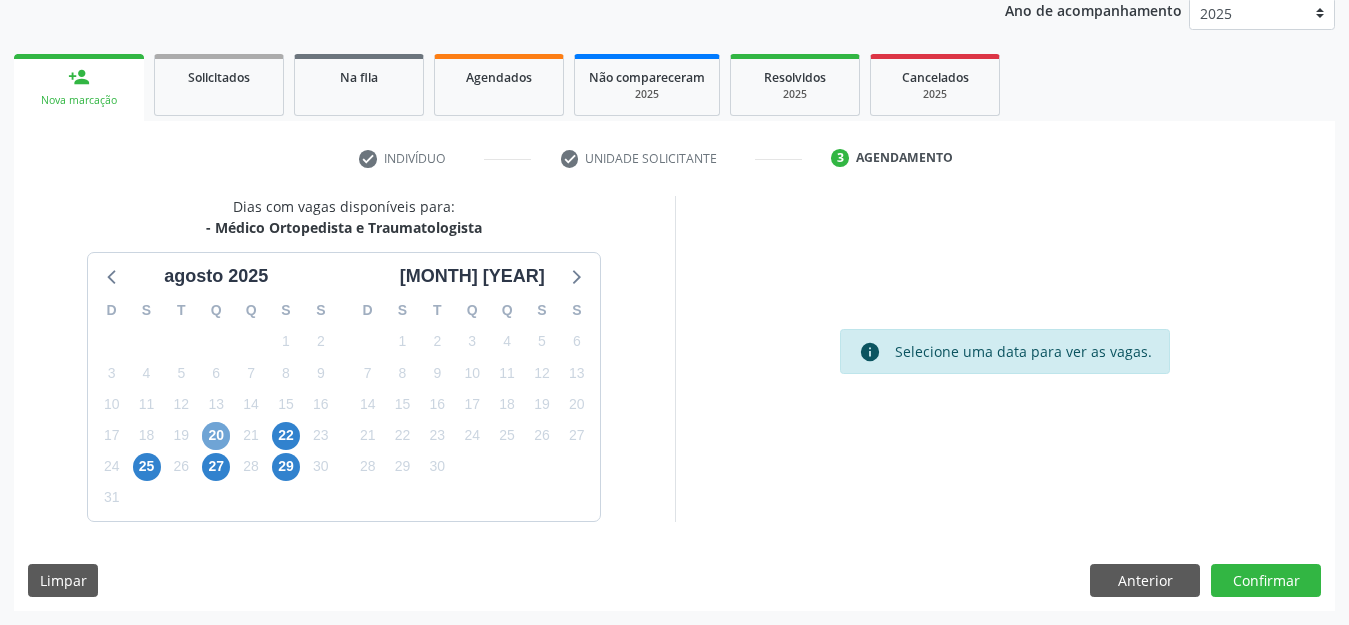 click on "20" at bounding box center [216, 436] 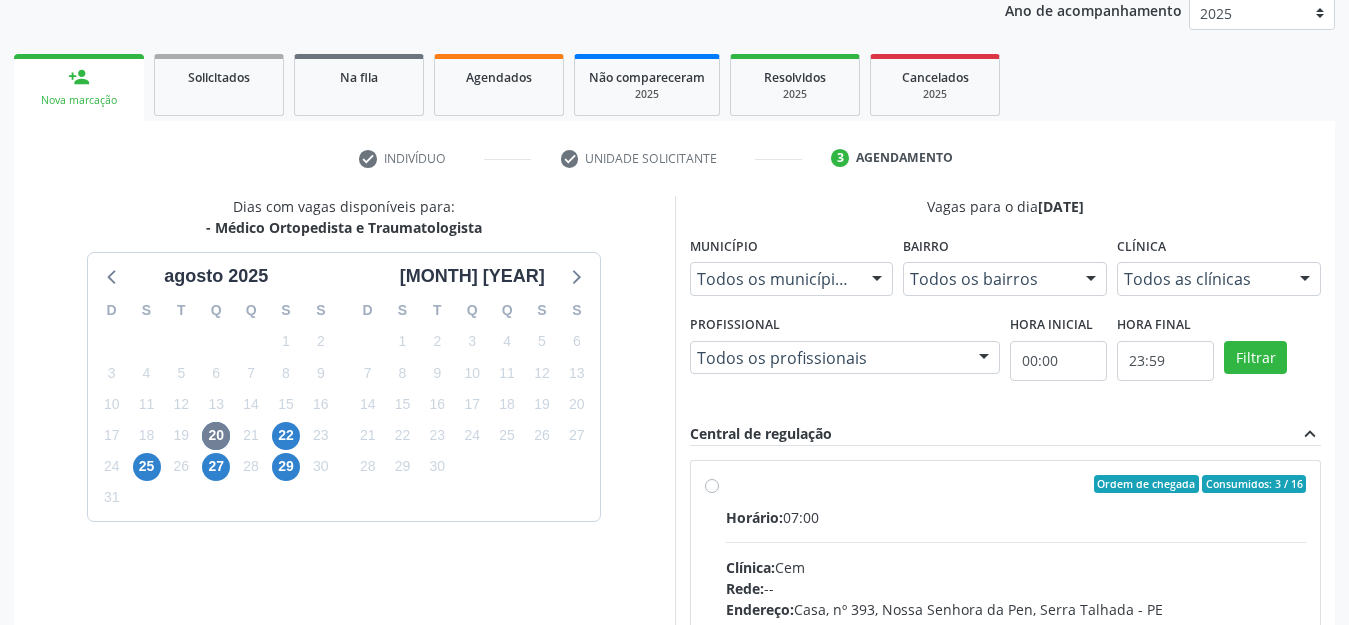click on "Ordem de chegada
Consumidos: 3 / 16
Horário:   07:00
Clínica:  Cem
Rede:
--
Endereço:   Casa, nº 393, Nossa Senhora da Pen, Serra Talhada - PE
Telefone:   --
Profissional:
Ebenone Antonio da Silva
Informações adicionais sobre o atendimento
Idade de atendimento:
de 0 a 120 anos
Gênero(s) atendido(s):
Masculino e Feminino
Informações adicionais:
--" at bounding box center [1016, 628] 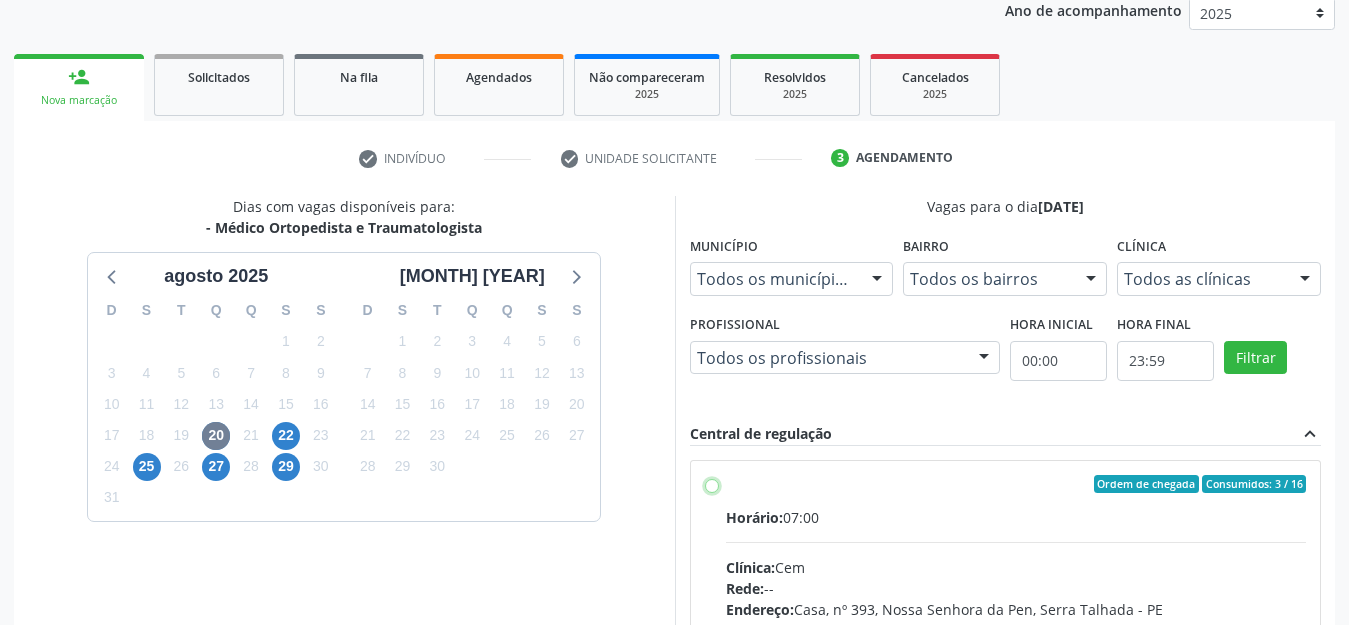 radio on "true" 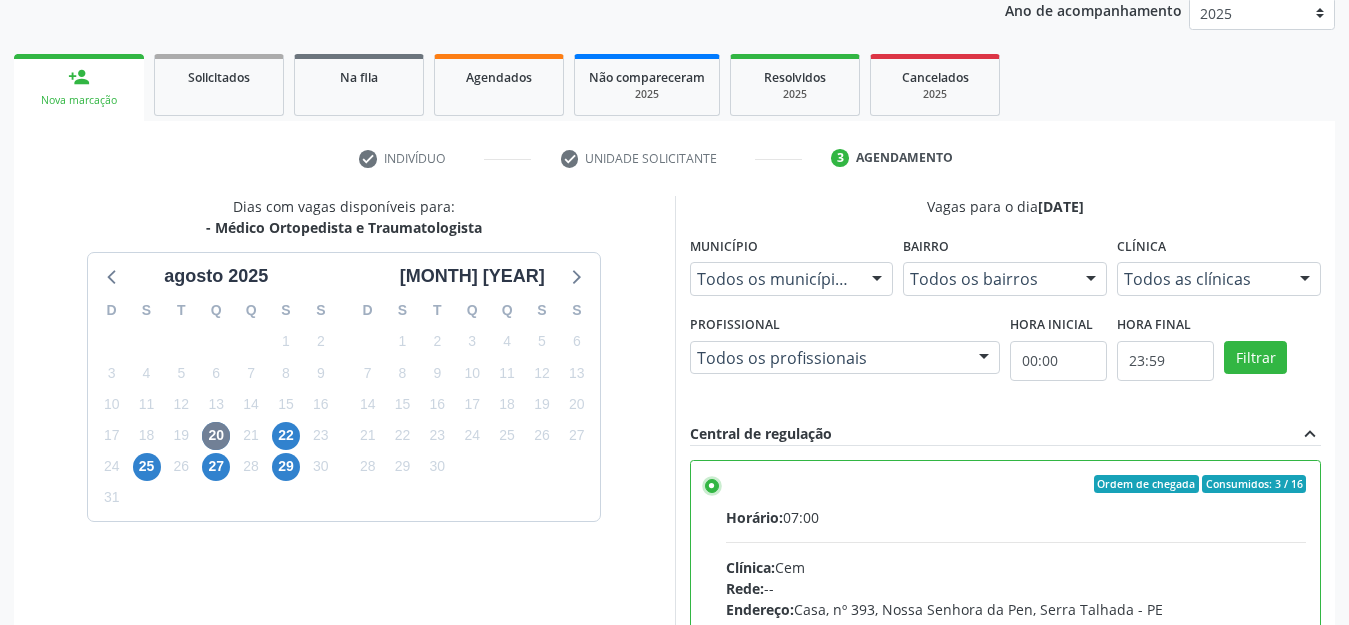scroll, scrollTop: 570, scrollLeft: 0, axis: vertical 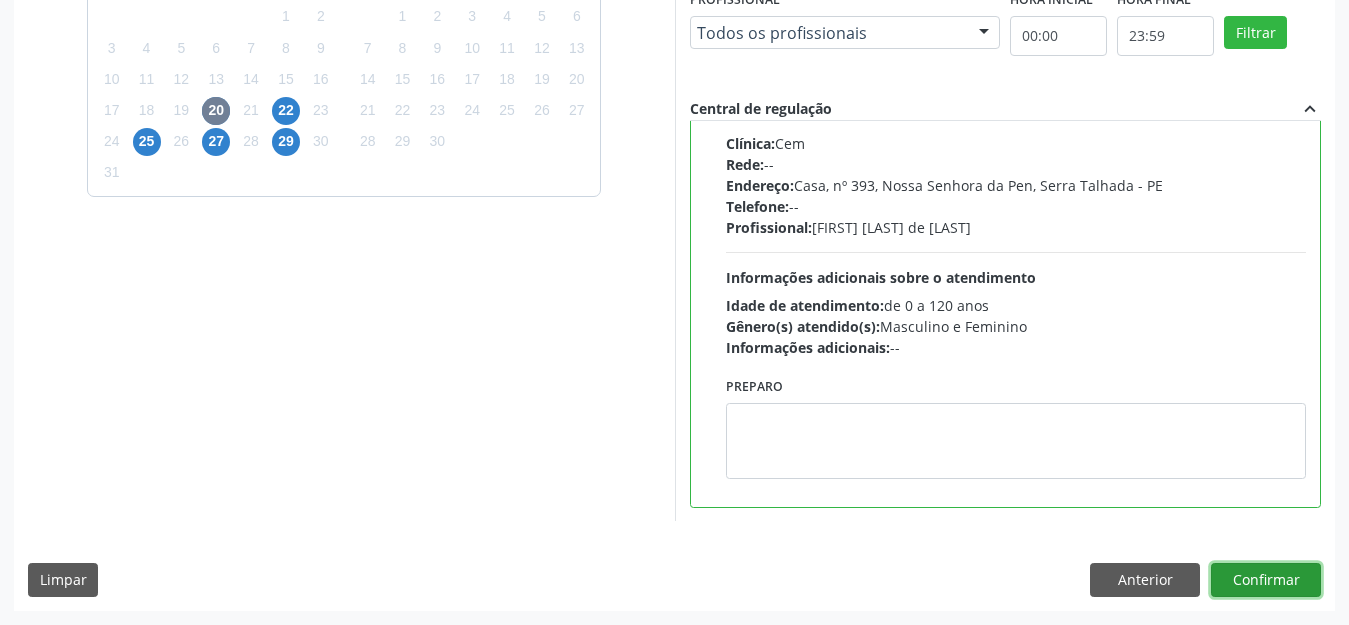 click on "Confirmar" at bounding box center [1266, 580] 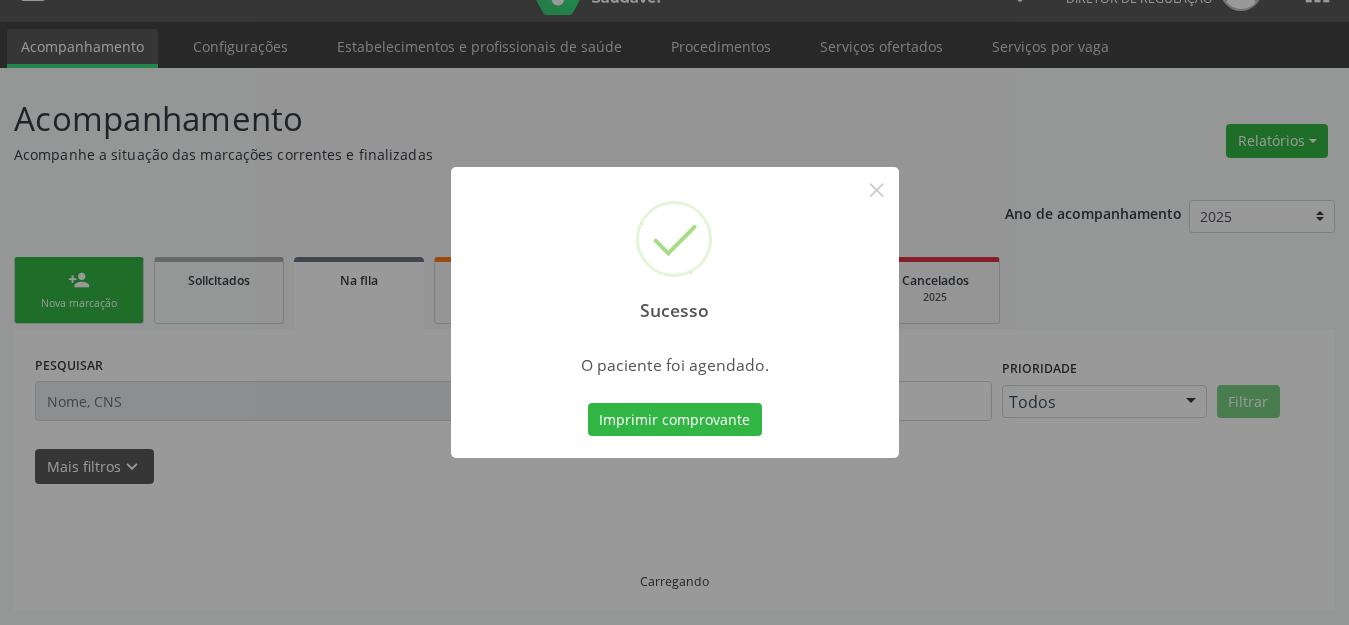 scroll, scrollTop: 42, scrollLeft: 0, axis: vertical 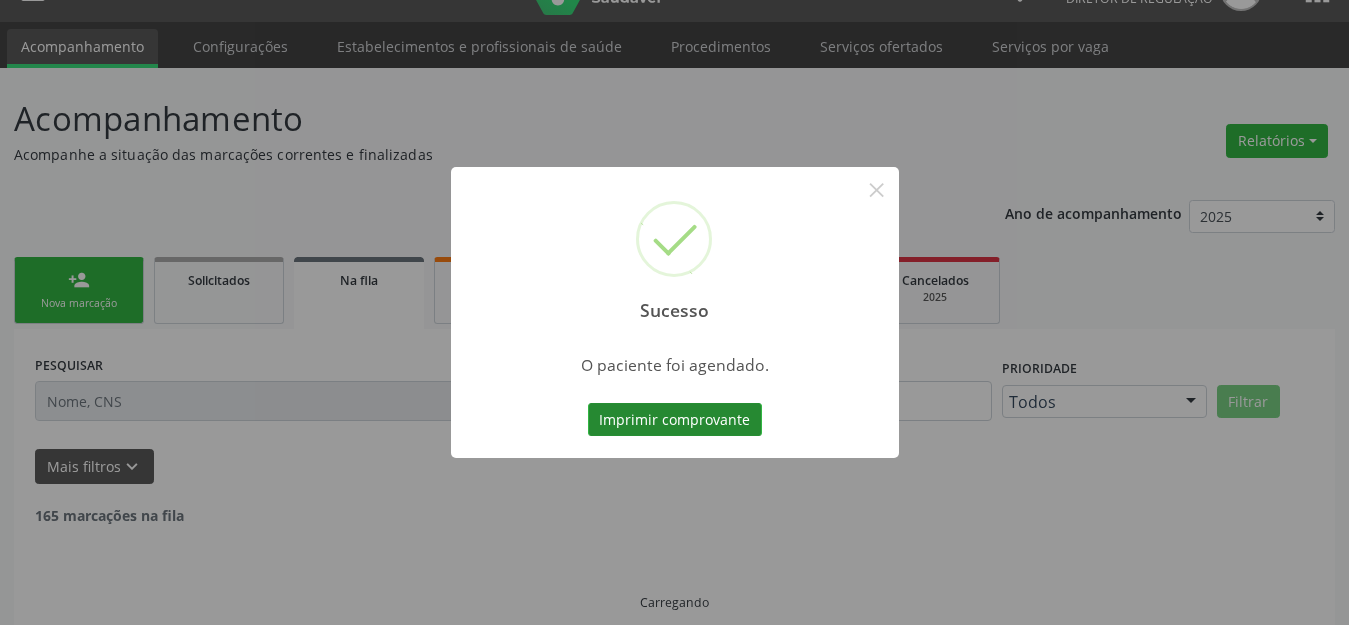 click on "Imprimir comprovante" at bounding box center [675, 420] 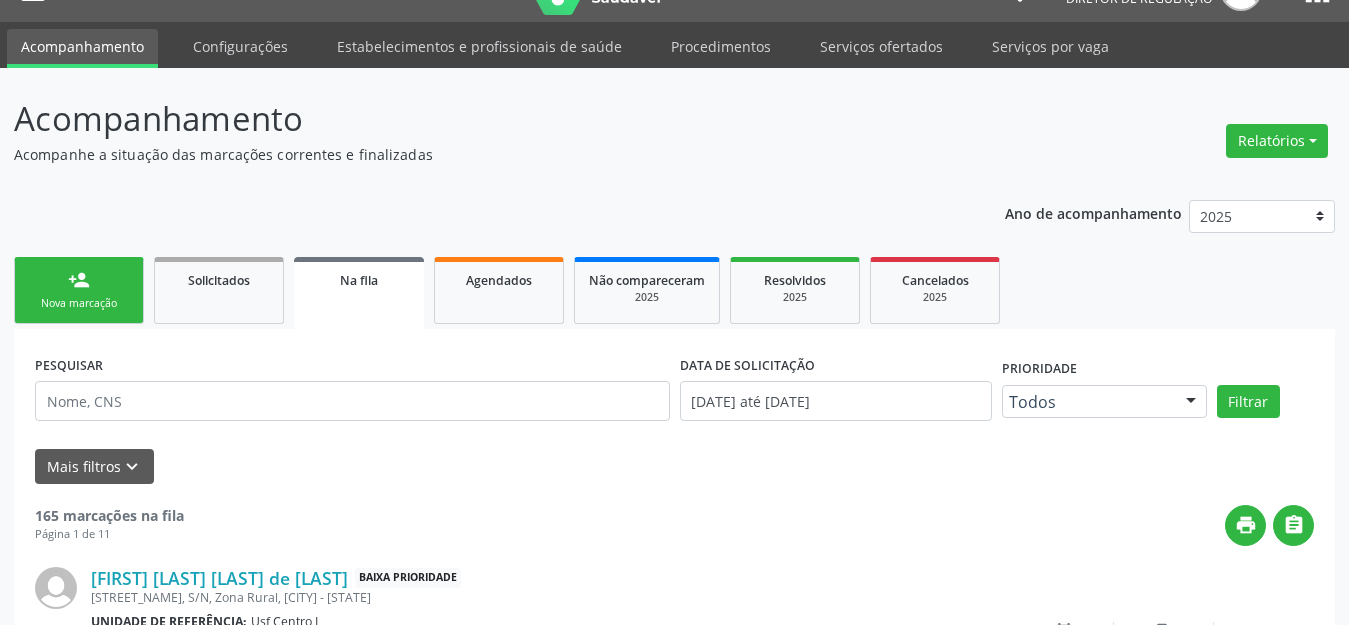 click on "Nova marcação" at bounding box center (79, 303) 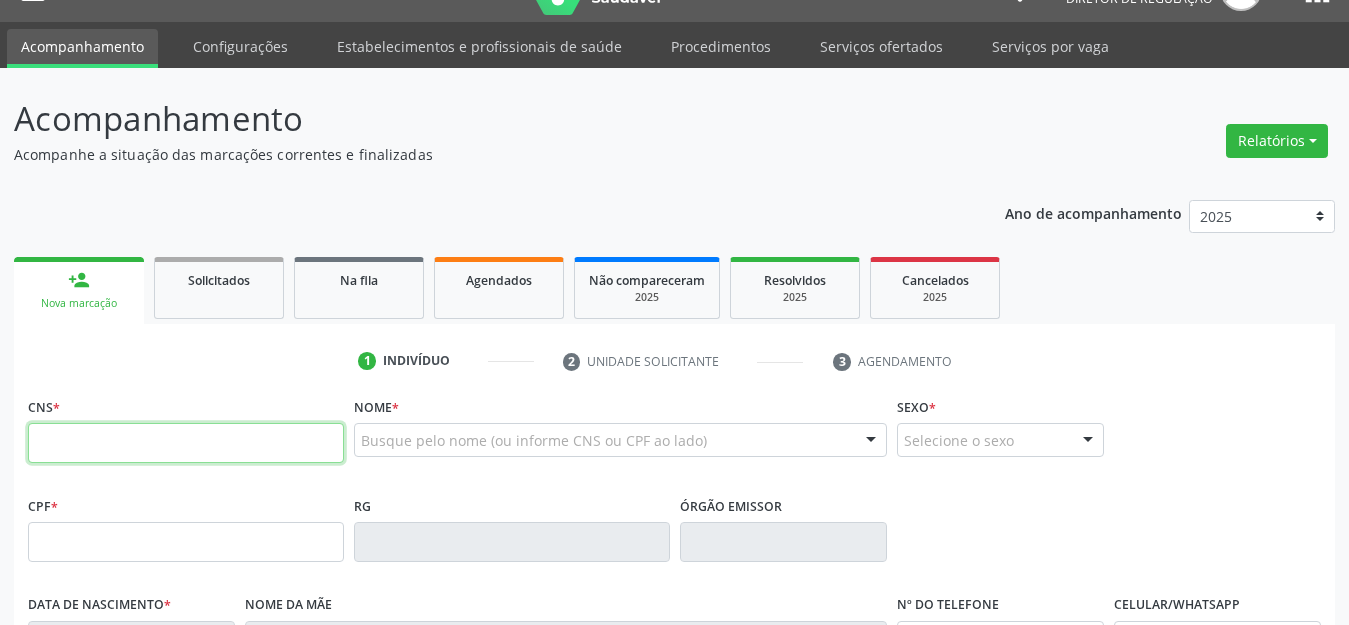 click at bounding box center [186, 443] 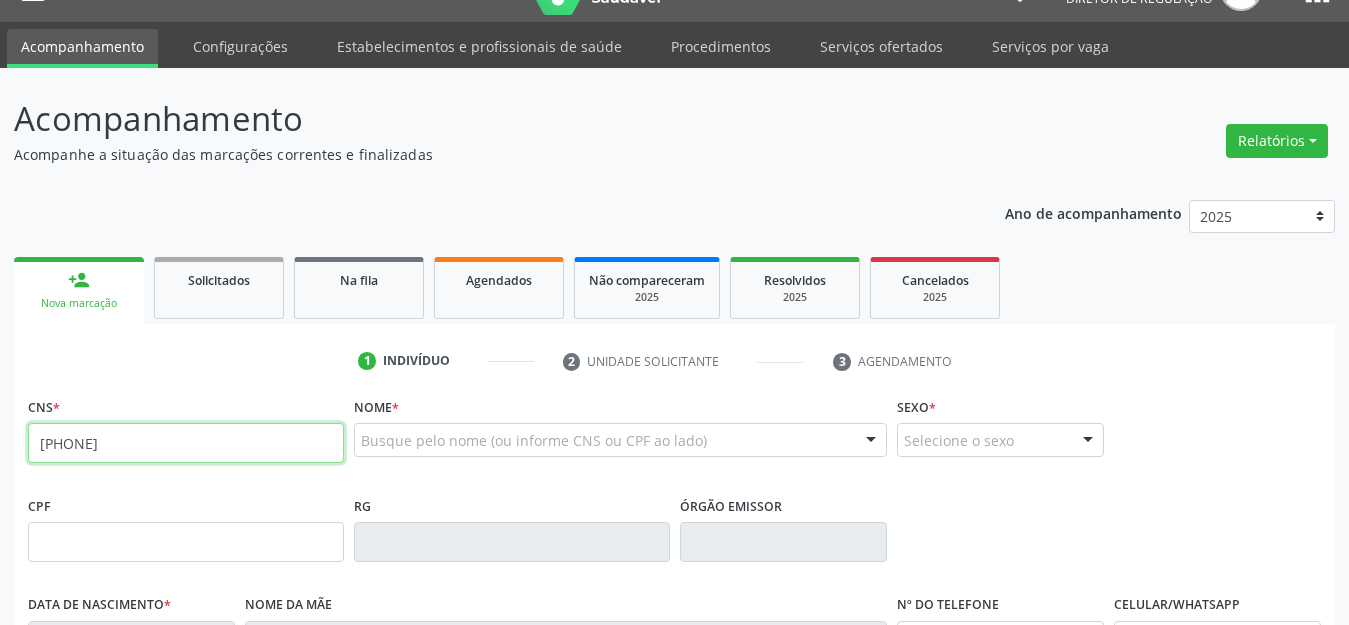 type on "203 1881 5235 0008" 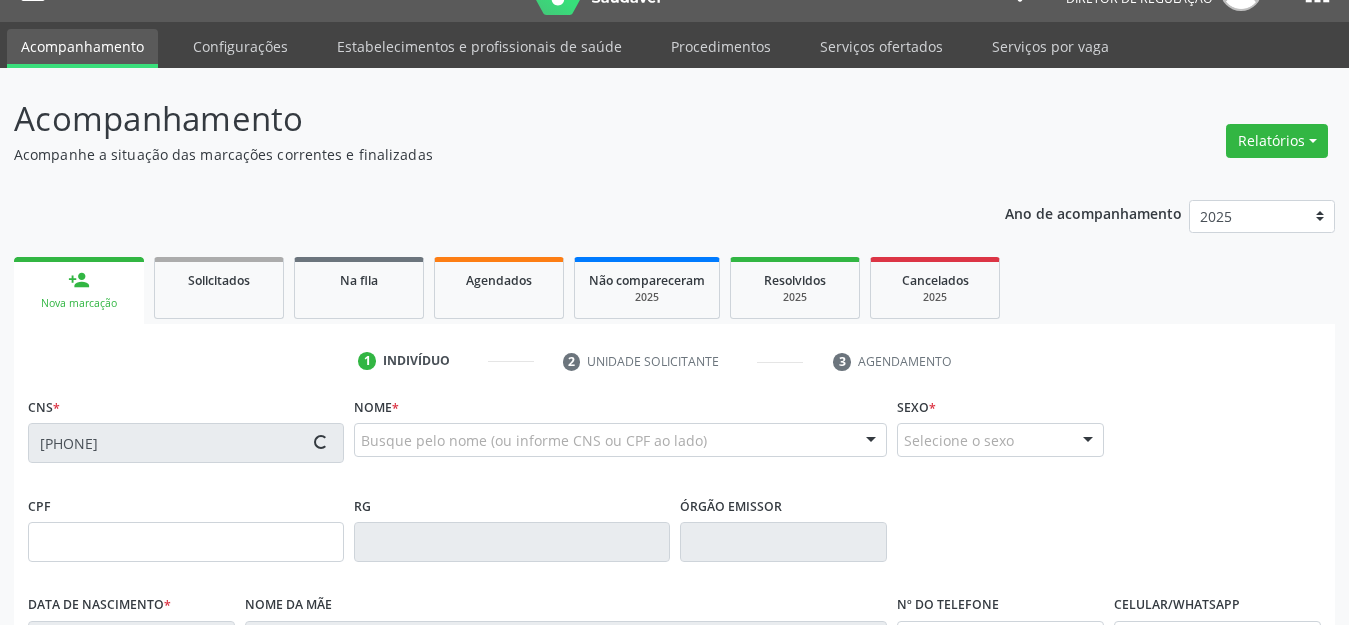 type on "27/06/1979" 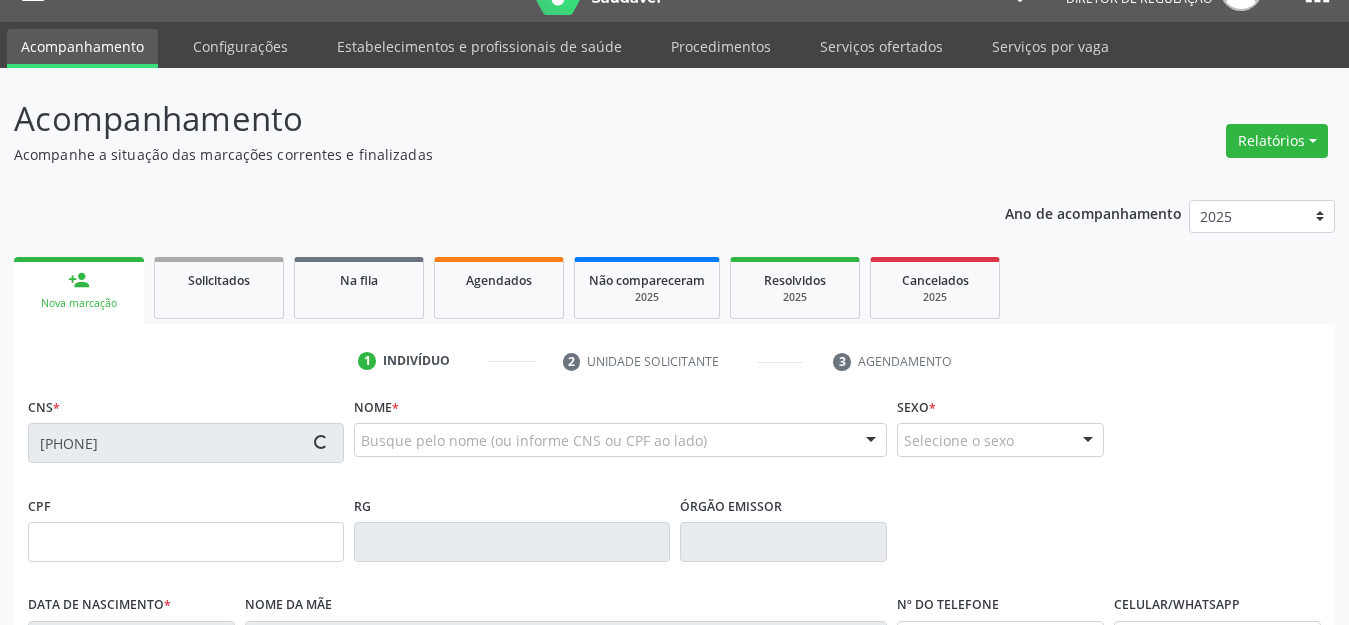type on "Terezenha Ferreira de Lima" 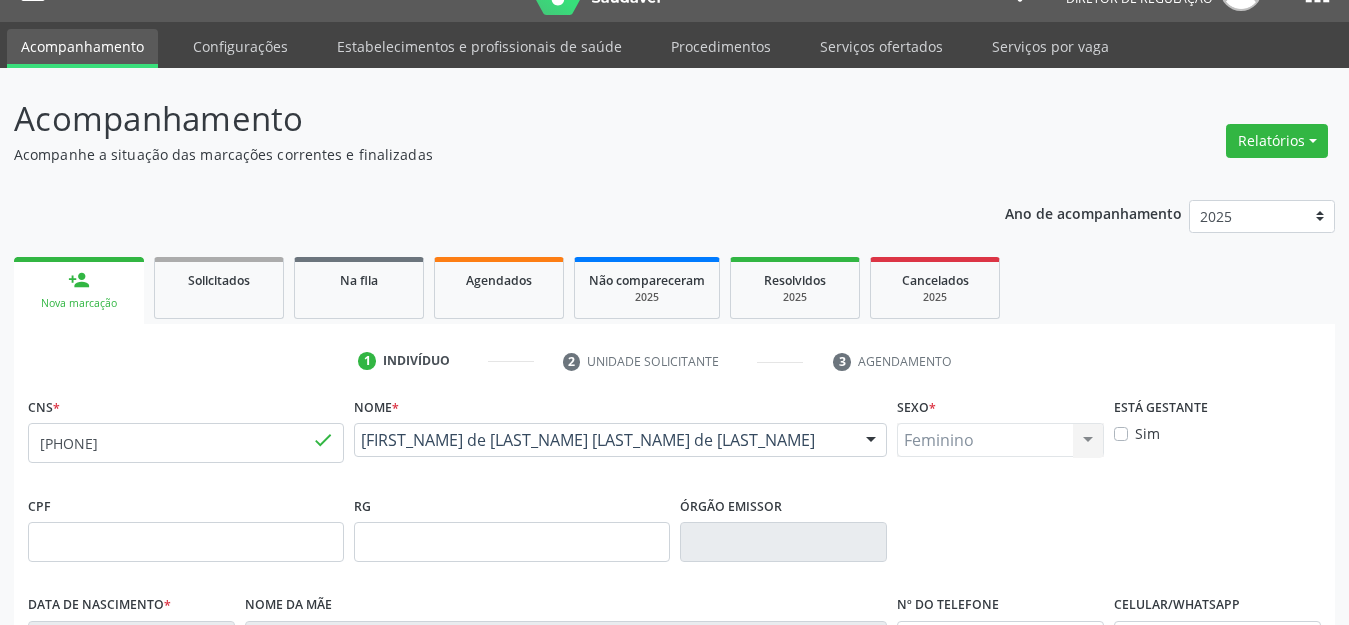 scroll, scrollTop: 459, scrollLeft: 0, axis: vertical 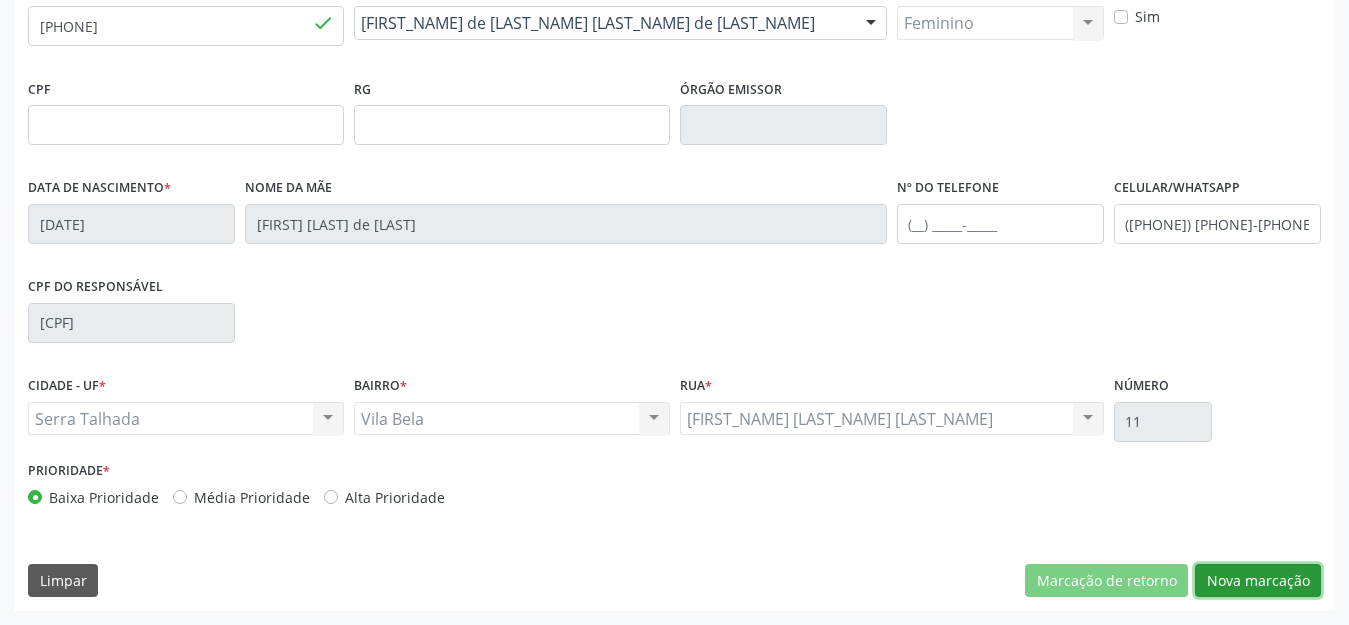 click on "Nova marcação" at bounding box center [1258, 581] 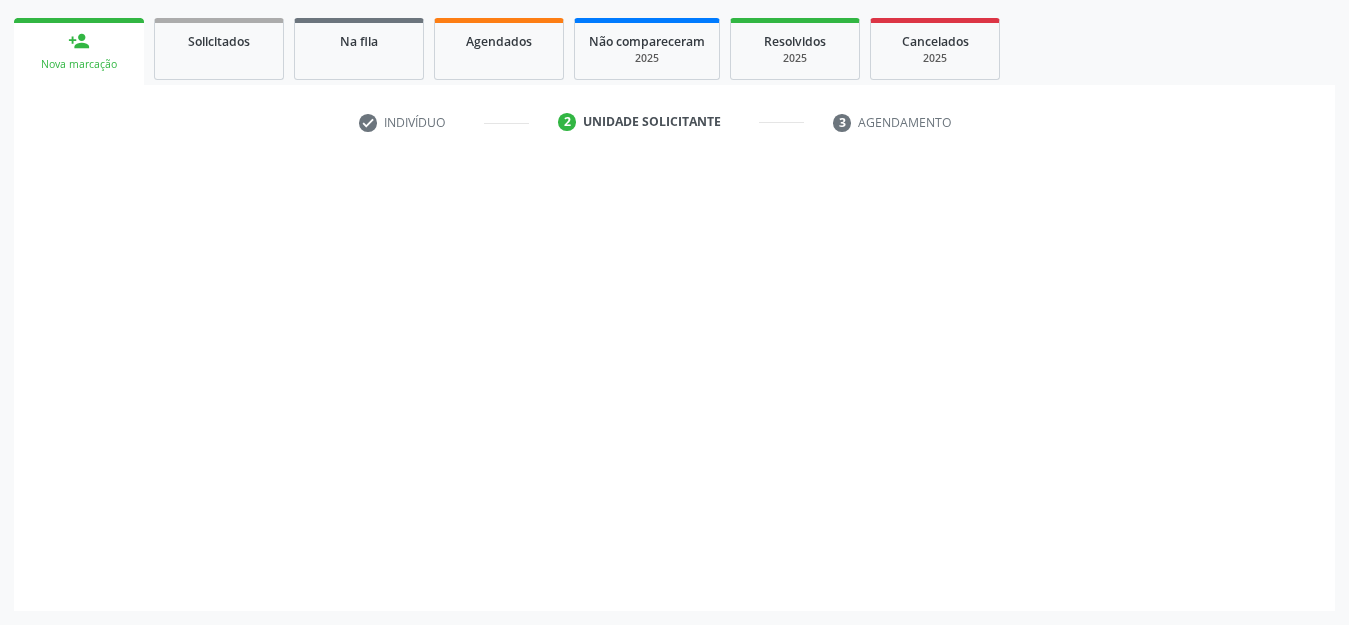 scroll, scrollTop: 281, scrollLeft: 0, axis: vertical 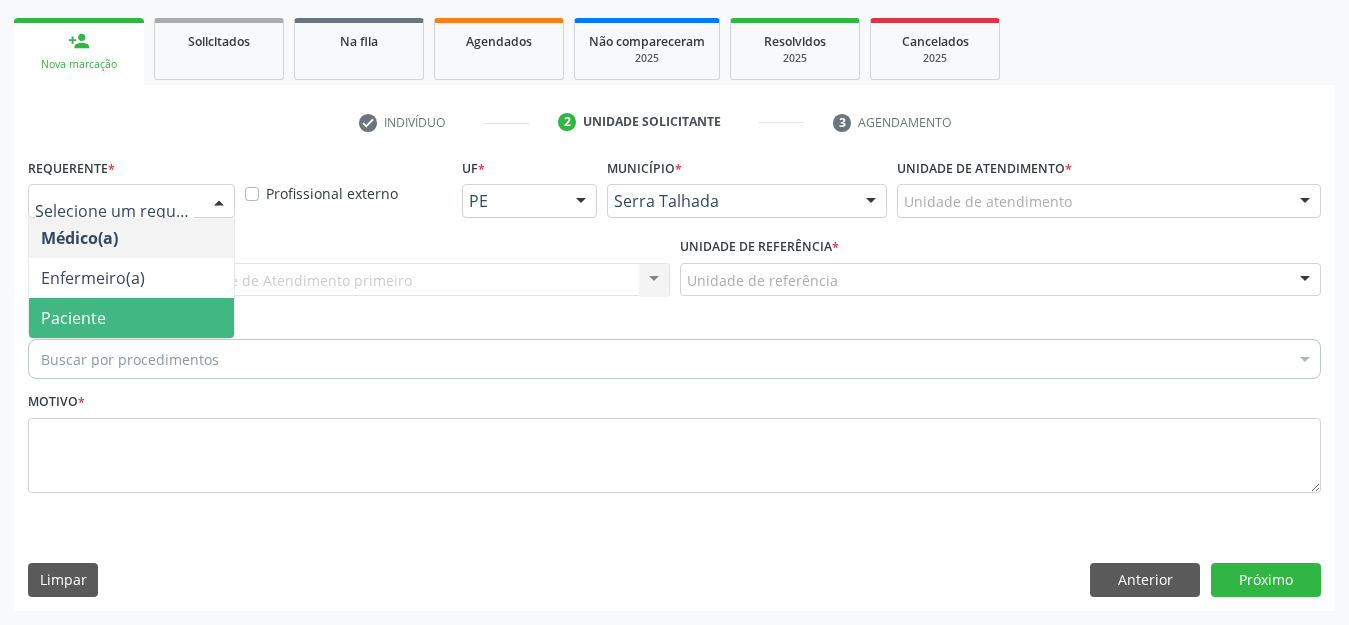 click on "Paciente" at bounding box center [131, 318] 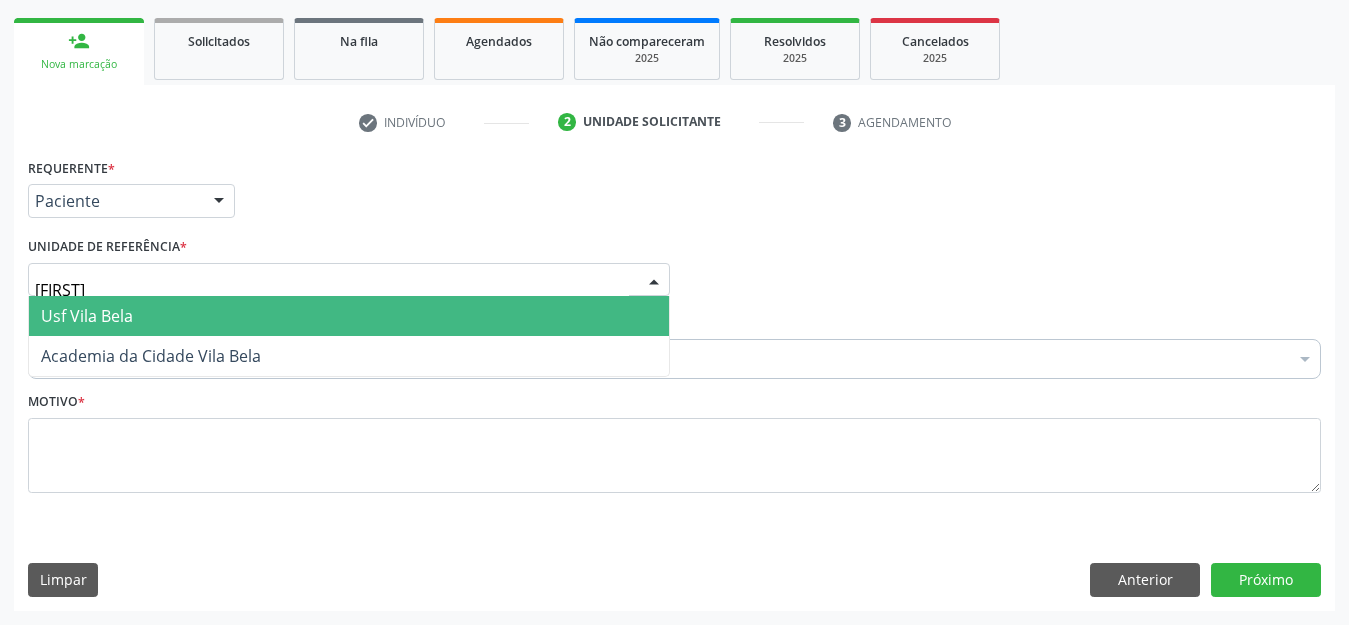 type on "vila bela" 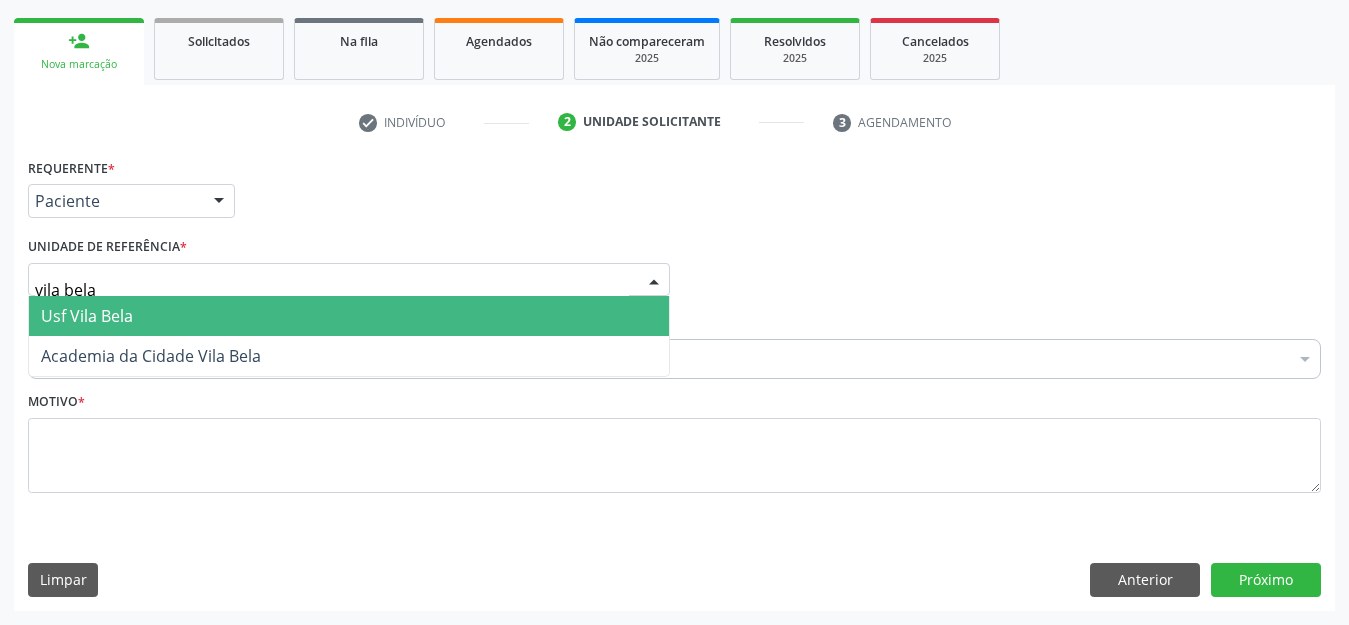 click on "Usf Vila Bela" at bounding box center (87, 316) 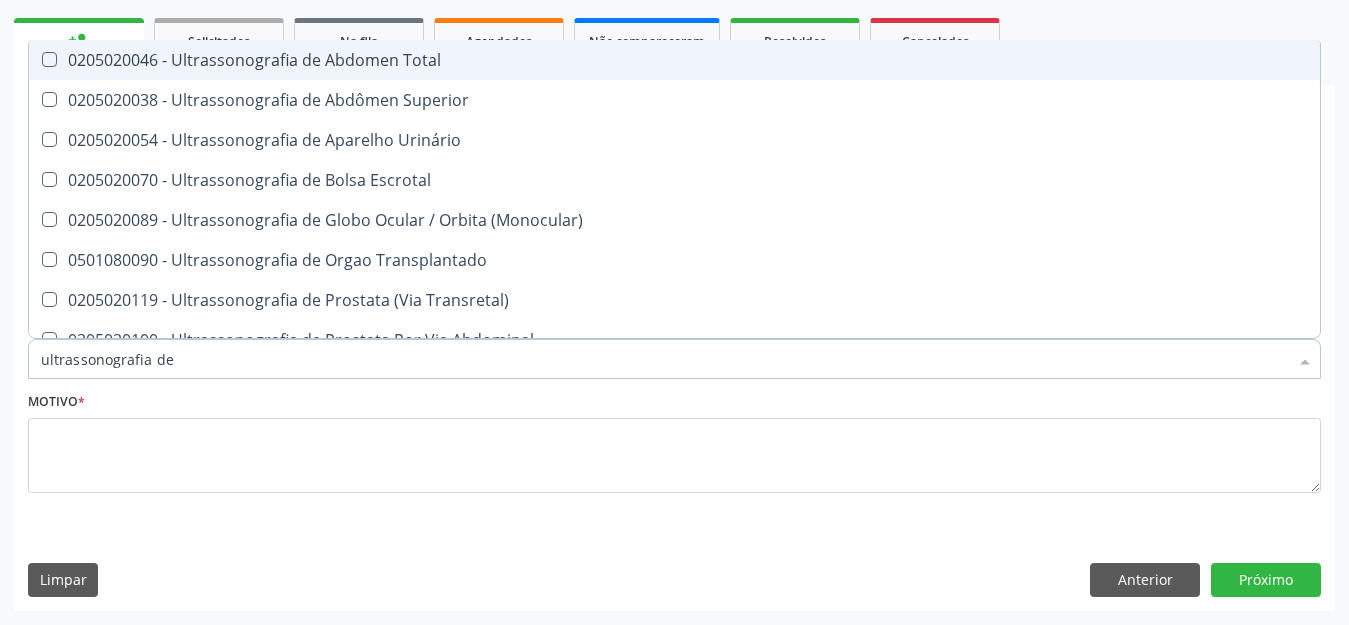 type on "ultrassonografia de t" 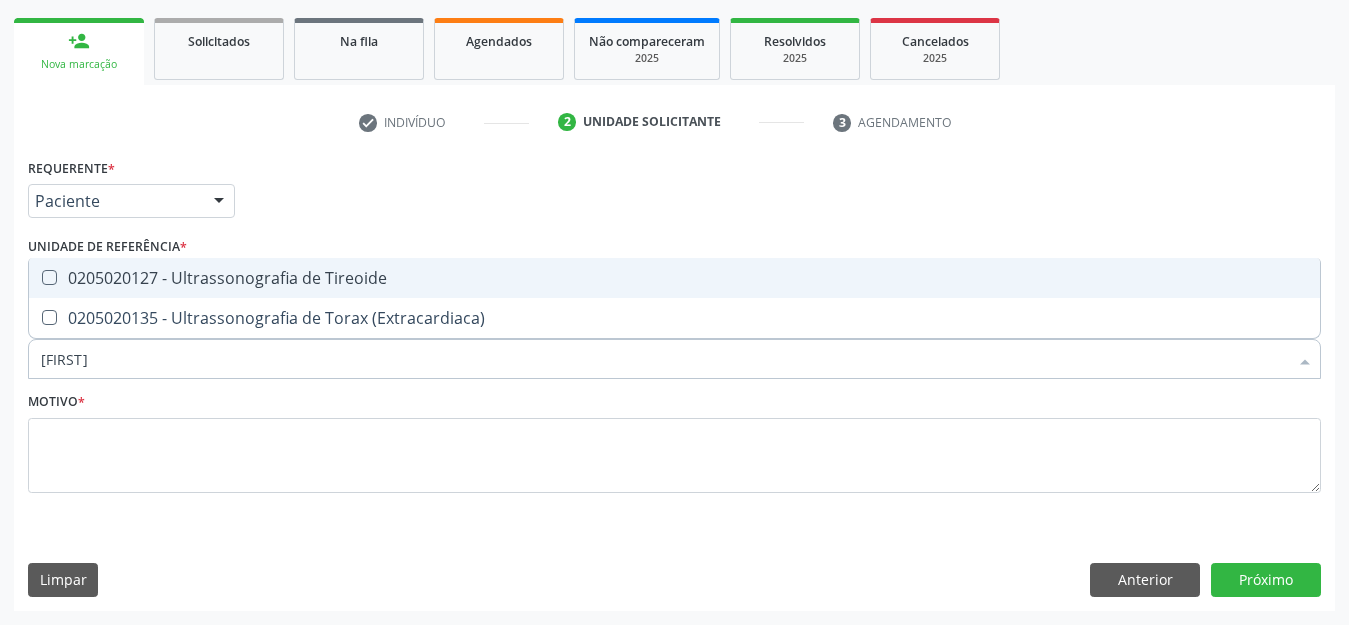 click on "0205020127 - Ultrassonografia de Tireoide" at bounding box center (674, 278) 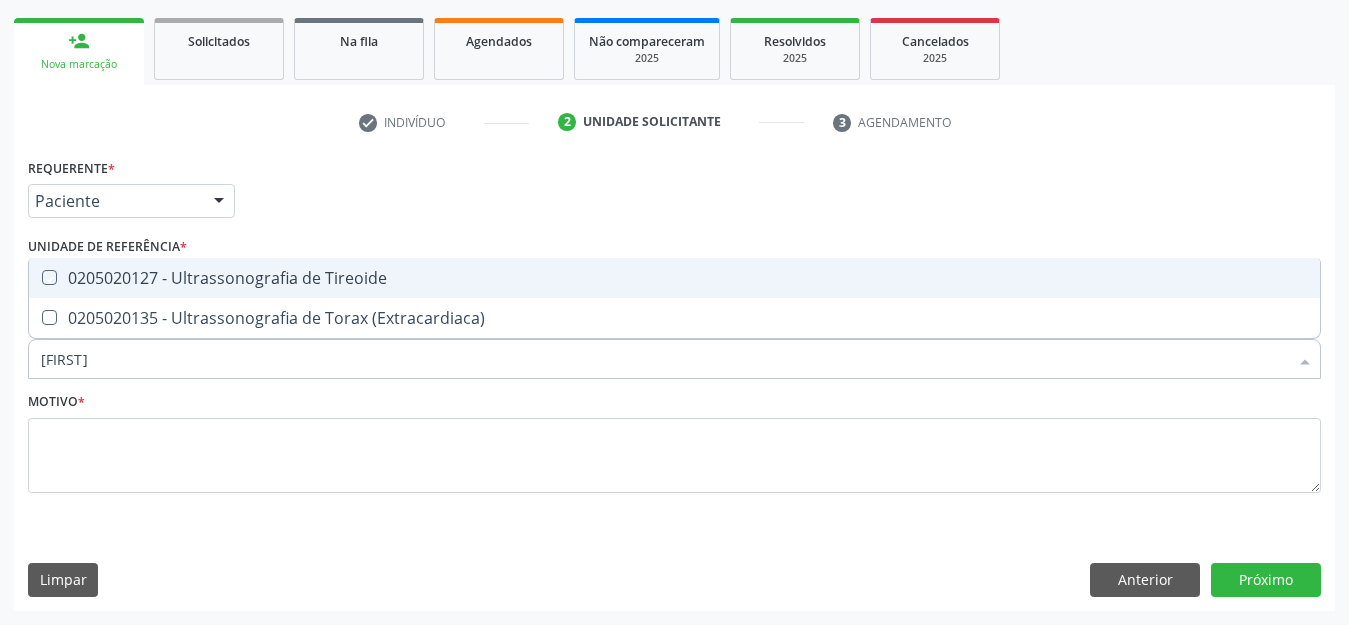 checkbox on "true" 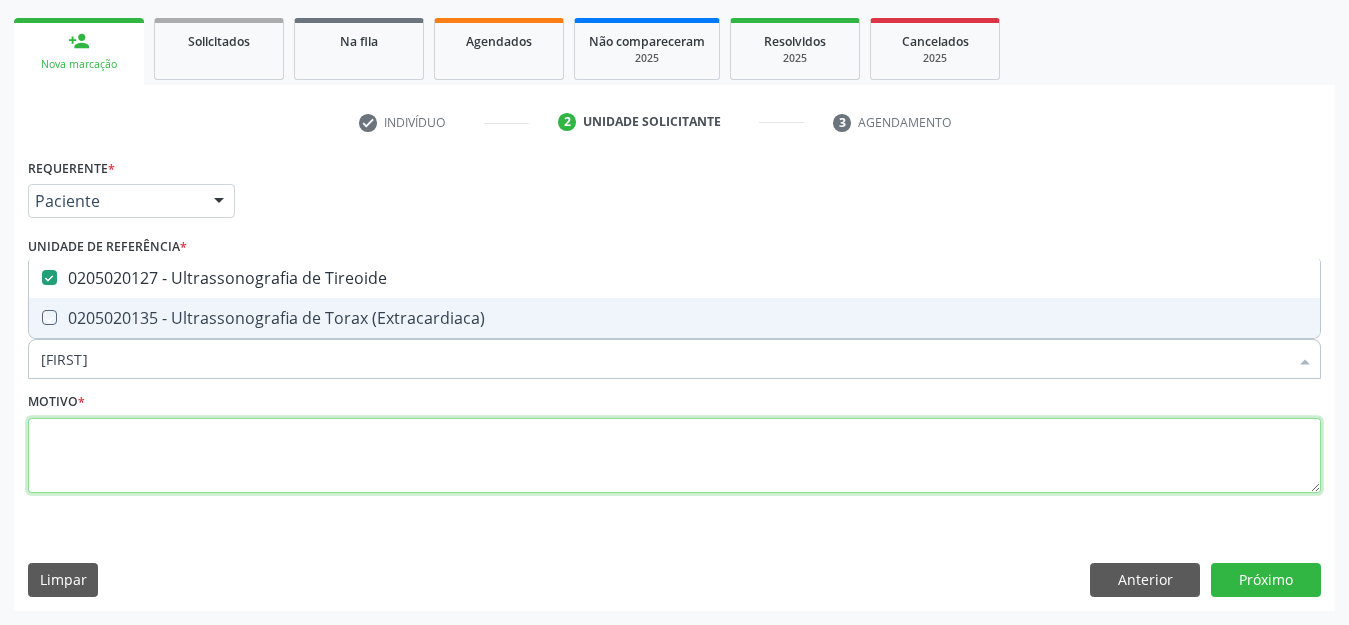 click at bounding box center (674, 456) 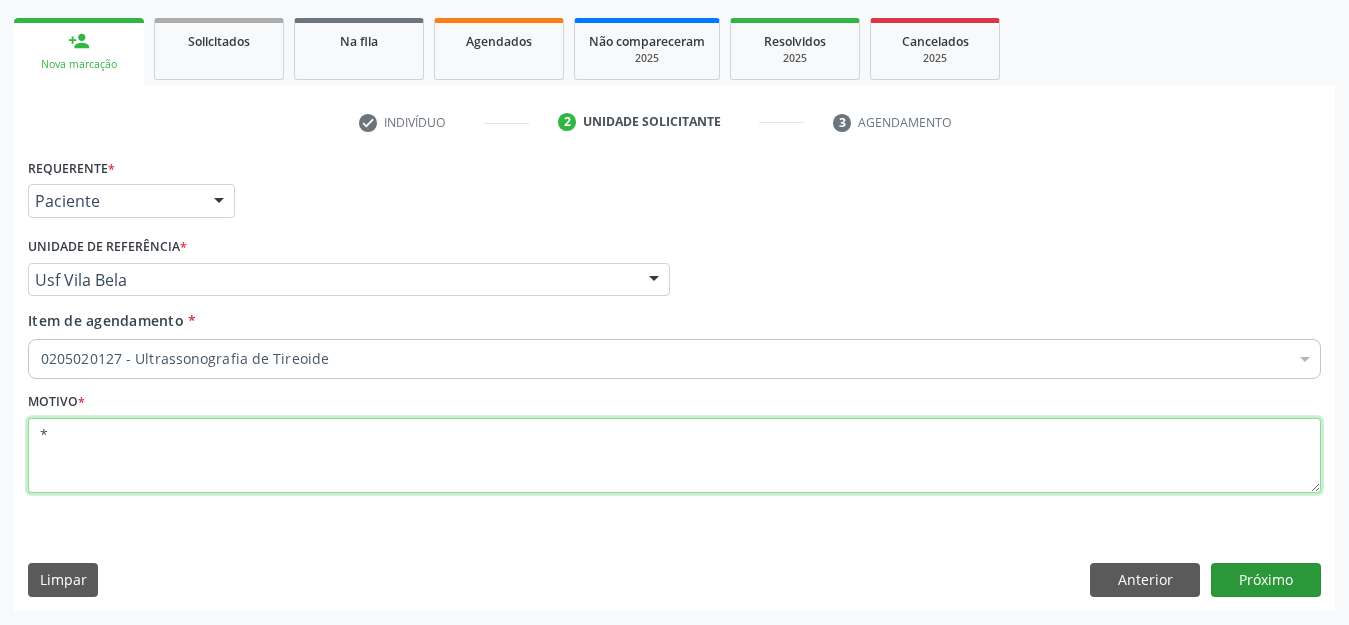 type on "*" 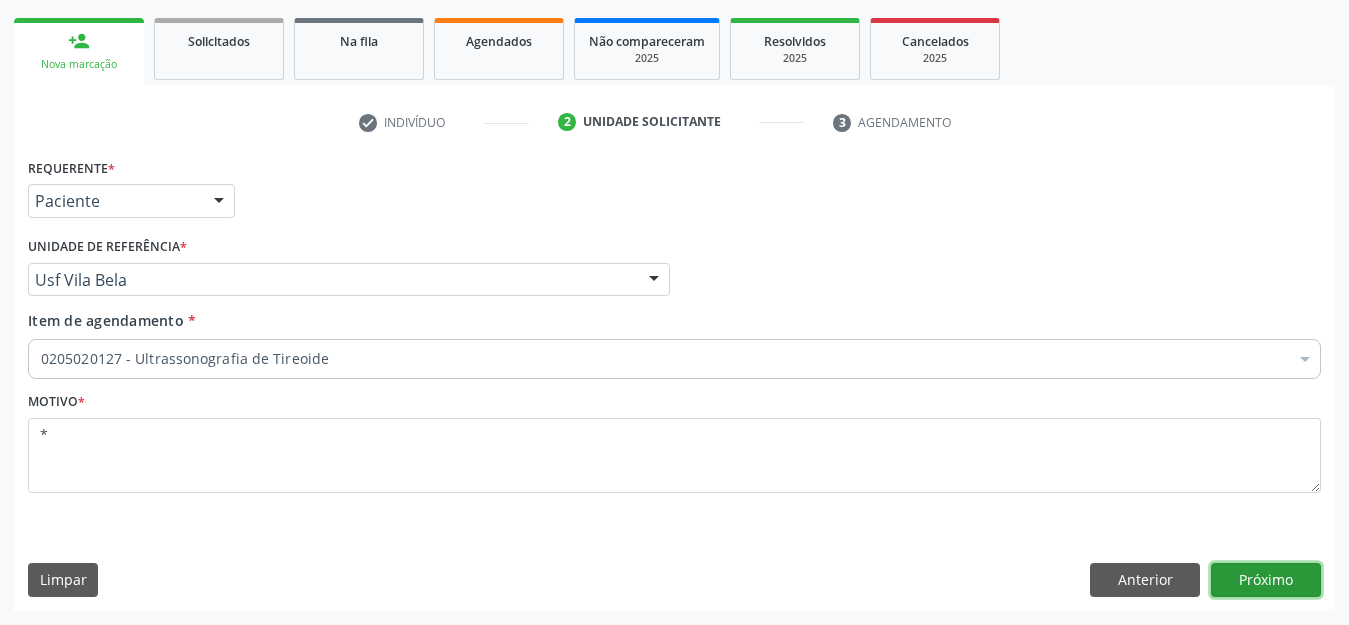click on "Próximo" at bounding box center (1266, 580) 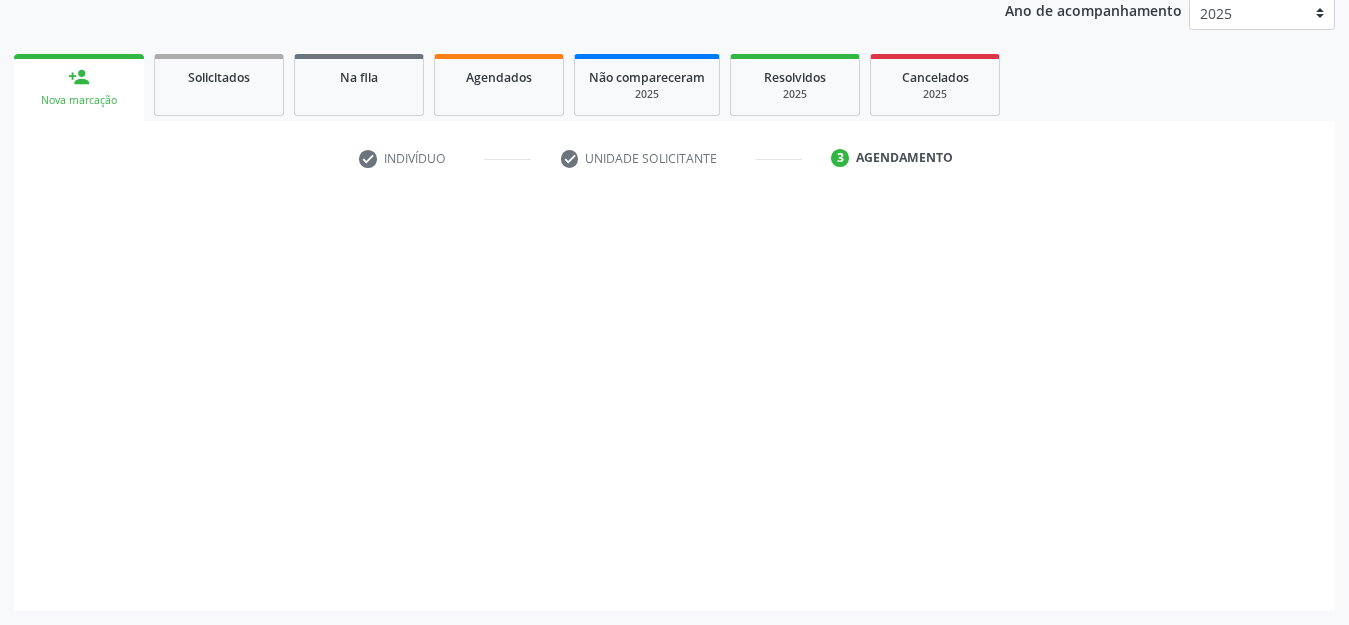 scroll, scrollTop: 245, scrollLeft: 0, axis: vertical 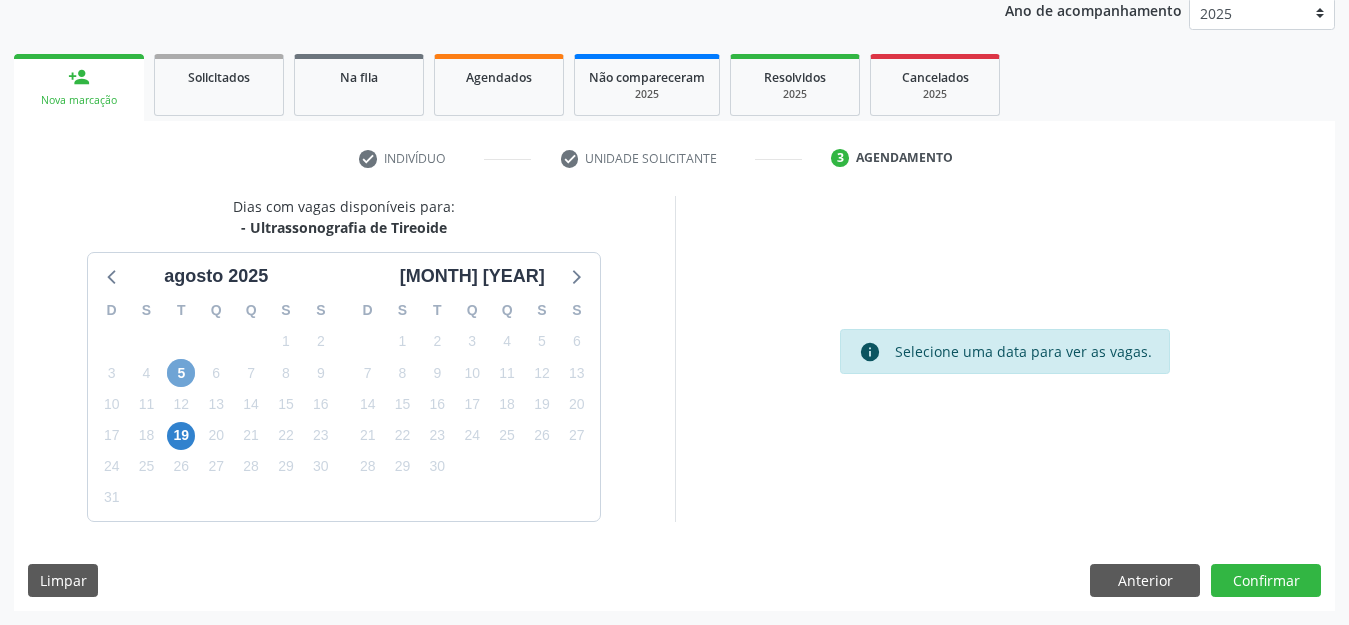 click on "5" at bounding box center (181, 373) 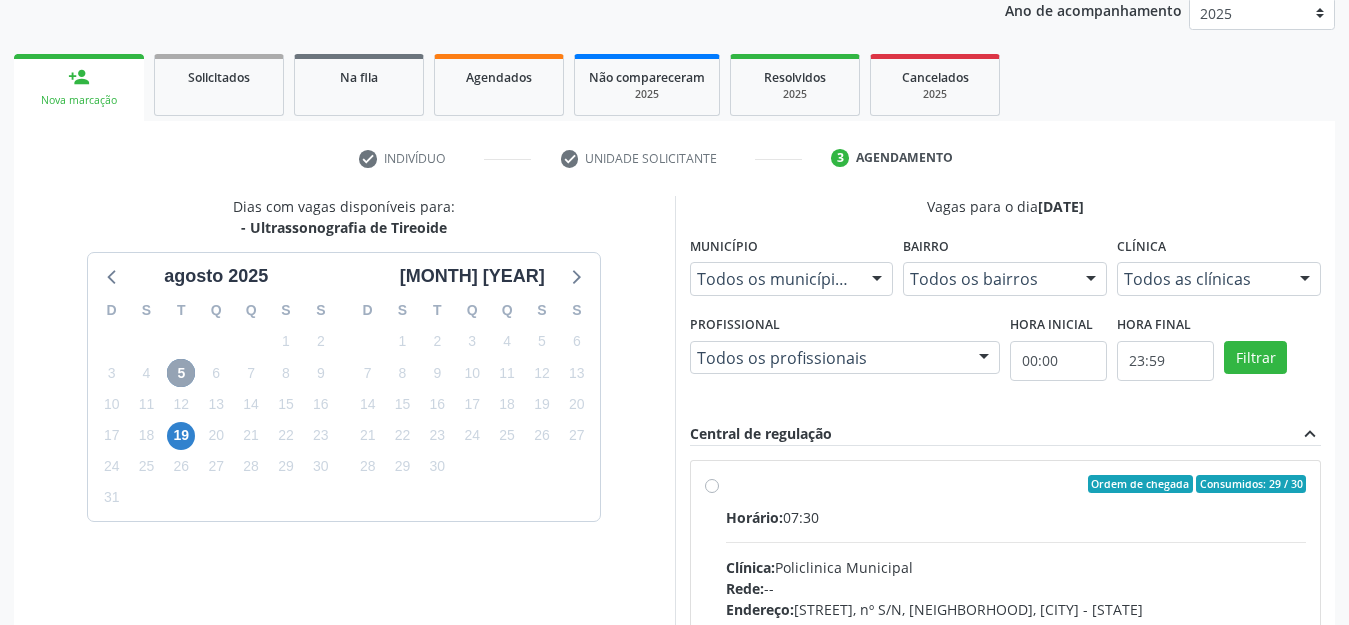 scroll, scrollTop: 347, scrollLeft: 0, axis: vertical 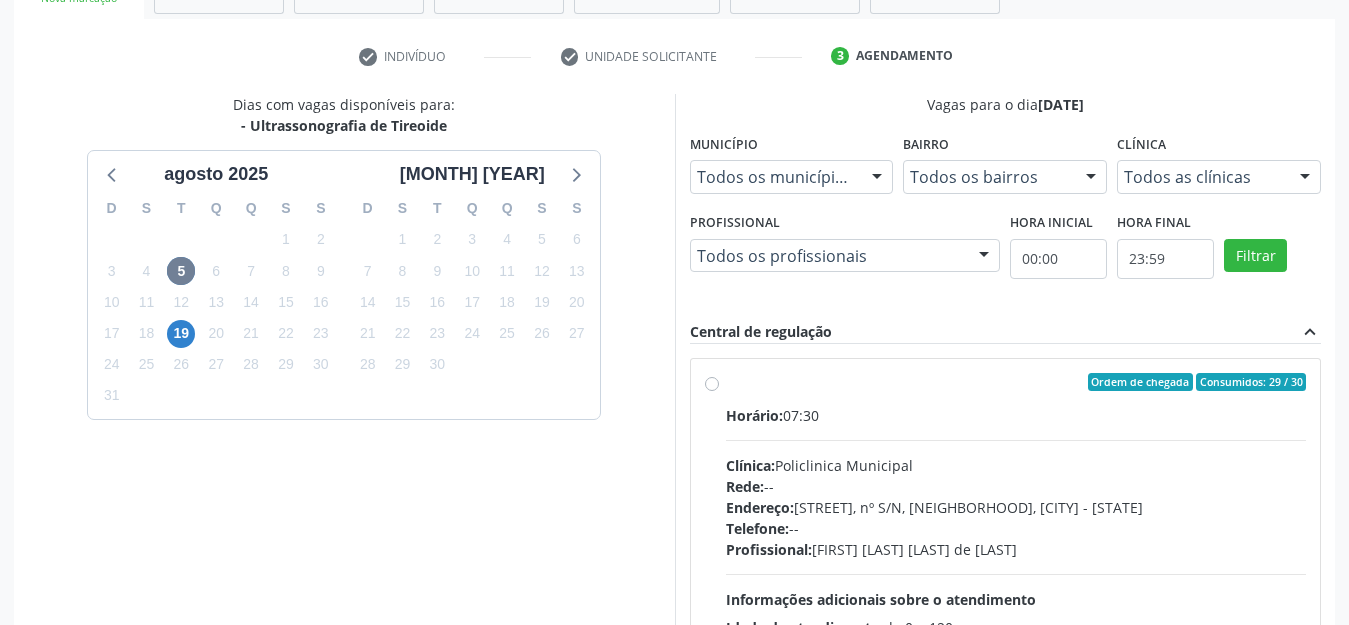 click on "Ordem de chegada
Consumidos: 29 / 30
Horário:   07:30
Clínica:  Policlinica Municipal
Rede:
--
Endereço:   Predio, nº S/N, Ipsep, Serra Talhada - PE
Telefone:   --
Profissional:
Antonio Carlos Brito Pereira de Meneses
Informações adicionais sobre o atendimento
Idade de atendimento:
de 0 a 120 anos
Gênero(s) atendido(s):
Masculino e Feminino
Informações adicionais:
--" at bounding box center [1016, 526] 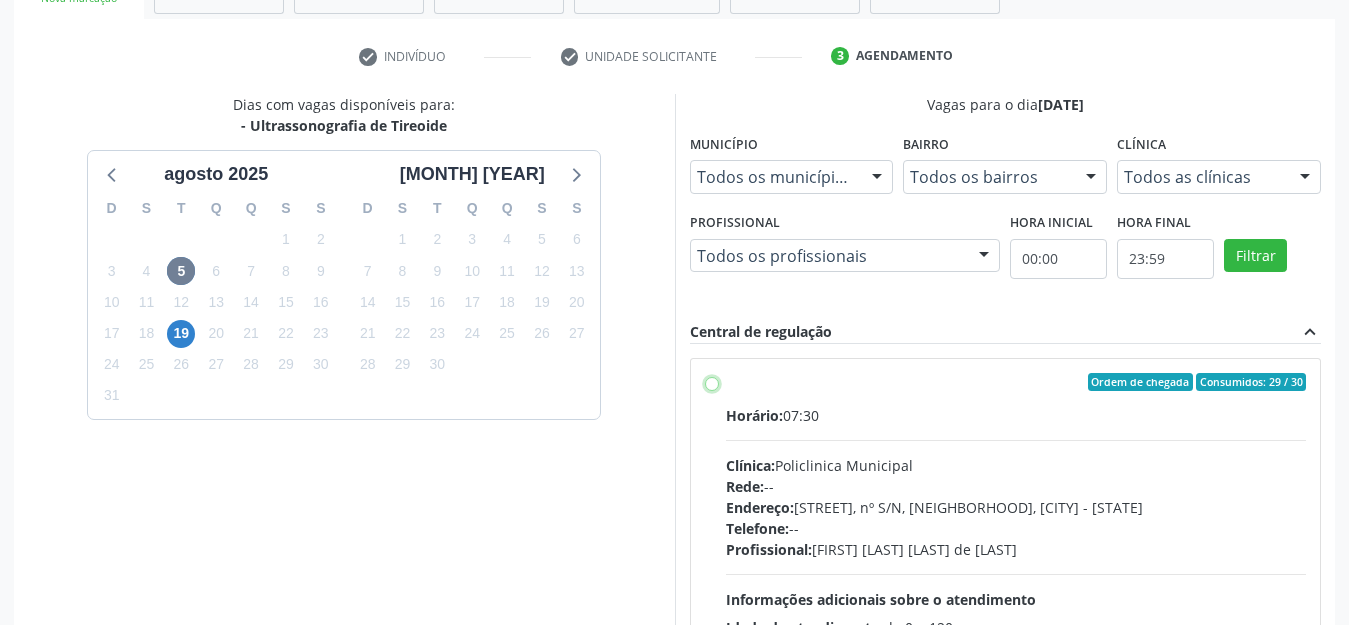 click on "Ordem de chegada
Consumidos: 29 / 30
Horário:   07:30
Clínica:  Policlinica Municipal
Rede:
--
Endereço:   Predio, nº S/N, Ipsep, Serra Talhada - PE
Telefone:   --
Profissional:
Antonio Carlos Brito Pereira de Meneses
Informações adicionais sobre o atendimento
Idade de atendimento:
de 0 a 120 anos
Gênero(s) atendido(s):
Masculino e Feminino
Informações adicionais:
--" at bounding box center (712, 382) 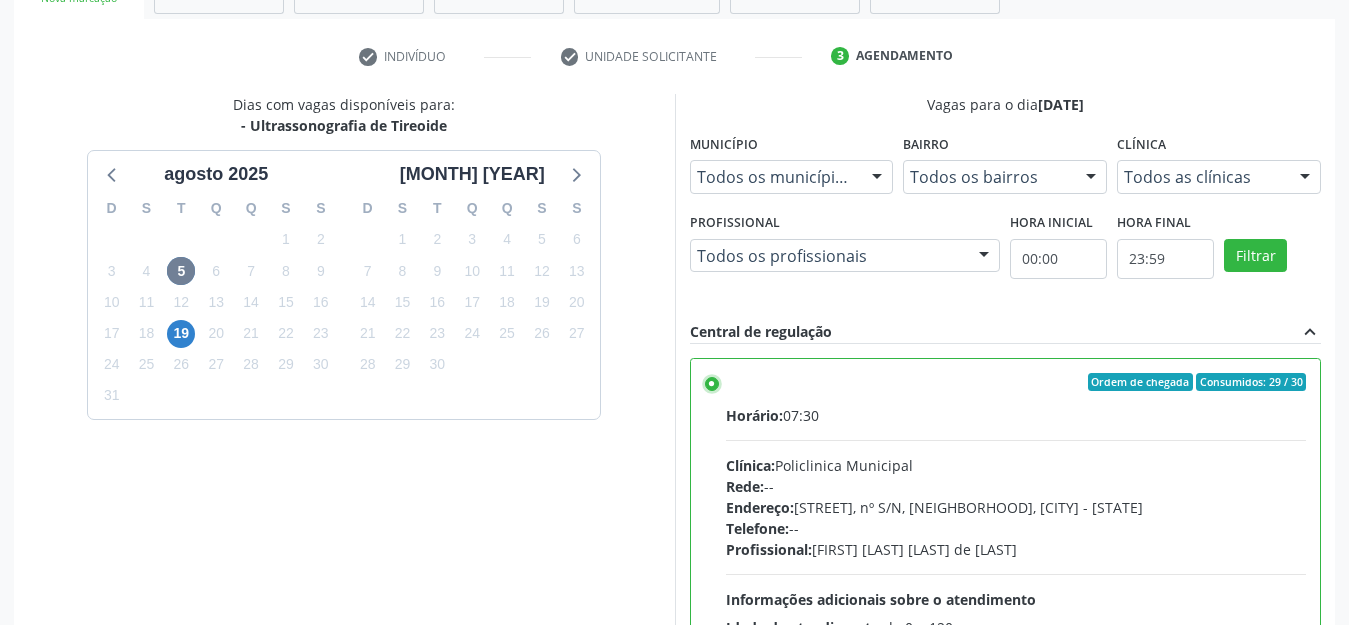 scroll, scrollTop: 570, scrollLeft: 0, axis: vertical 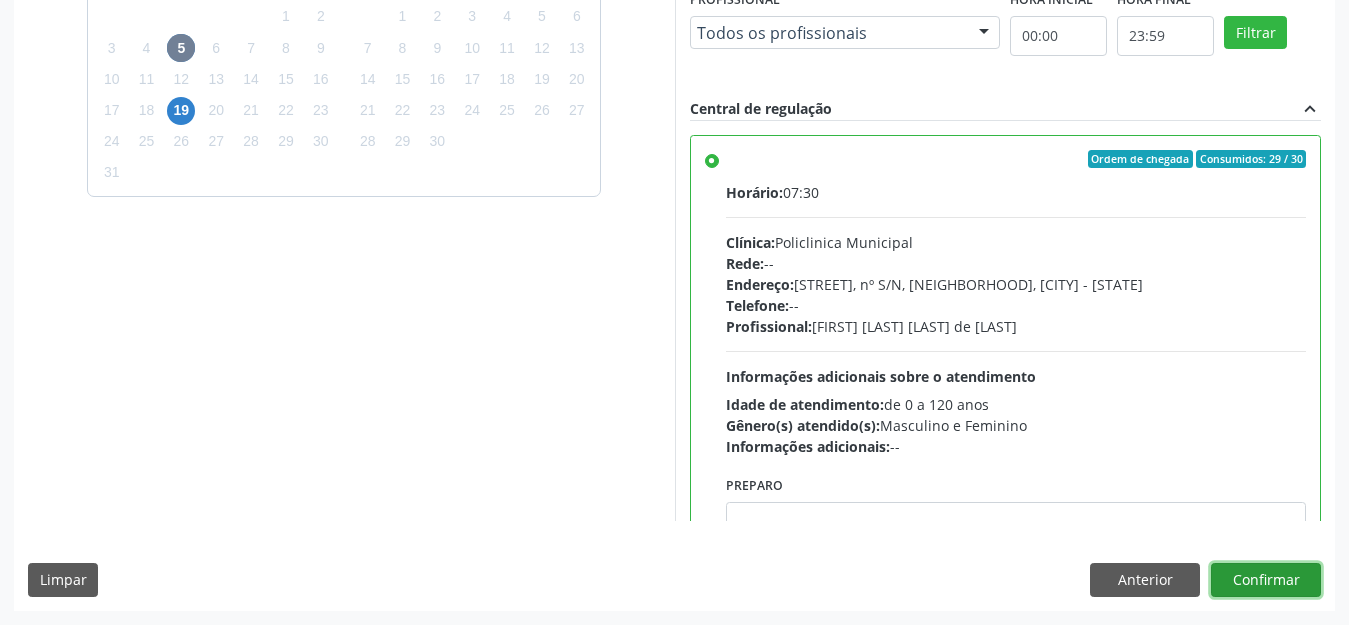 click on "Confirmar" at bounding box center [1266, 580] 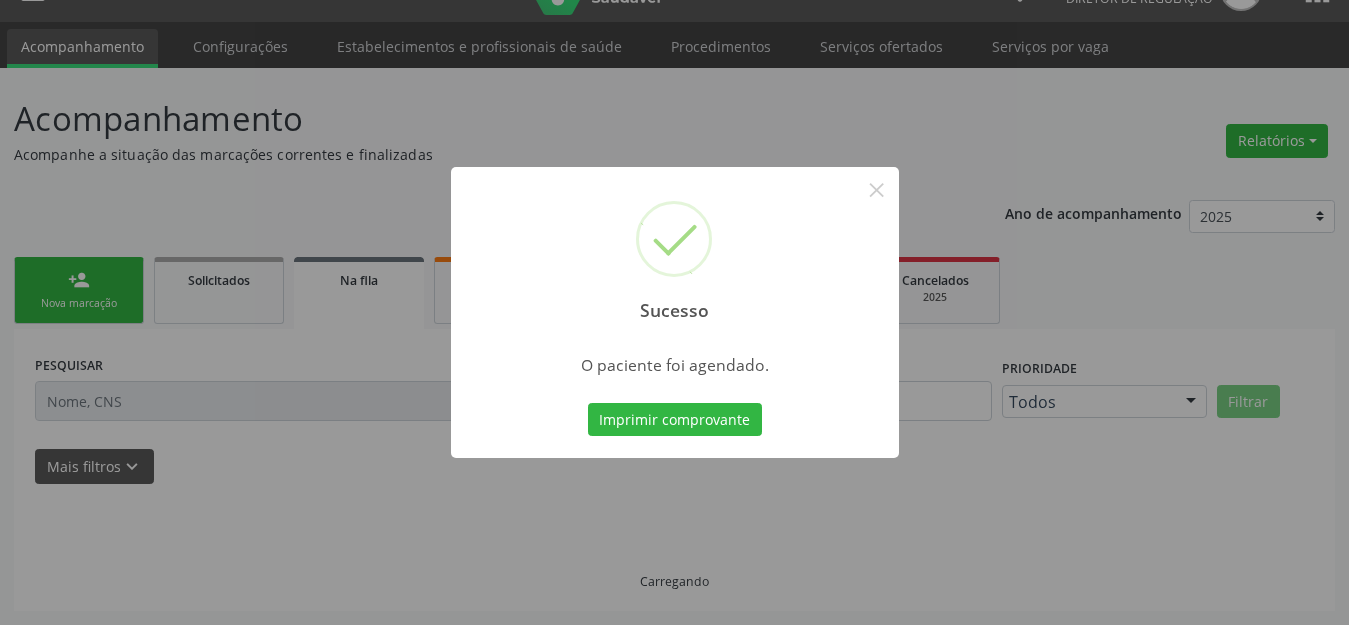 scroll, scrollTop: 42, scrollLeft: 0, axis: vertical 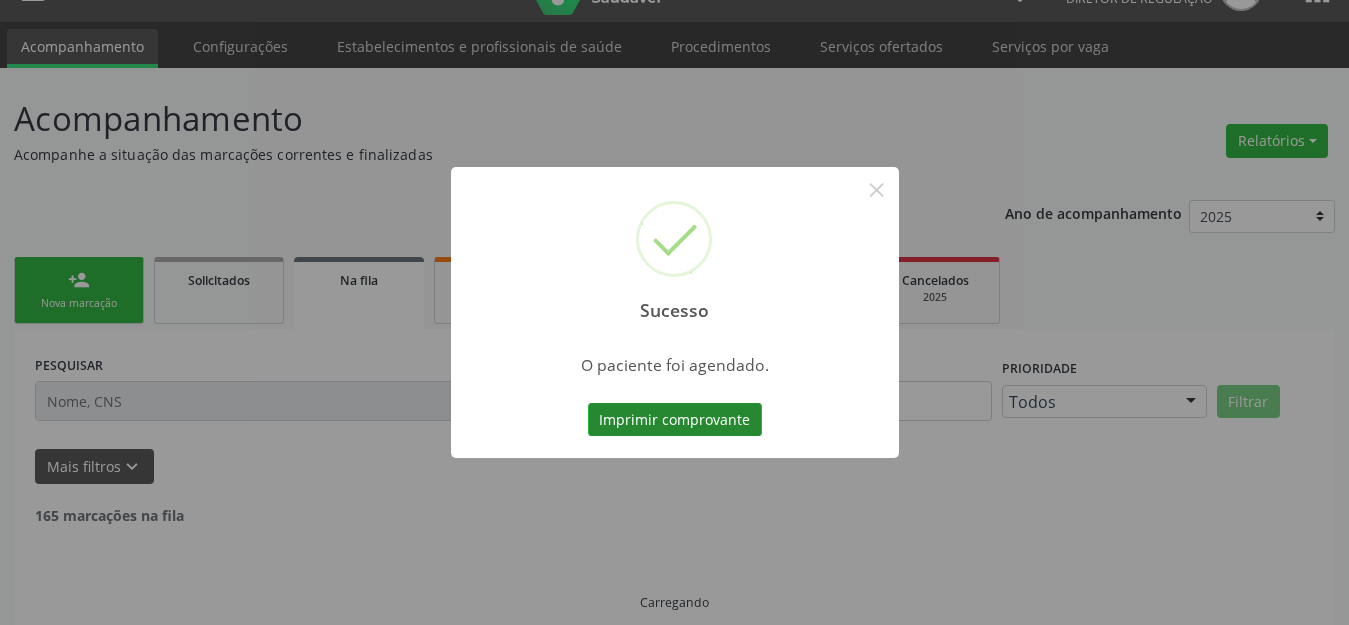 click on "Imprimir comprovante" at bounding box center (675, 420) 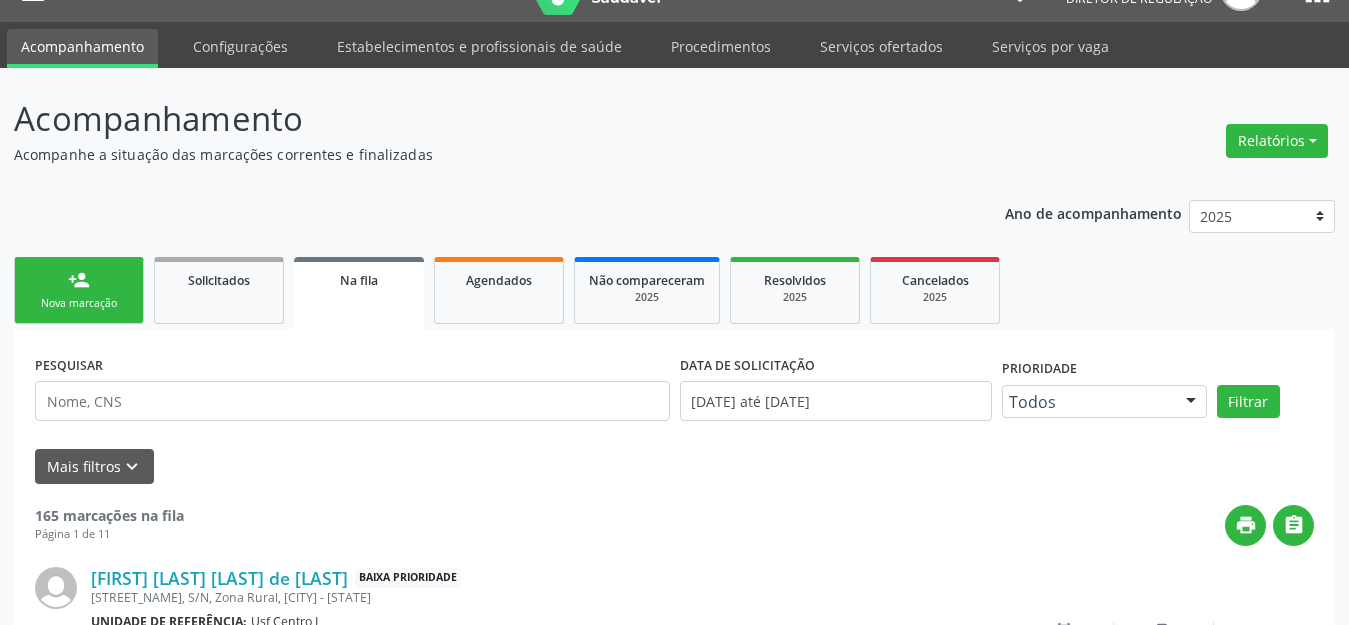 click on "person_add
Nova marcação" at bounding box center [79, 290] 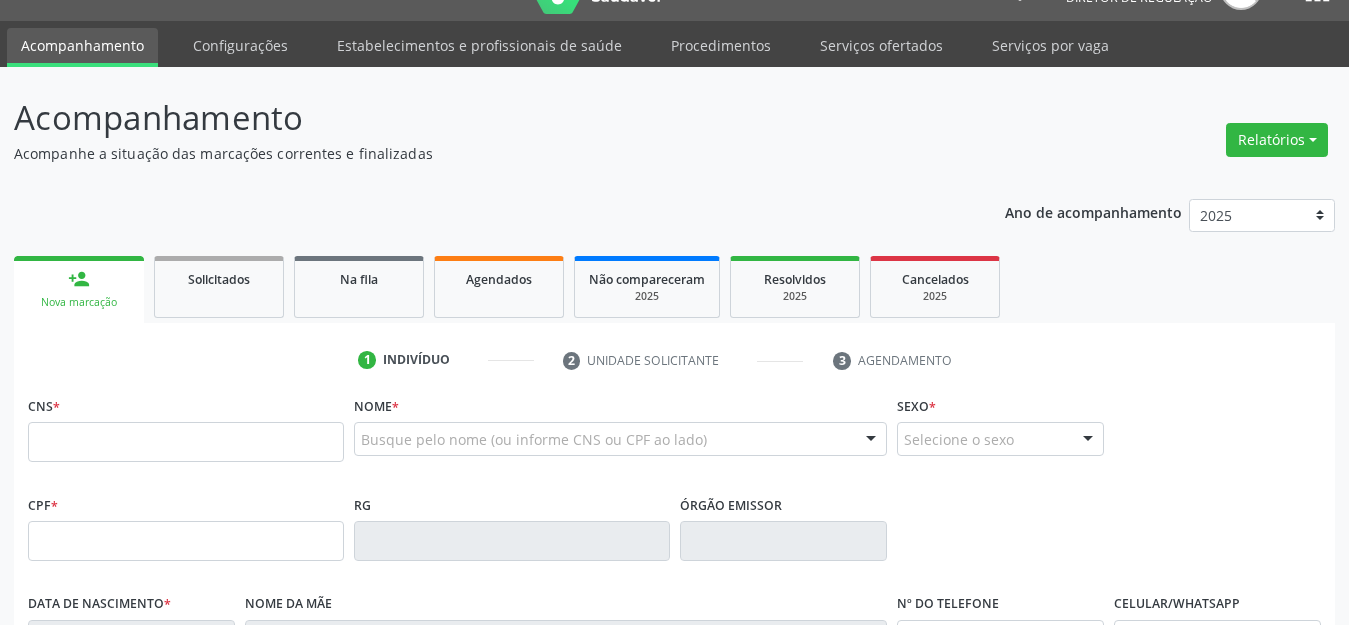 scroll, scrollTop: 144, scrollLeft: 0, axis: vertical 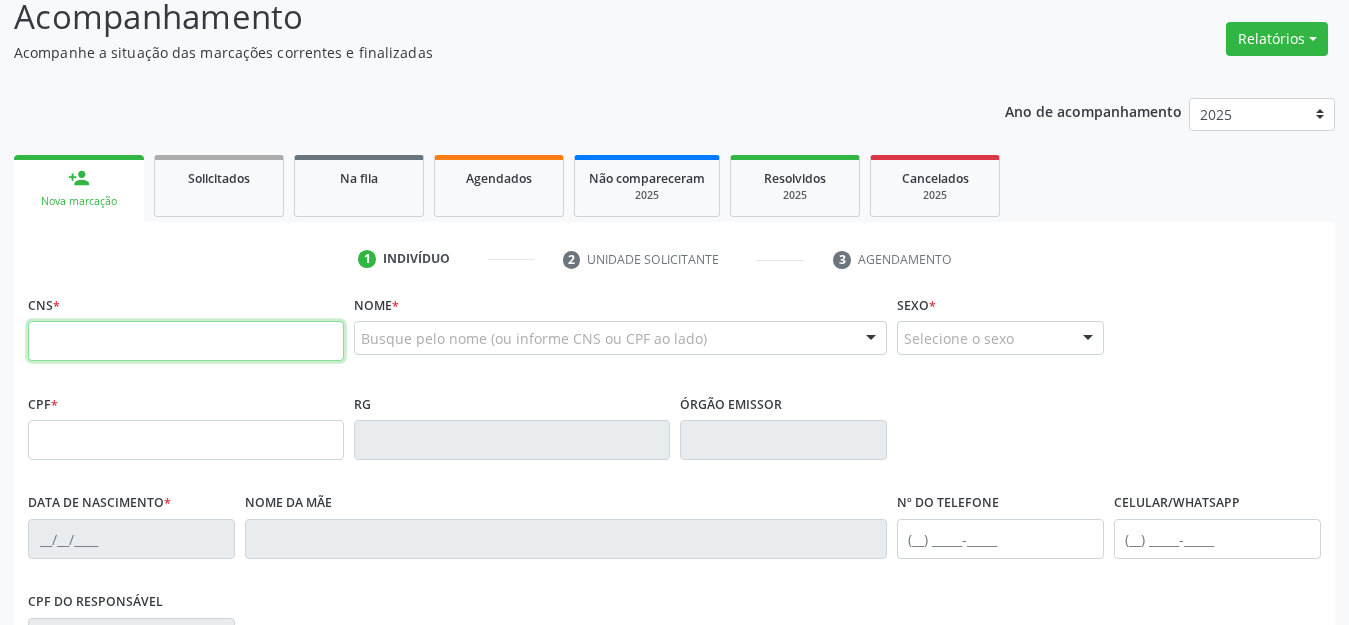 click at bounding box center (186, 341) 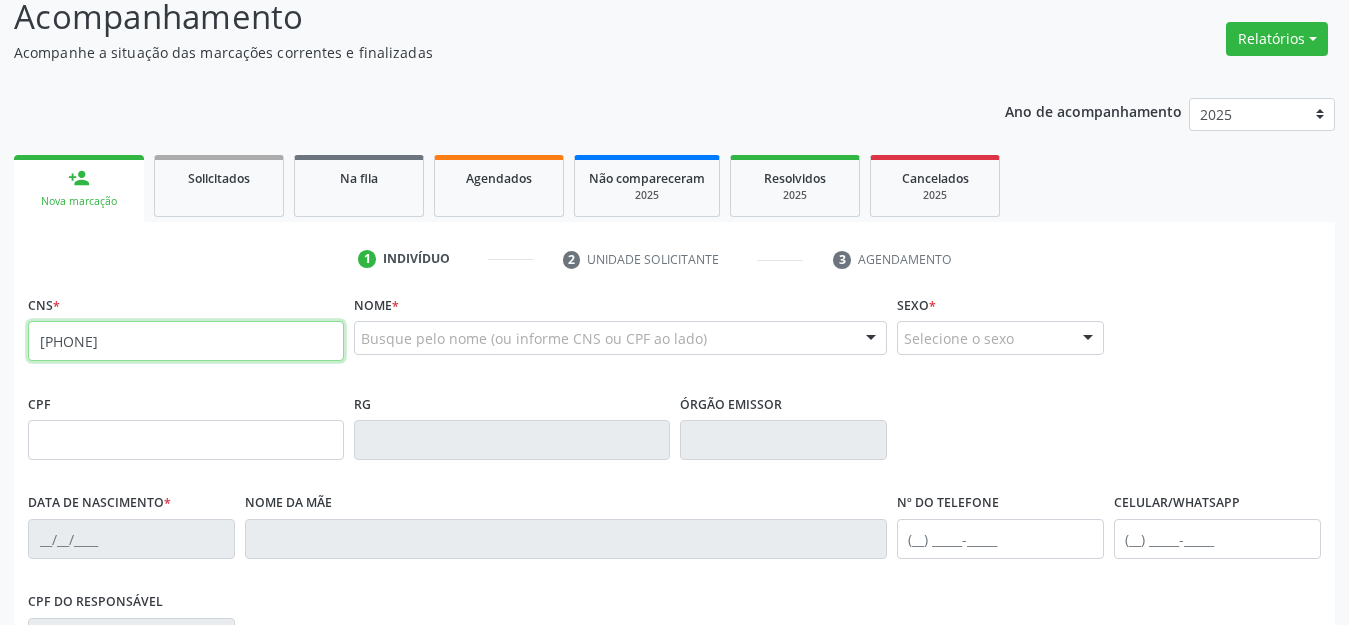 type on "704 1021 6947 1479" 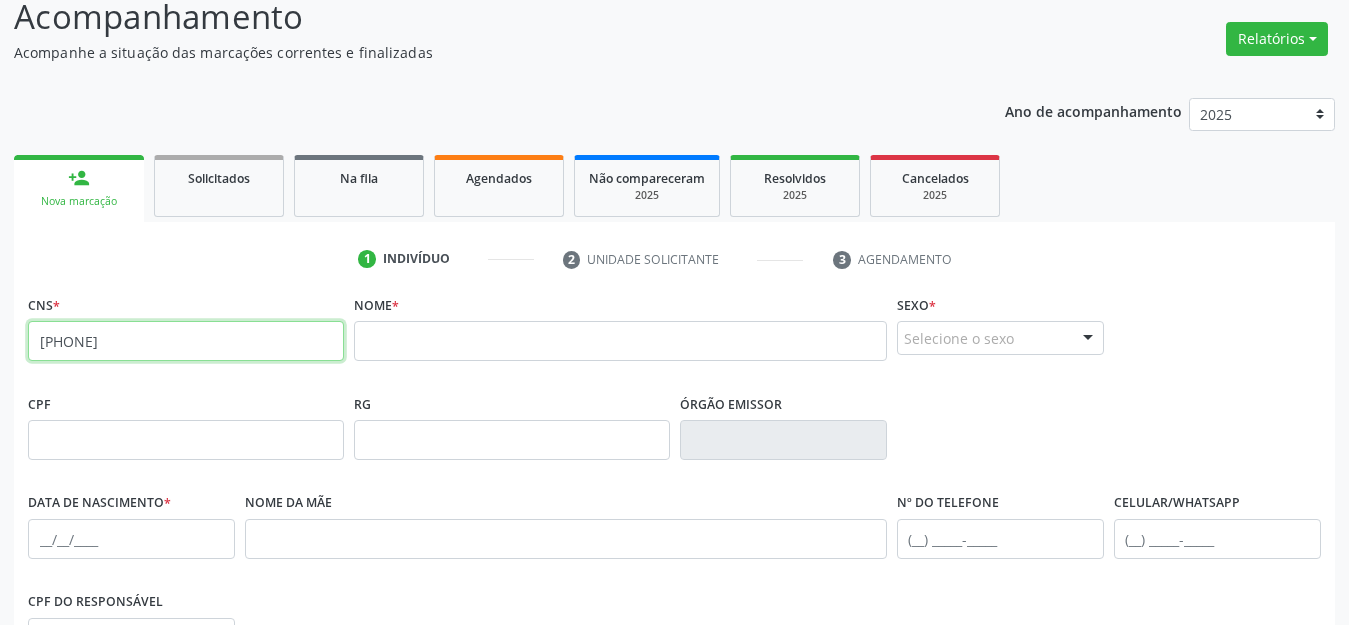 click on "704 1021 6947 1479" at bounding box center [186, 341] 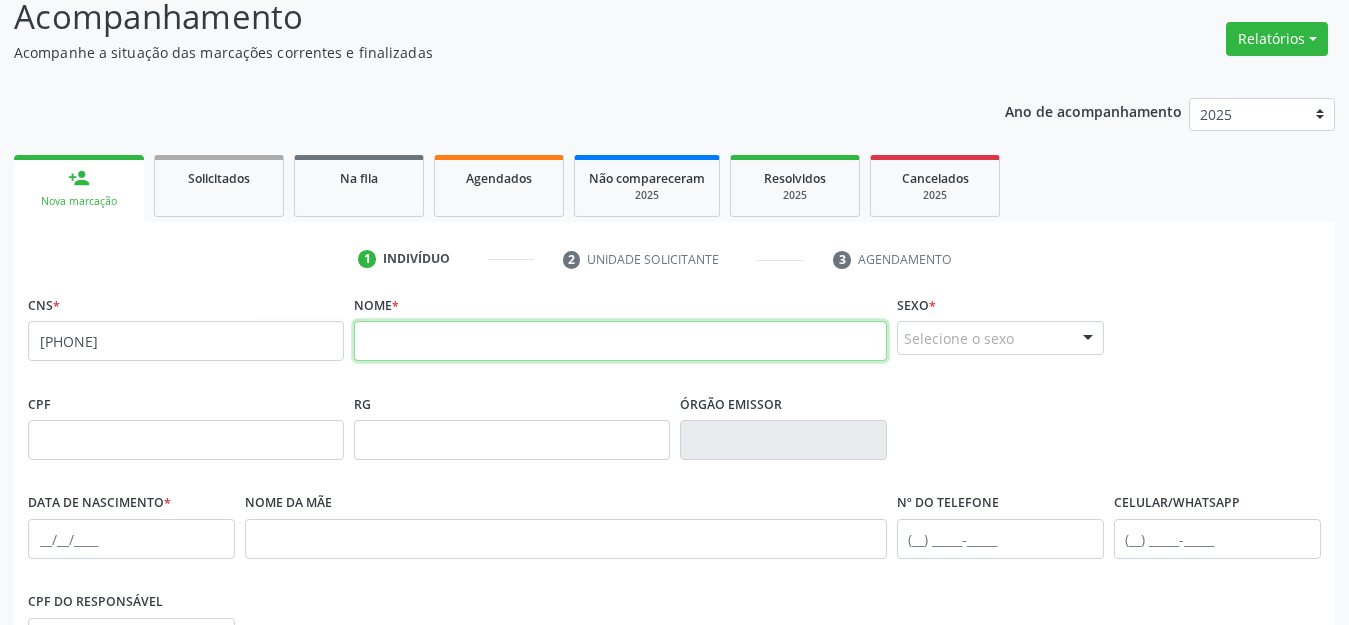 click at bounding box center (620, 341) 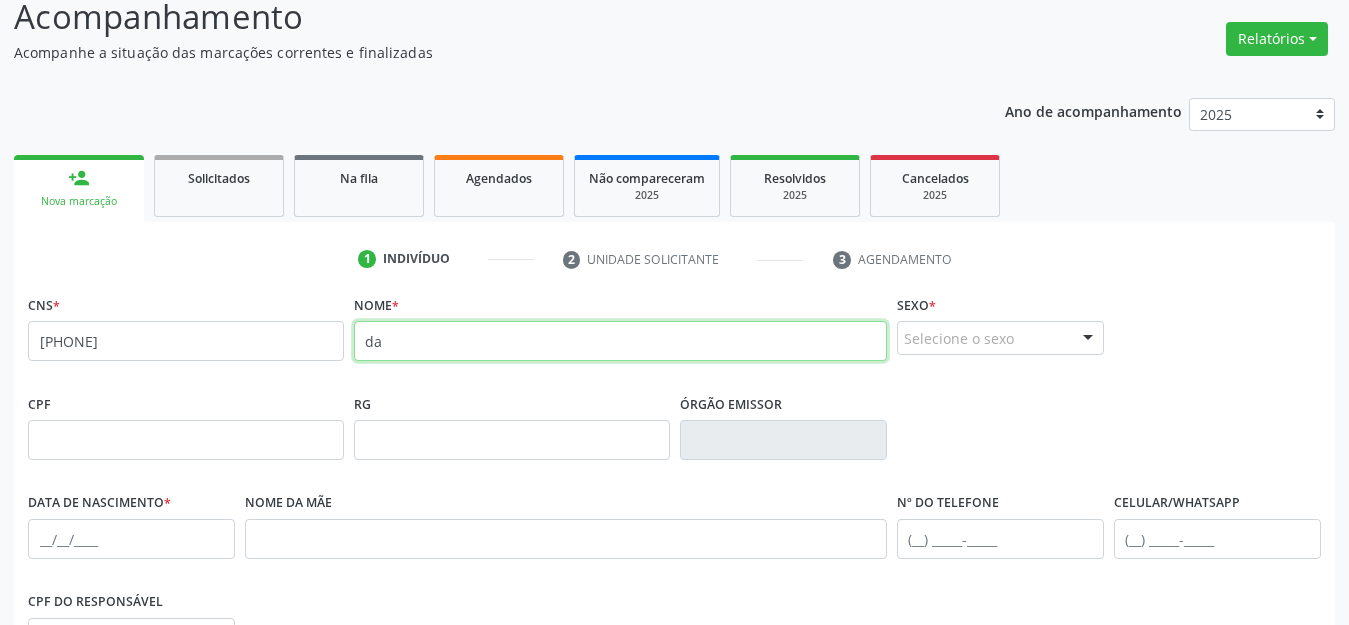 type on "d" 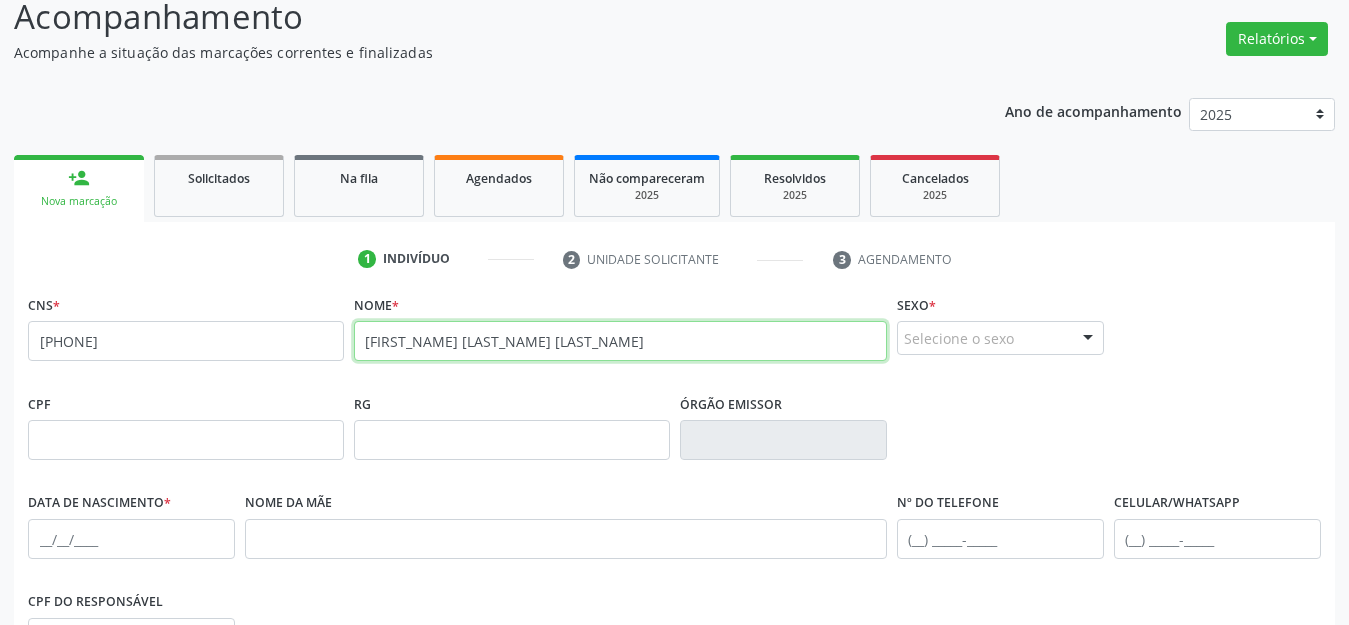 type on "nicolas davy magalhaes da silva" 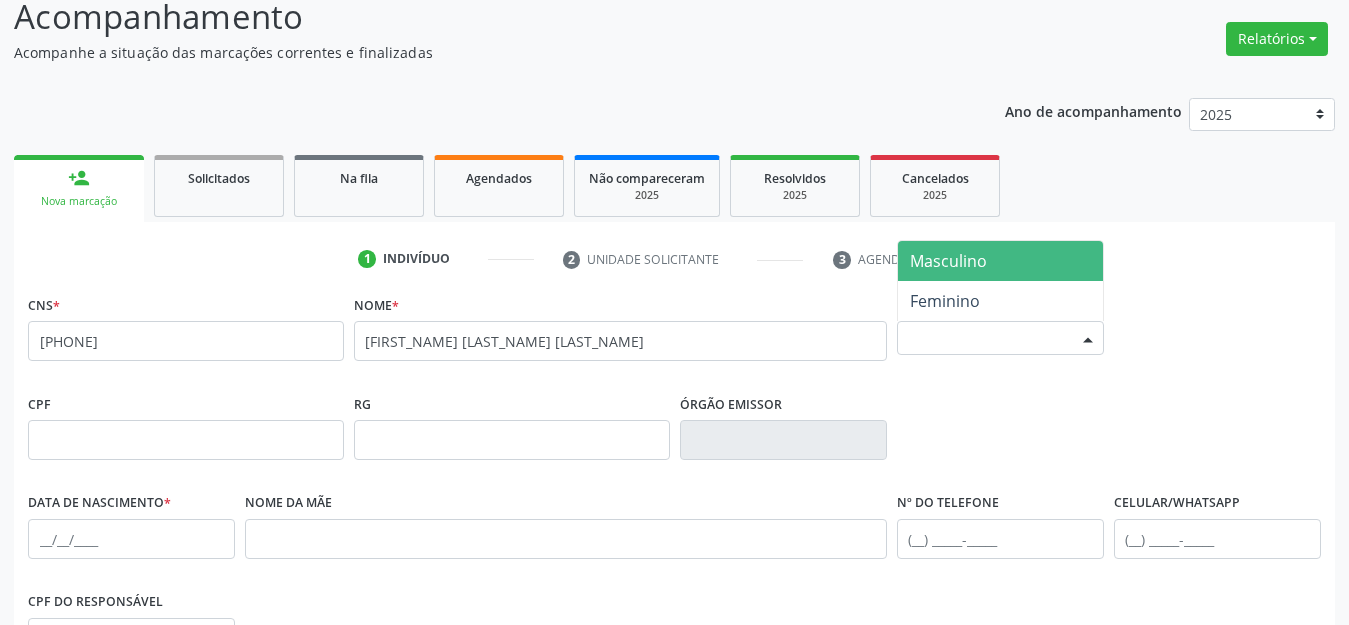 click on "Masculino" at bounding box center [948, 261] 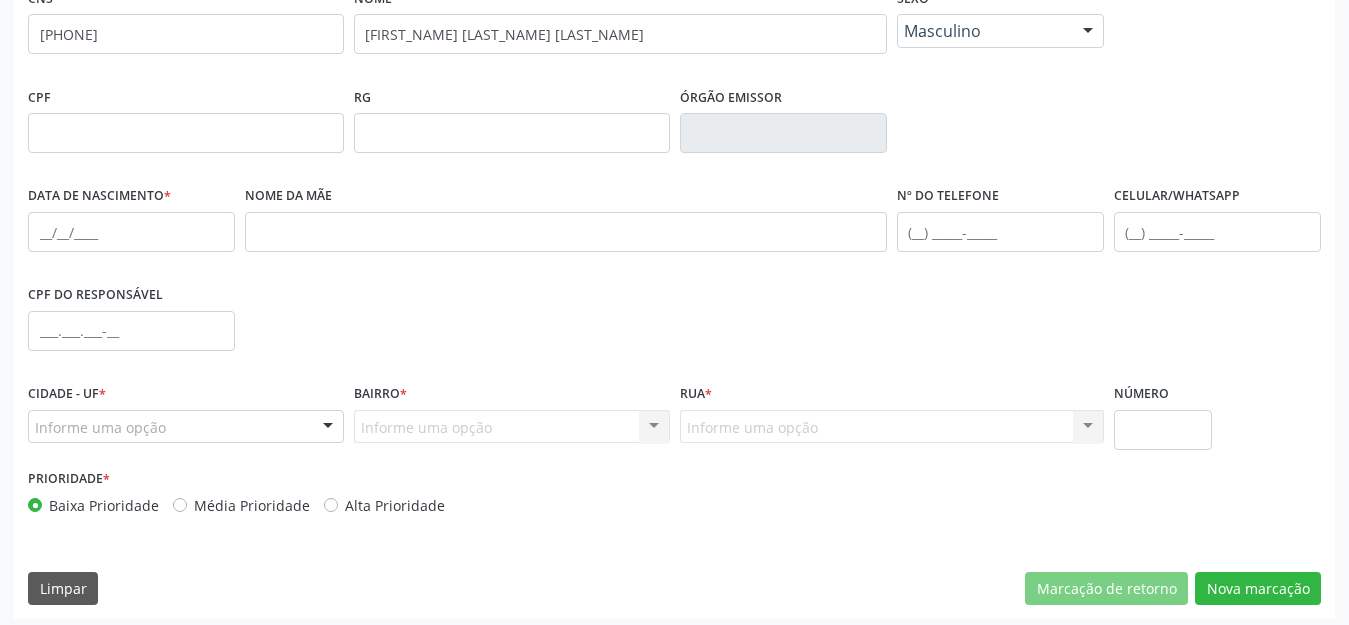 scroll, scrollTop: 459, scrollLeft: 0, axis: vertical 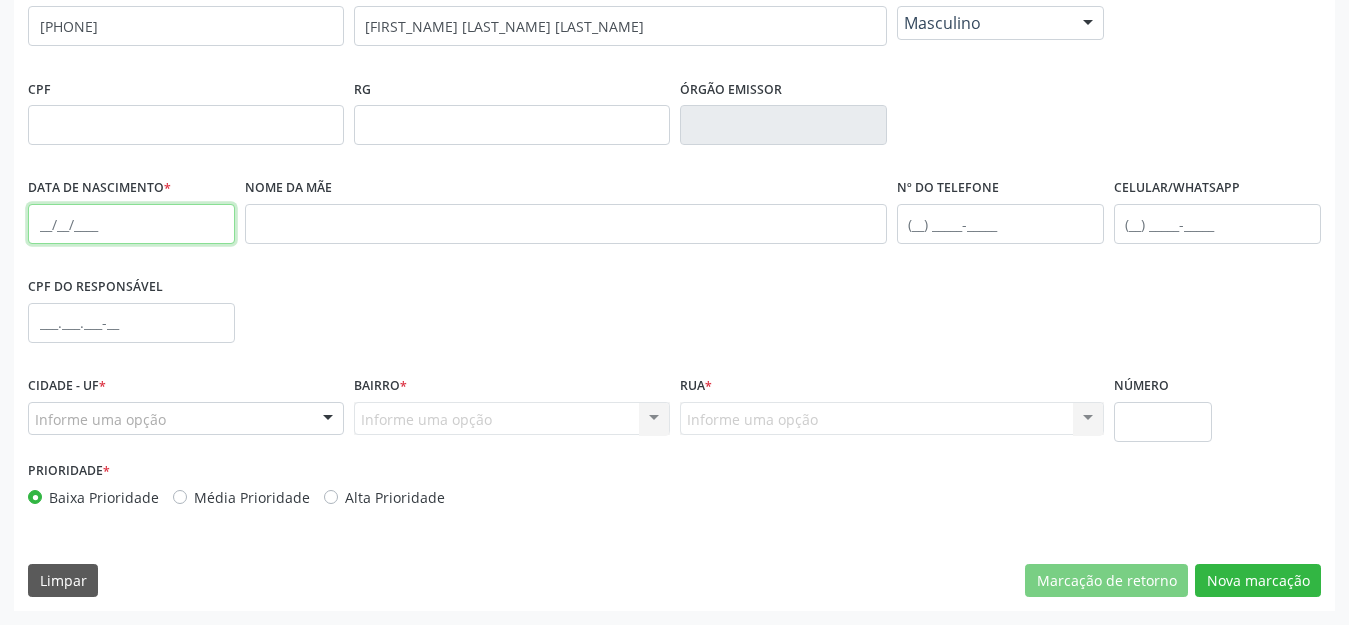 click at bounding box center [131, 224] 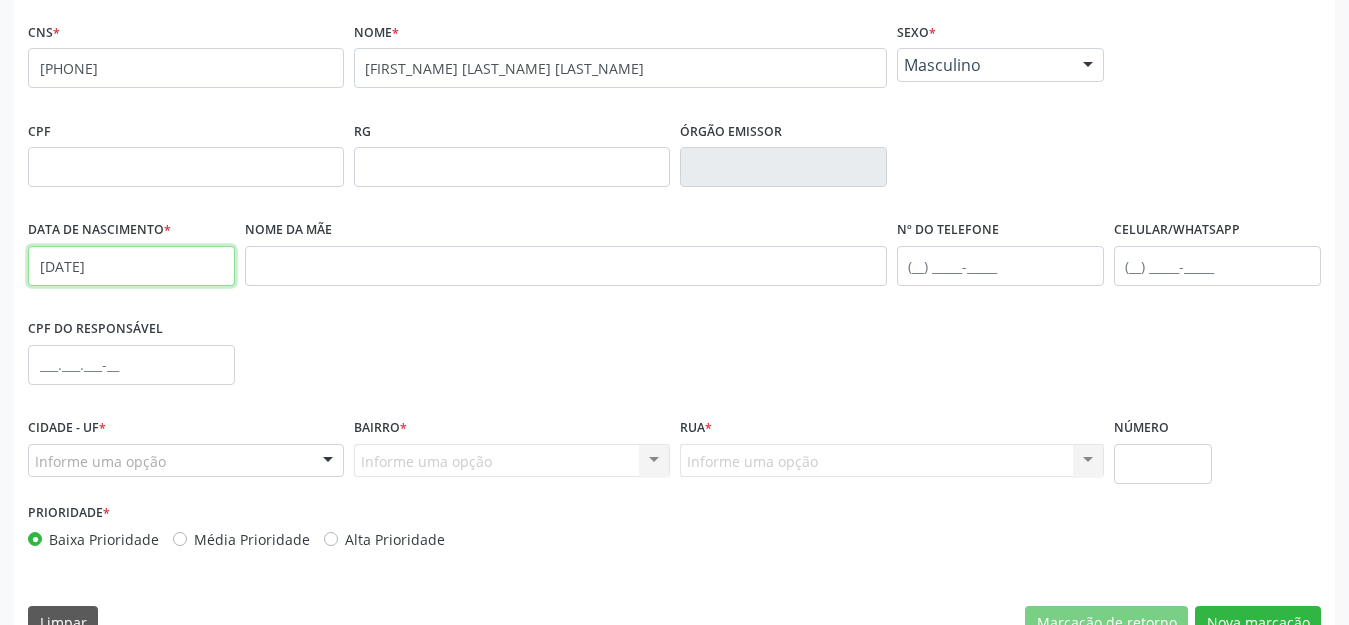 scroll, scrollTop: 459, scrollLeft: 0, axis: vertical 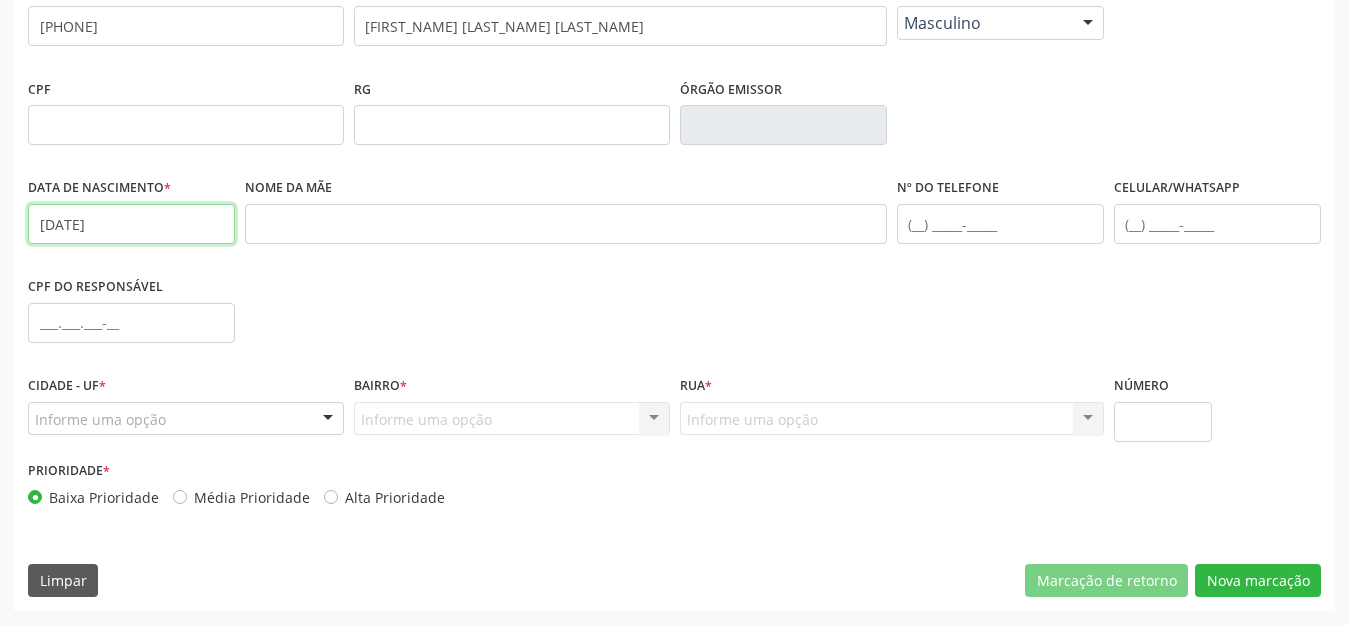 type on "22/01/2013" 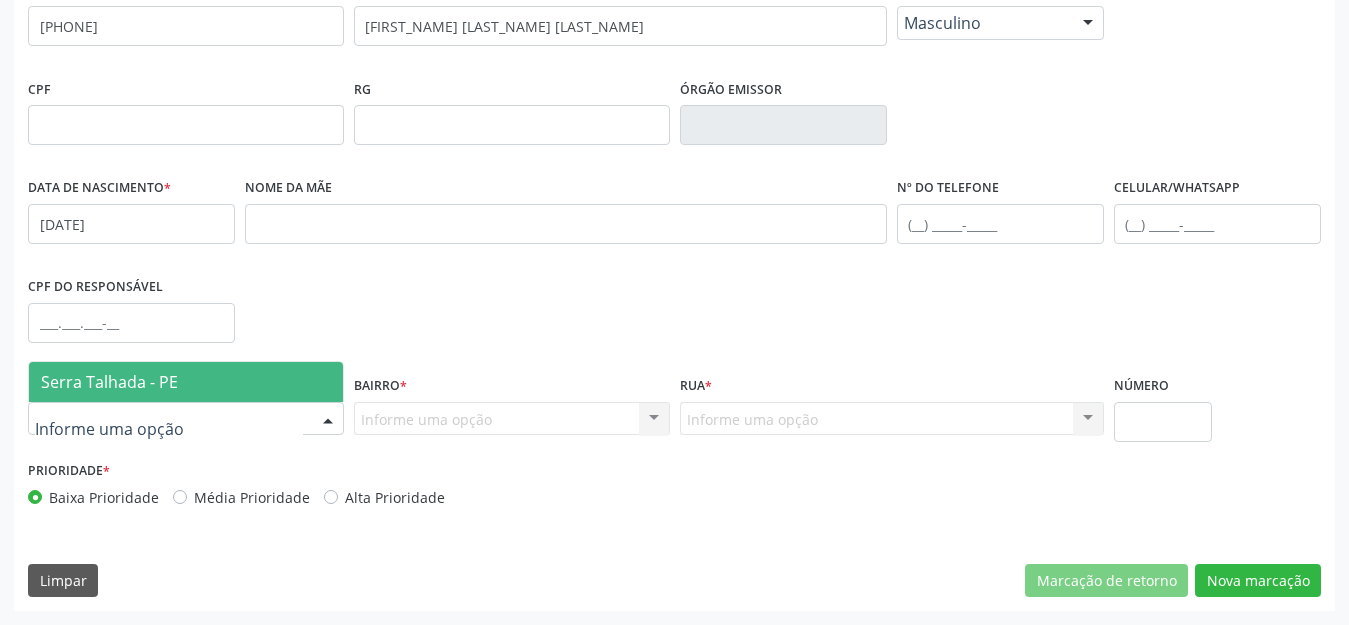 click on "Serra Talhada - PE" at bounding box center (109, 382) 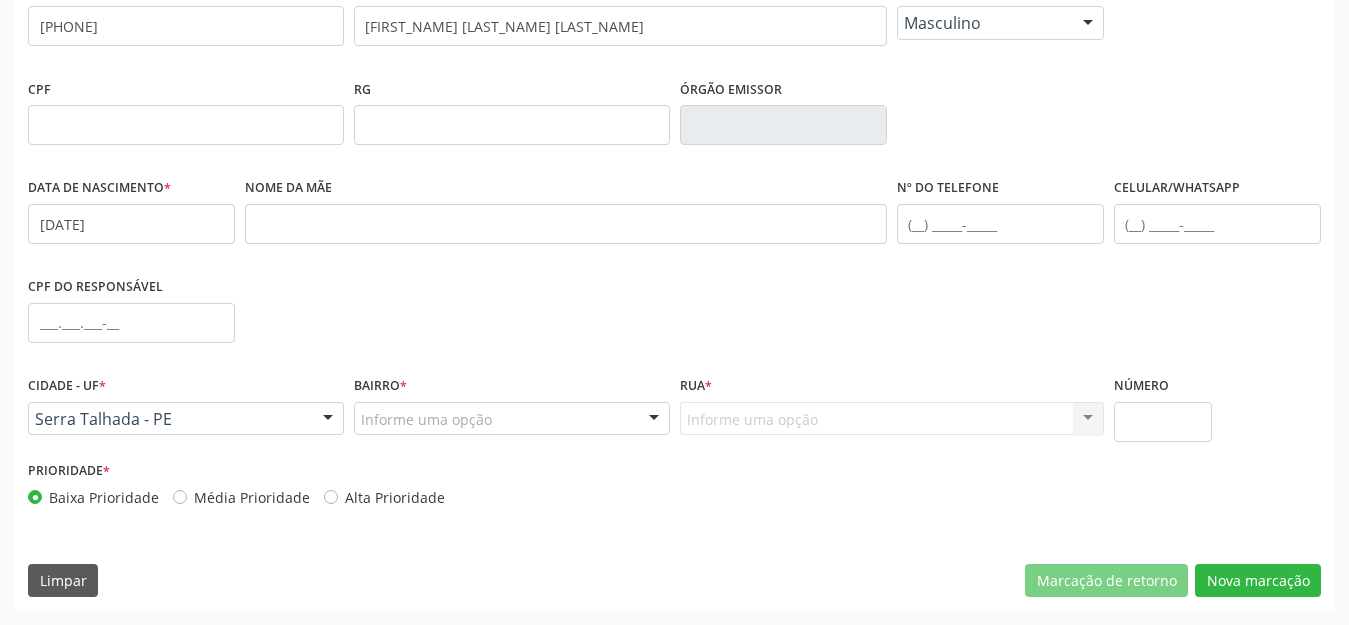 click on "Informe uma opção" at bounding box center [512, 419] 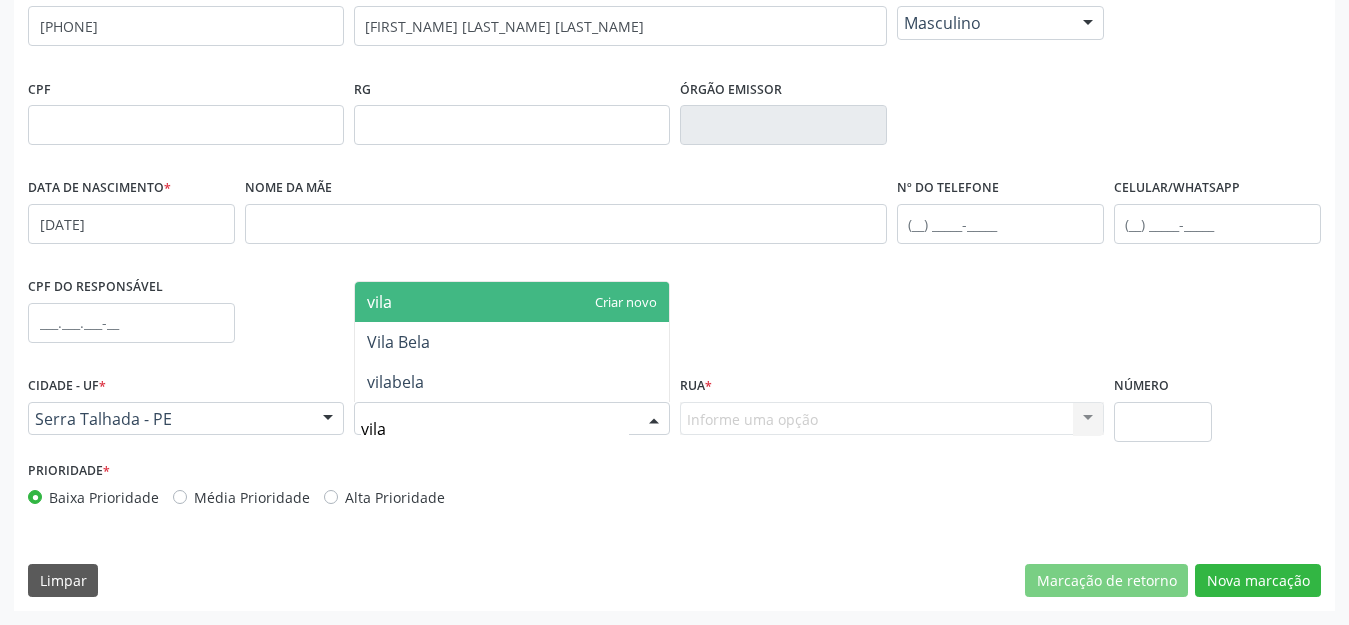 type on "vila" 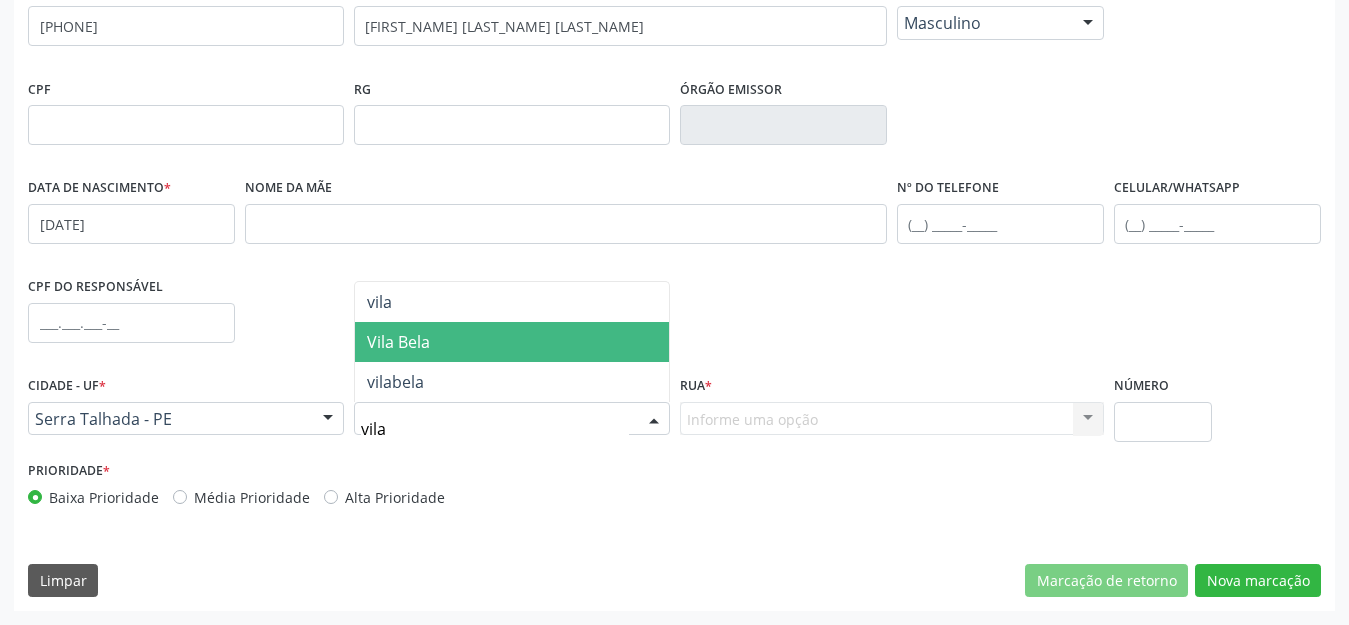 click on "Vila Bela" at bounding box center (512, 342) 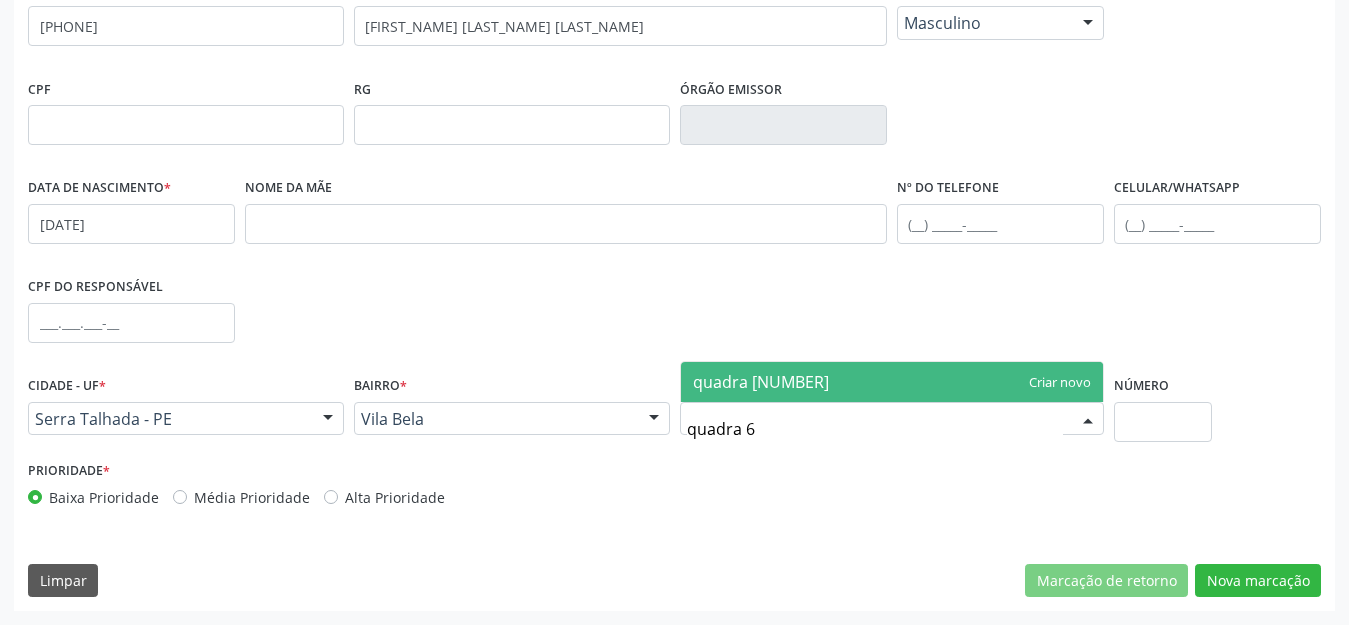 type on "quadra 66" 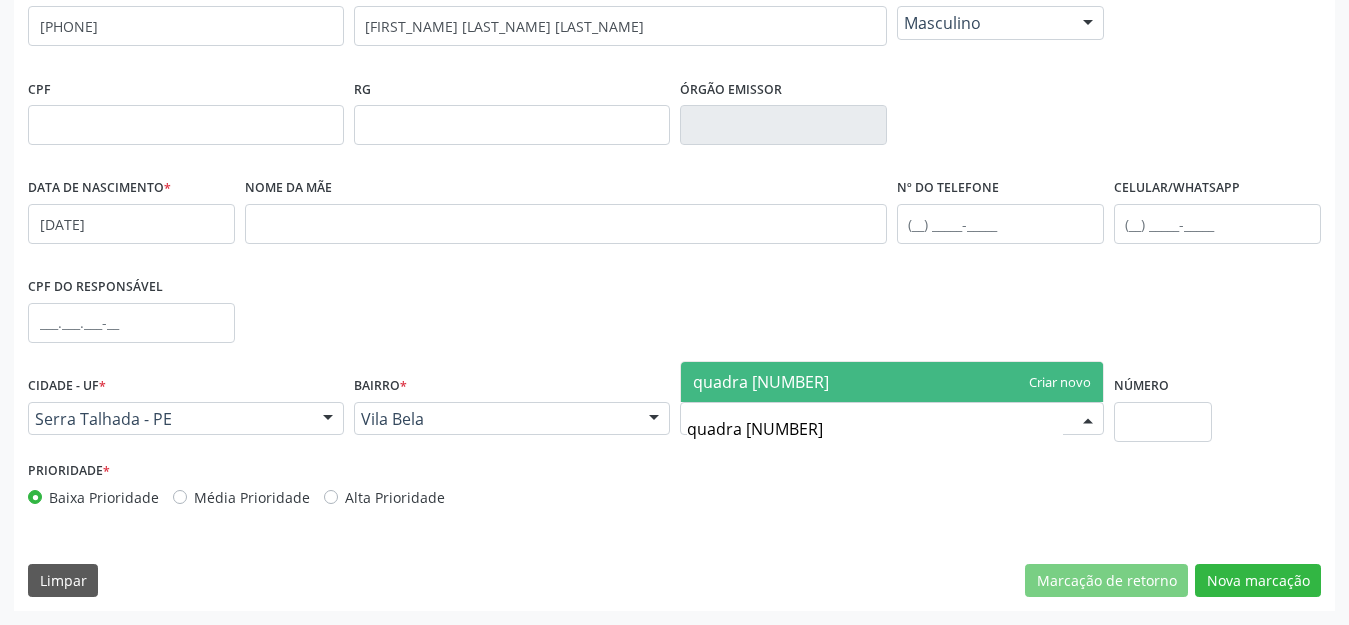 click on "quadra 66" at bounding box center [892, 382] 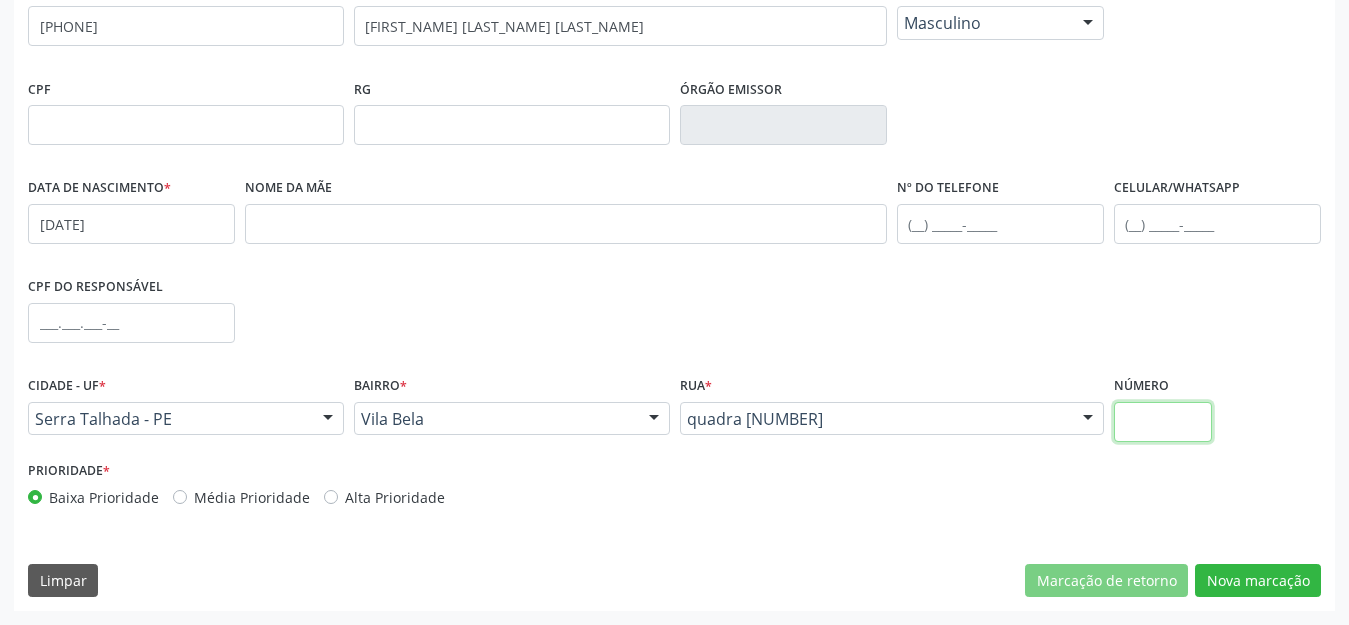 click at bounding box center (1163, 422) 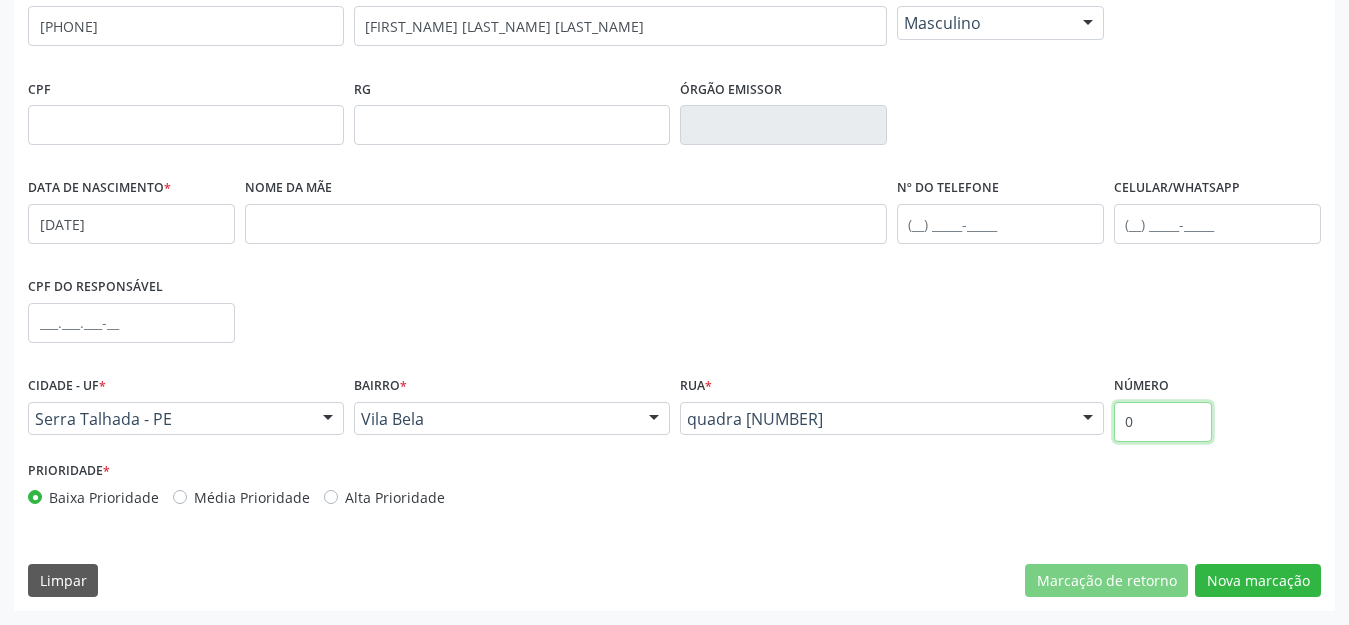 type on "05" 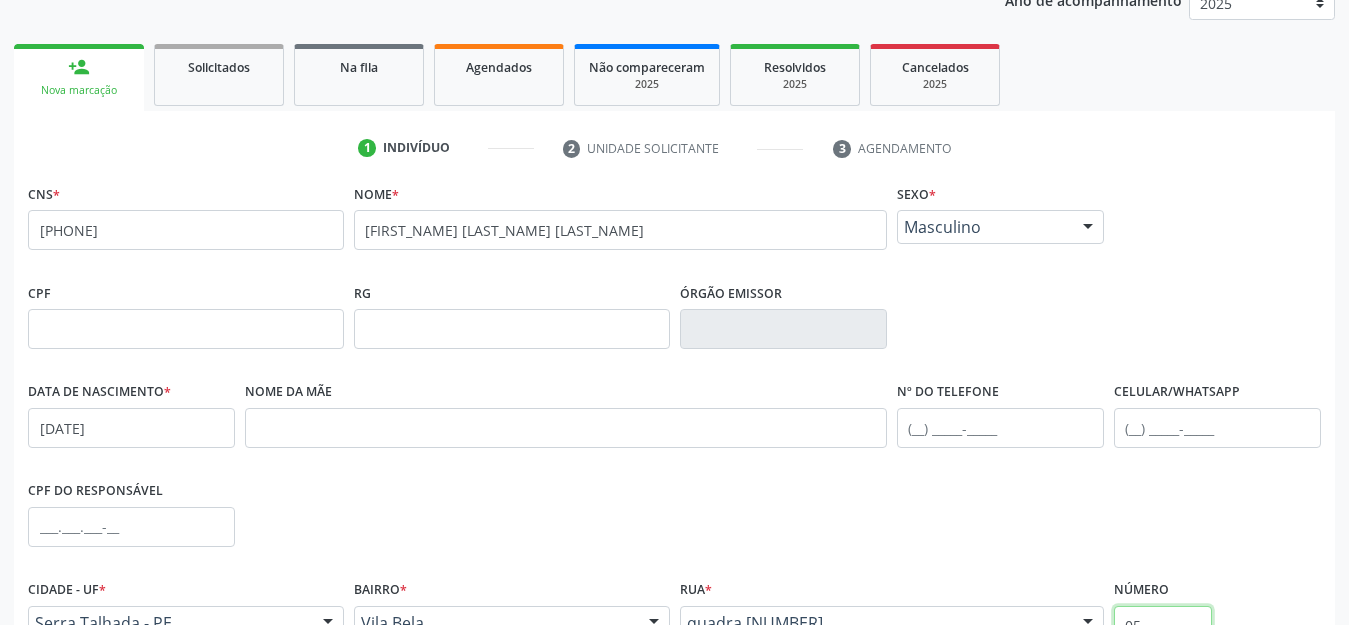 scroll, scrollTop: 459, scrollLeft: 0, axis: vertical 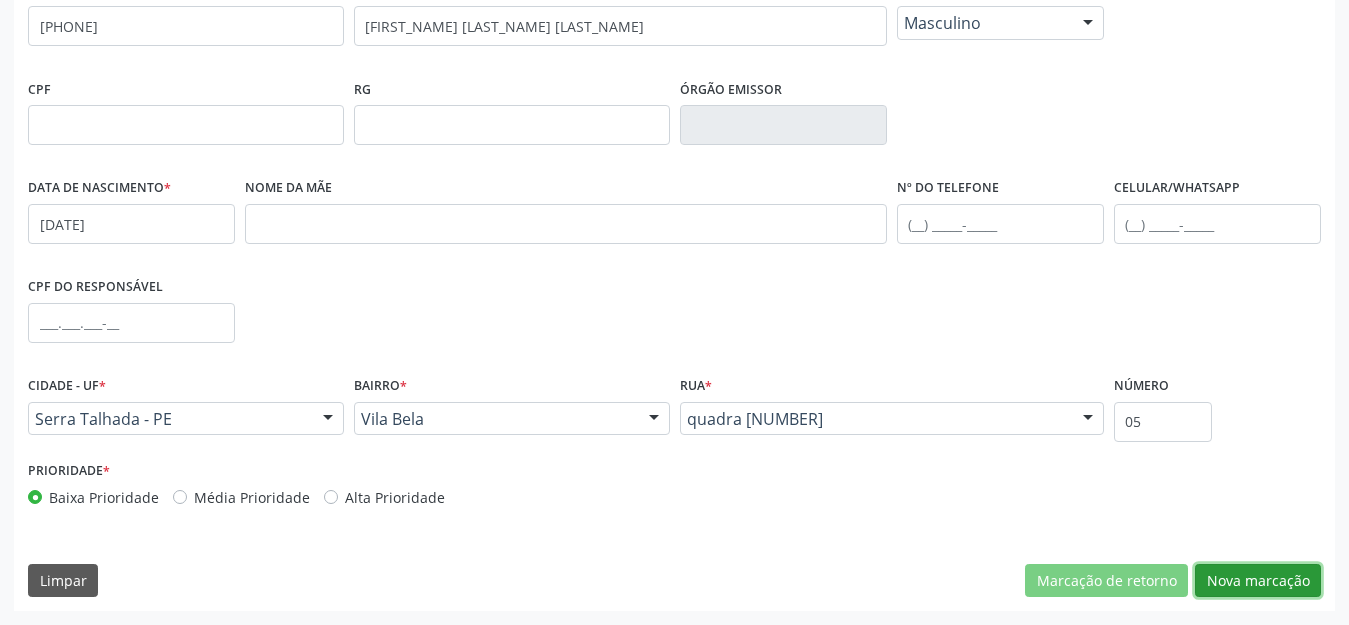 click on "Nova marcação" at bounding box center [1258, 581] 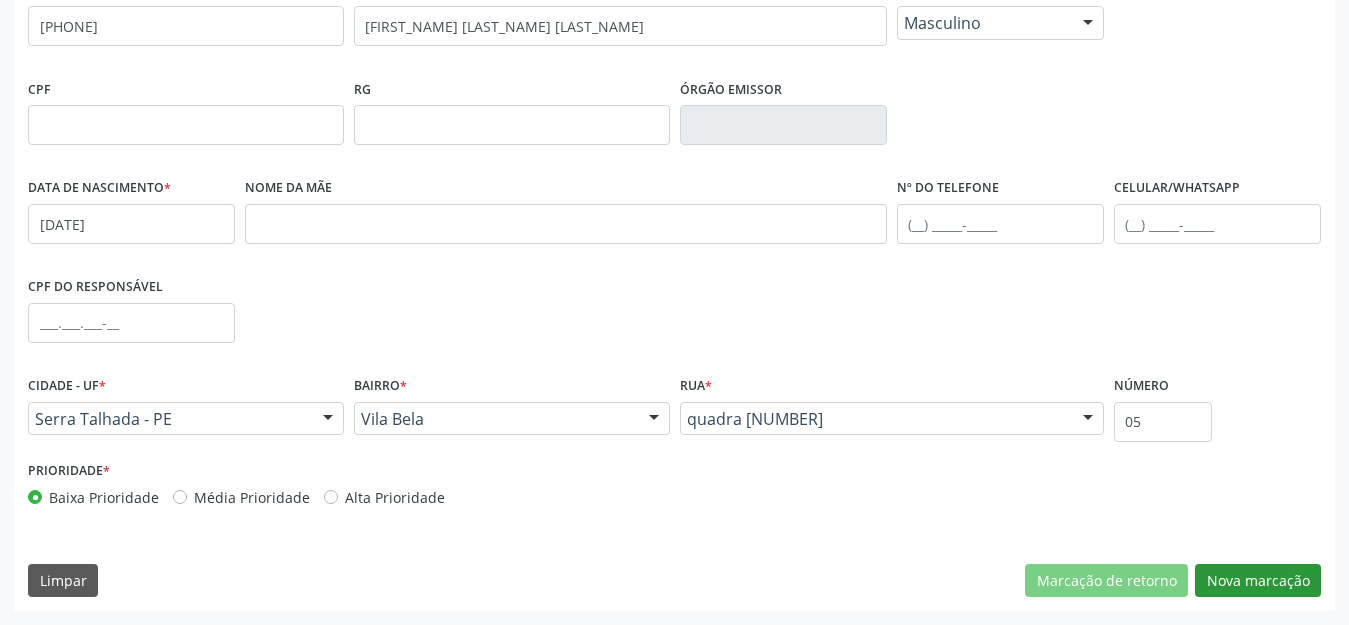 scroll, scrollTop: 281, scrollLeft: 0, axis: vertical 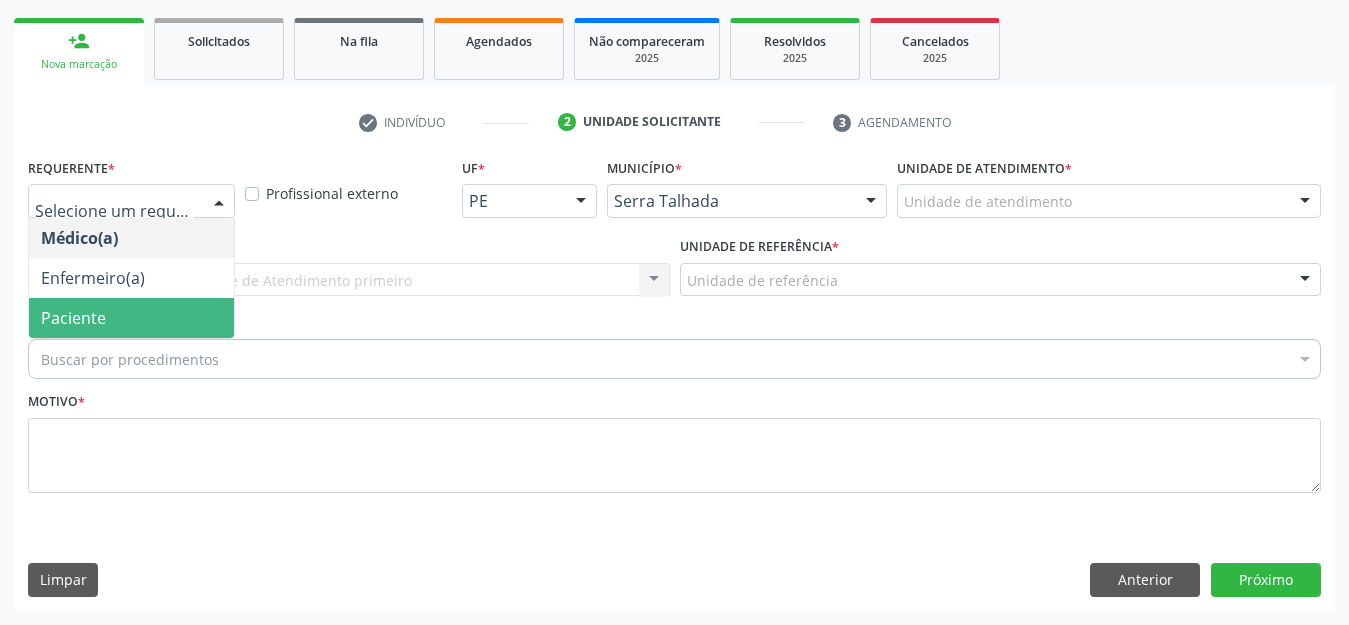 click on "Paciente" at bounding box center (131, 318) 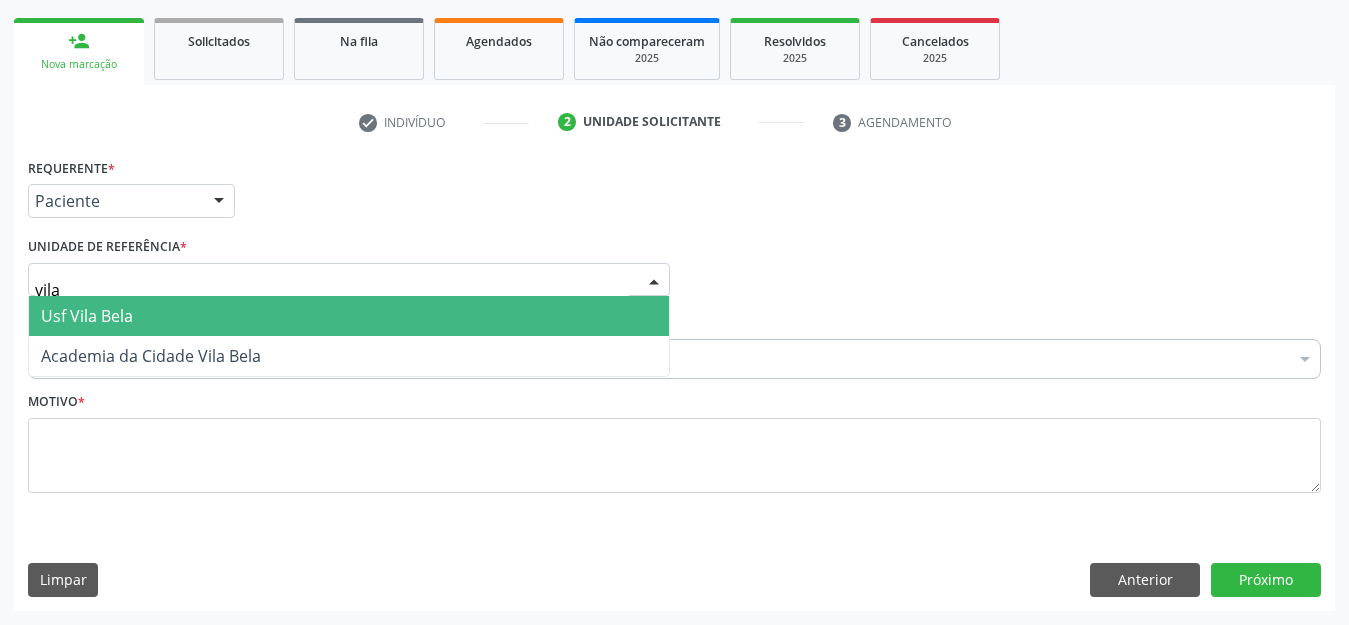type on "vila b" 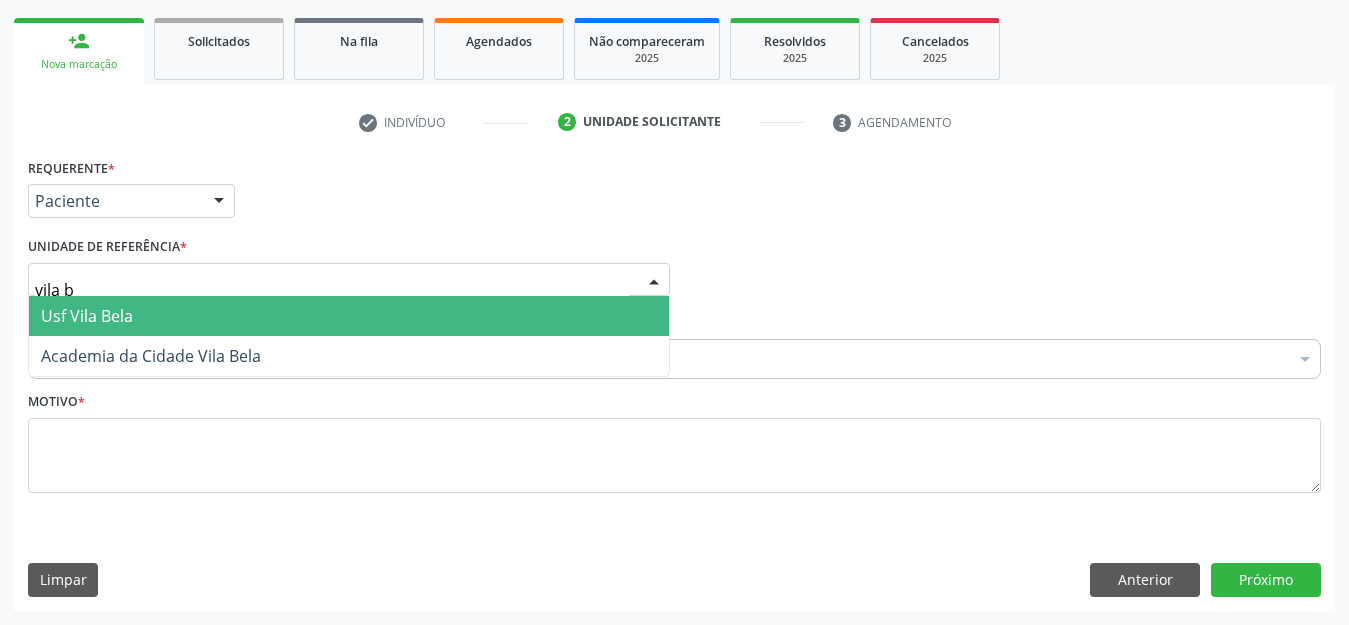 click on "Usf Vila Bela" at bounding box center [349, 316] 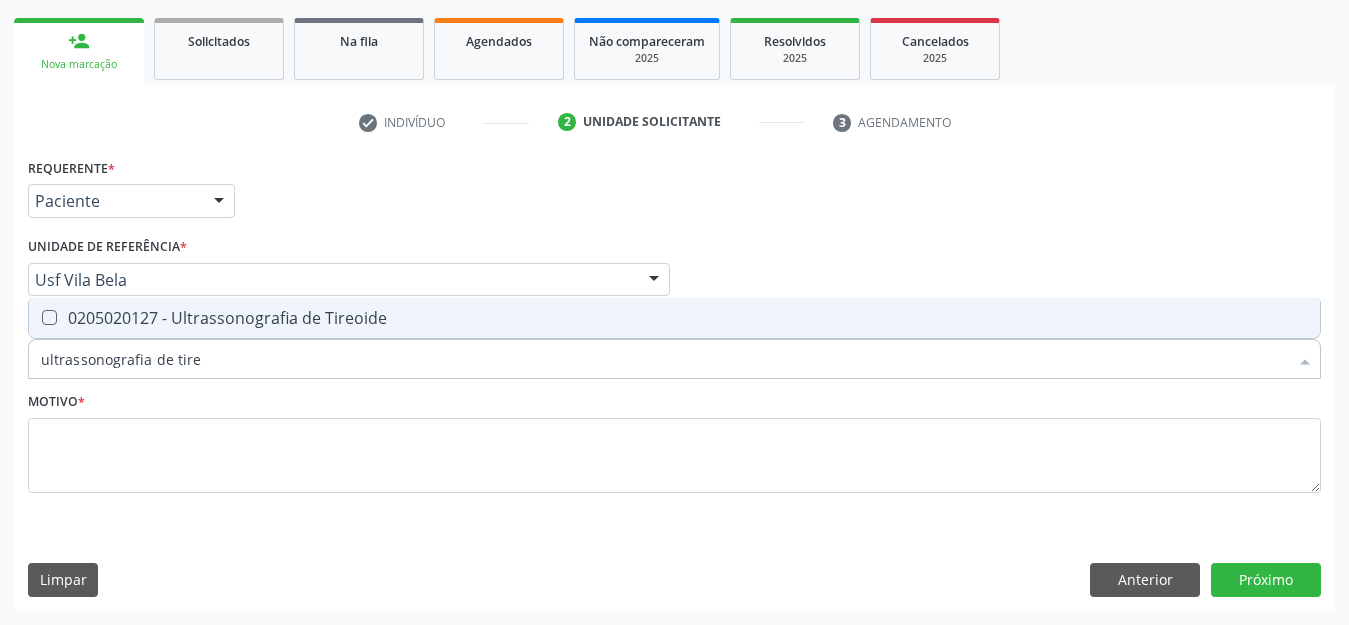 type on "ultrassonografia de tireo" 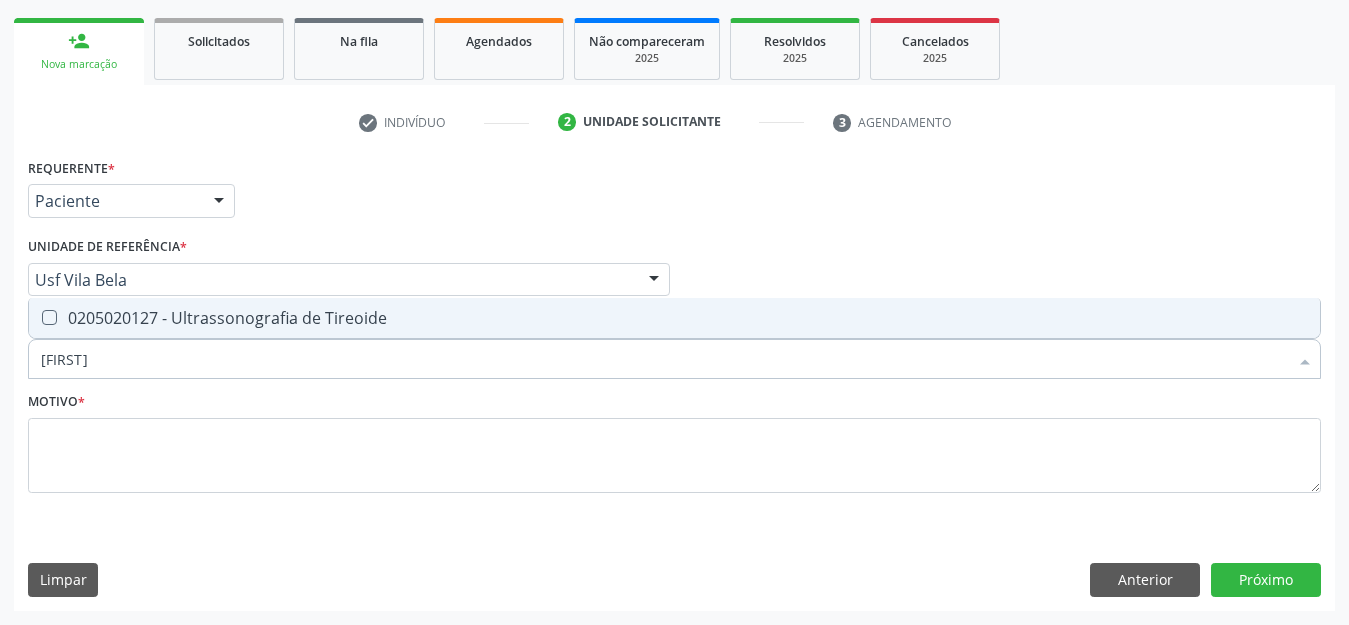 click on "0205020127 - Ultrassonografia de Tireoide" at bounding box center (674, 318) 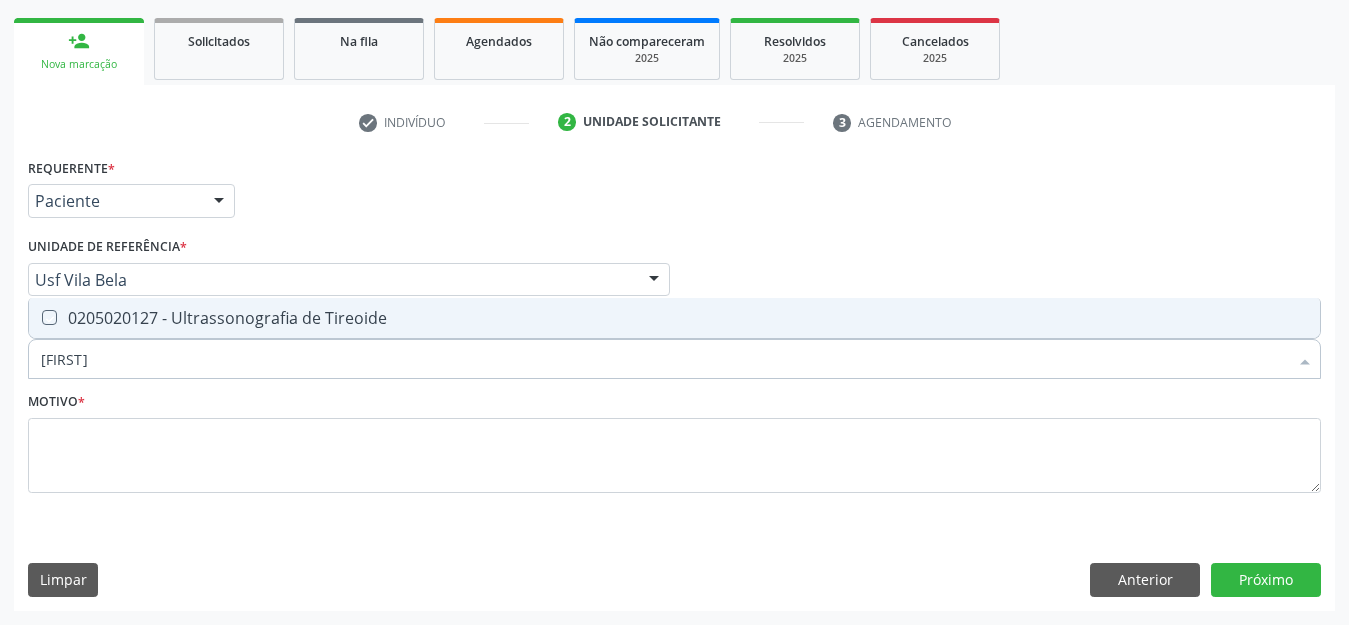 checkbox on "true" 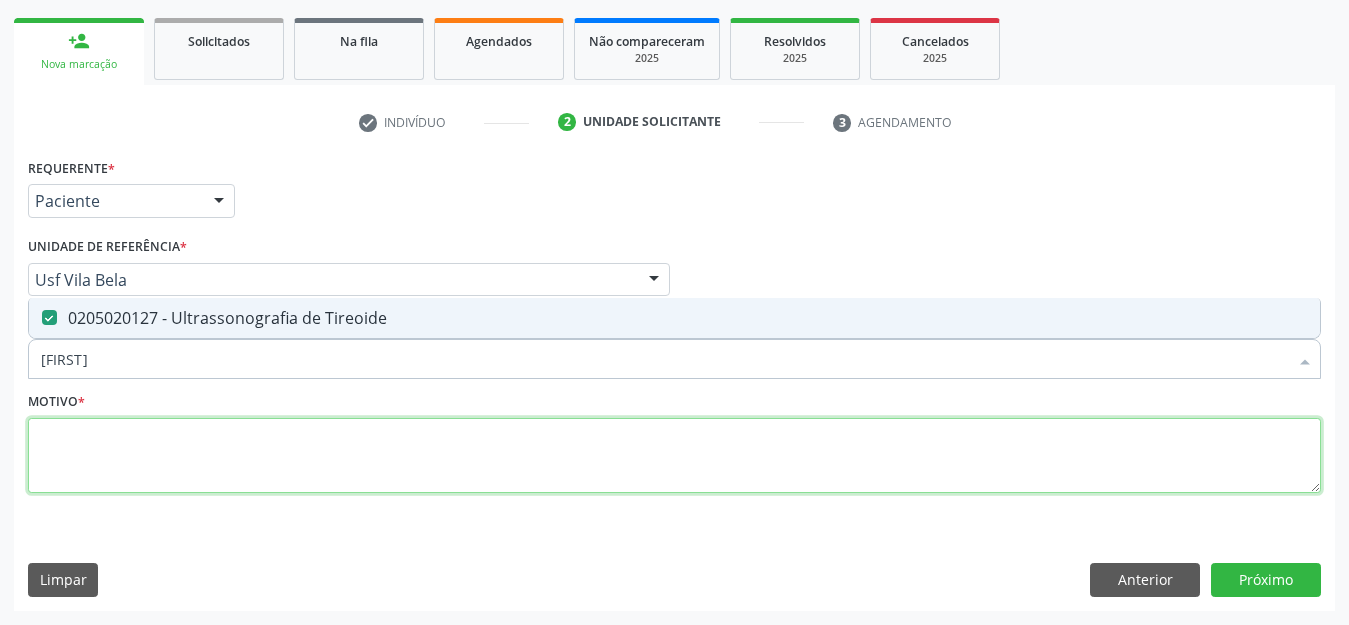 click at bounding box center (674, 456) 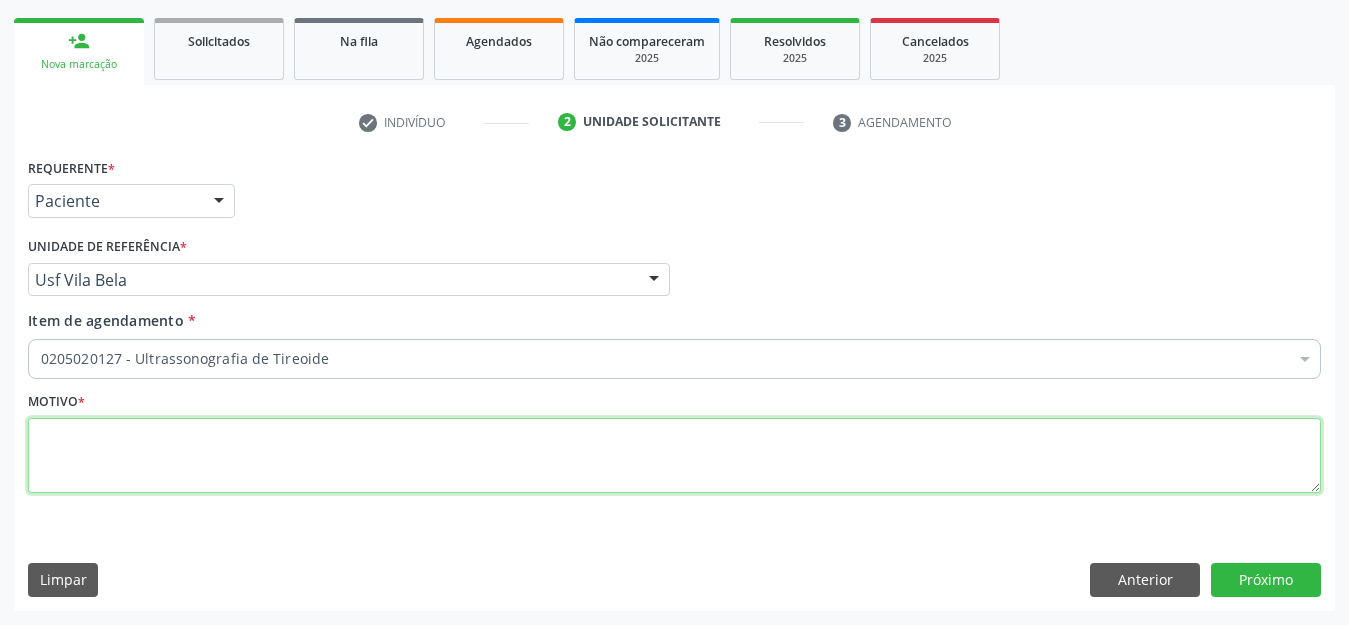 click at bounding box center (674, 456) 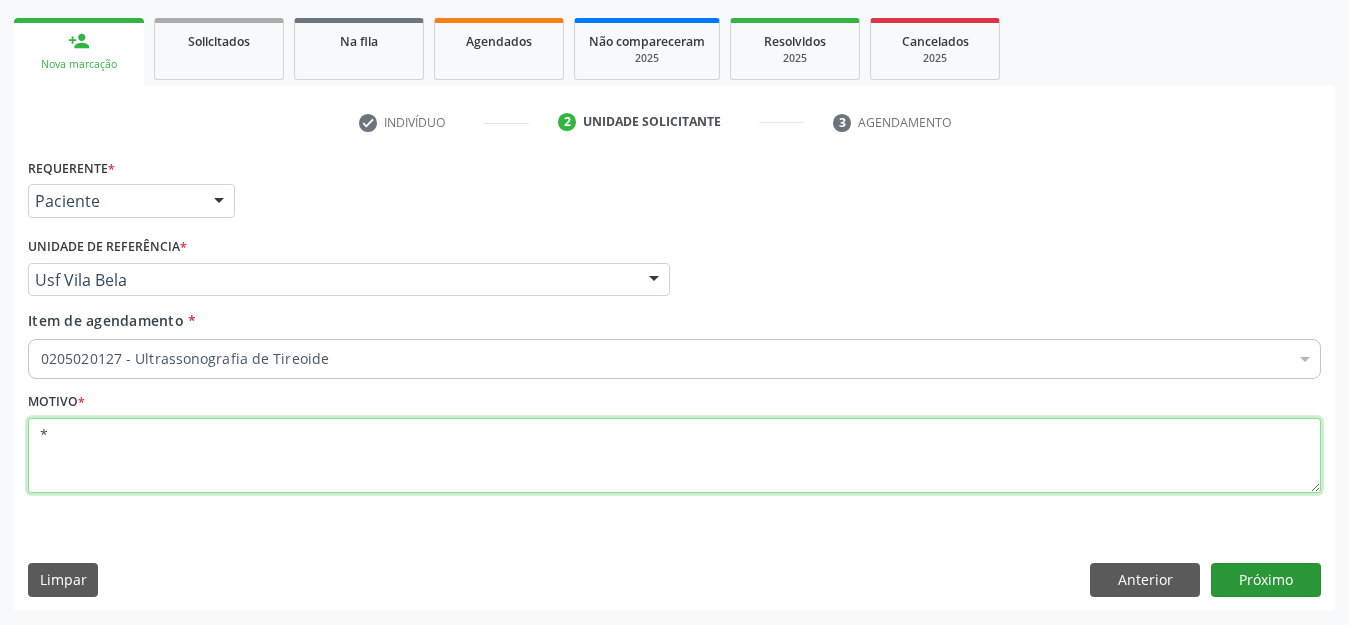 type on "*" 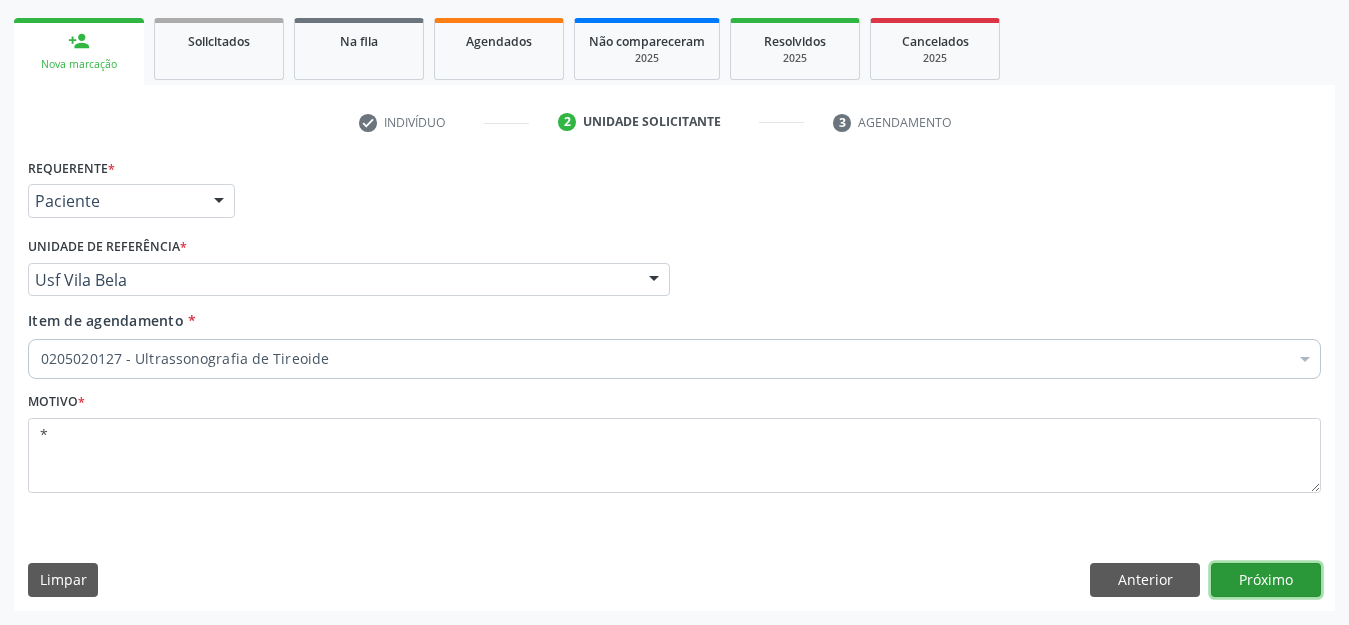 click on "Próximo" at bounding box center (1266, 580) 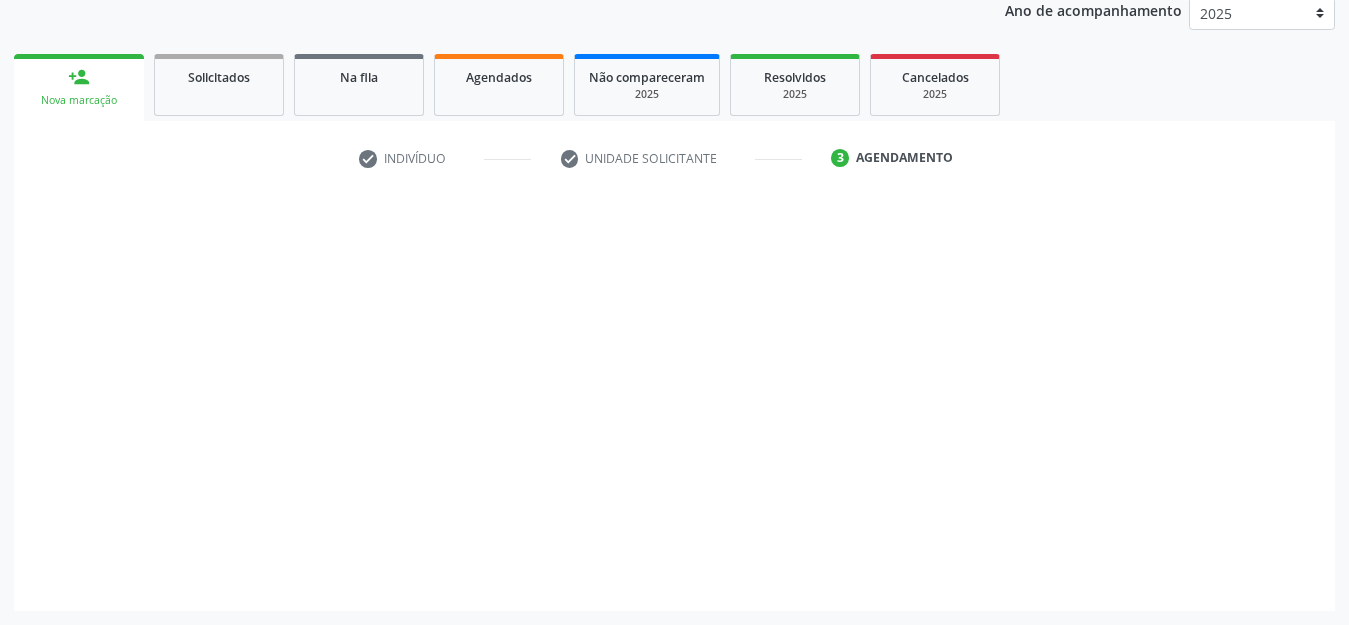 scroll, scrollTop: 245, scrollLeft: 0, axis: vertical 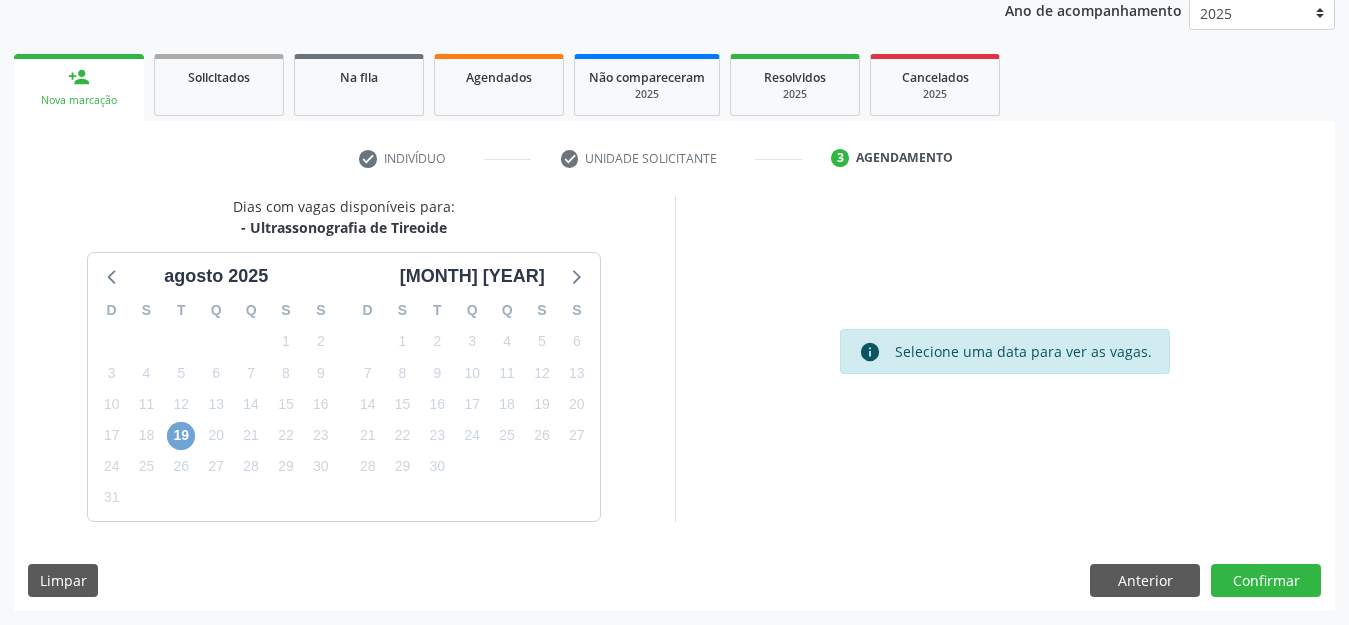 click on "19" at bounding box center (181, 436) 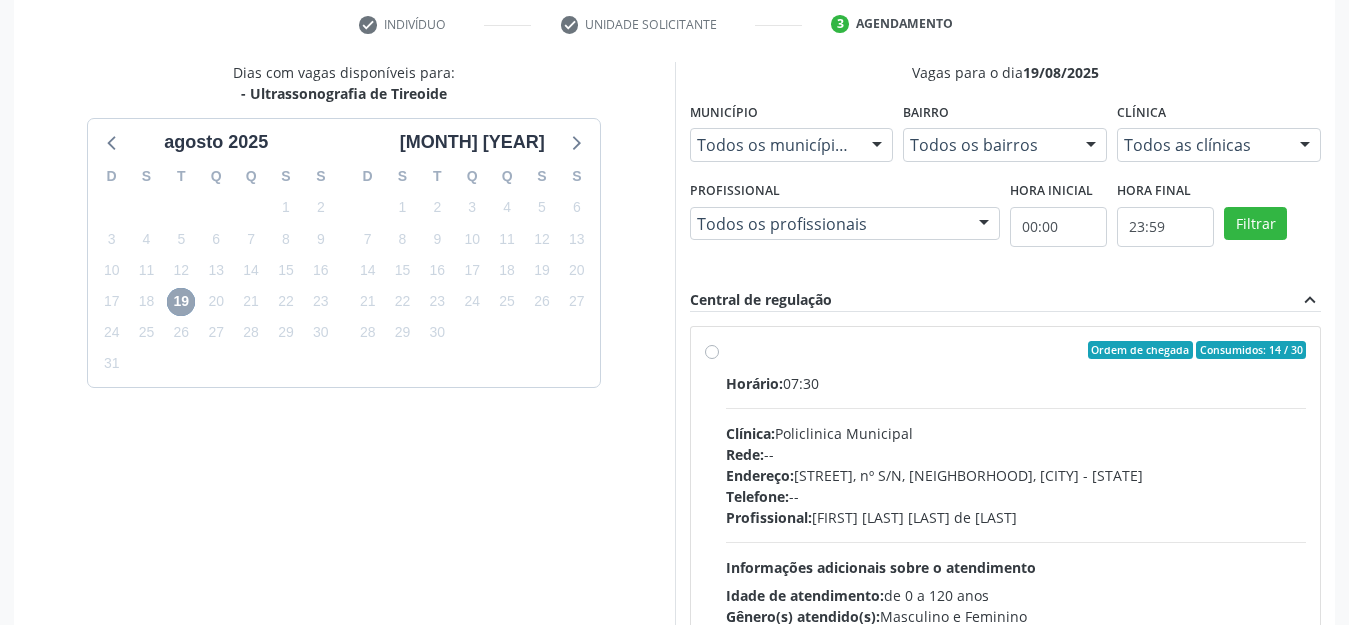 scroll, scrollTop: 449, scrollLeft: 0, axis: vertical 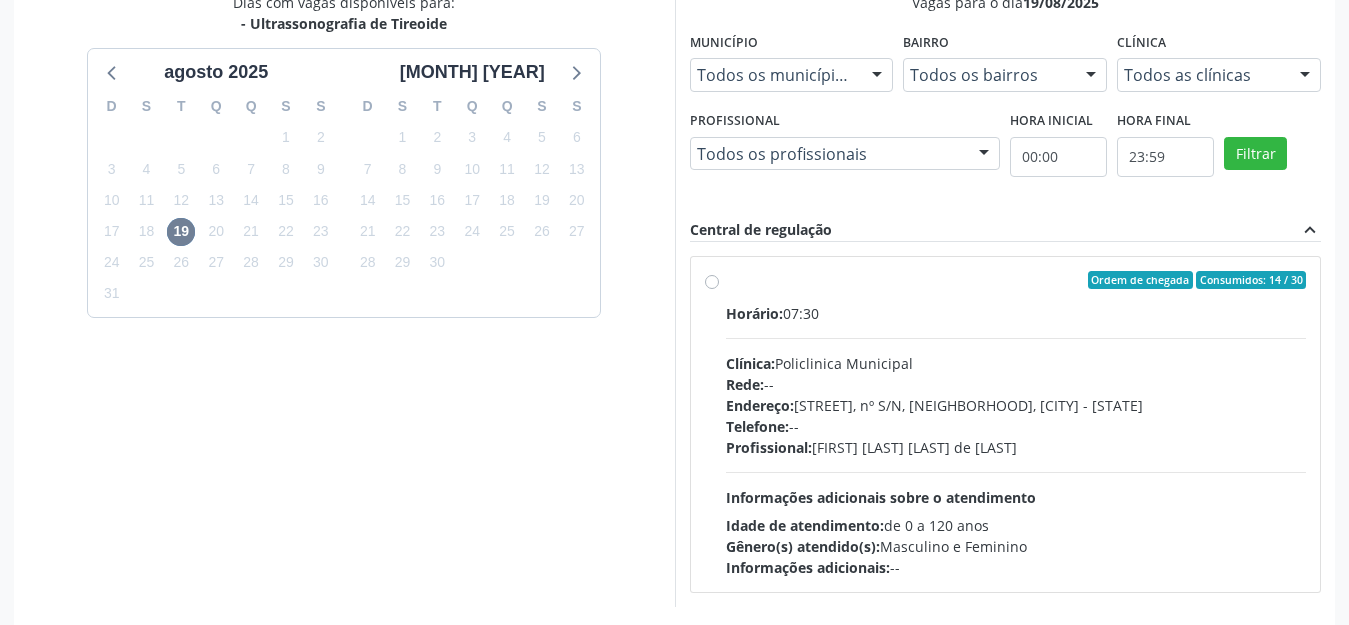 click on "Ordem de chegada
Consumidos: 14 / 30
Horário:   07:30
Clínica:  Policlinica Municipal
Rede:
--
Endereço:   Predio, nº S/N, Ipsep, Serra Talhada - PE
Telefone:   --
Profissional:
Antonio Carlos Brito Pereira de Meneses
Informações adicionais sobre o atendimento
Idade de atendimento:
de 0 a 120 anos
Gênero(s) atendido(s):
Masculino e Feminino
Informações adicionais:
--" at bounding box center [1016, 424] 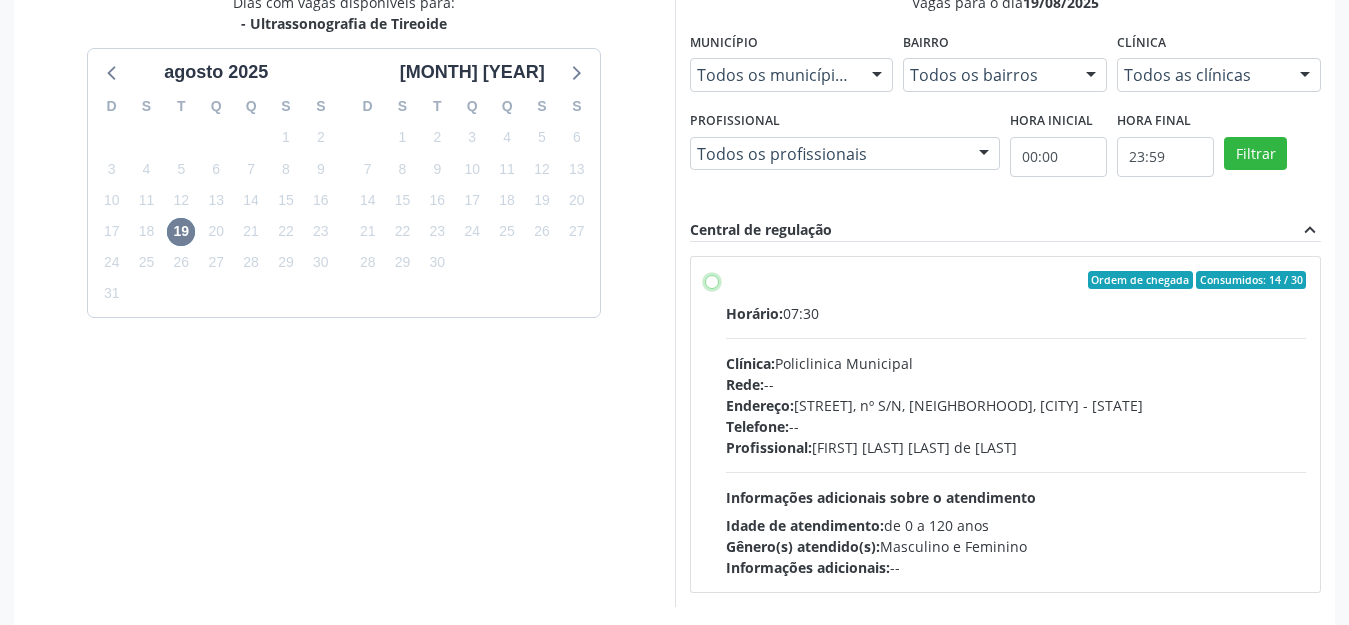 radio on "true" 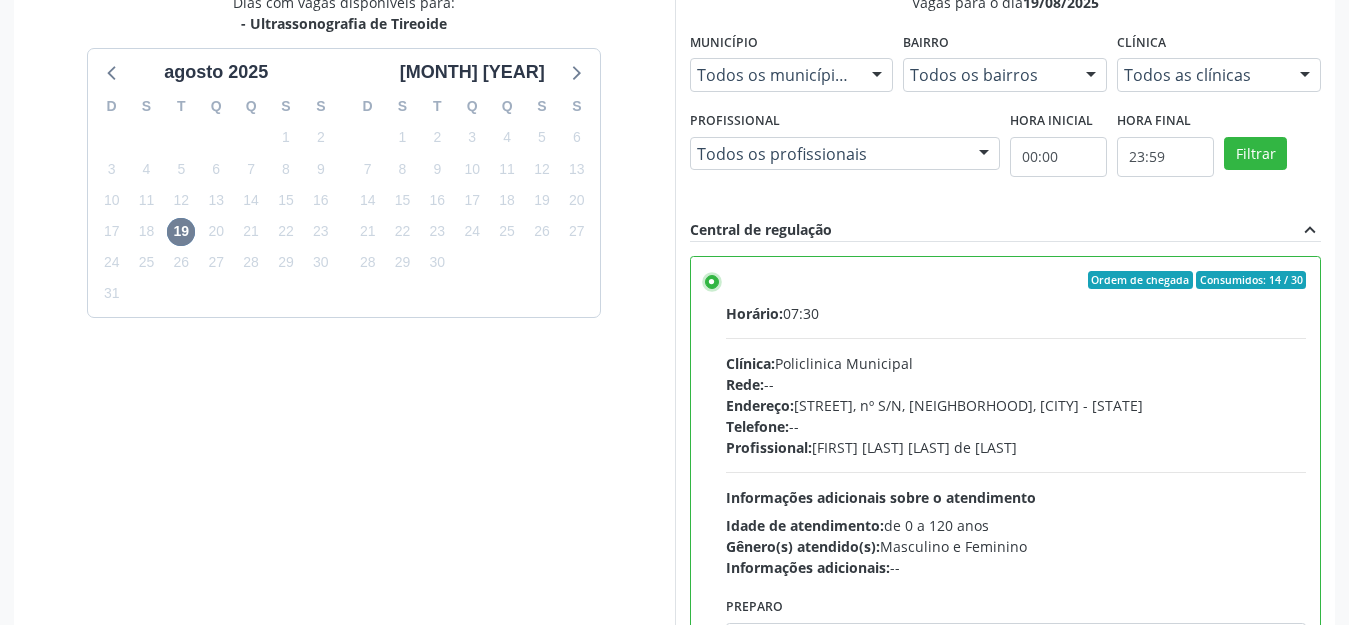 scroll, scrollTop: 570, scrollLeft: 0, axis: vertical 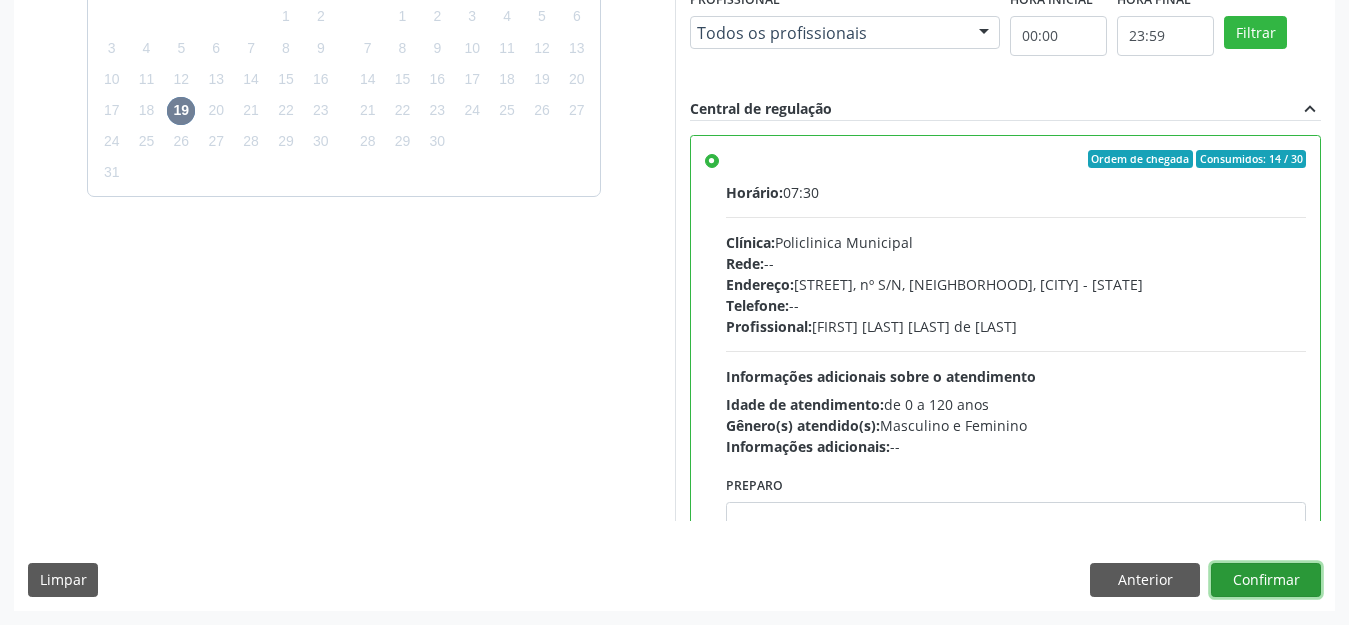 click on "Confirmar" at bounding box center (1266, 580) 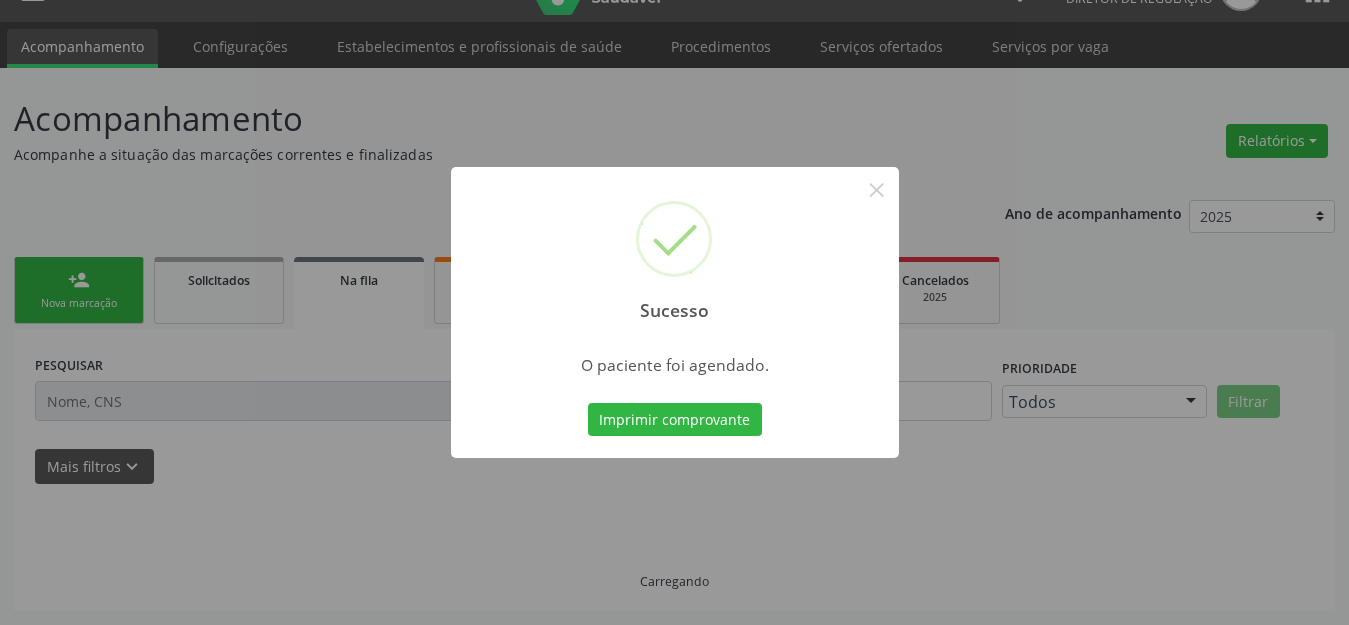 scroll, scrollTop: 42, scrollLeft: 0, axis: vertical 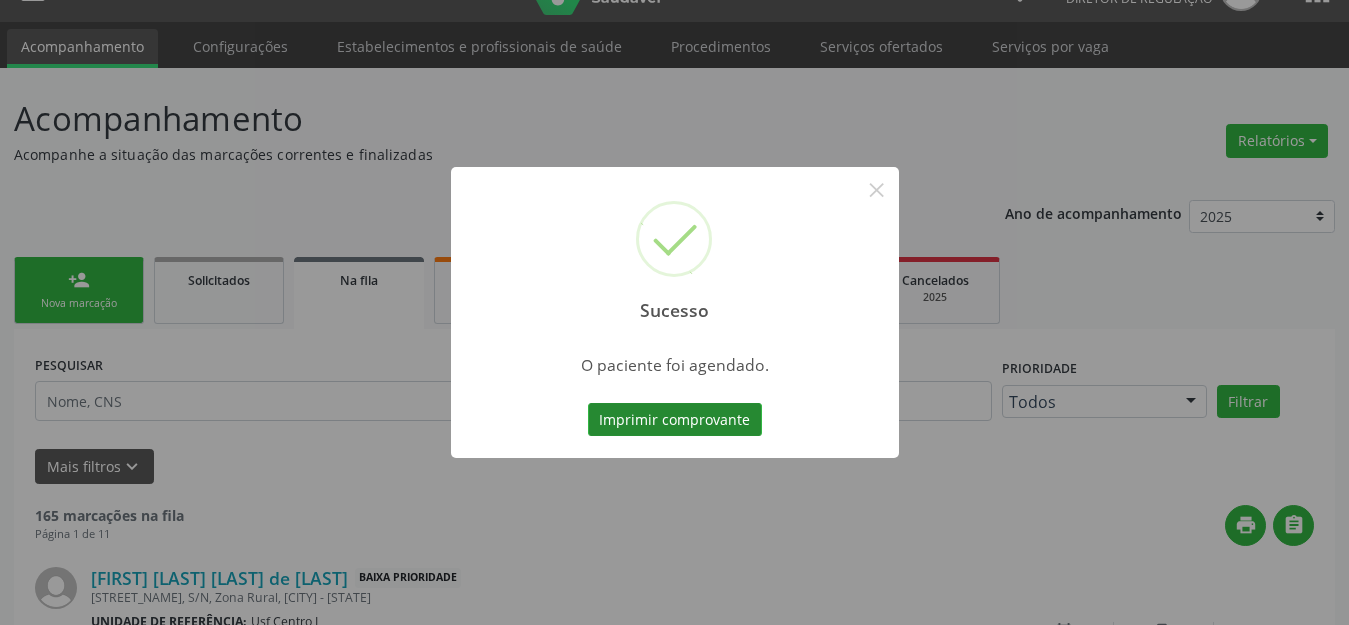 click on "Imprimir comprovante" at bounding box center [675, 420] 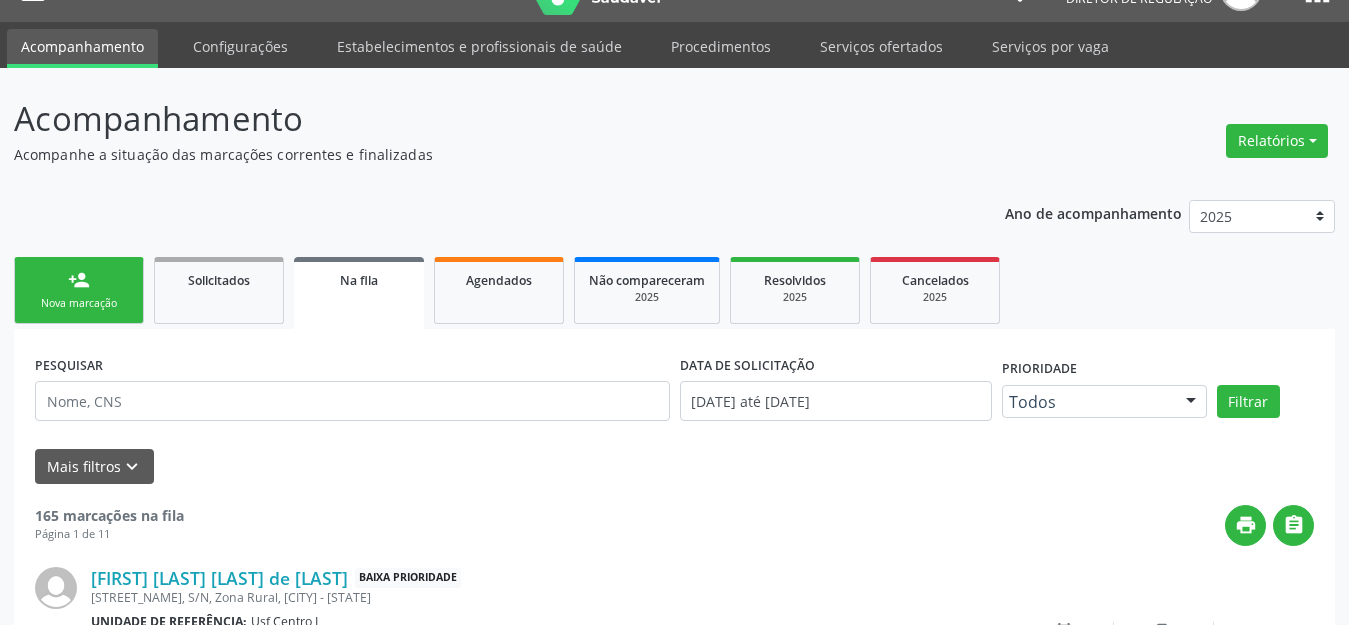 click on "person_add
Nova marcação" at bounding box center (79, 290) 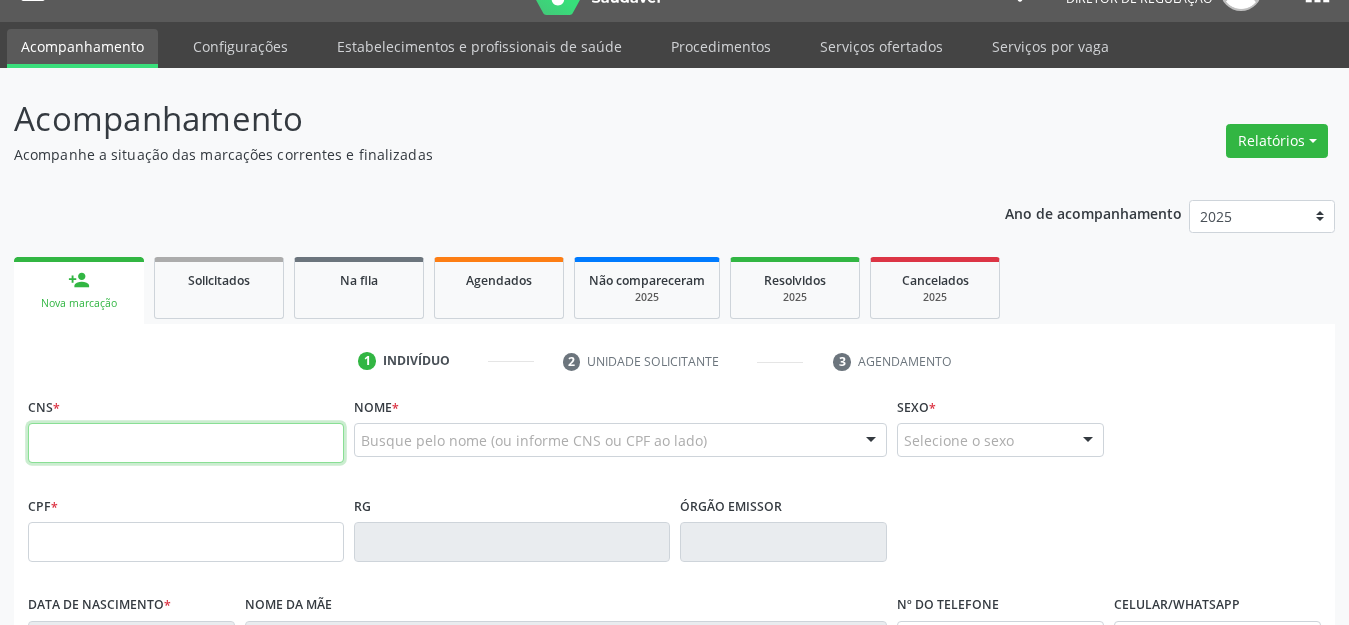 click at bounding box center [186, 443] 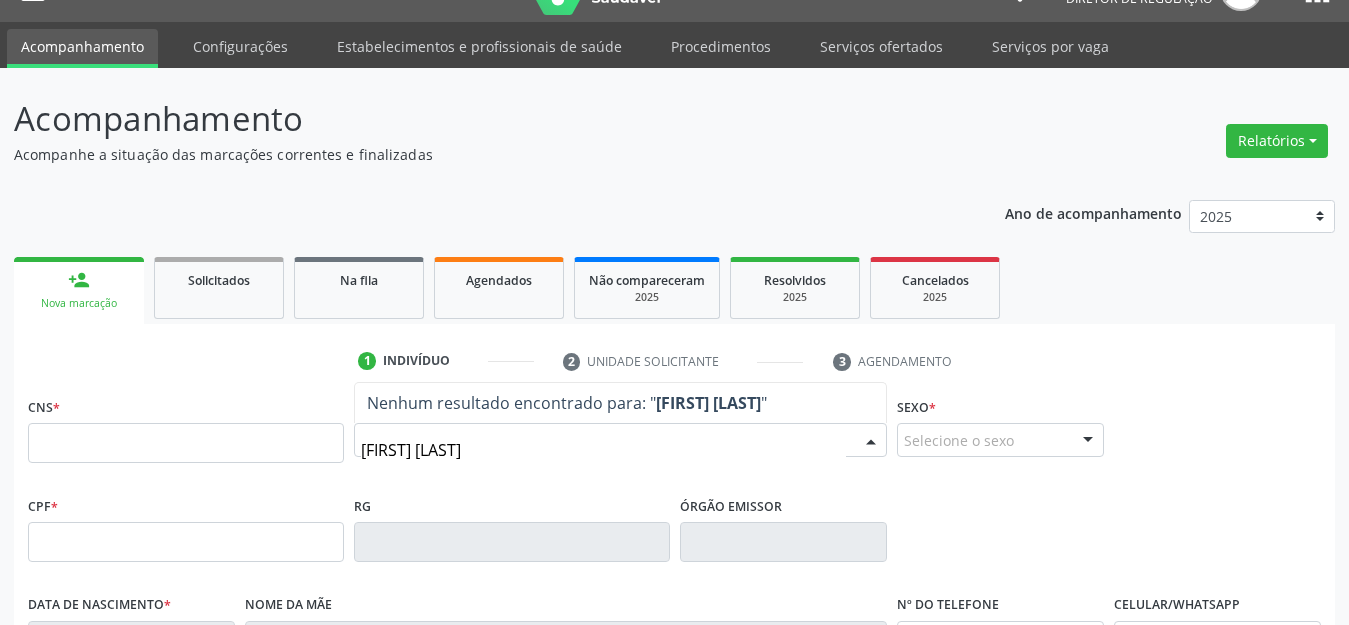 type on "luana cy" 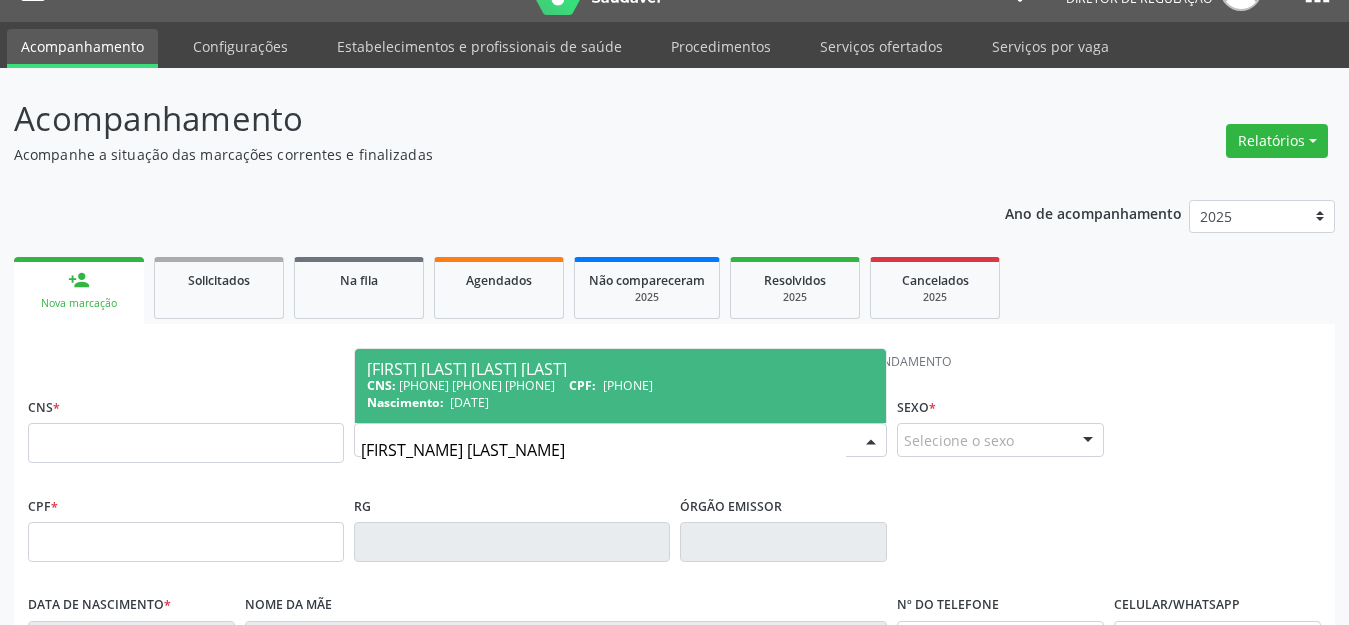 click on "CNS:
203 1886 6034 0007
CPF:
071.651.814-74" at bounding box center [620, 385] 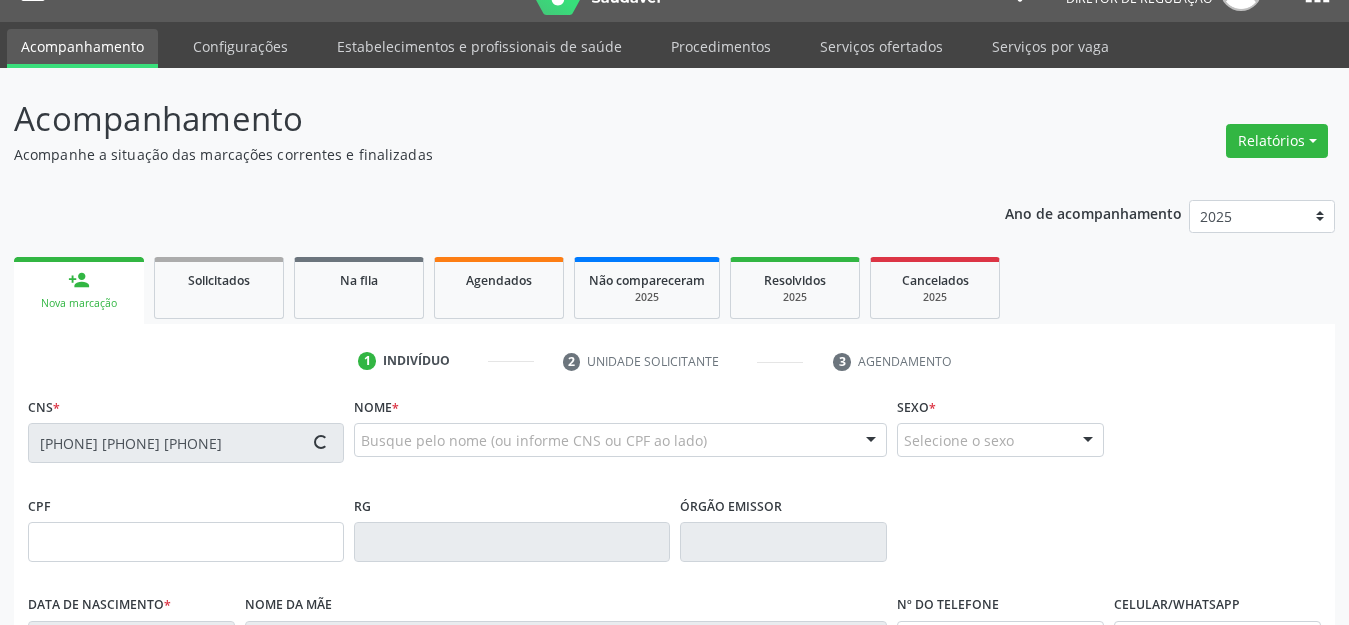 type on "071.651.814-74" 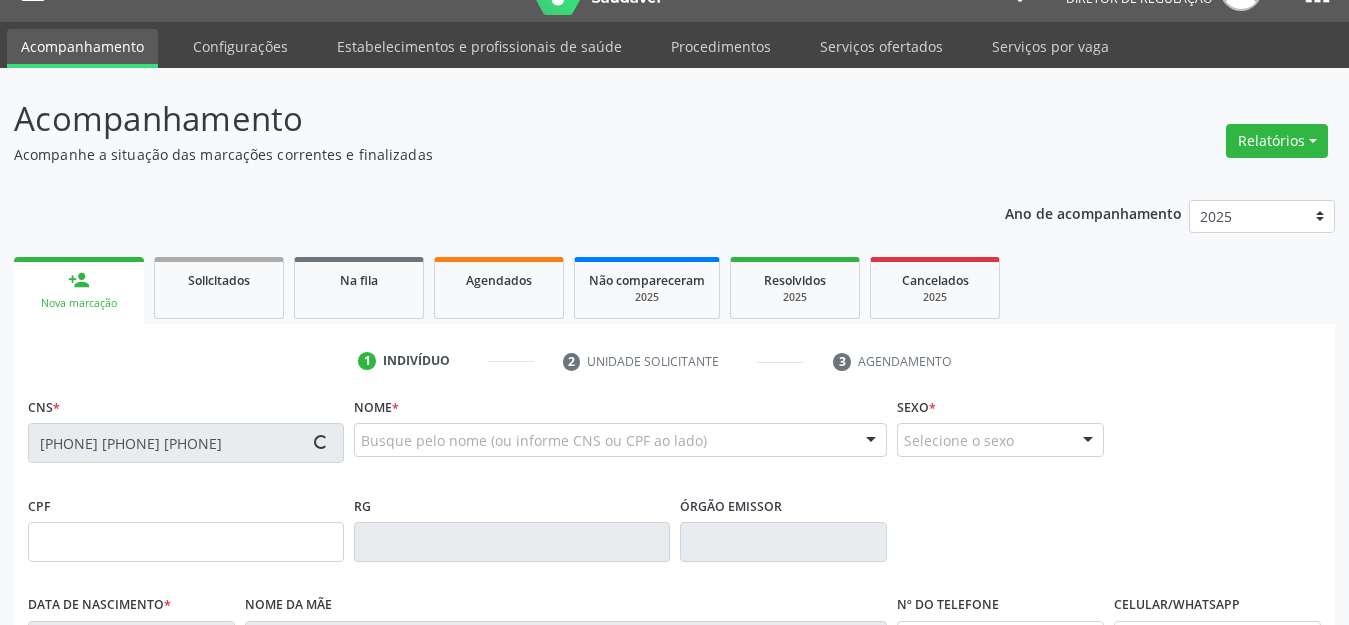type on "10/02/1989" 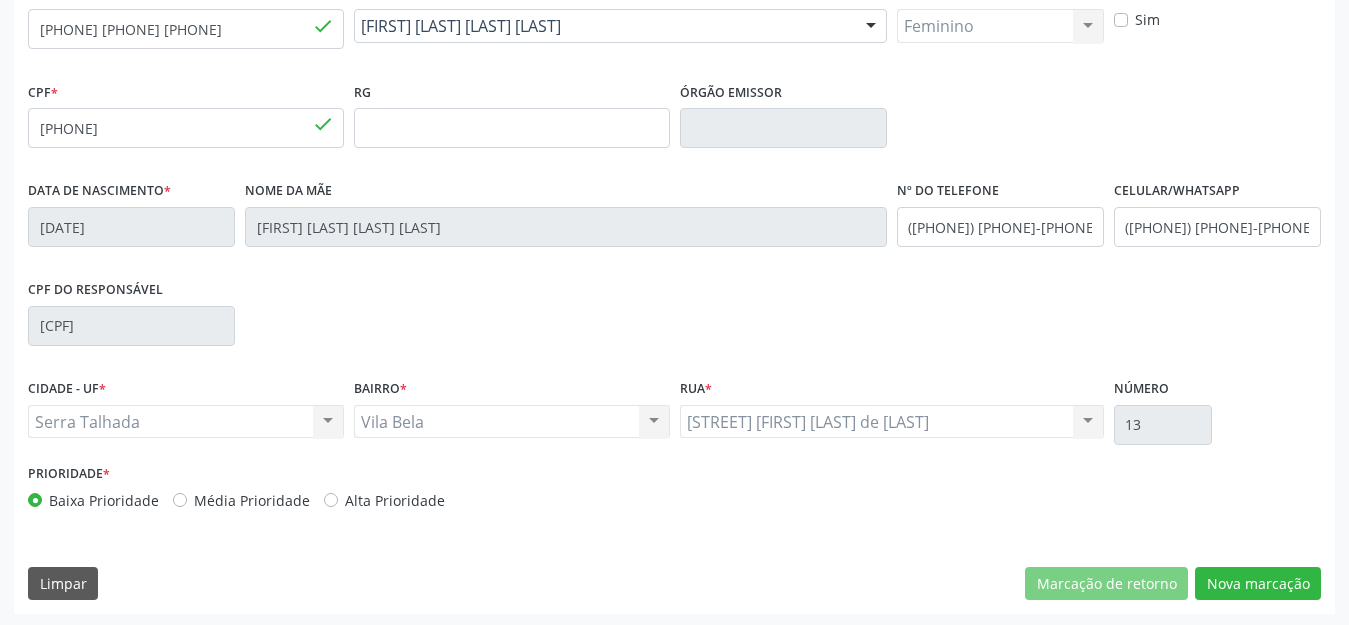 scroll, scrollTop: 459, scrollLeft: 0, axis: vertical 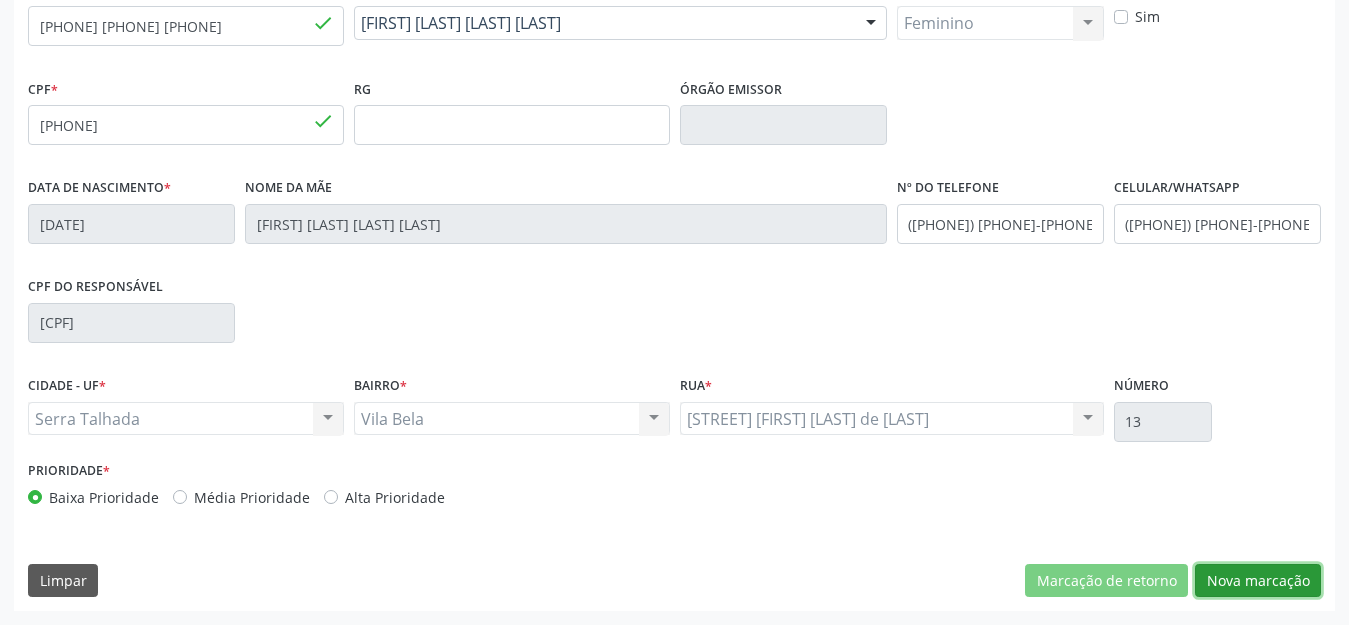 click on "Nova marcação" at bounding box center (1258, 581) 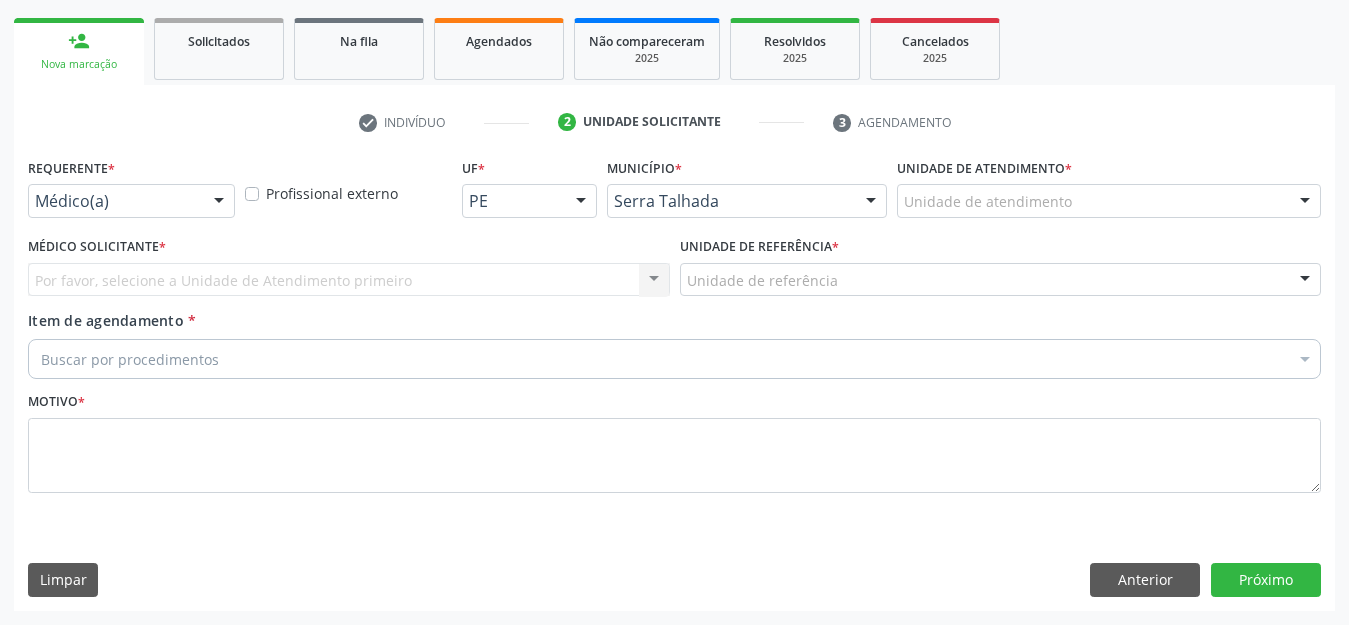scroll, scrollTop: 281, scrollLeft: 0, axis: vertical 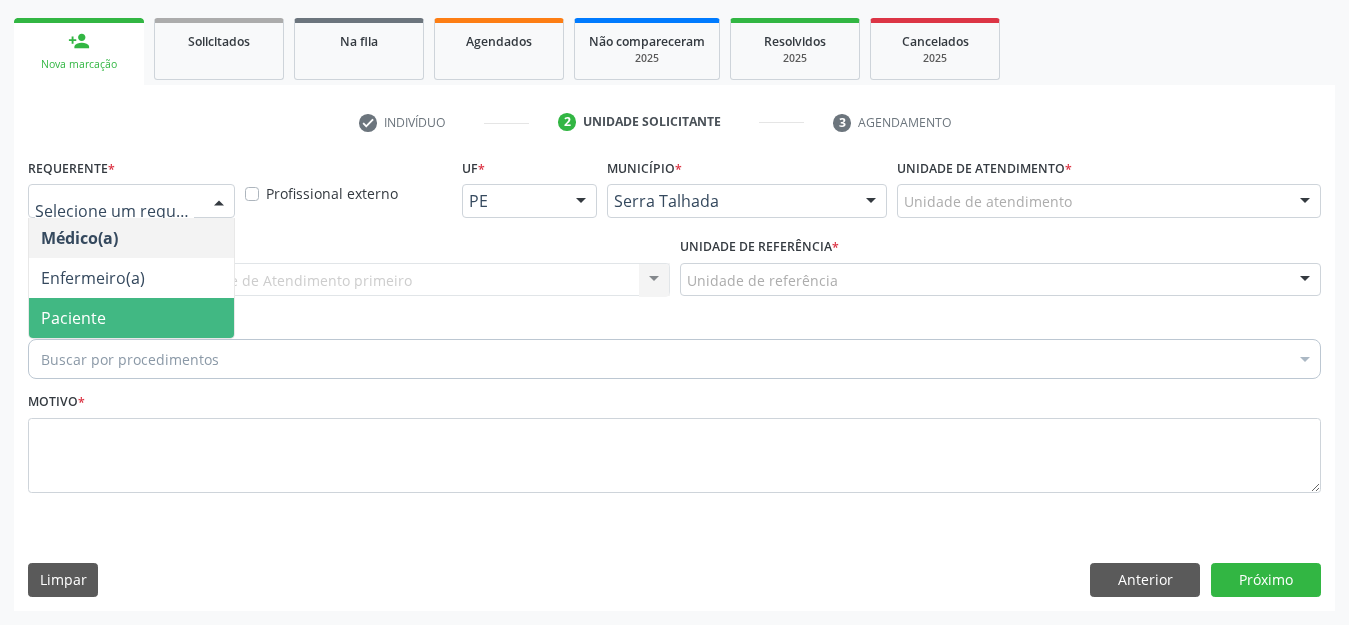 click on "Paciente" at bounding box center (131, 318) 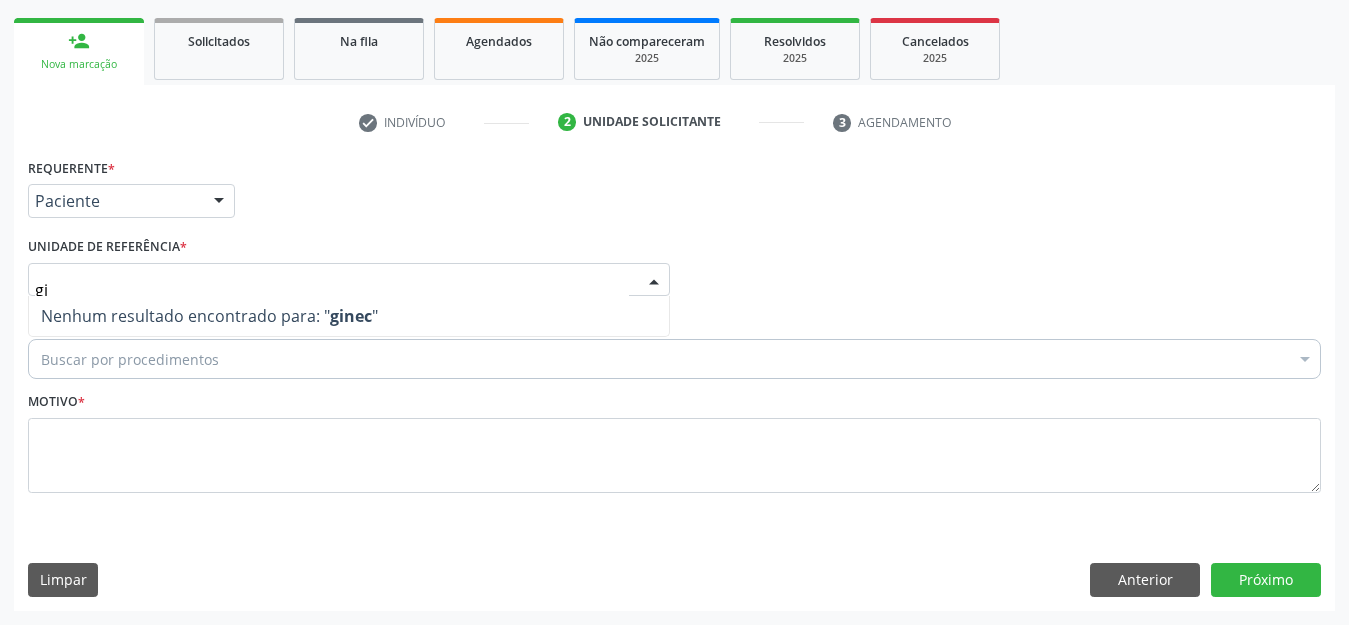 type on "g" 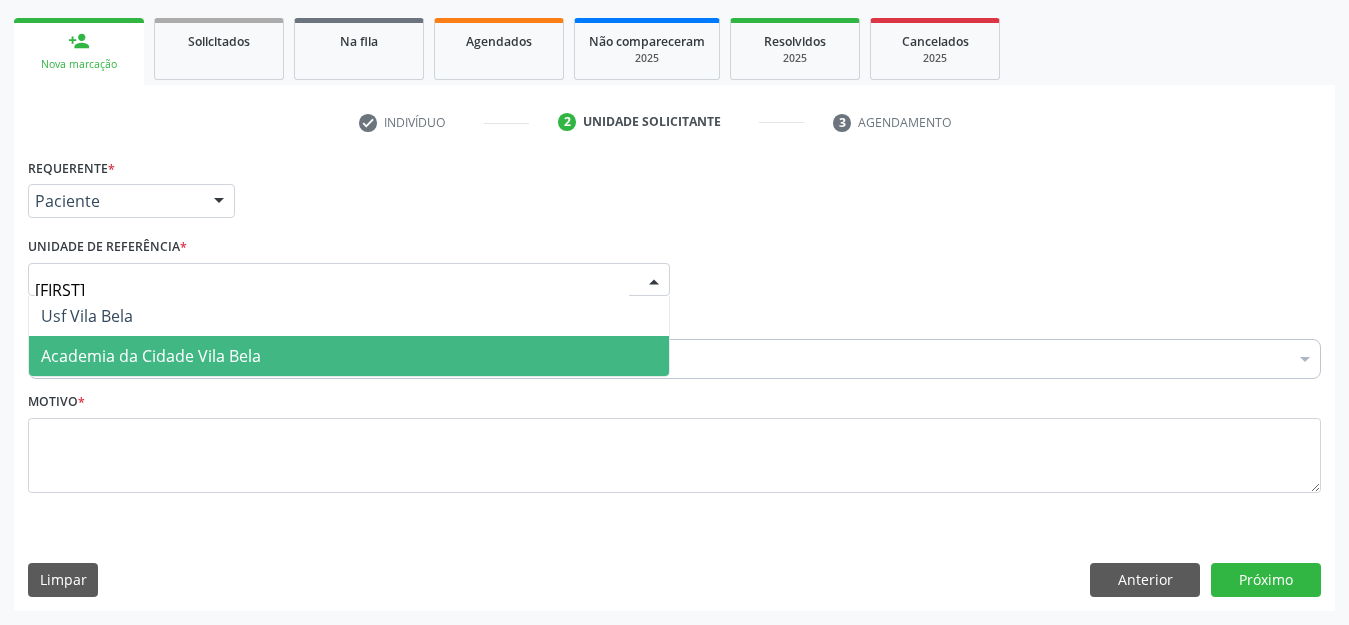 type on "vila bela" 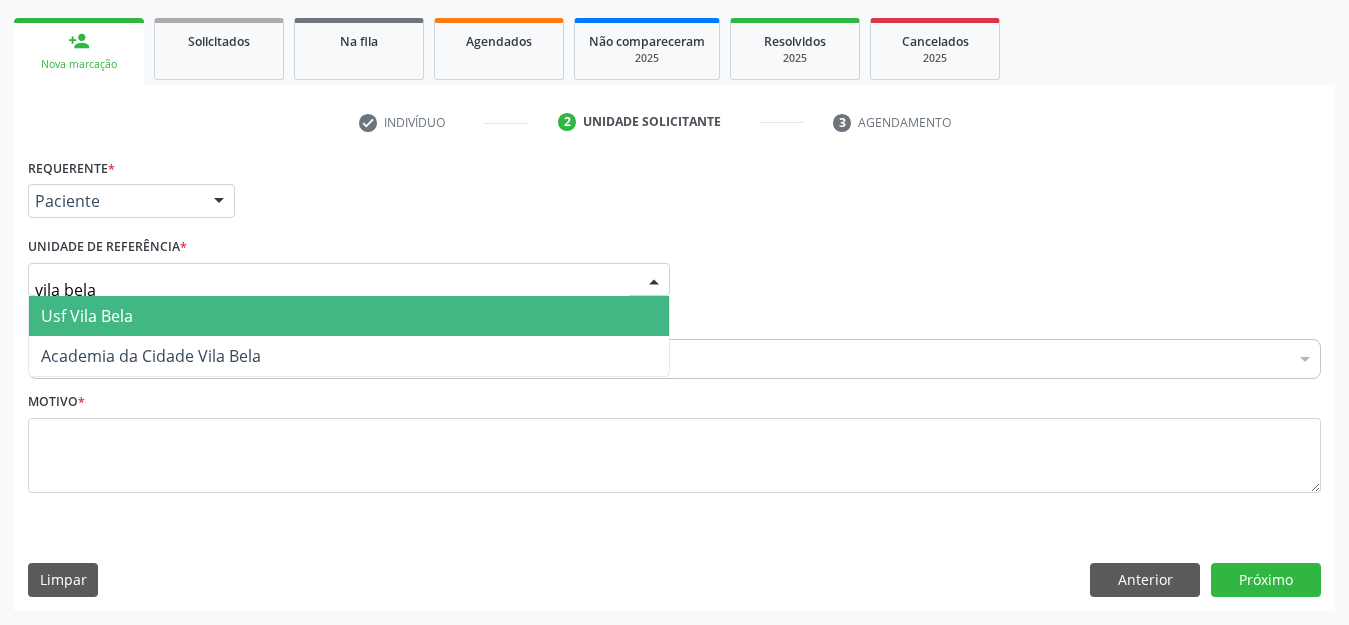 click on "Usf Vila Bela" at bounding box center [87, 316] 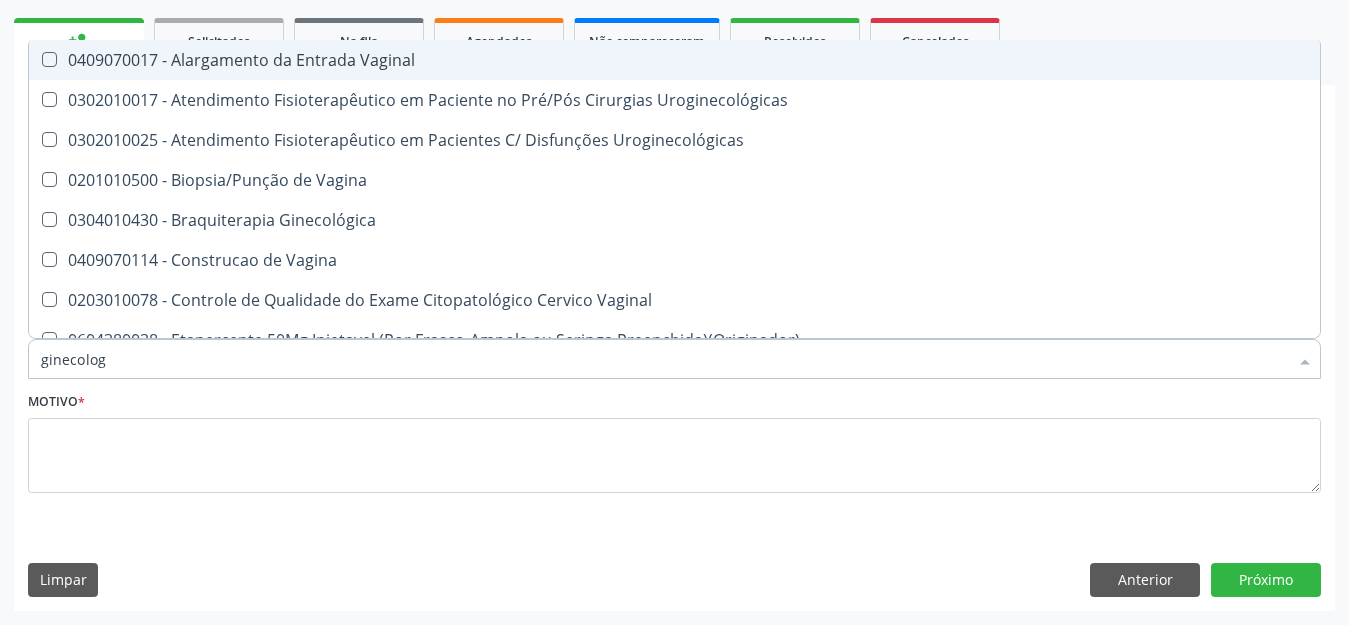 type on "ginecologi" 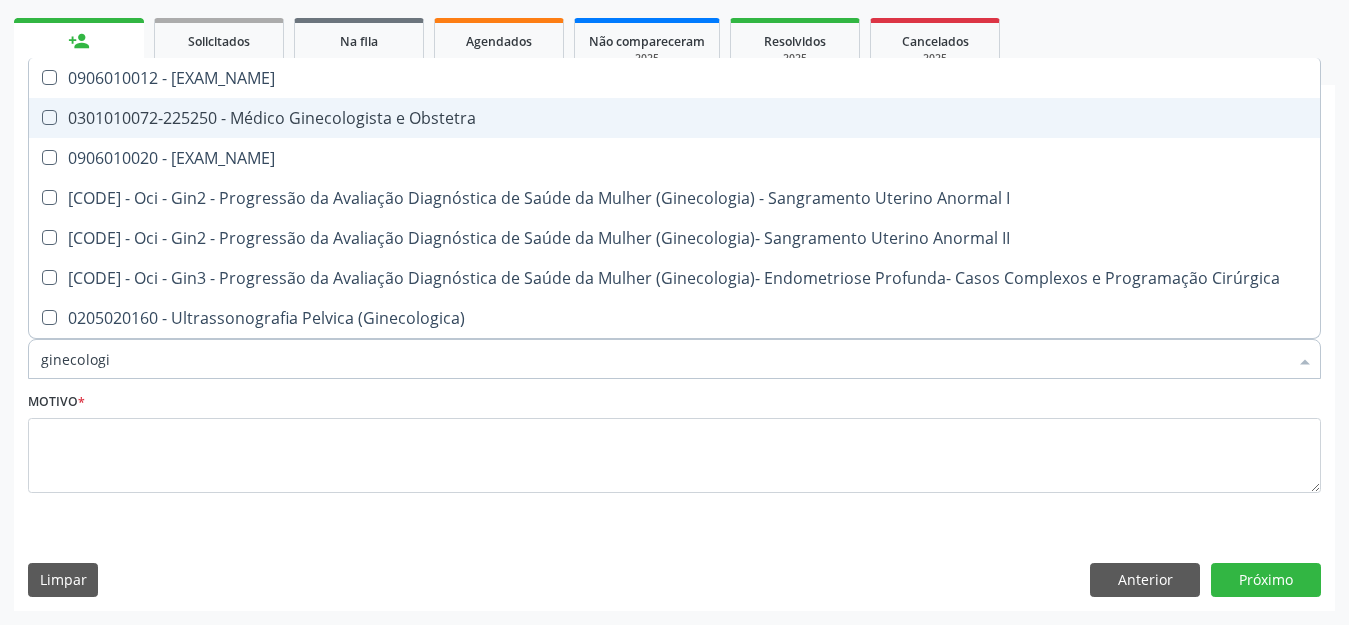 click on "0301010072-225250 - Médico Ginecologista e Obstetra" at bounding box center [674, 118] 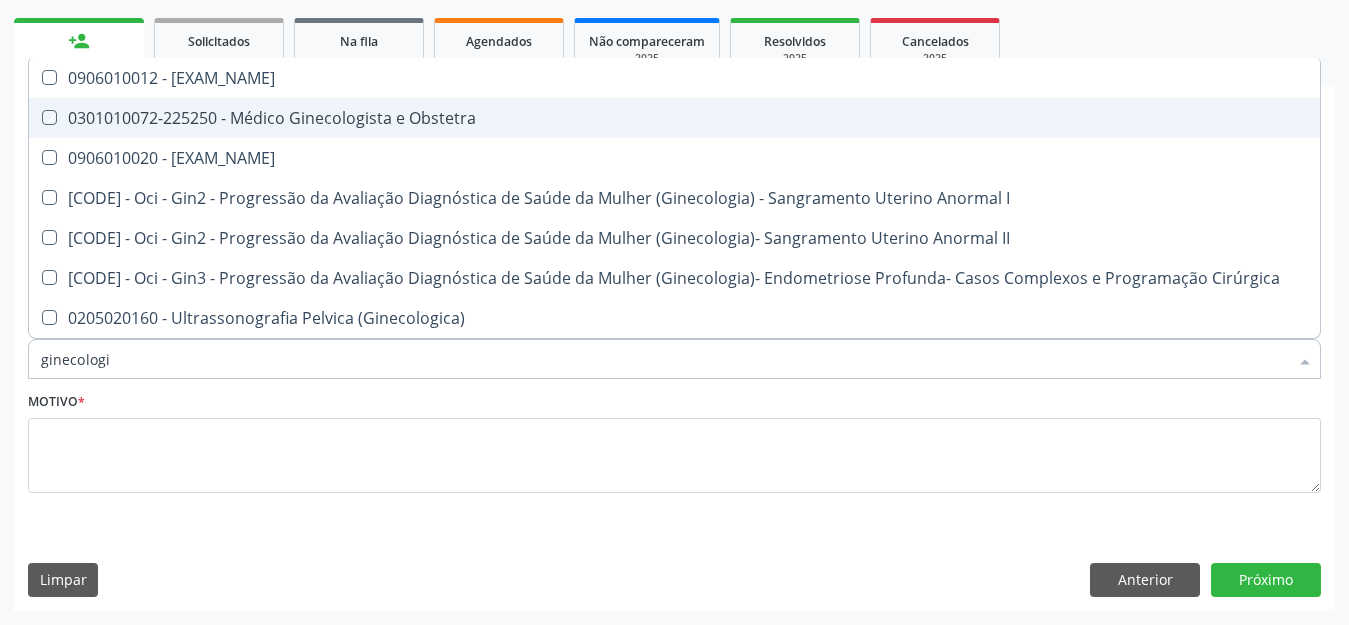 checkbox on "true" 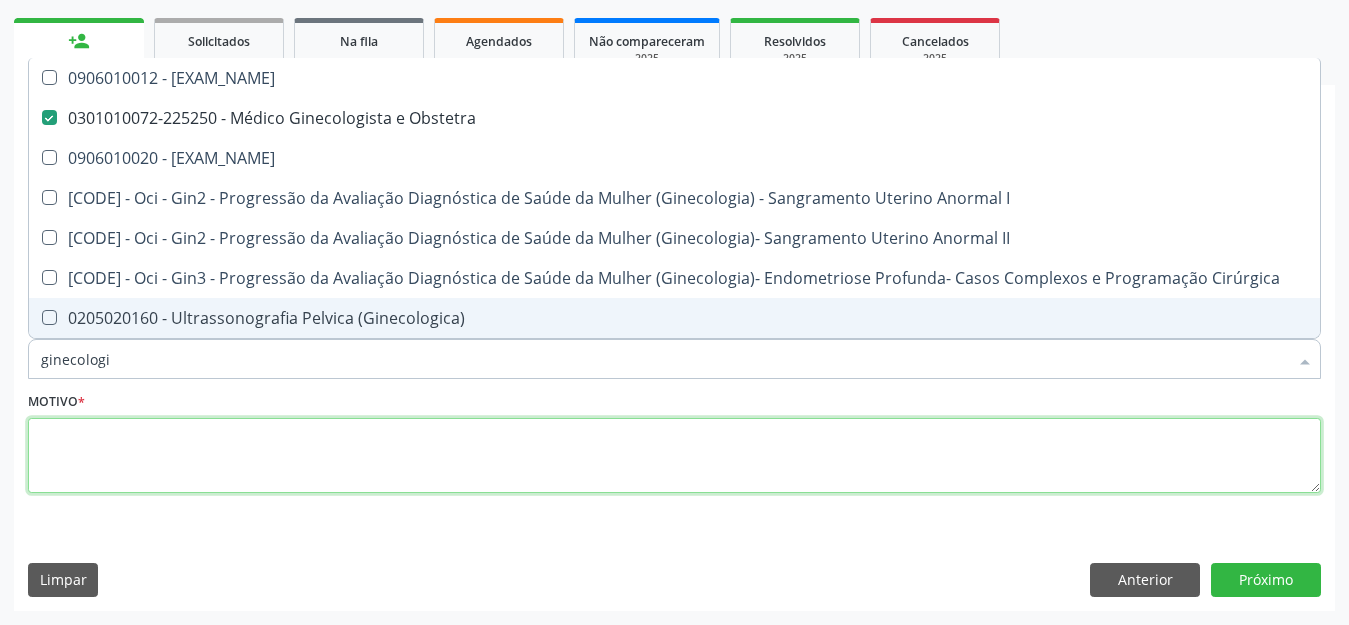 click at bounding box center (674, 456) 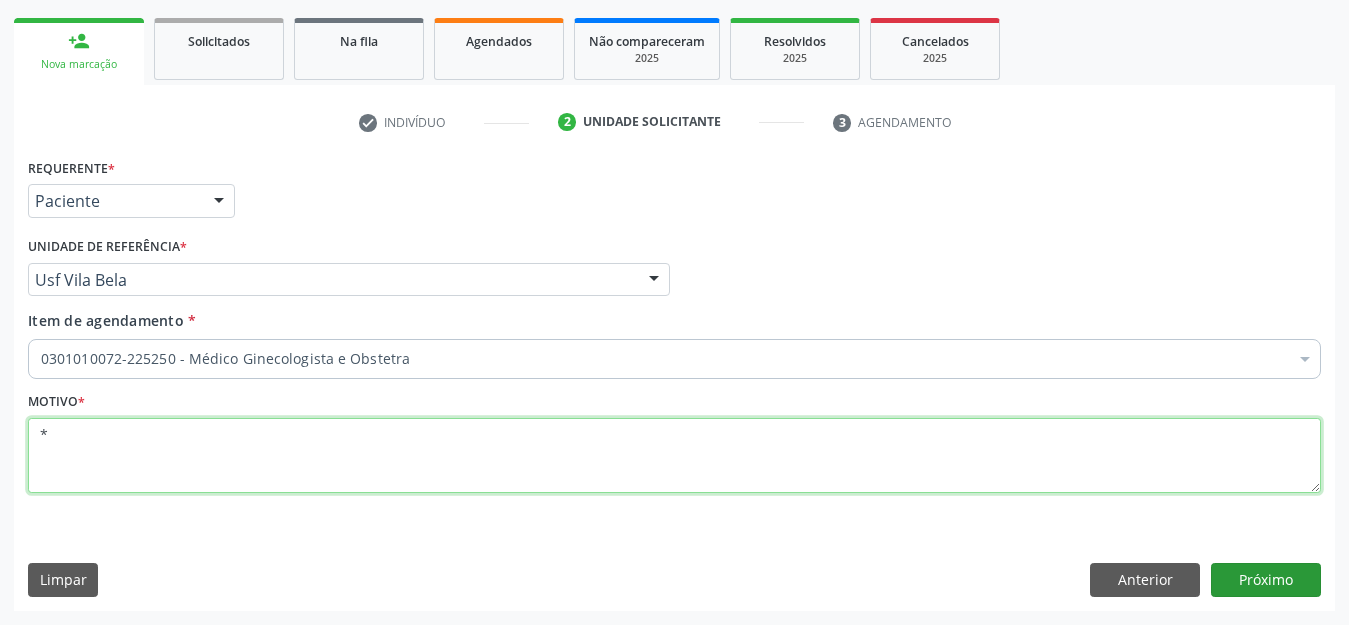 type on "*" 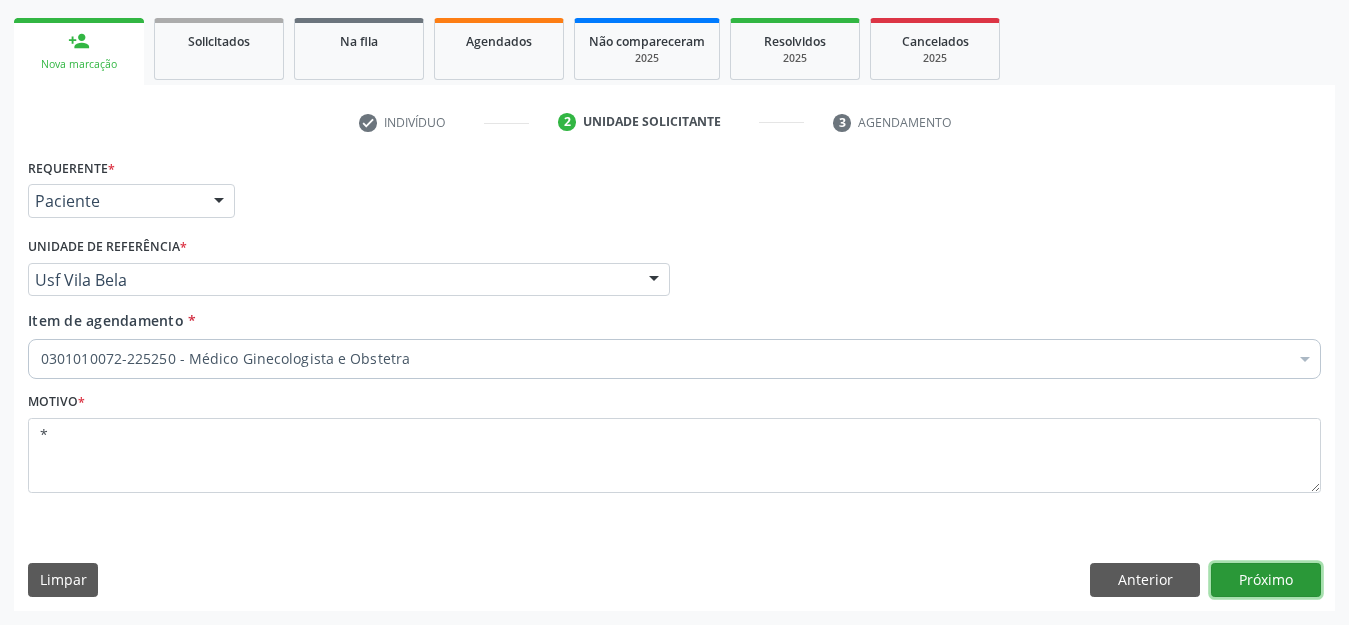 click on "Próximo" at bounding box center (1266, 580) 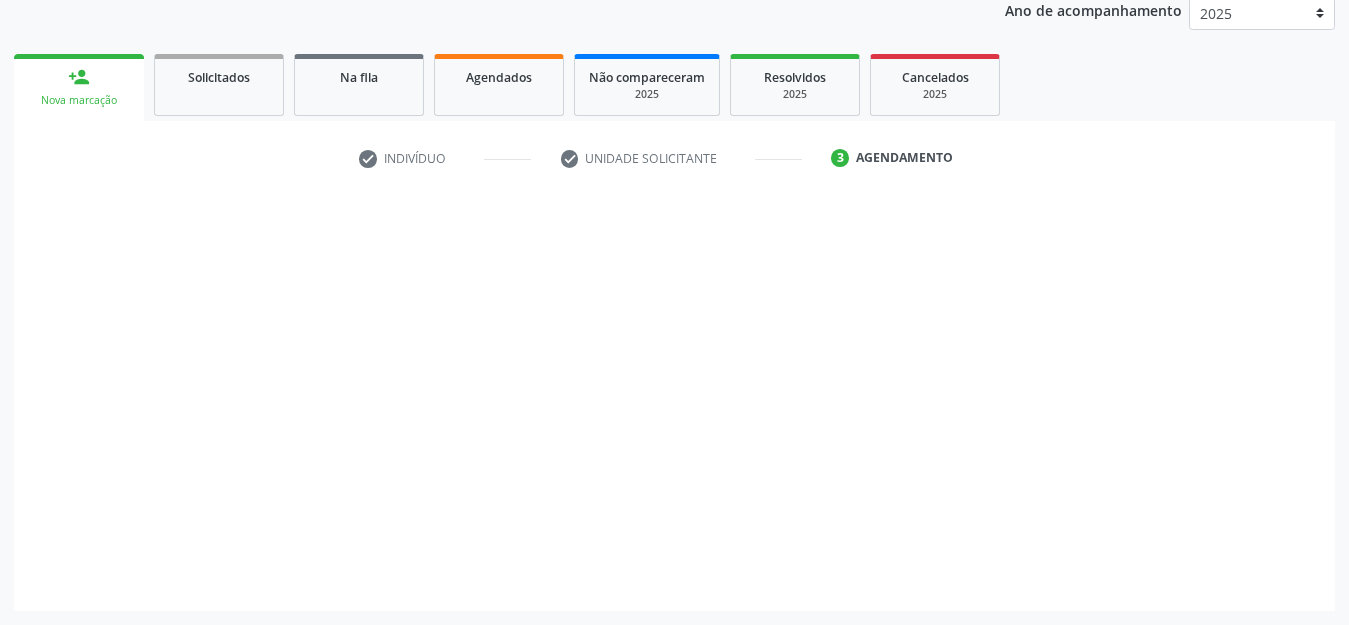 scroll, scrollTop: 245, scrollLeft: 0, axis: vertical 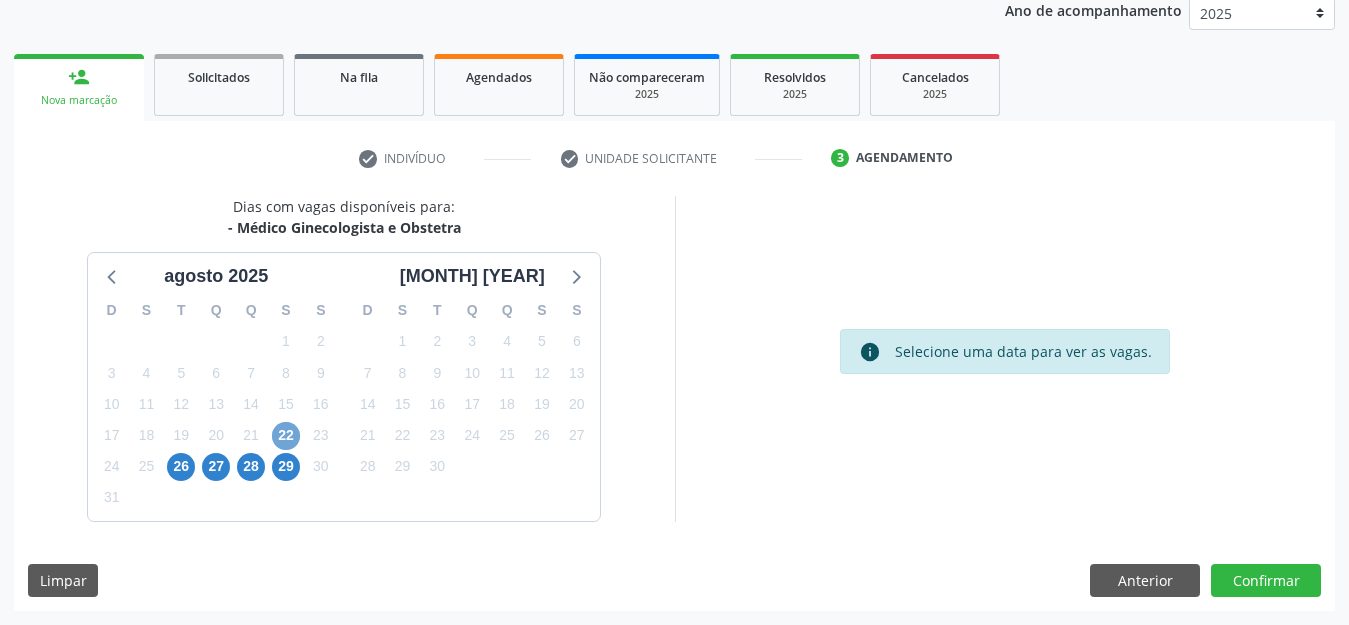 click on "22" at bounding box center [286, 436] 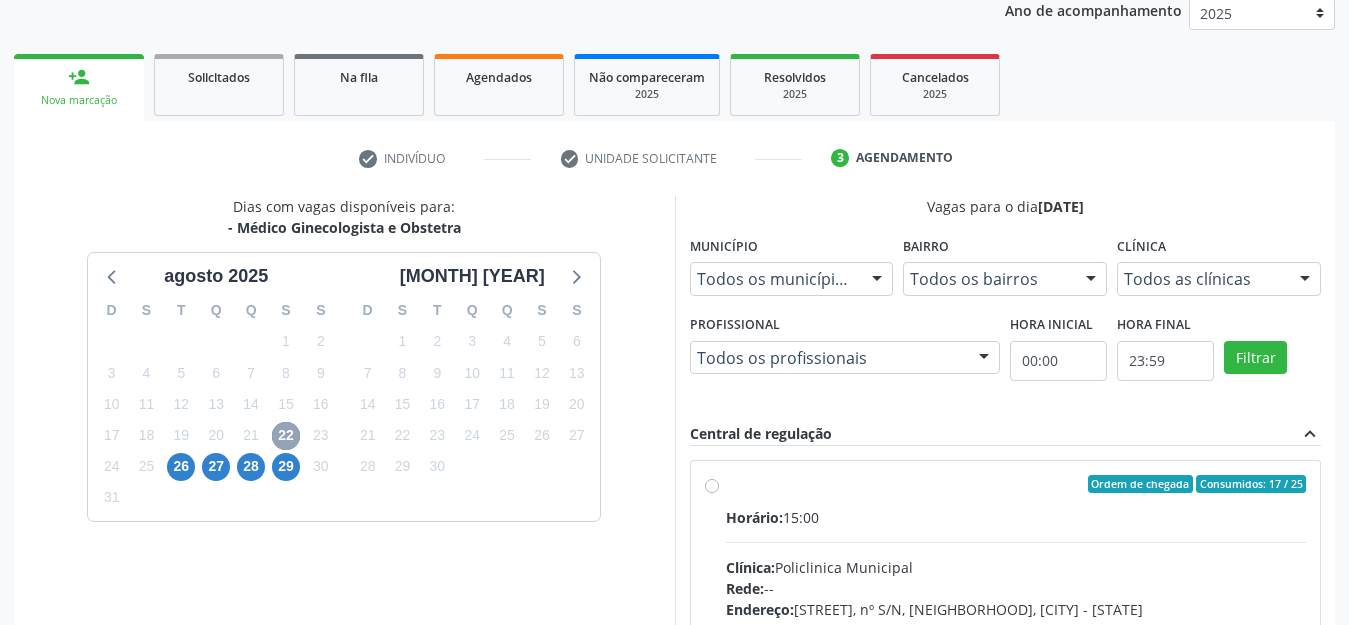 scroll, scrollTop: 449, scrollLeft: 0, axis: vertical 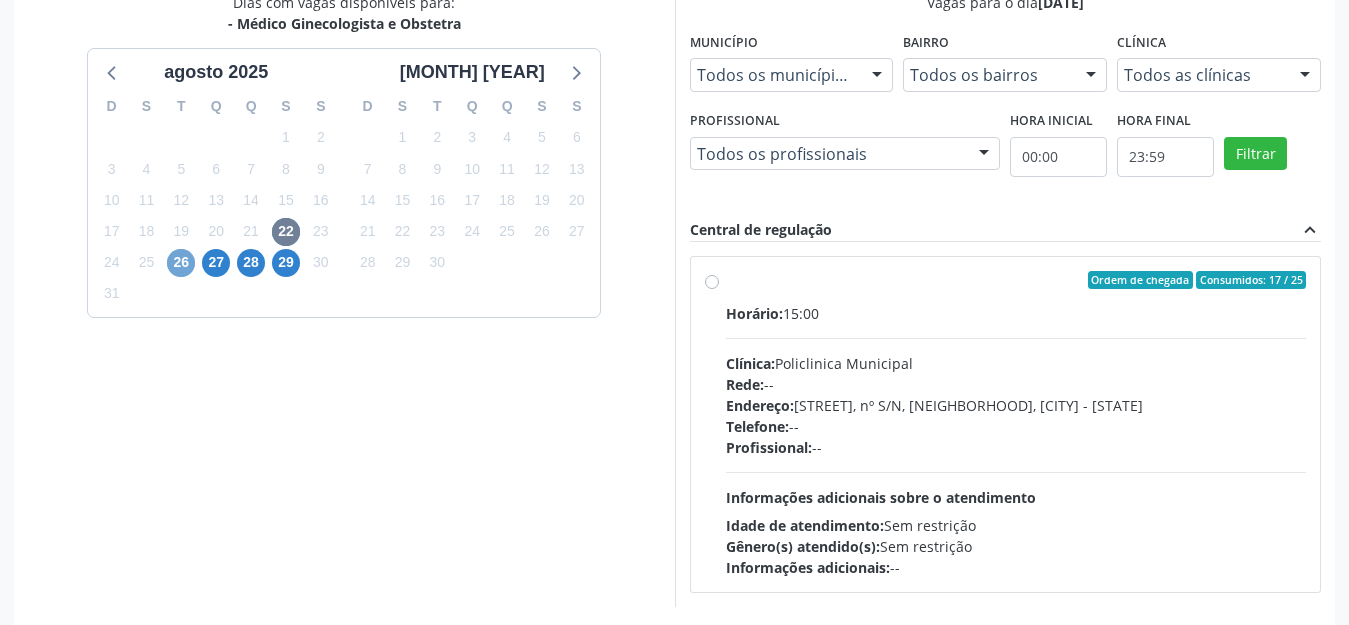 click on "26" at bounding box center (181, 263) 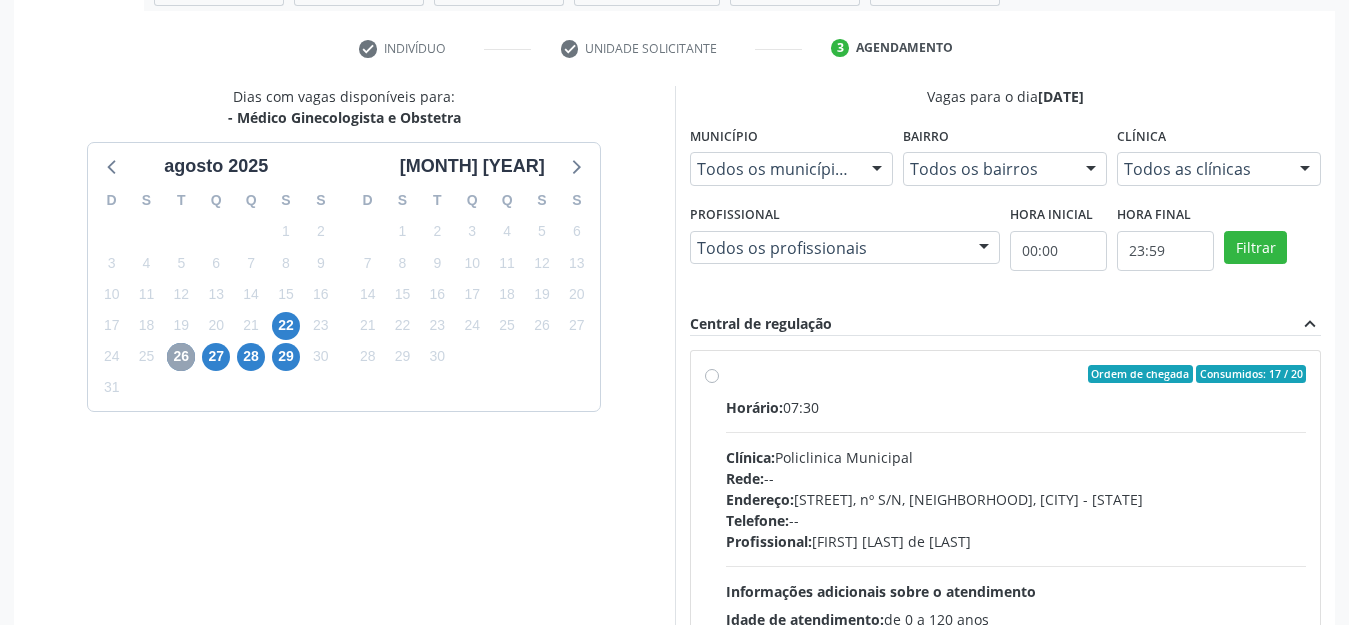 scroll, scrollTop: 449, scrollLeft: 0, axis: vertical 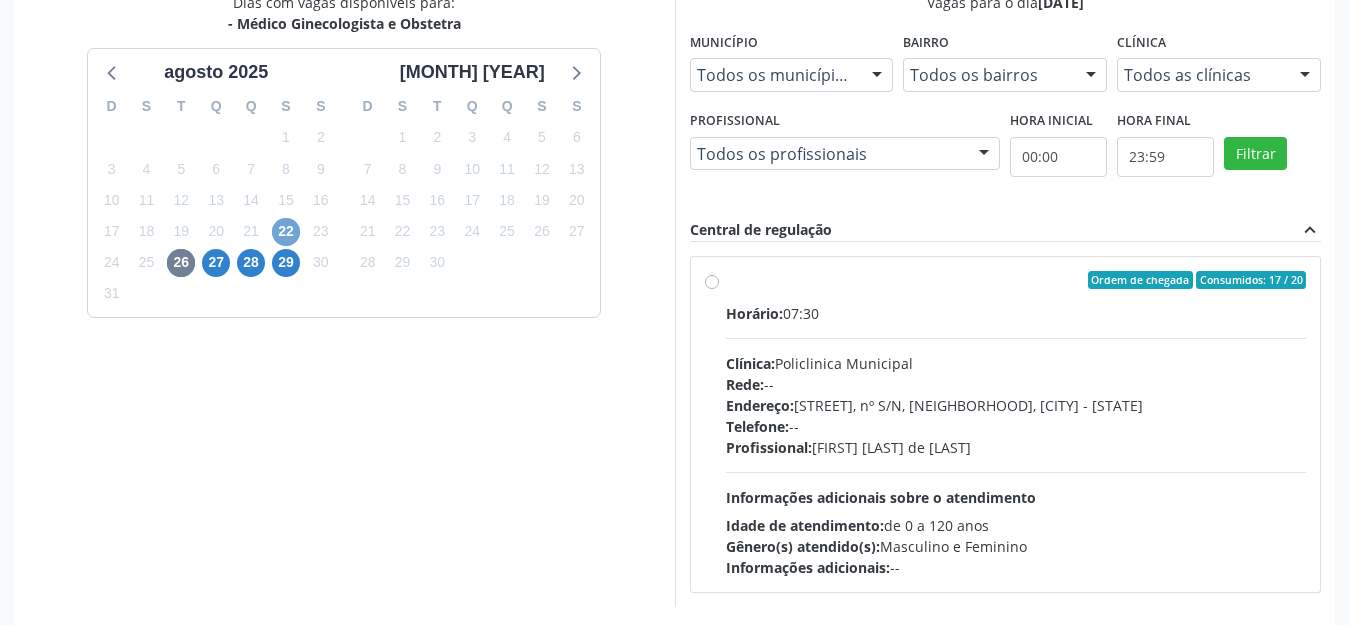 click on "22" at bounding box center (286, 232) 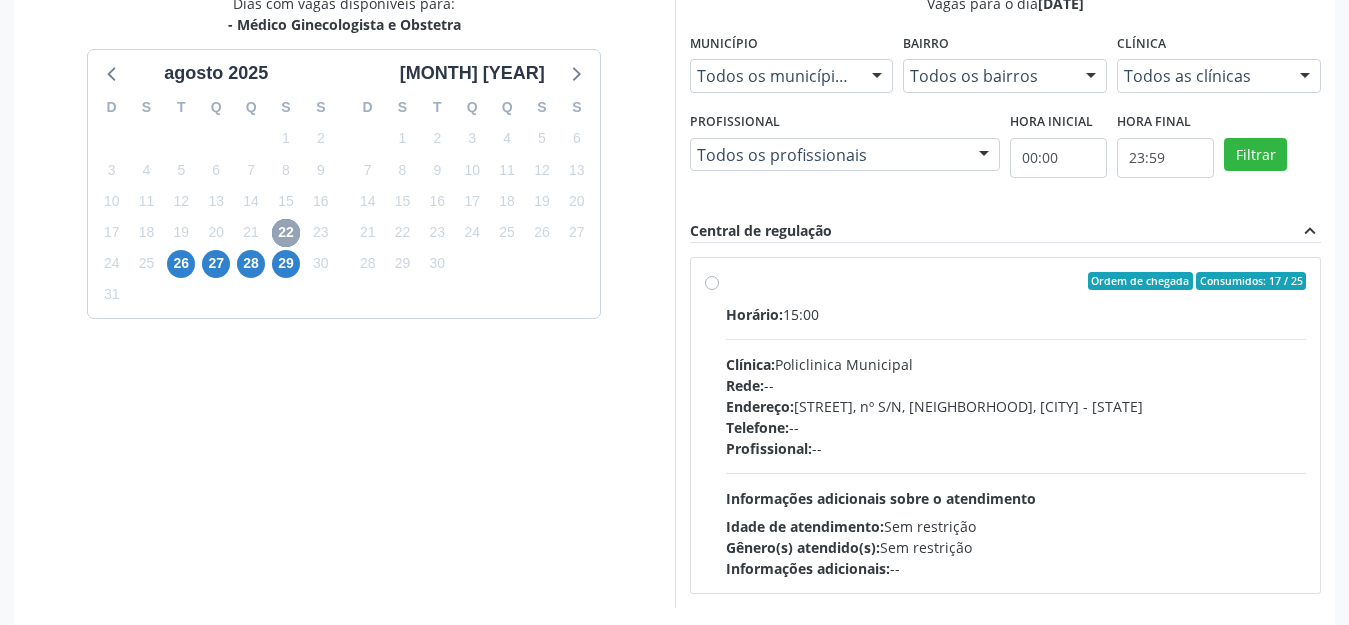 scroll, scrollTop: 449, scrollLeft: 0, axis: vertical 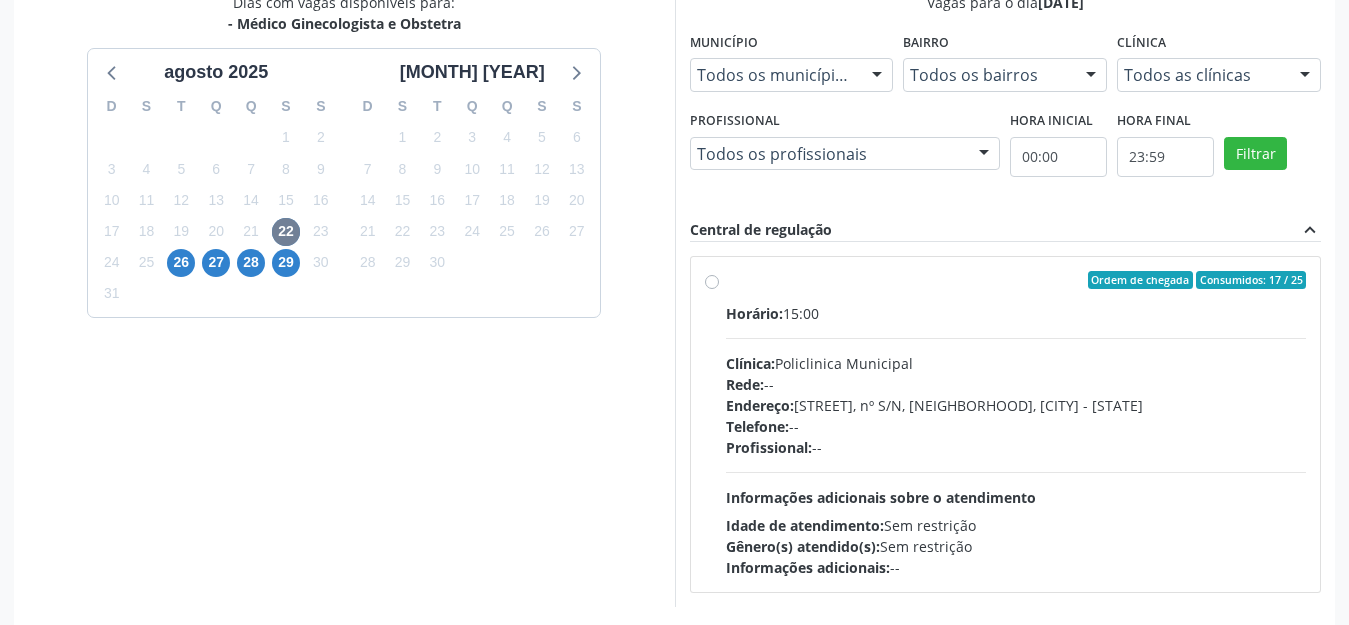 click on "Ordem de chegada
Consumidos: 17 / 25
Horário:   15:00
Clínica:  Policlinica Municipal
Rede:
--
Endereço:   Predio, nº S/N, Ipsep, Serra Talhada - PE
Telefone:   --
Profissional:
--
Informações adicionais sobre o atendimento
Idade de atendimento:
Sem restrição
Gênero(s) atendido(s):
Sem restrição
Informações adicionais:
--" at bounding box center (1016, 424) 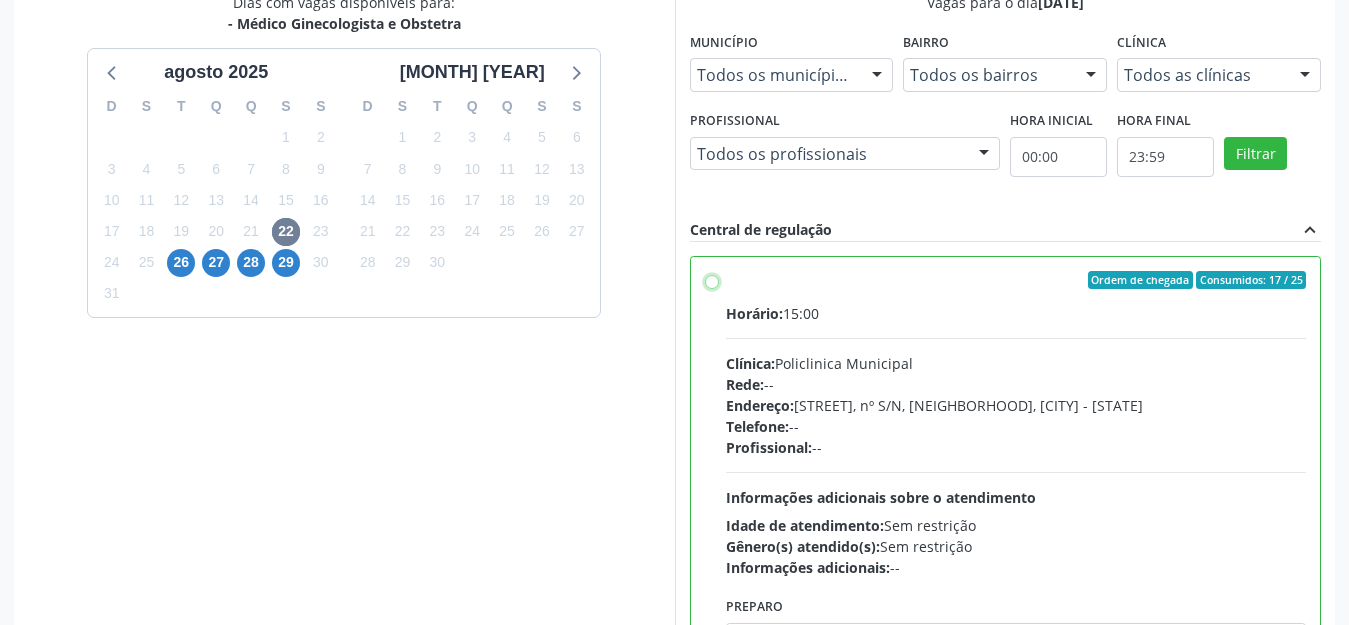 radio on "true" 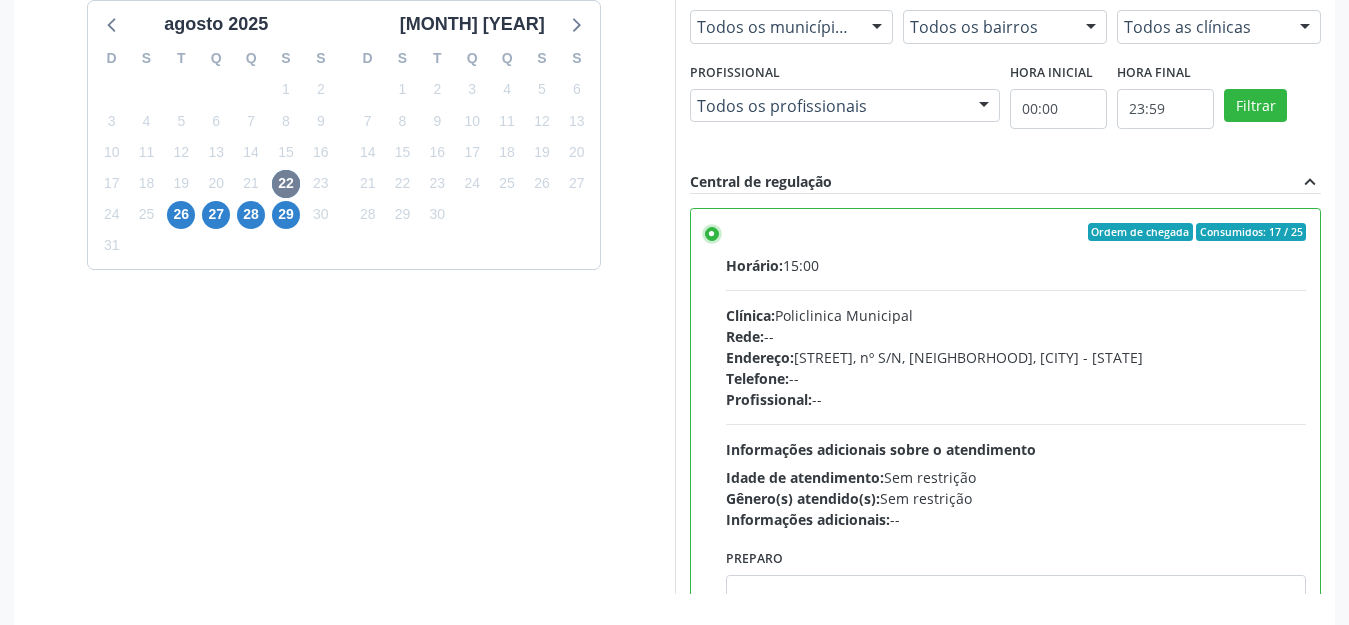 scroll, scrollTop: 570, scrollLeft: 0, axis: vertical 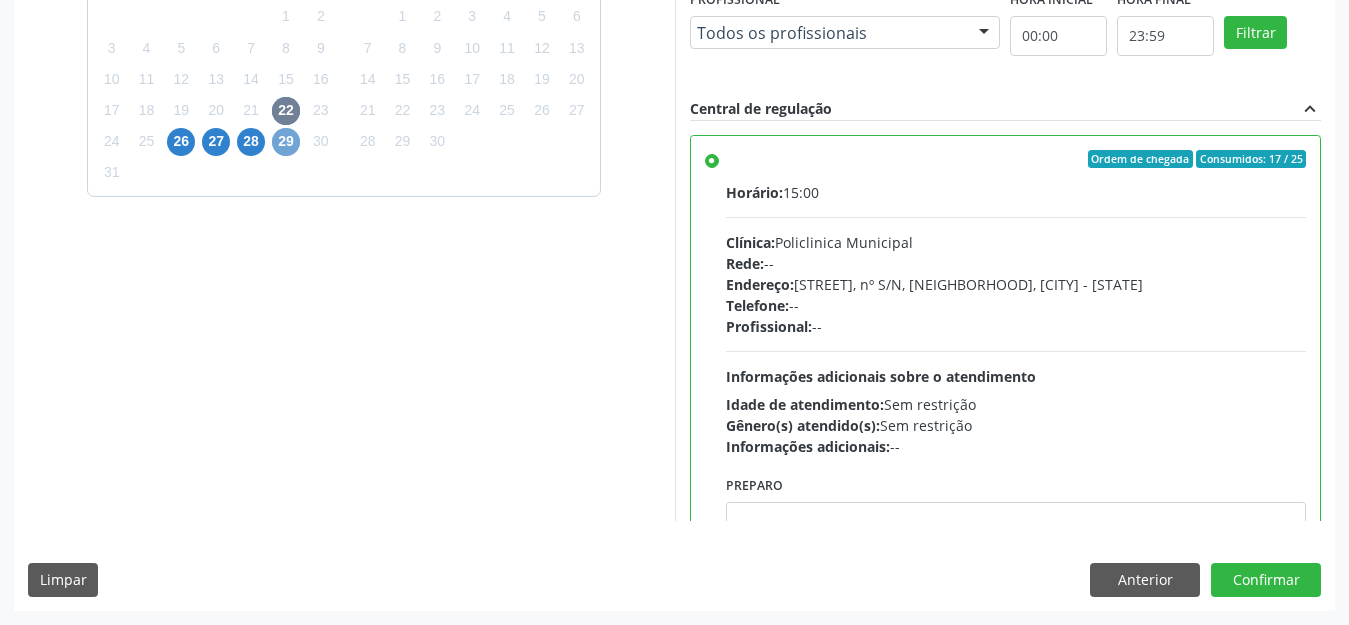 click on "29" at bounding box center [286, 142] 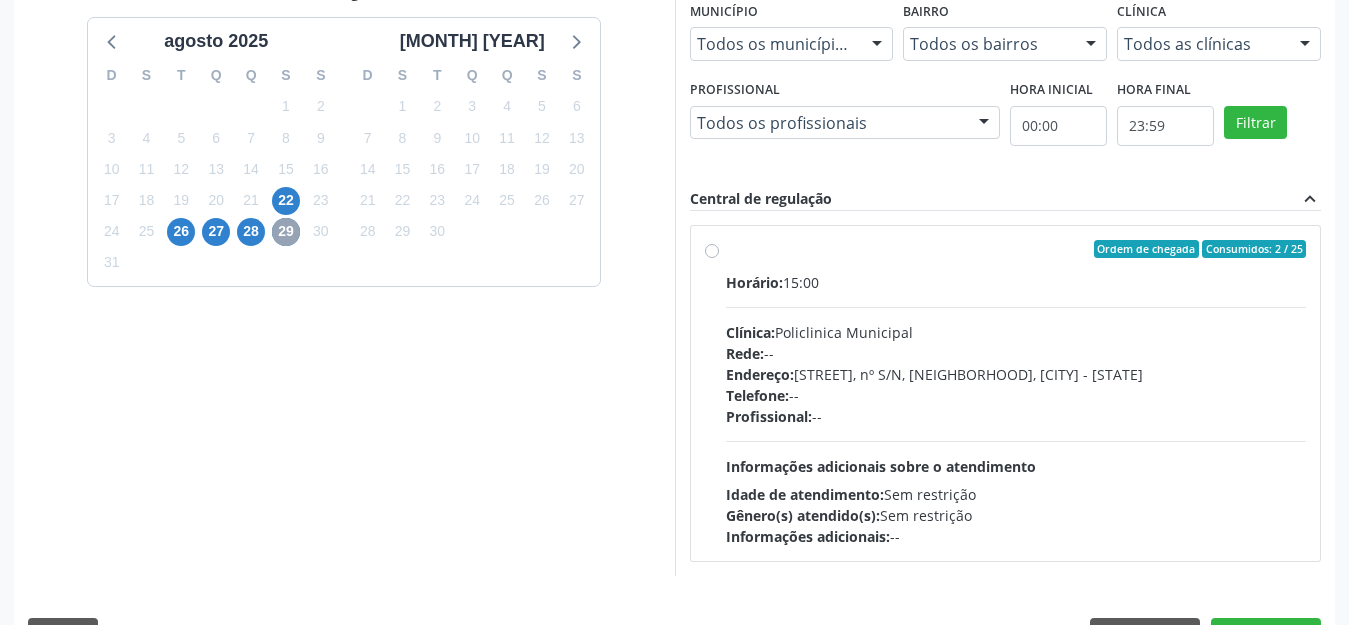 scroll, scrollTop: 534, scrollLeft: 0, axis: vertical 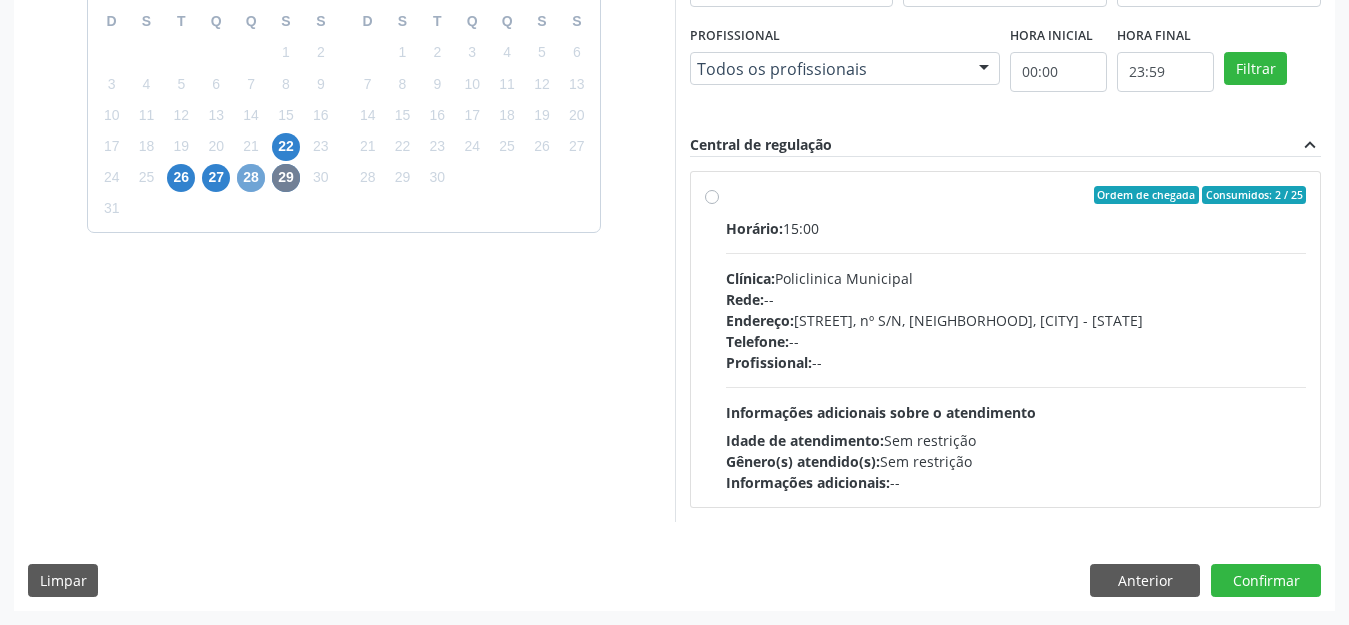 click on "28" at bounding box center [251, 178] 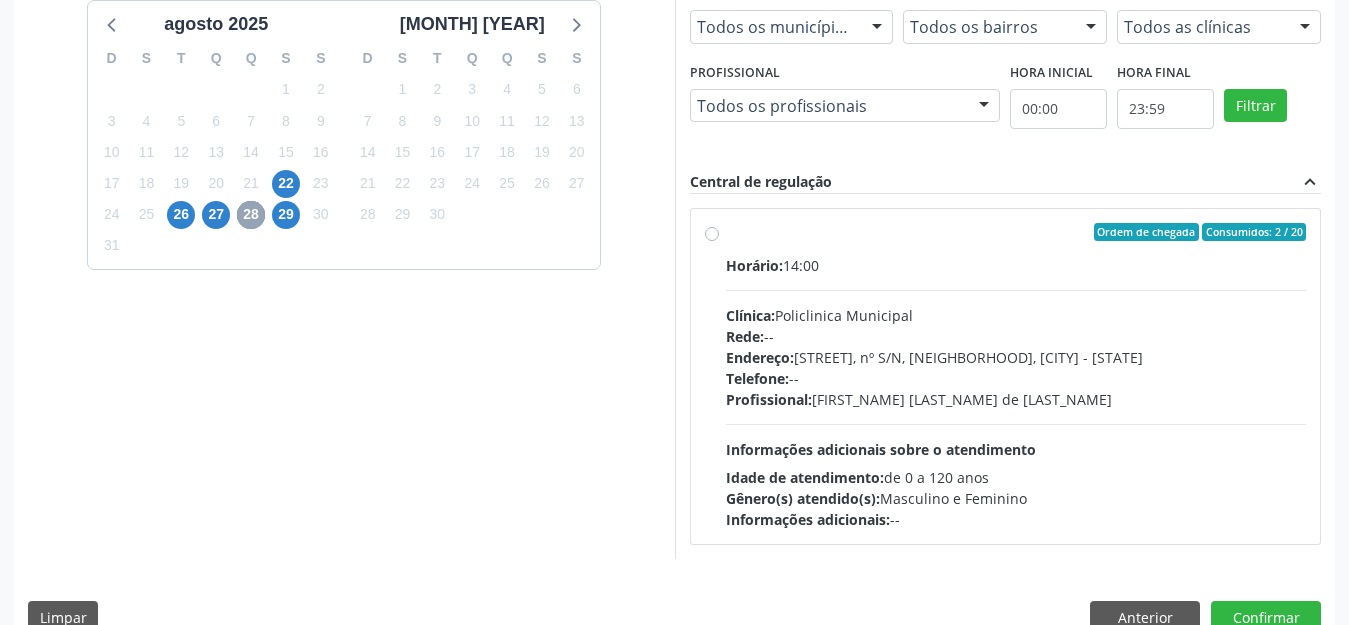 scroll, scrollTop: 534, scrollLeft: 0, axis: vertical 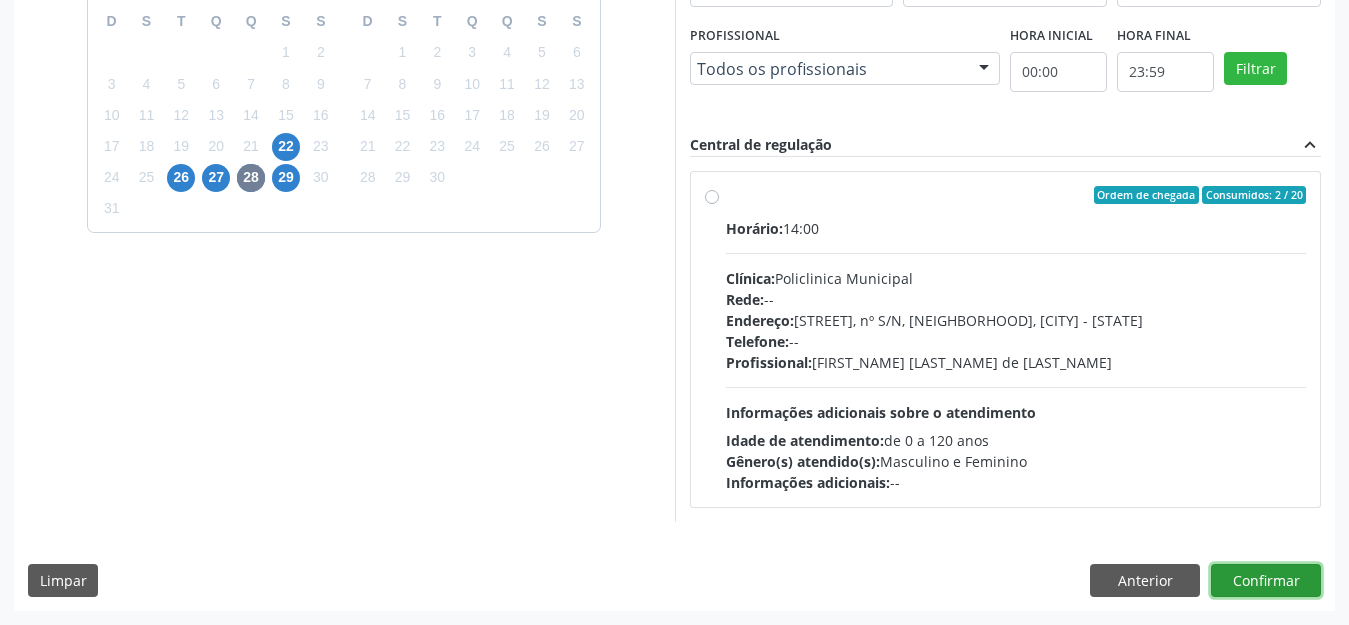 click on "Confirmar" at bounding box center (1266, 581) 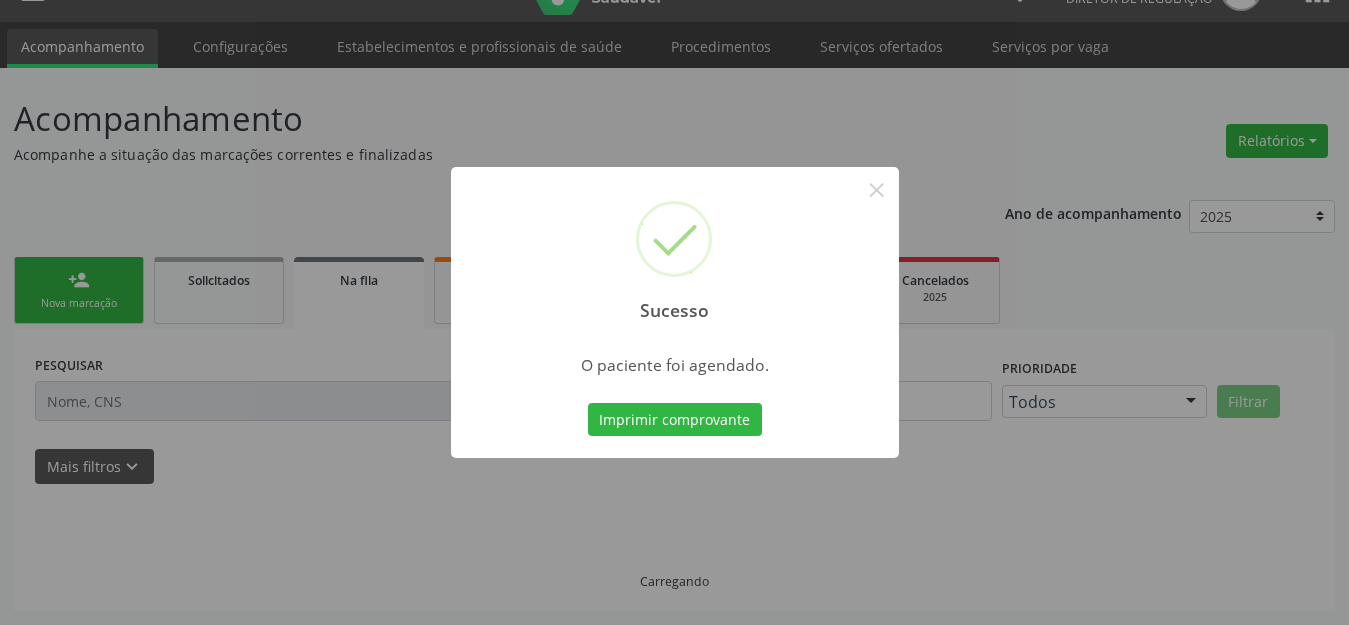 scroll, scrollTop: 42, scrollLeft: 0, axis: vertical 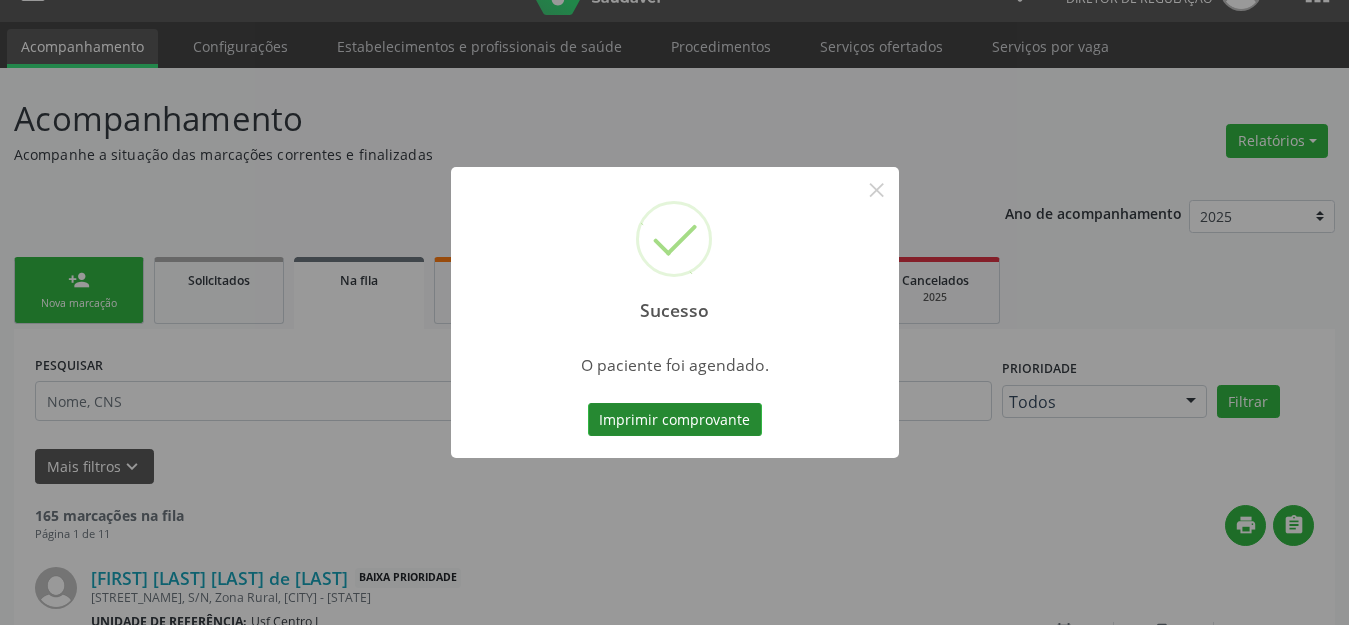 click on "Imprimir comprovante" at bounding box center (675, 420) 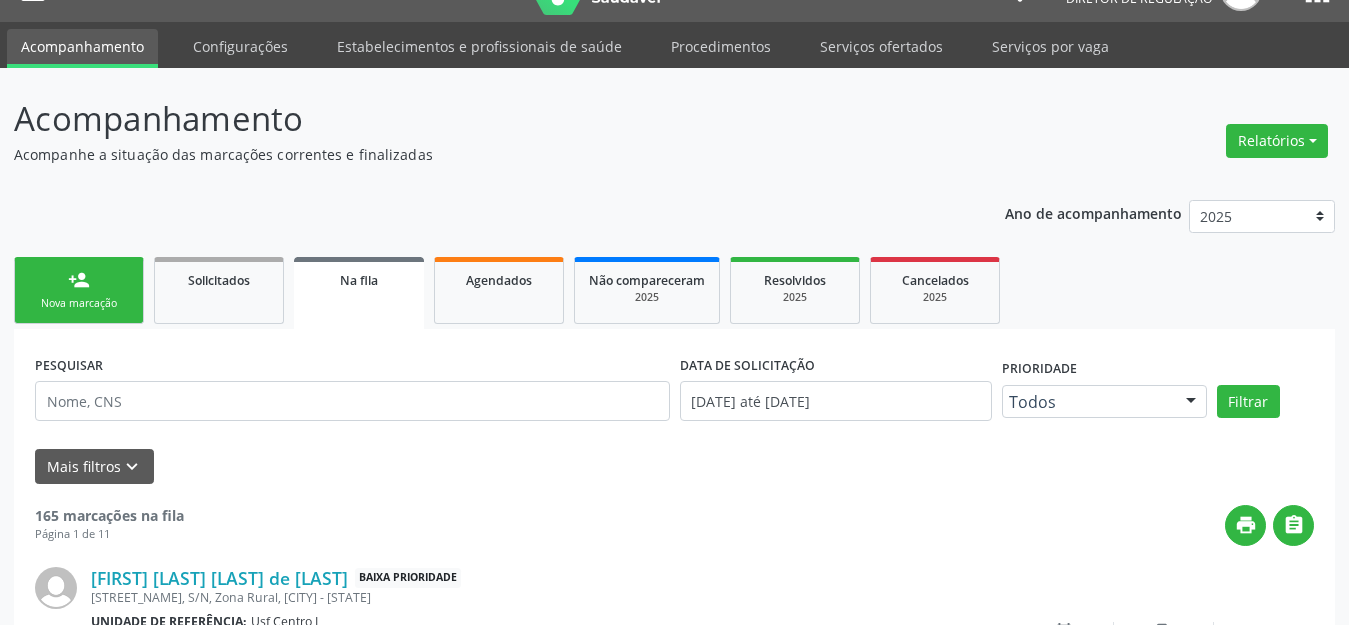 click on "Nova marcação" at bounding box center (79, 303) 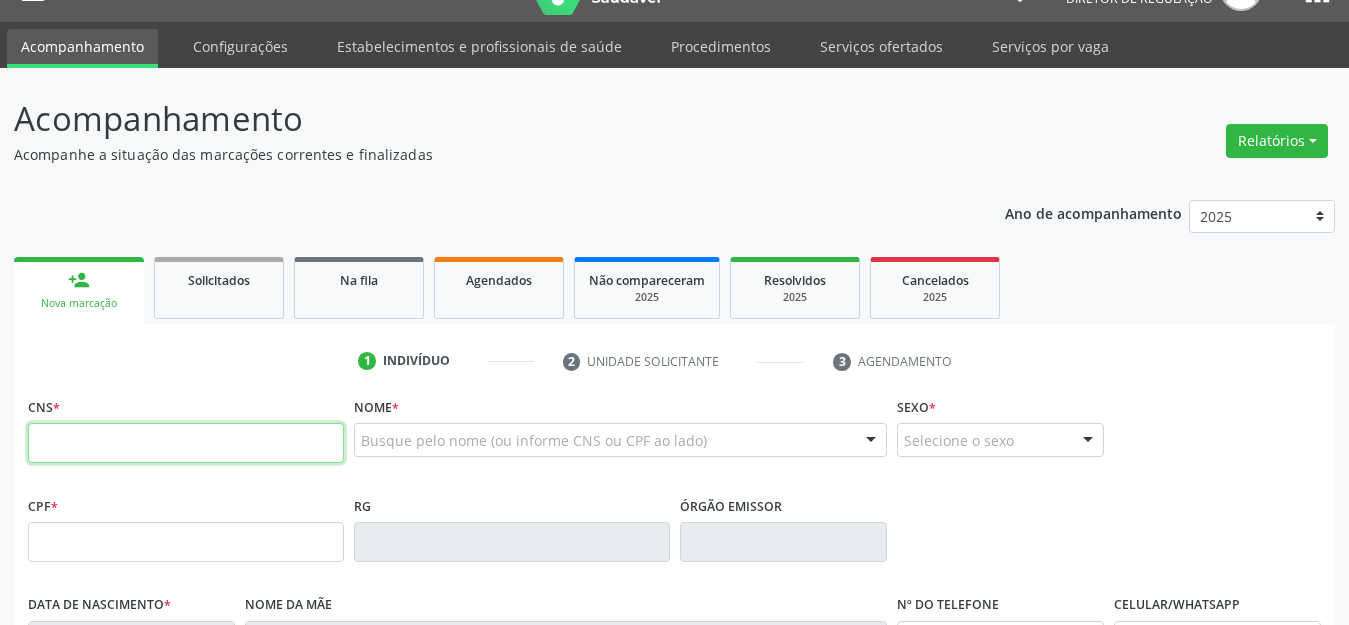 click at bounding box center [186, 443] 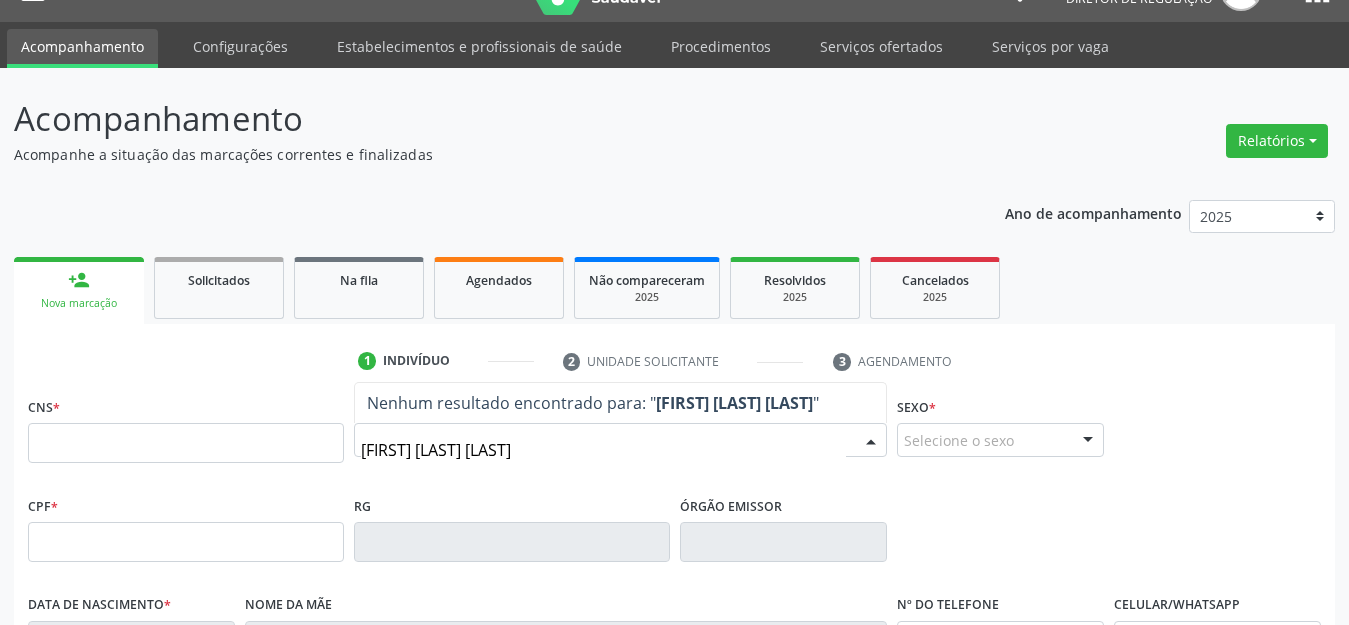 type on "vera lucia mendon" 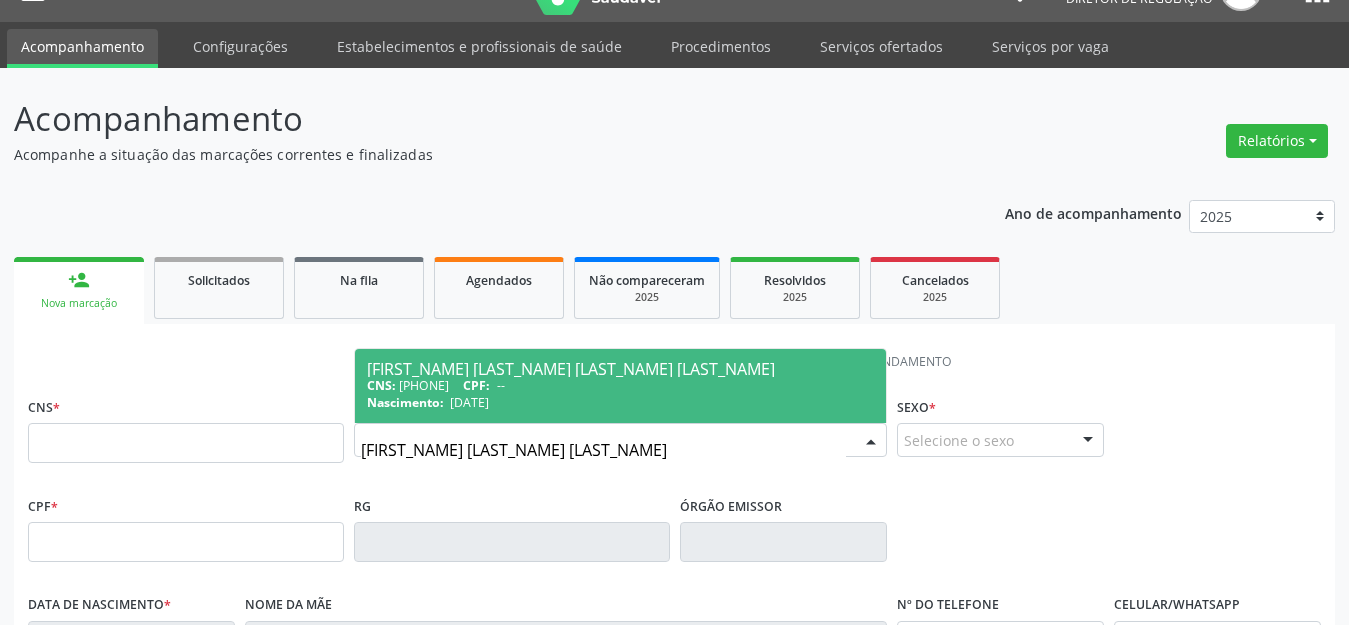 click on "Vera Lucia Mendonca Silva Santos" at bounding box center [620, 369] 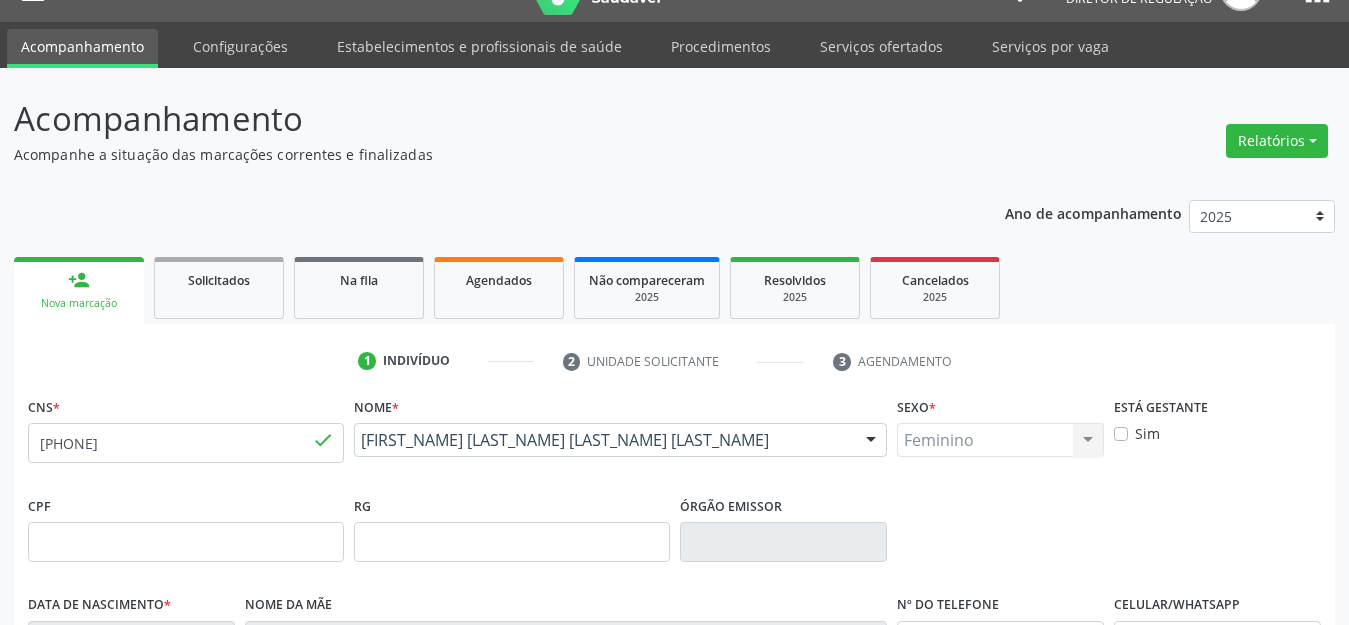 type on "25/12/1957" 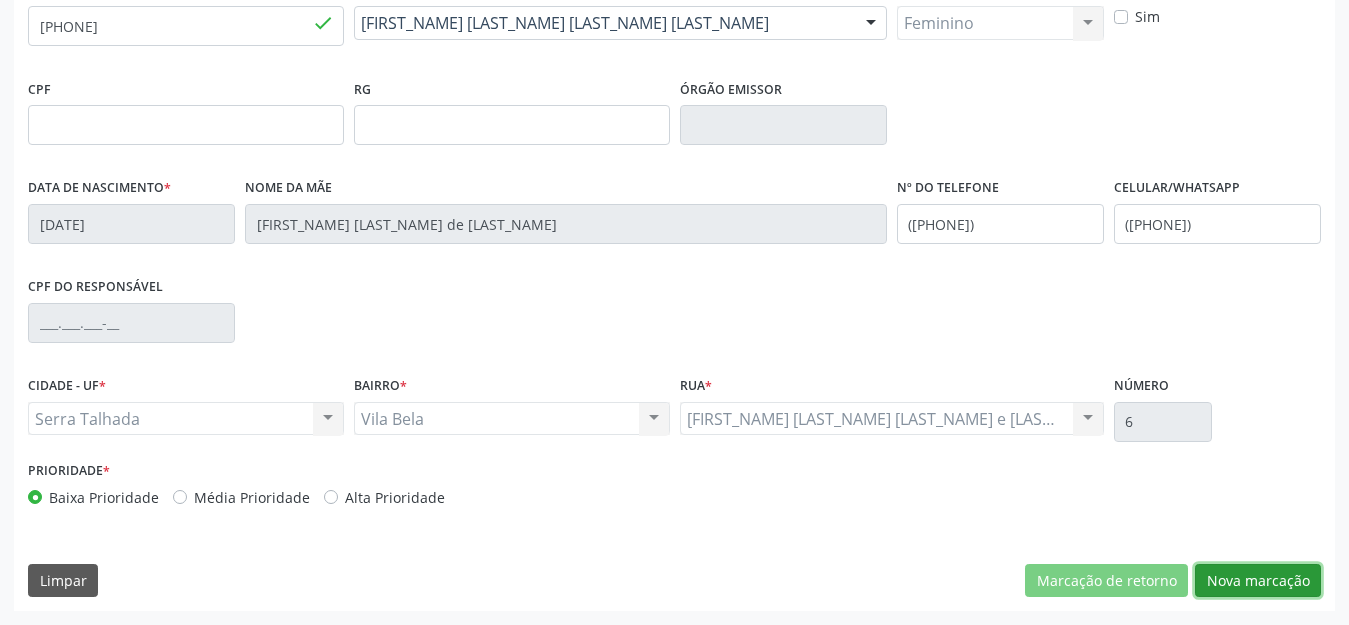 click on "Nova marcação" at bounding box center [1258, 581] 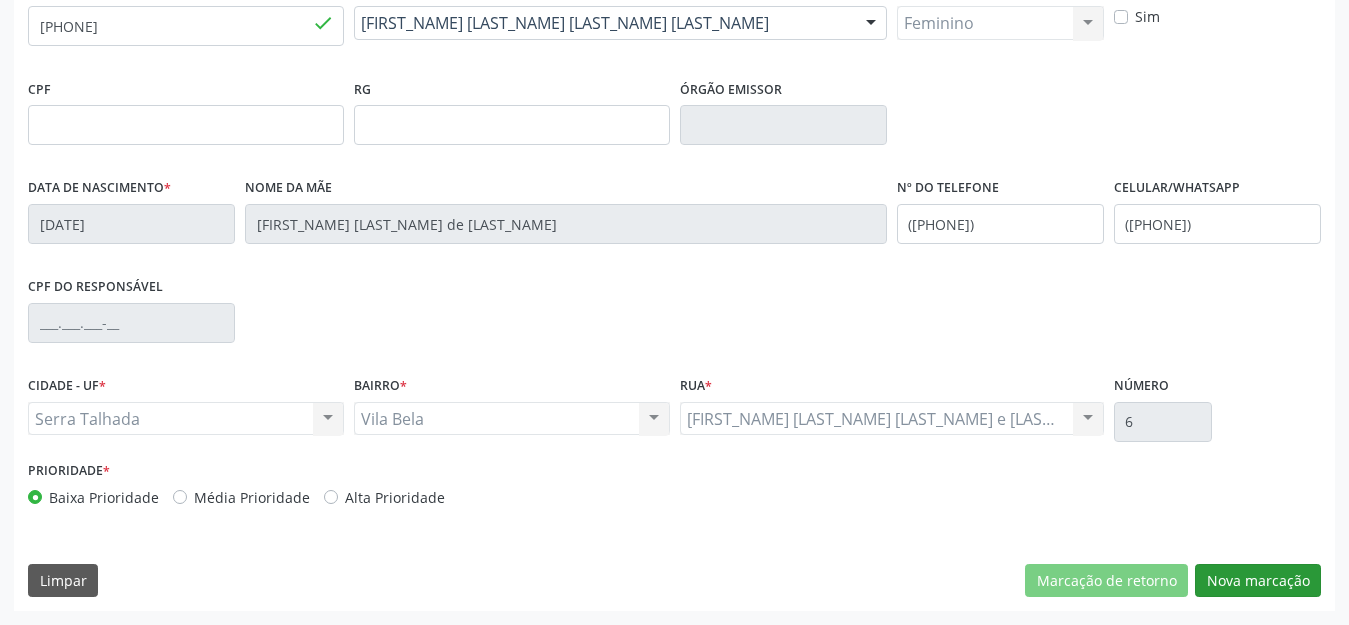 scroll, scrollTop: 281, scrollLeft: 0, axis: vertical 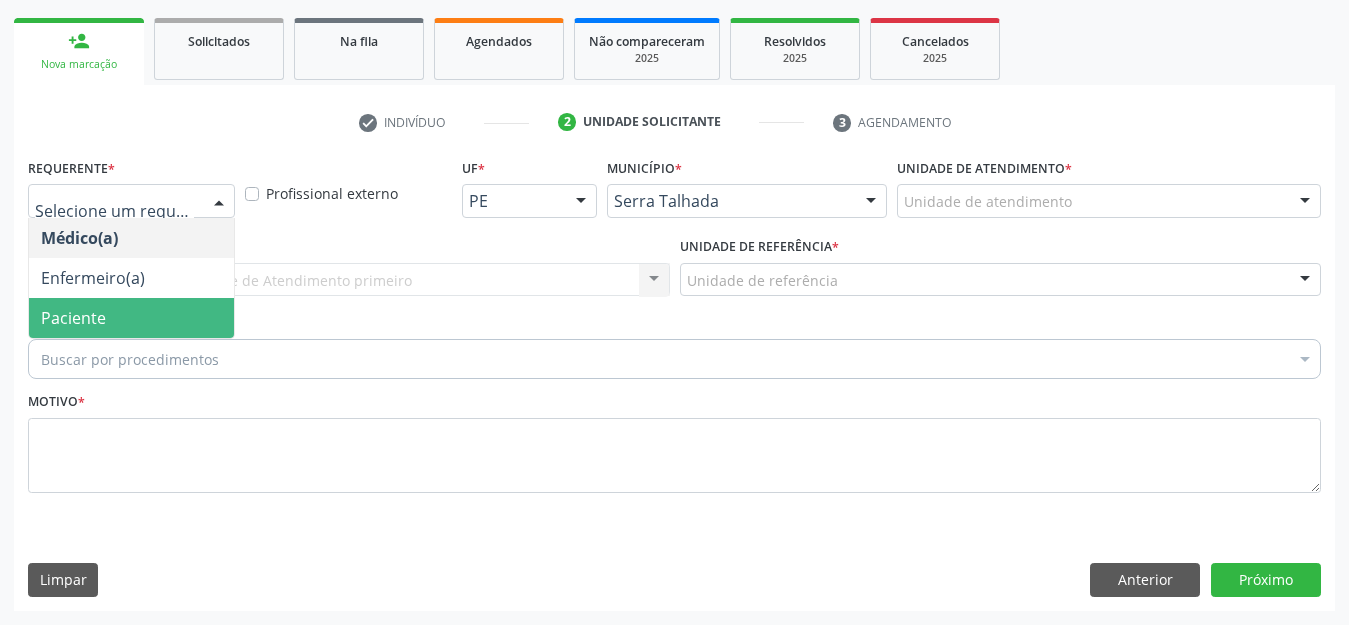 click on "Paciente" at bounding box center (131, 318) 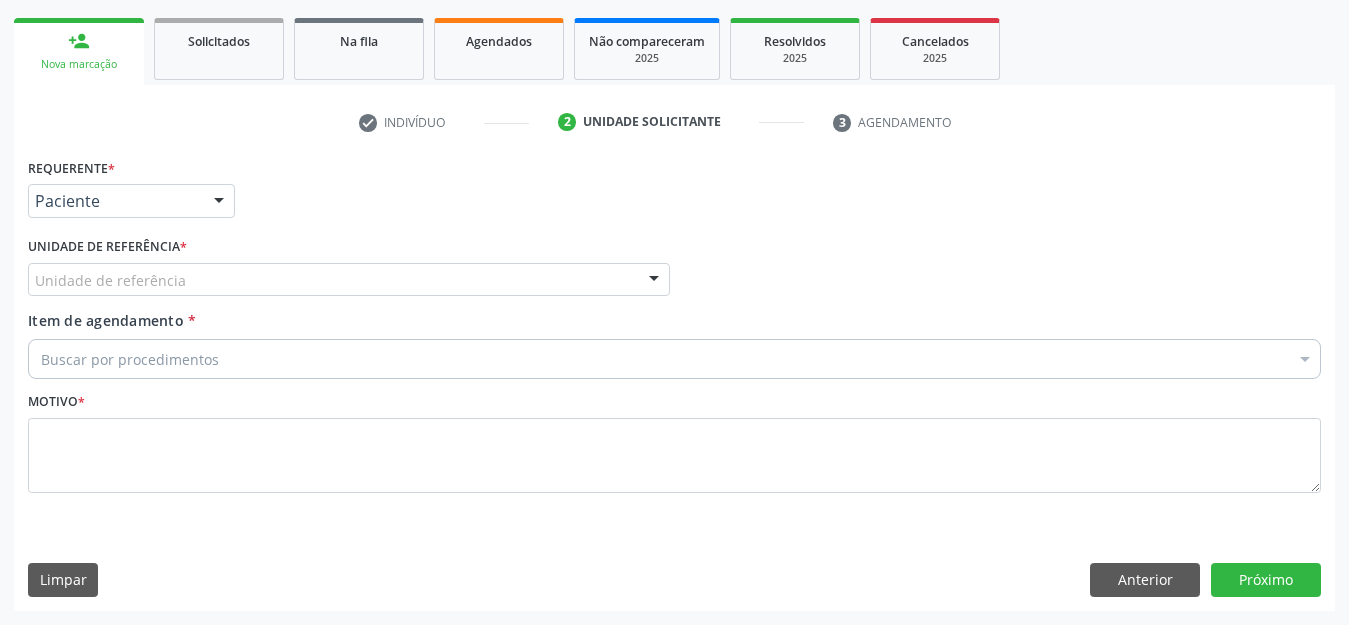 click on "Unidade de referência" at bounding box center (349, 280) 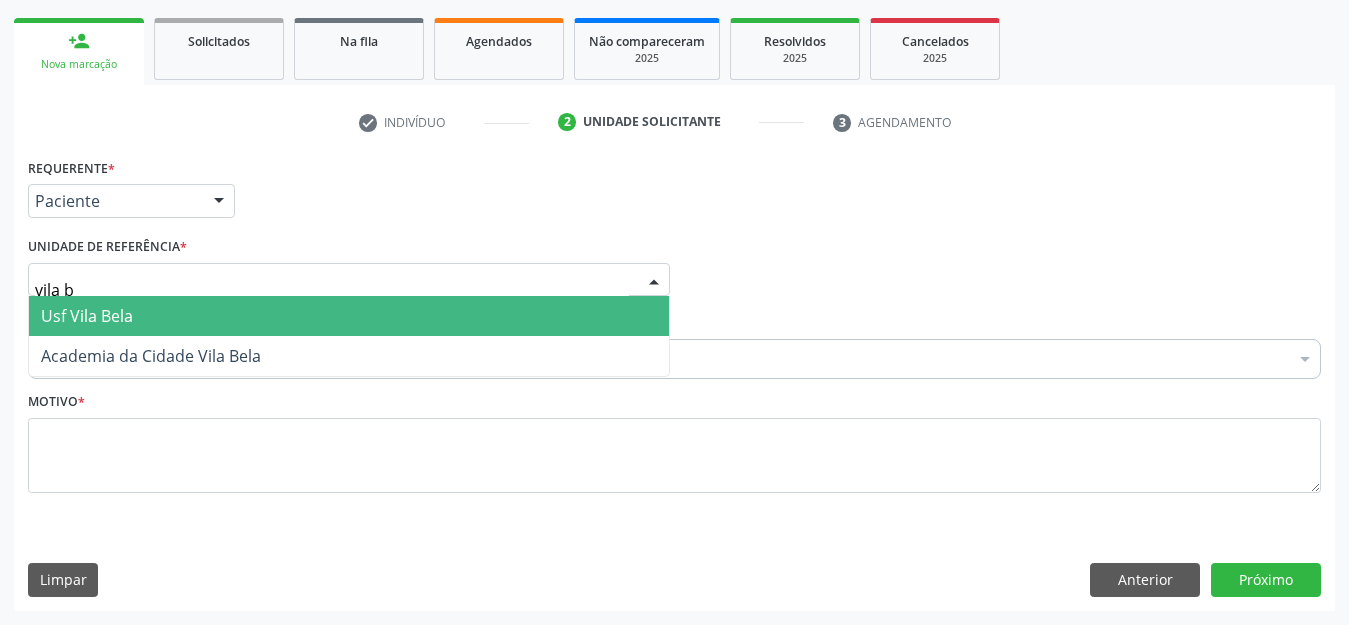 type on "vila be" 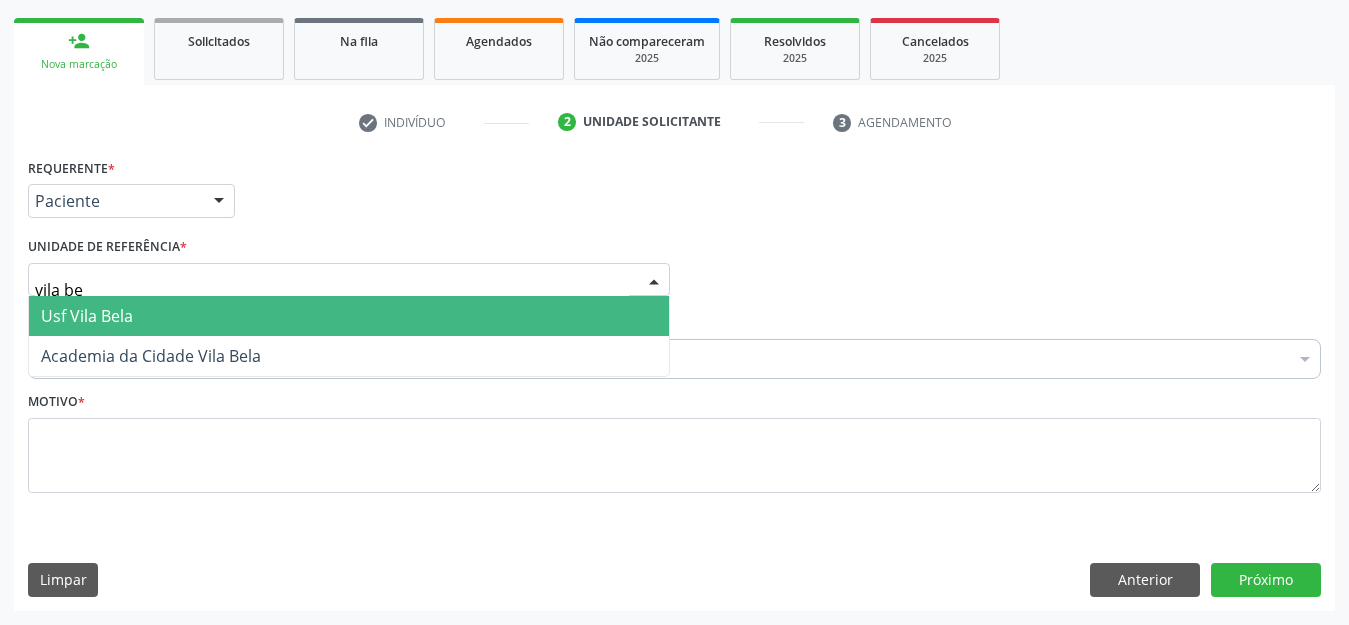 click on "Usf Vila Bela" at bounding box center [349, 316] 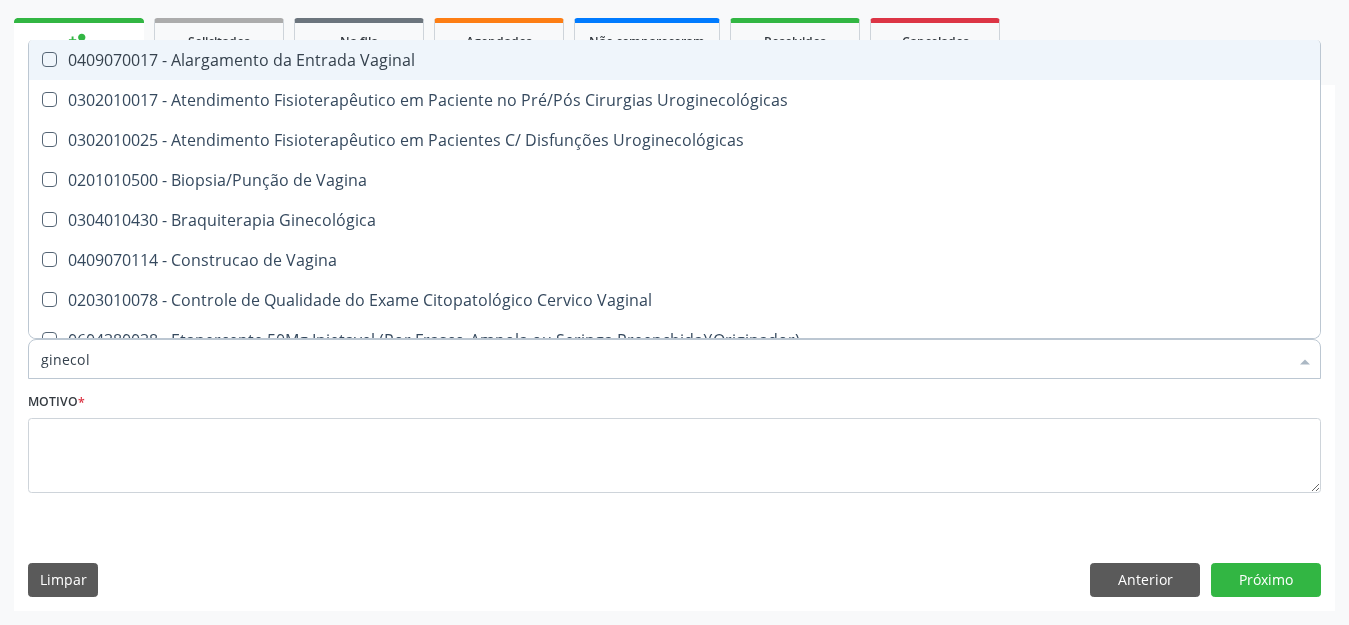 type on "ginecolo" 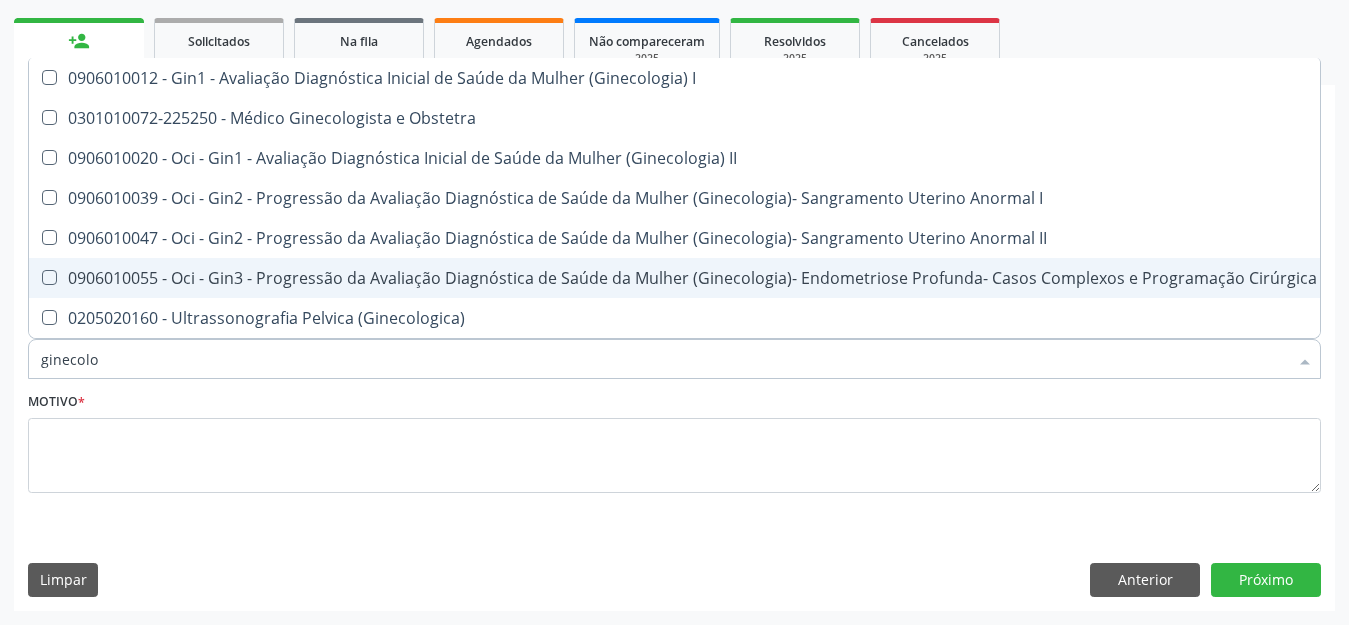 scroll, scrollTop: 281, scrollLeft: 0, axis: vertical 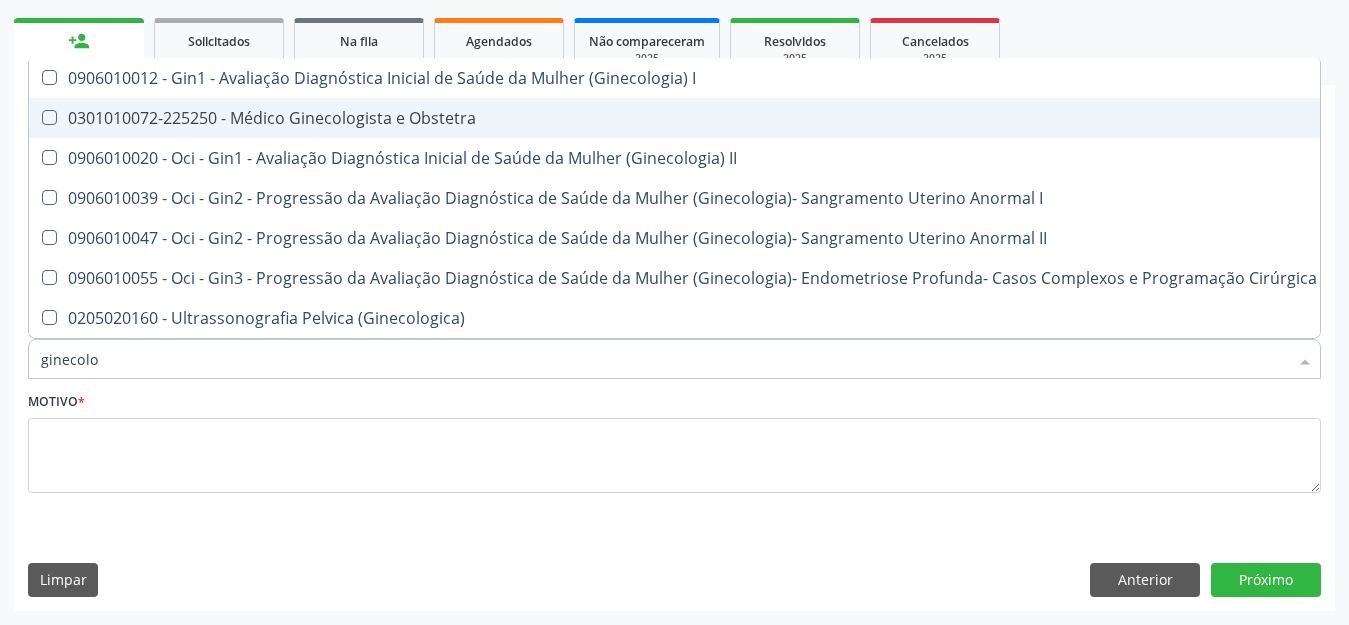 click on "0301010072-225250 - Médico Ginecologista e Obstetra" at bounding box center (679, 118) 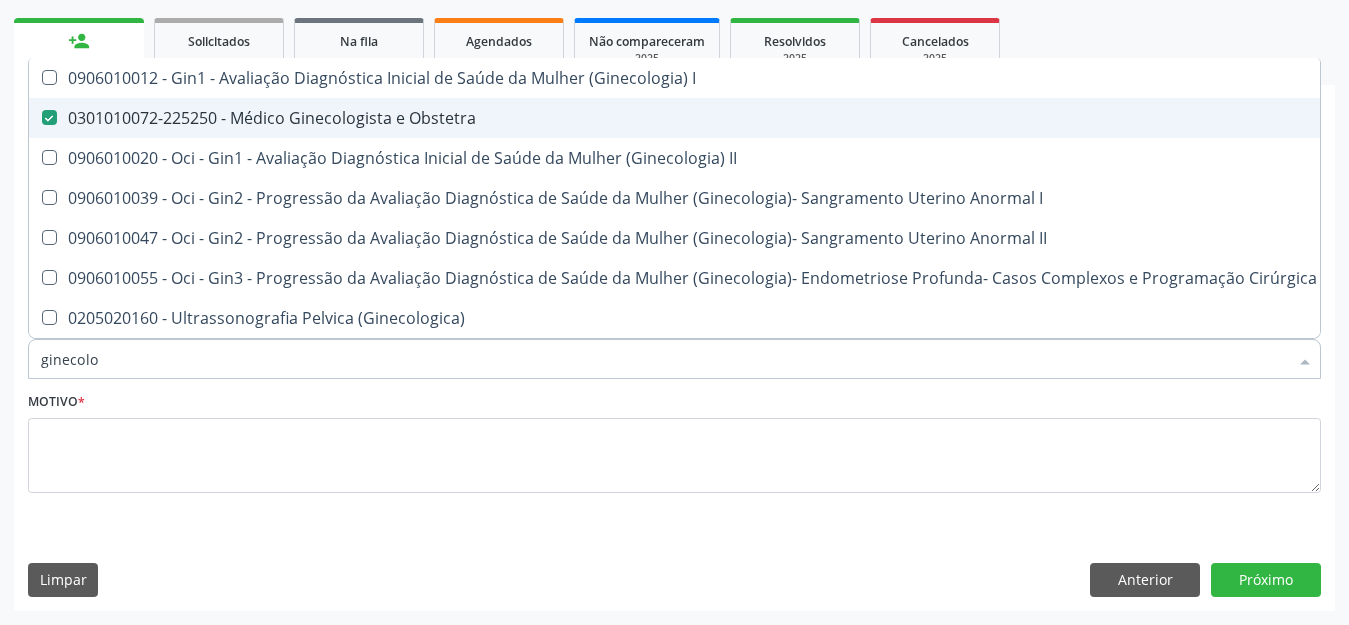 checkbox on "true" 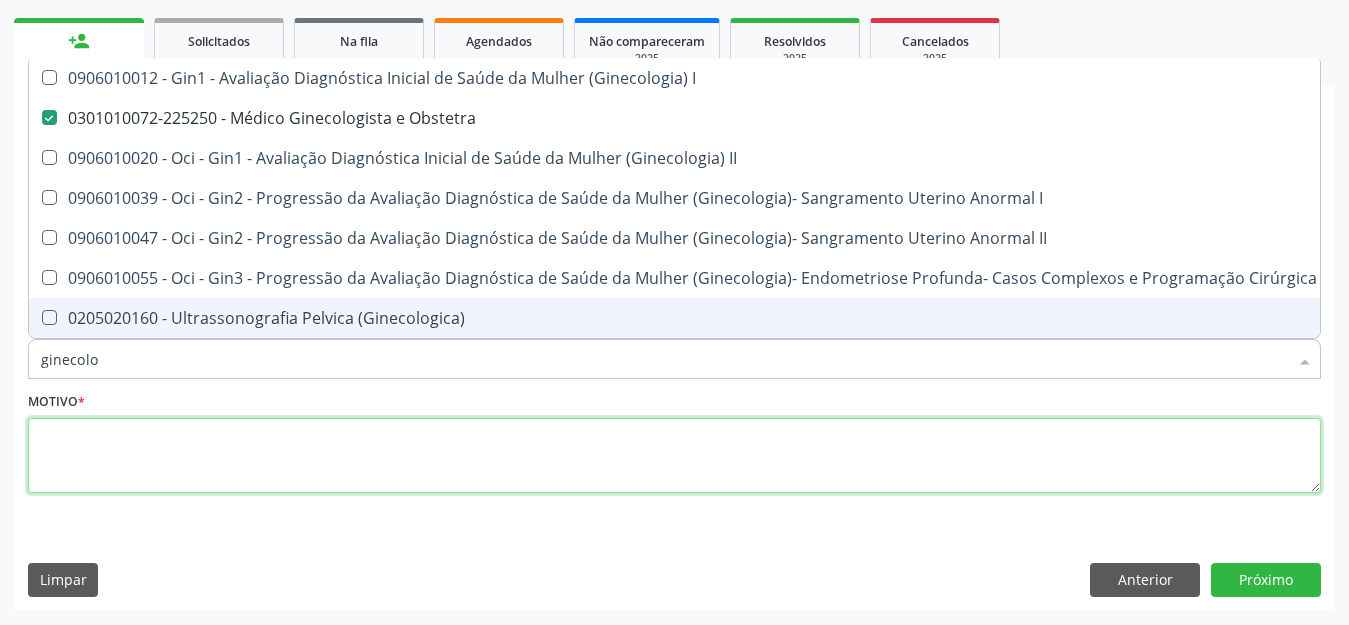 click at bounding box center [674, 456] 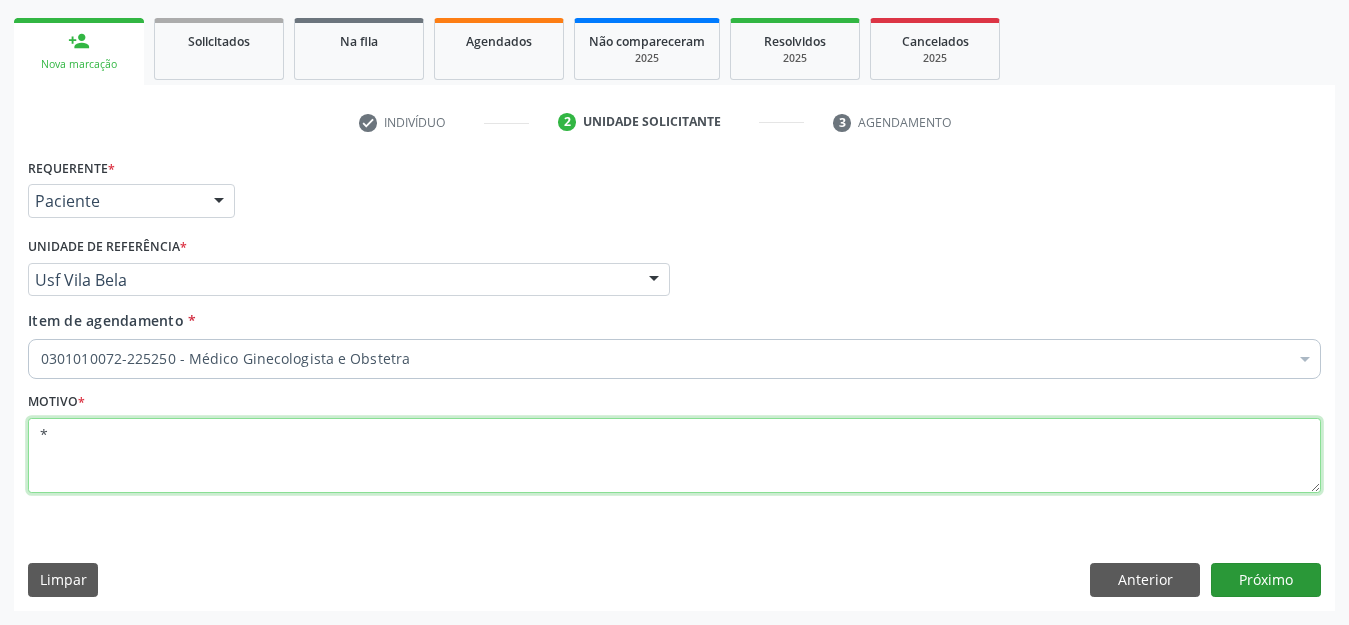 type on "*" 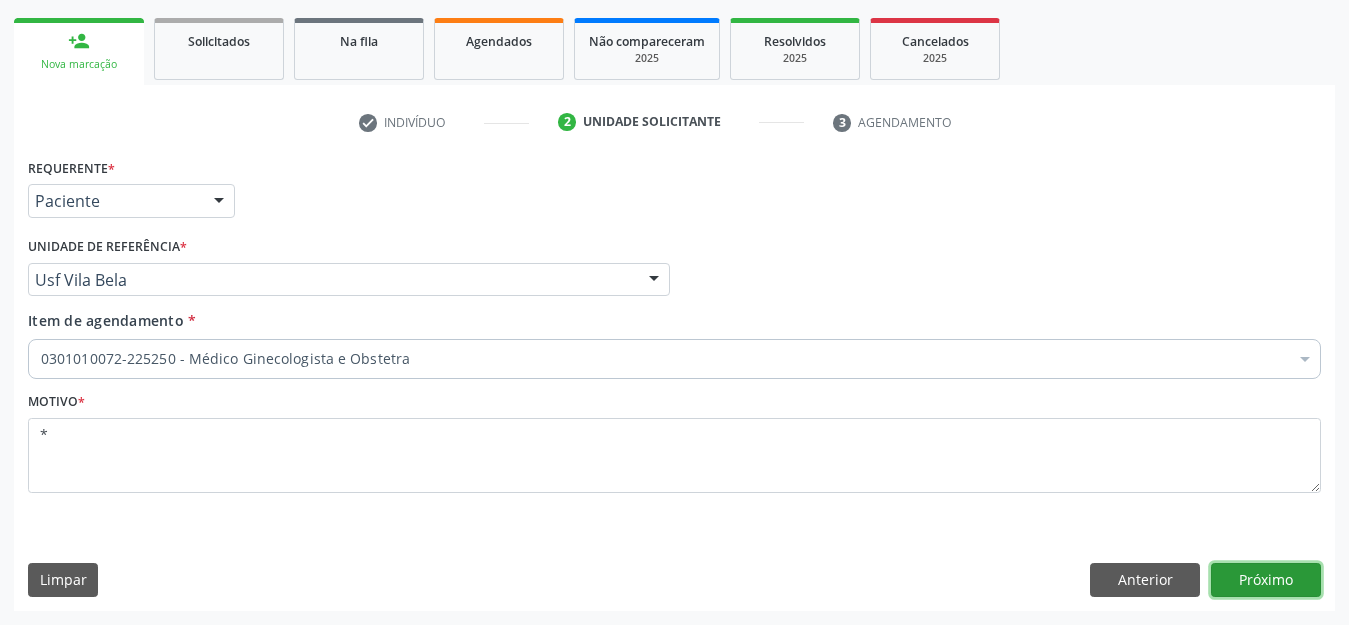 click on "Próximo" at bounding box center [1266, 580] 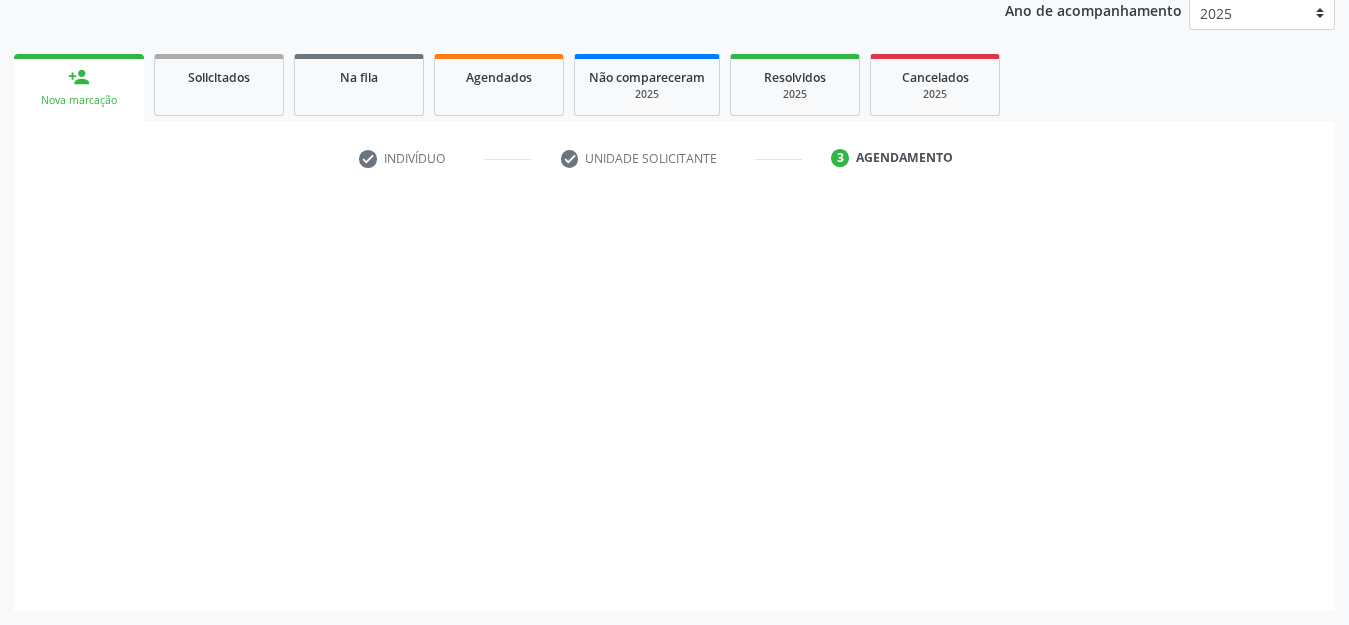 scroll, scrollTop: 245, scrollLeft: 0, axis: vertical 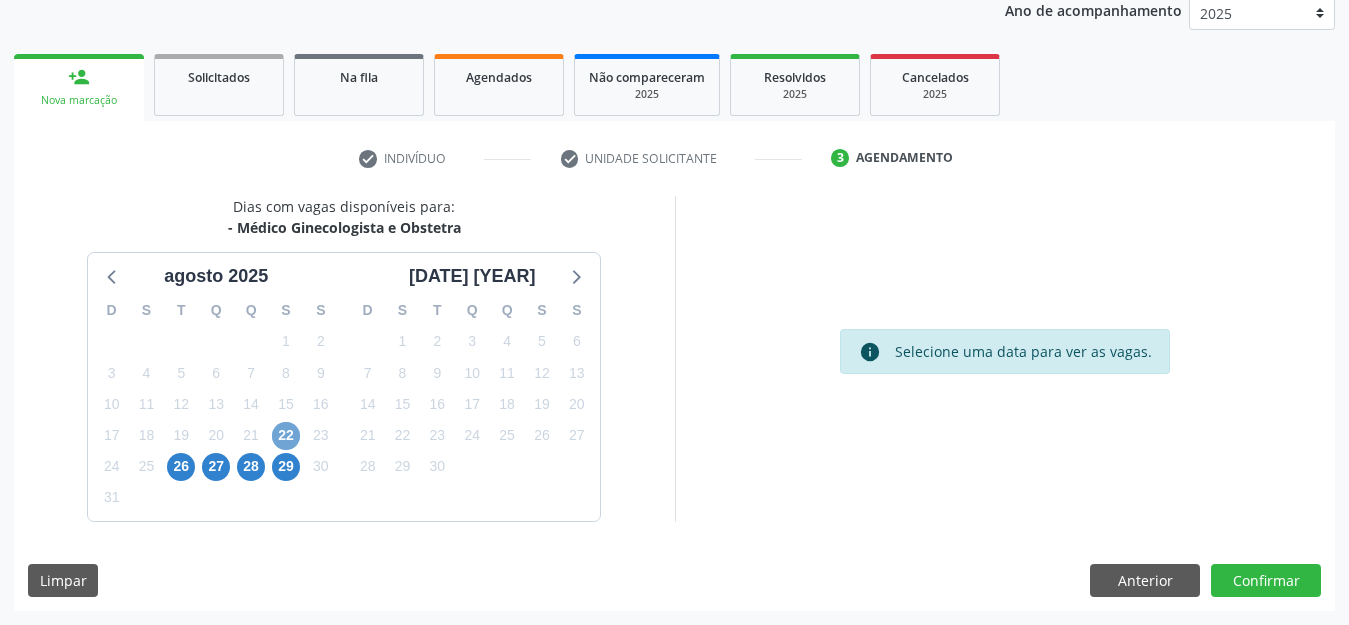 click on "22" at bounding box center [286, 436] 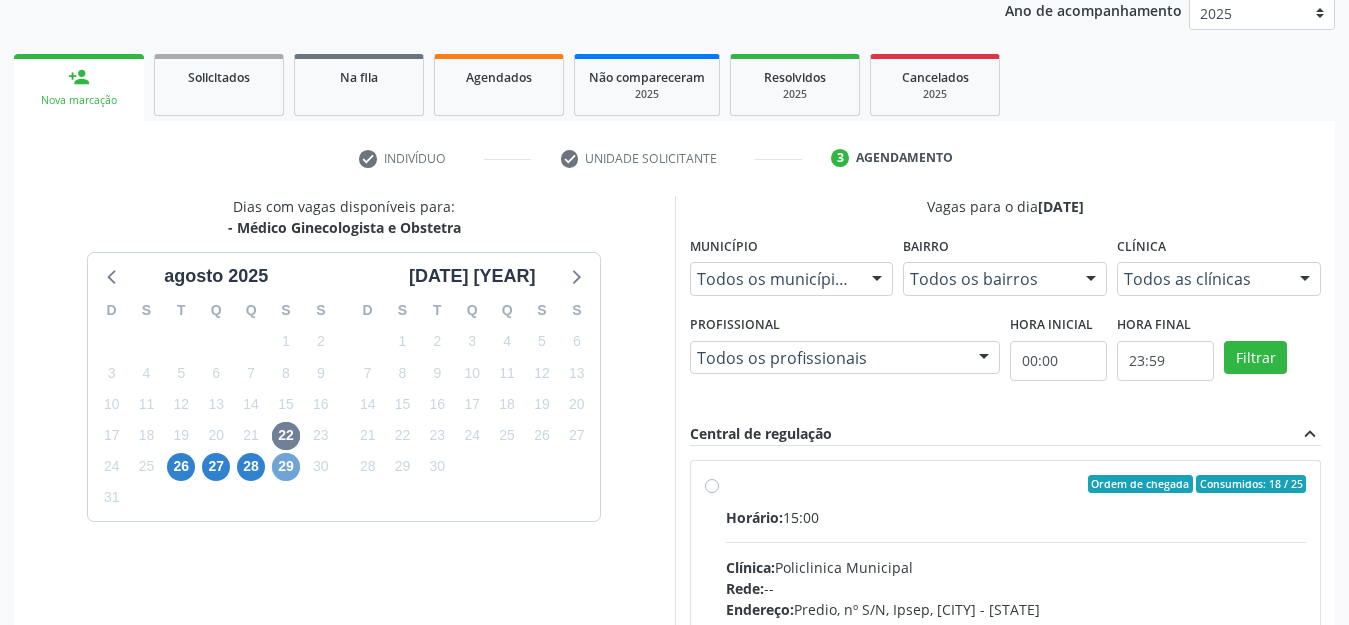 click on "29" at bounding box center [286, 467] 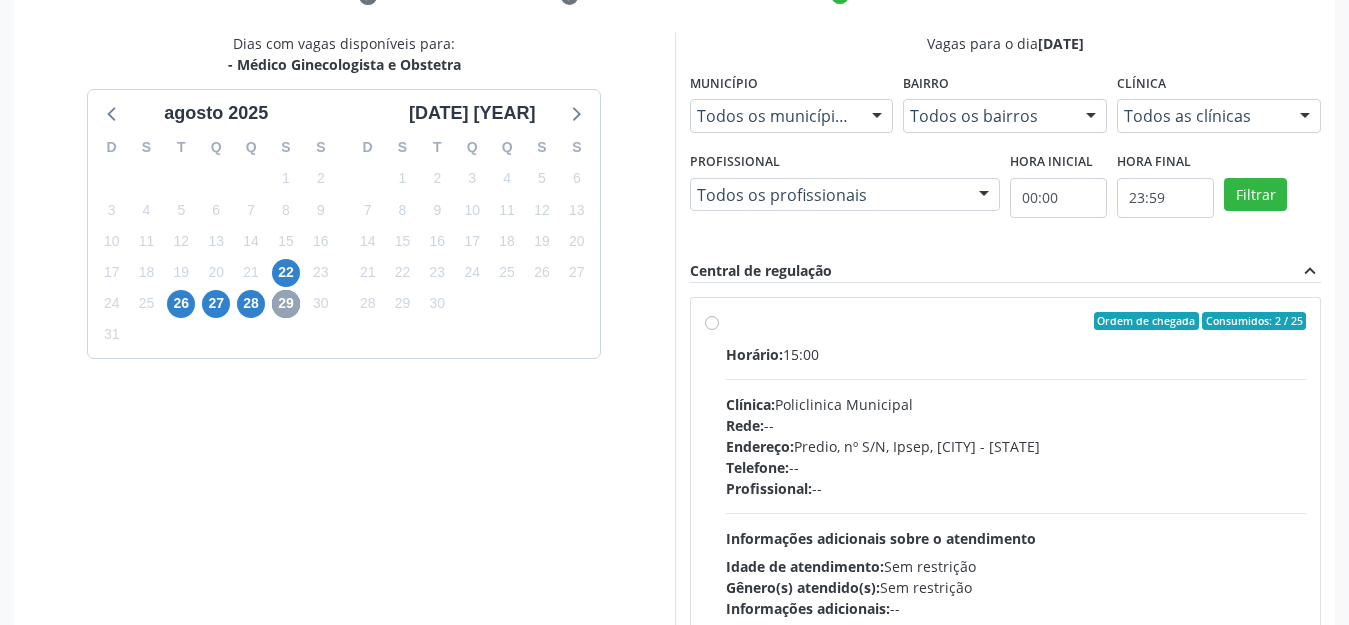 scroll, scrollTop: 449, scrollLeft: 0, axis: vertical 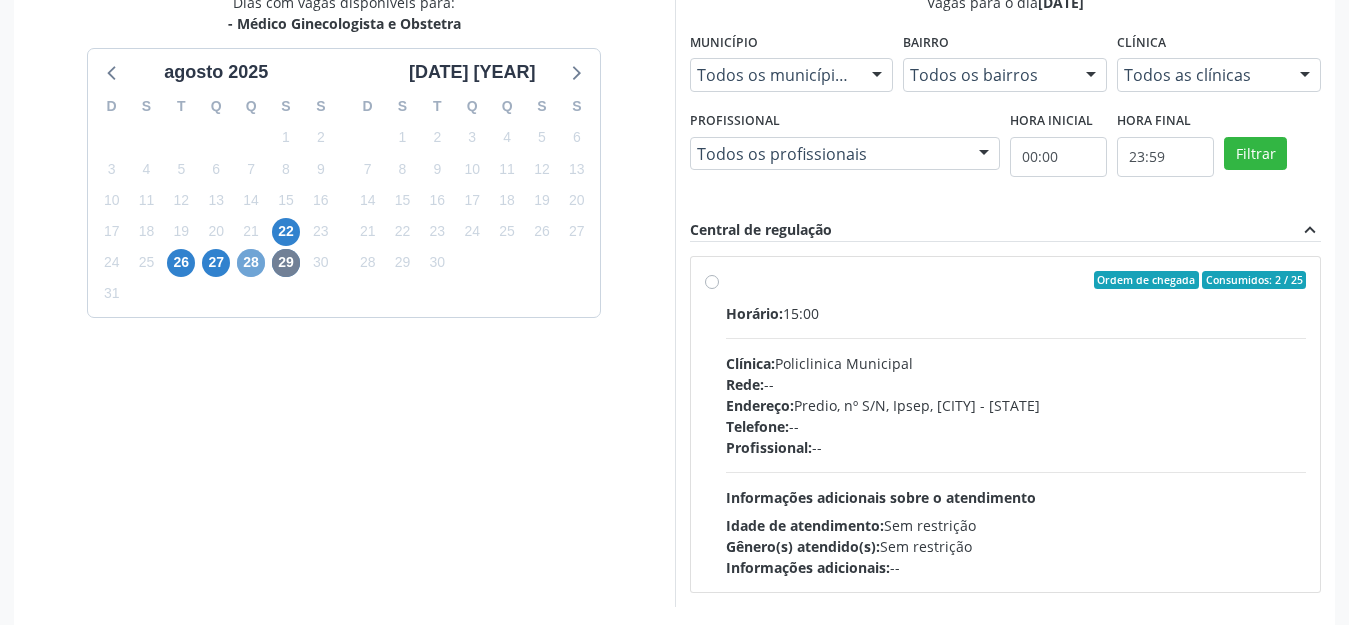 click on "28" at bounding box center (251, 263) 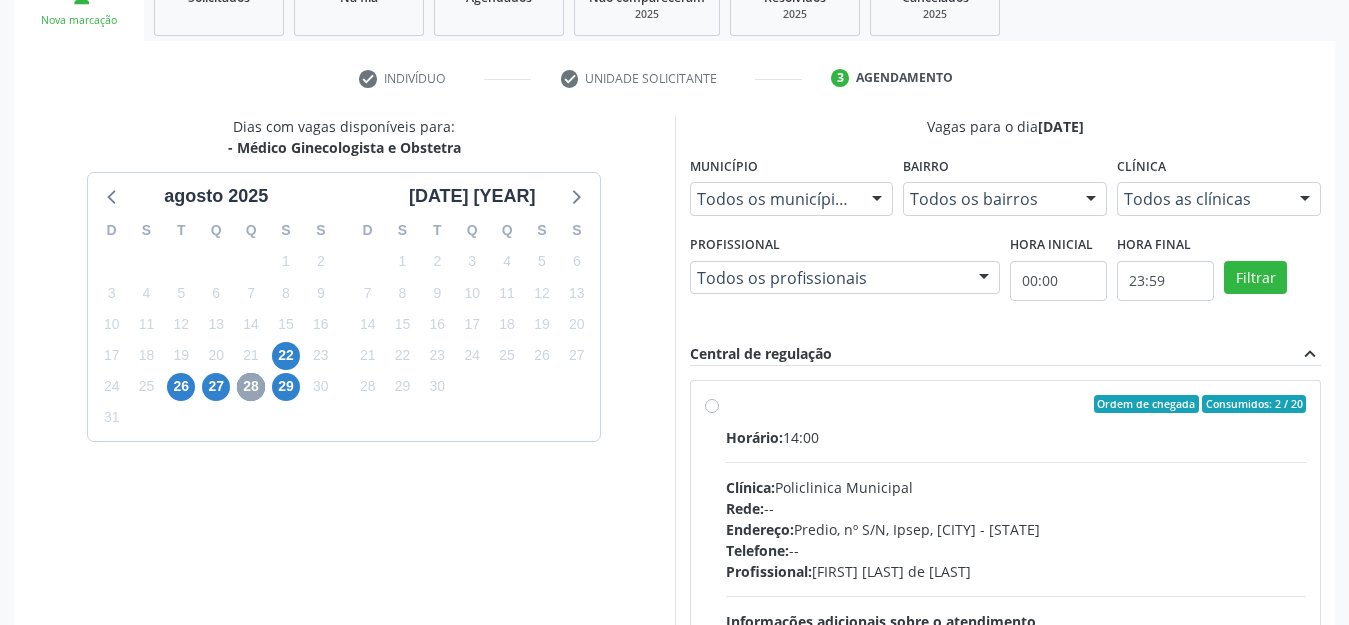 scroll, scrollTop: 449, scrollLeft: 0, axis: vertical 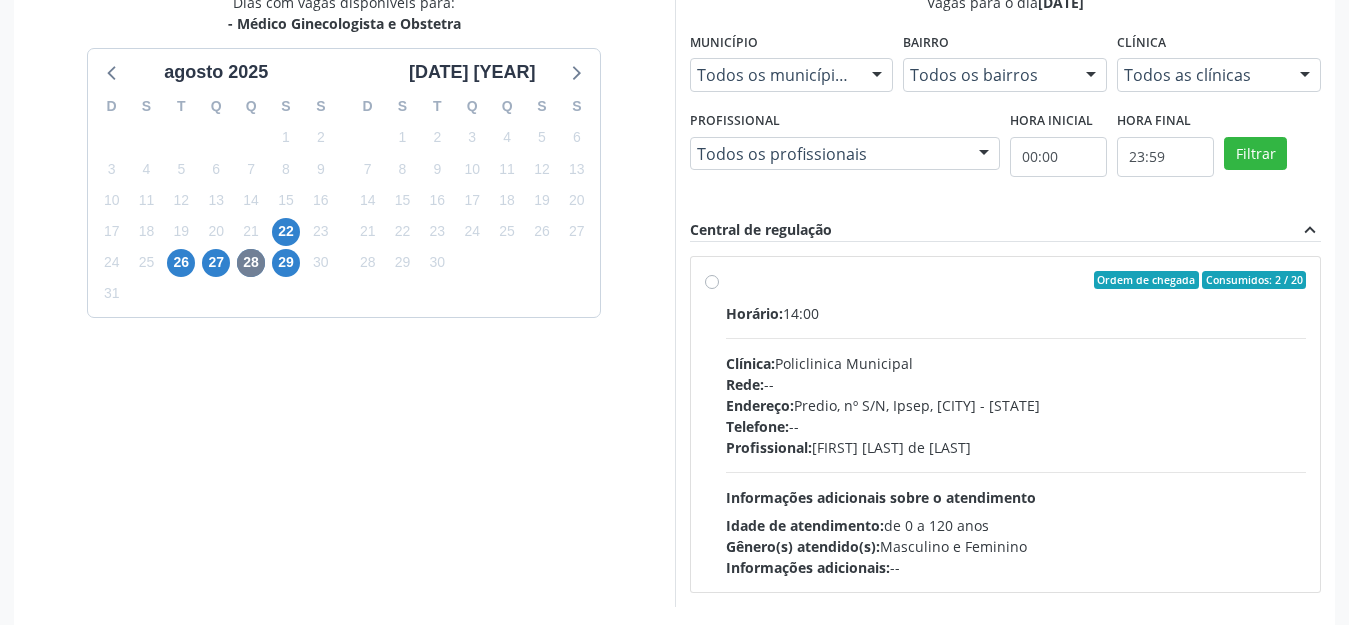 click on "Ordem de chegada
Consumidos: 2 / 20
Horário:   14:00
Clínica:  Policlinica Municipal
Rede:
--
Endereço:   Predio, nº S/N, Ipsep, Serra Talhada - PE
Telefone:   --
Profissional:
[FIRST] [LAST] de [LAST]
Informações adicionais sobre o atendimento
Idade de atendimento:
de 0 a 120 anos
Gênero(s) atendido(s):
Masculino e Feminino
Informações adicionais:
--" at bounding box center (1016, 424) 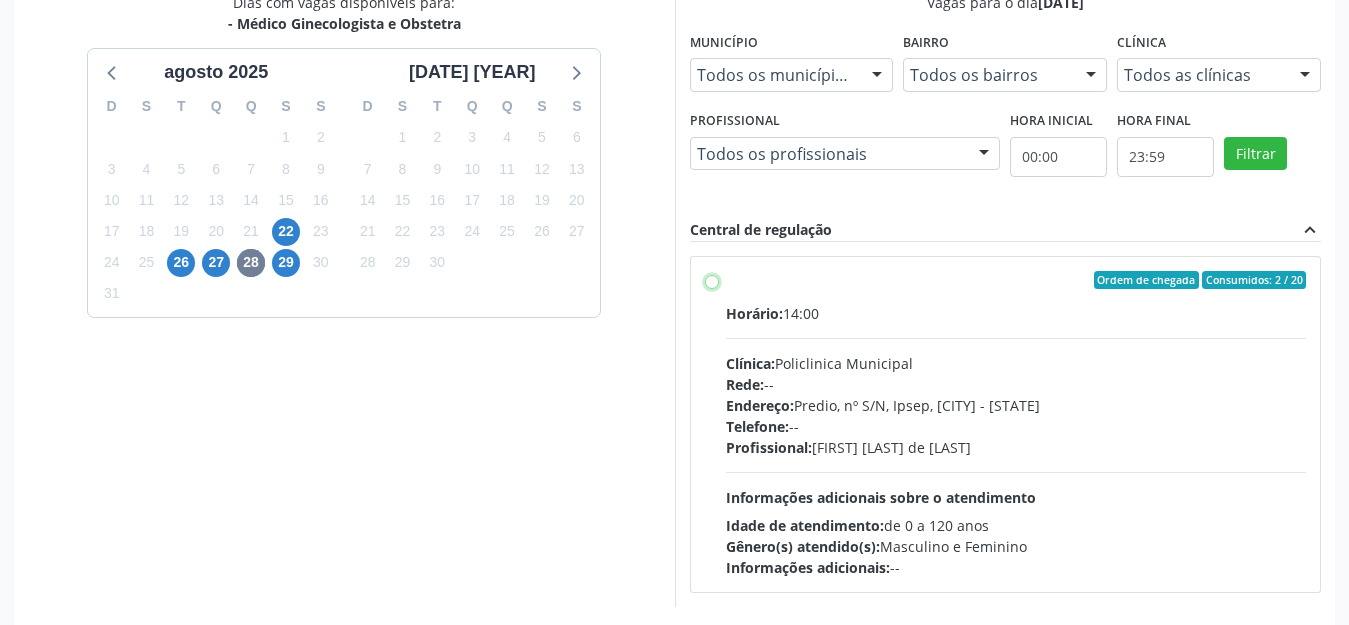 radio on "true" 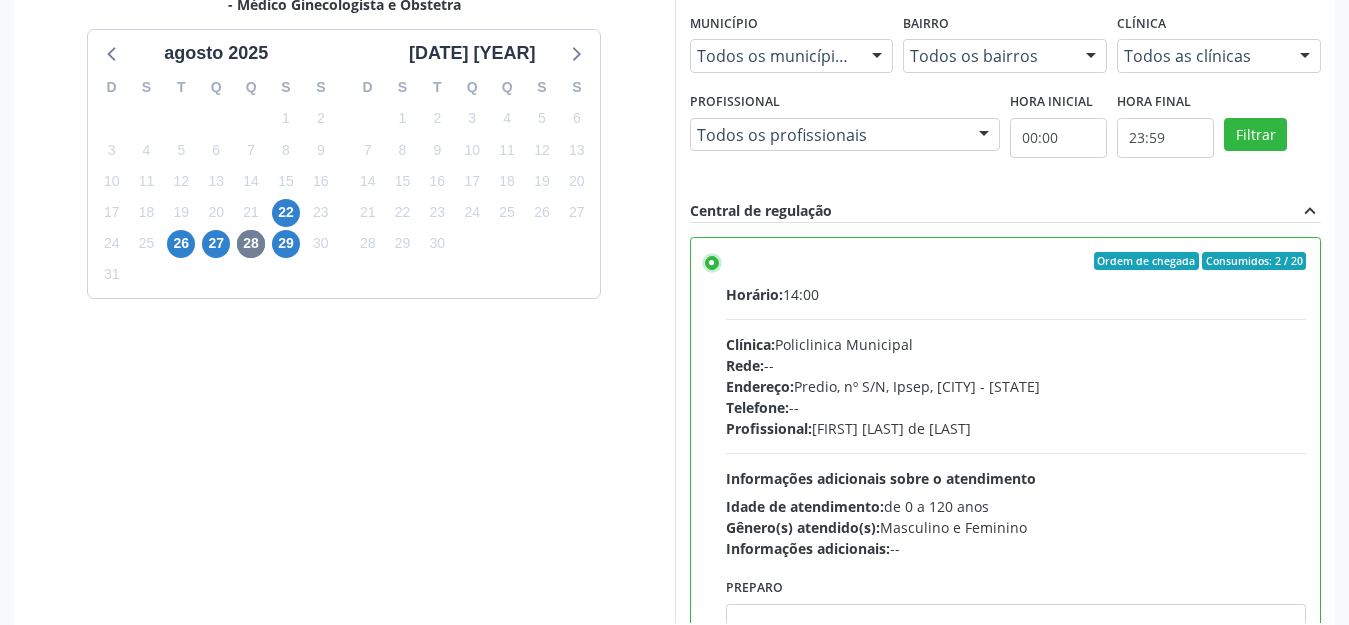 scroll, scrollTop: 570, scrollLeft: 0, axis: vertical 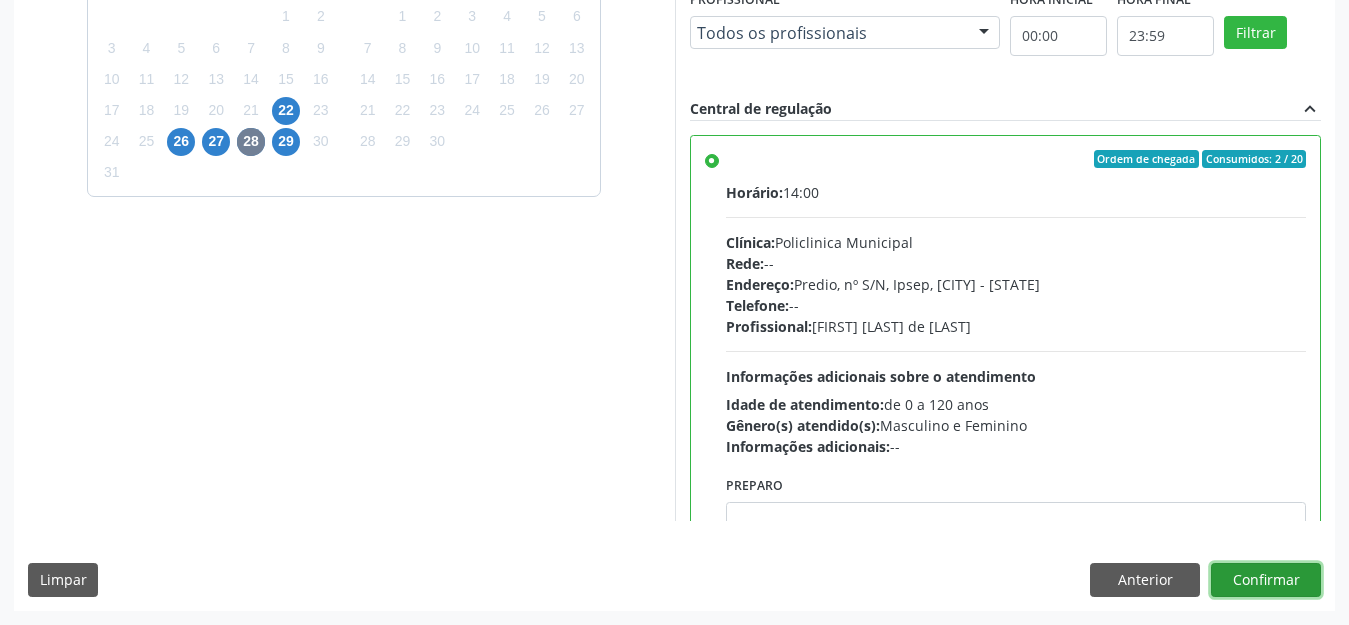 click on "Confirmar" at bounding box center (1266, 580) 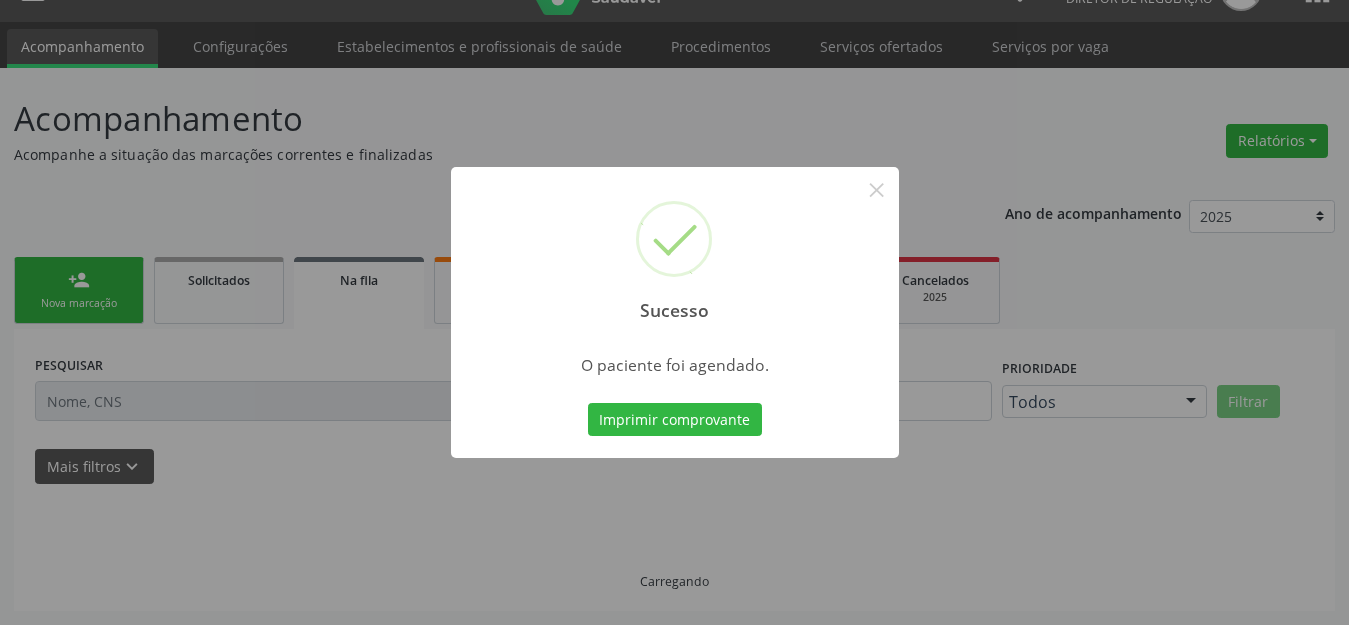 scroll, scrollTop: 42, scrollLeft: 0, axis: vertical 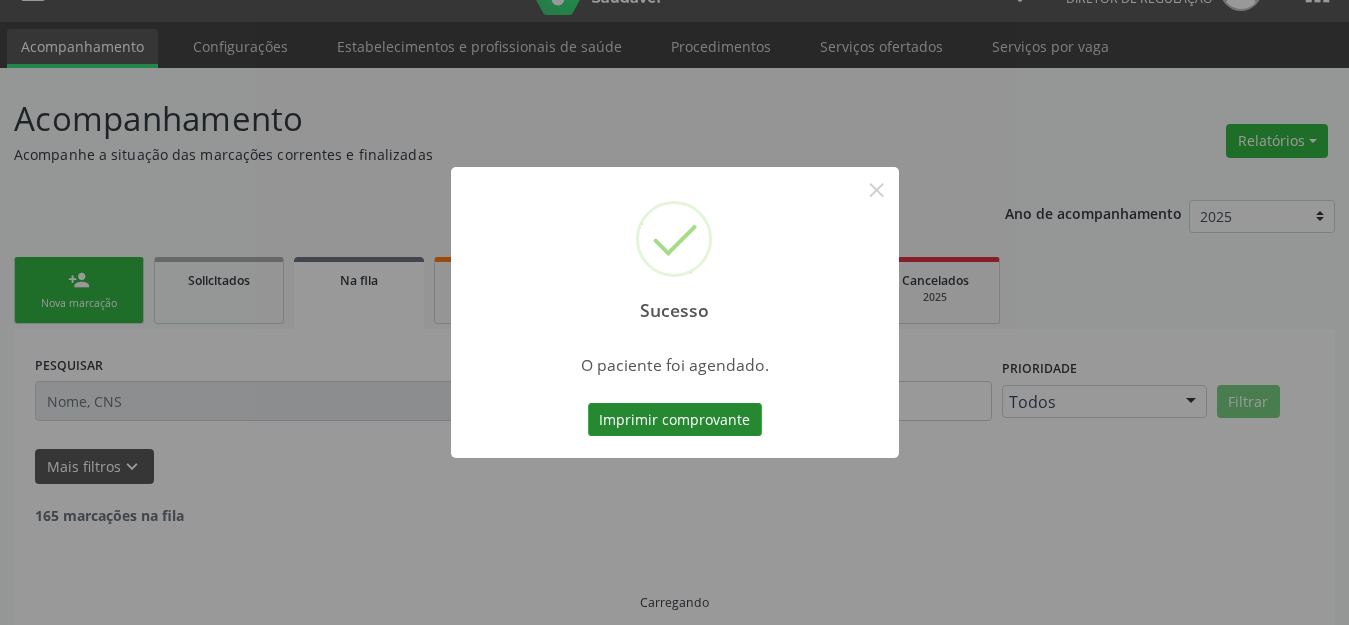 click on "Imprimir comprovante" at bounding box center [675, 420] 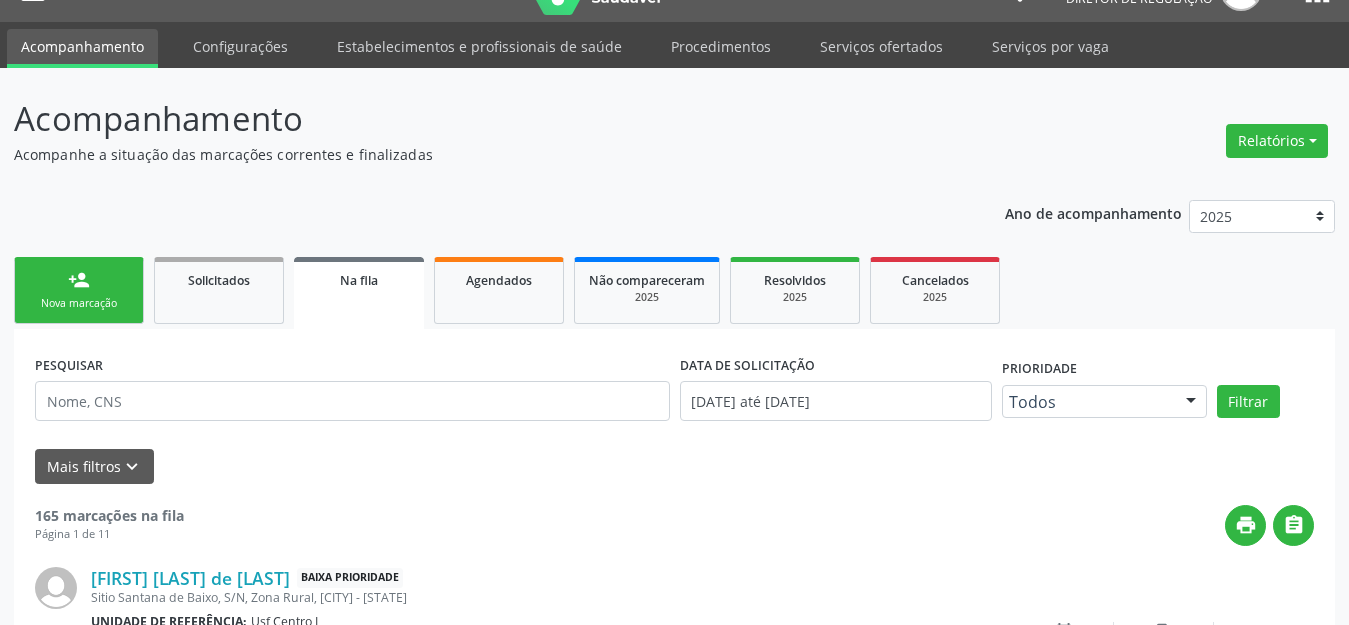 click on "person_add" at bounding box center (79, 280) 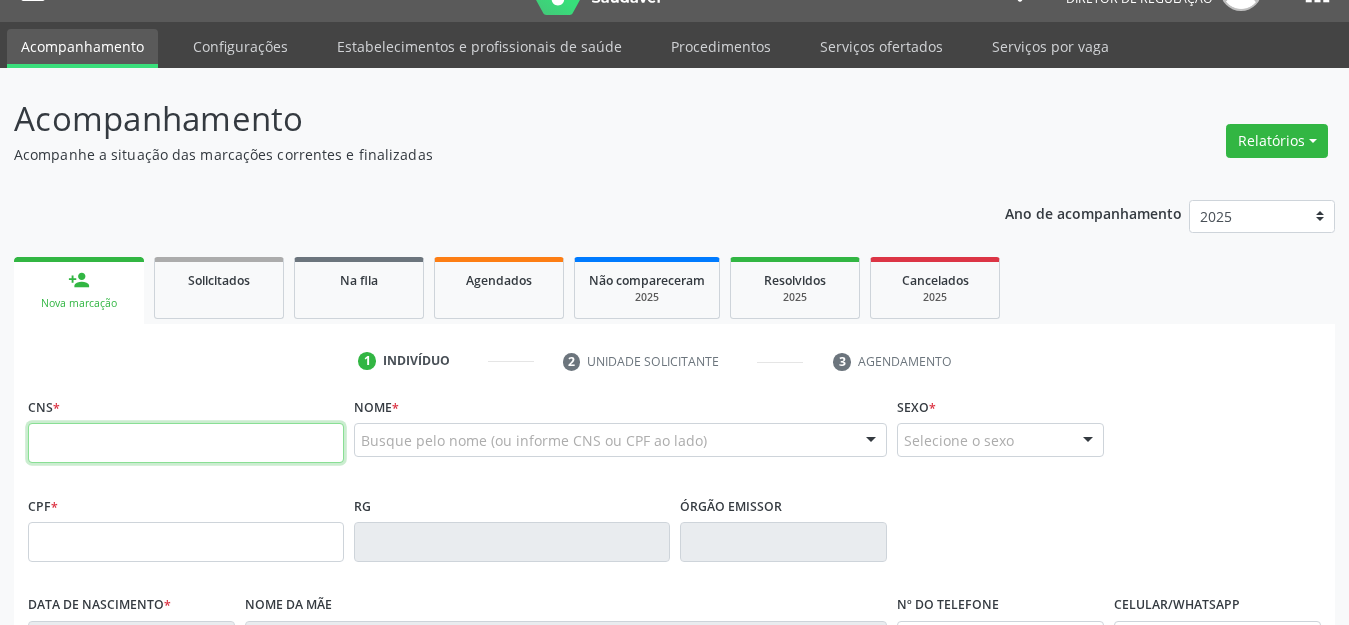 click at bounding box center [186, 443] 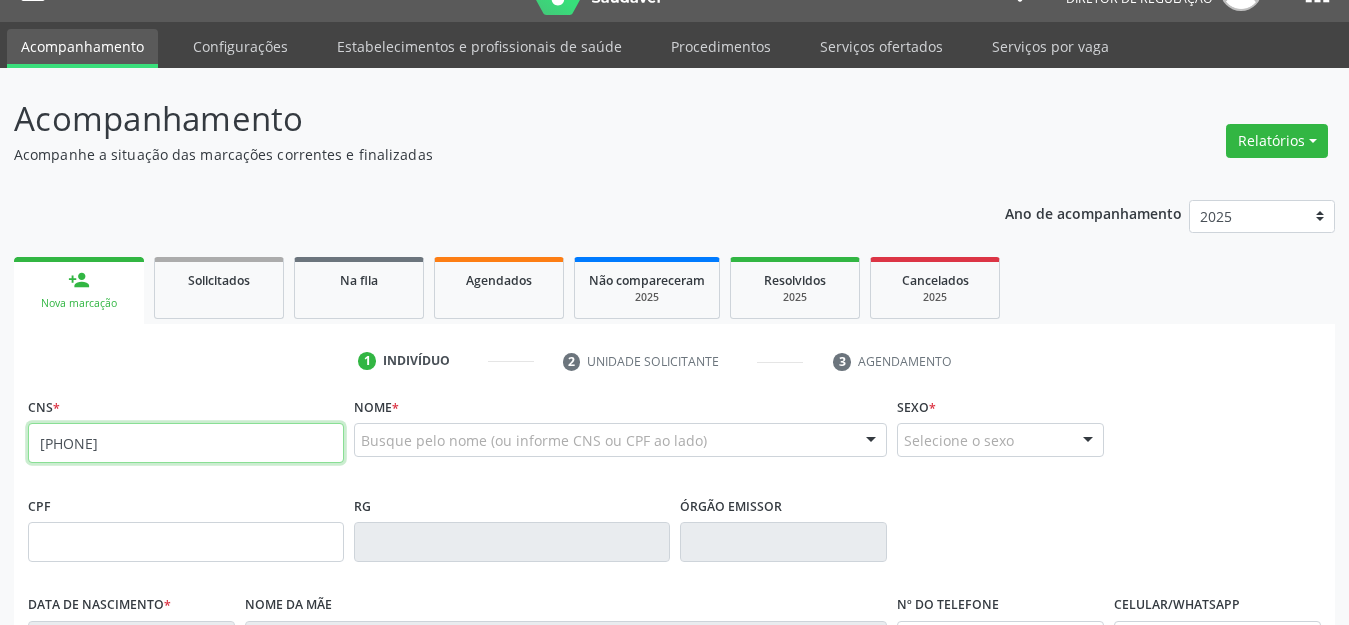 type on "[PHONE]" 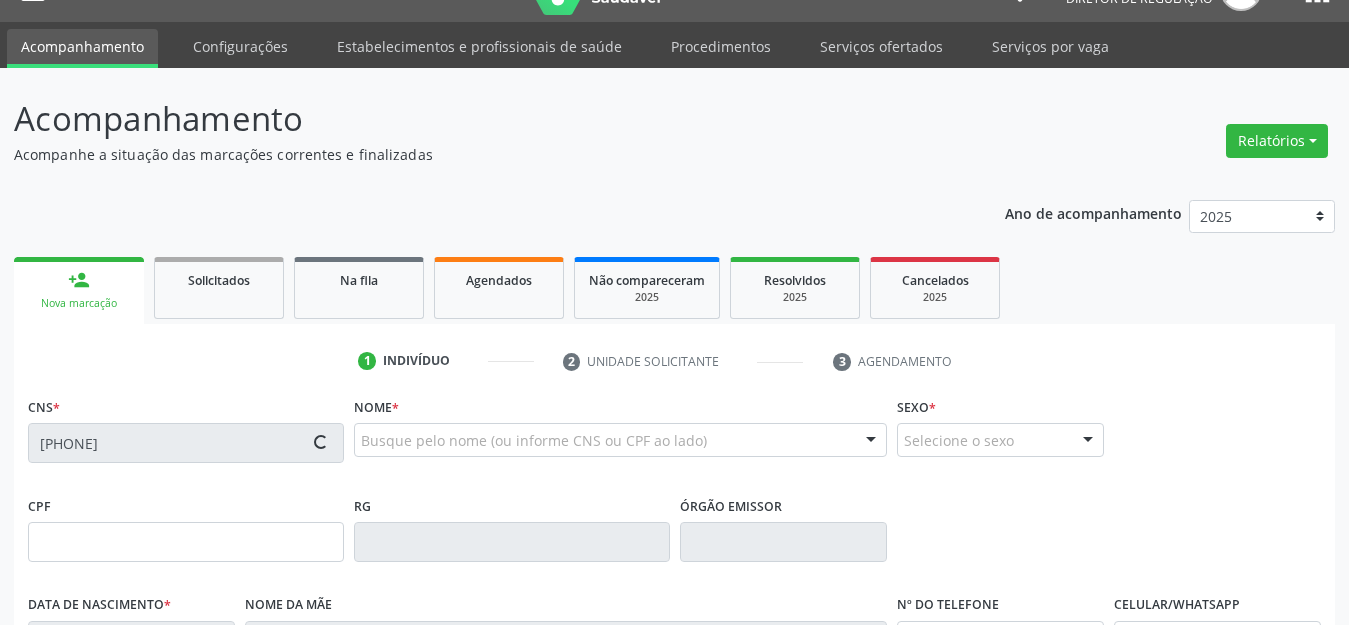type on "[SSN]" 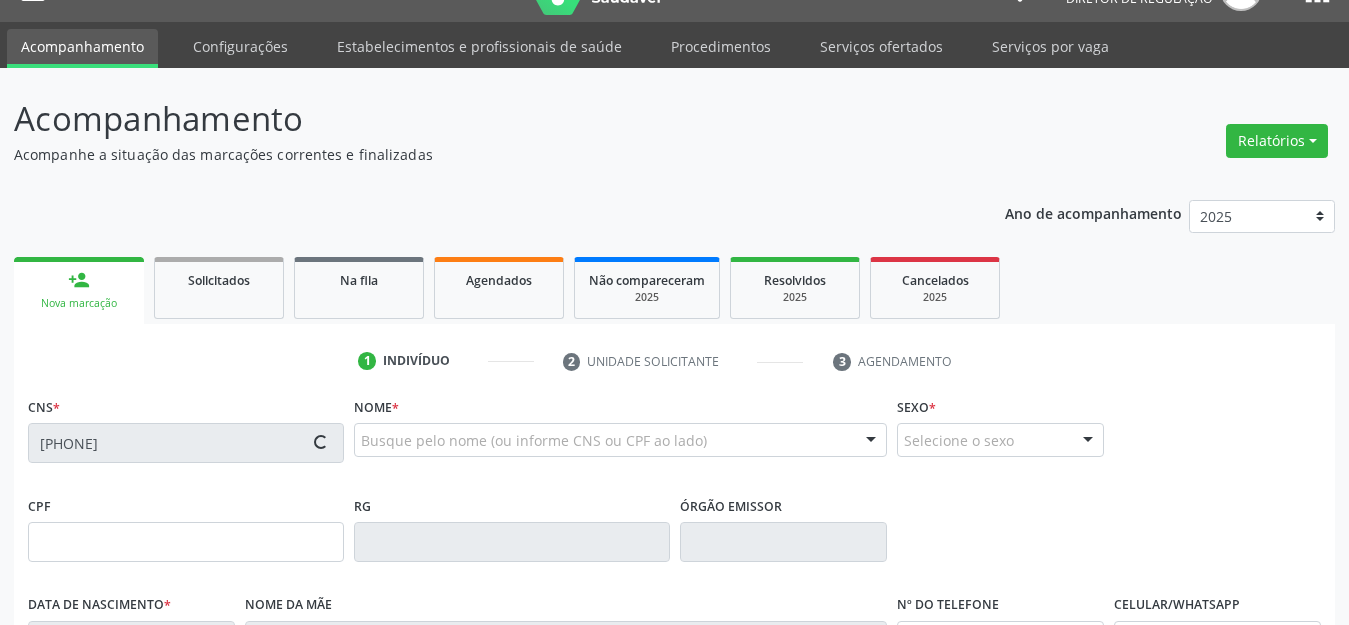 type on "[DATE]" 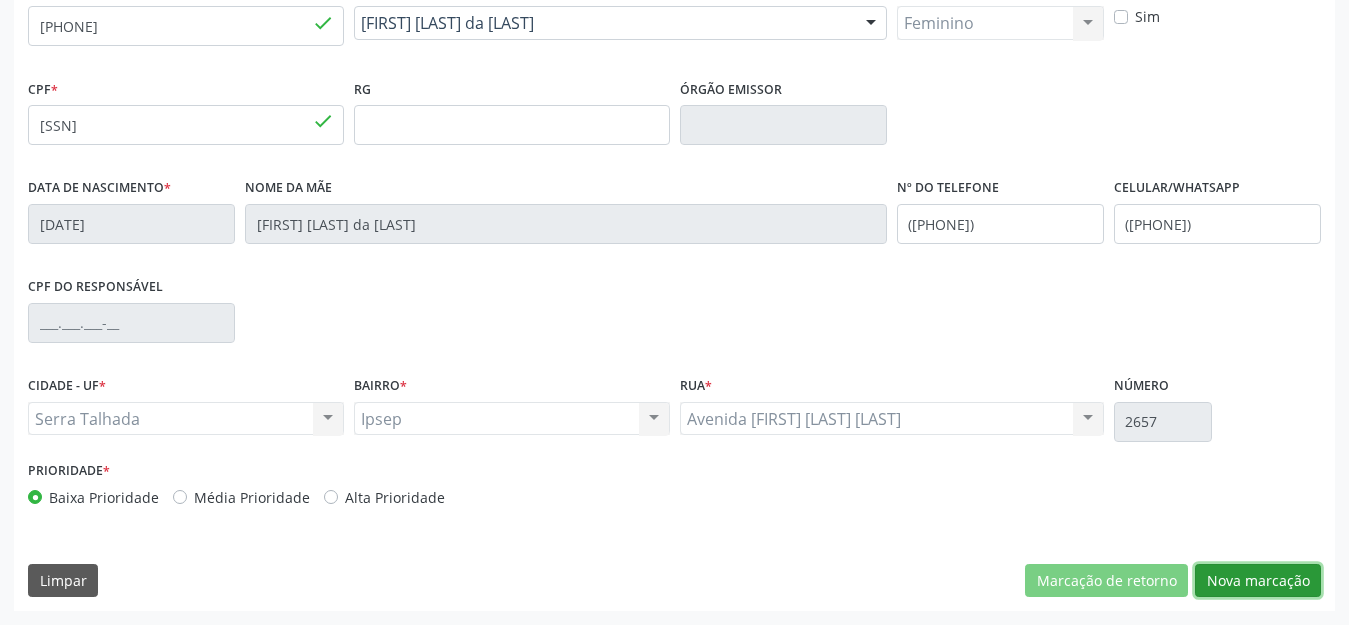 click on "Nova marcação" at bounding box center [1258, 581] 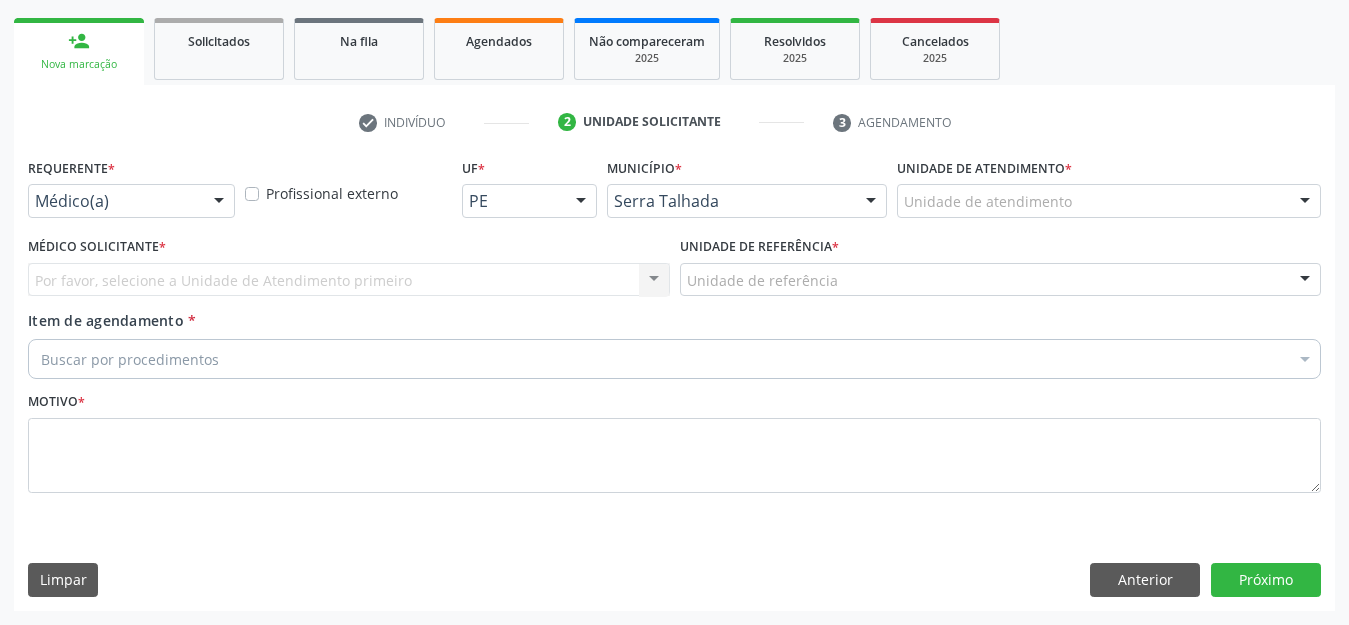 scroll, scrollTop: 281, scrollLeft: 0, axis: vertical 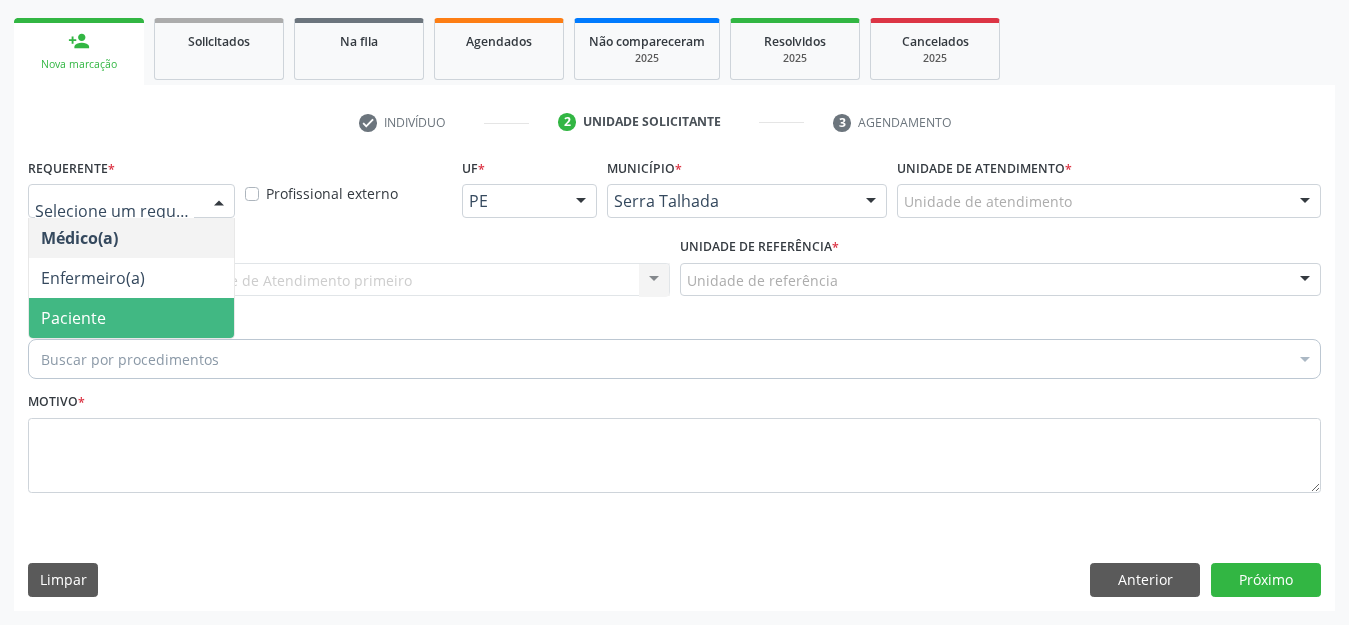 click on "Paciente" at bounding box center (73, 318) 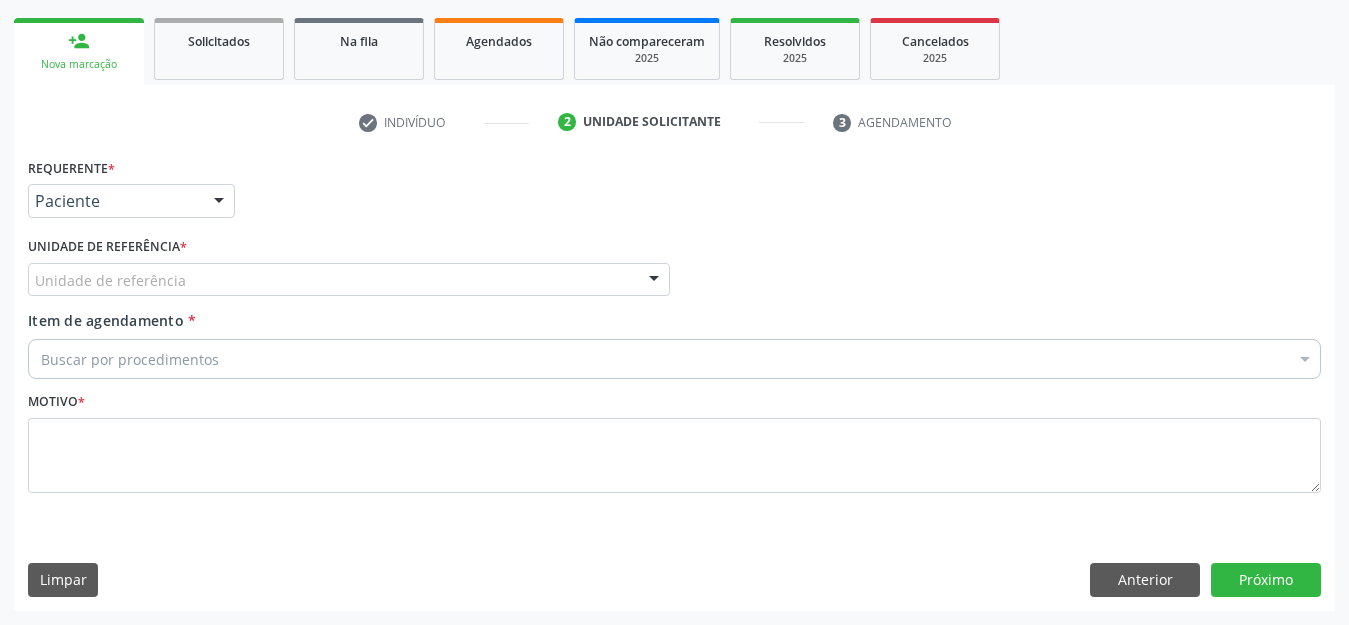 click on "Unidade de referência" at bounding box center (349, 280) 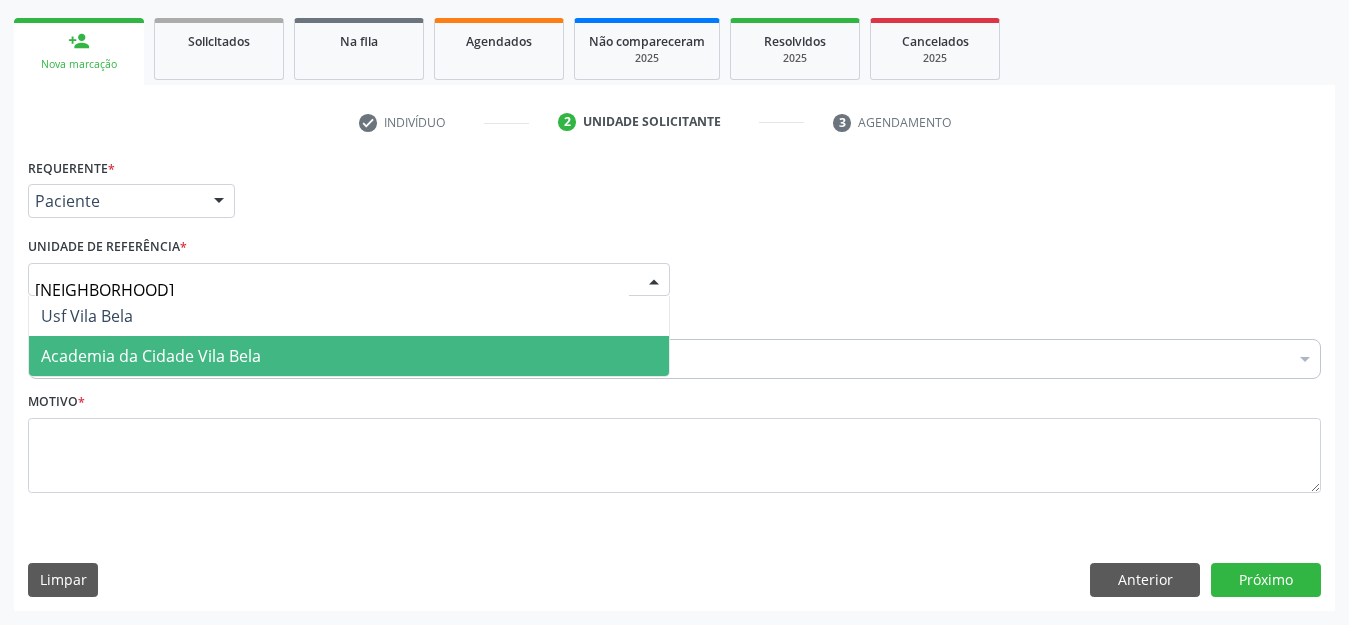 type on "vila bela" 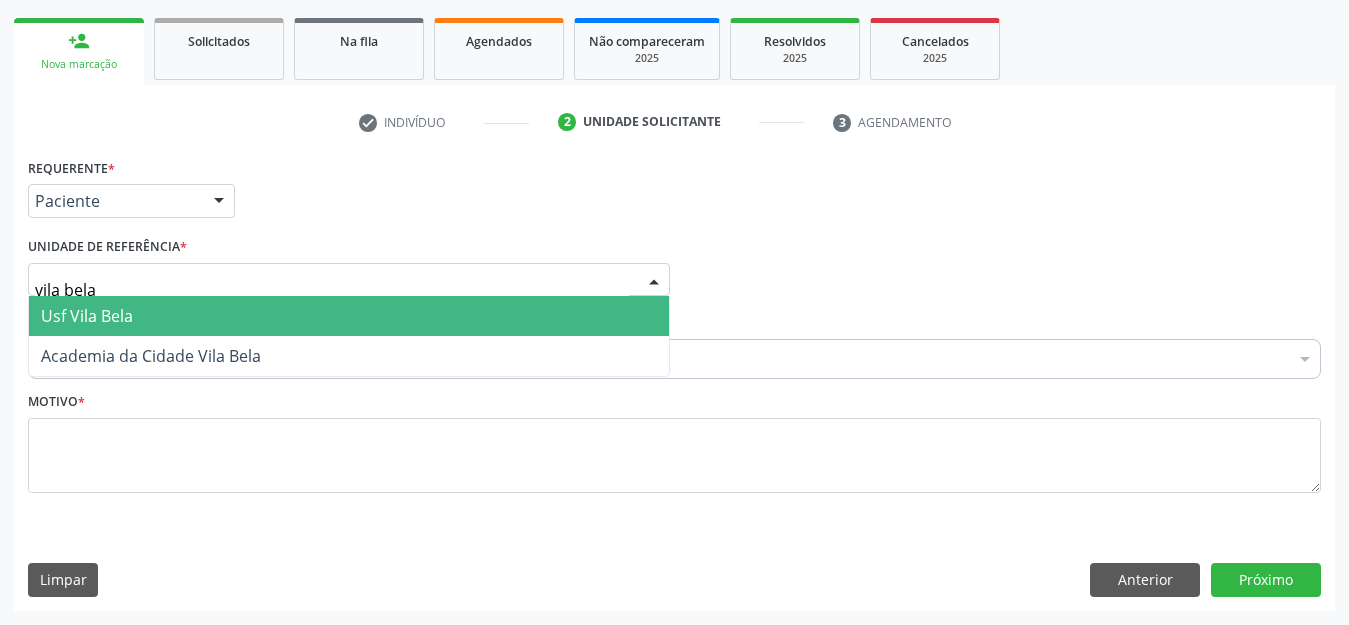 click on "Usf Vila Bela" at bounding box center [87, 316] 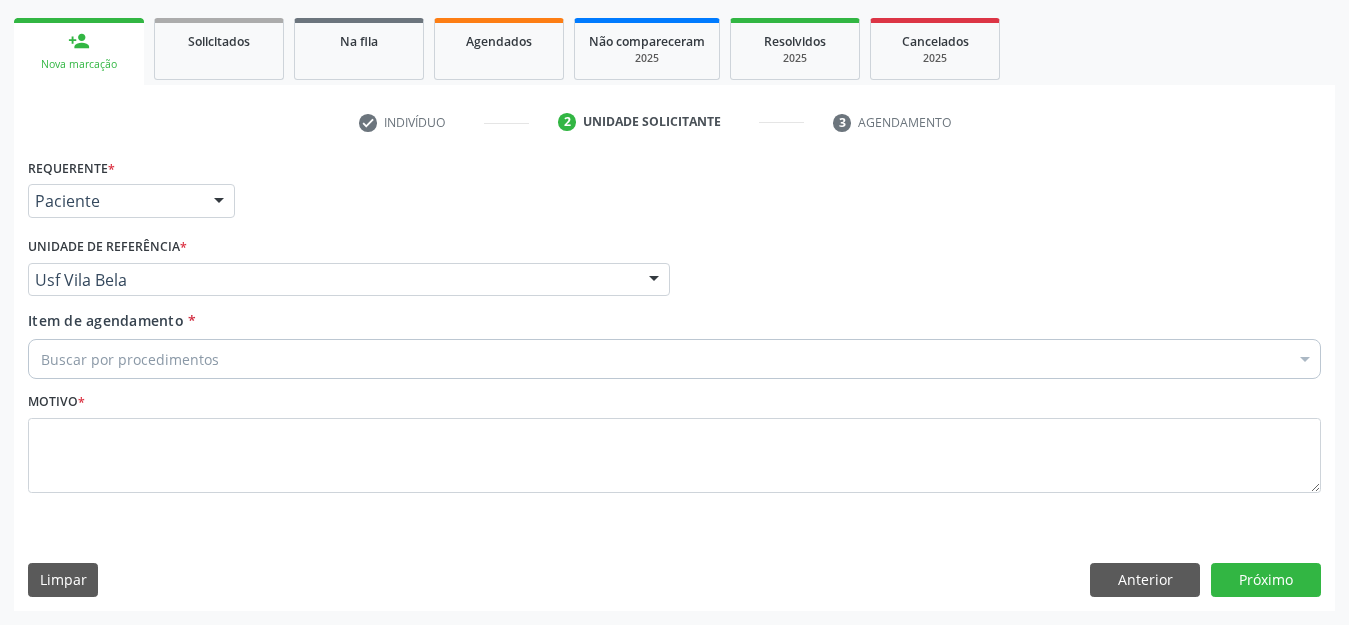 click on "Buscar por procedimentos" at bounding box center [674, 359] 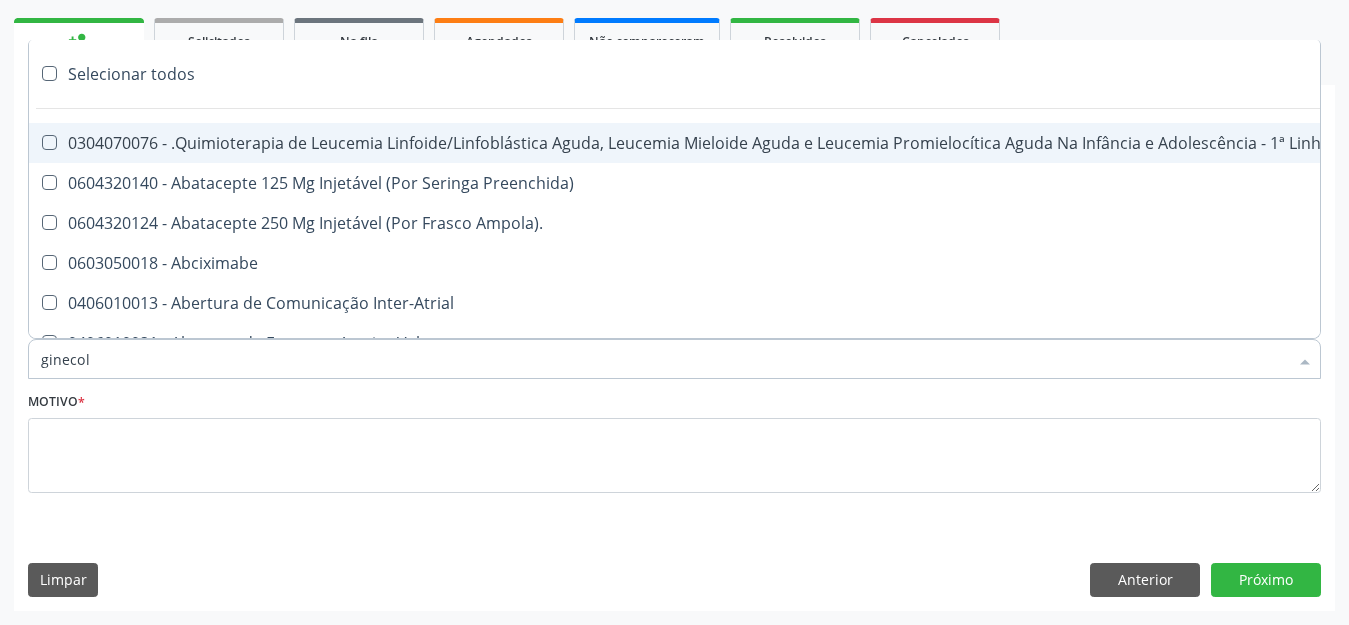 type on "ginecolo" 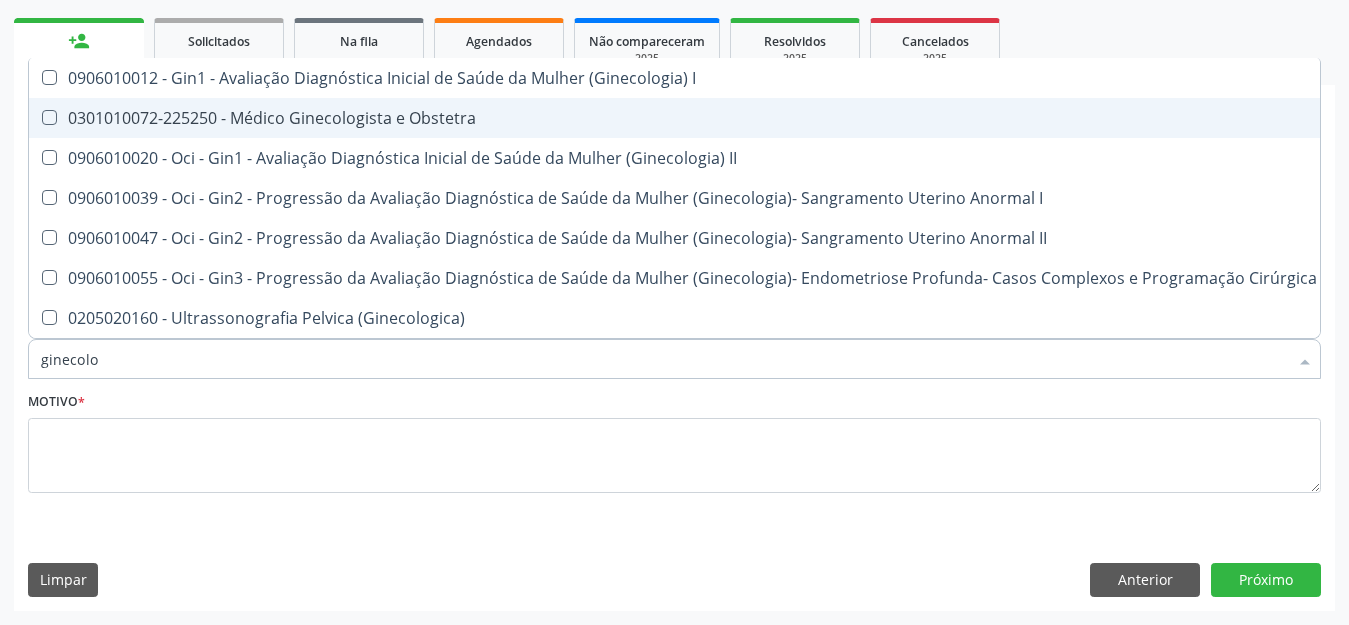 click on "0301010072-225250 - Médico Ginecologista e Obstetra" at bounding box center (679, 118) 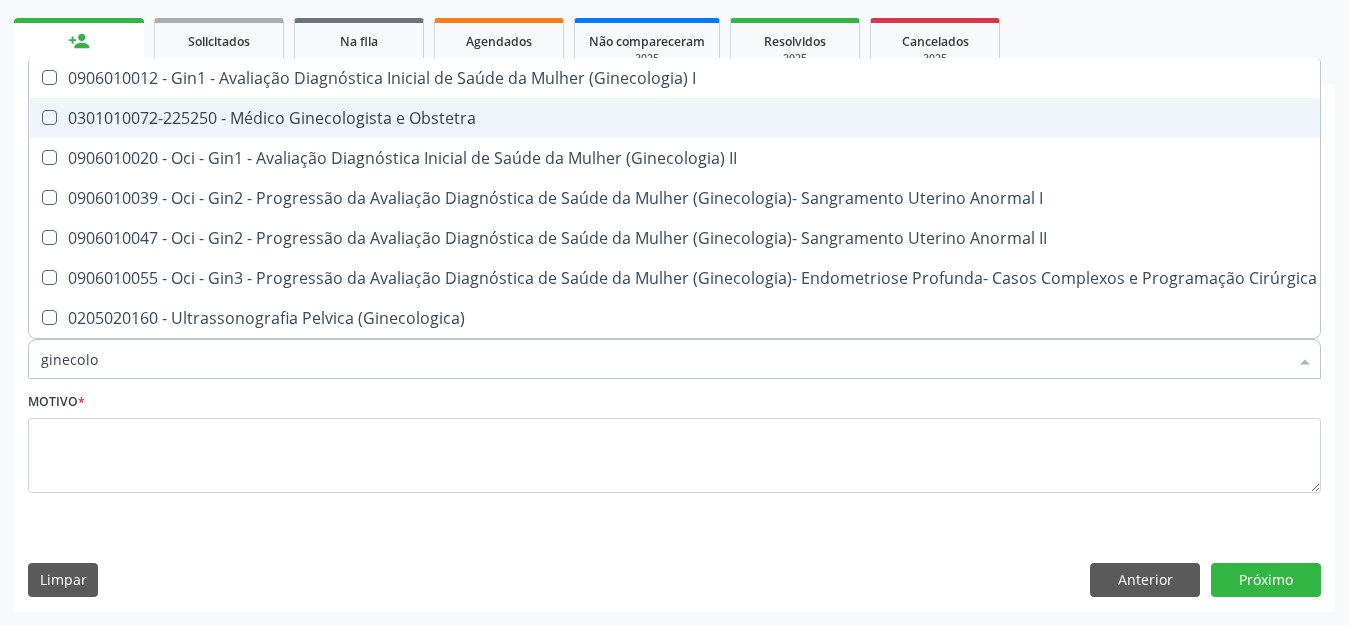 checkbox on "true" 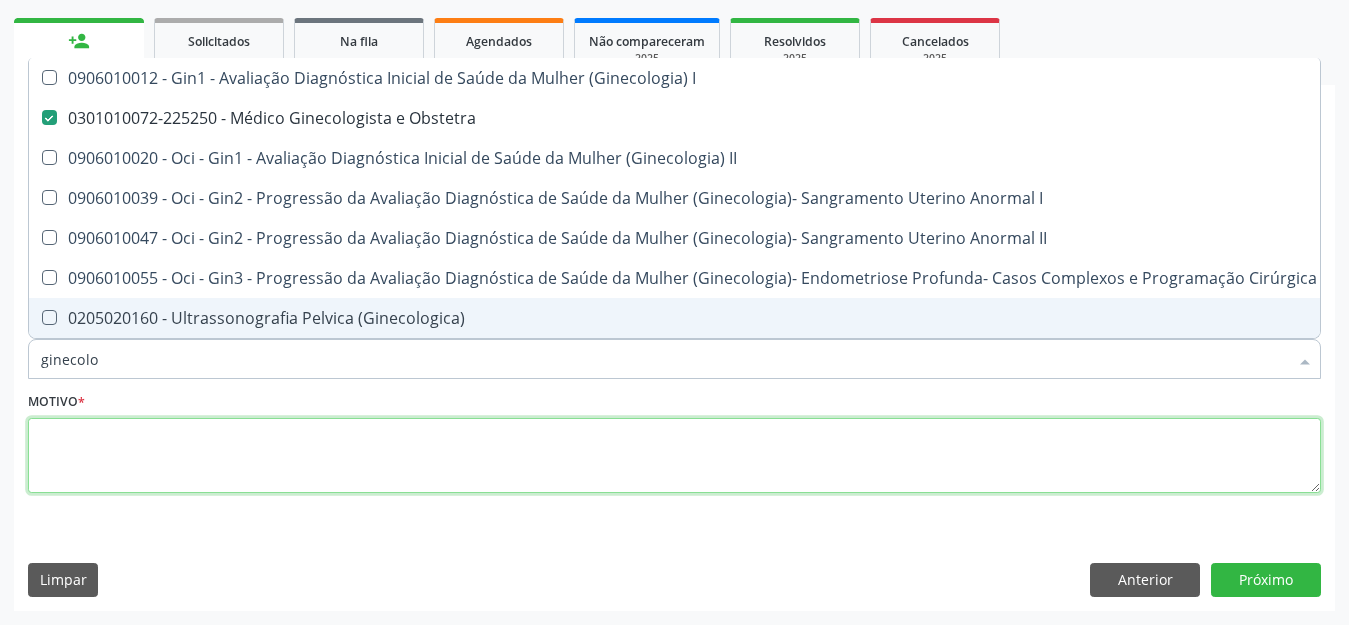 click at bounding box center (674, 456) 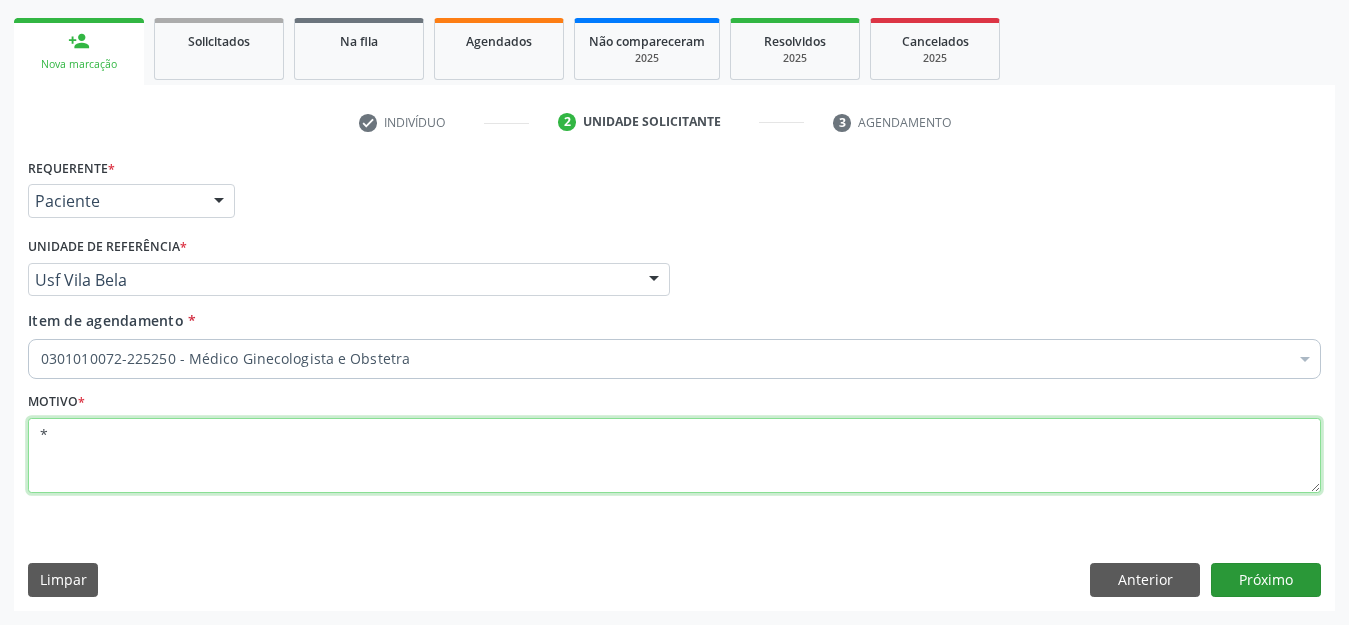 type on "*" 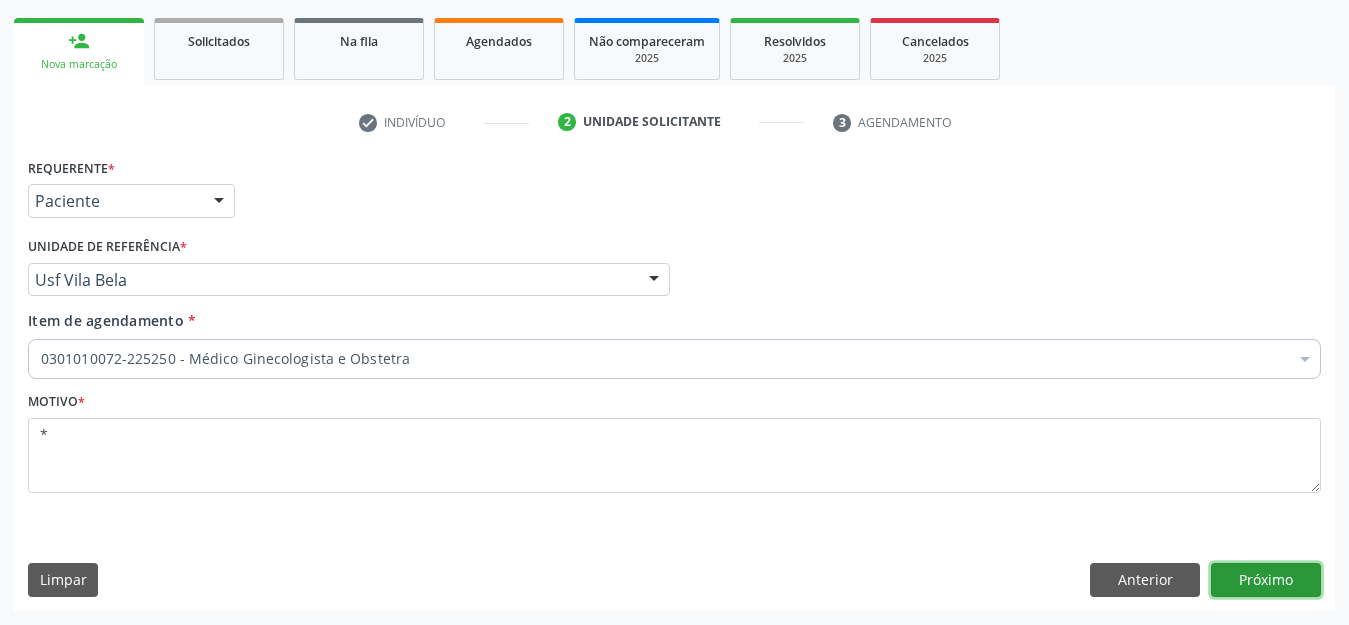 click on "Próximo" at bounding box center (1266, 580) 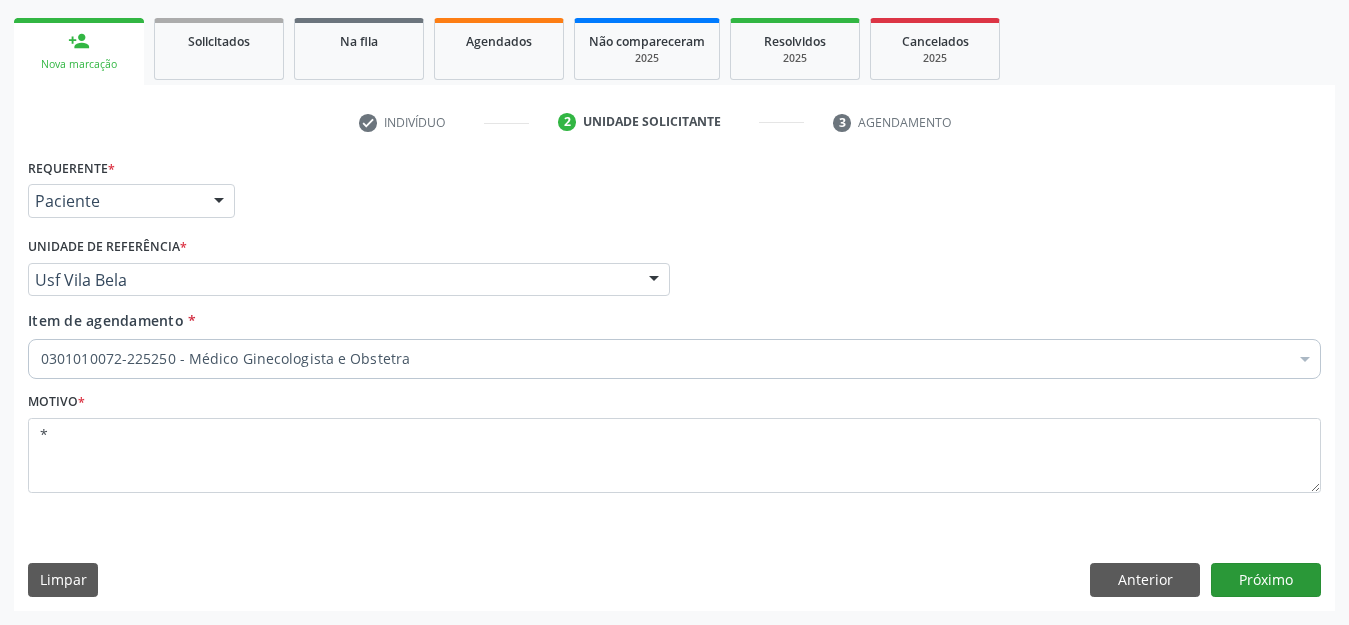 scroll, scrollTop: 245, scrollLeft: 0, axis: vertical 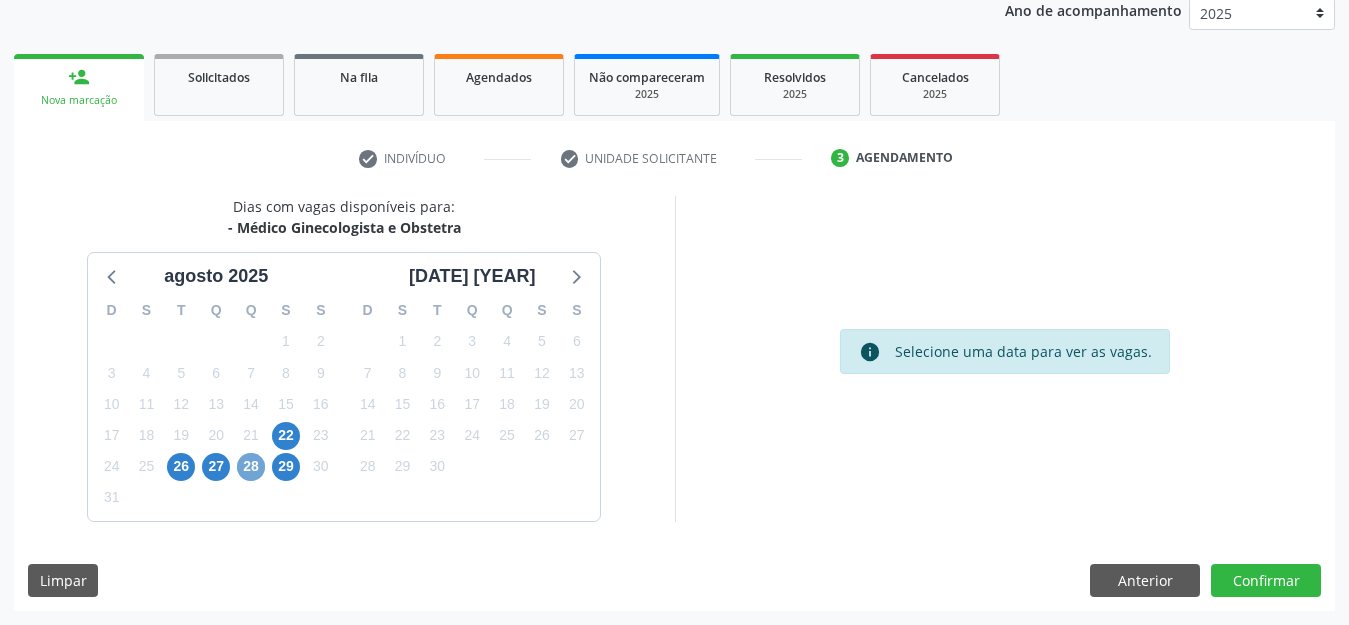 click on "28" at bounding box center (251, 467) 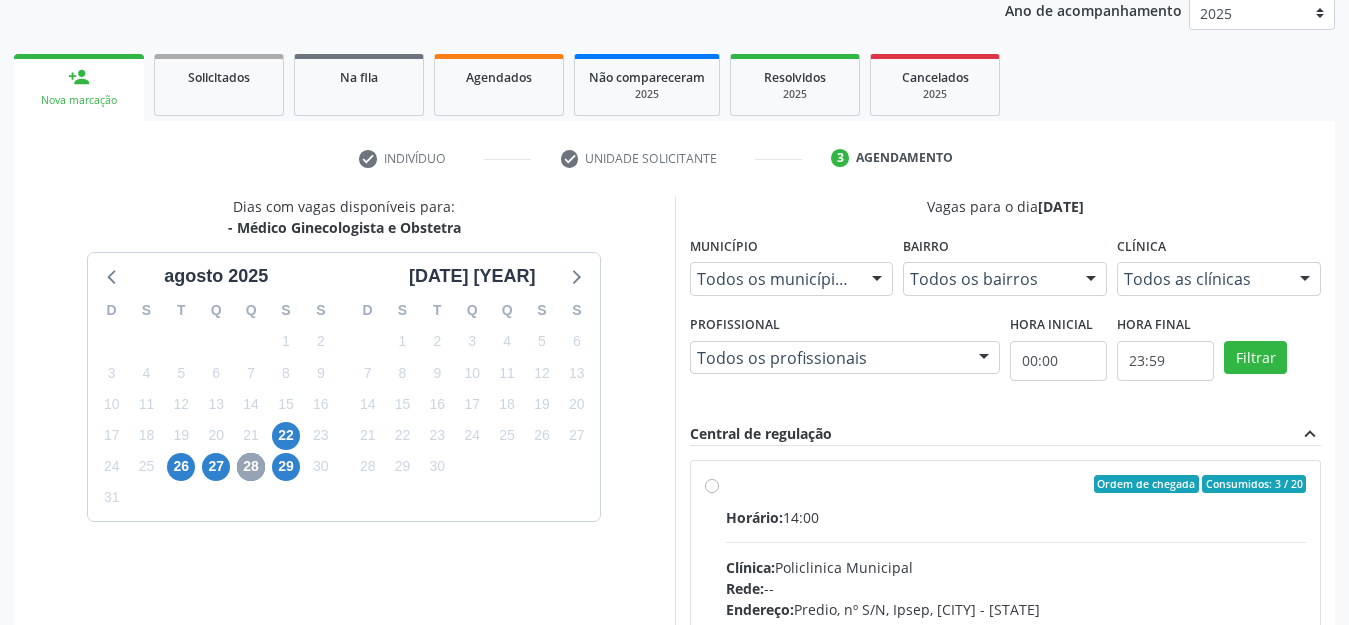 scroll, scrollTop: 449, scrollLeft: 0, axis: vertical 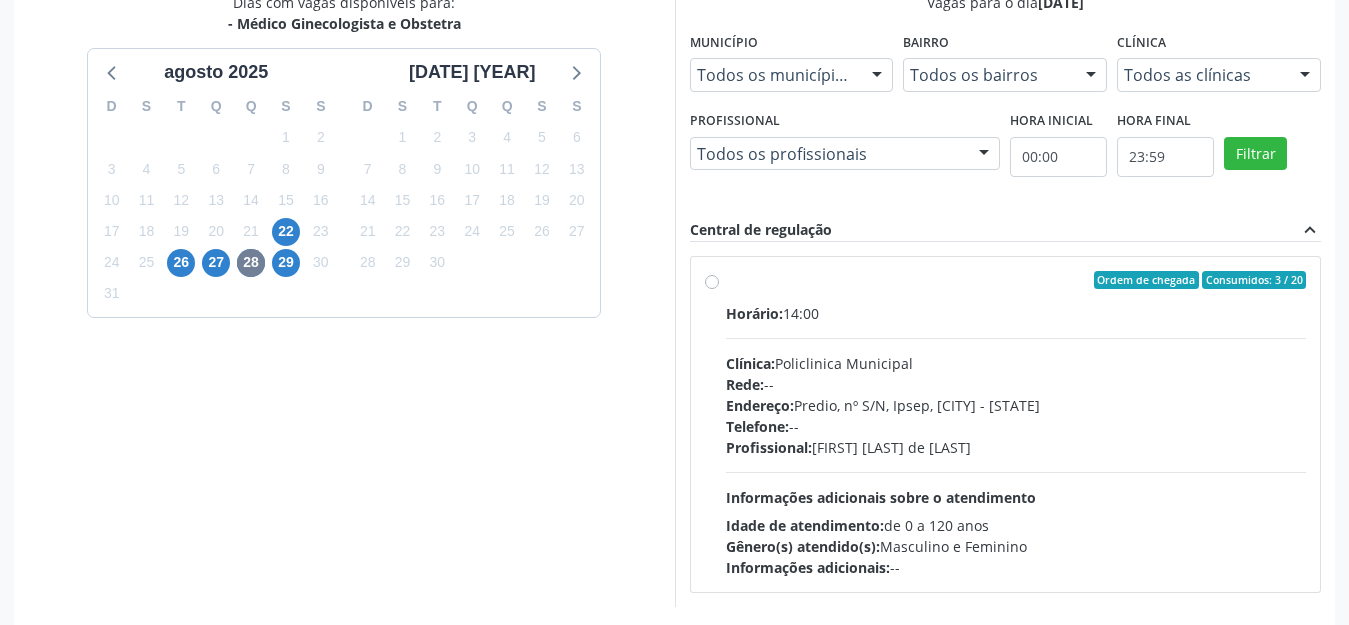 click on "Ordem de chegada
Consumidos: 3 / 20
Horário:   14:00
Clínica:  Policlinica Municipal
Rede:
--
Endereço:   Predio, nº S/N, [NEIGHBORHOOD], [CITY] - [STATE]
Telefone:   --
Profissional:
[FIRST] [LAST] de [LAST]
Informações adicionais sobre o atendimento
Idade de atendimento:
de 0 a 120 anos
Gênero(s) atendido(s):
Masculino e Feminino
Informações adicionais:
--" at bounding box center [1016, 424] 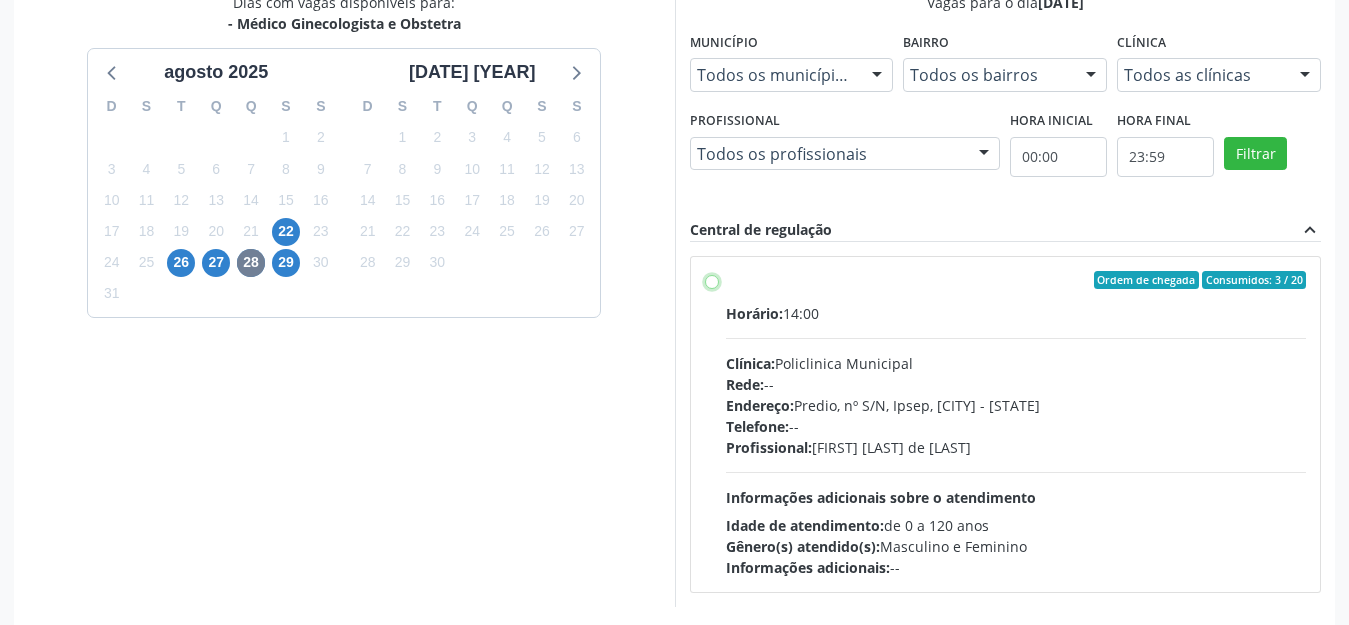 radio on "true" 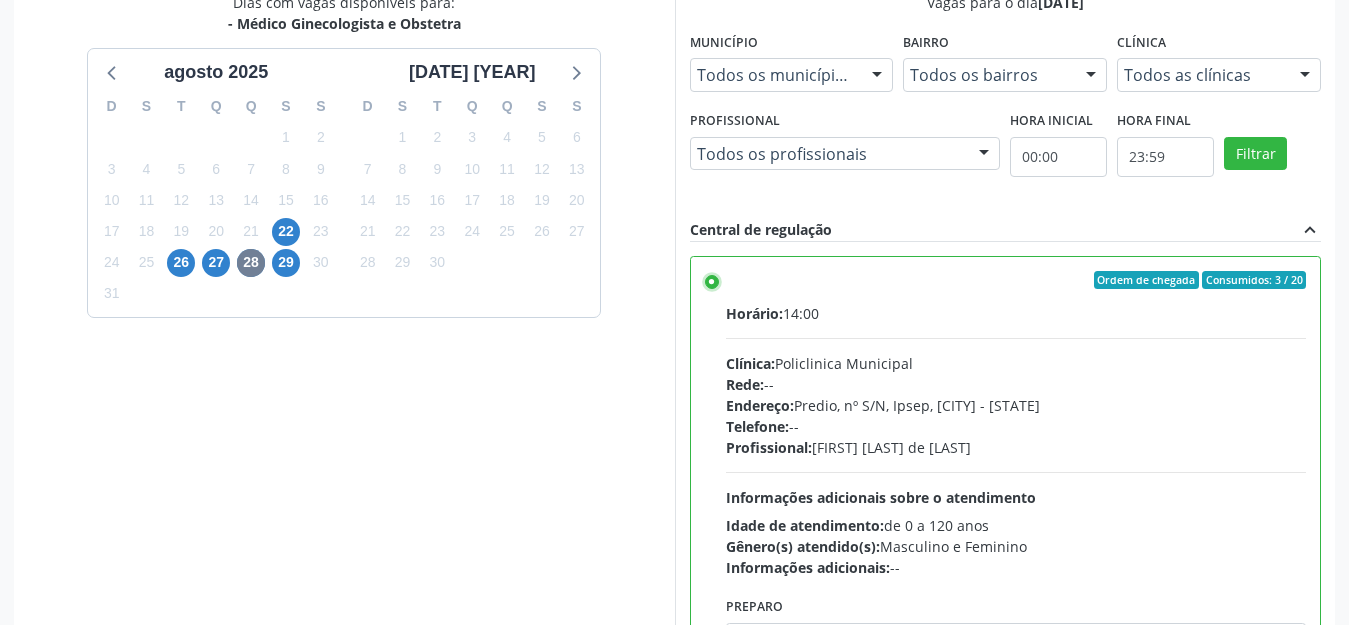 scroll, scrollTop: 570, scrollLeft: 0, axis: vertical 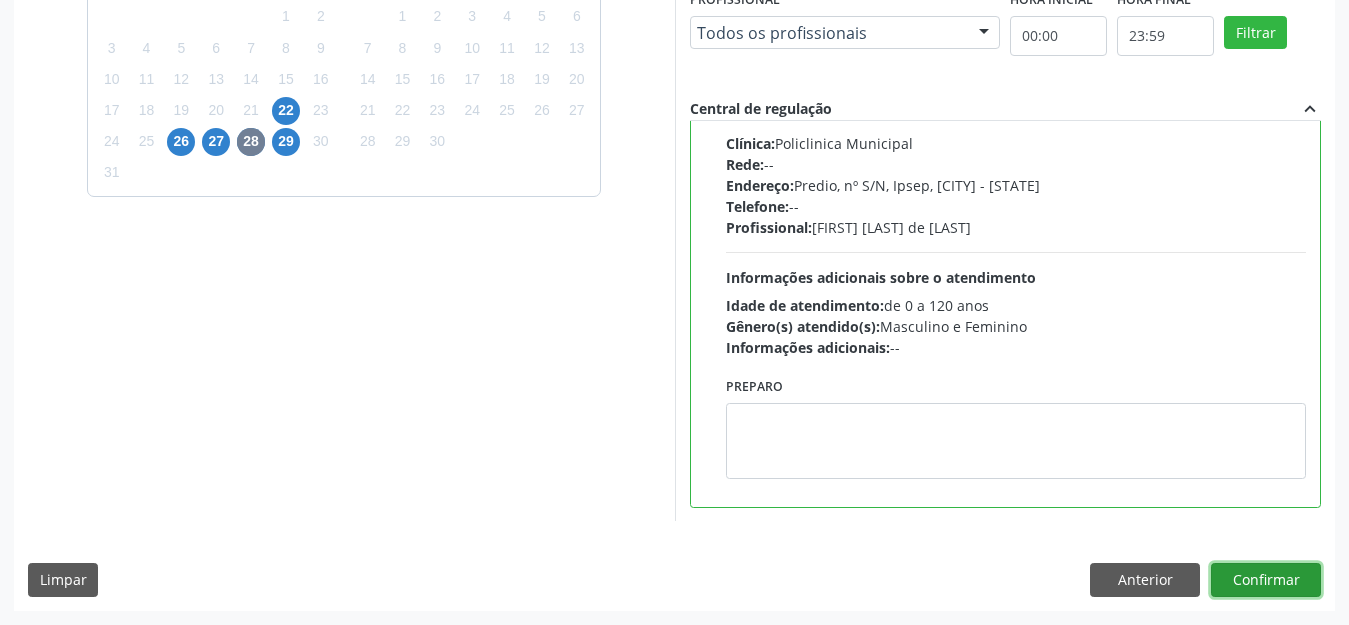 click on "Confirmar" at bounding box center (1266, 580) 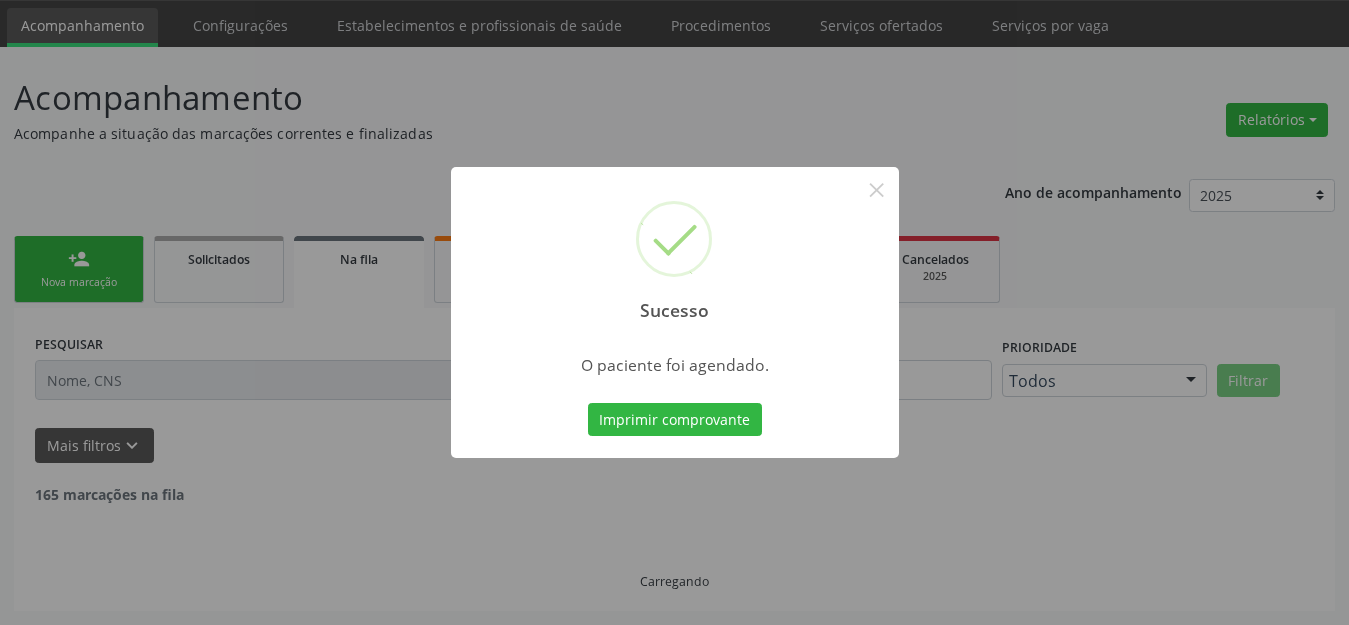 scroll, scrollTop: 42, scrollLeft: 0, axis: vertical 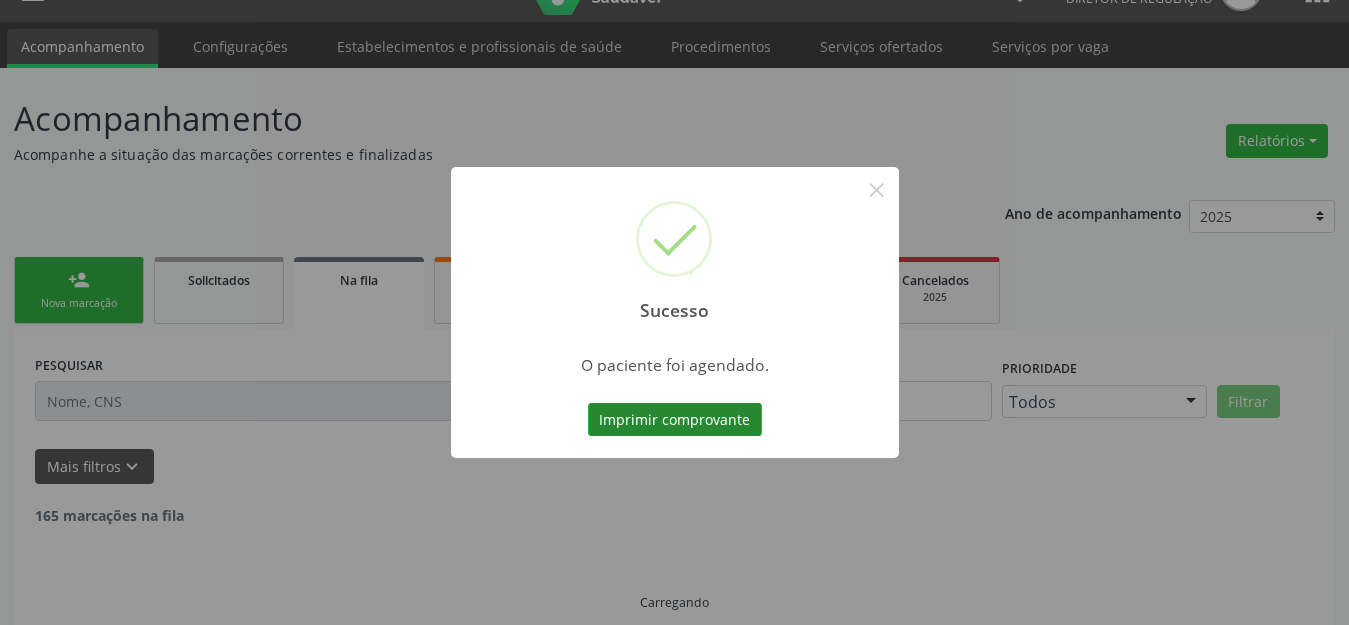 click on "Imprimir comprovante" at bounding box center [675, 420] 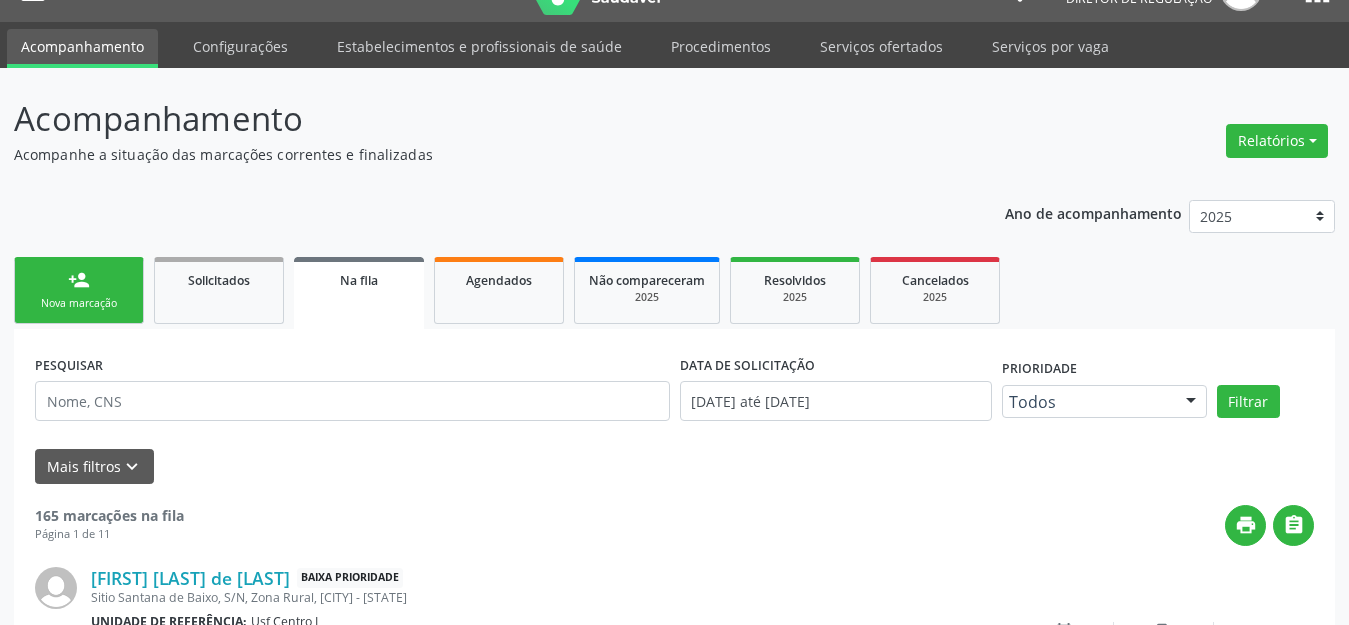 click on "person_add
Nova marcação" at bounding box center [79, 290] 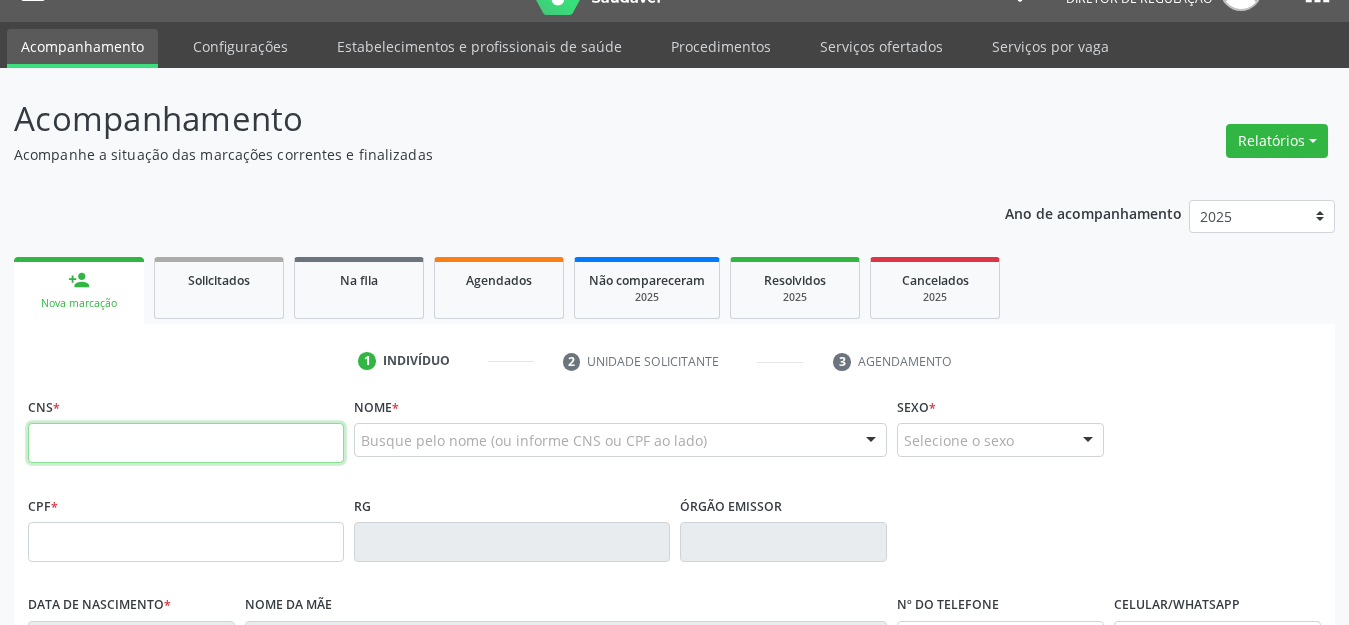 click at bounding box center [186, 443] 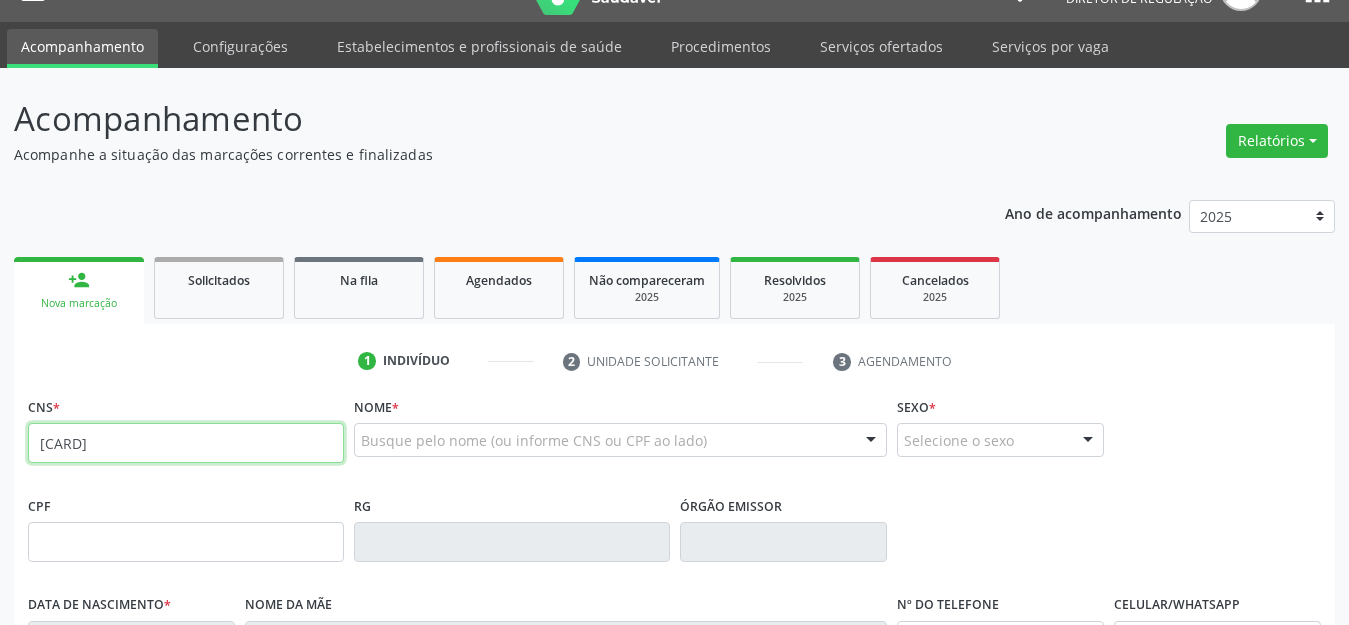 type on "[CARD]" 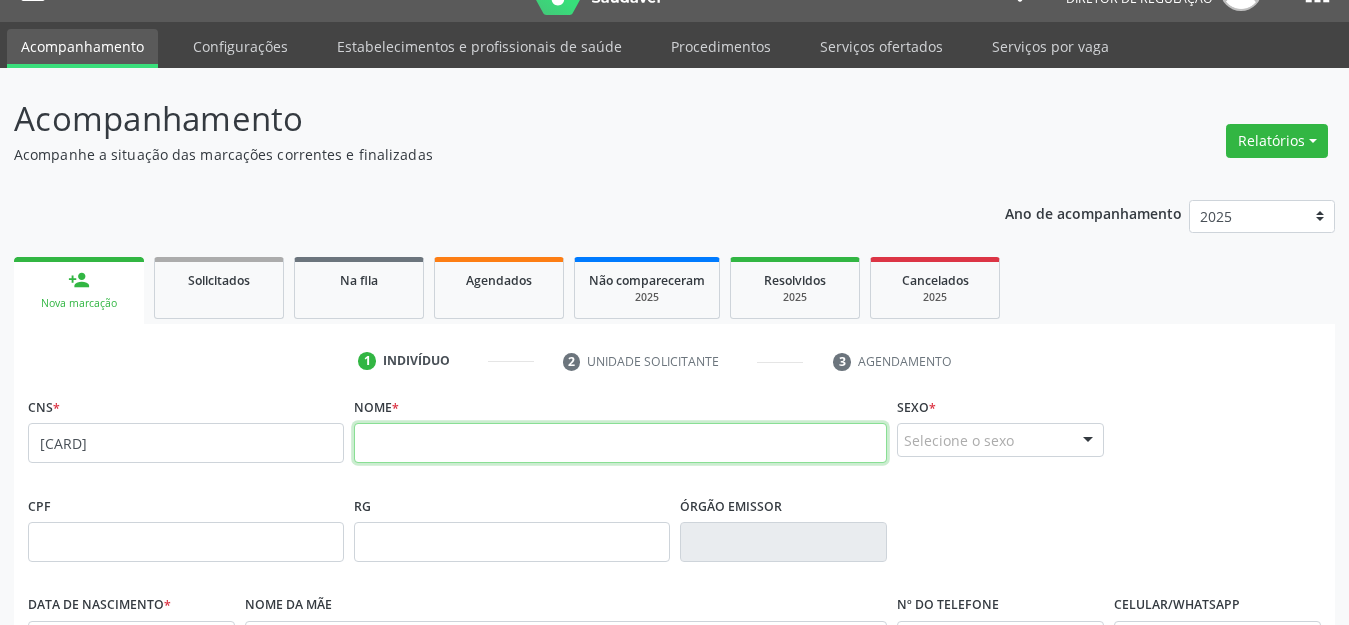 click at bounding box center (620, 443) 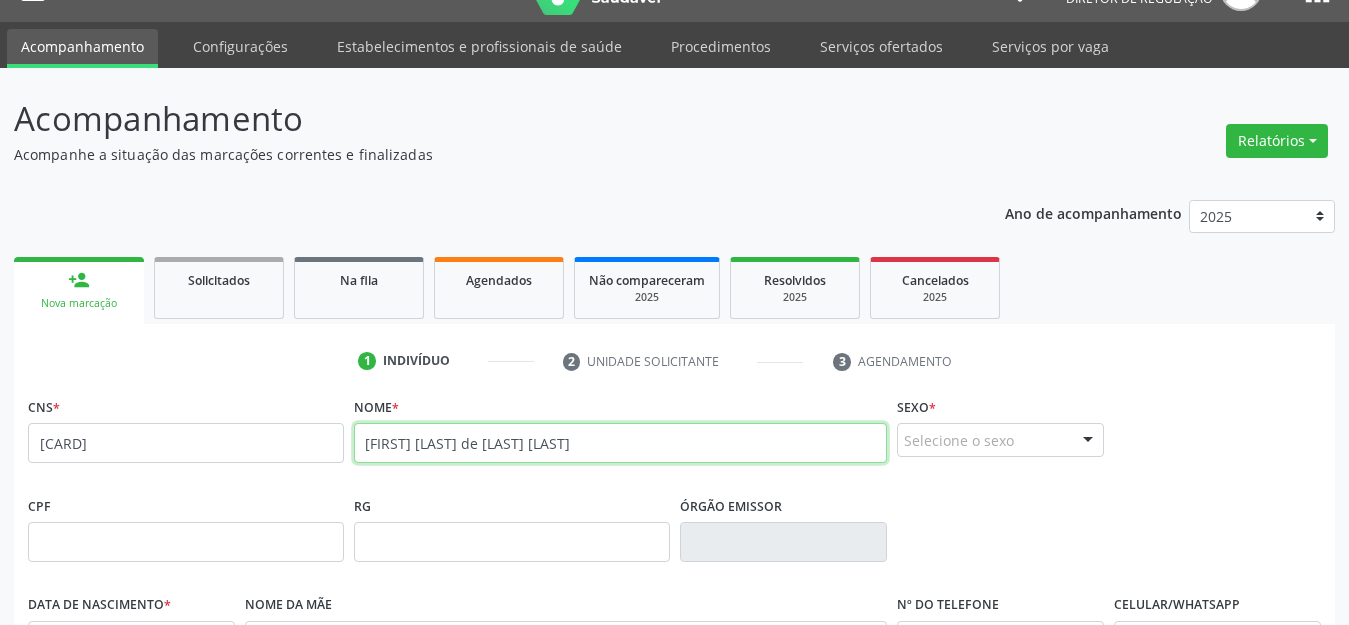 type on "[FIRST] [LAST] de [LAST] [LAST]" 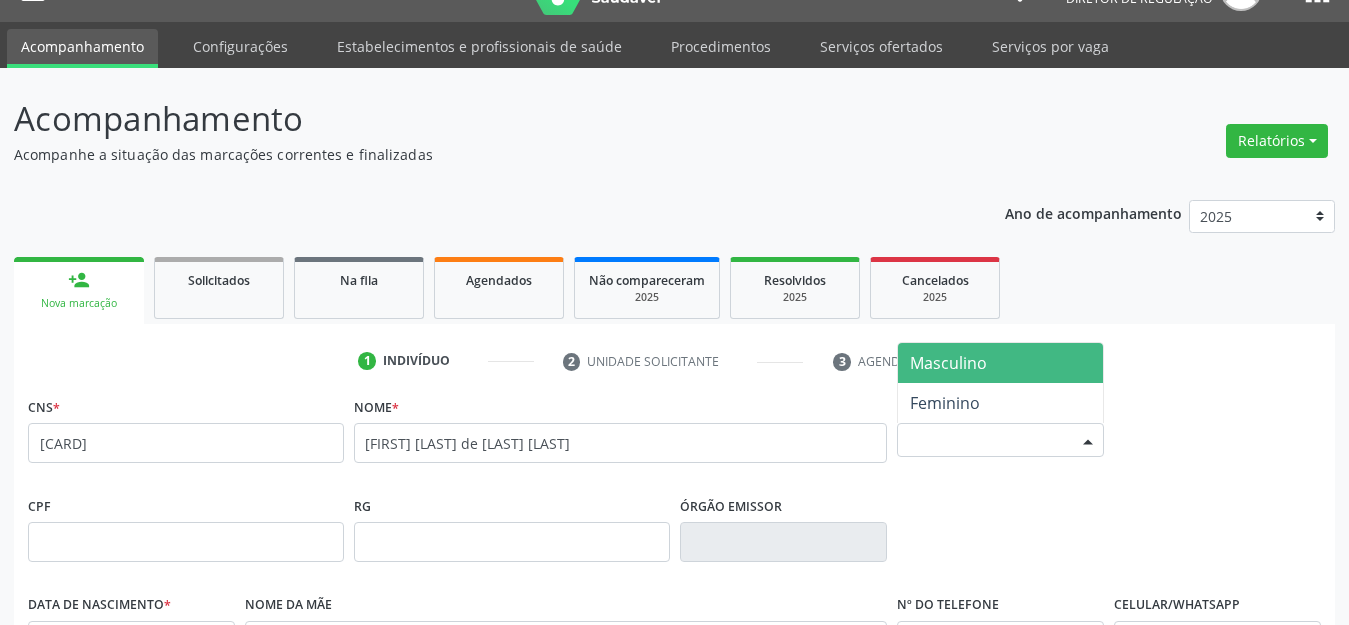 click on "Masculino" at bounding box center [1000, 363] 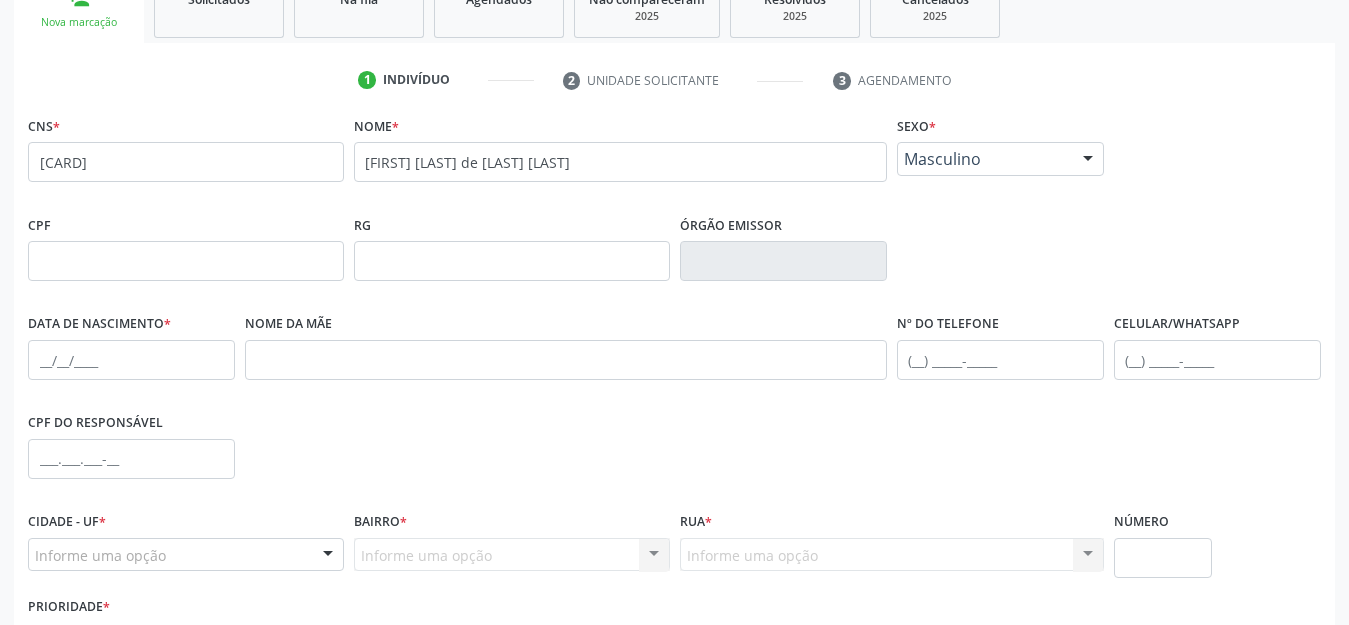 scroll, scrollTop: 348, scrollLeft: 0, axis: vertical 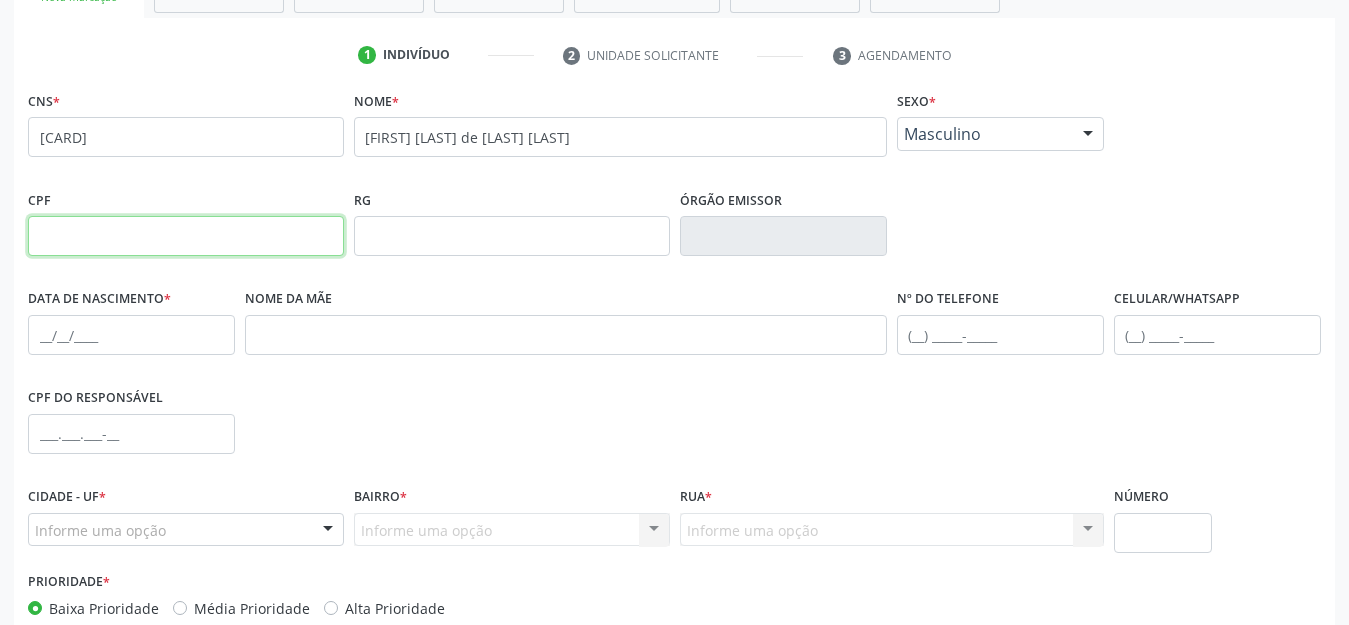 click at bounding box center (186, 236) 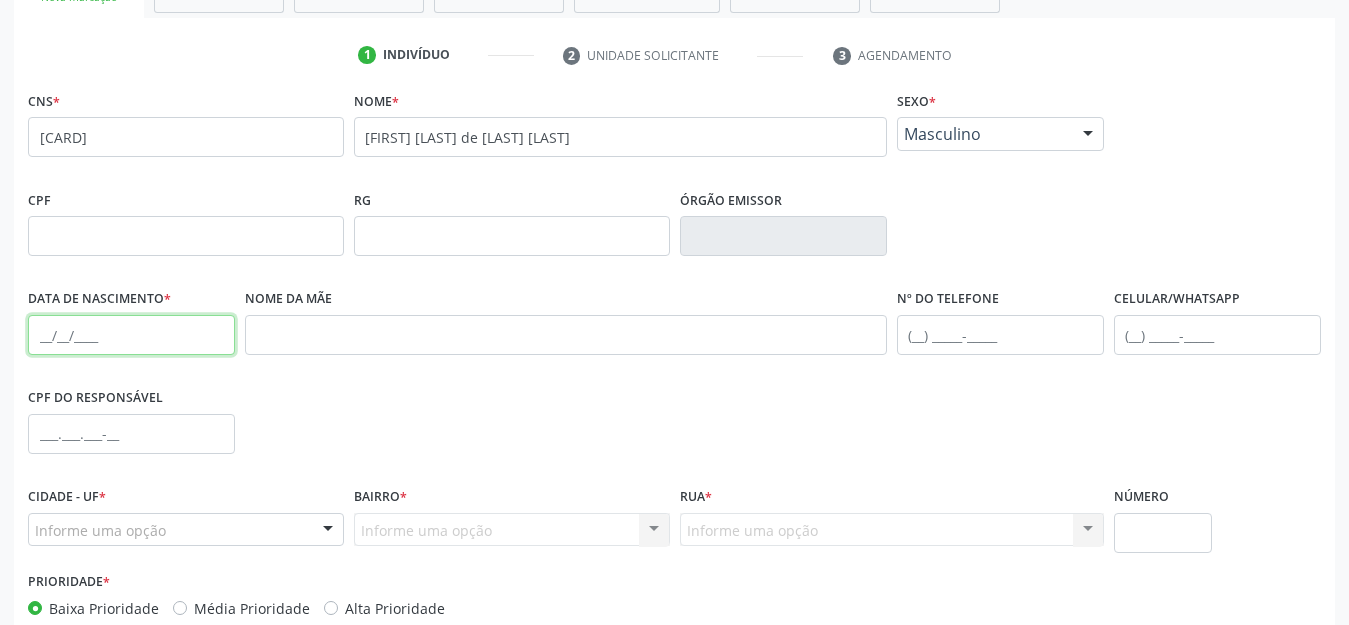click at bounding box center (131, 335) 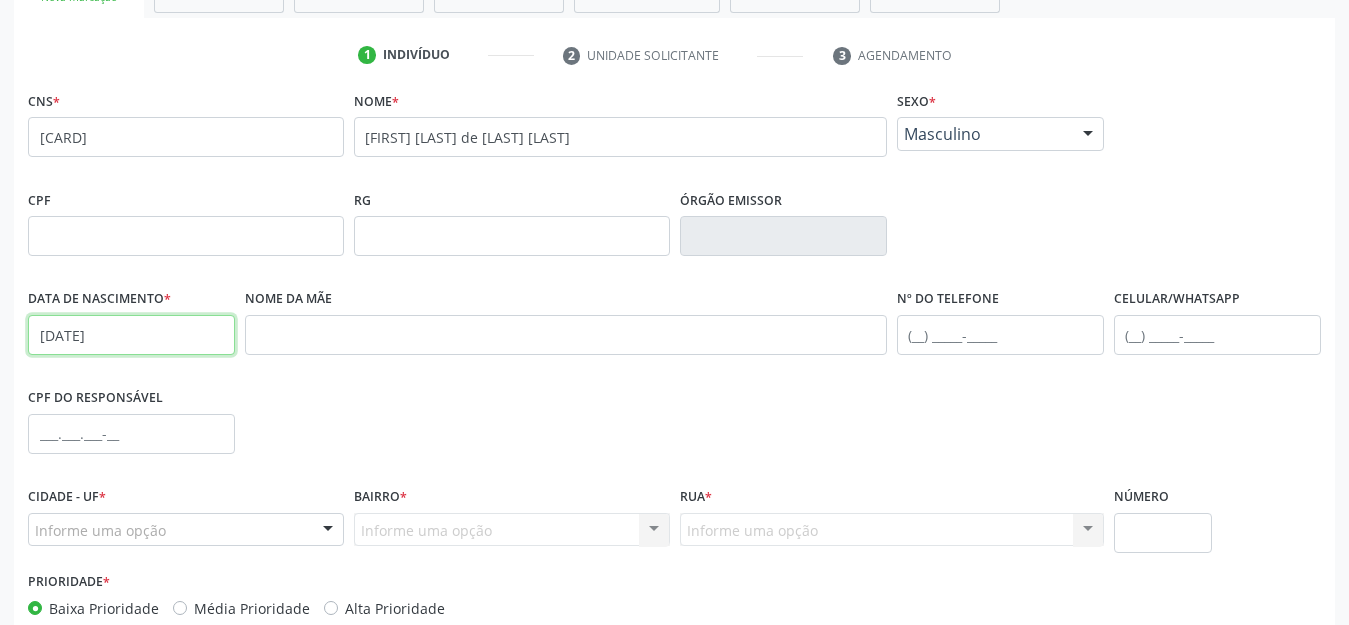 scroll, scrollTop: 450, scrollLeft: 0, axis: vertical 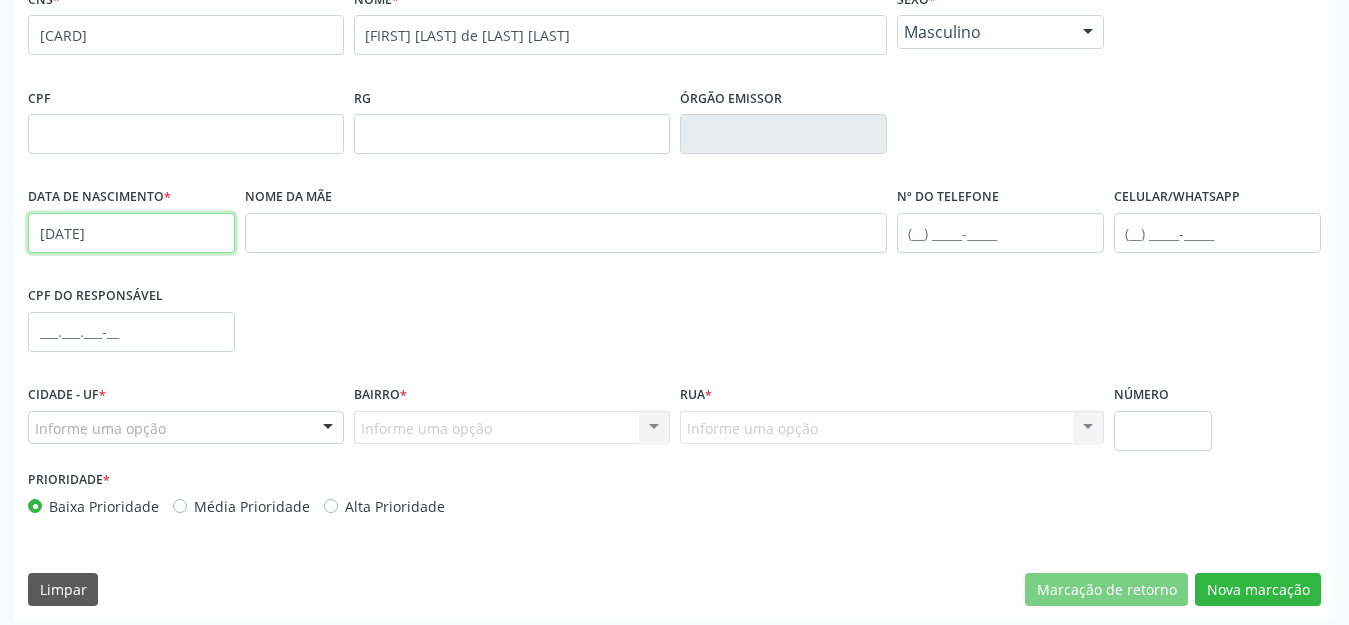 type on "[DATE]" 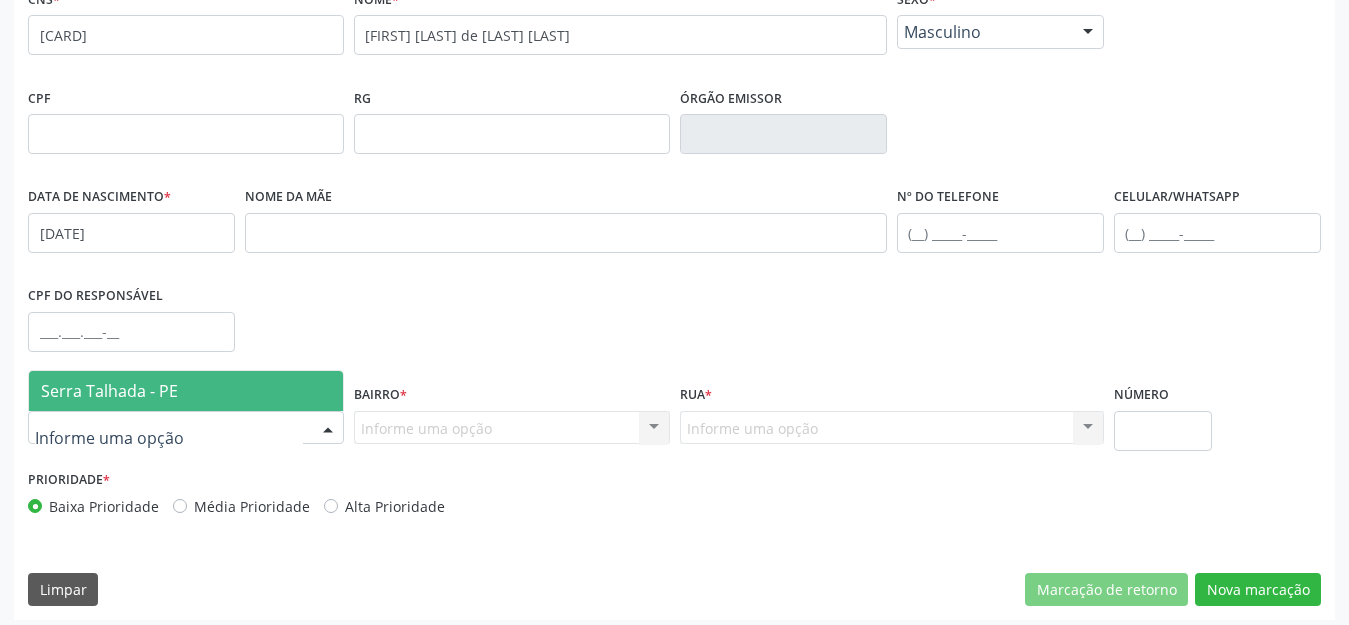 click on "Serra Talhada - PE" at bounding box center [109, 391] 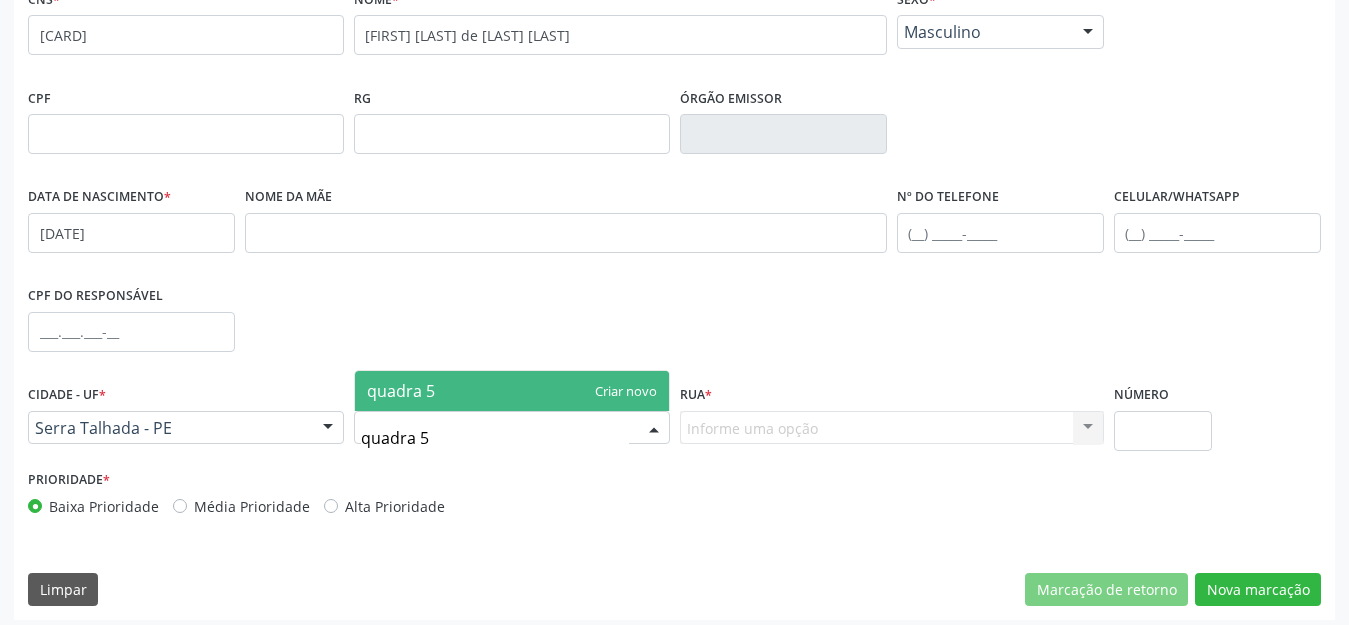 type on "quadra 5" 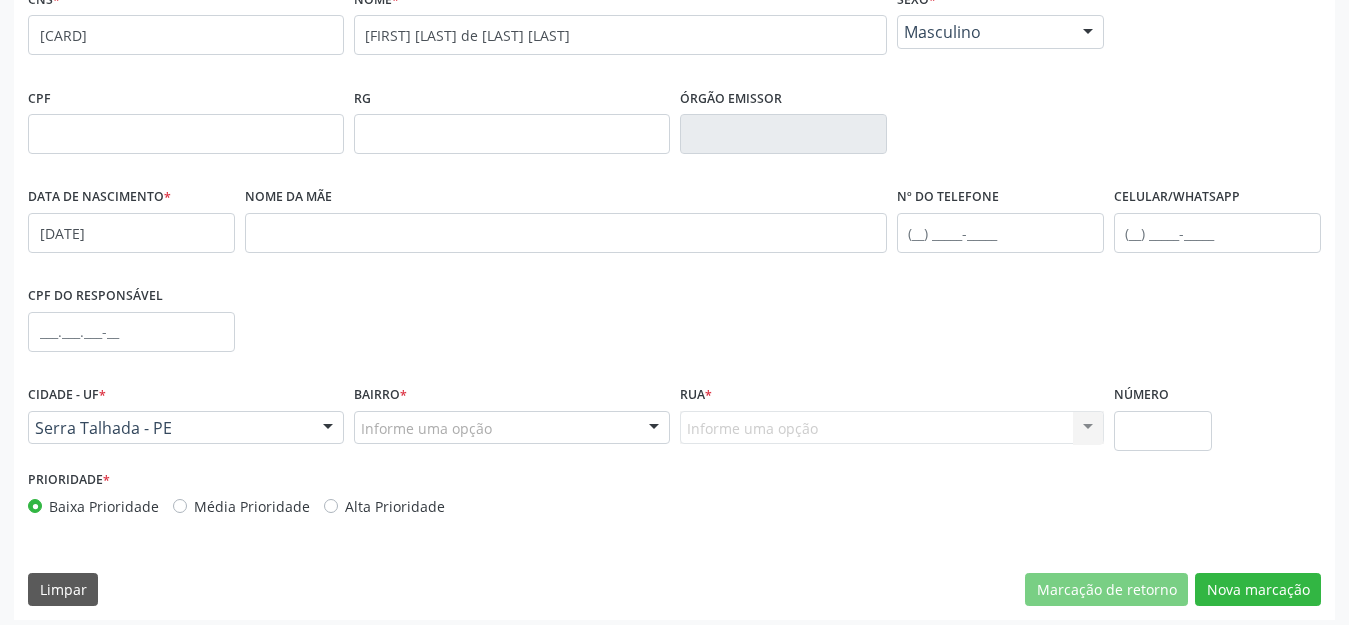click on "Prioridade
*
Baixa Prioridade
Média Prioridade
Alta Prioridade" at bounding box center (349, 491) 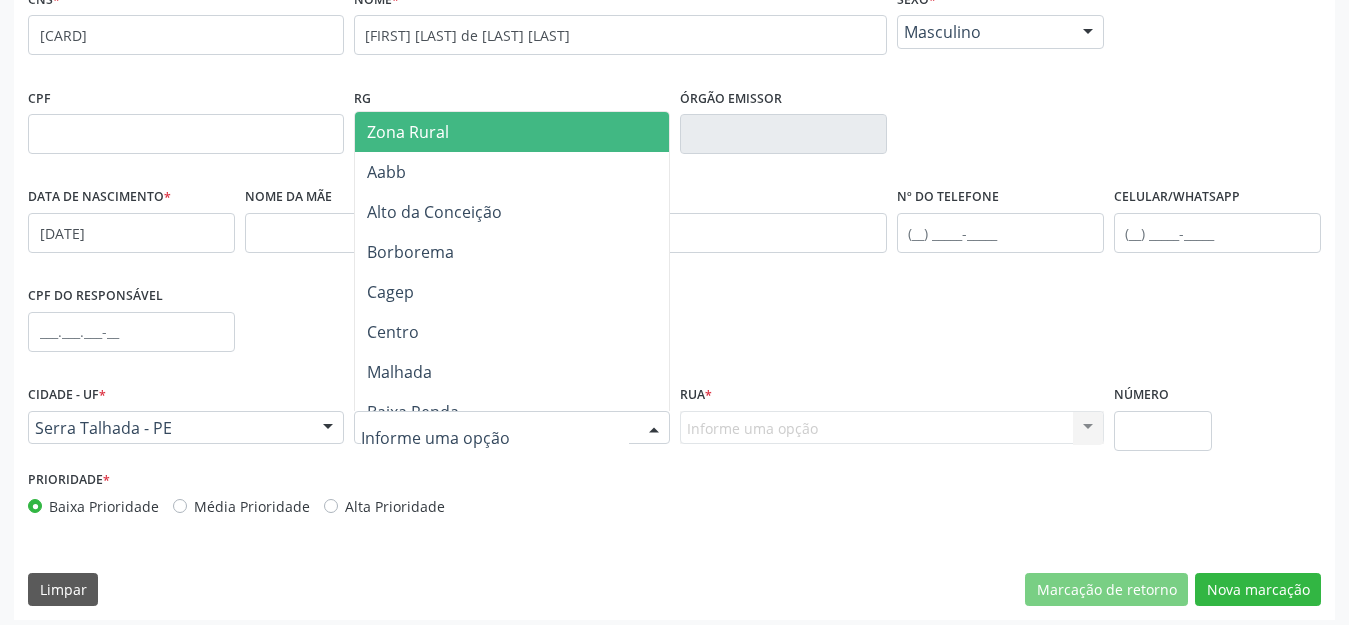 click at bounding box center [512, 428] 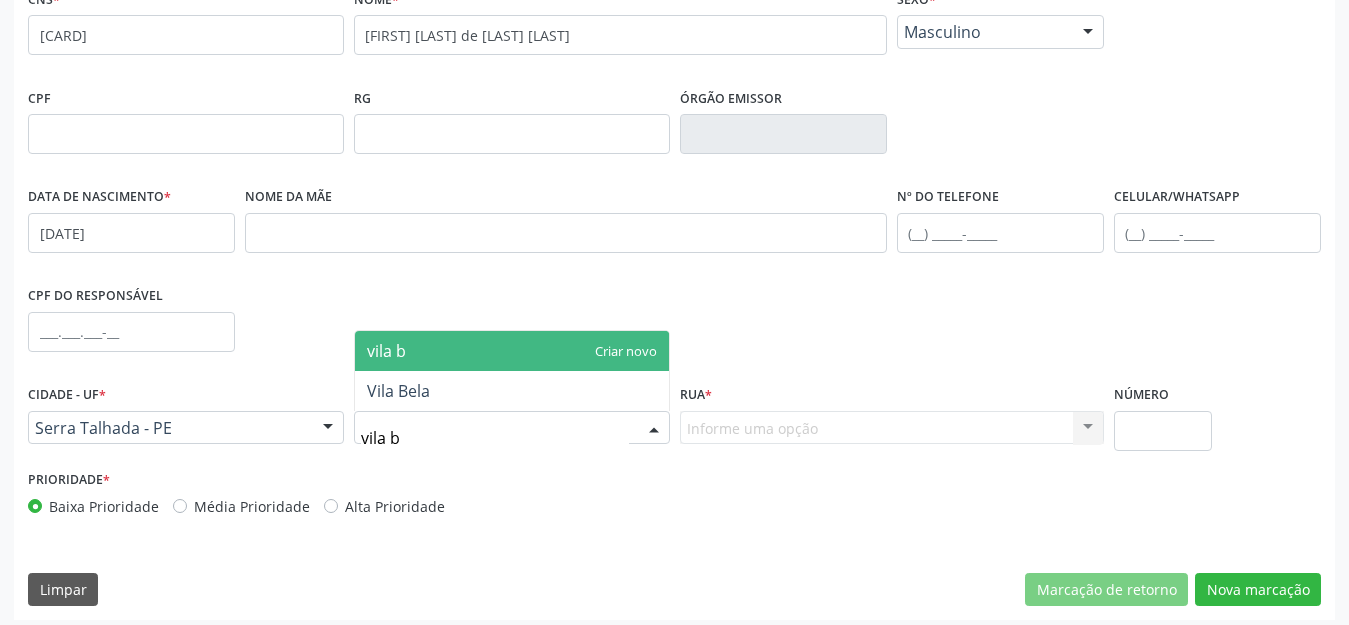 type on "vila be" 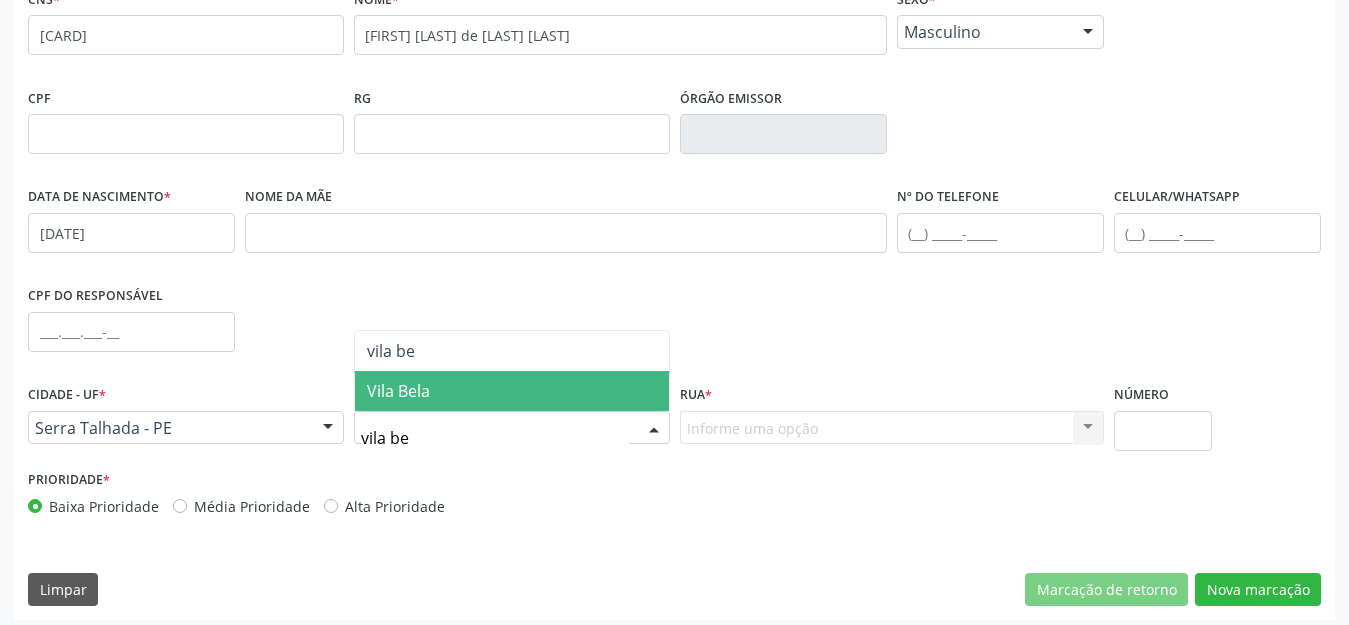 click on "Vila Bela" at bounding box center (512, 391) 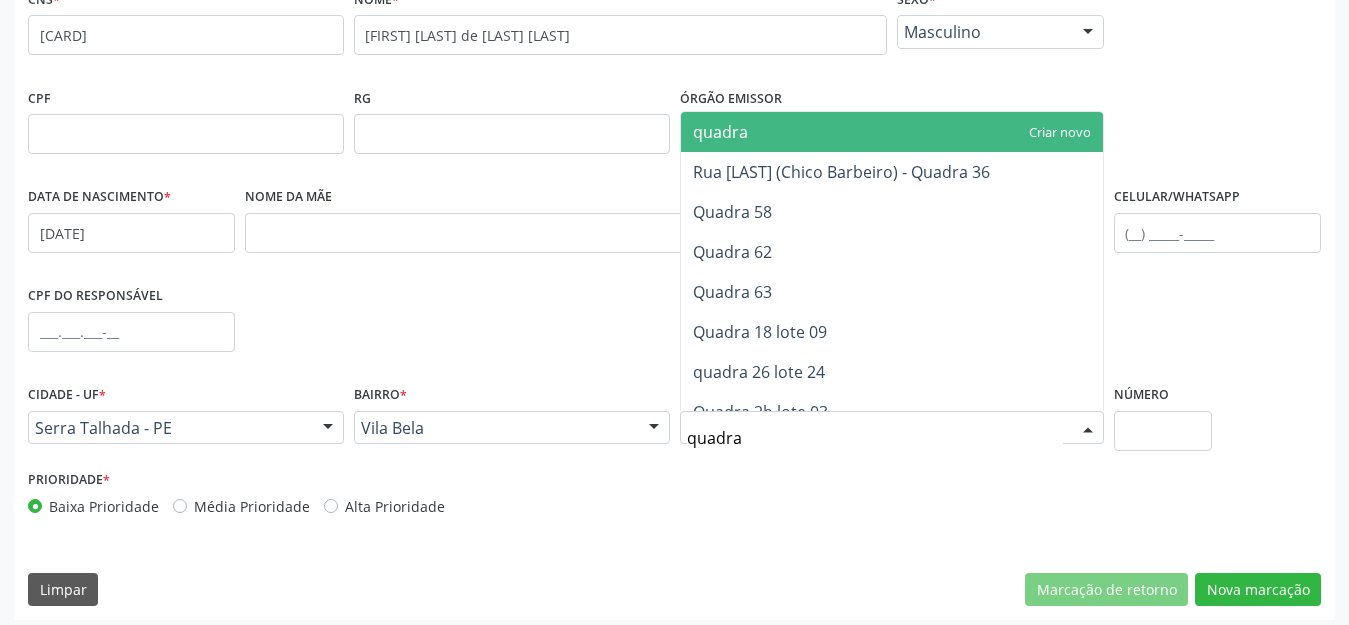 type on "quadra 5" 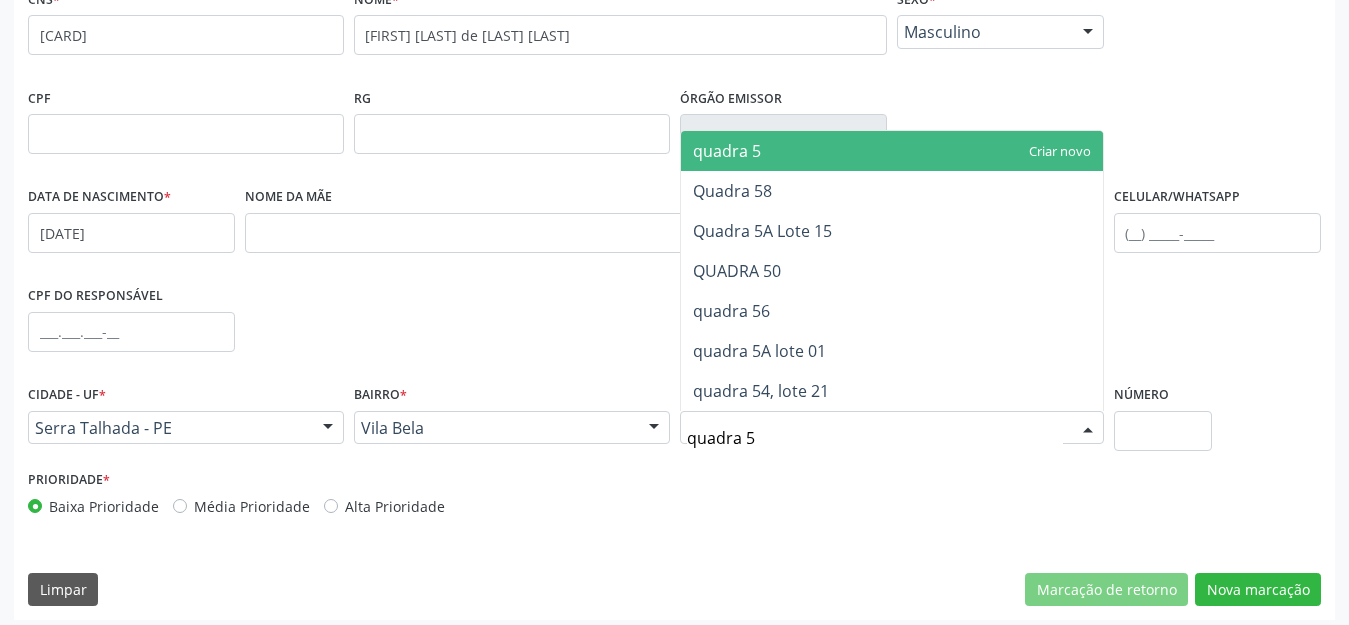 click on "quadra 5" at bounding box center (892, 151) 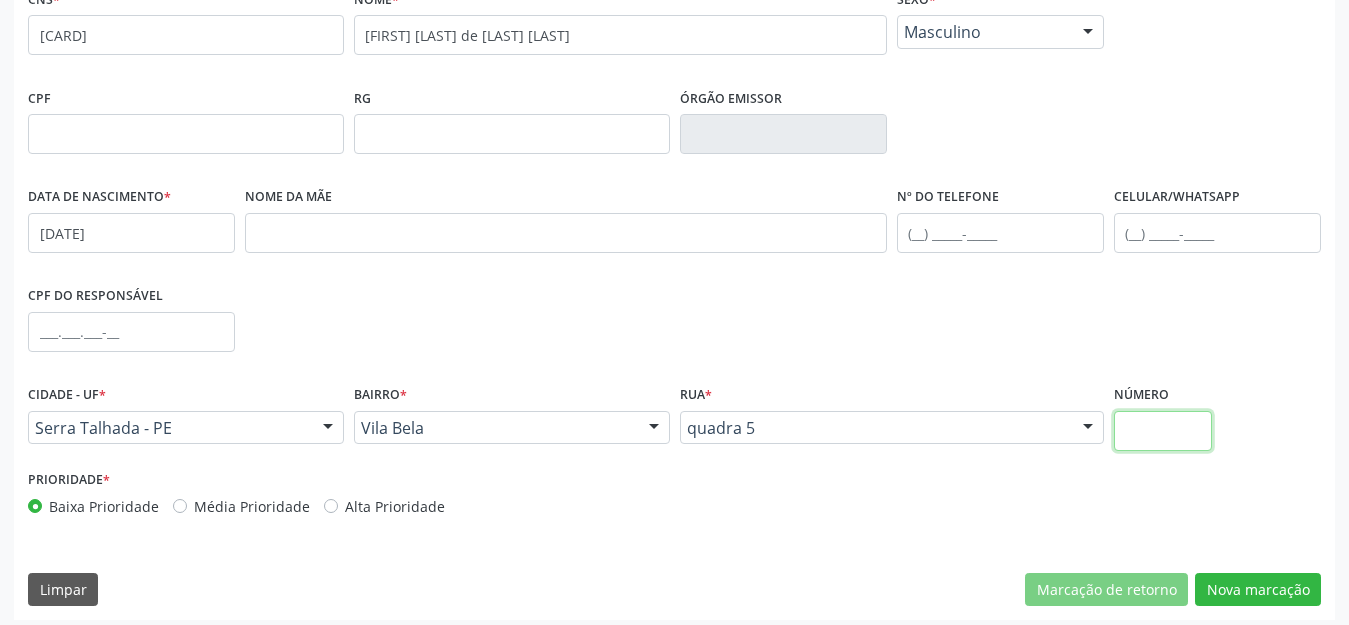 click at bounding box center [1163, 431] 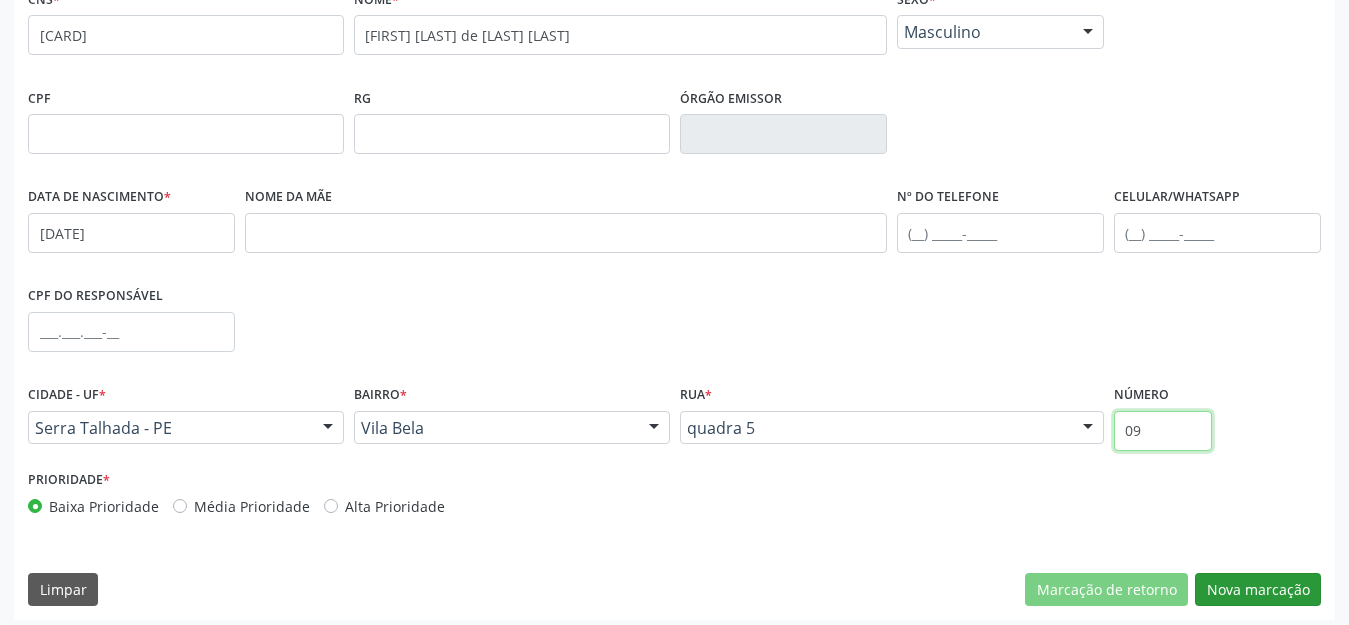 type on "09" 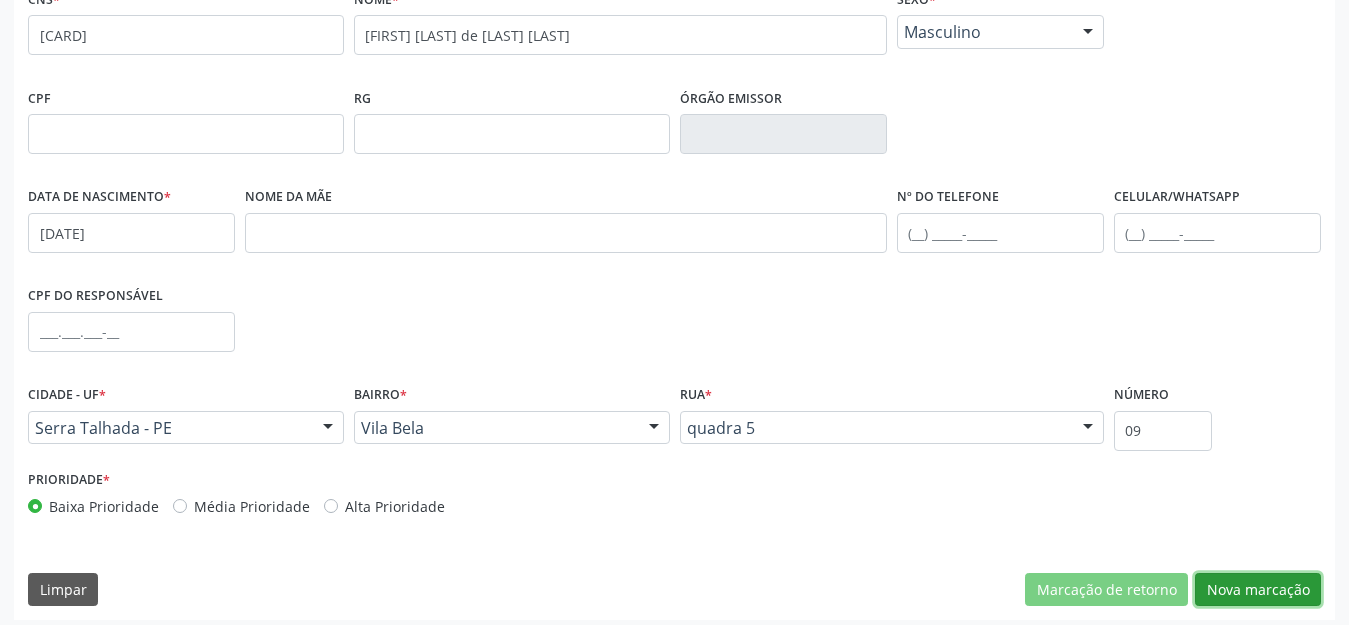 click on "Nova marcação" at bounding box center [1258, 590] 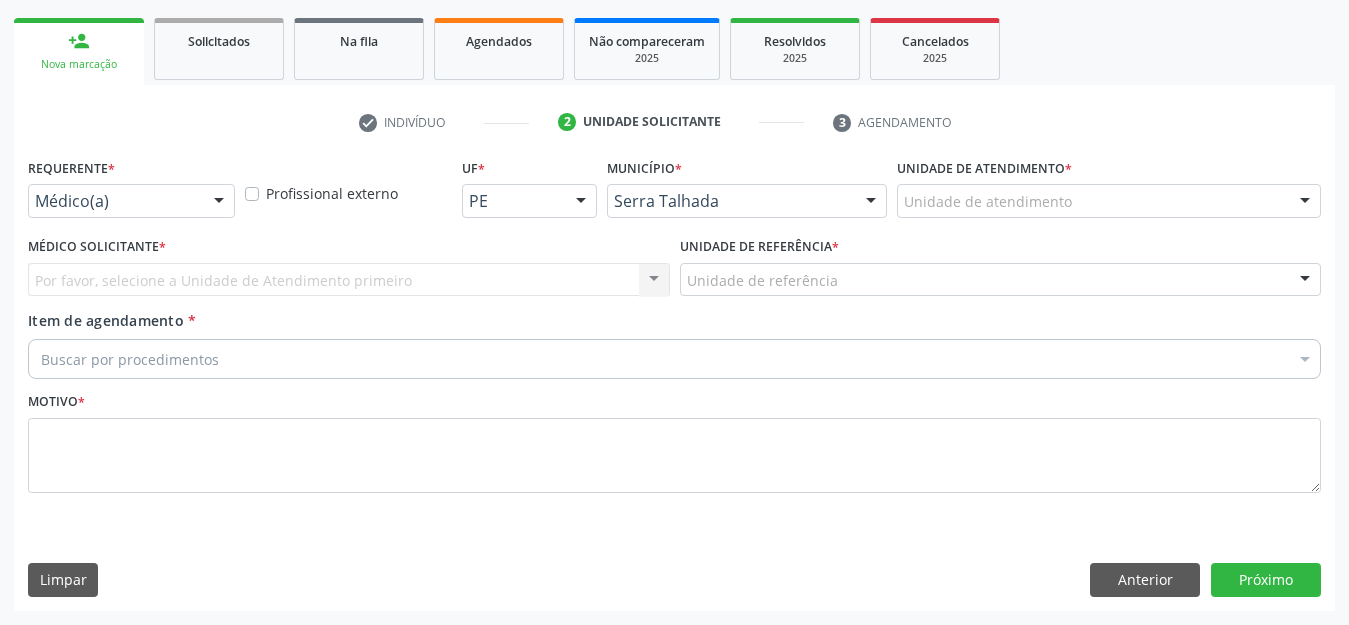 scroll, scrollTop: 281, scrollLeft: 0, axis: vertical 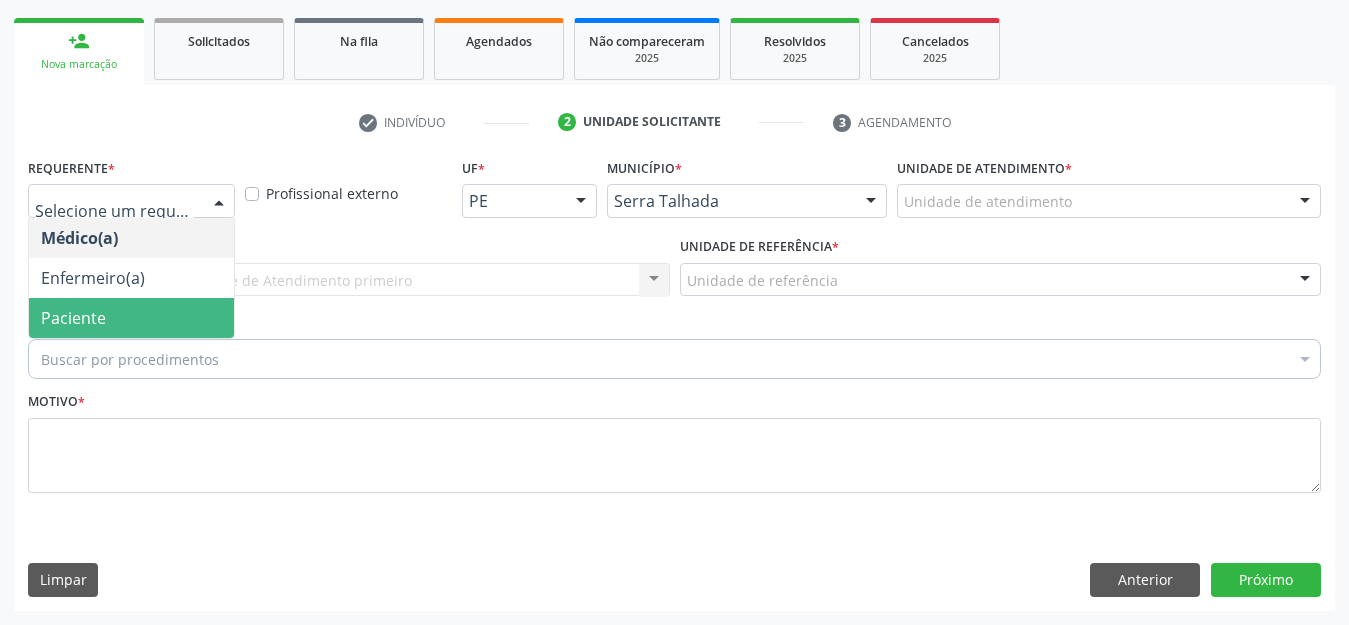 click on "Paciente" at bounding box center [73, 318] 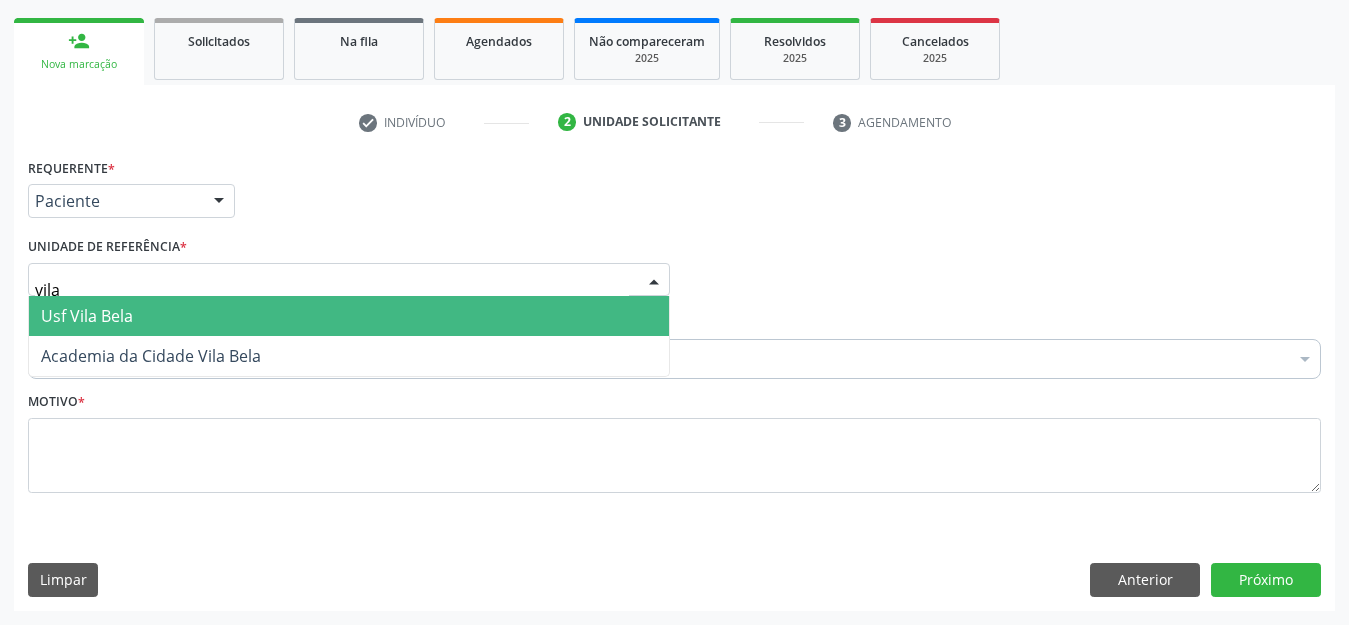 type on "vila" 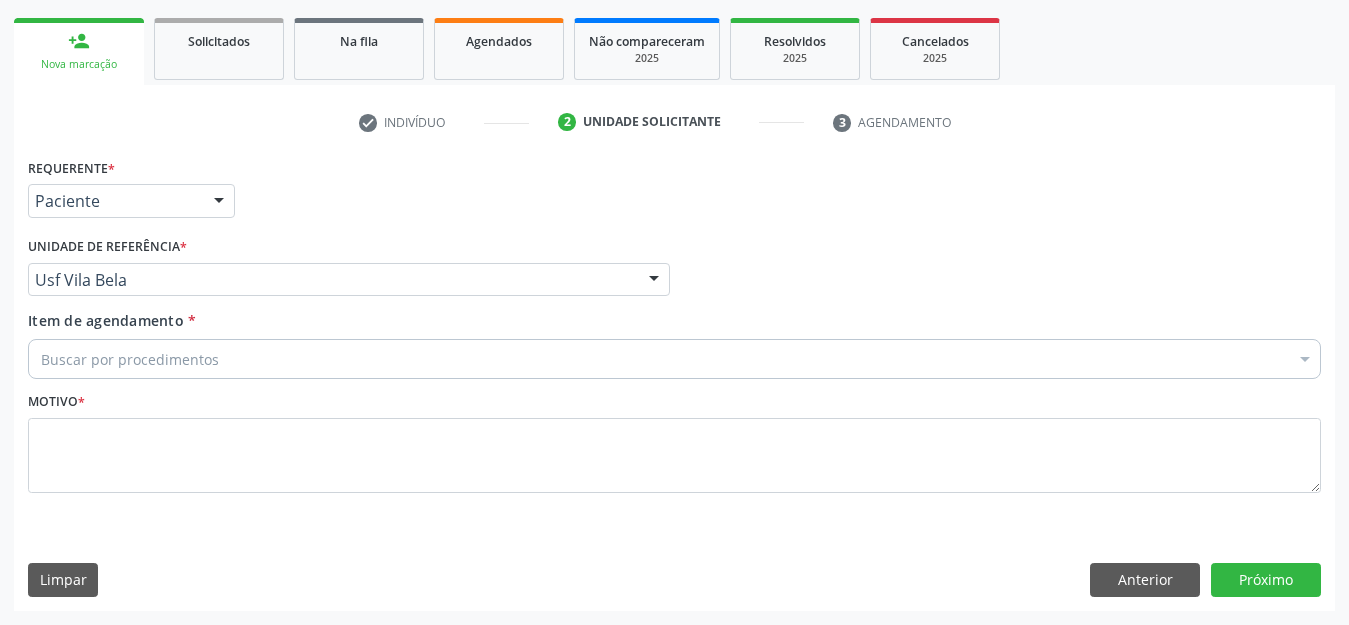click on "Item de agendamento
*
Buscar por procedimentos
Selecionar todos
0304070076 - .Quimioterapia de Leucemia Linfoide/Linfoblástica Aguda, Leucemia Mieloide Aguda e Leucemia Promielocítica Aguda Na Infância e Adolescência - 1ª Linha - Fase de Manutenção
0604320140 - Abatacepte 125 Mg Injetável (Por Seringa Preenchida)
0604320124 - Abatacepte 250 Mg Injetável (Por Frasco Ampola).
0603050018 - Abciximabe
0406010013 - Abertura de Comunicação Inter-Atrial
0406010021 - Abertura de Estenose Aortica Valvar
0406011265 - Abertura de Estenose Aortica Valvar (Criança e Adolescente)
0406010030 - Abertura de Estenose Pulmonar Valvar
0406011273 - Abertura de Estenose Pulmonar Valvar (Criança e Adolescente)
0301080011 - Abordagem Cognitiva Comportamental do Fumante (Por Atendimento / Paciente)" at bounding box center (674, 341) 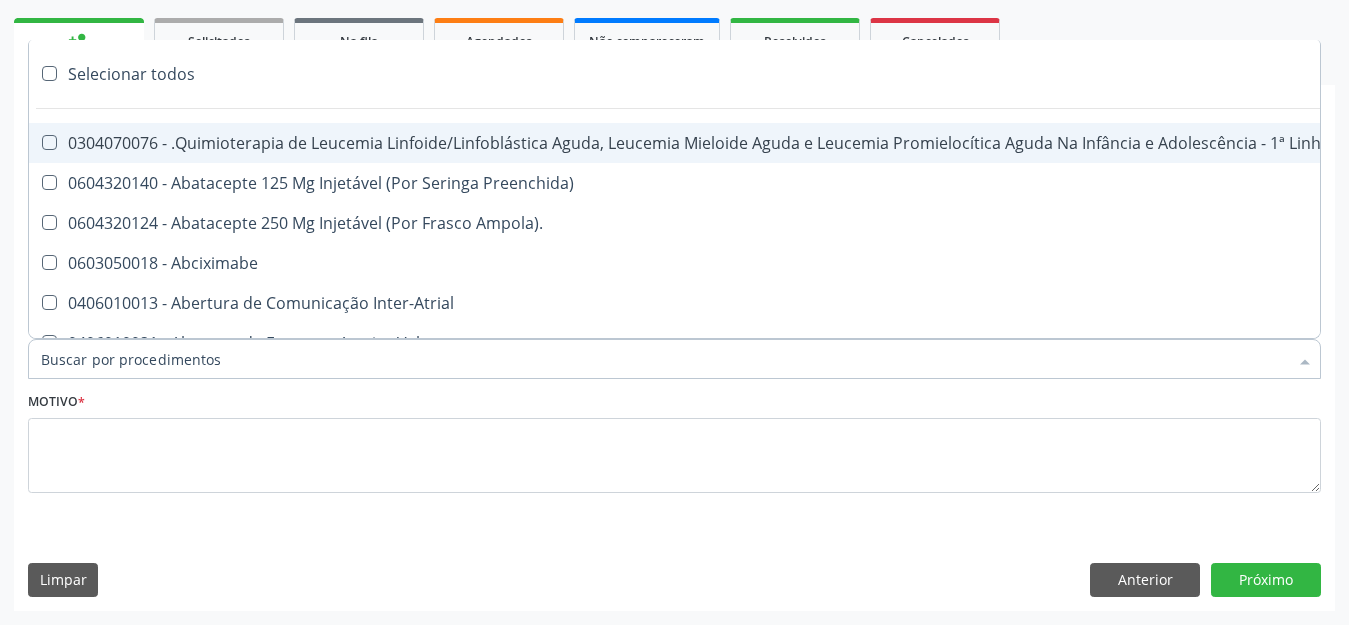 click on "Item de agendamento
*" at bounding box center [664, 359] 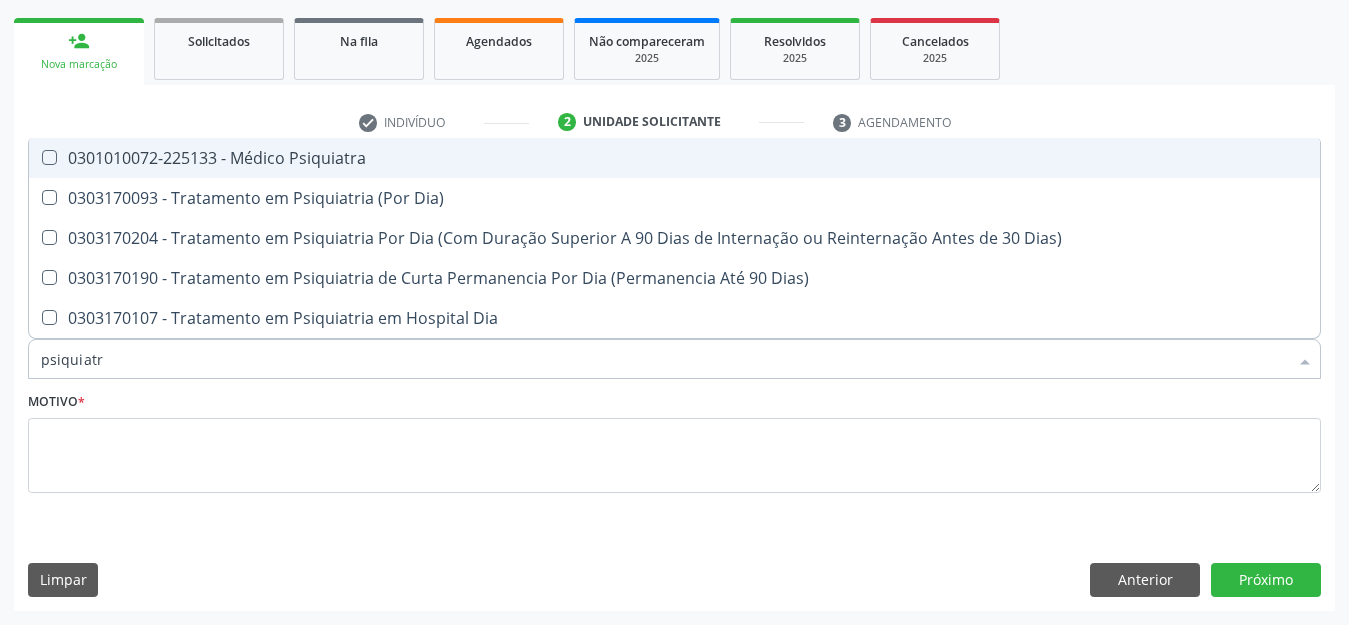 type on "psiquiatra" 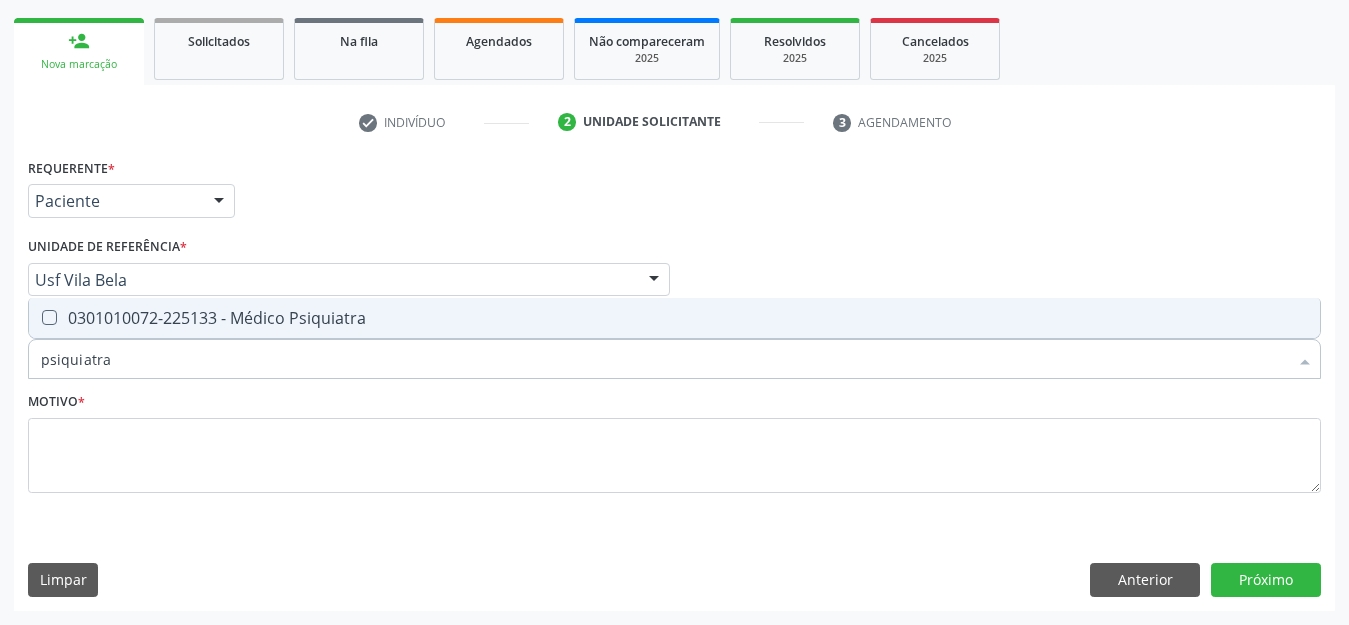 click on "0301010072-225133 - Médico Psiquiatra" at bounding box center [674, 318] 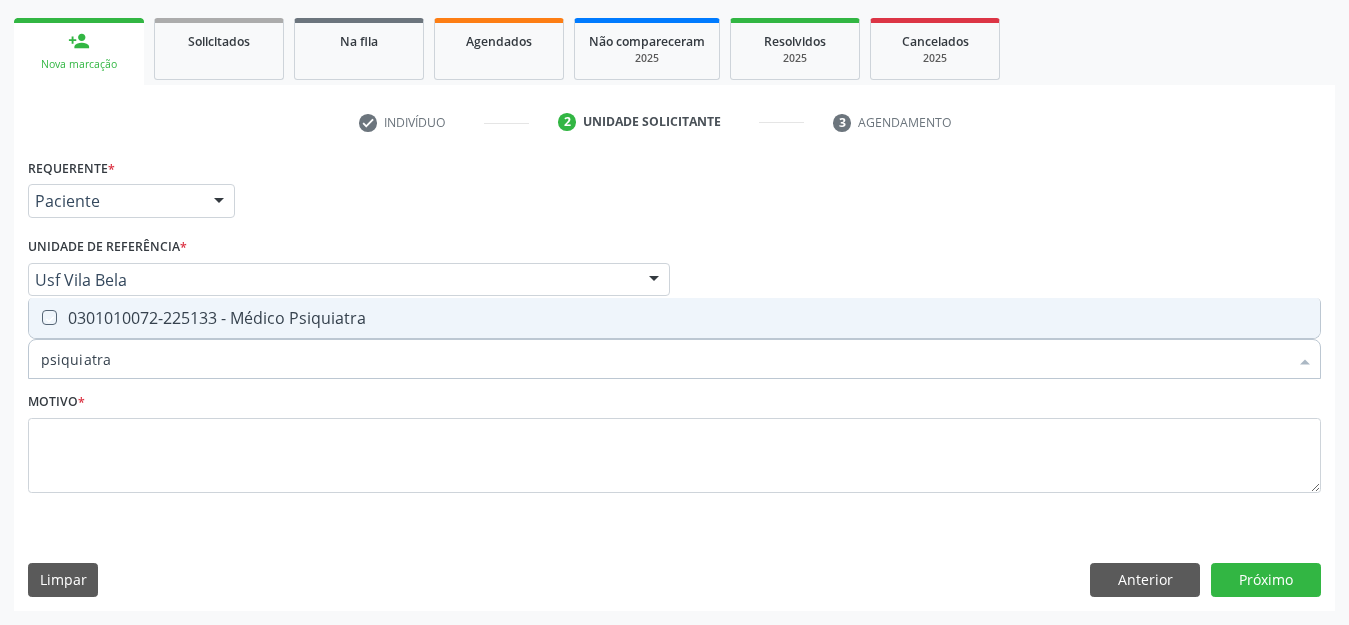 checkbox on "true" 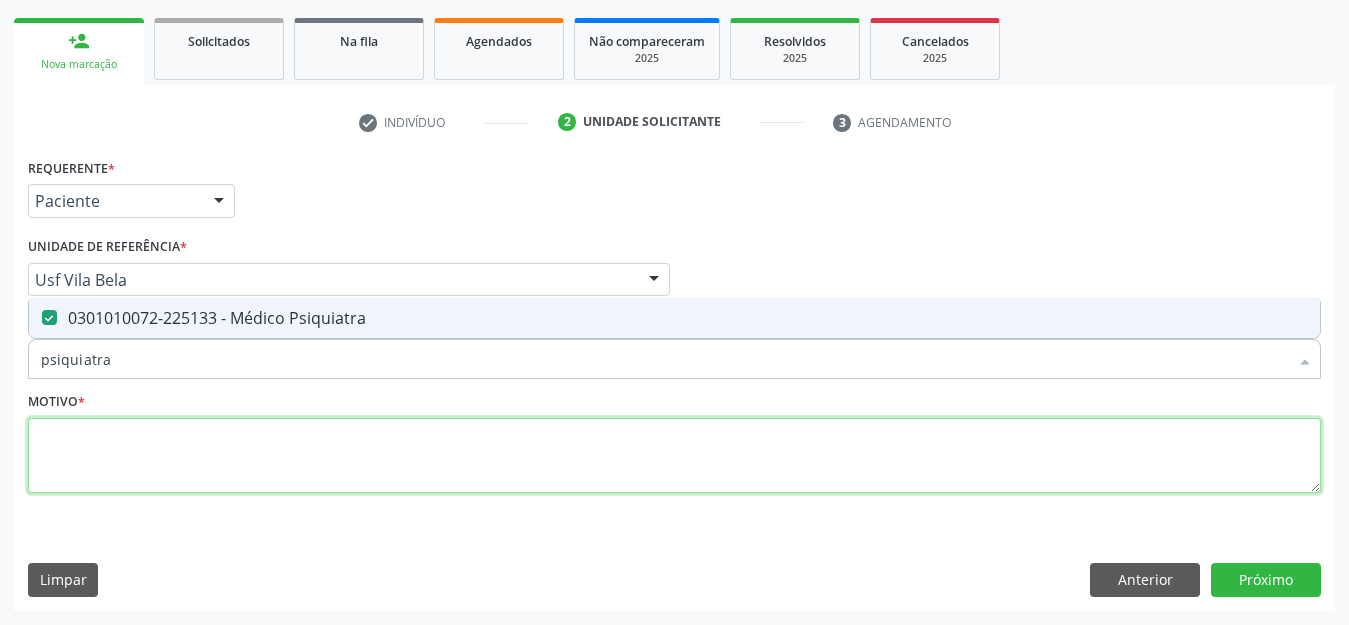 click at bounding box center (674, 456) 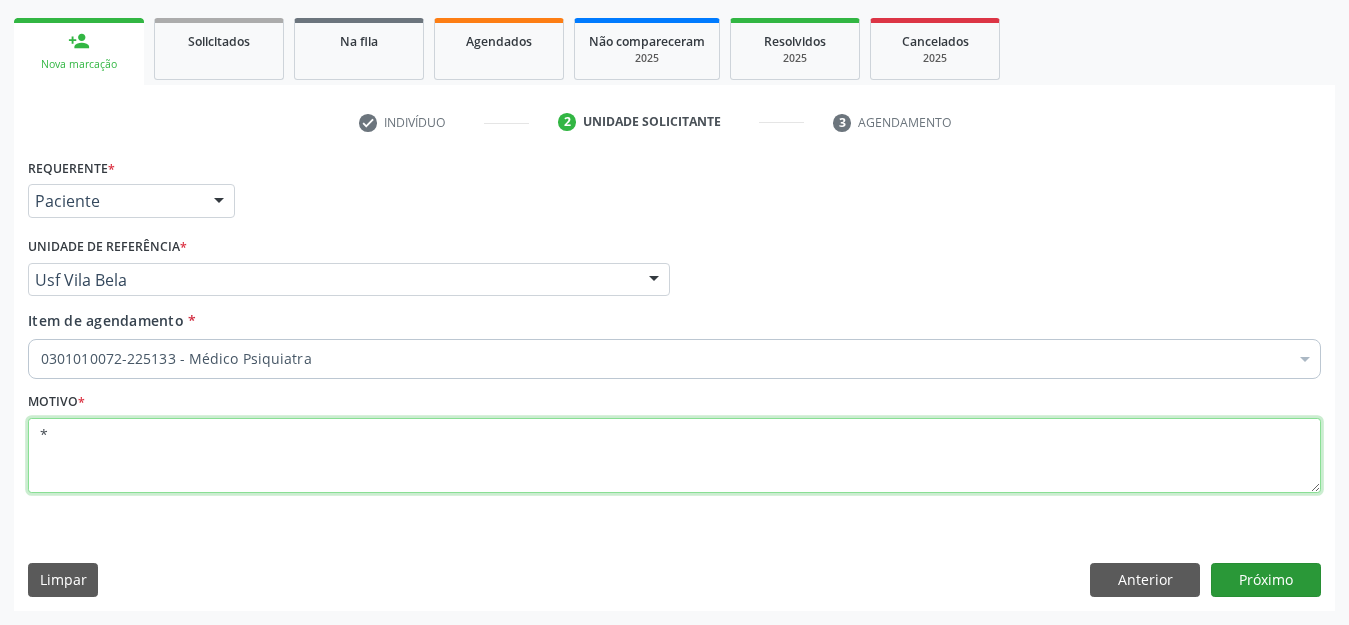 type on "*" 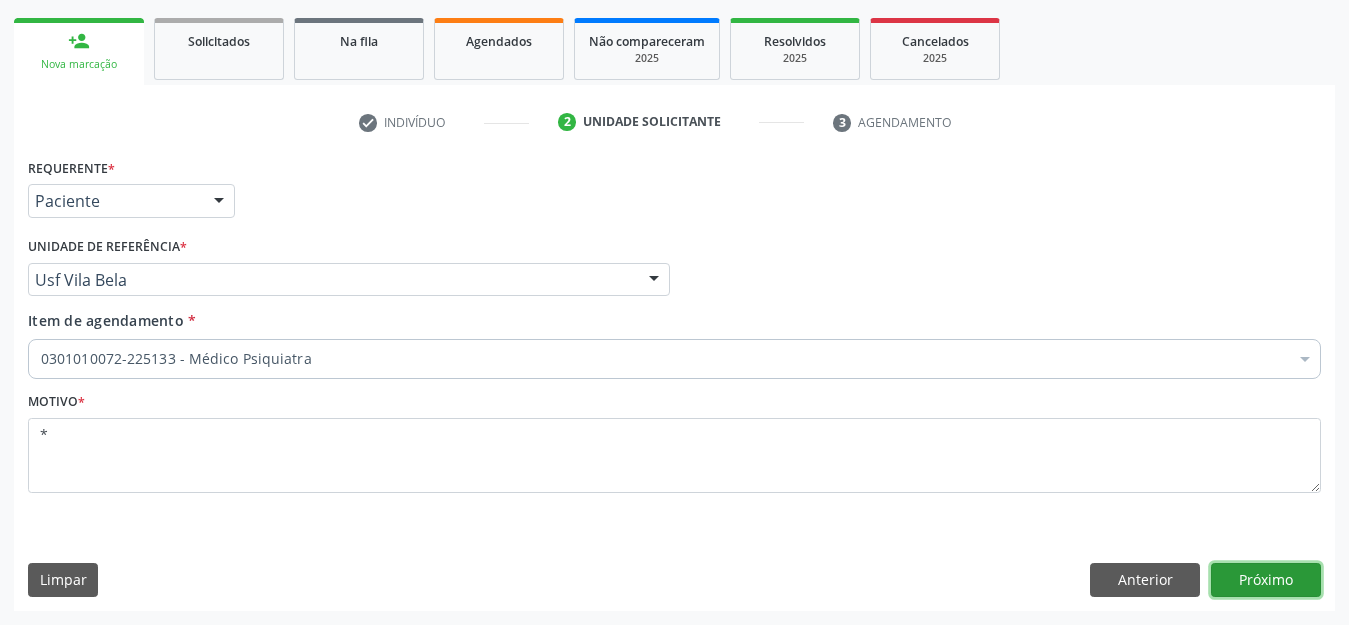 click on "Próximo" at bounding box center [1266, 580] 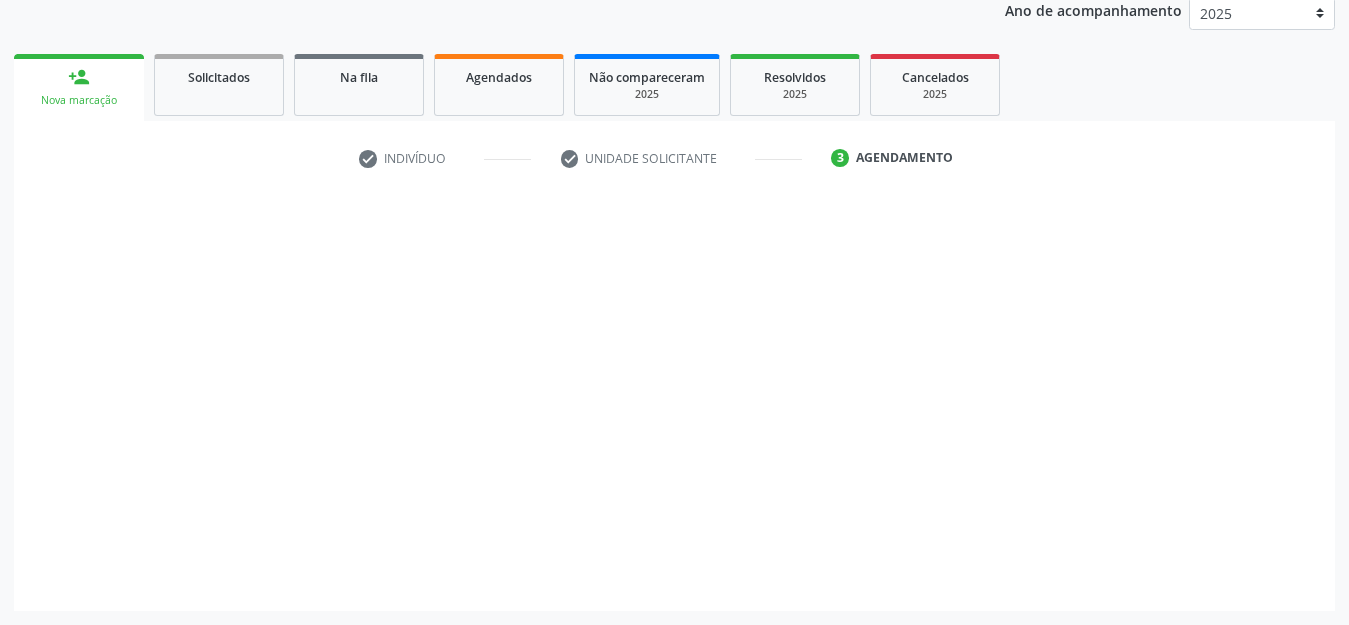 scroll, scrollTop: 245, scrollLeft: 0, axis: vertical 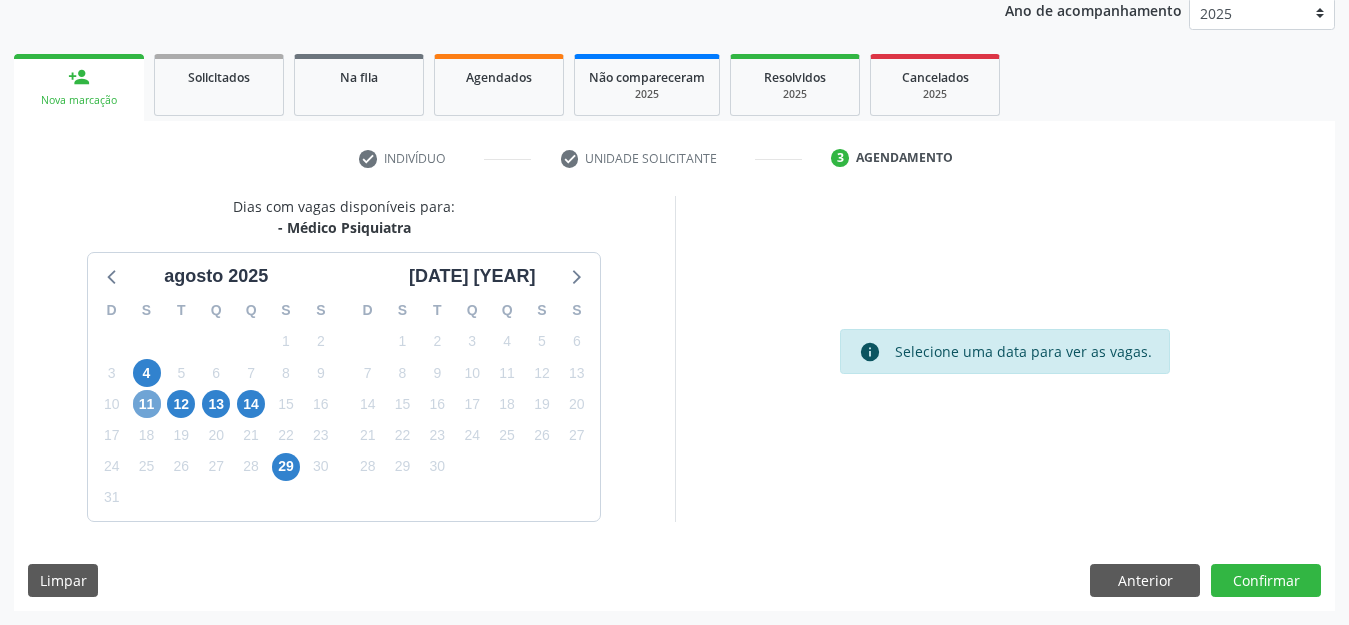 click on "11" at bounding box center (147, 404) 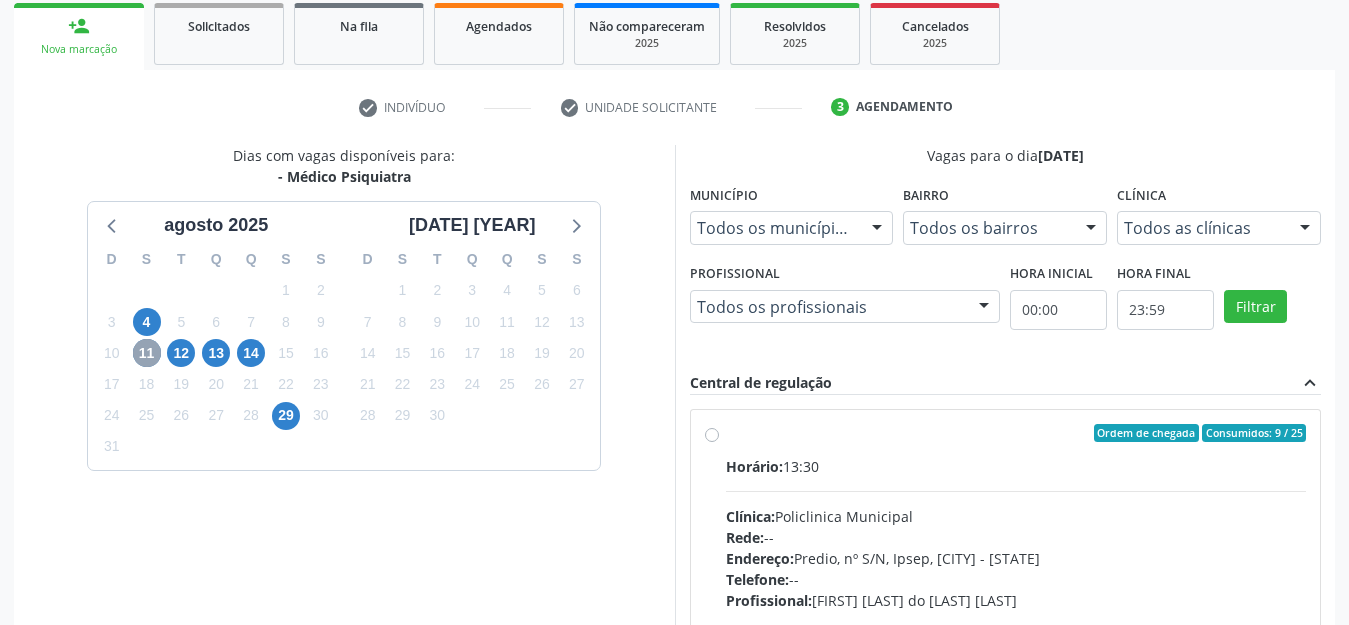 scroll, scrollTop: 347, scrollLeft: 0, axis: vertical 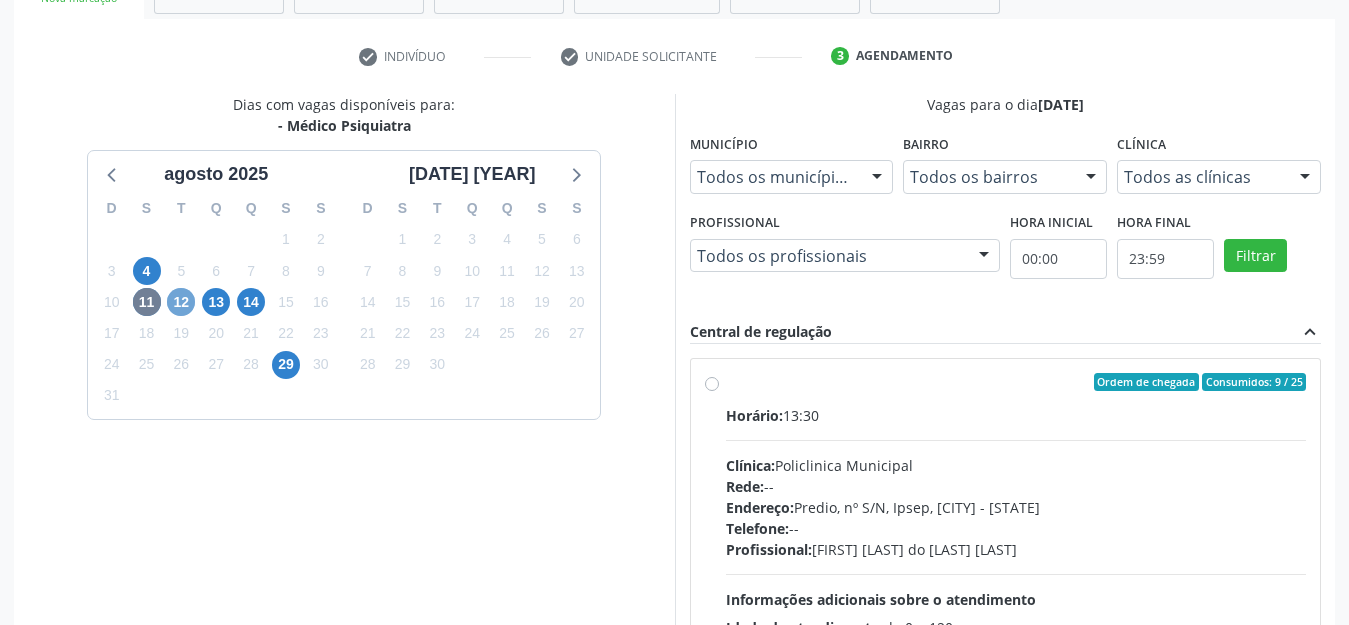 click on "12" at bounding box center (181, 302) 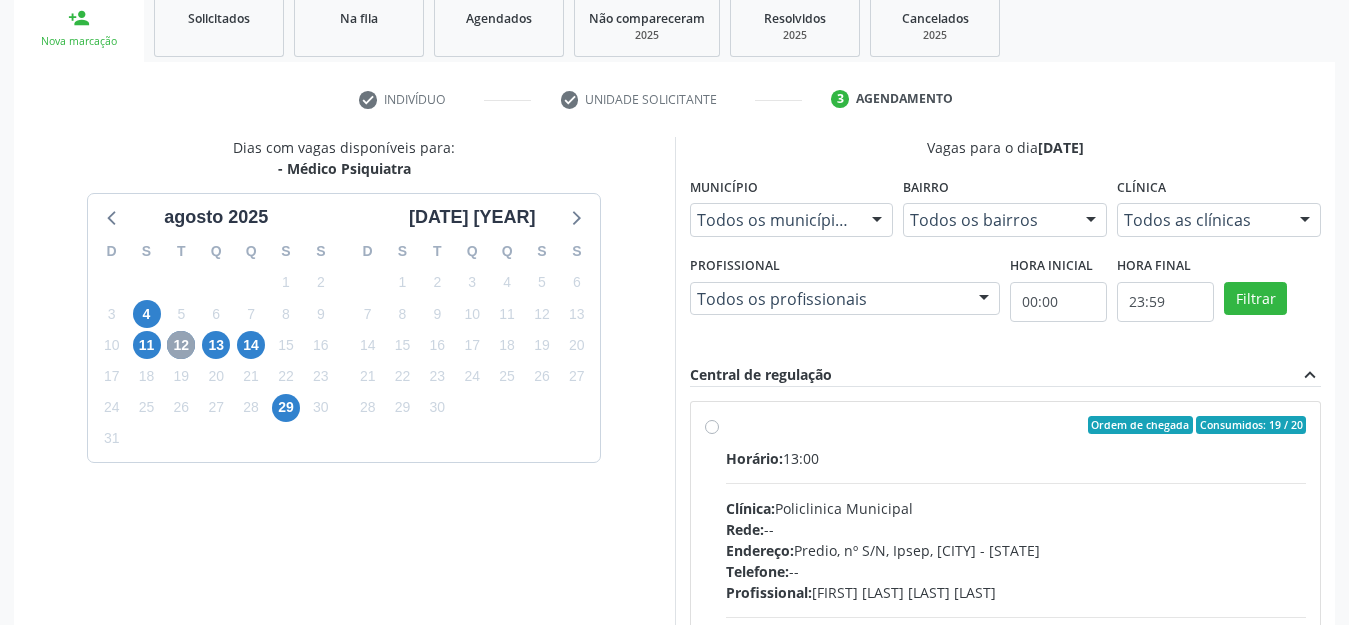 scroll, scrollTop: 449, scrollLeft: 0, axis: vertical 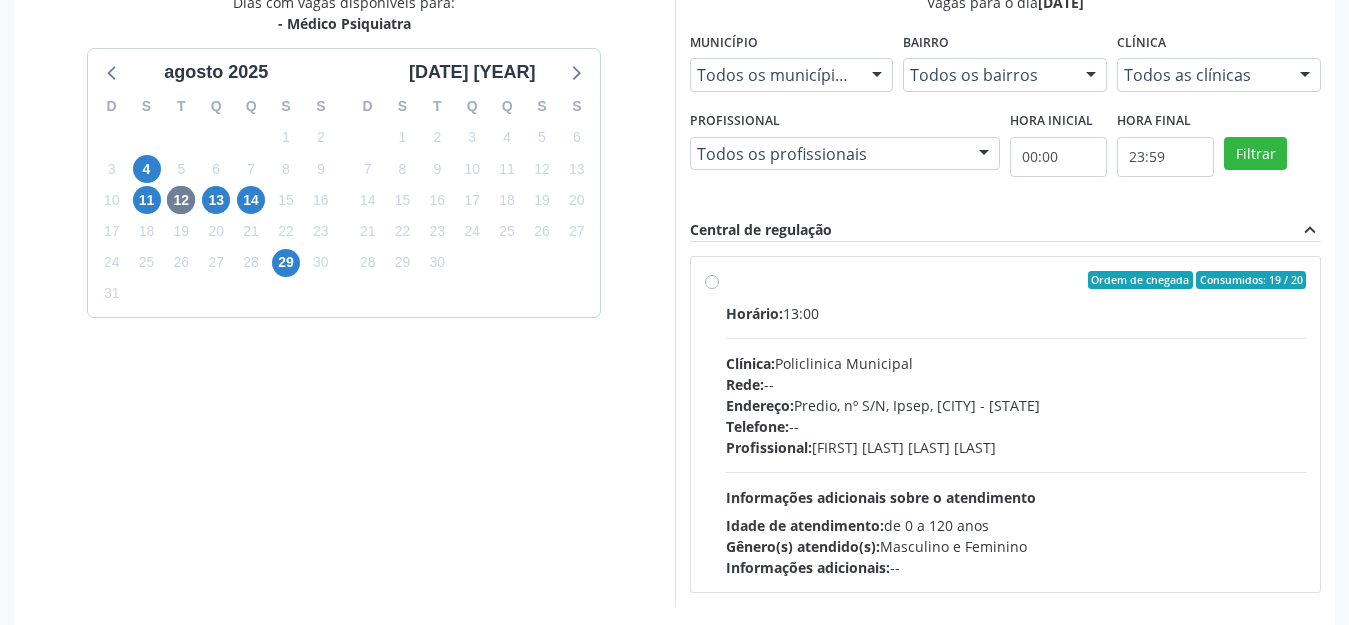 click on "Ordem de chegada
Consumidos: 19 / 20
Horário:   13:00
Clínica:  Policlinica Municipal
Rede:
--
Endereço:   Predio, nº S/N, Ipsep, Serra Talhada - PE
Telefone:   --
Profissional:
Maria Augusta Soares Sobreira Machado
Informações adicionais sobre o atendimento
Idade de atendimento:
de 0 a 120 anos
Gênero(s) atendido(s):
Masculino e Feminino
Informações adicionais:
--" at bounding box center (1016, 424) 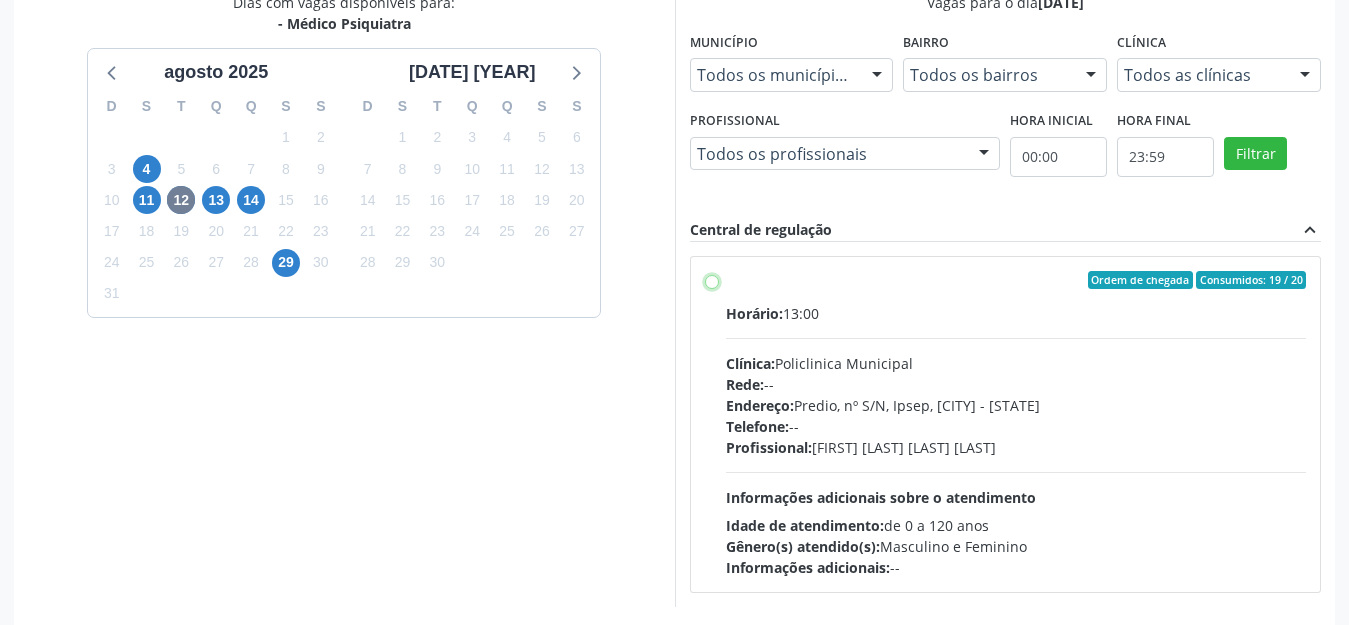 click on "Ordem de chegada
Consumidos: 19 / 20
Horário:   13:00
Clínica:  Policlinica Municipal
Rede:
--
Endereço:   Predio, nº S/N, Ipsep, Serra Talhada - PE
Telefone:   --
Profissional:
Maria Augusta Soares Sobreira Machado
Informações adicionais sobre o atendimento
Idade de atendimento:
de 0 a 120 anos
Gênero(s) atendido(s):
Masculino e Feminino
Informações adicionais:
--" at bounding box center [712, 280] 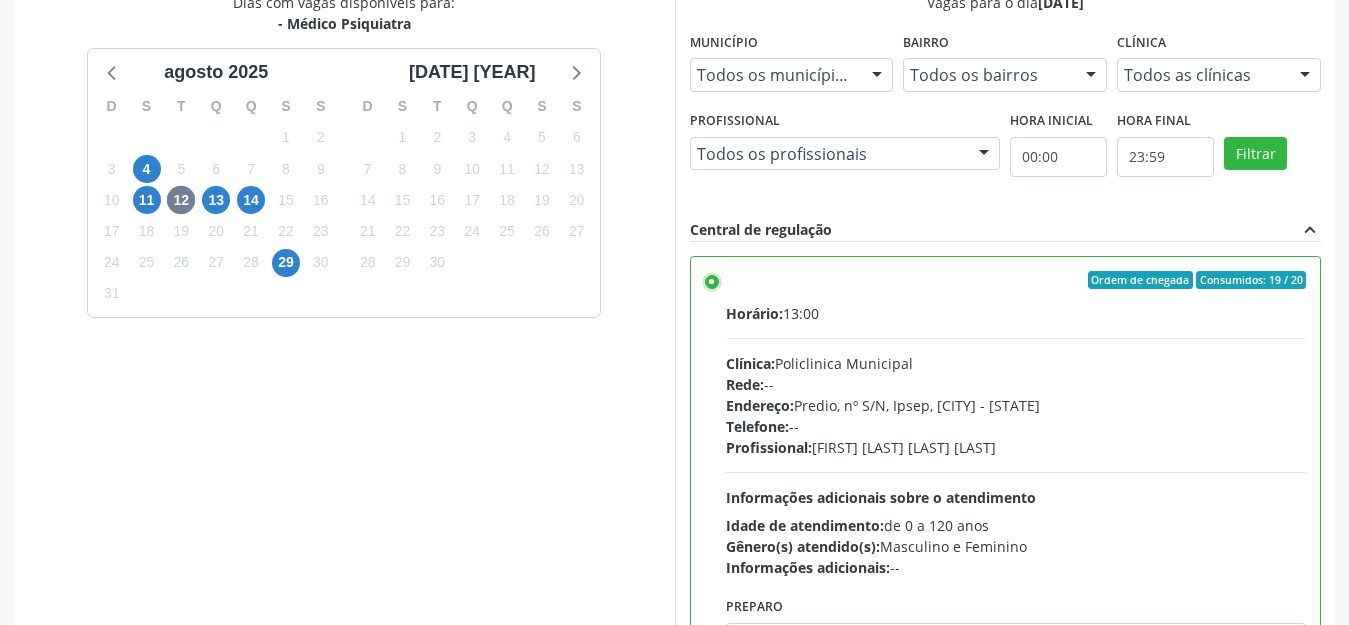 scroll, scrollTop: 100, scrollLeft: 0, axis: vertical 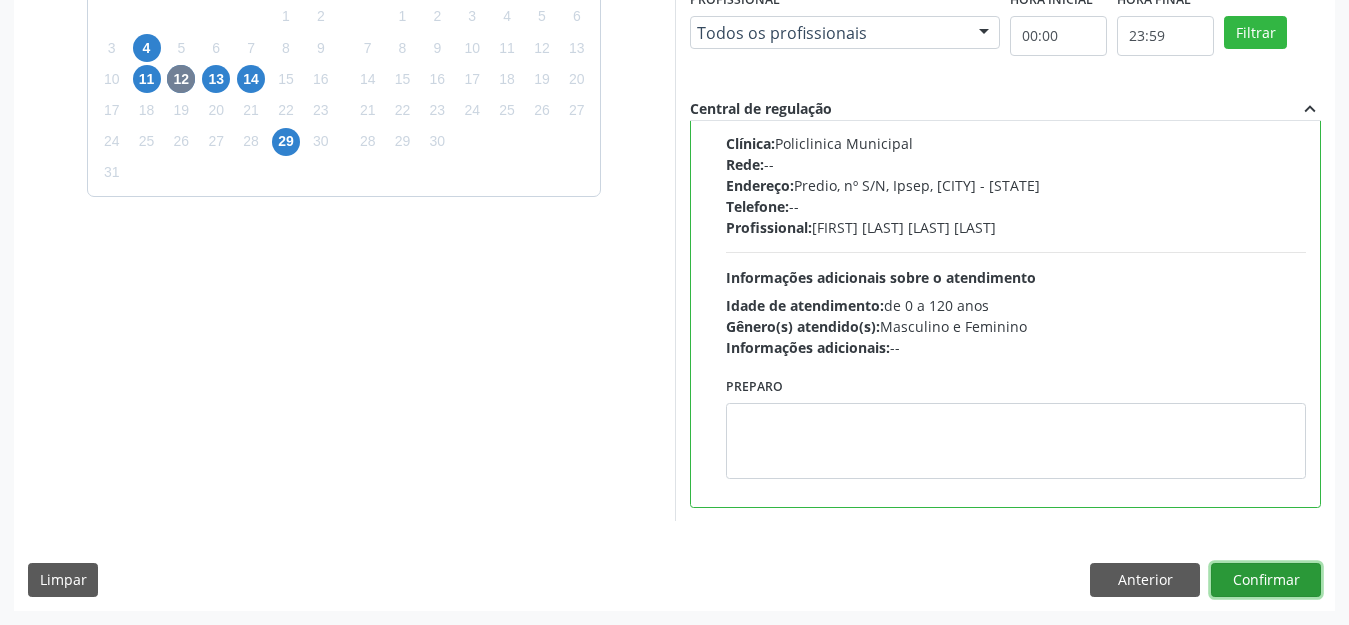click on "Confirmar" at bounding box center (1266, 580) 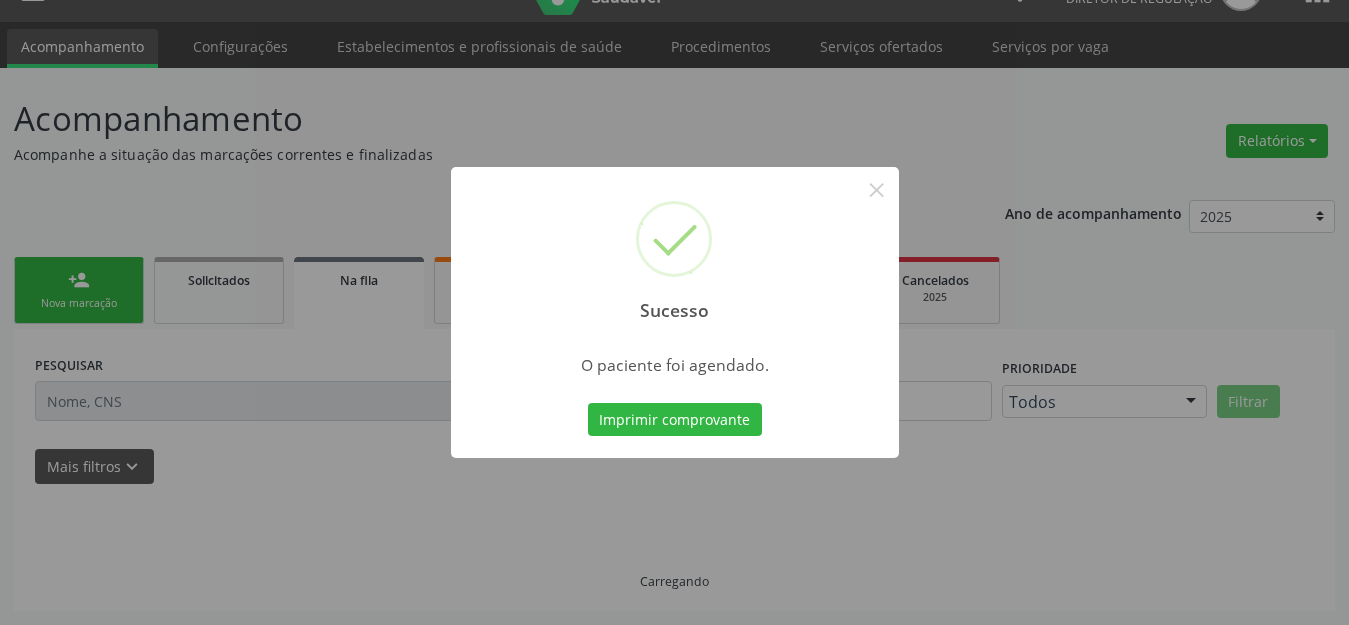 scroll, scrollTop: 42, scrollLeft: 0, axis: vertical 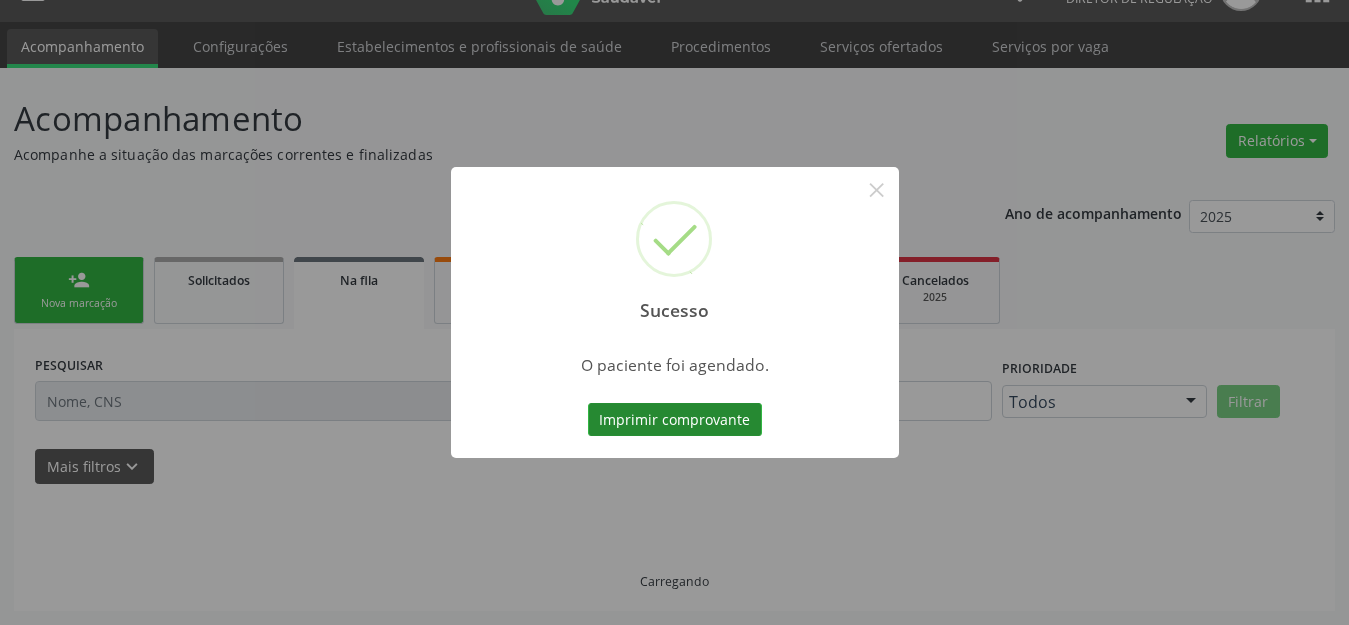 click on "Imprimir comprovante" at bounding box center [675, 420] 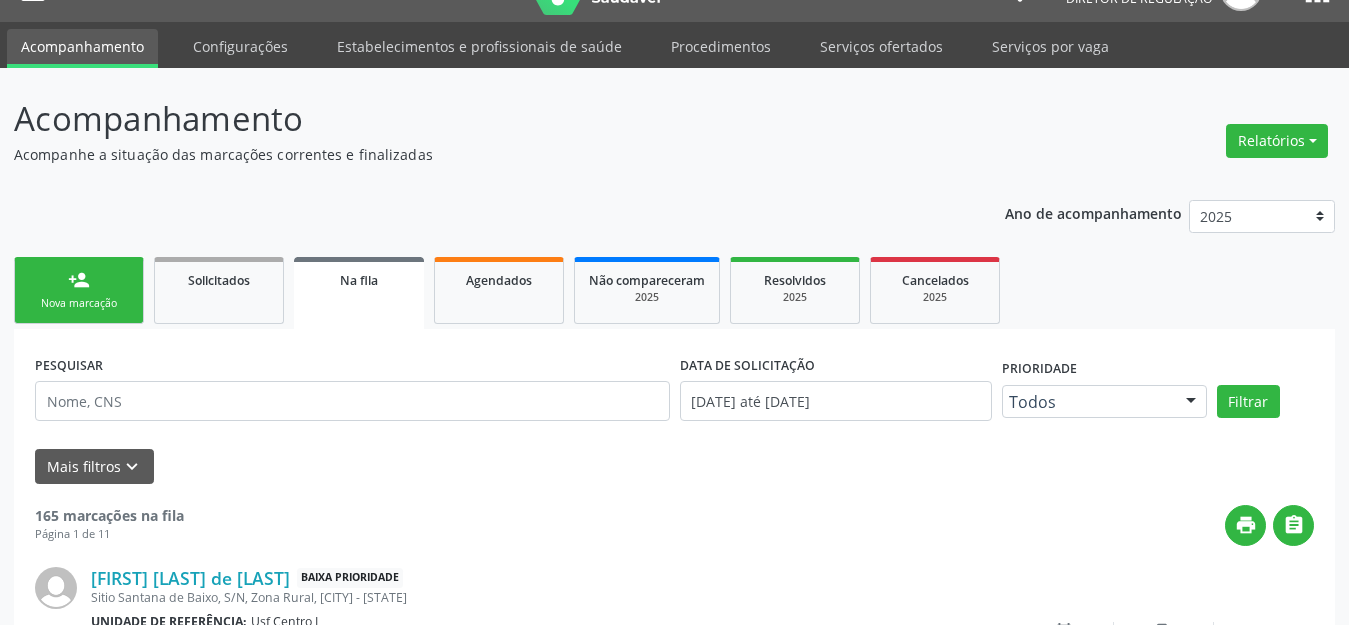 click on "person_add
Nova marcação" at bounding box center (79, 290) 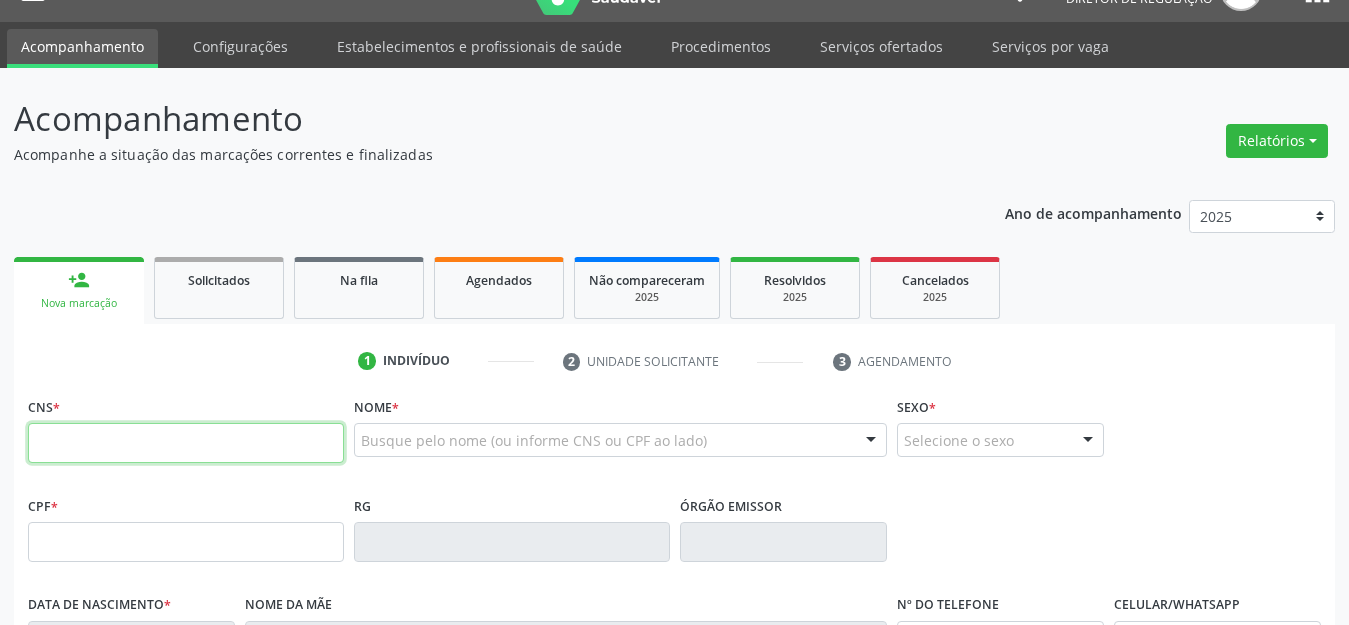 click at bounding box center (186, 443) 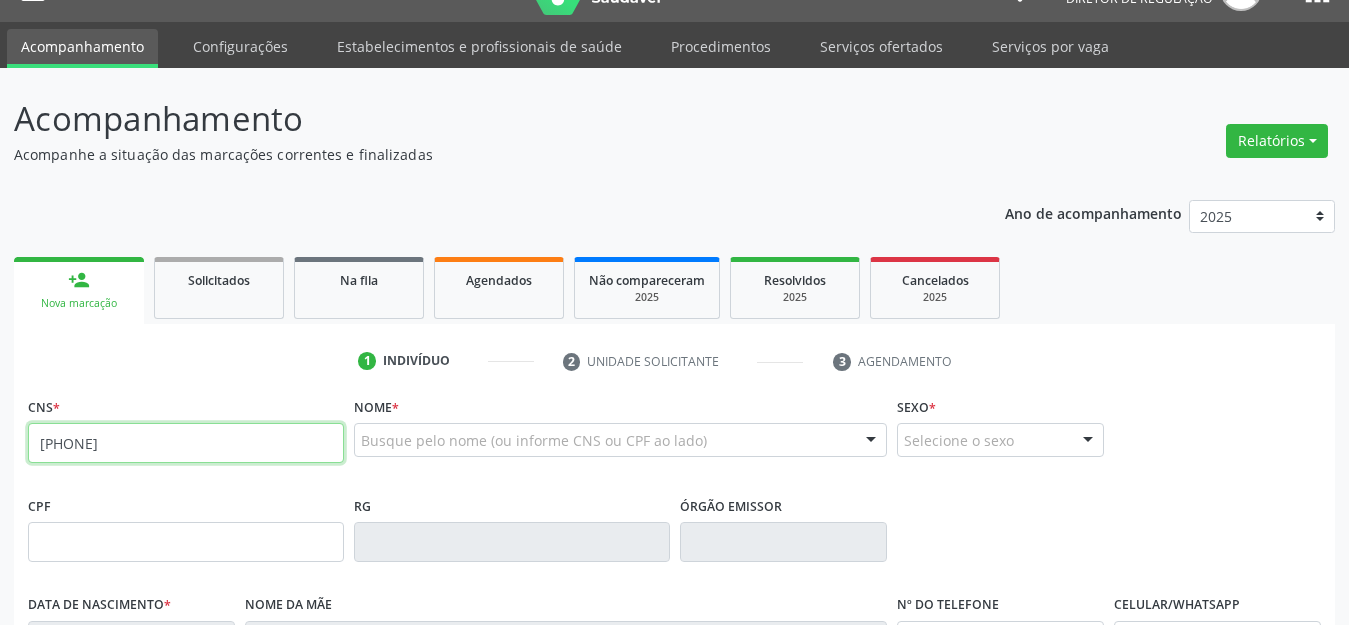type on "700 2099 1399 9025" 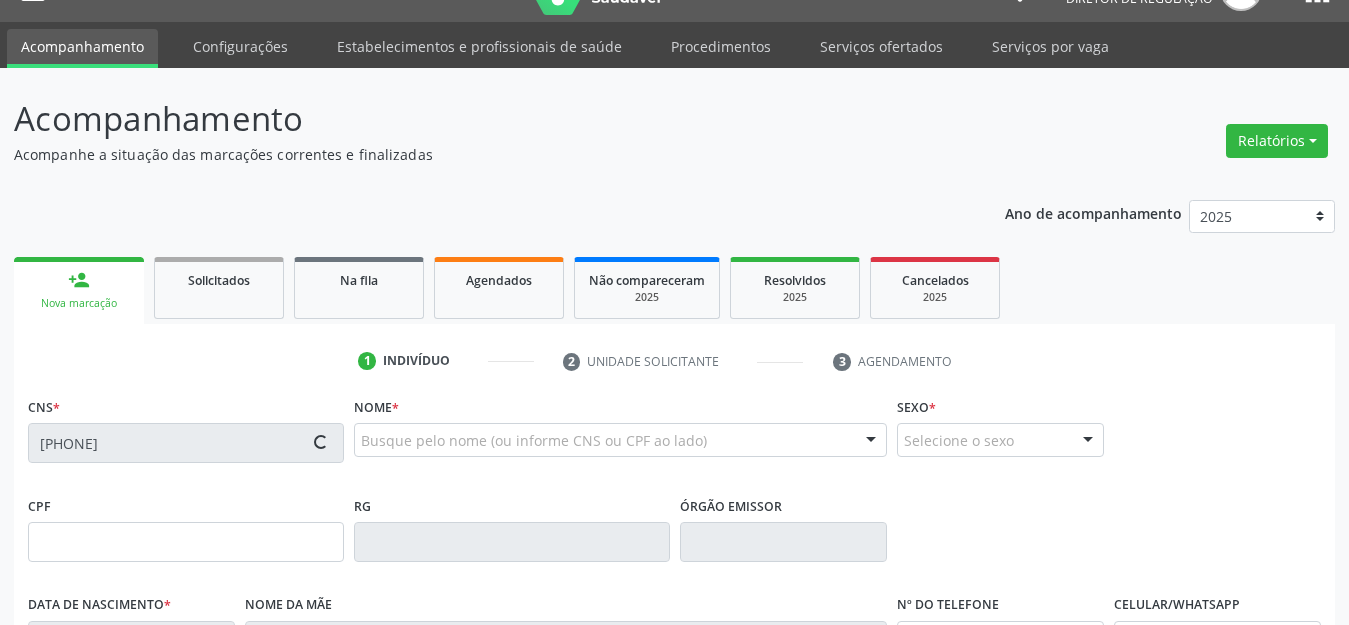 type on "137.501.464-11" 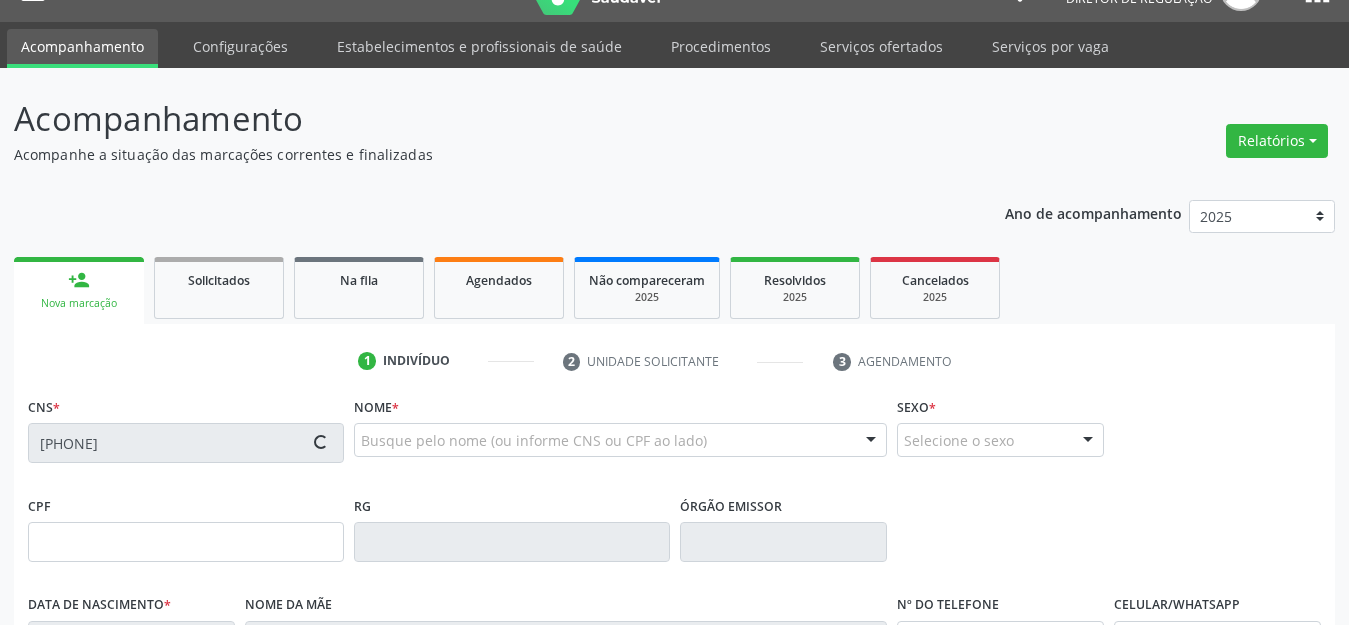 type on "02/08/2014" 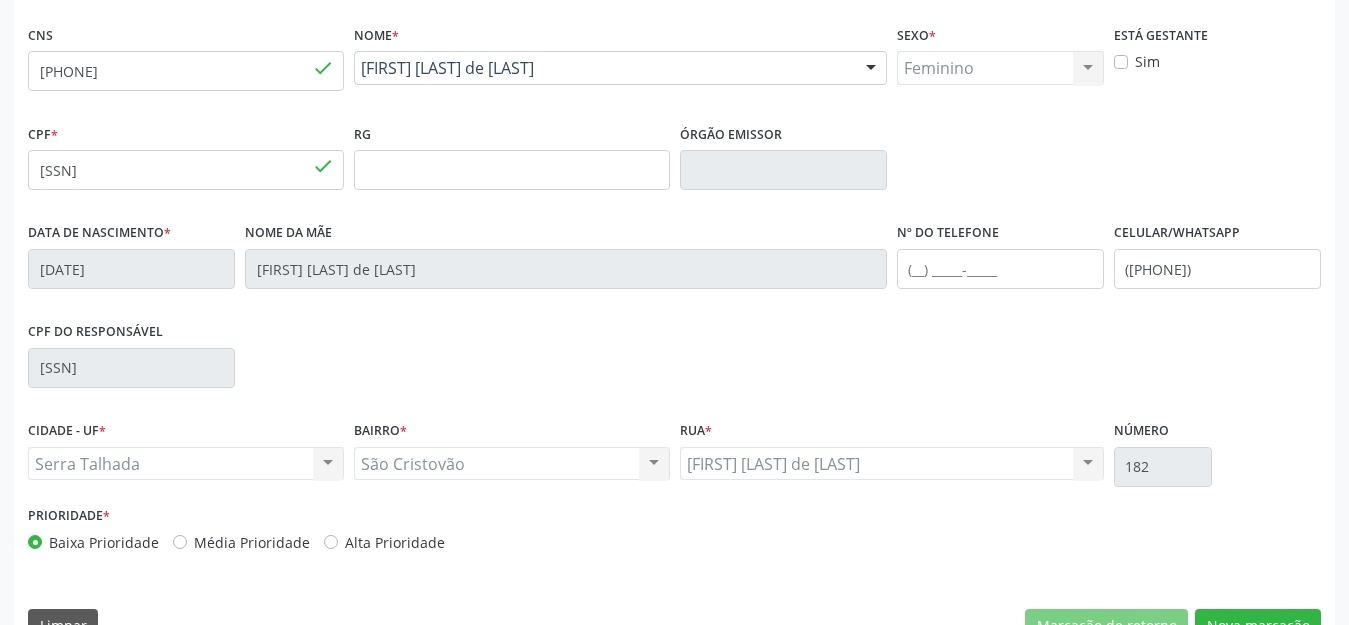 scroll, scrollTop: 459, scrollLeft: 0, axis: vertical 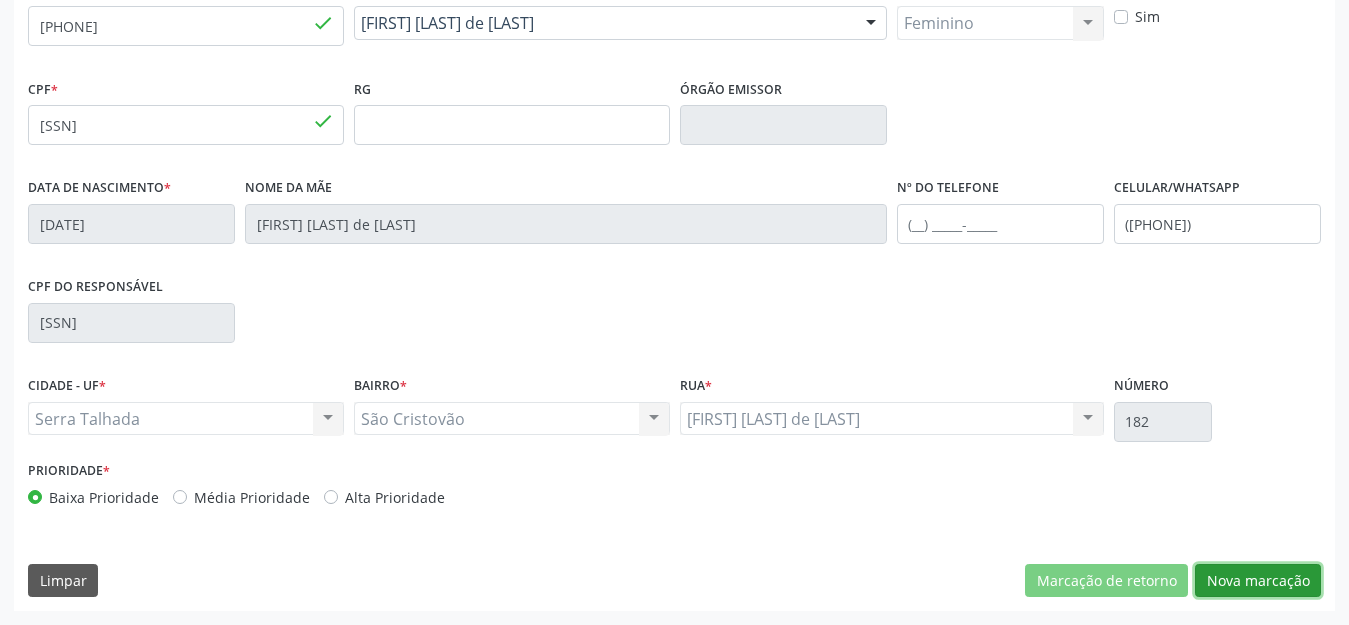 click on "Nova marcação" at bounding box center [1258, 581] 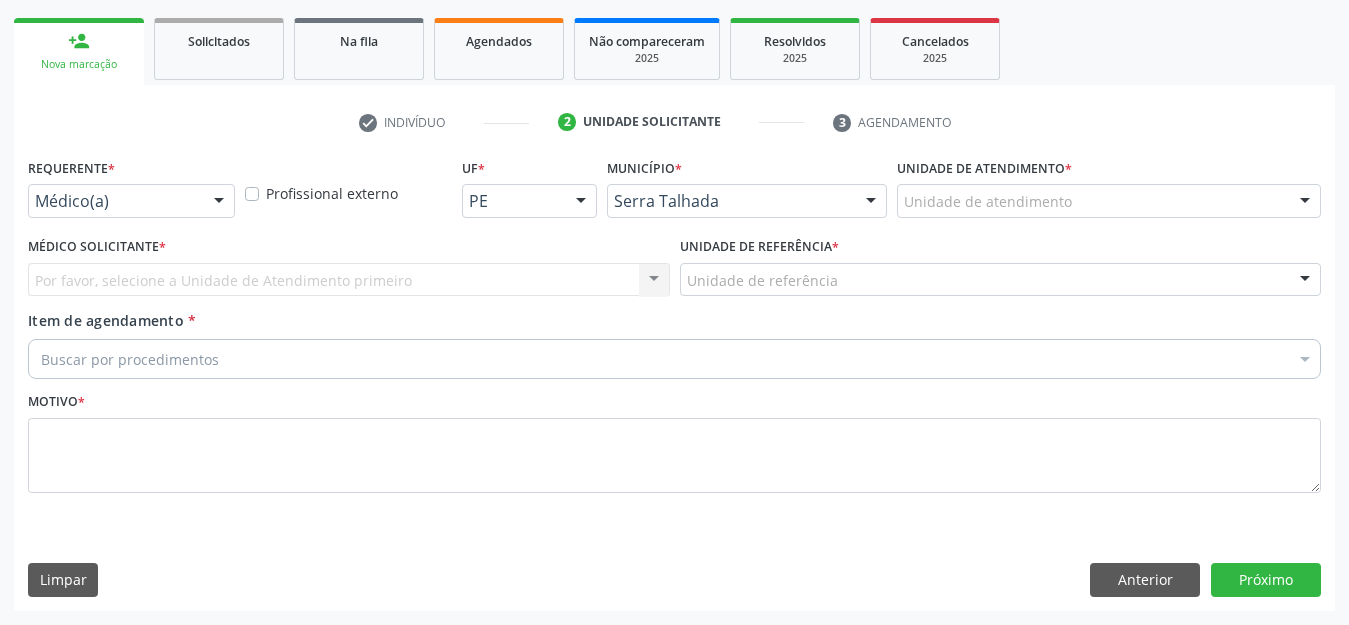 scroll, scrollTop: 281, scrollLeft: 0, axis: vertical 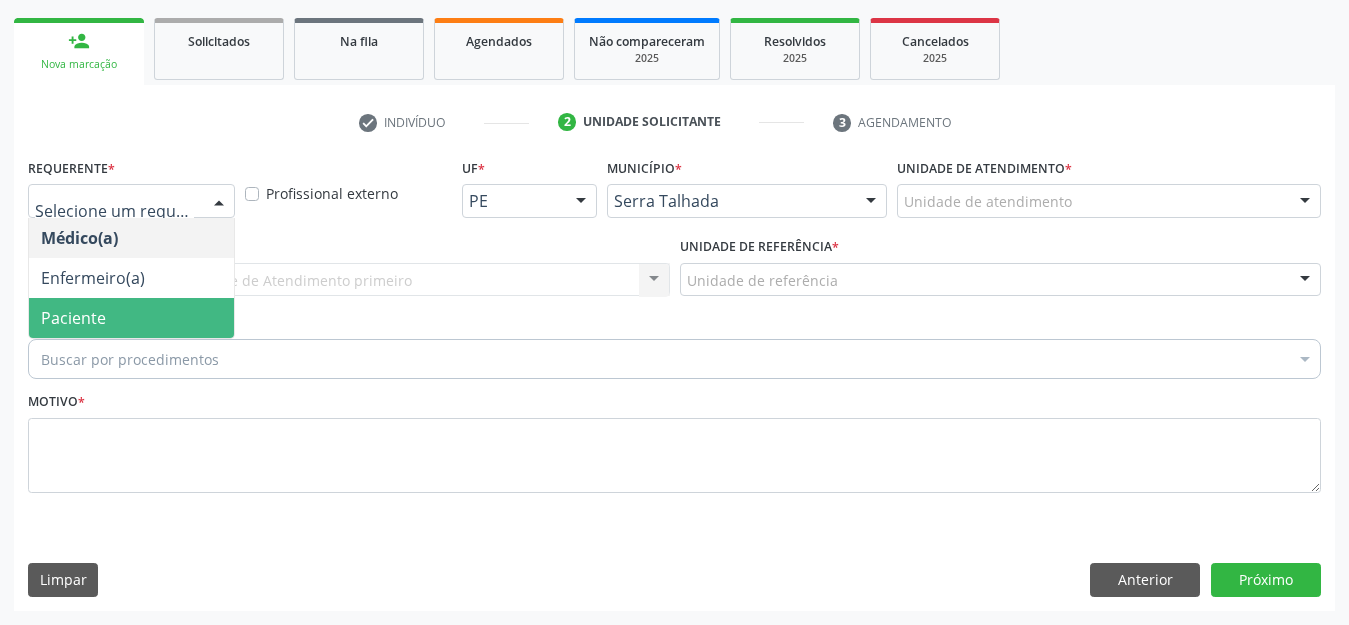 click on "Paciente" at bounding box center [131, 318] 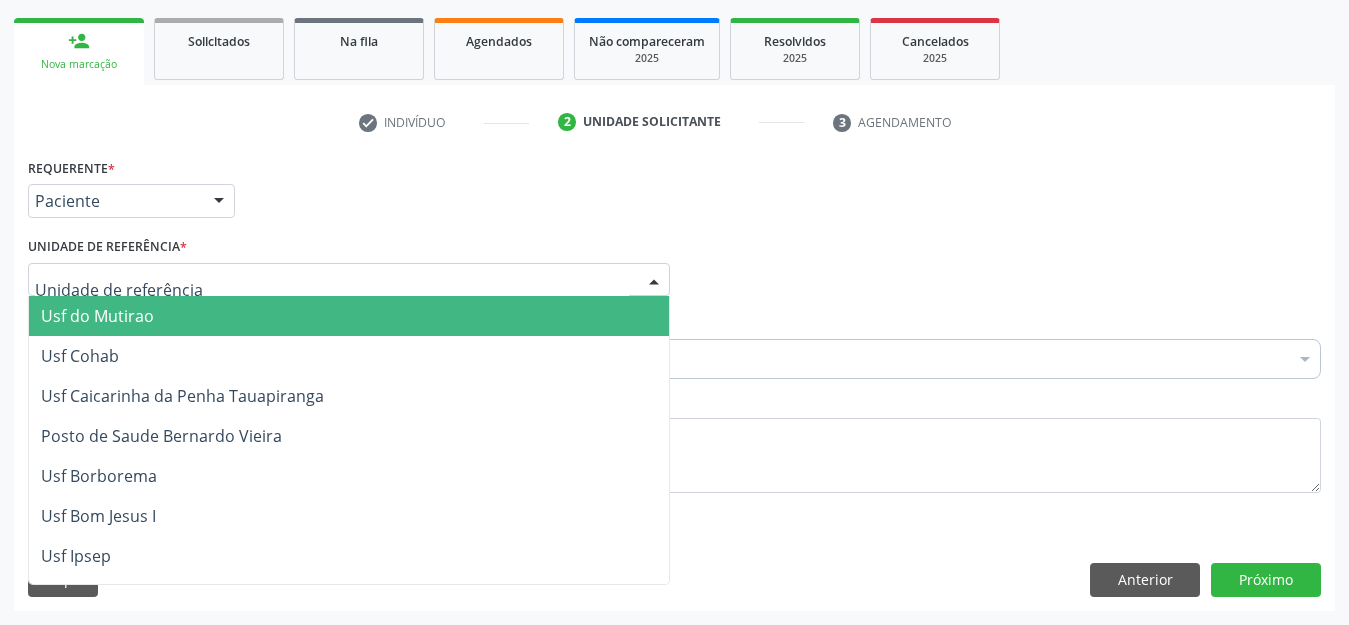 click at bounding box center (349, 280) 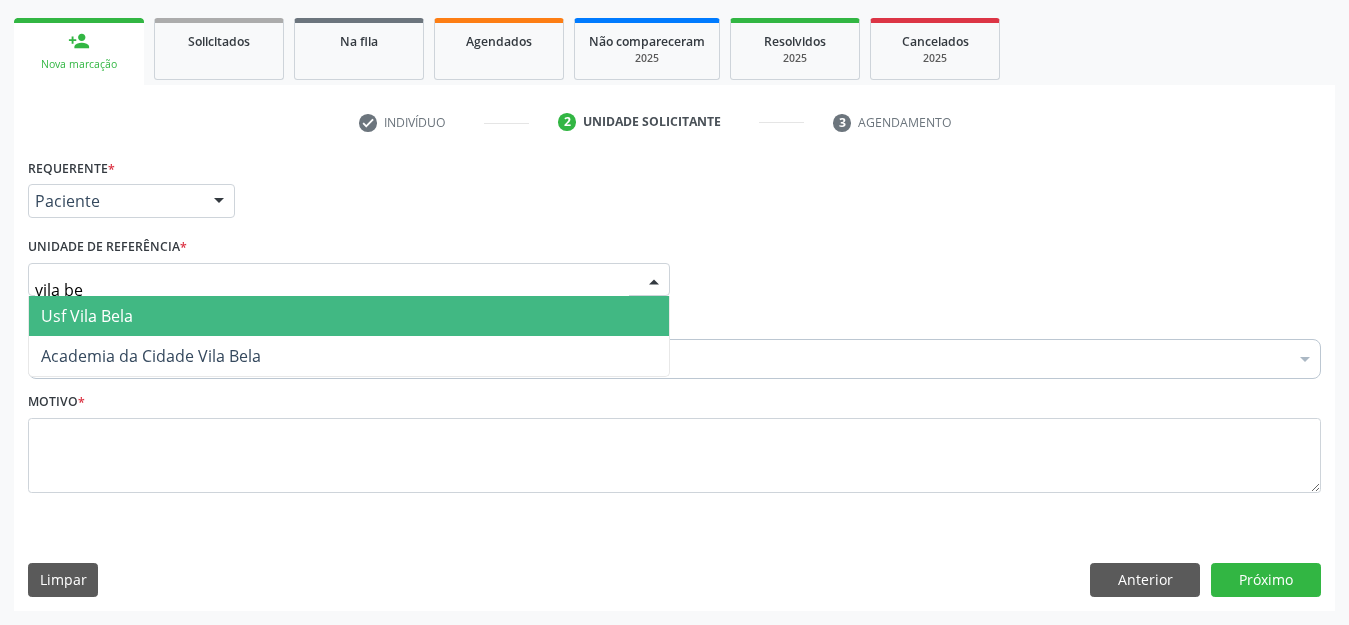 type on "vila [NAME]" 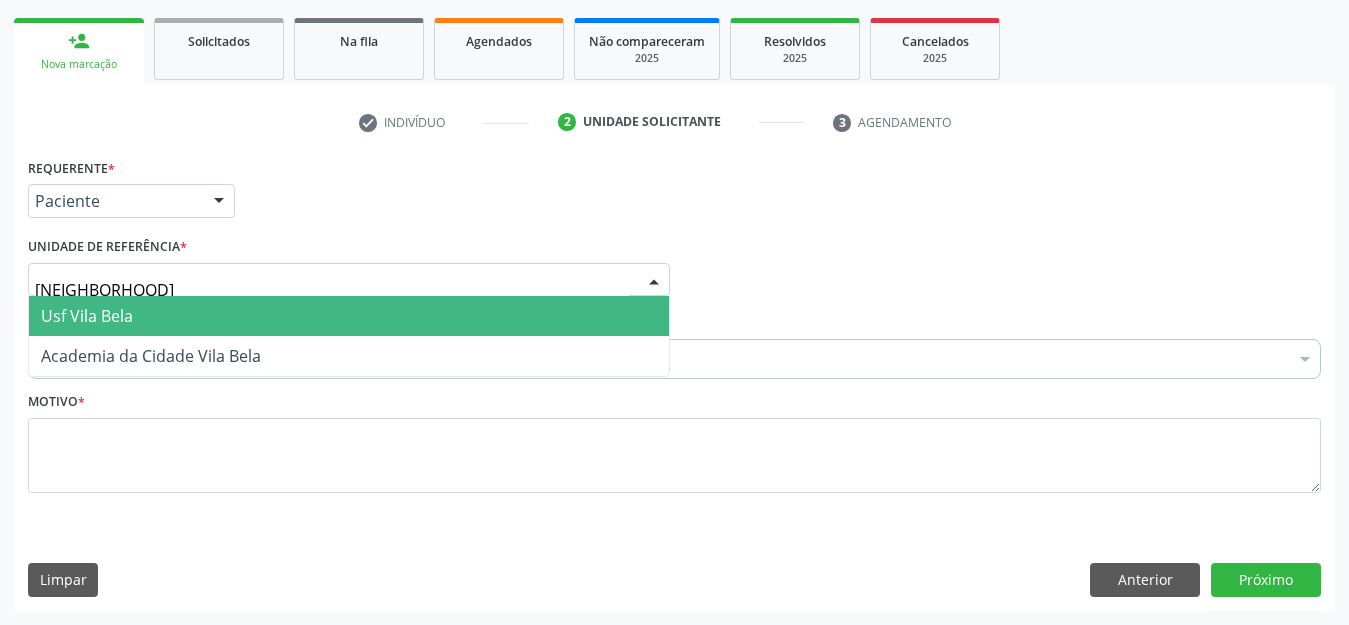 click on "Usf Vila Bela" at bounding box center (87, 316) 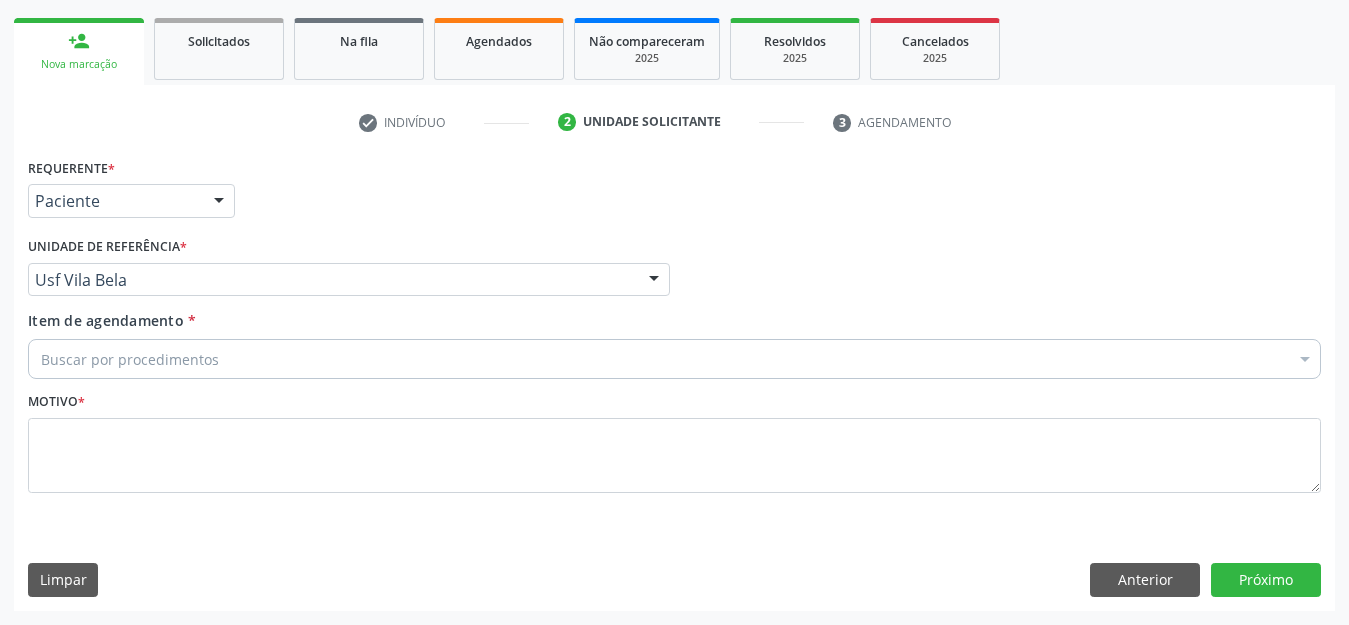 click on "Buscar por procedimentos" at bounding box center (674, 359) 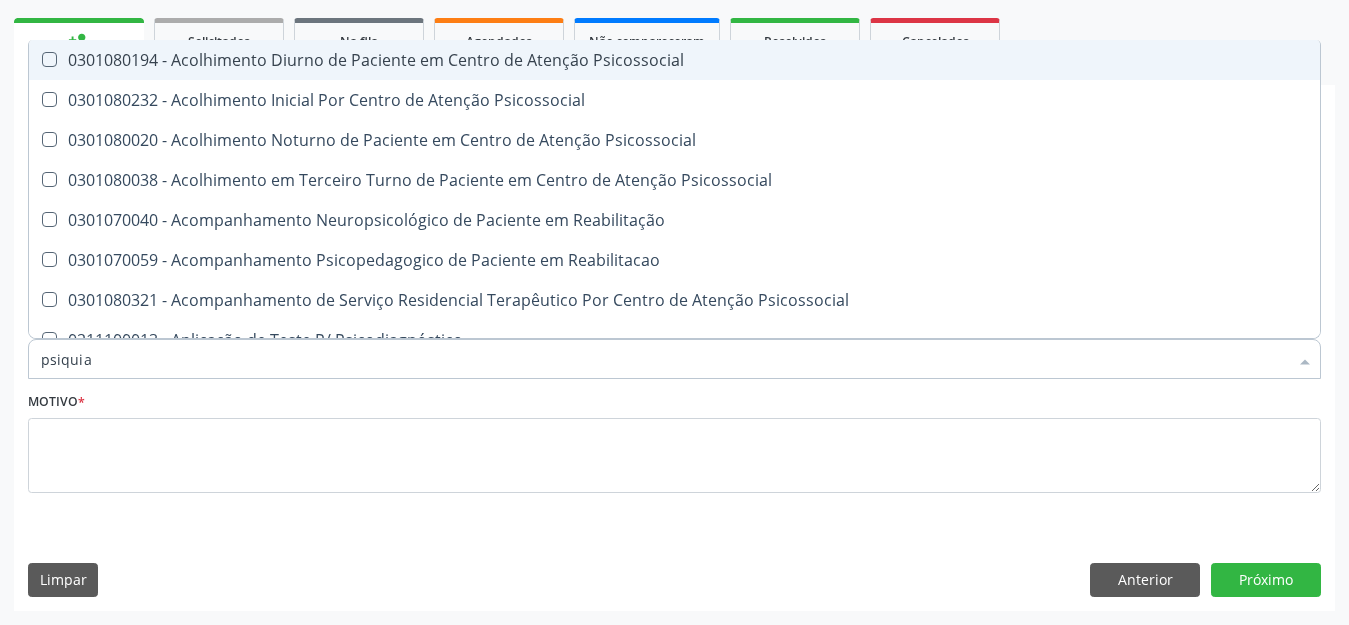 type on "psiquiat" 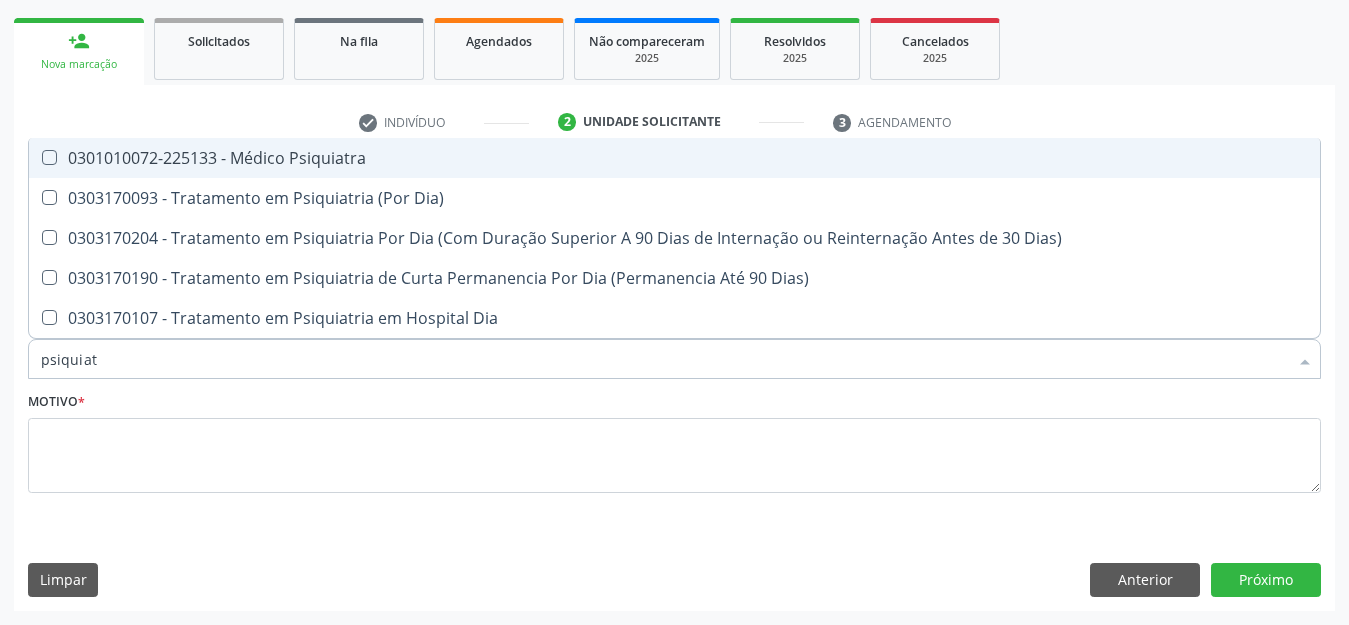 click on "0301010072-225133 - Médico Psiquiatra" at bounding box center [674, 158] 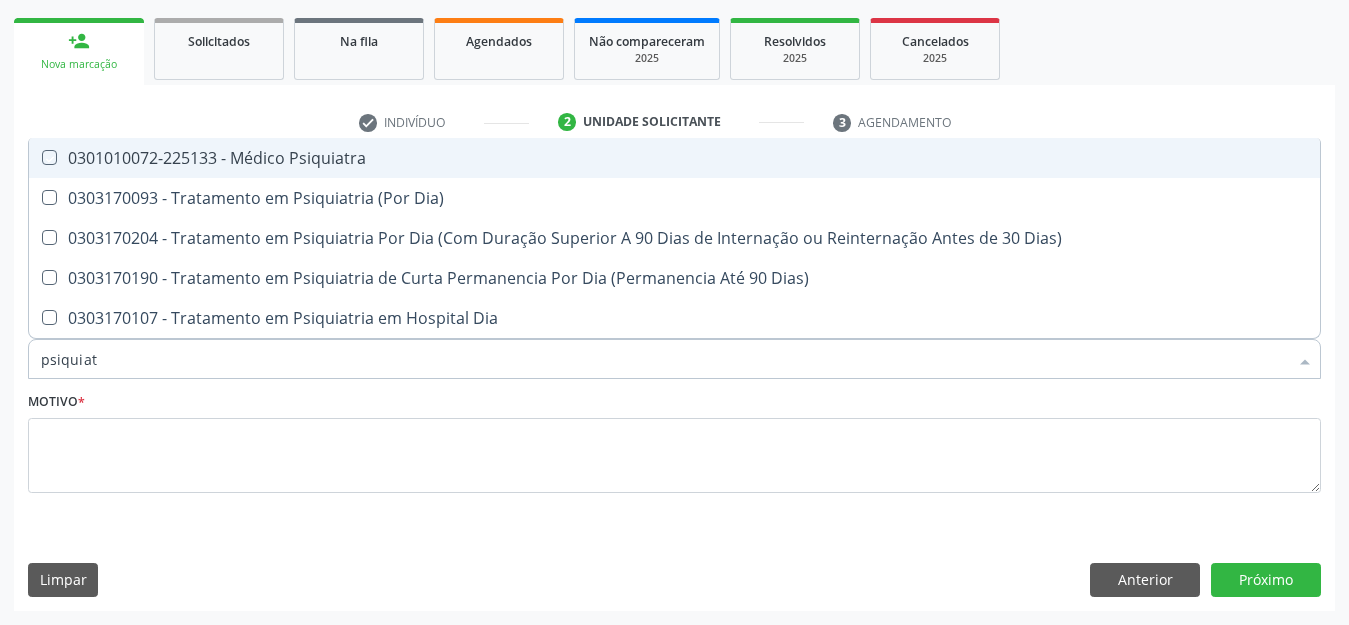 checkbox on "true" 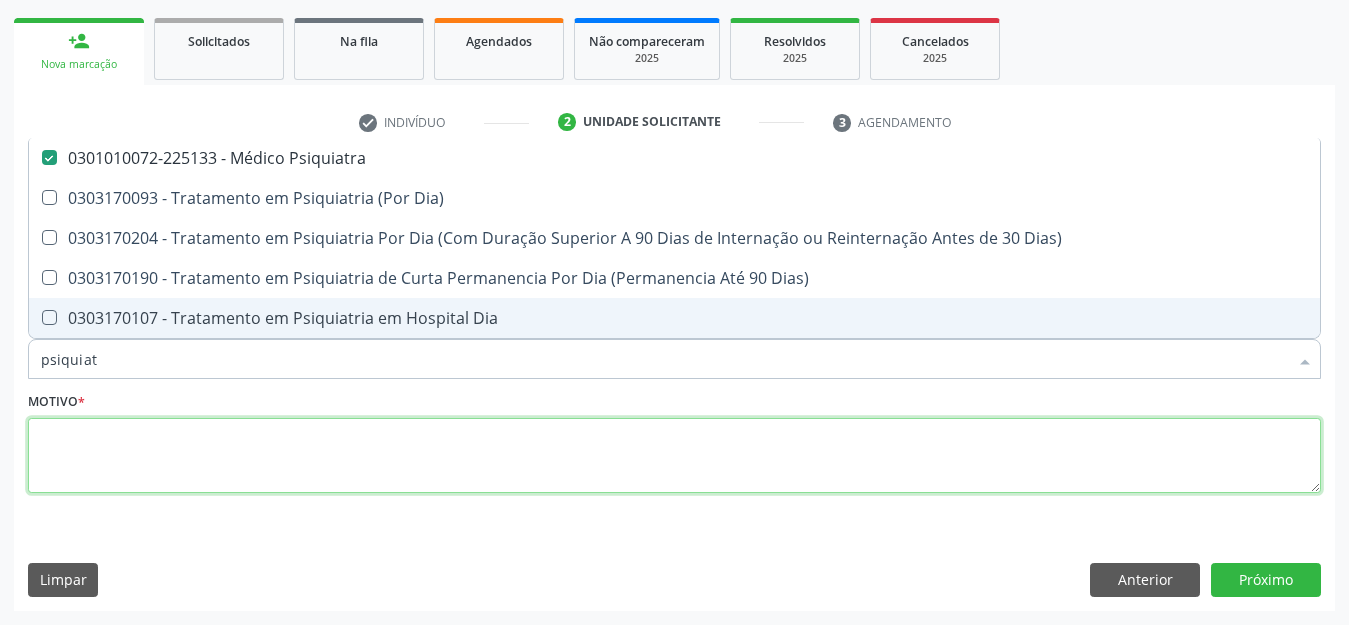 click at bounding box center [674, 456] 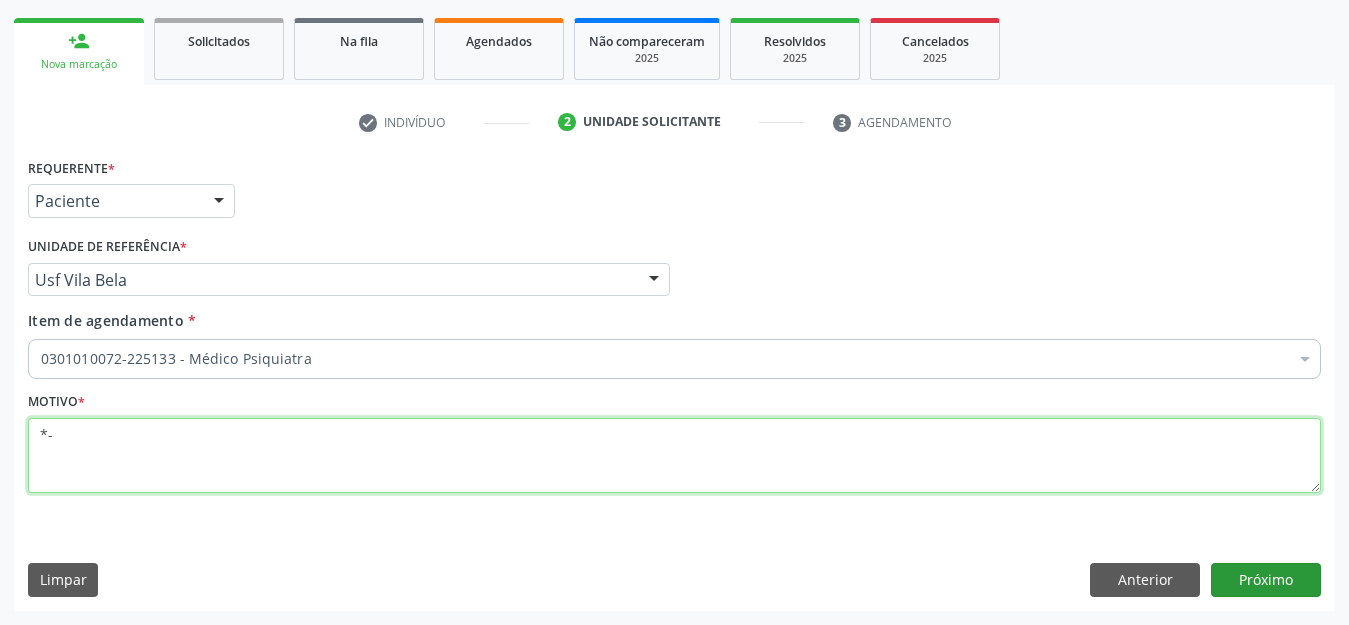 type on "*-" 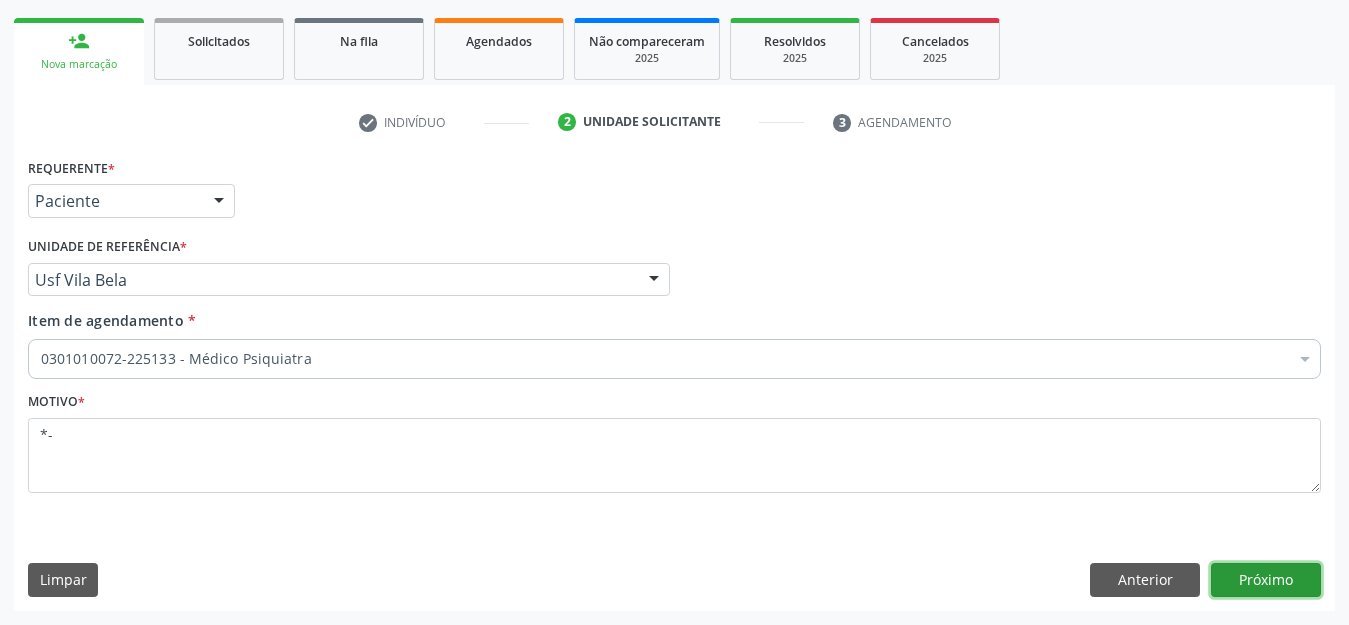 click on "Próximo" at bounding box center [1266, 580] 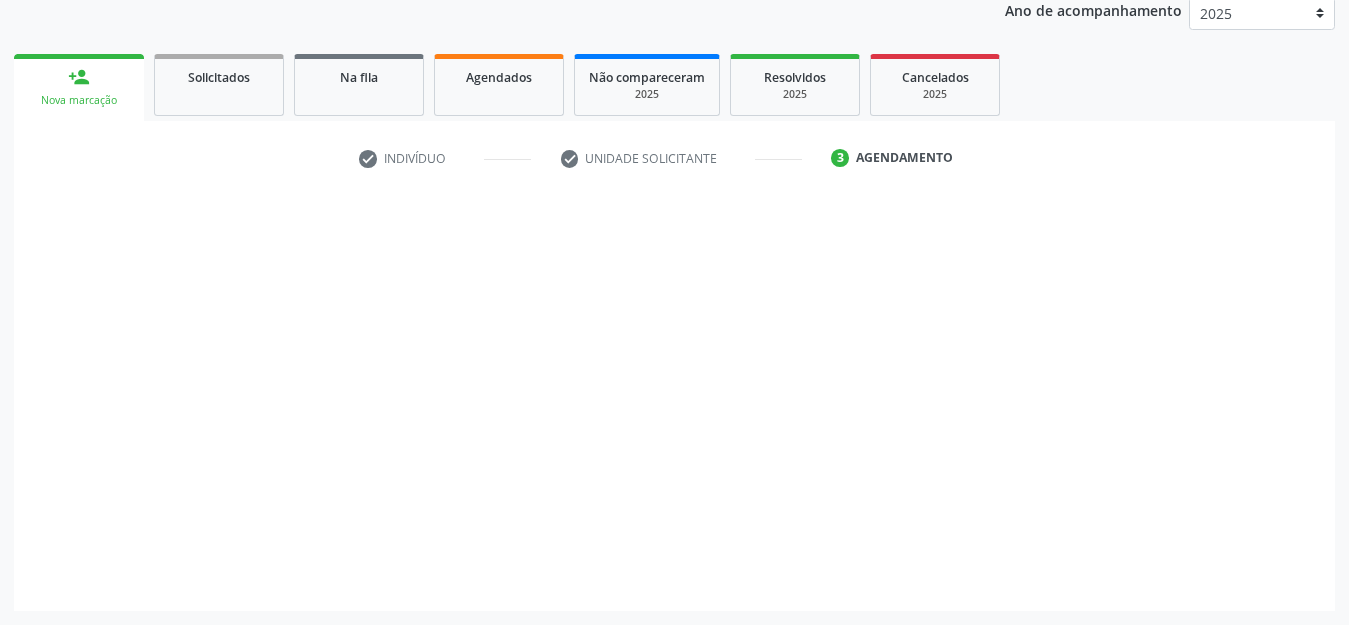 scroll, scrollTop: 245, scrollLeft: 0, axis: vertical 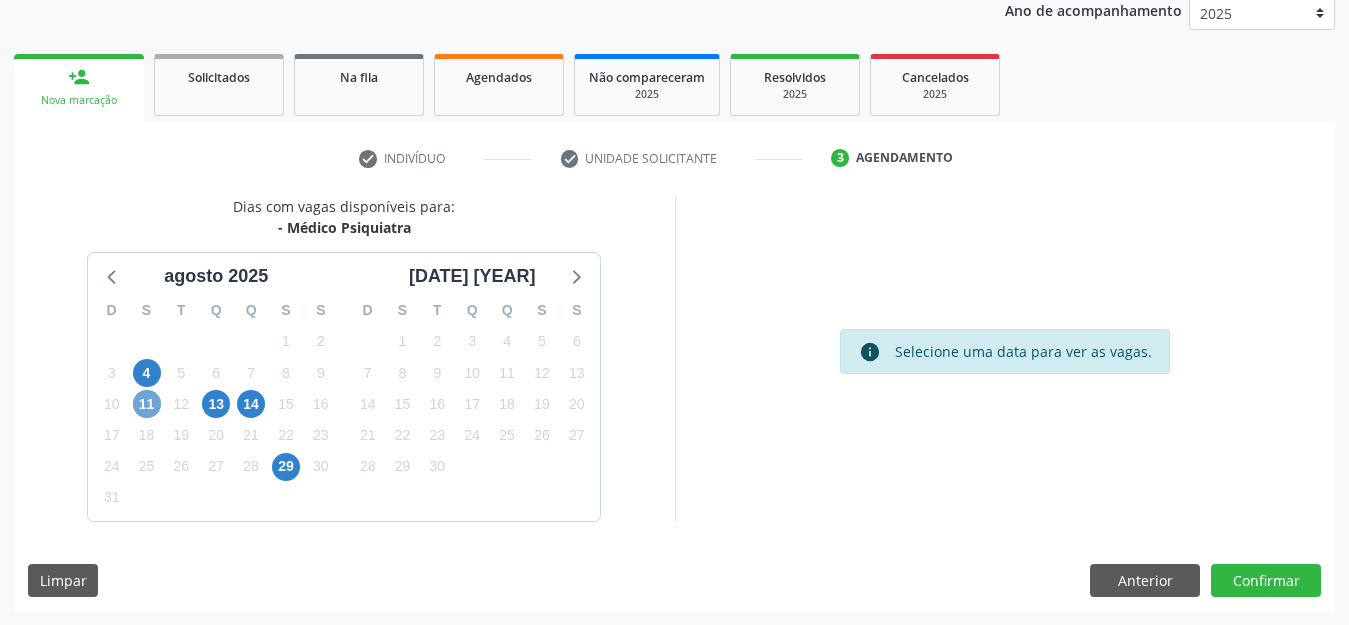 click on "11" at bounding box center (147, 404) 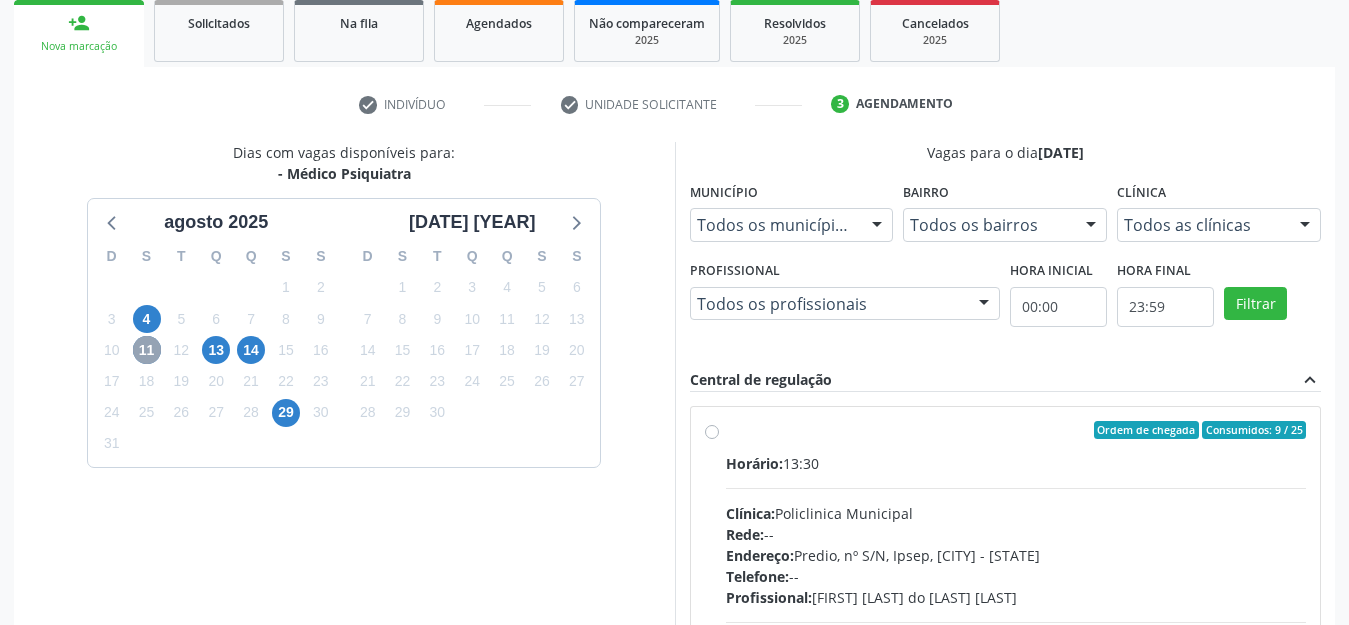 scroll, scrollTop: 347, scrollLeft: 0, axis: vertical 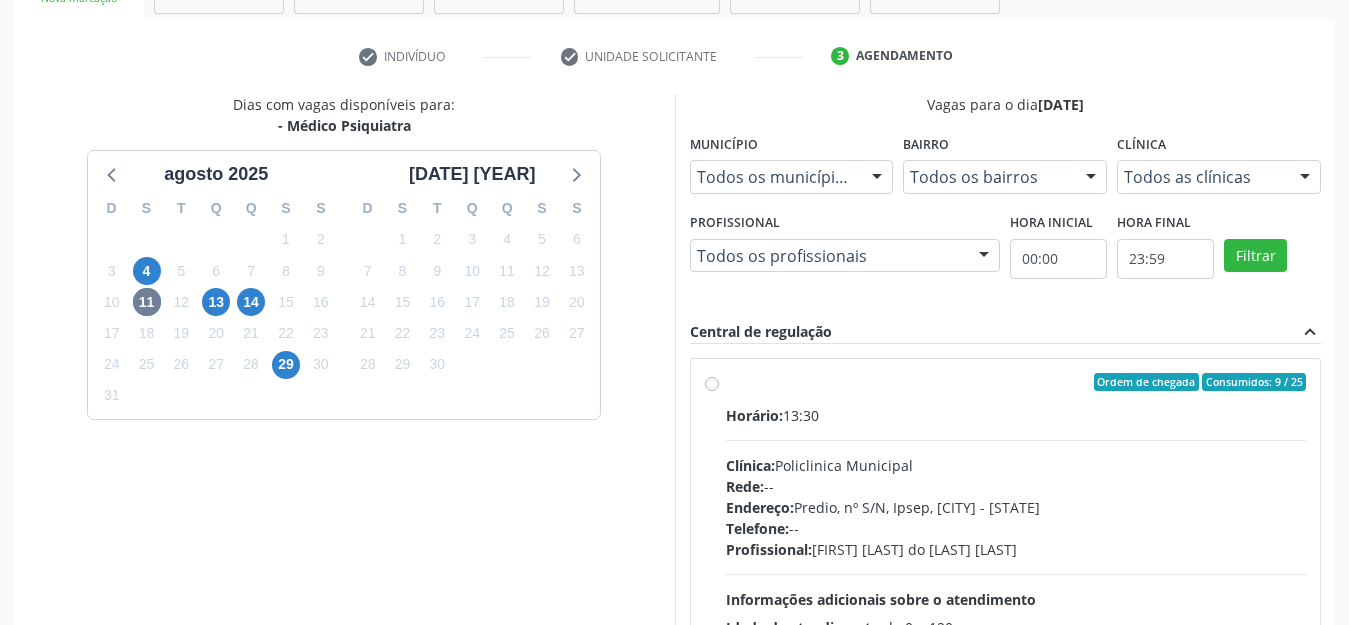 click on "Ordem de chegada
Consumidos: 9 / 25
Horário:   13:30
Clínica:  Policlinica Municipal
Rede:
--
Endereço:   Predio, nº S/N, Ipsep, Serra Talhada - PE
Telefone:   --
Profissional:
Djulian Diego Ribeiro do Carmo Canario
Informações adicionais sobre o atendimento
Idade de atendimento:
de 0 a 120 anos
Gênero(s) atendido(s):
Masculino e Feminino
Informações adicionais:
--" at bounding box center (1016, 526) 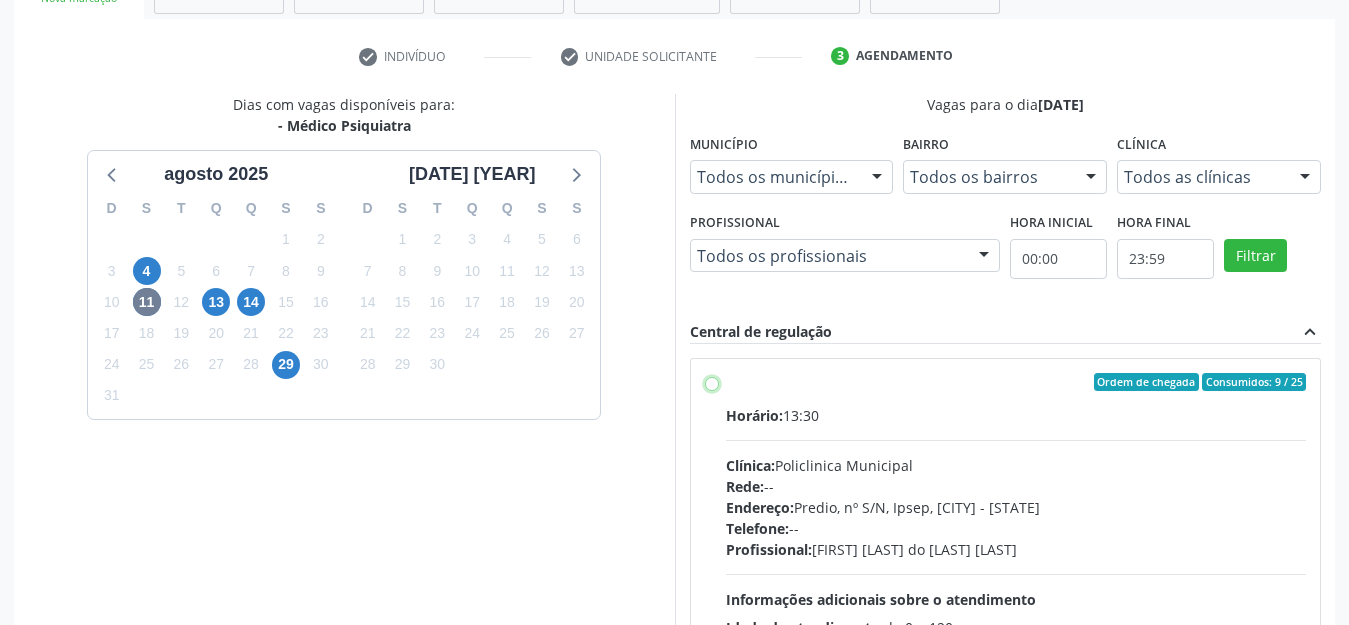 click on "Ordem de chegada
Consumidos: 9 / 25
Horário:   13:30
Clínica:  Policlinica Municipal
Rede:
--
Endereço:   Predio, nº S/N, Ipsep, Serra Talhada - PE
Telefone:   --
Profissional:
Djulian Diego Ribeiro do Carmo Canario
Informações adicionais sobre o atendimento
Idade de atendimento:
de 0 a 120 anos
Gênero(s) atendido(s):
Masculino e Feminino
Informações adicionais:
--" at bounding box center (712, 382) 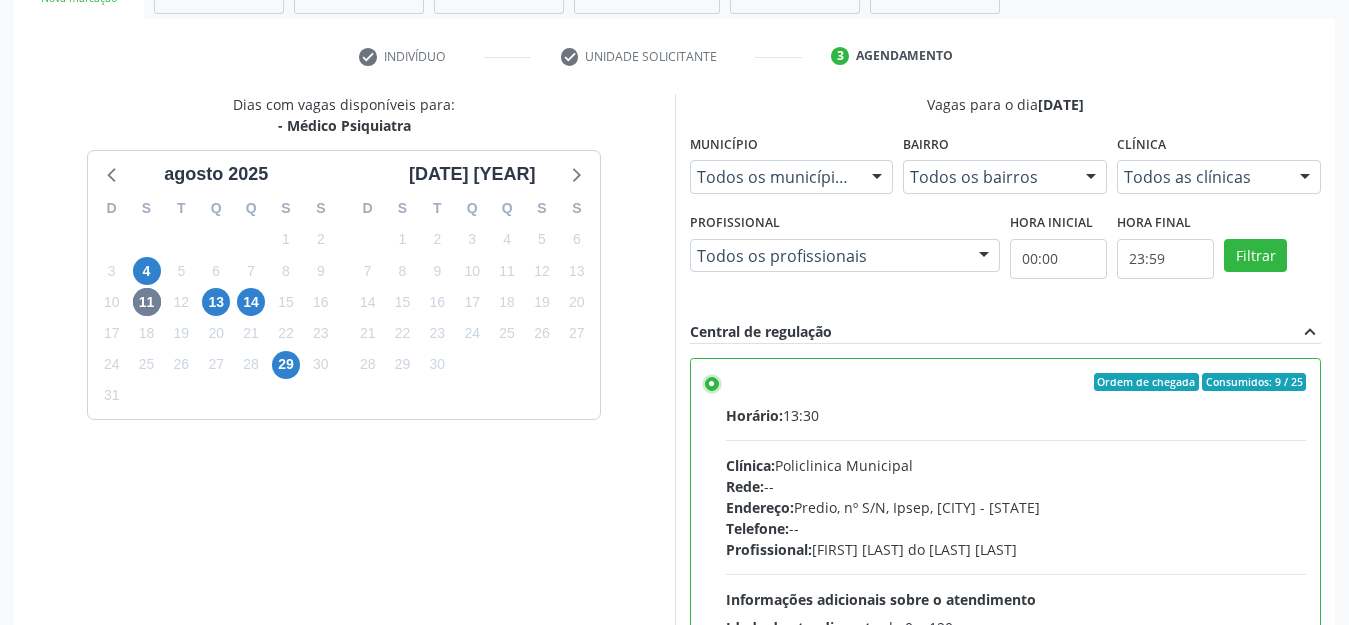 scroll, scrollTop: 570, scrollLeft: 0, axis: vertical 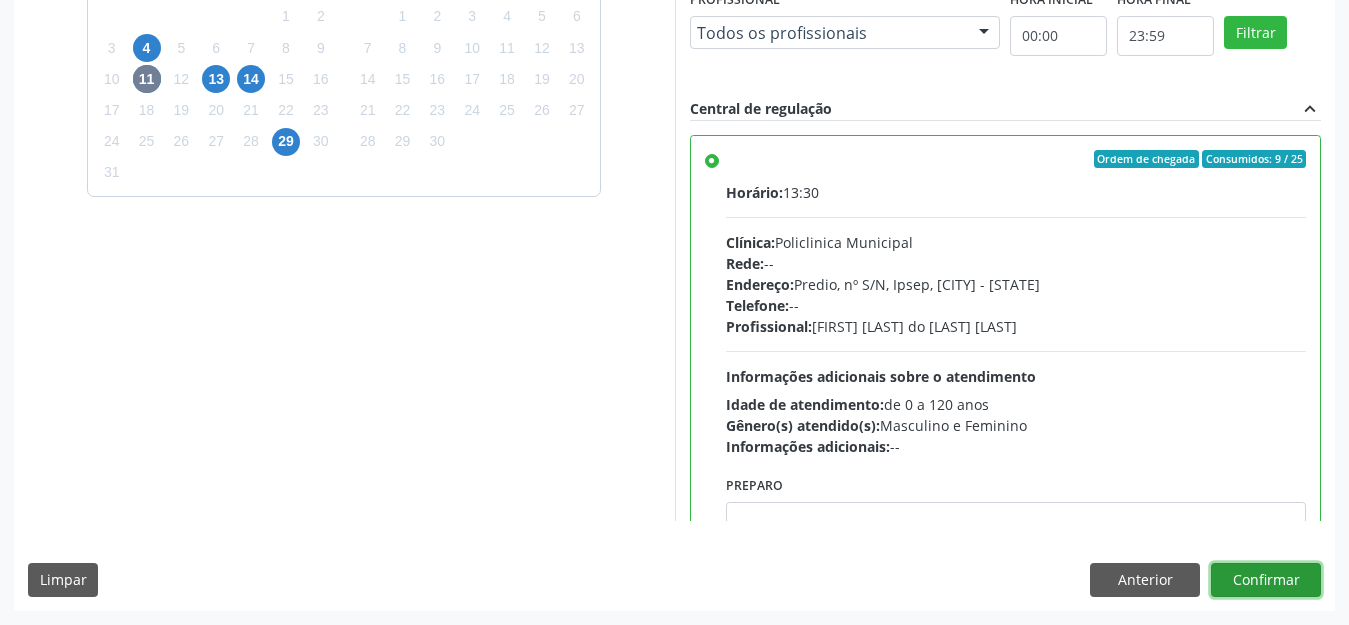 click on "Confirmar" at bounding box center [1266, 580] 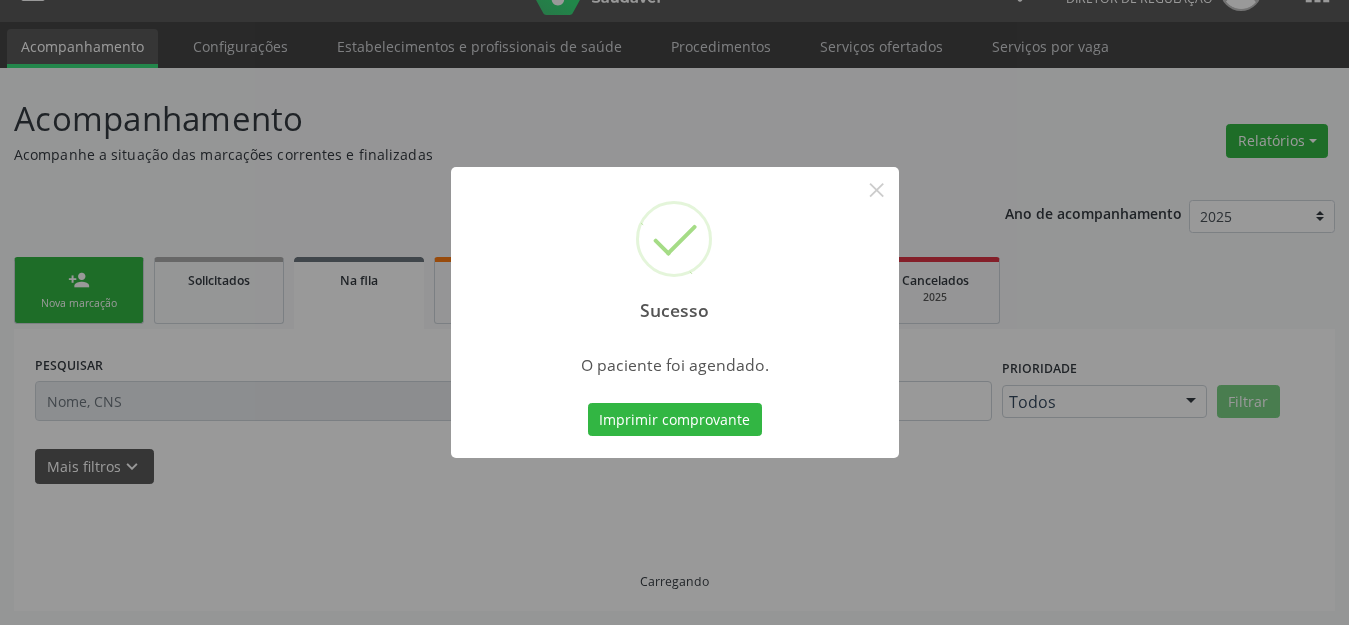 scroll, scrollTop: 42, scrollLeft: 0, axis: vertical 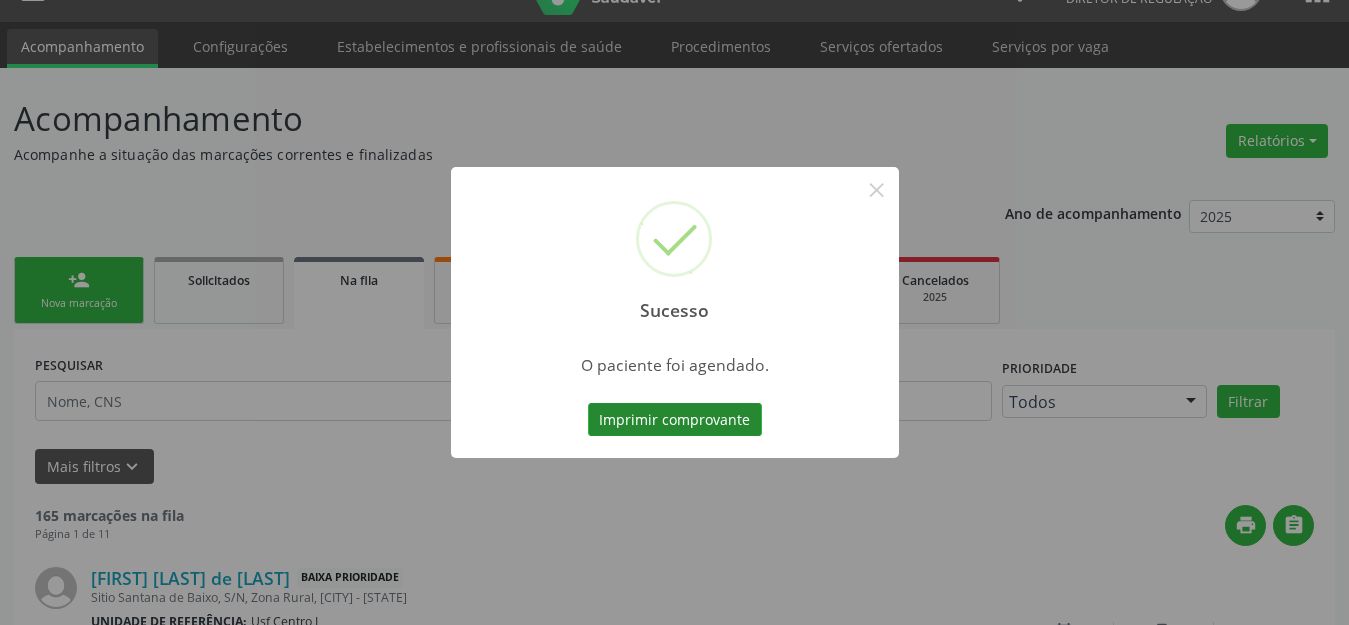 click on "Imprimir comprovante" at bounding box center (675, 420) 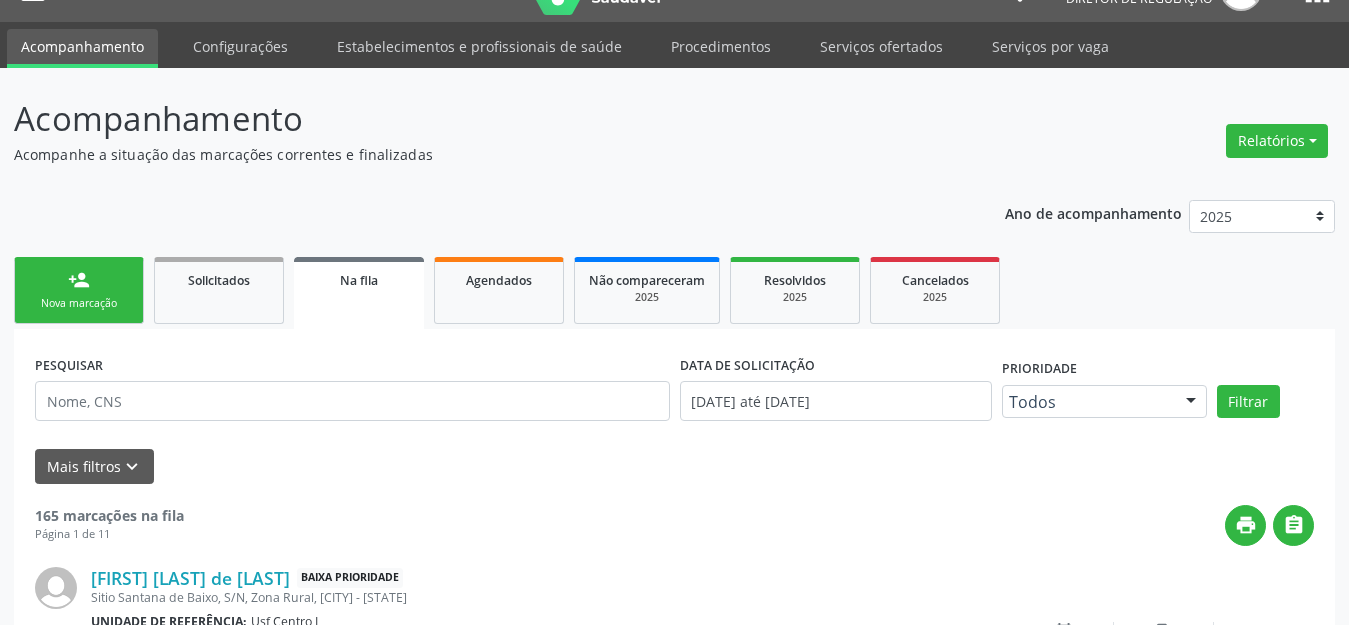 click on "Nova marcação" at bounding box center (79, 303) 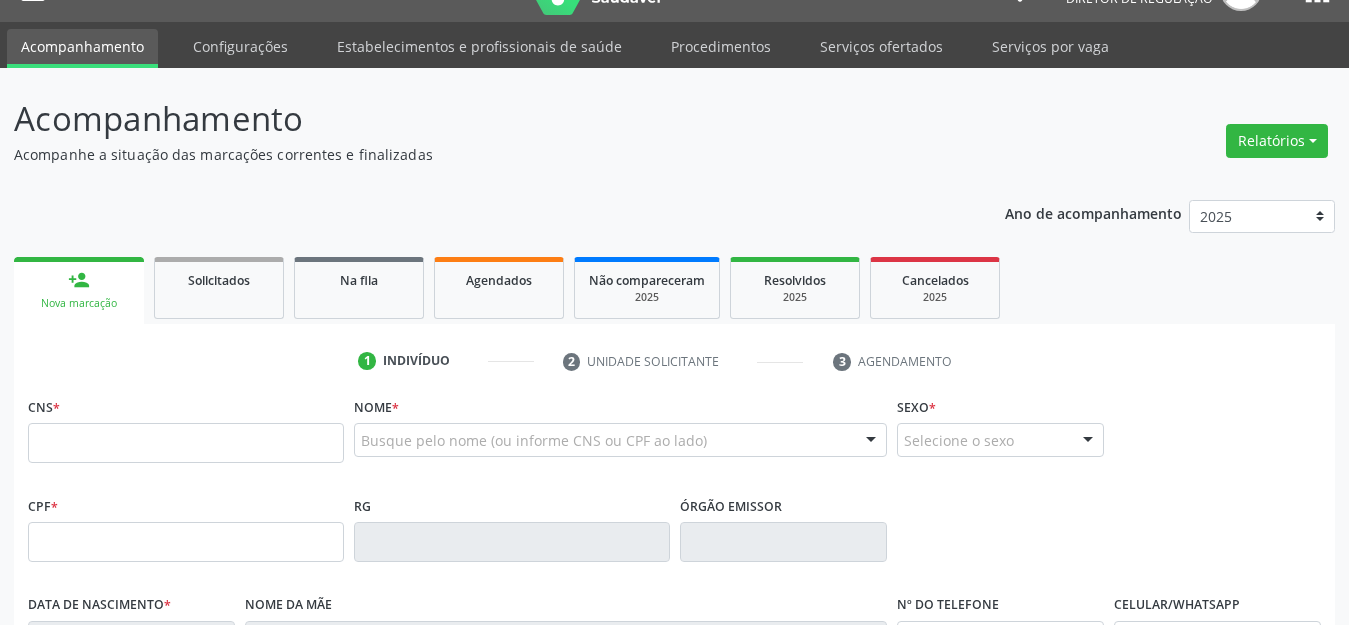 click on "Nova marcação" at bounding box center [79, 303] 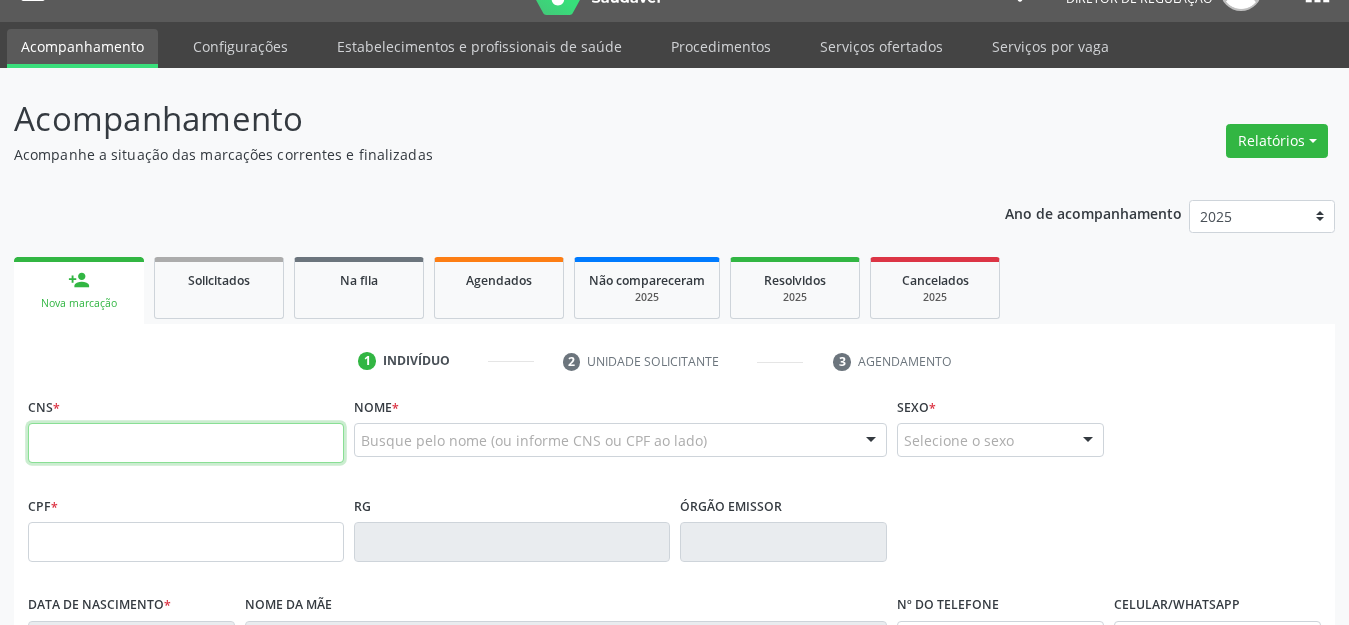 click at bounding box center (186, 443) 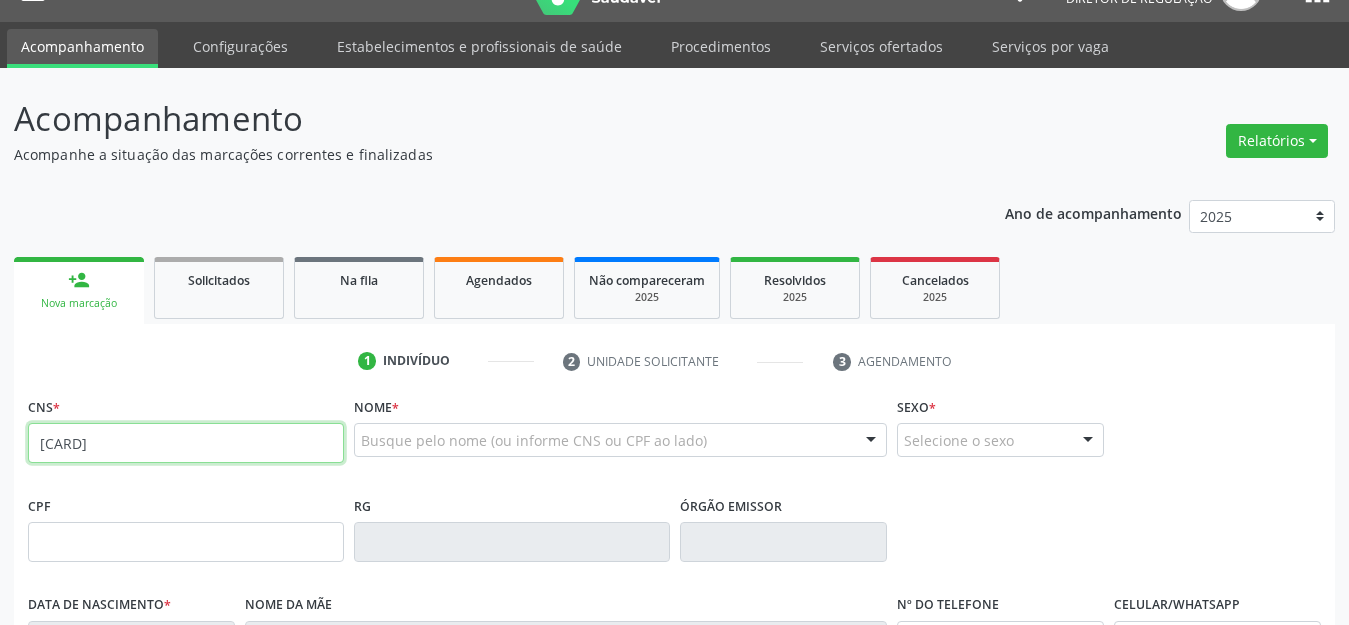 type on "704 5081 7941 2620" 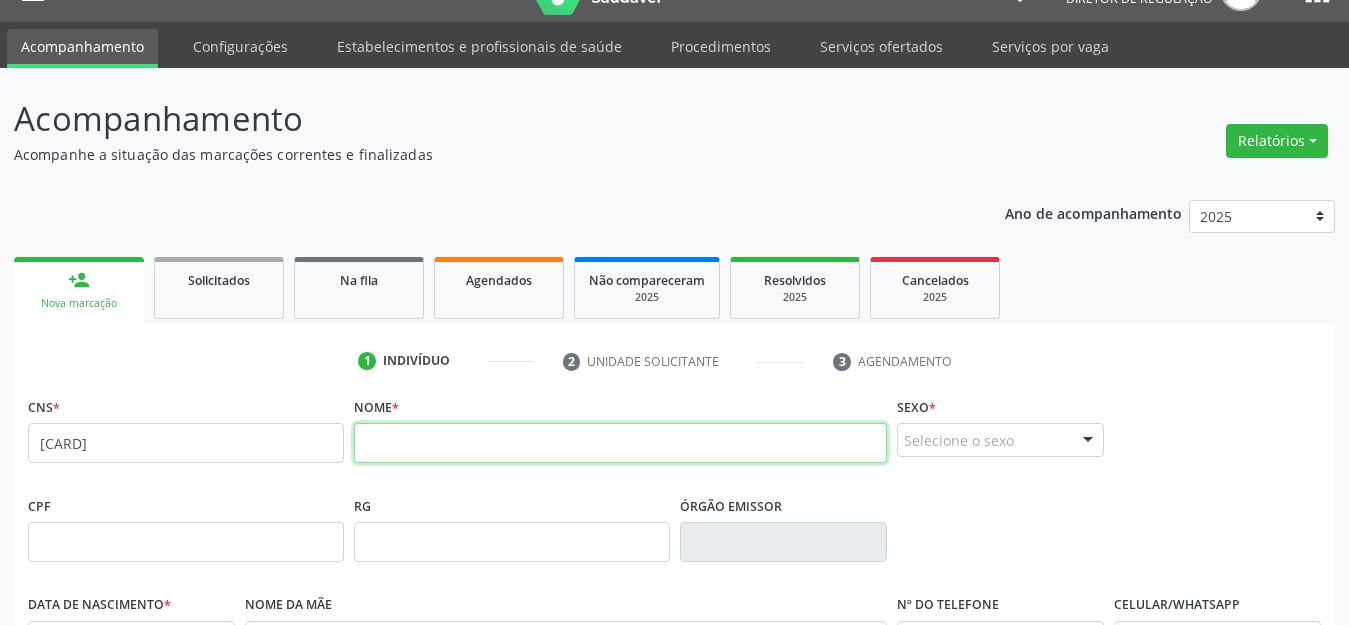click at bounding box center (620, 443) 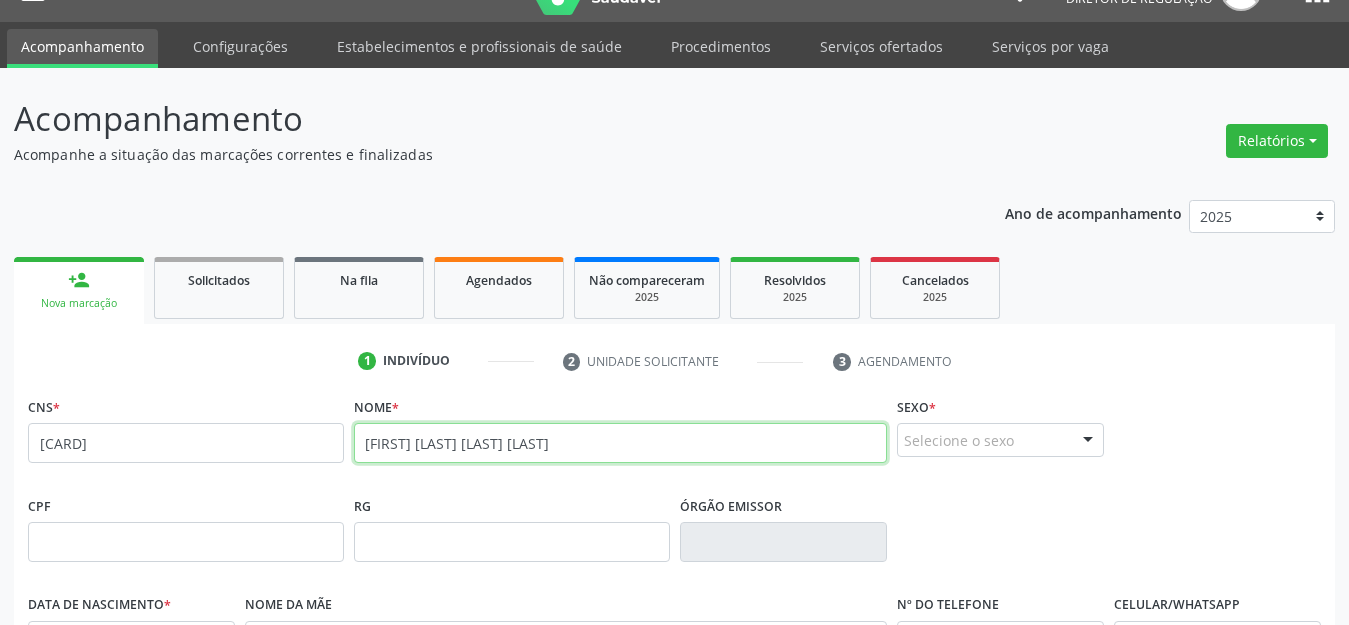 type on "jose francisco pereira freire" 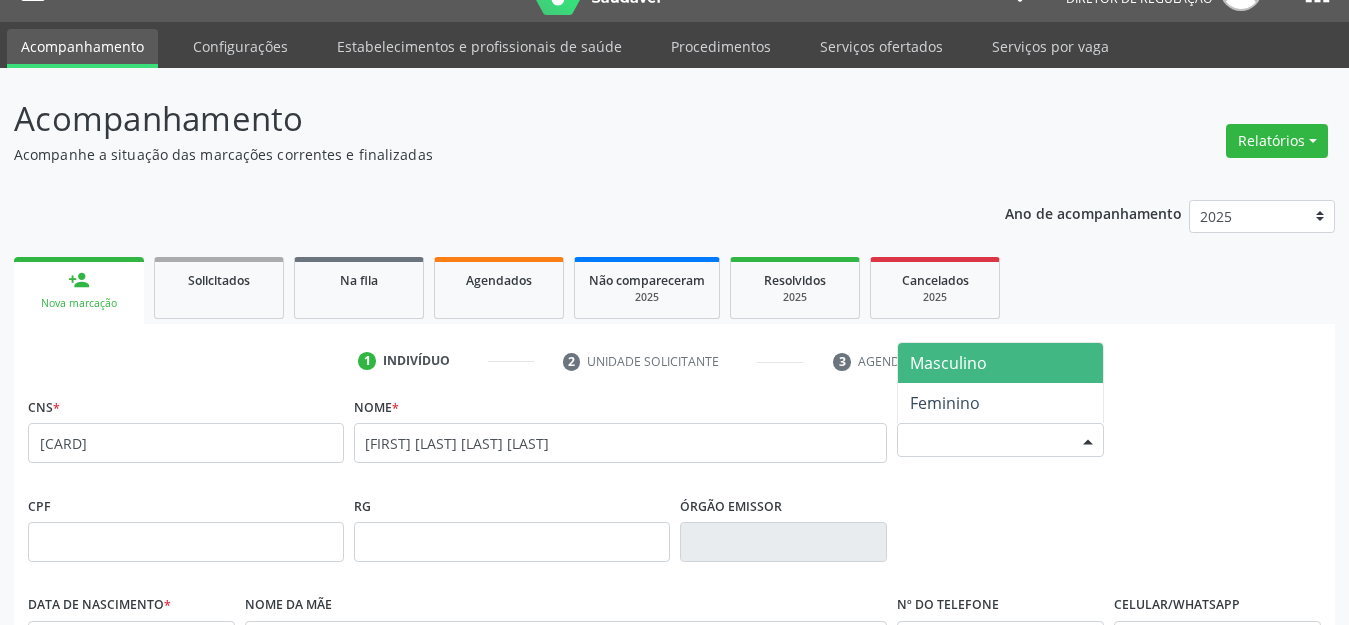 click on "Masculino" at bounding box center (948, 363) 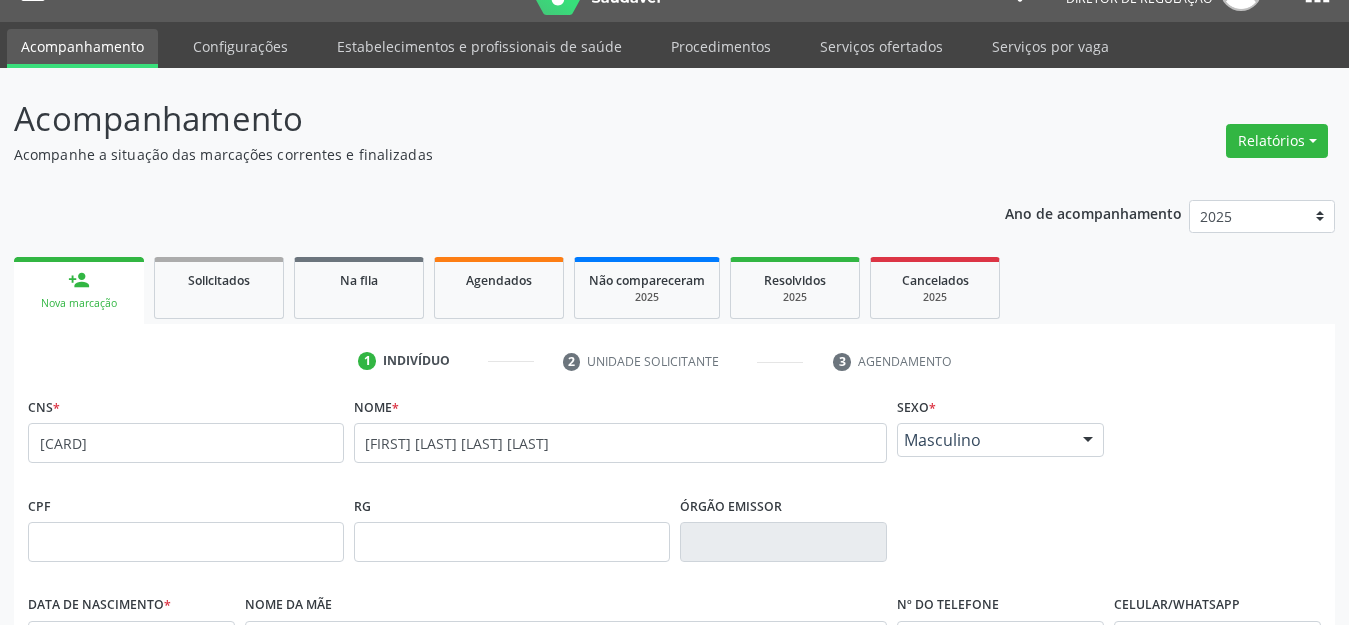 scroll, scrollTop: 459, scrollLeft: 0, axis: vertical 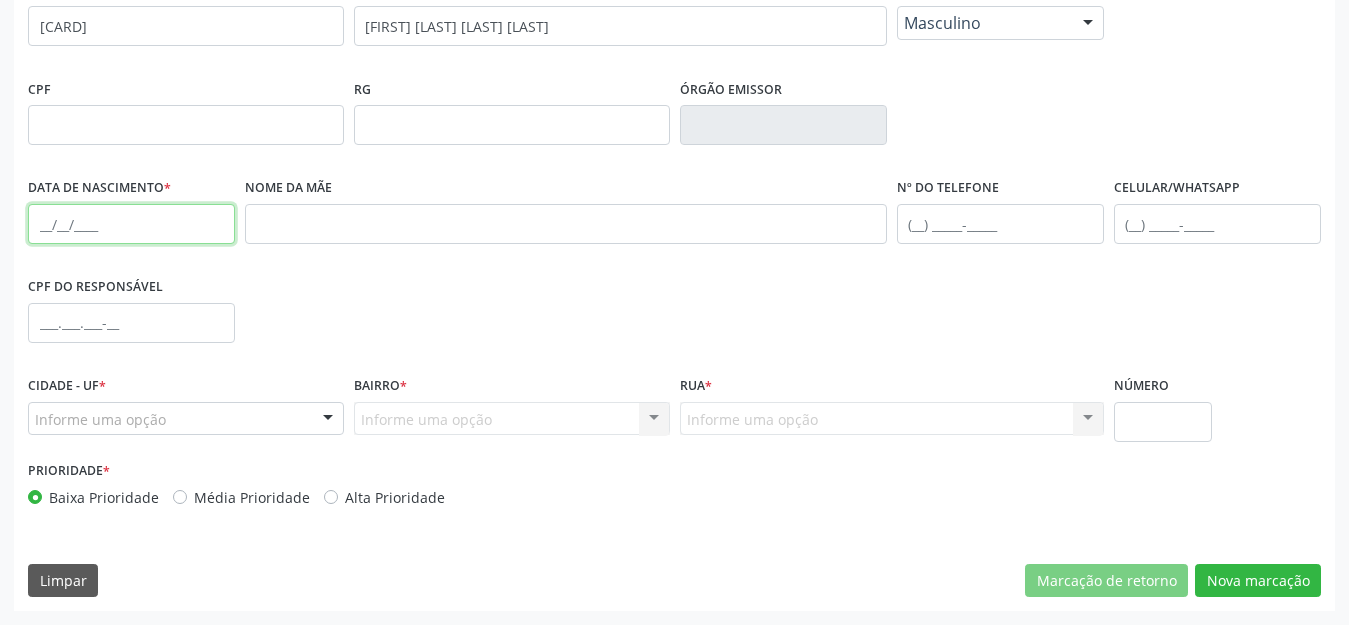 click at bounding box center (131, 224) 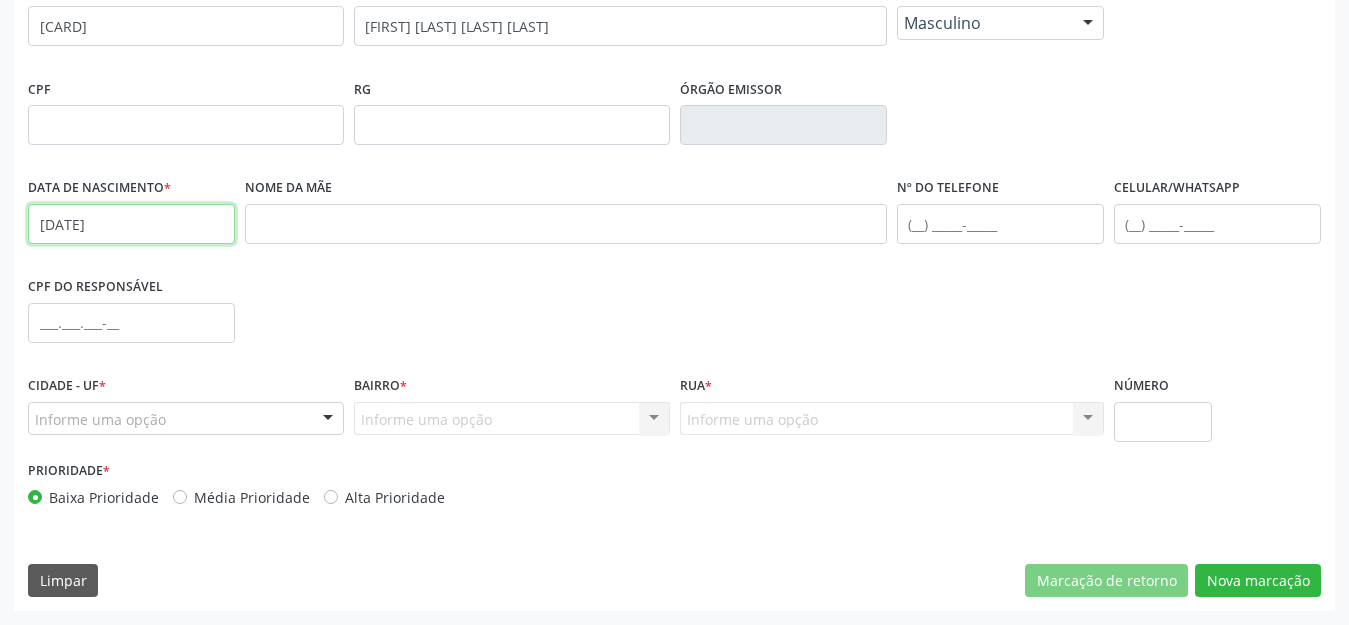 type on "17/05/2009" 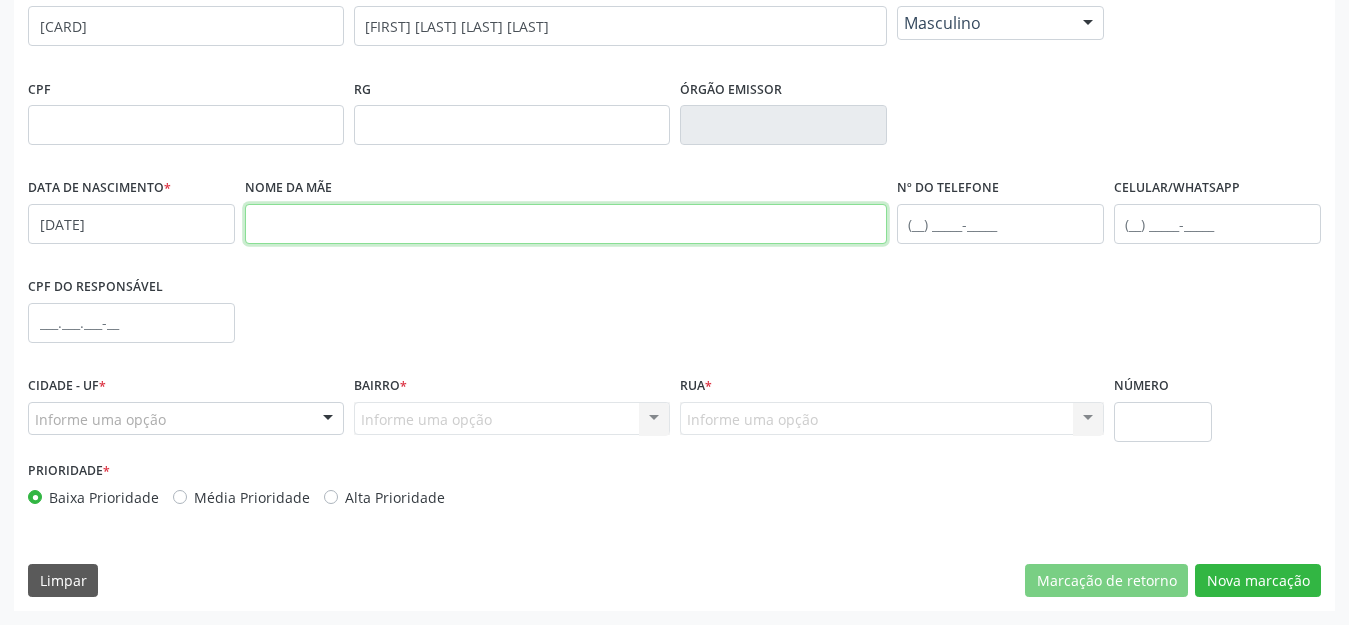 click at bounding box center [566, 224] 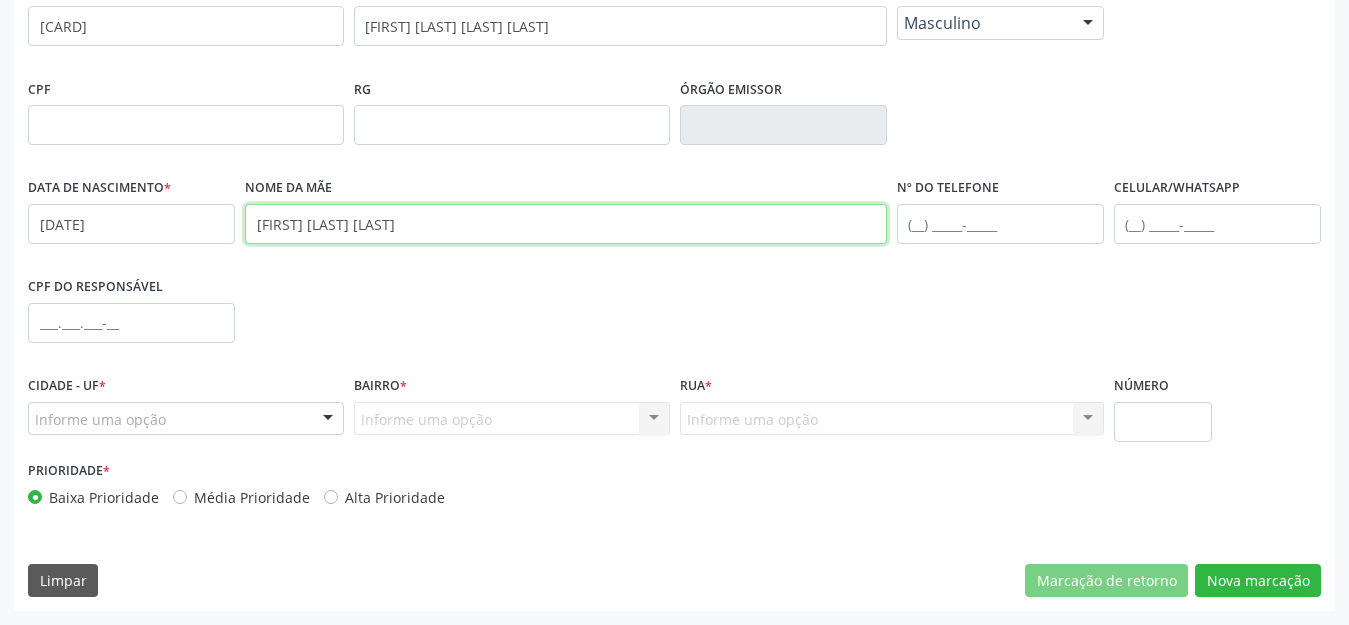 type on "elisangela maria pereira" 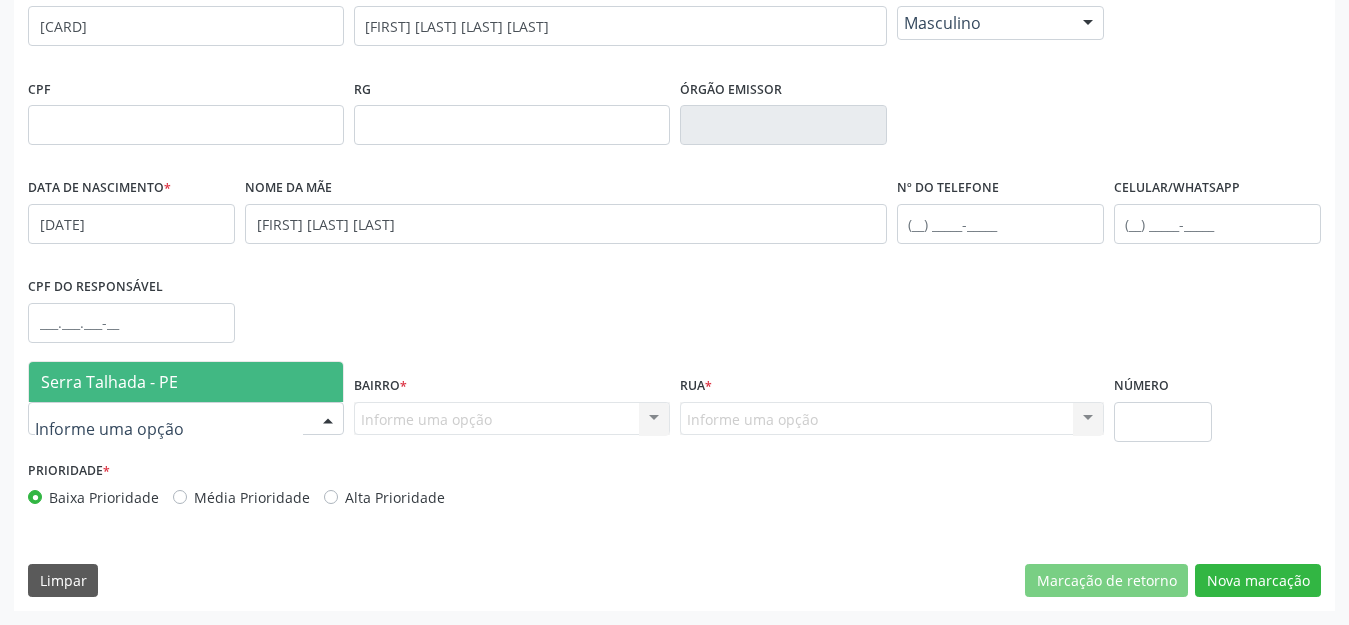 click at bounding box center (186, 419) 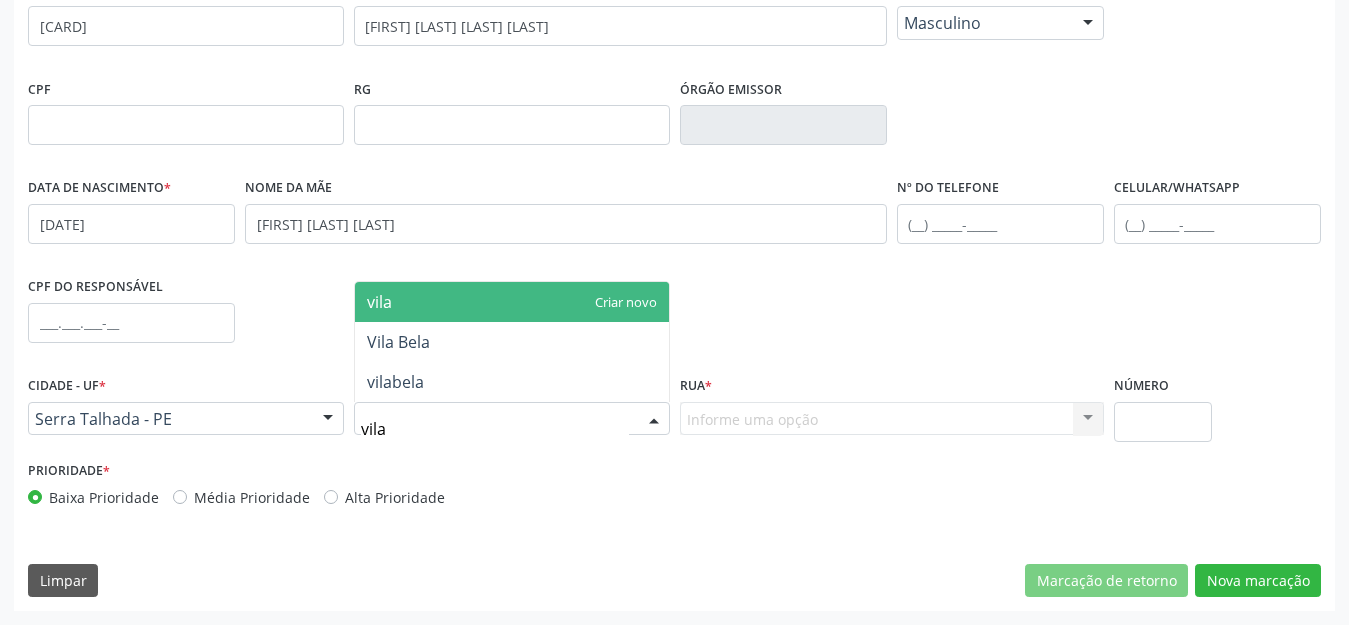 type on "vila" 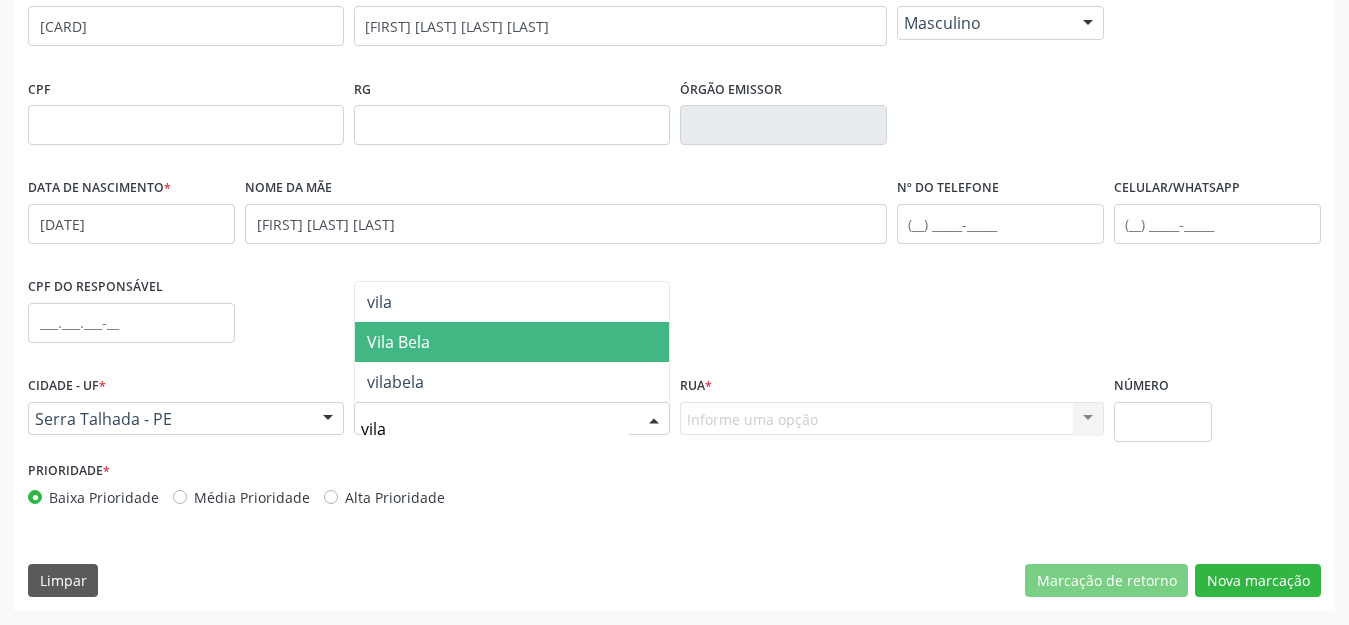click on "Vila Bela" at bounding box center (512, 342) 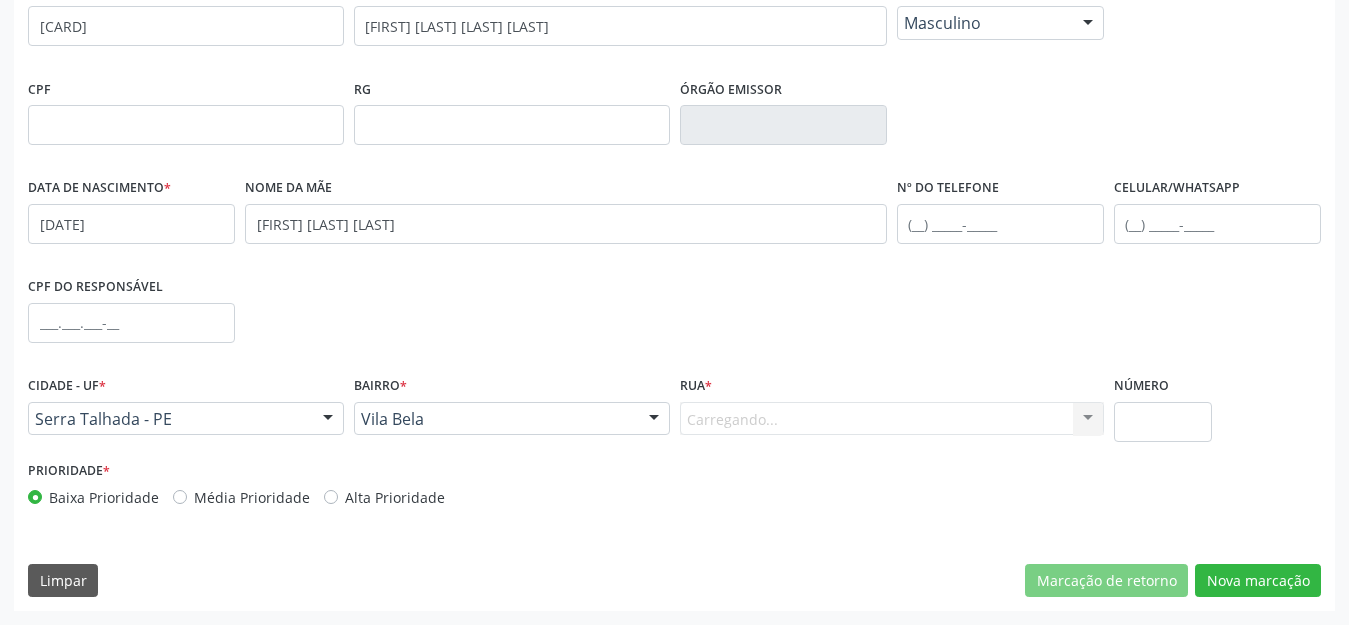 click on "Carregando...
Nenhum resultado encontrado para: "   "
Nenhuma opção encontrada. Digite para adicionar." at bounding box center [892, 419] 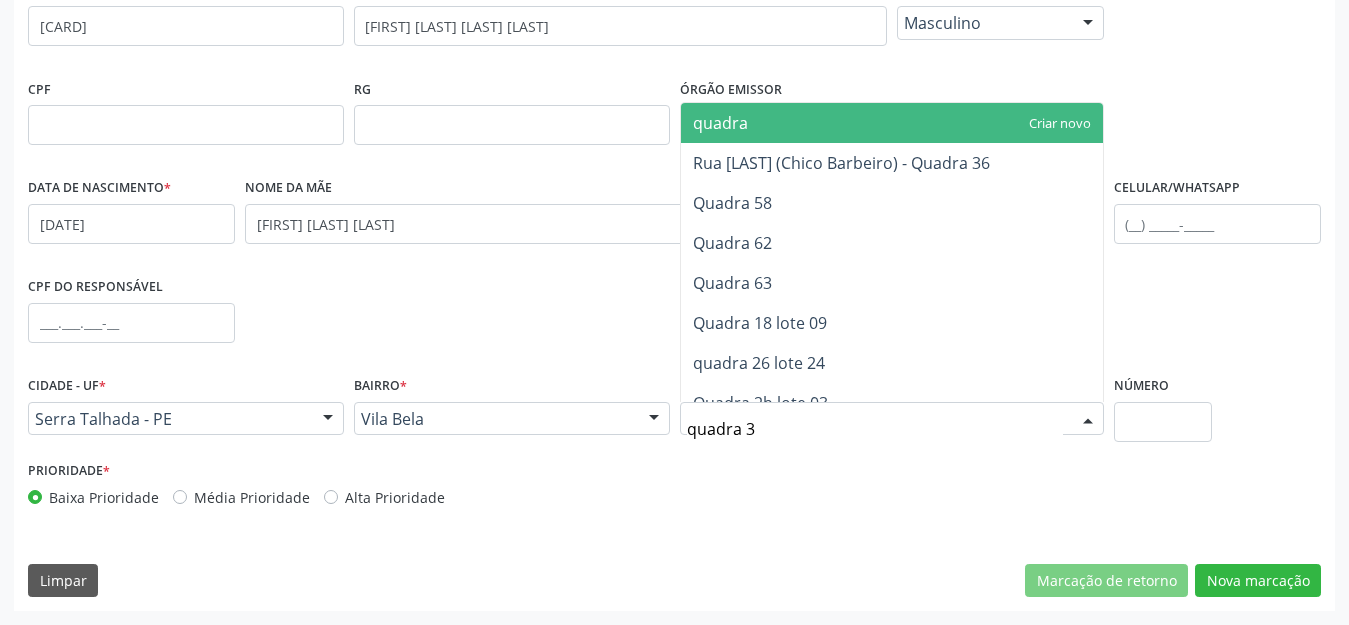 type on "quadra 35" 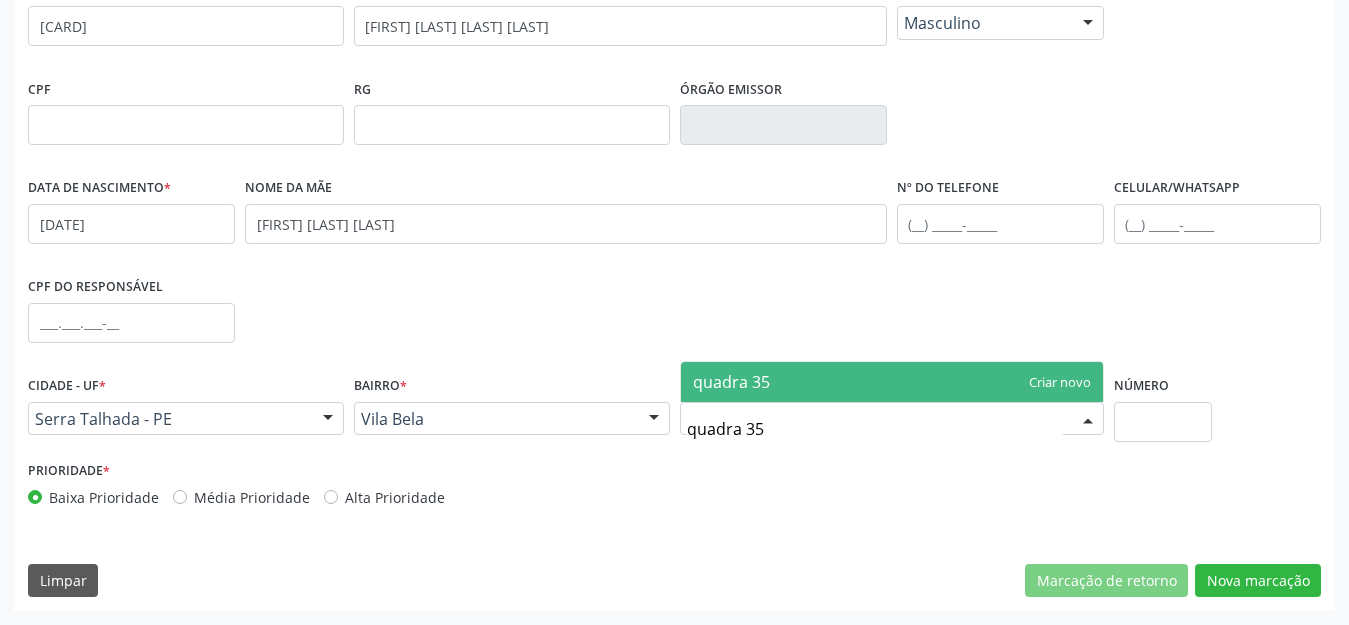 click on "quadra 35" at bounding box center (892, 382) 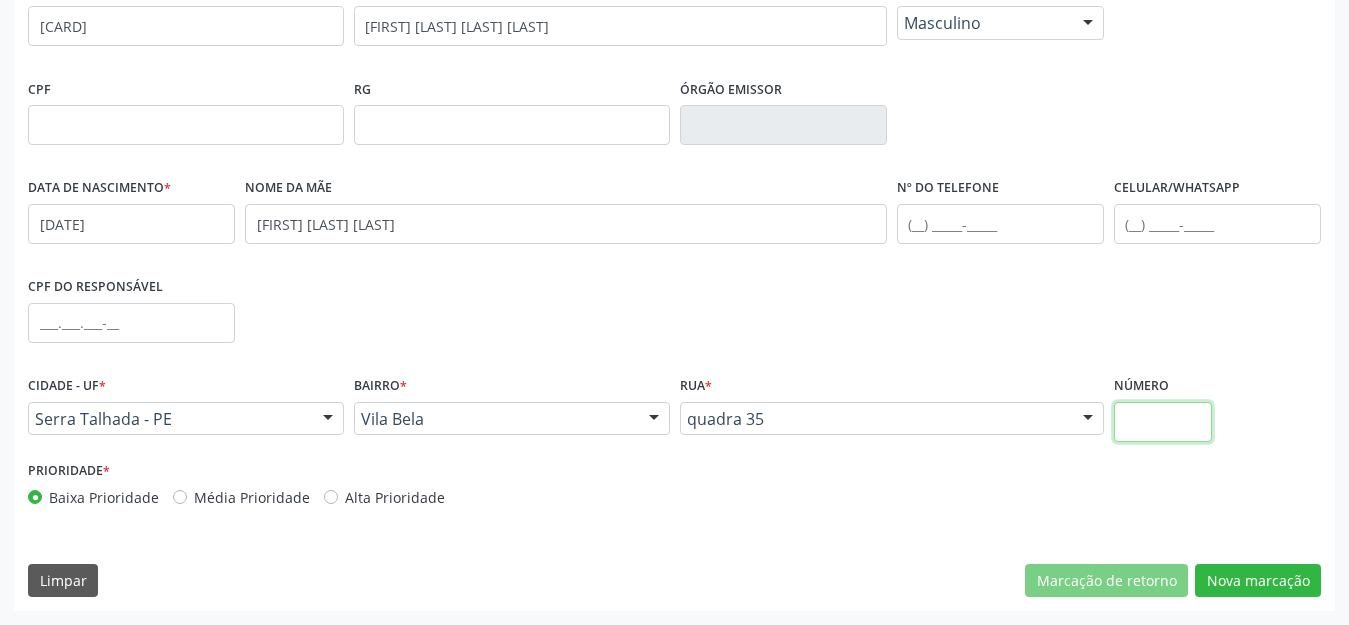 click at bounding box center [1163, 422] 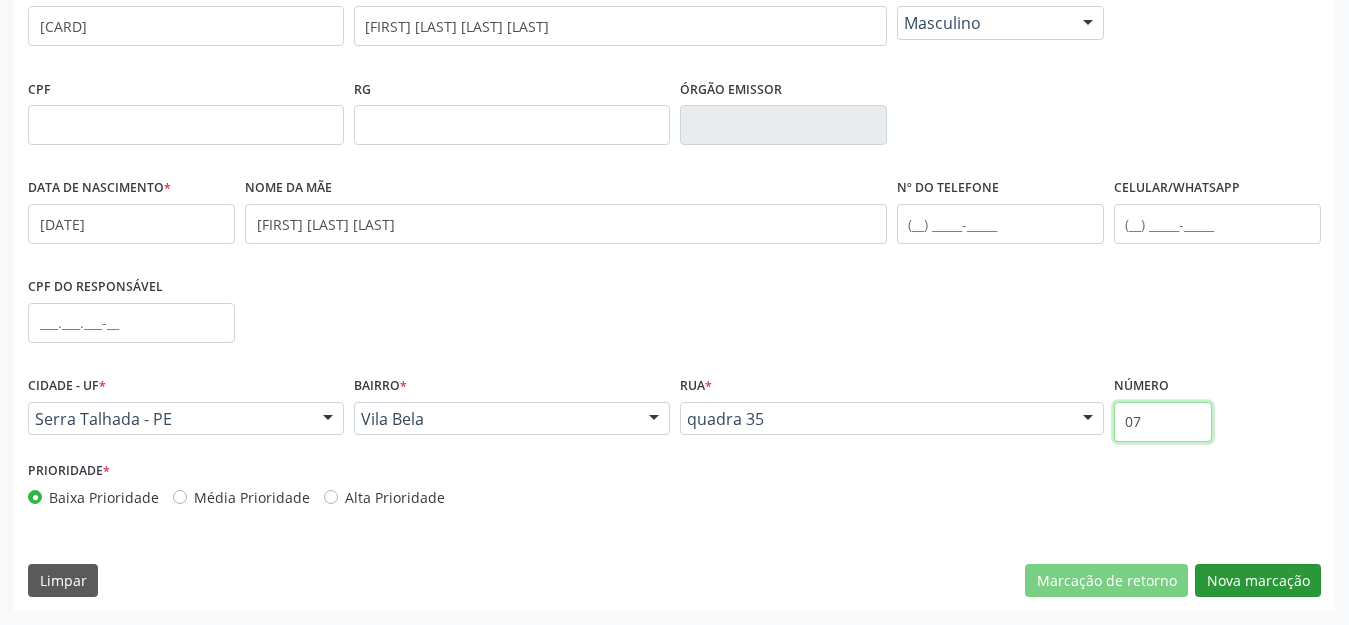 type on "07" 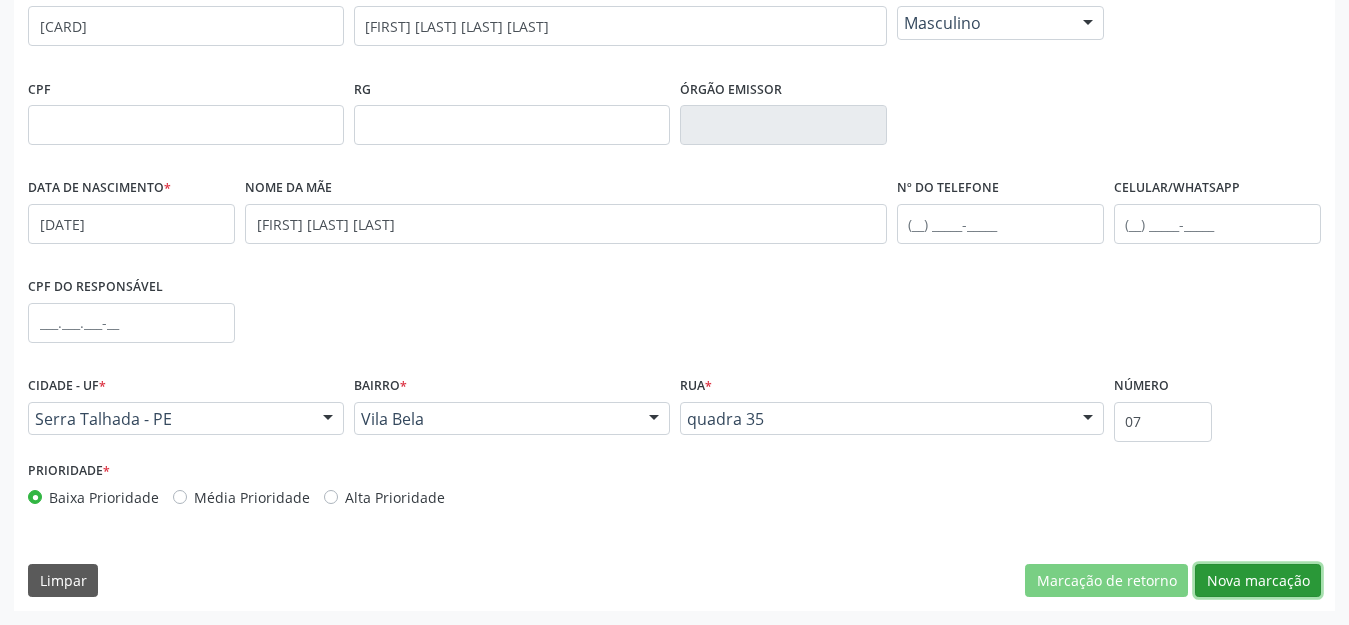 click on "Nova marcação" at bounding box center [1258, 581] 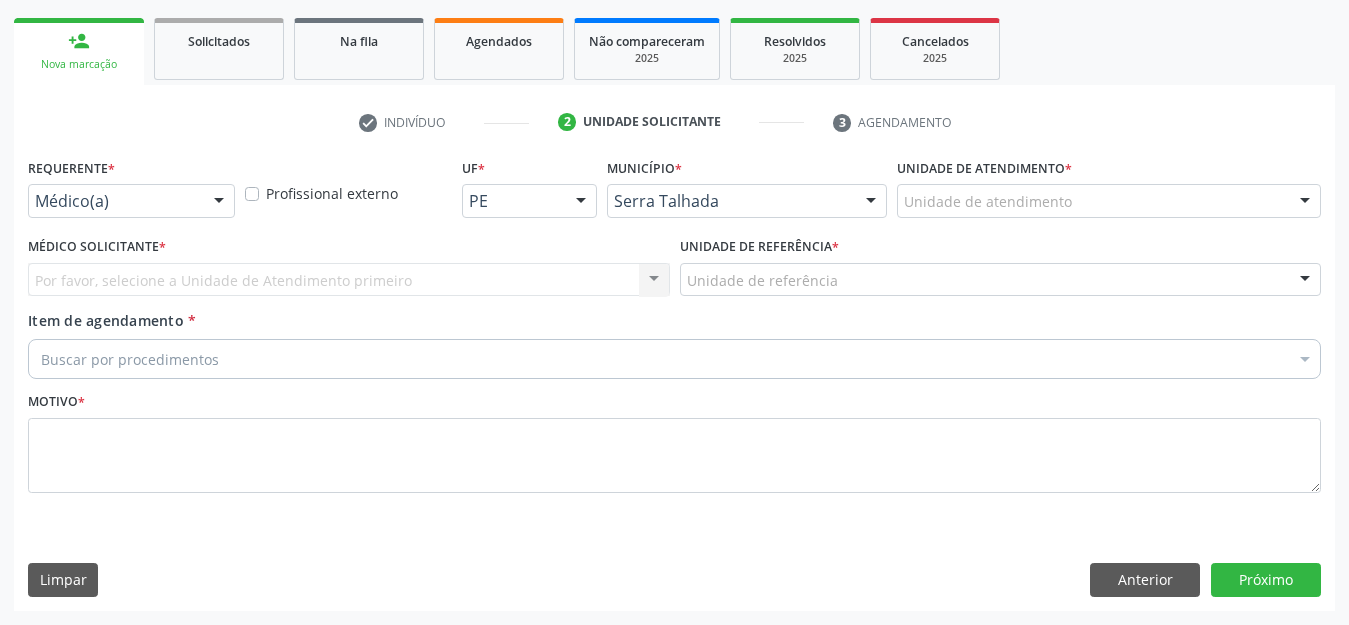 scroll, scrollTop: 281, scrollLeft: 0, axis: vertical 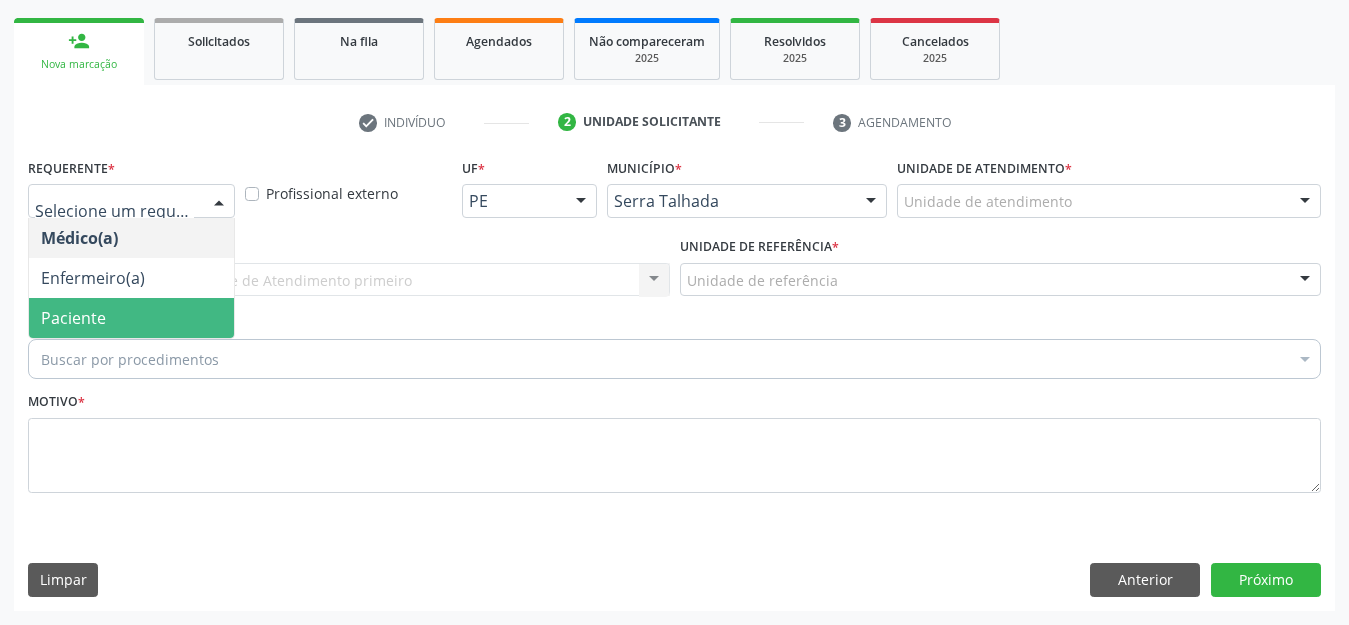 click on "Paciente" at bounding box center [73, 318] 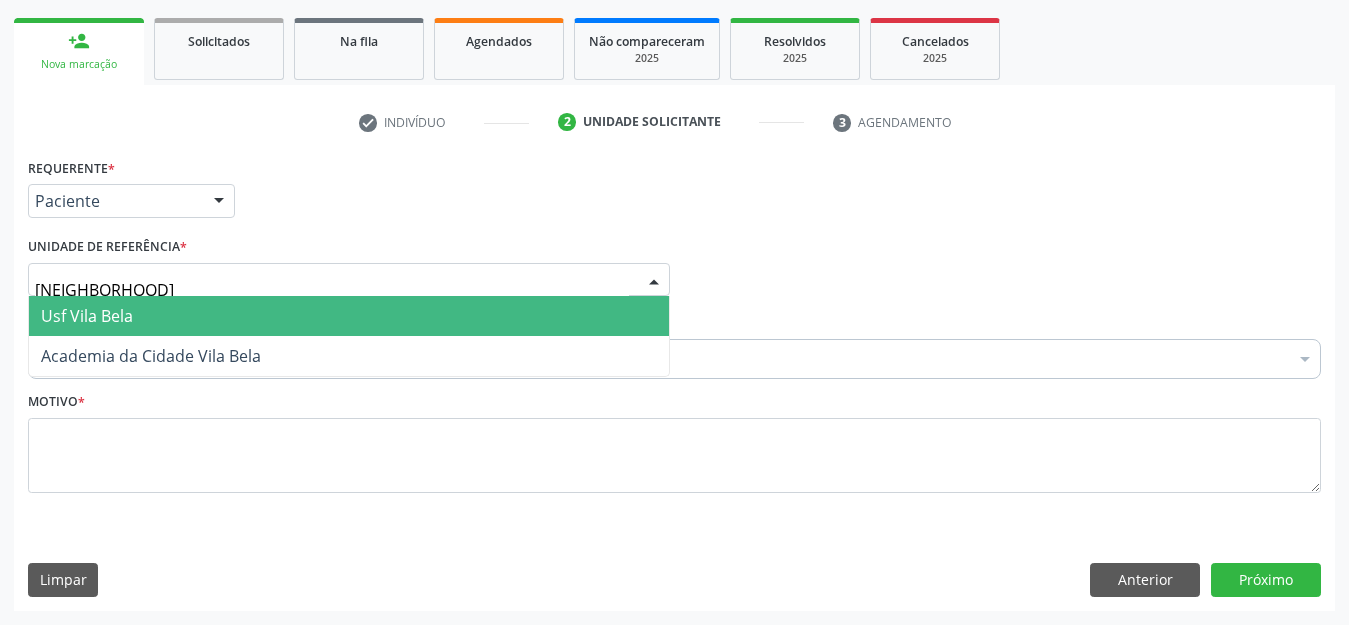 type on "vila bela" 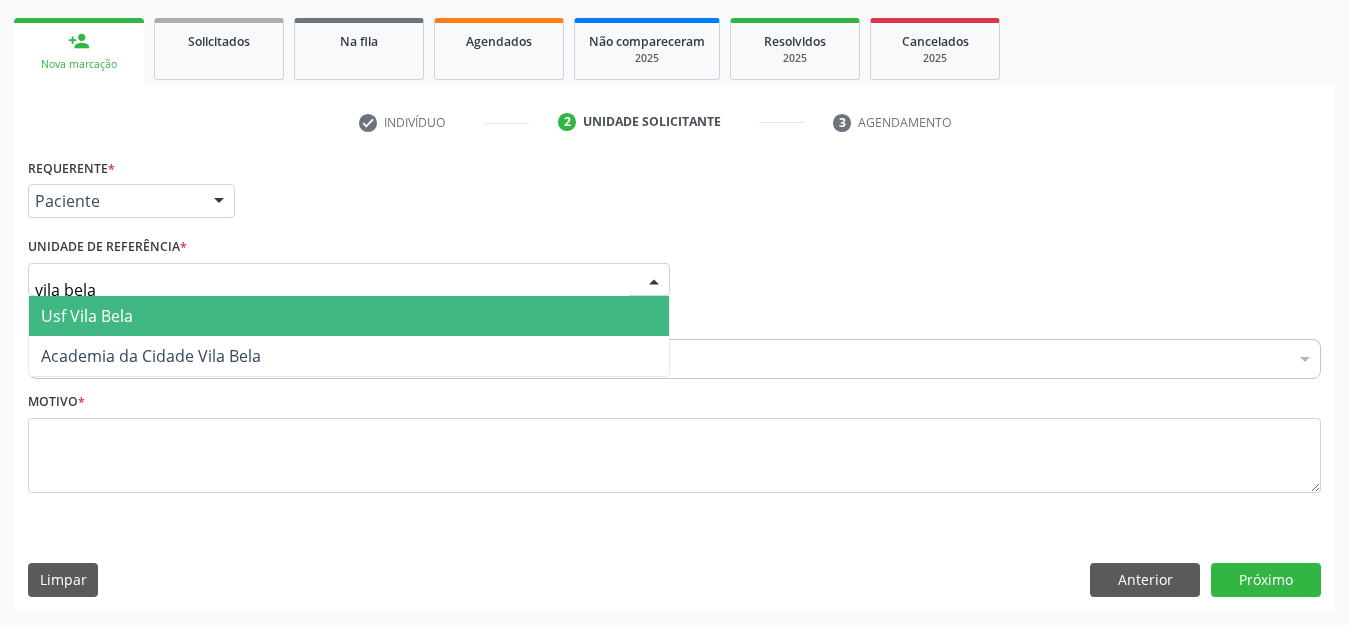 click on "Usf Vila Bela" at bounding box center [87, 316] 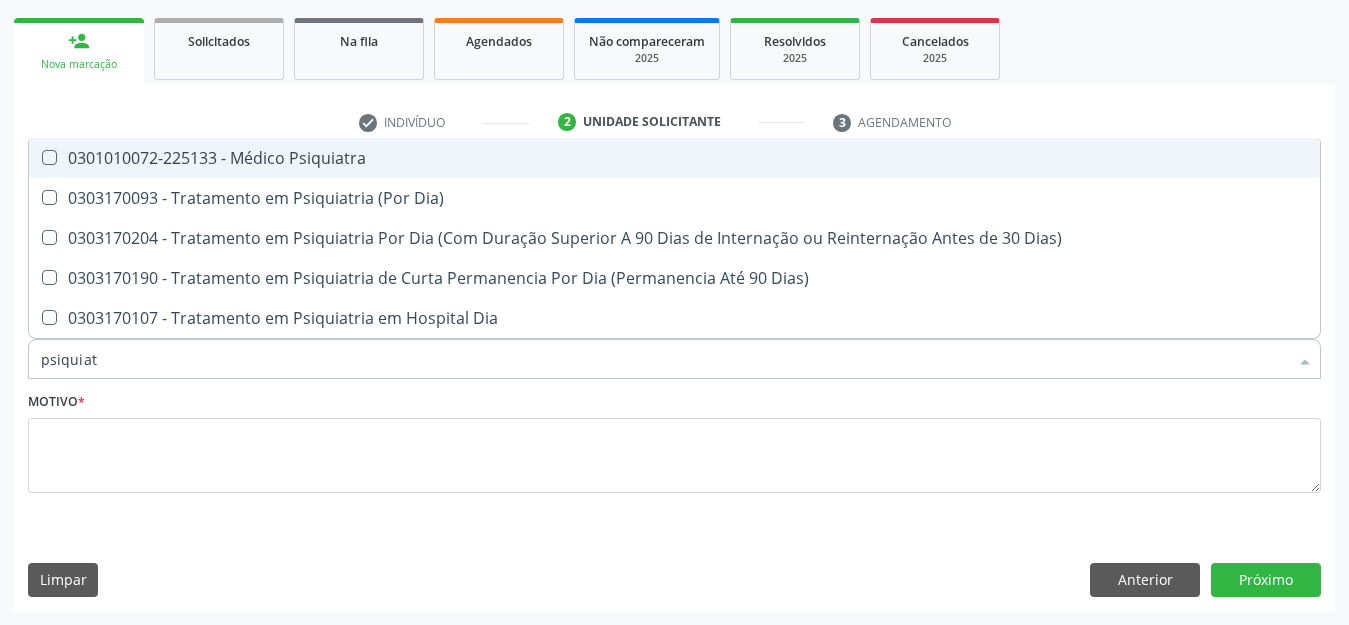 type on "psiquiatr" 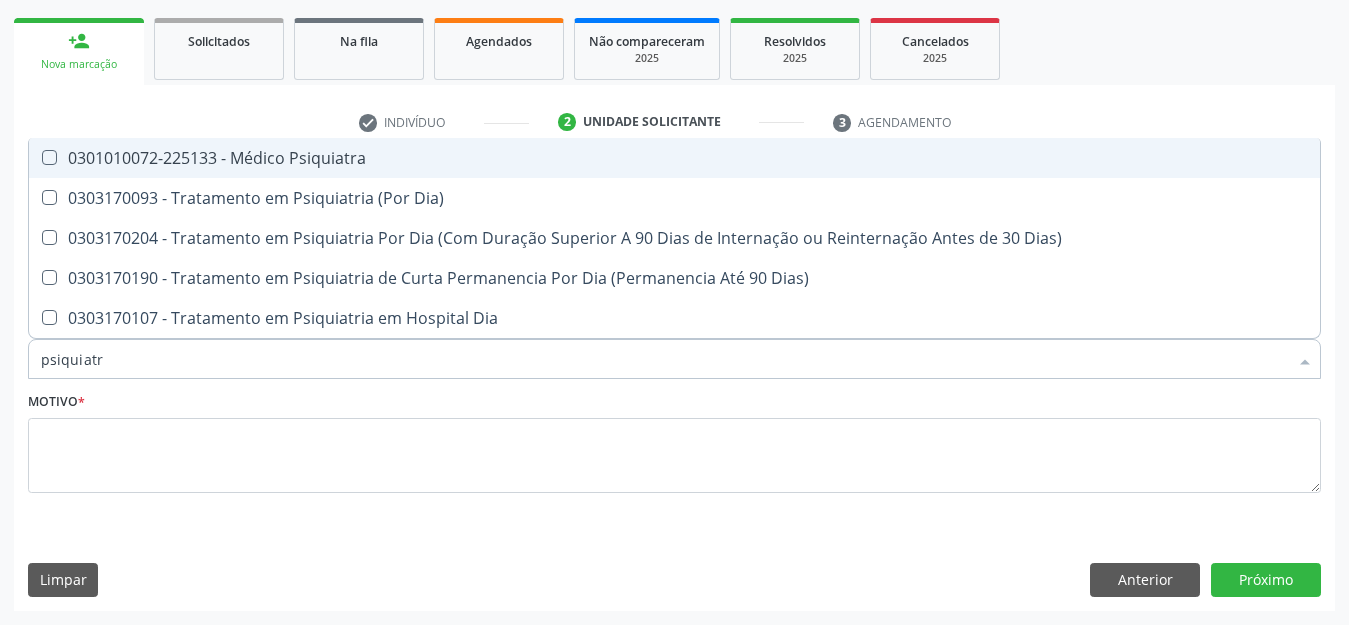 click on "0301010072-225133 - Médico Psiquiatra" at bounding box center [674, 158] 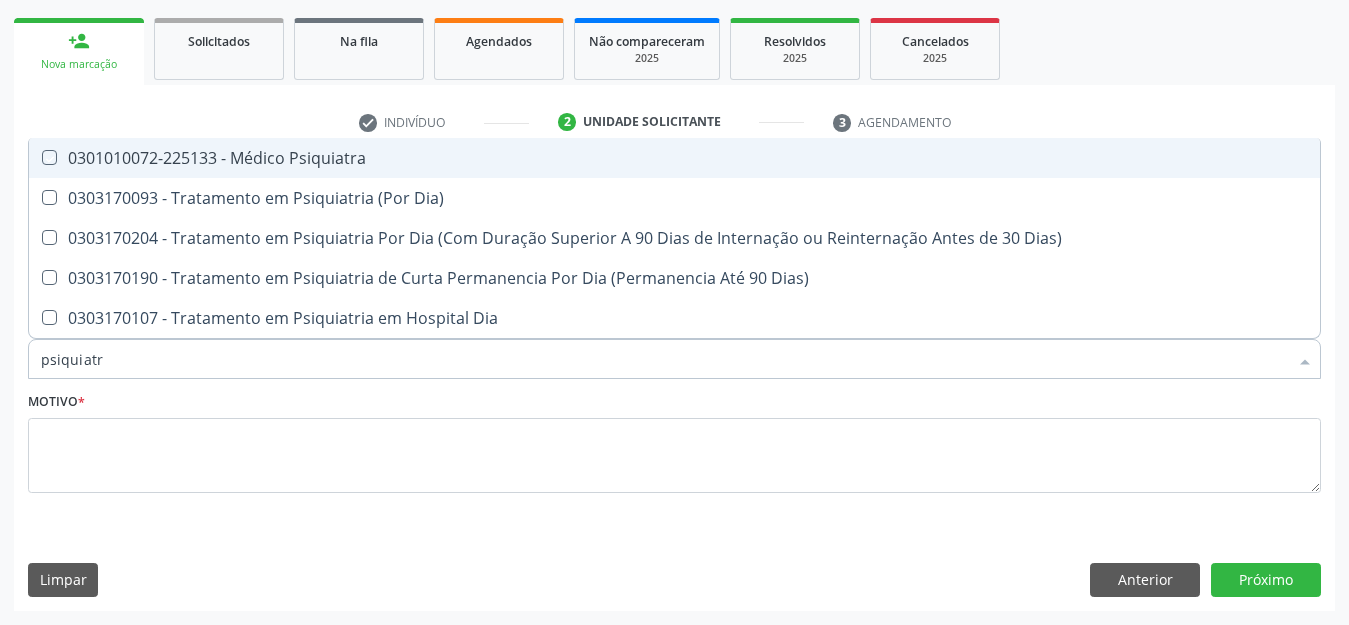 checkbox on "true" 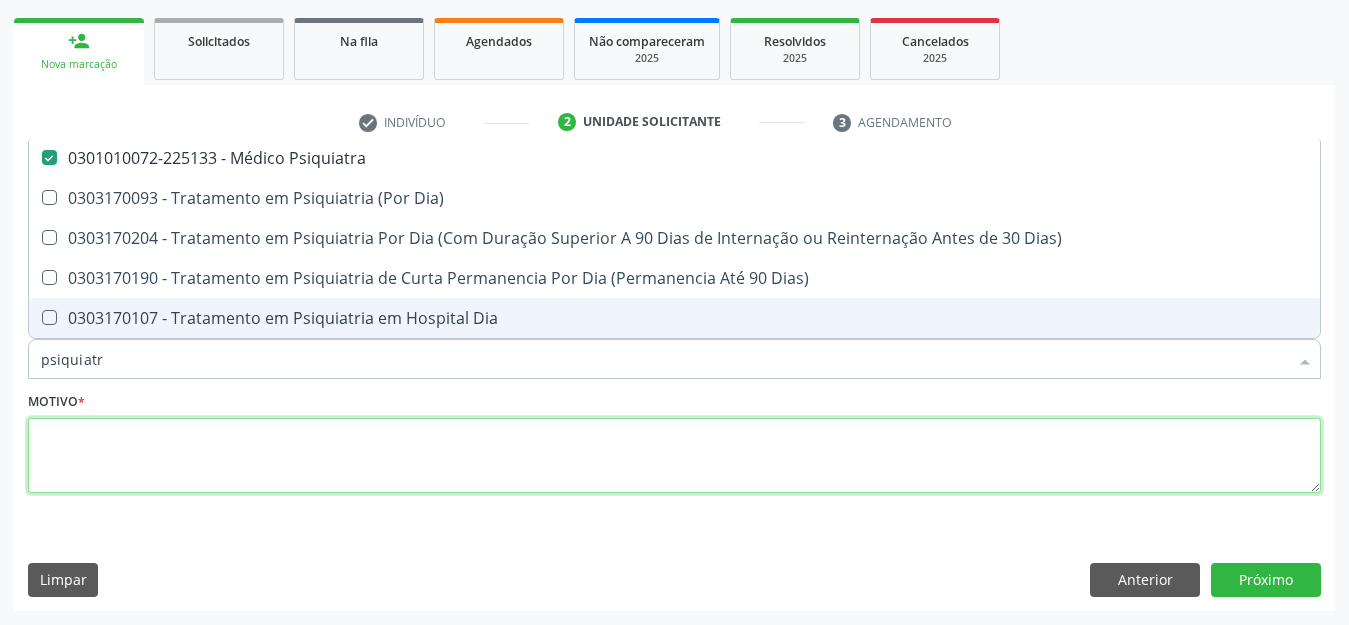 click at bounding box center [674, 456] 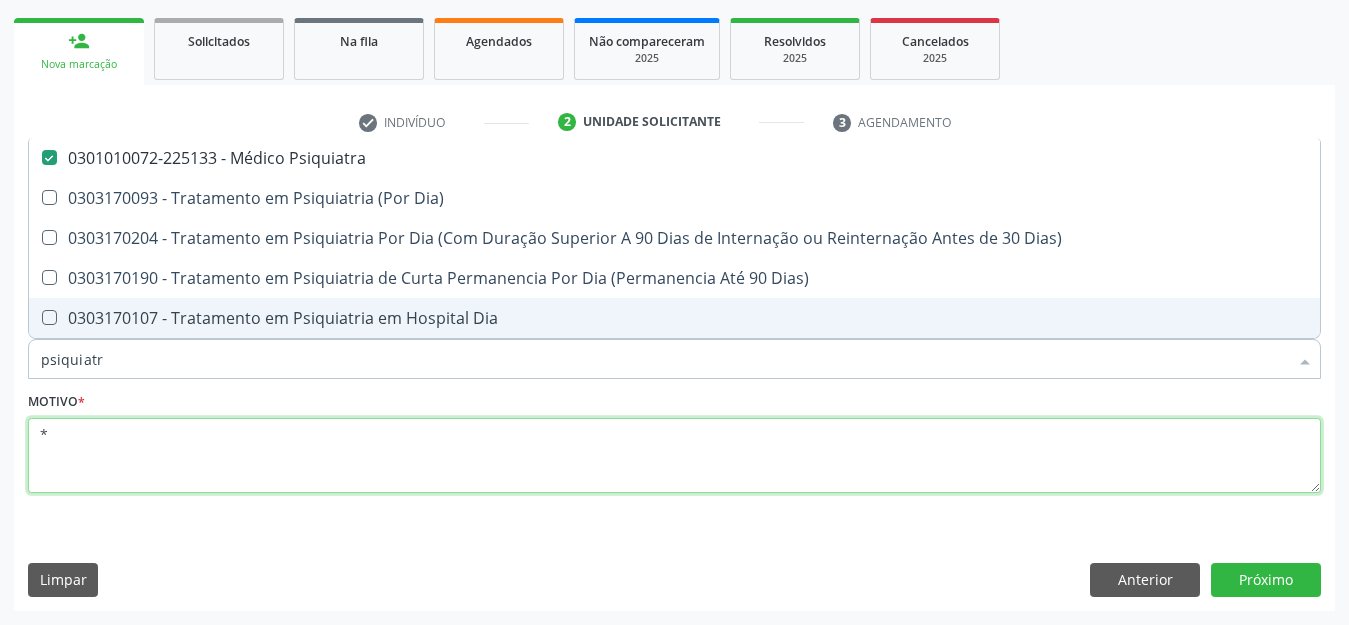 checkbox on "true" 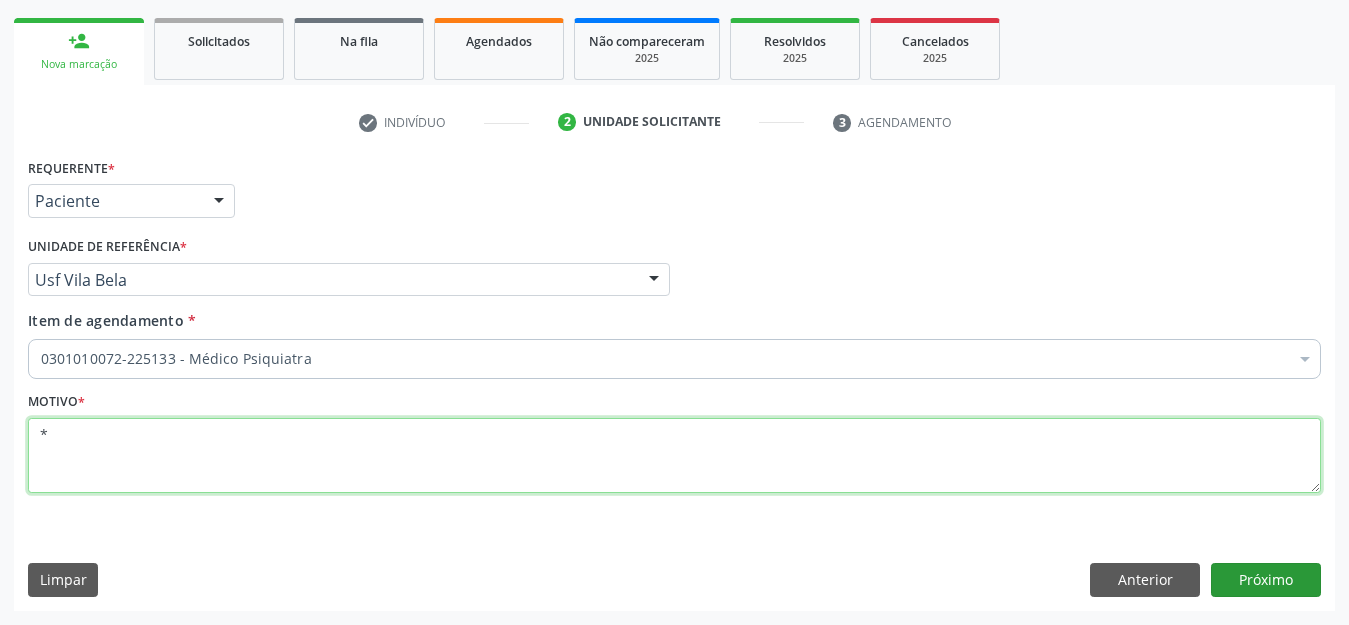 type on "*" 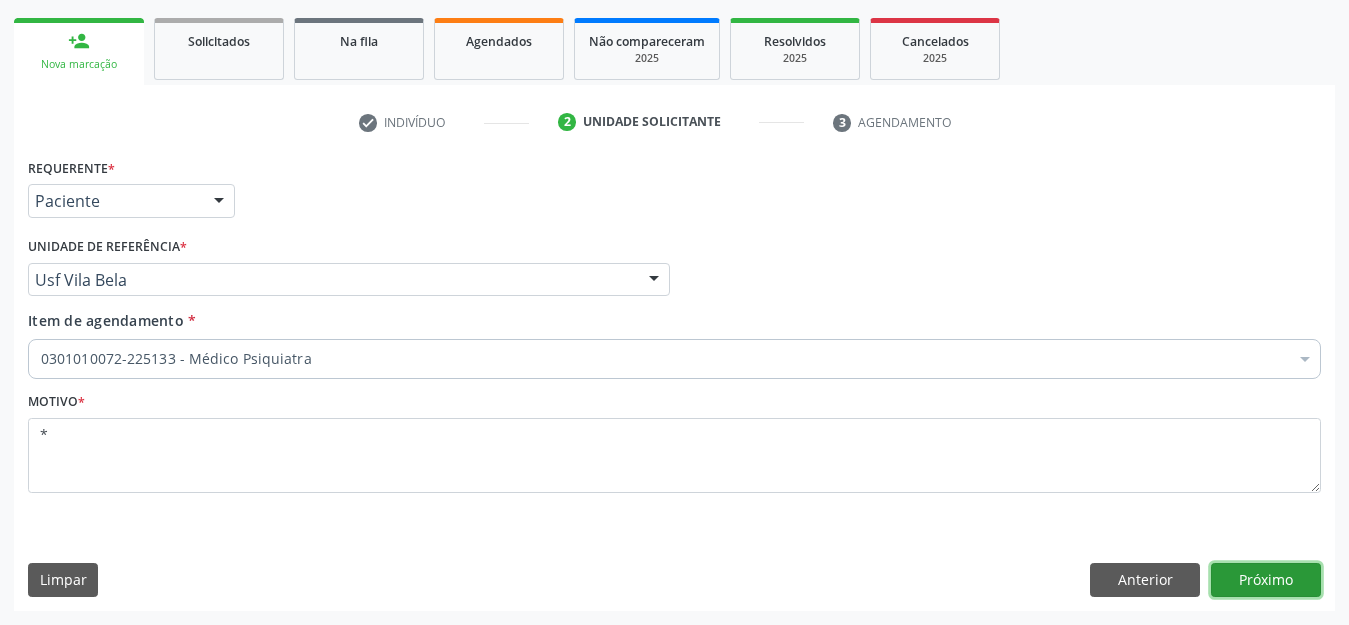 click on "Próximo" at bounding box center [1266, 580] 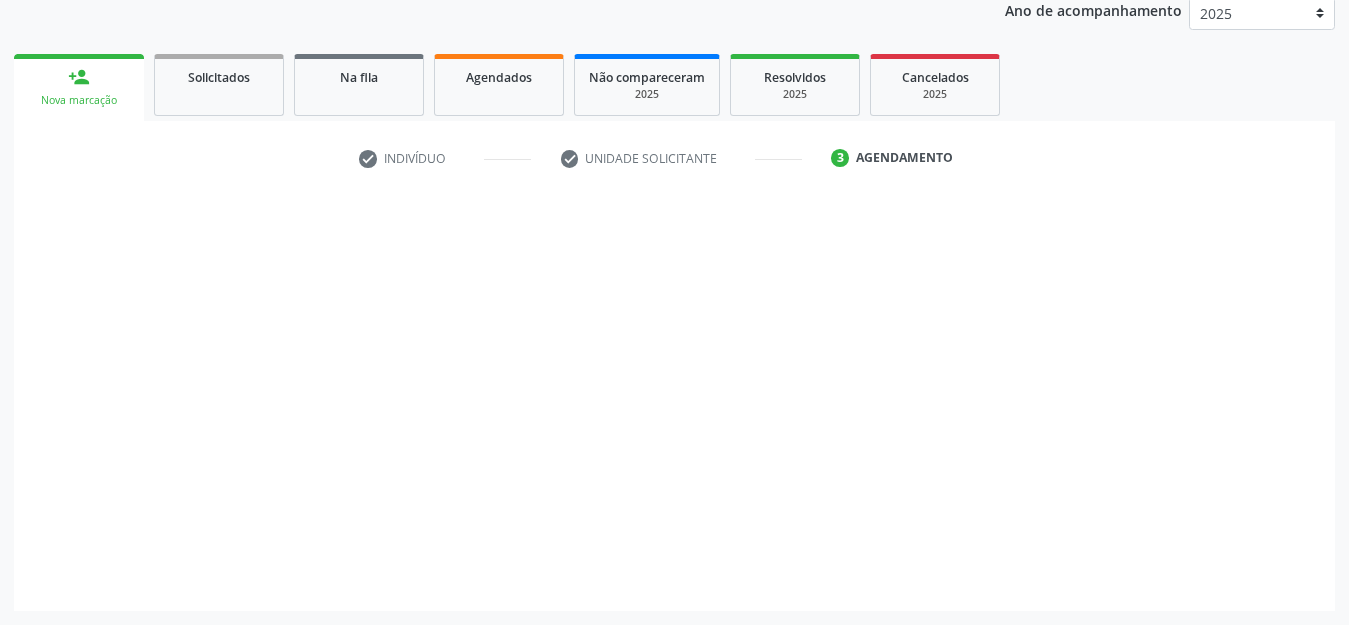 scroll, scrollTop: 245, scrollLeft: 0, axis: vertical 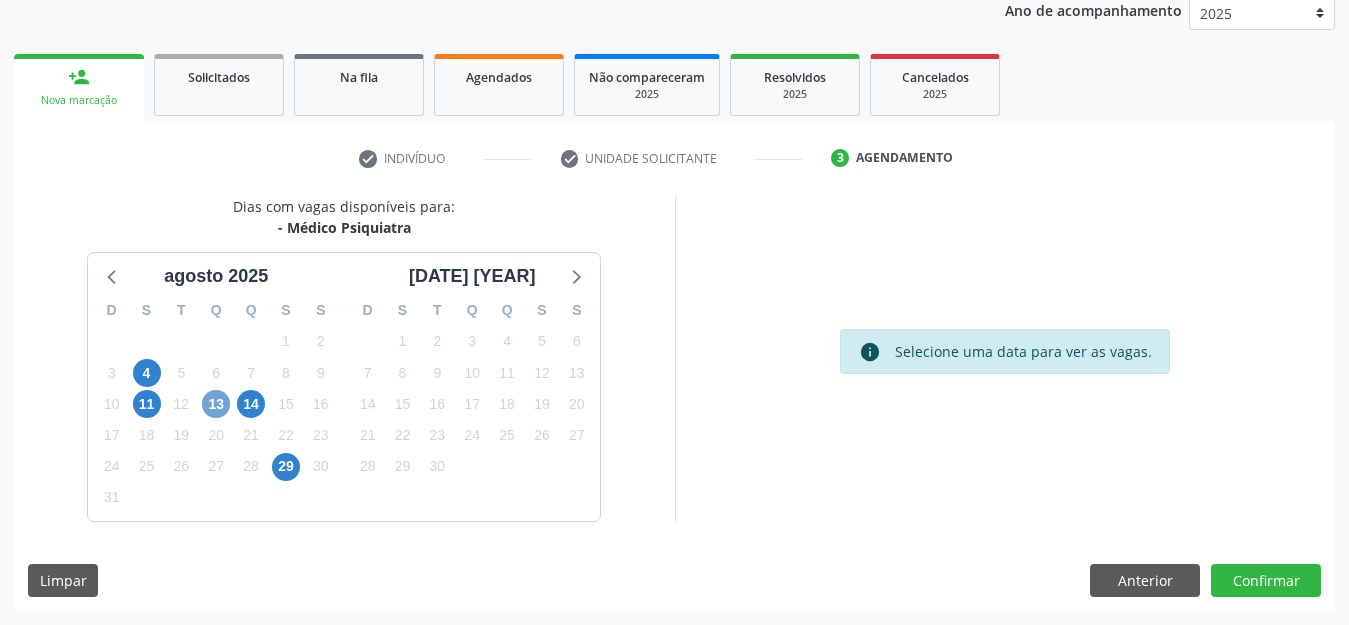 click on "13" at bounding box center [216, 404] 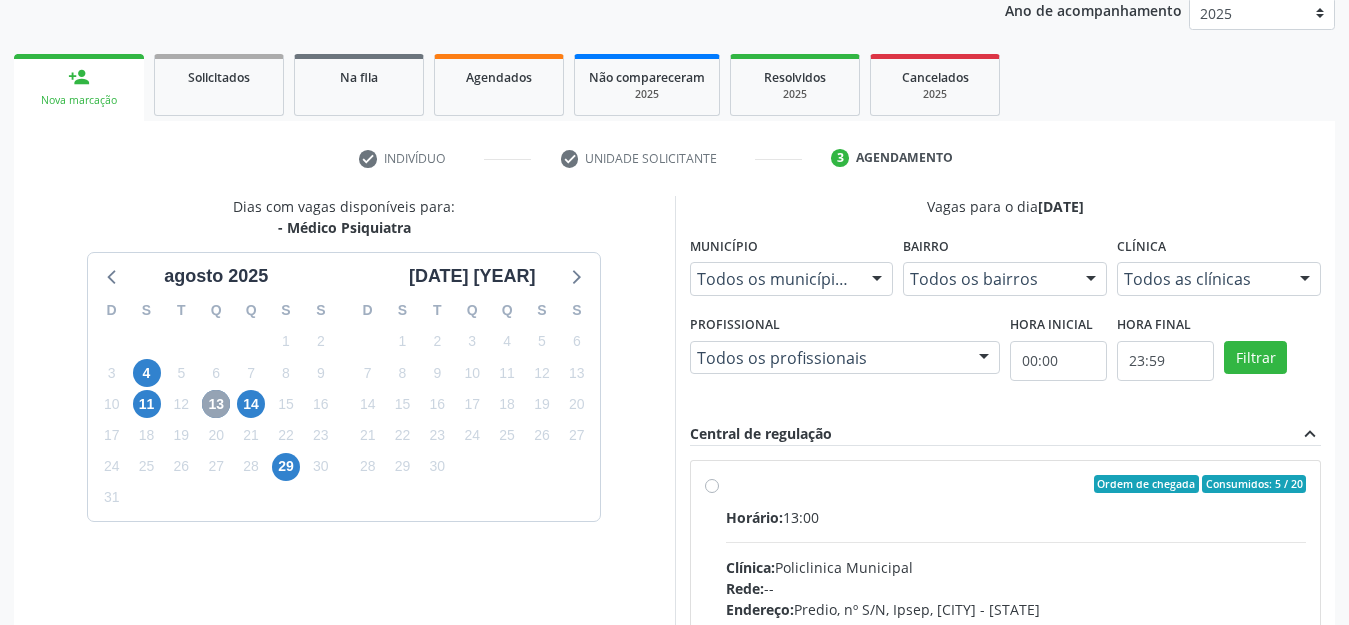 scroll, scrollTop: 347, scrollLeft: 0, axis: vertical 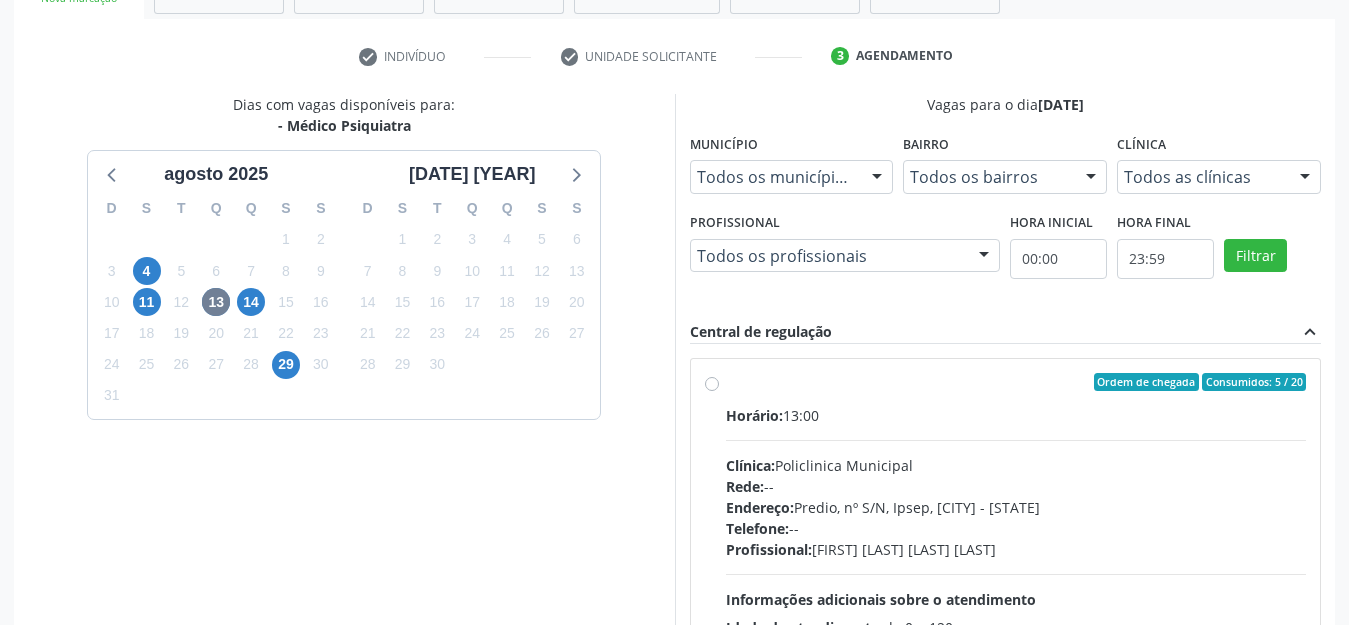 click on "Ordem de chegada
Consumidos: 5 / 20
Horário:   13:00
Clínica:  Policlinica Municipal
Rede:
--
Endereço:   Predio, nº S/N, Ipsep, Serra Talhada - PE
Telefone:   --
Profissional:
Maria Augusta Soares Sobreira Machado
Informações adicionais sobre o atendimento
Idade de atendimento:
de 0 a 120 anos
Gênero(s) atendido(s):
Masculino e Feminino
Informações adicionais:
--" at bounding box center (1006, 526) 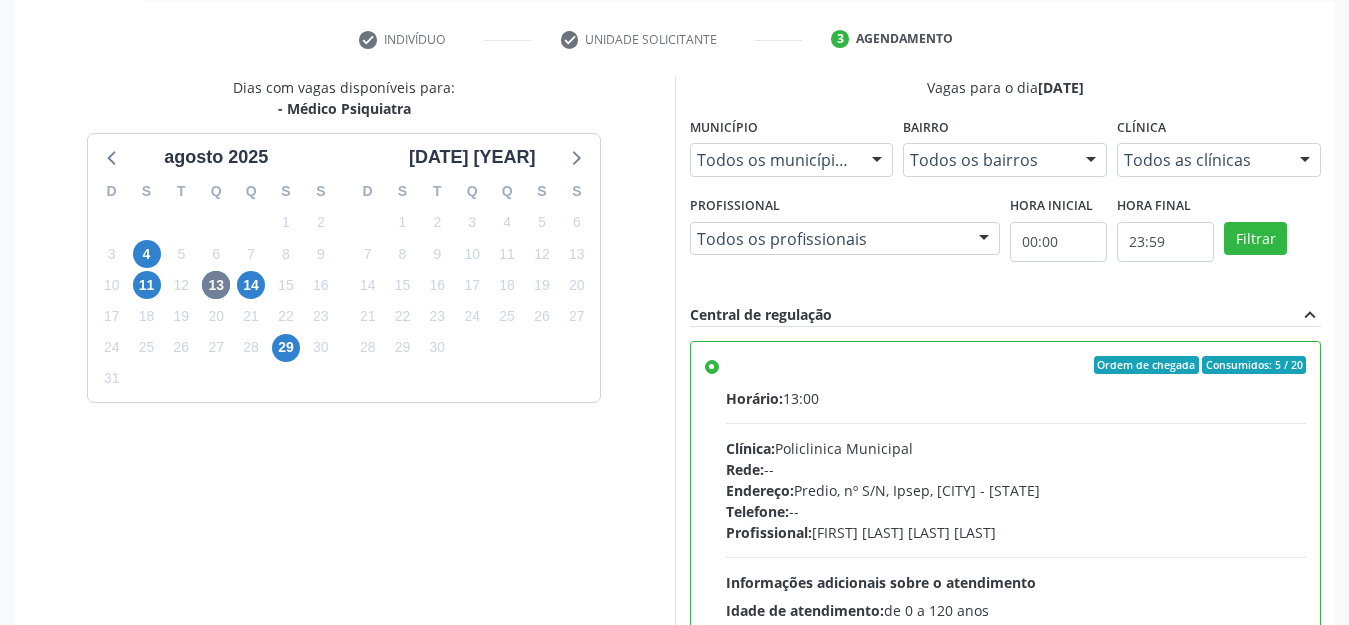 scroll, scrollTop: 570, scrollLeft: 0, axis: vertical 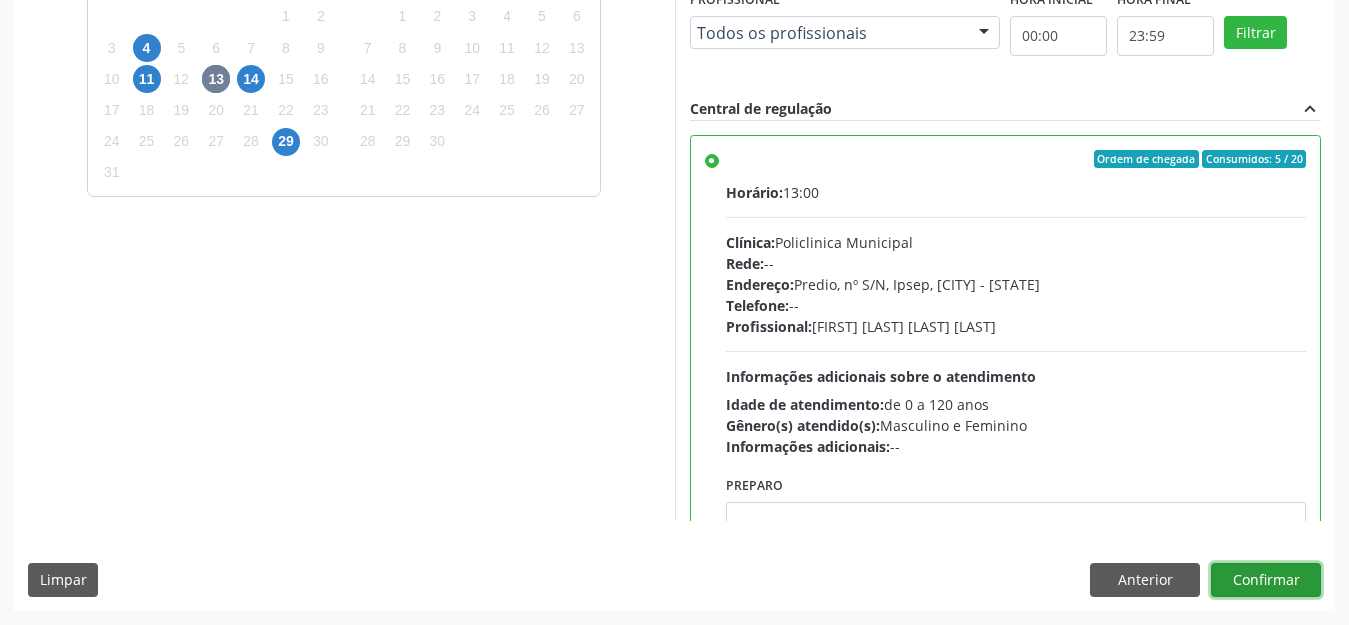 click on "Confirmar" at bounding box center [1266, 580] 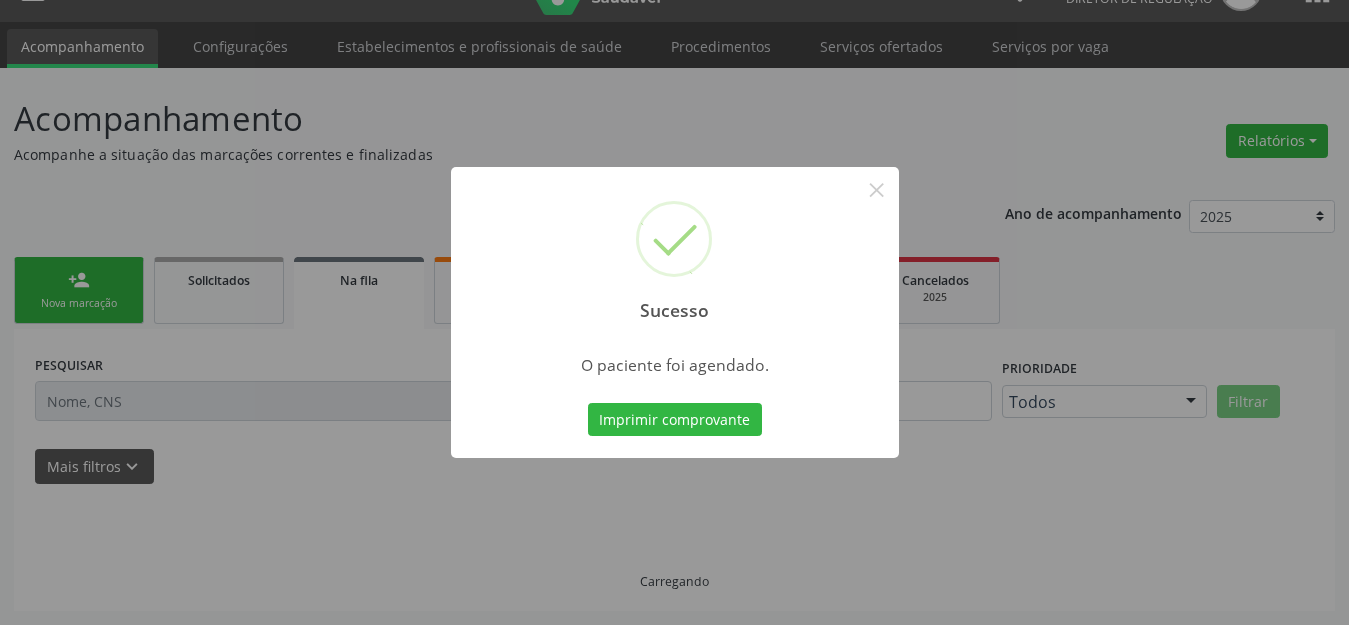 scroll, scrollTop: 42, scrollLeft: 0, axis: vertical 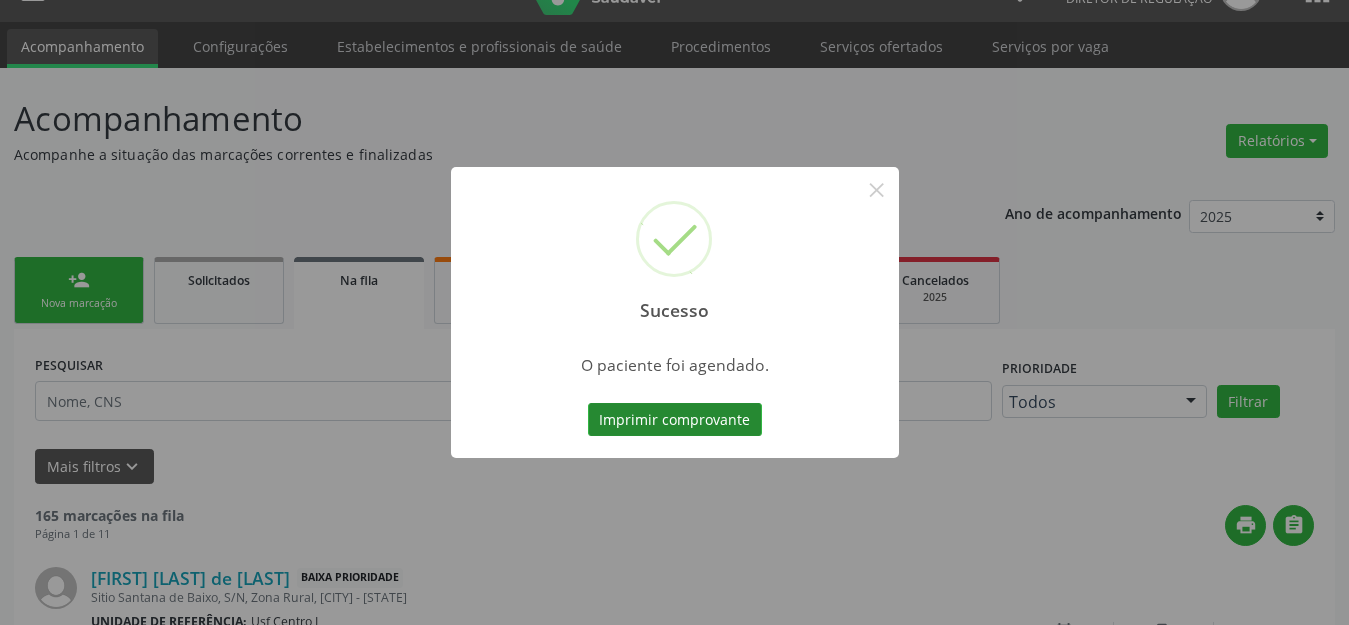 click on "Imprimir comprovante" at bounding box center [675, 420] 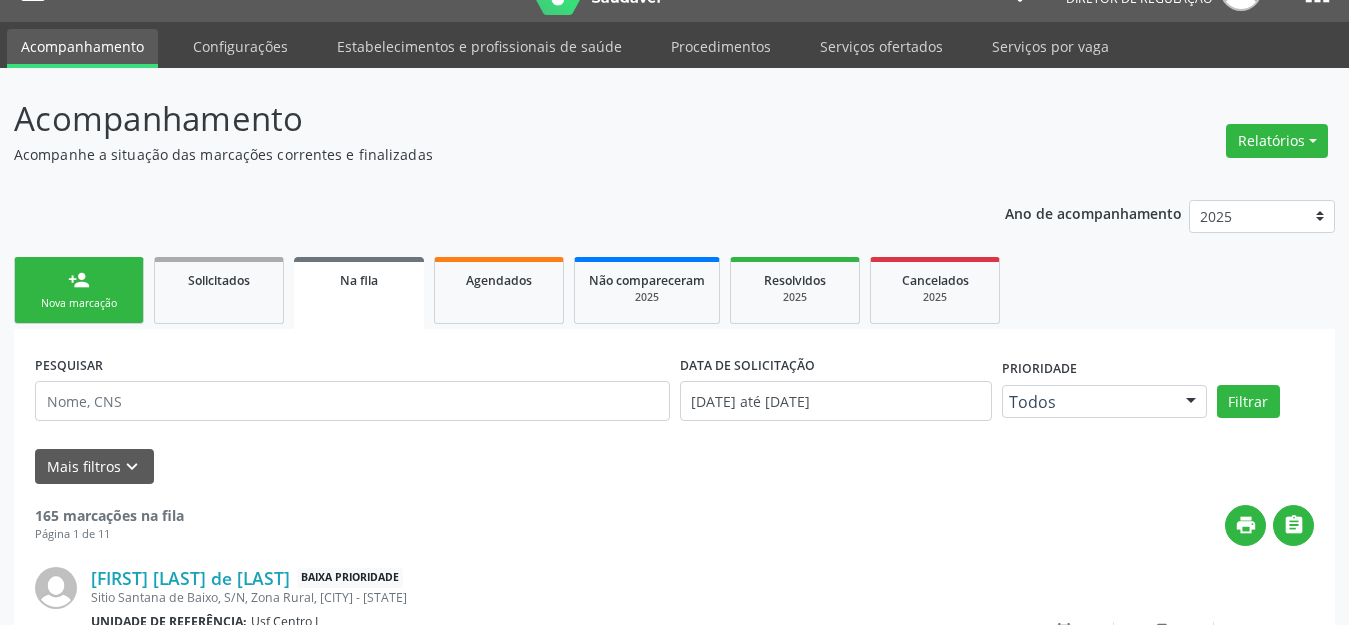 click on "person_add
Nova marcação" at bounding box center (79, 290) 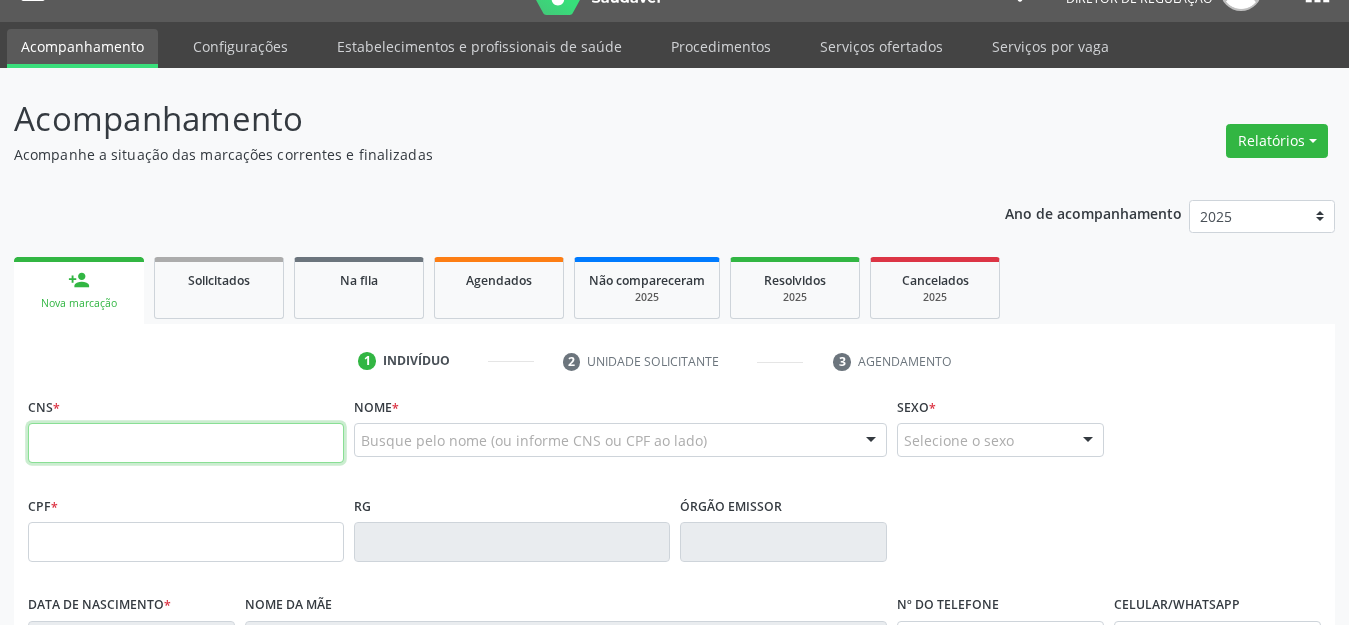 click at bounding box center (186, 443) 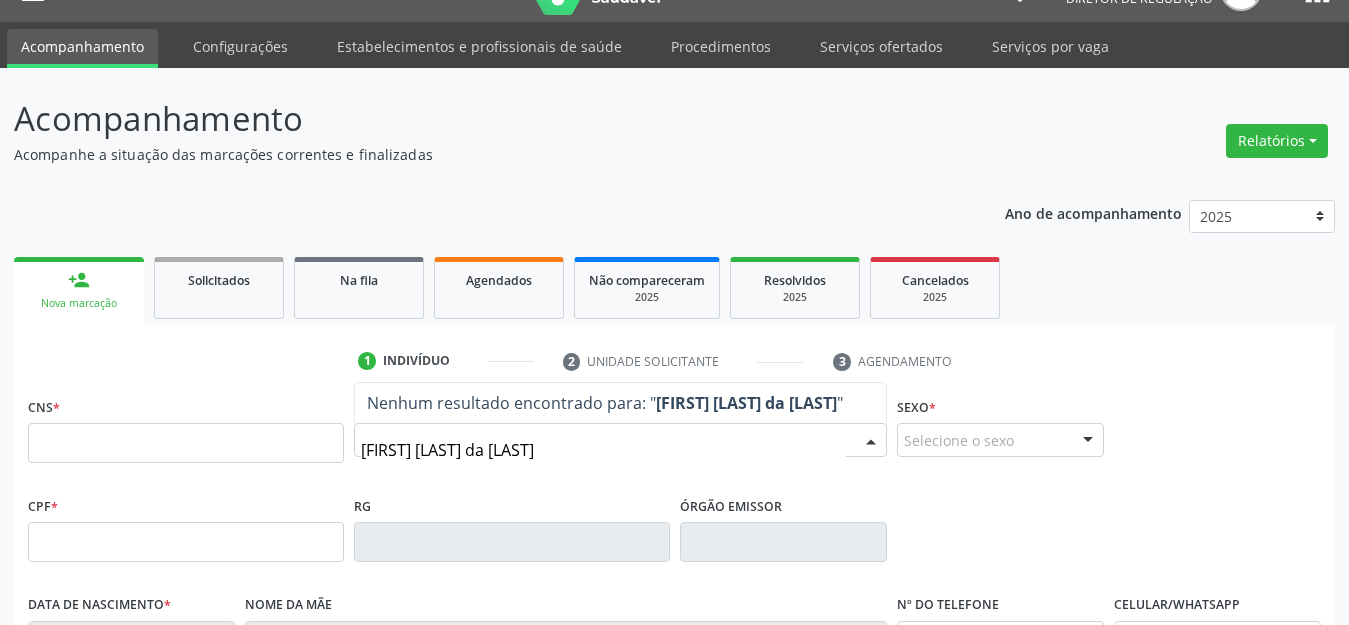 type on "maria eliane da silva" 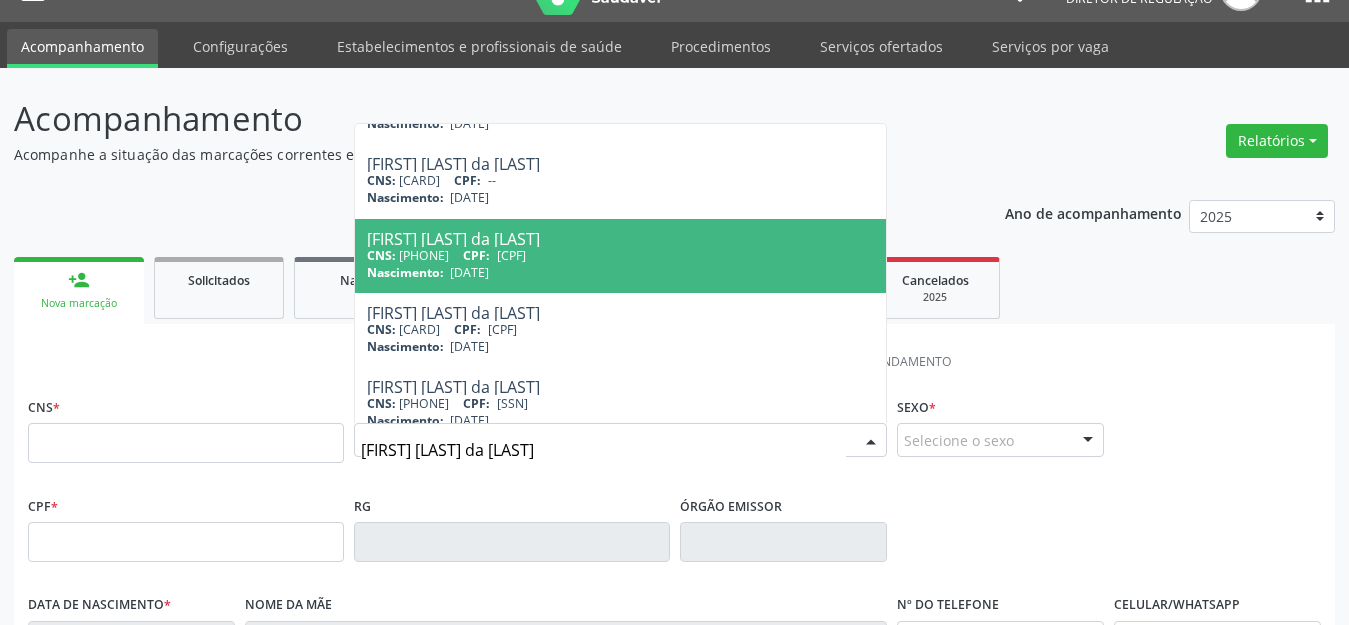 scroll, scrollTop: 264, scrollLeft: 0, axis: vertical 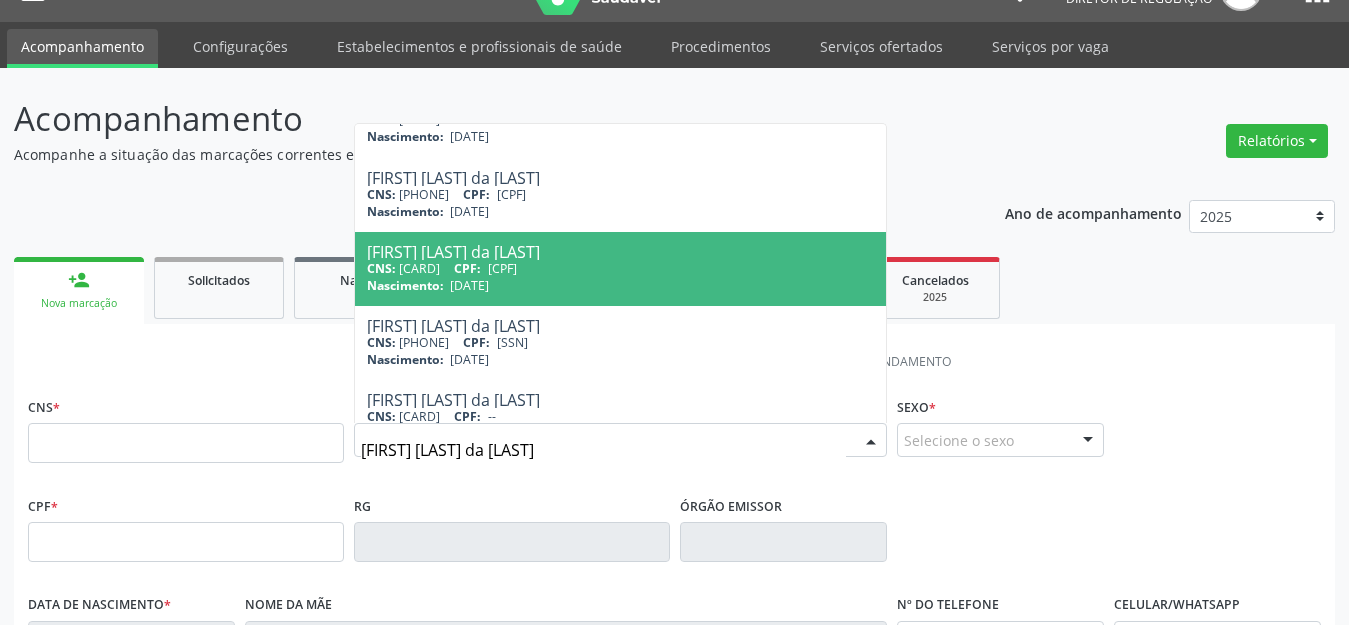 click on "12/01/1975" at bounding box center (469, 285) 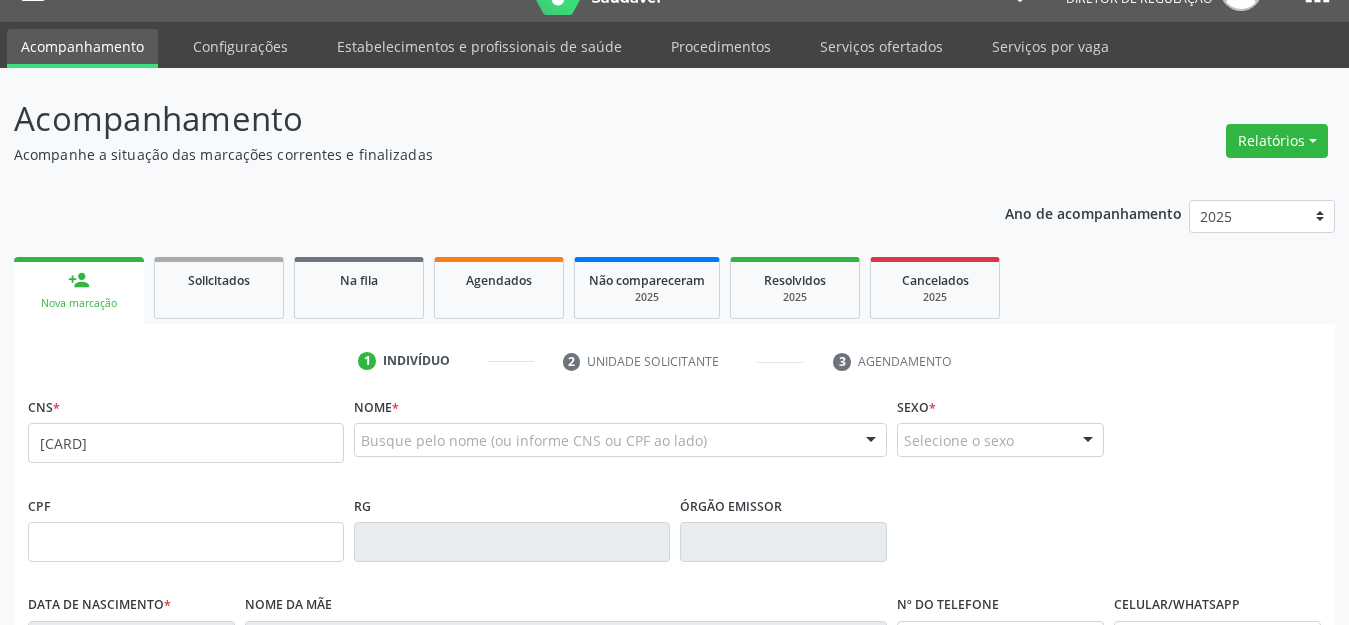 scroll, scrollTop: 0, scrollLeft: 0, axis: both 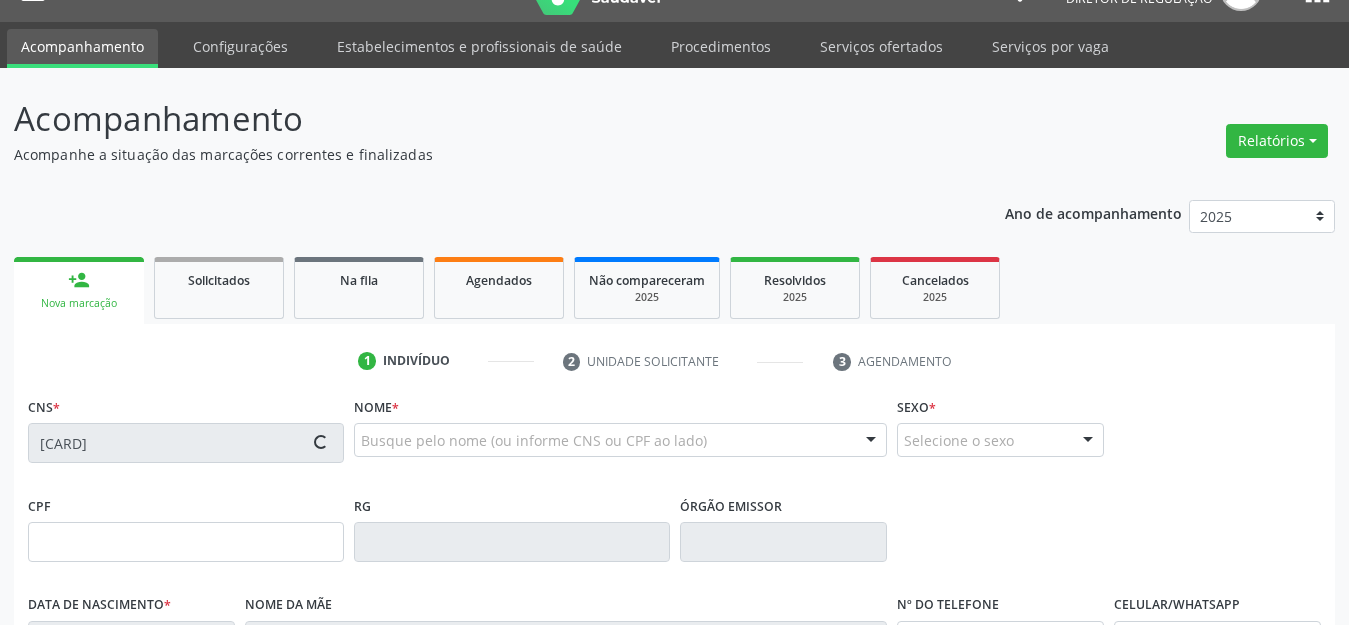 type on "033.457.654-70" 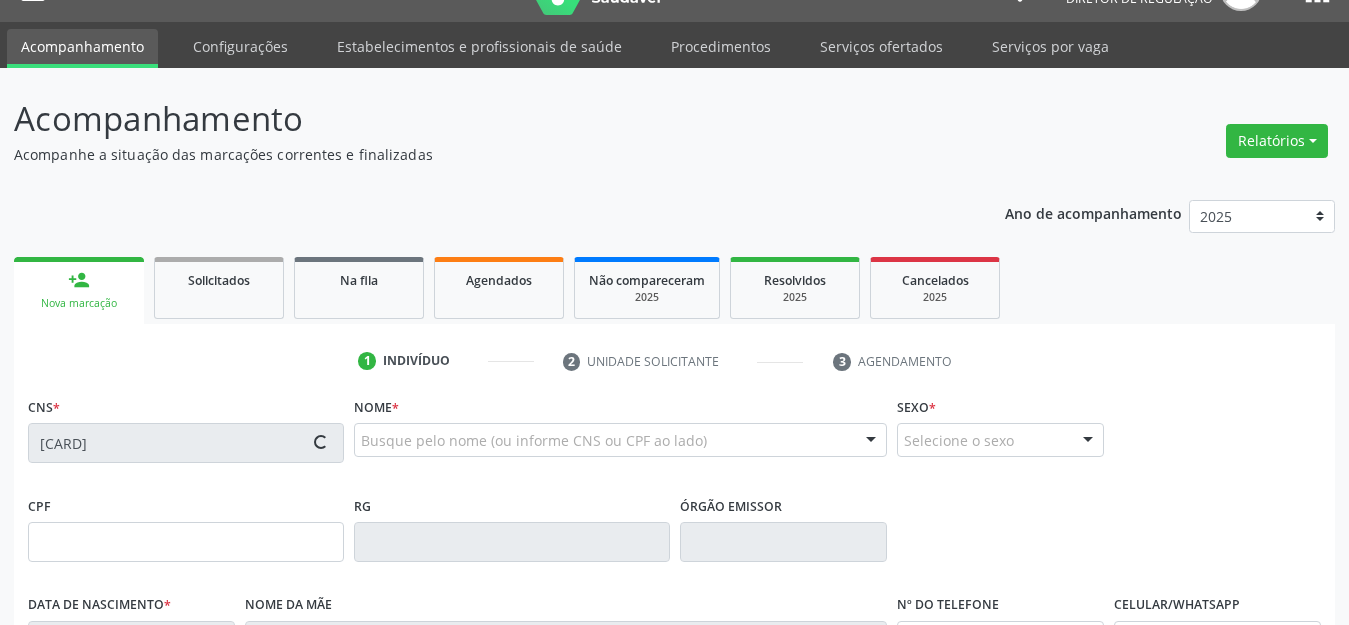 type on "12/01/1975" 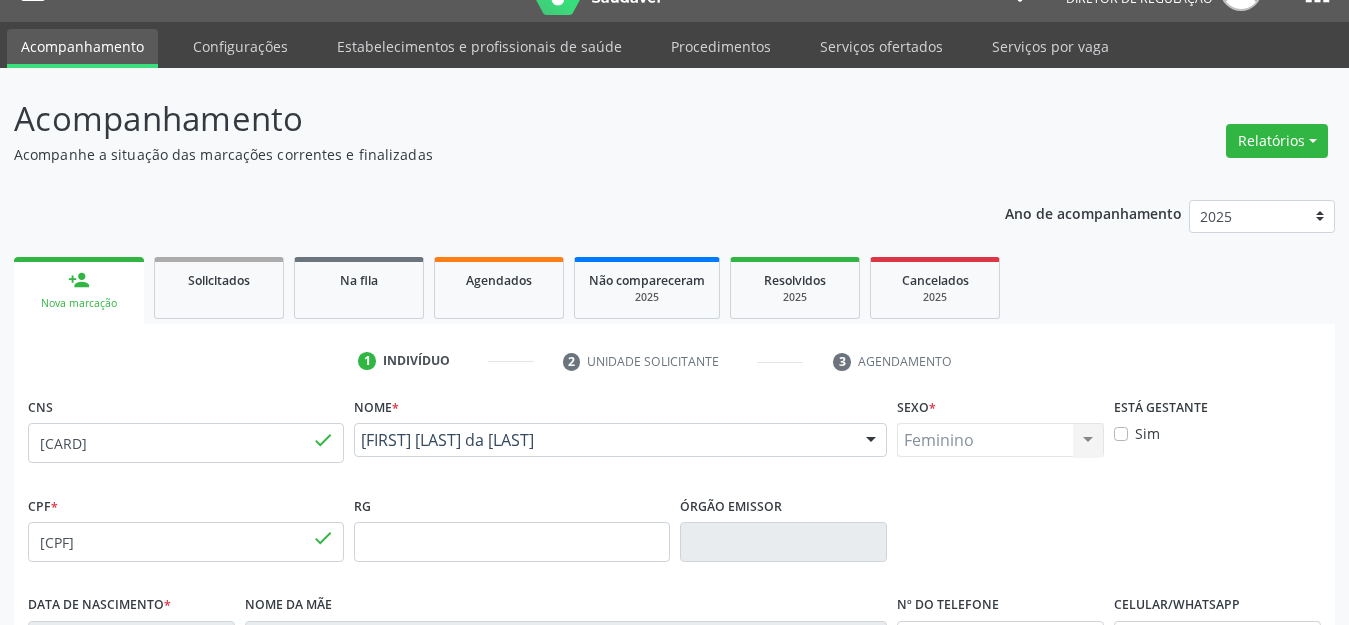 scroll, scrollTop: 459, scrollLeft: 0, axis: vertical 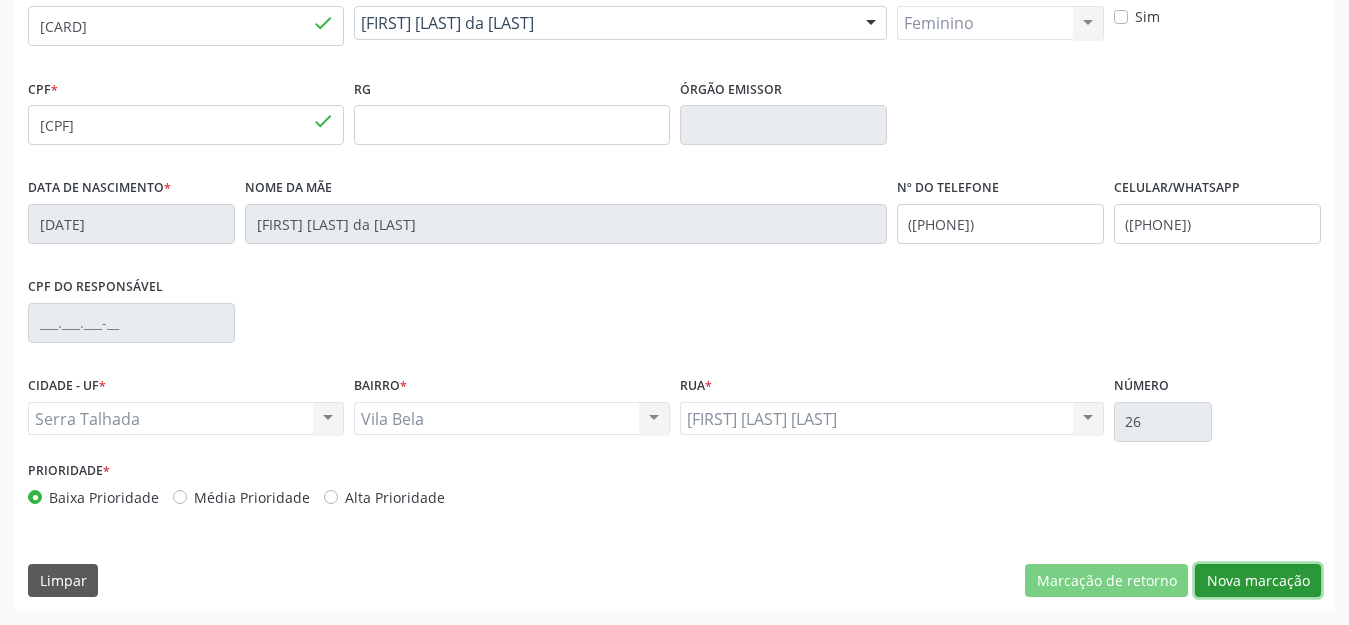 click on "Nova marcação" at bounding box center (1258, 581) 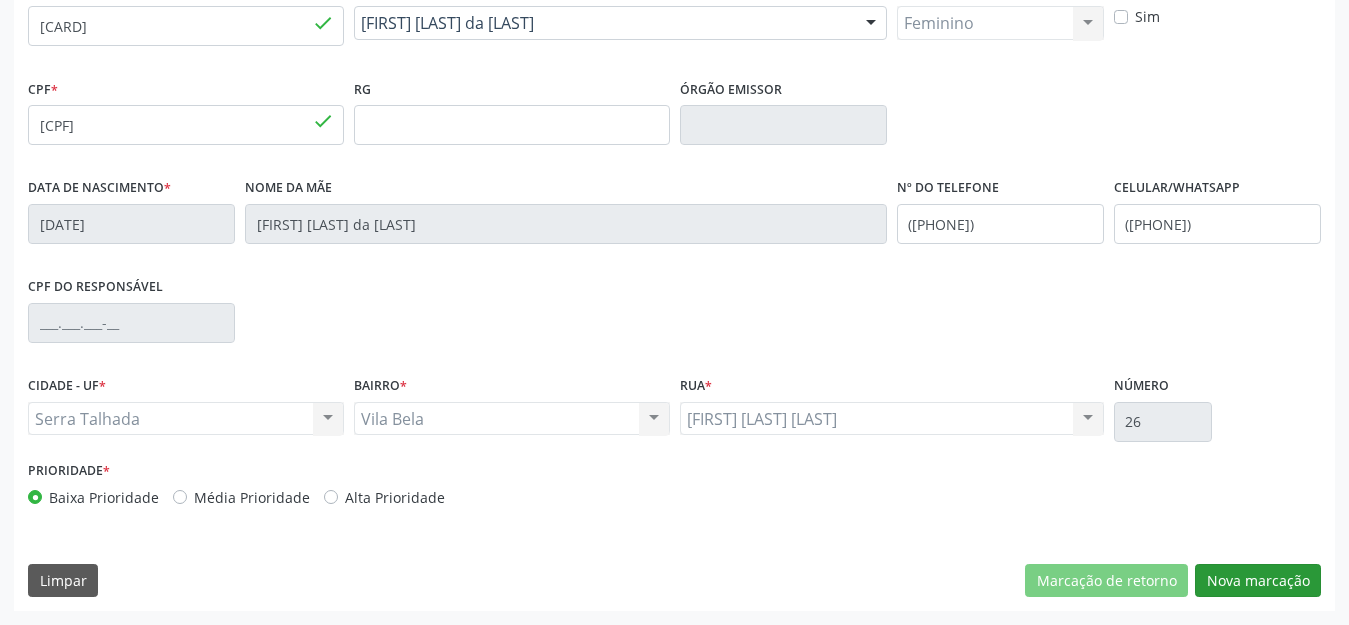 scroll, scrollTop: 281, scrollLeft: 0, axis: vertical 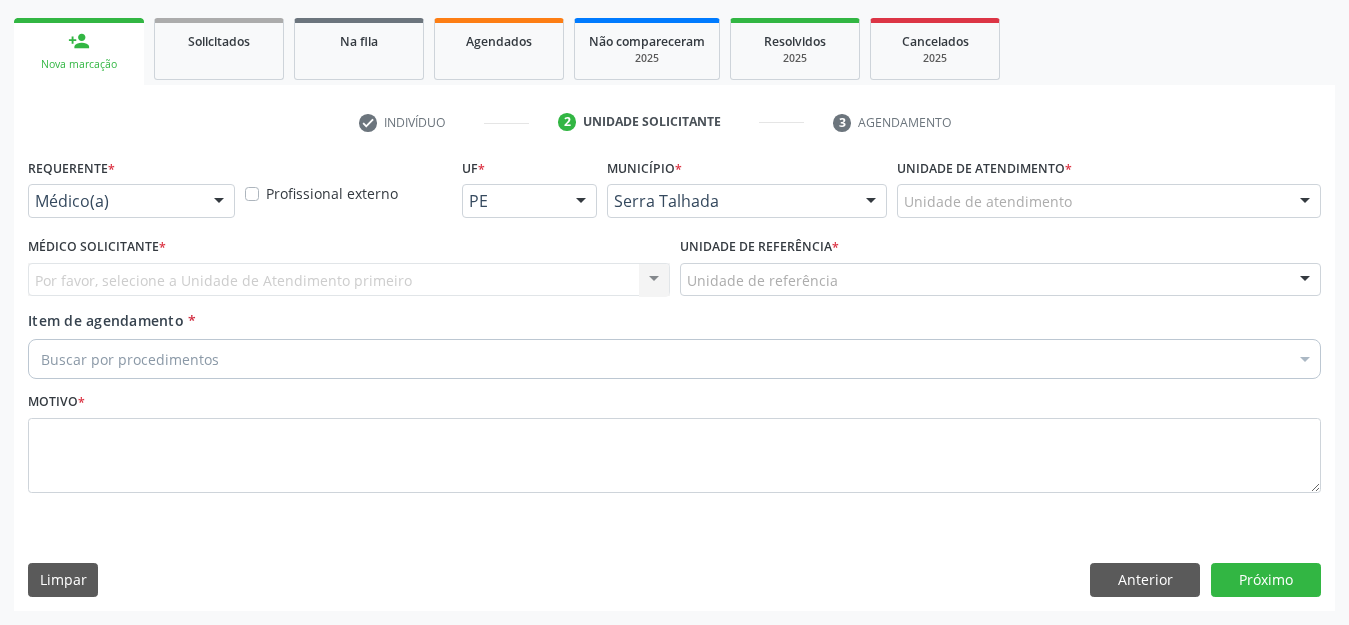 click on "Médico(a)         Médico(a)   Enfermeiro(a)   Paciente
Nenhum resultado encontrado para: "   "
Não há nenhuma opção para ser exibida." at bounding box center (131, 201) 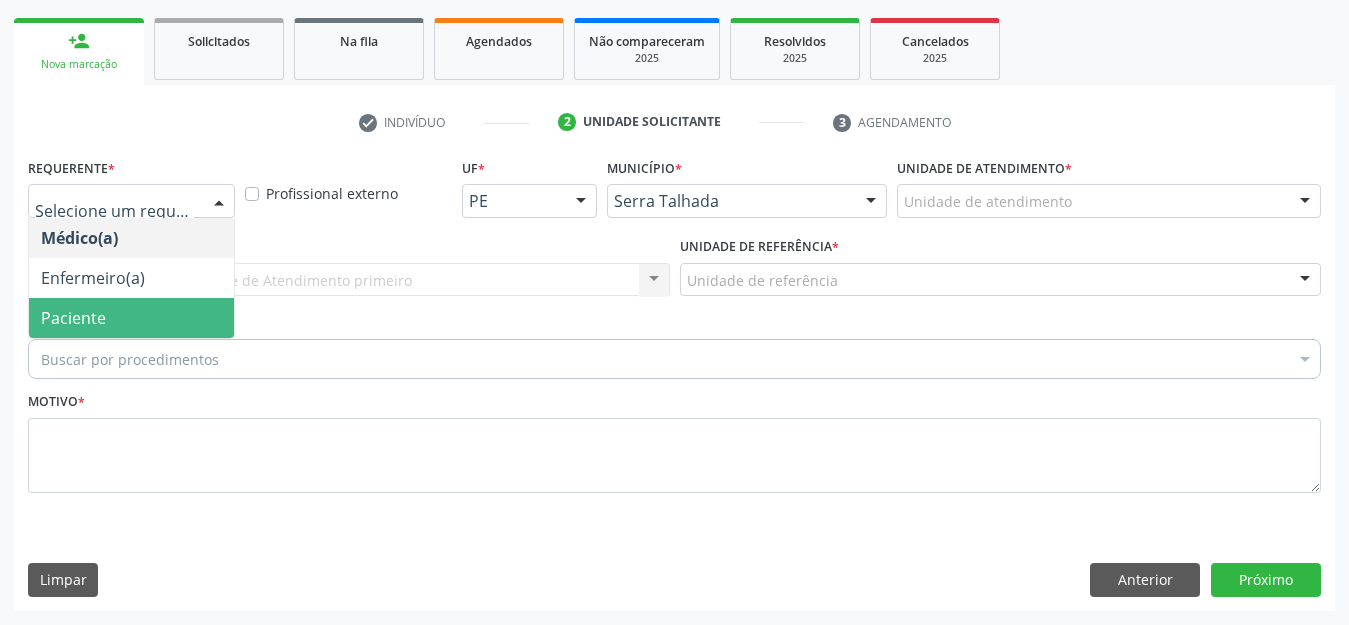 click on "Paciente" at bounding box center [131, 318] 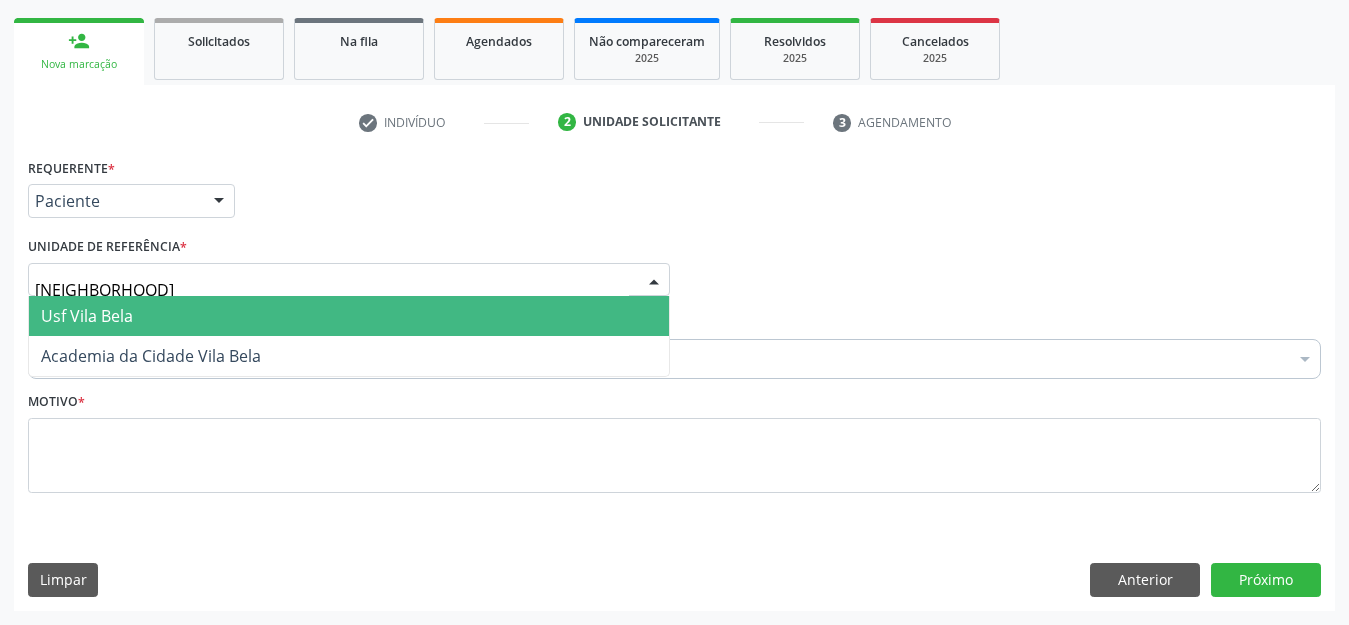 type on "vila bela" 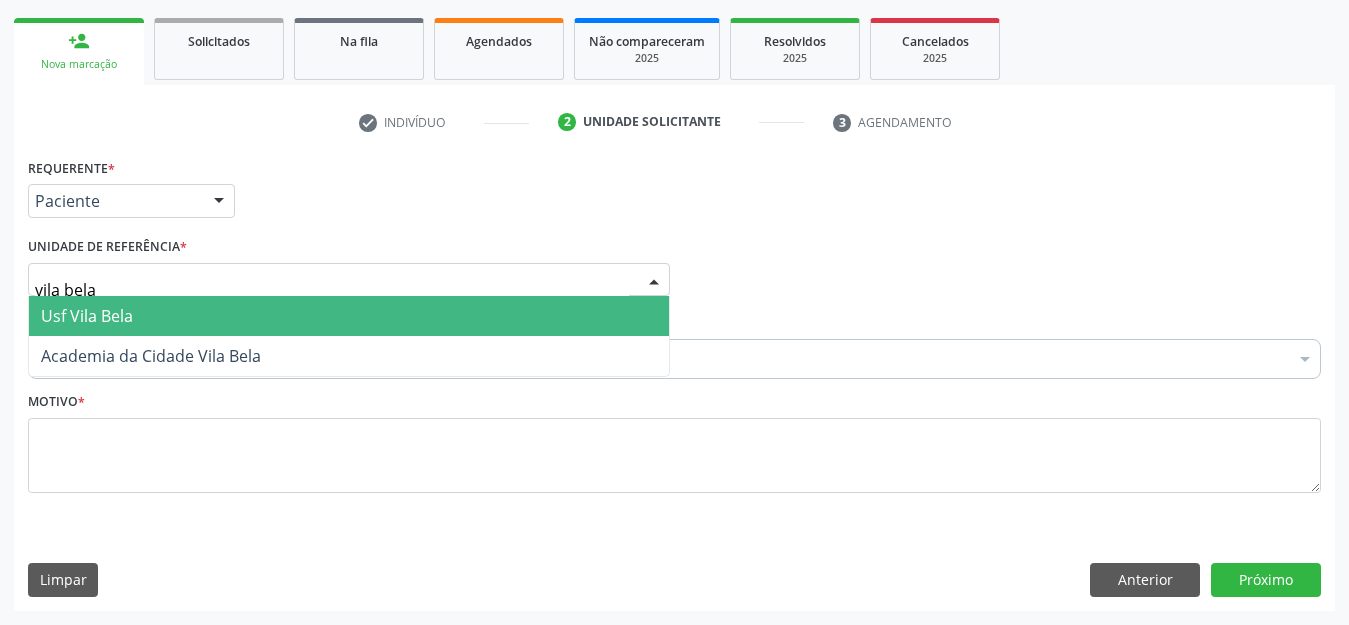 click on "Usf Vila Bela" at bounding box center [349, 316] 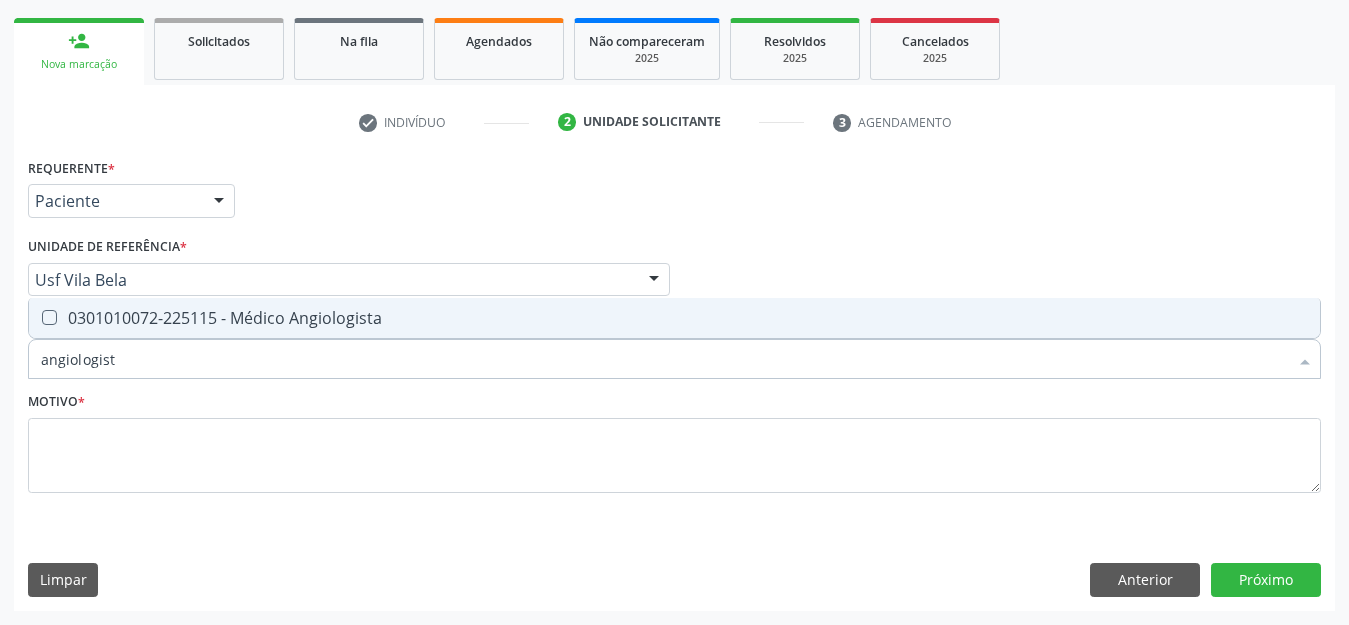 type on "angiologista" 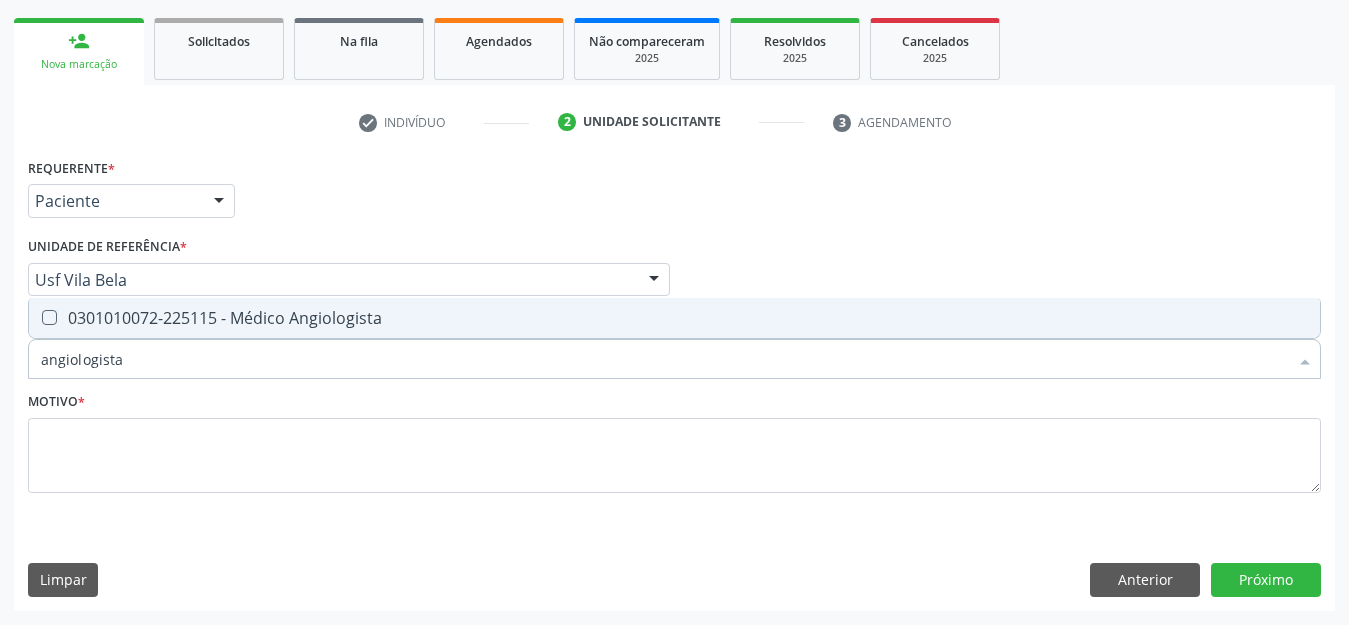 click at bounding box center [49, 317] 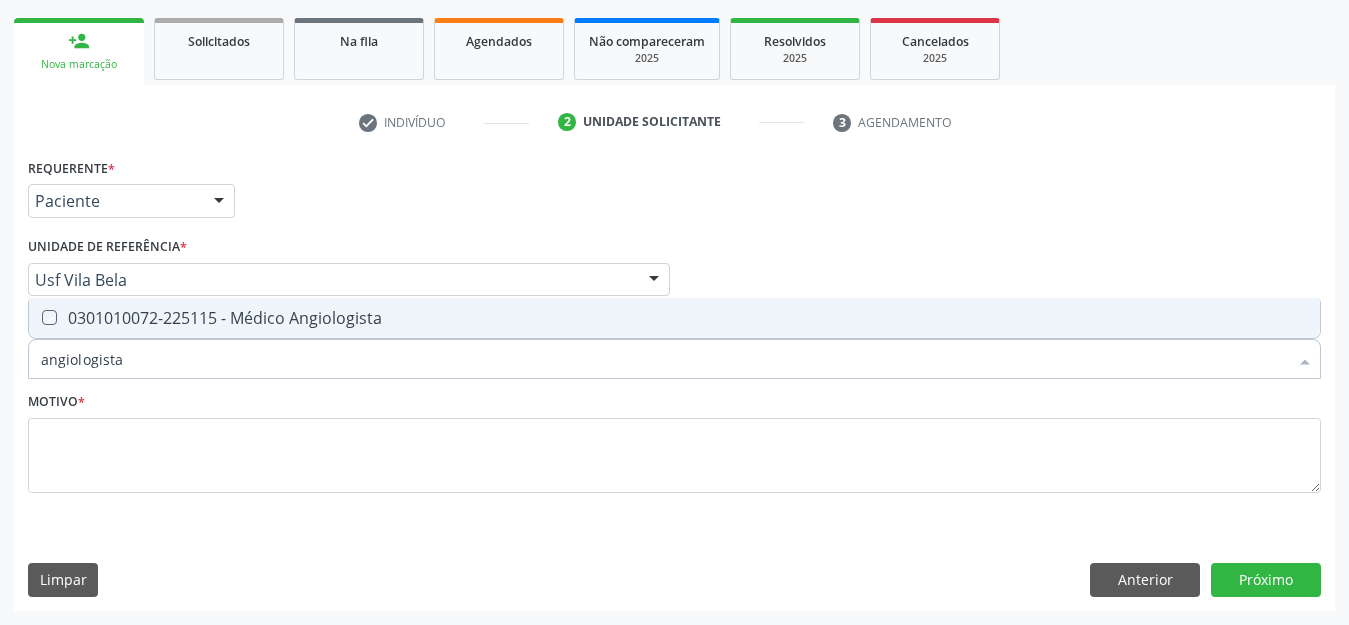 click at bounding box center [35, 317] 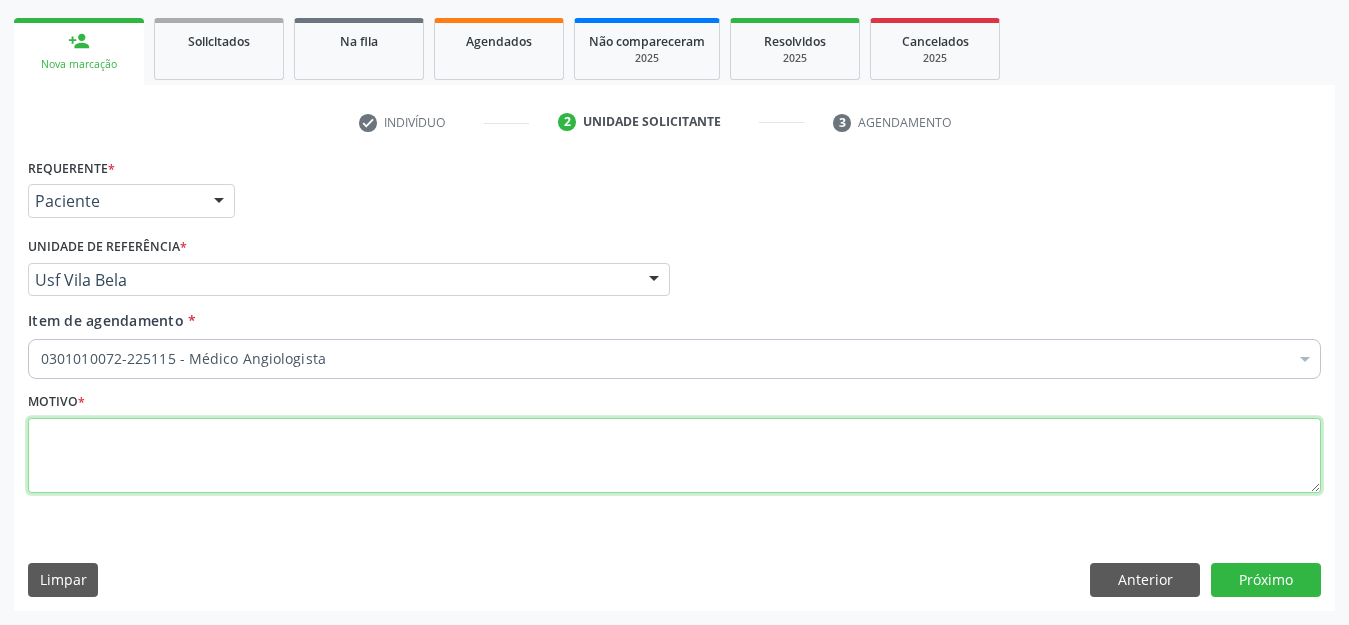 click at bounding box center [674, 456] 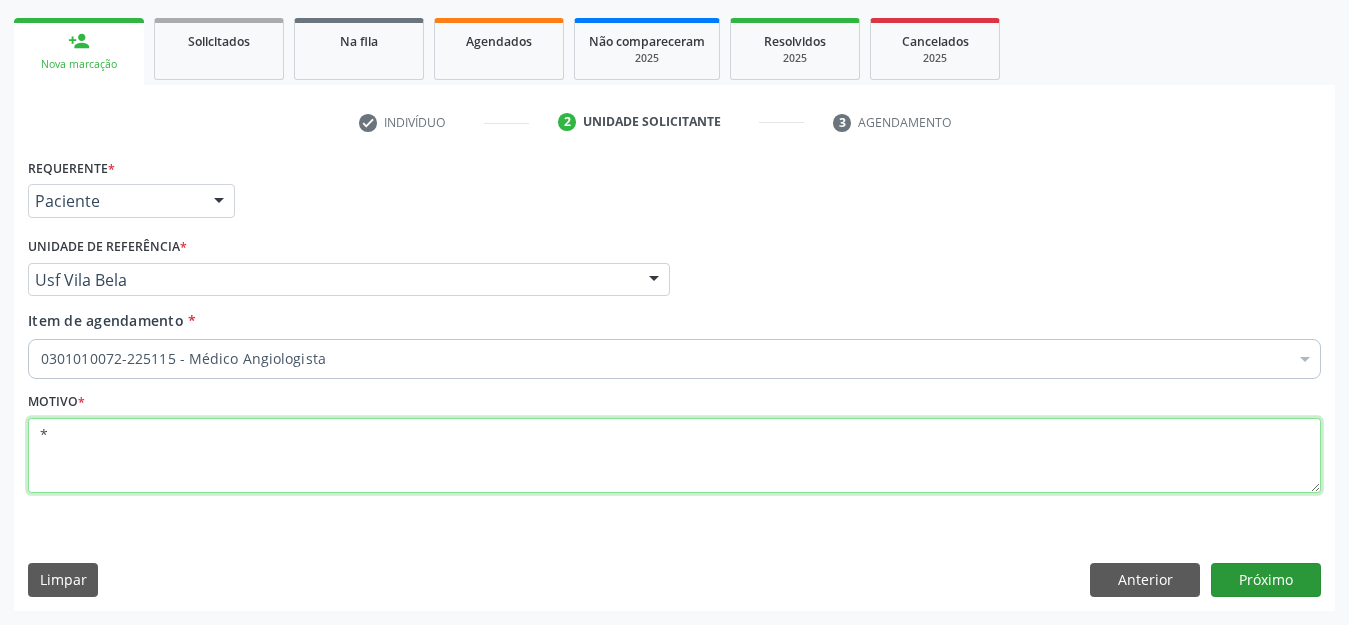 type on "*" 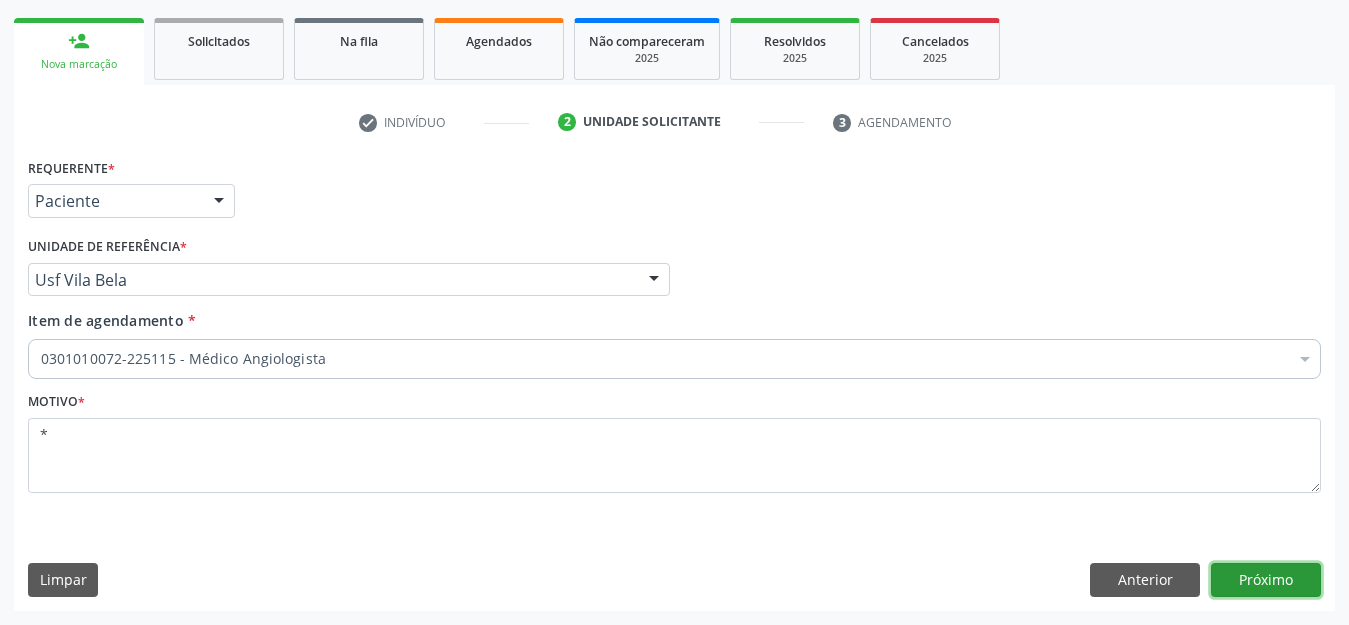 click on "Próximo" at bounding box center (1266, 580) 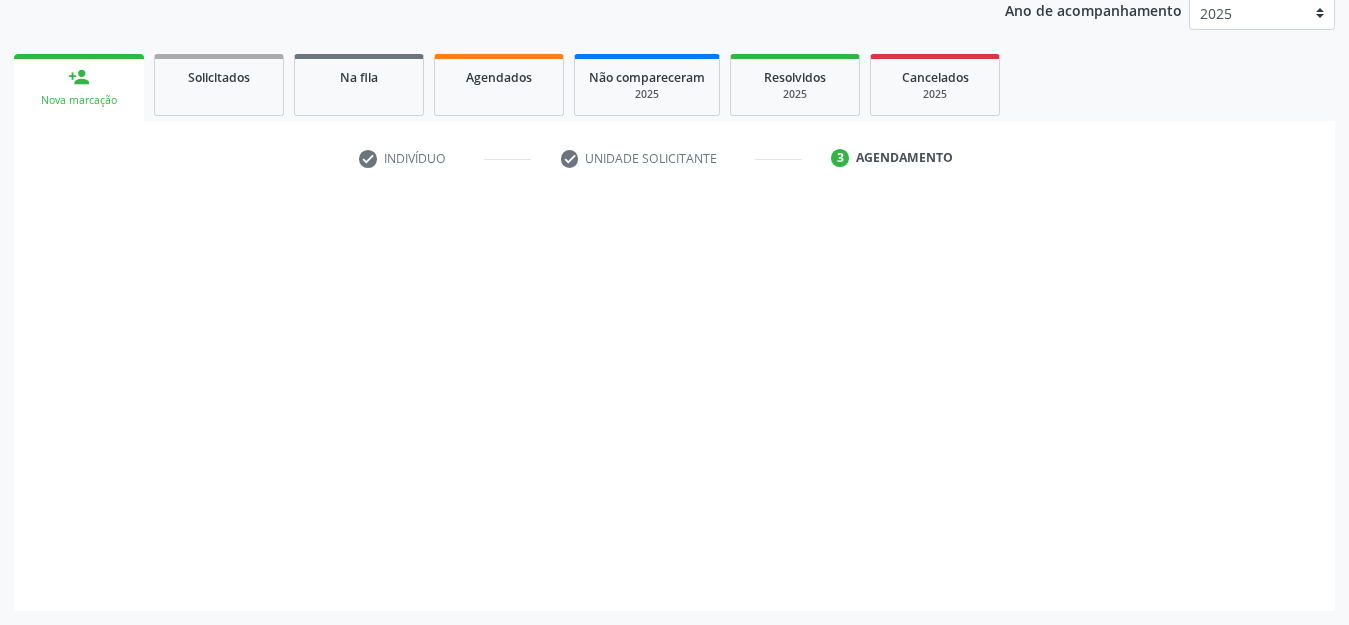 scroll, scrollTop: 245, scrollLeft: 0, axis: vertical 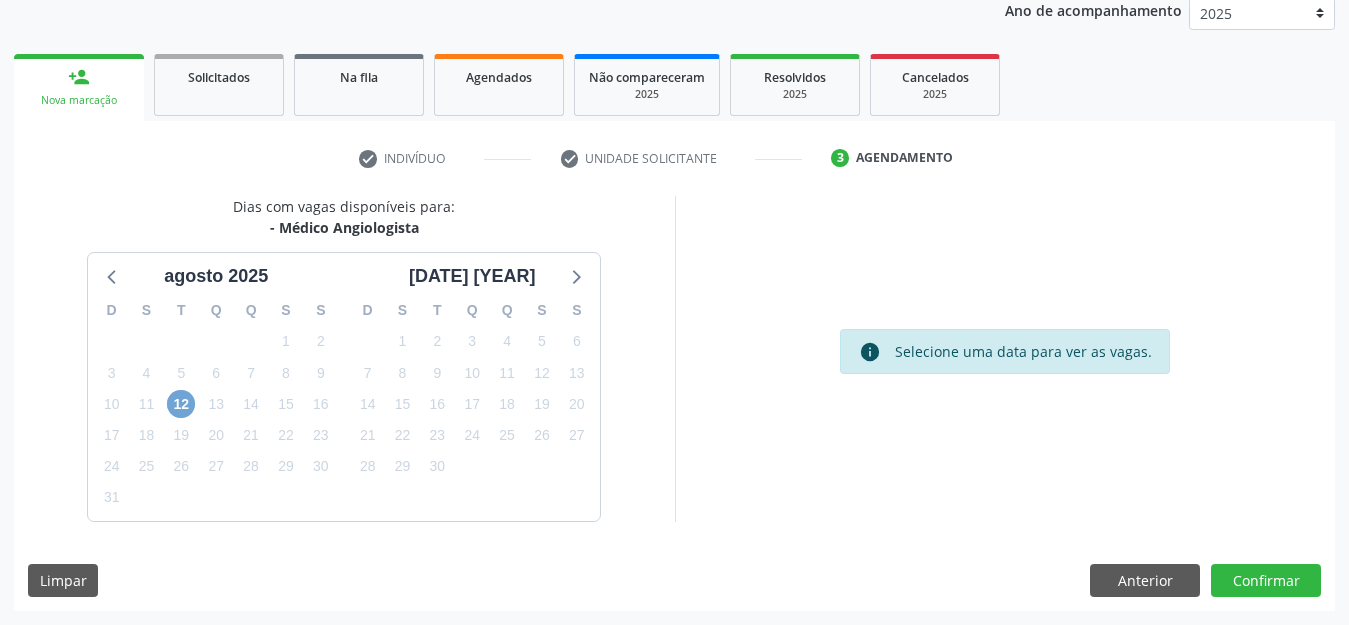 click on "12" at bounding box center [181, 404] 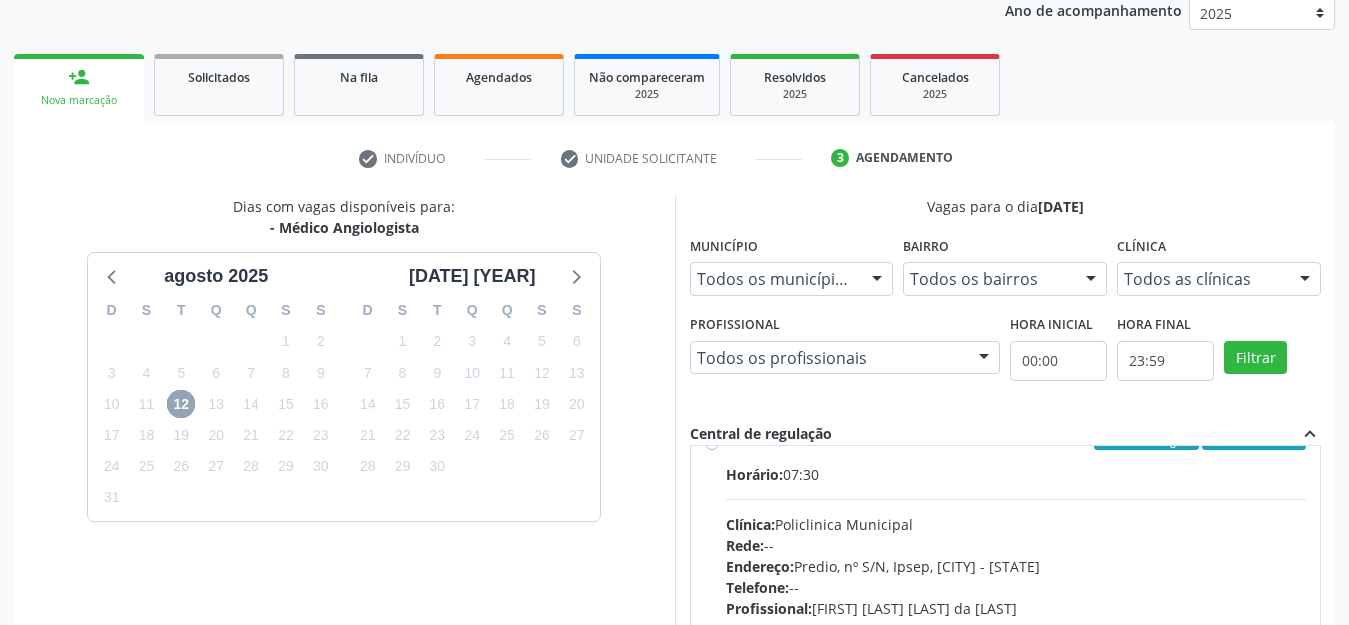 scroll, scrollTop: 0, scrollLeft: 0, axis: both 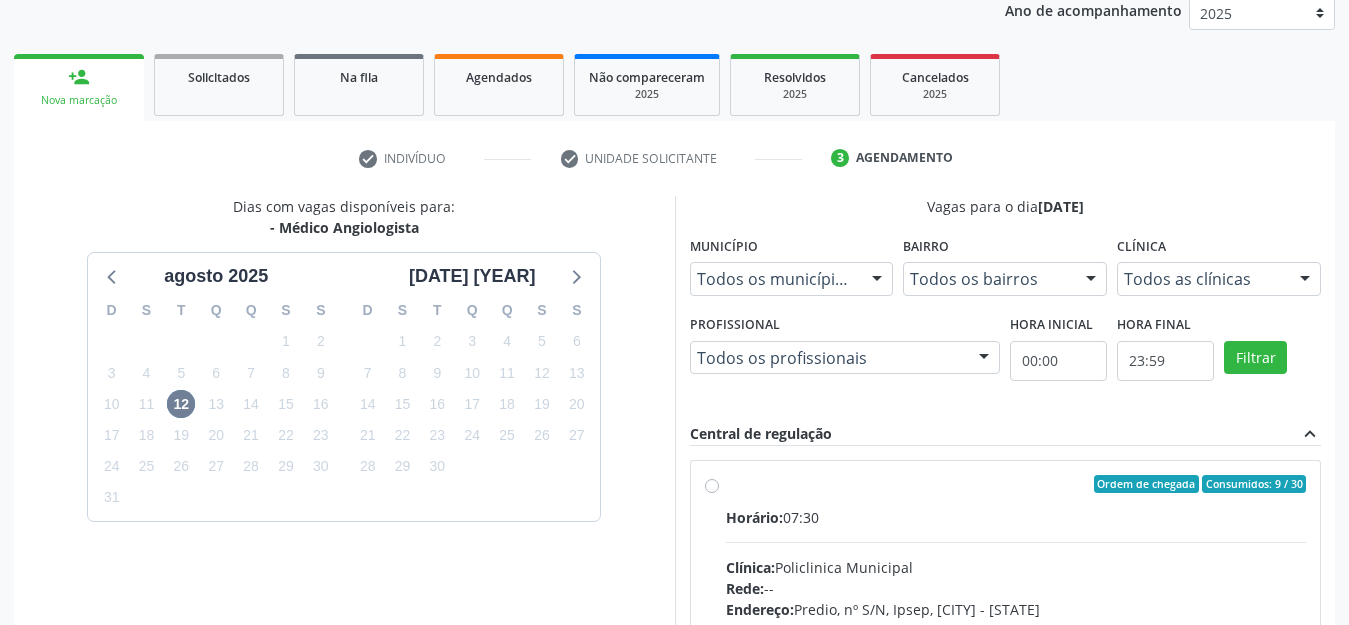 click on "Ordem de chegada
Consumidos: 9 / 30
Horário:   07:30
Clínica:  Policlinica Municipal
Rede:
--
Endereço:   Predio, nº S/N, Ipsep, Serra Talhada - PE
Telefone:   --
Profissional:
Paloma Karine Araujo da Silva
Informações adicionais sobre o atendimento
Idade de atendimento:
de 0 a 120 anos
Gênero(s) atendido(s):
Masculino e Feminino
Informações adicionais:
--" at bounding box center (1016, 628) 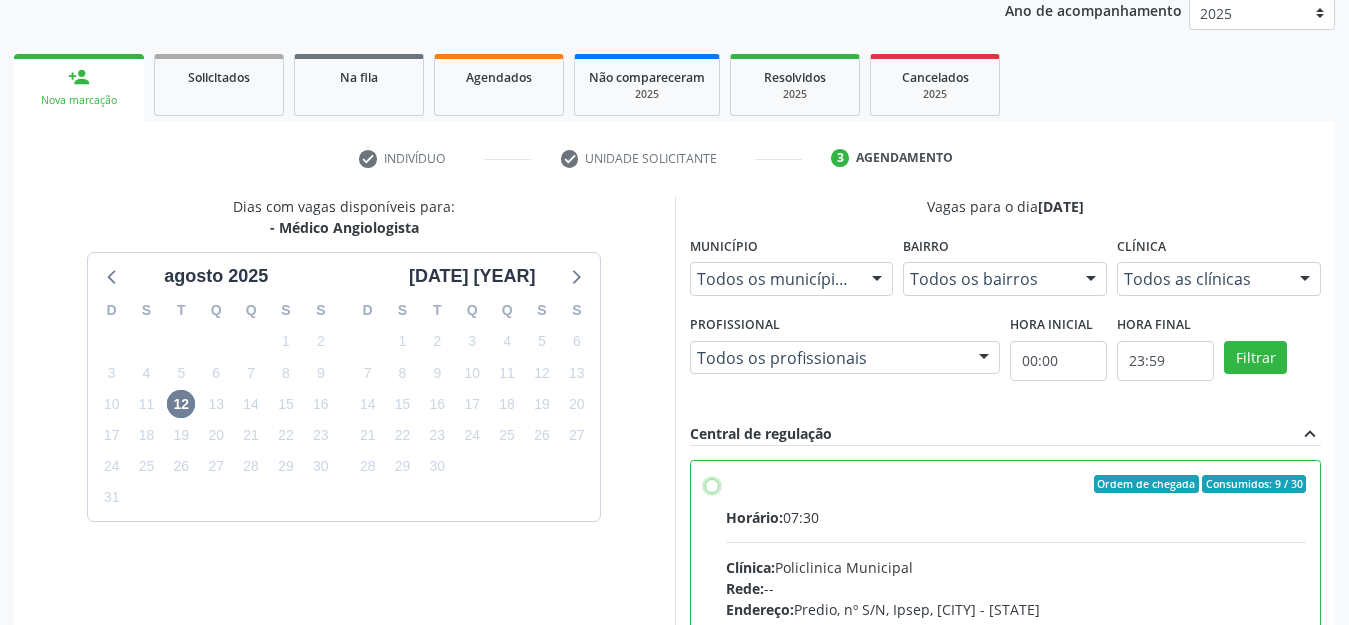 radio on "true" 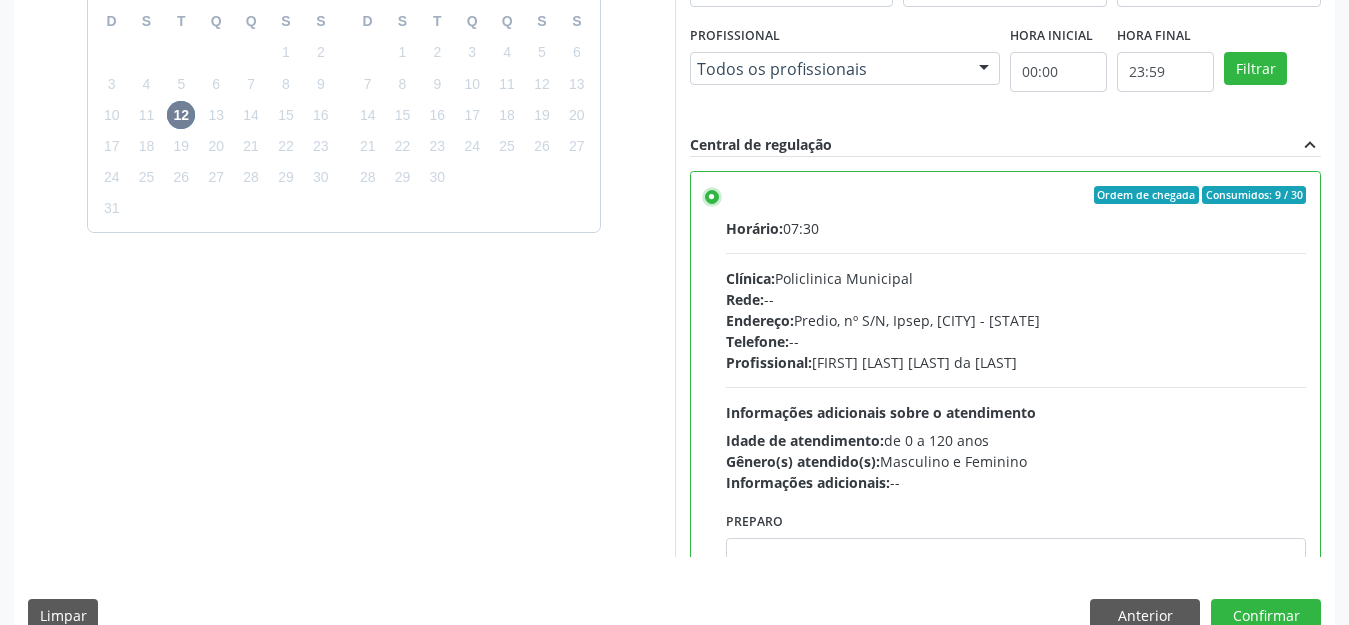 scroll, scrollTop: 570, scrollLeft: 0, axis: vertical 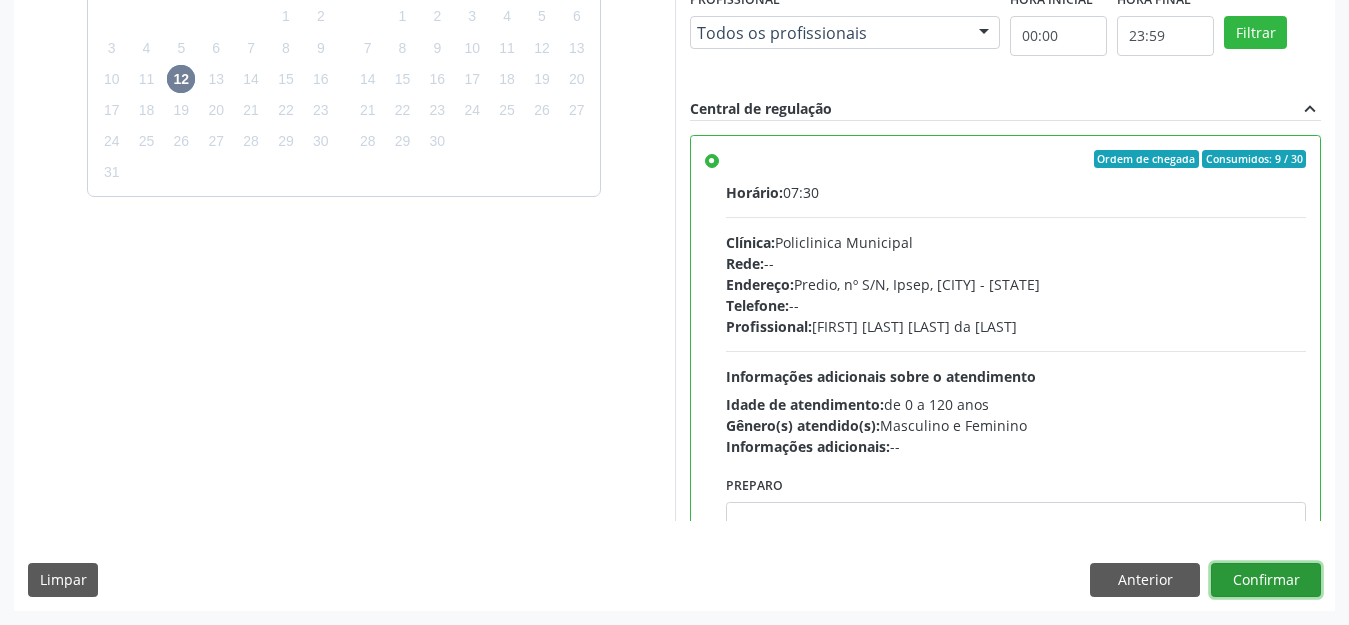 click on "Confirmar" at bounding box center [1266, 580] 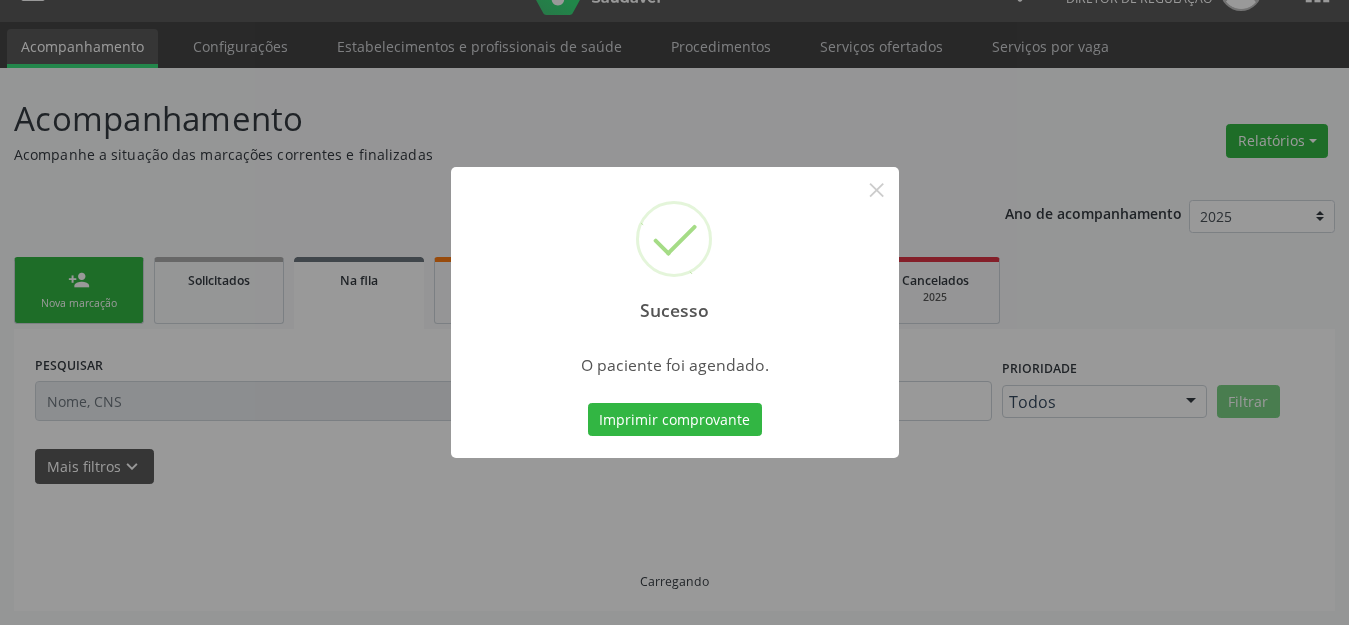scroll, scrollTop: 42, scrollLeft: 0, axis: vertical 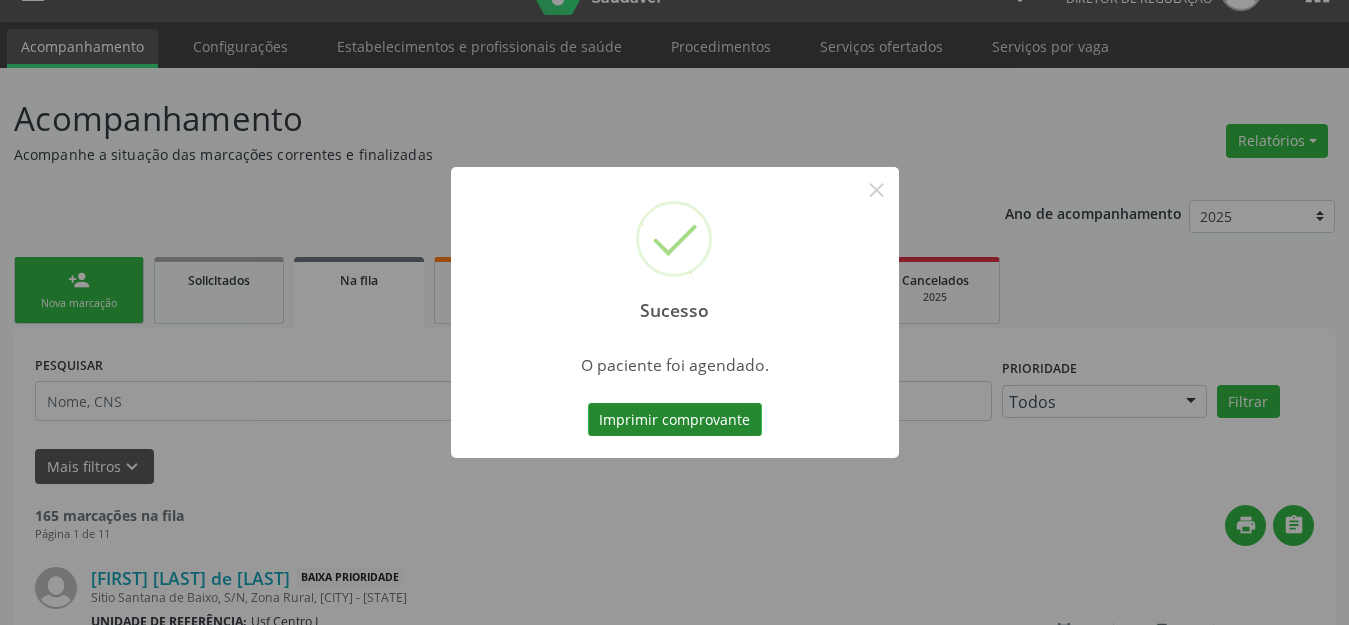 click on "Imprimir comprovante" at bounding box center [675, 420] 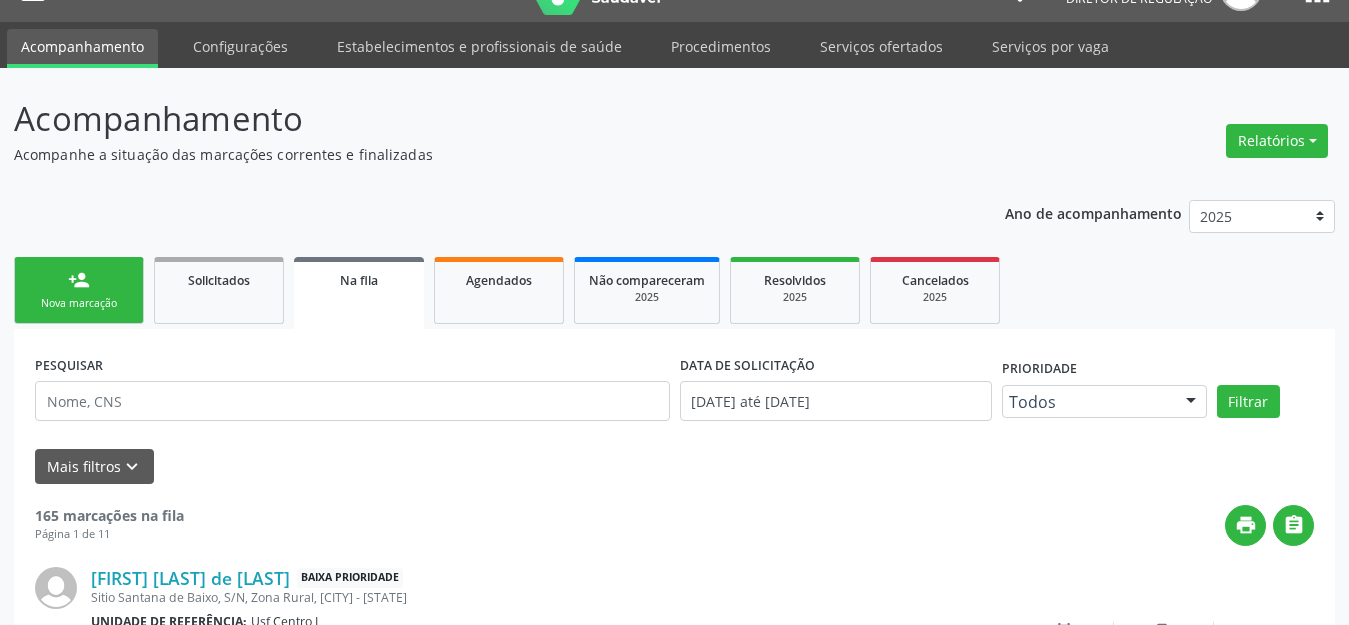 click on "person_add
Nova marcação" at bounding box center [79, 290] 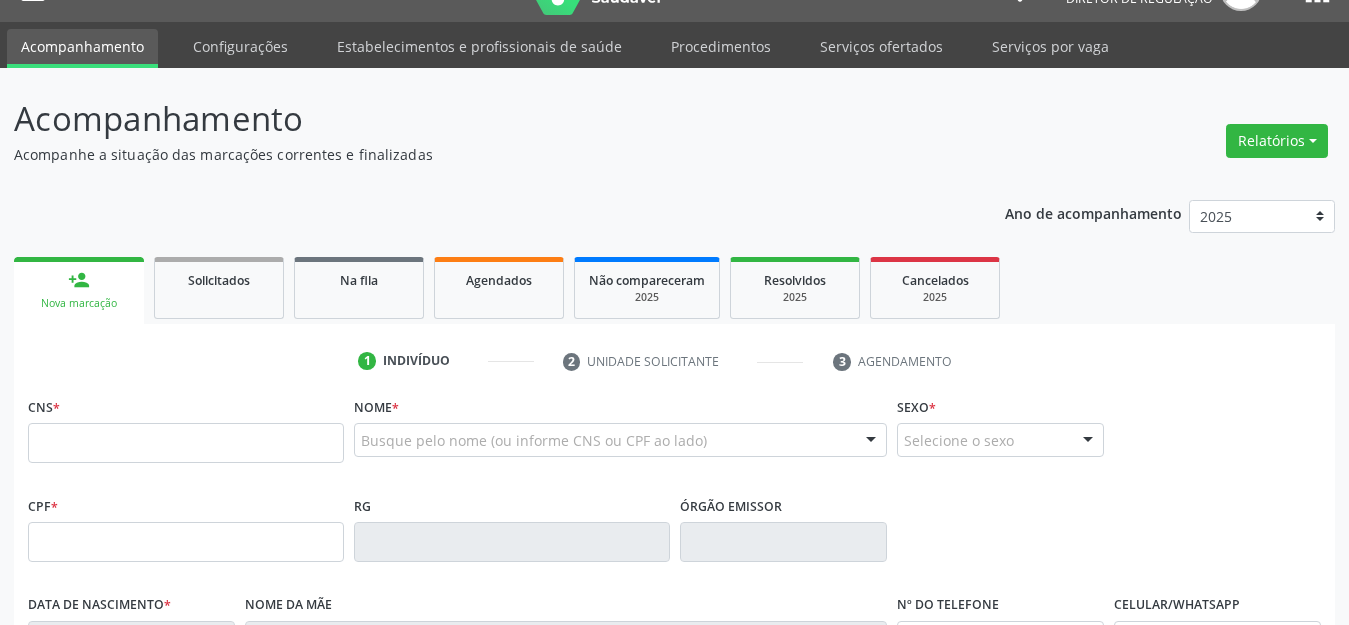 click on "Nova marcação" at bounding box center [79, 303] 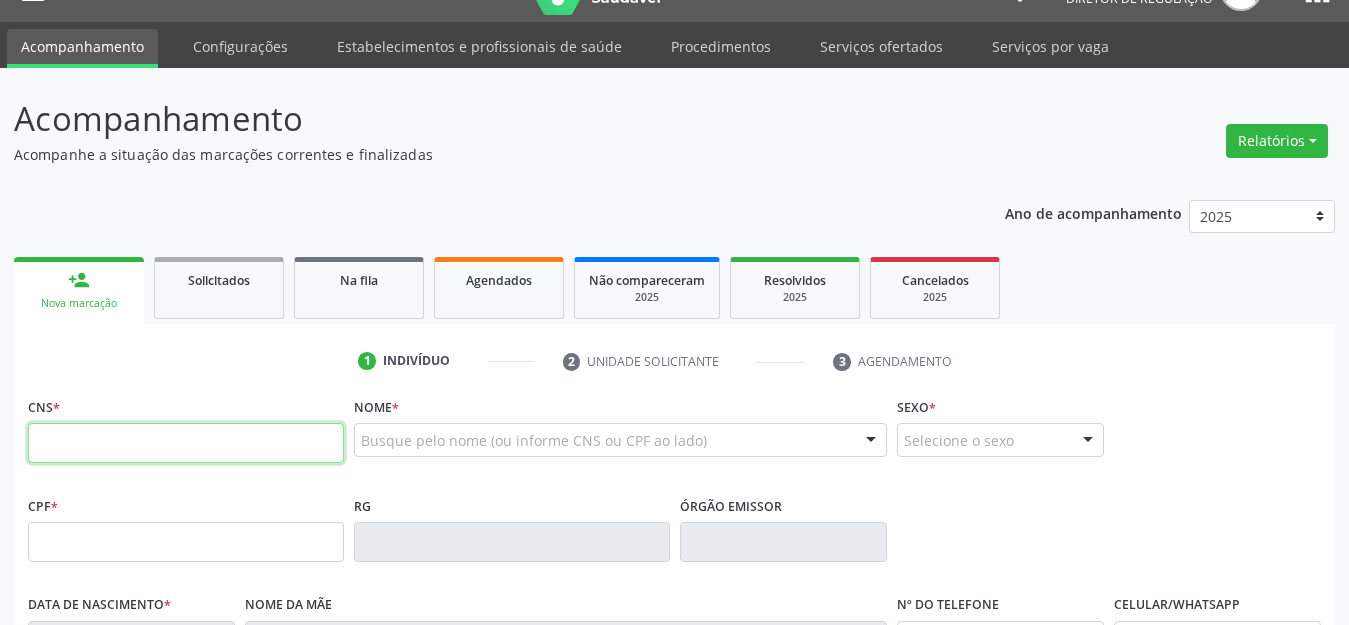 click at bounding box center (186, 443) 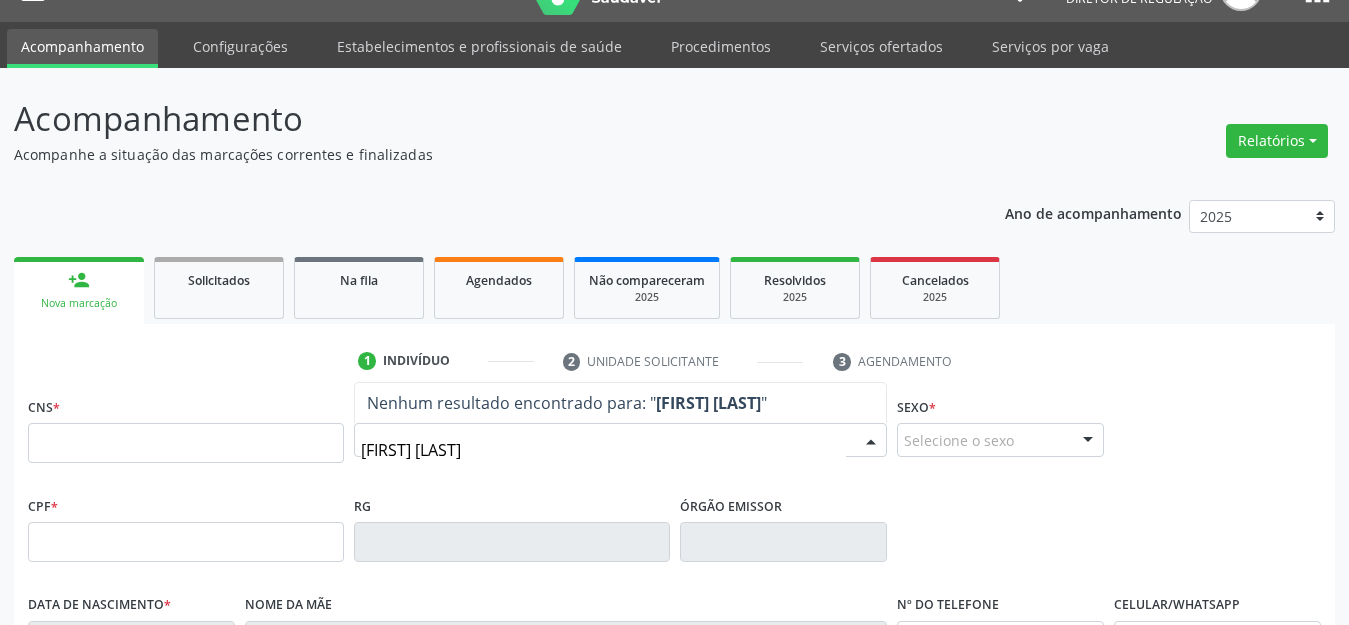type on "epitacio florenti" 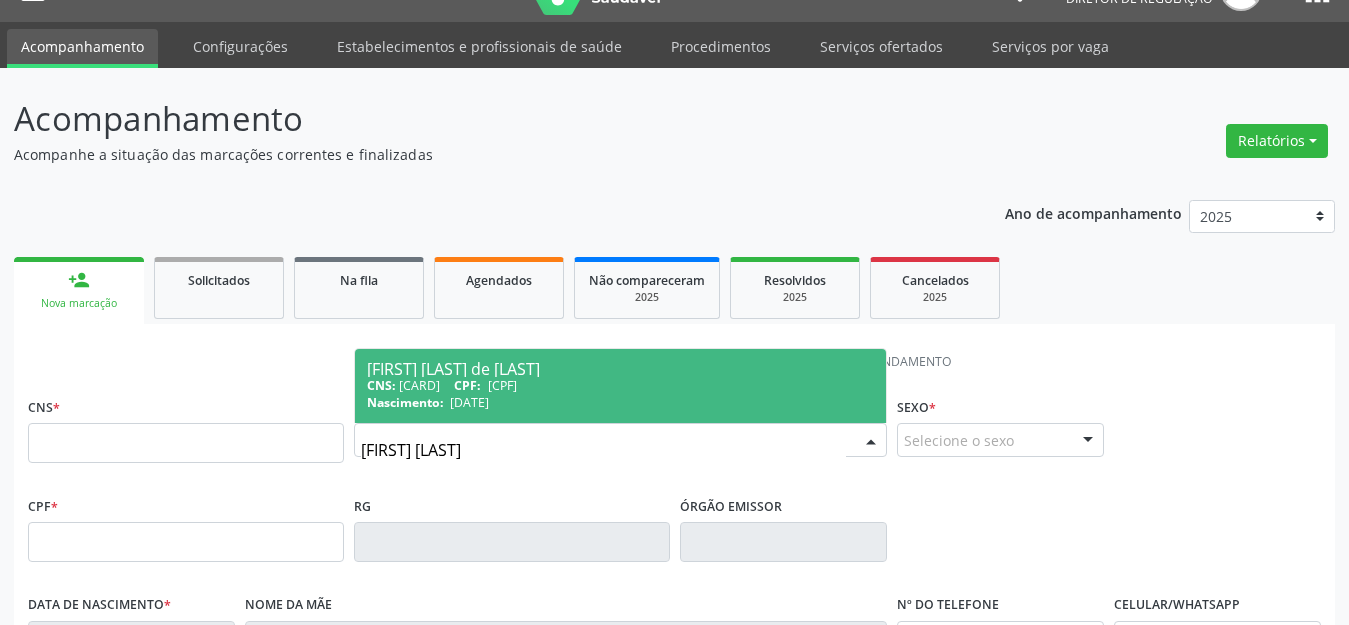 click on "Epitacio Florentino de Souza" at bounding box center (620, 369) 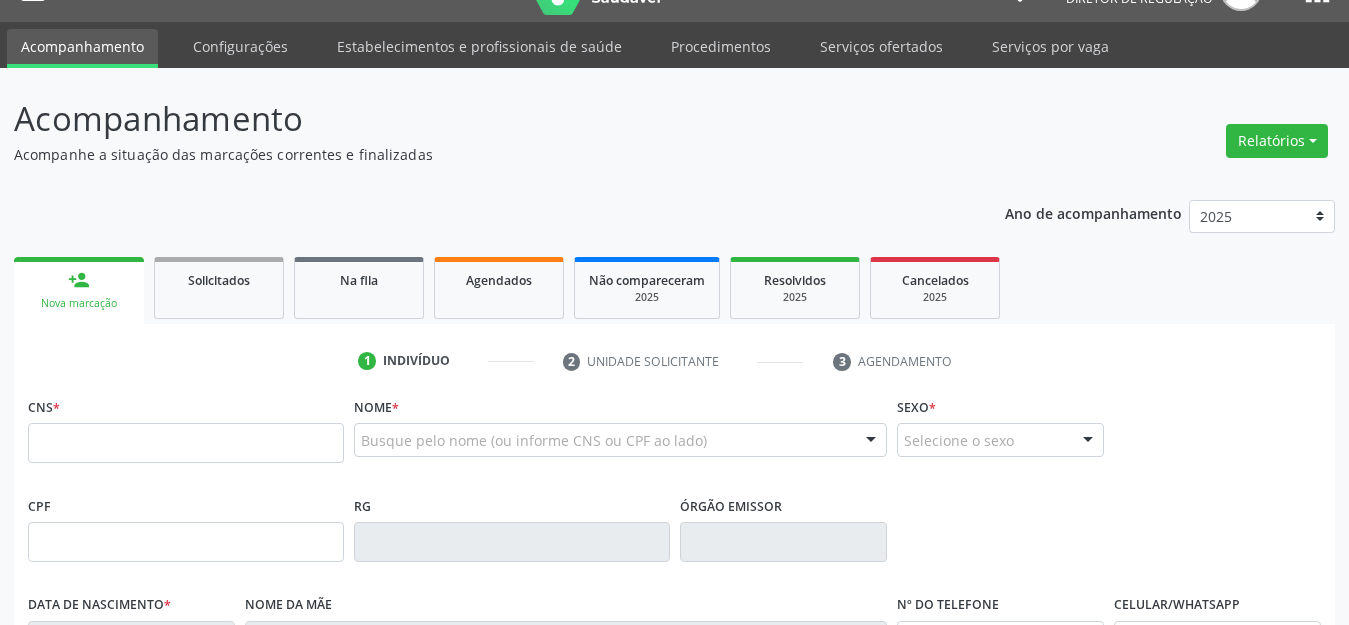 type on "161 2412 4506 0003" 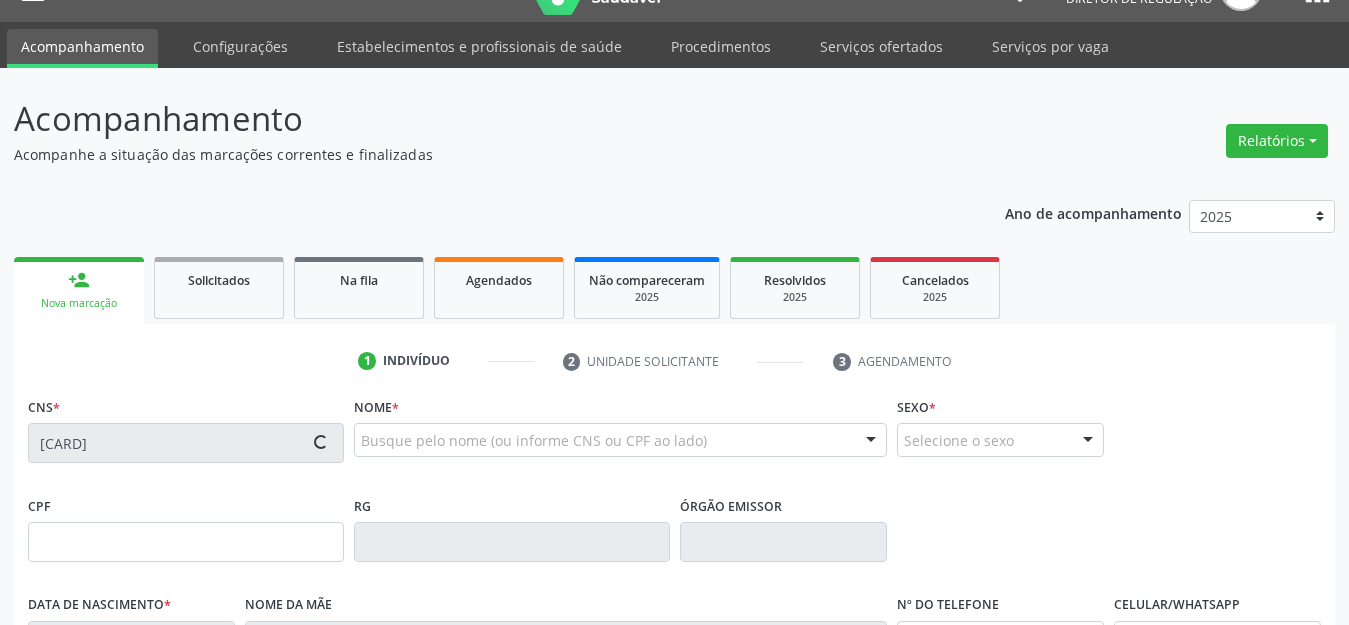 type on "036.214.044-81" 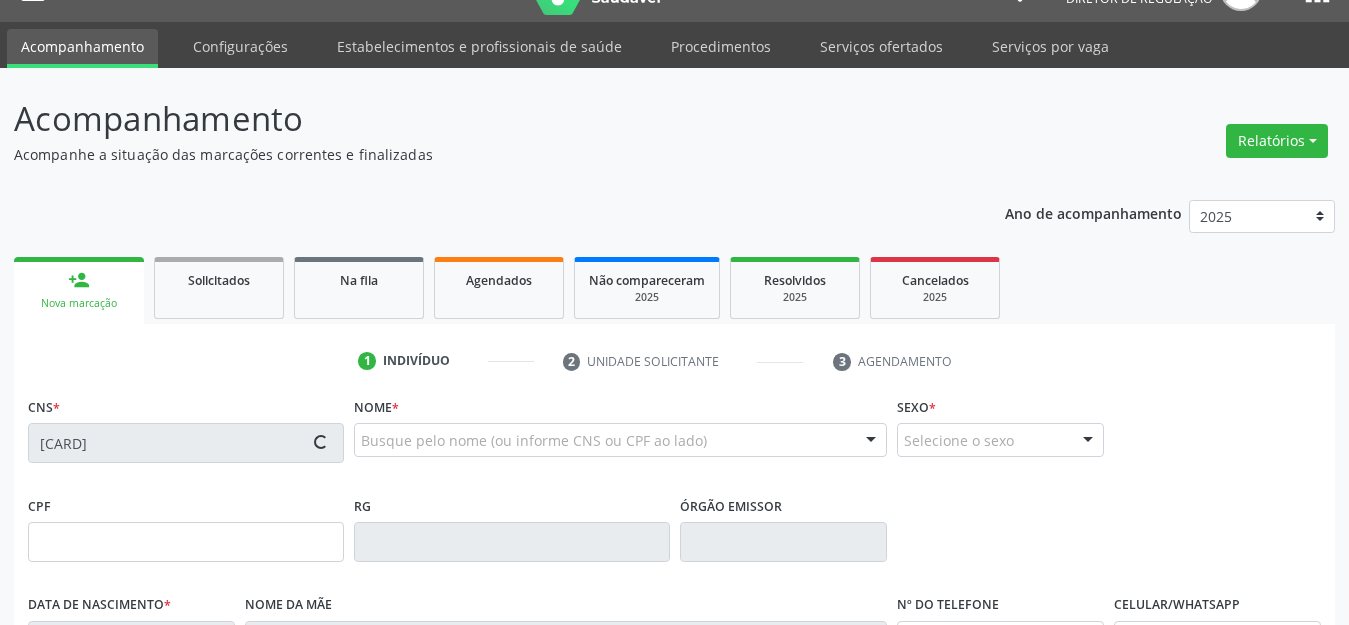 type on "15/05/1934" 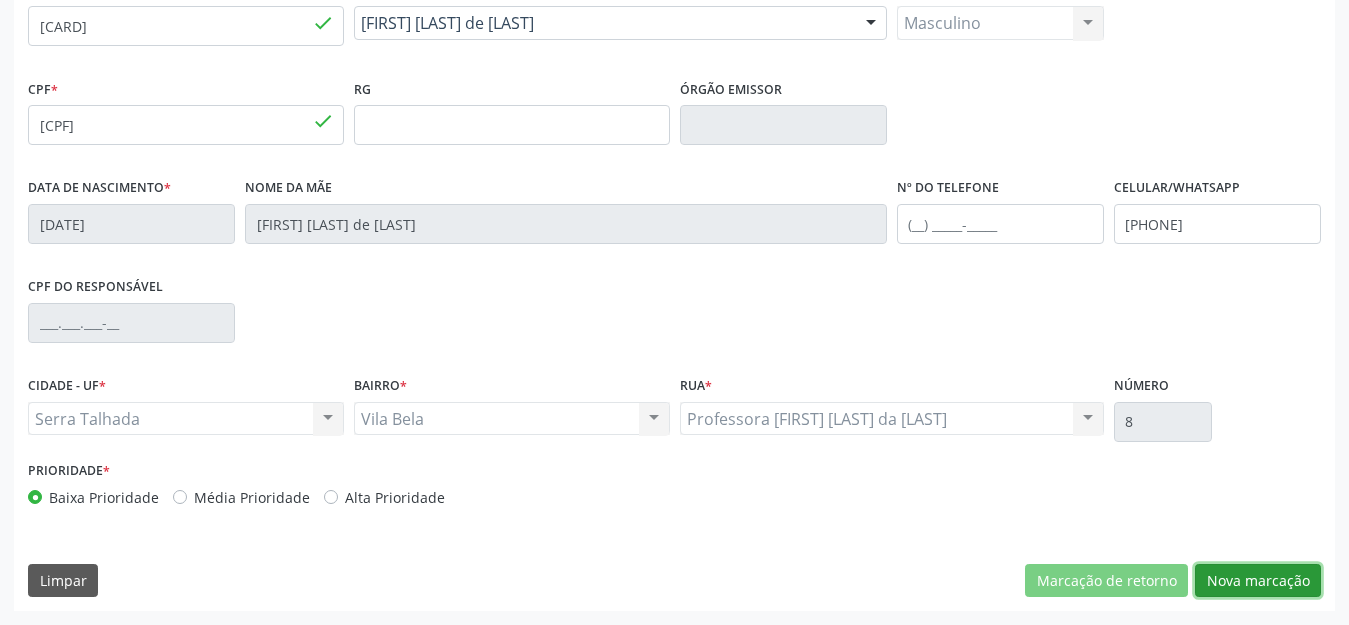 click on "Nova marcação" at bounding box center (1258, 581) 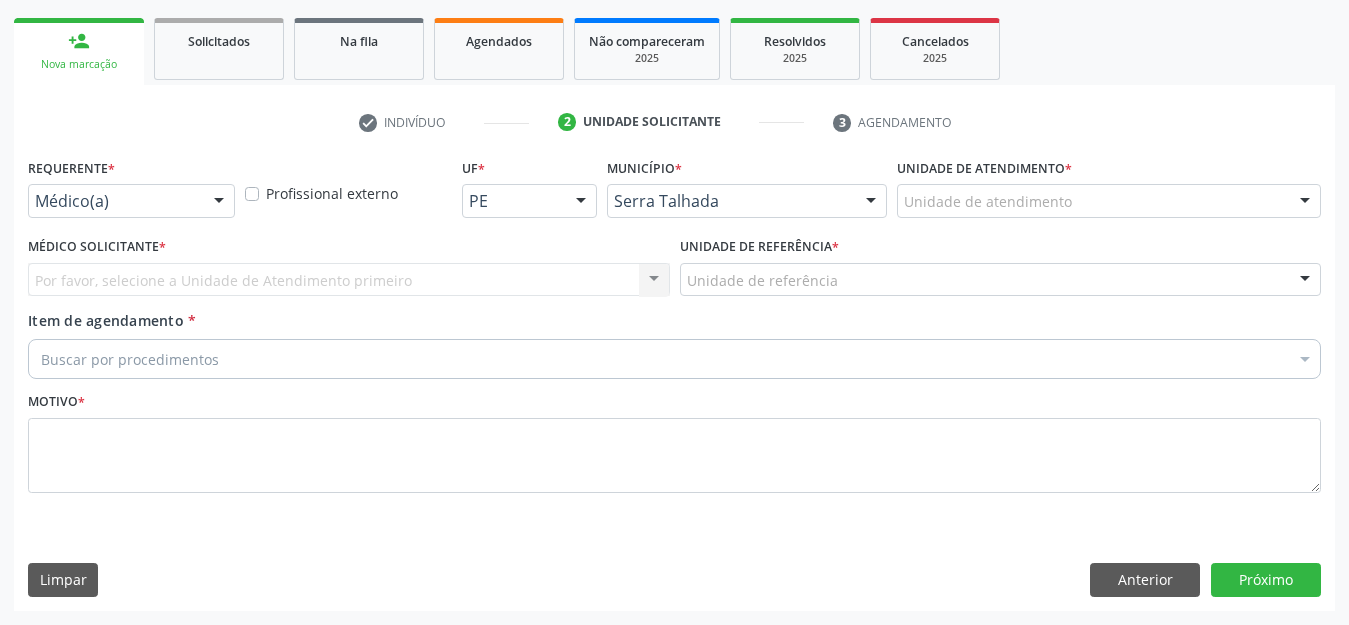 scroll, scrollTop: 281, scrollLeft: 0, axis: vertical 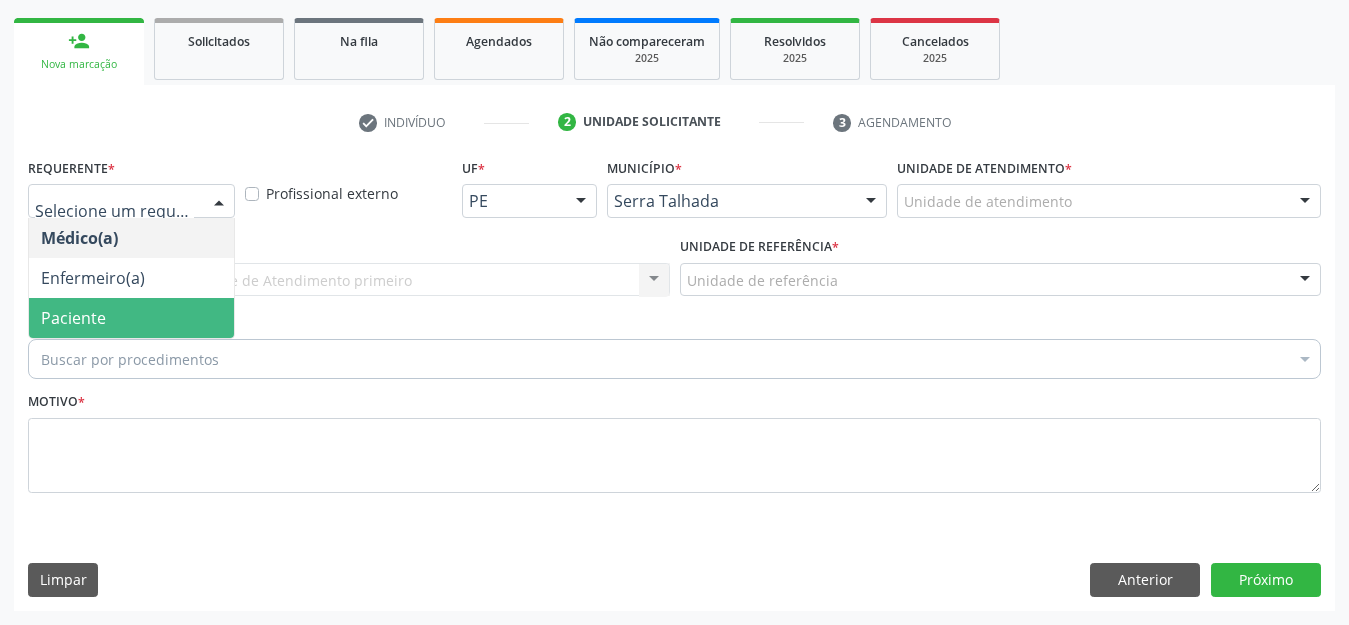 click on "Paciente" at bounding box center (131, 318) 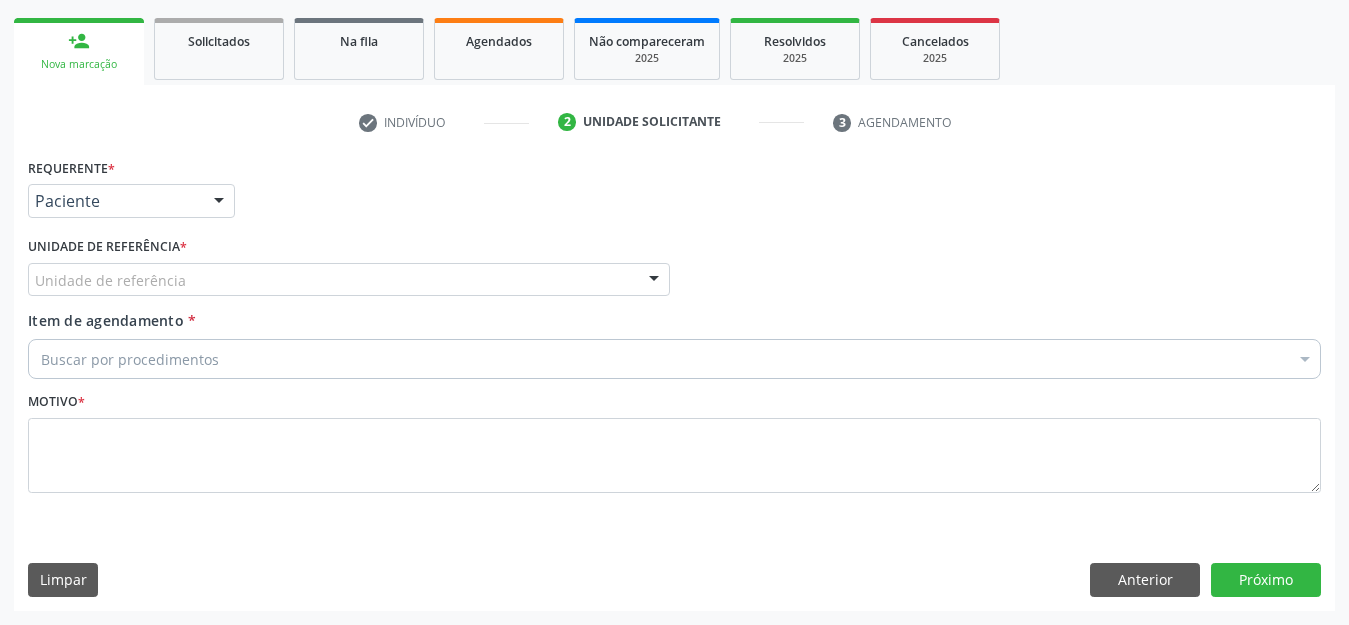 click on "Unidade de referência" at bounding box center (349, 280) 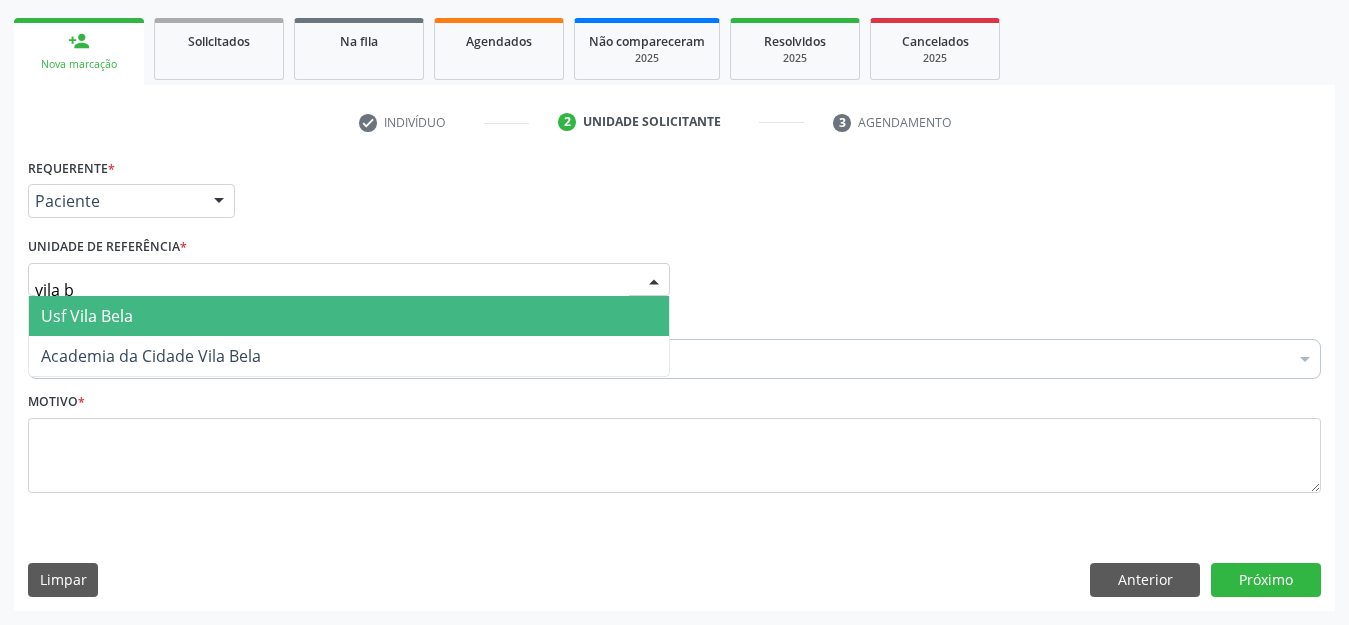 type on "vila be" 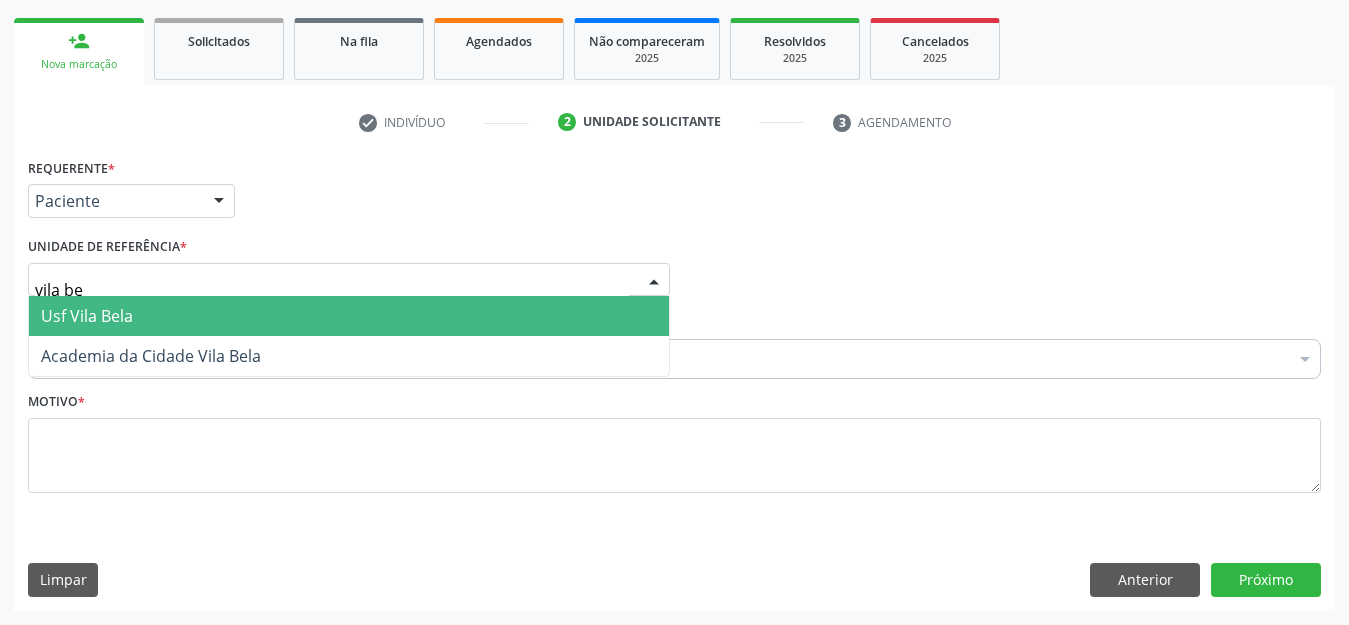 click on "Usf Vila Bela" at bounding box center [349, 316] 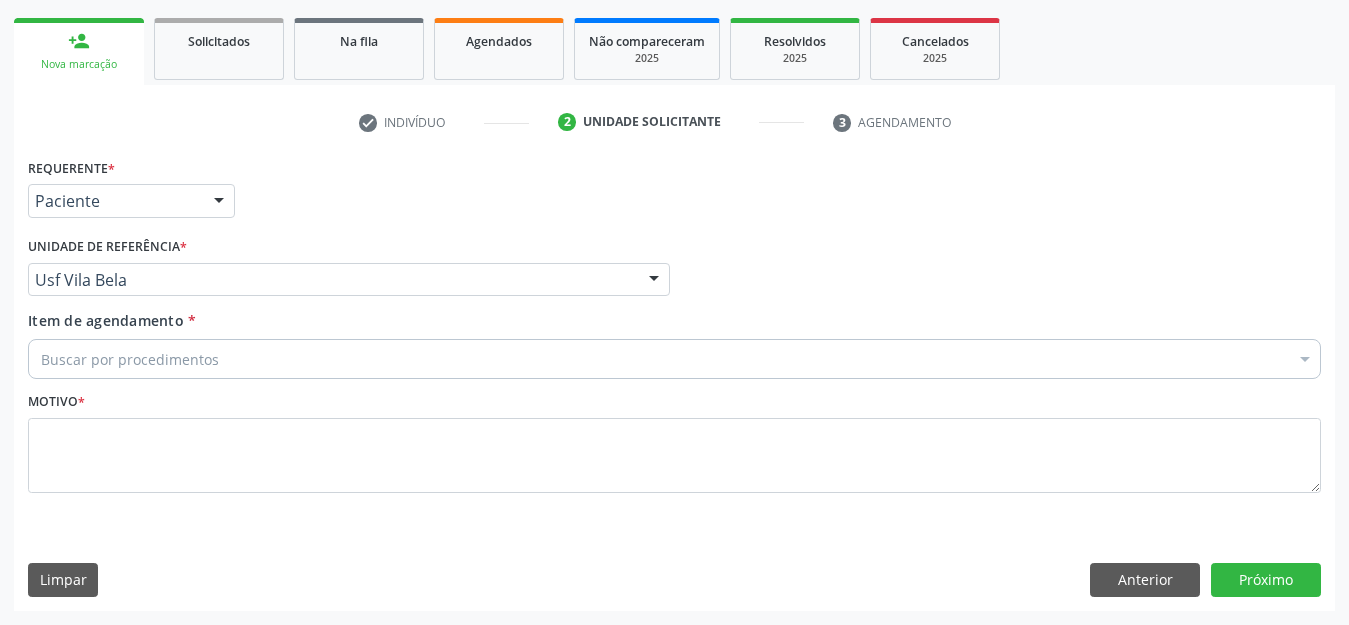 click on "Buscar por procedimentos" at bounding box center [674, 359] 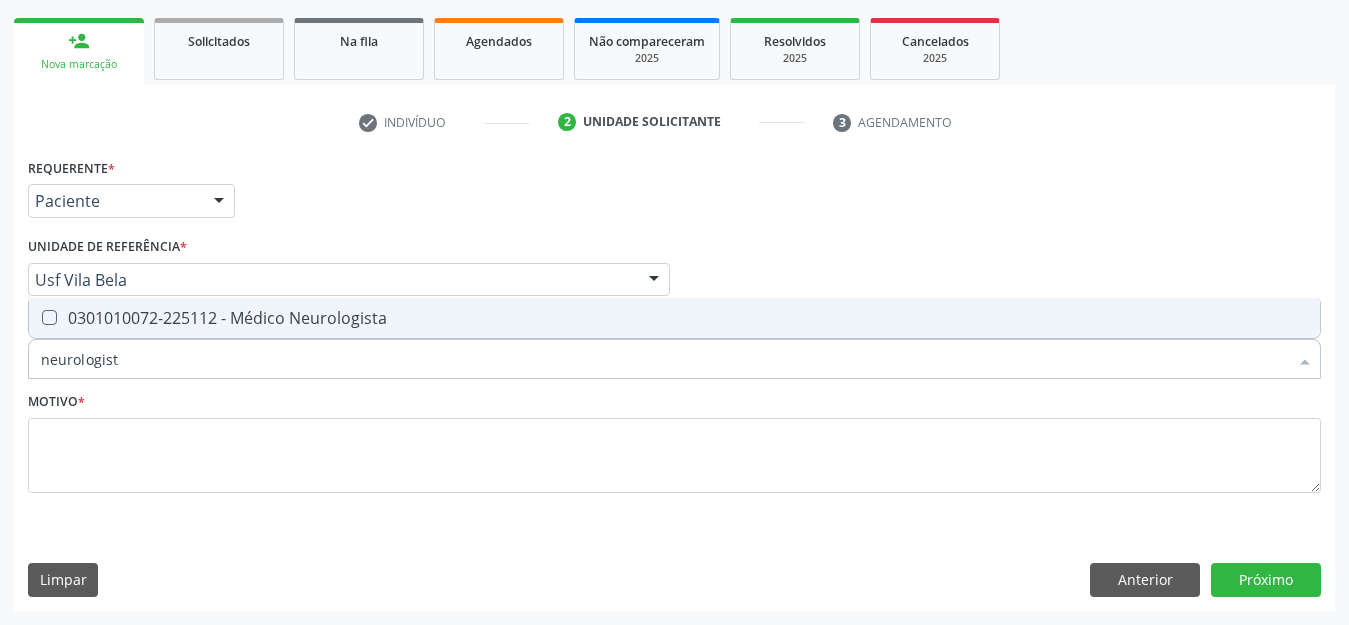 type on "neurologista" 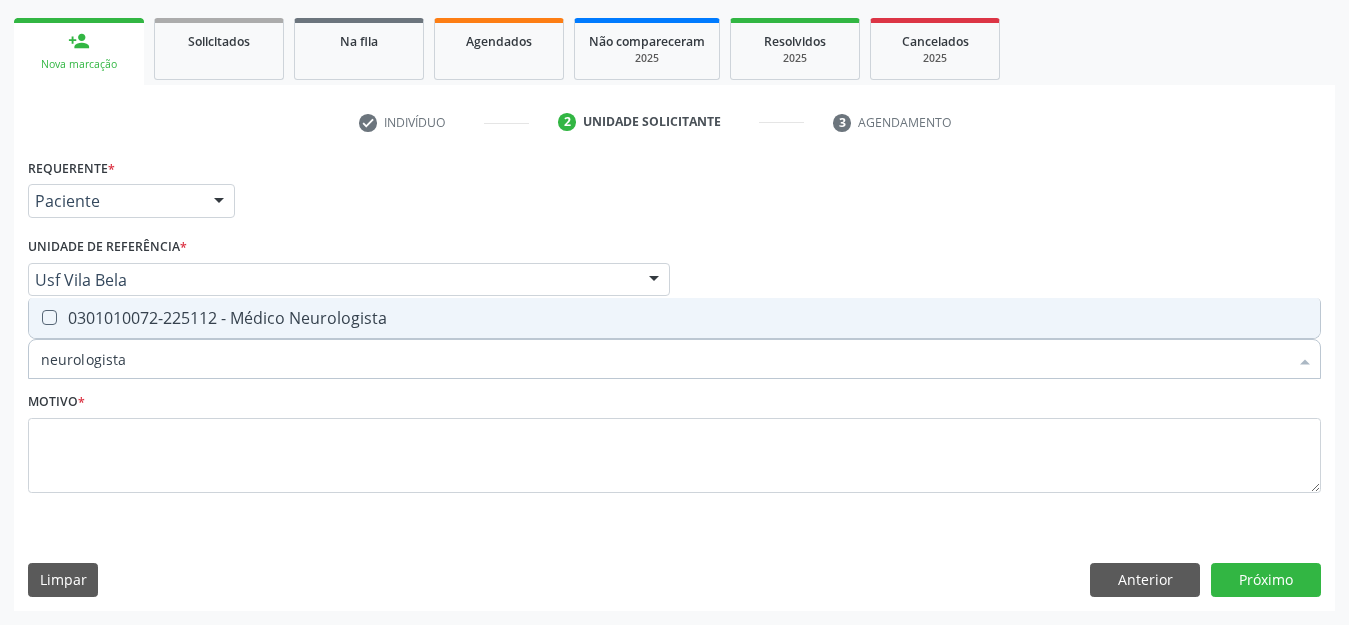 click on "0301010072-225112 - Médico Neurologista" at bounding box center [674, 318] 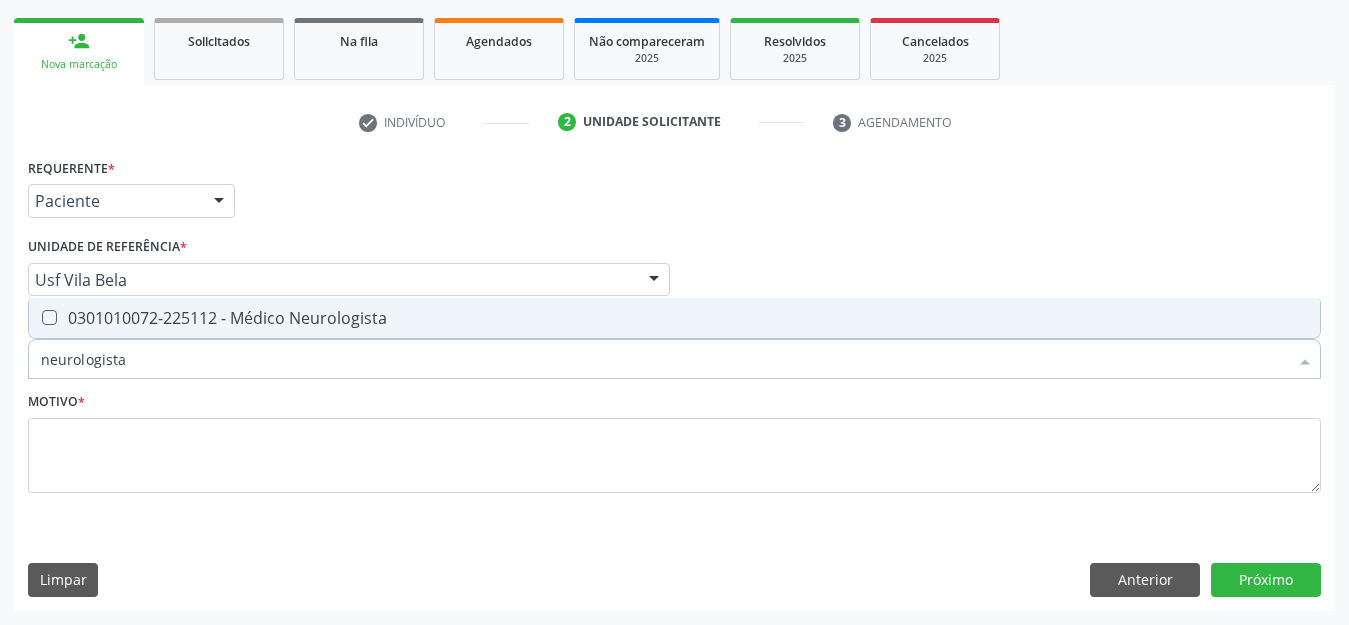 checkbox on "true" 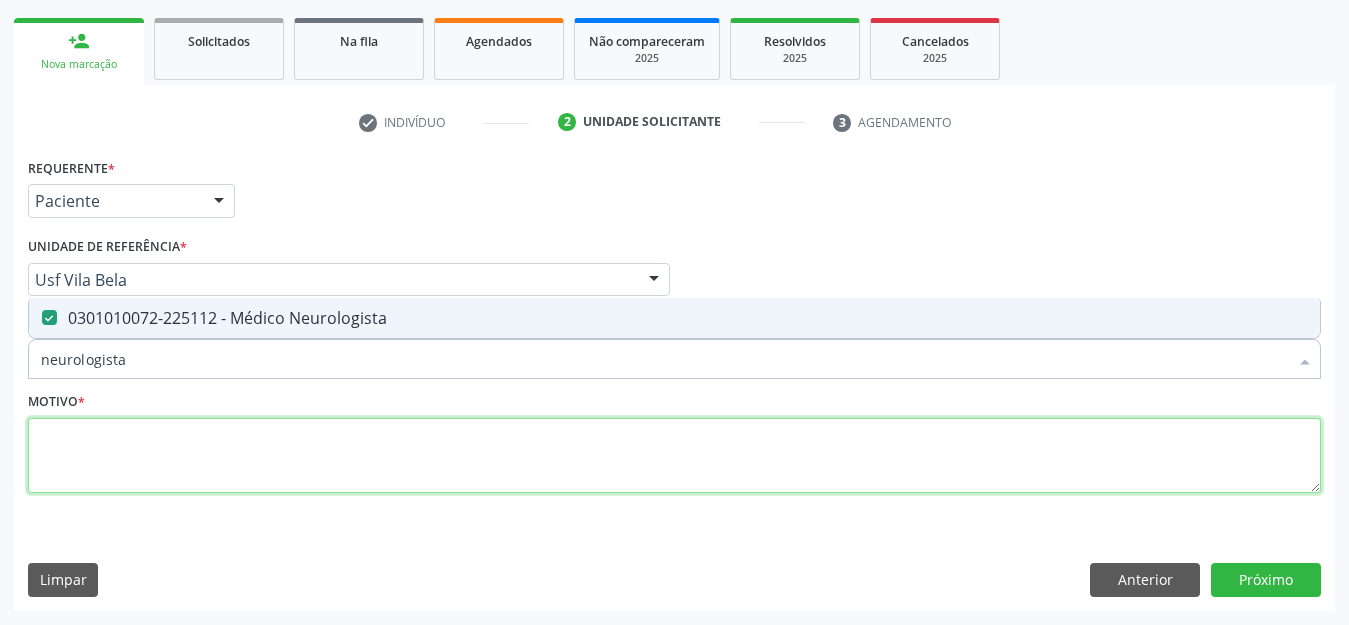 click at bounding box center (674, 456) 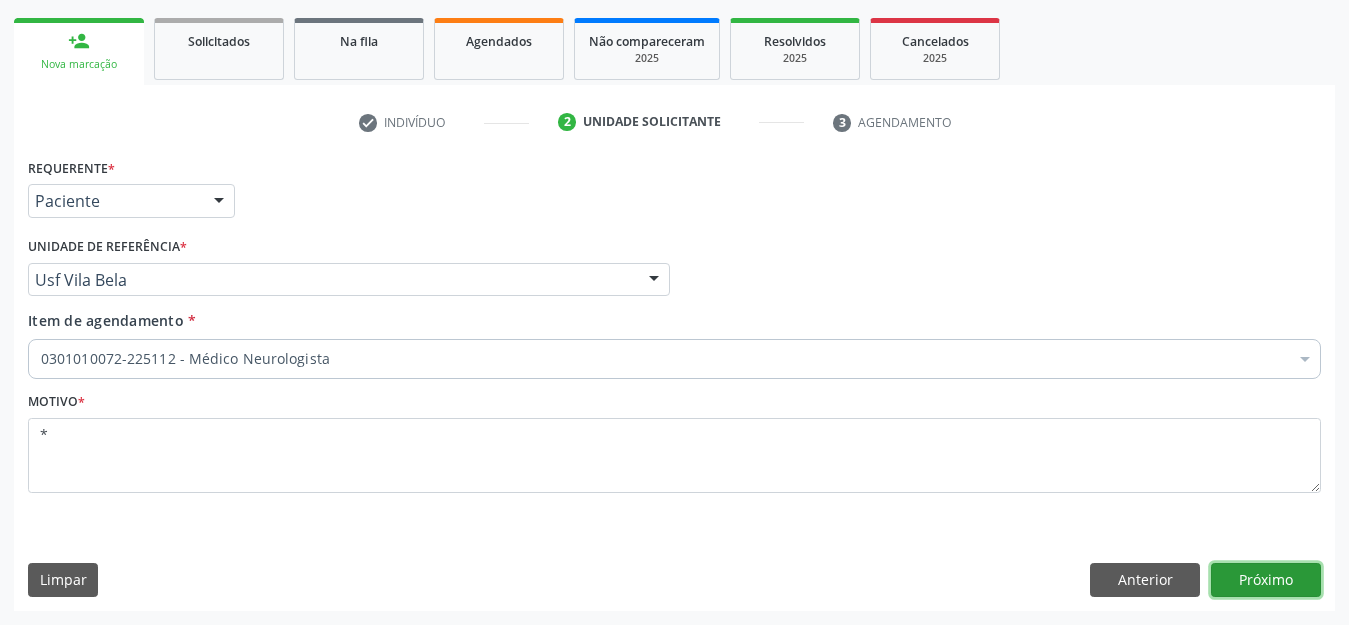 click on "Próximo" at bounding box center [1266, 580] 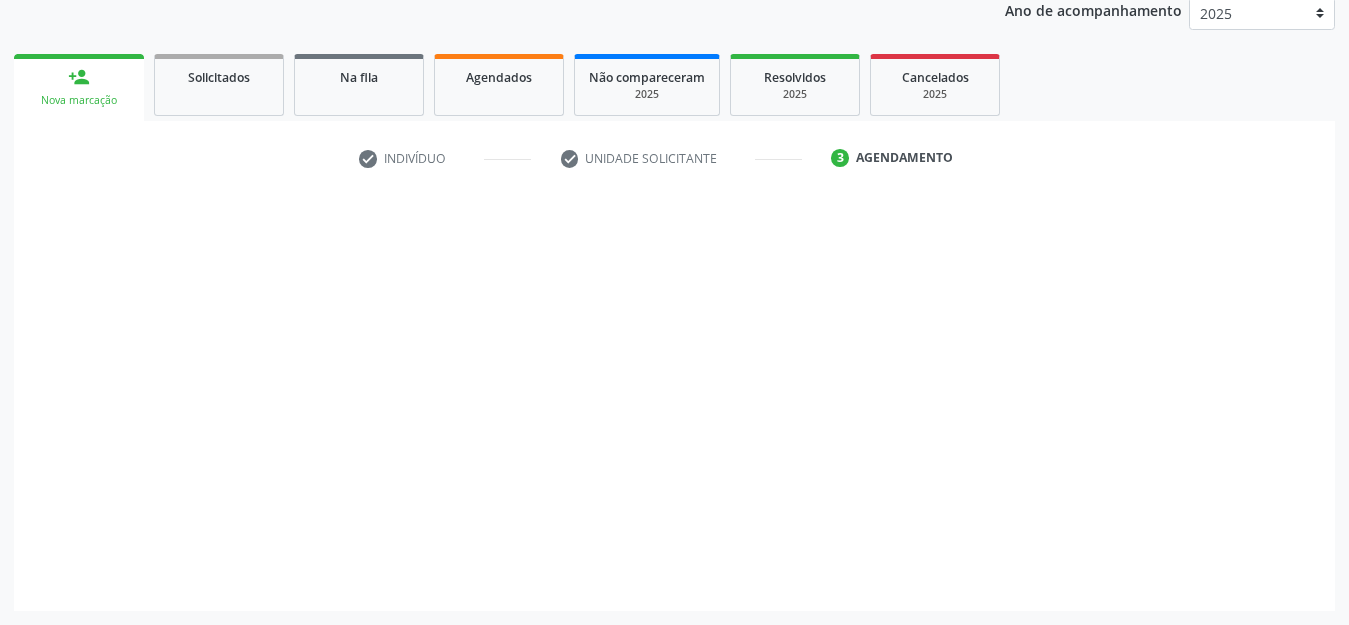scroll, scrollTop: 245, scrollLeft: 0, axis: vertical 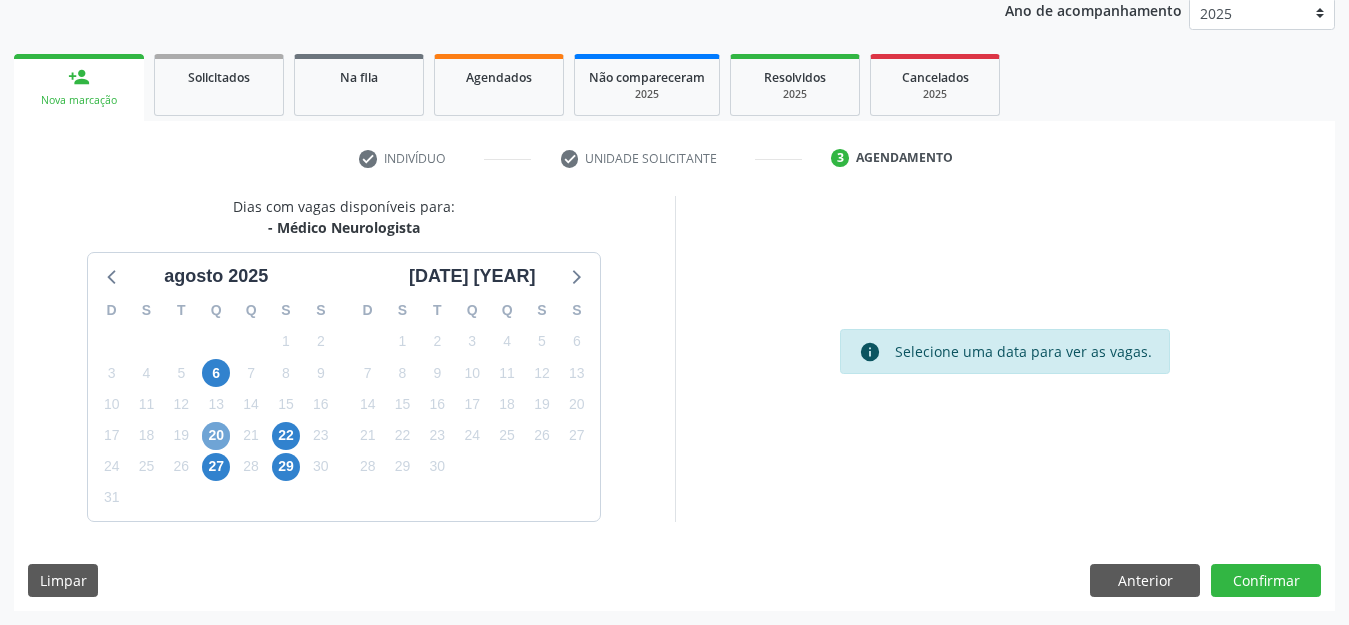 click on "20" at bounding box center (216, 436) 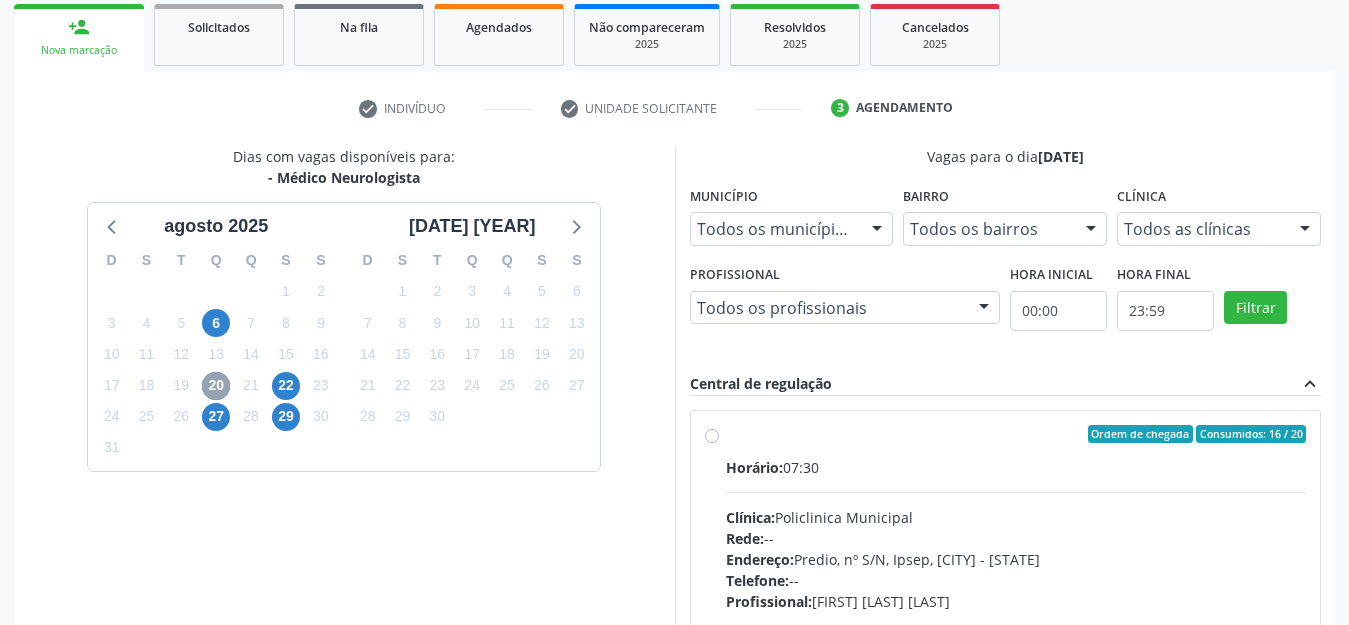scroll, scrollTop: 347, scrollLeft: 0, axis: vertical 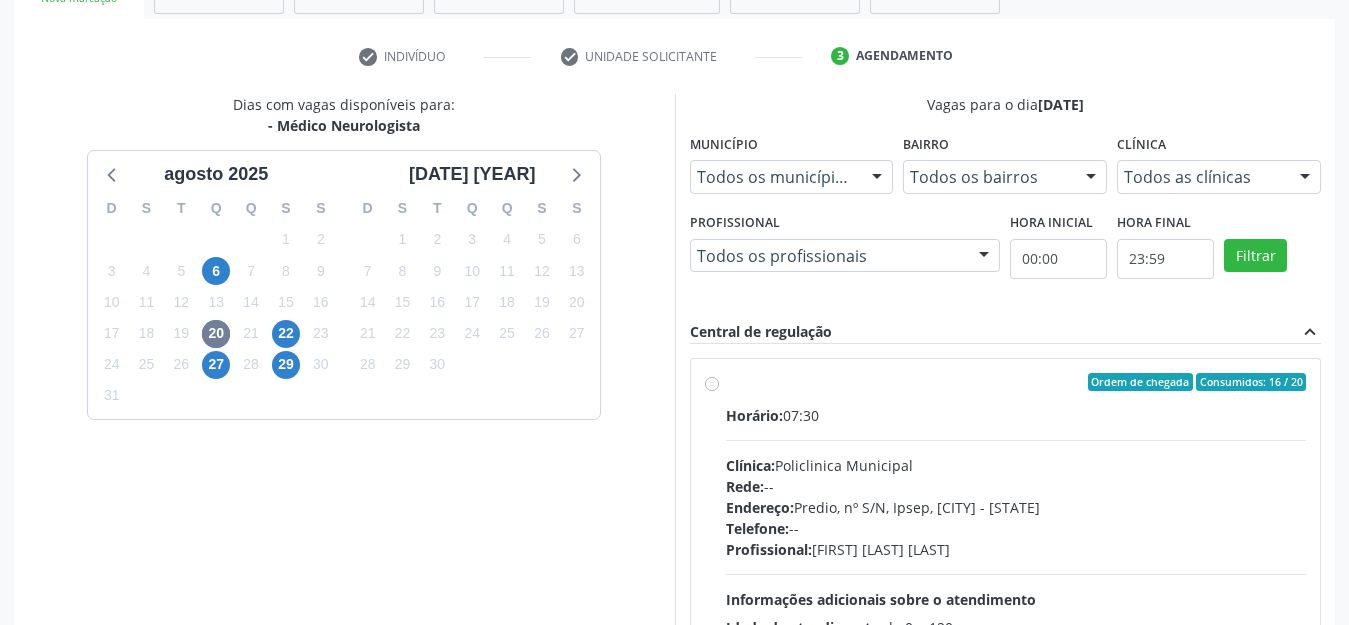 click on "Ordem de chegada
Consumidos: 16 / 20
Horário:   07:30
Clínica:  Policlinica Municipal
Rede:
--
Endereço:   Predio, nº S/N, Ipsep, Serra Talhada - PE
Telefone:   --
Profissional:
Cecilia Fernandes Antas Florentino
Informações adicionais sobre o atendimento
Idade de atendimento:
de 0 a 120 anos
Gênero(s) atendido(s):
Masculino e Feminino
Informações adicionais:
--" at bounding box center (1016, 526) 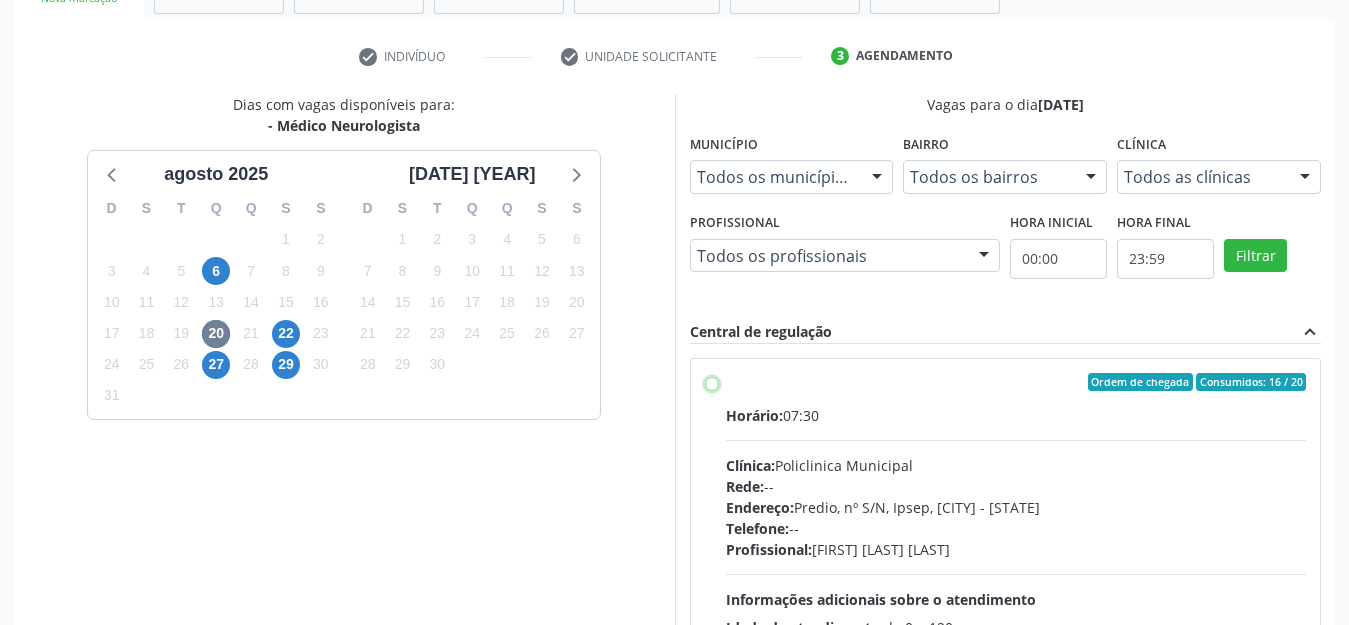 radio on "true" 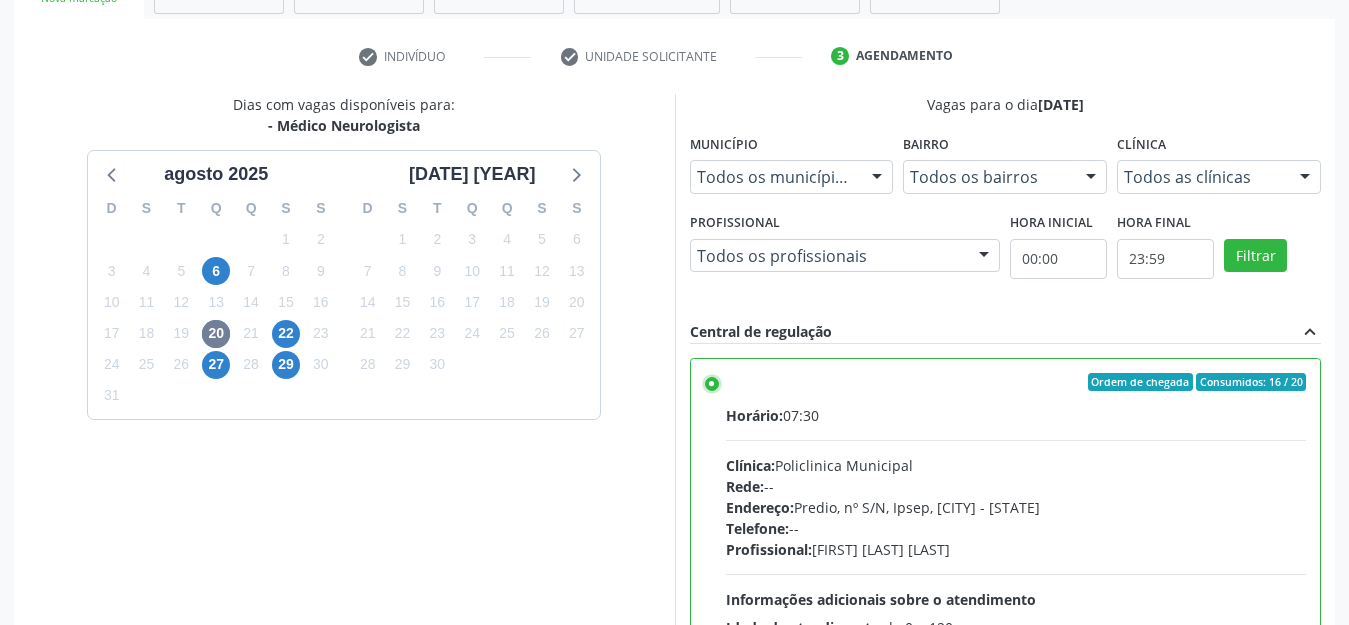 scroll, scrollTop: 570, scrollLeft: 0, axis: vertical 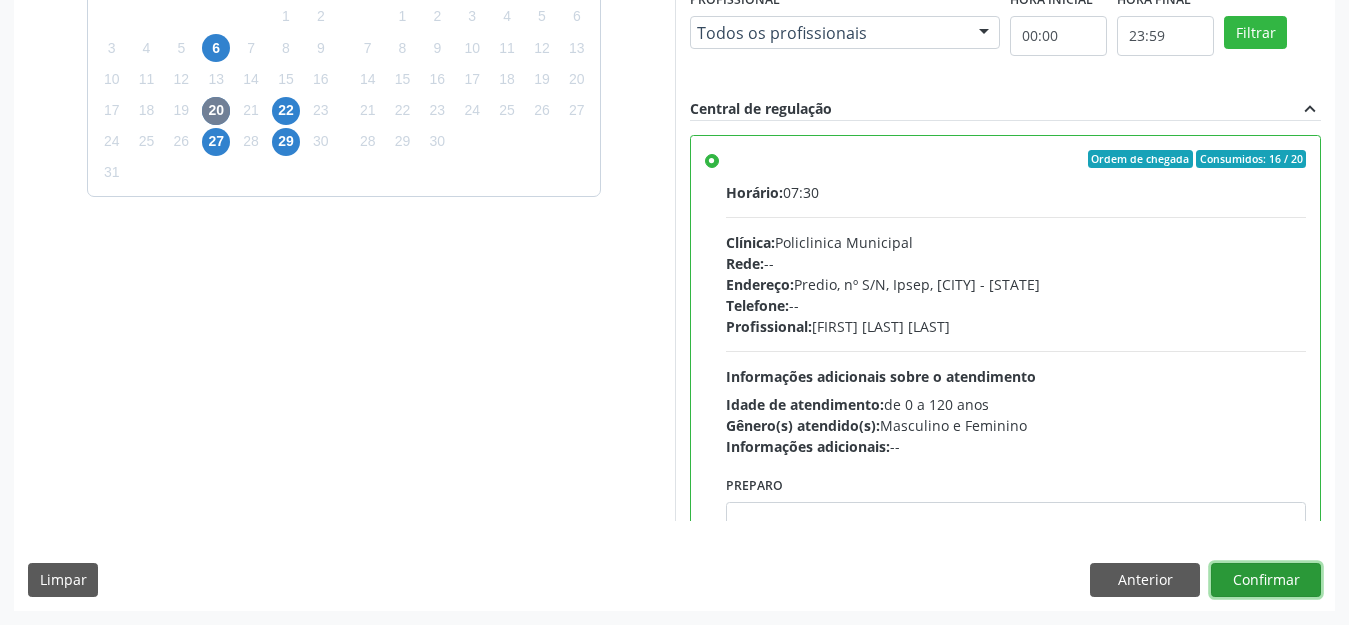 click on "Confirmar" at bounding box center (1266, 580) 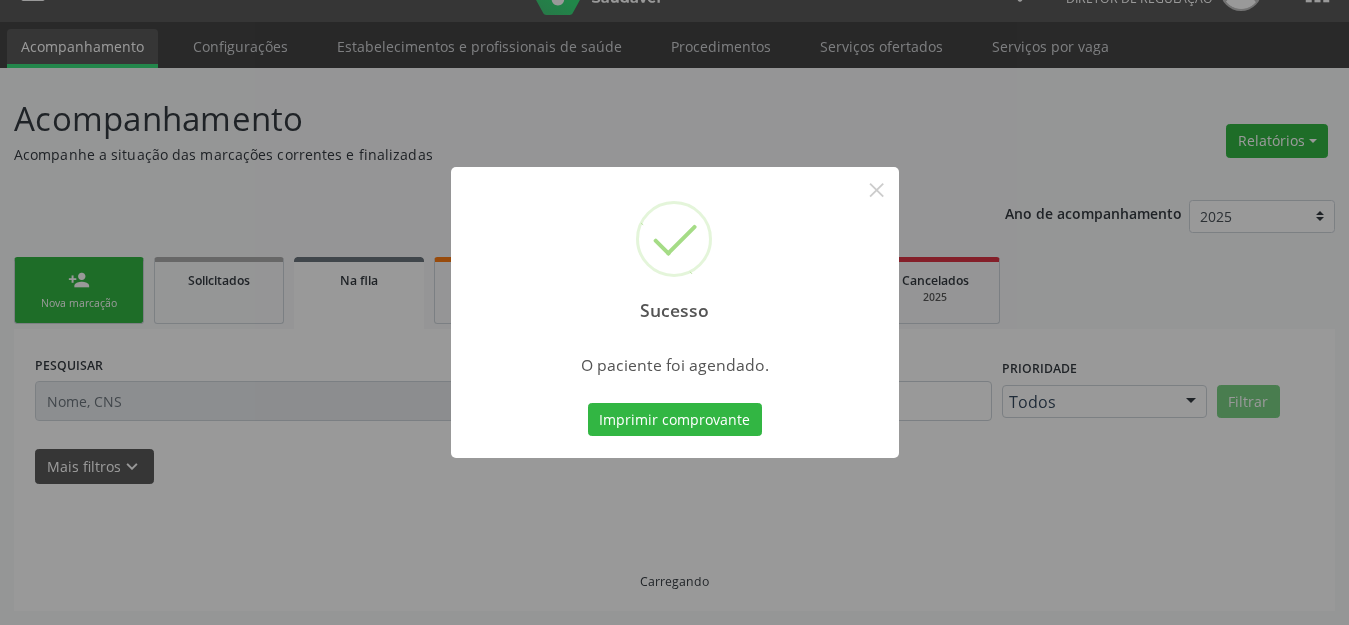 scroll, scrollTop: 42, scrollLeft: 0, axis: vertical 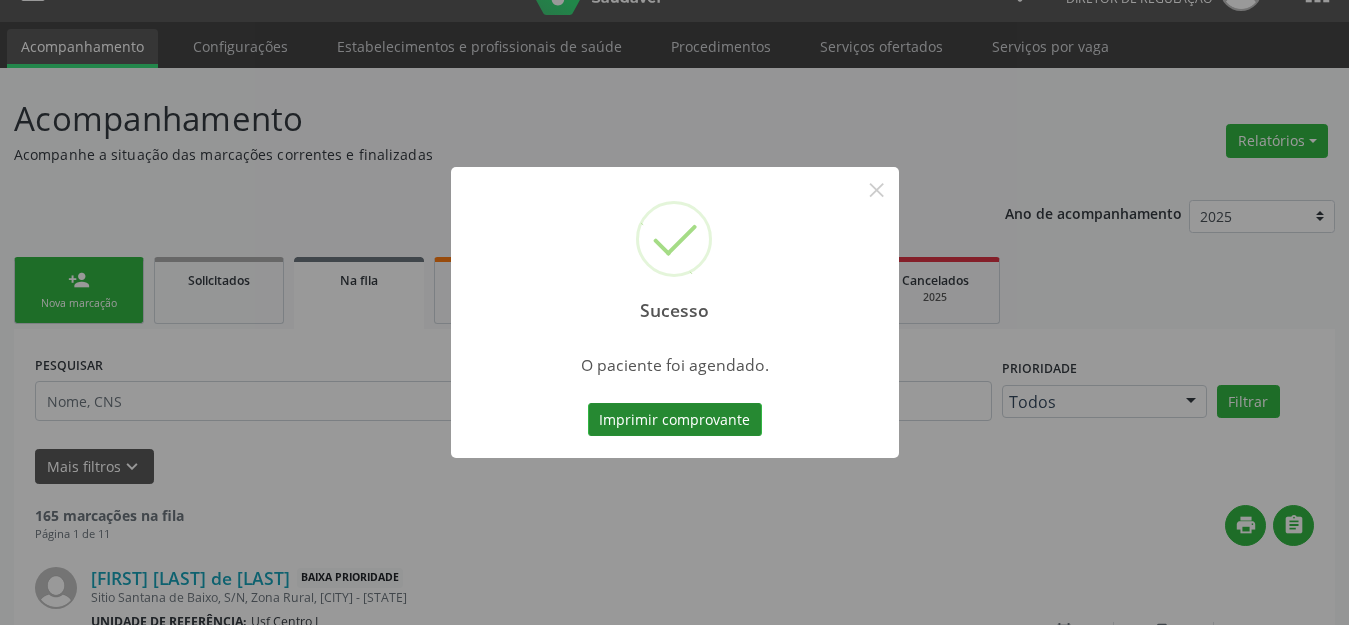 click on "Imprimir comprovante" at bounding box center (675, 420) 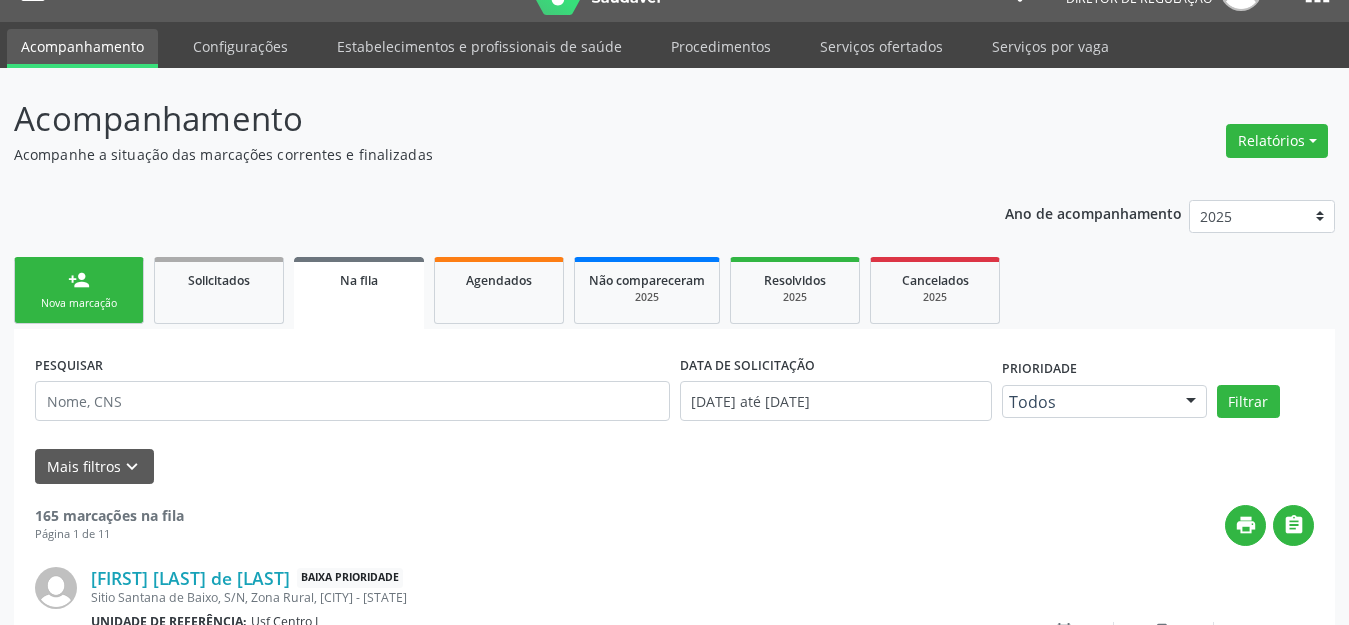 click on "person_add
Nova marcação" at bounding box center [79, 290] 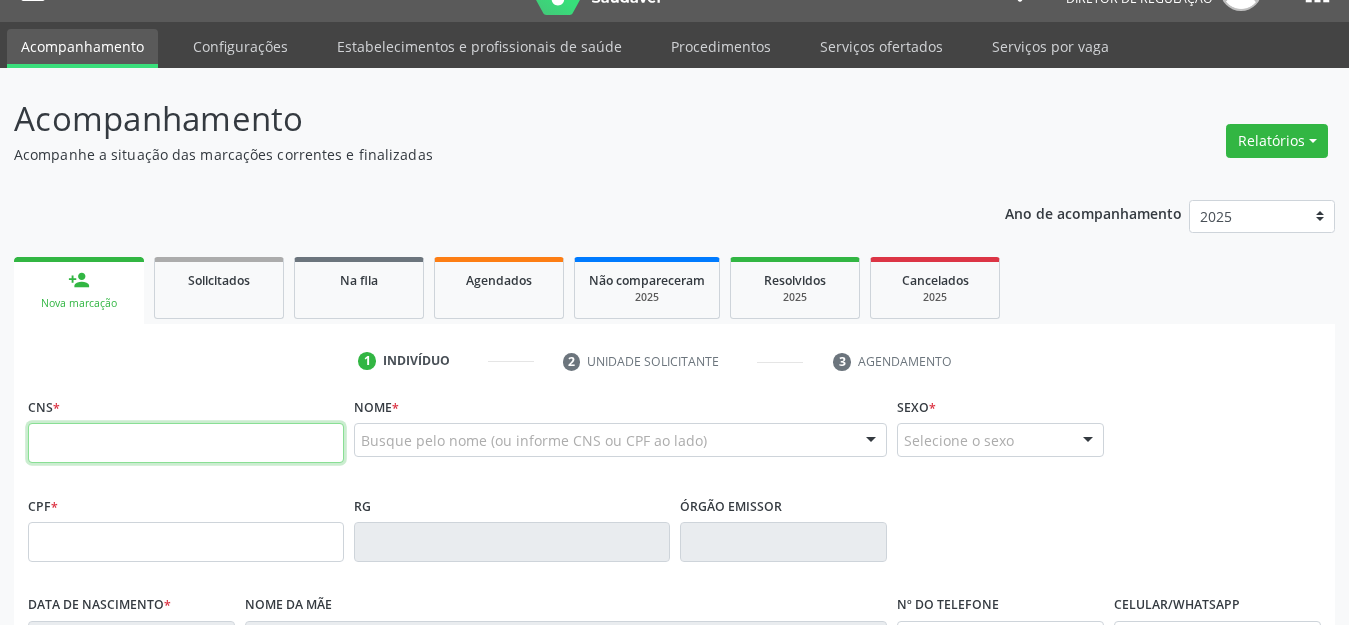 click at bounding box center [186, 443] 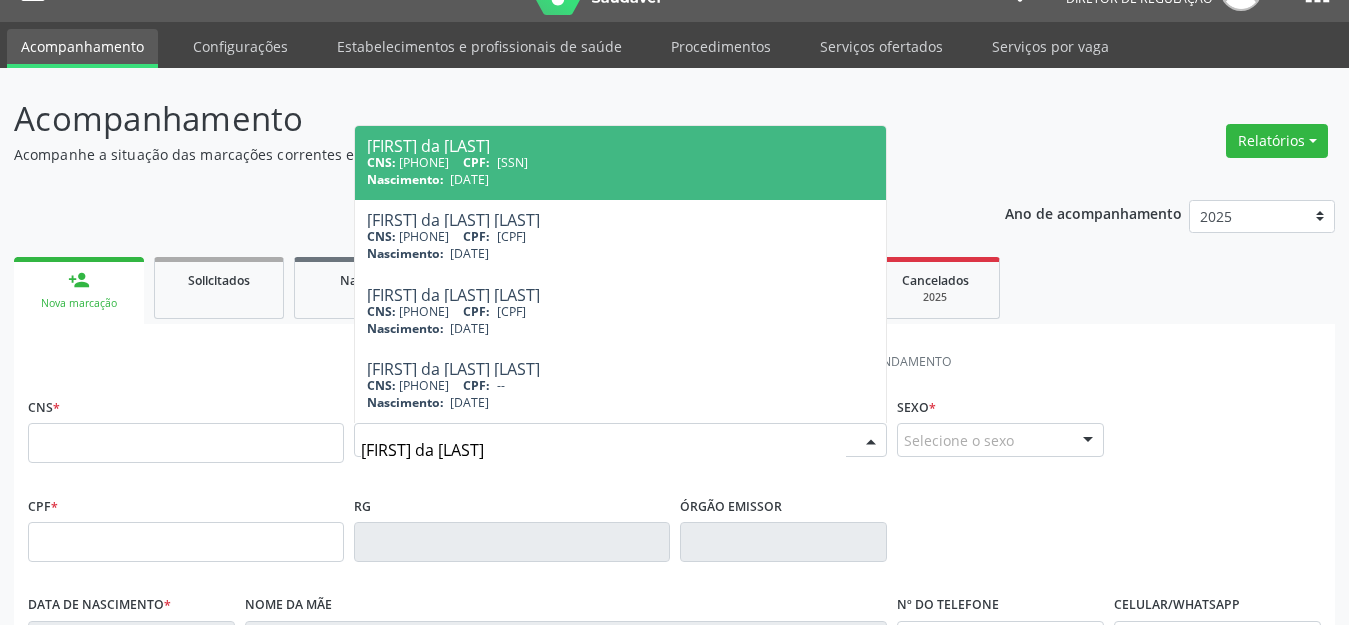 type on "rita da penha" 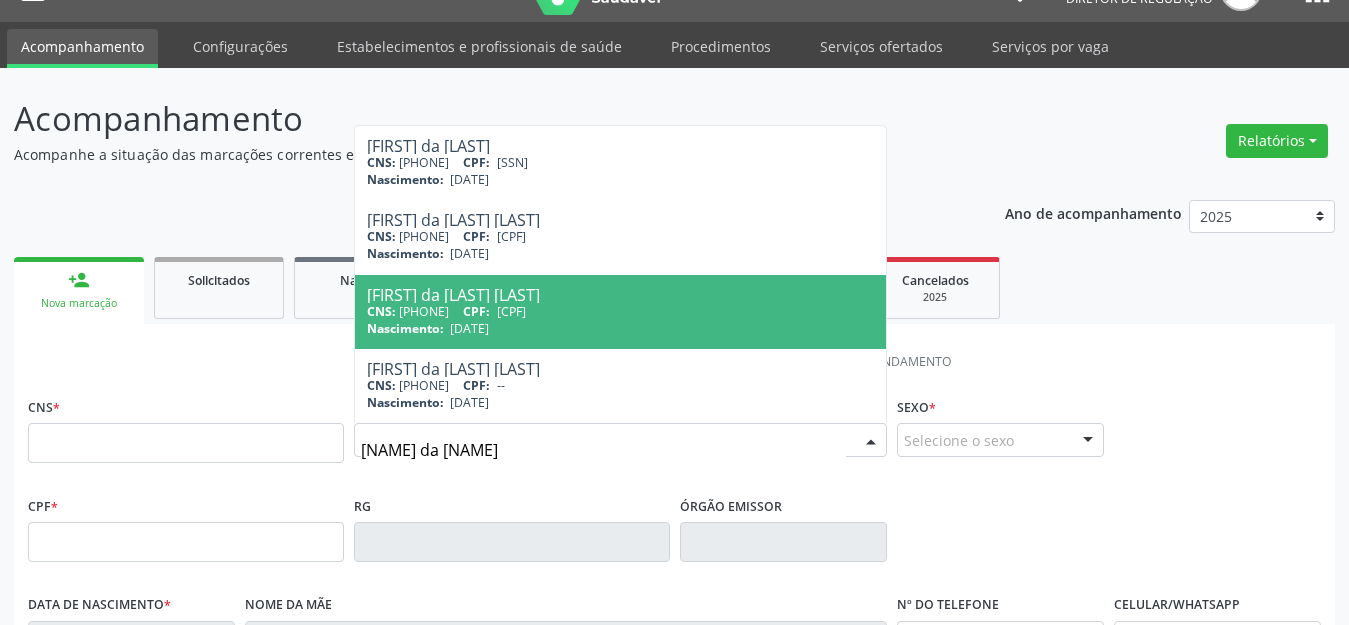 click on "17/01/1972" at bounding box center [469, 328] 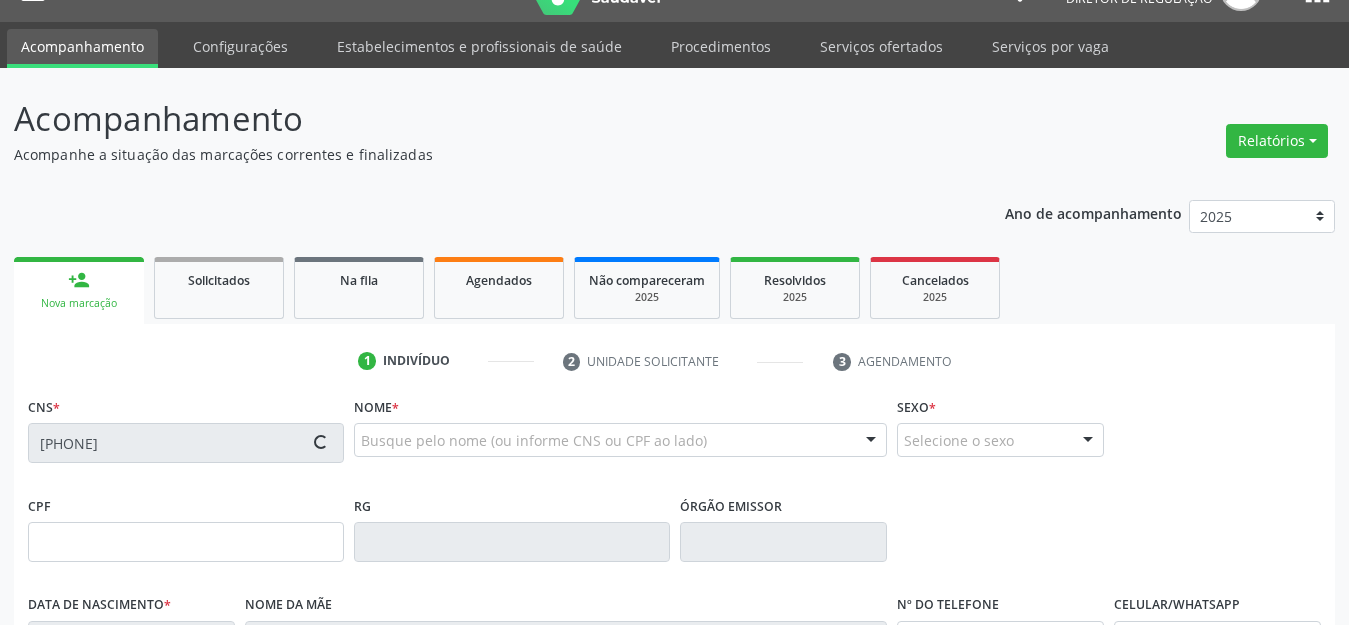 type on "011.374.144-80" 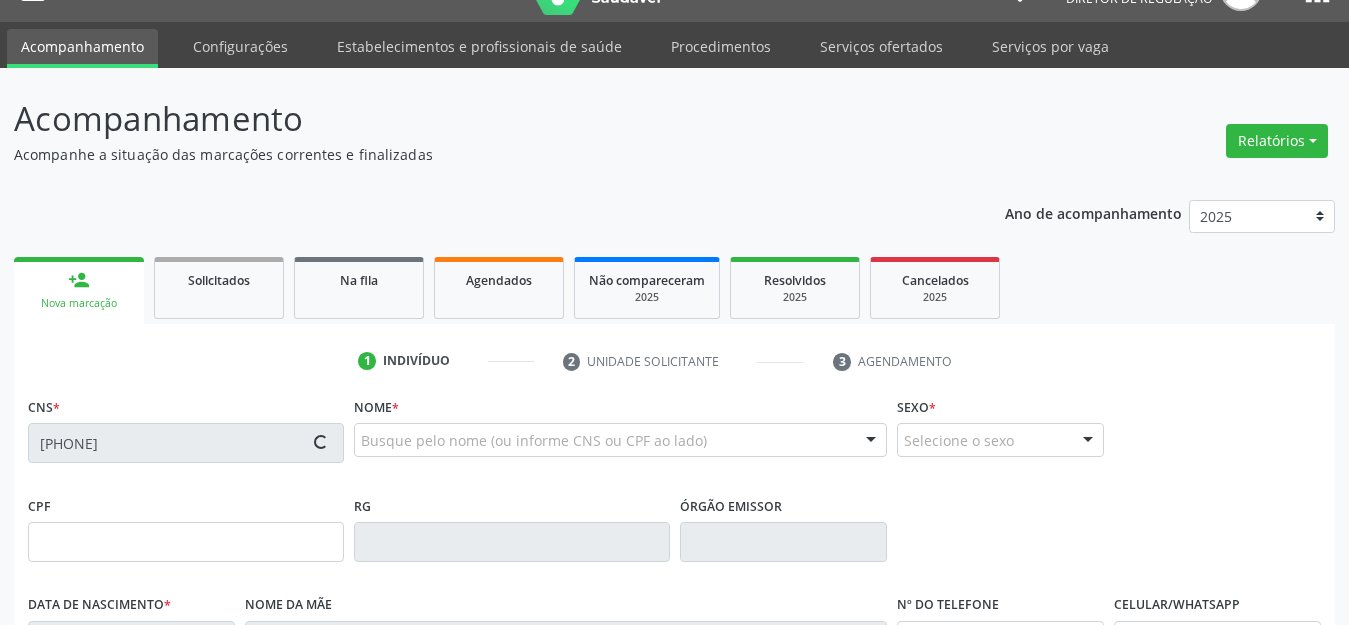 type on "17/01/1972" 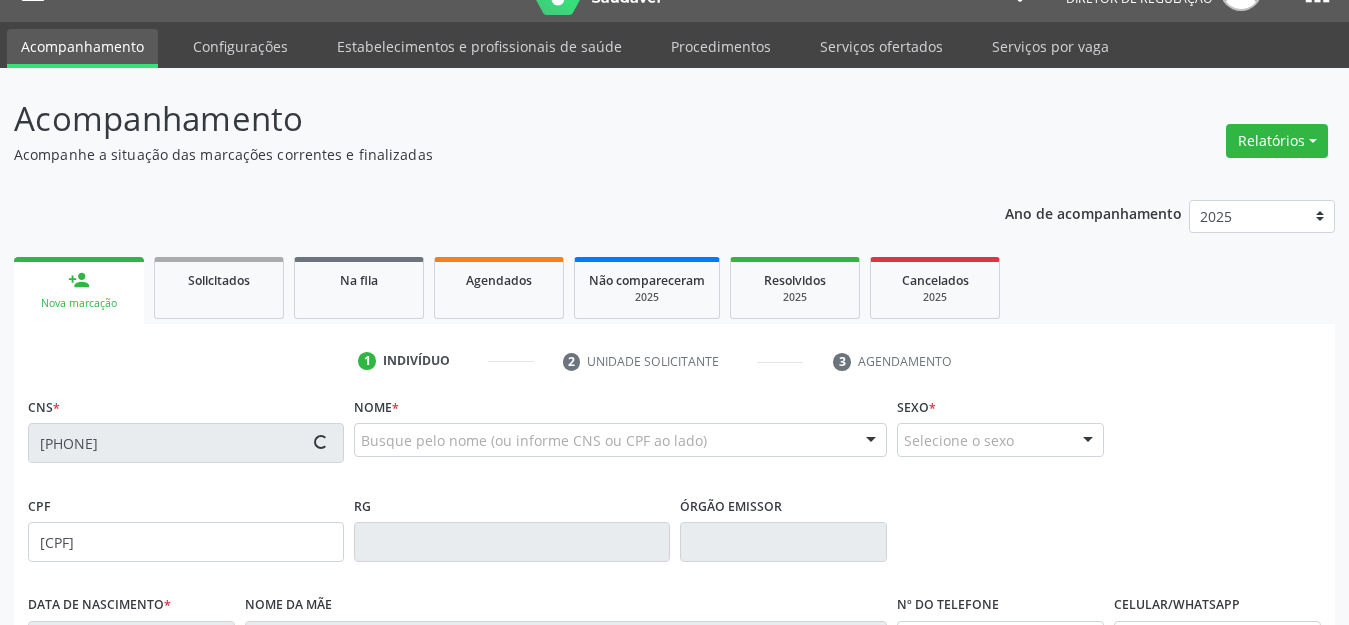 type on "(87) 99994-9250" 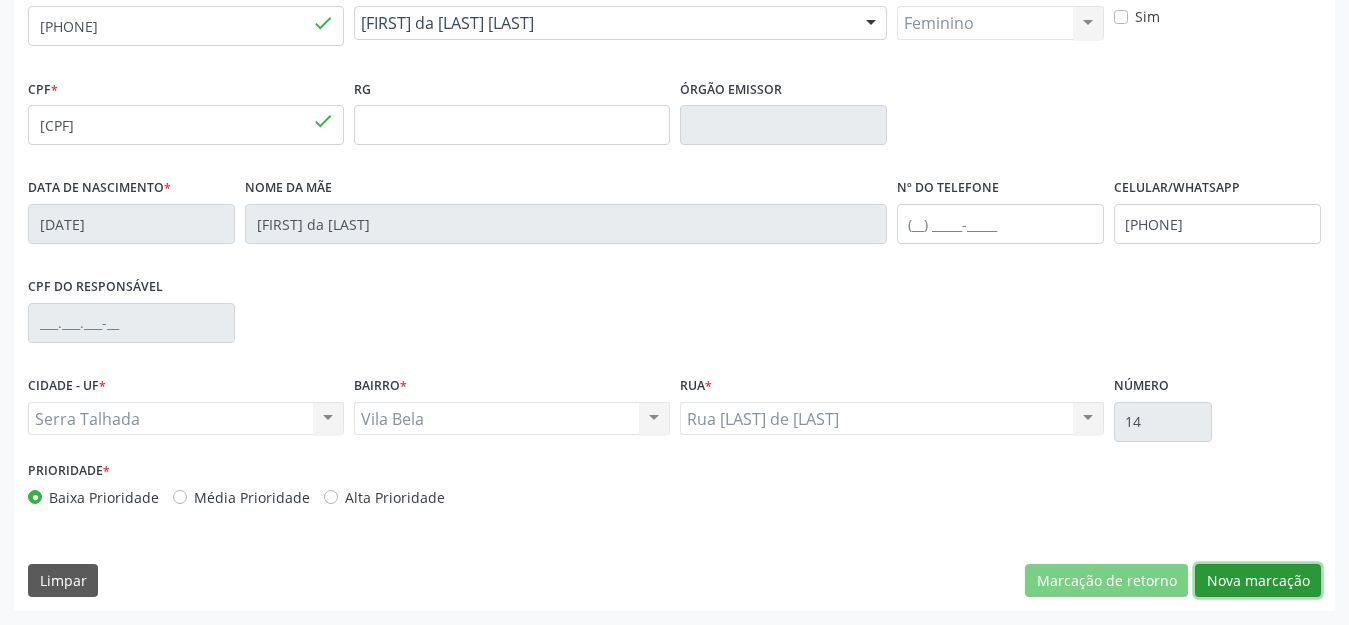 click on "Nova marcação" at bounding box center [1258, 581] 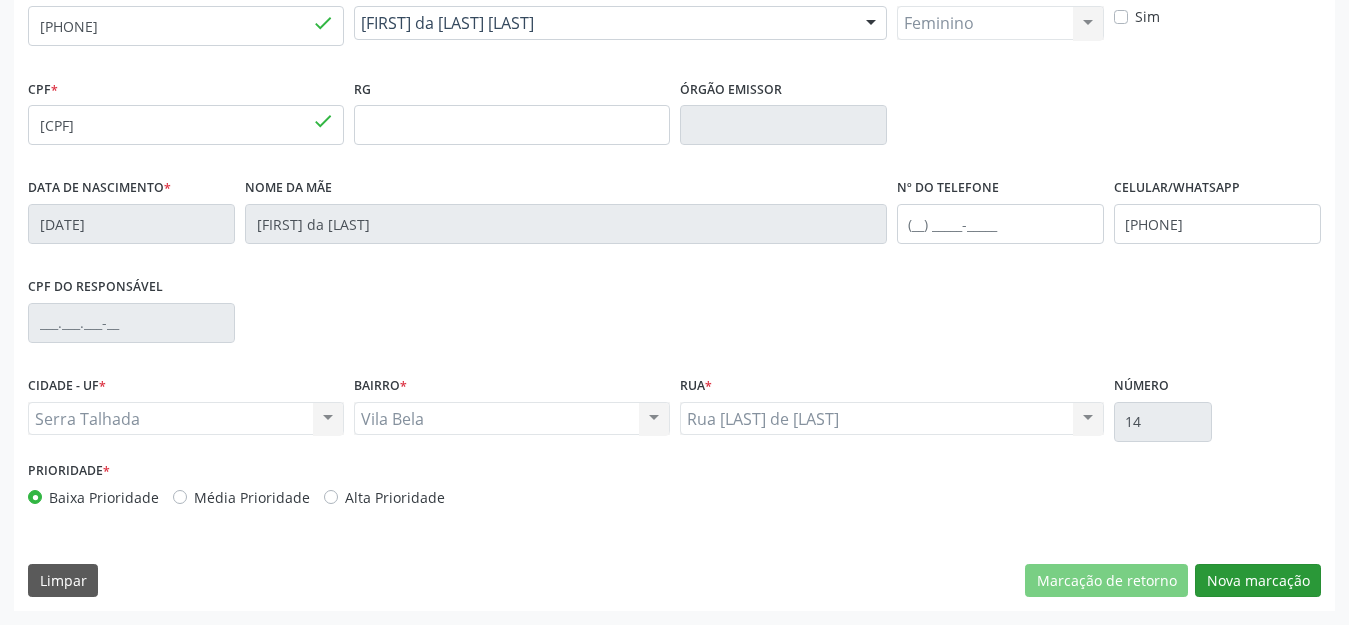 scroll, scrollTop: 281, scrollLeft: 0, axis: vertical 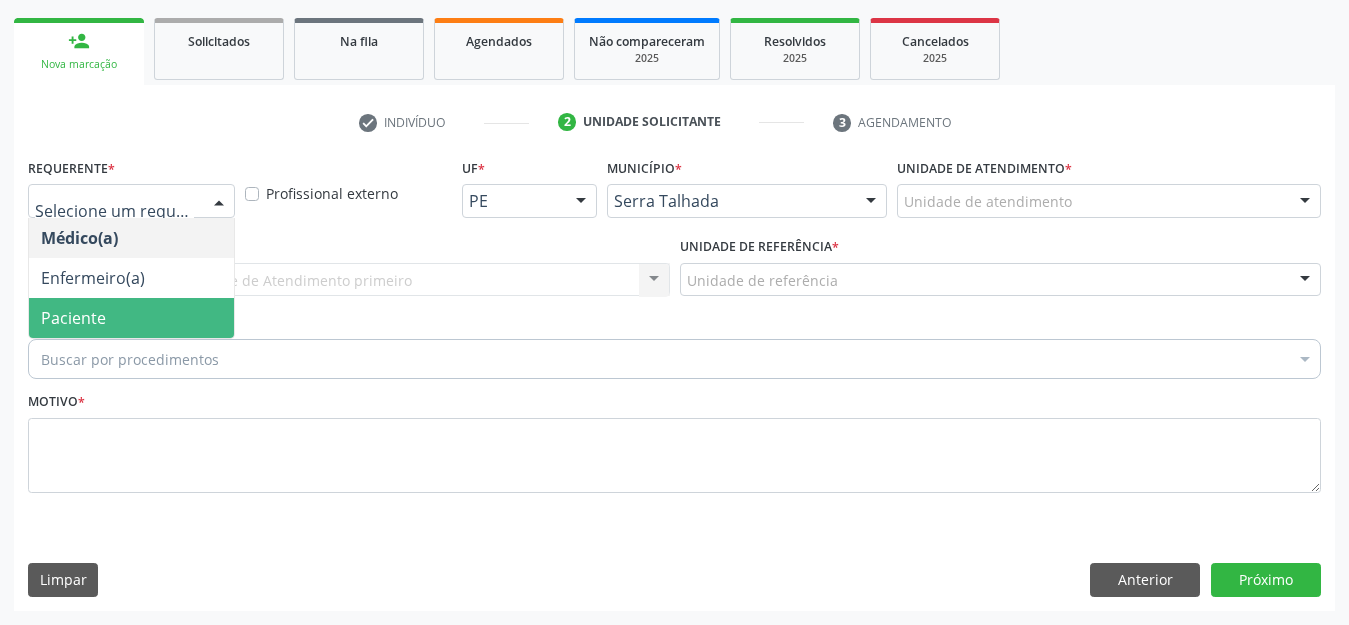 click on "Paciente" at bounding box center (131, 318) 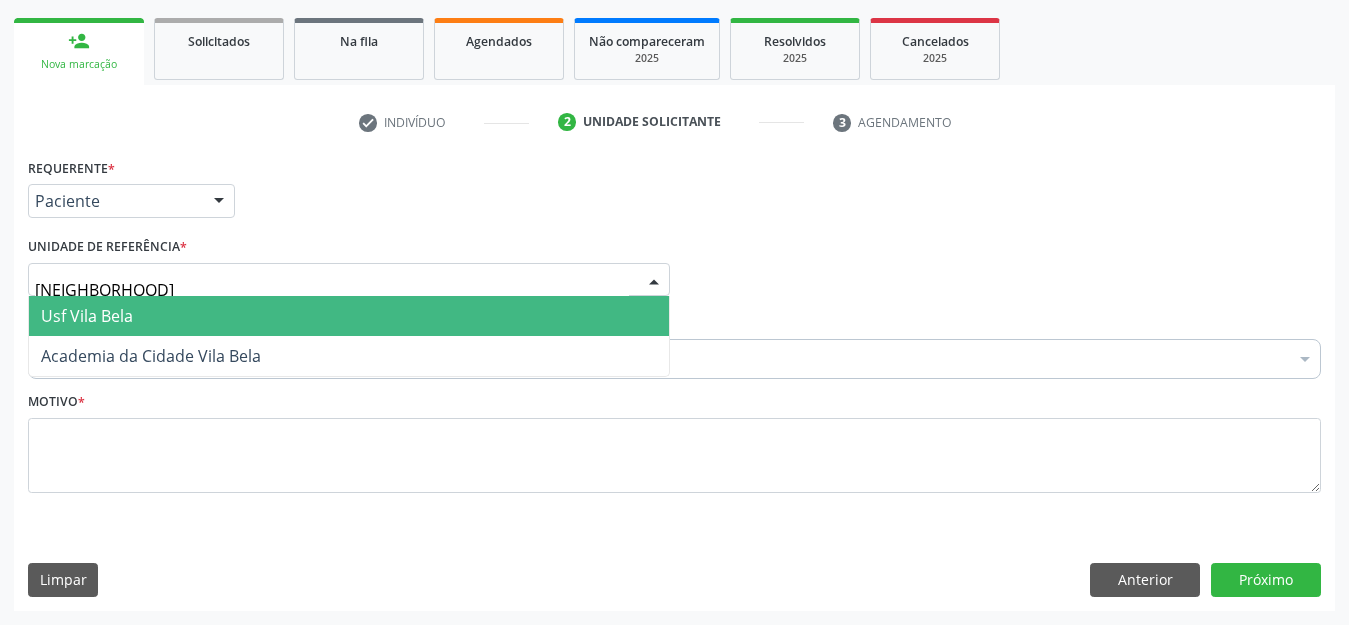 type on "vila bela" 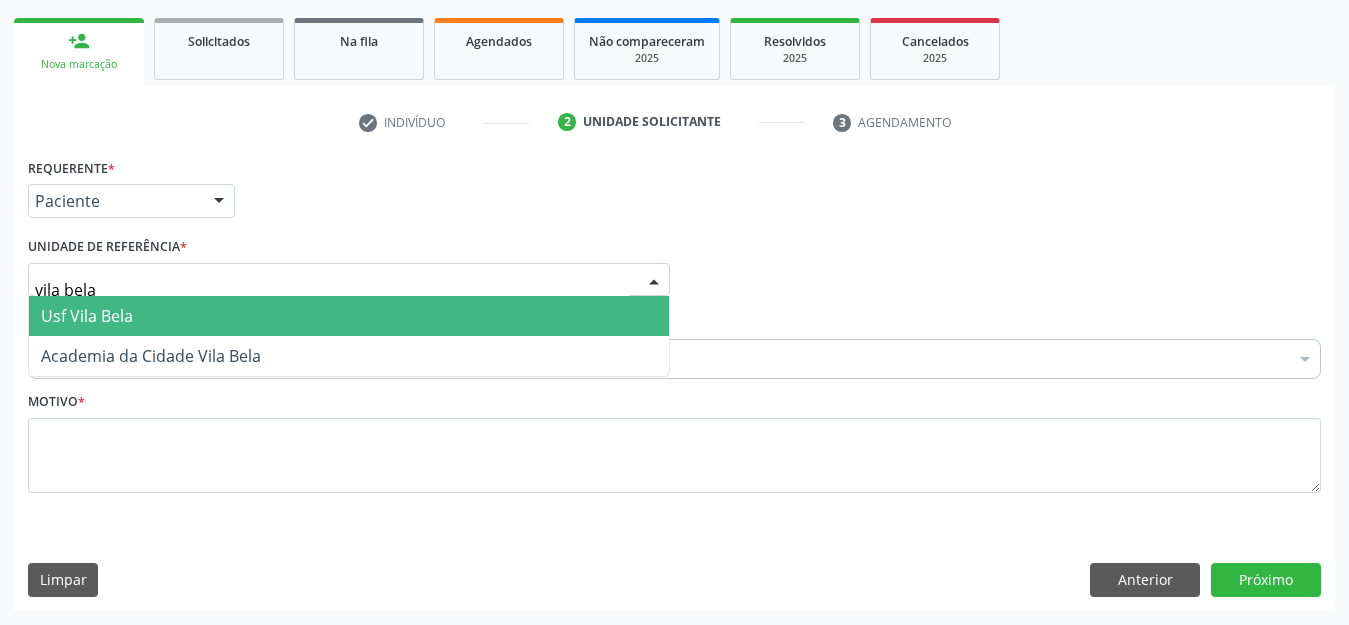 click on "Usf Vila Bela" at bounding box center (349, 316) 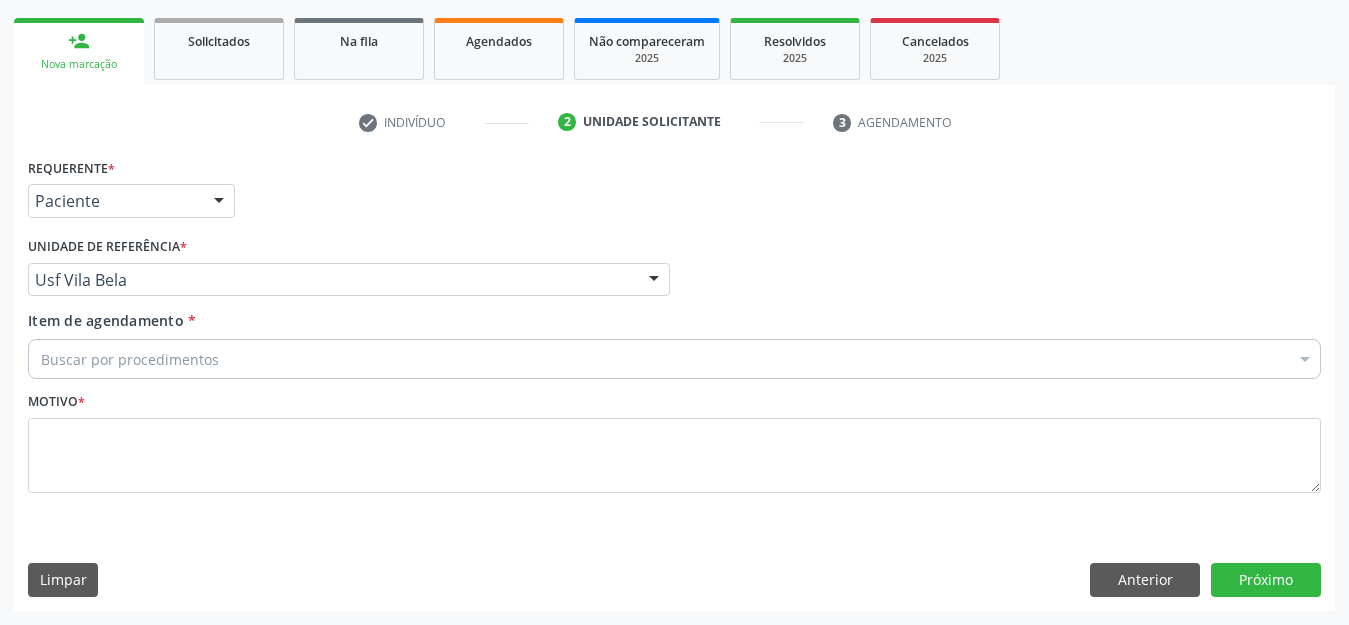 click on "Buscar por procedimentos" at bounding box center [674, 359] 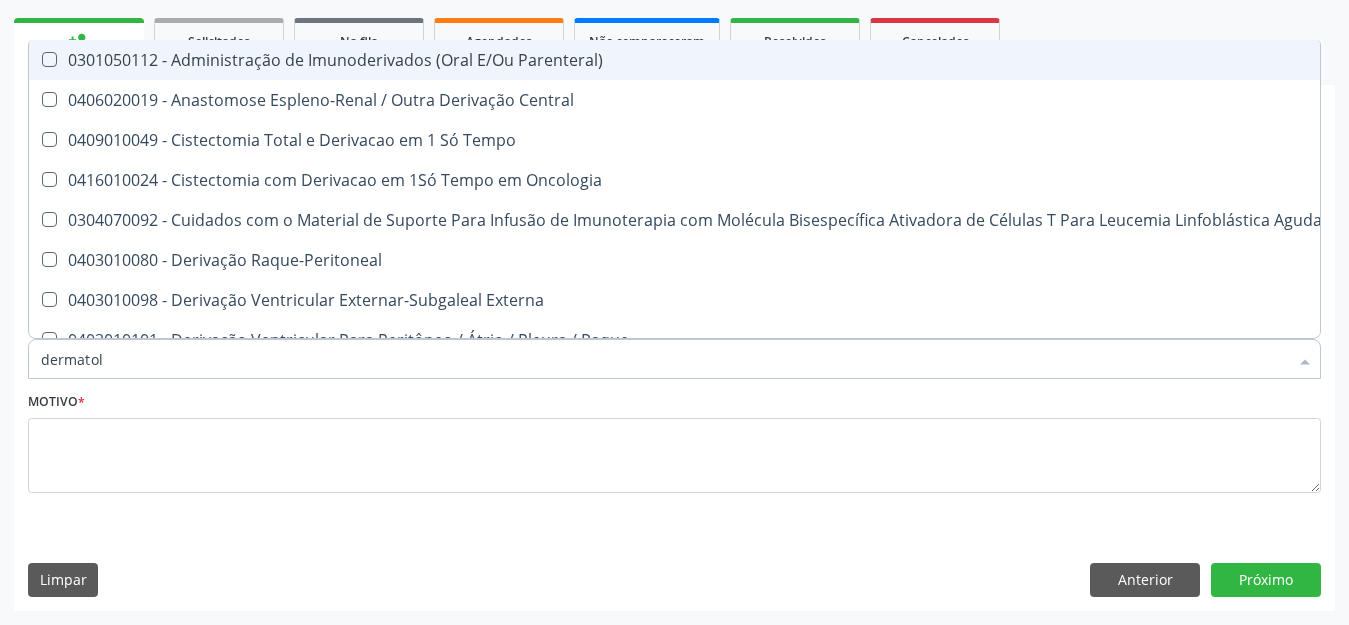 type on "dermatolo" 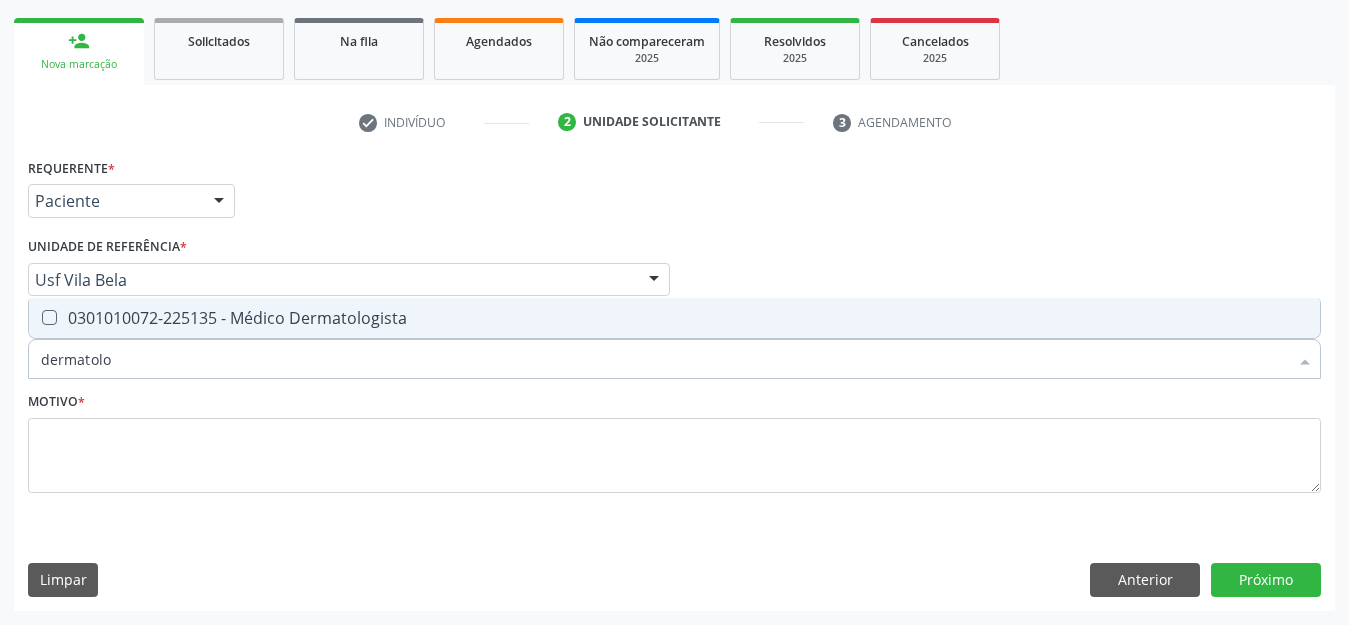 click on "0301010072-225135 - Médico Dermatologista" at bounding box center (674, 318) 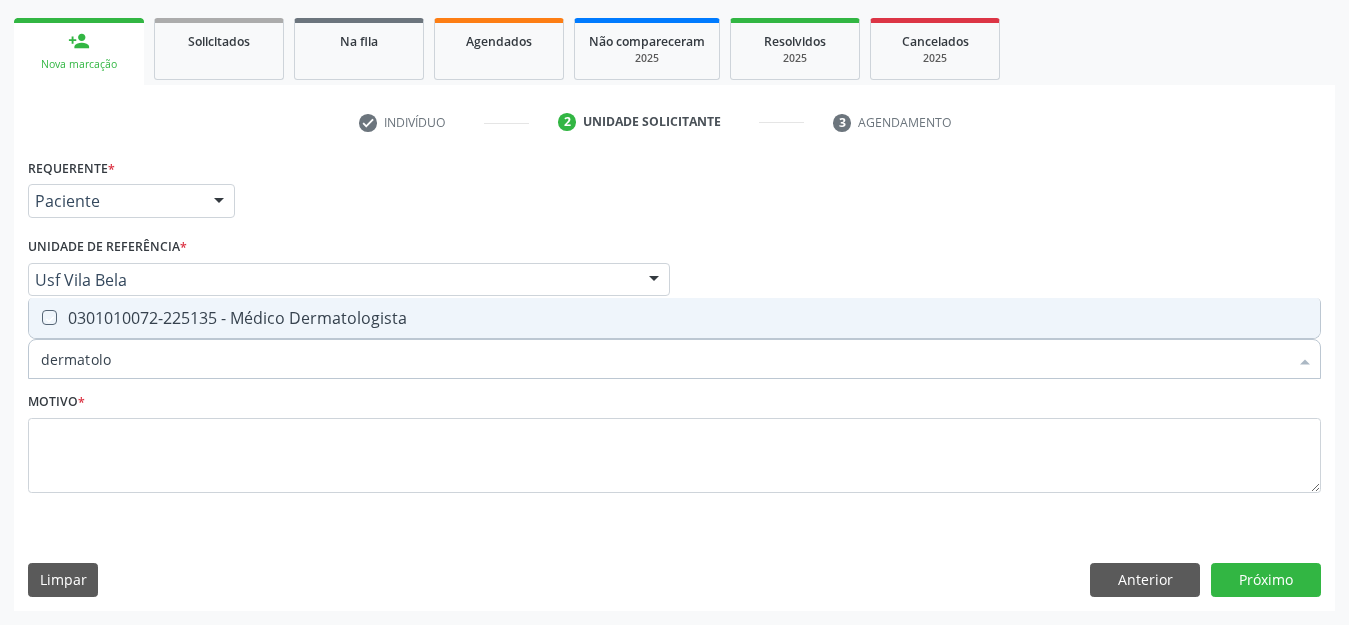 checkbox on "true" 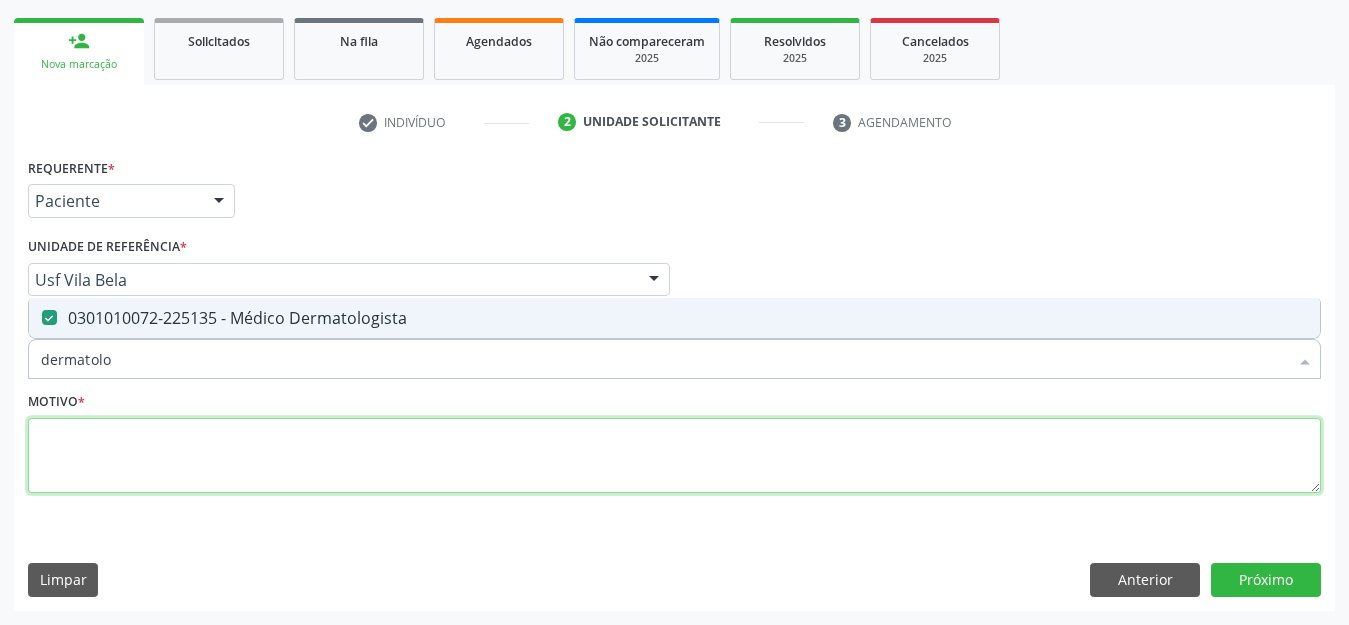 click at bounding box center [674, 456] 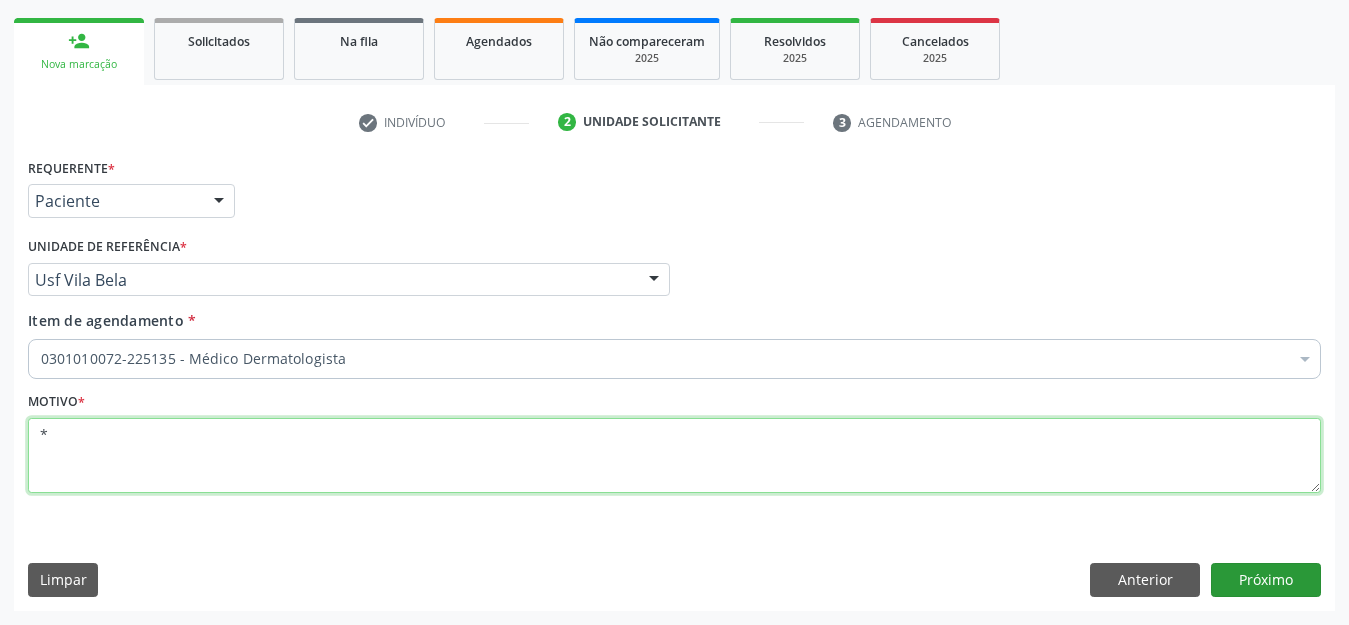 type on "*" 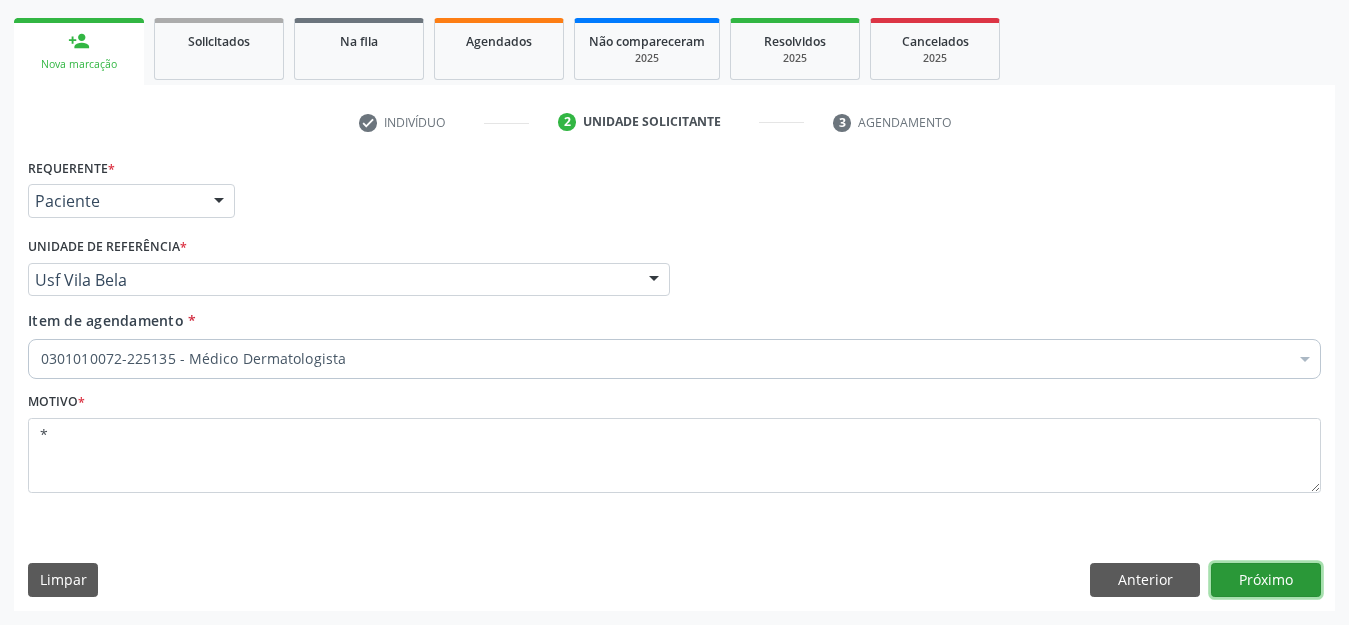 click on "Próximo" at bounding box center [1266, 580] 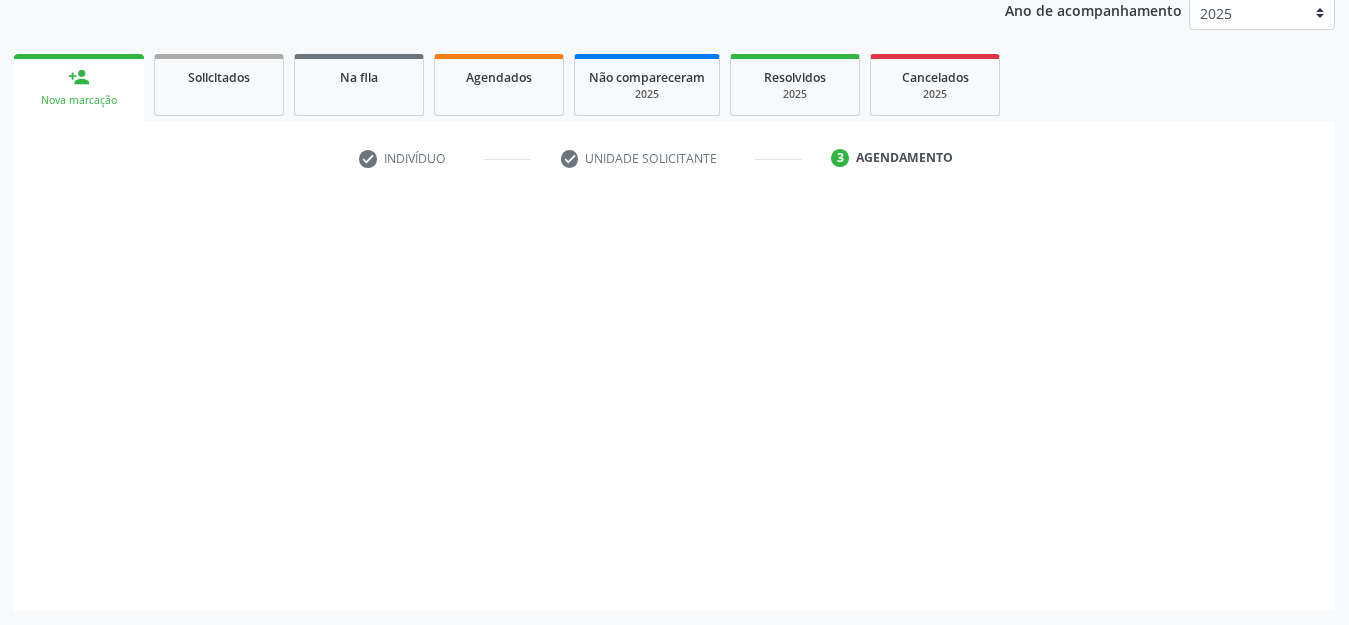 scroll, scrollTop: 245, scrollLeft: 0, axis: vertical 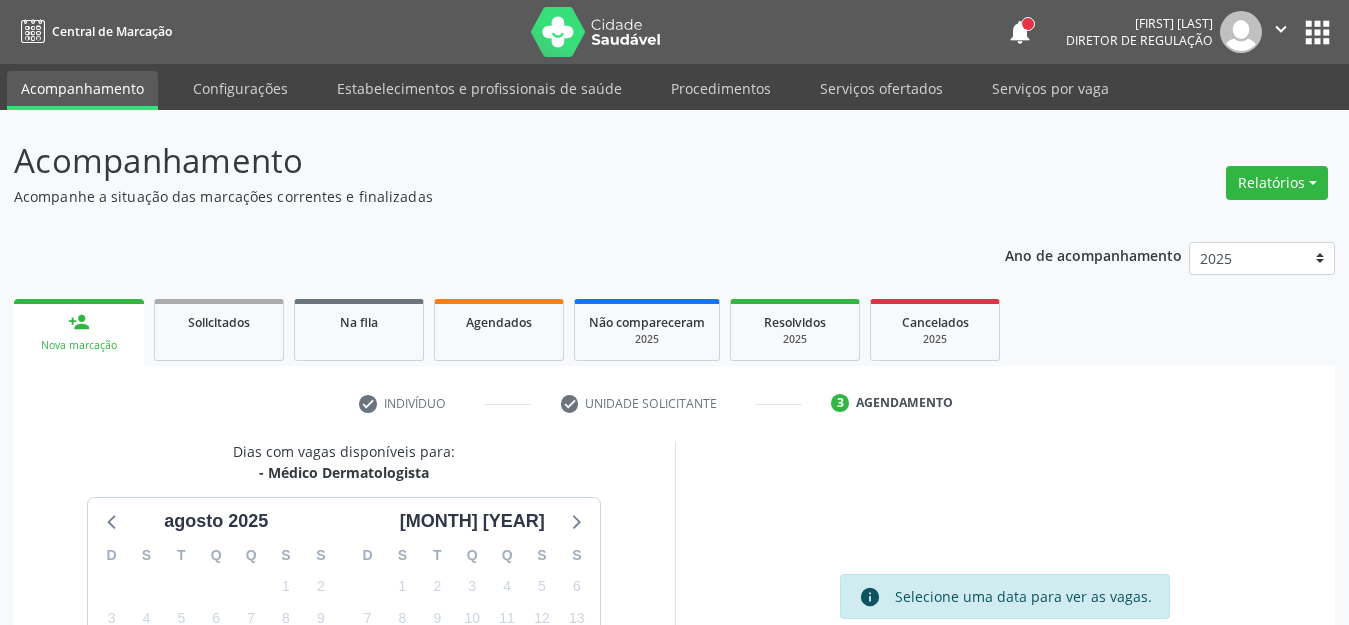 click on "14" at bounding box center [251, 649] 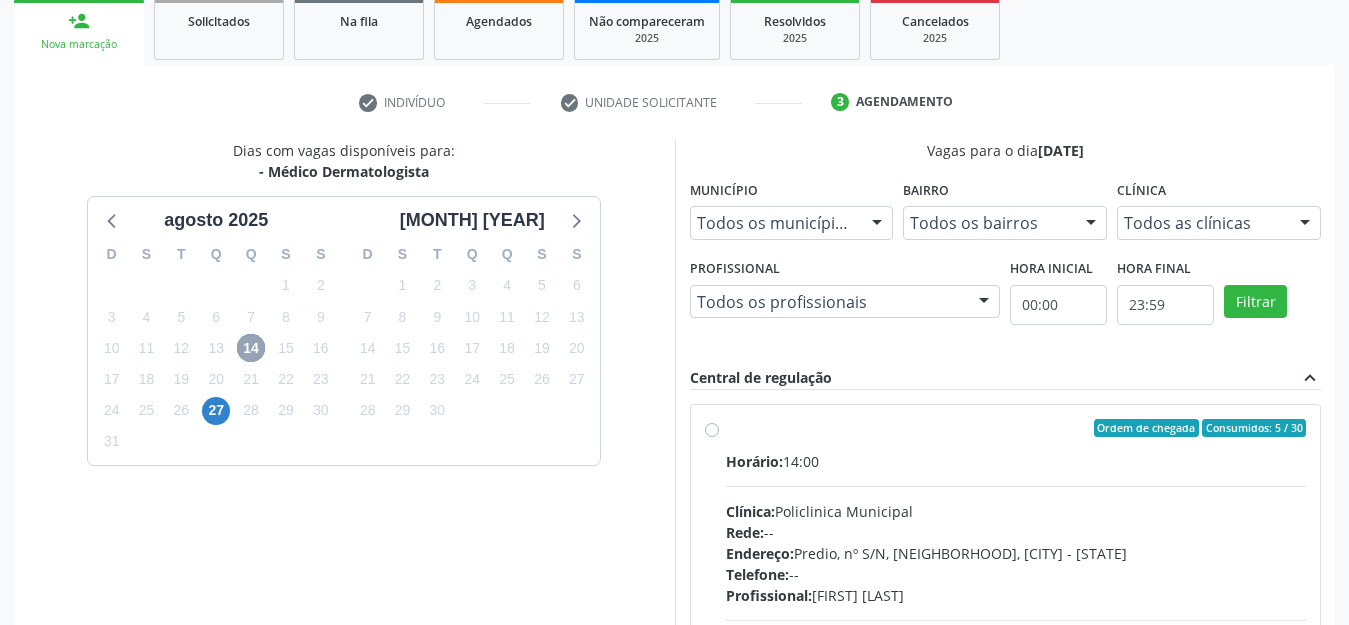 scroll, scrollTop: 347, scrollLeft: 0, axis: vertical 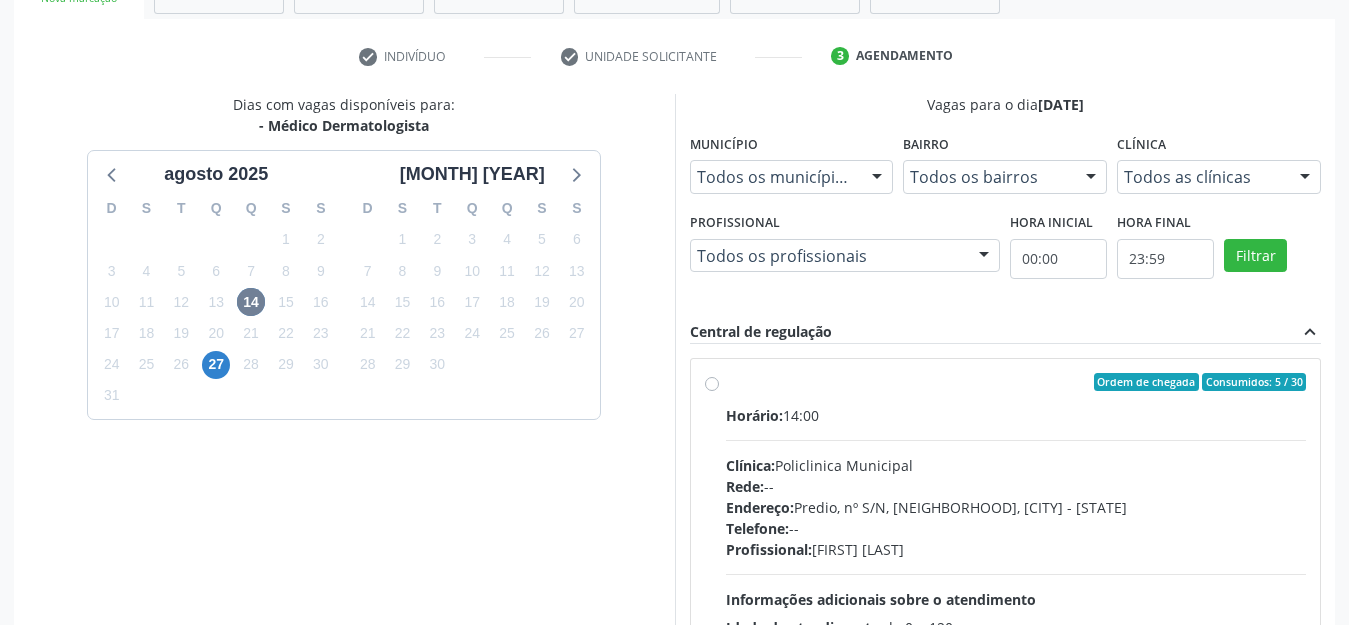 click on "Ordem de chegada
Consumidos: 5 / 30
Horário:   14:00
Clínica:  Policlinica Municipal
Rede:
--
Endereço:   Predio, nº S/N, Ipsep, Serra Talhada - PE
Telefone:   --
Profissional:
Ricardo Bruno Santana Souza e Silva
Informações adicionais sobre o atendimento
Idade de atendimento:
de 0 a 120 anos
Gênero(s) atendido(s):
Masculino e Feminino
Informações adicionais:
--" at bounding box center (1016, 526) 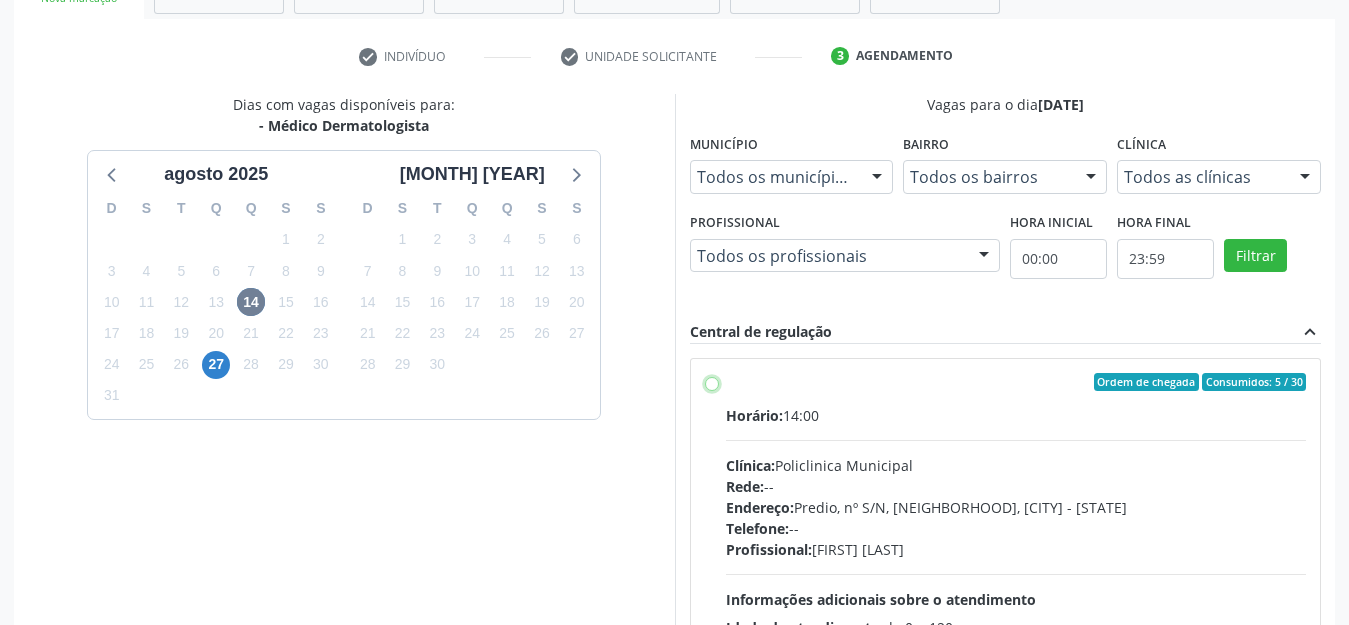 click on "Ordem de chegada
Consumidos: 5 / 30
Horário:   14:00
Clínica:  Policlinica Municipal
Rede:
--
Endereço:   Predio, nº S/N, Ipsep, Serra Talhada - PE
Telefone:   --
Profissional:
Ricardo Bruno Santana Souza e Silva
Informações adicionais sobre o atendimento
Idade de atendimento:
de 0 a 120 anos
Gênero(s) atendido(s):
Masculino e Feminino
Informações adicionais:
--" at bounding box center (712, 382) 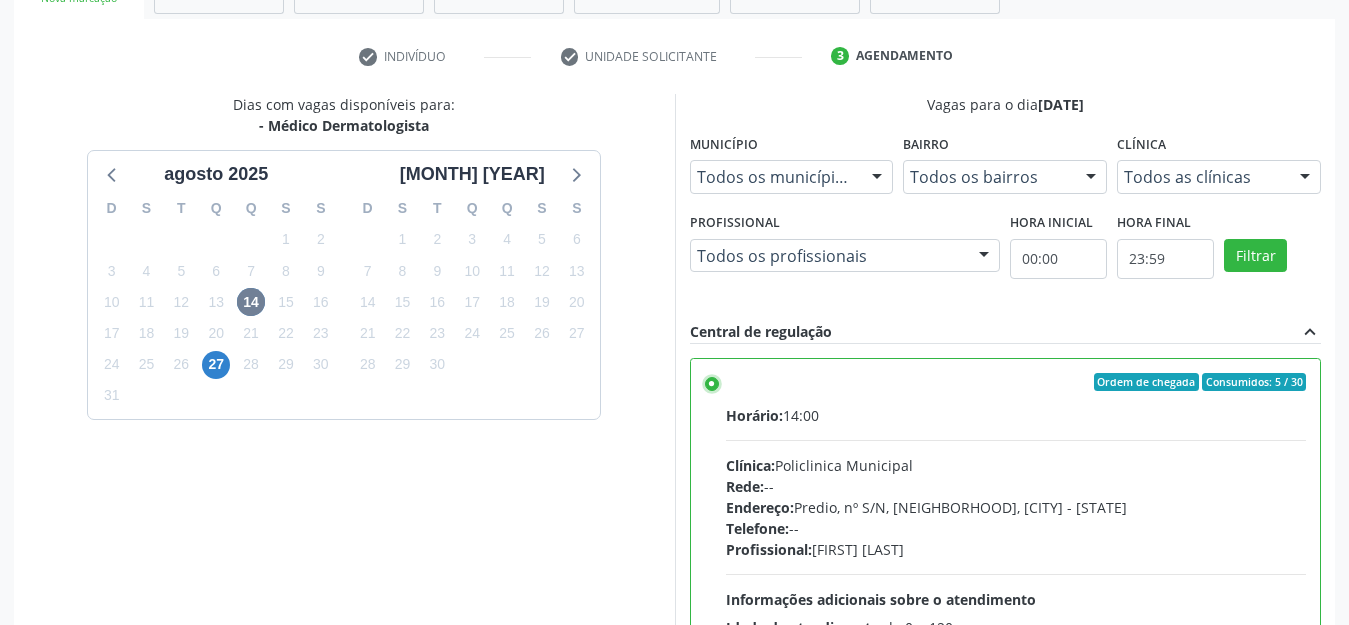 scroll, scrollTop: 570, scrollLeft: 0, axis: vertical 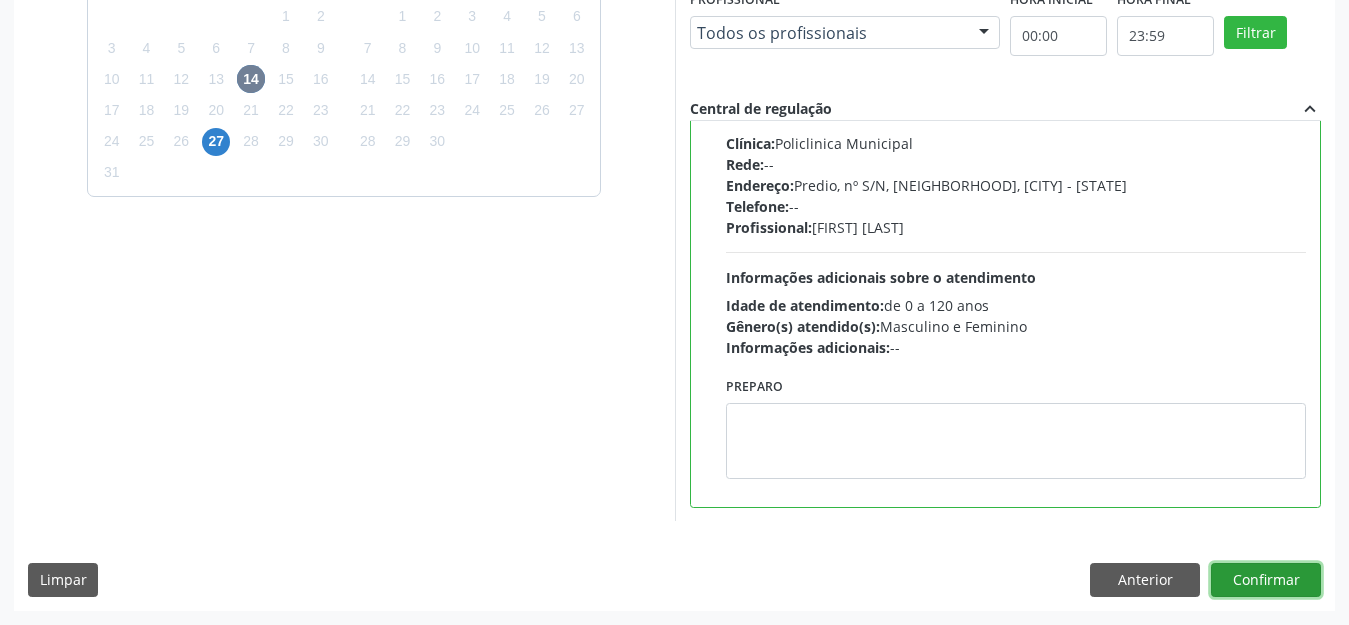 click on "Confirmar" at bounding box center (1266, 580) 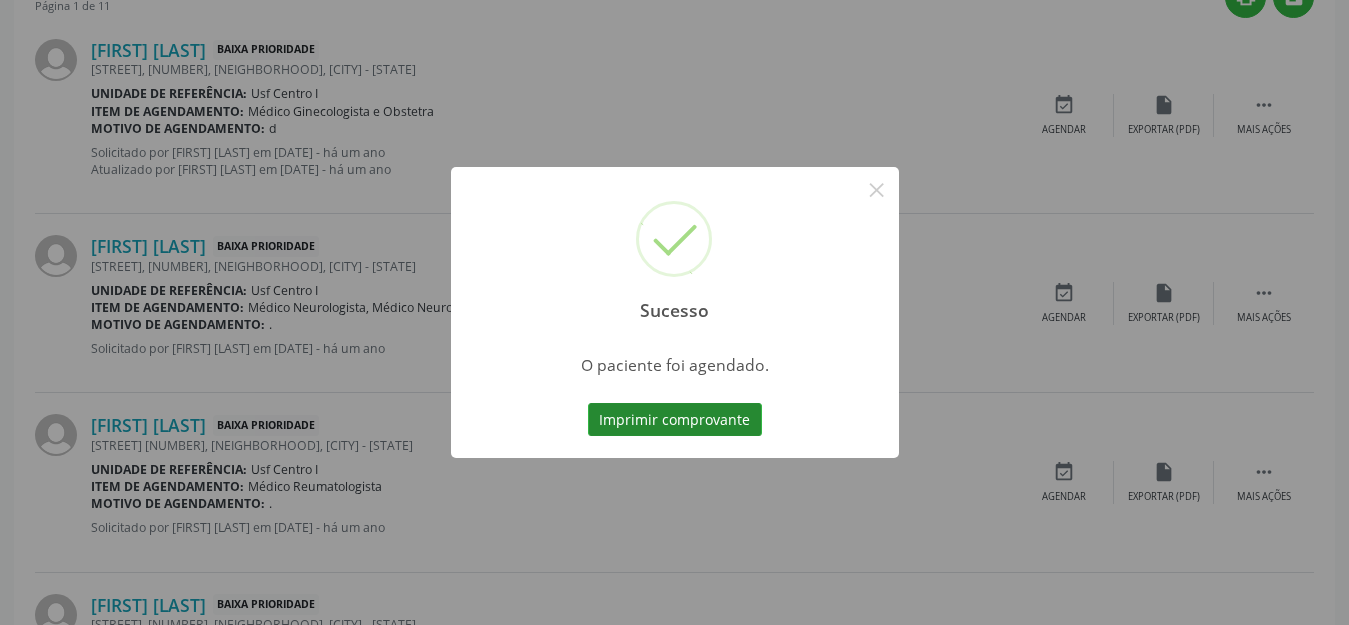 scroll, scrollTop: 42, scrollLeft: 0, axis: vertical 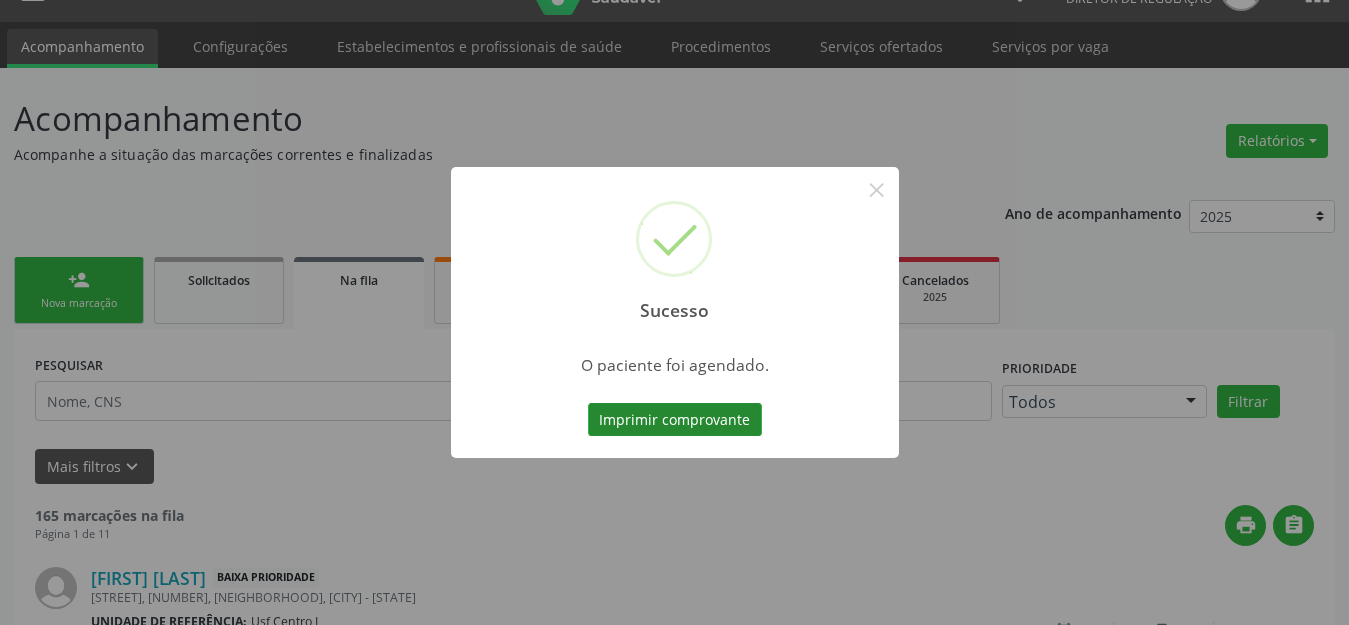 click on "Imprimir comprovante" at bounding box center [675, 420] 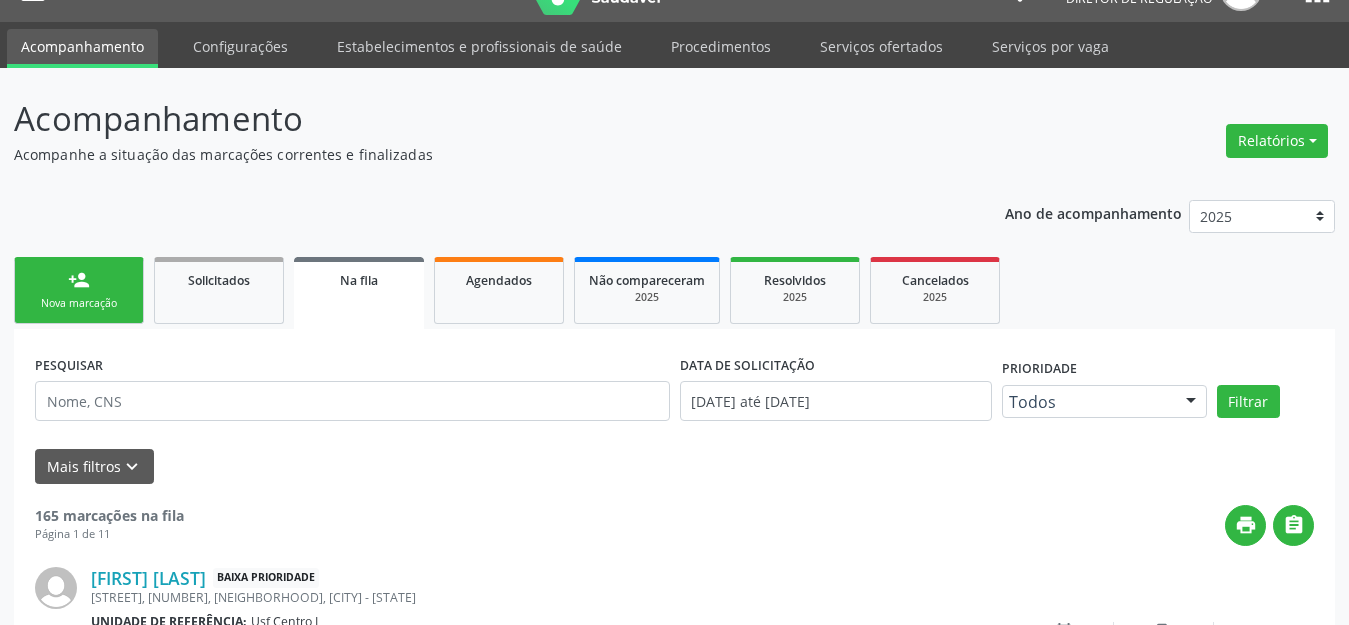 click on "Nova marcação" at bounding box center [79, 303] 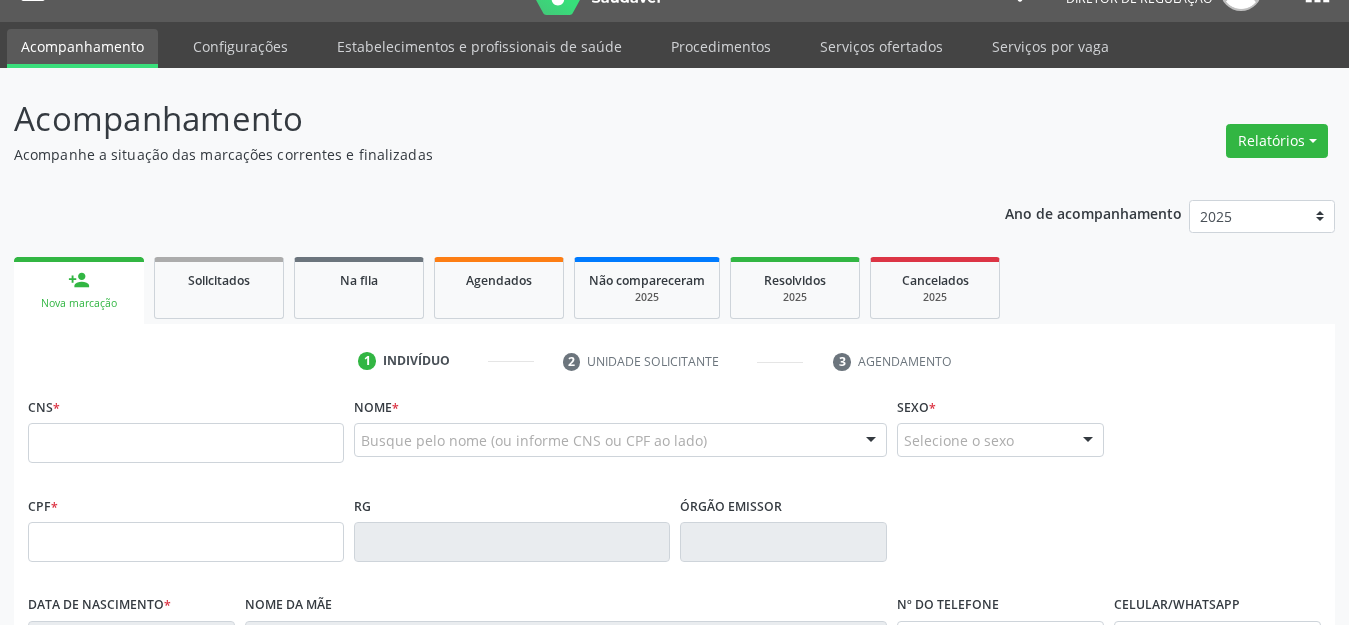 click on "person_add
Nova marcação" at bounding box center [79, 290] 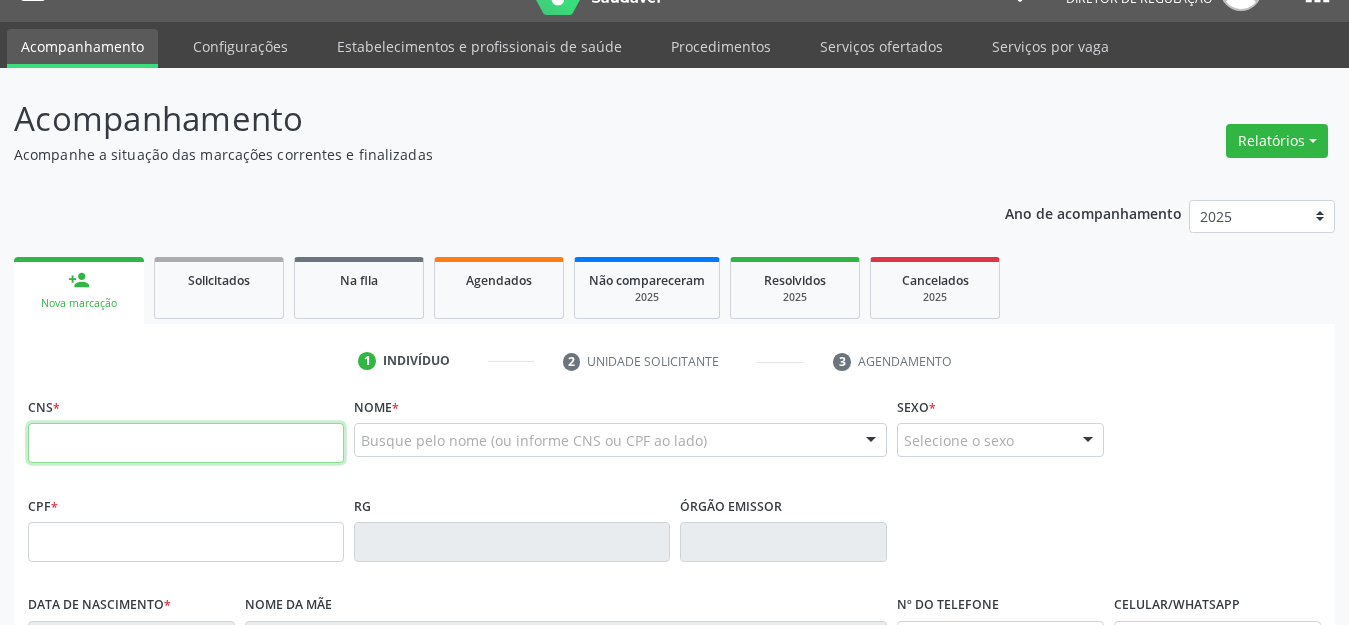 click at bounding box center [186, 443] 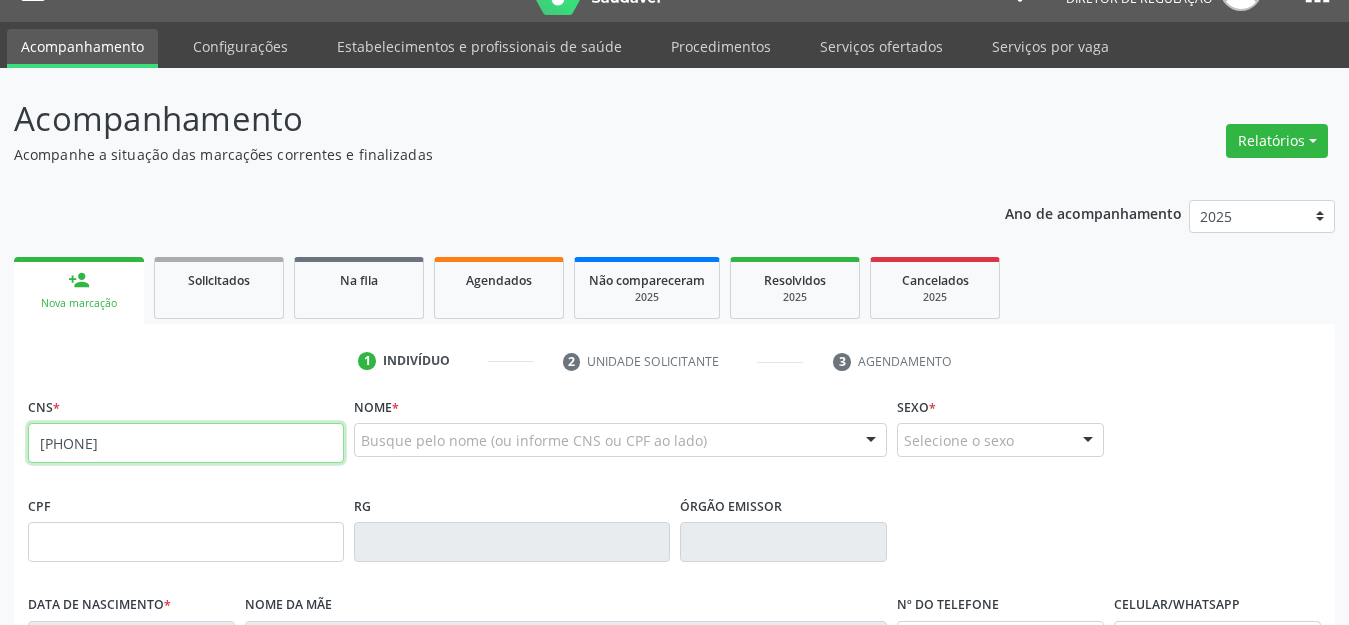 type on "898 0029 9726 0843" 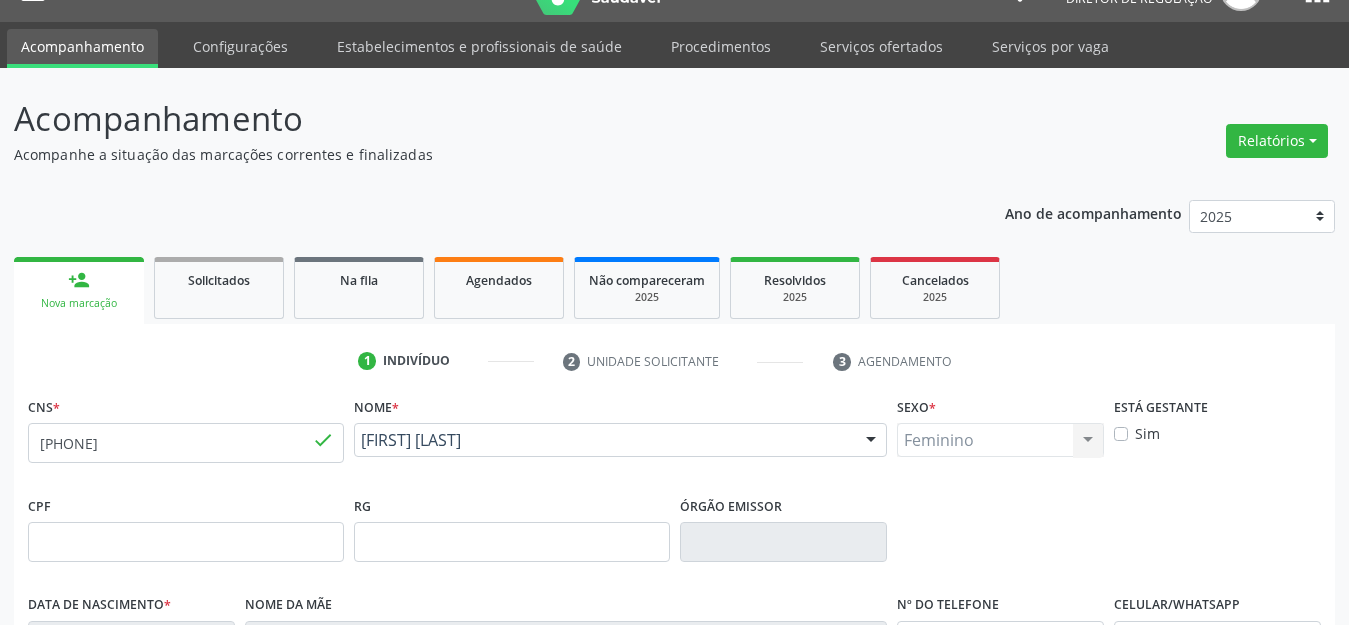 type on "04/03/2002" 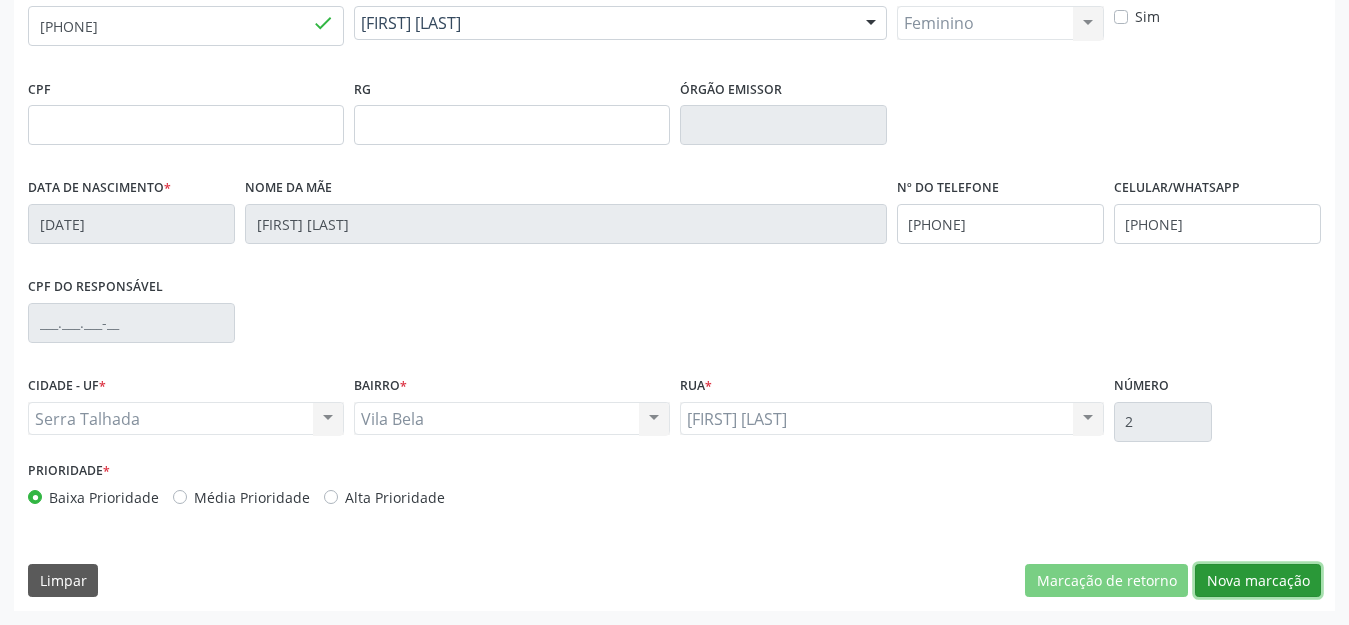 click on "Nova marcação" at bounding box center (1258, 581) 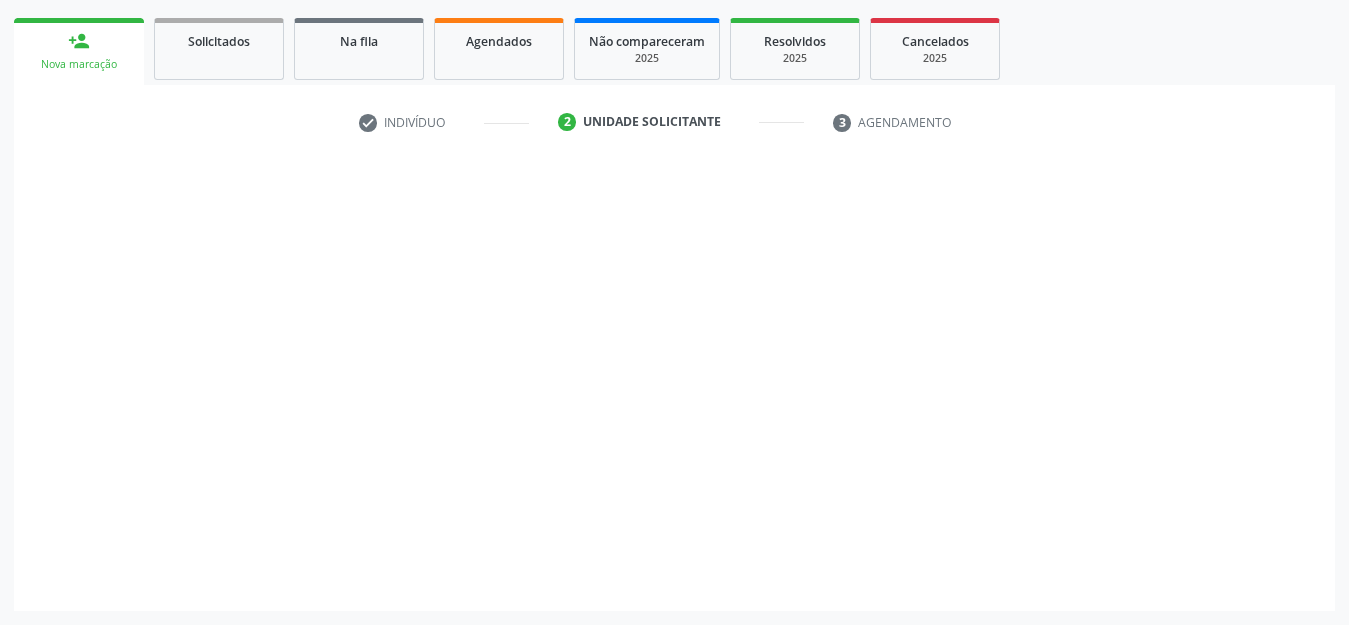 scroll, scrollTop: 281, scrollLeft: 0, axis: vertical 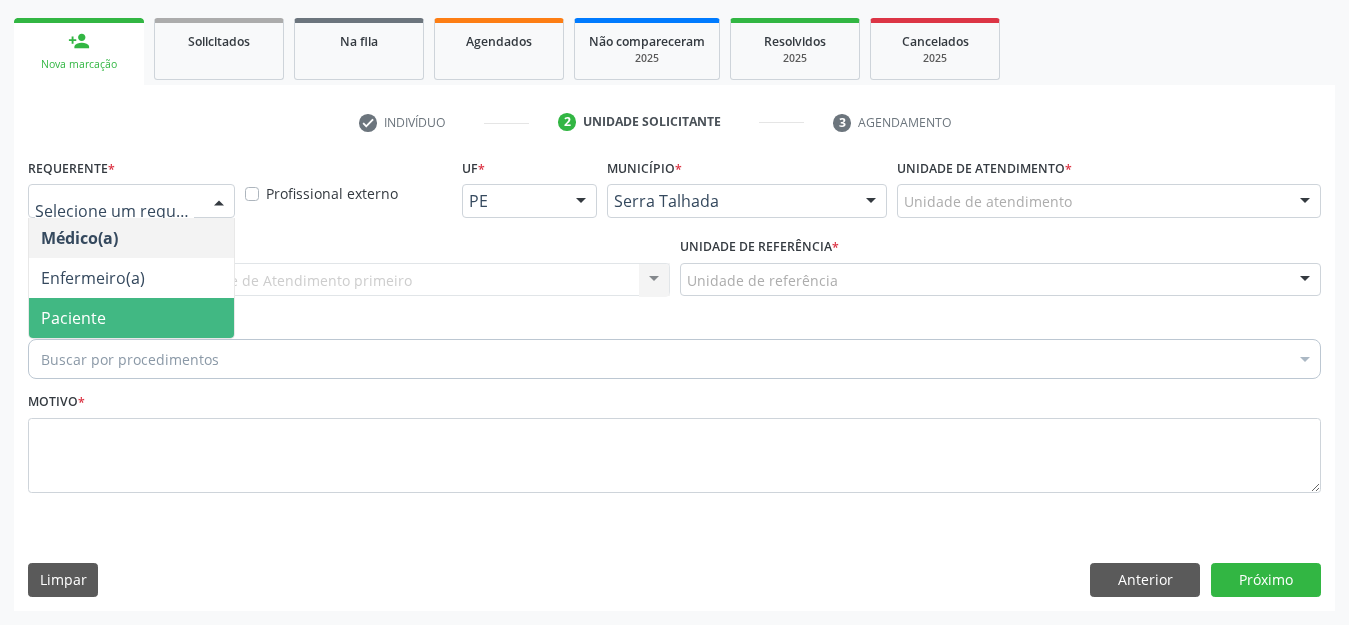 click on "Paciente" at bounding box center (131, 318) 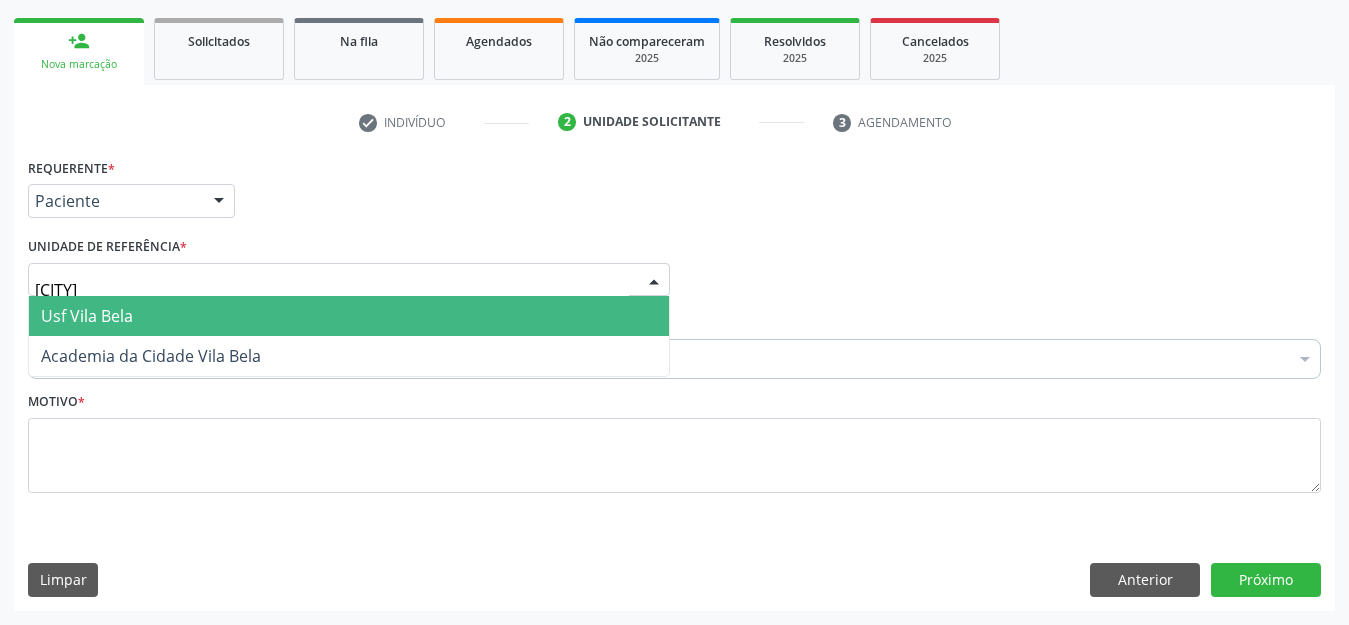 type on "vila bela" 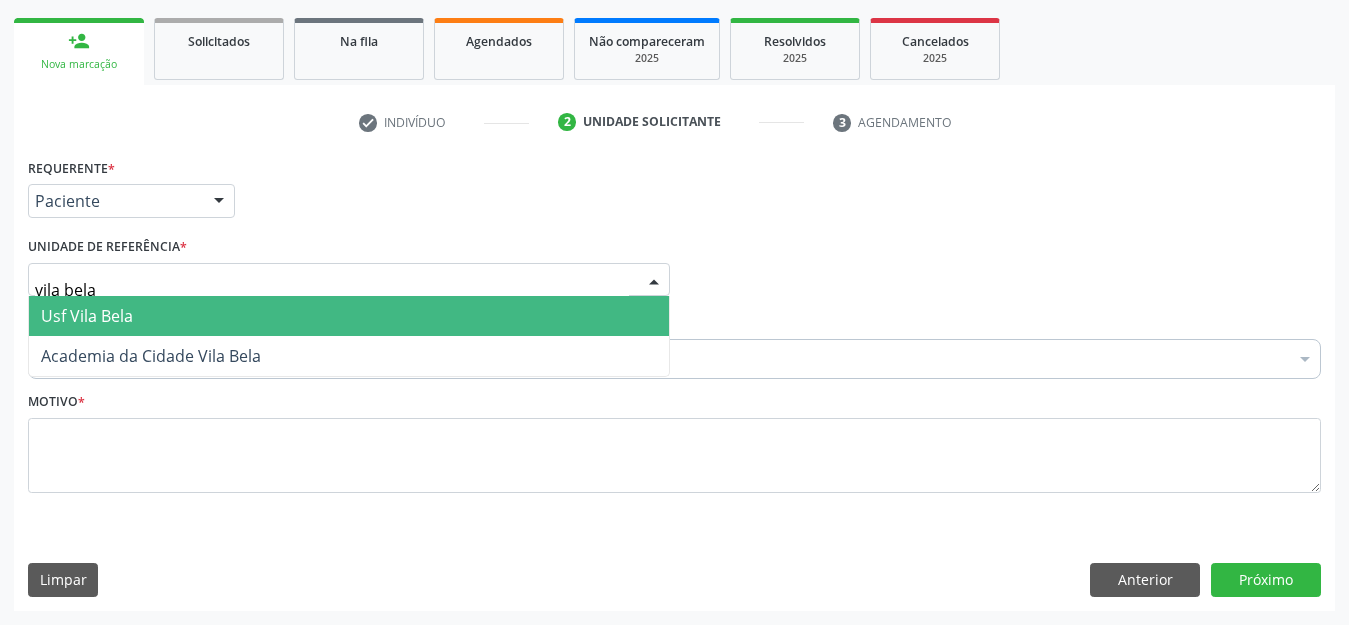 click on "Usf Vila Bela" at bounding box center (87, 316) 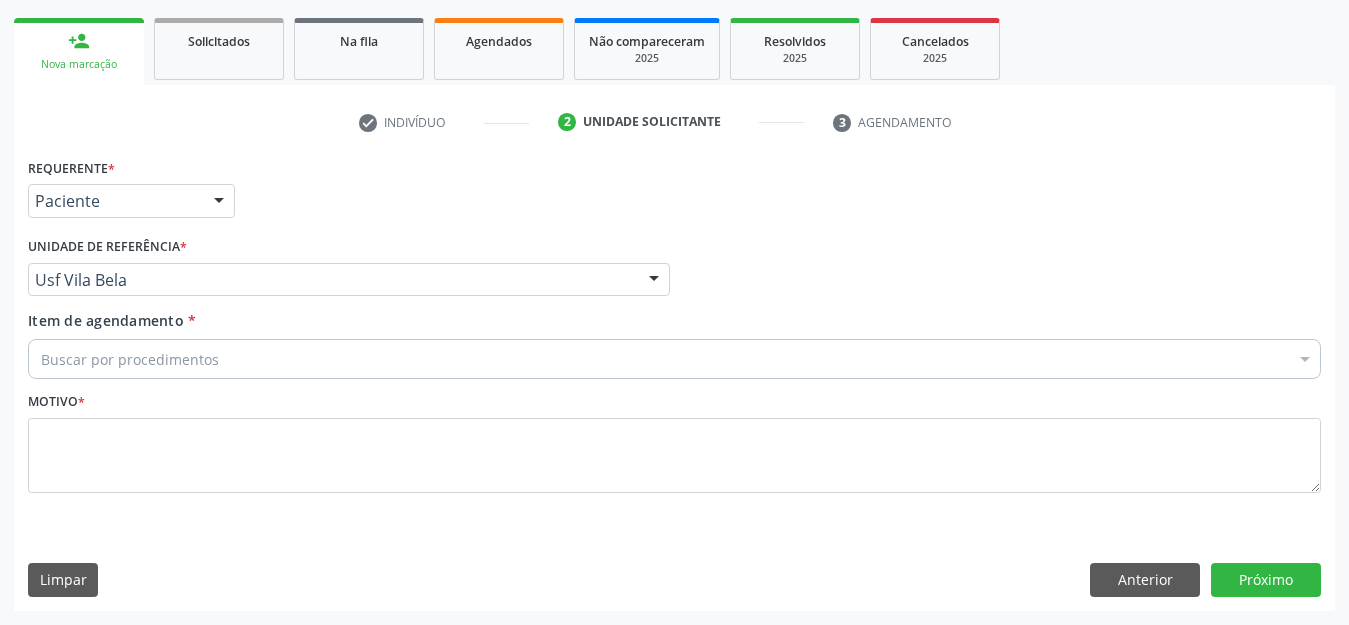 click on "Buscar por procedimentos" at bounding box center (674, 359) 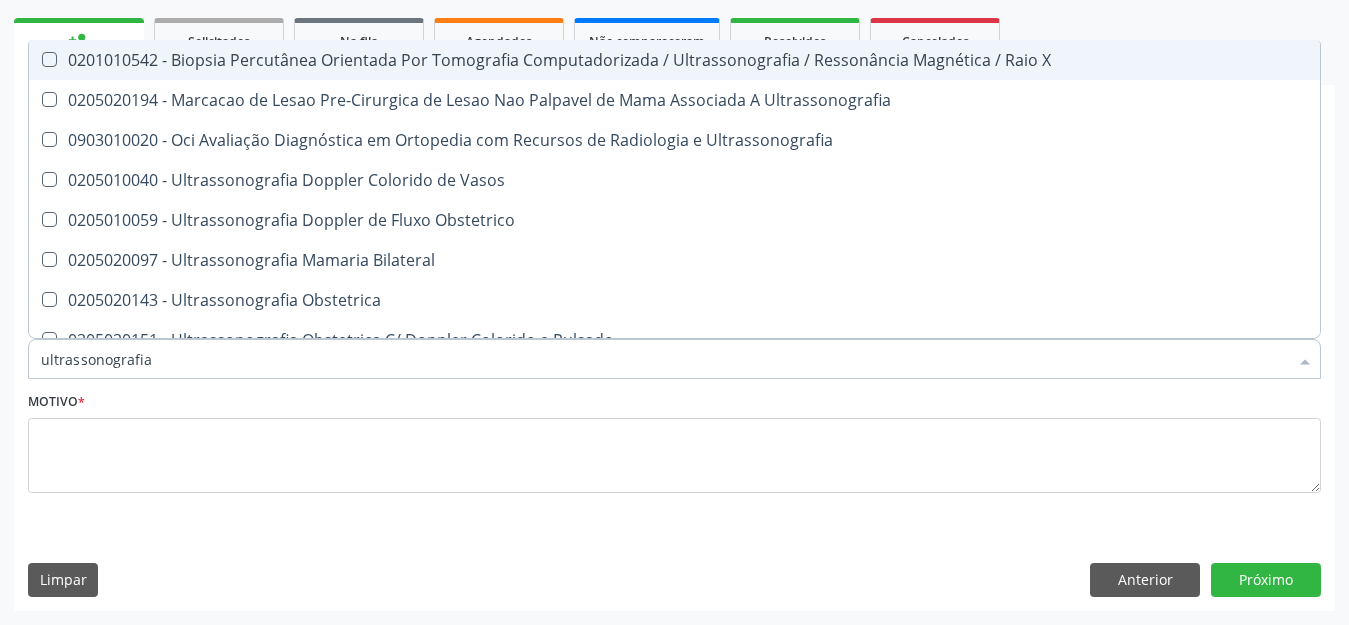 type on "ultrassonografia" 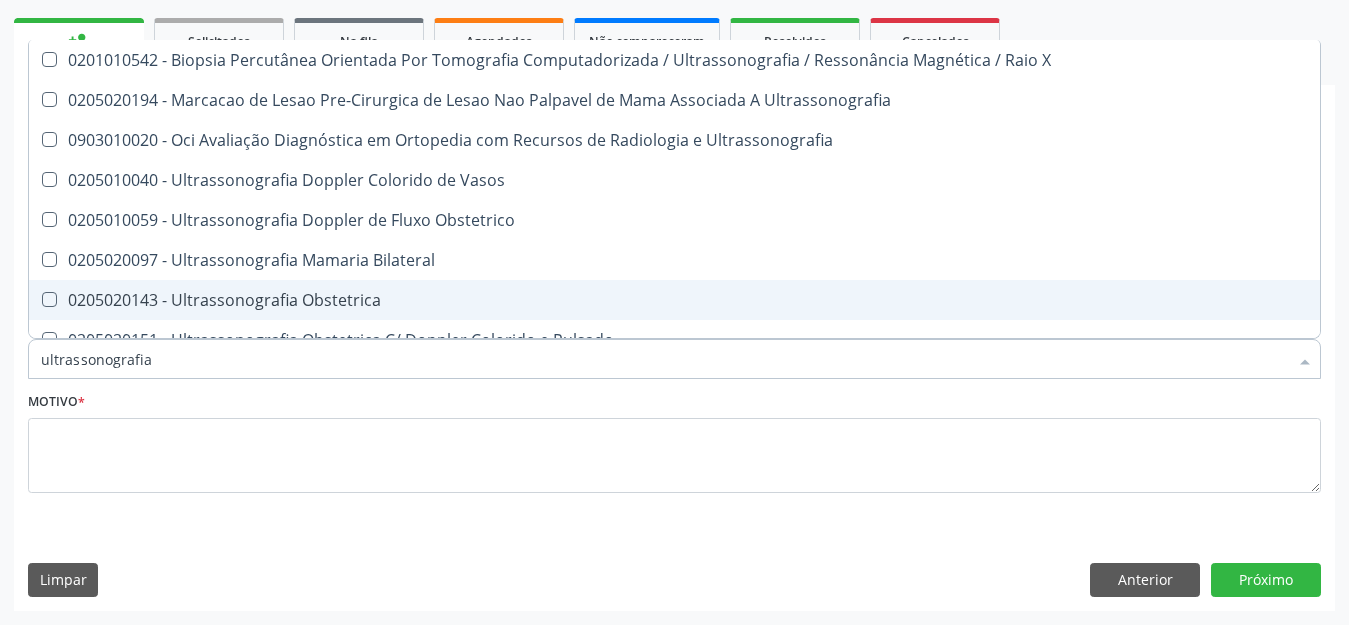 click on "0205020143 - Ultrassonografia Obstetrica" at bounding box center [674, 300] 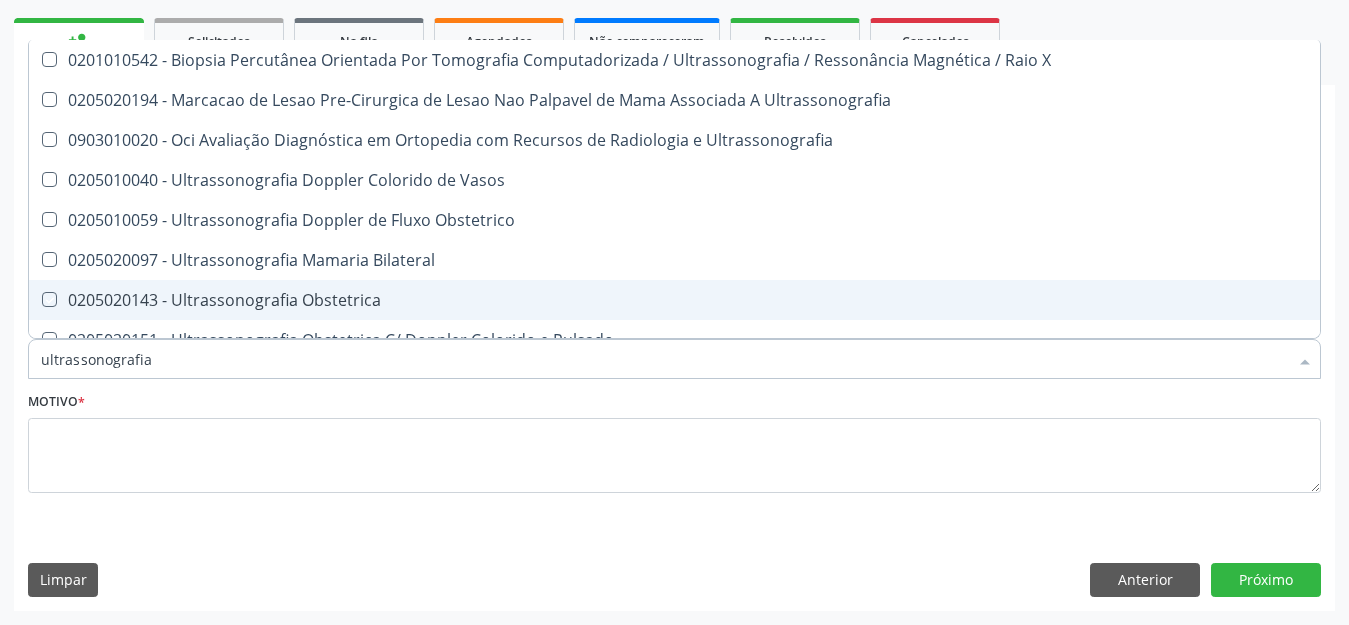 checkbox on "true" 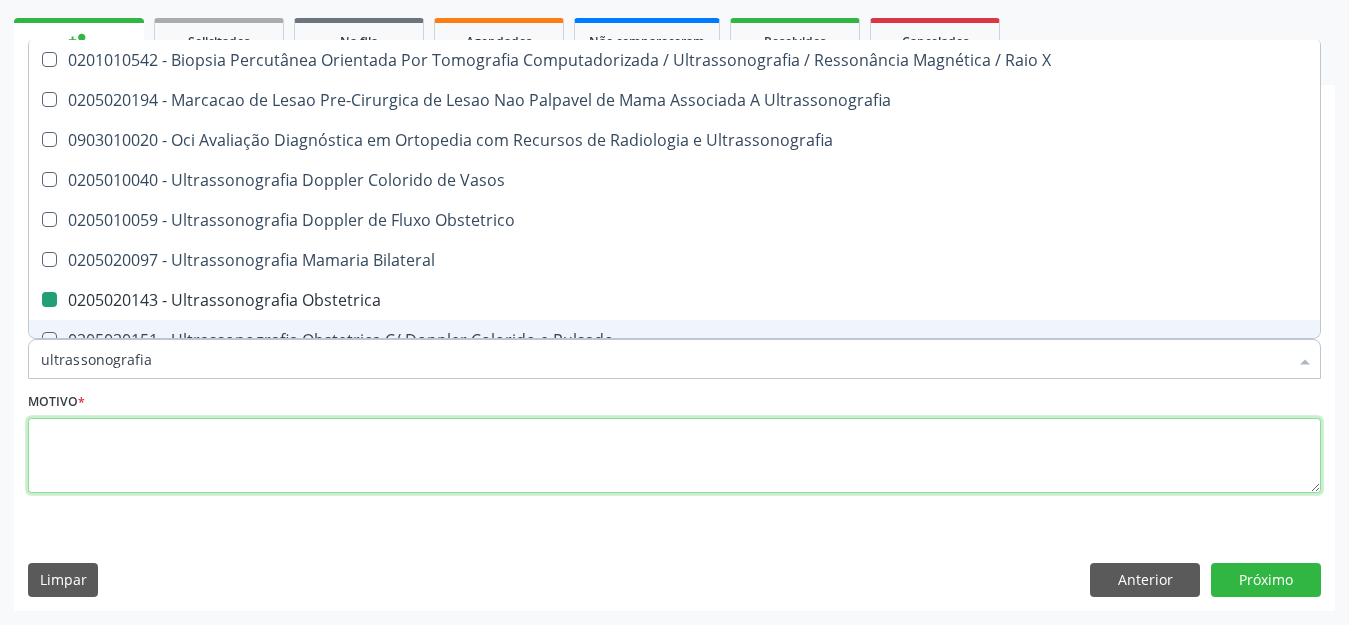 click at bounding box center [674, 456] 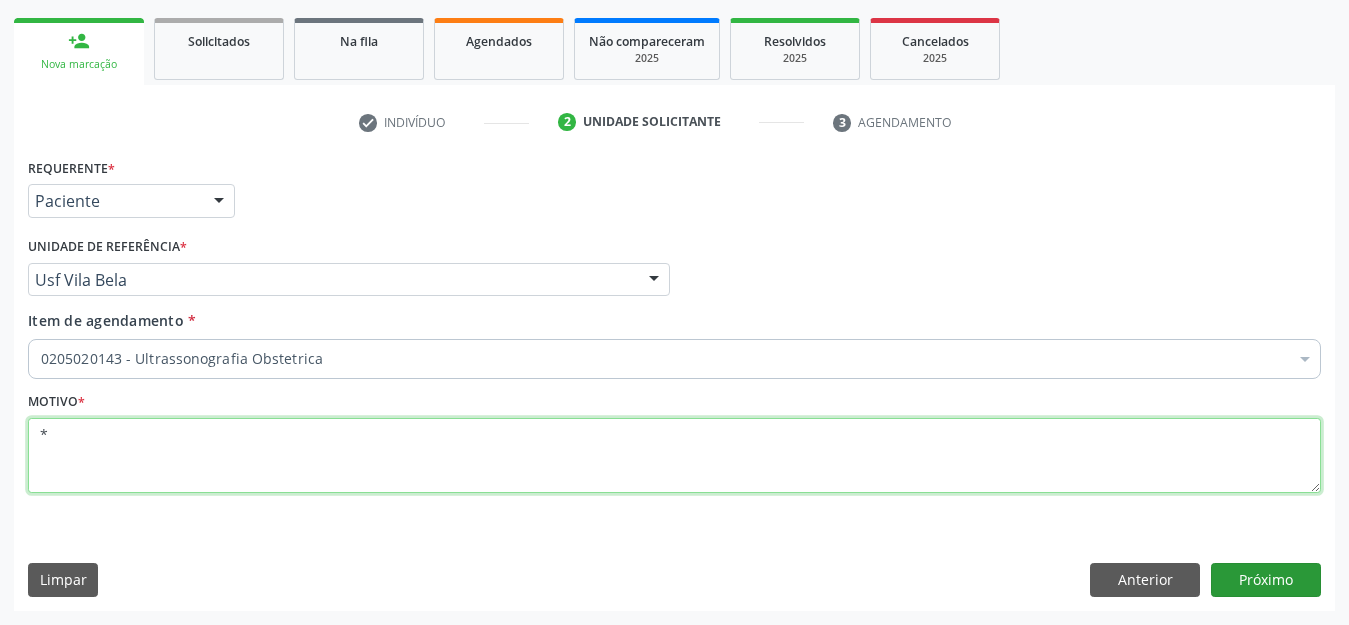 type on "*" 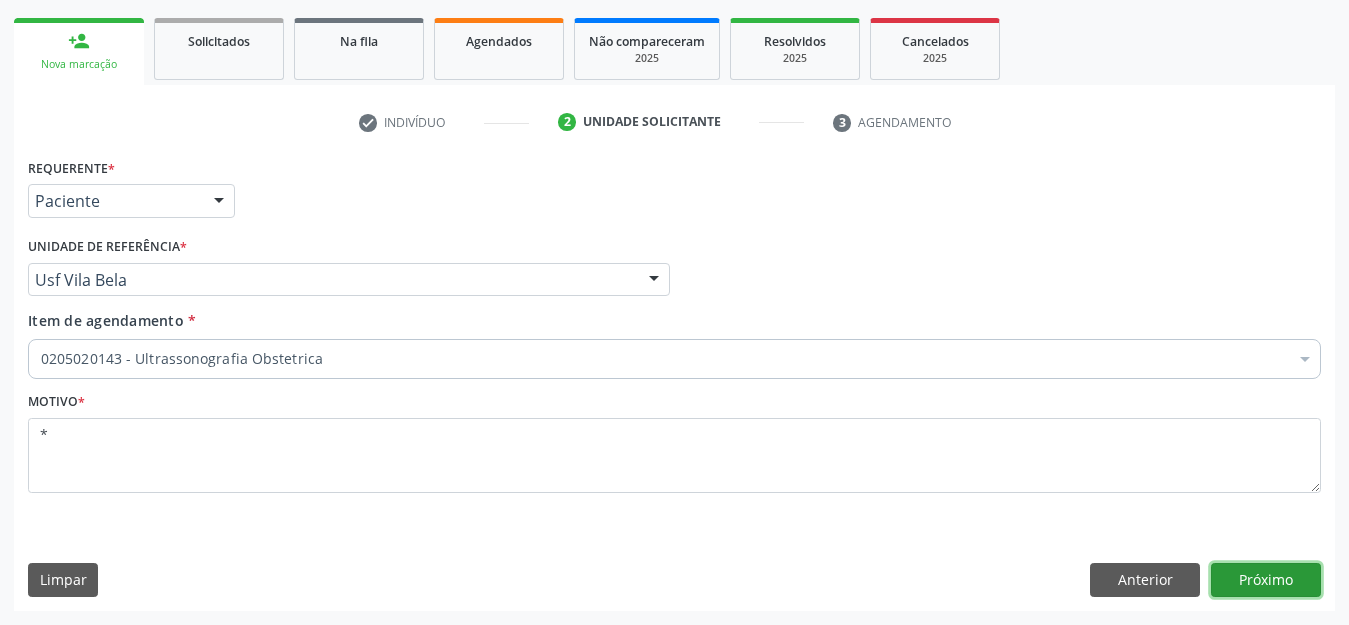 click on "Próximo" at bounding box center (1266, 580) 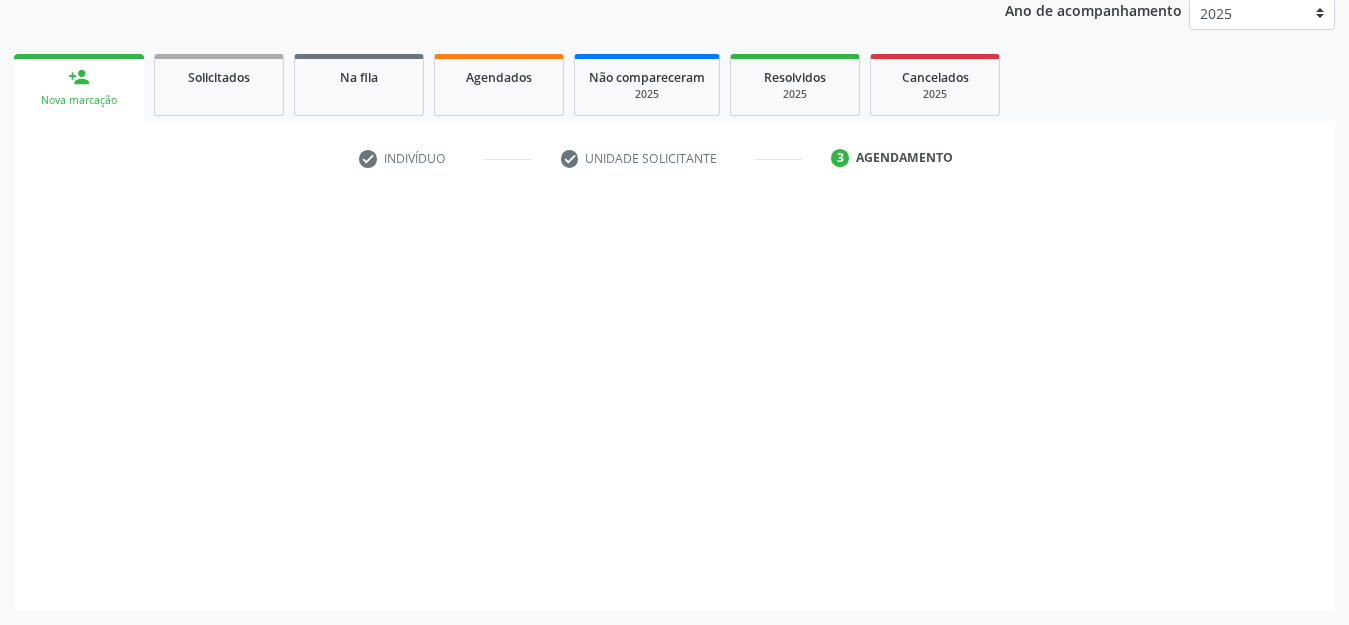 scroll, scrollTop: 245, scrollLeft: 0, axis: vertical 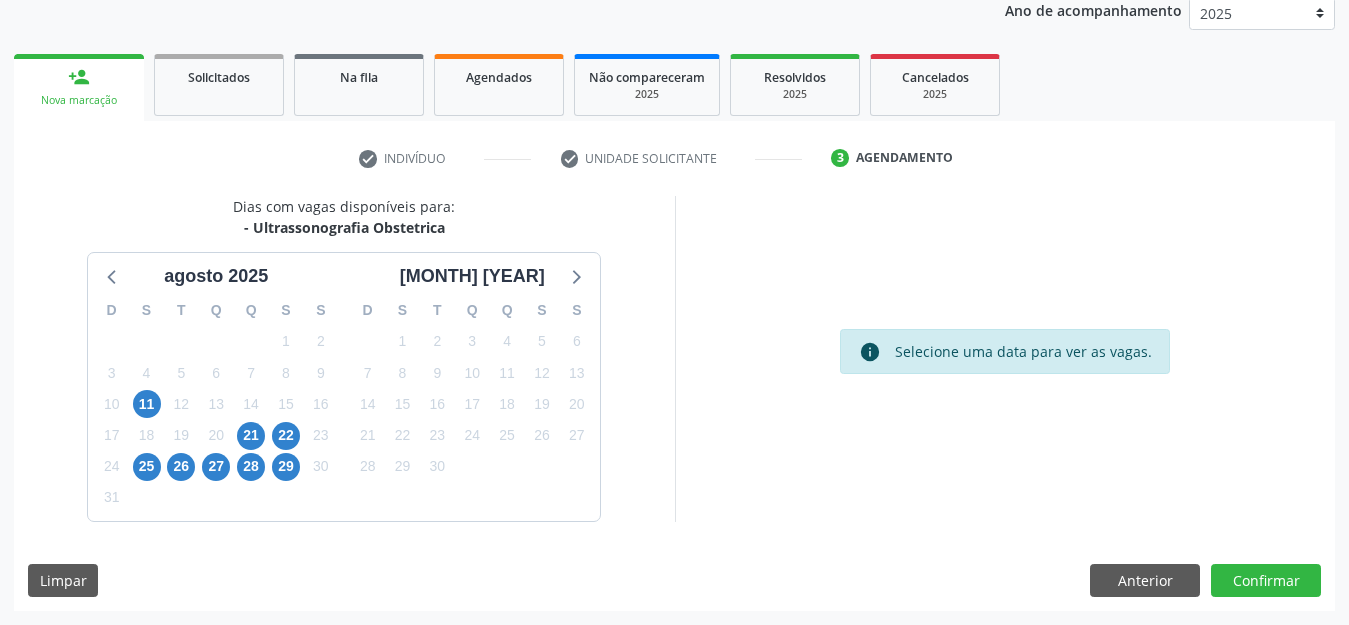 click on "21" at bounding box center (251, 435) 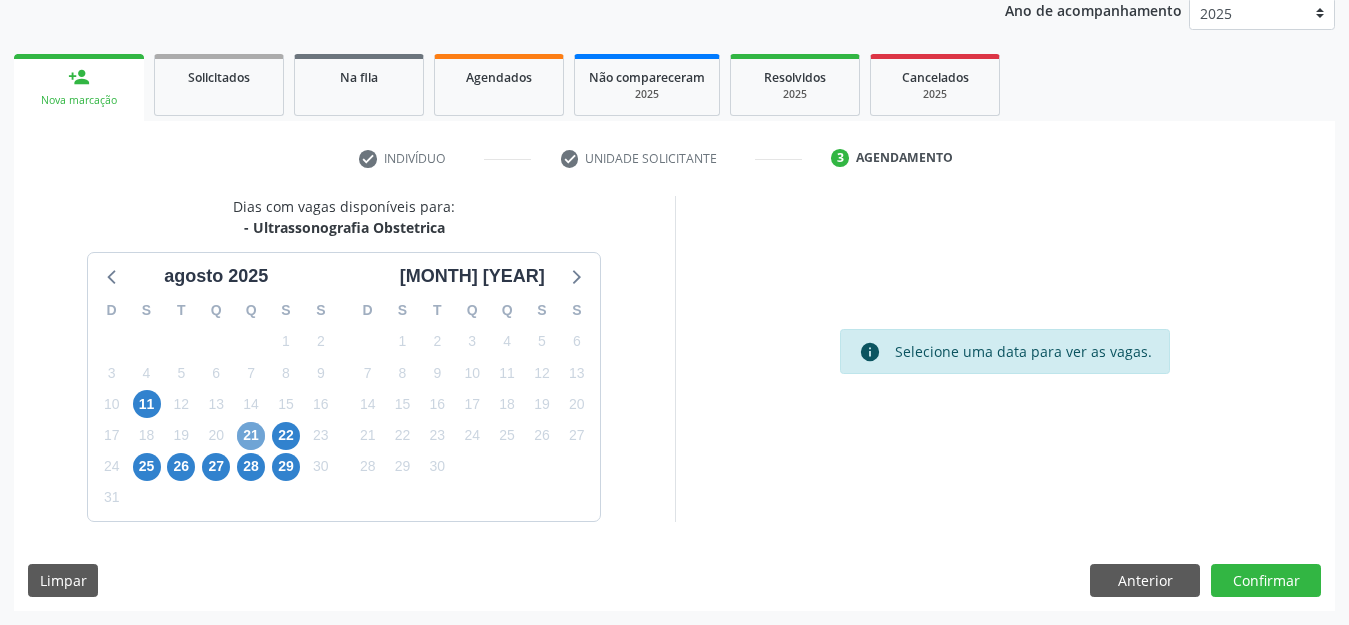 click on "21" at bounding box center [251, 436] 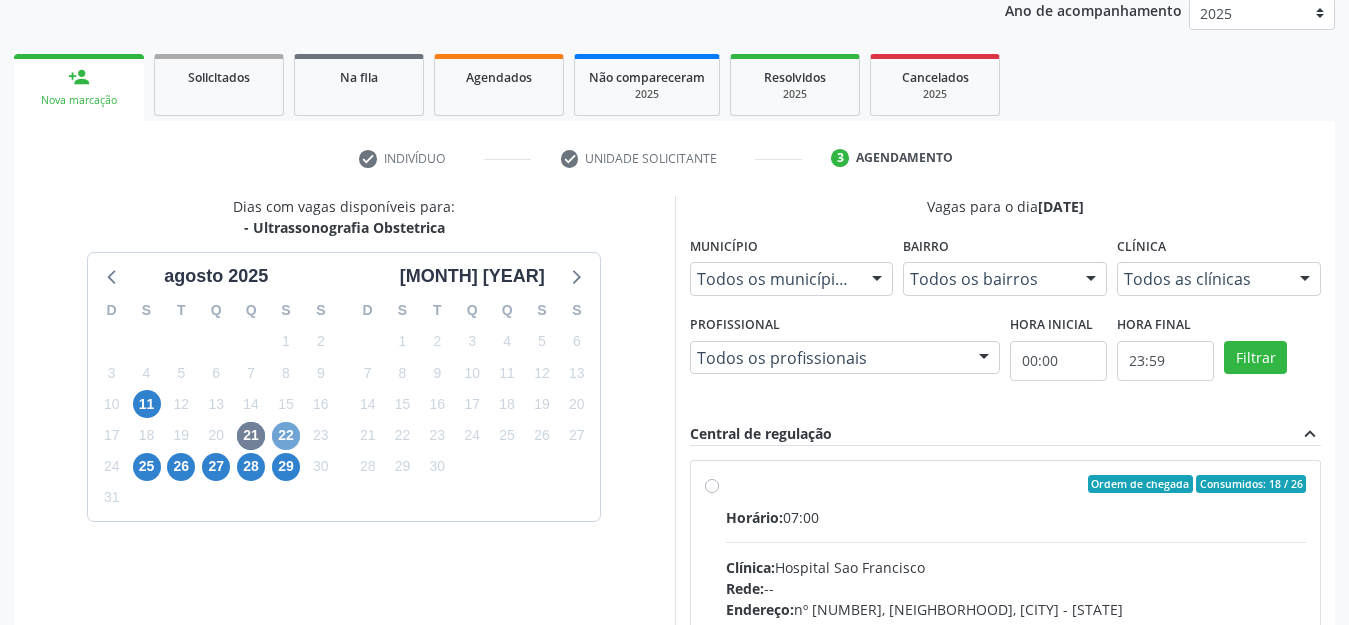 click on "22" at bounding box center (286, 436) 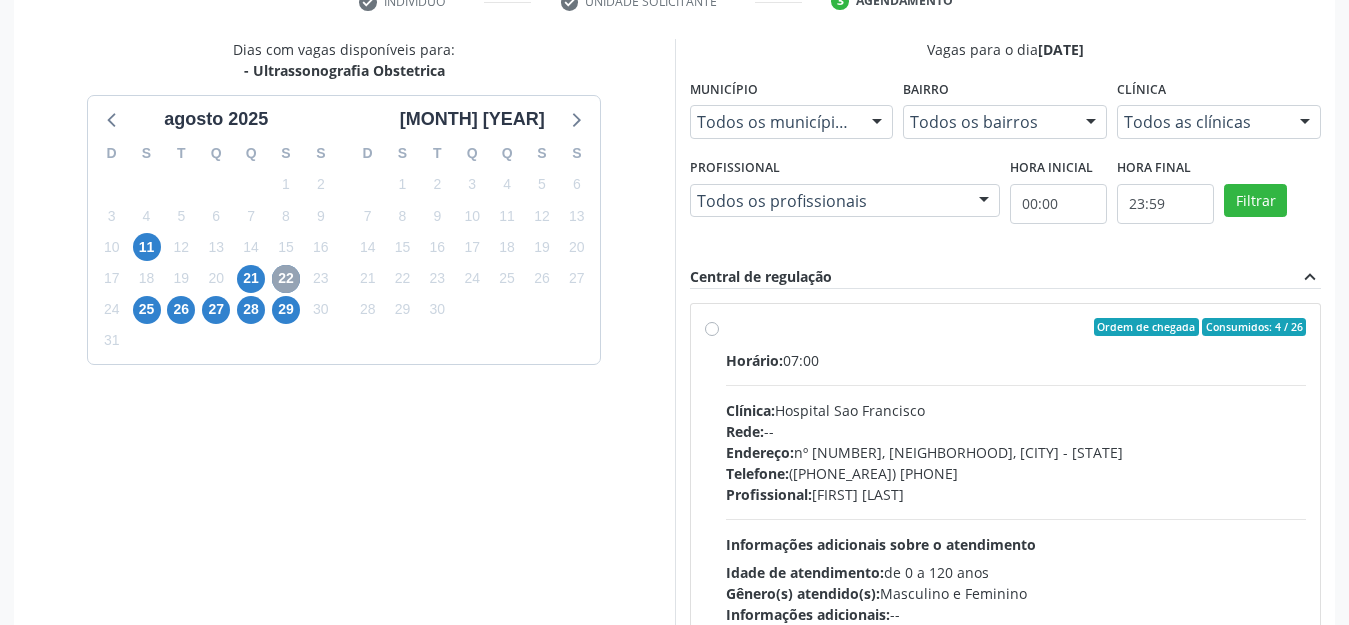 scroll, scrollTop: 449, scrollLeft: 0, axis: vertical 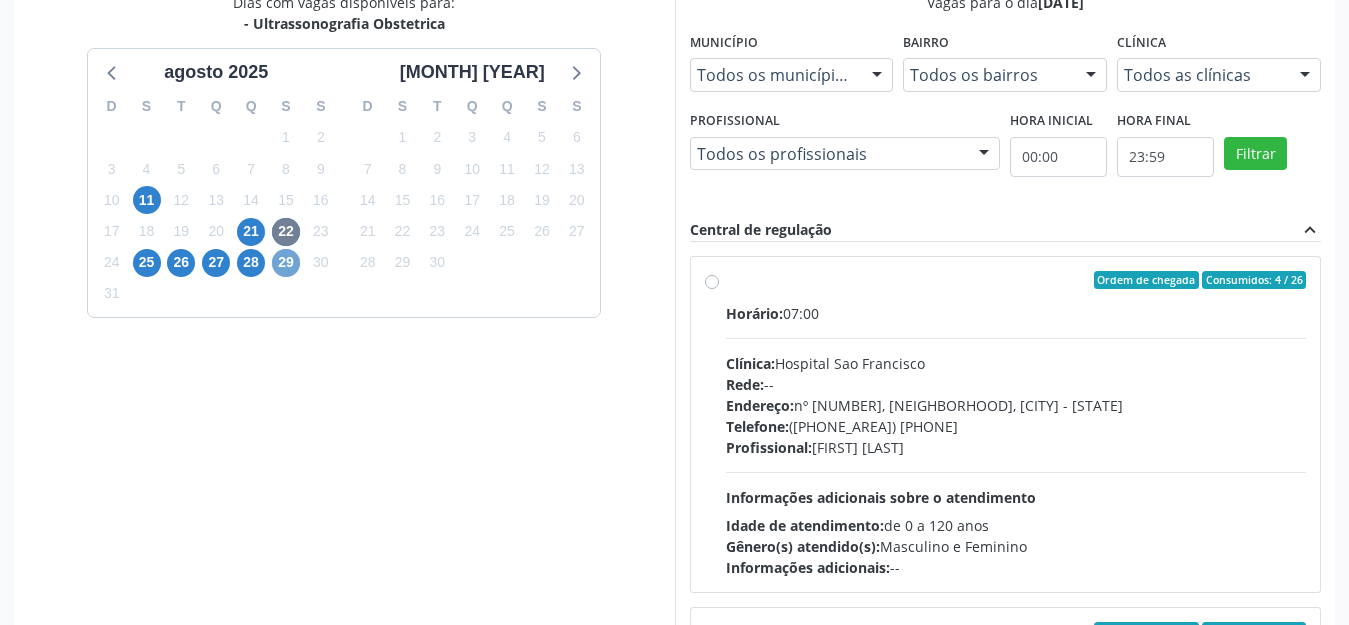 click on "29" at bounding box center [286, 263] 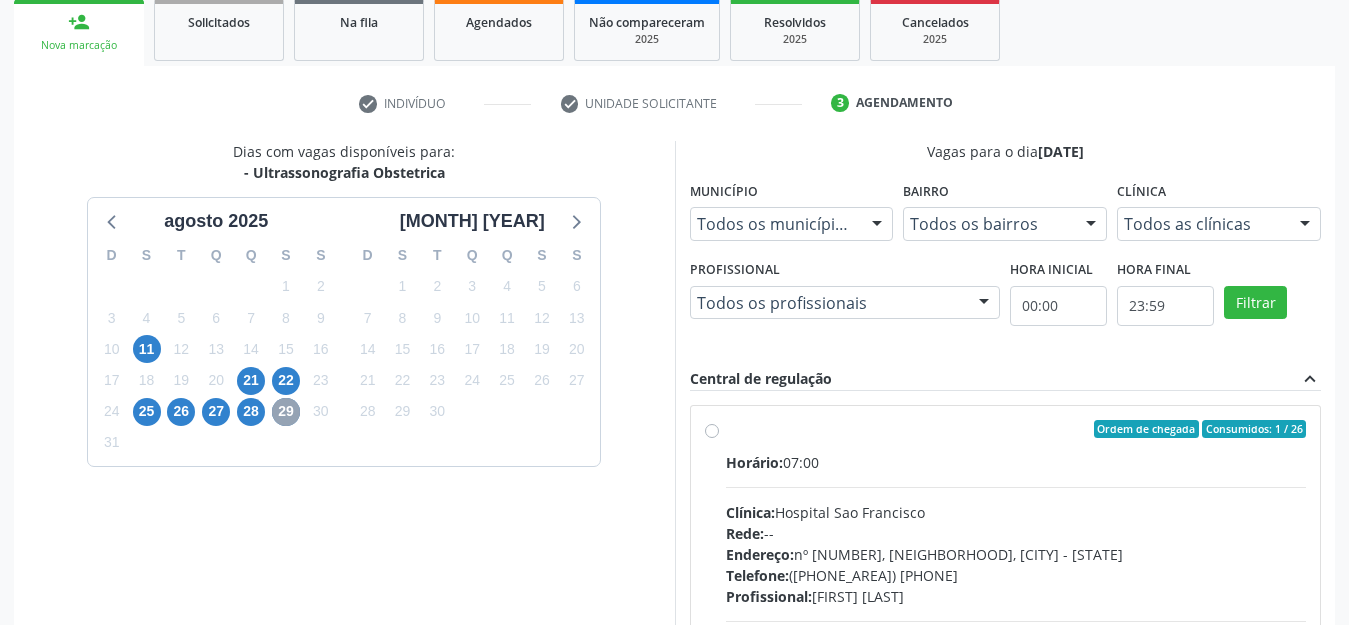 scroll, scrollTop: 534, scrollLeft: 0, axis: vertical 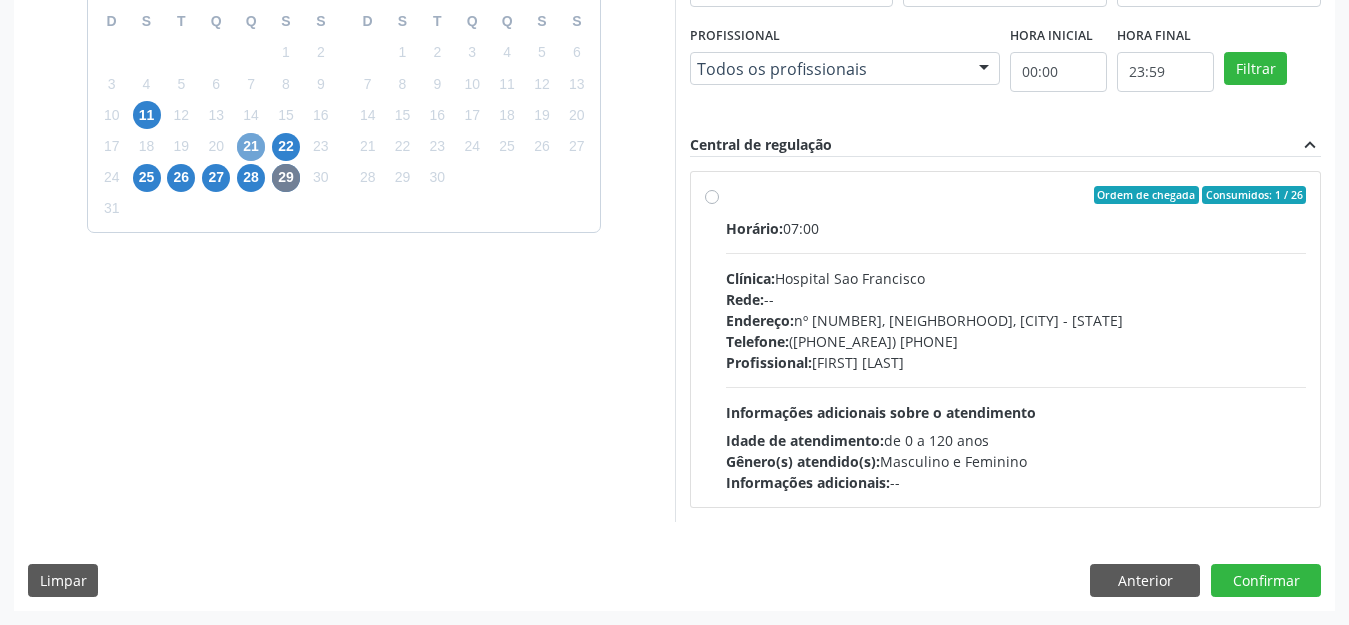 click on "21" at bounding box center [251, 147] 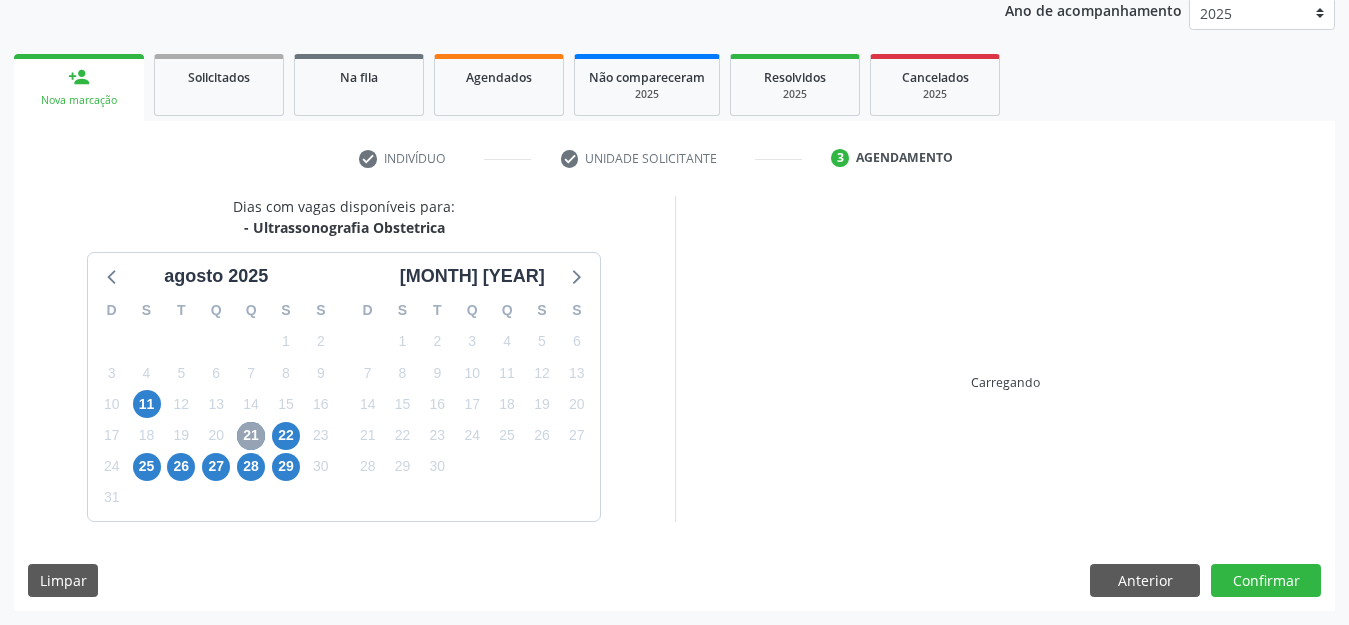 scroll, scrollTop: 245, scrollLeft: 0, axis: vertical 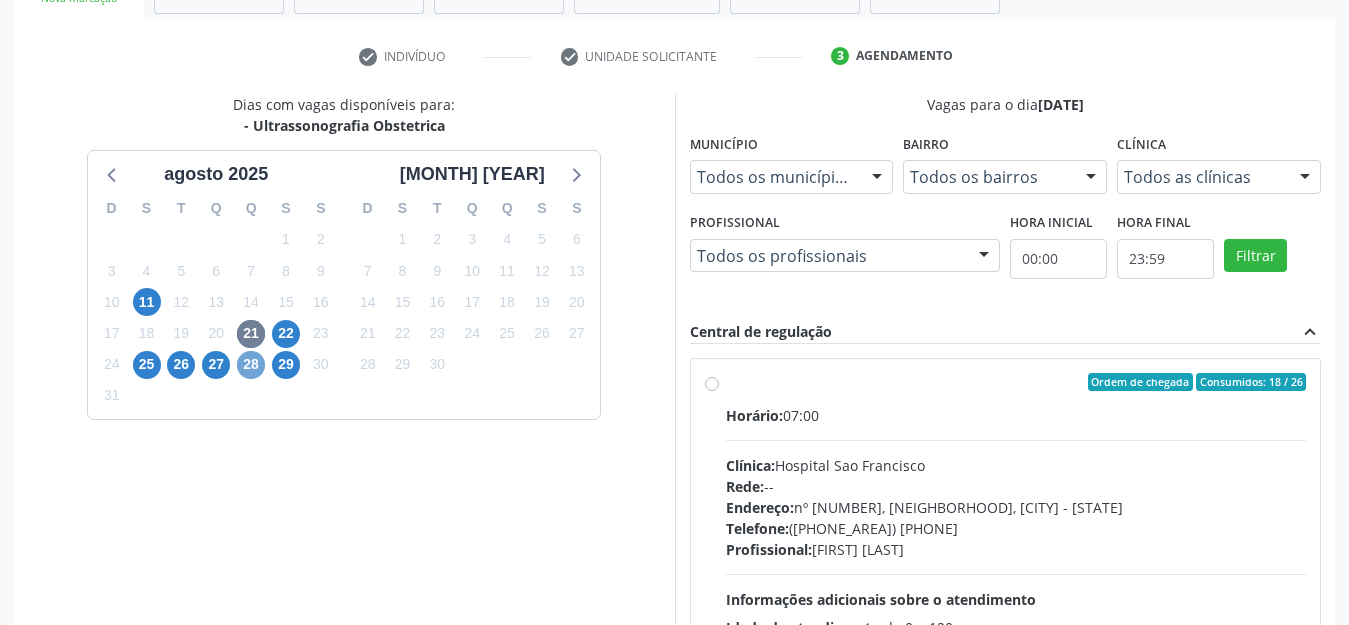 click on "28" at bounding box center [251, 365] 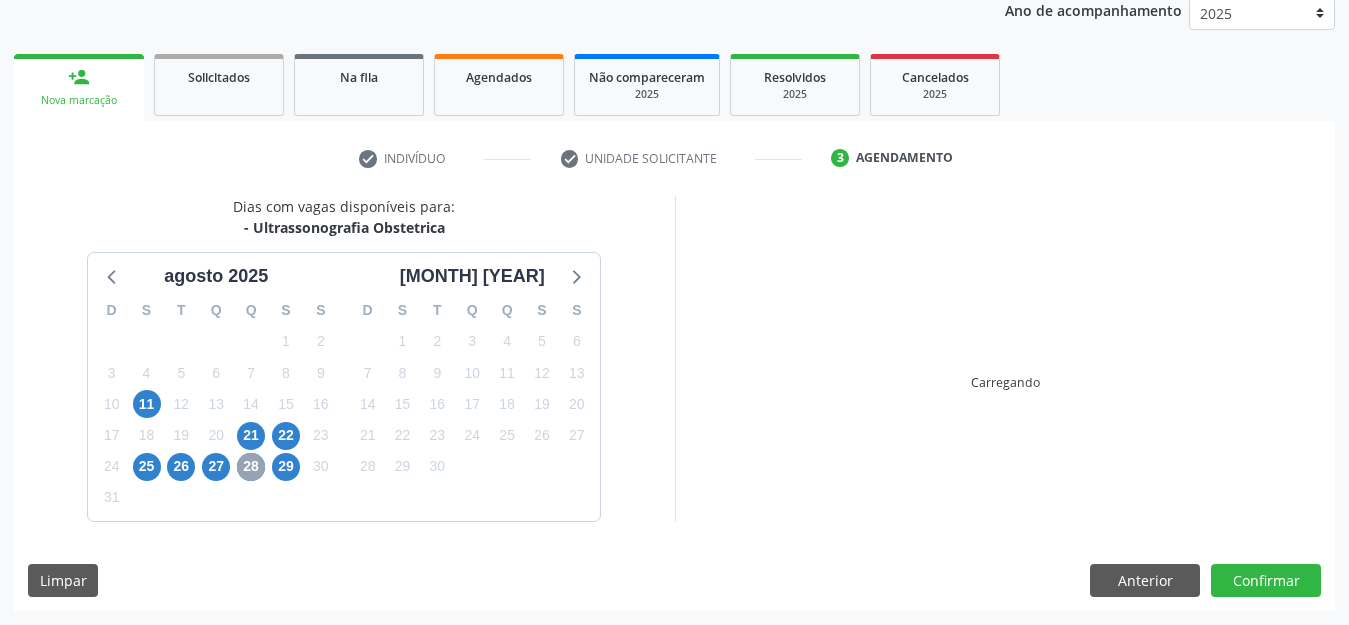 scroll, scrollTop: 245, scrollLeft: 0, axis: vertical 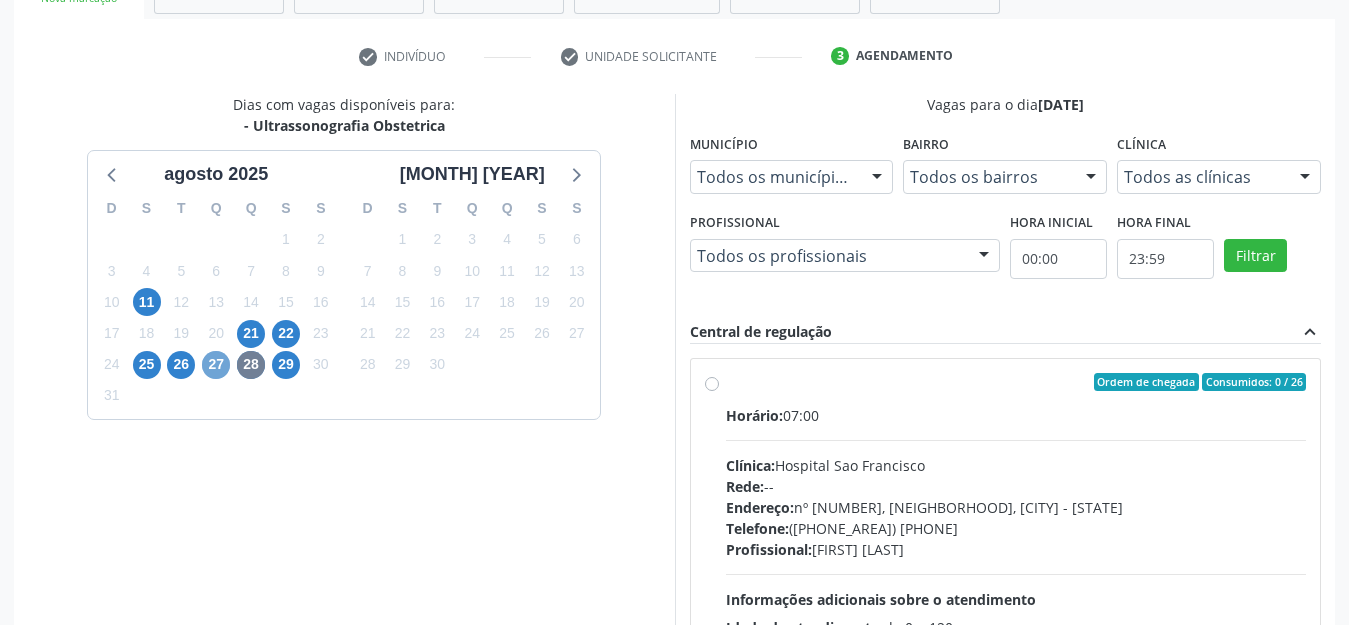click on "27" at bounding box center (216, 365) 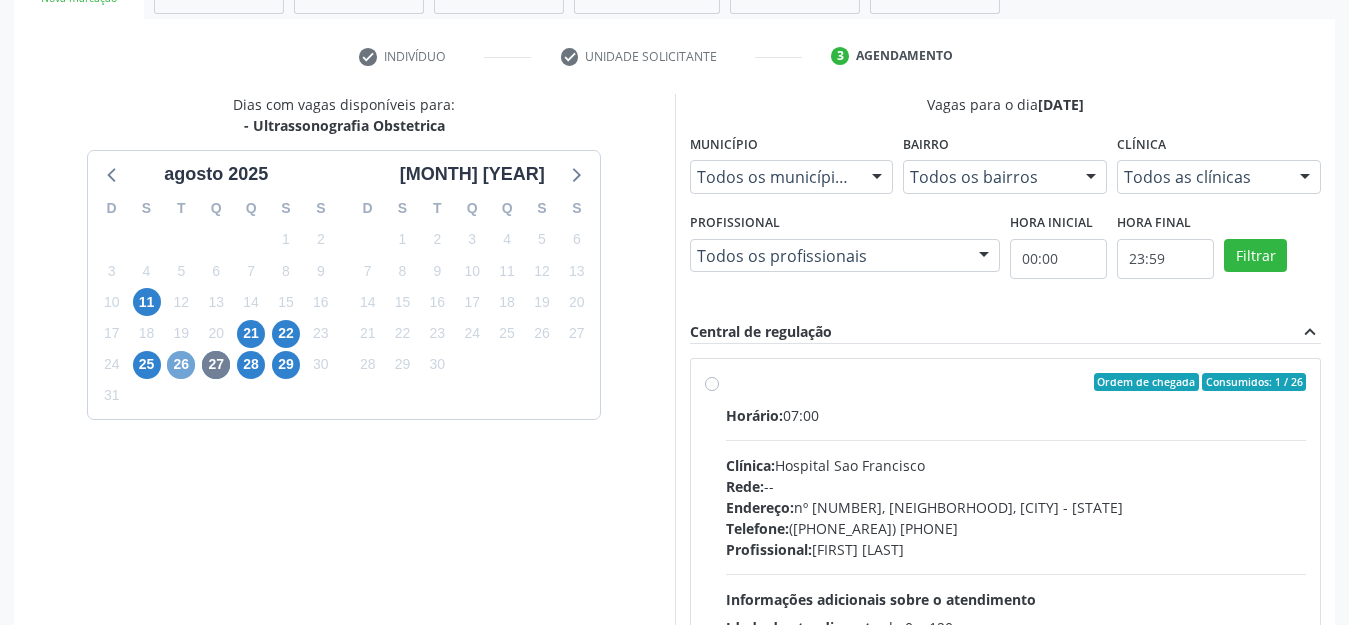click on "26" at bounding box center [181, 365] 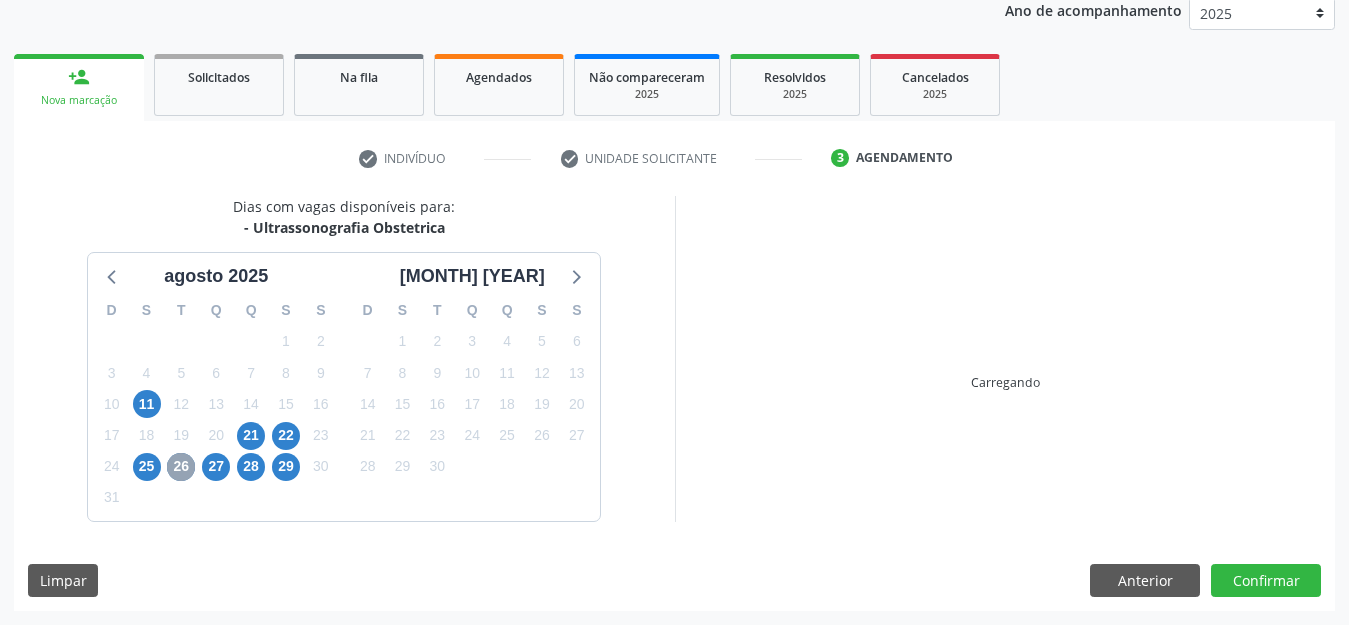 scroll, scrollTop: 245, scrollLeft: 0, axis: vertical 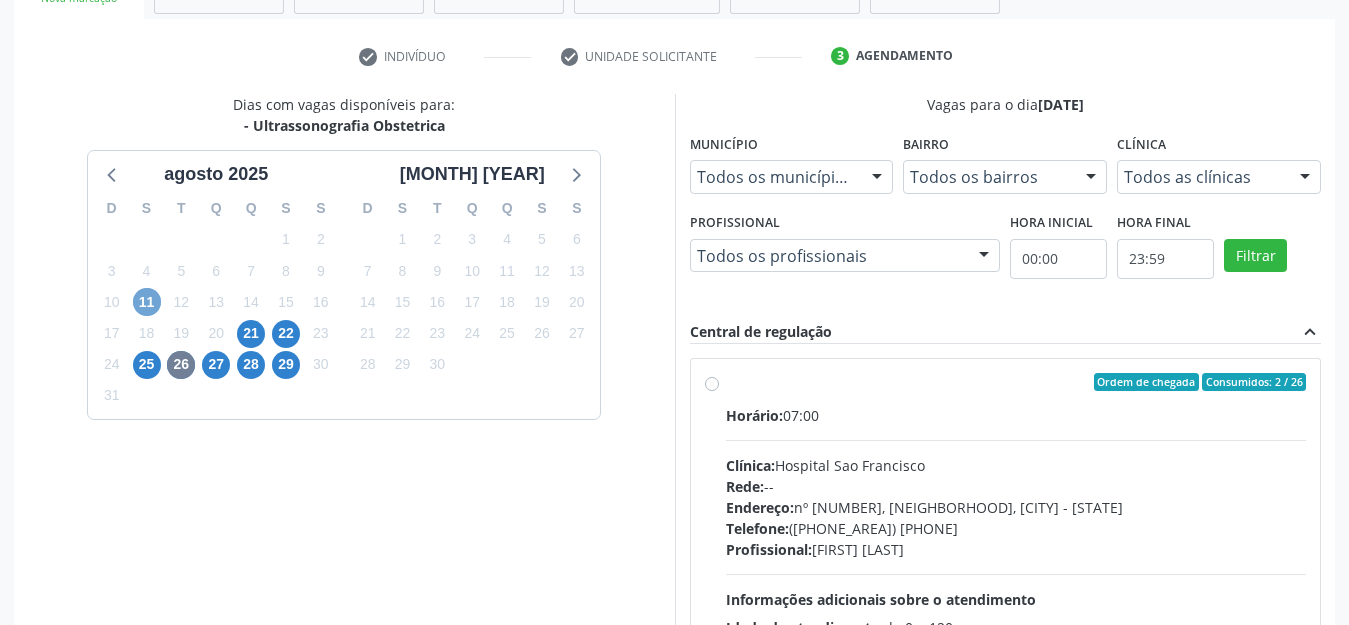 click on "11" at bounding box center (147, 302) 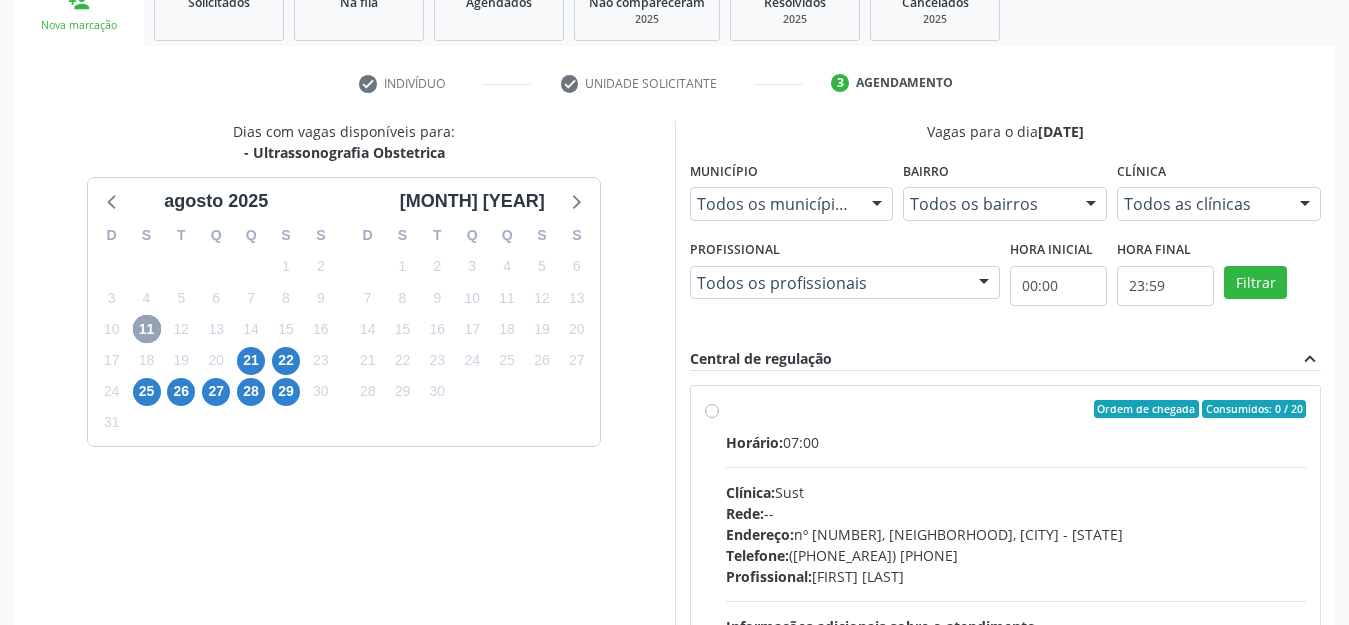 scroll, scrollTop: 449, scrollLeft: 0, axis: vertical 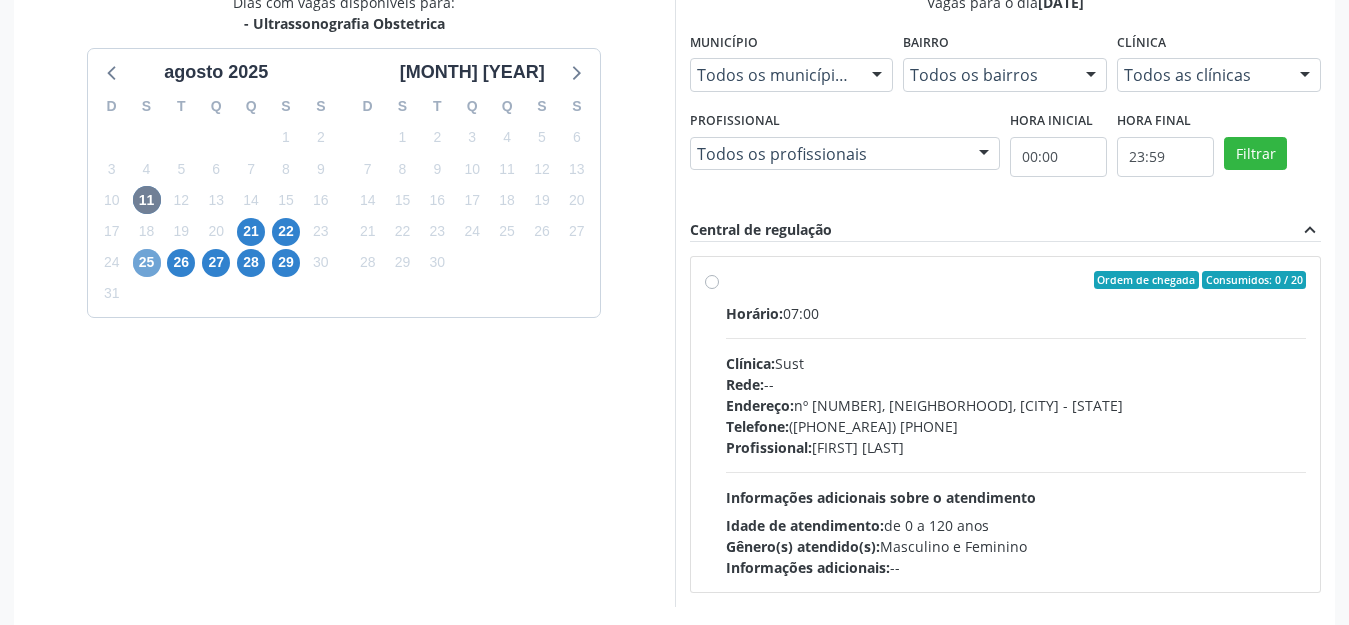 click on "25" at bounding box center (147, 263) 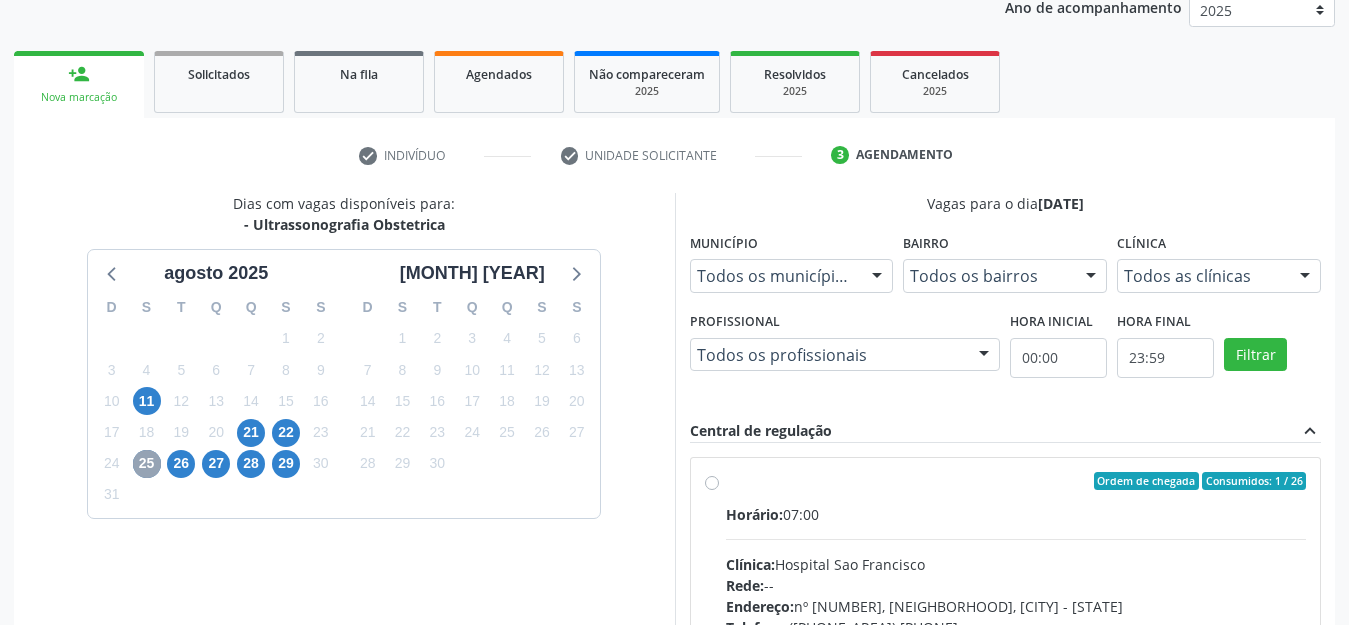 scroll, scrollTop: 347, scrollLeft: 0, axis: vertical 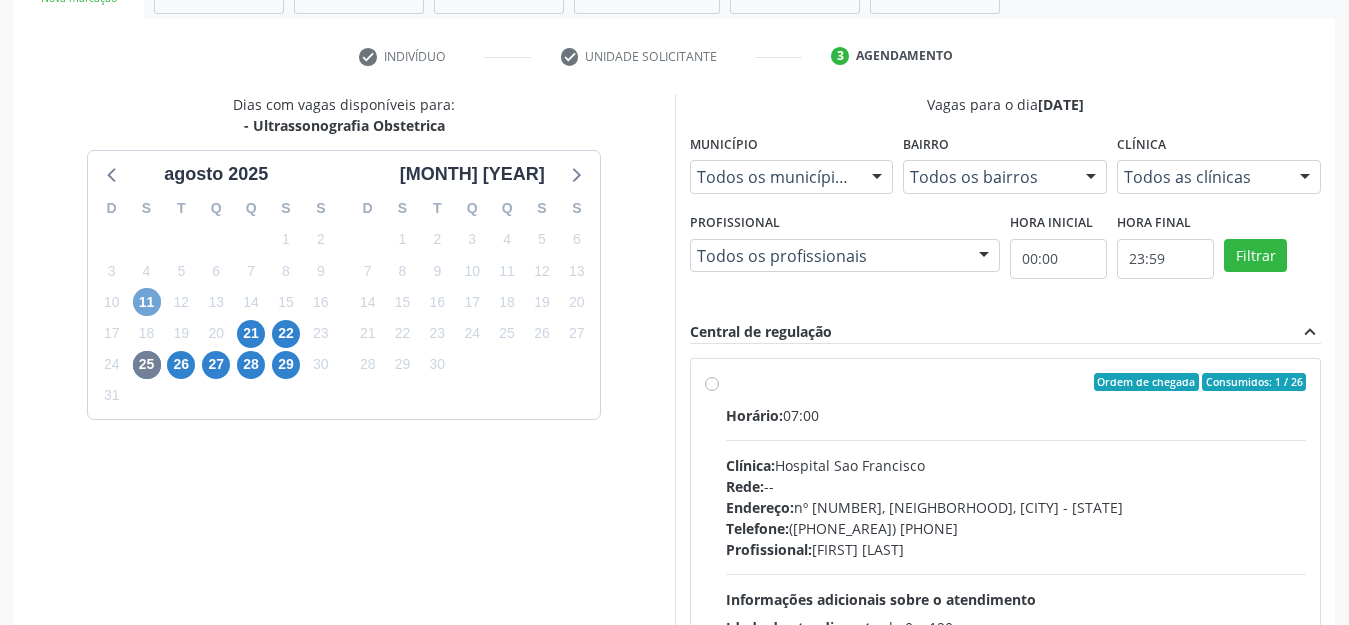 click on "11" at bounding box center [147, 302] 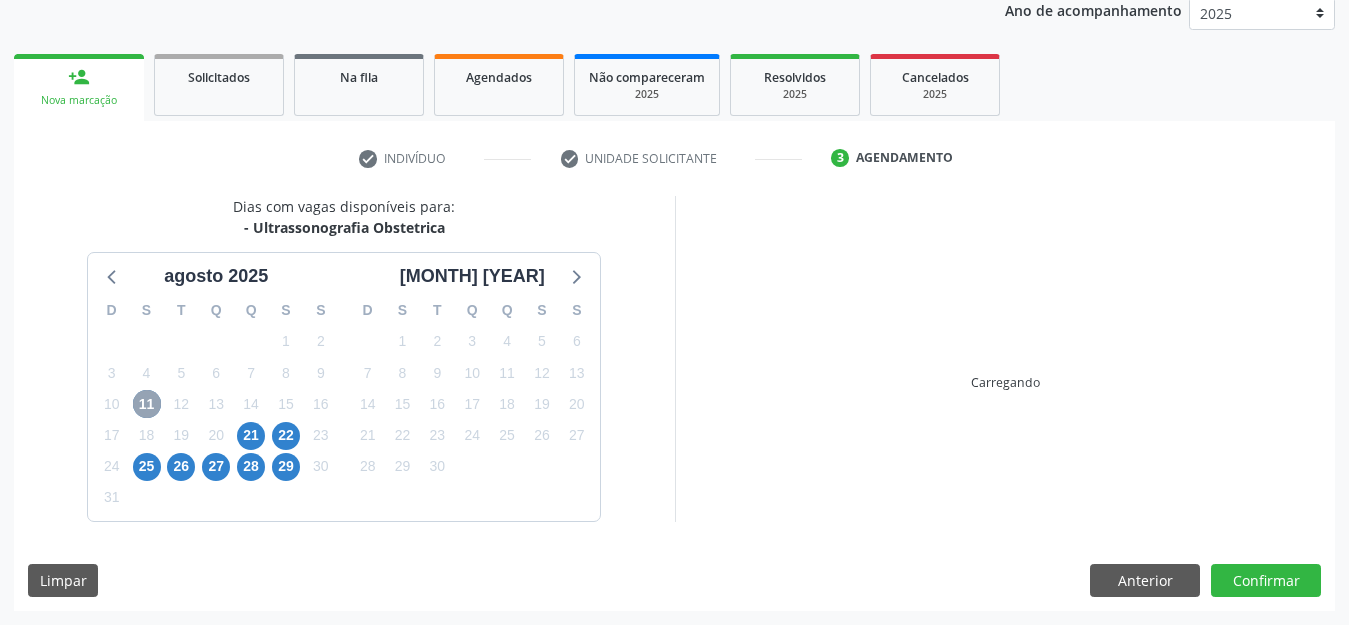 scroll, scrollTop: 245, scrollLeft: 0, axis: vertical 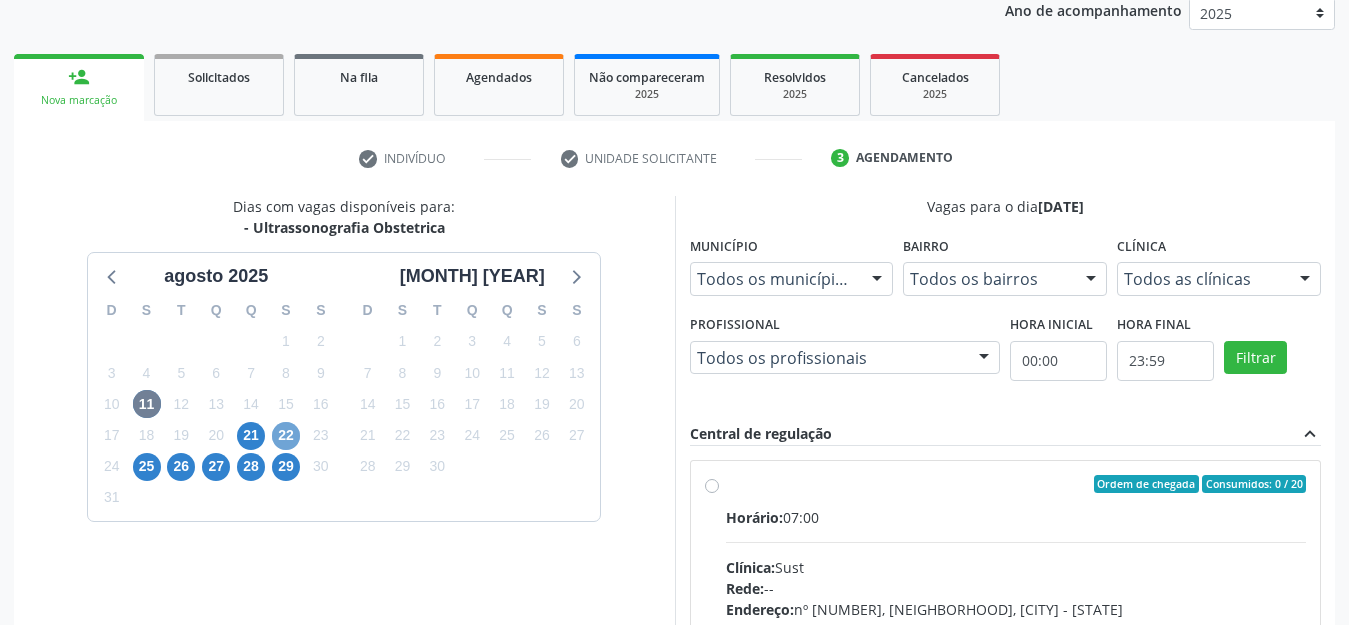 click on "22" at bounding box center (286, 436) 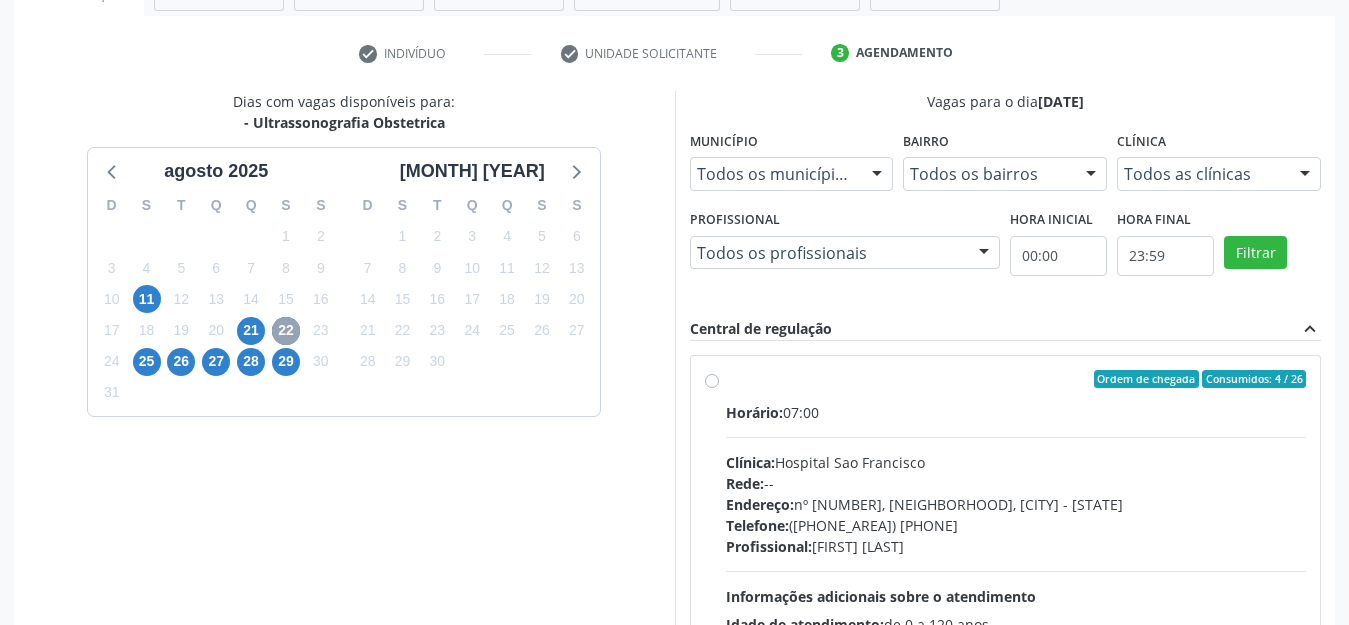 scroll, scrollTop: 449, scrollLeft: 0, axis: vertical 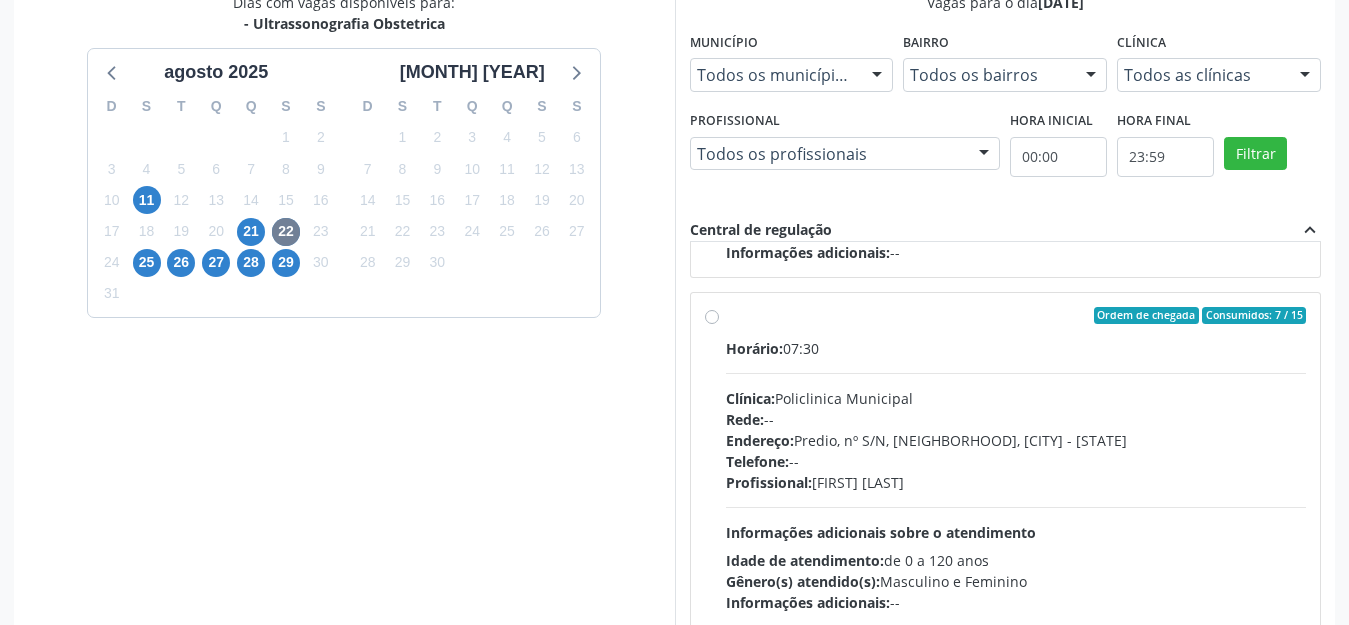 click on "Ordem de chegada
Consumidos: 7 / 15
Horário:   07:30
Clínica:  Policlinica Municipal
Rede:
--
Endereço:   Predio, nº S/N, Ipsep, Serra Talhada - PE
Telefone:   --
Profissional:
Maira Cavalcanti Lima Barros
Informações adicionais sobre o atendimento
Idade de atendimento:
de 0 a 120 anos
Gênero(s) atendido(s):
Masculino e Feminino
Informações adicionais:
--" at bounding box center (1016, 460) 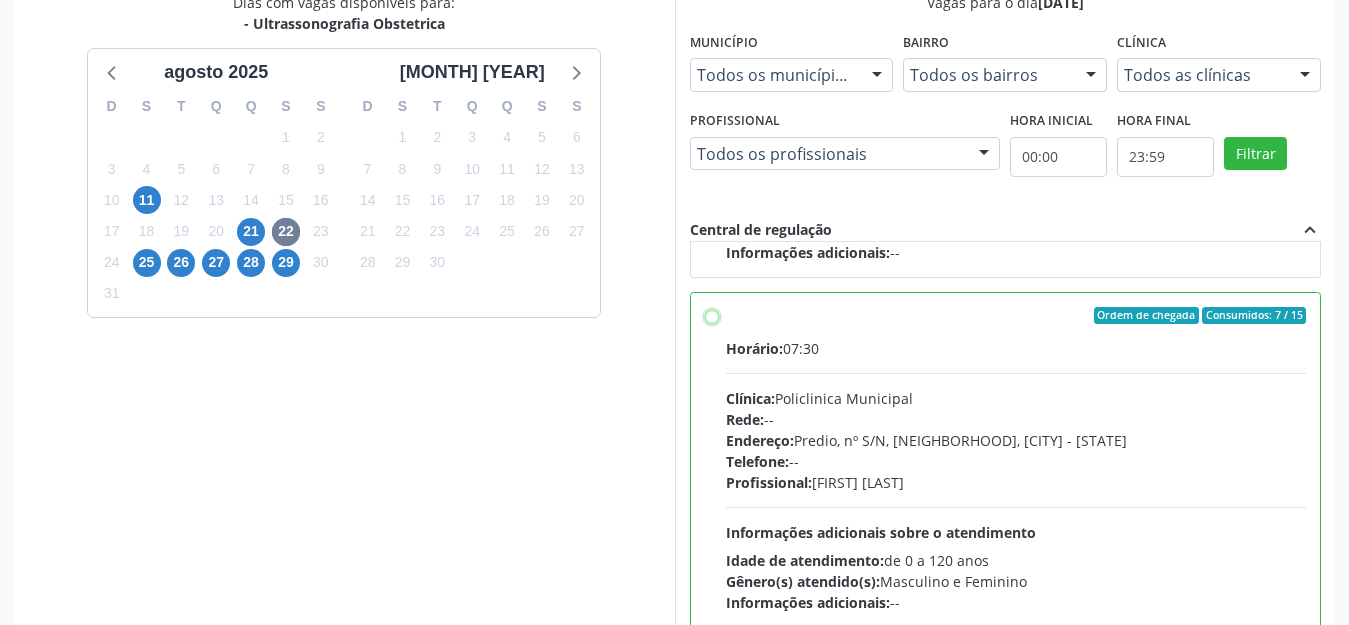 radio on "true" 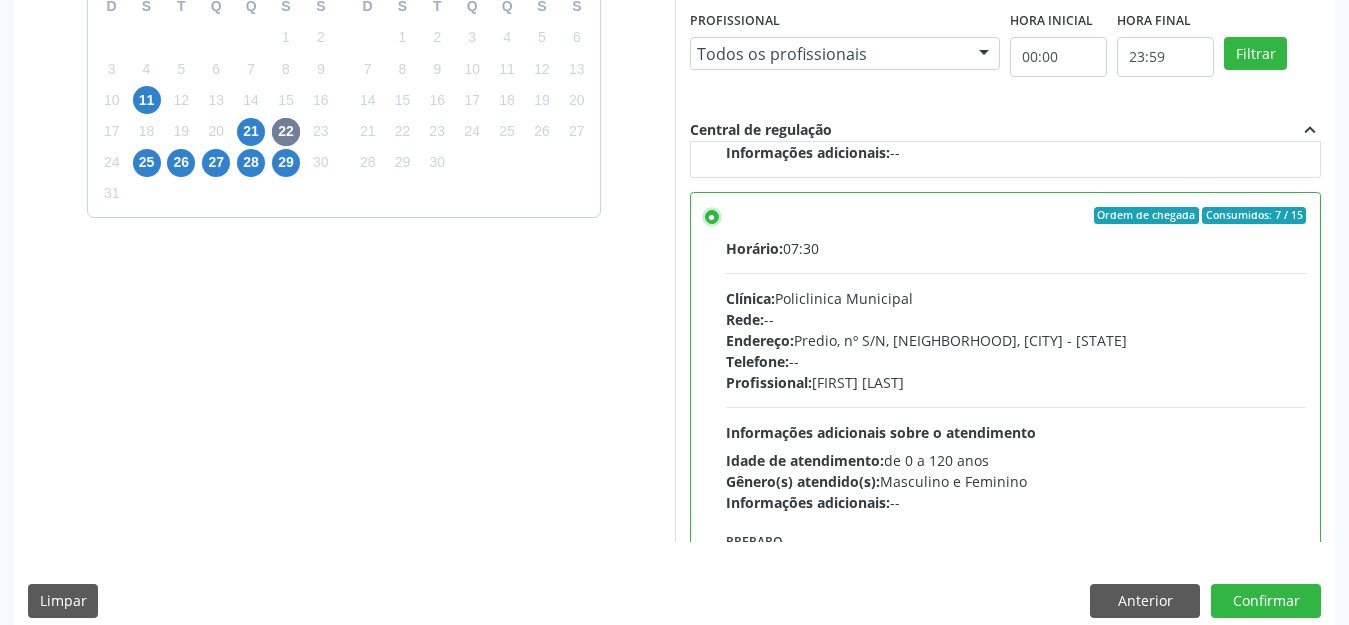 scroll, scrollTop: 570, scrollLeft: 0, axis: vertical 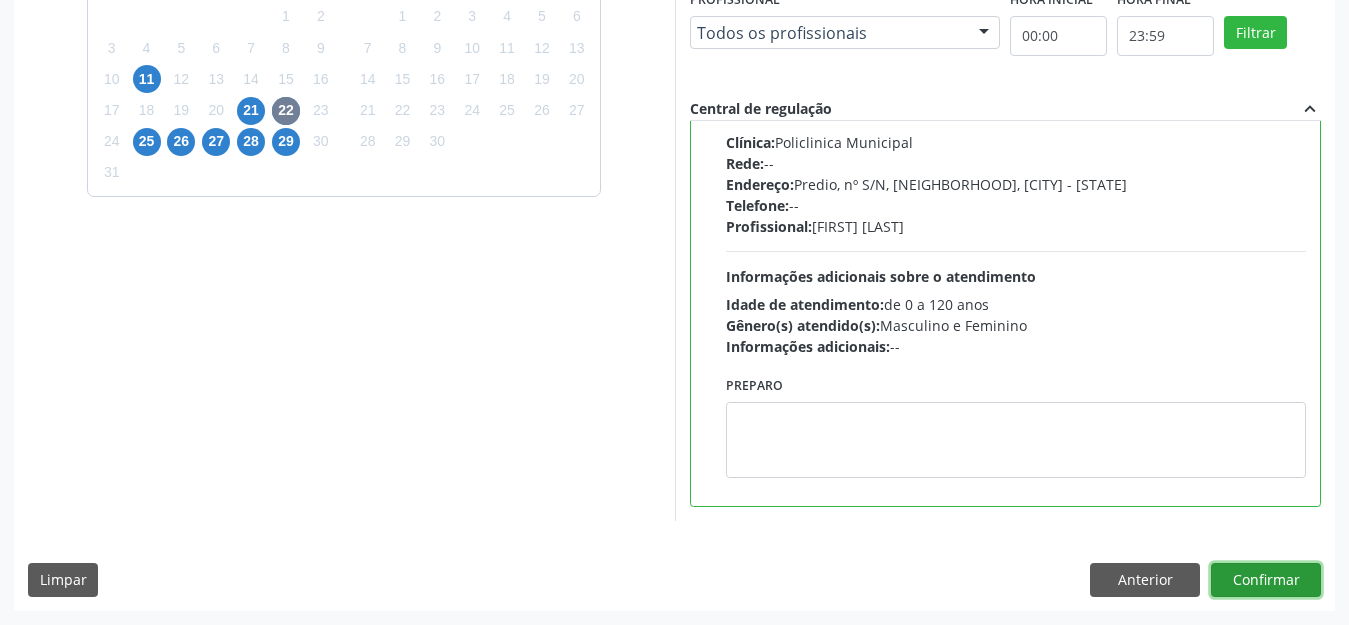 click on "Confirmar" at bounding box center (1266, 580) 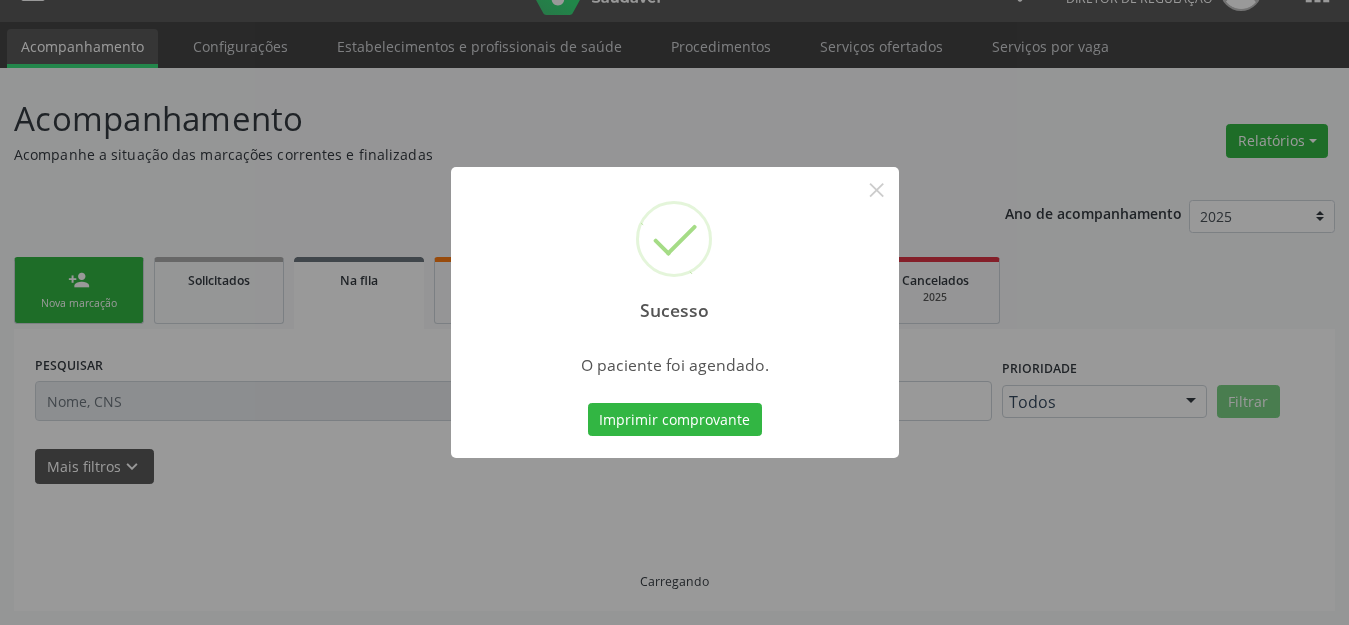 scroll, scrollTop: 42, scrollLeft: 0, axis: vertical 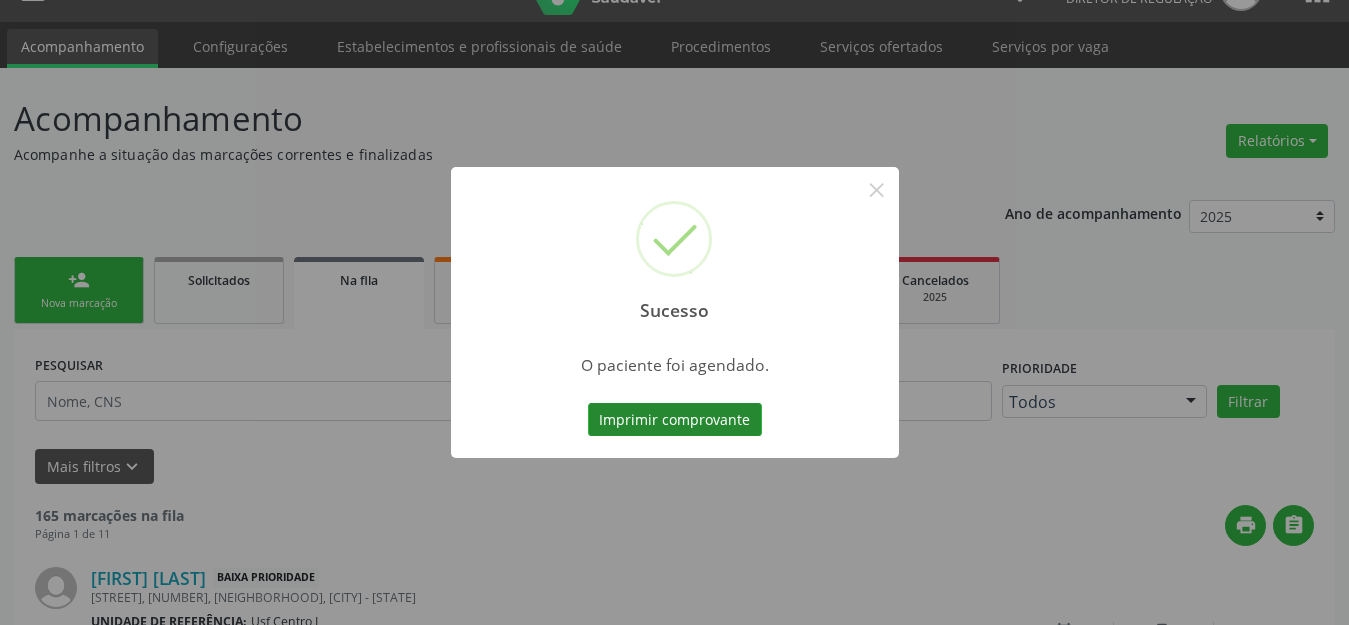 click on "Imprimir comprovante" at bounding box center (675, 420) 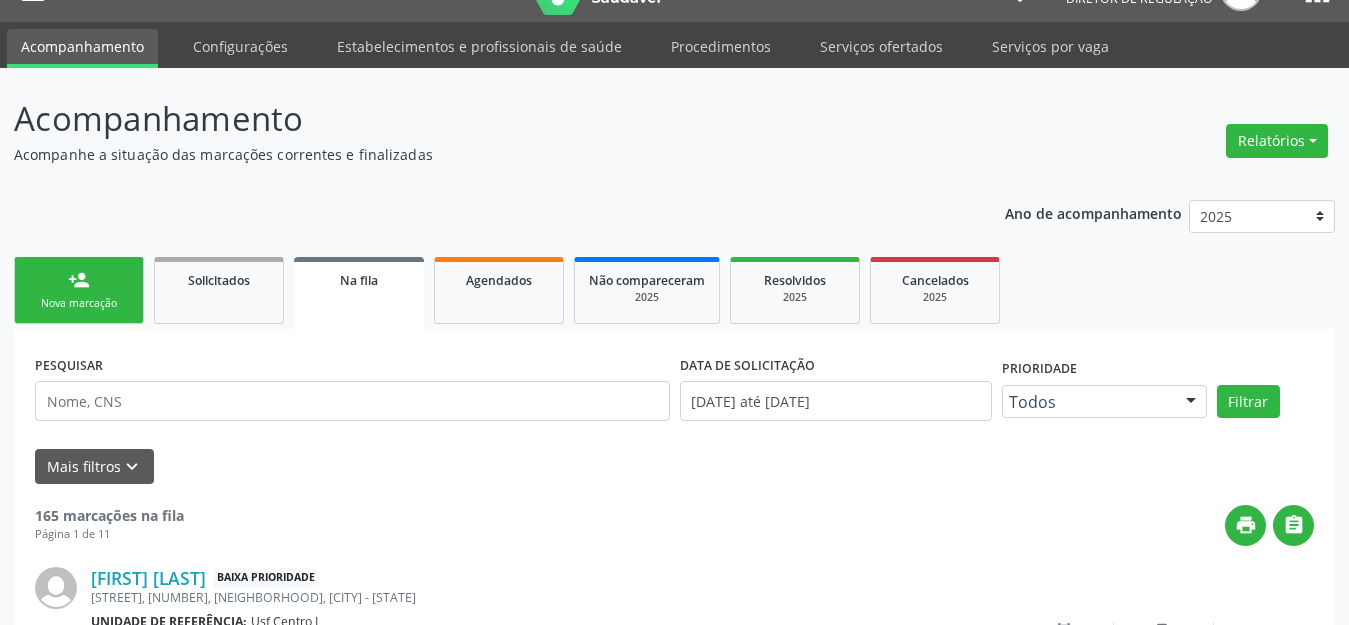 click on "person_add" at bounding box center (79, 280) 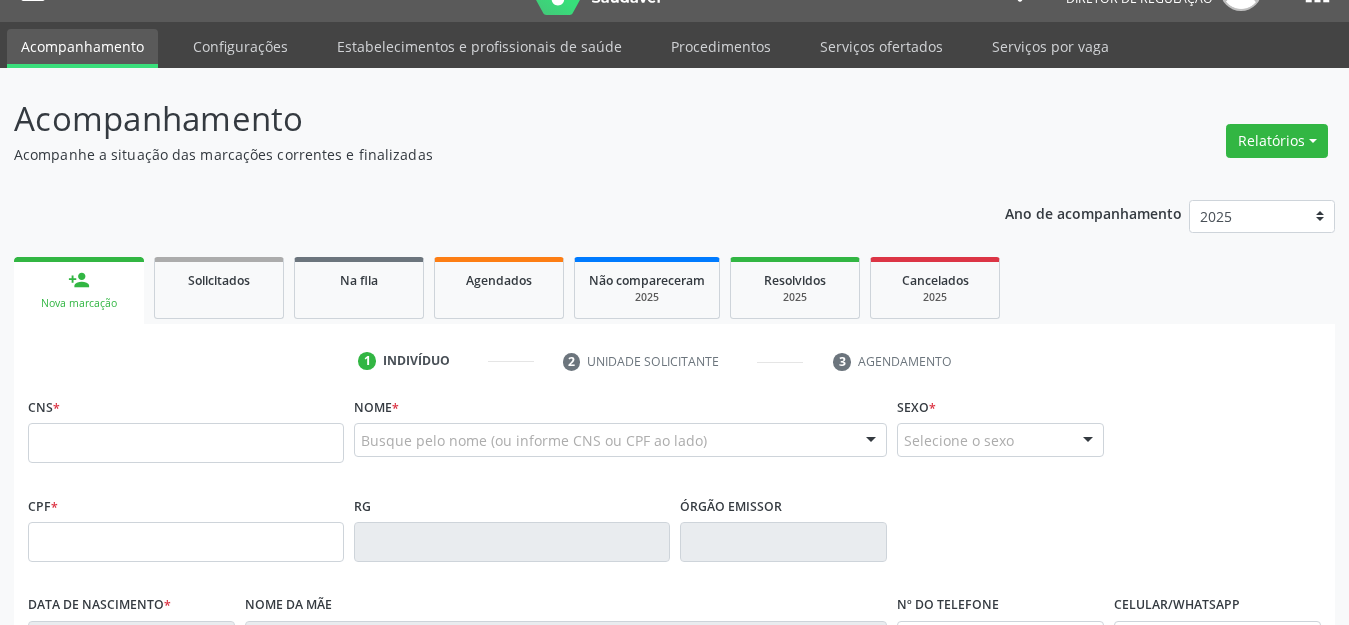 click on "Nova marcação" at bounding box center (79, 303) 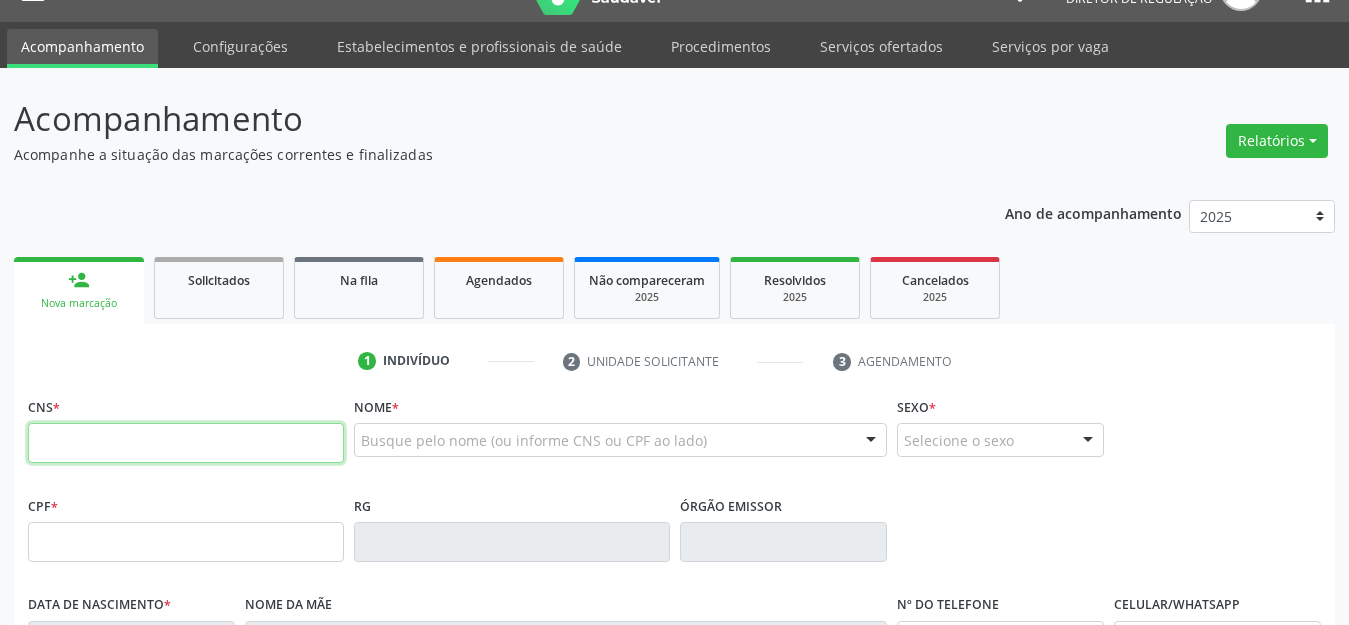 click at bounding box center (186, 443) 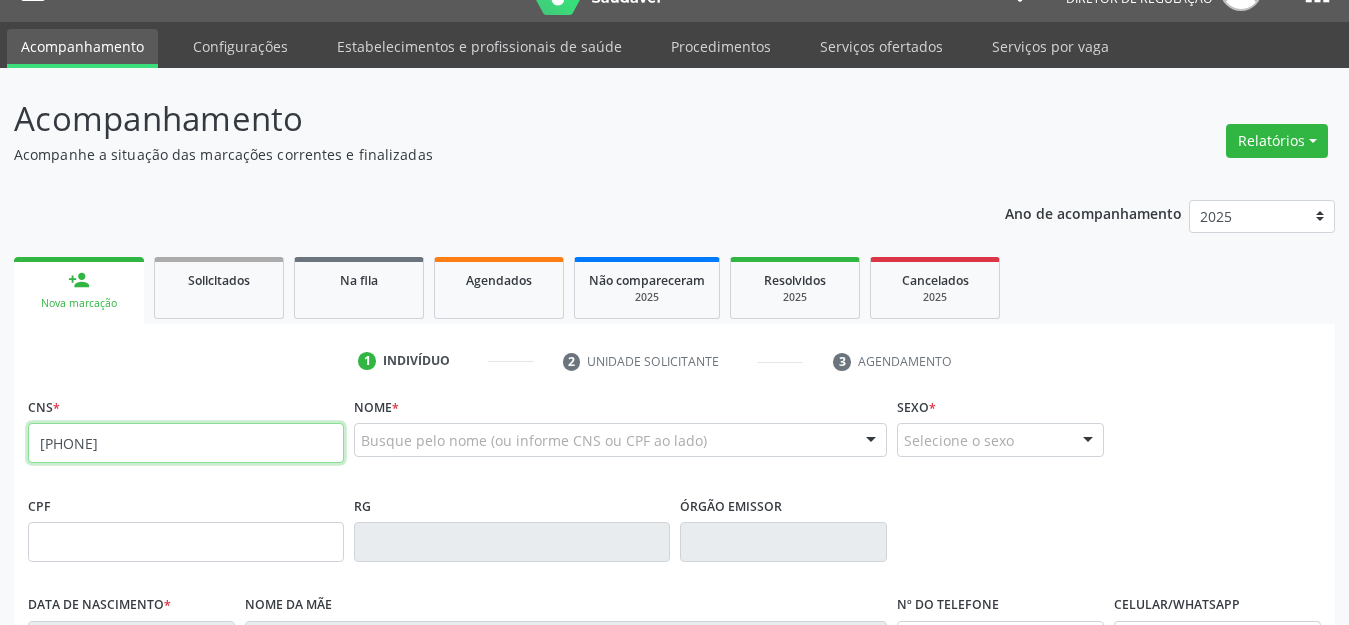 type on "702 8046 5481 4063" 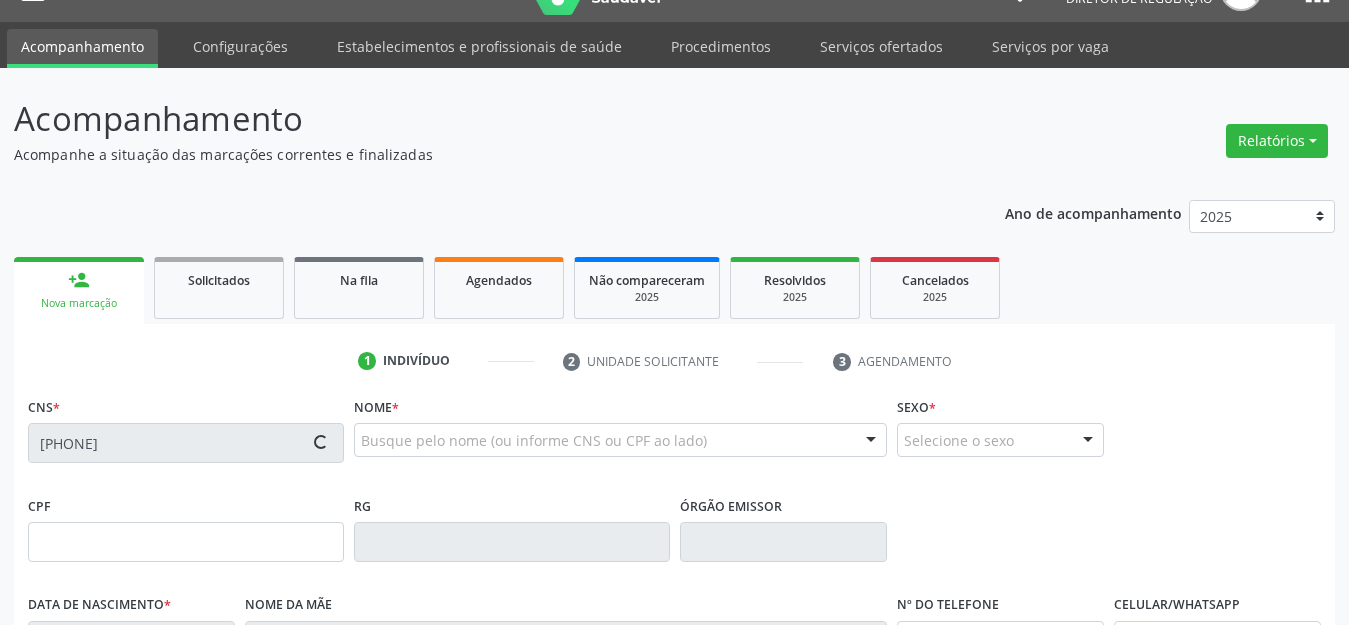 type on "099.608.754-07" 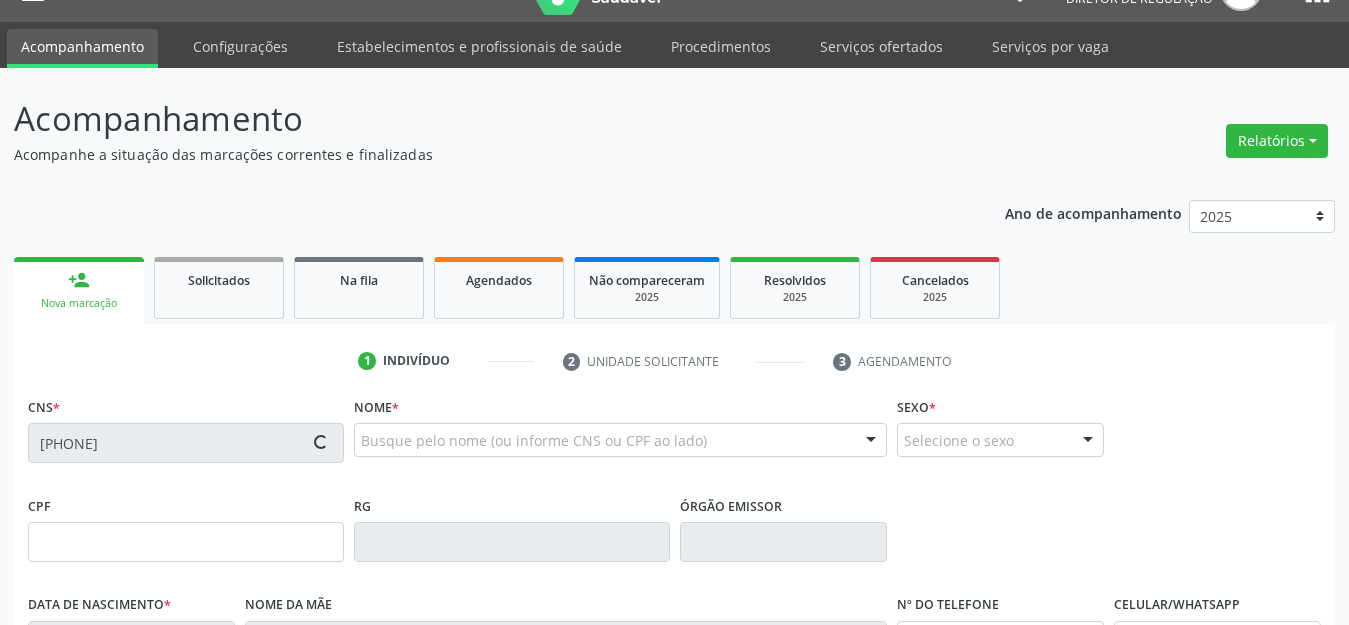 type on "07/06/2003" 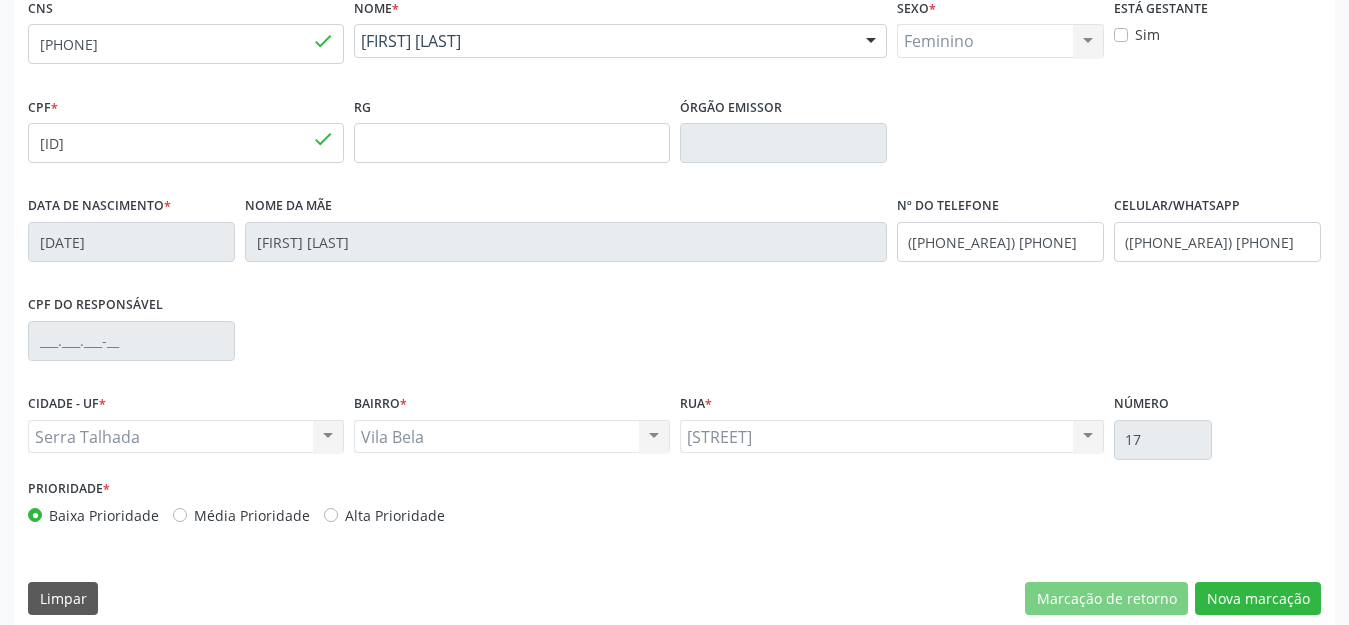 scroll, scrollTop: 459, scrollLeft: 0, axis: vertical 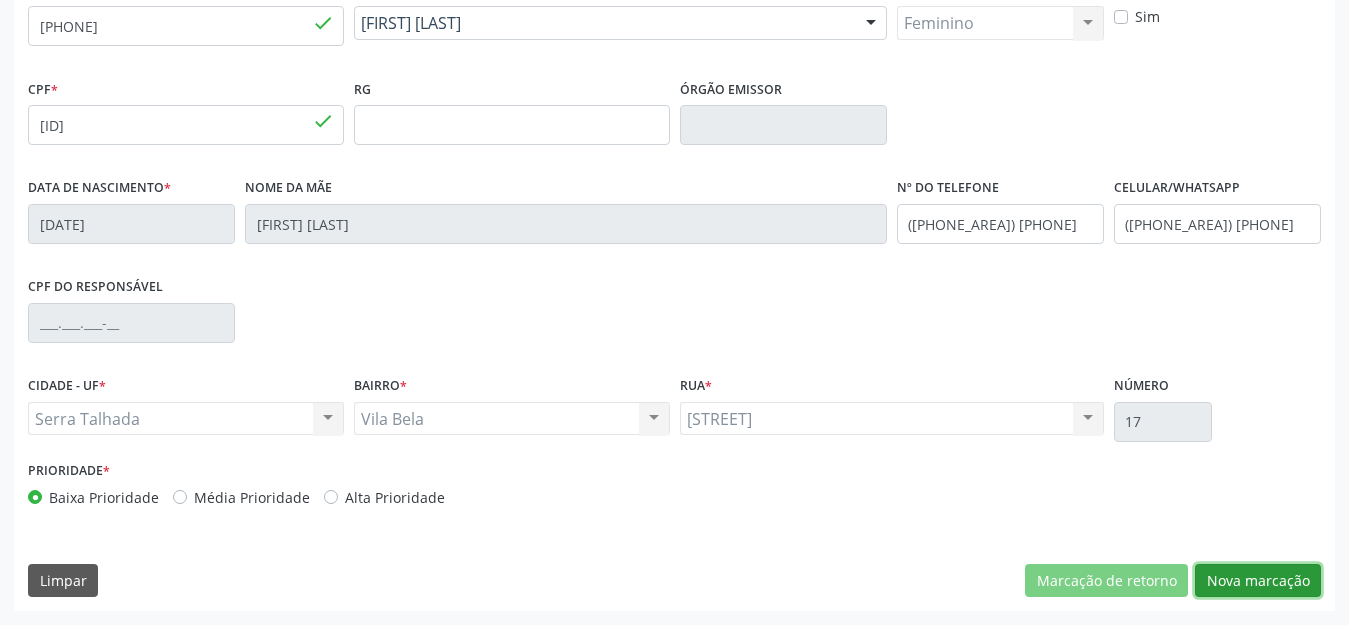 click on "Nova marcação" at bounding box center (1258, 581) 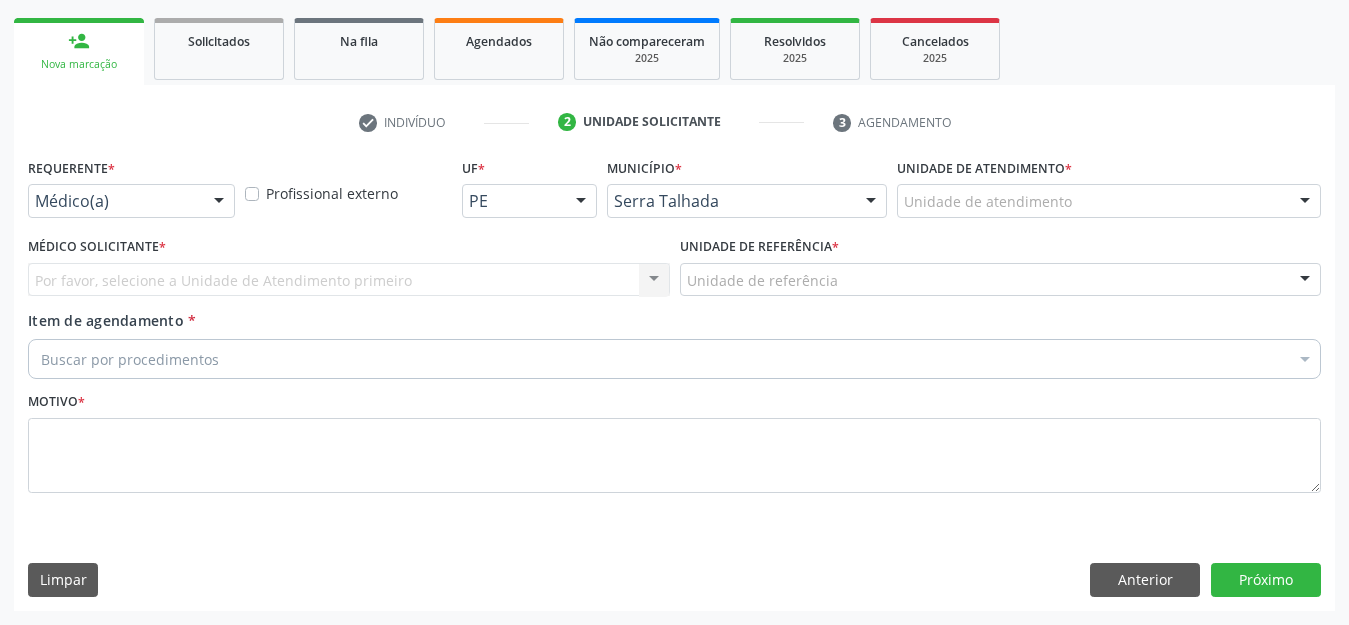 scroll, scrollTop: 281, scrollLeft: 0, axis: vertical 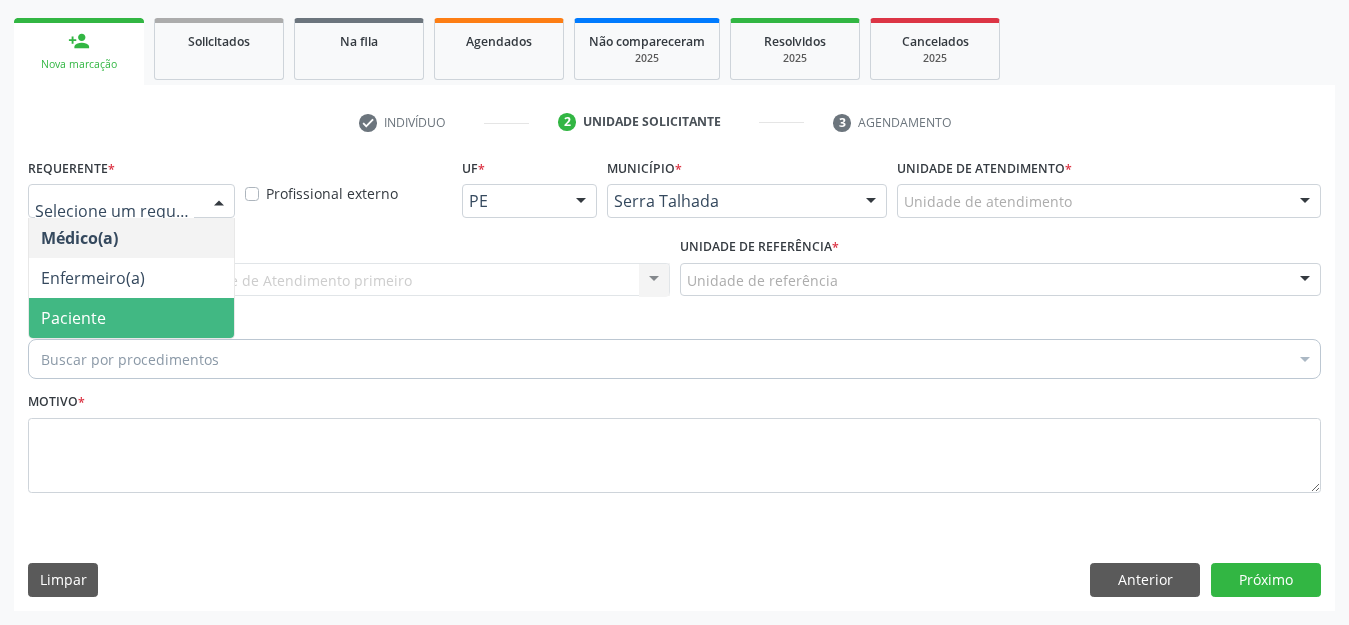 click on "Paciente" at bounding box center (131, 318) 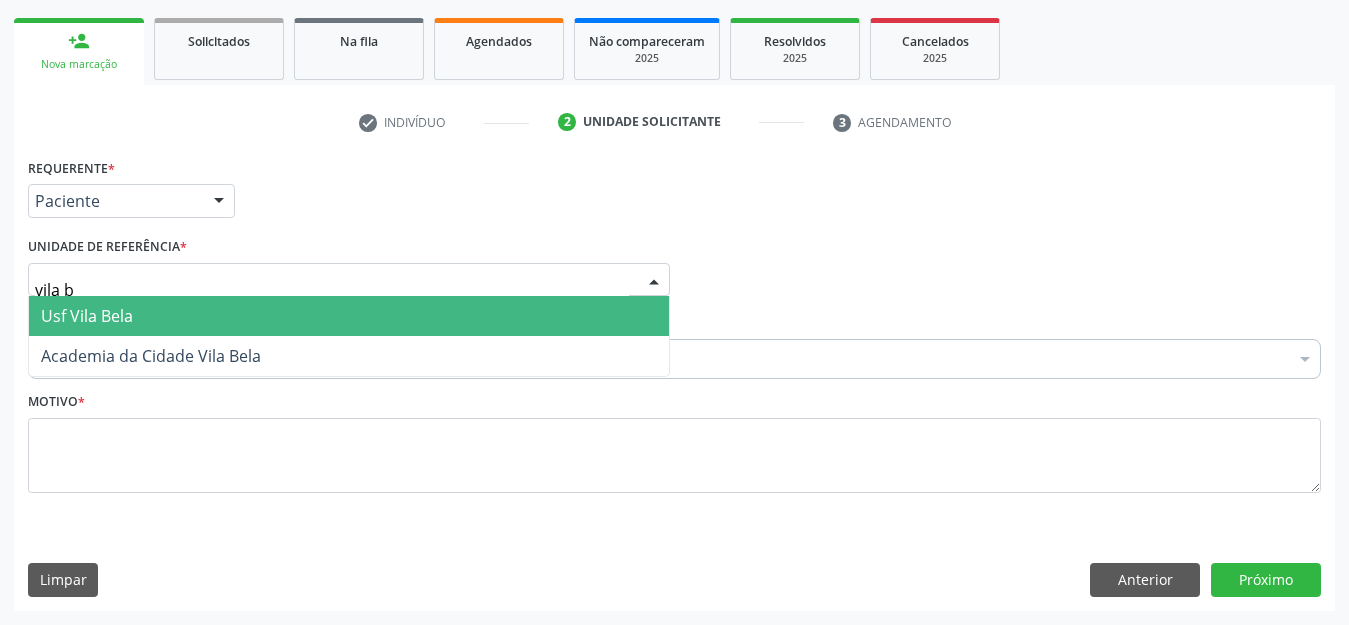 type on "vila be" 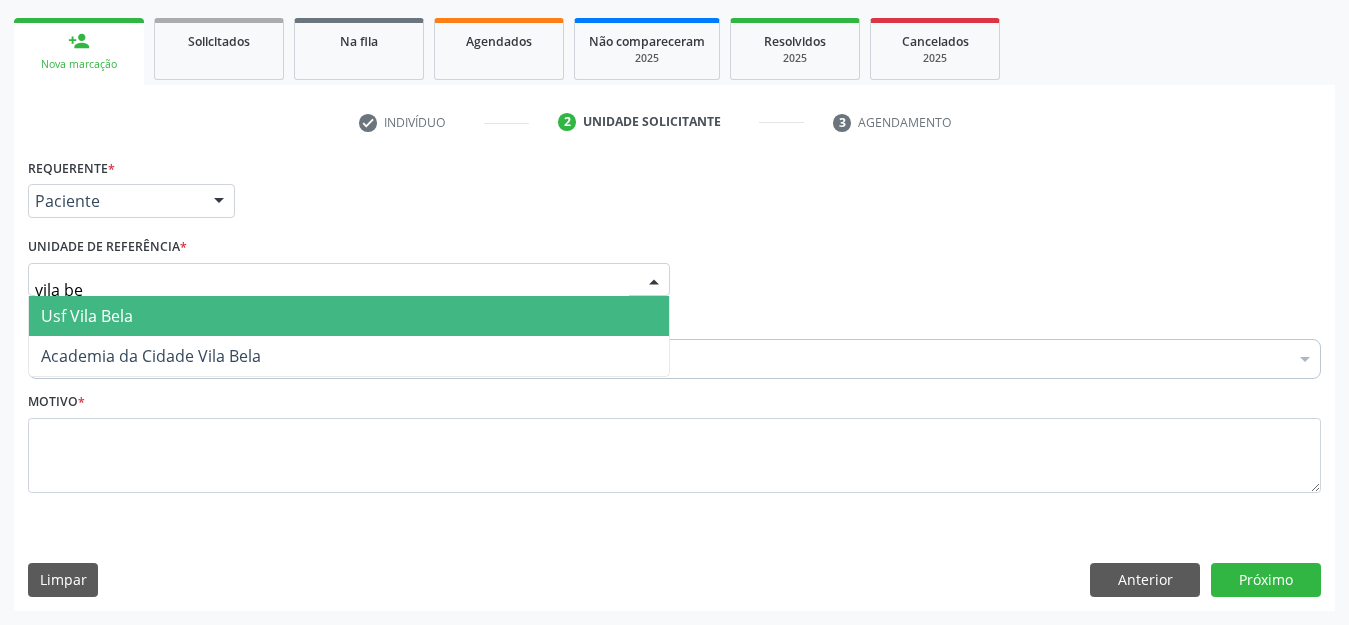 click on "Usf Vila Bela" at bounding box center (87, 316) 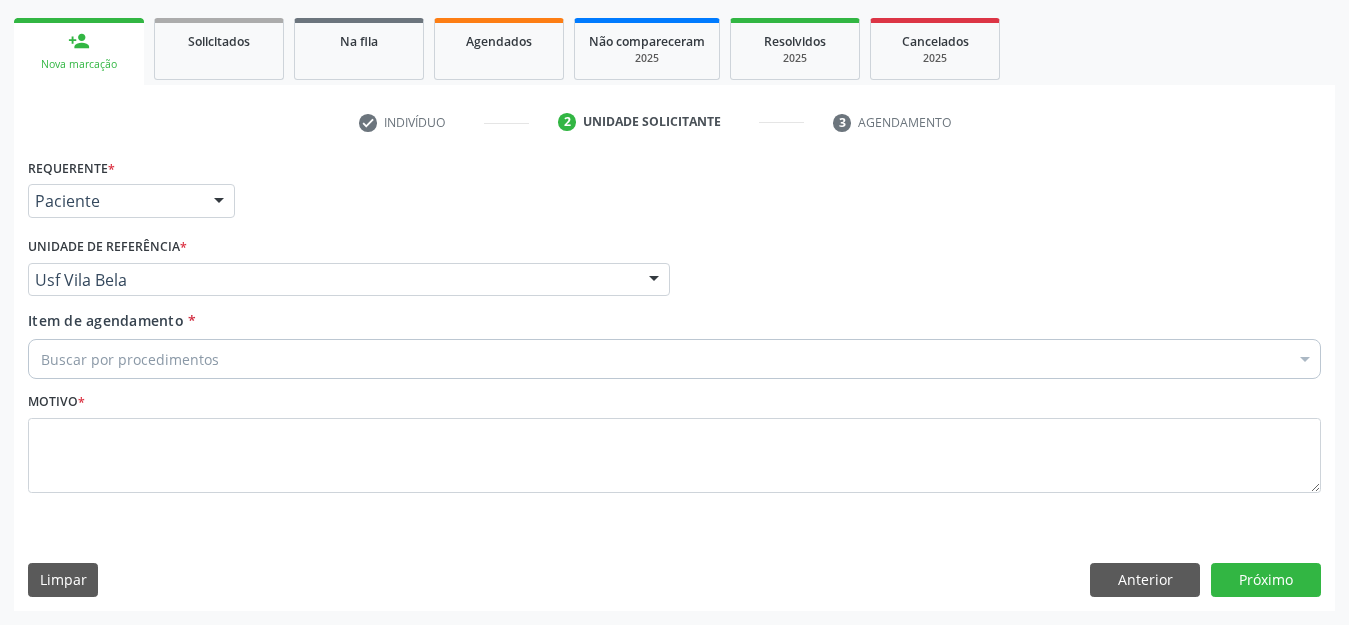 click on "Buscar por procedimentos" at bounding box center (674, 359) 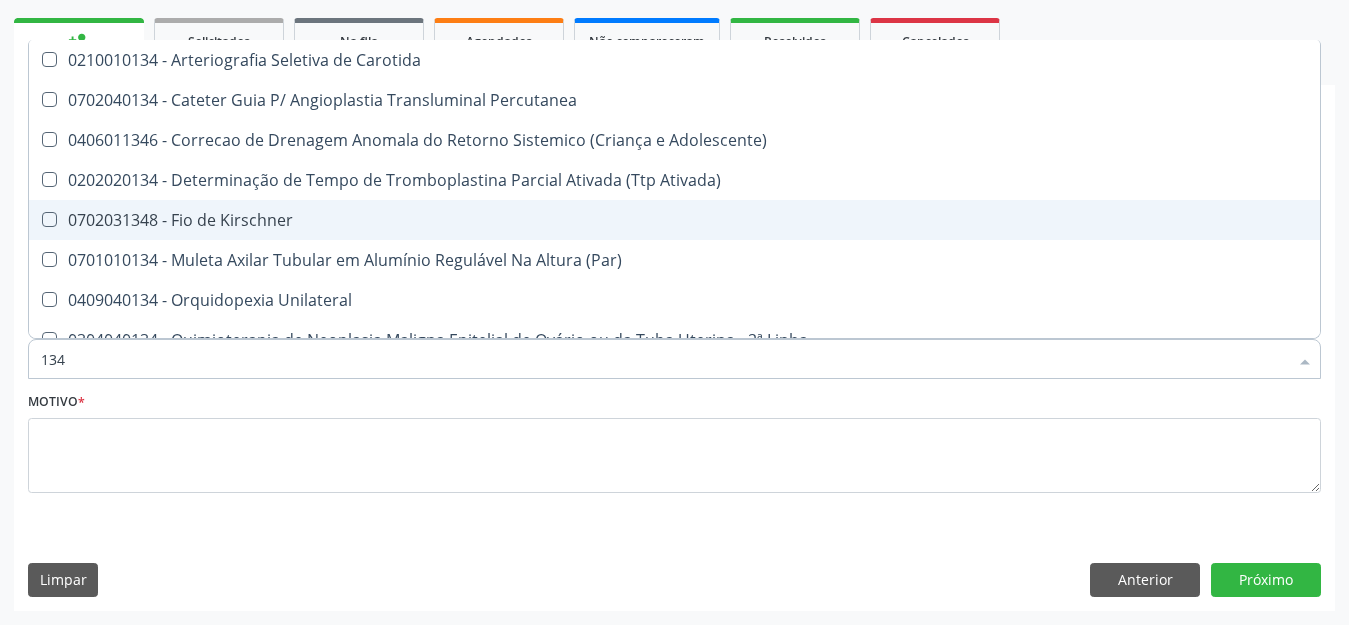 scroll, scrollTop: 222, scrollLeft: 0, axis: vertical 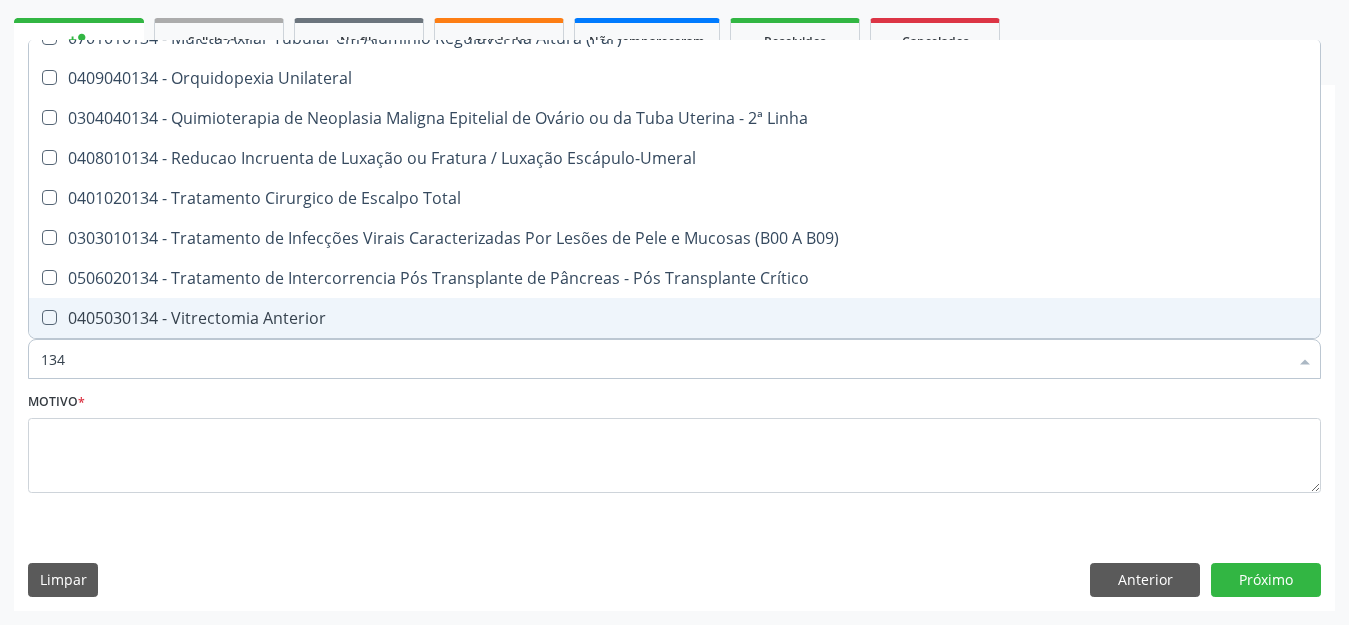 click on "134" at bounding box center (664, 359) 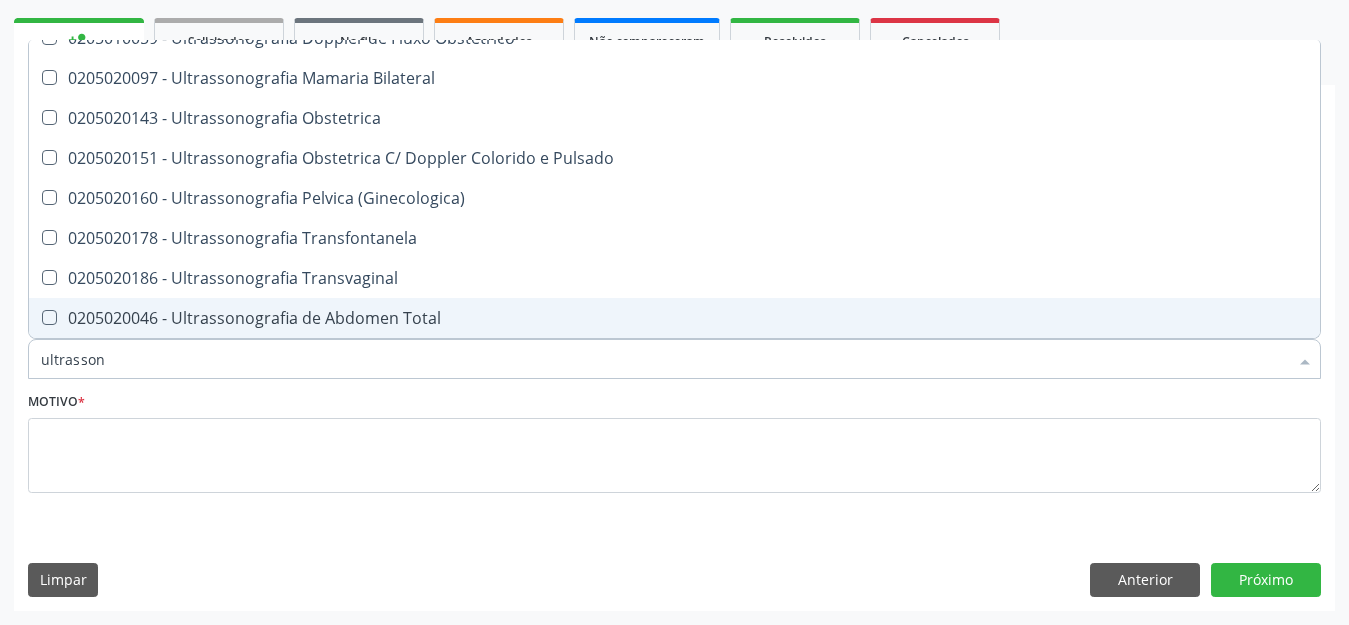 type on "ultrassono" 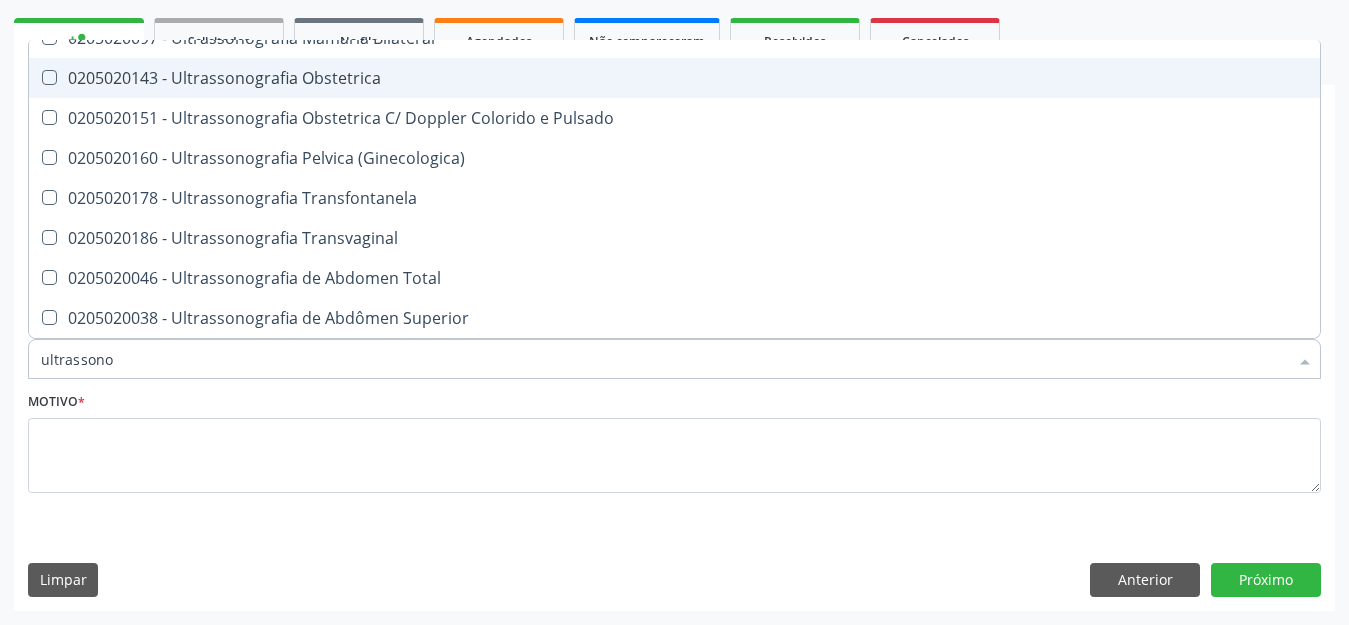 click on "0205020143 - Ultrassonografia Obstetrica" at bounding box center [674, 78] 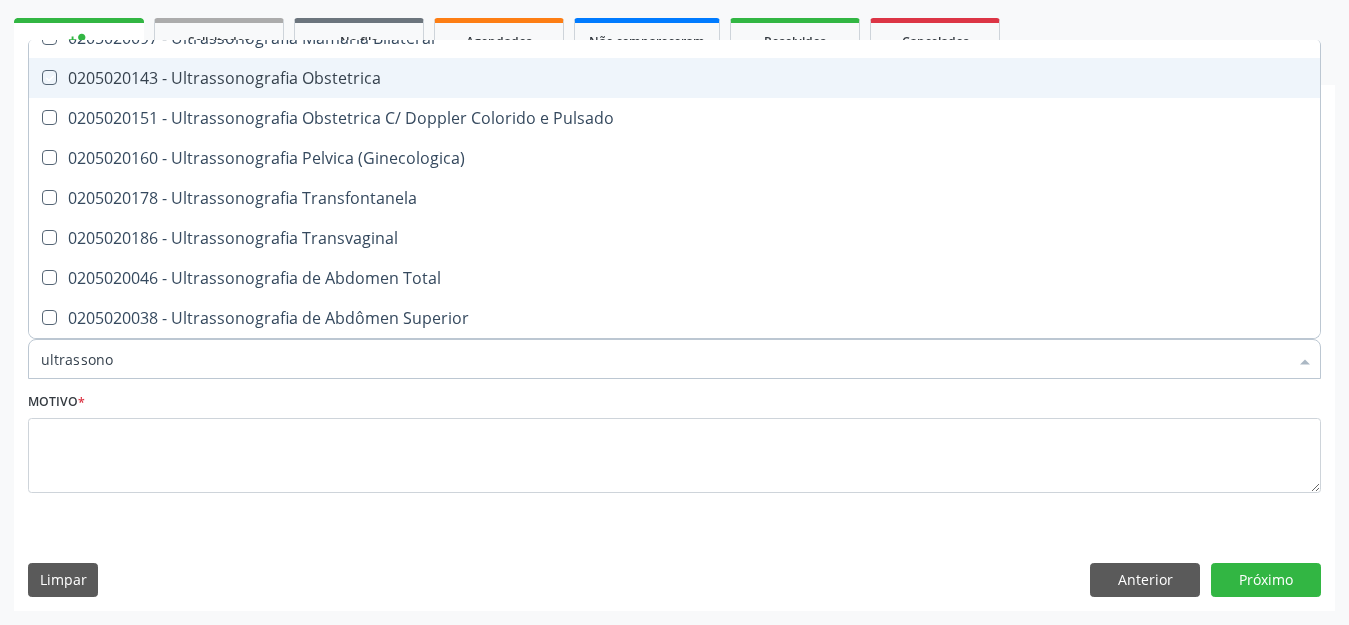checkbox on "true" 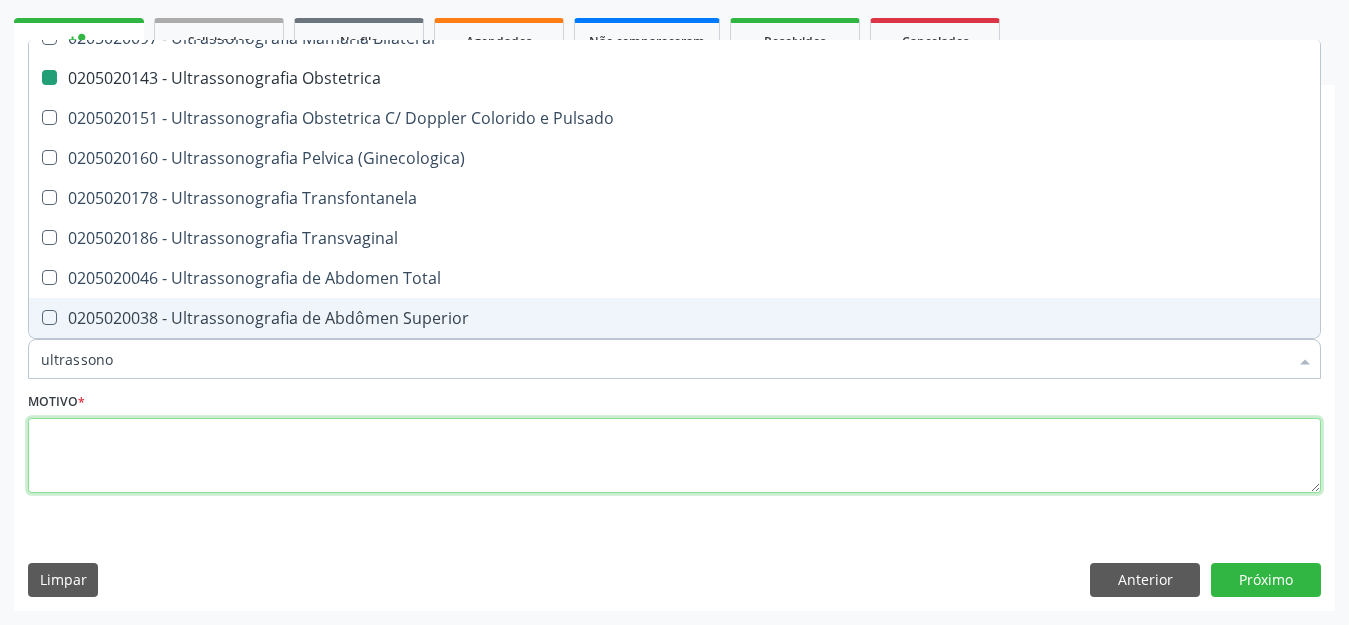 click at bounding box center [674, 456] 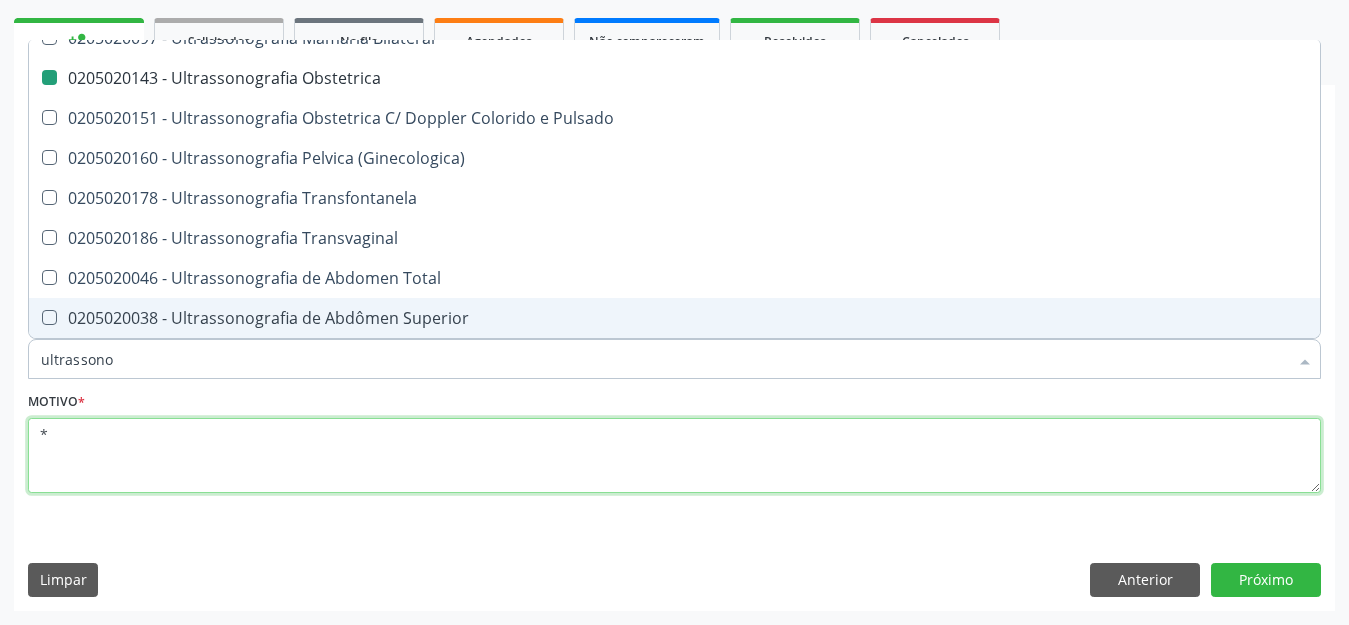 checkbox on "true" 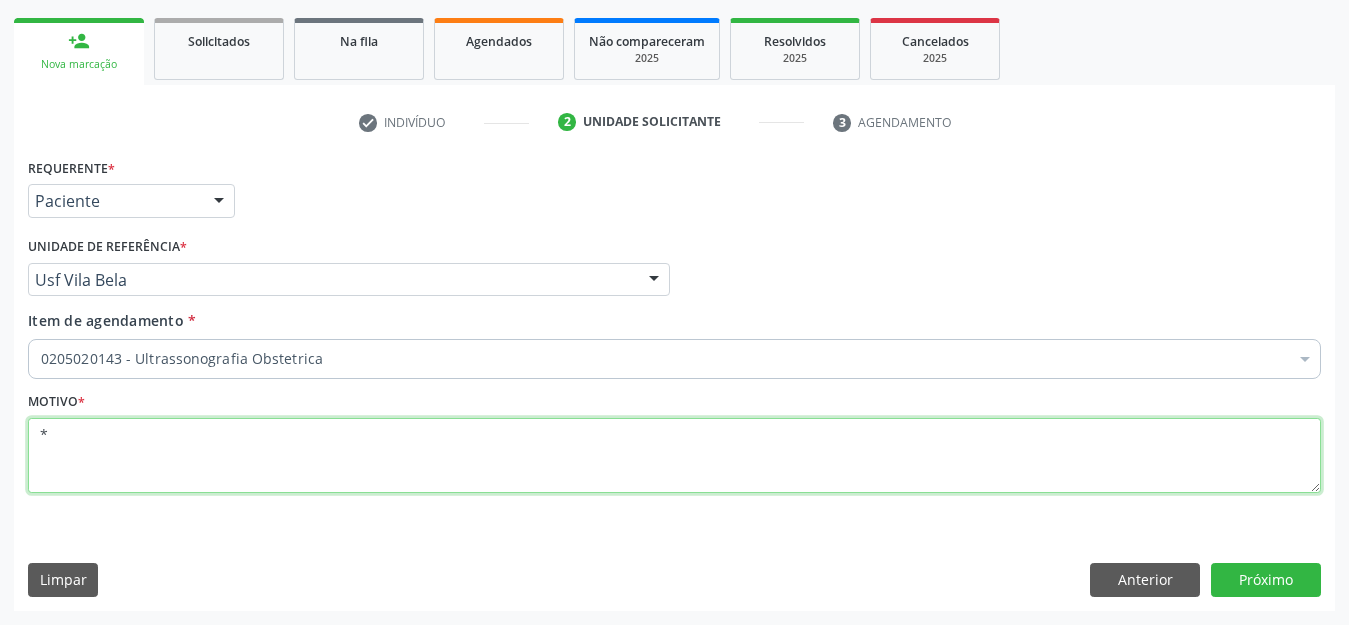 scroll, scrollTop: 0, scrollLeft: 0, axis: both 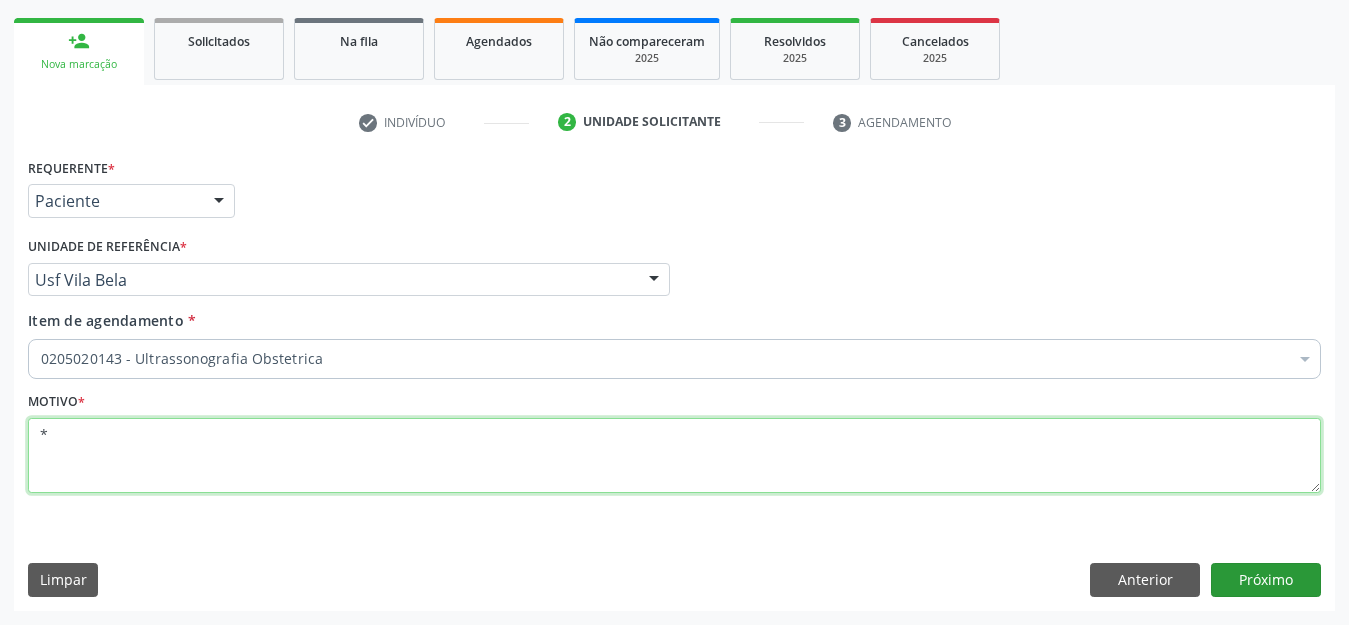 type on "*" 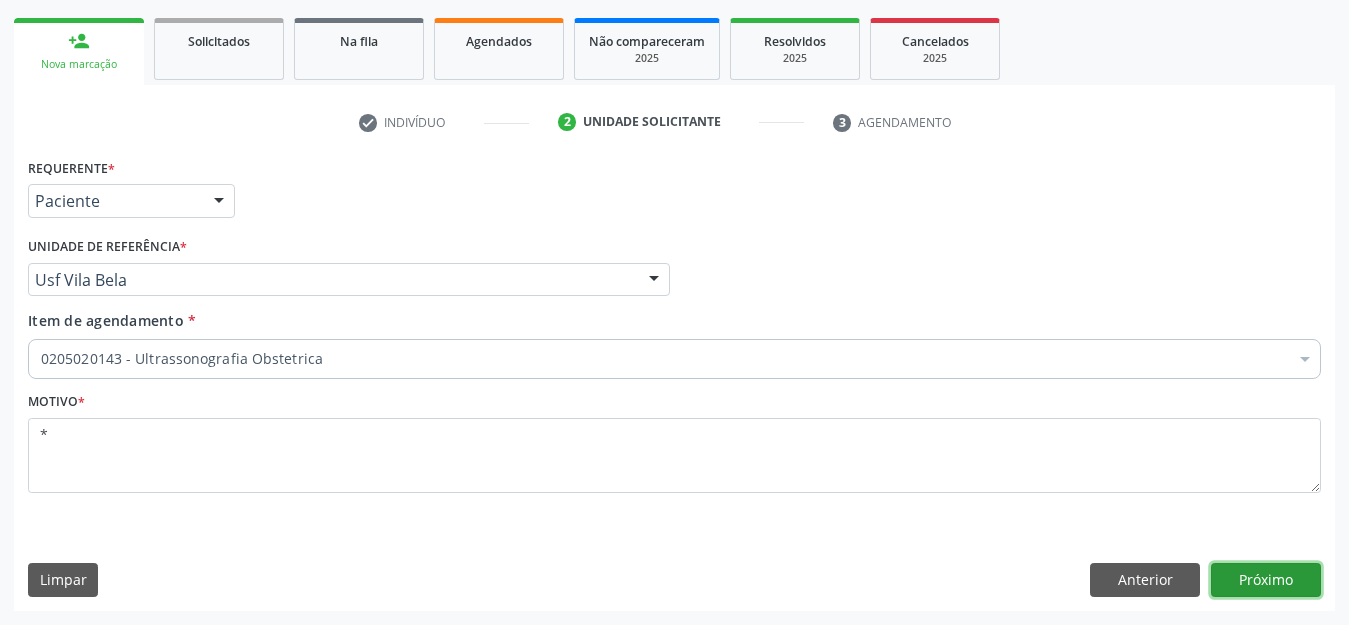 click on "Próximo" at bounding box center [1266, 580] 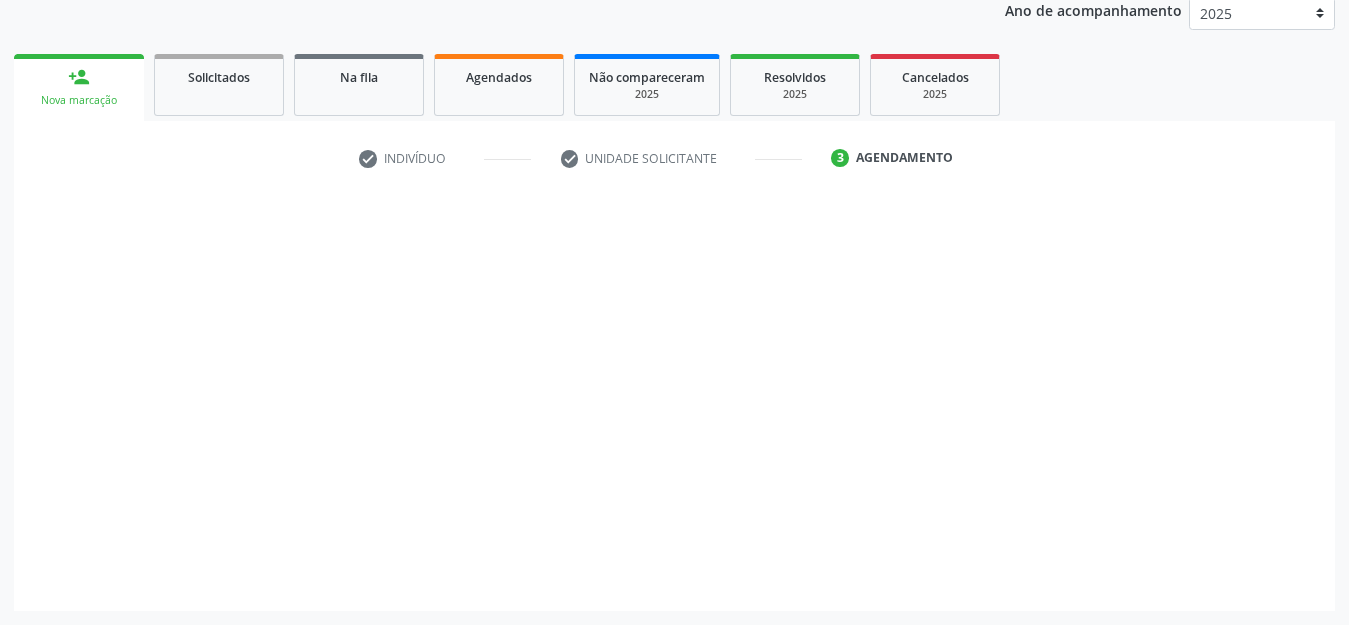 scroll, scrollTop: 245, scrollLeft: 0, axis: vertical 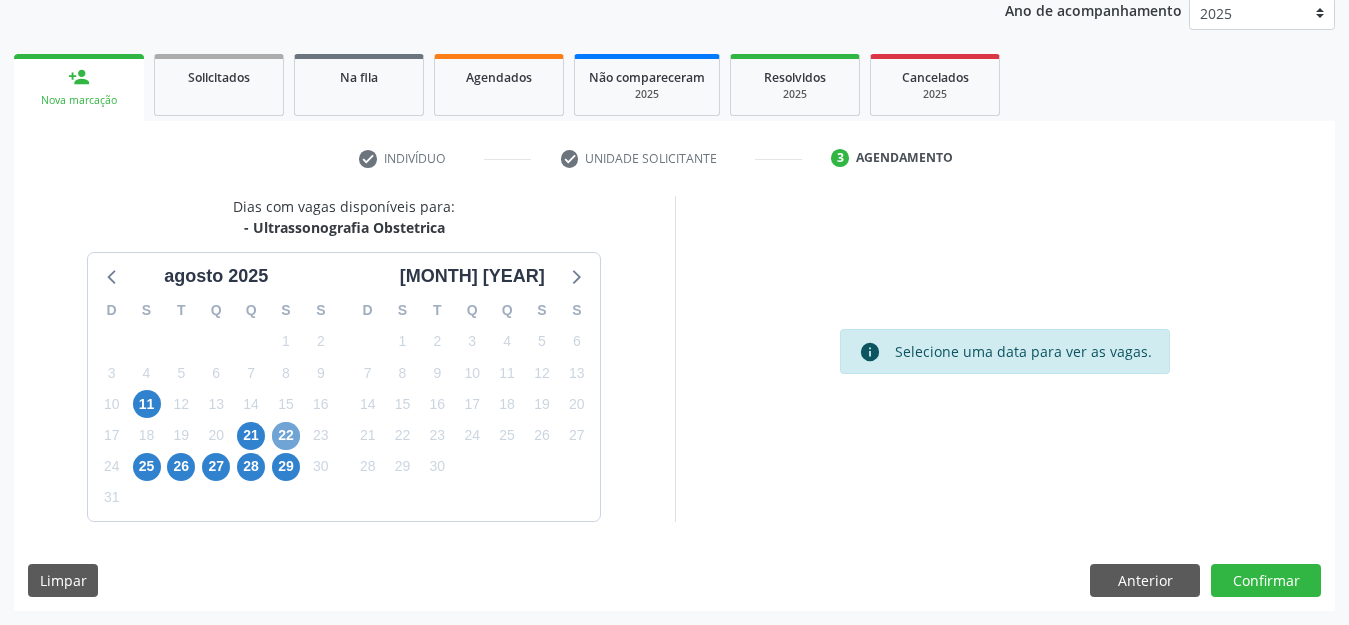 click on "22" at bounding box center [286, 436] 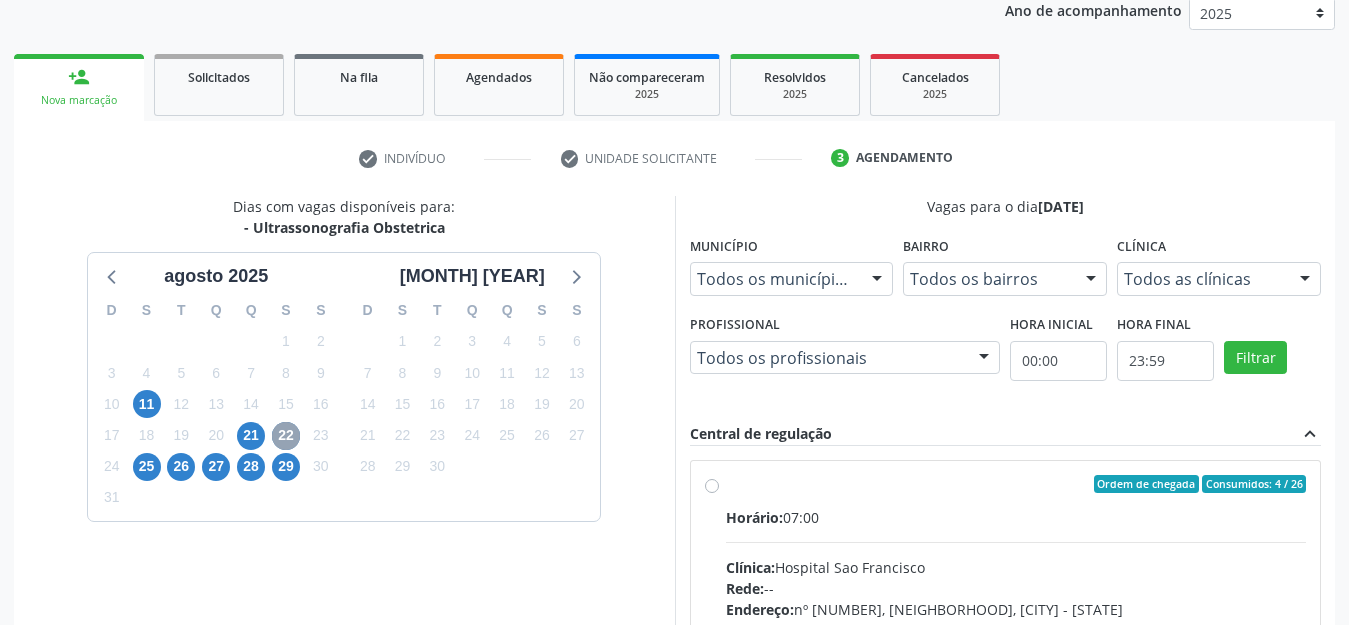 scroll, scrollTop: 551, scrollLeft: 0, axis: vertical 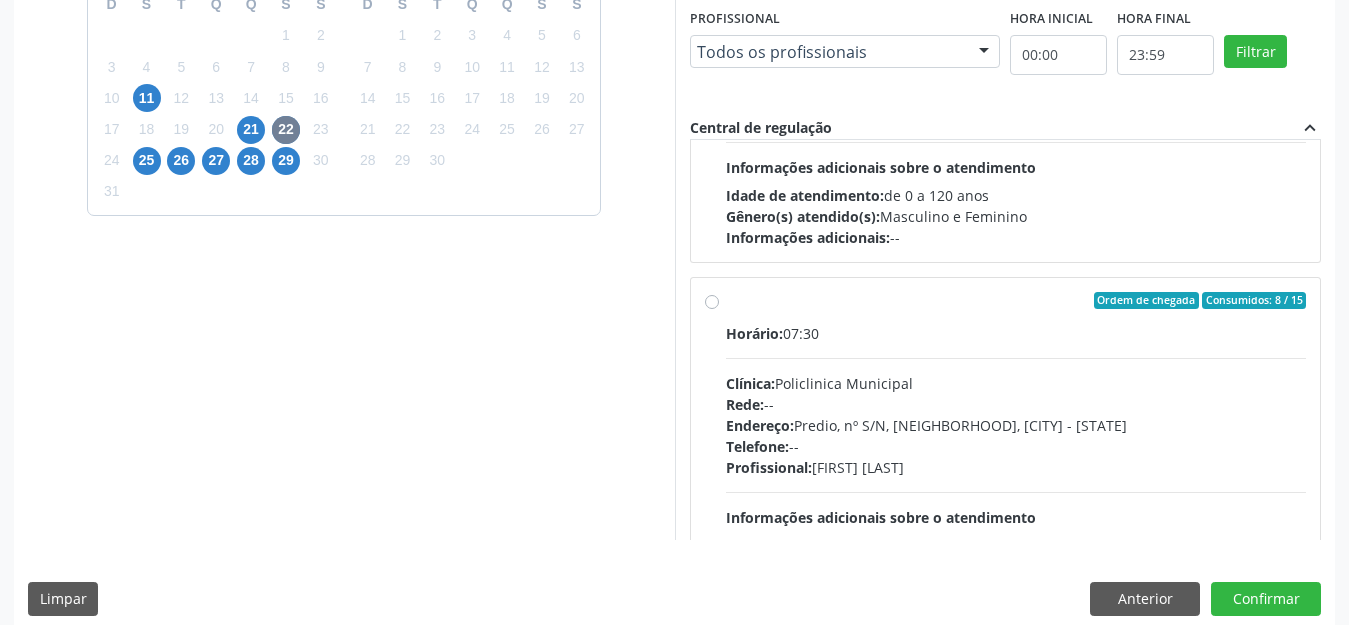 click on "Ordem de chegada
Consumidos: 8 / 15
Horário:   07:30
Clínica:  Policlinica Municipal
Rede:
--
Endereço:   Predio, nº S/N, Ipsep, Serra Talhada - PE
Telefone:   --
Profissional:
Maira Cavalcanti Lima Barros
Informações adicionais sobre o atendimento
Idade de atendimento:
de 0 a 120 anos
Gênero(s) atendido(s):
Masculino e Feminino
Informações adicionais:
--" at bounding box center (1016, 445) 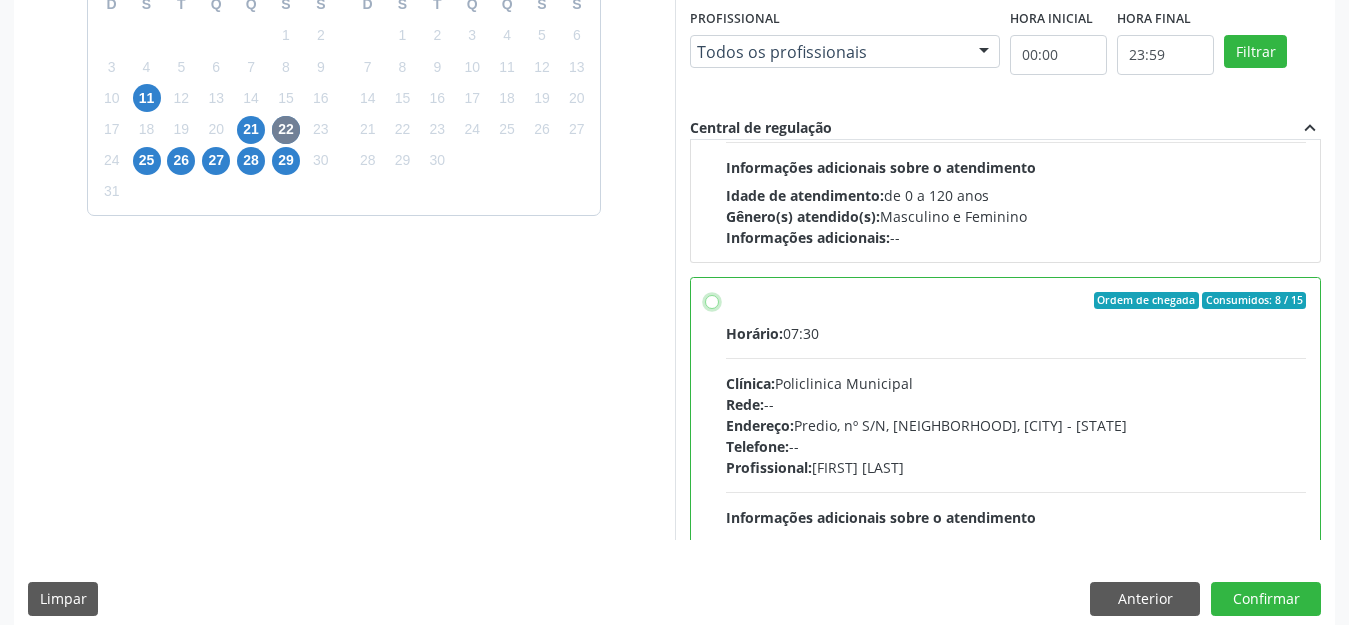 radio on "true" 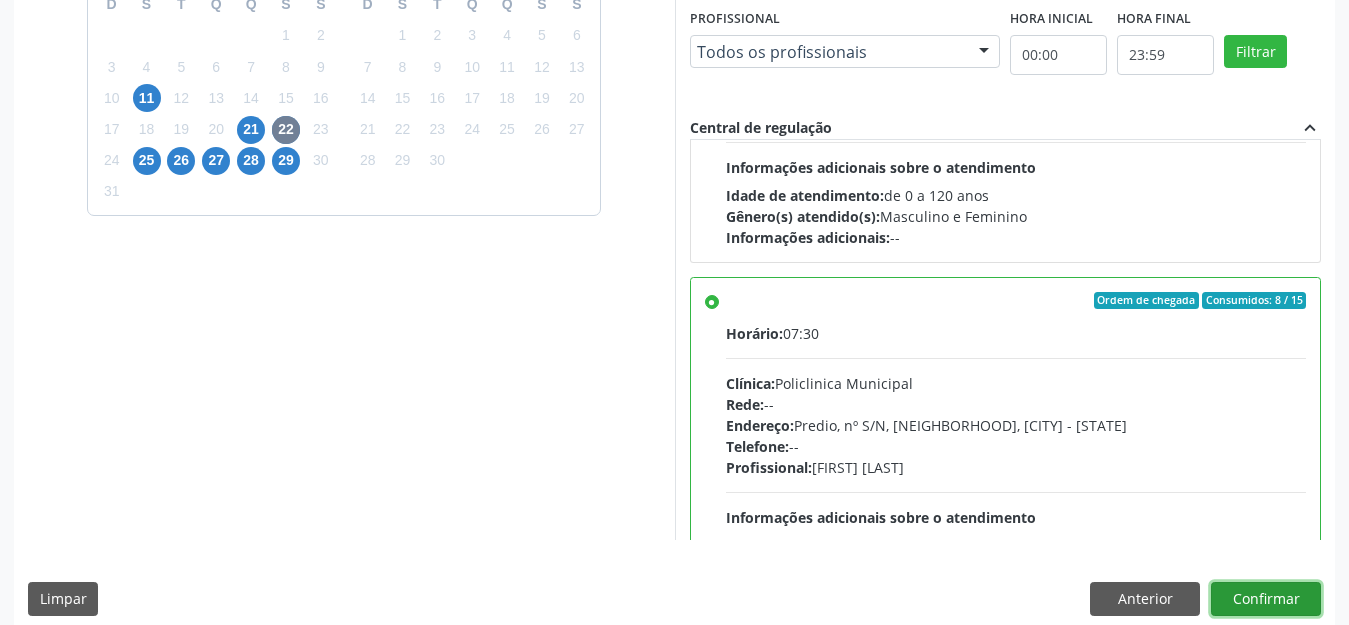 click on "Confirmar" at bounding box center [1266, 599] 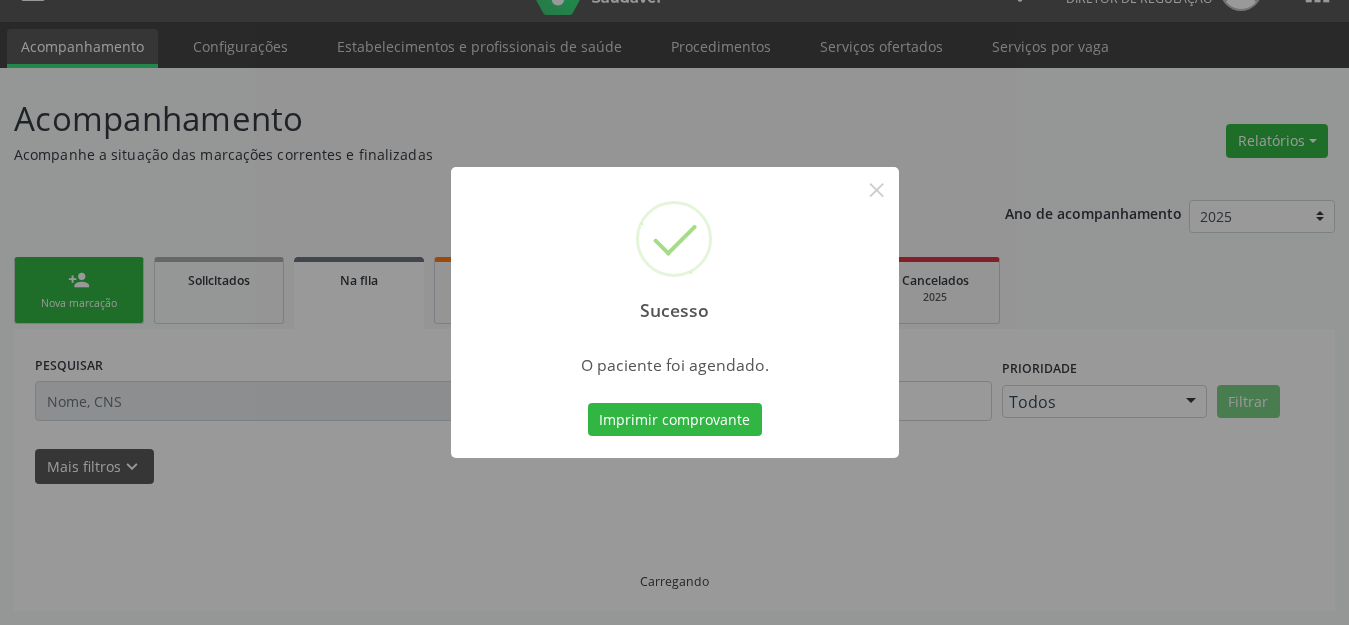 scroll, scrollTop: 42, scrollLeft: 0, axis: vertical 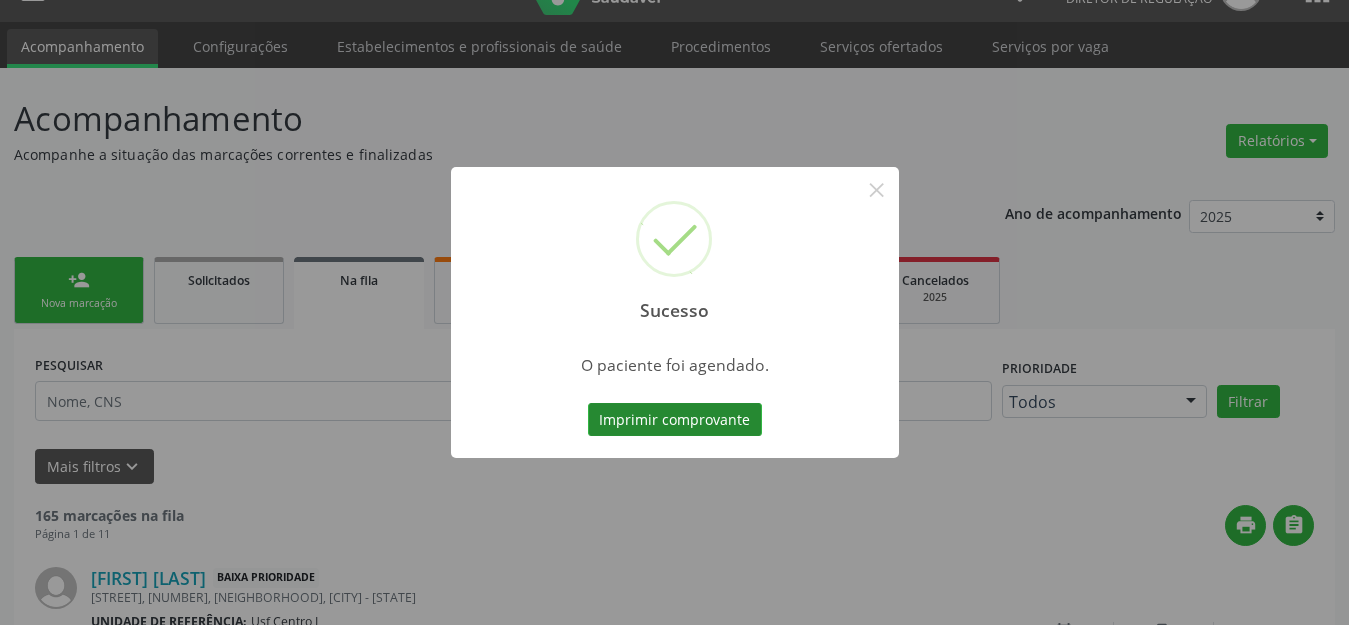click on "Imprimir comprovante" at bounding box center (675, 420) 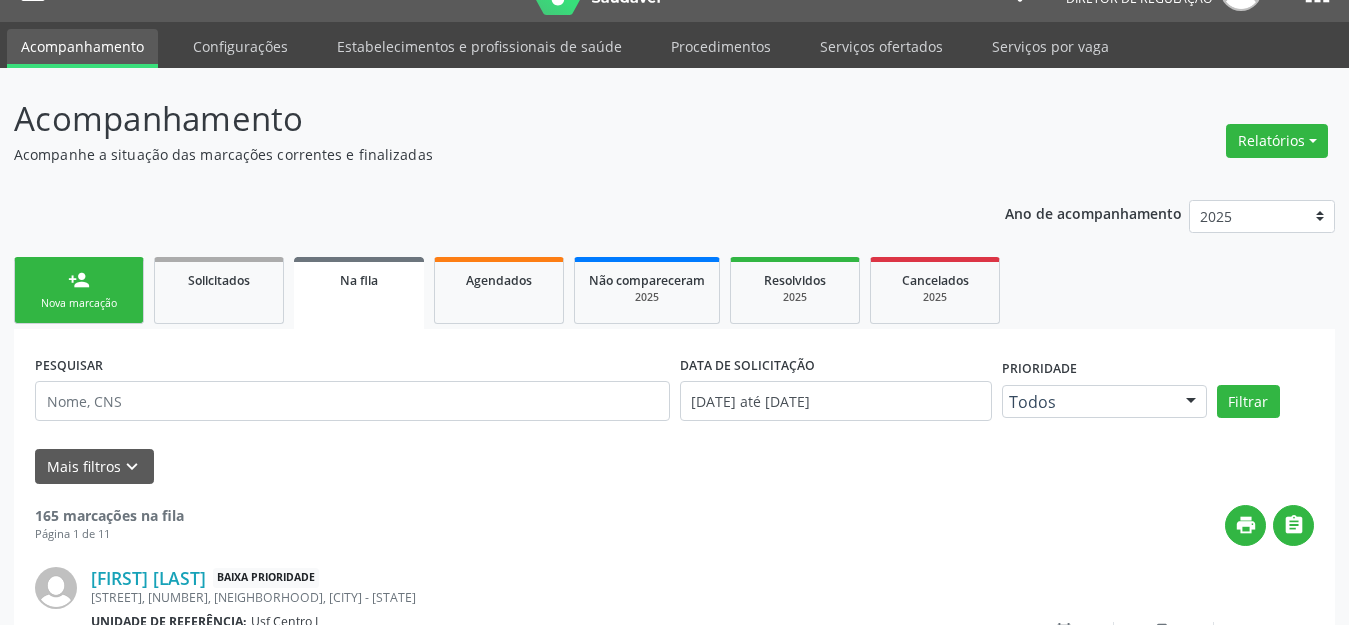 click on "Nova marcação" at bounding box center [79, 303] 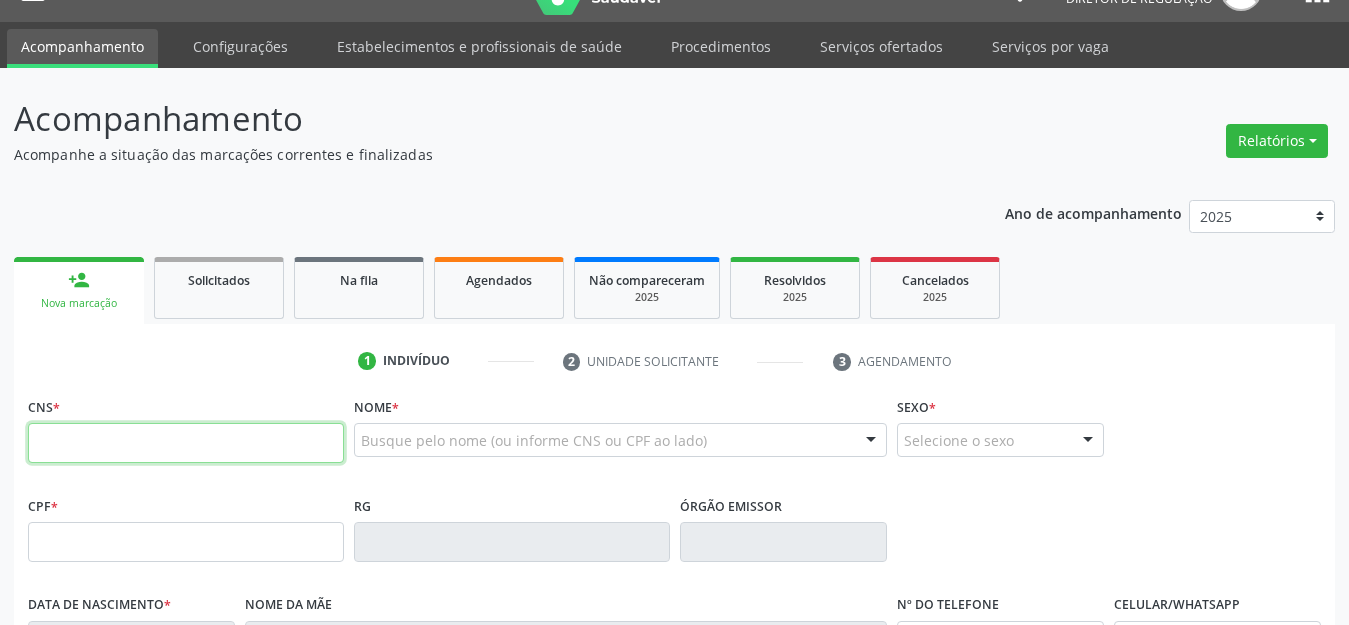 click at bounding box center [186, 443] 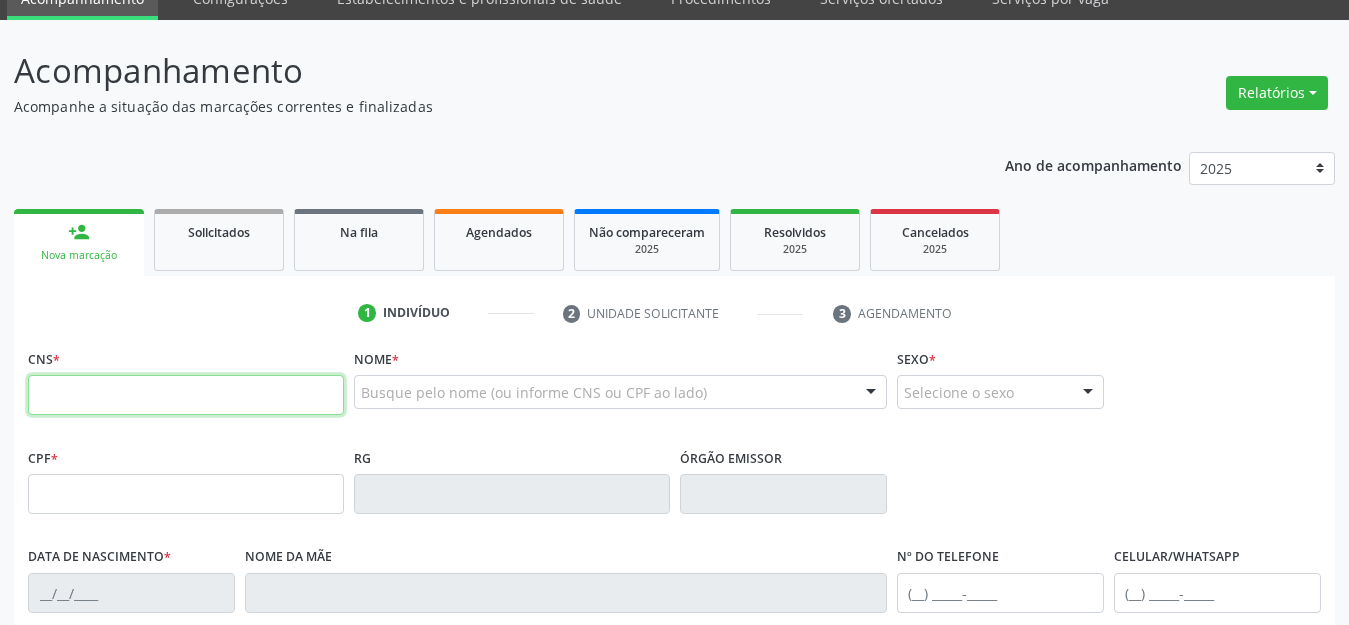 scroll, scrollTop: 144, scrollLeft: 0, axis: vertical 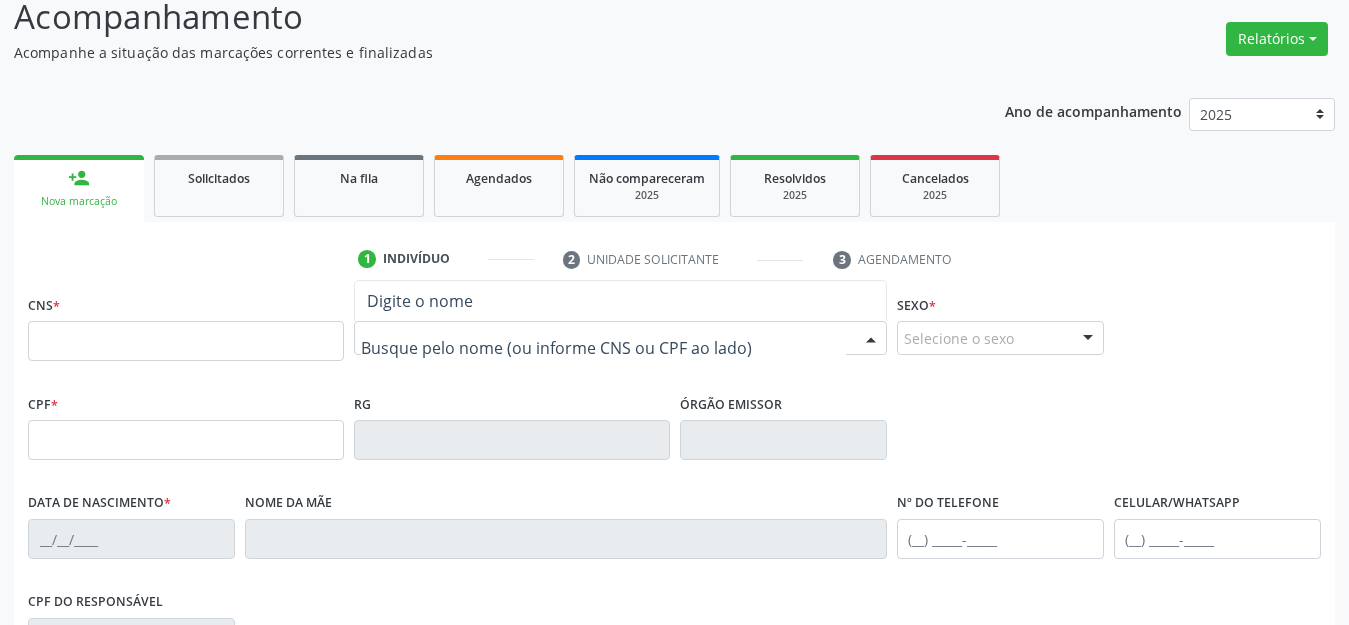 click on "CNS
*" at bounding box center (186, 332) 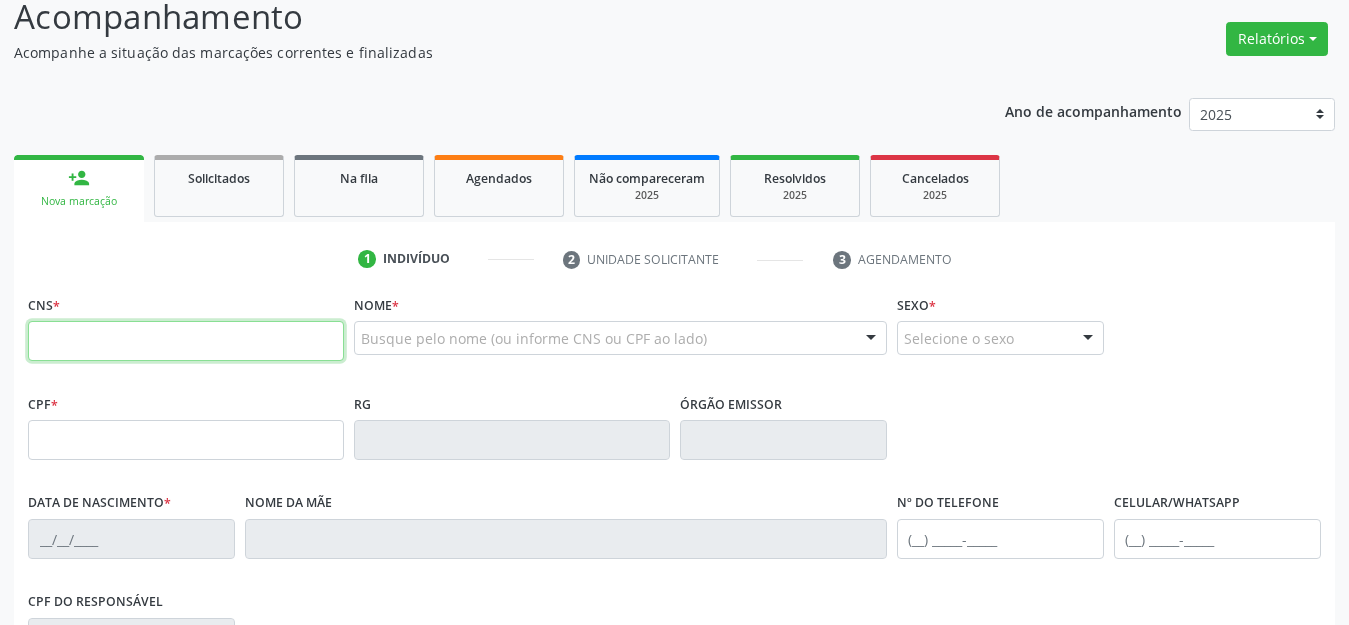 click at bounding box center (186, 341) 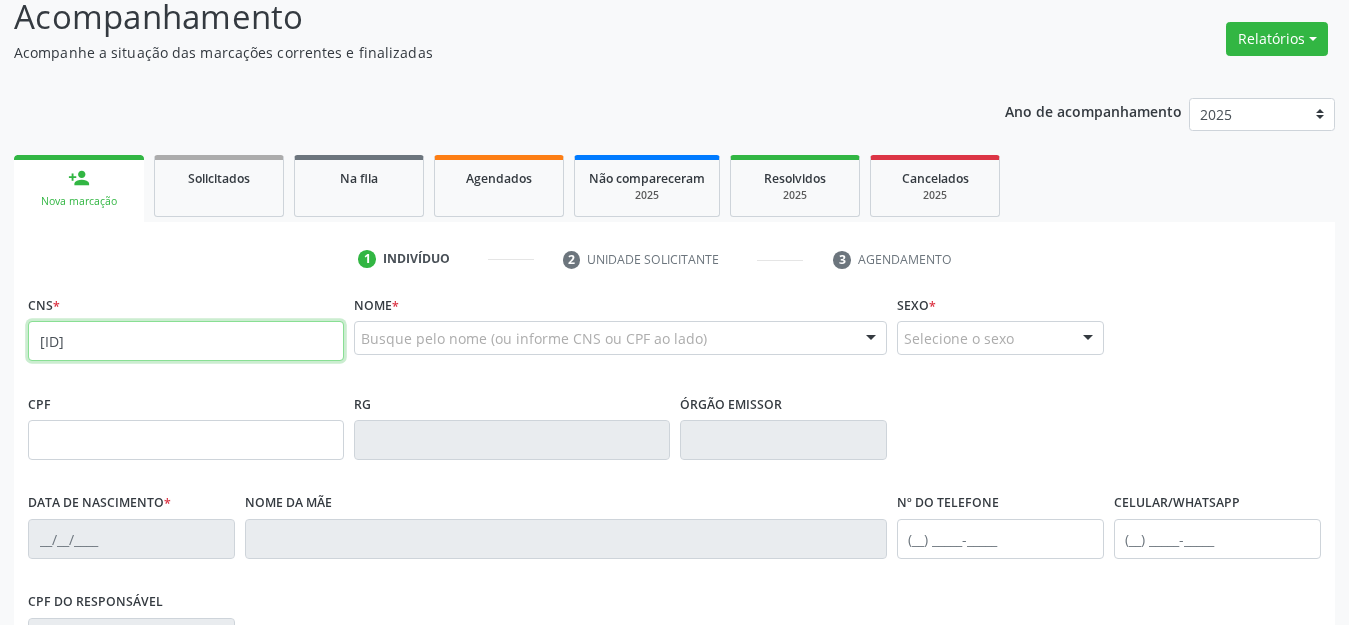 type on "898 0037 3858 7898" 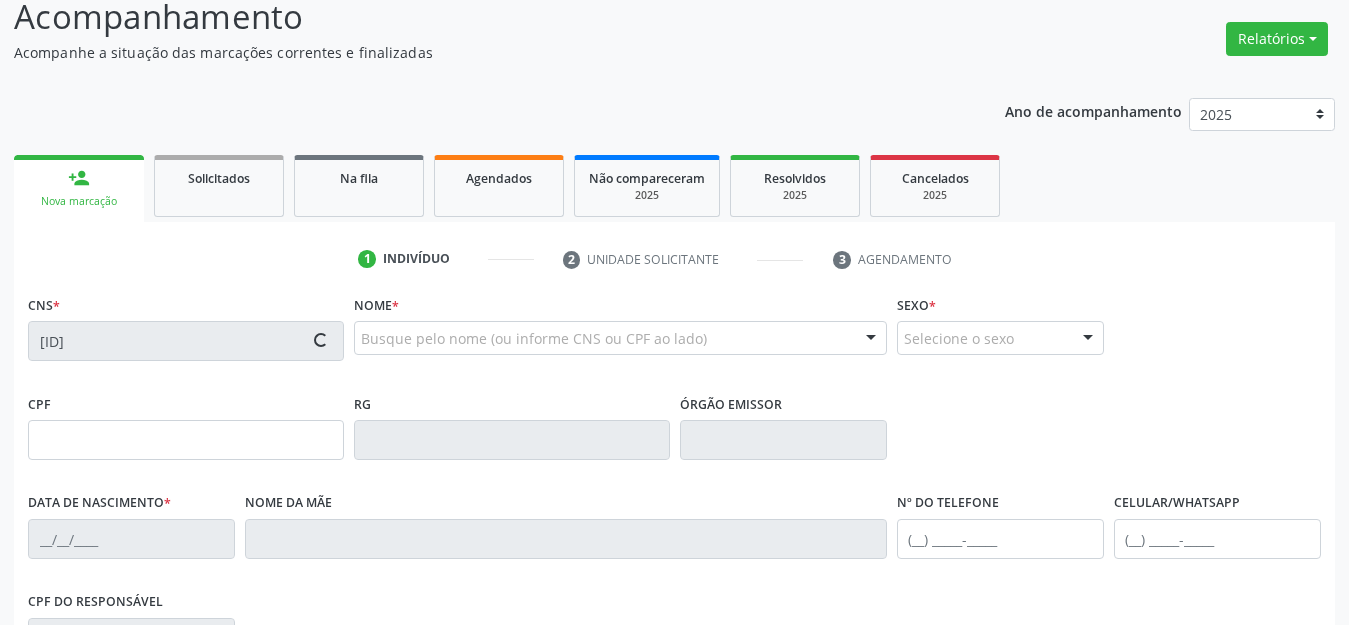 type on "23/07/2004" 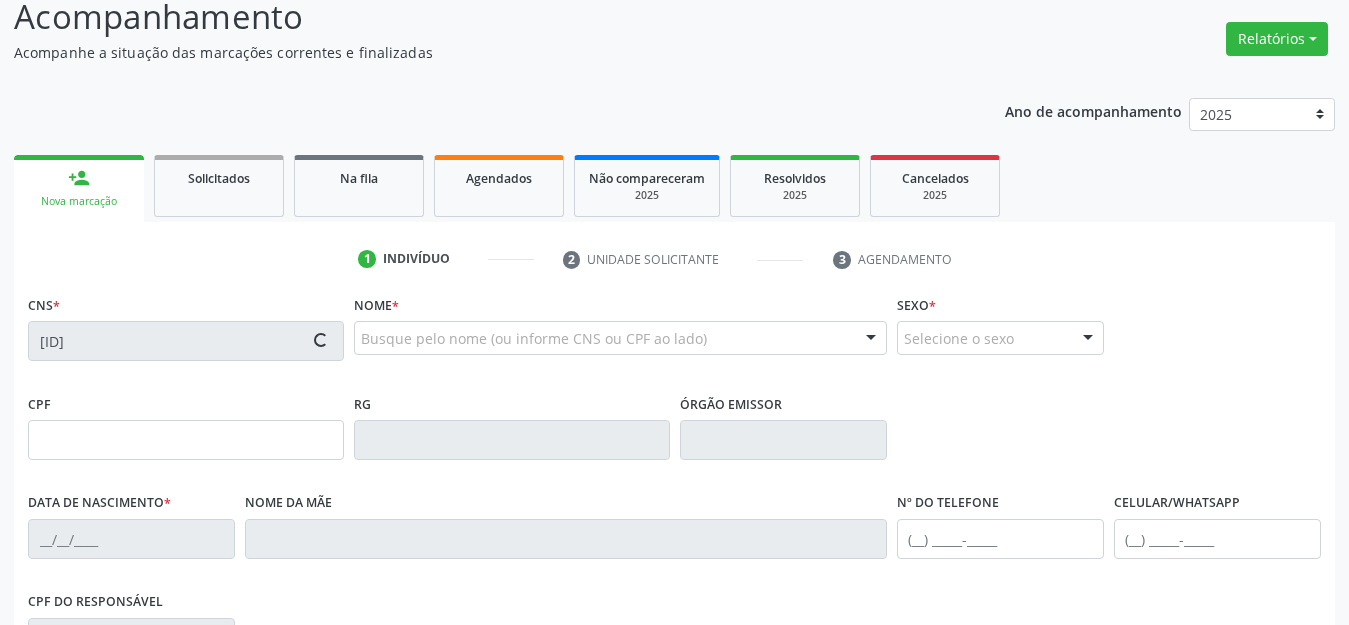 type on "Maria Alzenira Caduffi dos Santos" 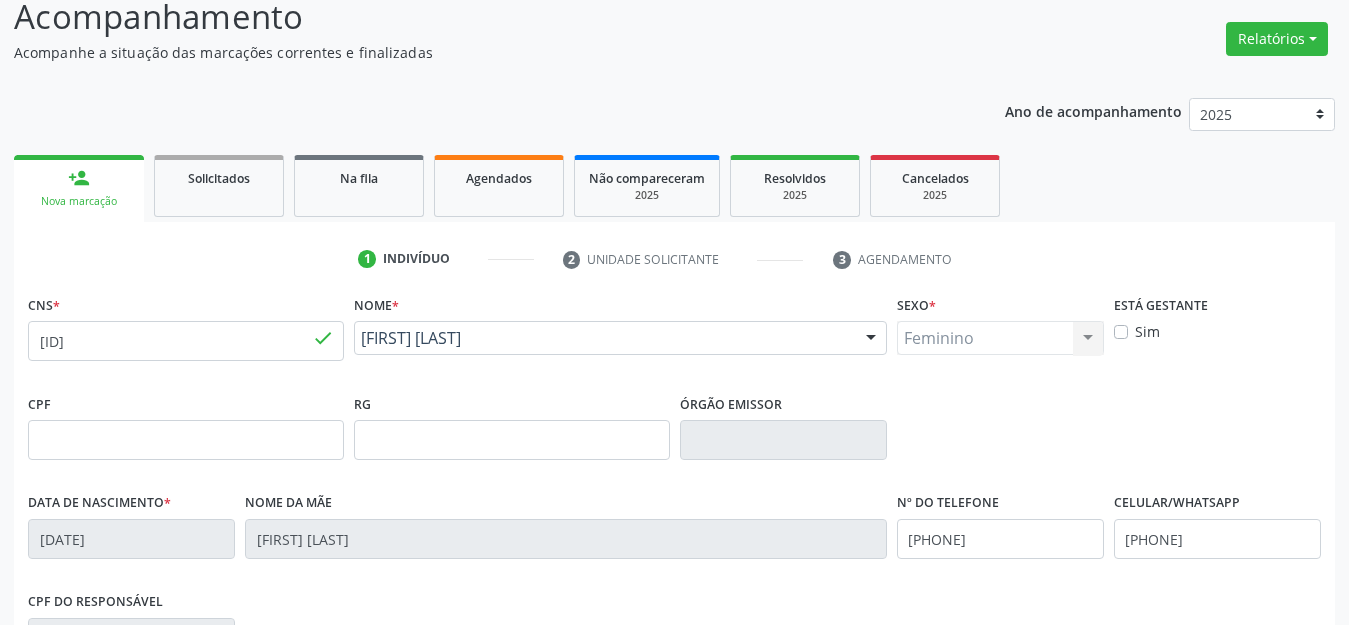scroll, scrollTop: 459, scrollLeft: 0, axis: vertical 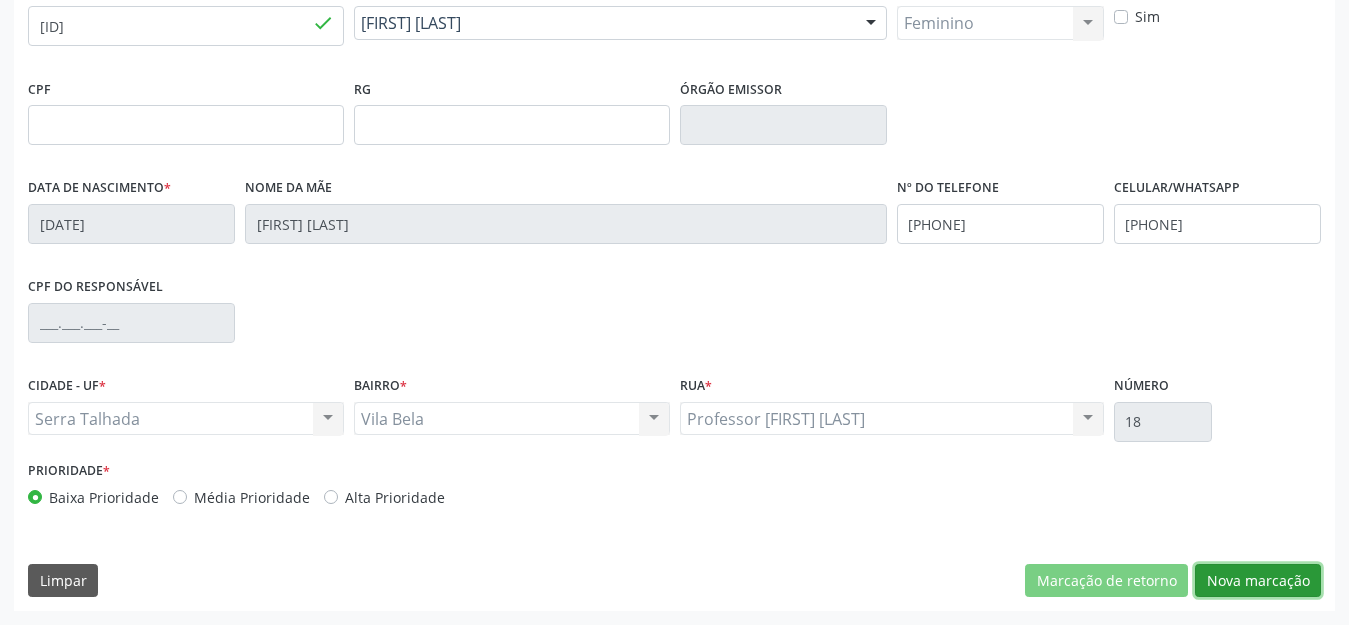 click on "Nova marcação" at bounding box center [1258, 581] 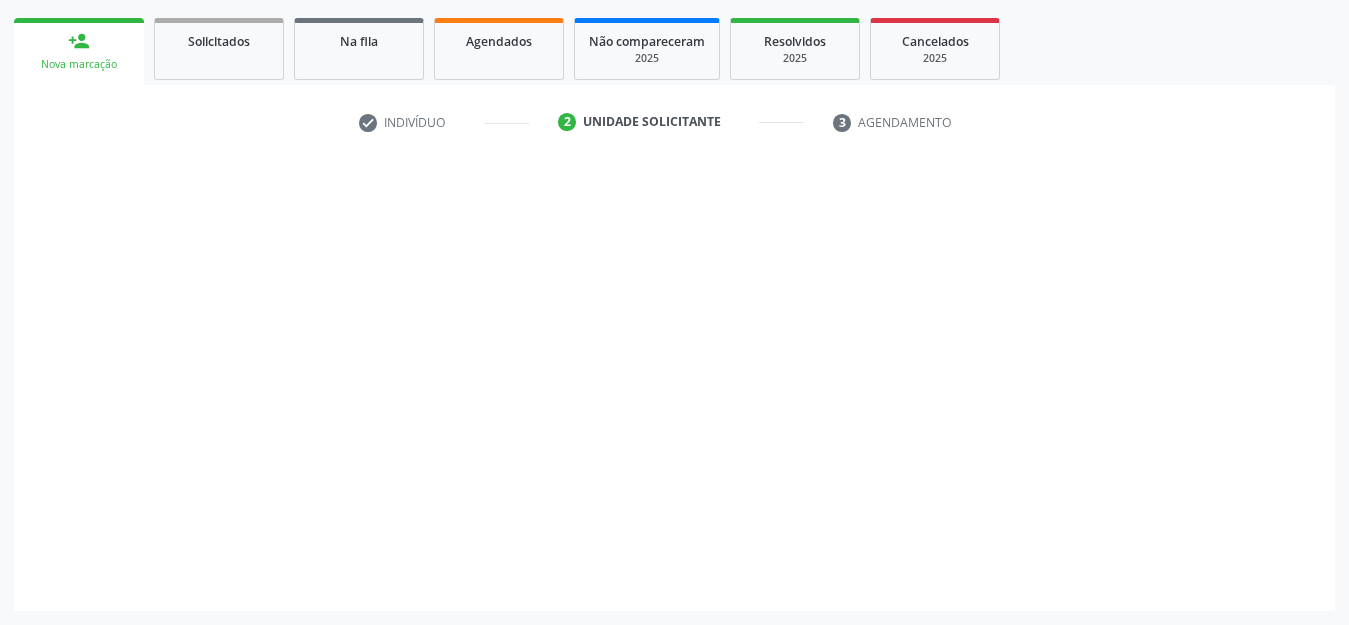 scroll, scrollTop: 281, scrollLeft: 0, axis: vertical 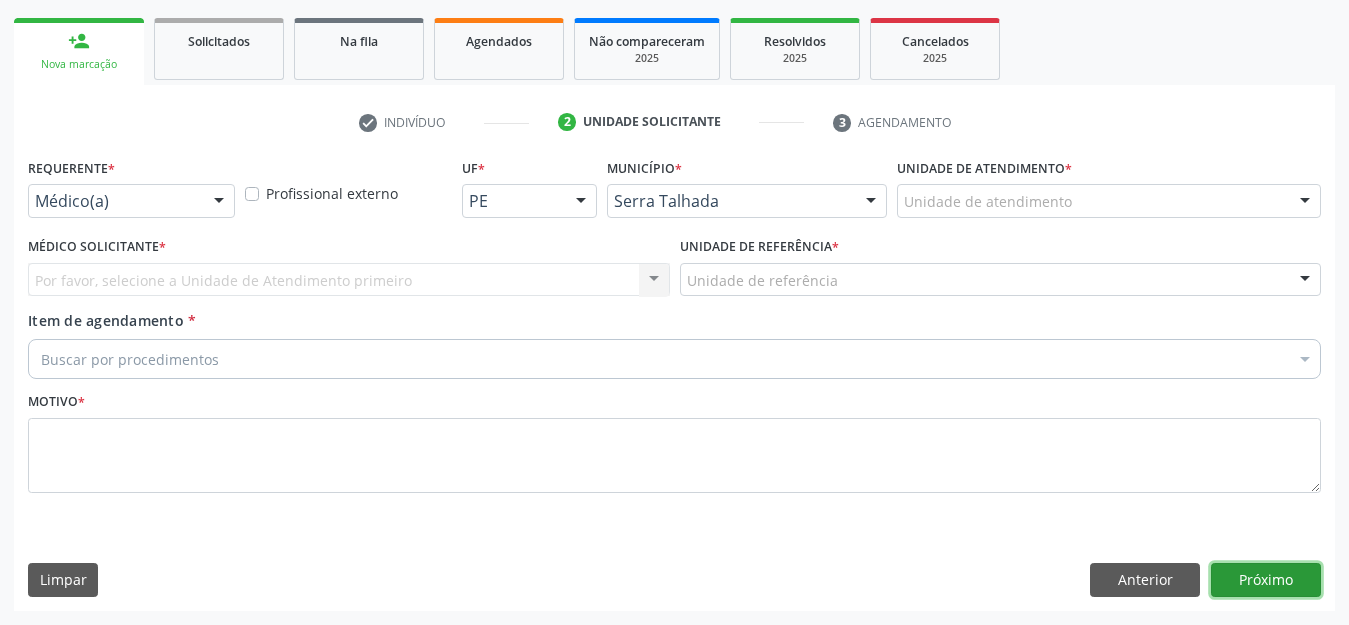 click on "Próximo" at bounding box center [1266, 580] 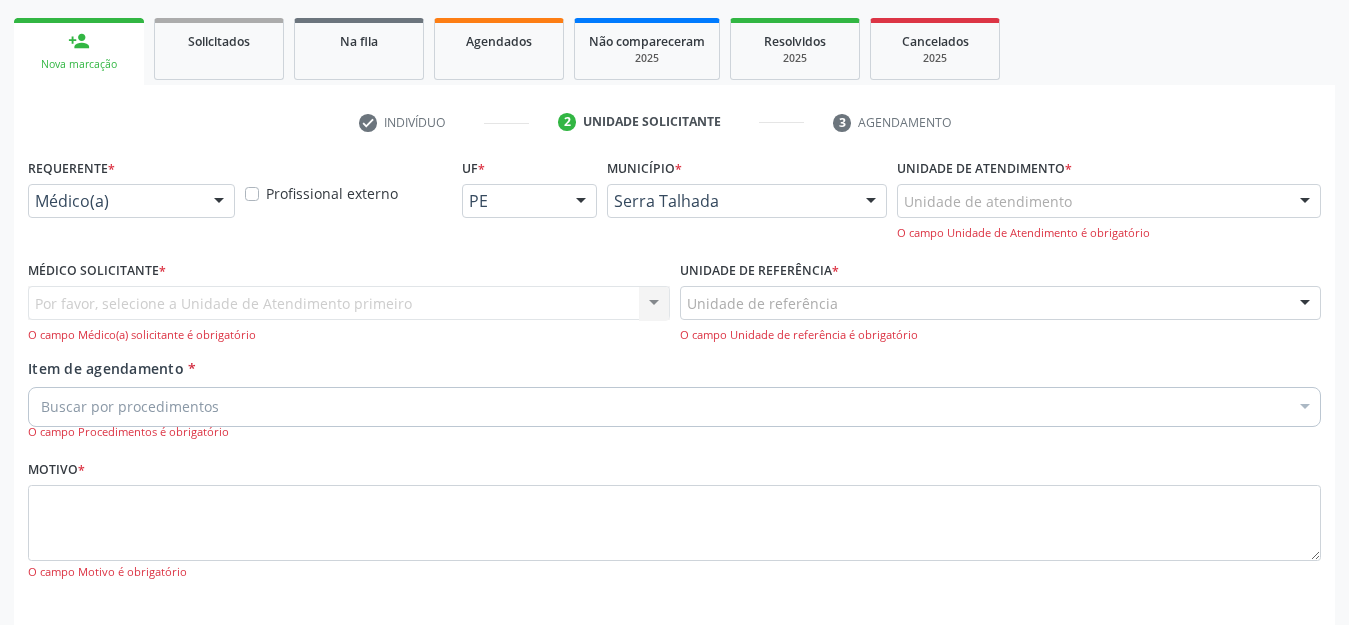 click at bounding box center [219, 202] 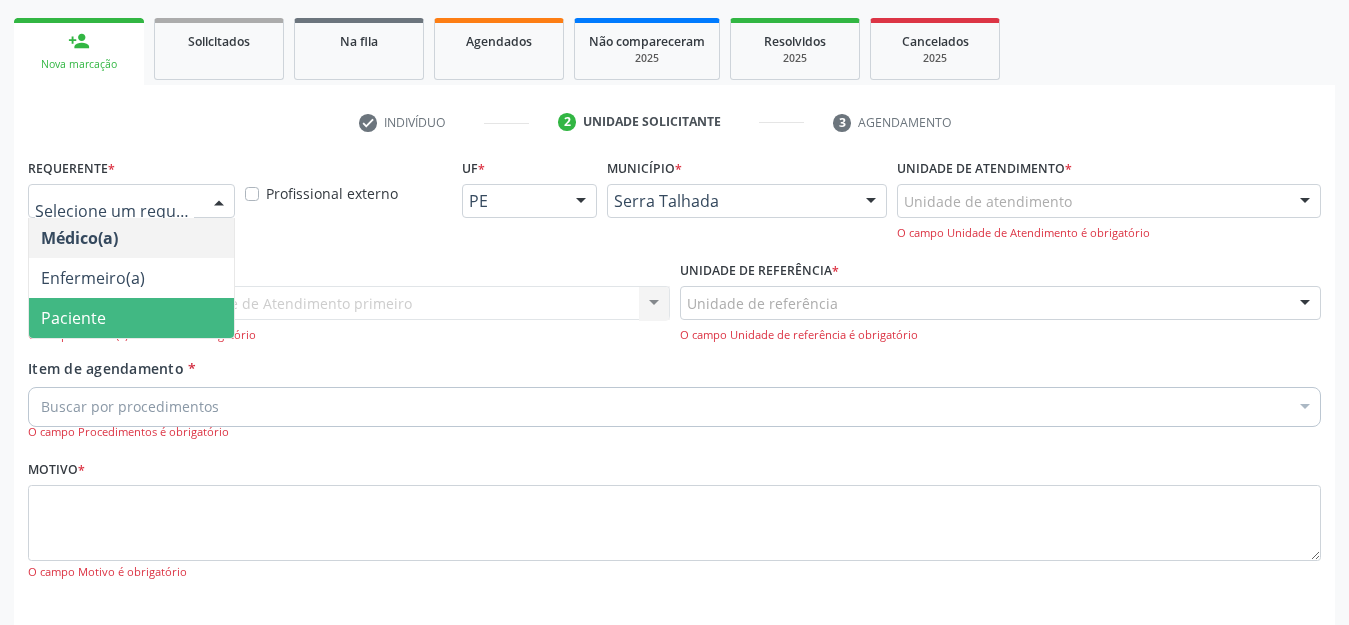 click on "Paciente" at bounding box center [73, 318] 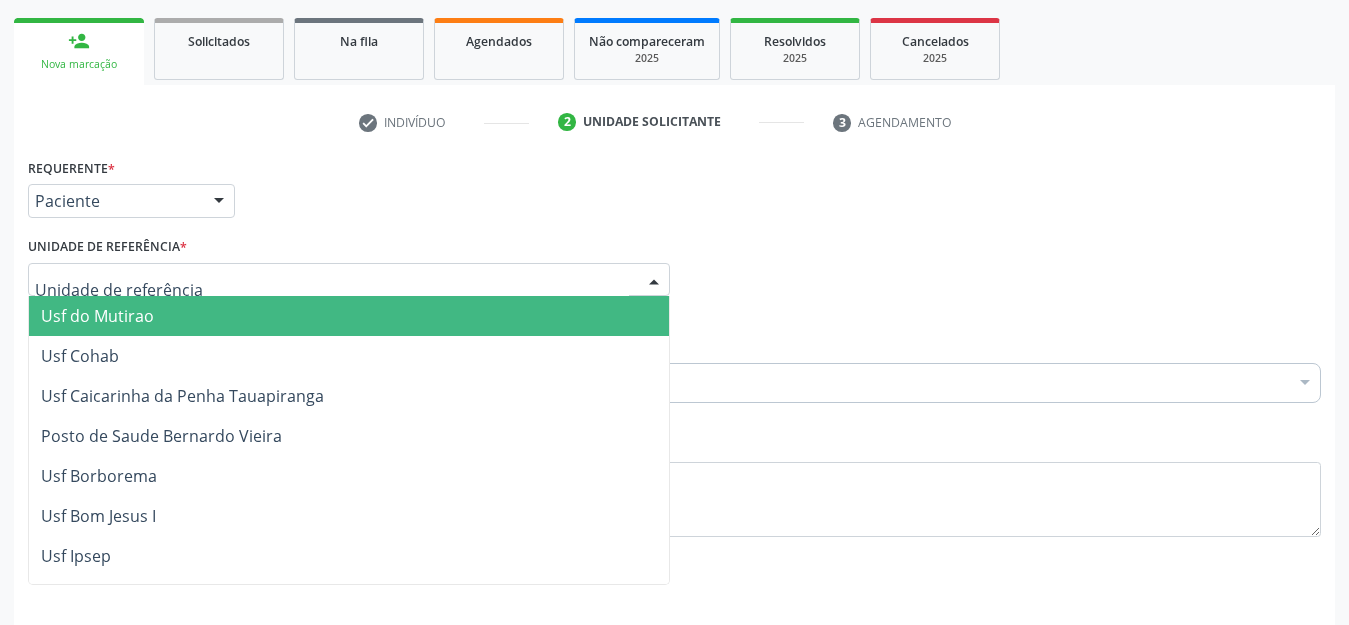 click at bounding box center [349, 280] 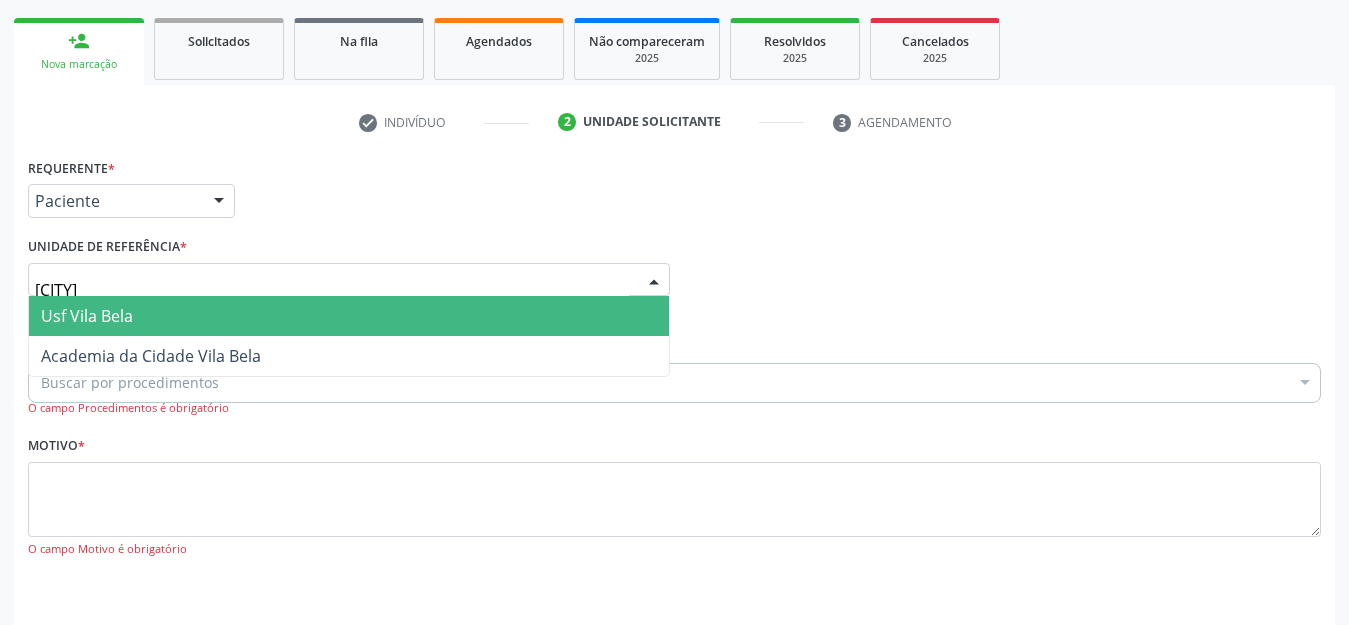 type on "vila bela" 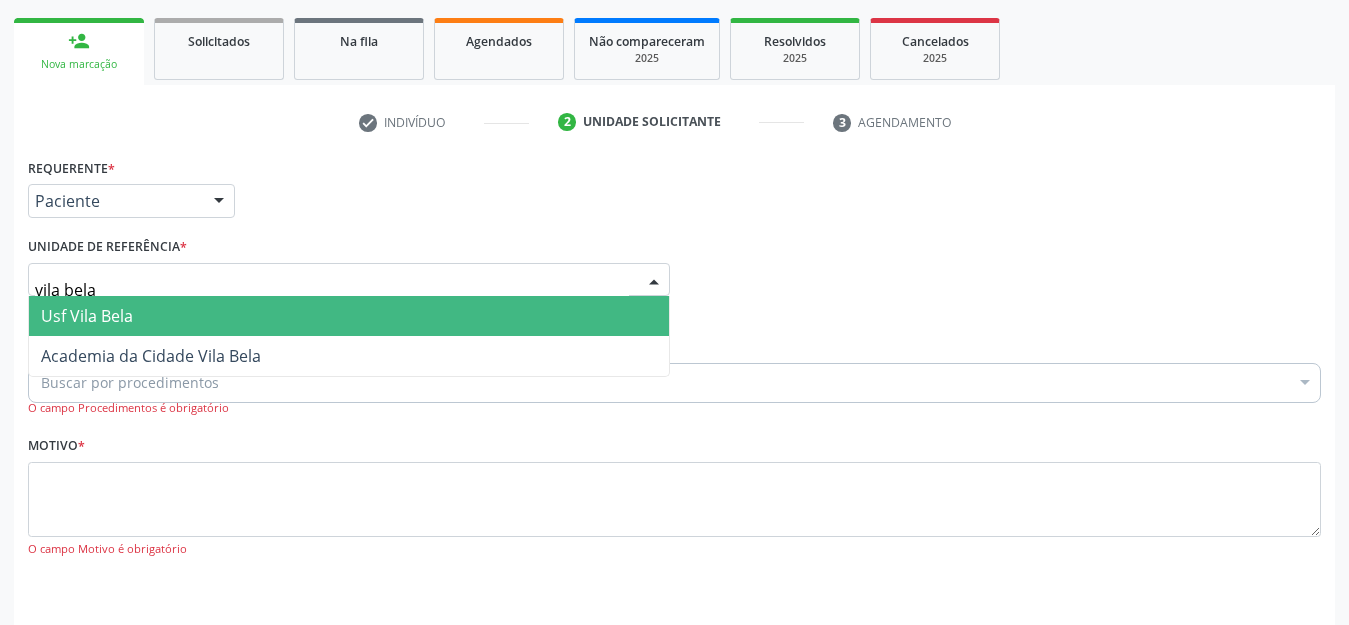 click on "Usf Vila Bela" at bounding box center [349, 316] 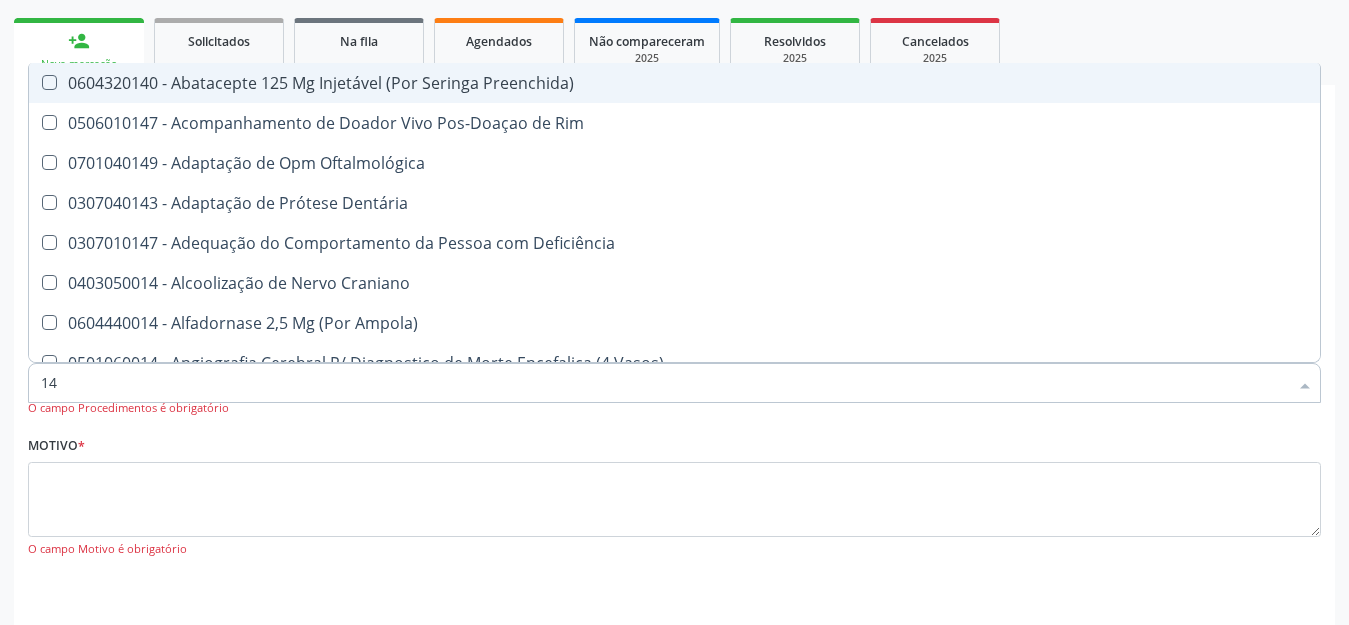 type on "143" 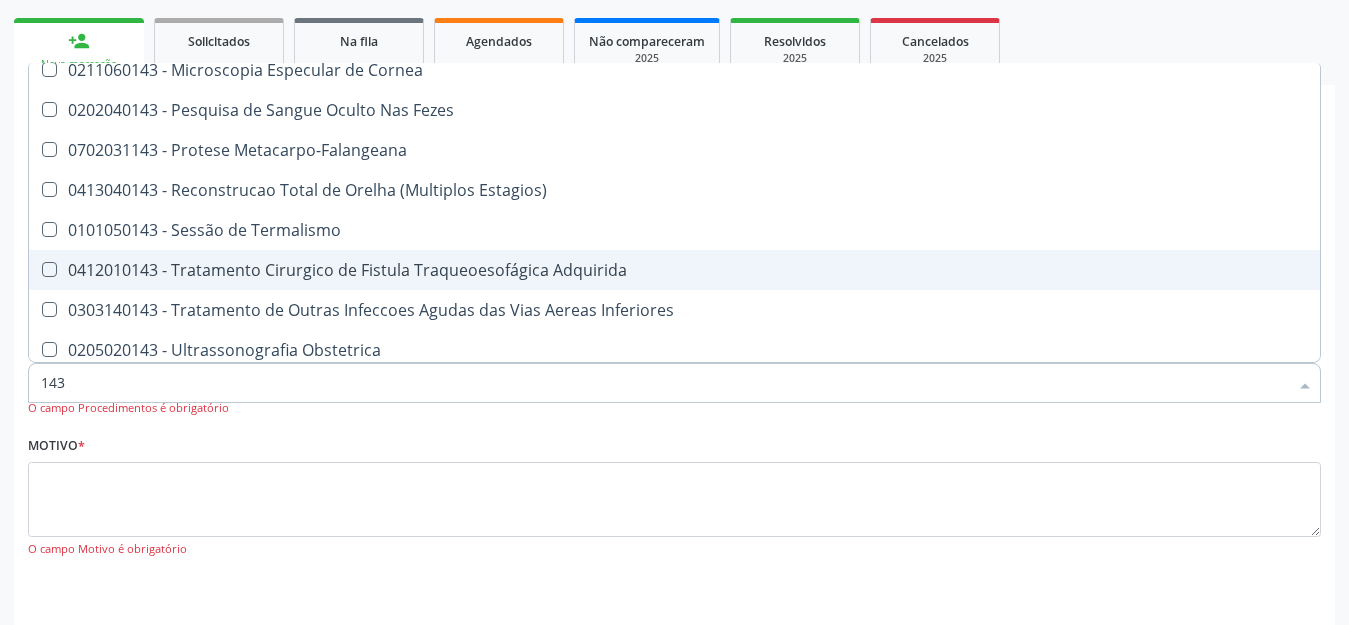scroll, scrollTop: 421, scrollLeft: 0, axis: vertical 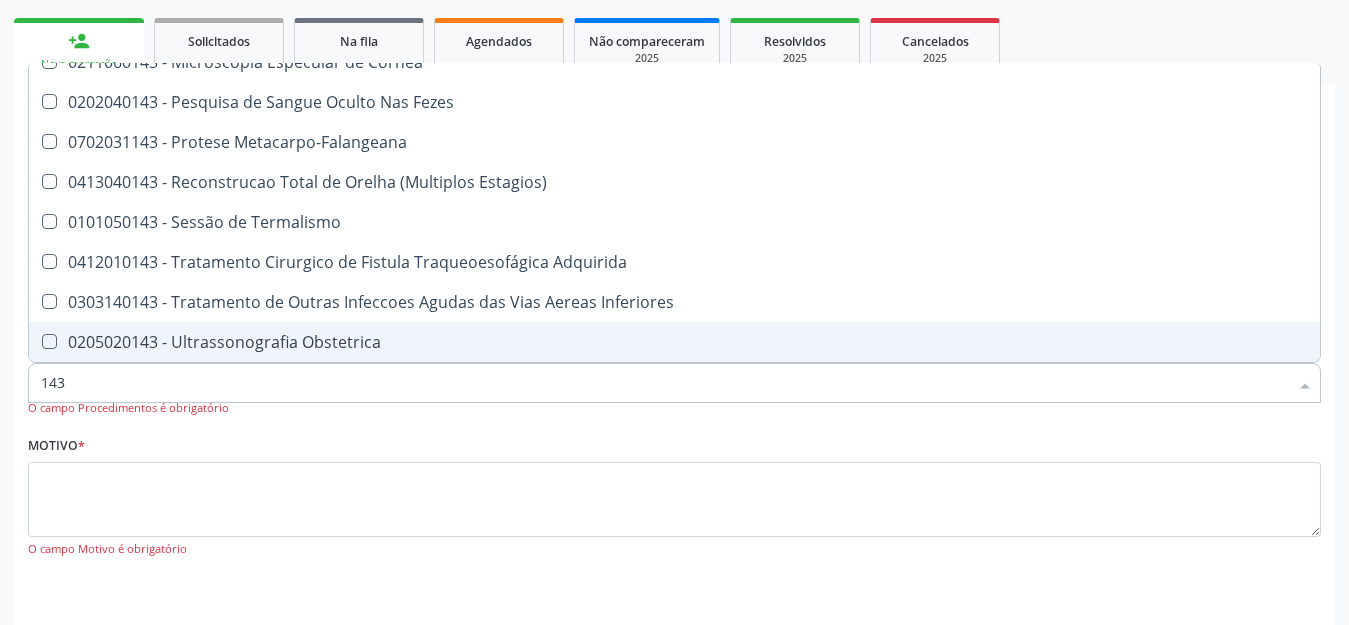 click on "0205020143 - Ultrassonografia Obstetrica" at bounding box center [674, 342] 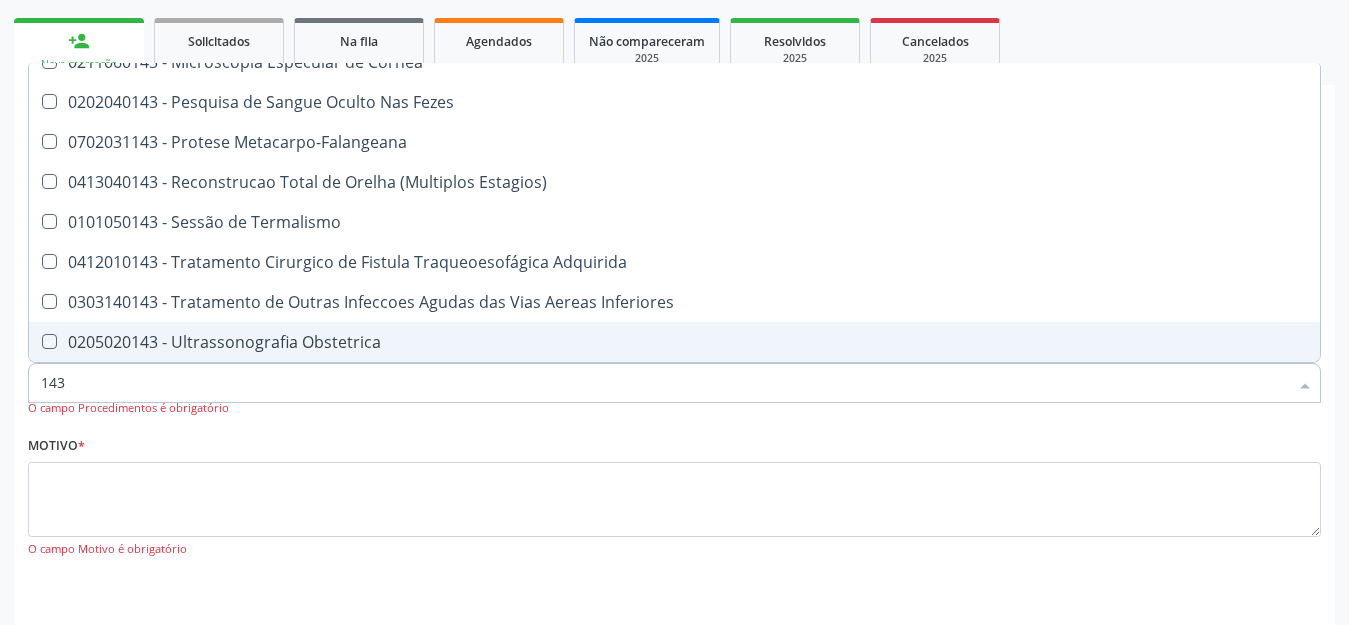 checkbox on "true" 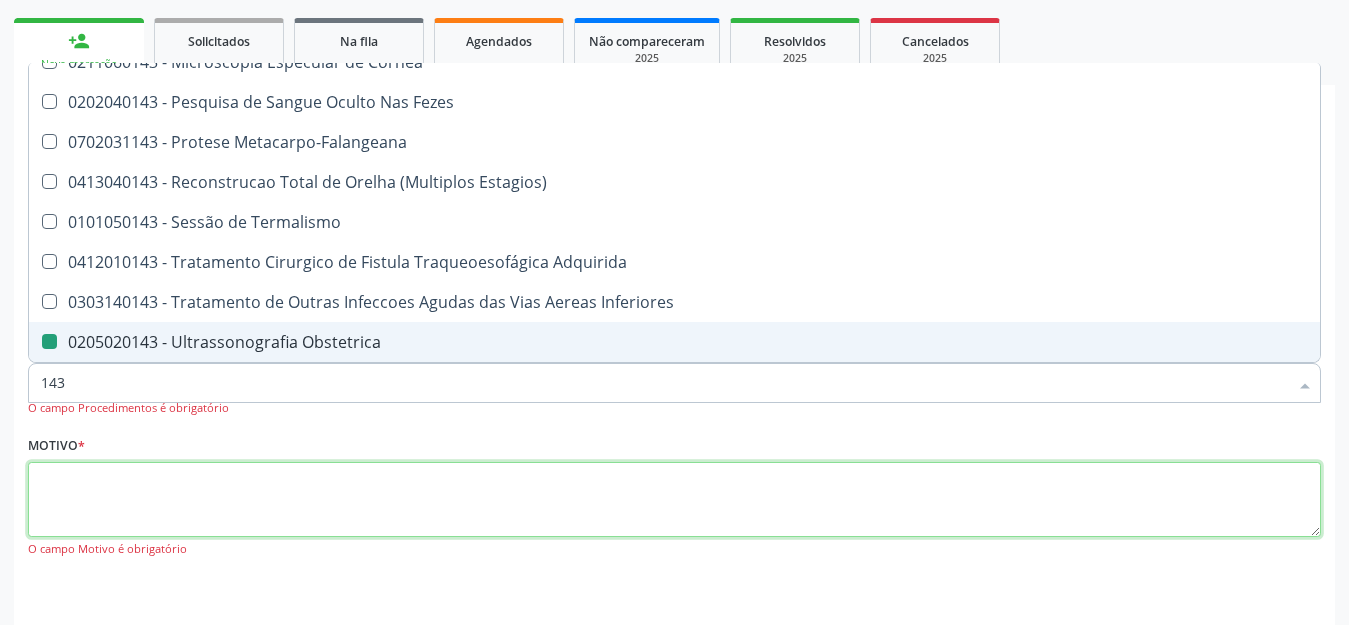 click at bounding box center [674, 500] 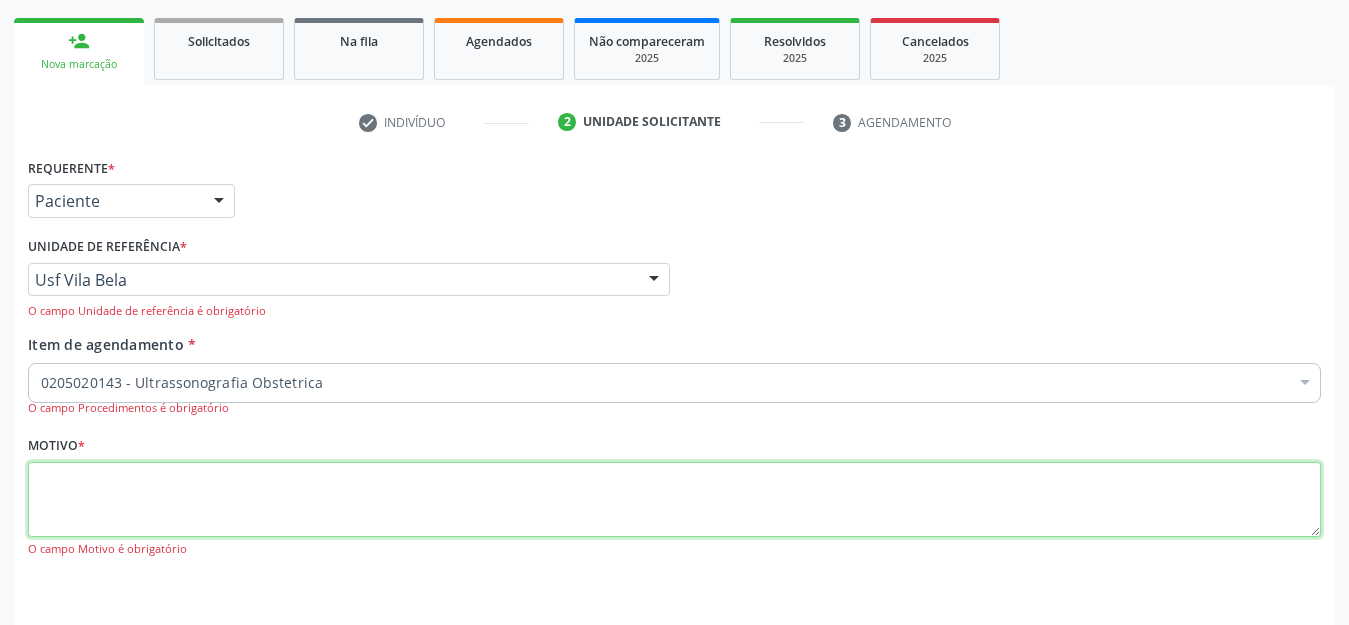 scroll, scrollTop: 0, scrollLeft: 0, axis: both 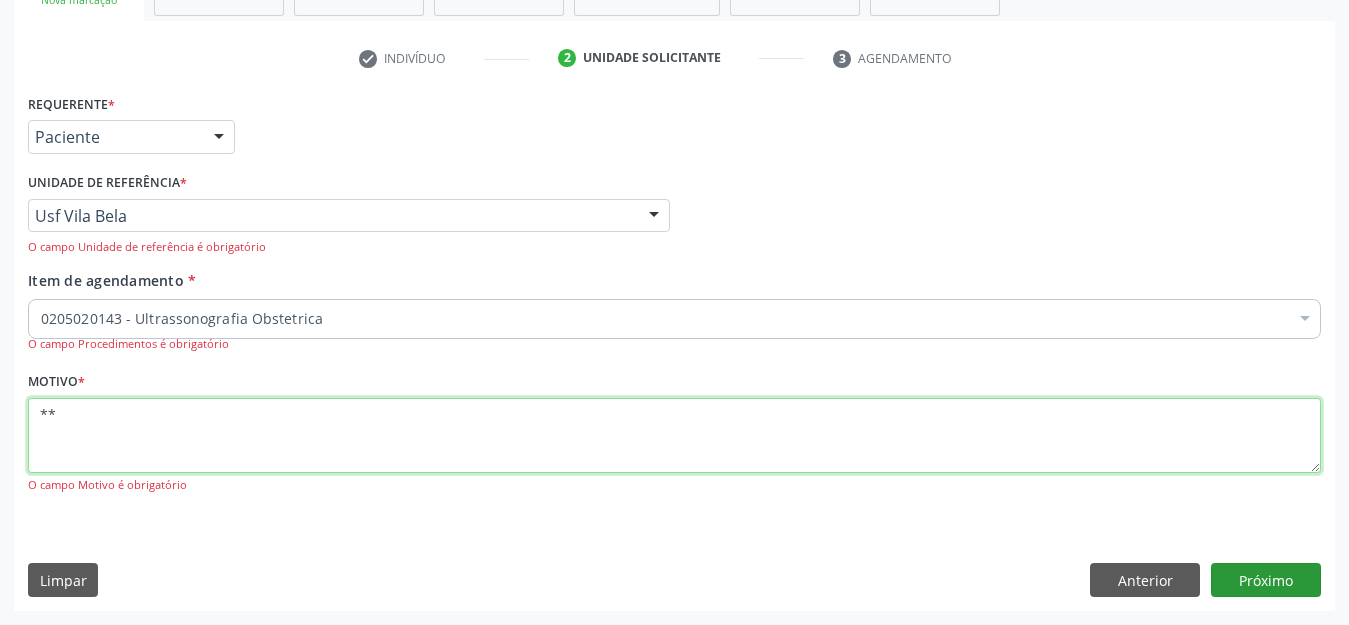type on "**" 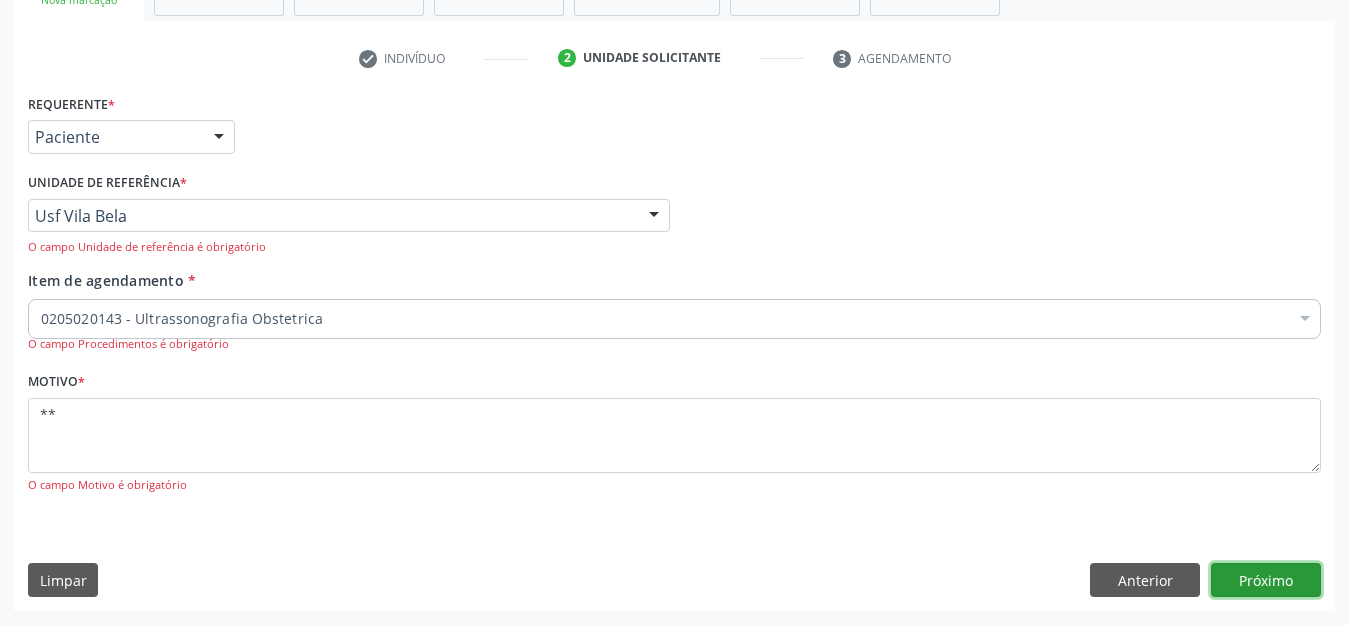 click on "Próximo" at bounding box center [1266, 580] 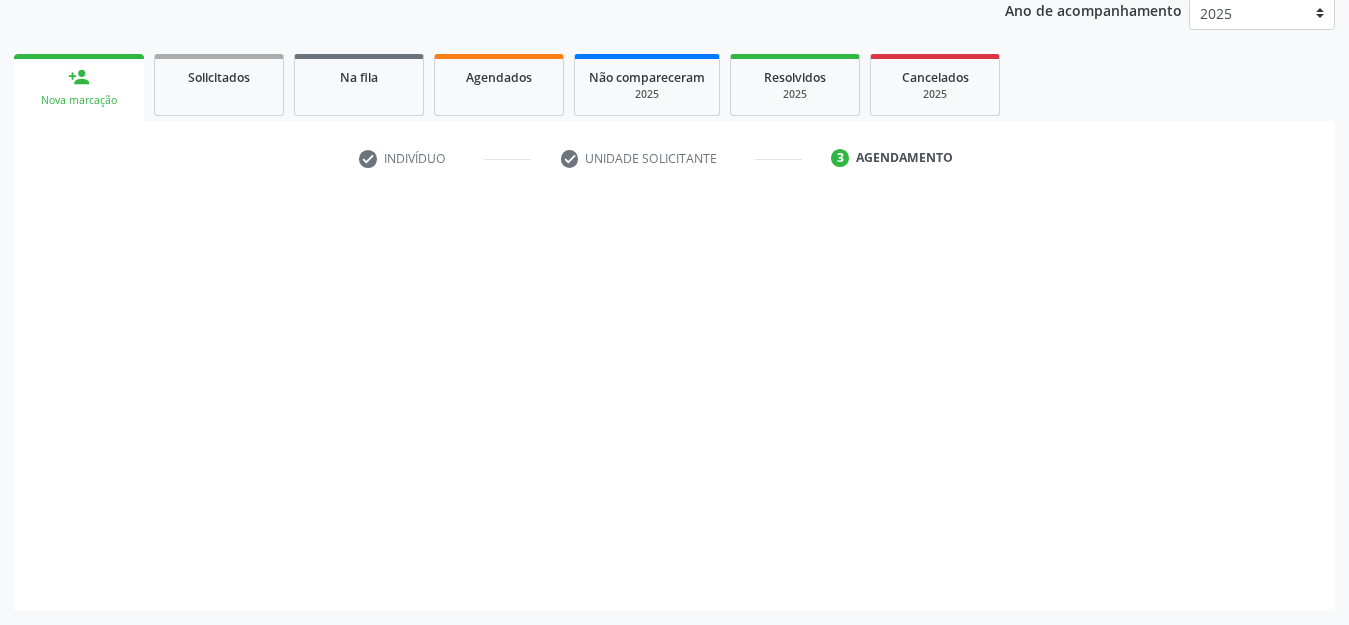 scroll, scrollTop: 245, scrollLeft: 0, axis: vertical 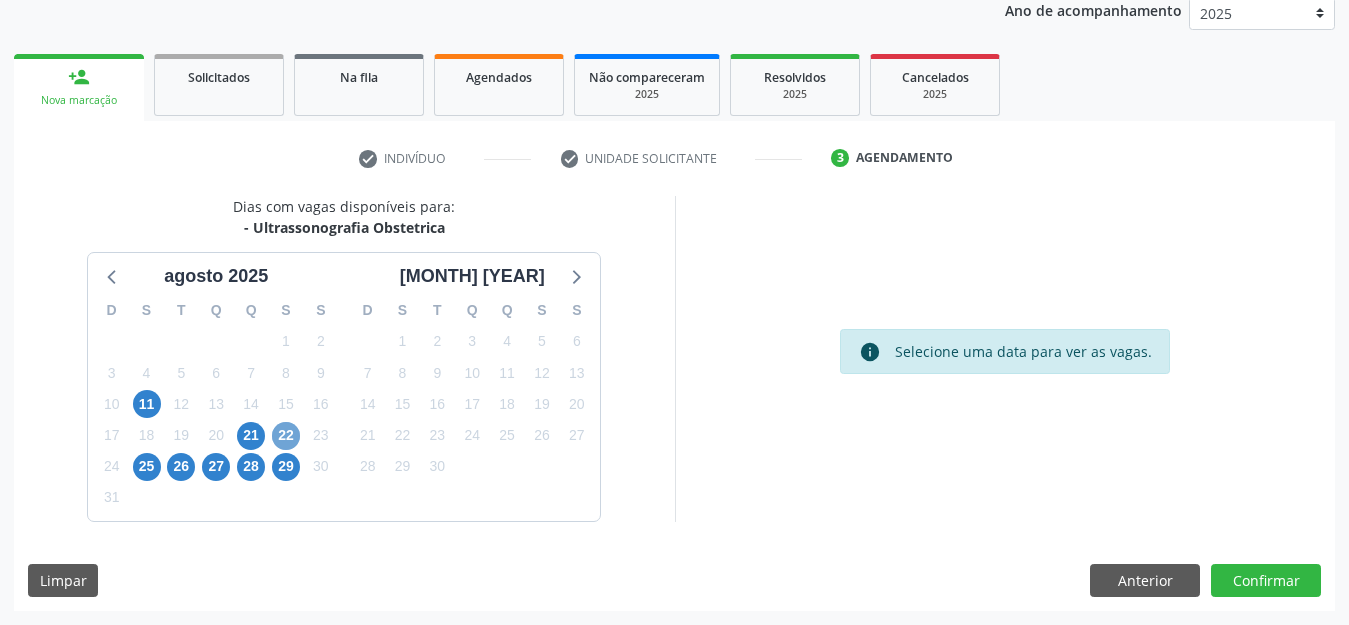 click on "22" at bounding box center [286, 436] 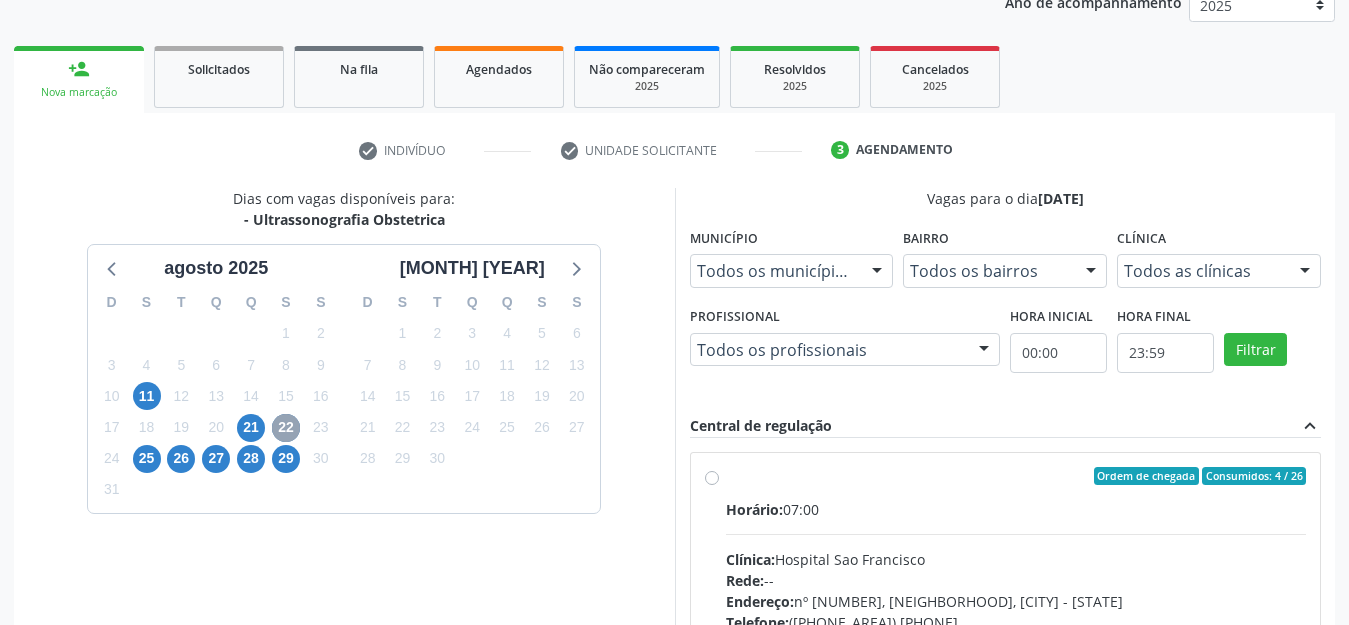 scroll, scrollTop: 570, scrollLeft: 0, axis: vertical 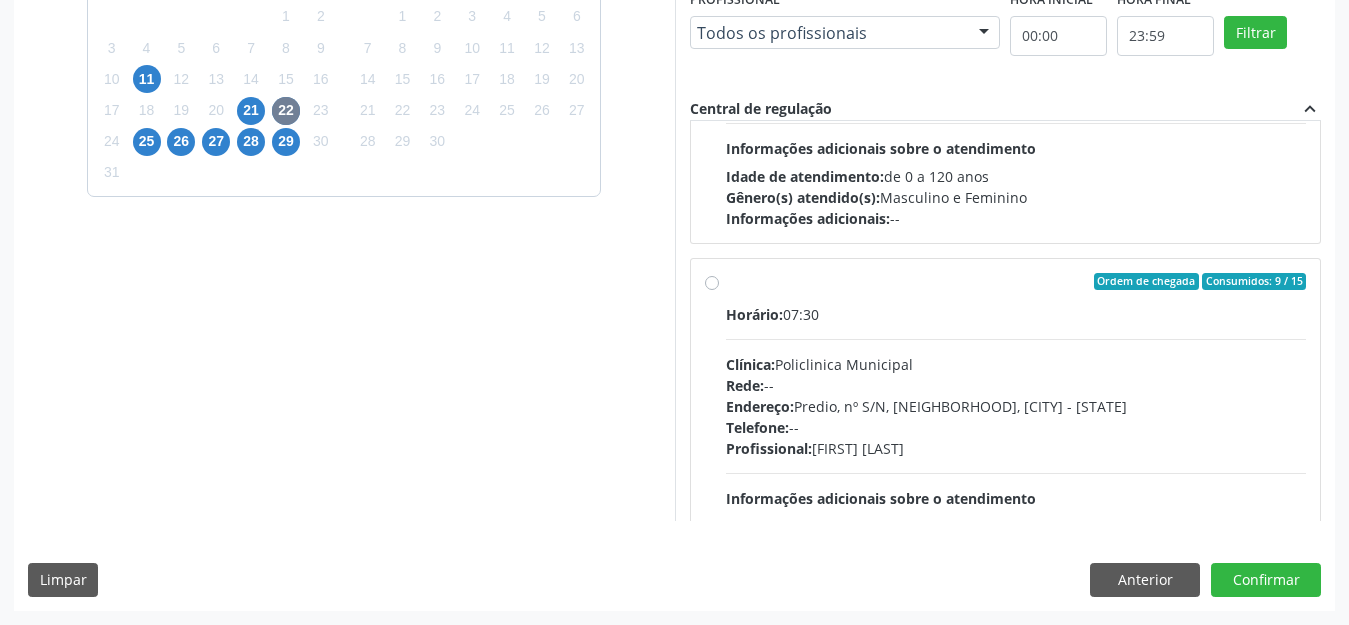 click on "Ordem de chegada
Consumidos: 9 / 15
Horário:   07:30
Clínica:  Policlinica Municipal
Rede:
--
Endereço:   Predio, nº S/N, Ipsep, Serra Talhada - PE
Telefone:   --
Profissional:
Maira Cavalcanti Lima Barros
Informações adicionais sobre o atendimento
Idade de atendimento:
de 0 a 120 anos
Gênero(s) atendido(s):
Masculino e Feminino
Informações adicionais:
--" at bounding box center (1016, 426) 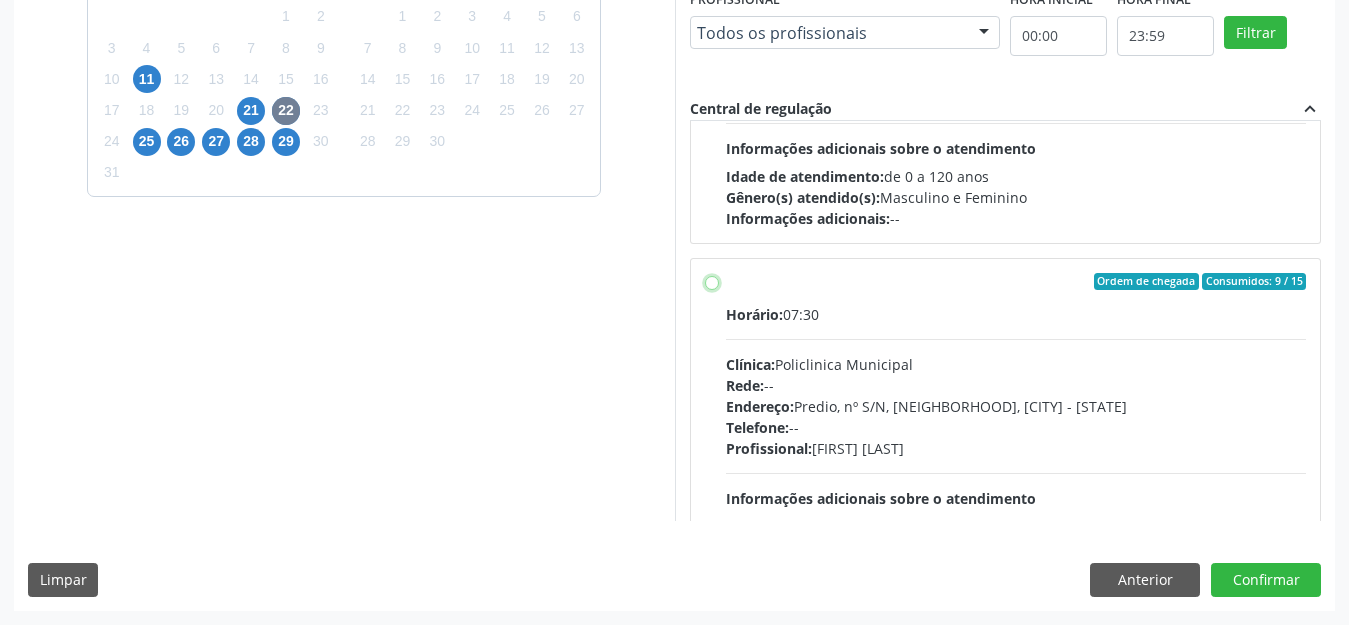 click on "Ordem de chegada
Consumidos: 9 / 15
Horário:   07:30
Clínica:  Policlinica Municipal
Rede:
--
Endereço:   Predio, nº S/N, Ipsep, Serra Talhada - PE
Telefone:   --
Profissional:
Maira Cavalcanti Lima Barros
Informações adicionais sobre o atendimento
Idade de atendimento:
de 0 a 120 anos
Gênero(s) atendido(s):
Masculino e Feminino
Informações adicionais:
--" at bounding box center (712, 282) 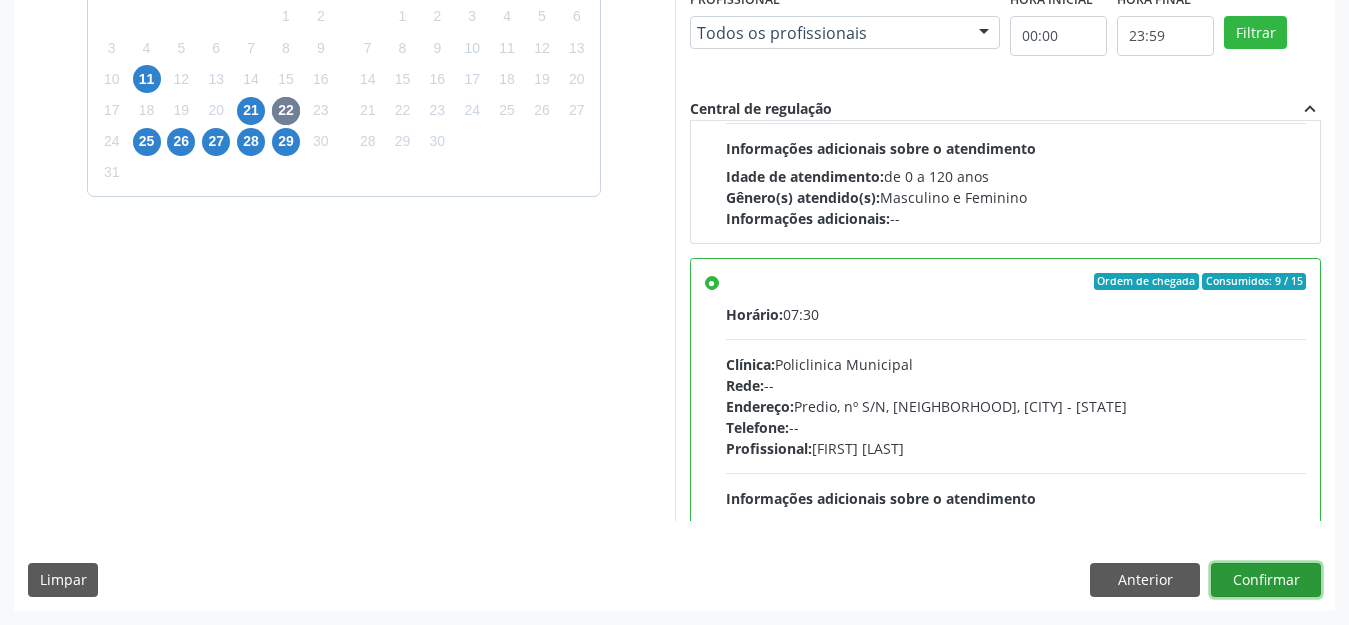 click on "Confirmar" at bounding box center [1266, 580] 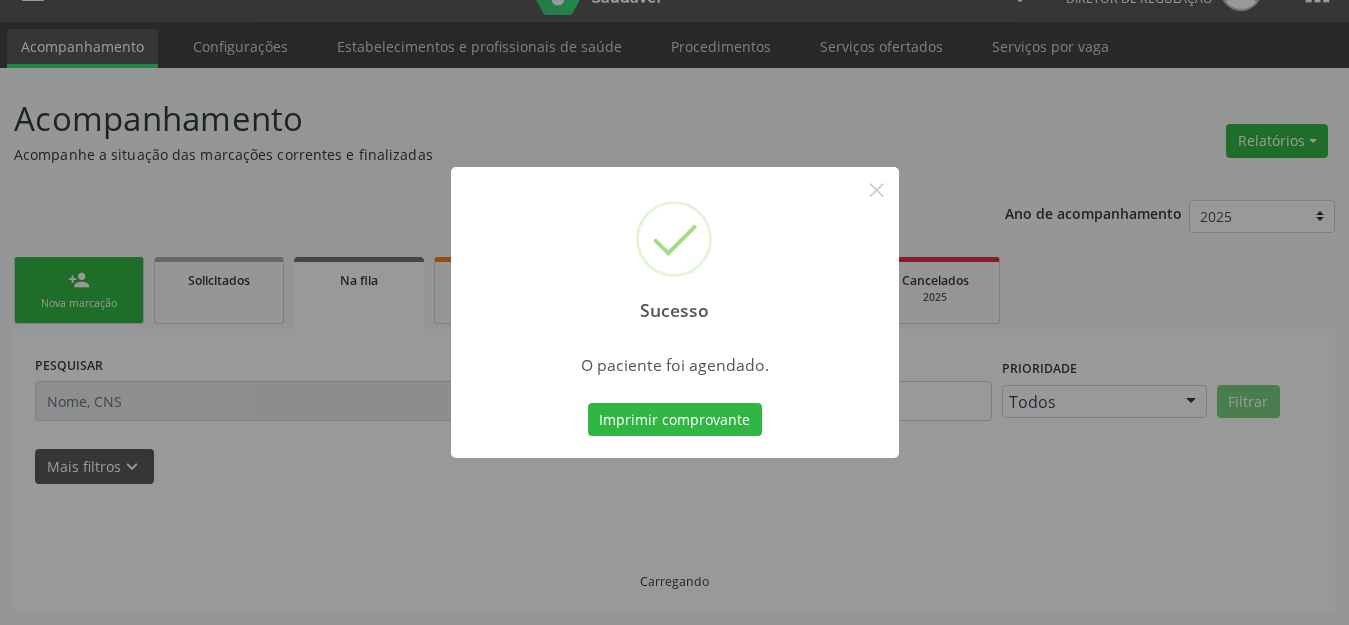 scroll, scrollTop: 42, scrollLeft: 0, axis: vertical 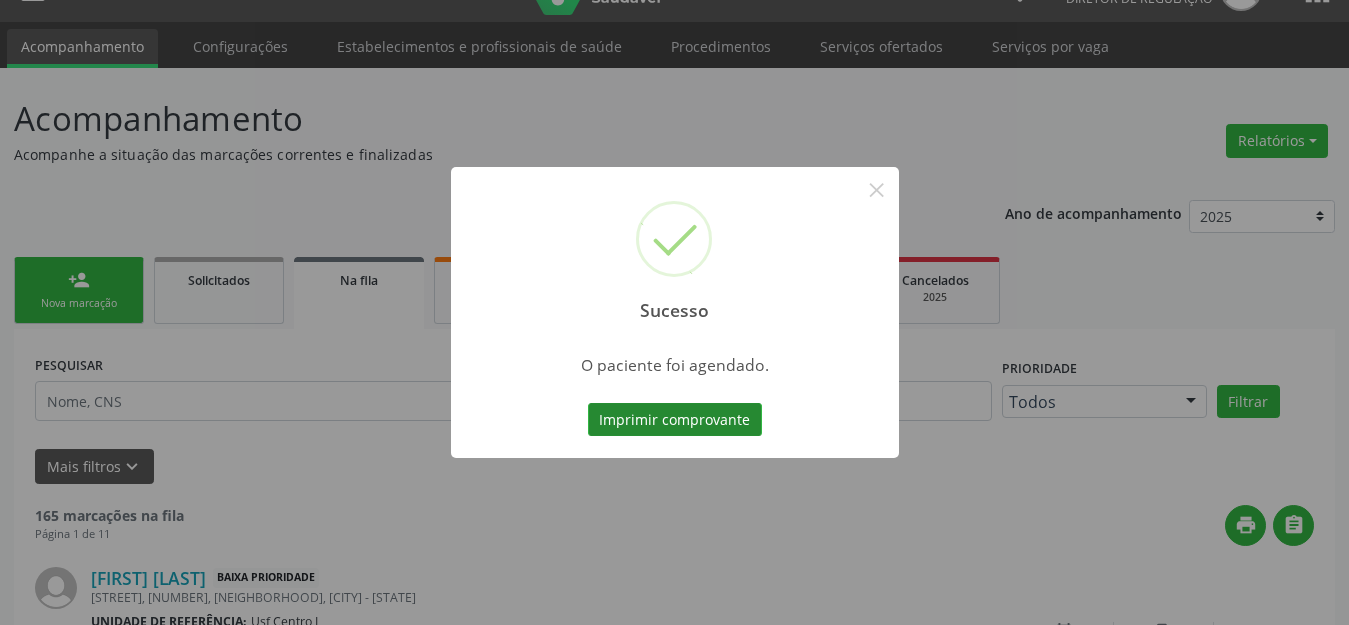click on "Imprimir comprovante" at bounding box center (675, 420) 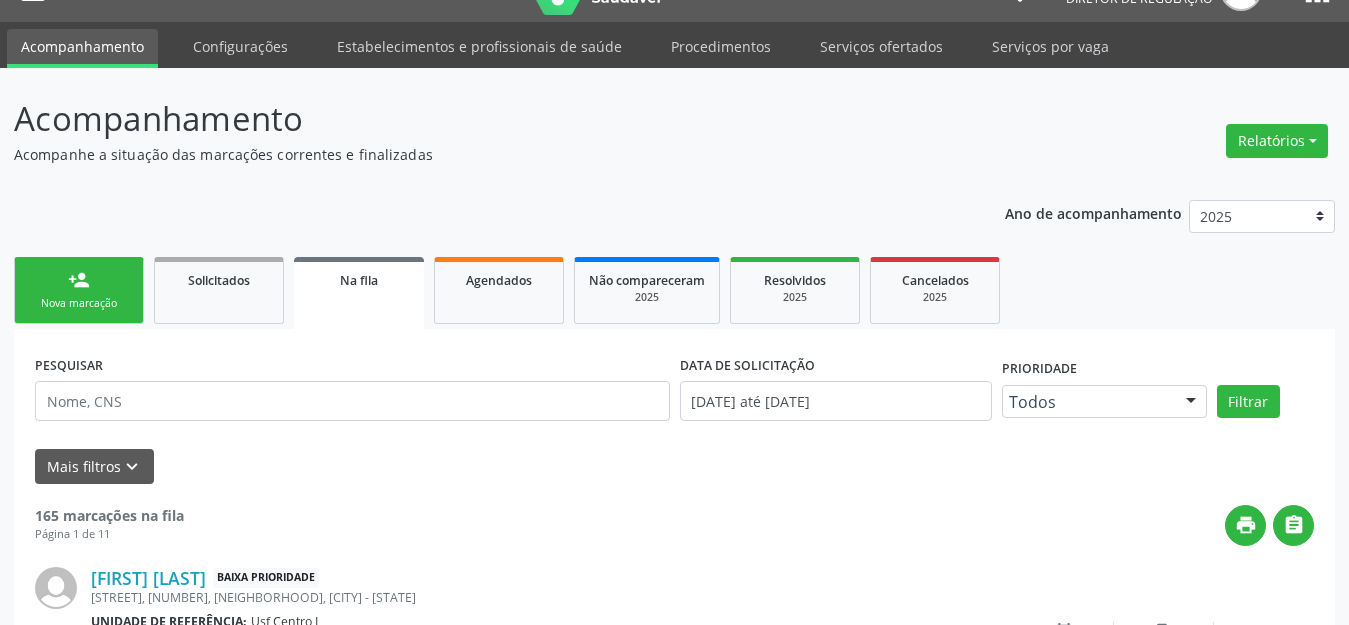 click on "person_add
Nova marcação" at bounding box center [79, 290] 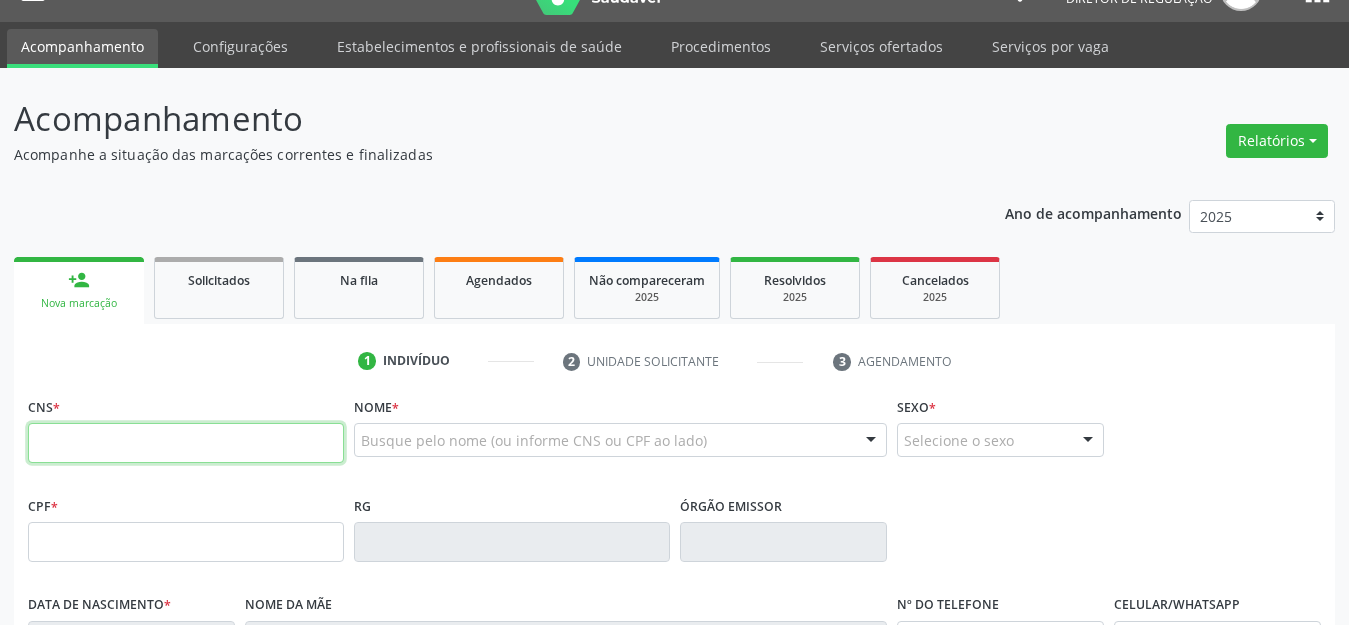 click at bounding box center (186, 443) 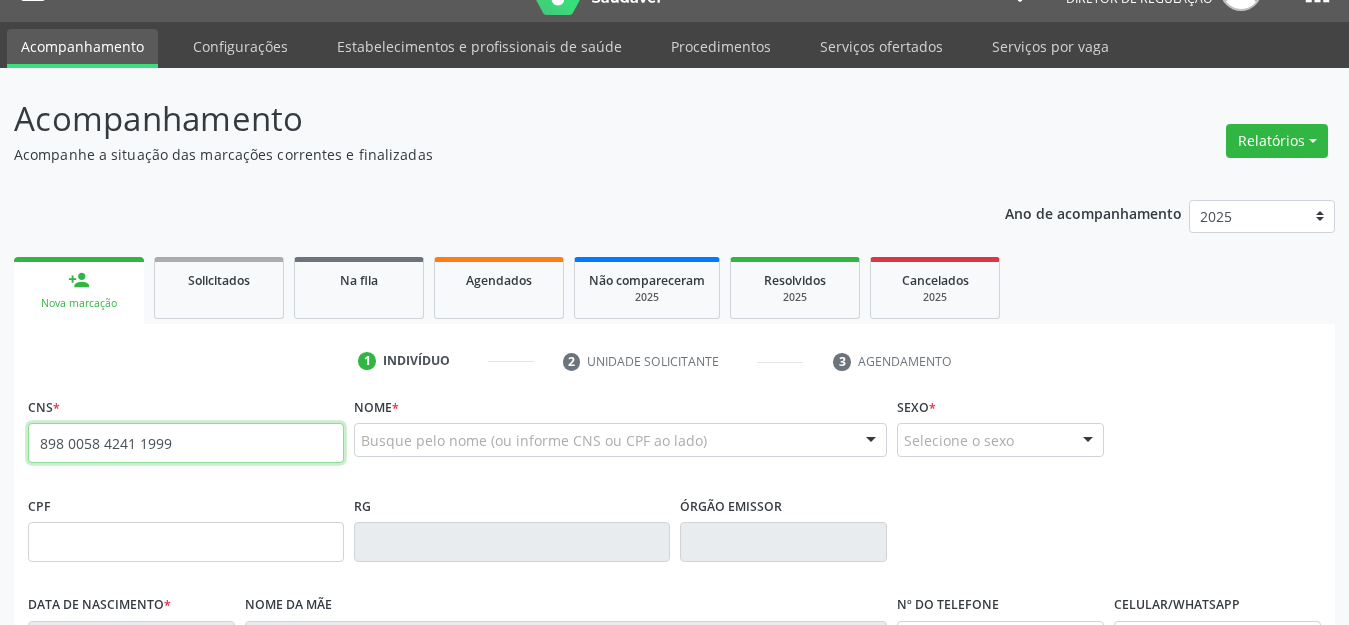type on "898 0058 4241 1999" 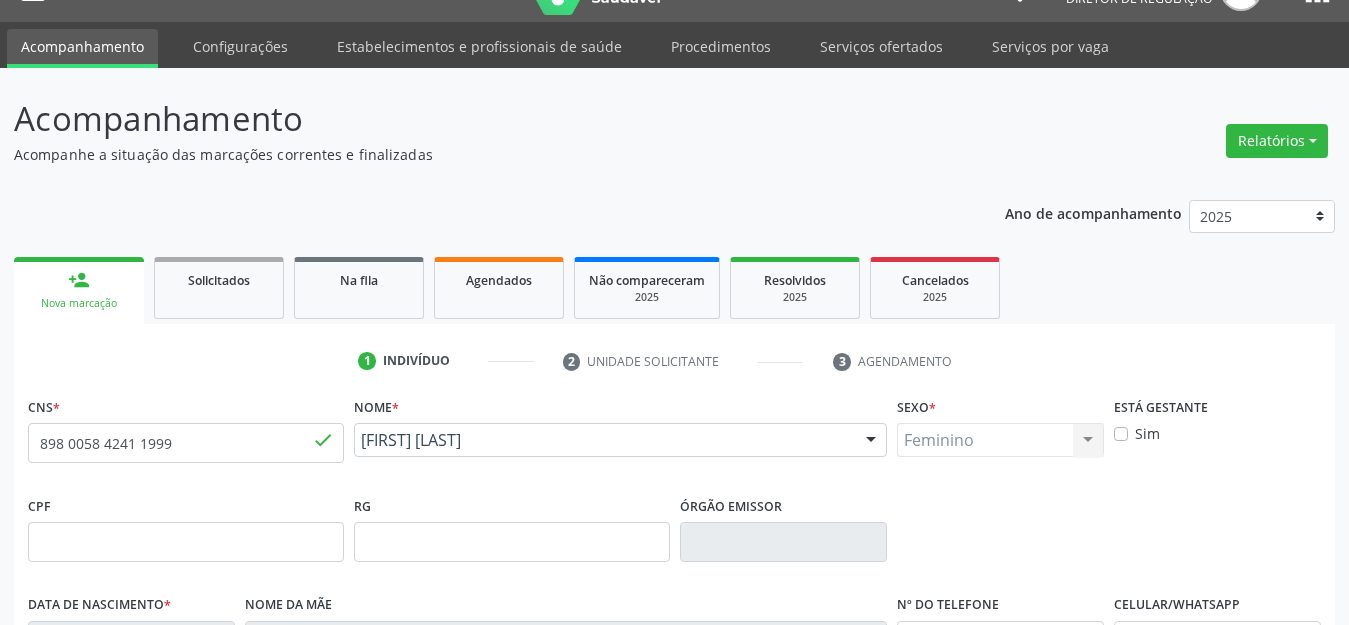 type on "19/07/2005" 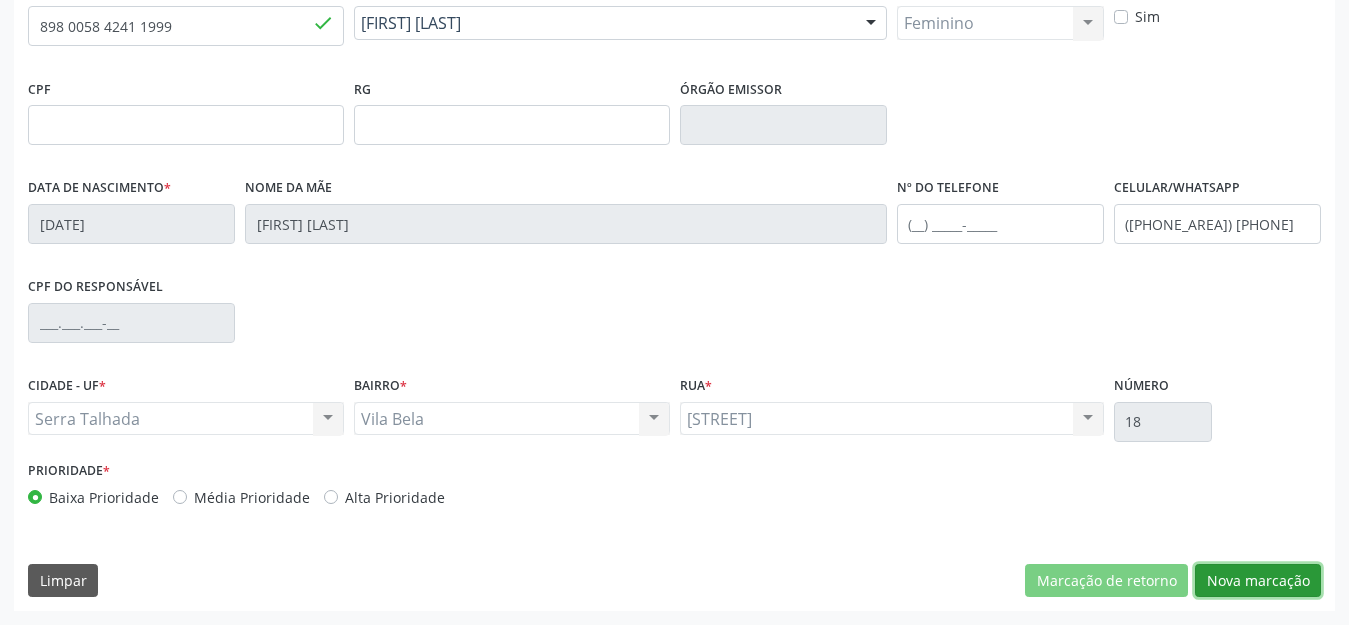 click on "Nova marcação" at bounding box center [1258, 581] 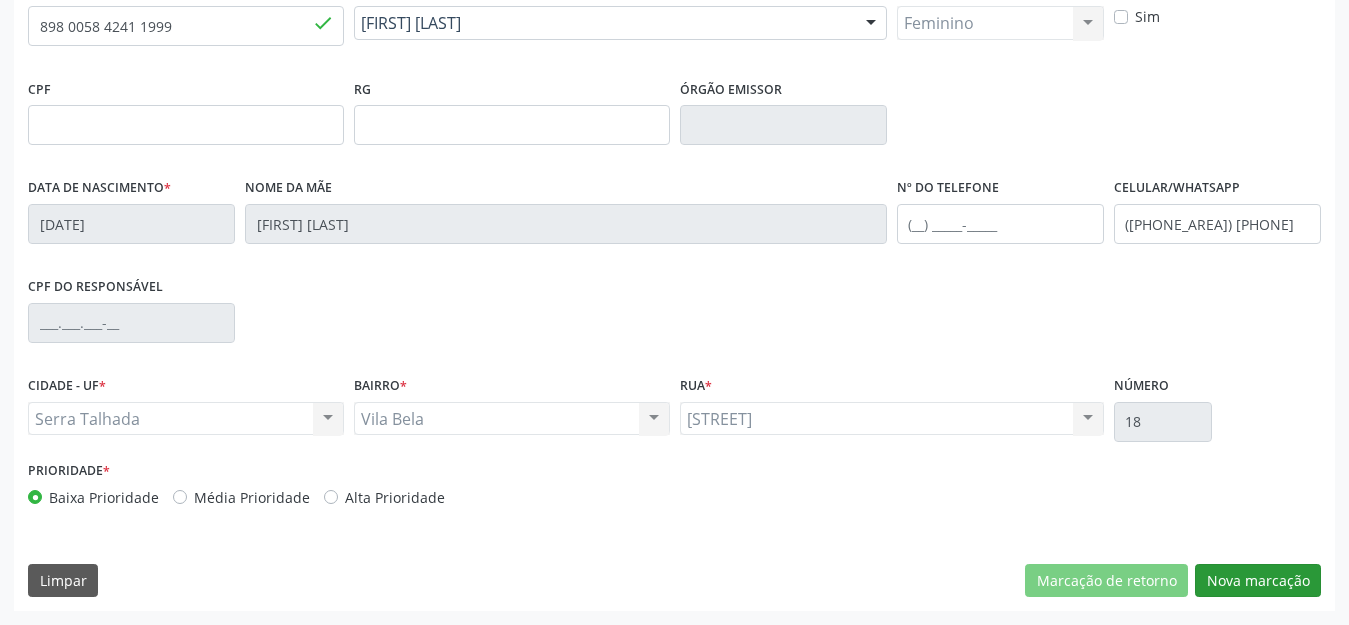 scroll, scrollTop: 281, scrollLeft: 0, axis: vertical 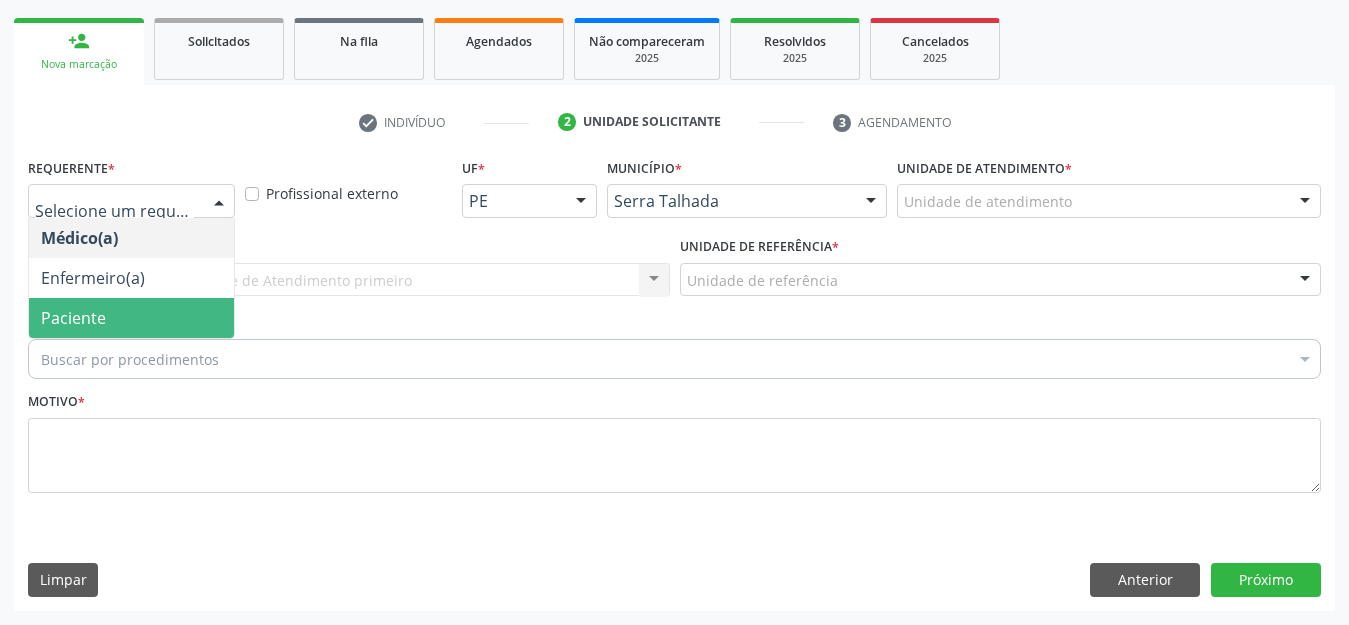 click on "Paciente" at bounding box center [131, 318] 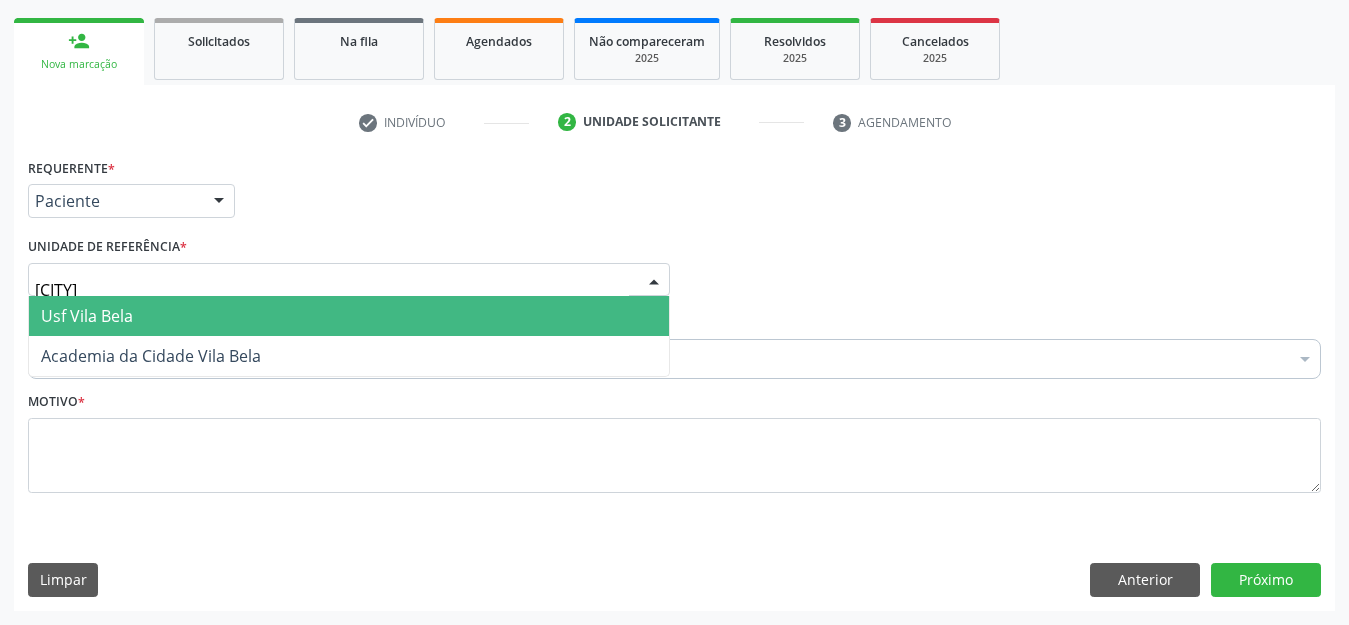 type on "vila bela" 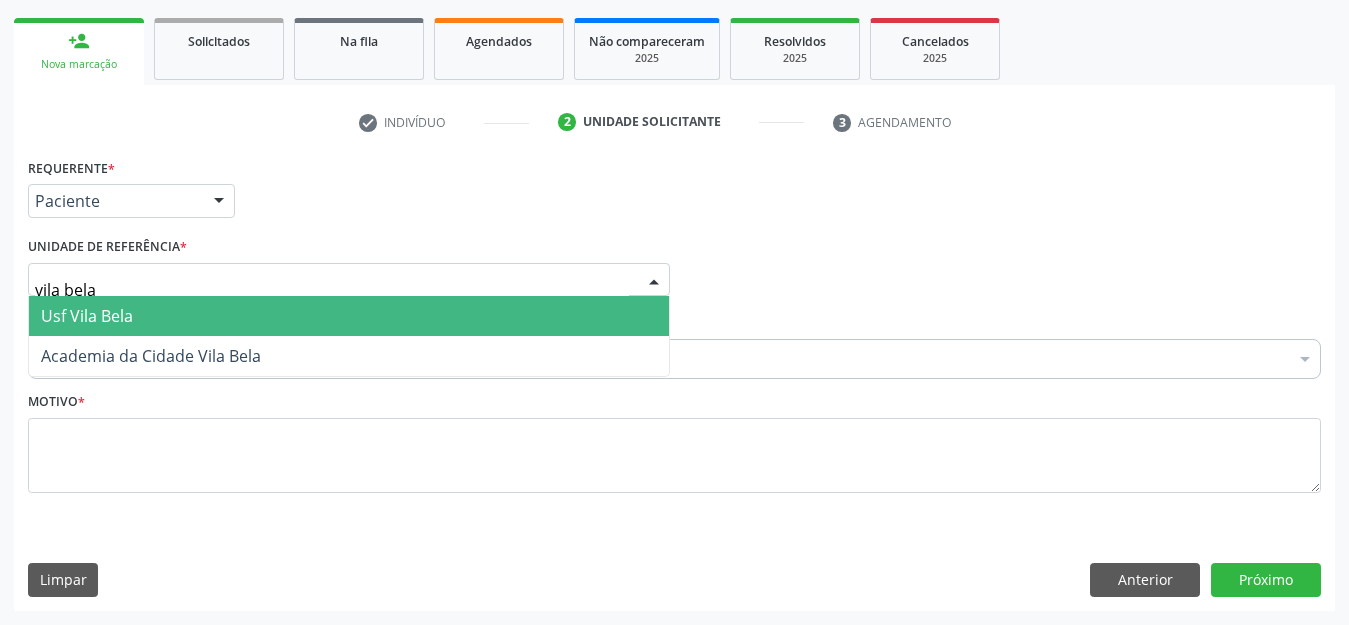 click on "Usf Vila Bela" at bounding box center [349, 316] 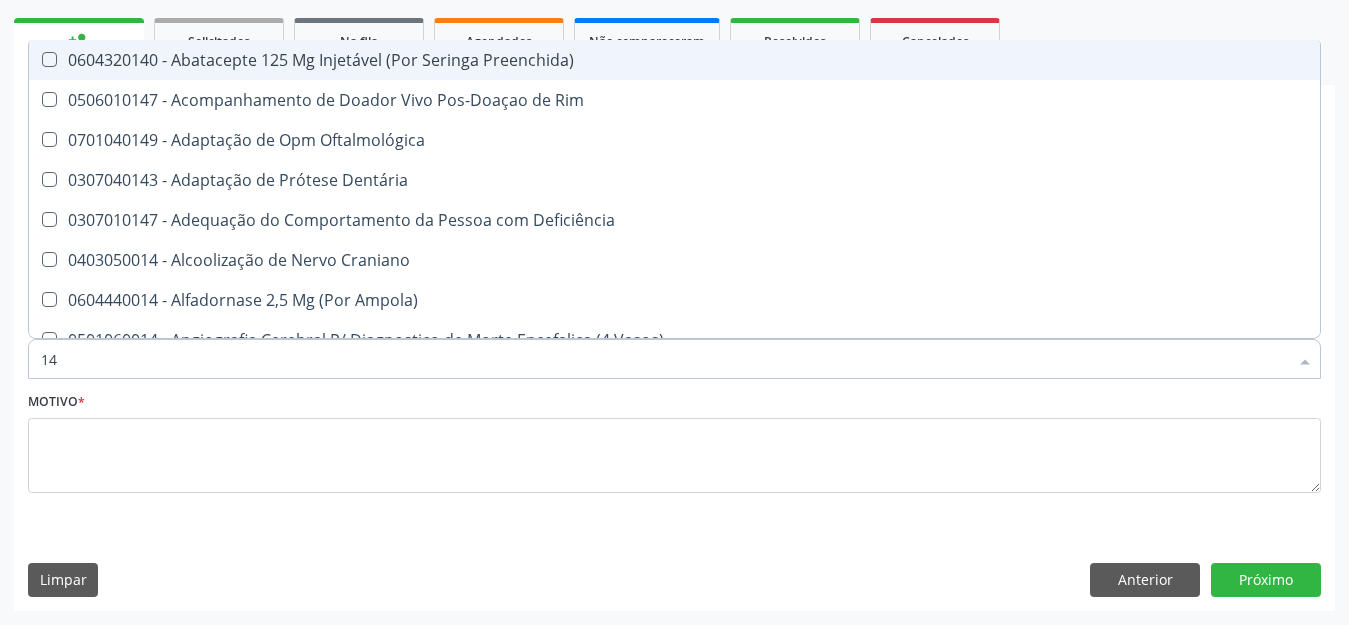 type on "143" 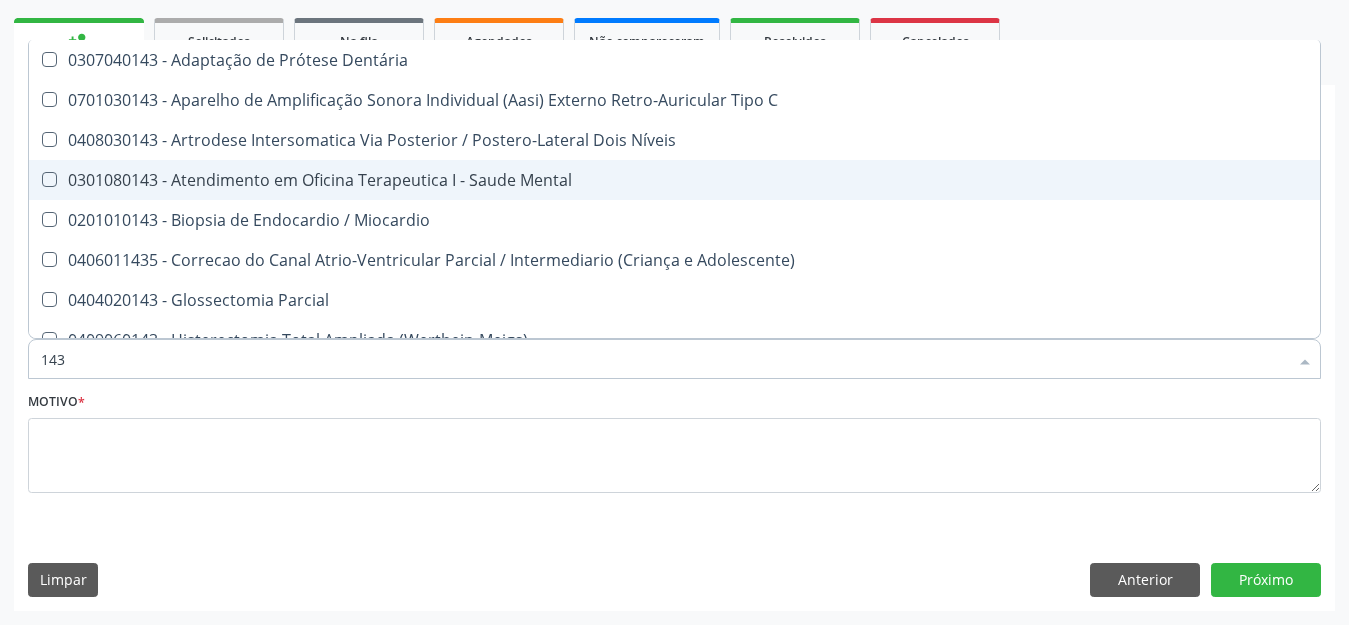 scroll, scrollTop: 422, scrollLeft: 0, axis: vertical 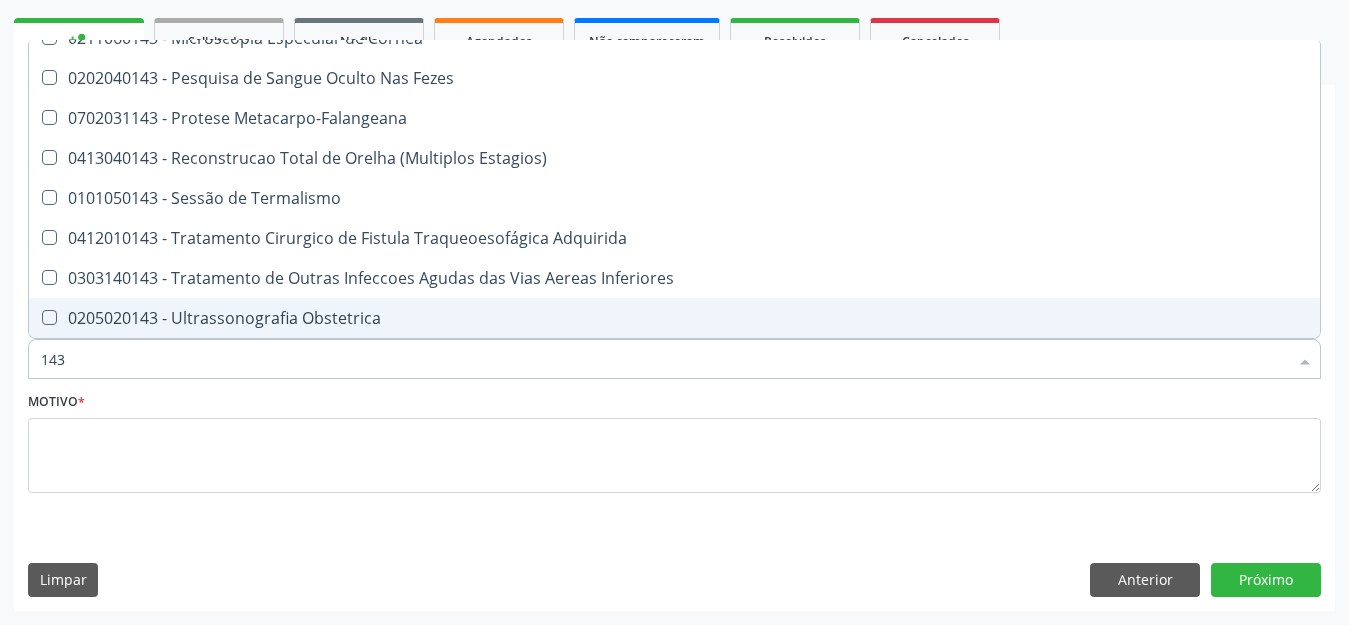 click on "0205020143 - Ultrassonografia Obstetrica" at bounding box center [674, 318] 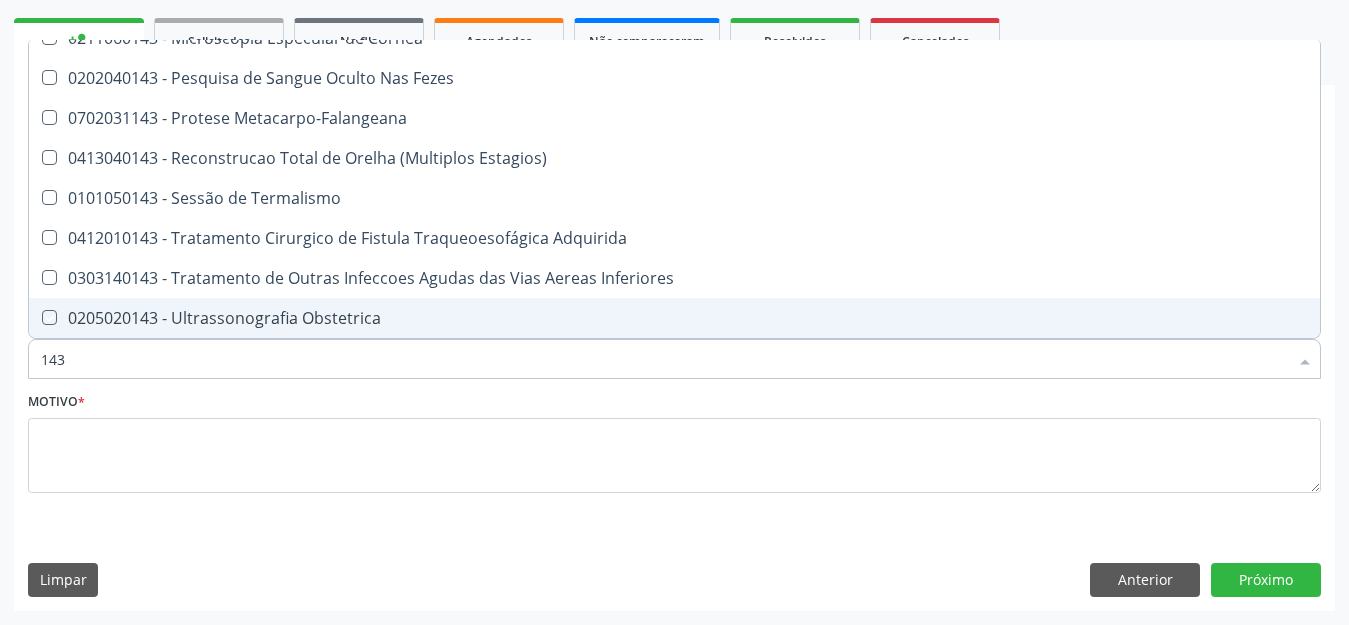 checkbox on "true" 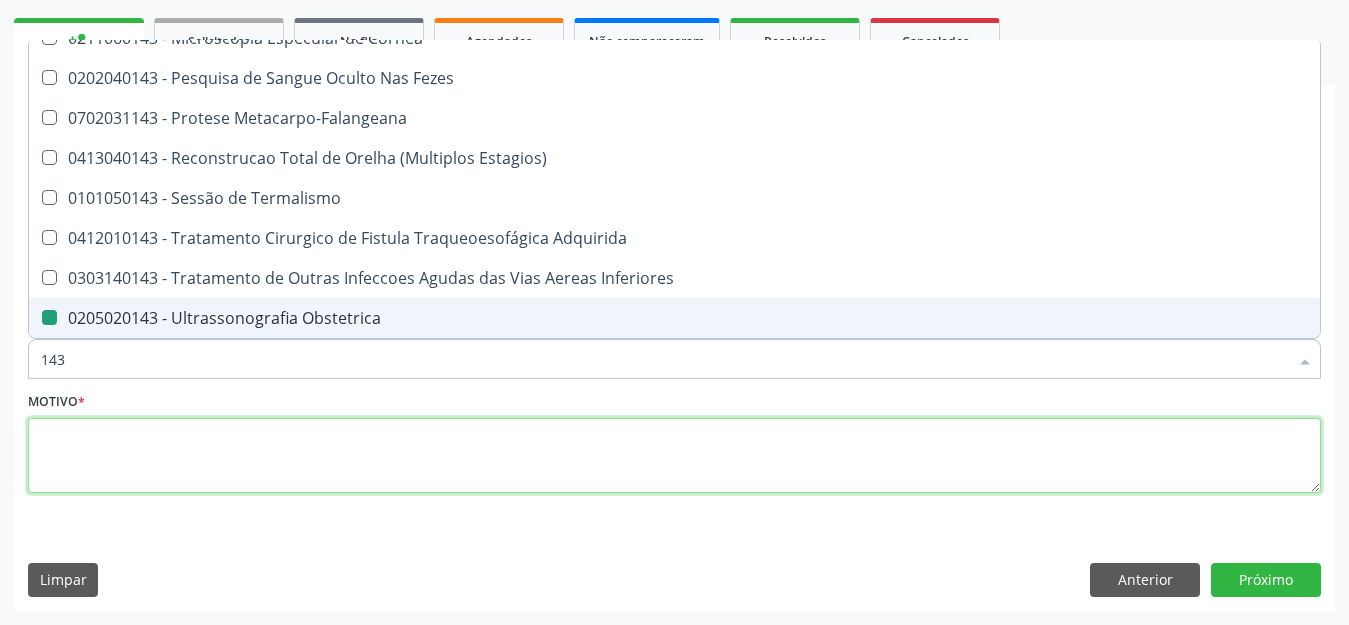 click at bounding box center (674, 456) 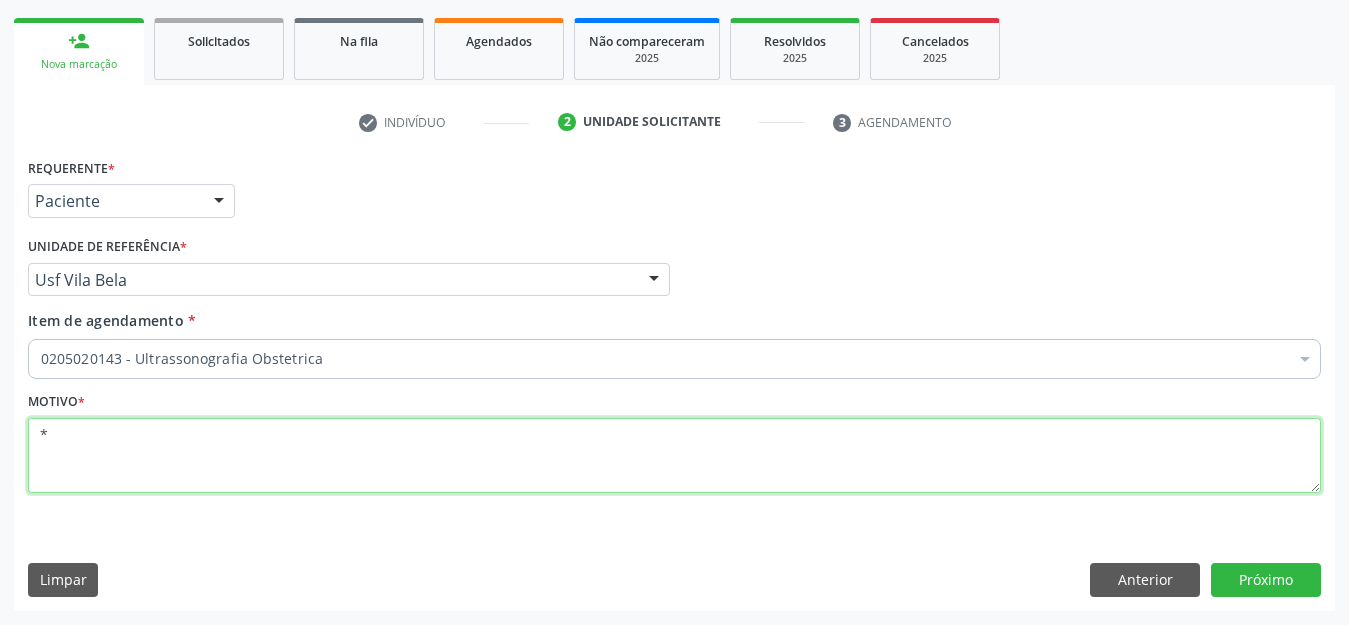 scroll, scrollTop: 0, scrollLeft: 0, axis: both 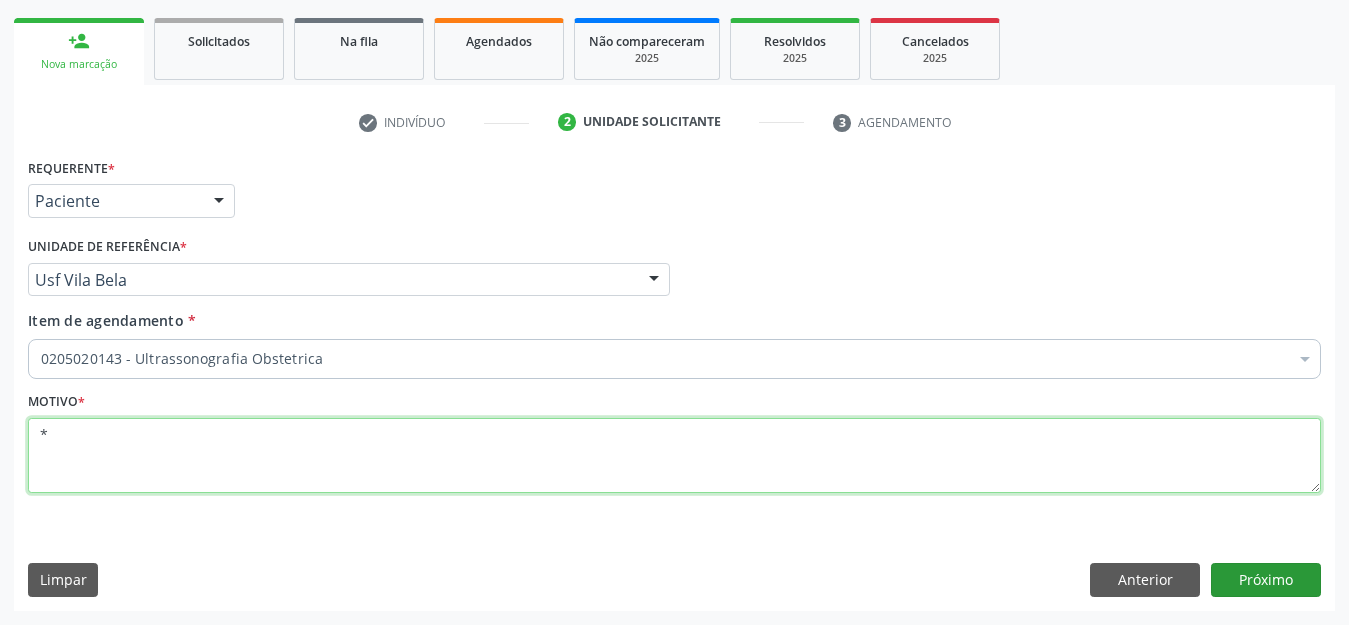 type on "*" 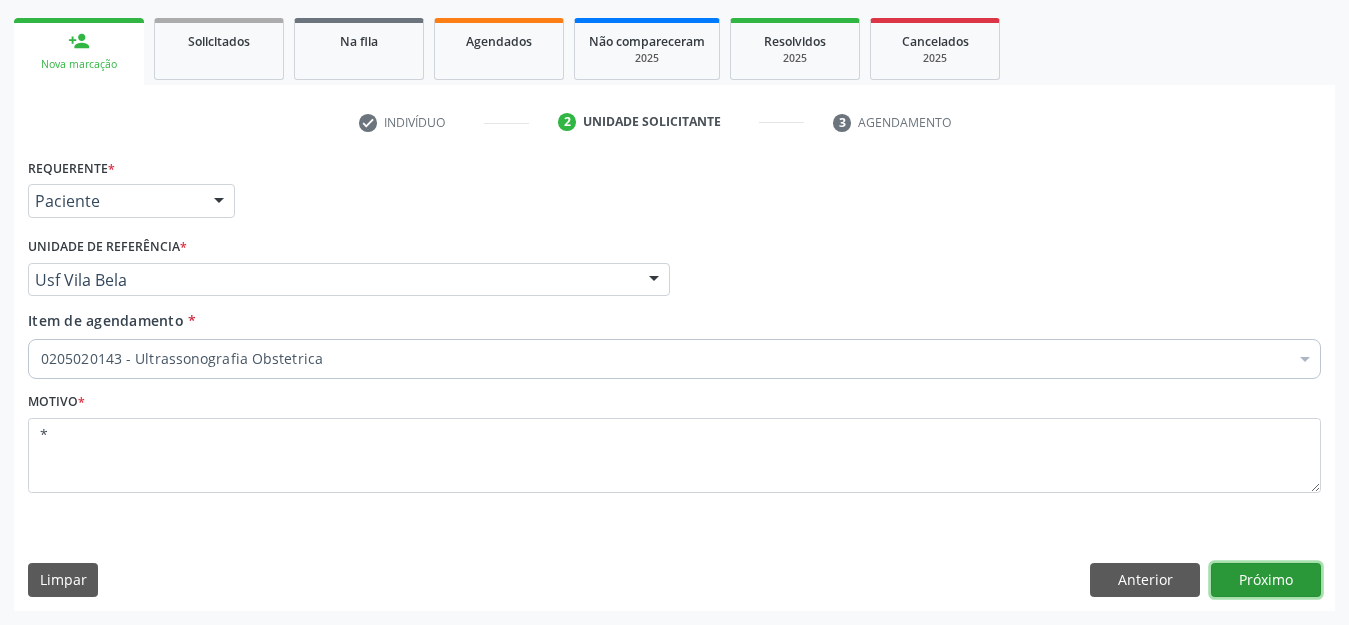 click on "Próximo" at bounding box center (1266, 580) 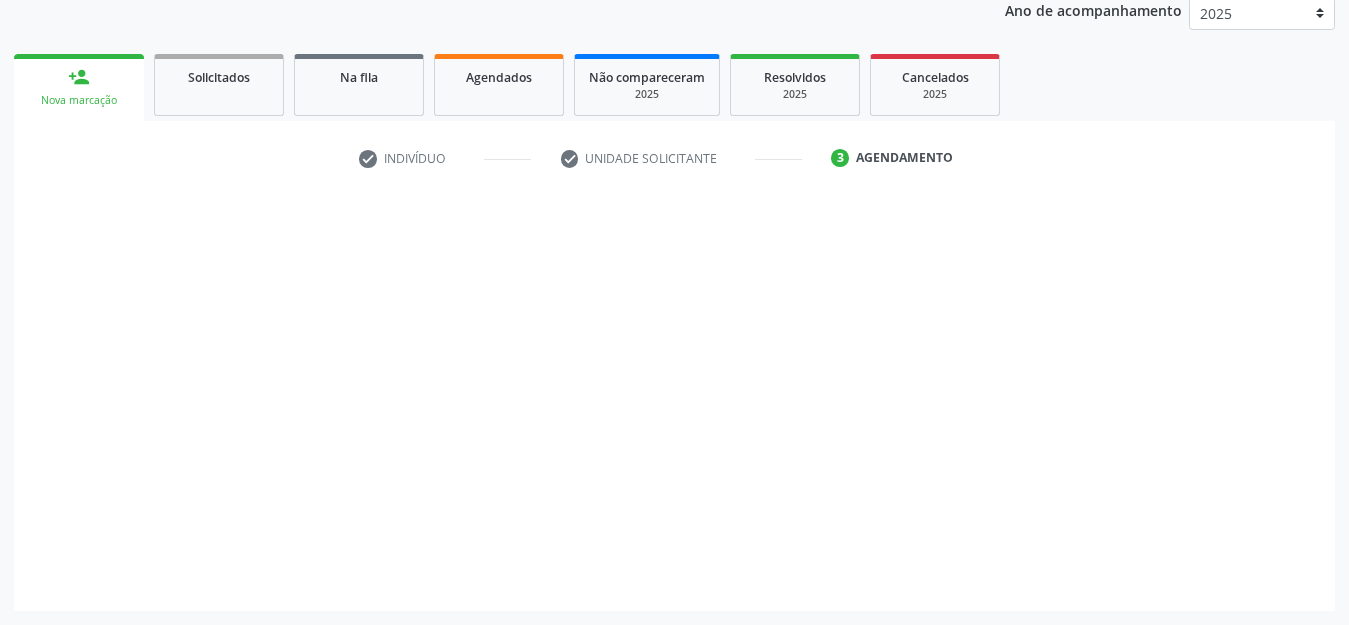 scroll, scrollTop: 245, scrollLeft: 0, axis: vertical 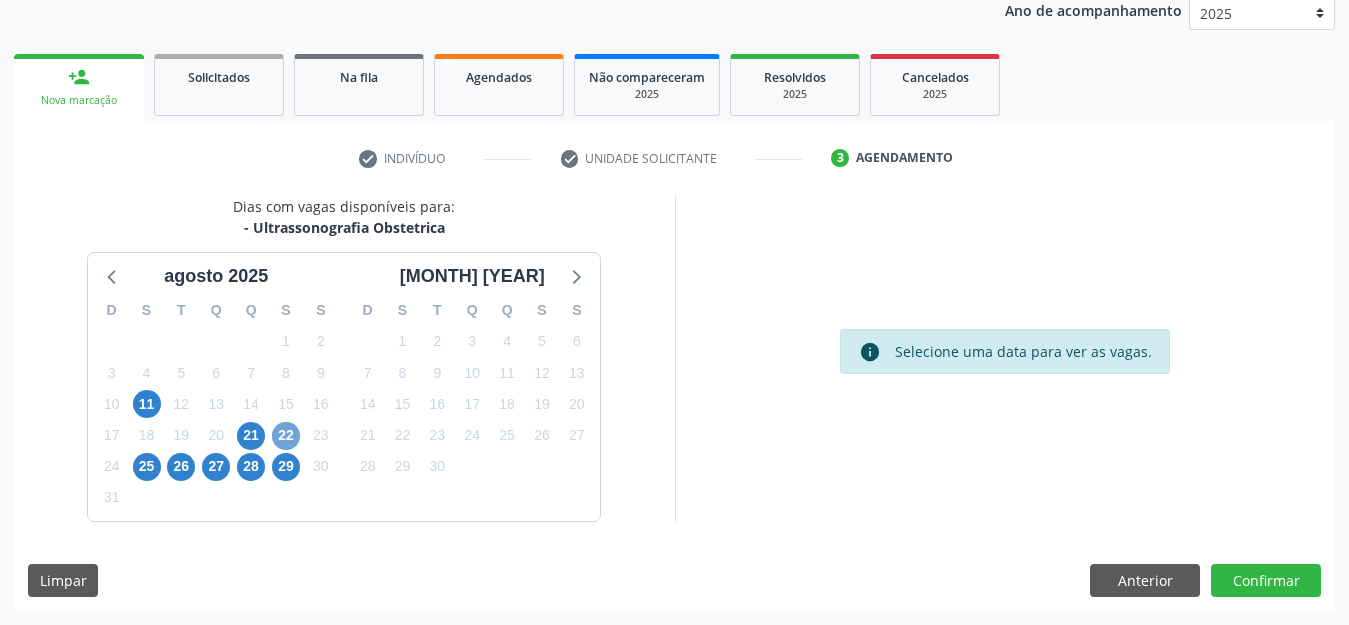 click on "22" at bounding box center [286, 436] 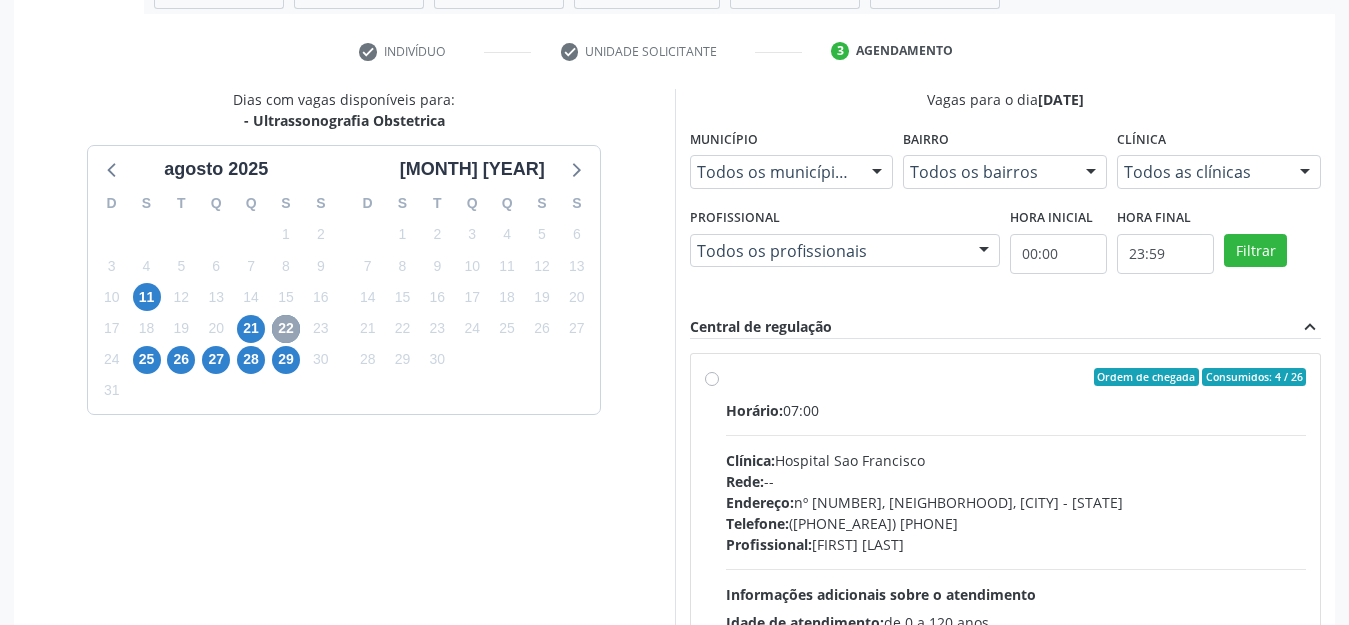 scroll, scrollTop: 449, scrollLeft: 0, axis: vertical 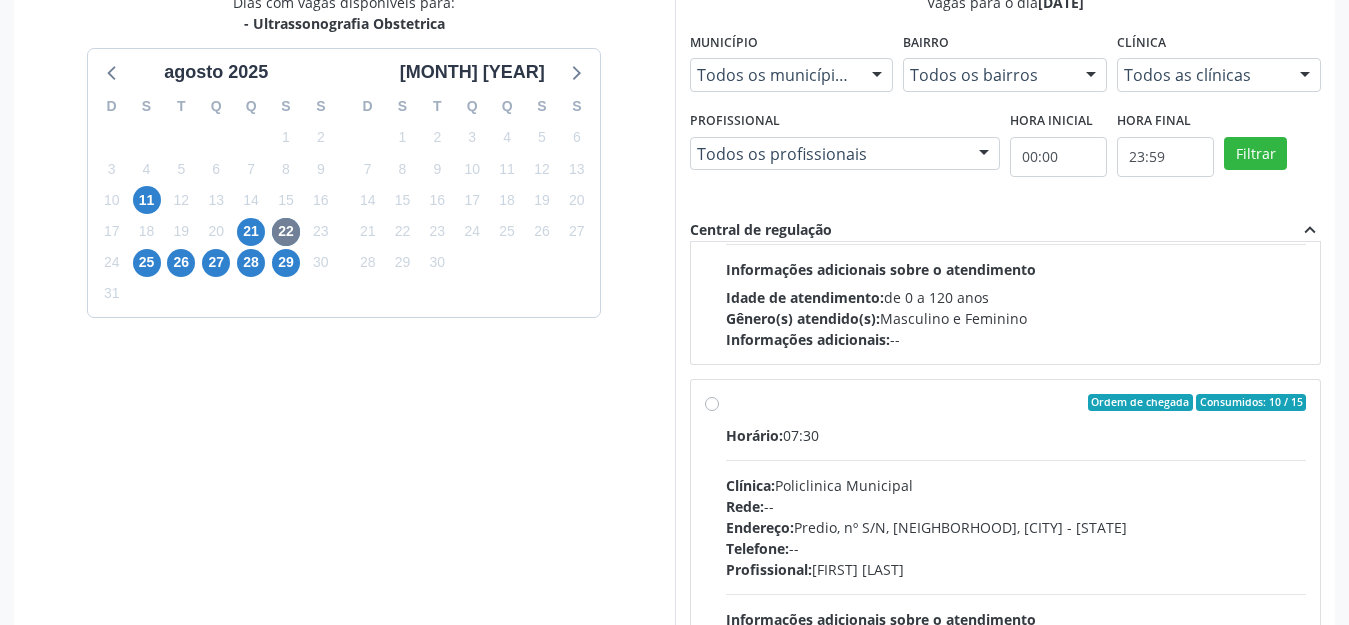 click on "Ordem de chegada
Consumidos: 10 / 15
Horário:   07:30
Clínica:  Policlinica Municipal
Rede:
--
Endereço:   Predio, nº S/N, Ipsep, Serra Talhada - PE
Telefone:   --
Profissional:
Maira Cavalcanti Lima Barros
Informações adicionais sobre o atendimento
Idade de atendimento:
de 0 a 120 anos
Gênero(s) atendido(s):
Masculino e Feminino
Informações adicionais:
--" at bounding box center (1016, 547) 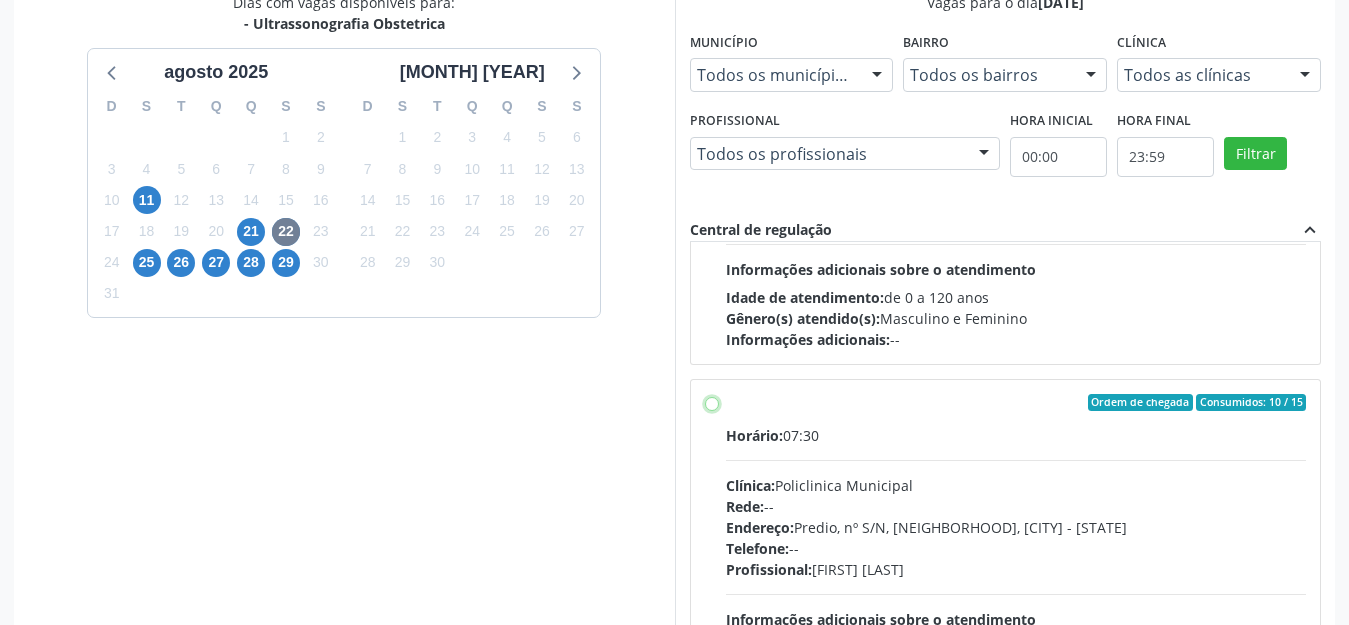 click on "Ordem de chegada
Consumidos: 10 / 15
Horário:   07:30
Clínica:  Policlinica Municipal
Rede:
--
Endereço:   Predio, nº S/N, Ipsep, Serra Talhada - PE
Telefone:   --
Profissional:
Maira Cavalcanti Lima Barros
Informações adicionais sobre o atendimento
Idade de atendimento:
de 0 a 120 anos
Gênero(s) atendido(s):
Masculino e Feminino
Informações adicionais:
--" at bounding box center [712, 403] 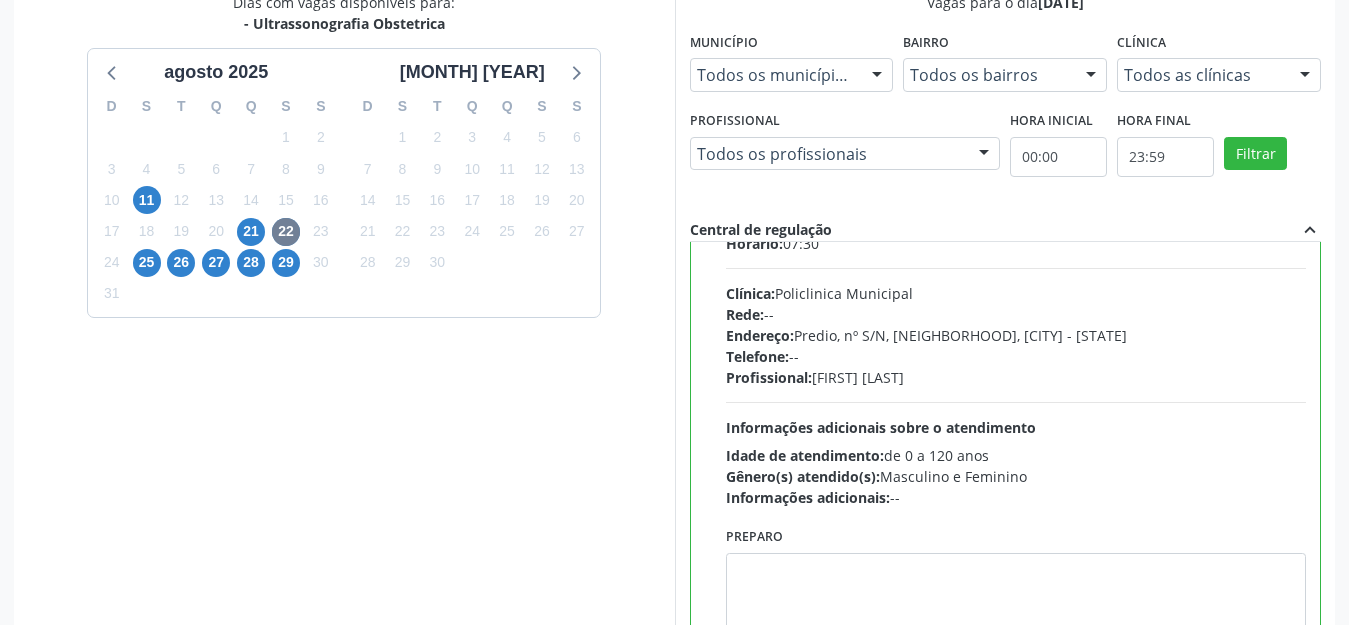 scroll, scrollTop: 450, scrollLeft: 0, axis: vertical 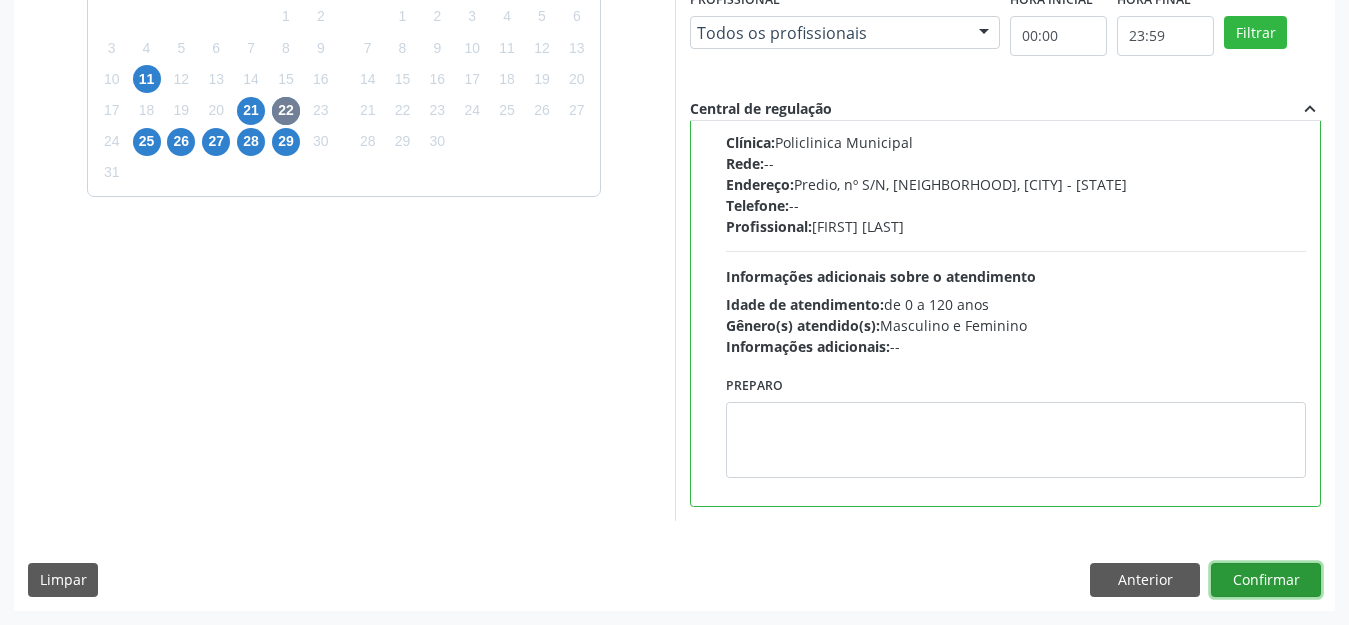 click on "Confirmar" at bounding box center [1266, 580] 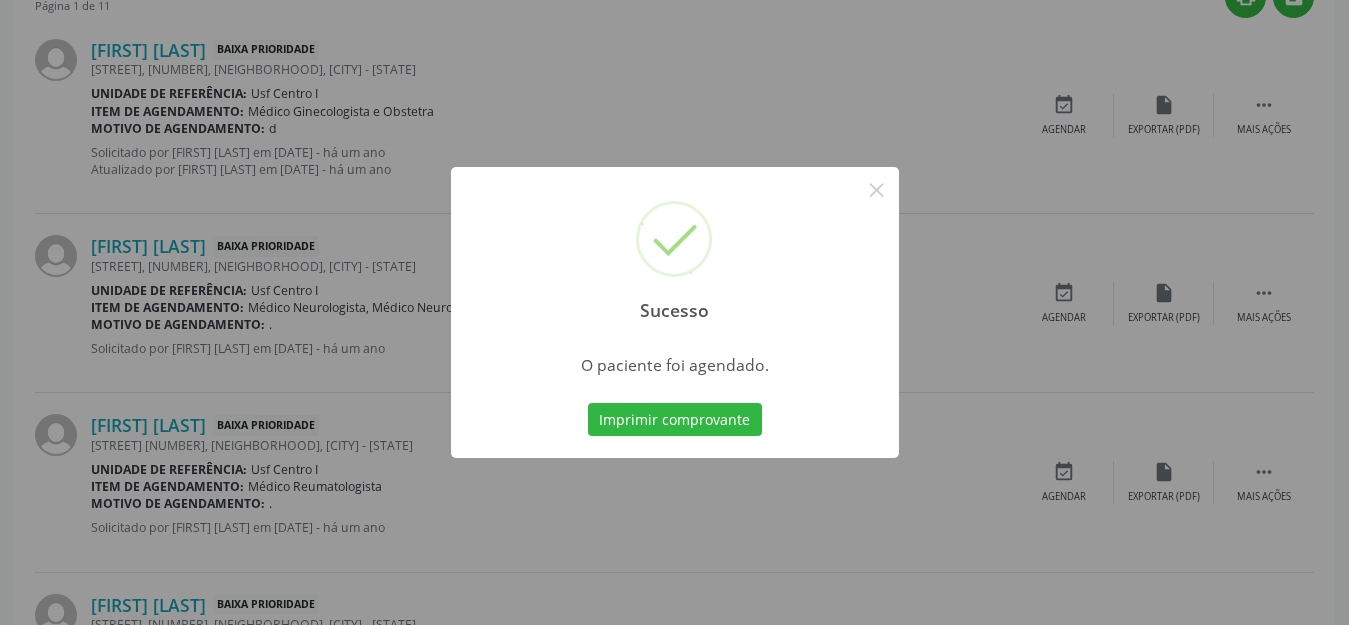 scroll, scrollTop: 42, scrollLeft: 0, axis: vertical 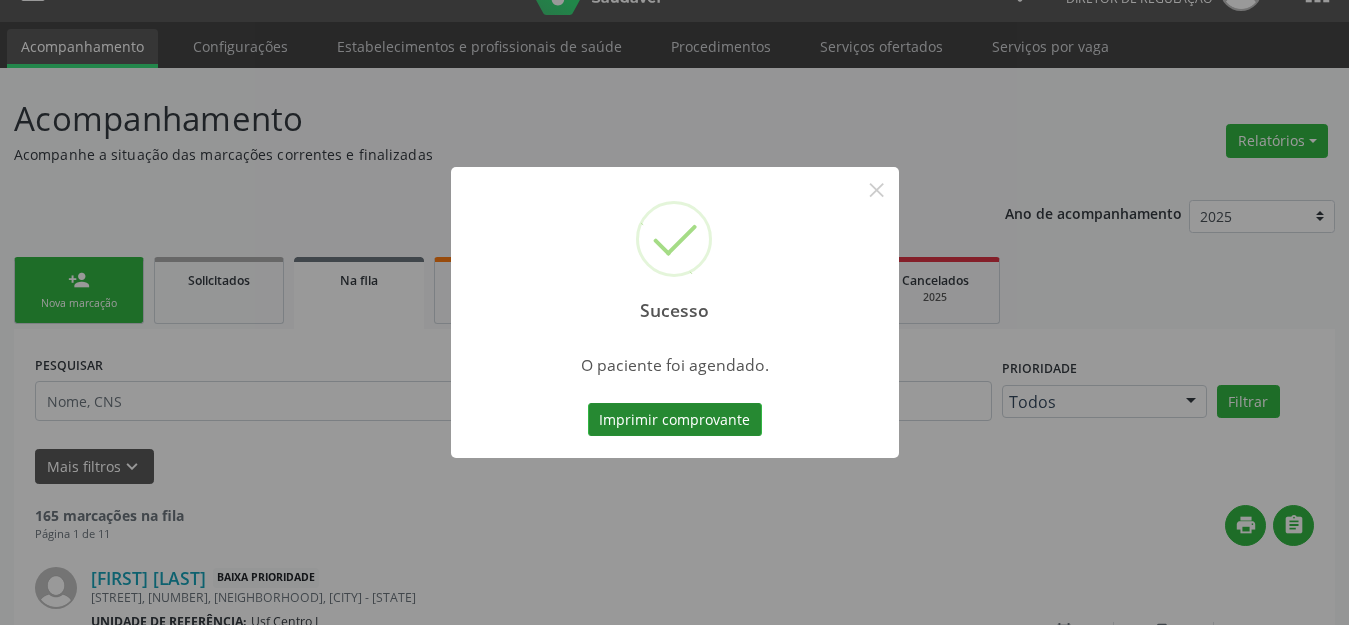 click on "Imprimir comprovante" at bounding box center (675, 420) 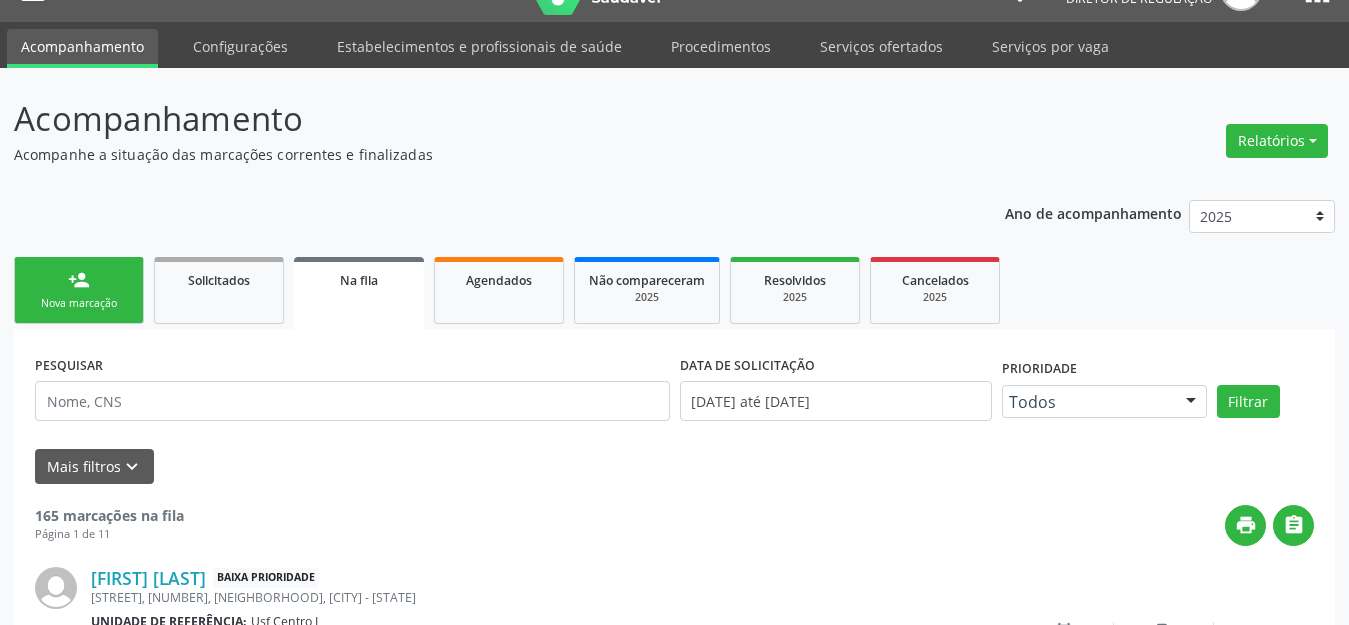 click on "person_add
Nova marcação" at bounding box center (79, 290) 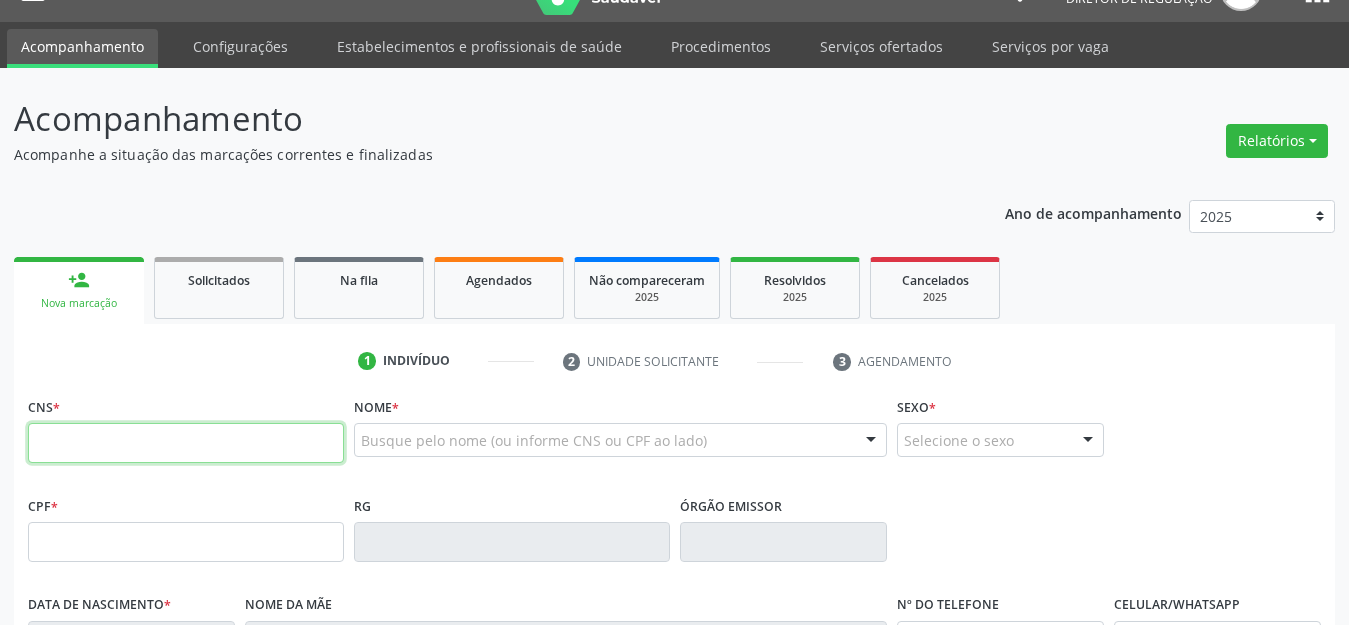 click at bounding box center [186, 443] 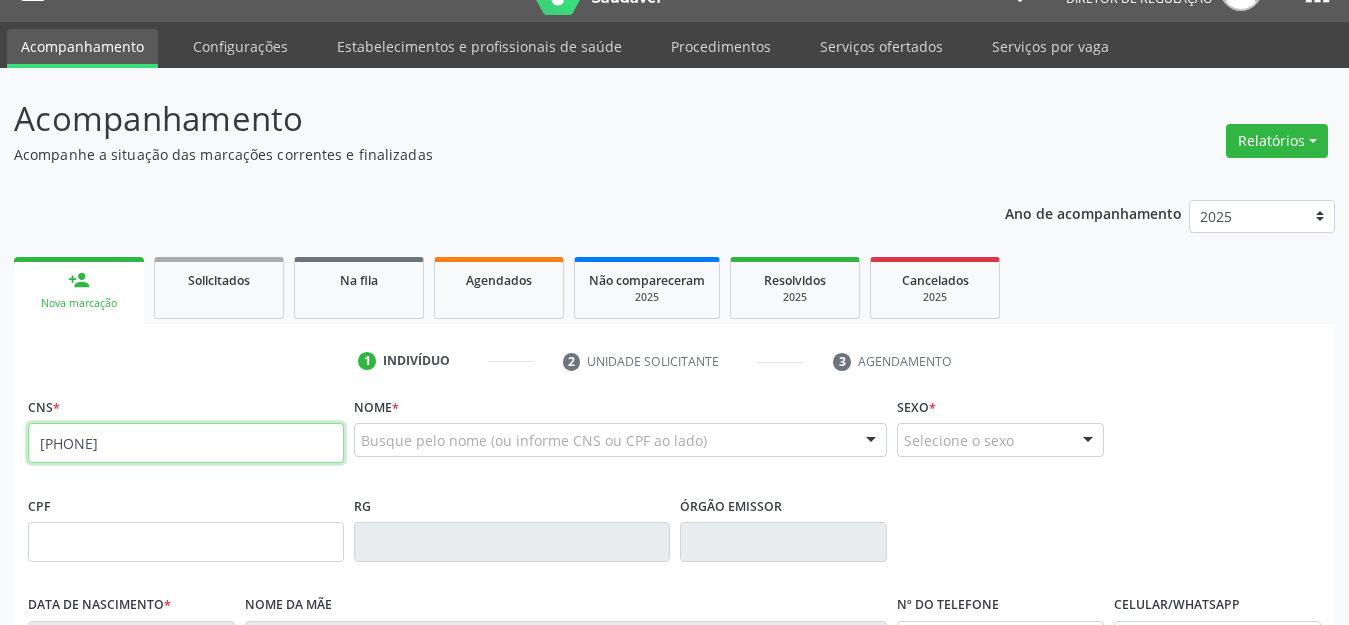 type on "709 8020 2346 4294" 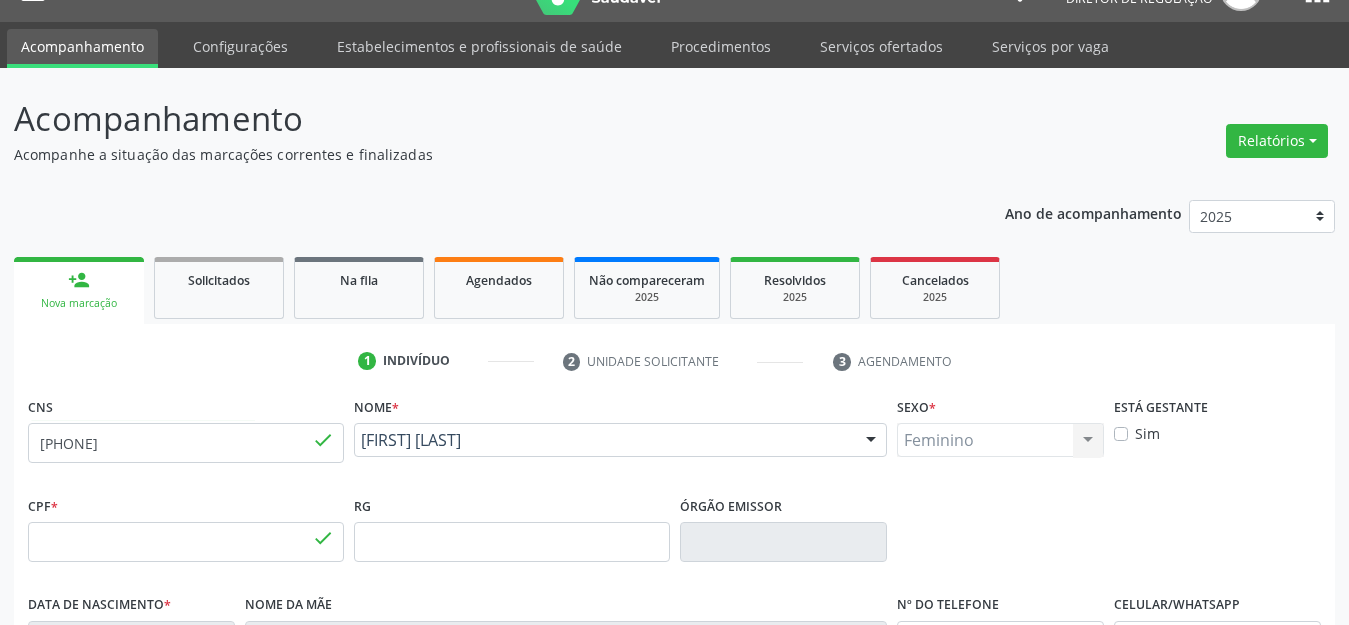 type on "145.775.644-75" 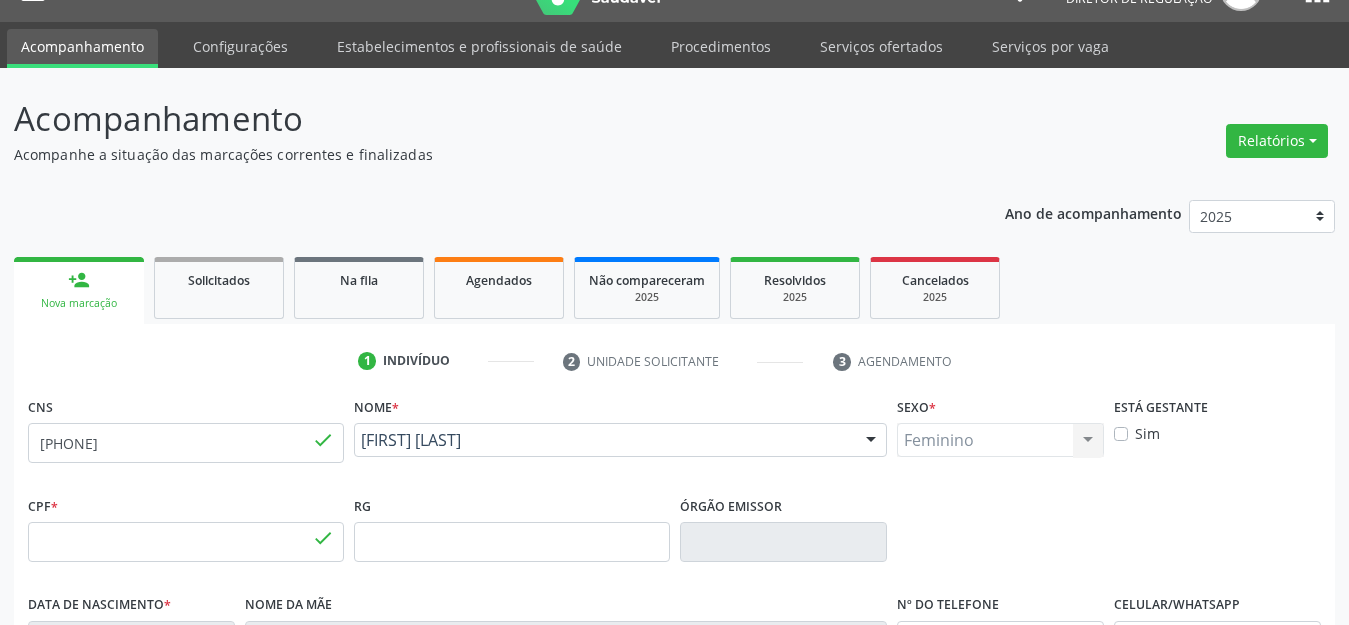 type on "19/03/2004" 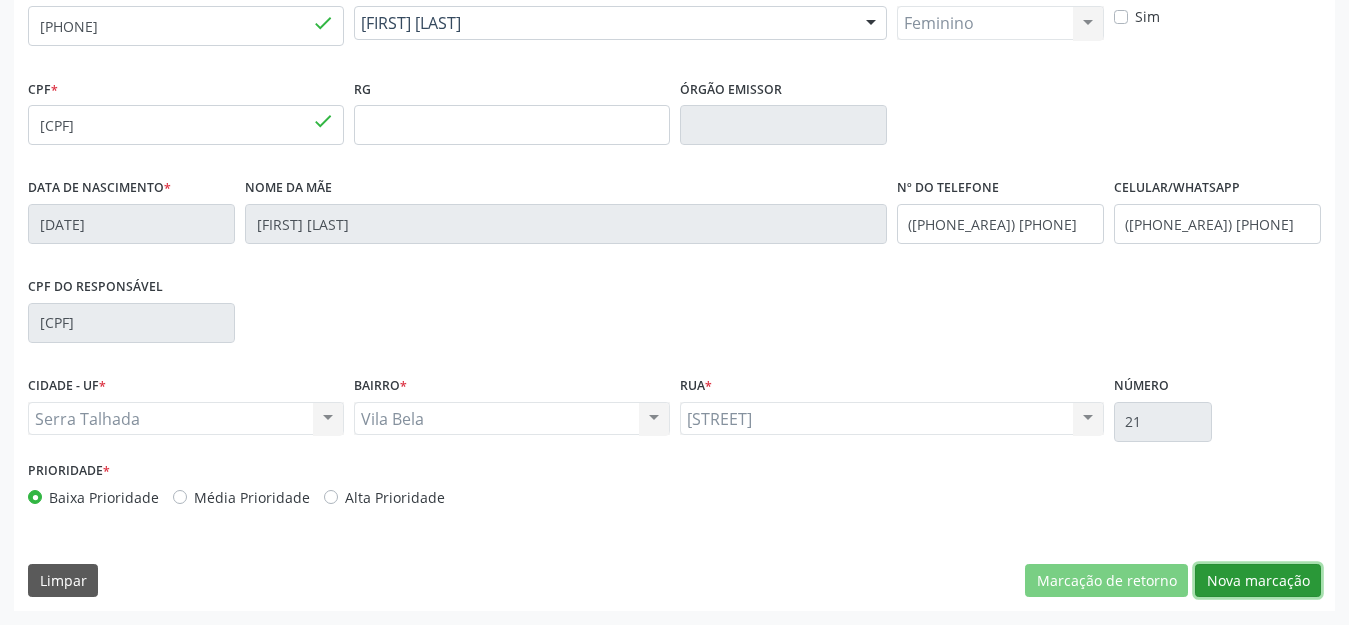 click on "Nova marcação" at bounding box center (1258, 581) 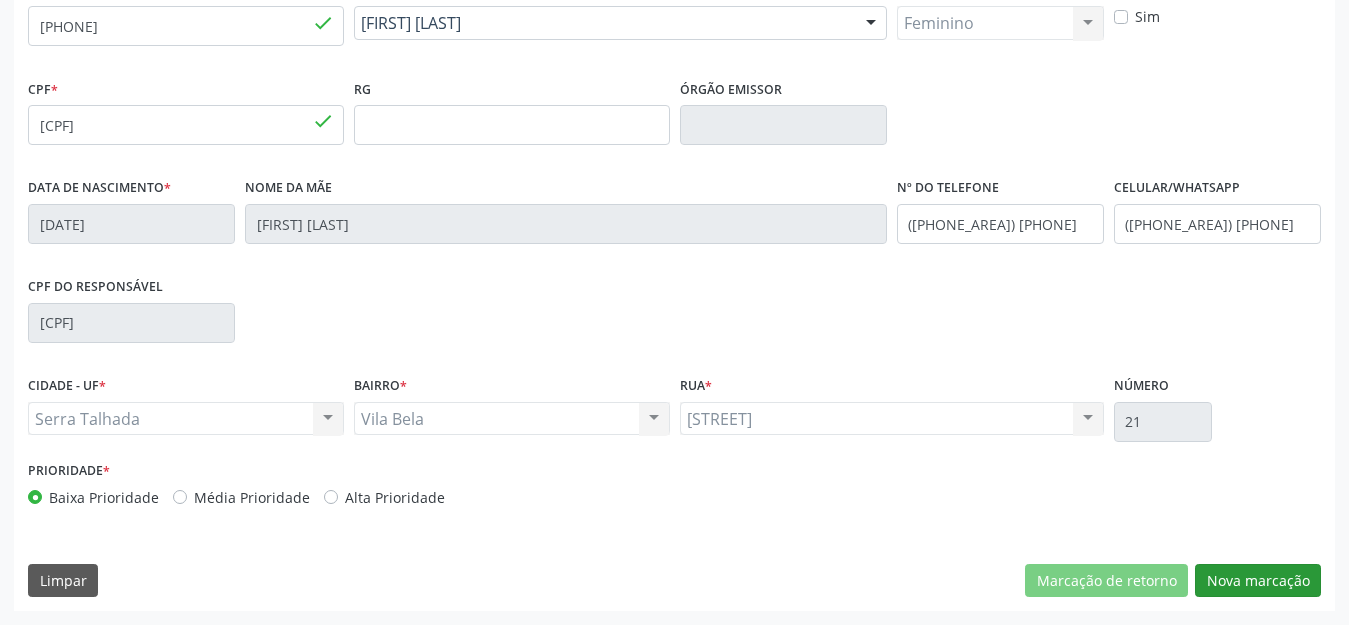 scroll, scrollTop: 281, scrollLeft: 0, axis: vertical 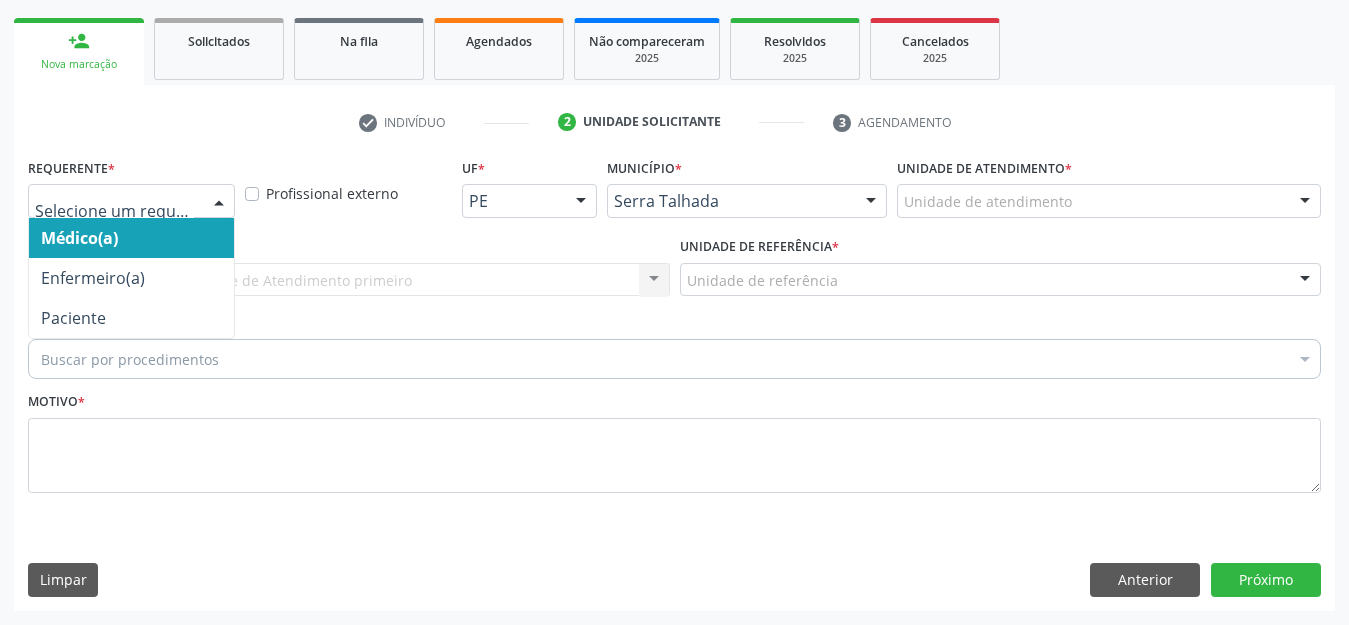 click at bounding box center (219, 202) 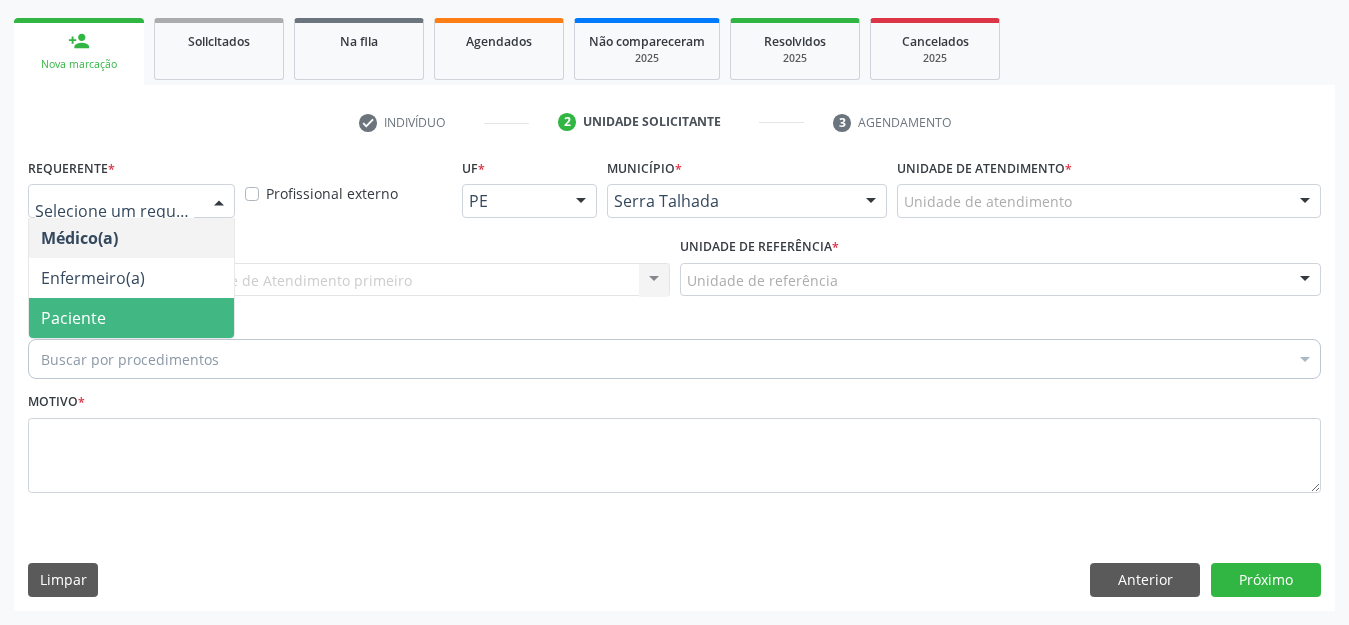 click on "Paciente" at bounding box center [131, 318] 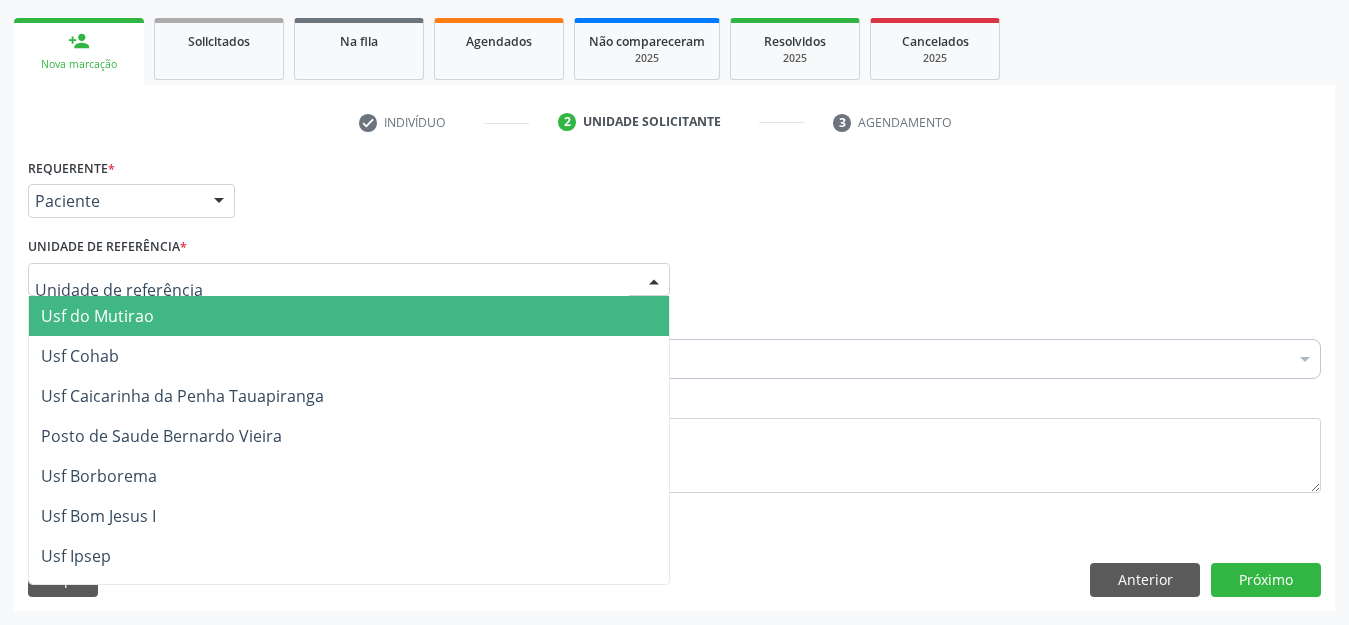 click at bounding box center [349, 280] 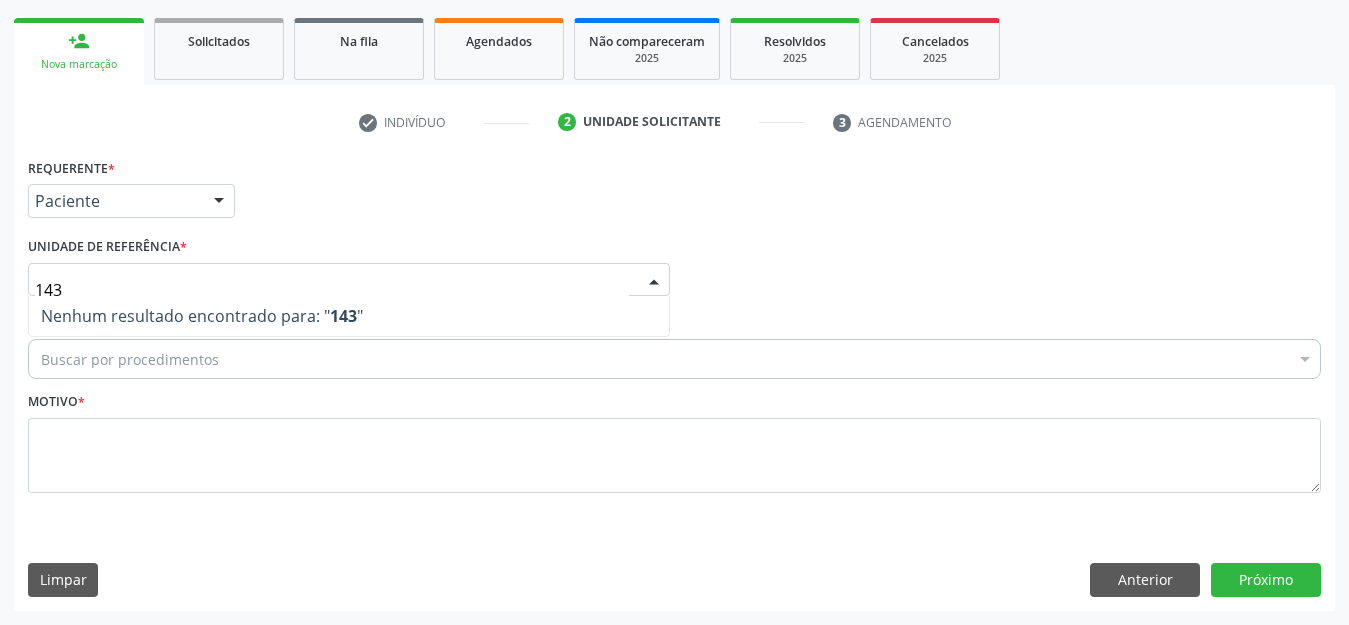 click on "143" at bounding box center [332, 290] 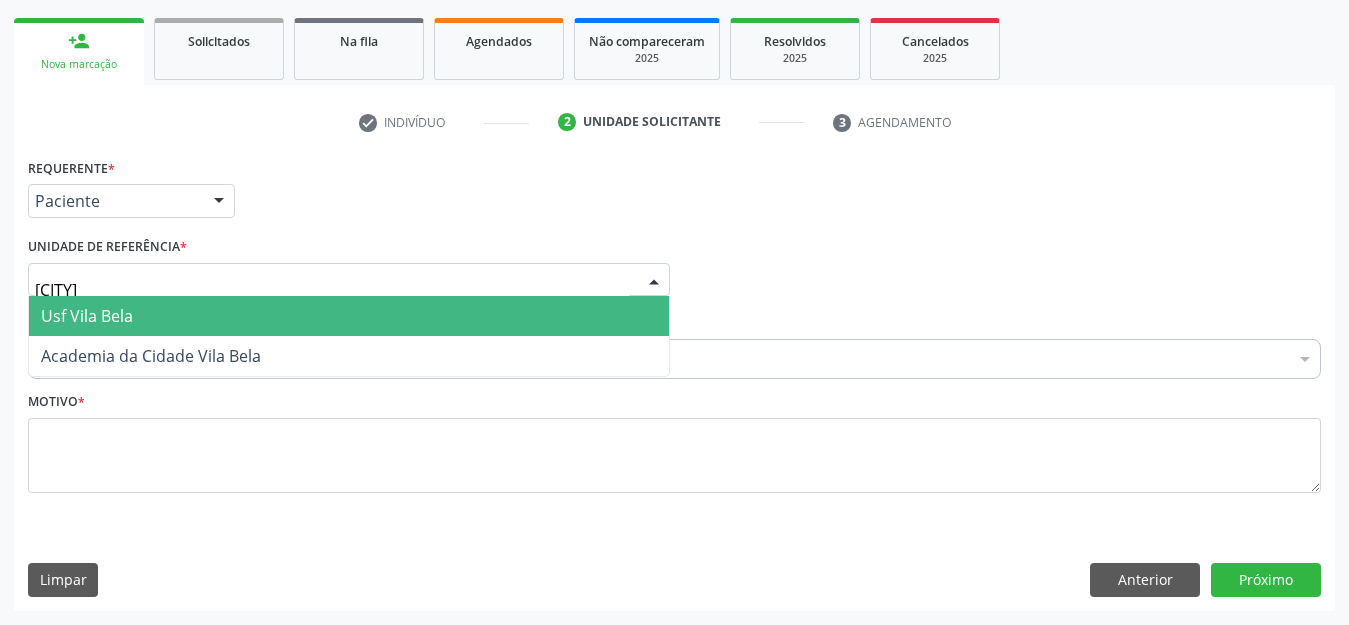 type on "vila bela" 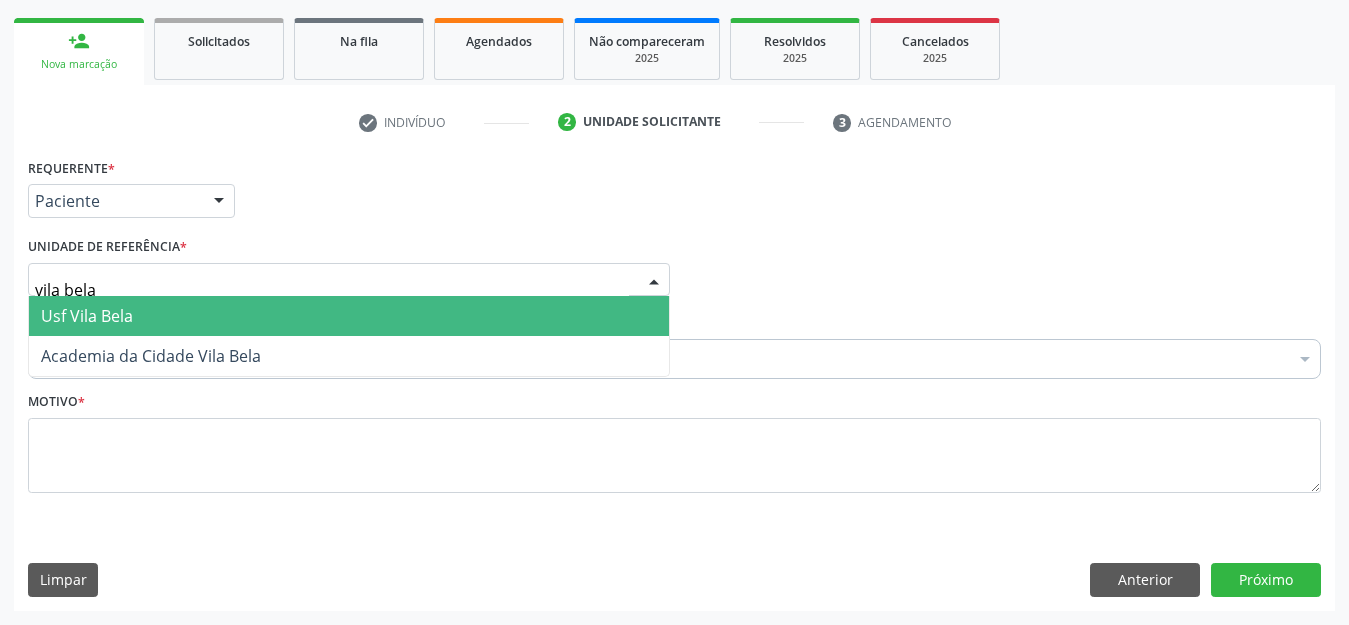 click on "Usf Vila Bela" at bounding box center (349, 316) 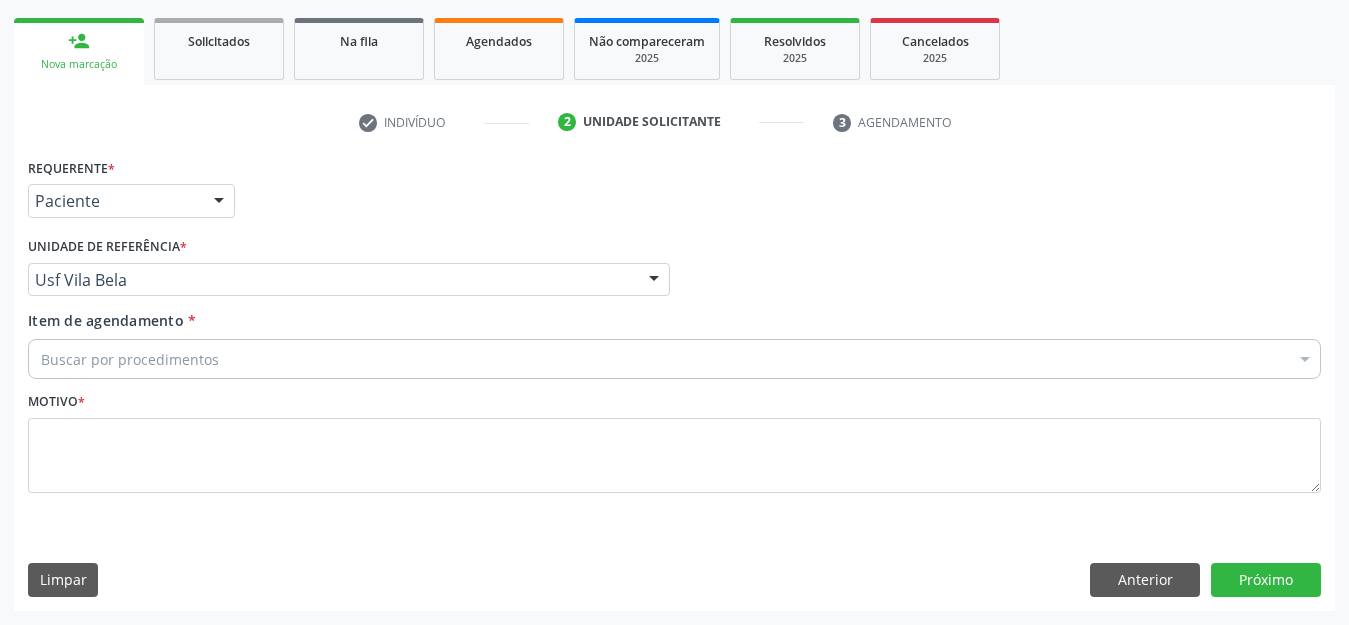 click on "Buscar por procedimentos" at bounding box center (674, 359) 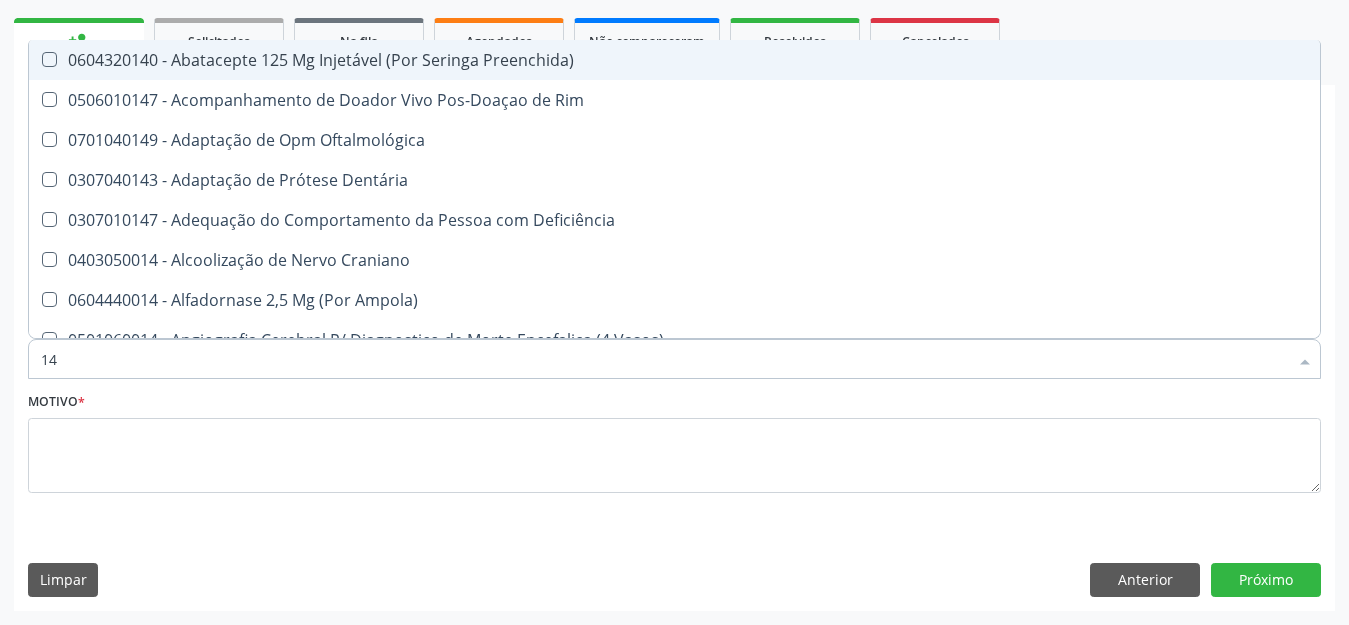 type on "143" 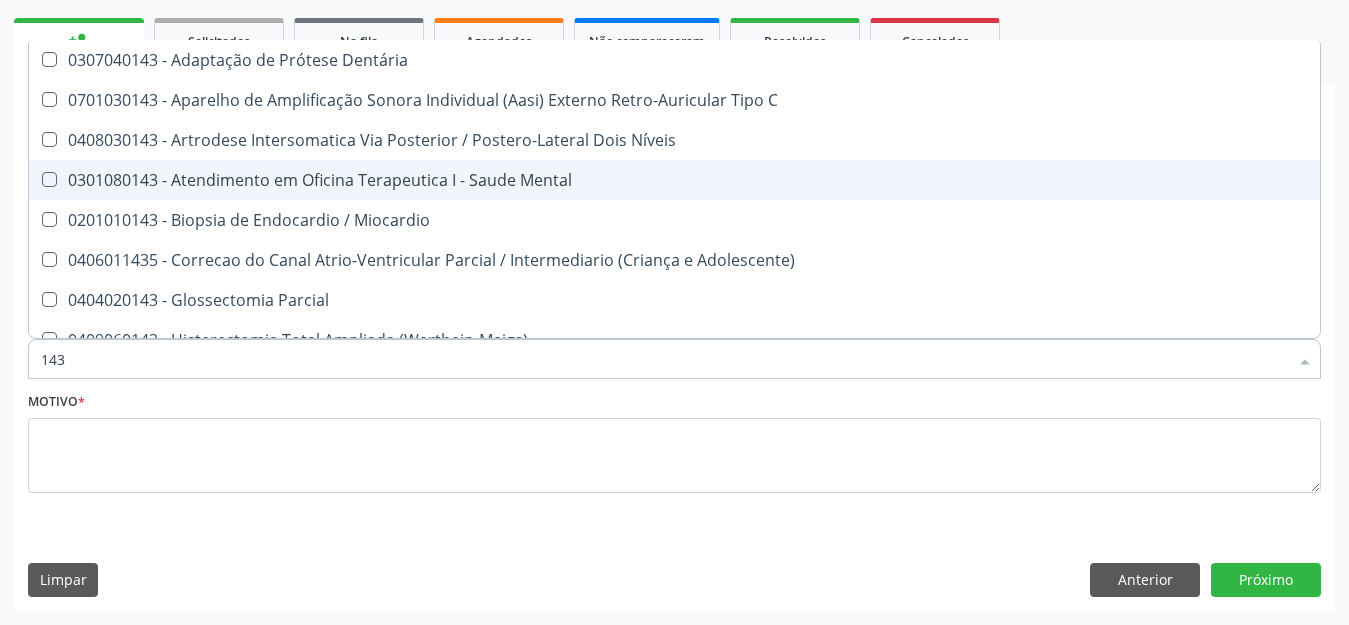 scroll, scrollTop: 422, scrollLeft: 0, axis: vertical 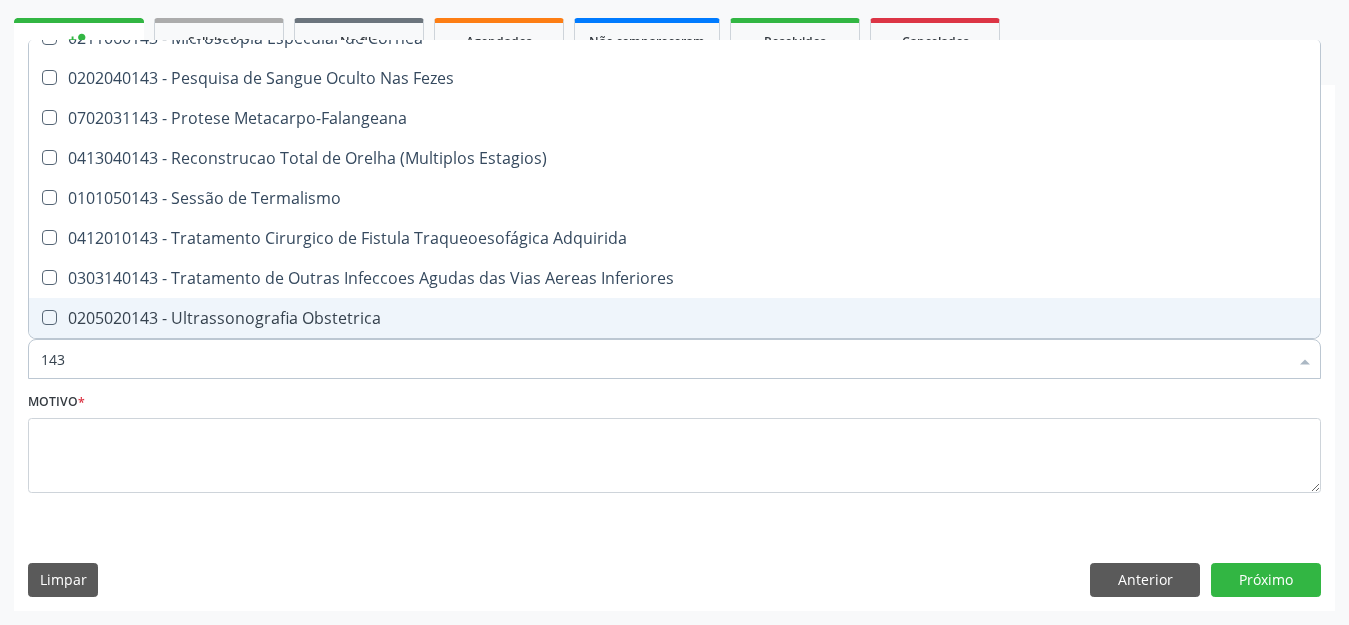 click on "0205020143 - Ultrassonografia Obstetrica" at bounding box center [674, 318] 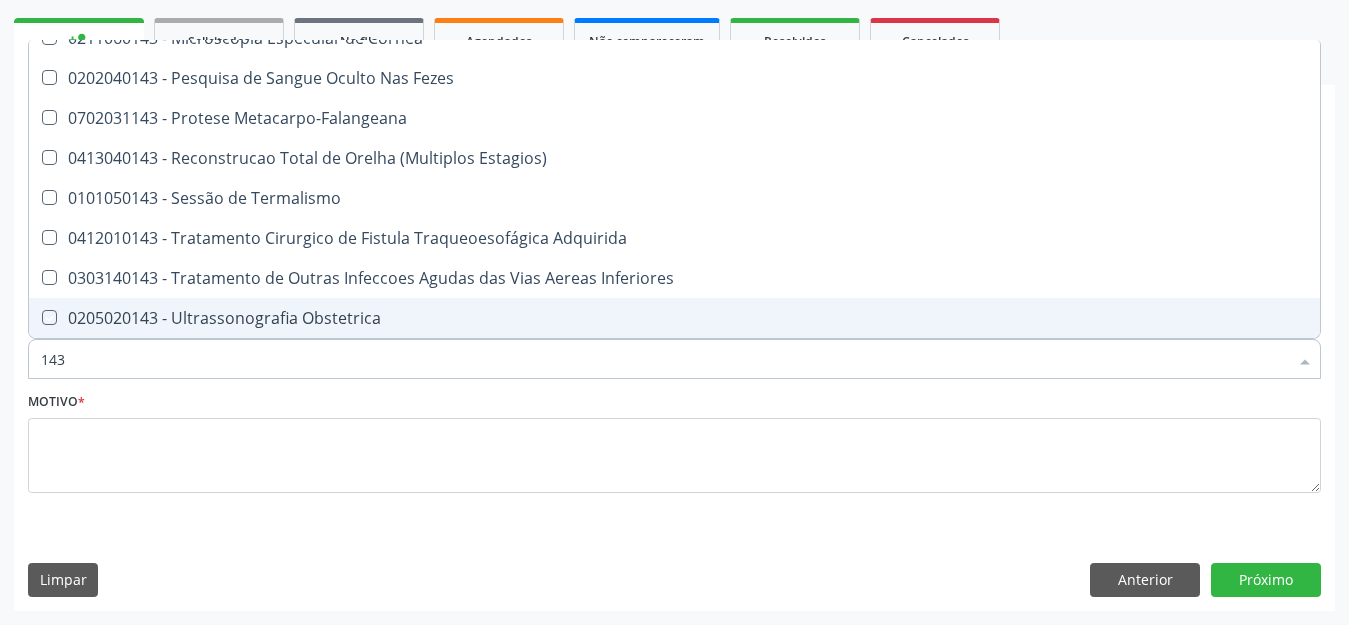 checkbox on "true" 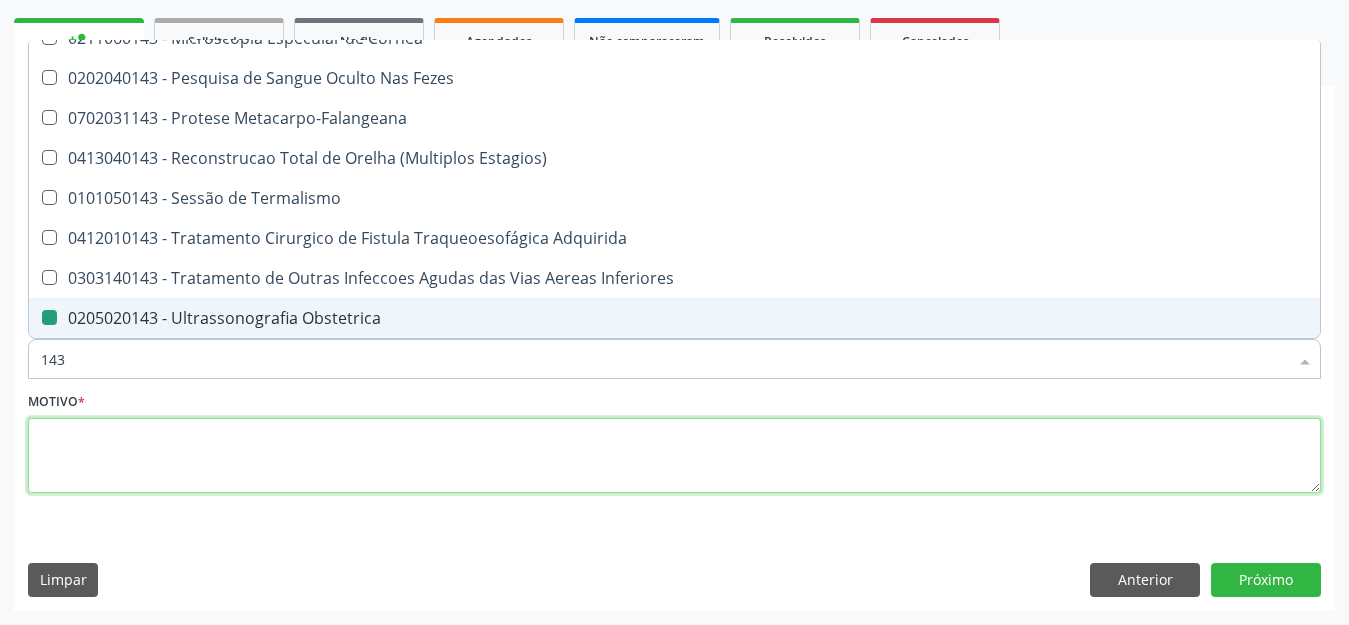 click at bounding box center [674, 456] 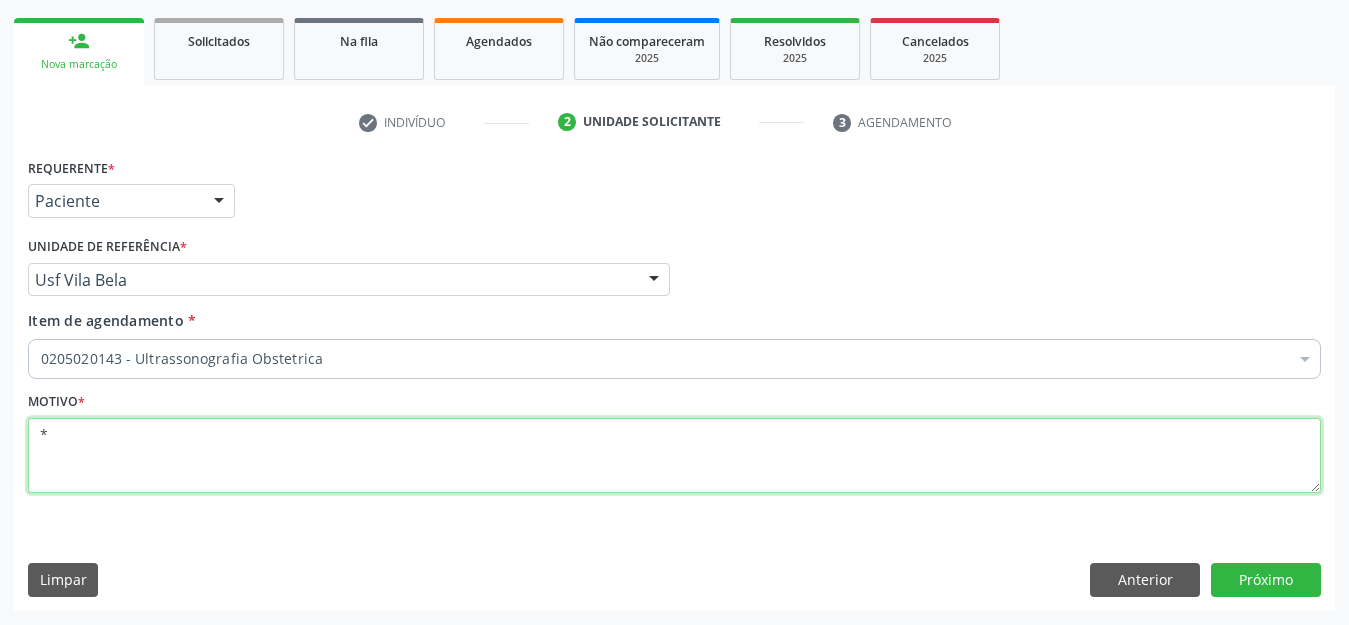 scroll, scrollTop: 0, scrollLeft: 0, axis: both 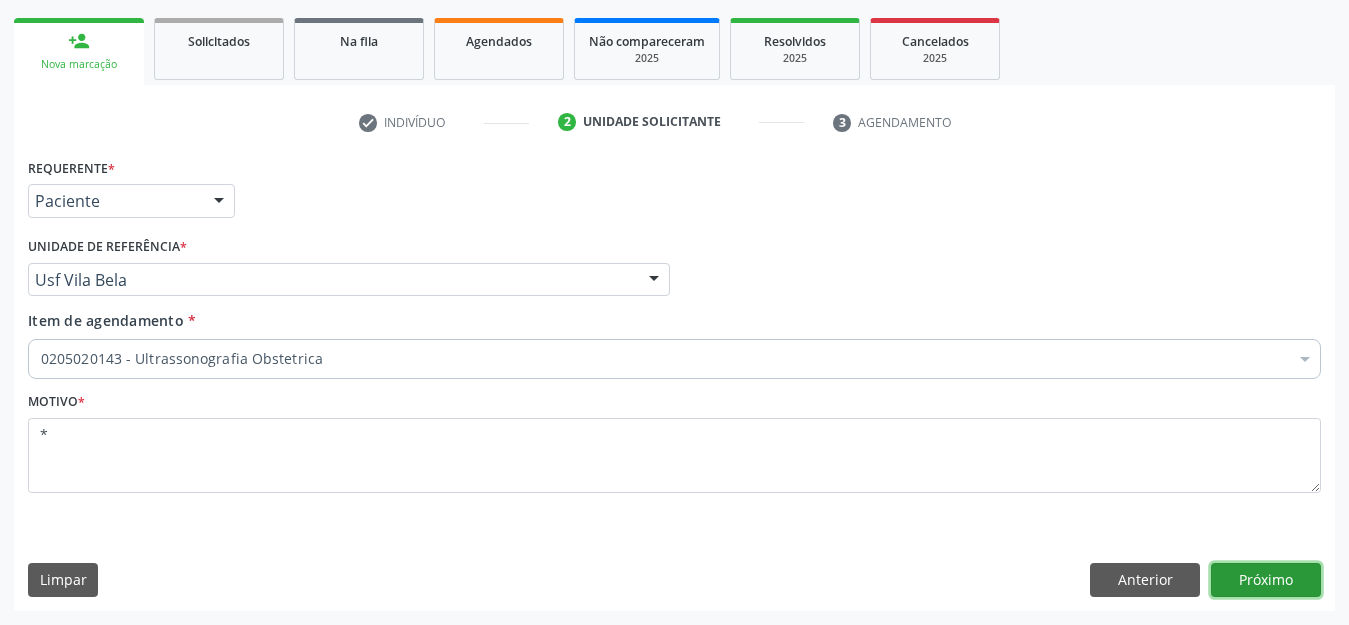 click on "Próximo" at bounding box center [1266, 580] 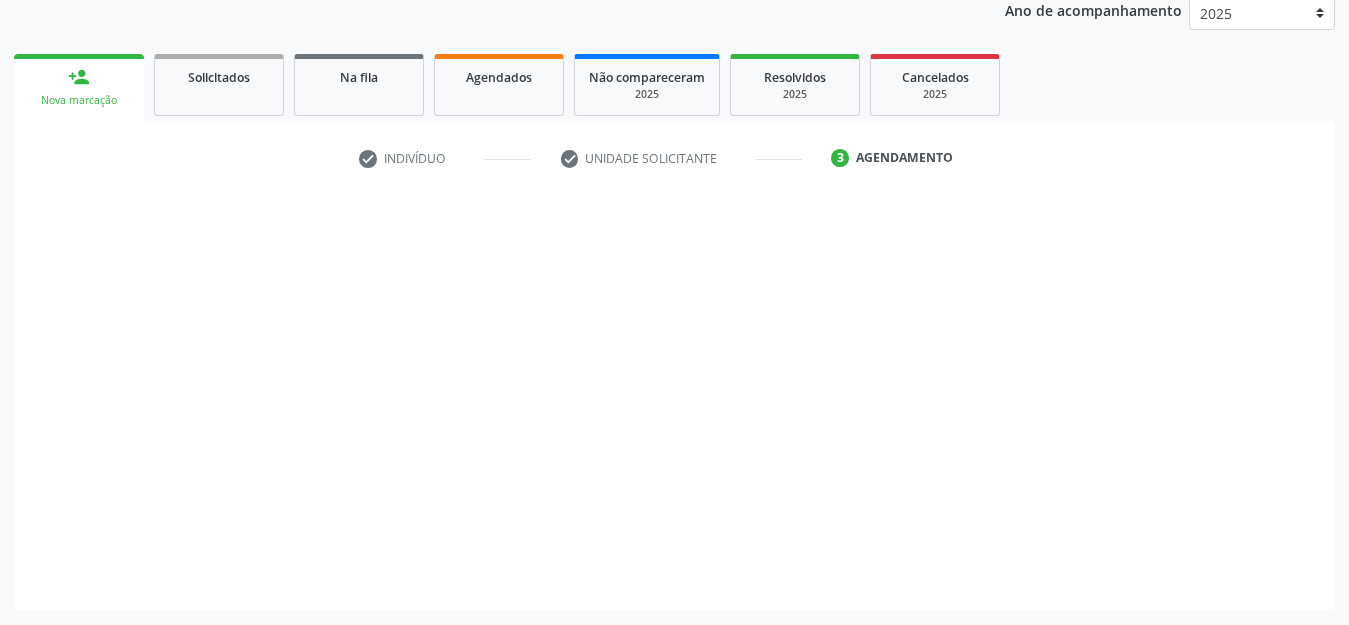 scroll, scrollTop: 245, scrollLeft: 0, axis: vertical 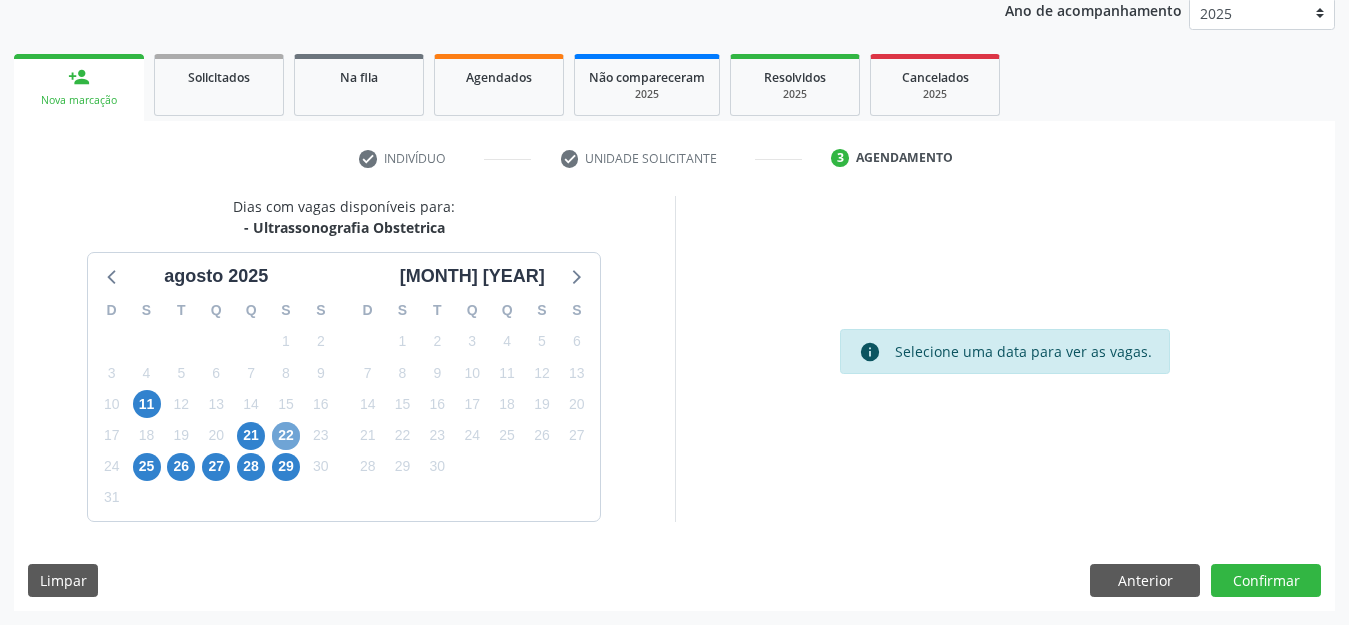 click on "22" at bounding box center [286, 436] 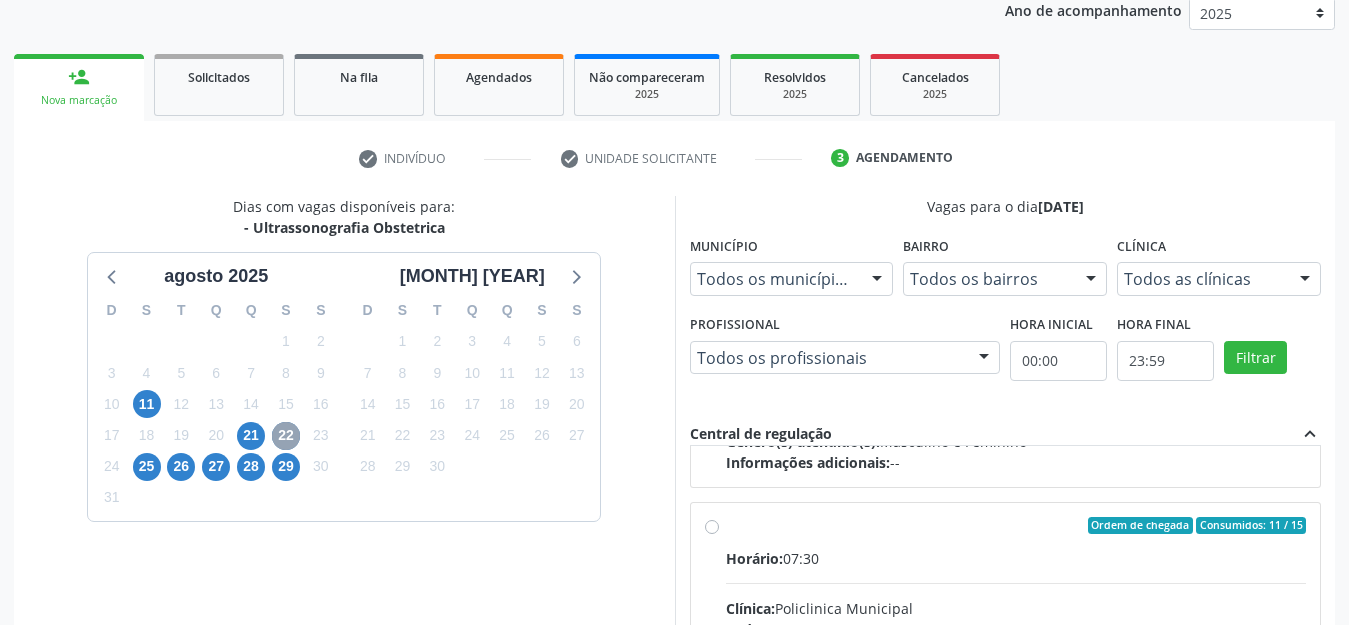 scroll, scrollTop: 315, scrollLeft: 0, axis: vertical 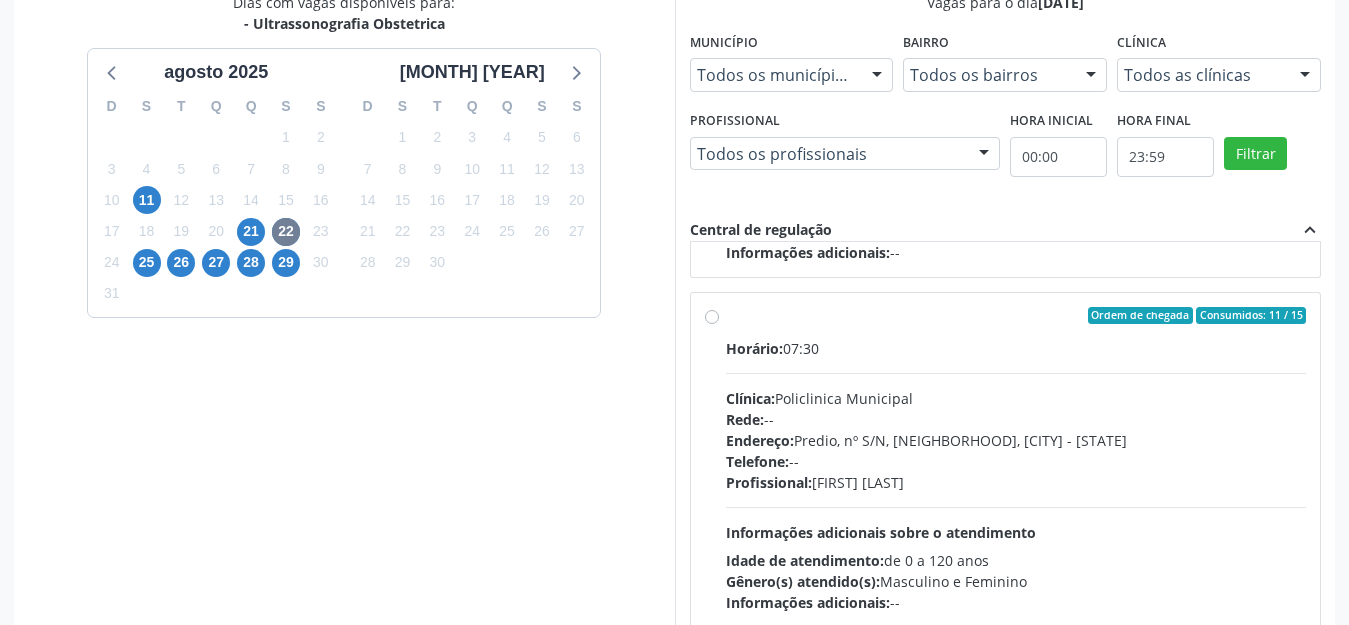 click on "Ordem de chegada
Consumidos: 11 / 15
Horário:   07:30
Clínica:  Policlinica Municipal
Rede:
--
Endereço:   Predio, nº S/N, Ipsep, Serra Talhada - PE
Telefone:   --
Profissional:
Maira Cavalcanti Lima Barros
Informações adicionais sobre o atendimento
Idade de atendimento:
de 0 a 120 anos
Gênero(s) atendido(s):
Masculino e Feminino
Informações adicionais:
--" at bounding box center [1016, 460] 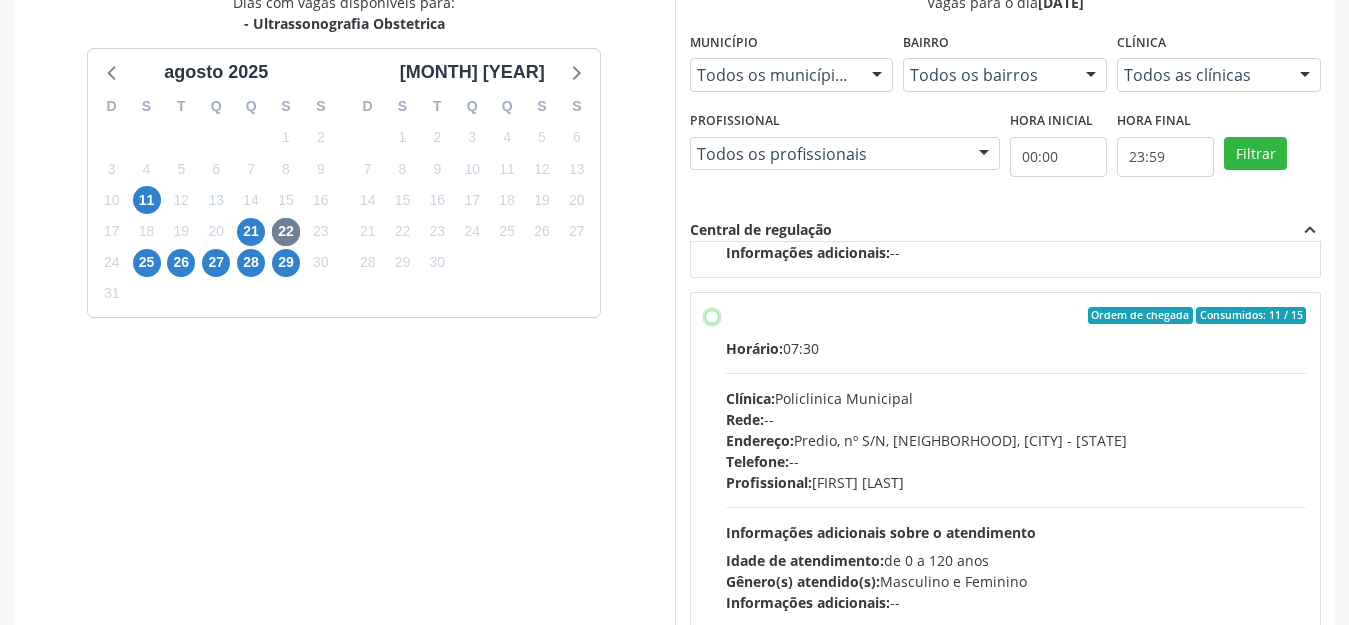 radio on "true" 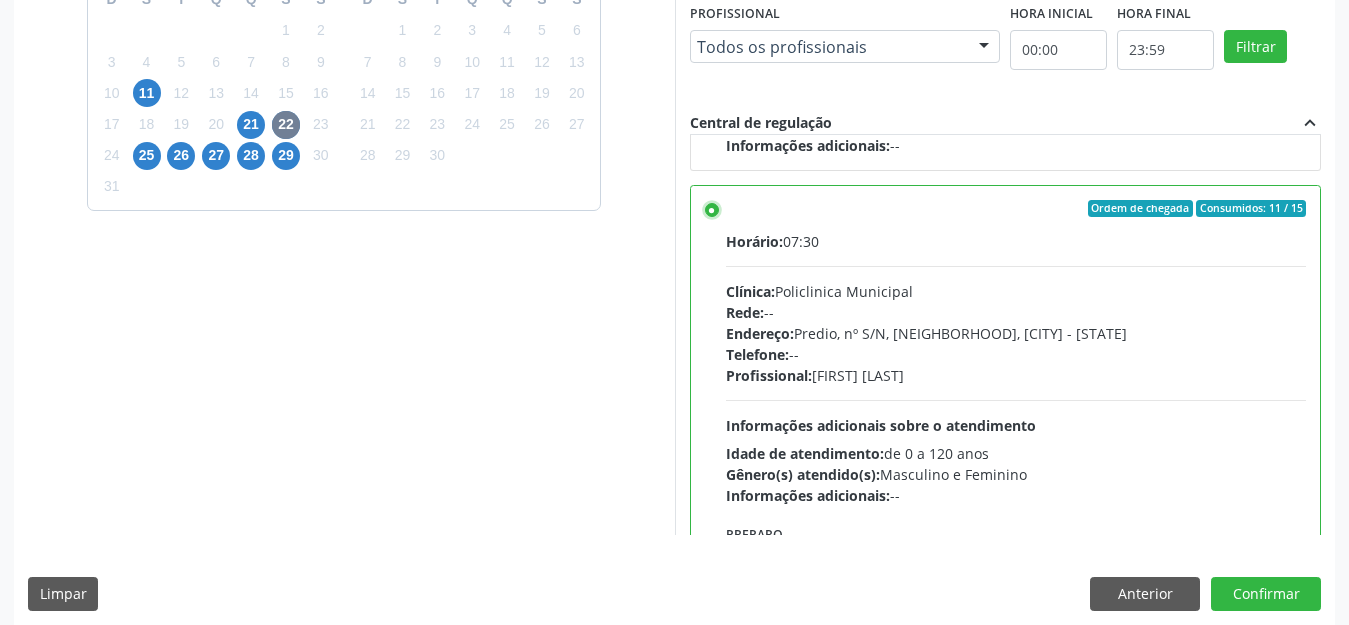 scroll, scrollTop: 570, scrollLeft: 0, axis: vertical 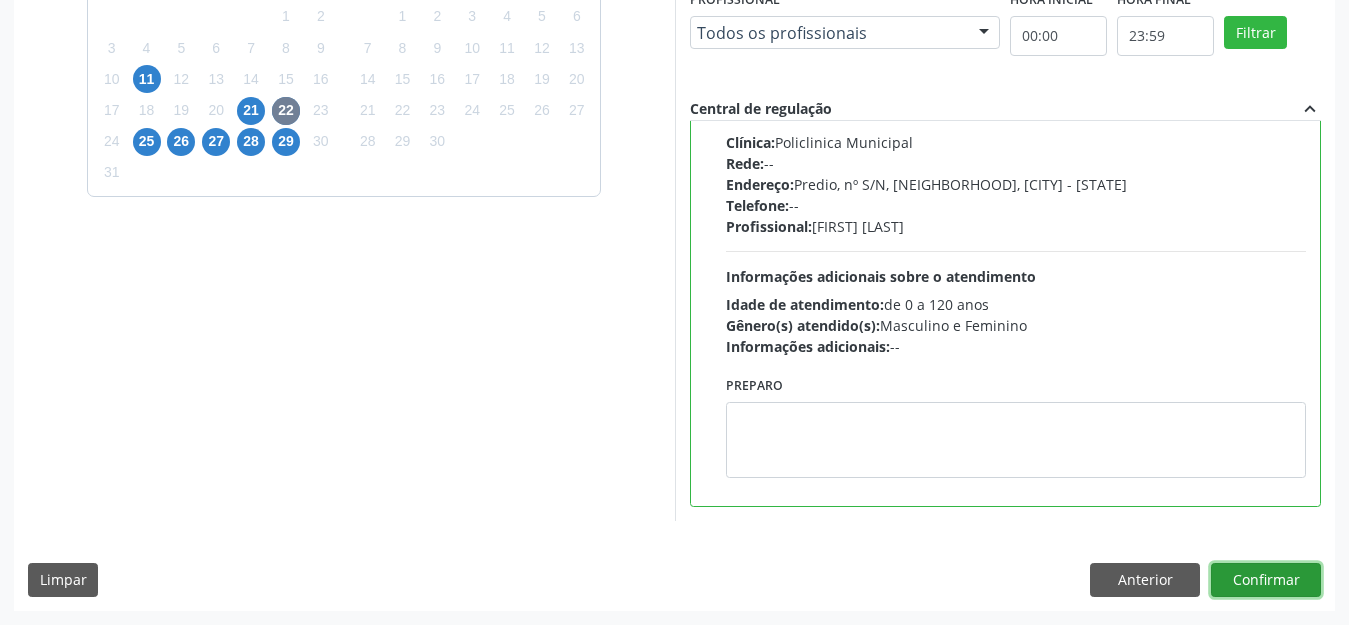 click on "Confirmar" at bounding box center (1266, 580) 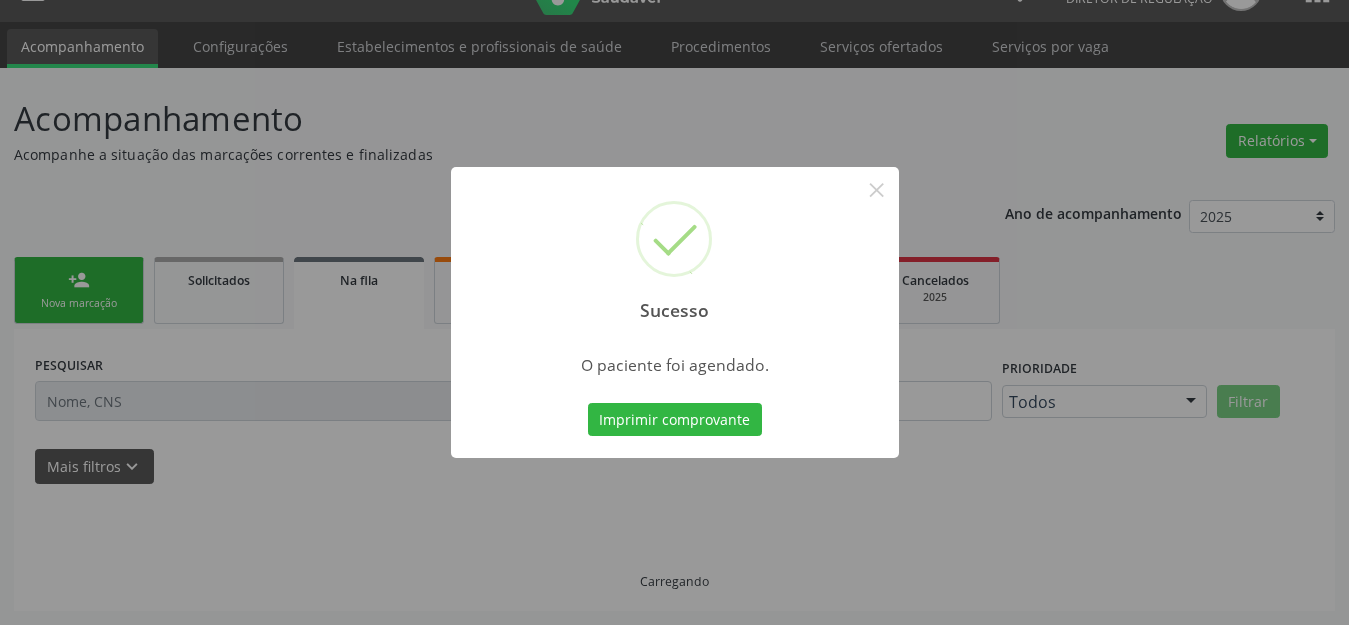 scroll, scrollTop: 42, scrollLeft: 0, axis: vertical 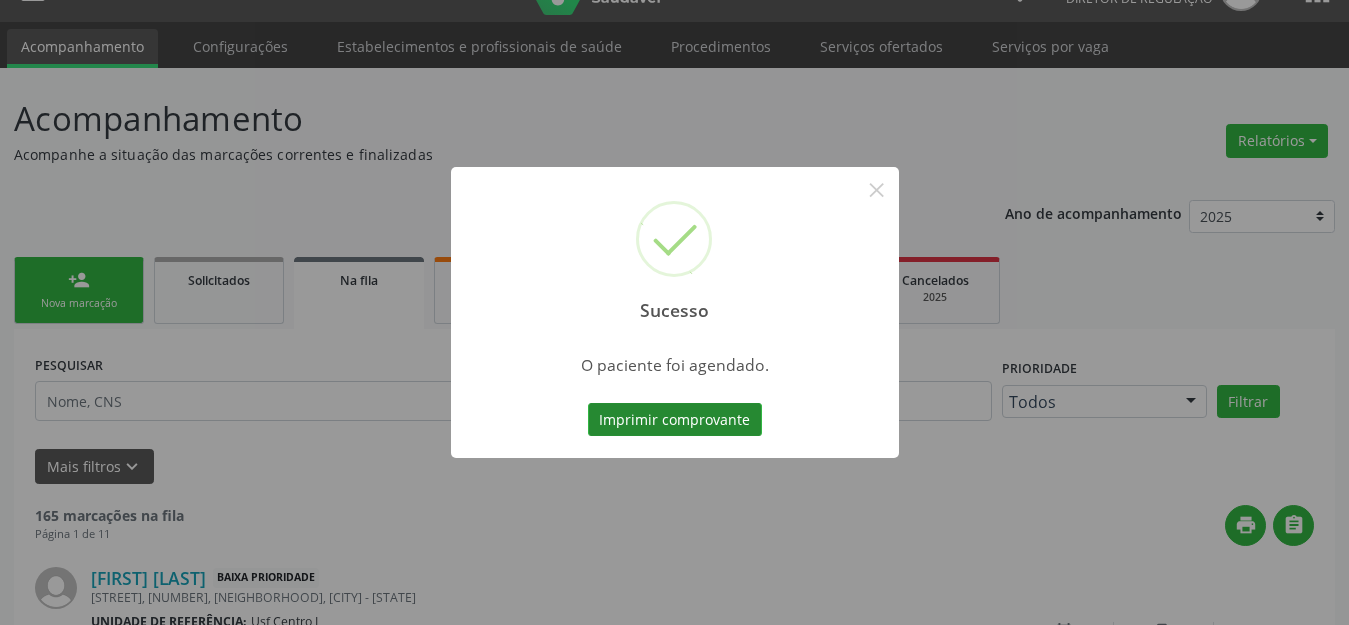 click on "Imprimir comprovante" at bounding box center (675, 420) 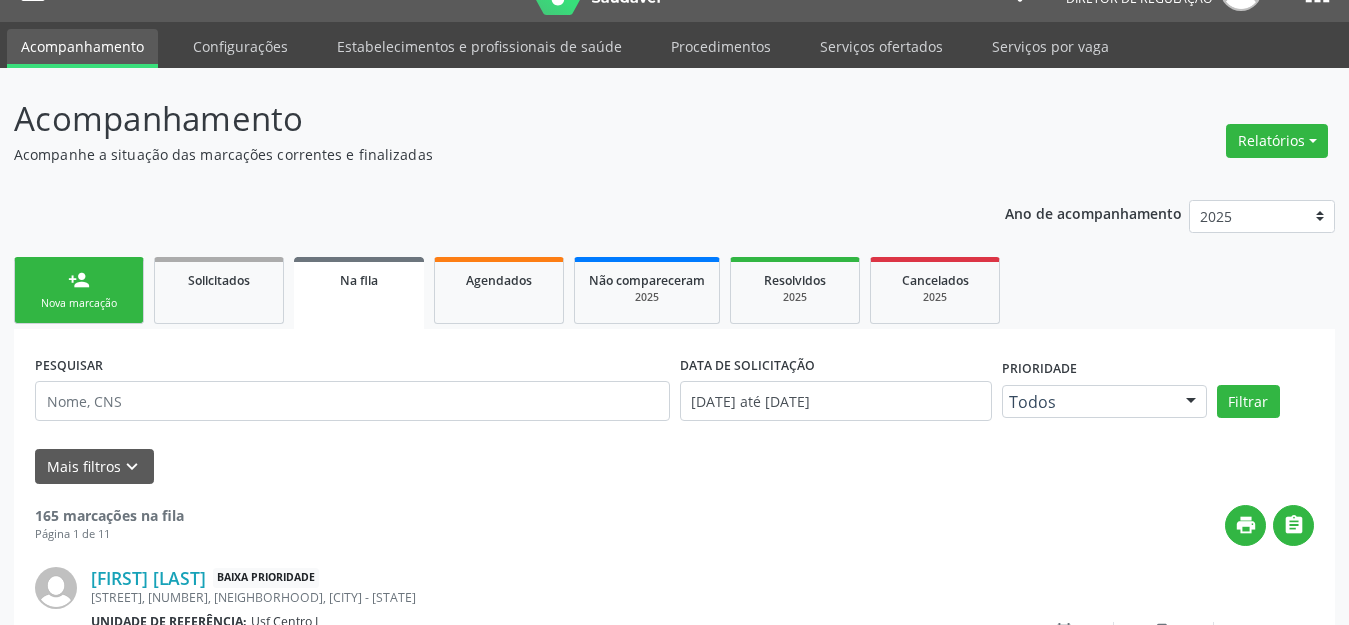 click on "person_add
Nova marcação" at bounding box center (79, 290) 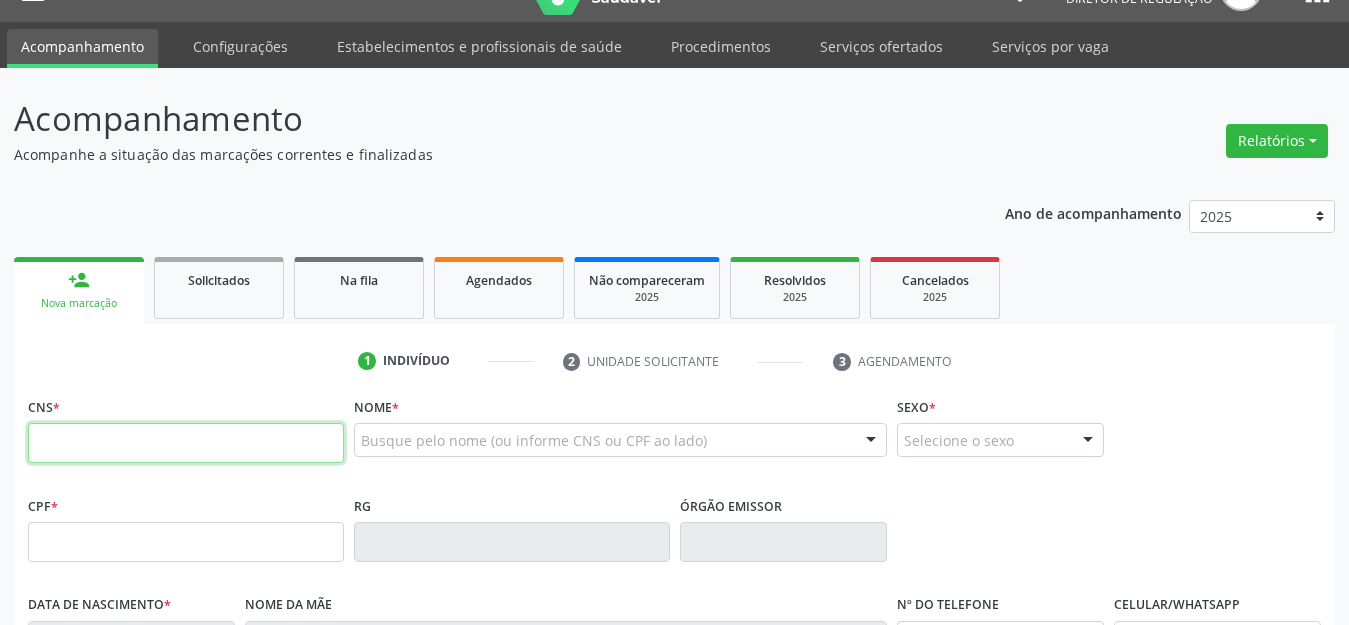 click at bounding box center (186, 443) 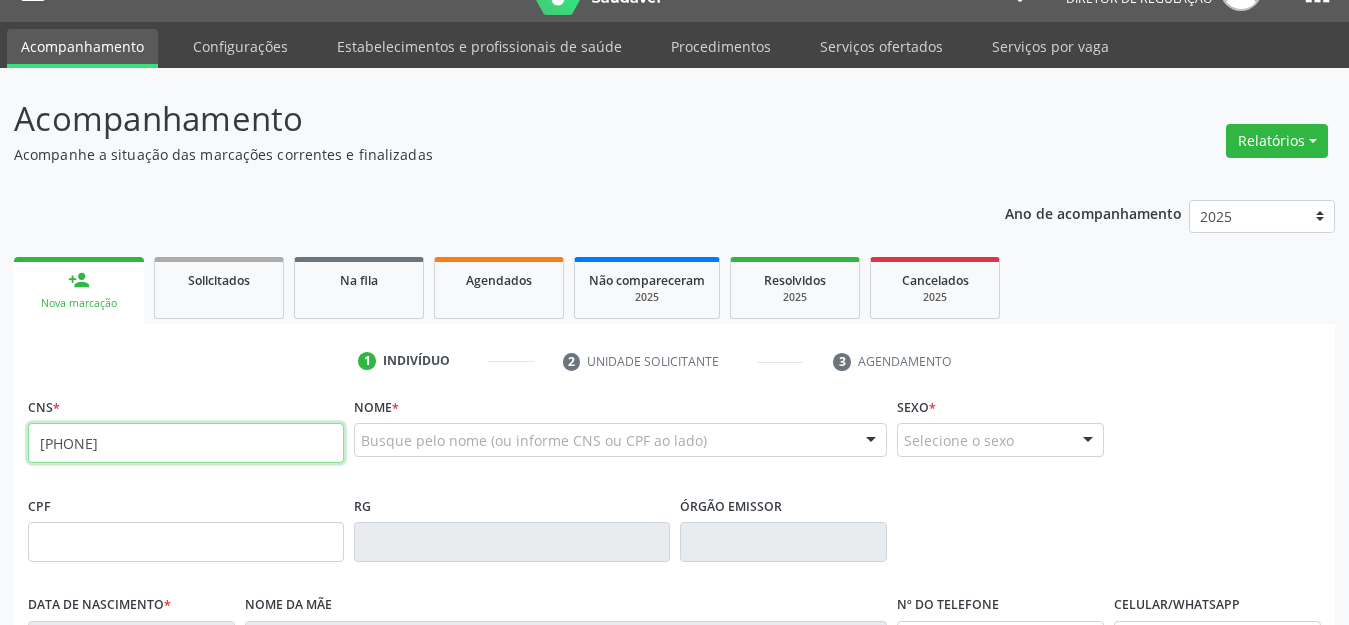 type on "705 2014 7300 3575" 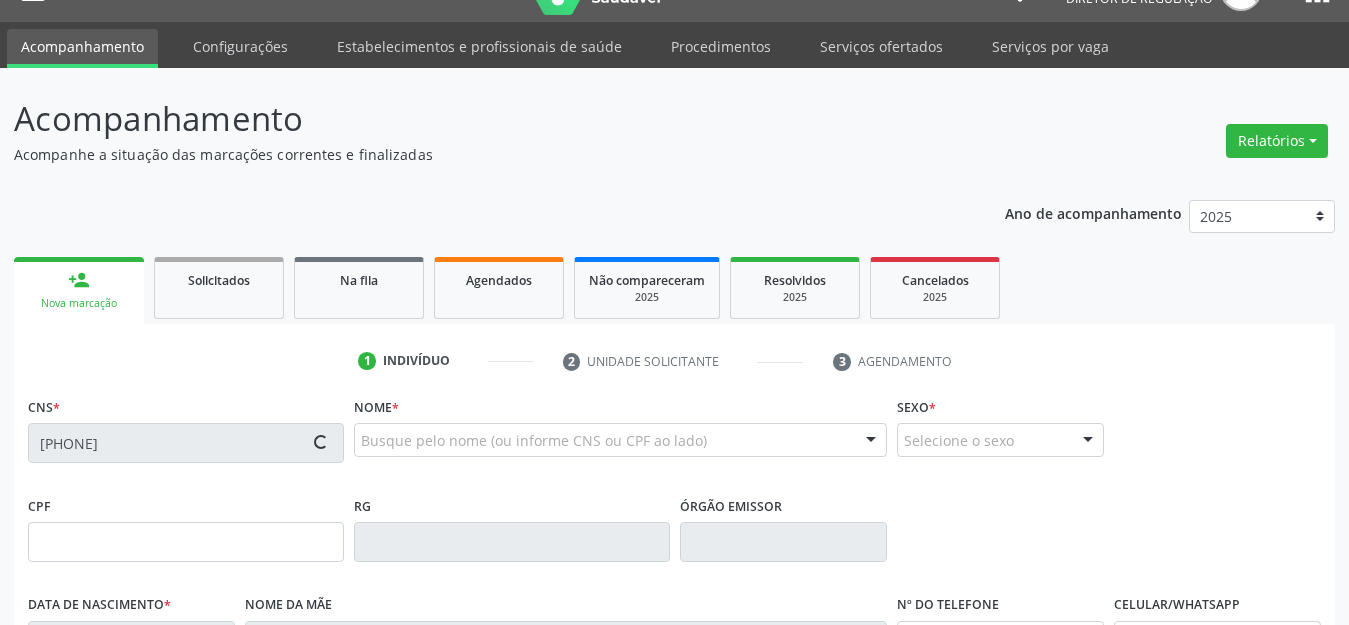 type on "114.674.614-82" 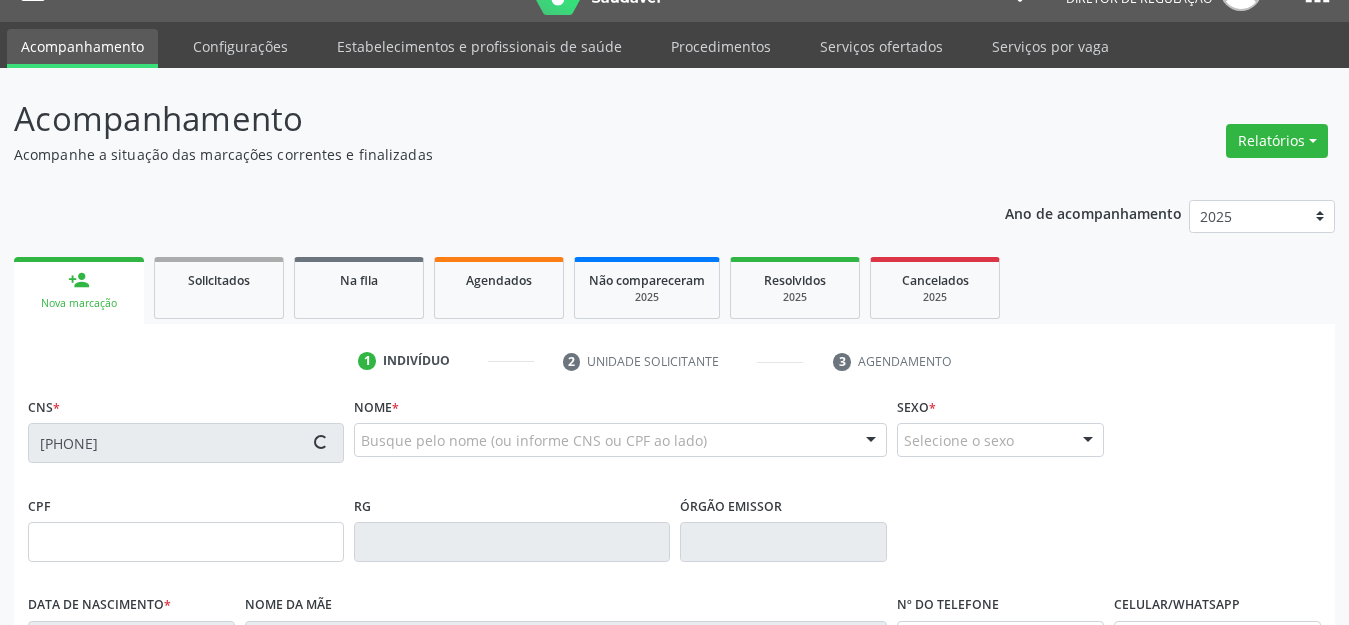 type on "24/05/1991" 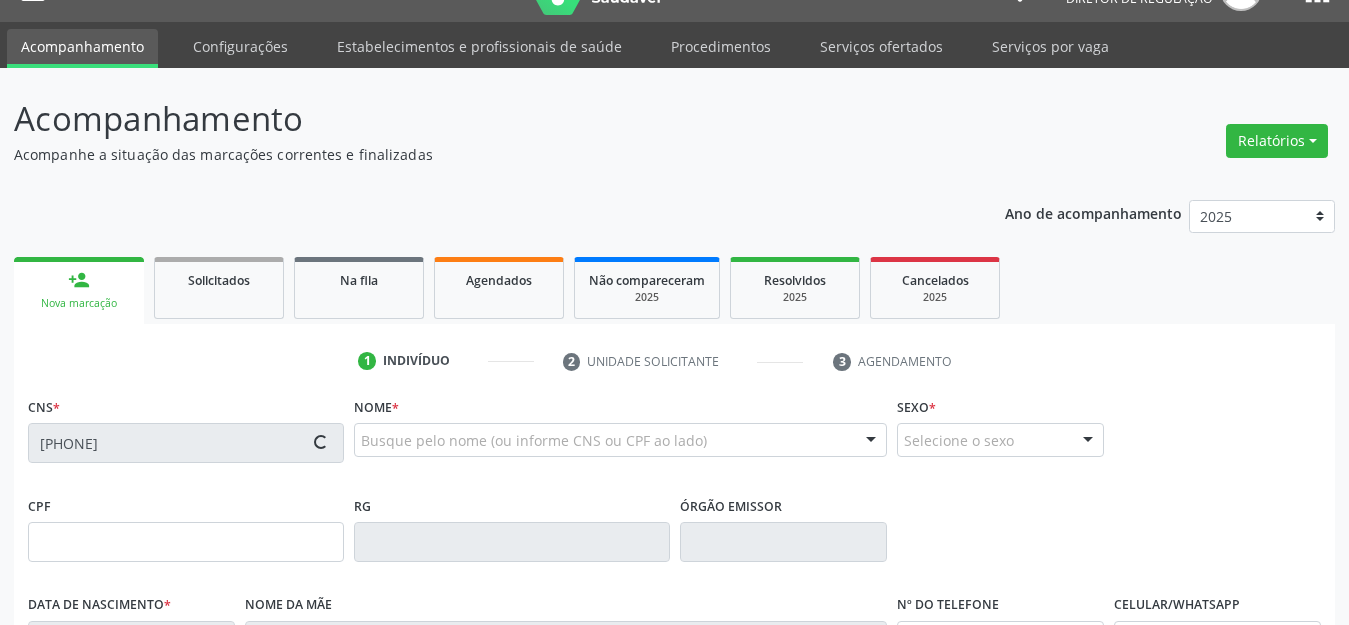 type on "1074" 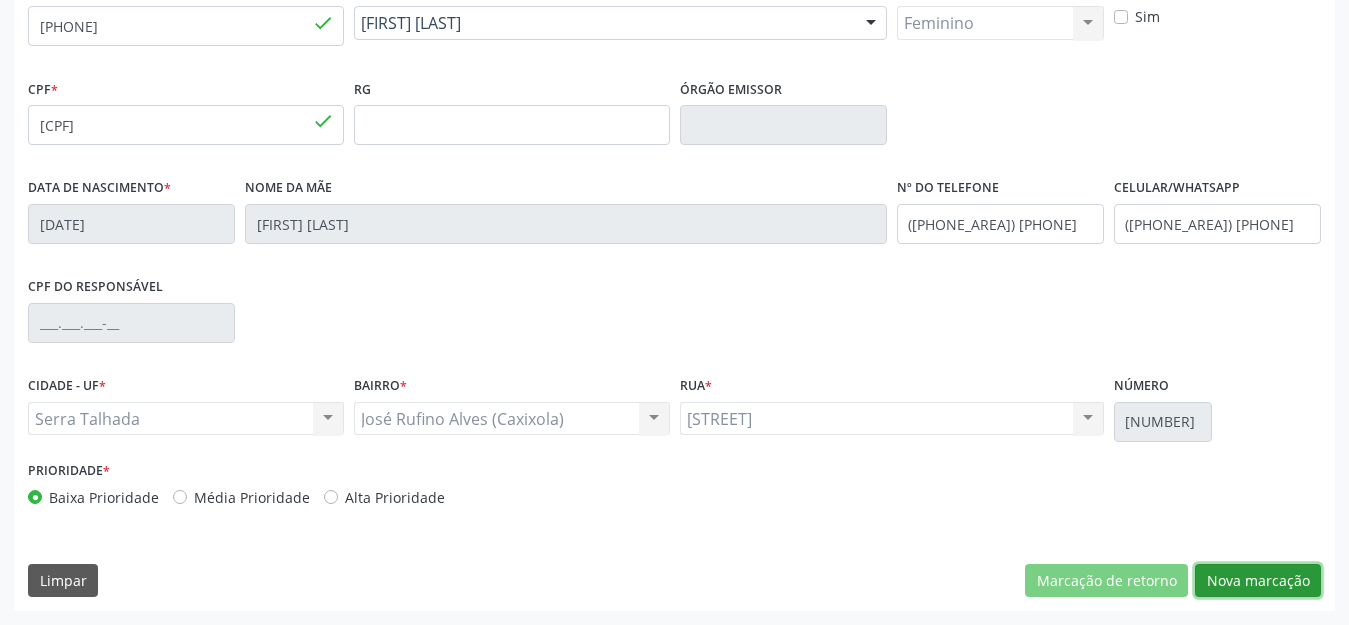 click on "Nova marcação" at bounding box center (1258, 581) 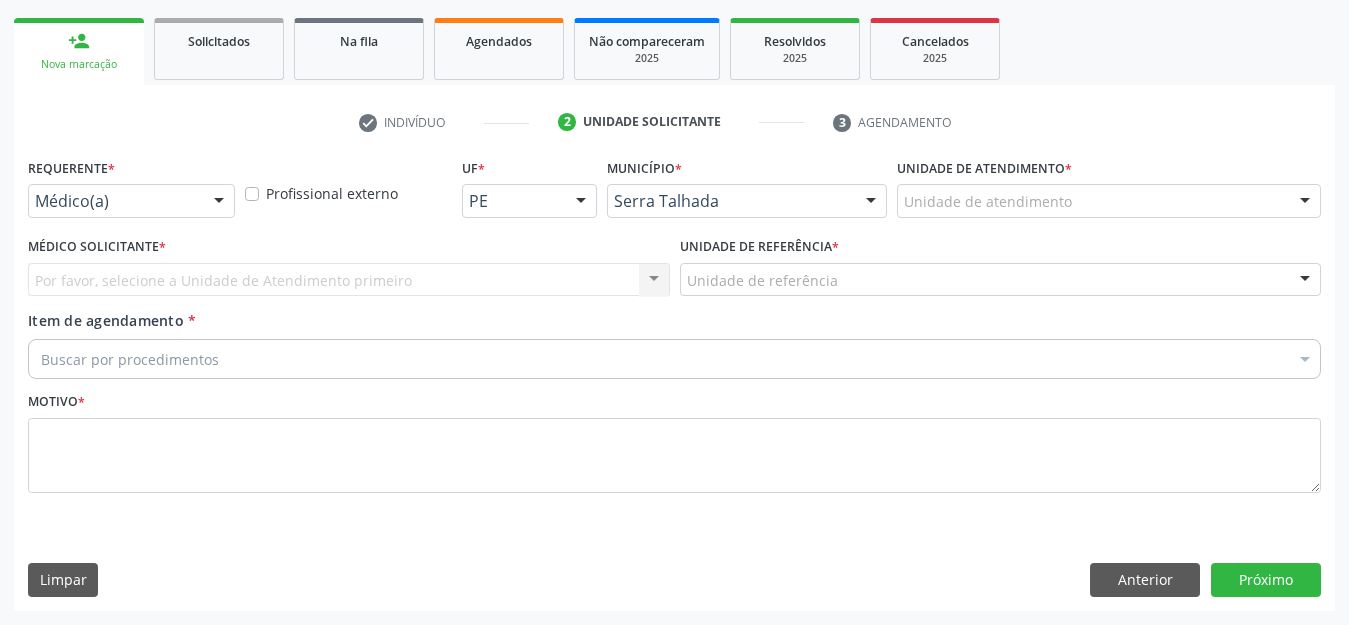 scroll, scrollTop: 281, scrollLeft: 0, axis: vertical 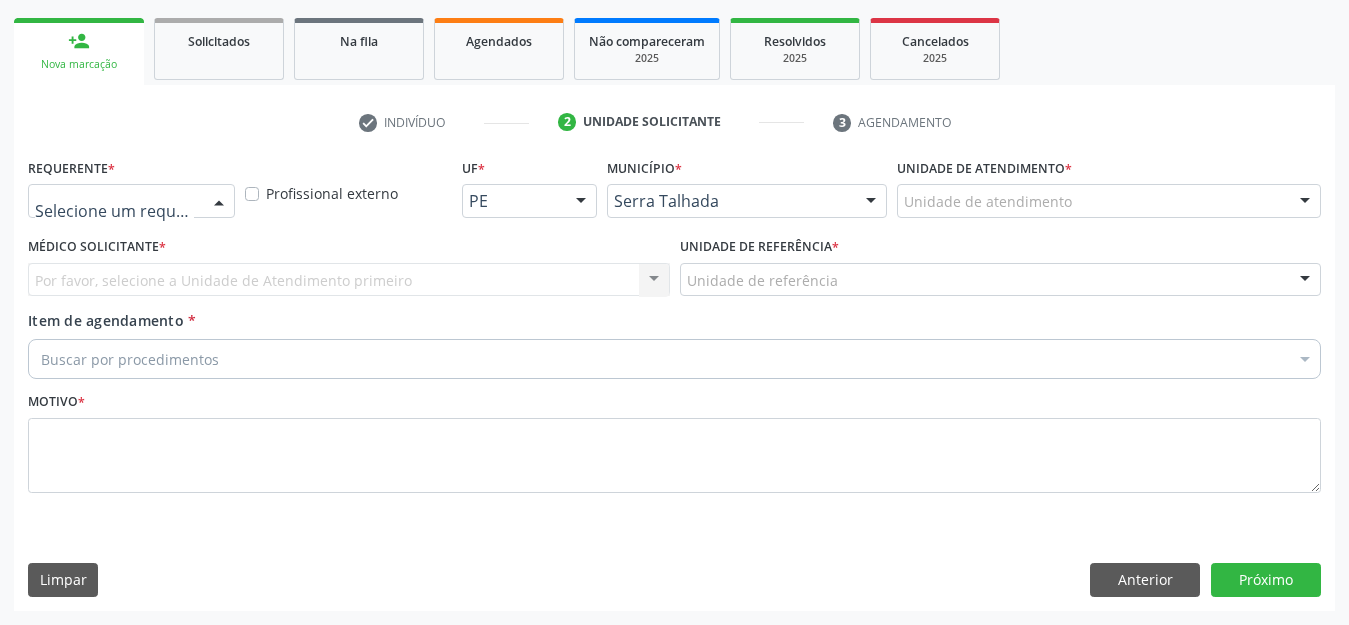 click at bounding box center (131, 201) 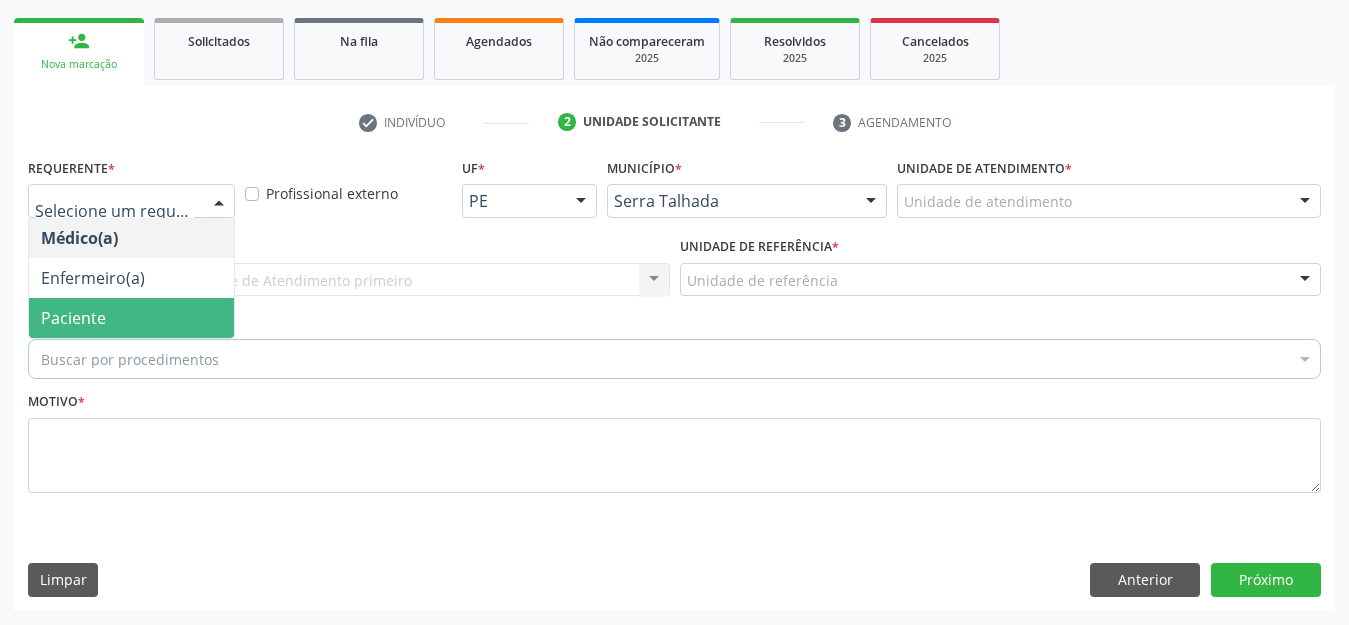 click on "Paciente" at bounding box center (131, 318) 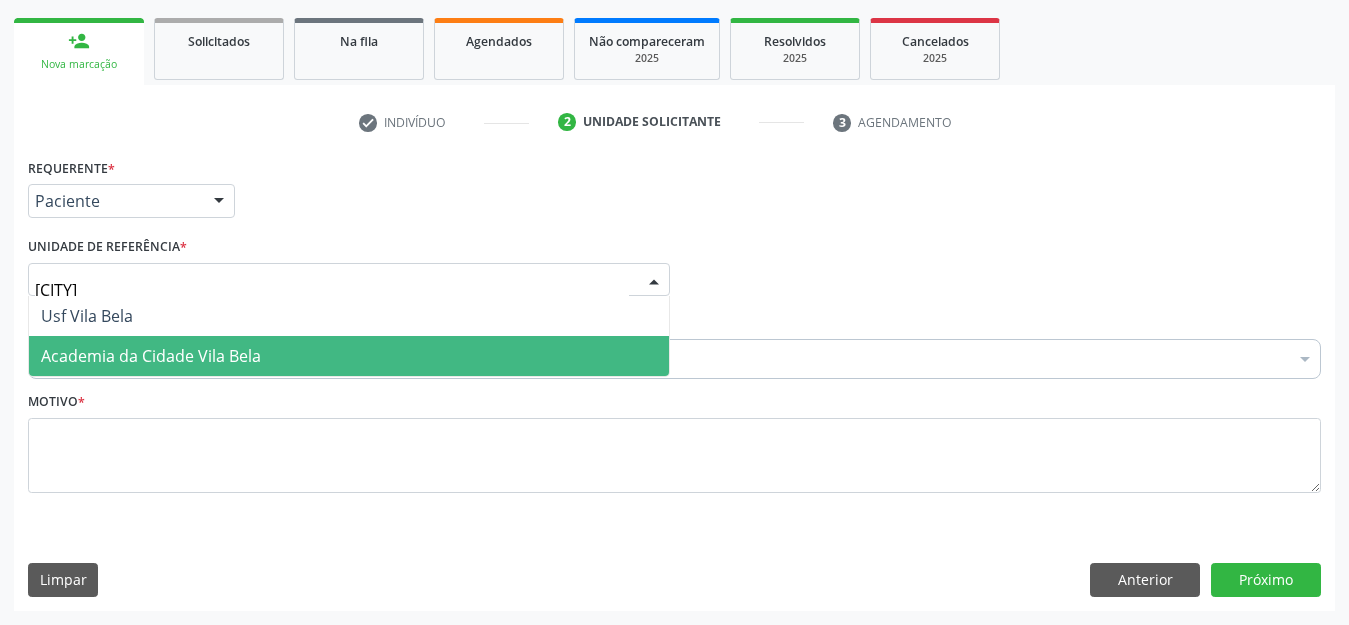 type on "vila bela" 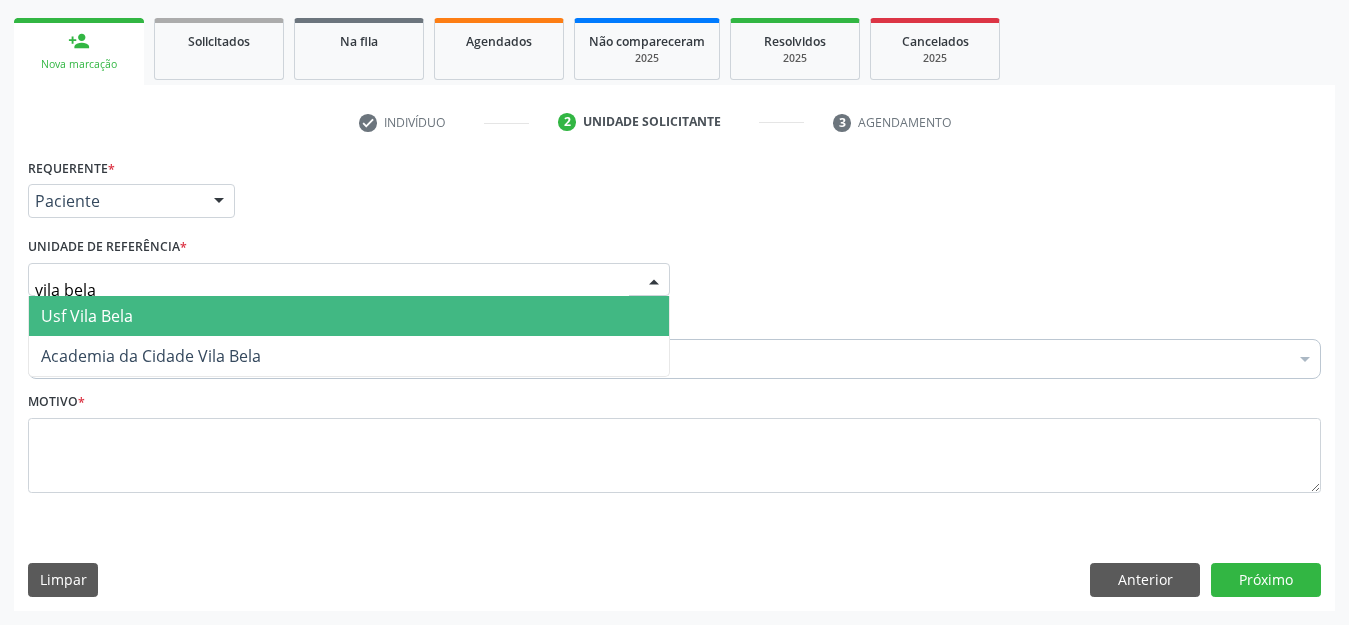 click on "Usf Vila Bela" at bounding box center [87, 316] 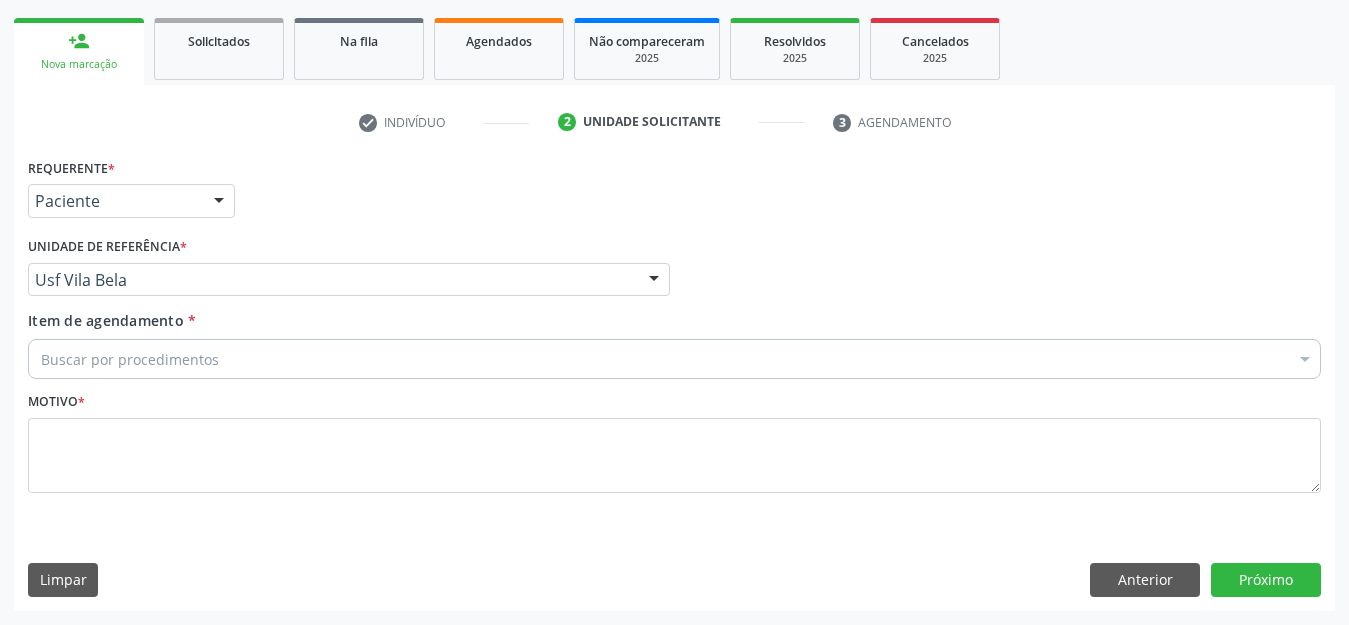 click on "Item de agendamento
*
Buscar por procedimentos
Selecionar todos
0304070076 - .Quimioterapia de Leucemia Linfoide/Linfoblástica Aguda, Leucemia Mieloide Aguda e Leucemia Promielocítica Aguda Na Infância e Adolescência - 1ª Linha - Fase de Manutenção
0604320140 - Abatacepte 125 Mg Injetável (Por Seringa Preenchida)
0604320124 - Abatacepte 250 Mg Injetável (Por Frasco Ampola).
0603050018 - Abciximabe
0406010013 - Abertura de Comunicação Inter-Atrial
0406010021 - Abertura de Estenose Aortica Valvar
0406011265 - Abertura de Estenose Aortica Valvar (Criança e Adolescente)
0406010030 - Abertura de Estenose Pulmonar Valvar
0406011273 - Abertura de Estenose Pulmonar Valvar (Criança e Adolescente)
0301080011 - Abordagem Cognitiva Comportamental do Fumante (Por Atendimento / Paciente)" at bounding box center (674, 341) 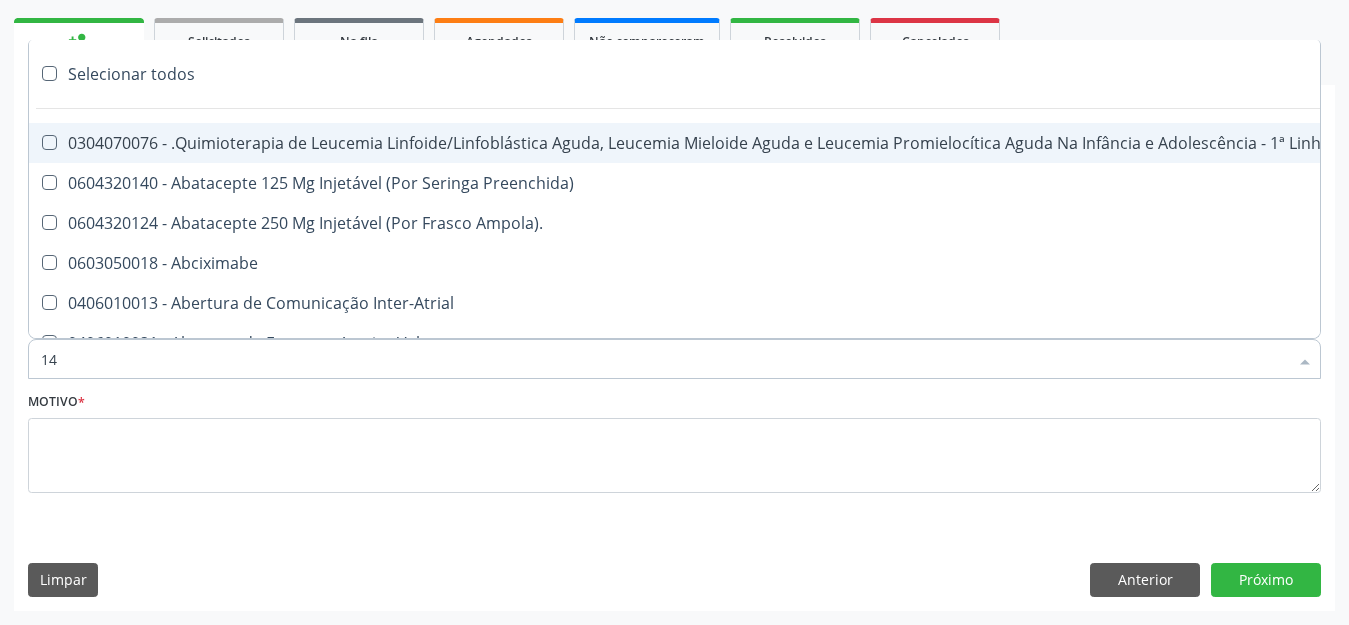 type on "143" 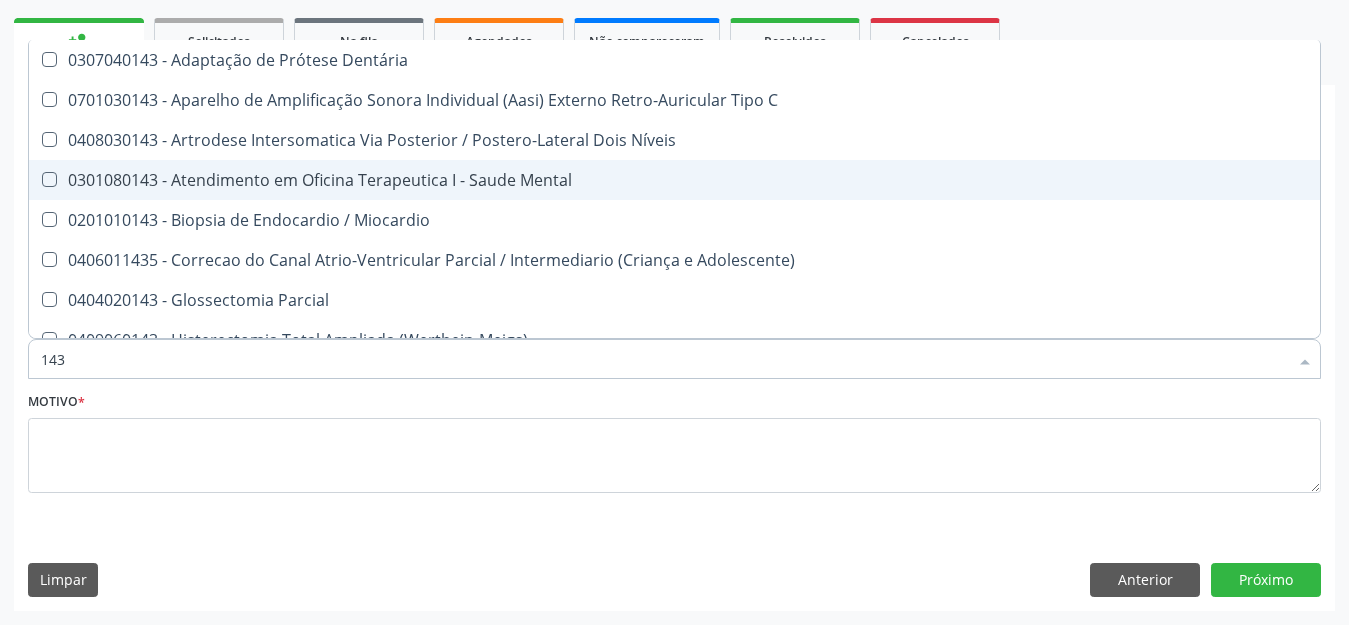 scroll, scrollTop: 422, scrollLeft: 0, axis: vertical 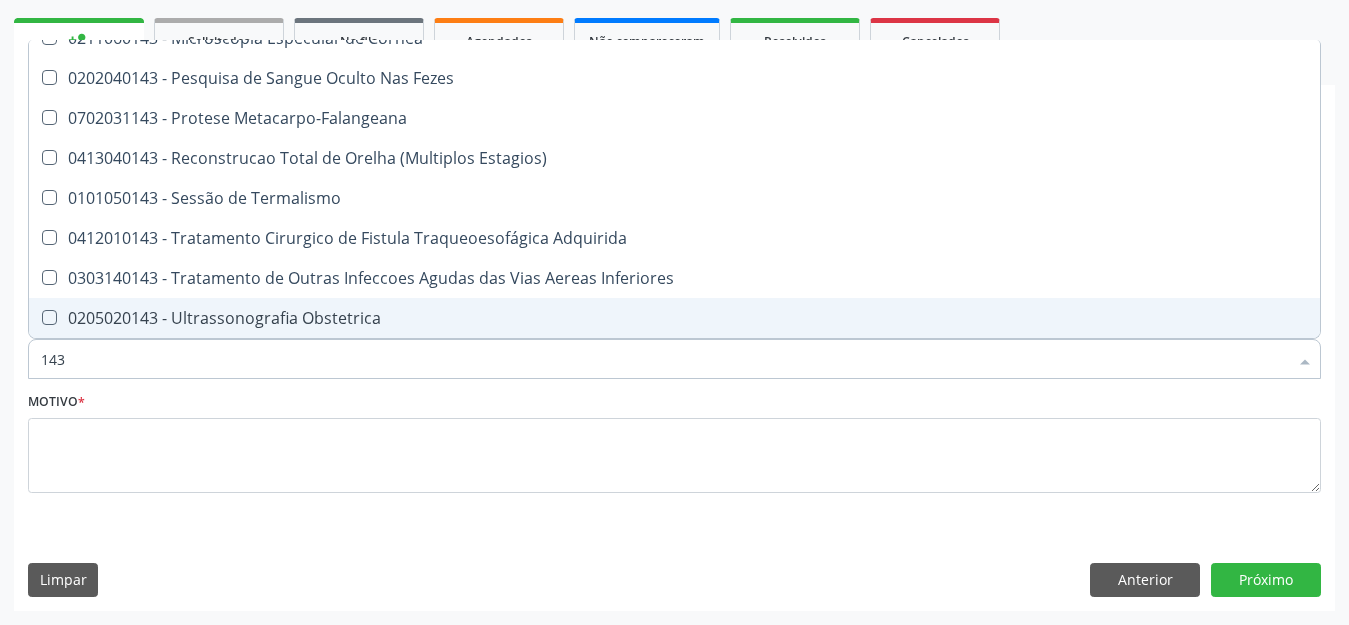 click on "0205020143 - Ultrassonografia Obstetrica" at bounding box center [674, 318] 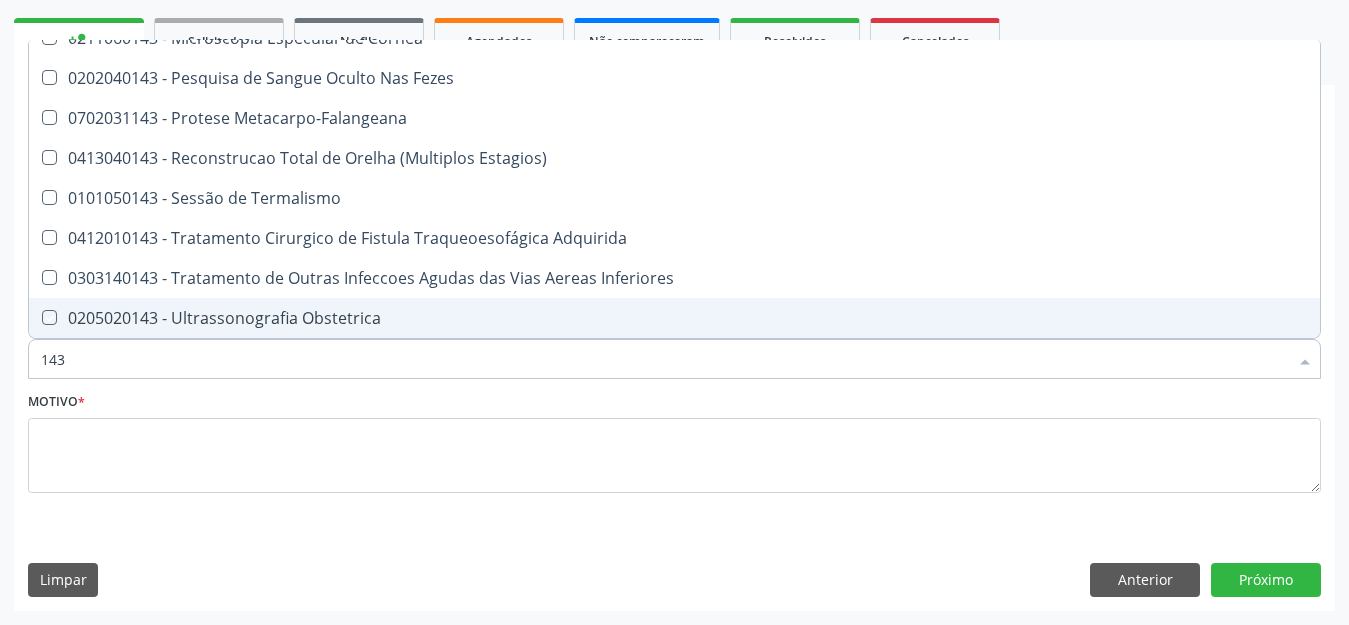 checkbox on "true" 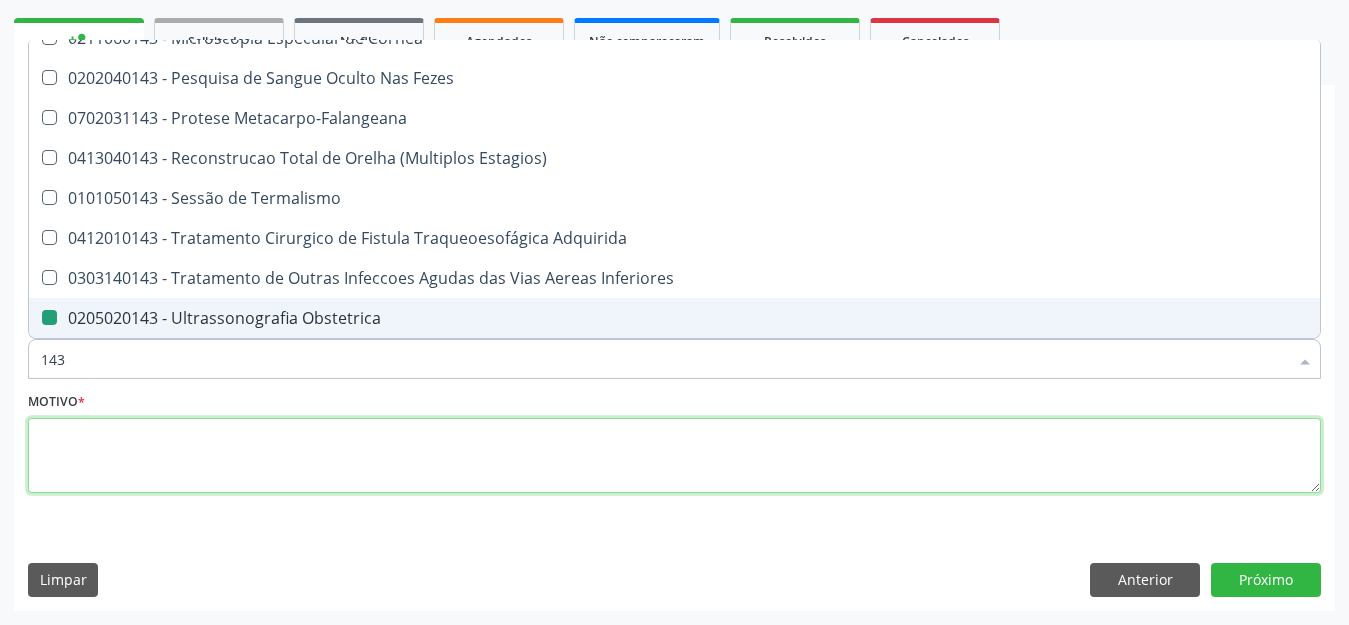 click at bounding box center (674, 456) 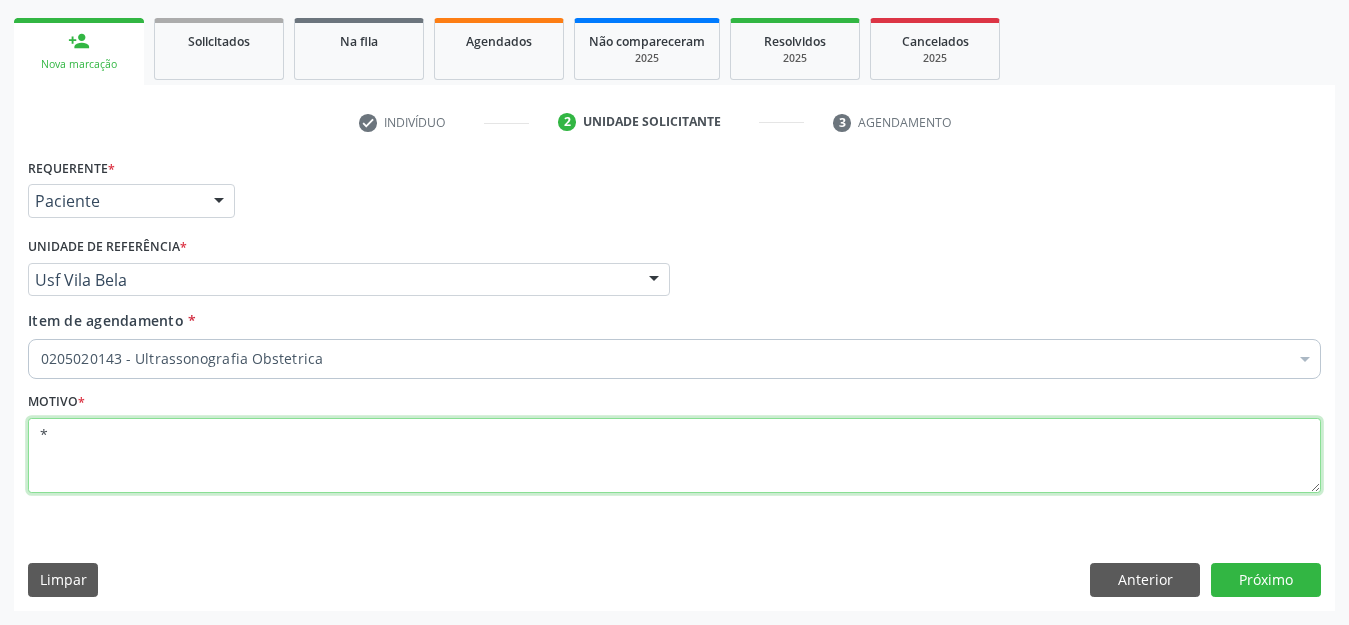 scroll, scrollTop: 0, scrollLeft: 0, axis: both 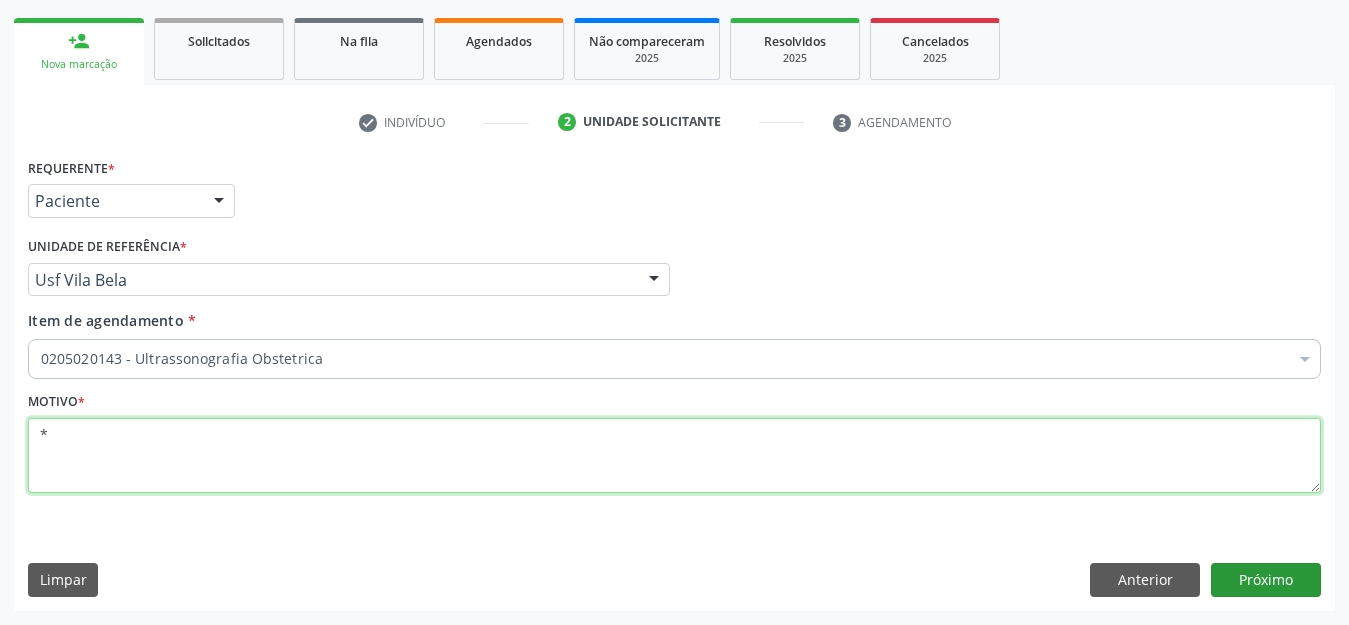 type on "*" 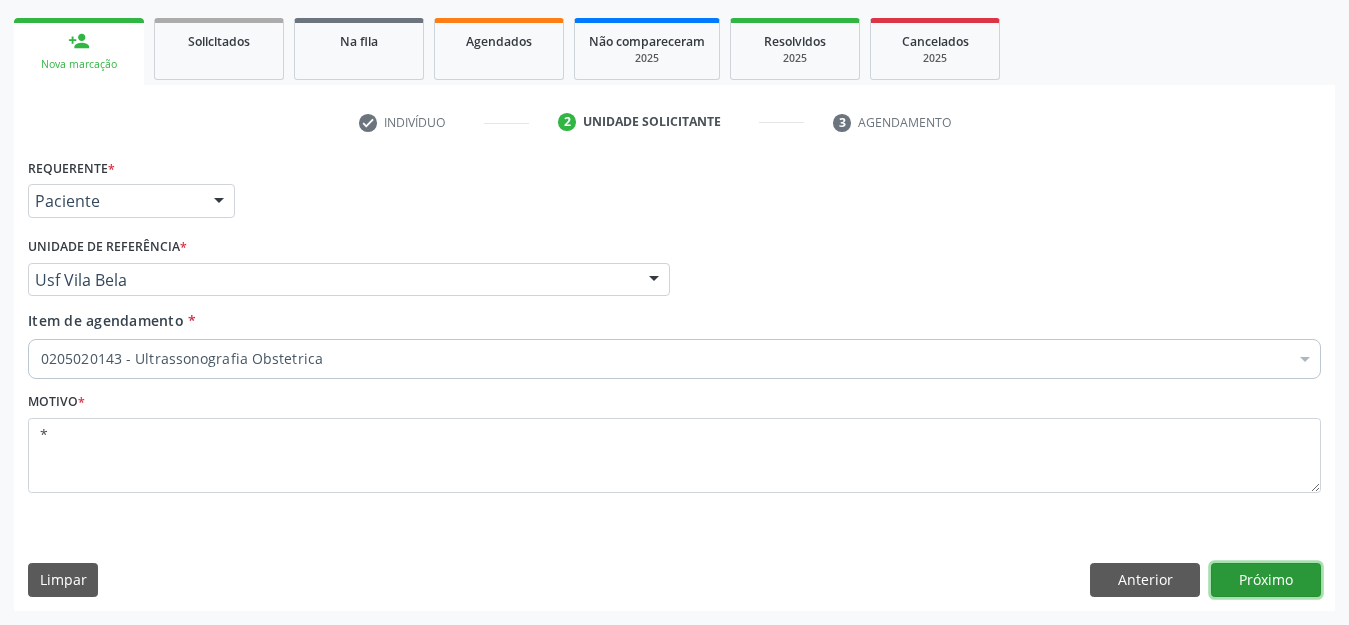 click on "Próximo" at bounding box center [1266, 580] 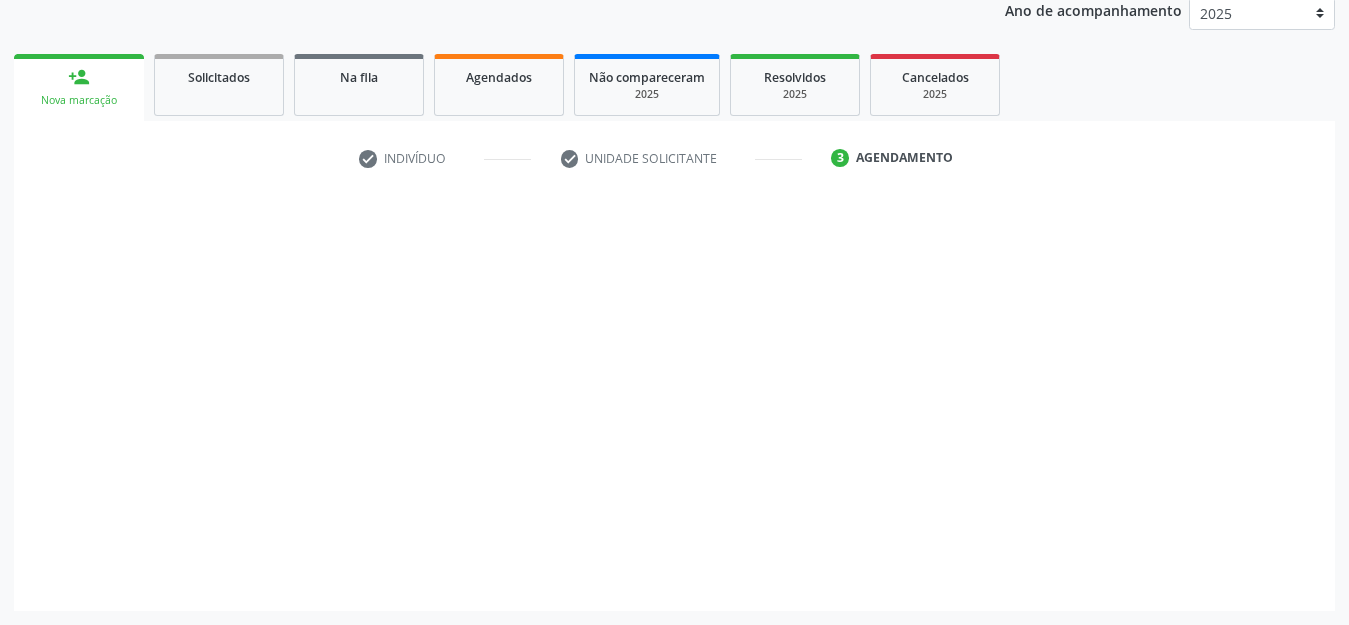 scroll, scrollTop: 245, scrollLeft: 0, axis: vertical 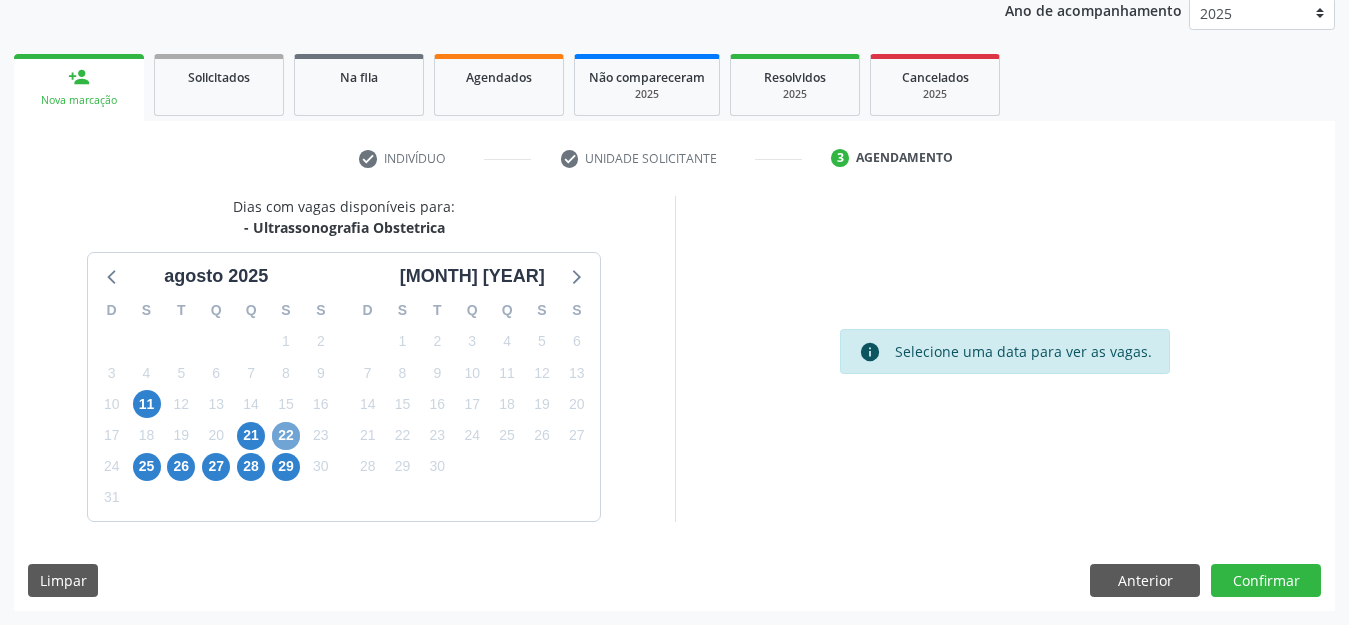 click on "22" at bounding box center (286, 436) 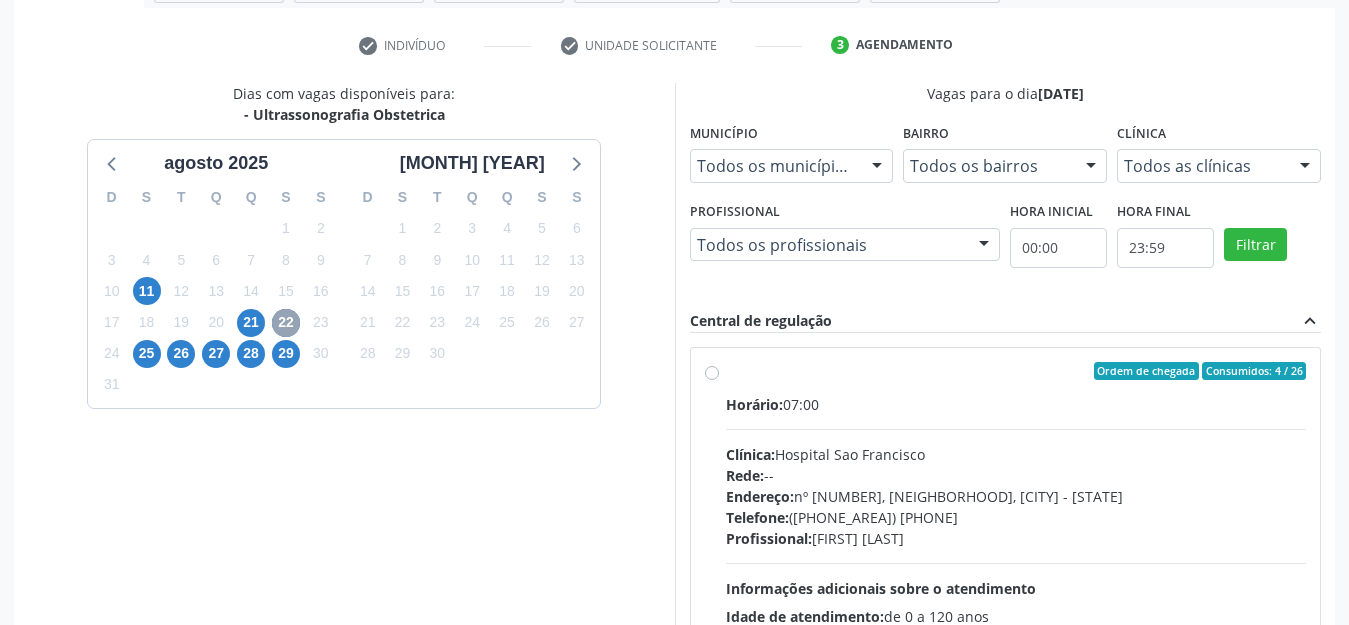 scroll, scrollTop: 551, scrollLeft: 0, axis: vertical 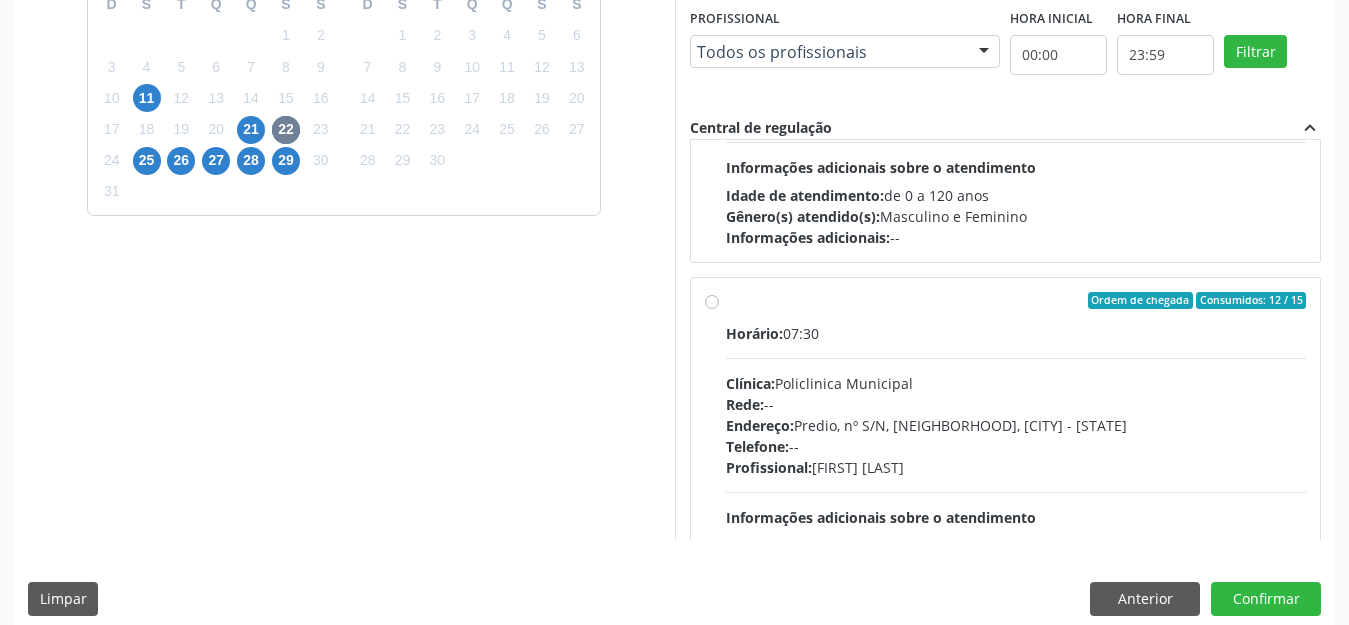 click on "Ordem de chegada
Consumidos: 12 / 15
Horário:   07:30
Clínica:  Policlinica Municipal
Rede:
--
Endereço:   Predio, nº S/N, Ipsep, Serra Talhada - PE
Telefone:   --
Profissional:
Maira Cavalcanti Lima Barros
Informações adicionais sobre o atendimento
Idade de atendimento:
de 0 a 120 anos
Gênero(s) atendido(s):
Masculino e Feminino
Informações adicionais:
--" at bounding box center [1016, 445] 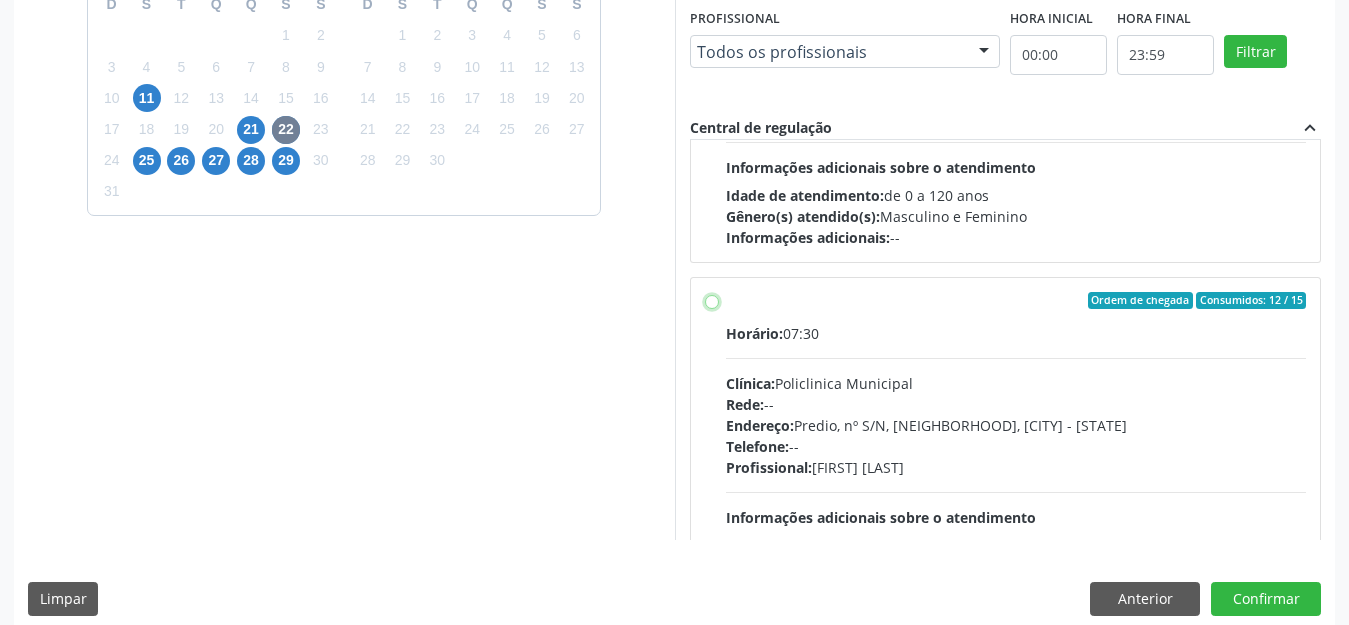 click on "Ordem de chegada
Consumidos: 12 / 15
Horário:   07:30
Clínica:  Policlinica Municipal
Rede:
--
Endereço:   Predio, nº S/N, Ipsep, Serra Talhada - PE
Telefone:   --
Profissional:
Maira Cavalcanti Lima Barros
Informações adicionais sobre o atendimento
Idade de atendimento:
de 0 a 120 anos
Gênero(s) atendido(s):
Masculino e Feminino
Informações adicionais:
--" at bounding box center [712, 301] 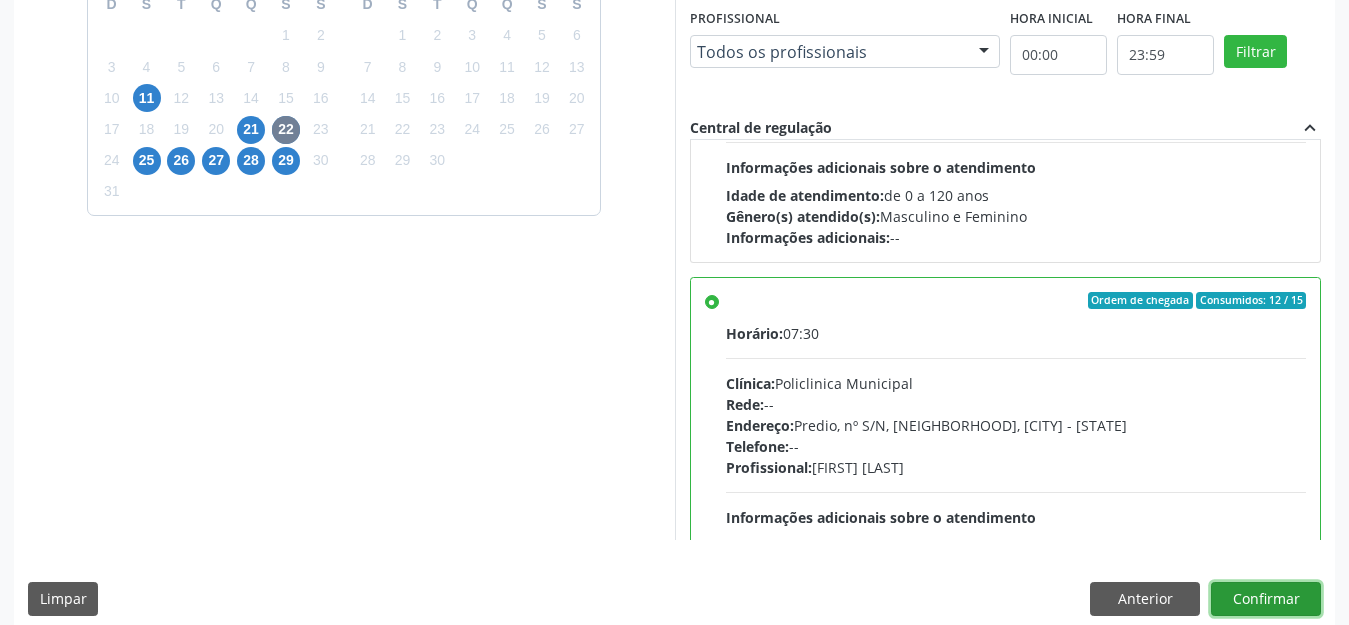 click on "Confirmar" at bounding box center (1266, 599) 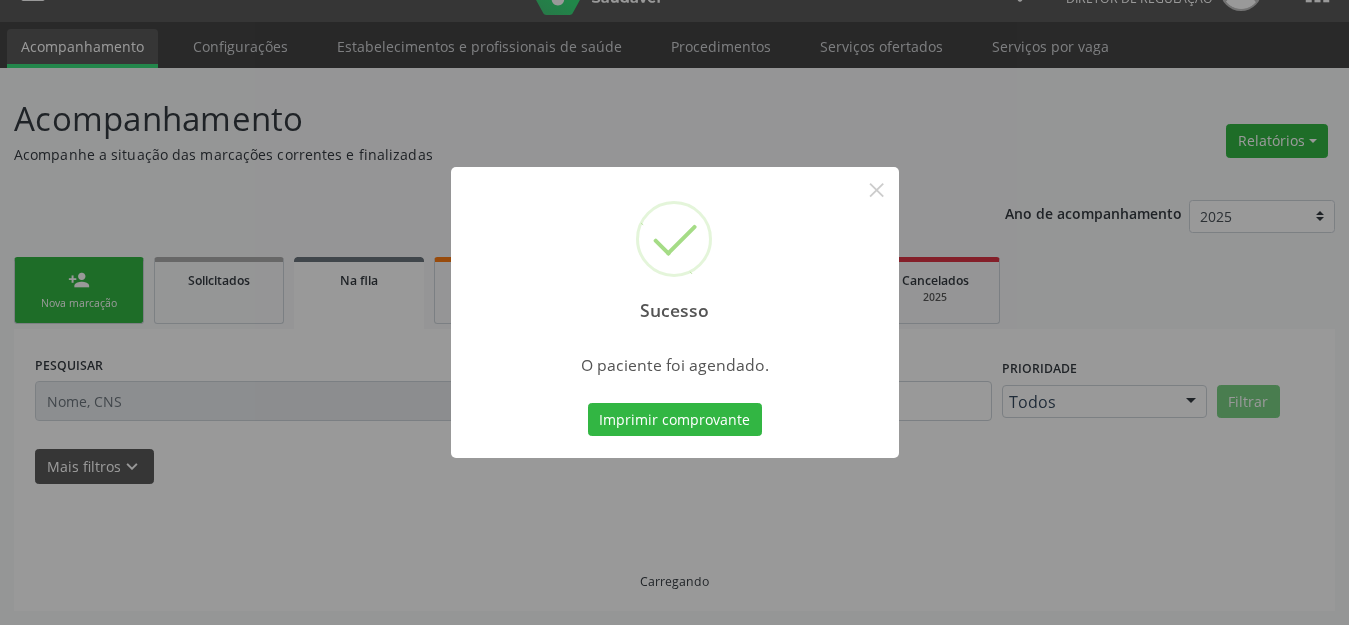 scroll, scrollTop: 42, scrollLeft: 0, axis: vertical 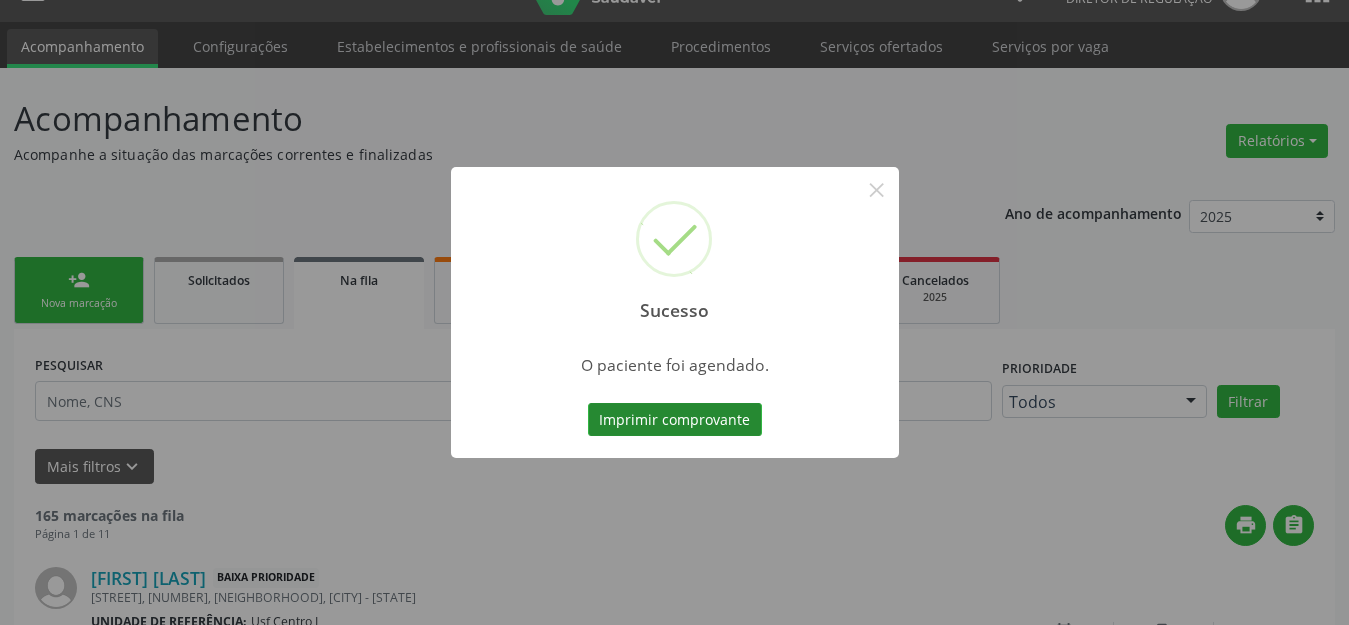 click on "Imprimir comprovante" at bounding box center [675, 420] 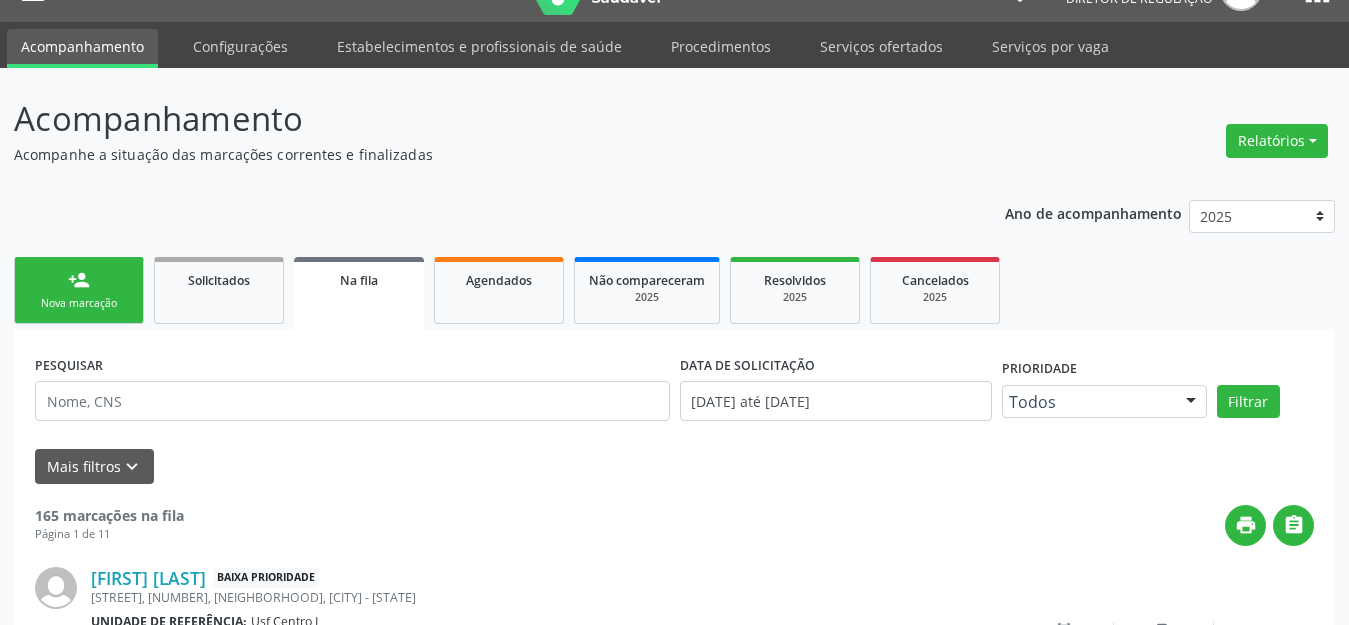 click on "person_add" at bounding box center [79, 280] 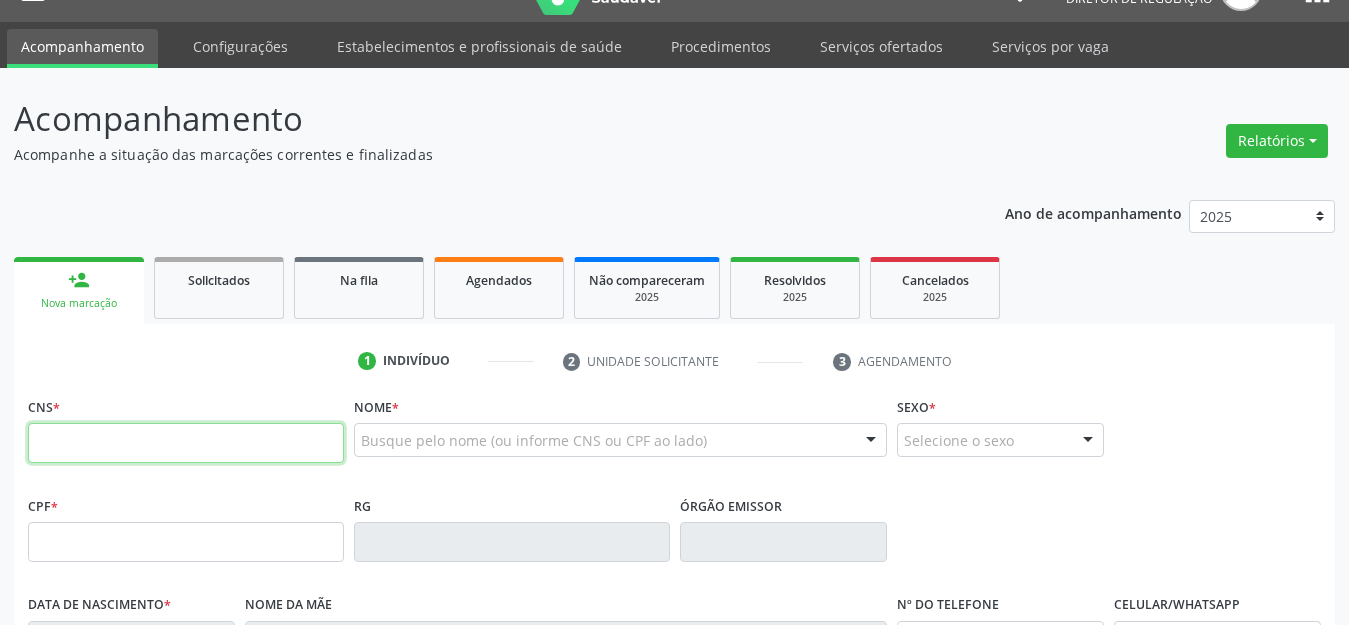 click at bounding box center [186, 443] 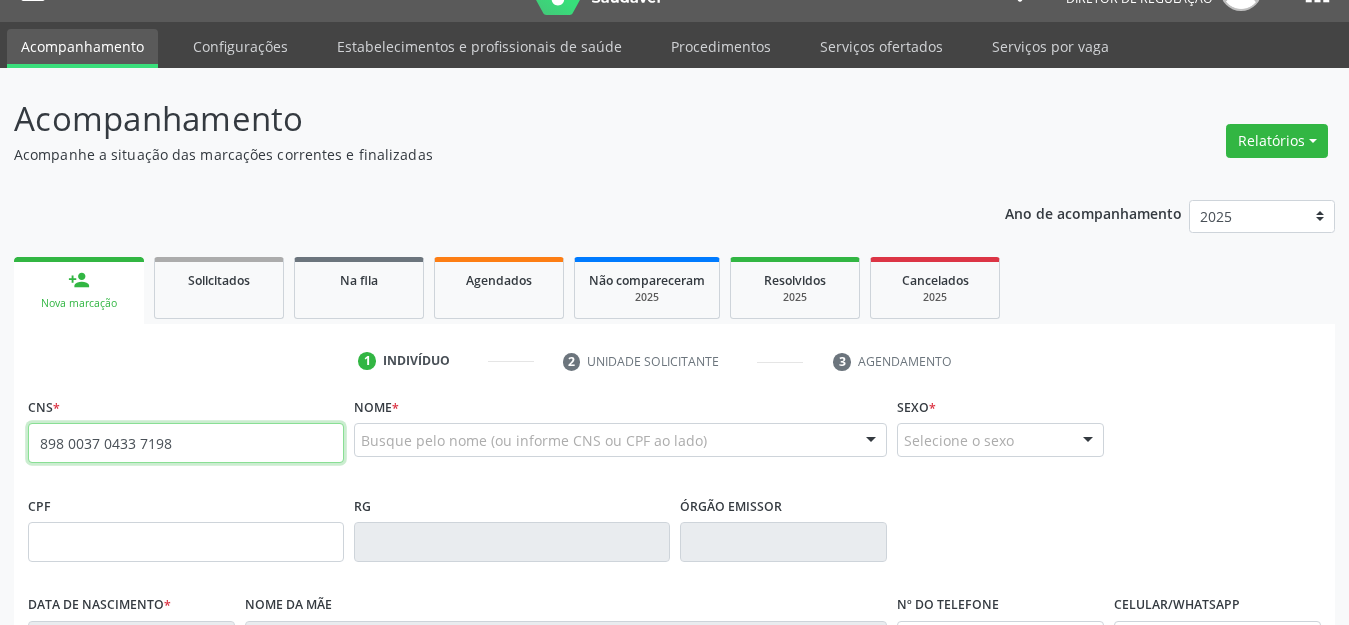 type on "898 0037 0433 7198" 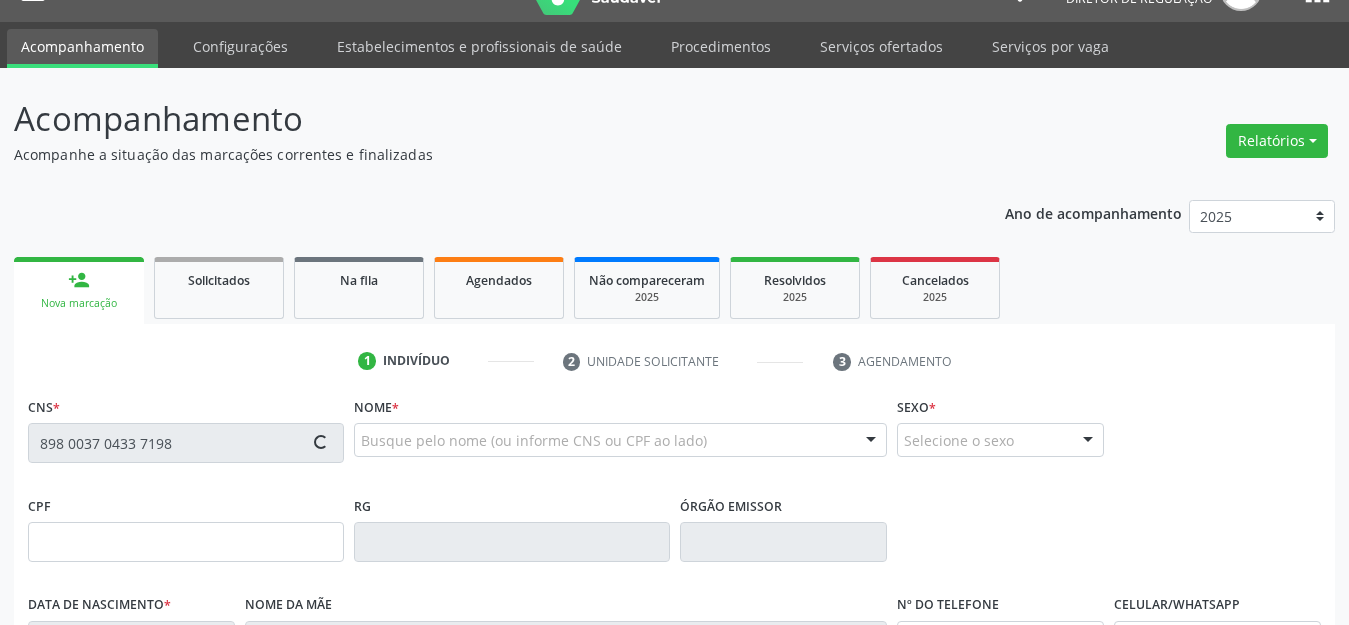 type on "109.492.344-35" 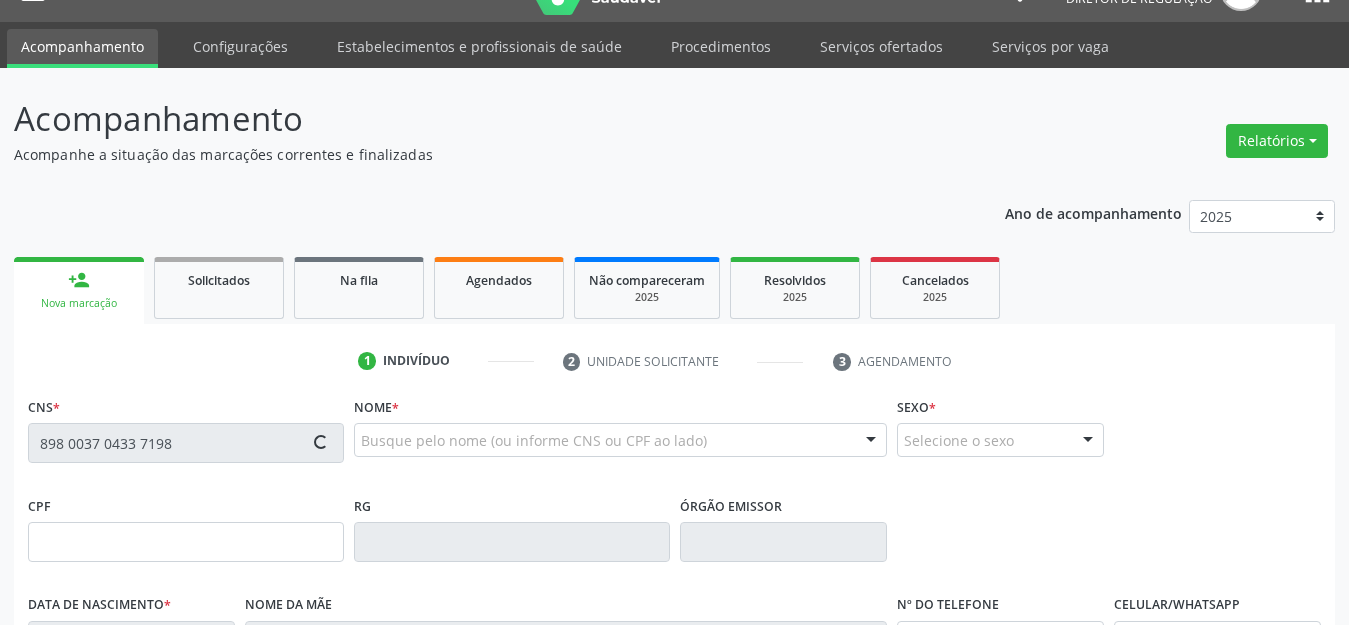 type on "16/08/1986" 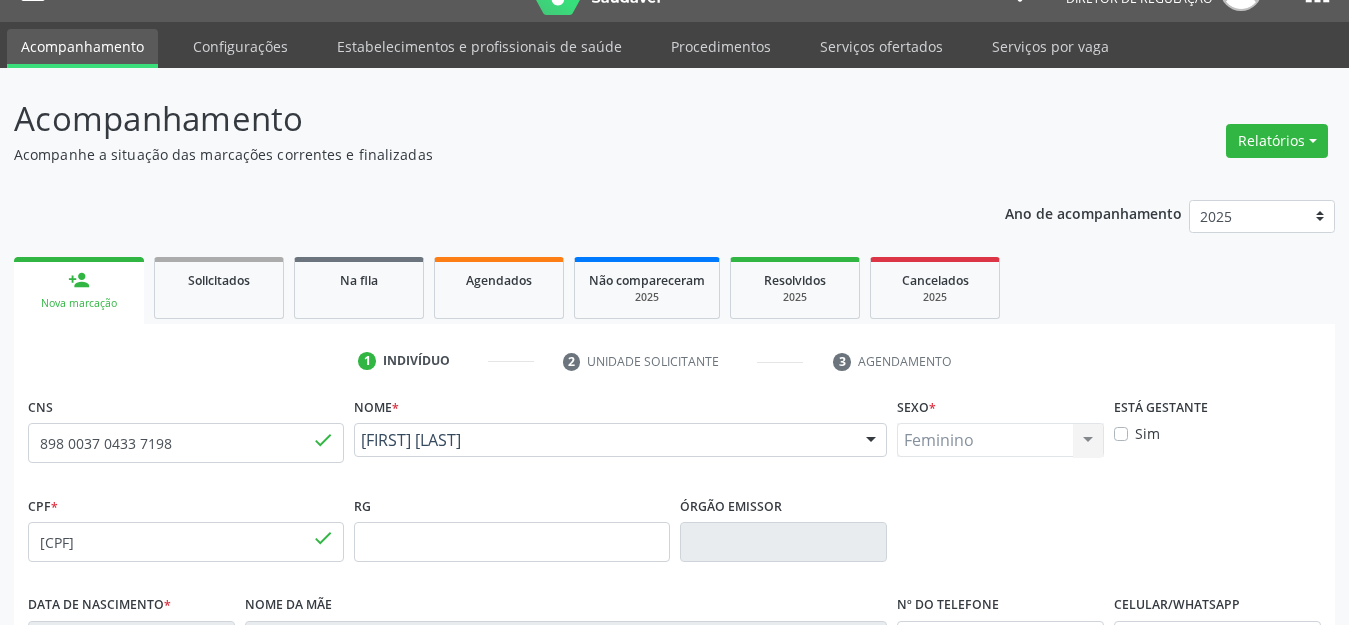 scroll, scrollTop: 459, scrollLeft: 0, axis: vertical 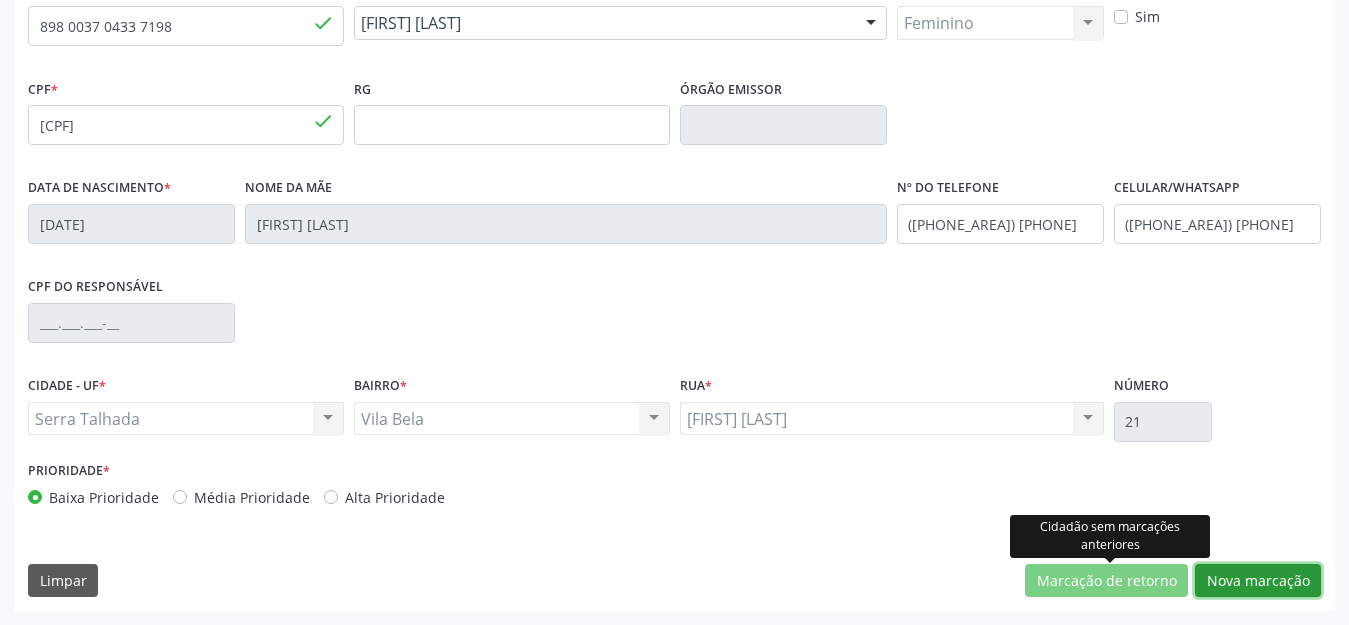 click on "Nova marcação" at bounding box center (1258, 581) 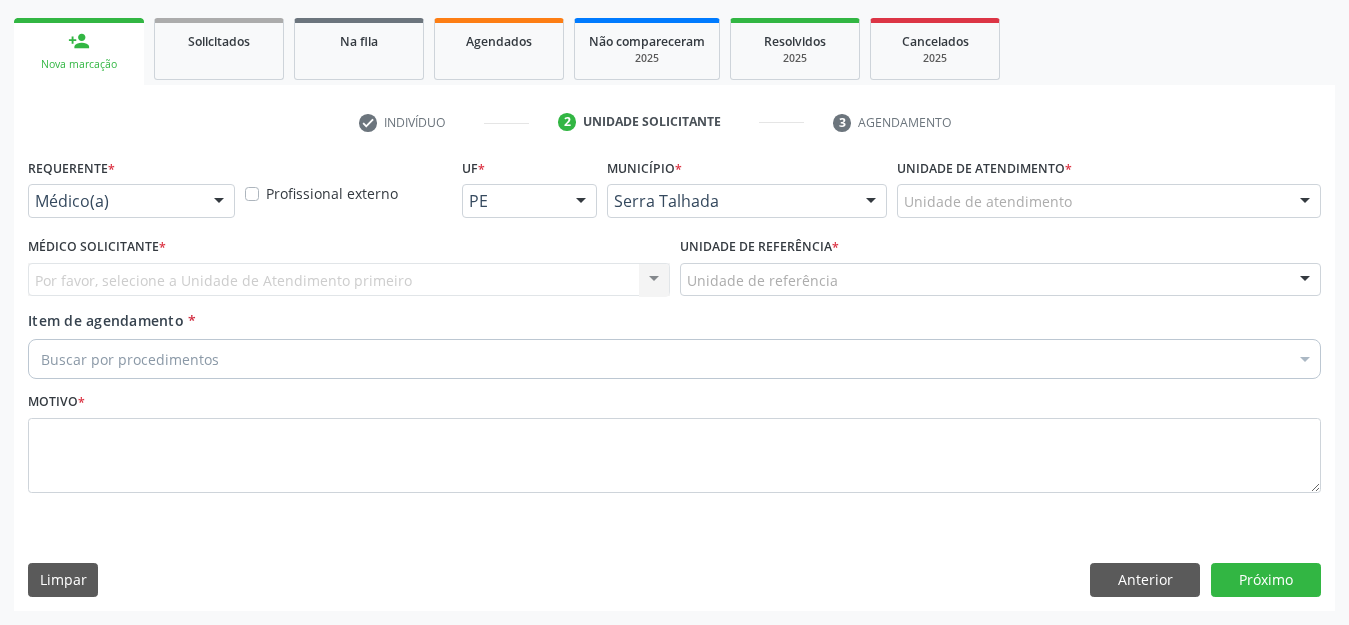 scroll, scrollTop: 281, scrollLeft: 0, axis: vertical 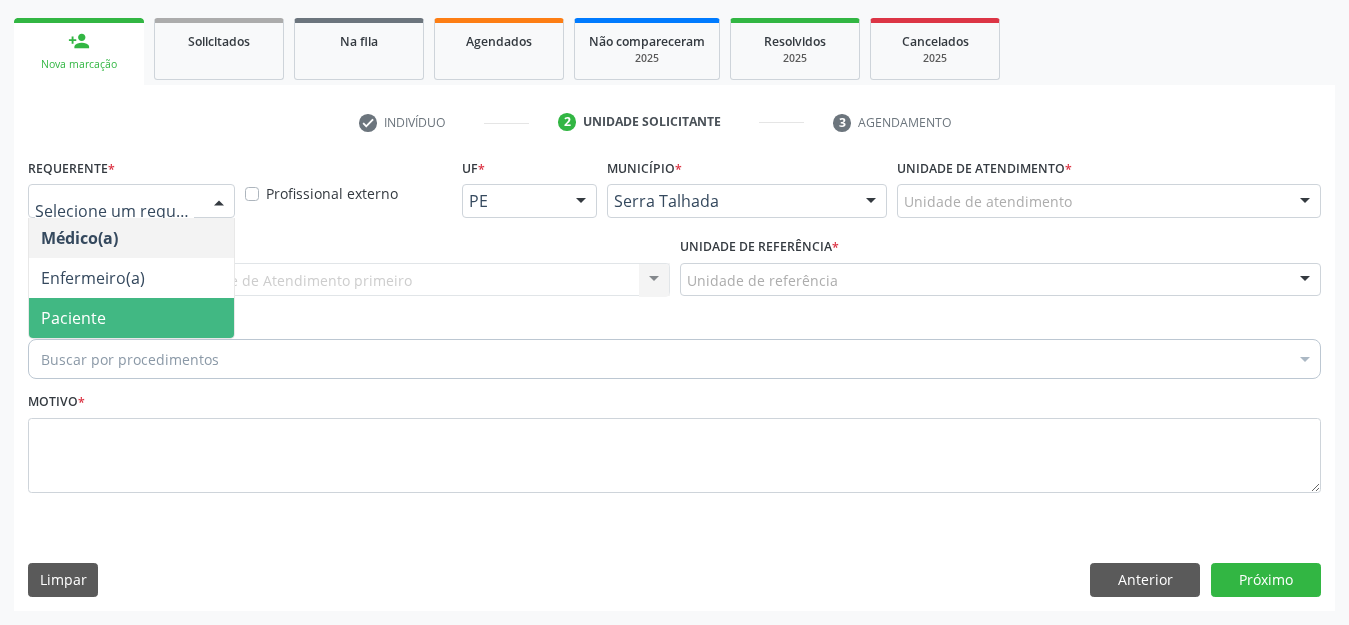 click on "Paciente" at bounding box center [131, 318] 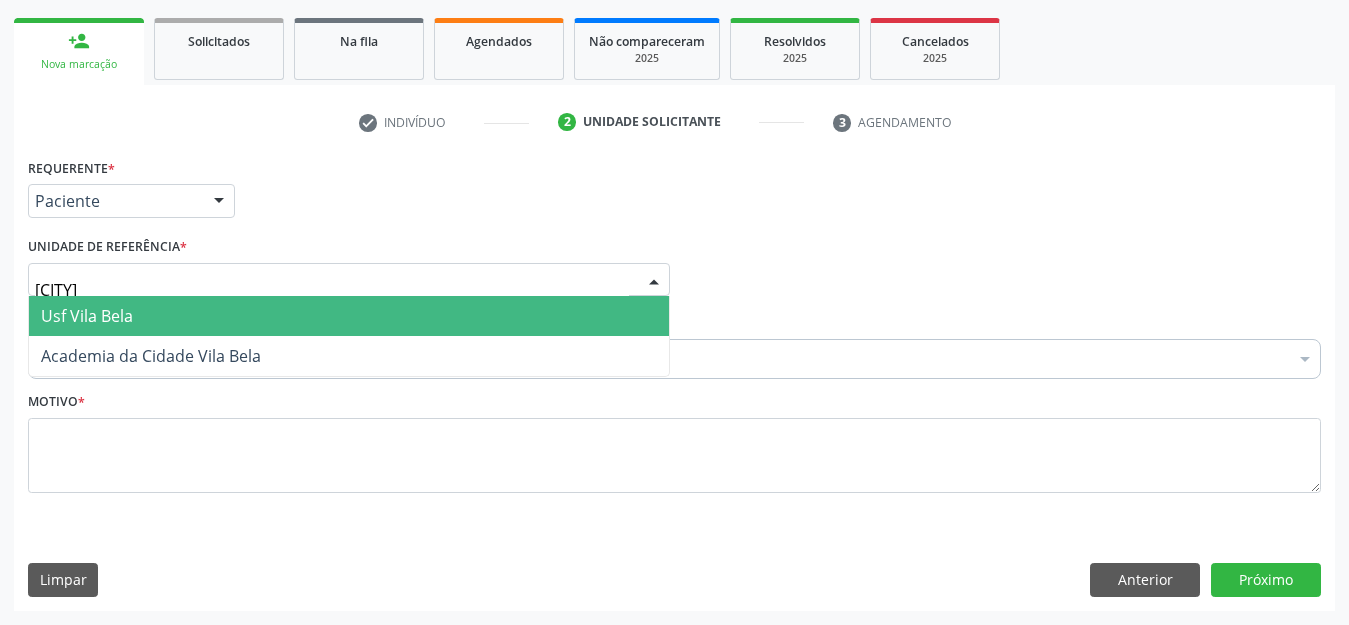 type on "vila bela" 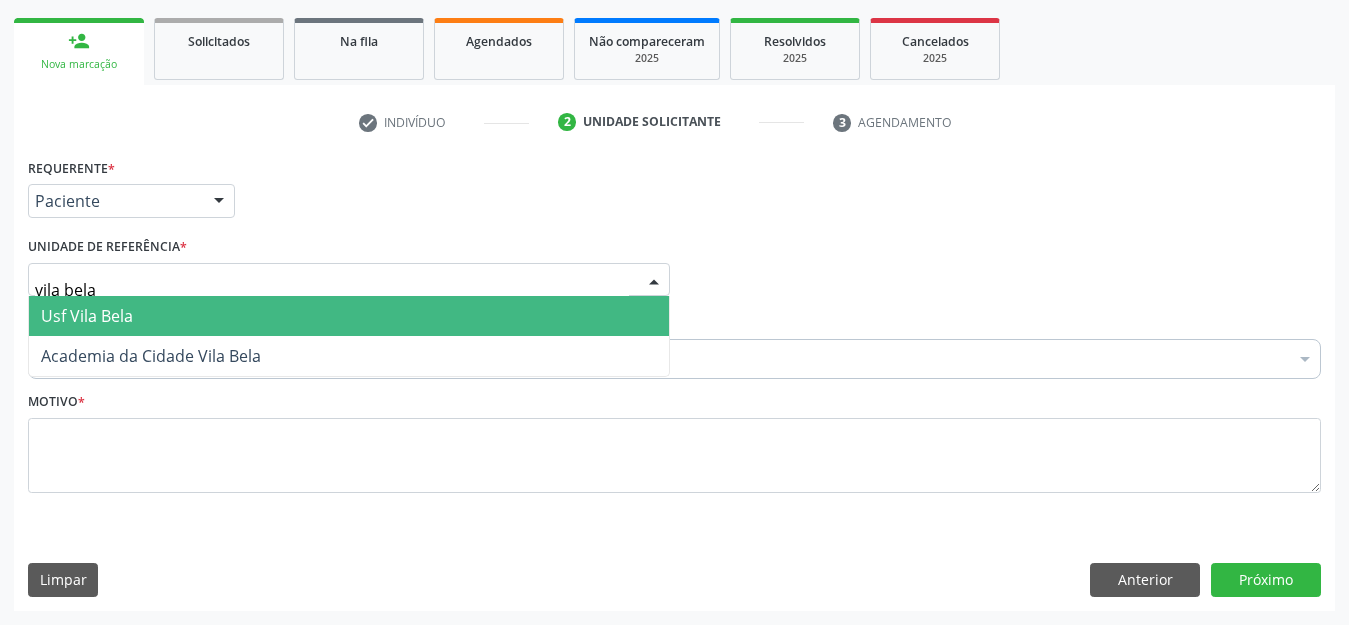 click on "Usf Vila Bela" at bounding box center (87, 316) 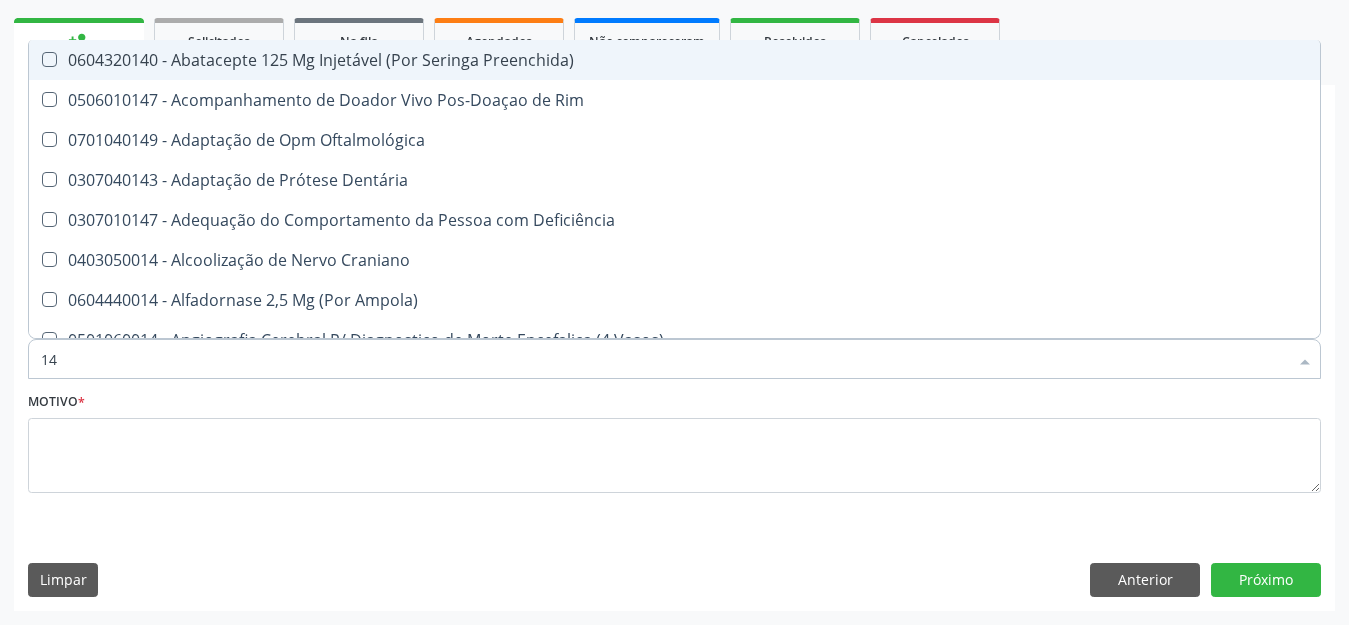 type on "143" 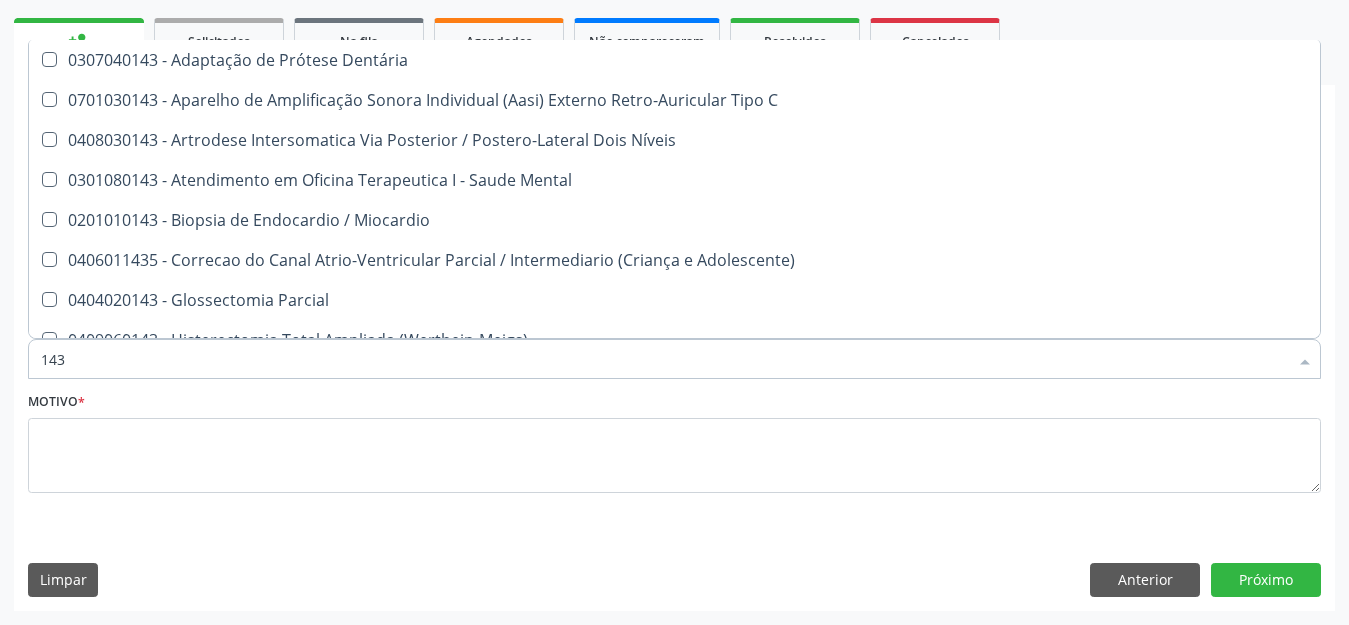 scroll, scrollTop: 422, scrollLeft: 0, axis: vertical 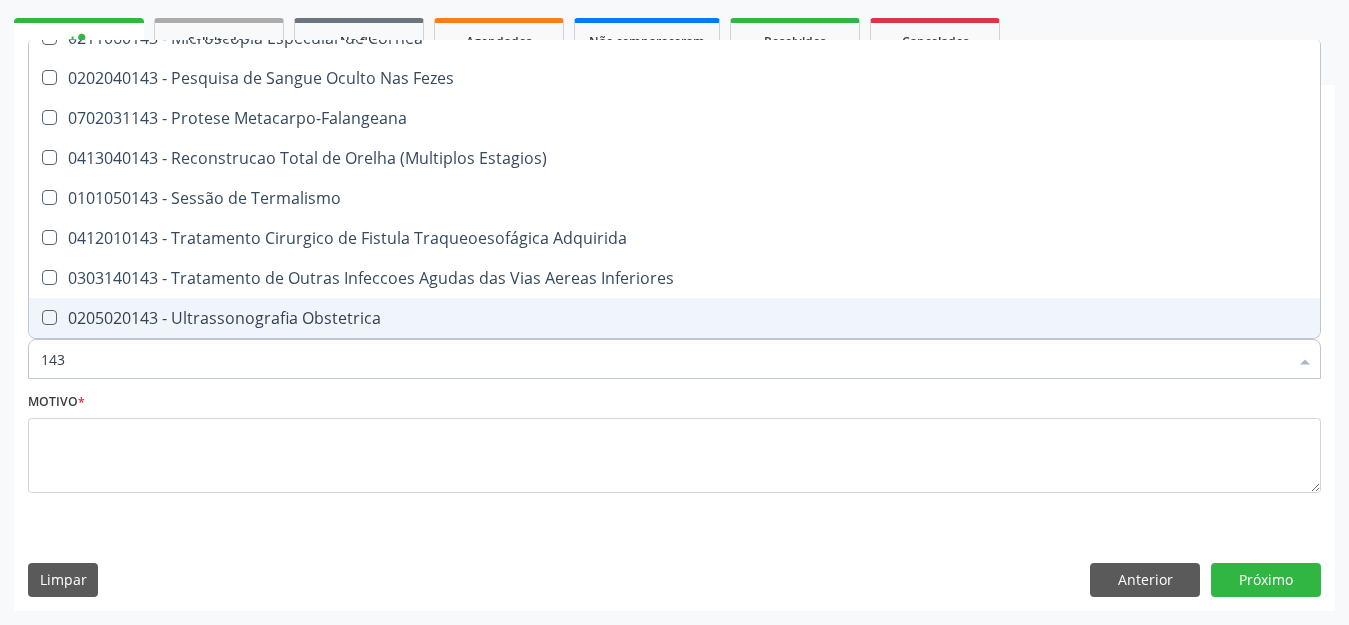 click on "0205020143 - Ultrassonografia Obstetrica" at bounding box center (674, 318) 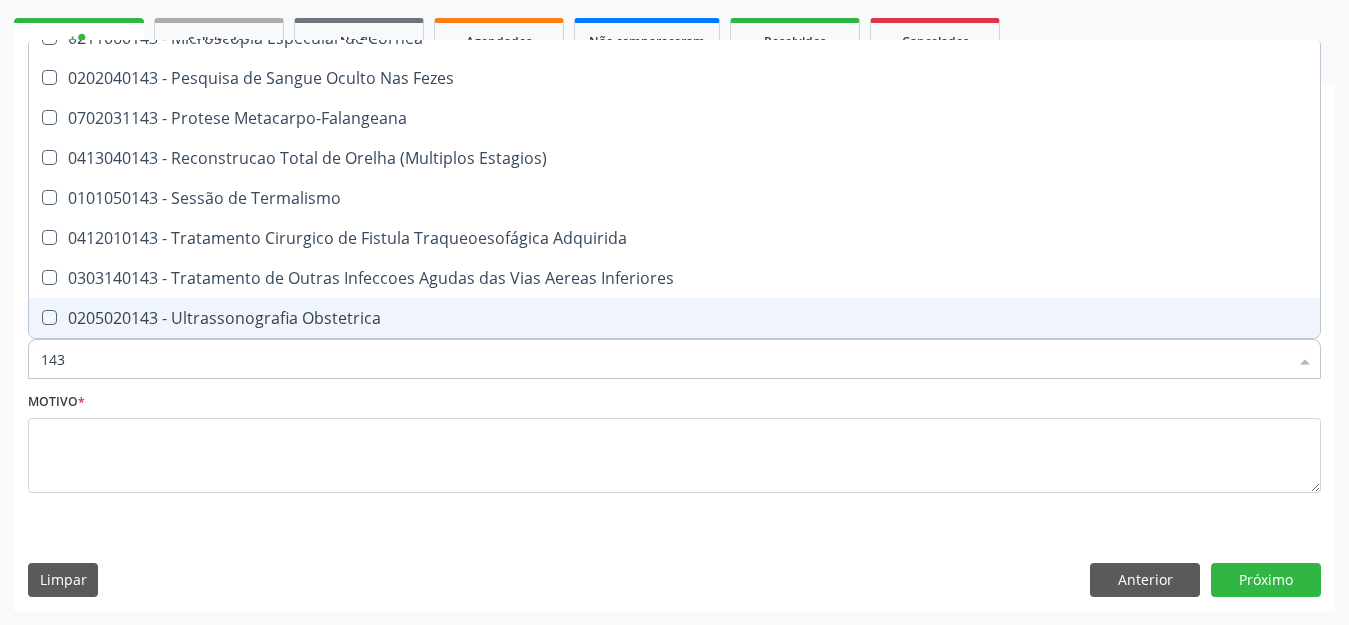 checkbox on "true" 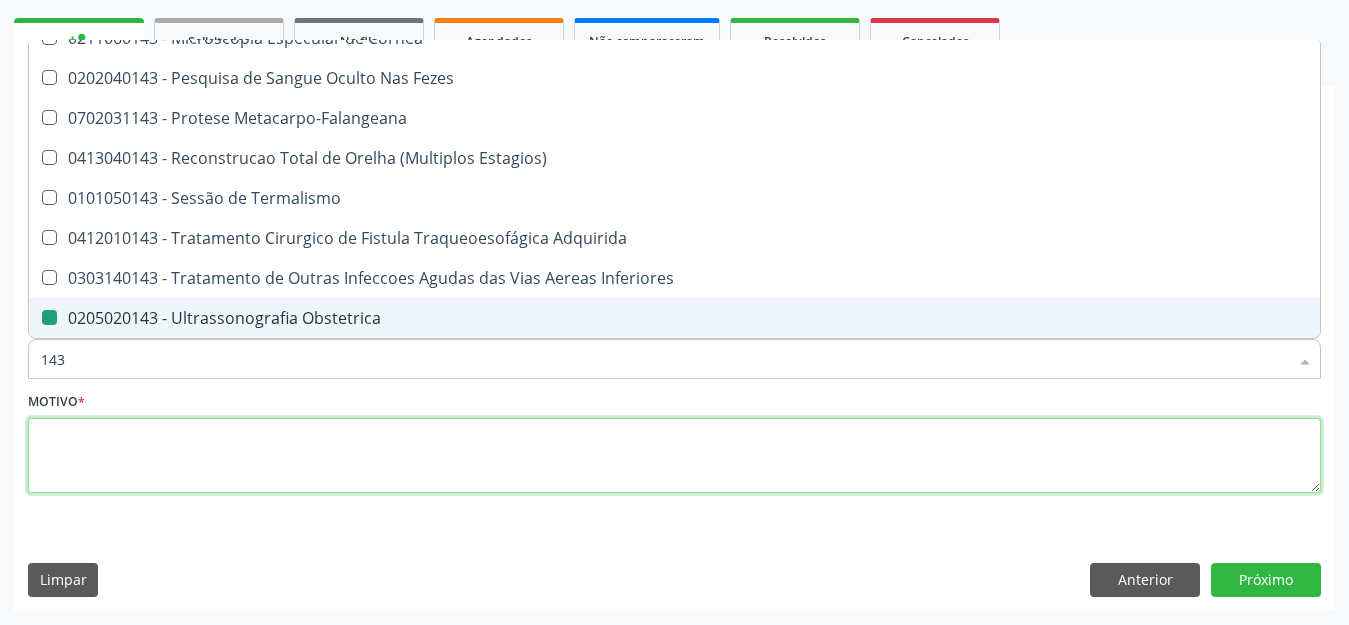 click at bounding box center (674, 456) 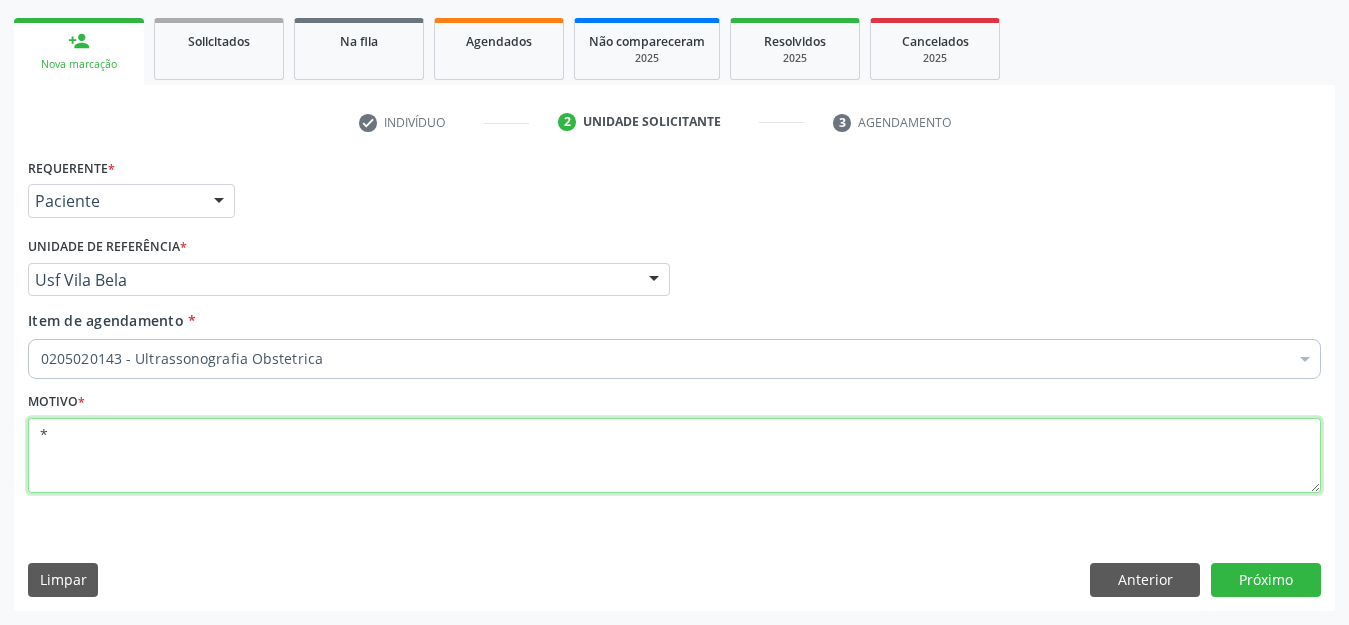 scroll, scrollTop: 0, scrollLeft: 0, axis: both 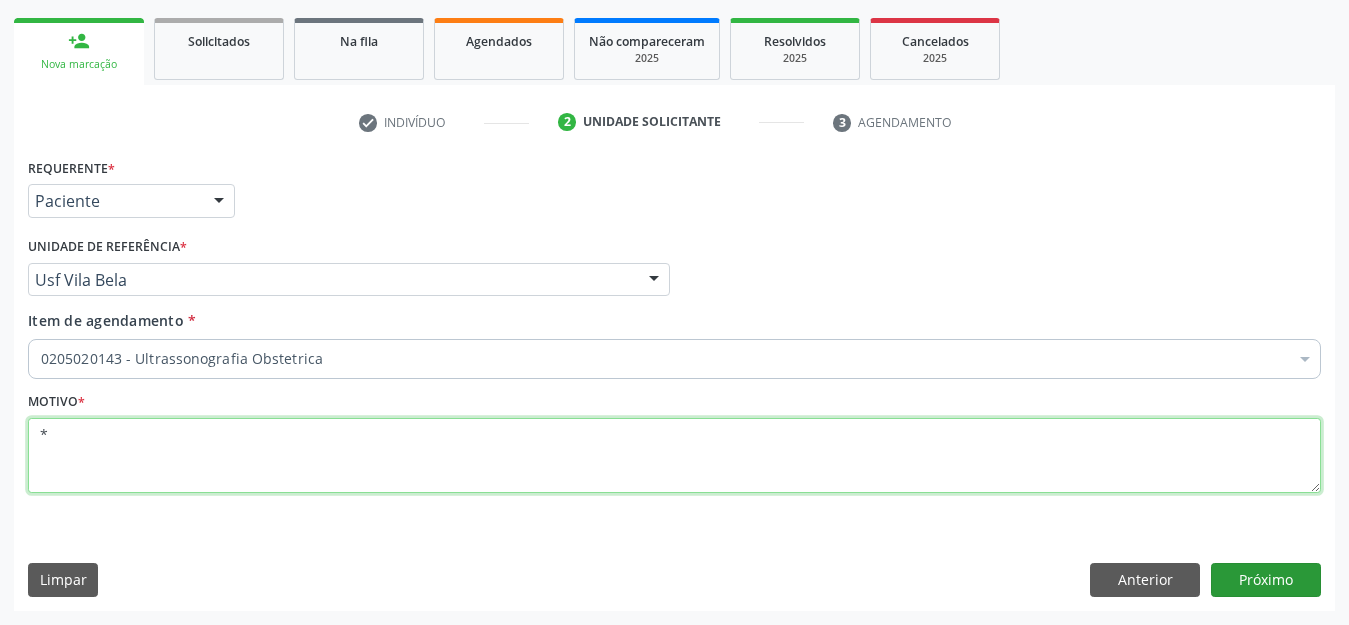 type on "*" 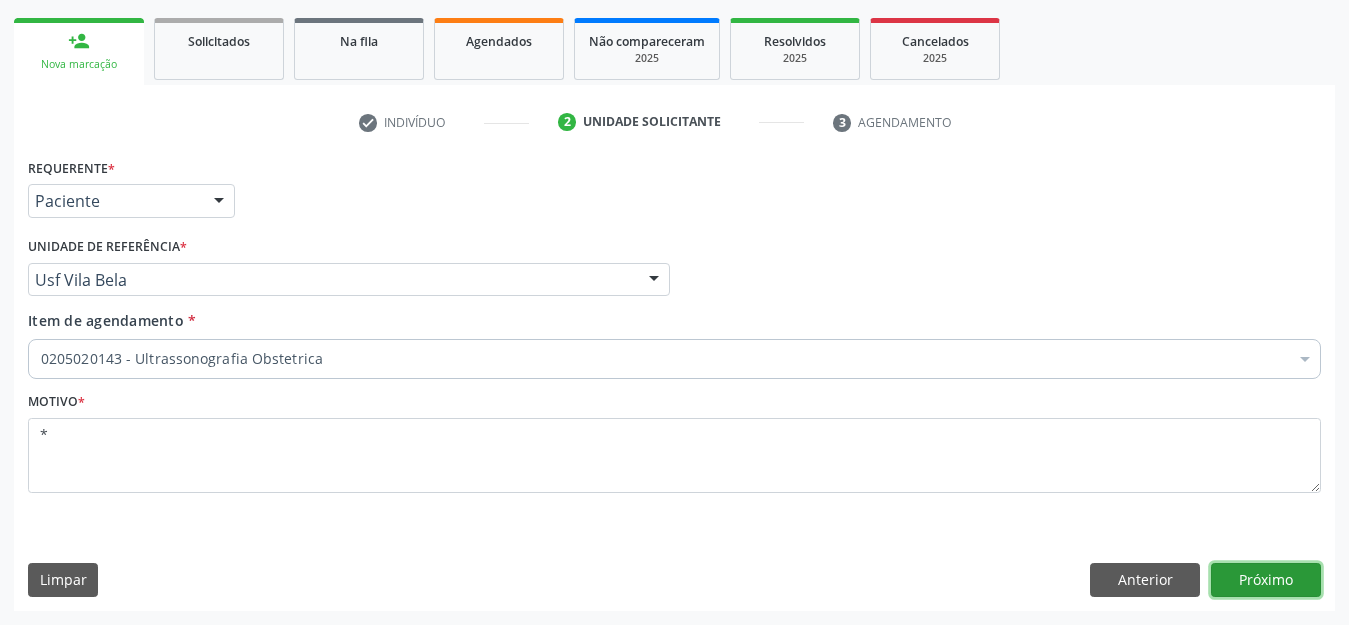 click on "Próximo" at bounding box center (1266, 580) 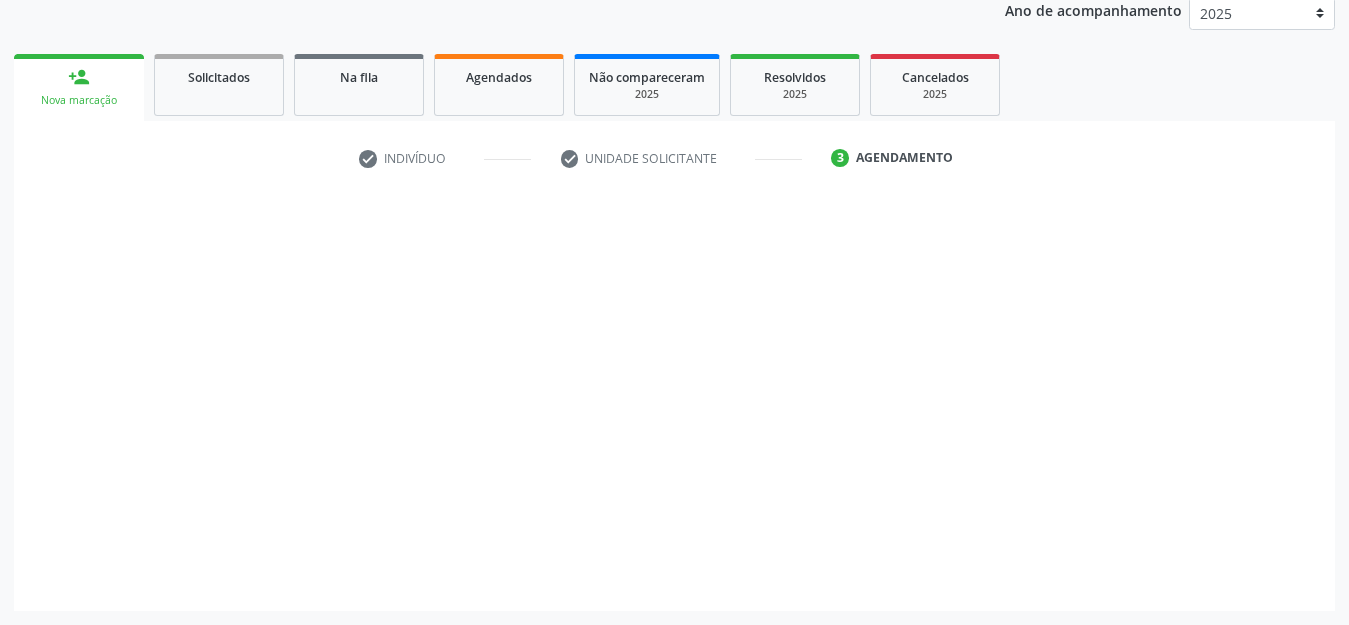 scroll, scrollTop: 245, scrollLeft: 0, axis: vertical 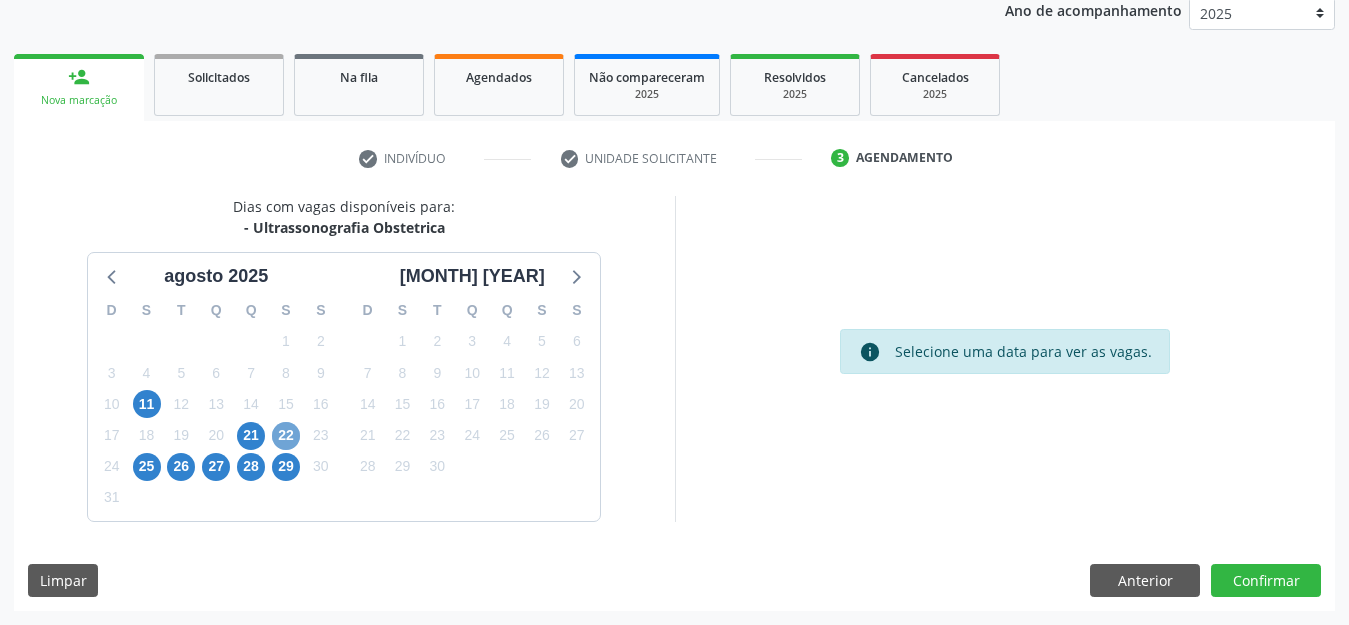 click on "22" at bounding box center (286, 436) 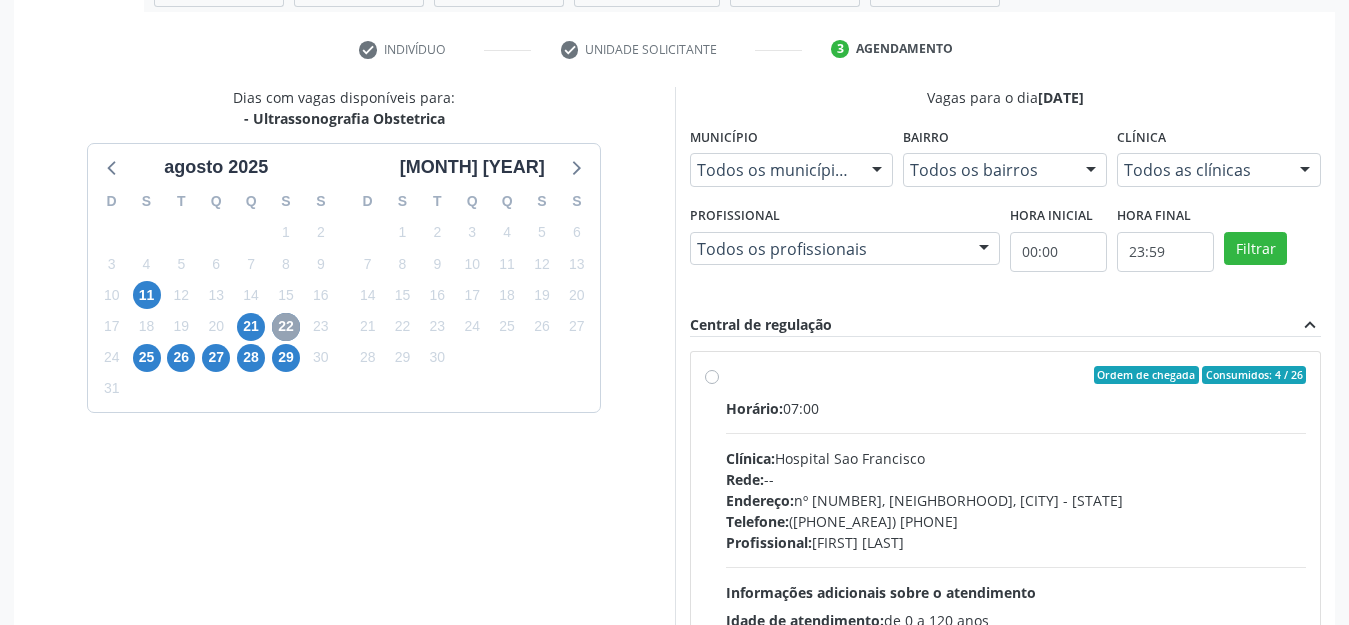 scroll, scrollTop: 449, scrollLeft: 0, axis: vertical 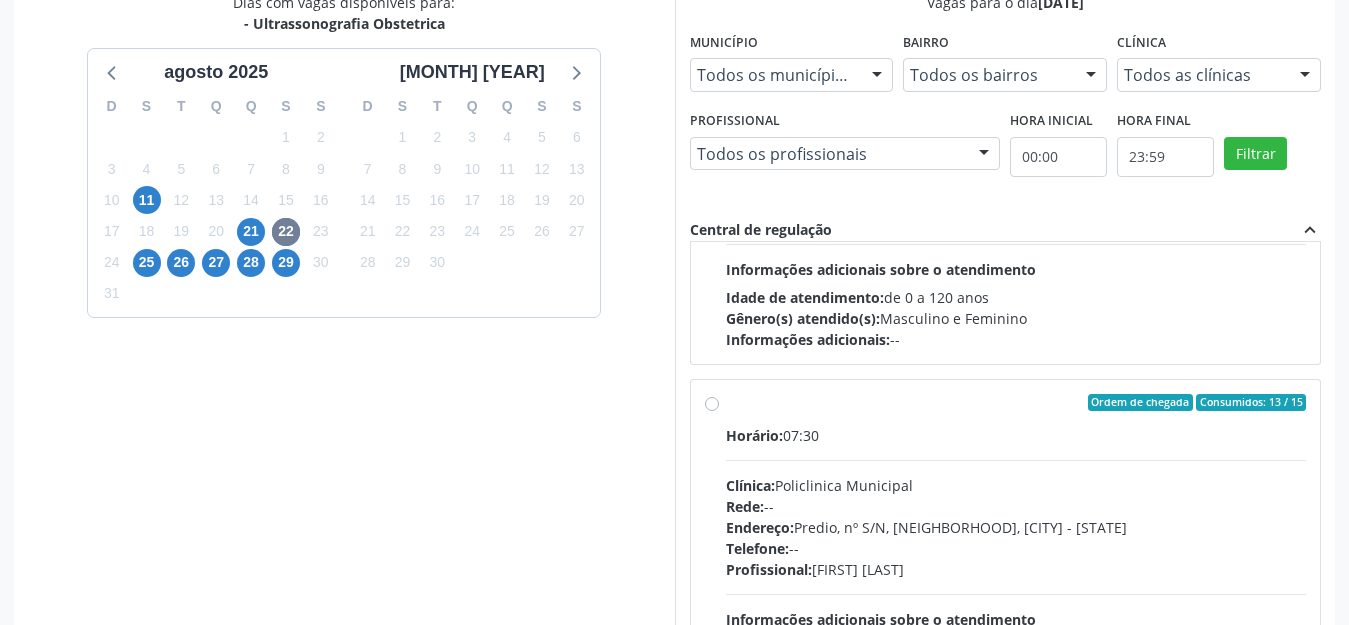 click on "Ordem de chegada
Consumidos: 13 / 15
Horário:   07:30
Clínica:  Policlinica Municipal
Rede:
--
Endereço:   Predio, nº S/N, Ipsep, Serra Talhada - PE
Telefone:   --
Profissional:
Maira Cavalcanti Lima Barros
Informações adicionais sobre o atendimento
Idade de atendimento:
de 0 a 120 anos
Gênero(s) atendido(s):
Masculino e Feminino
Informações adicionais:
--" at bounding box center (1006, 547) 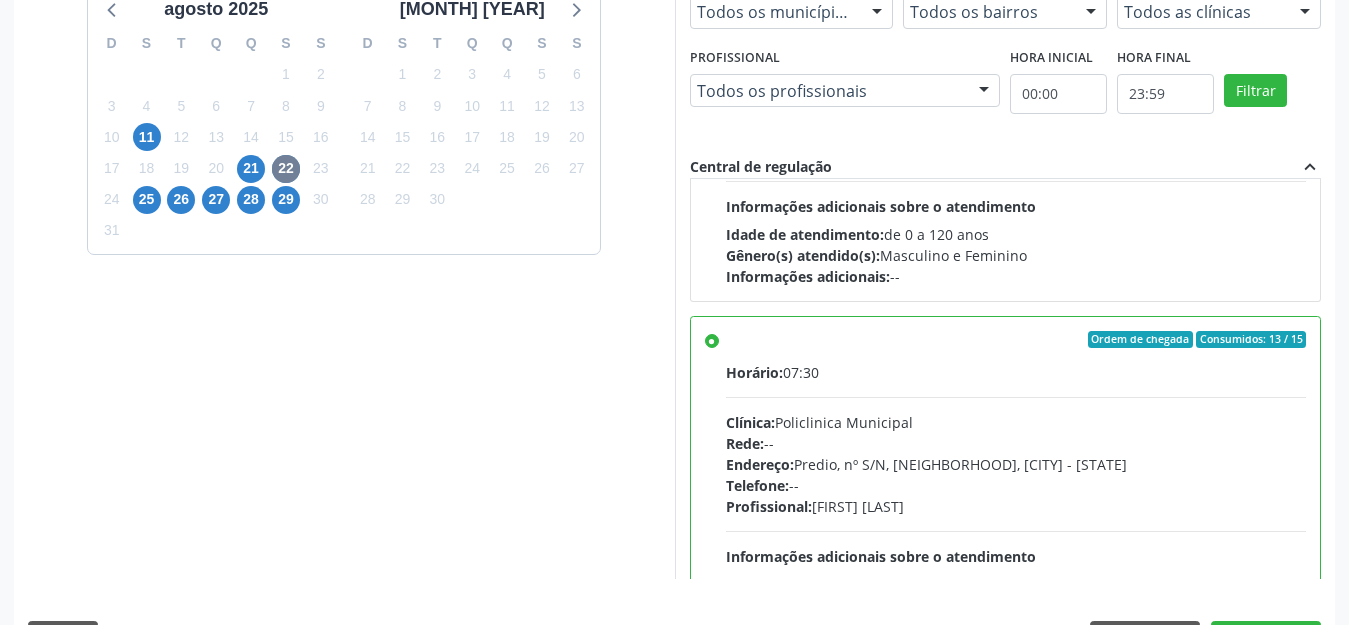 scroll, scrollTop: 570, scrollLeft: 0, axis: vertical 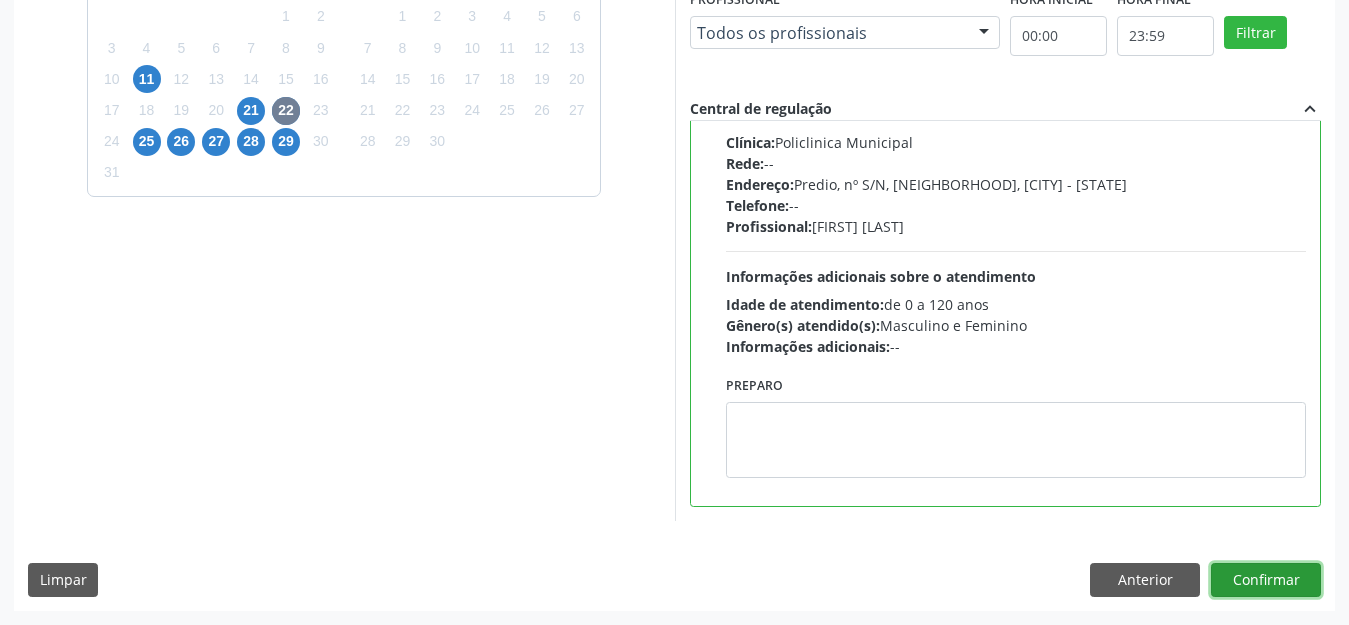 click on "Confirmar" at bounding box center [1266, 580] 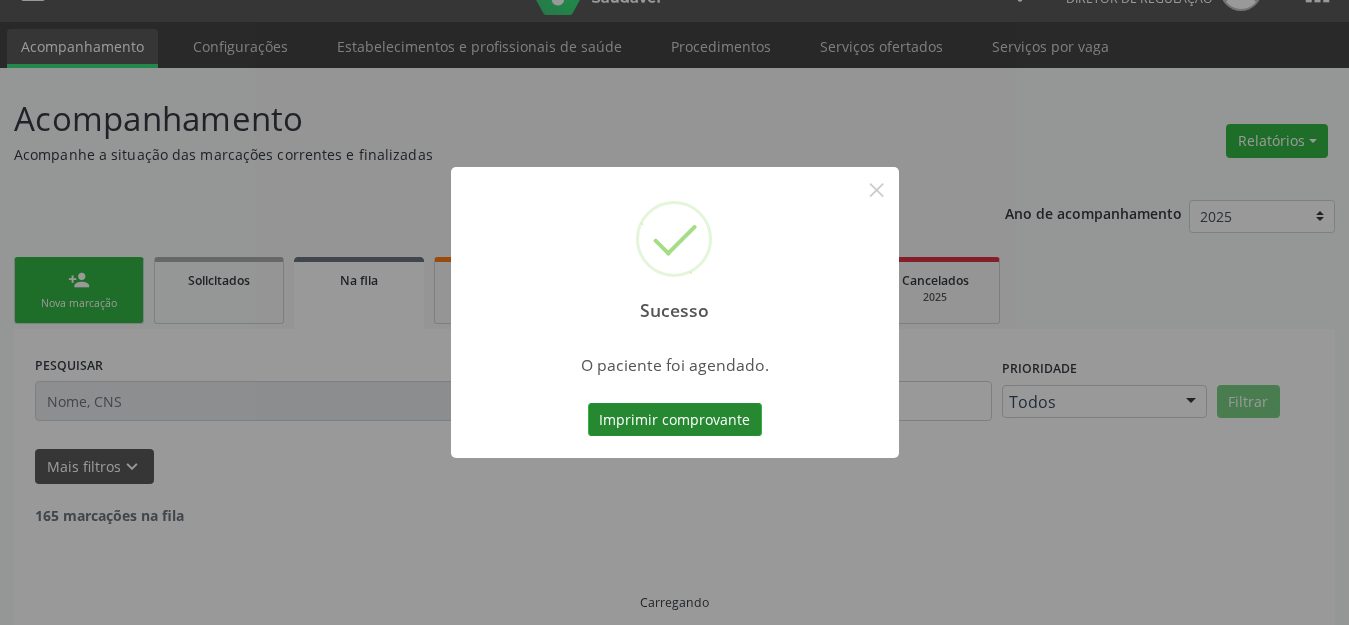 scroll, scrollTop: 42, scrollLeft: 0, axis: vertical 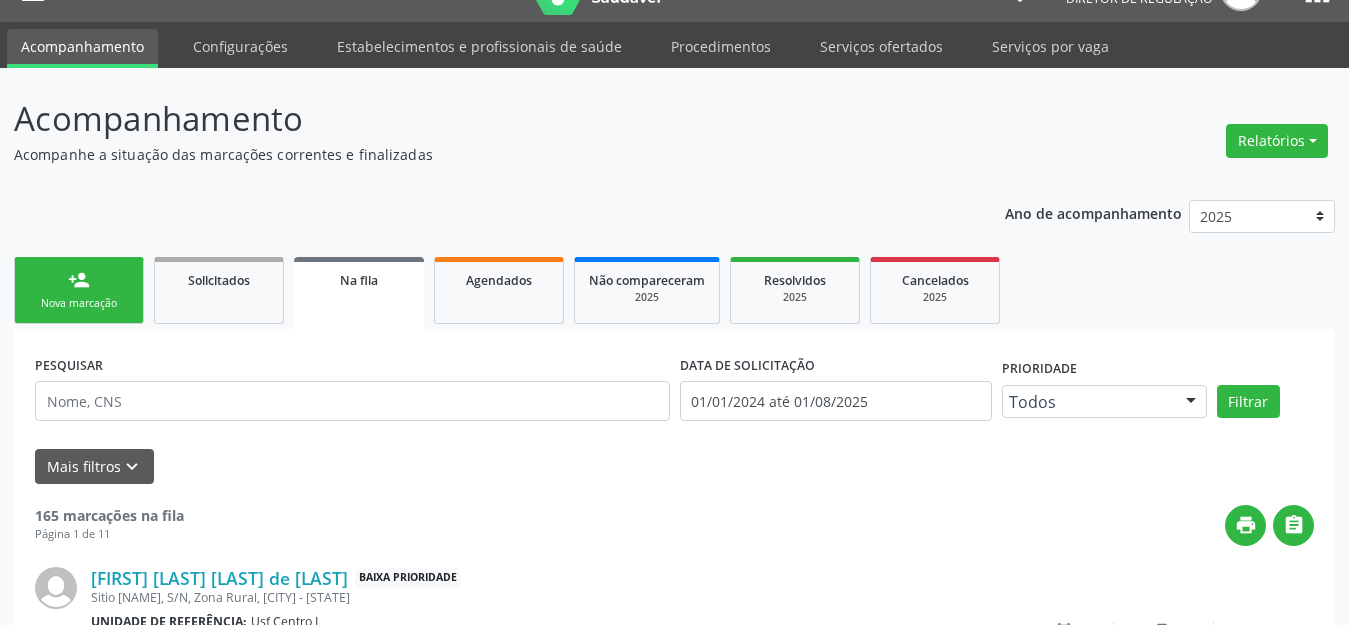 click on "person_add" at bounding box center [79, 280] 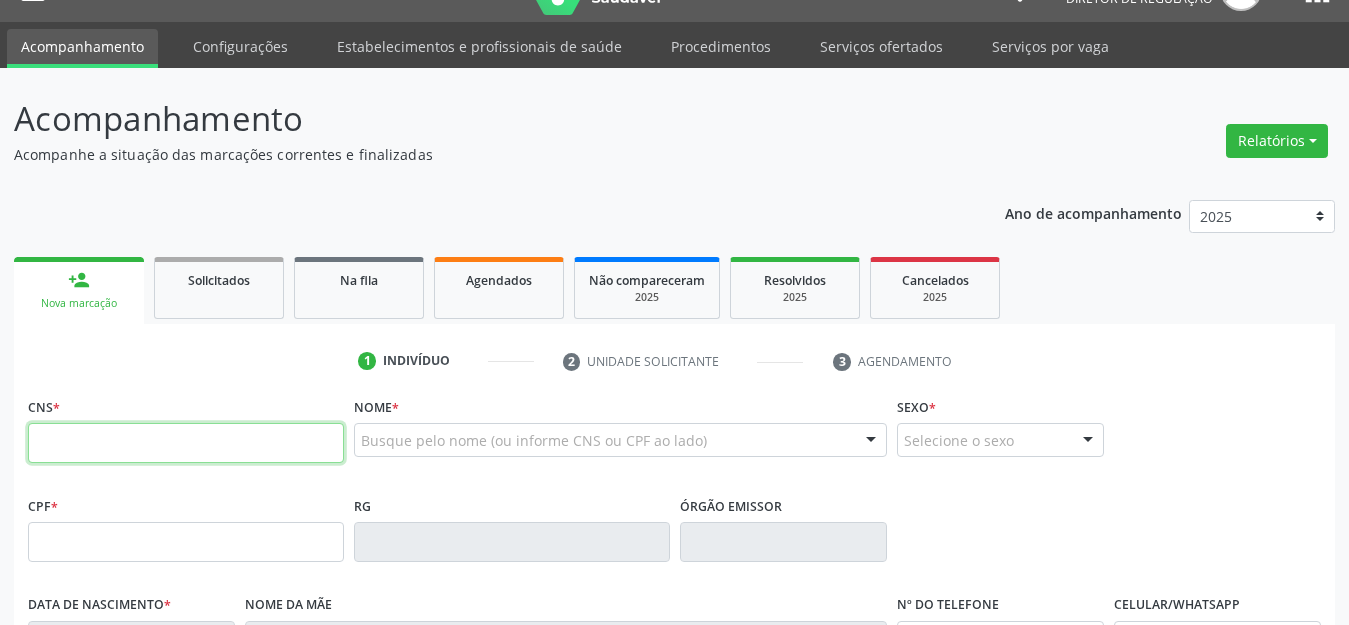click at bounding box center [186, 443] 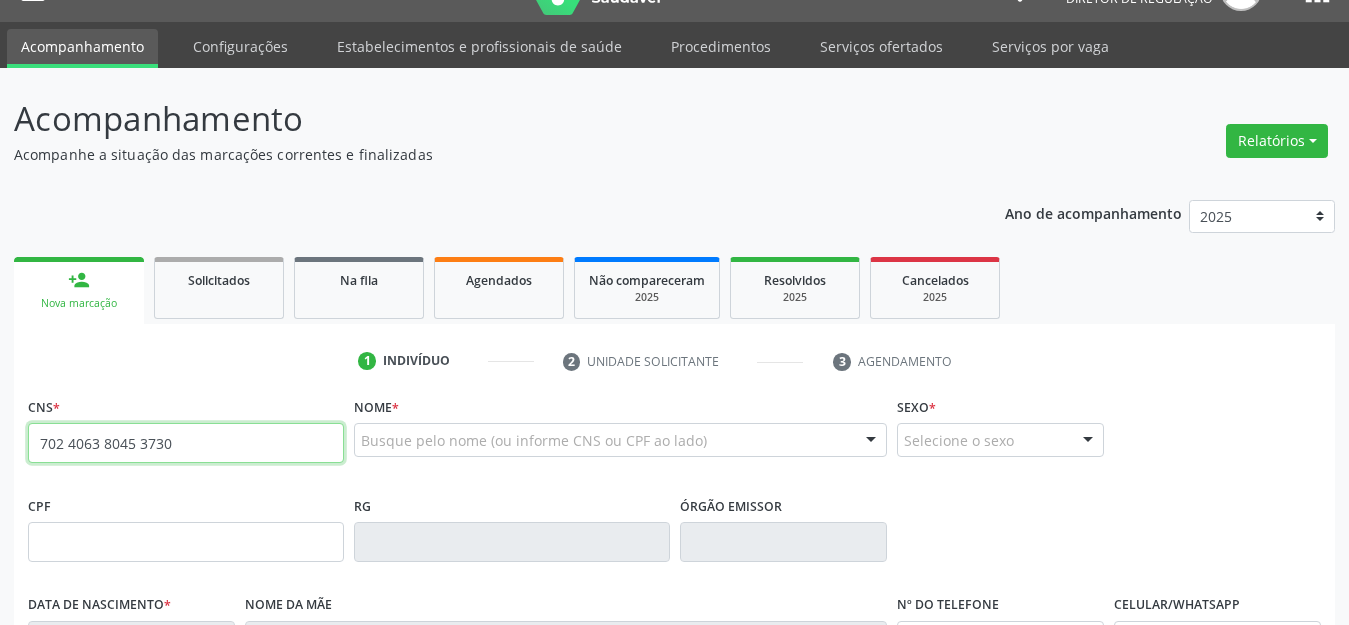 type on "702 4063 8045 3730" 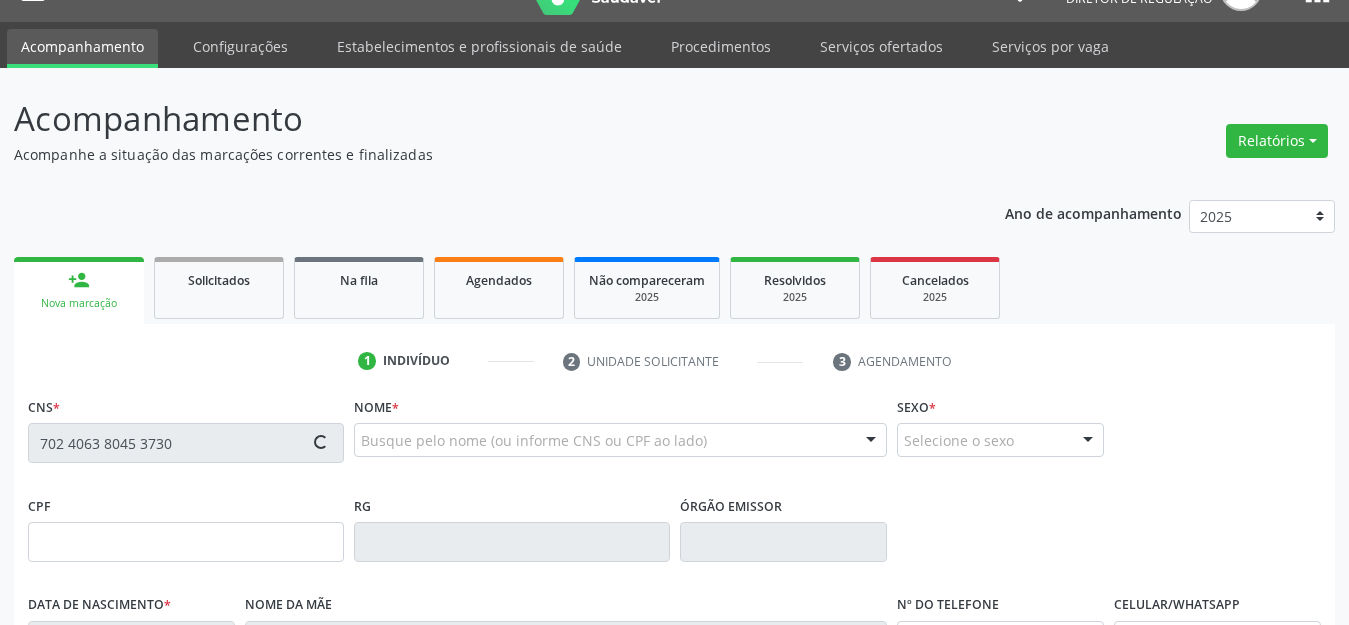 type on "[NUMBER].[NUMBER].[NUMBER]-[NUMBER]" 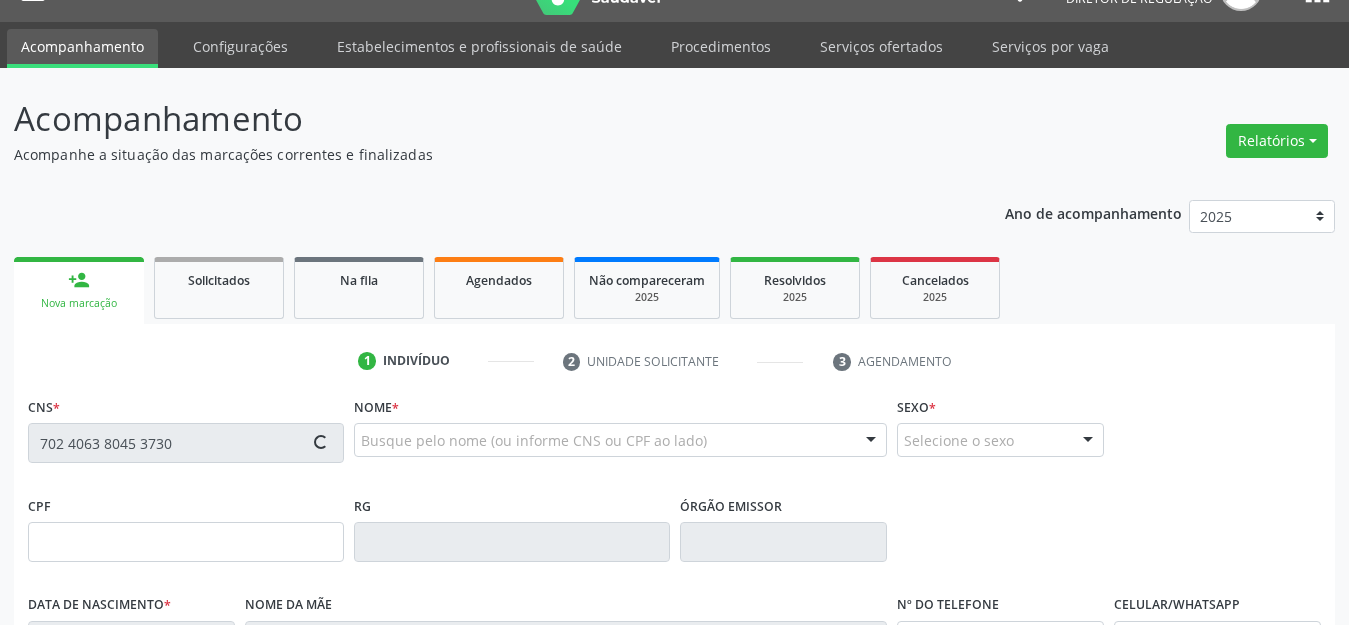 type on "[DATE]" 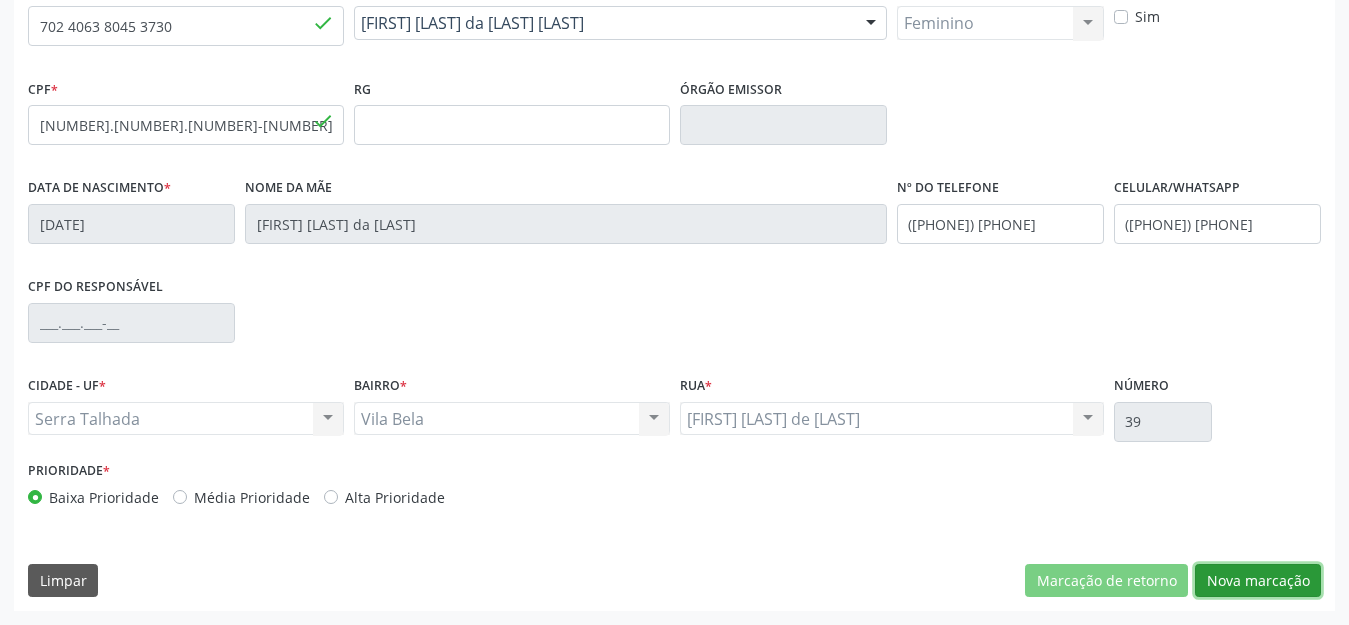click on "Nova marcação" at bounding box center [1258, 581] 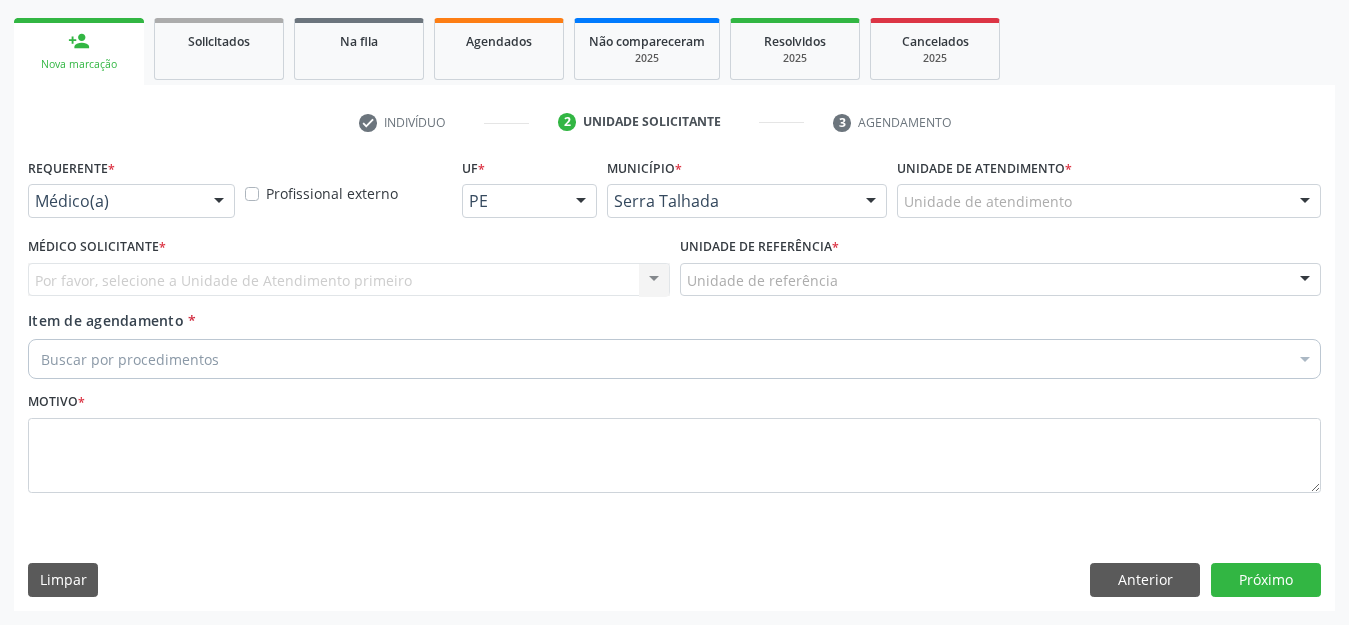 scroll, scrollTop: 281, scrollLeft: 0, axis: vertical 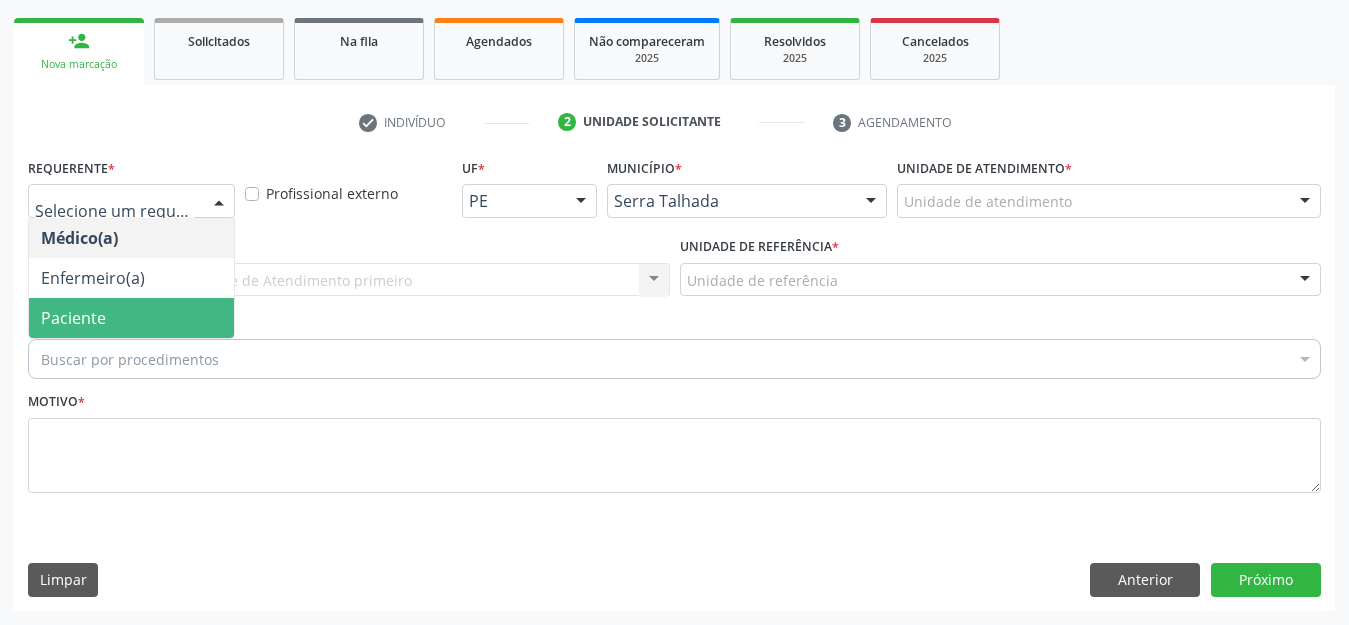 click on "Paciente" at bounding box center (73, 318) 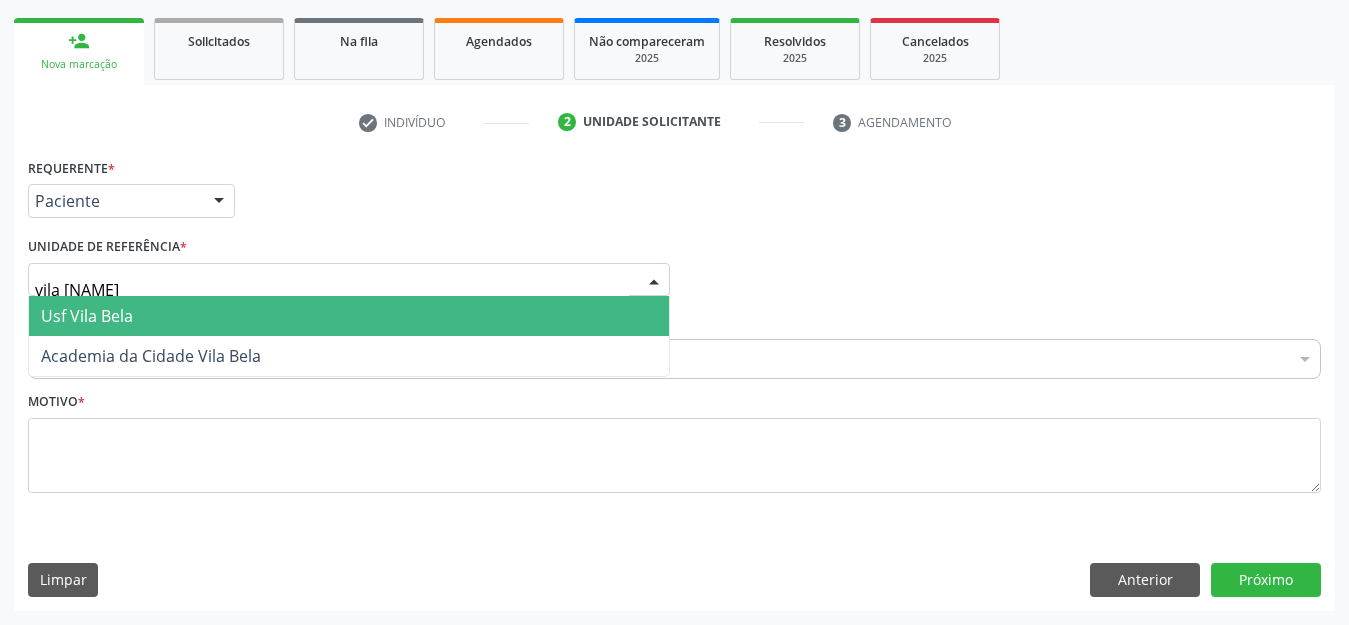 type on "vila bela" 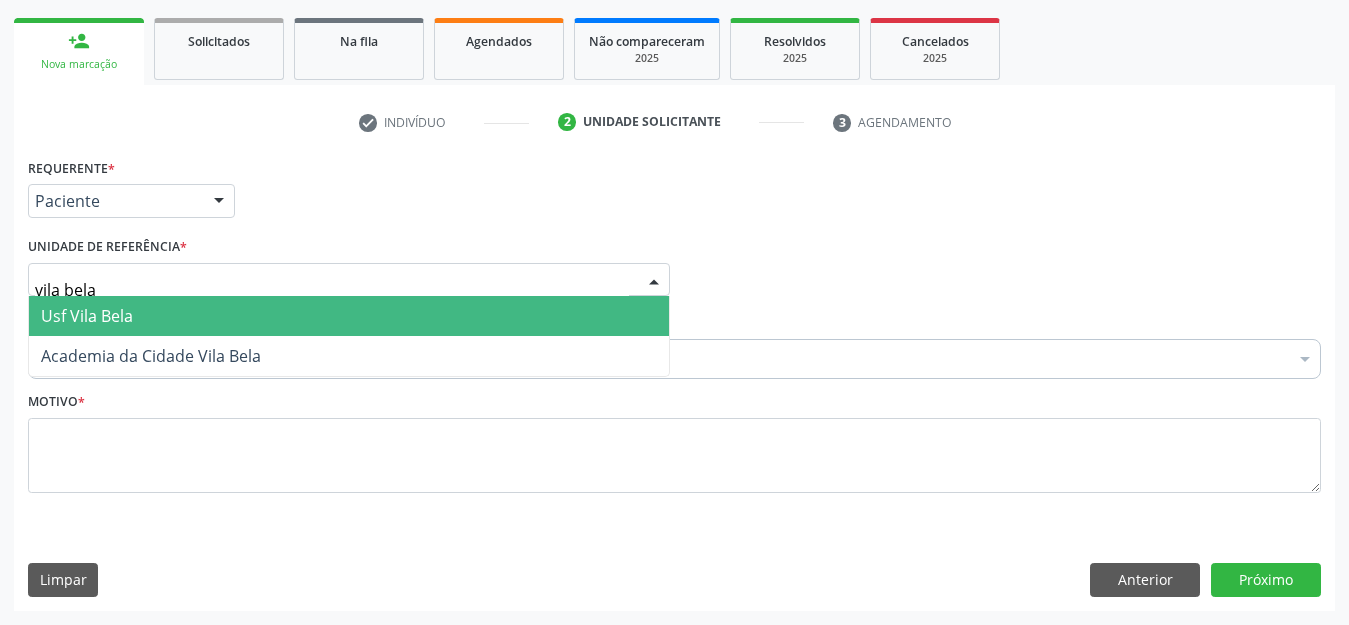 click on "Usf Vila Bela" at bounding box center (349, 316) 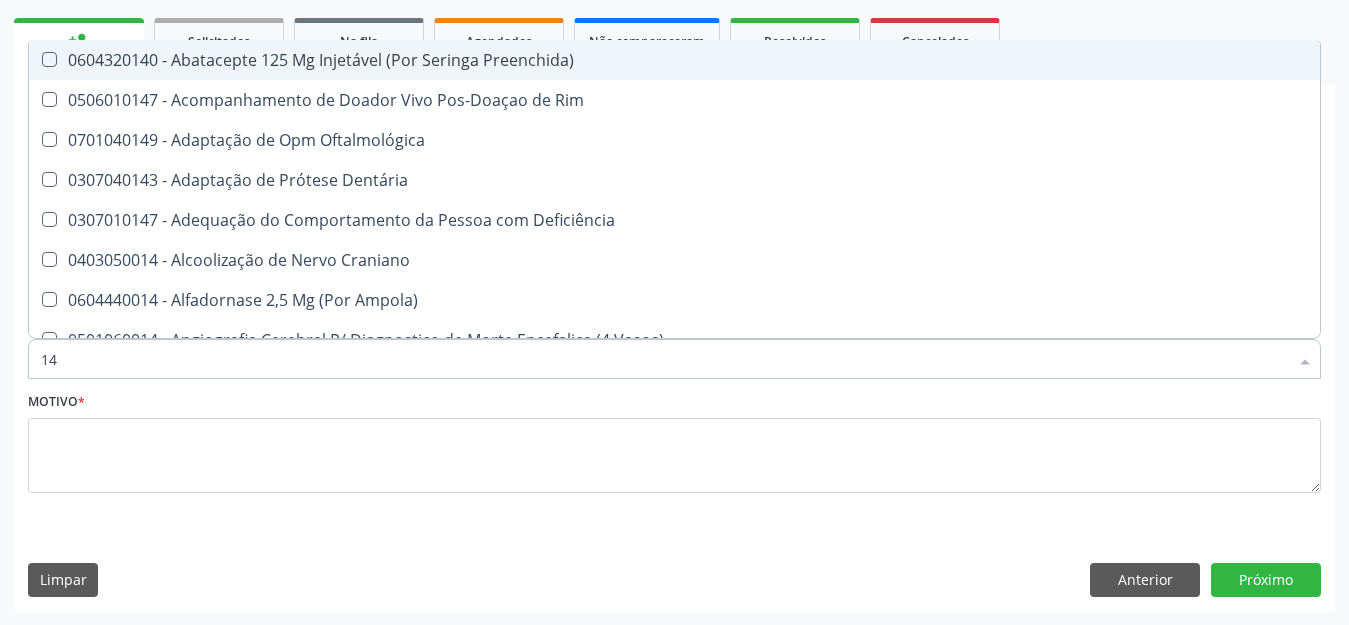 type on "143" 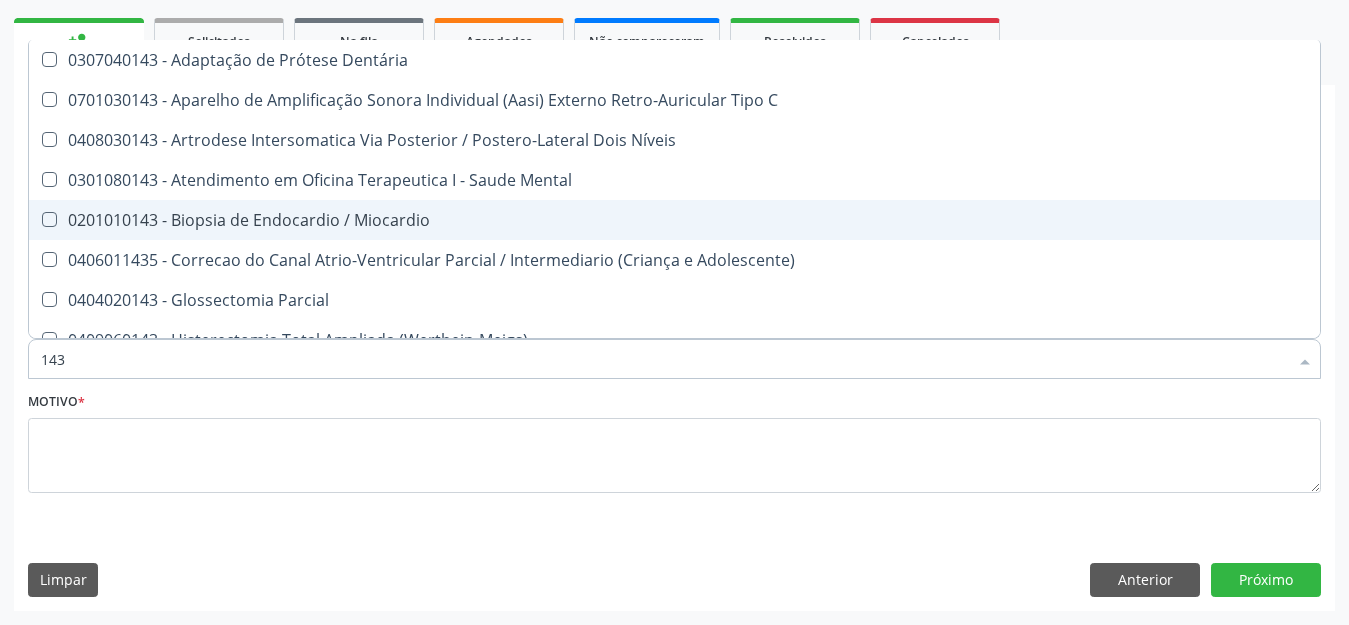 scroll, scrollTop: 422, scrollLeft: 0, axis: vertical 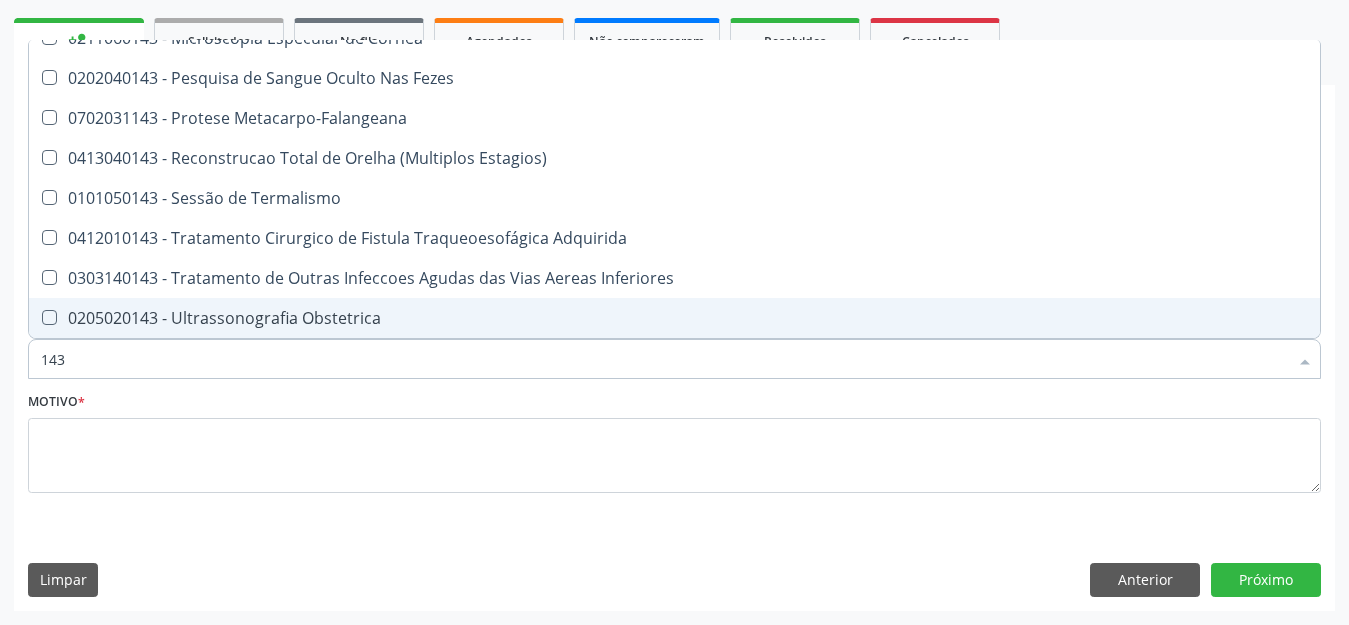 click on "0205020143 - Ultrassonografia Obstetrica" at bounding box center [674, 318] 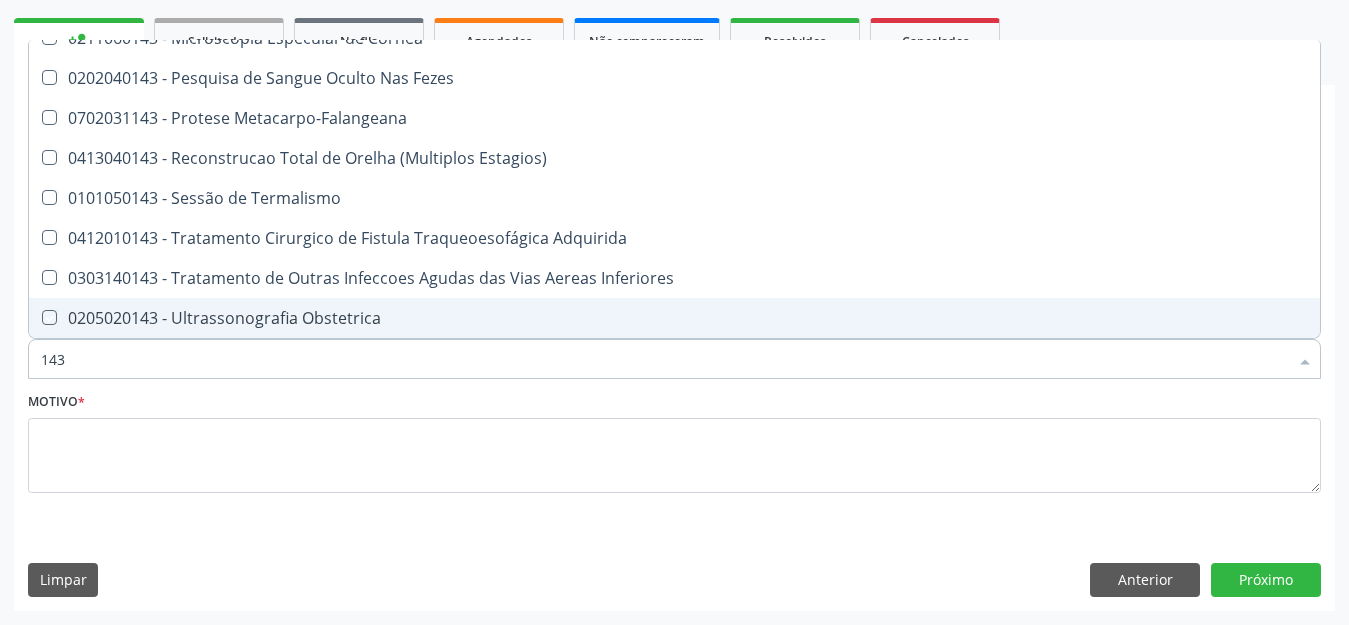 checkbox on "true" 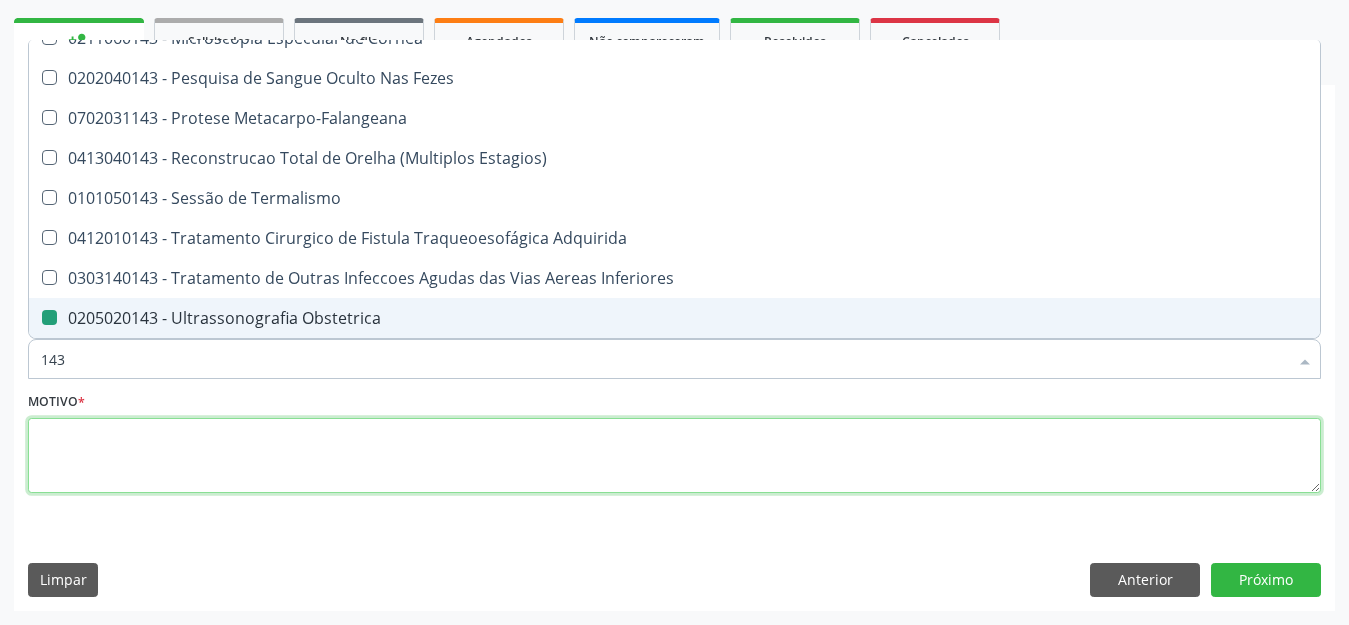click at bounding box center [674, 456] 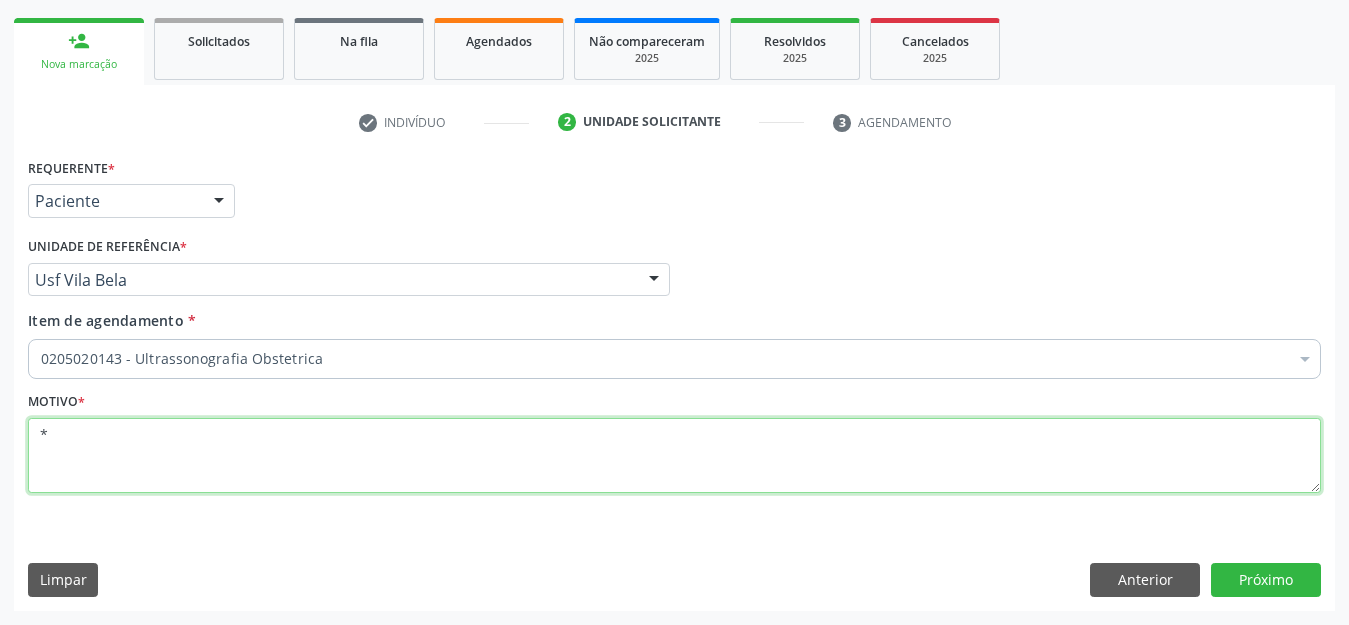 checkbox on "true" 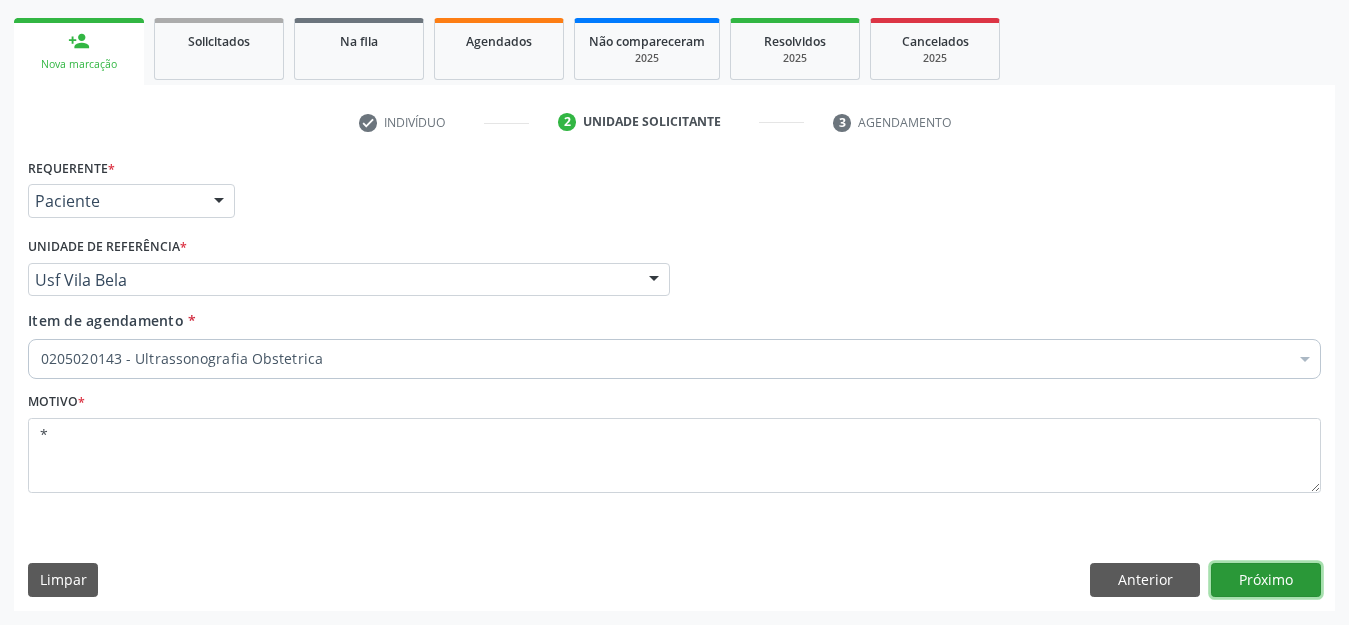 click on "Próximo" at bounding box center [1266, 580] 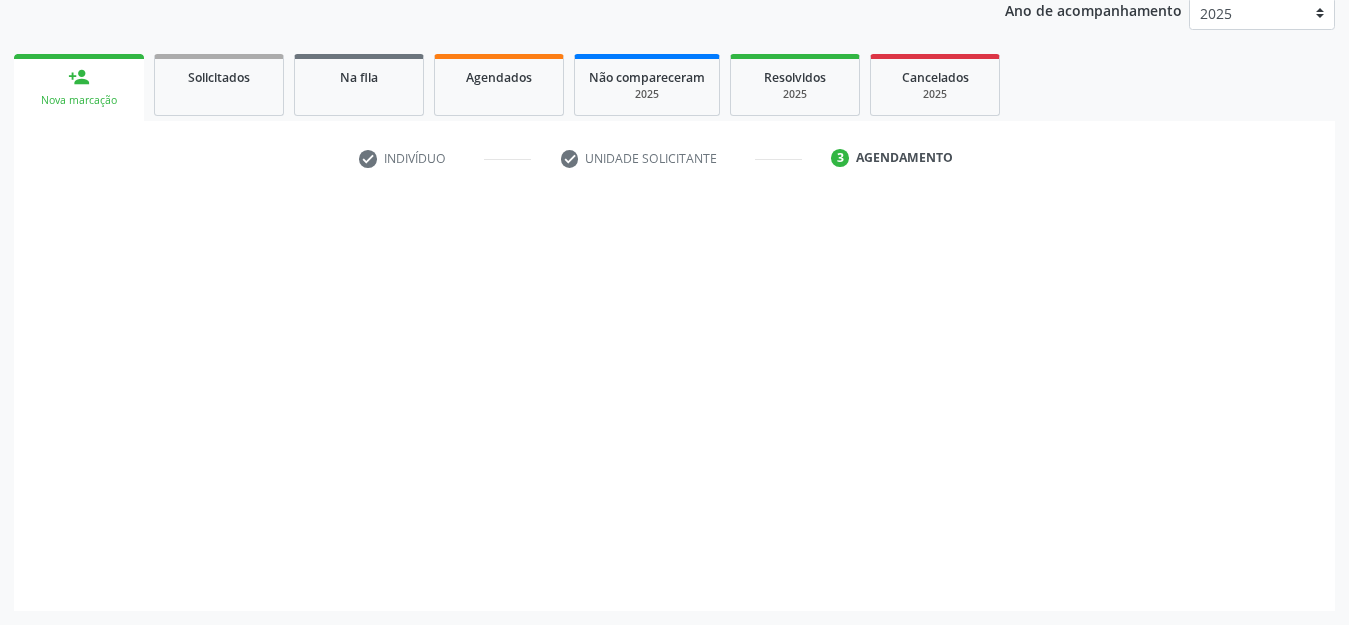 scroll, scrollTop: 245, scrollLeft: 0, axis: vertical 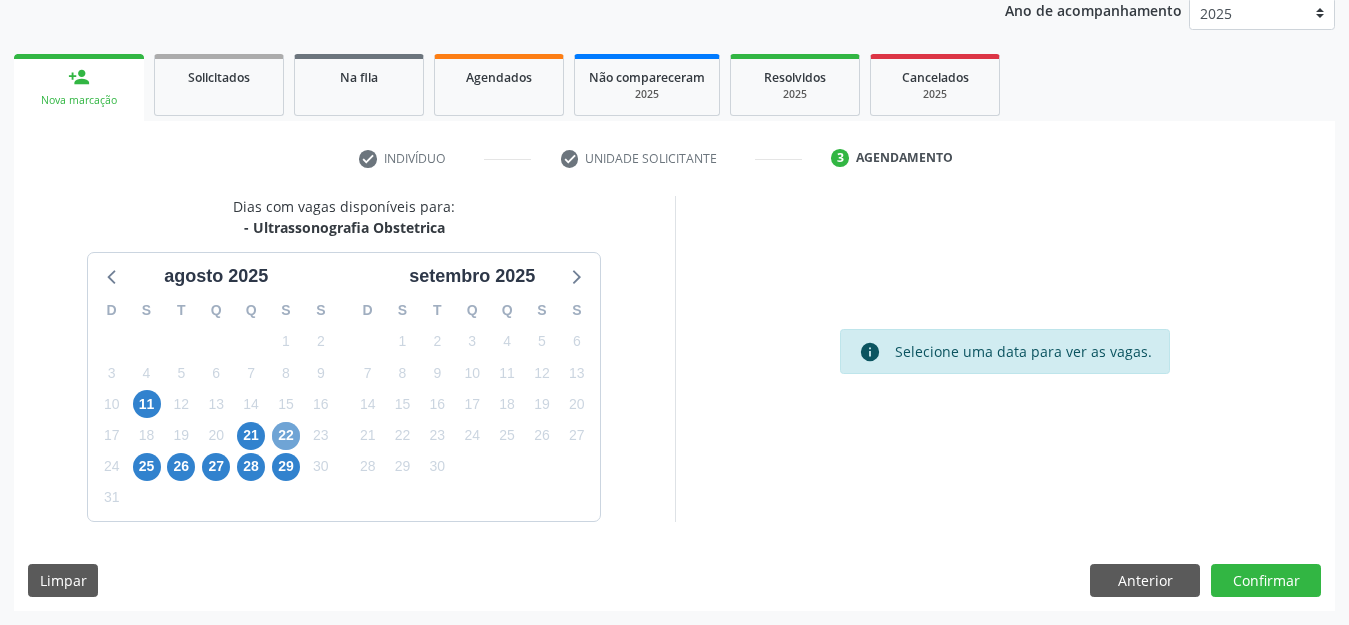 click on "22" at bounding box center (286, 436) 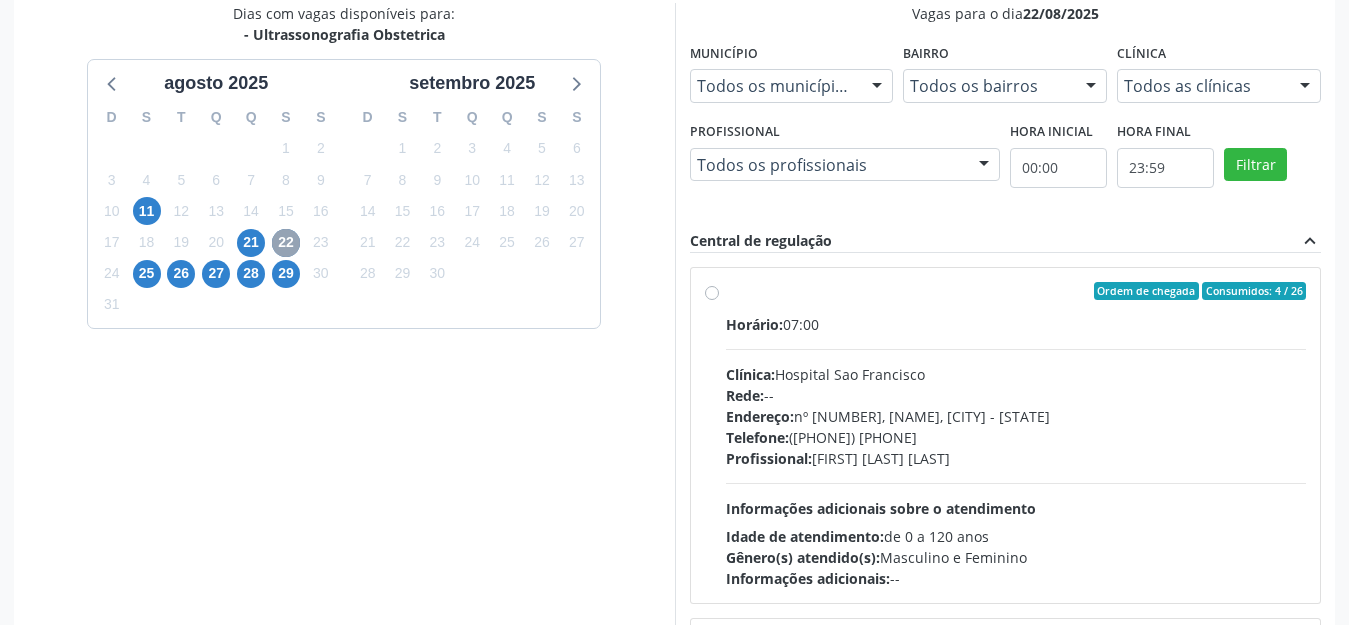 scroll, scrollTop: 551, scrollLeft: 0, axis: vertical 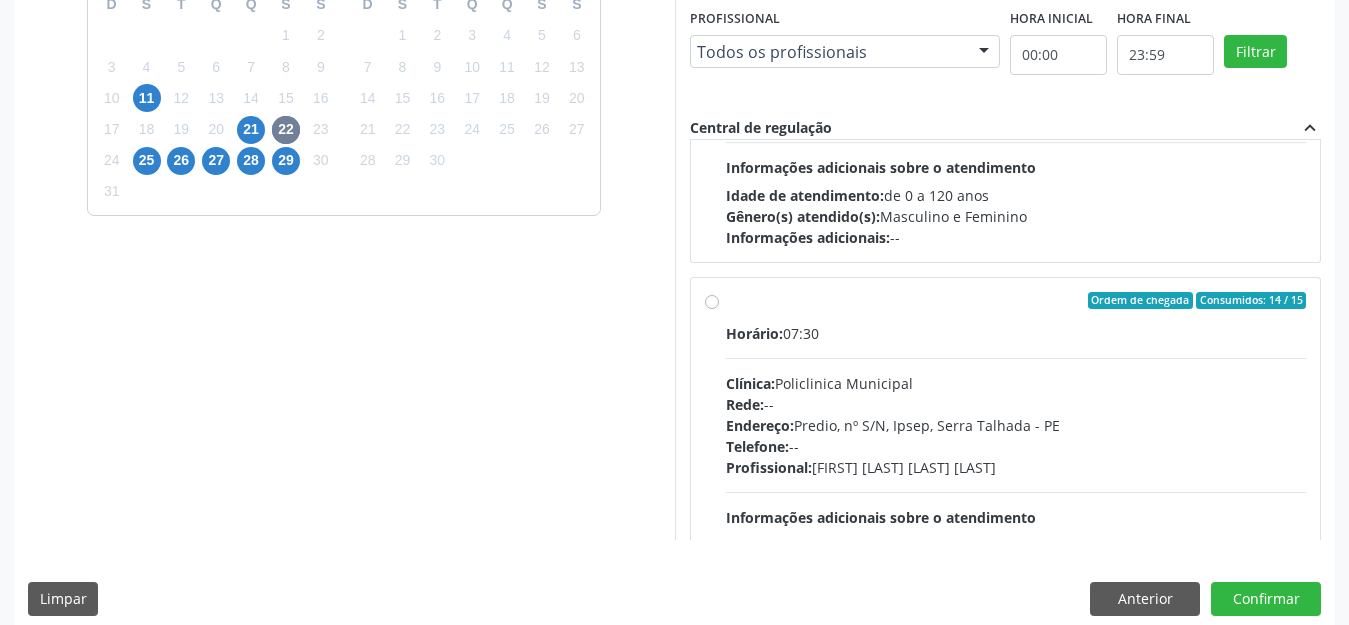 click on "Ordem de chegada
Consumidos: 14 / 15
Horário:   07:30
Clínica:  Policlinica Municipal
Rede:
--
Endereço:   Predio, nº S/N, [NAME], [CITY] - [STATE]
Telefone:   --
Profissional:
[FIRST] [LAST] [LAST] [LAST]
Informações adicionais sobre o atendimento
Idade de atendimento:
de 0 a 120 anos
Gênero(s) atendido(s):
Masculino e Feminino
Informações adicionais:
--" at bounding box center (1006, 445) 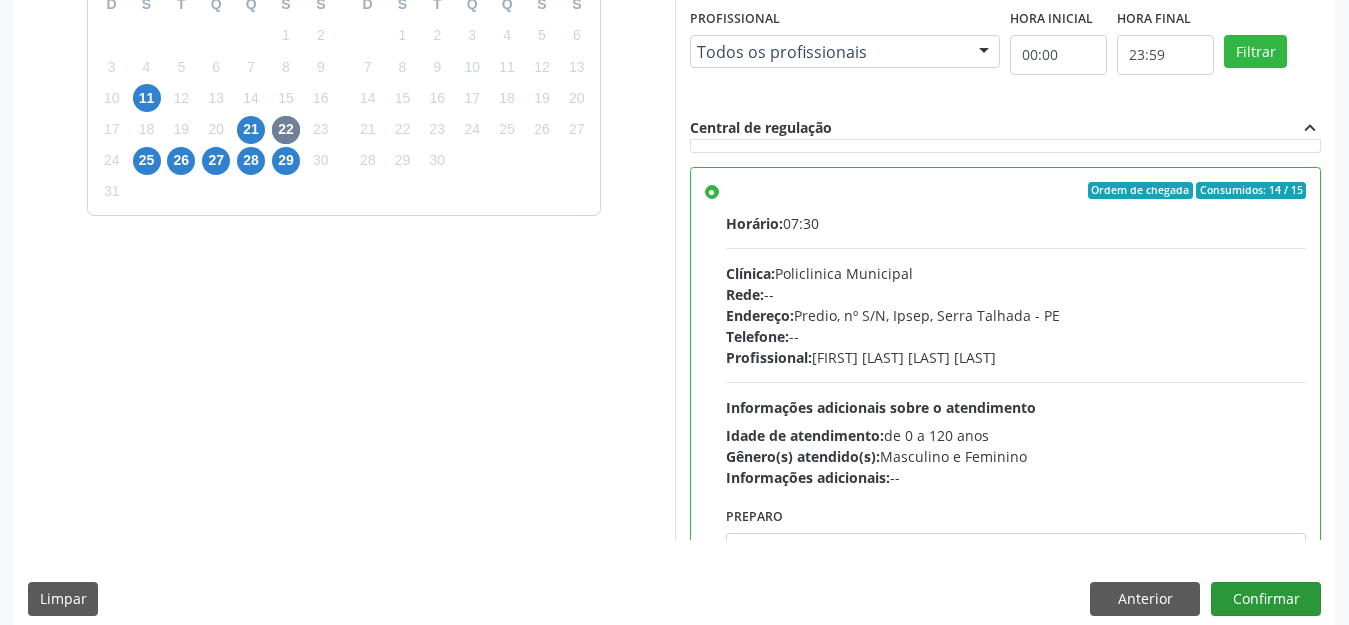 scroll, scrollTop: 342, scrollLeft: 0, axis: vertical 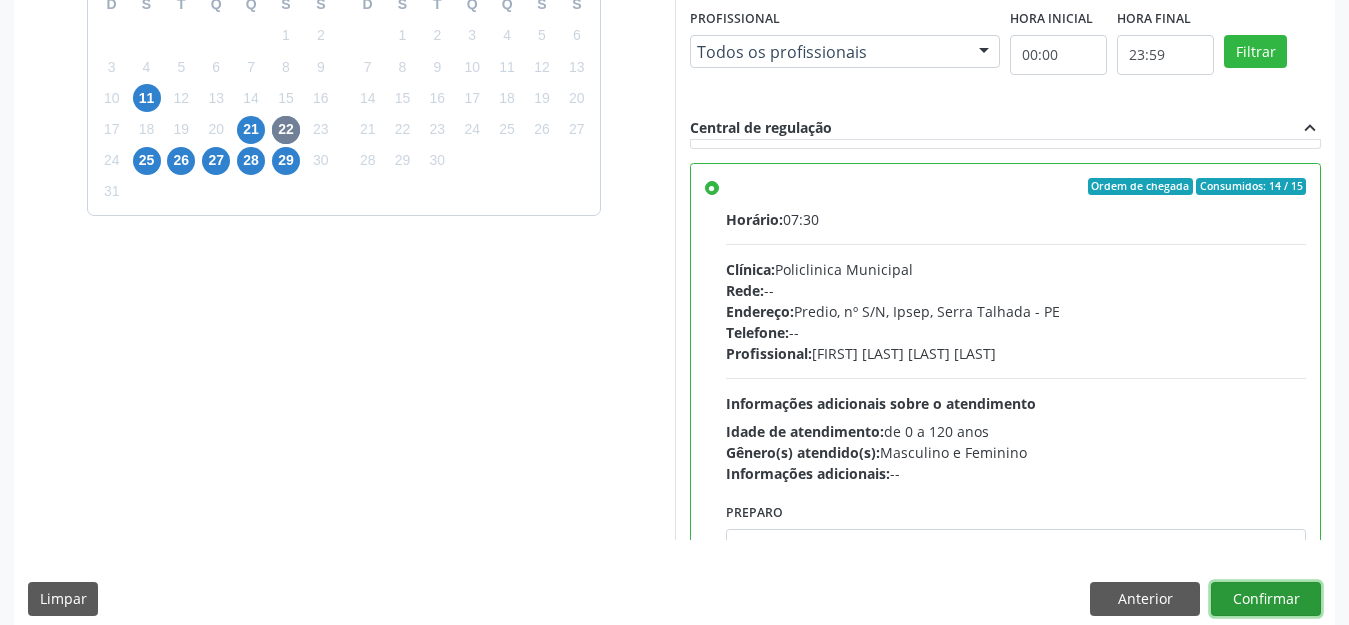 click on "Confirmar" at bounding box center (1266, 599) 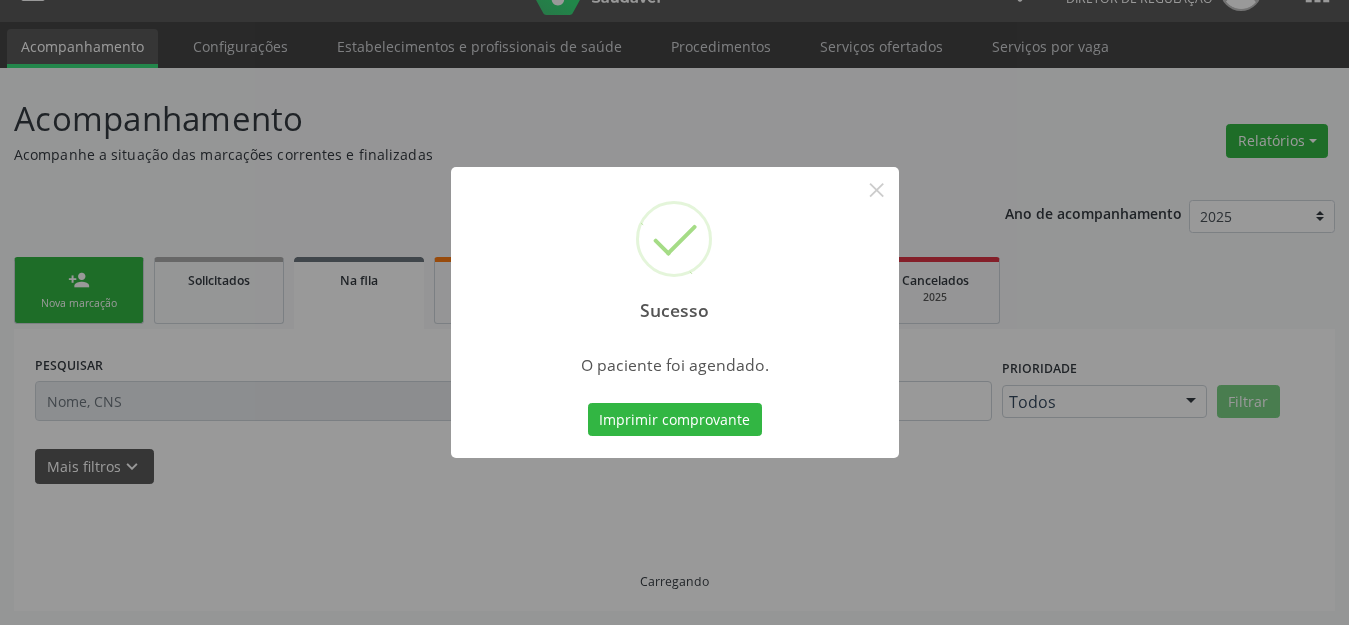 scroll, scrollTop: 42, scrollLeft: 0, axis: vertical 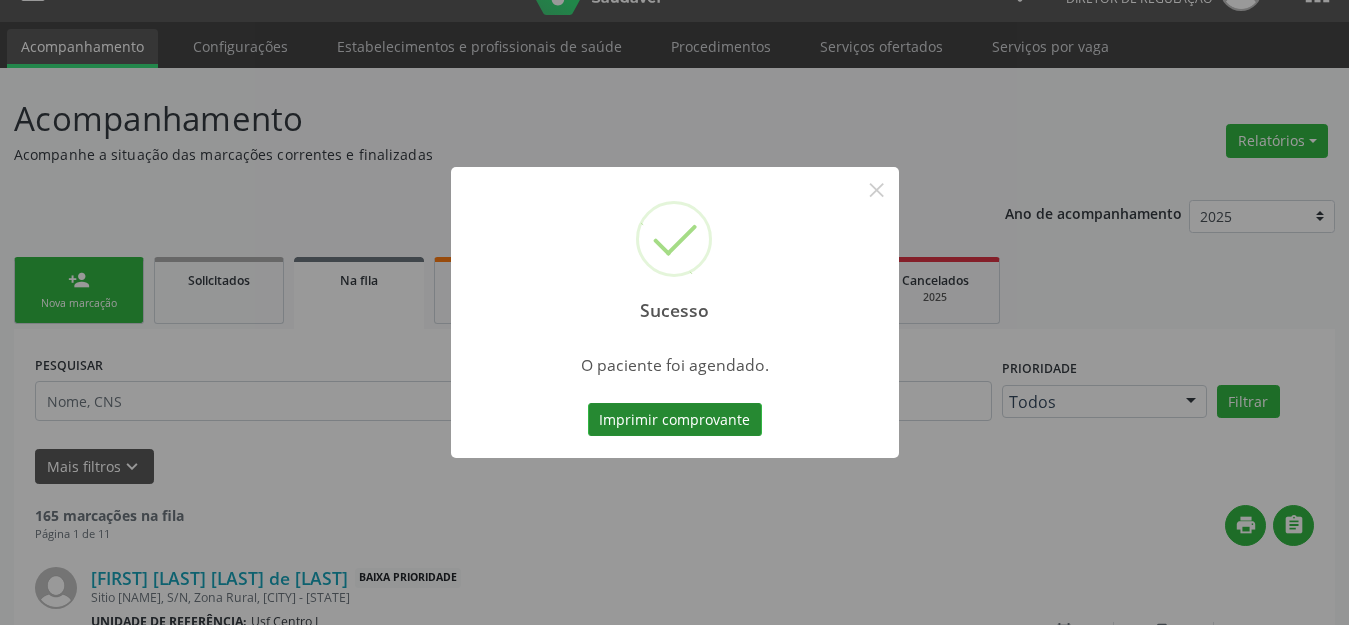 click on "Imprimir comprovante" at bounding box center (675, 420) 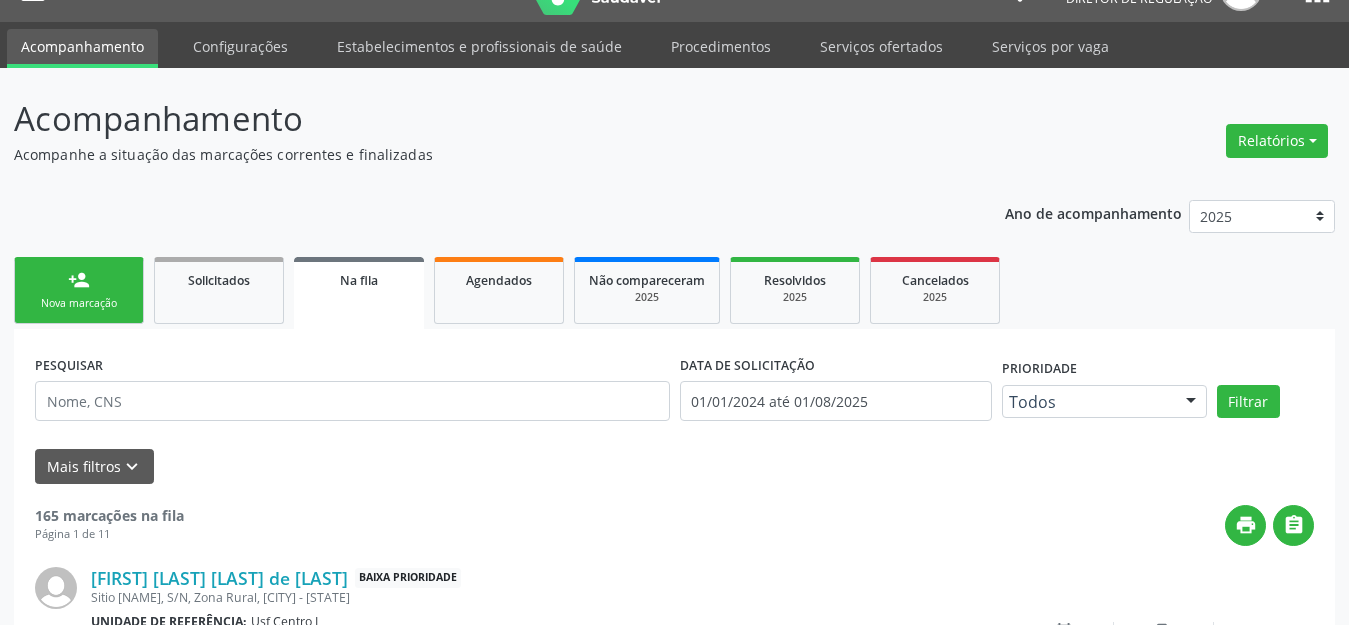 click on "person_add
Nova marcação" at bounding box center (79, 290) 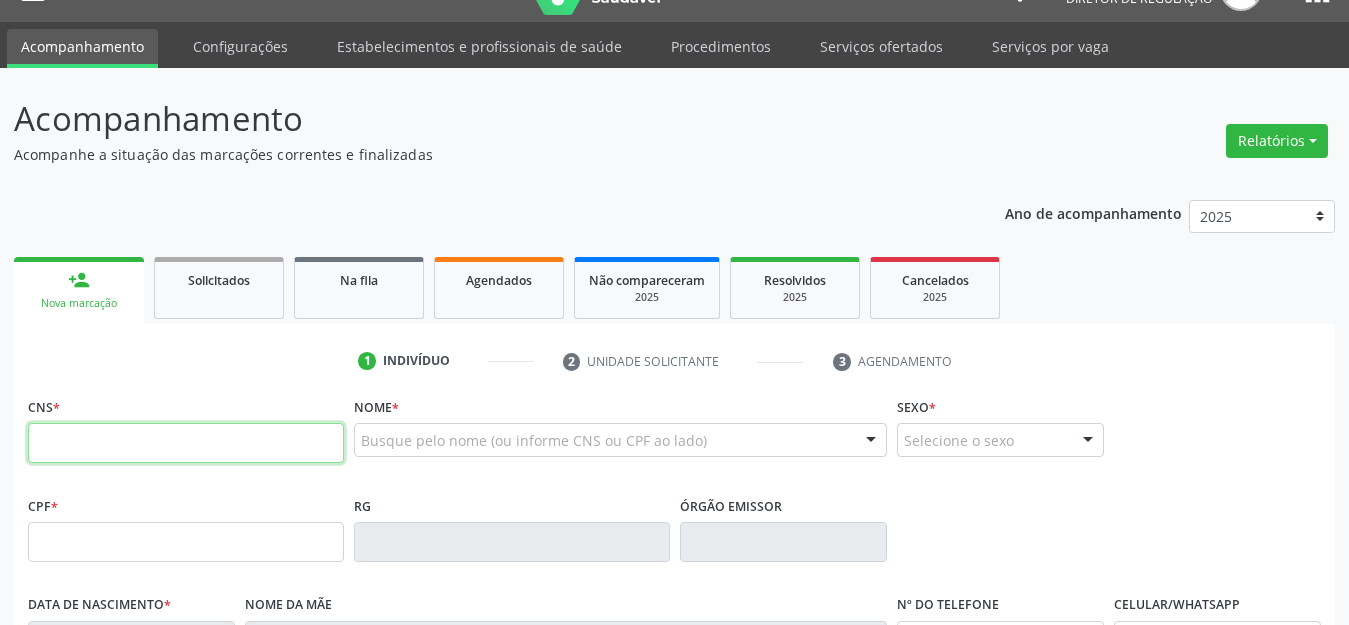 click at bounding box center [186, 443] 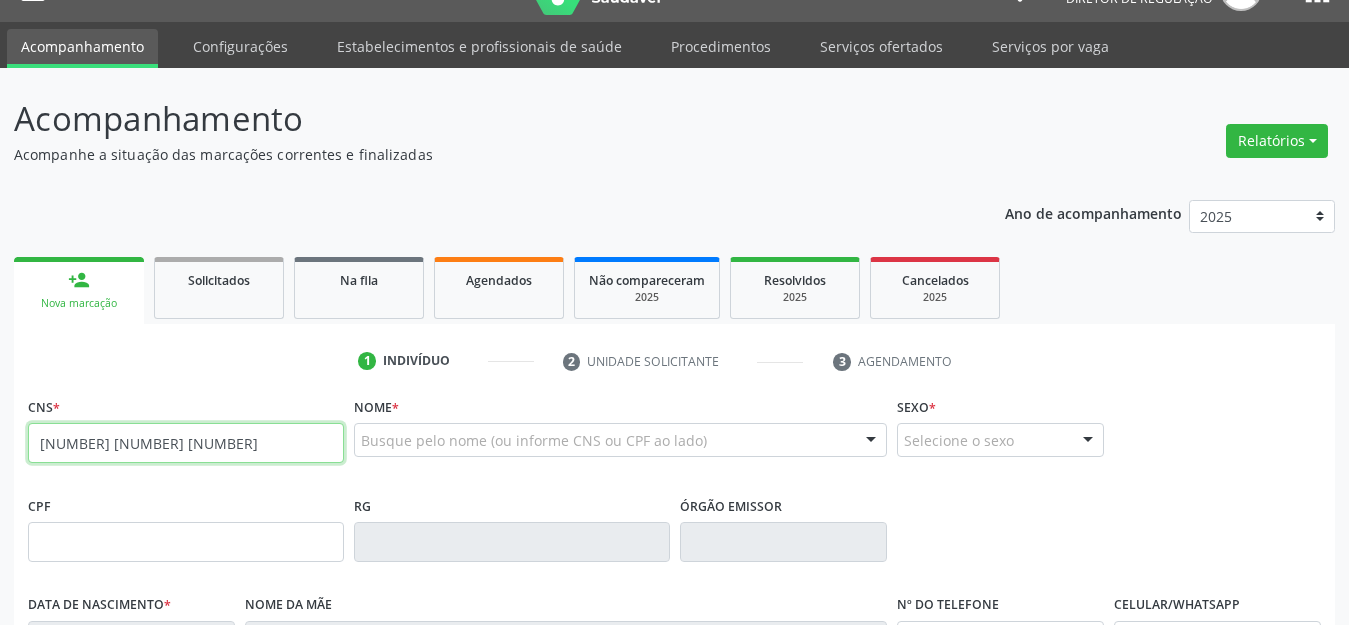 type on "[NUMBER] [NUMBER] [NUMBER]" 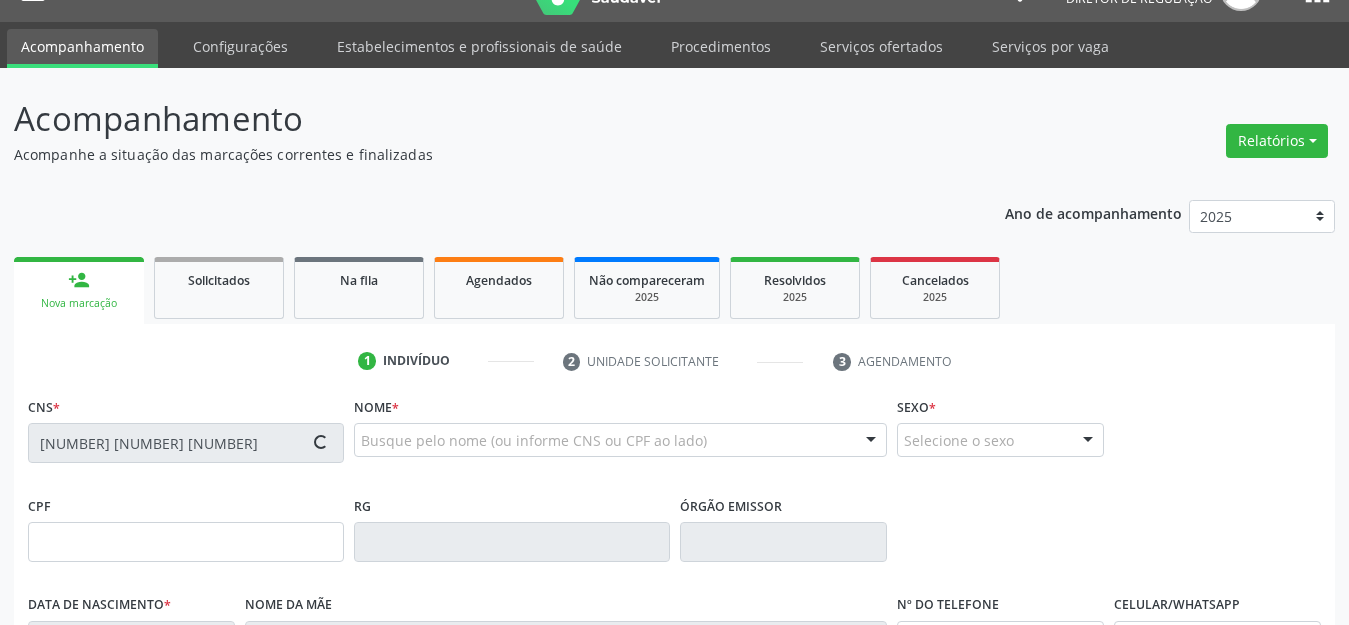 type on "[NUMBER].[NUMBER].[NUMBER]-[NUMBER]" 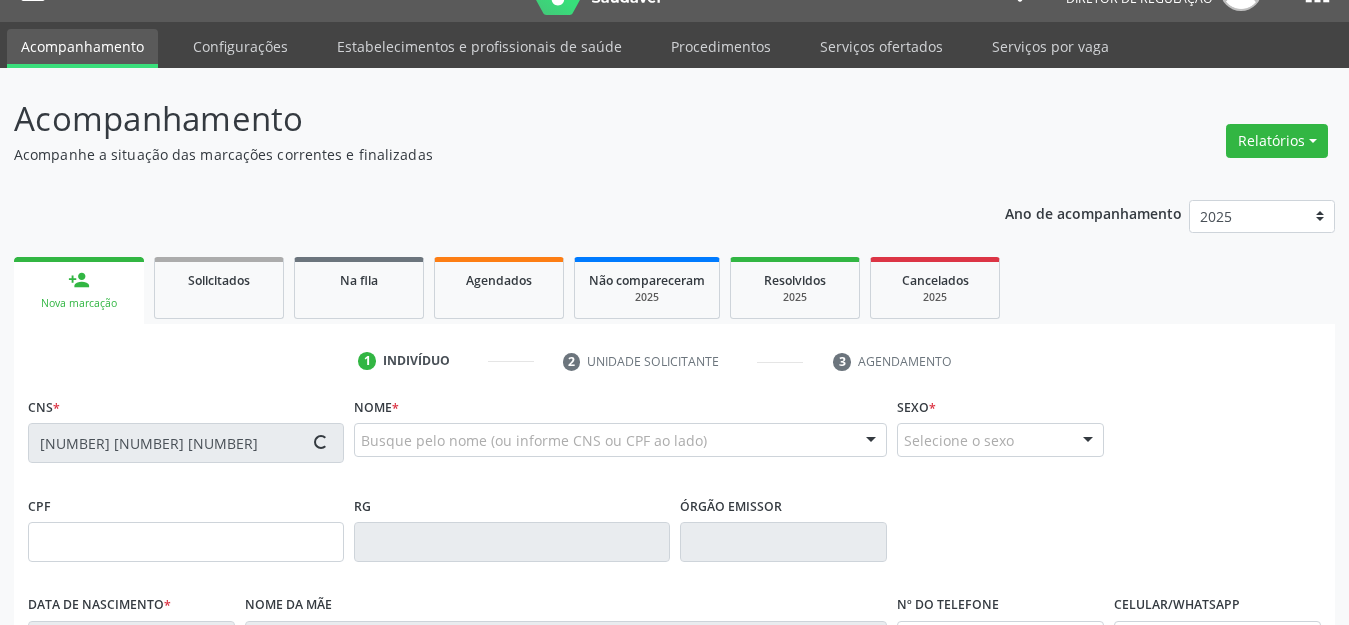 type on "[DATE]" 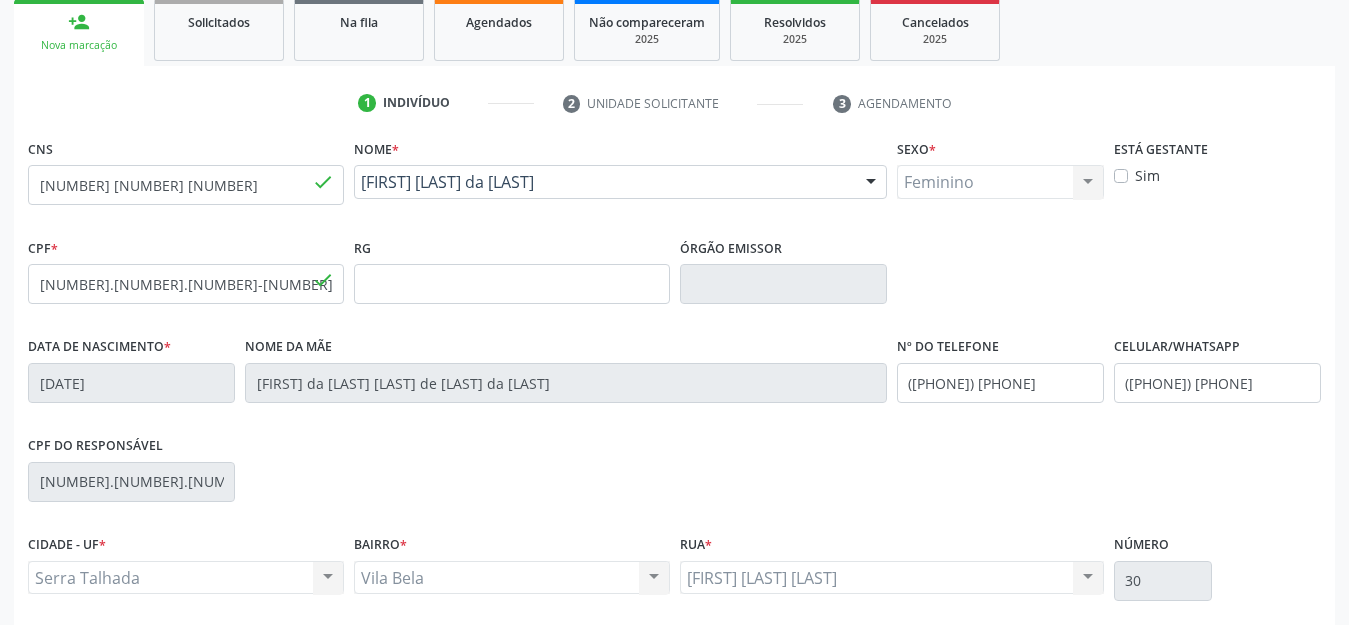 scroll, scrollTop: 459, scrollLeft: 0, axis: vertical 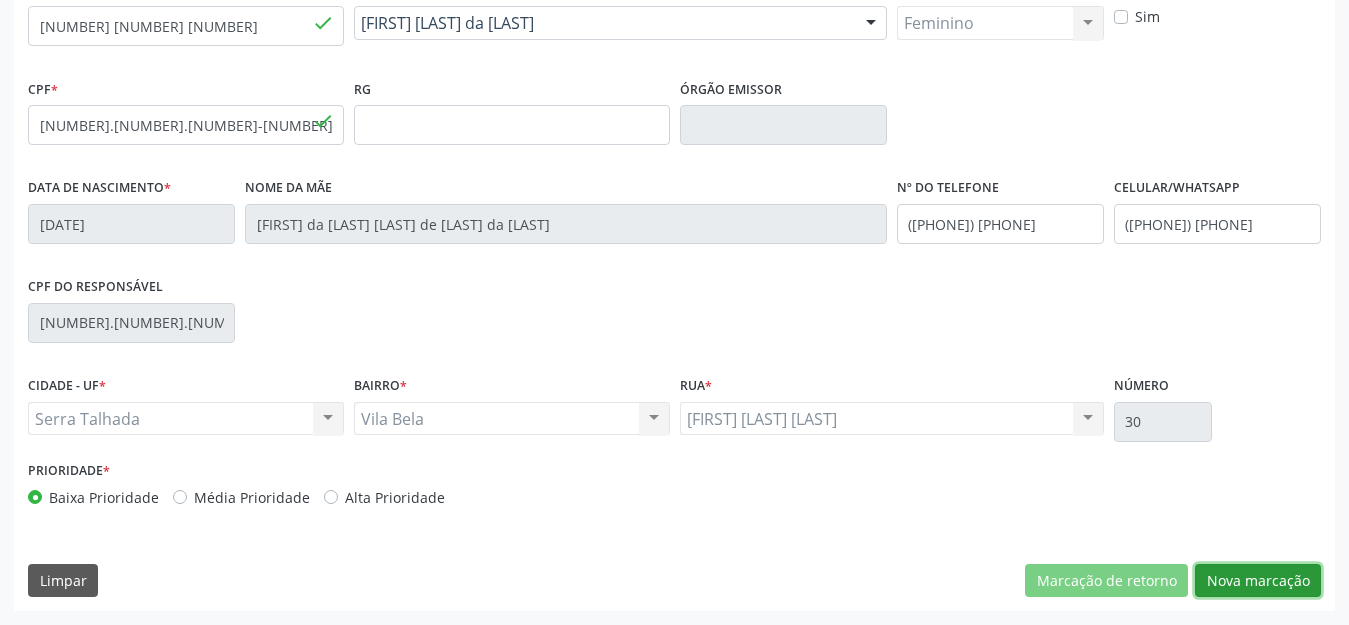 click on "Nova marcação" at bounding box center (1258, 581) 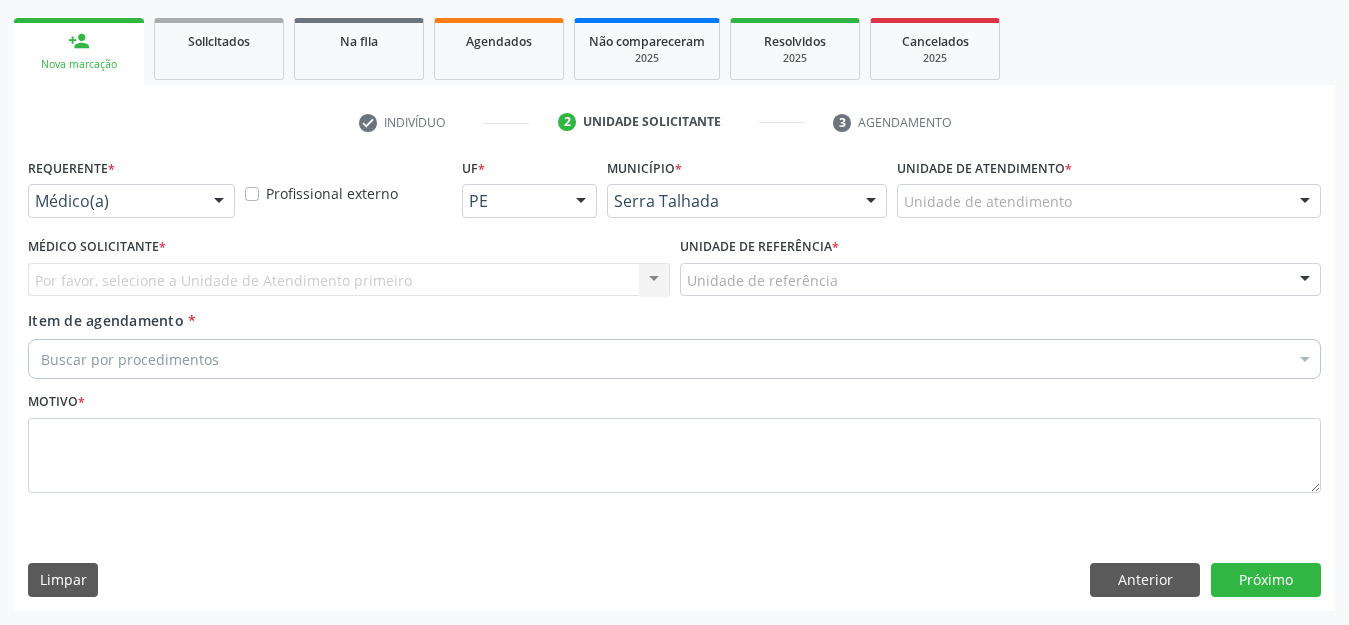 scroll, scrollTop: 281, scrollLeft: 0, axis: vertical 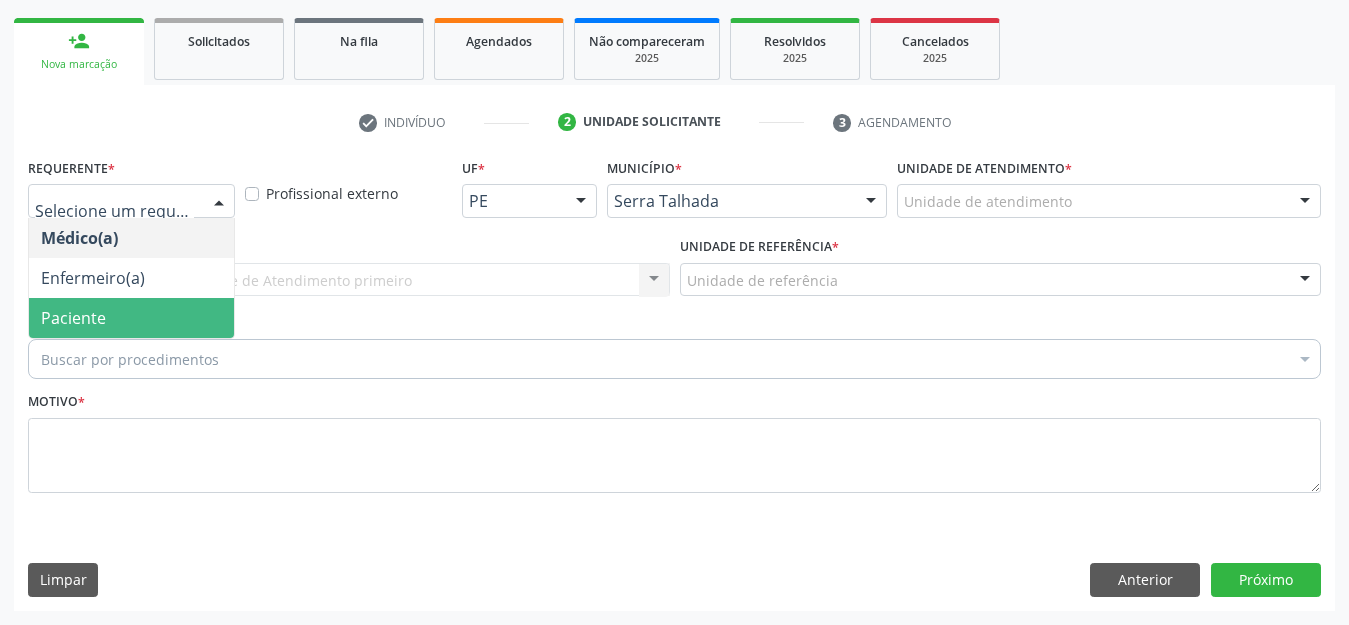click on "Paciente" at bounding box center [131, 318] 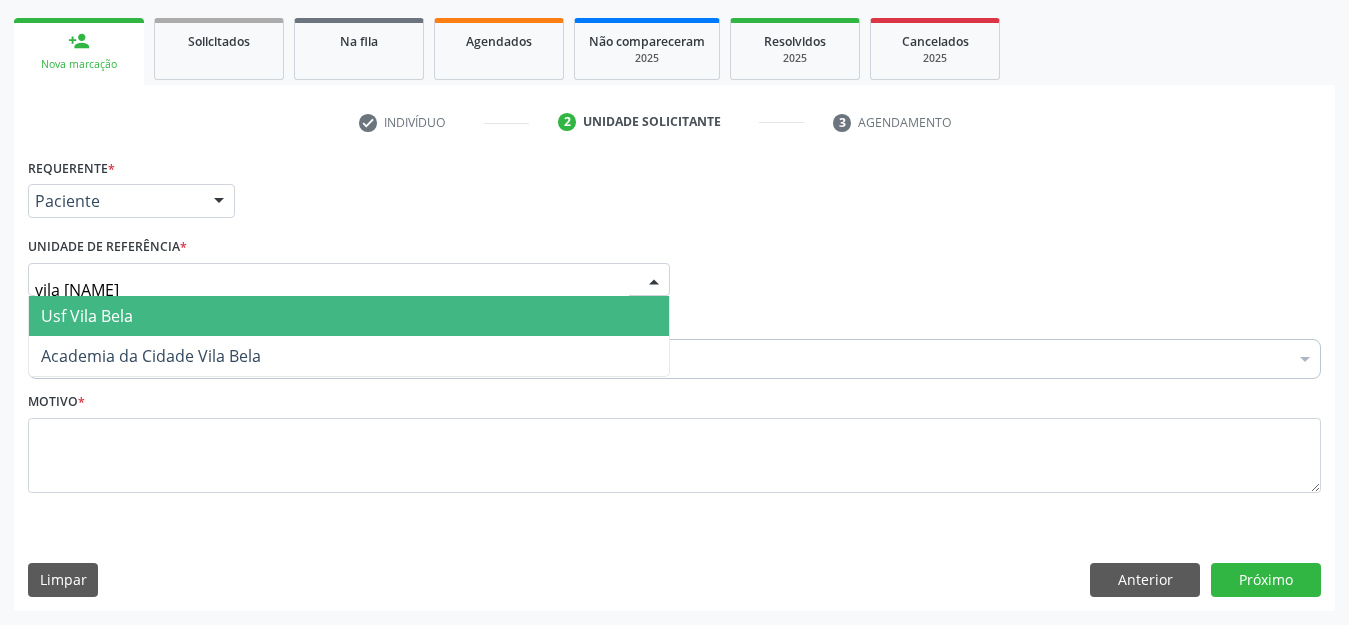 type on "vila bela" 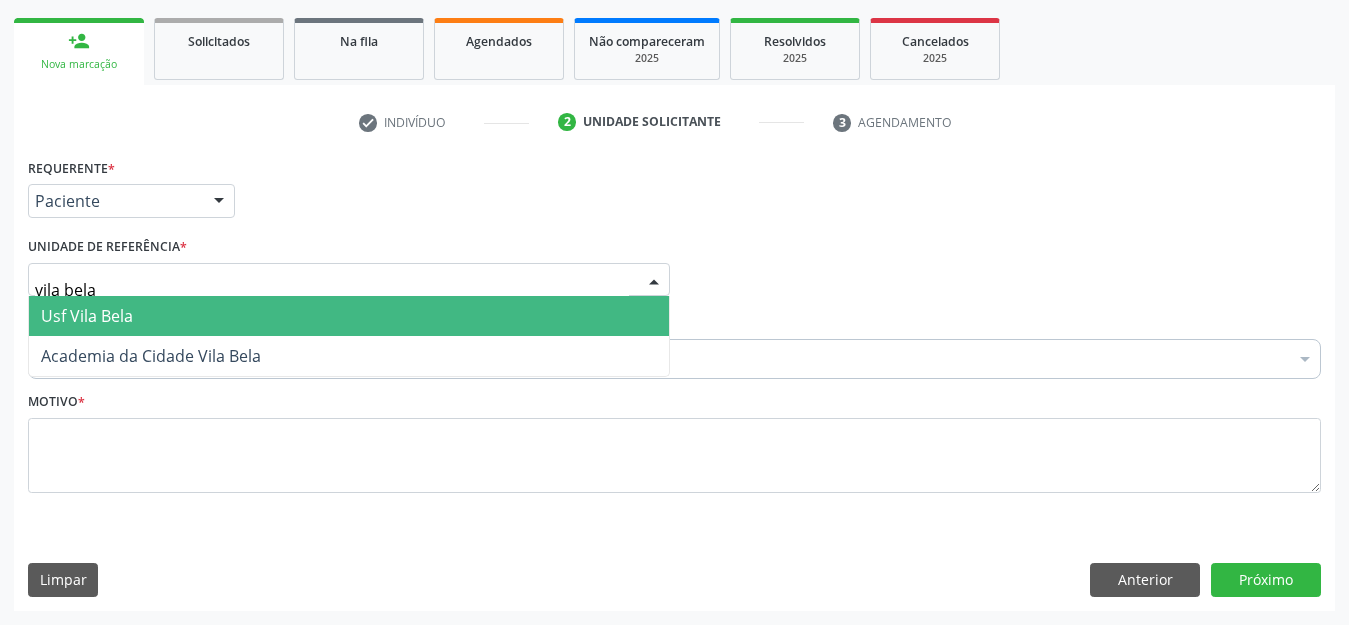 click on "Usf Vila Bela" at bounding box center [349, 316] 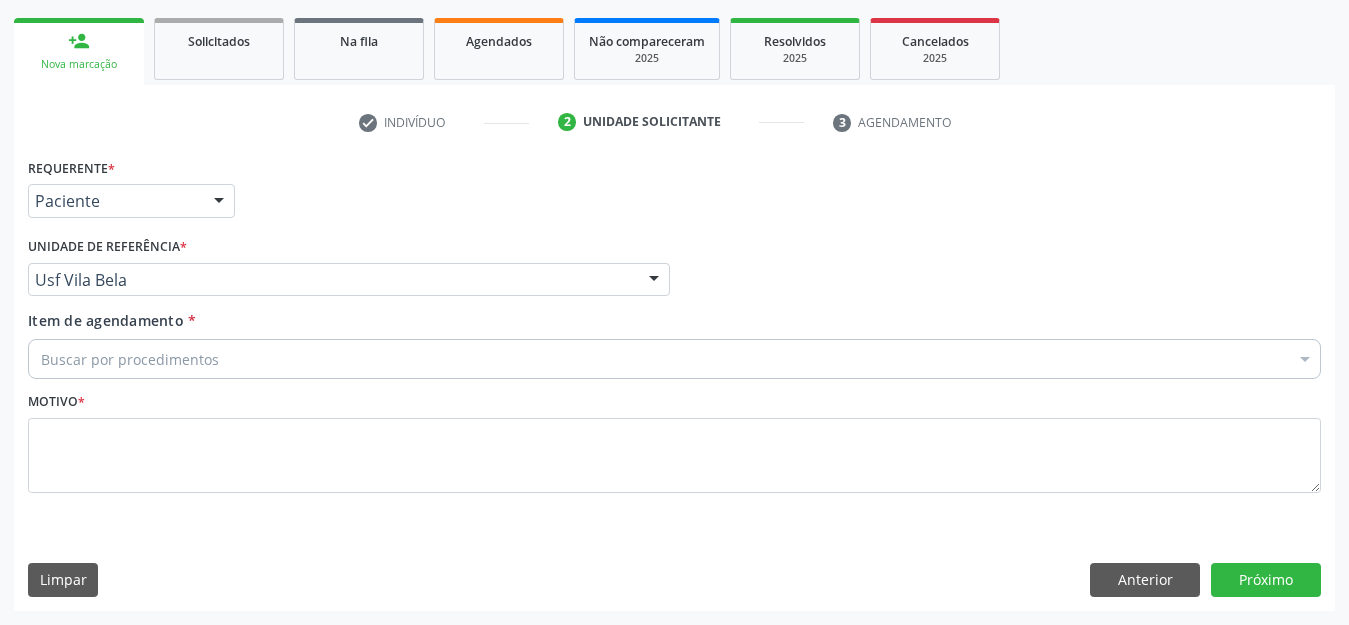 click on "Buscar por procedimentos" at bounding box center [674, 359] 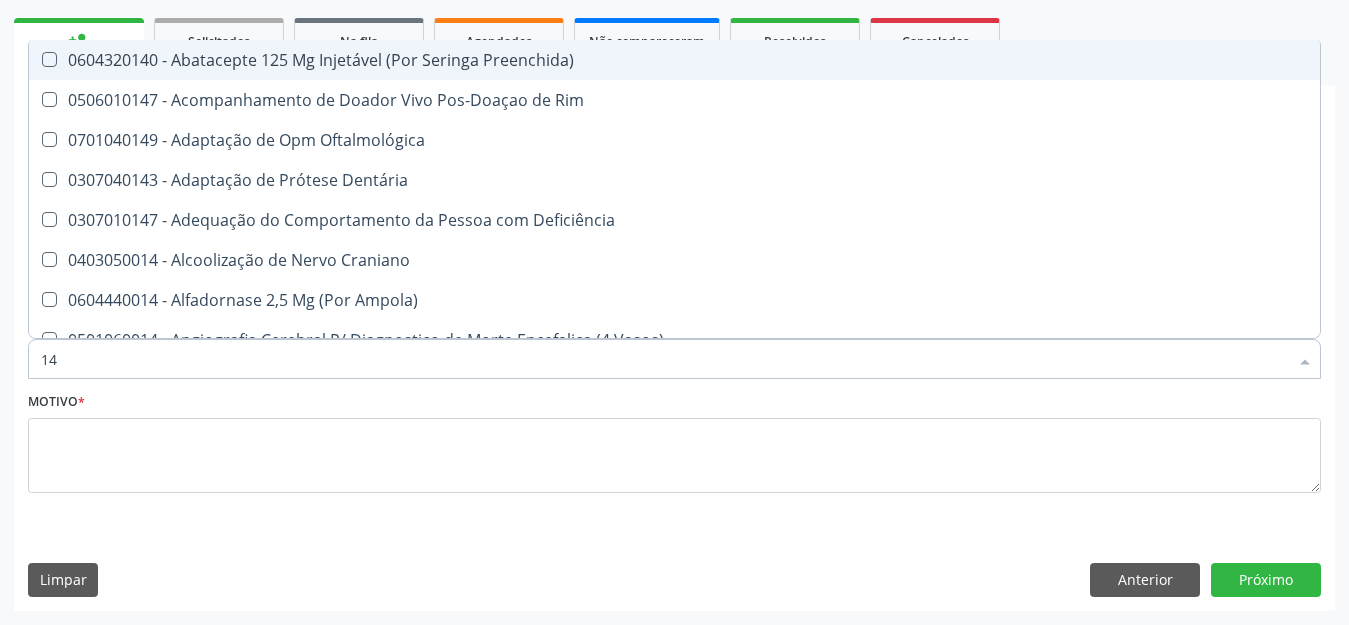type on "143" 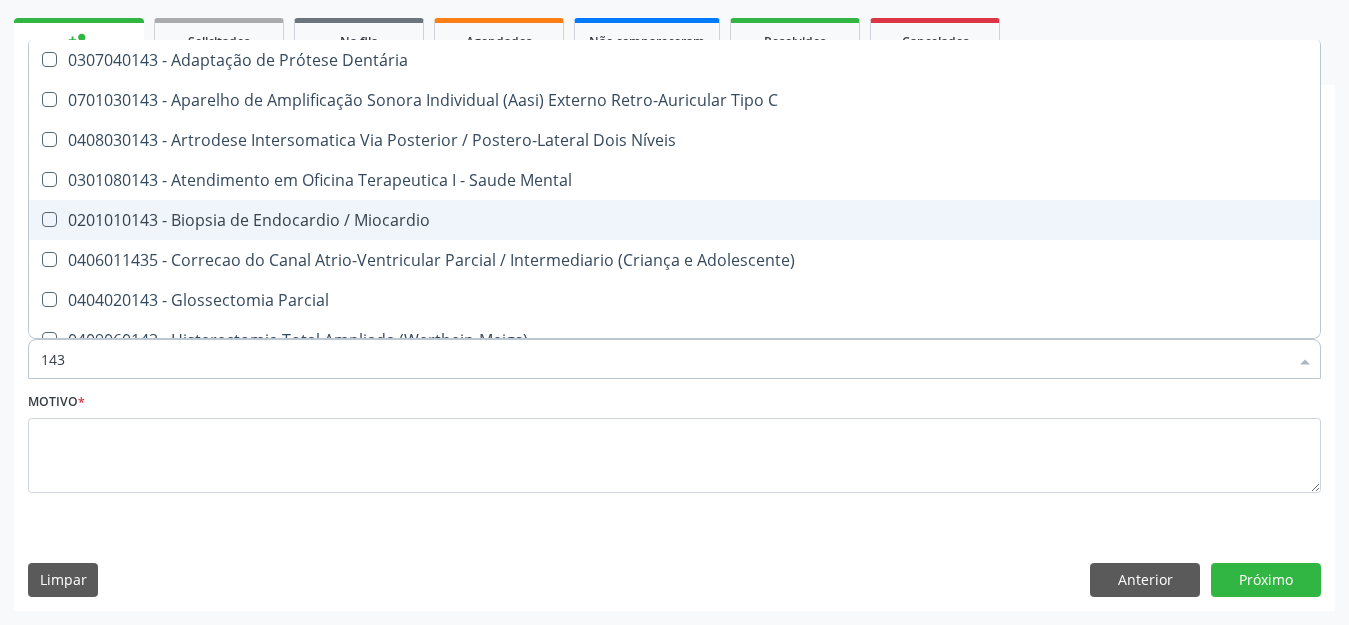scroll, scrollTop: 422, scrollLeft: 0, axis: vertical 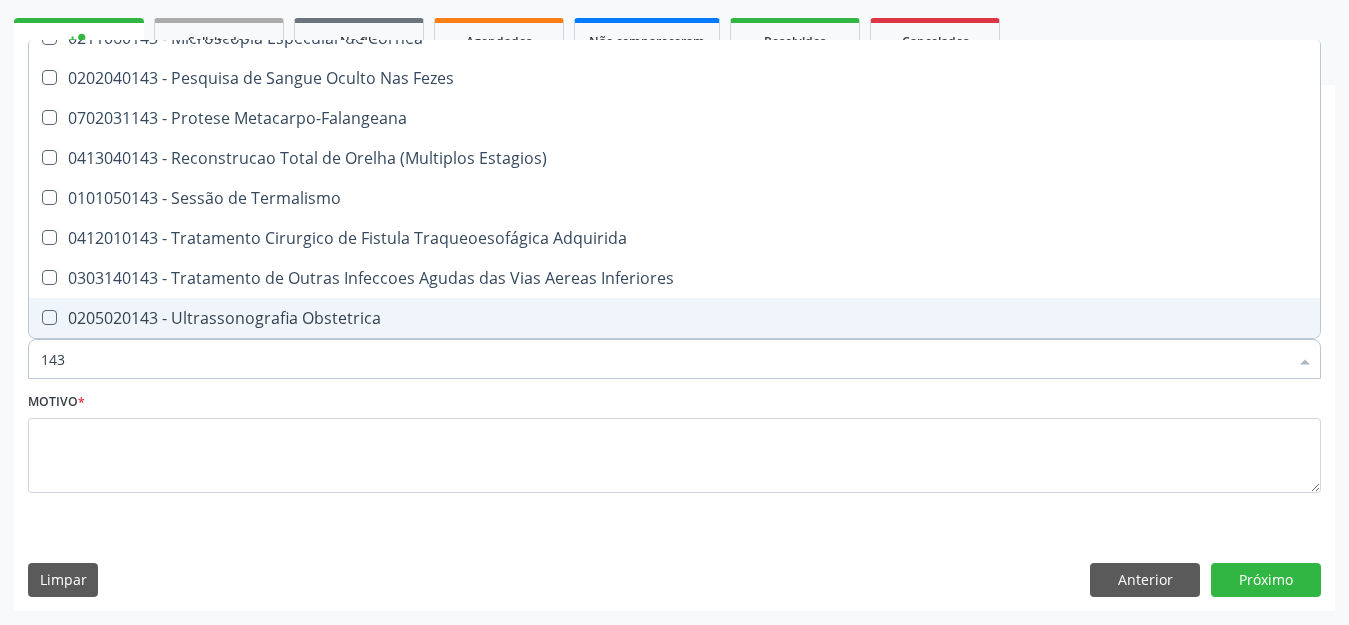 click on "0205020143 - Ultrassonografia Obstetrica" at bounding box center [674, 318] 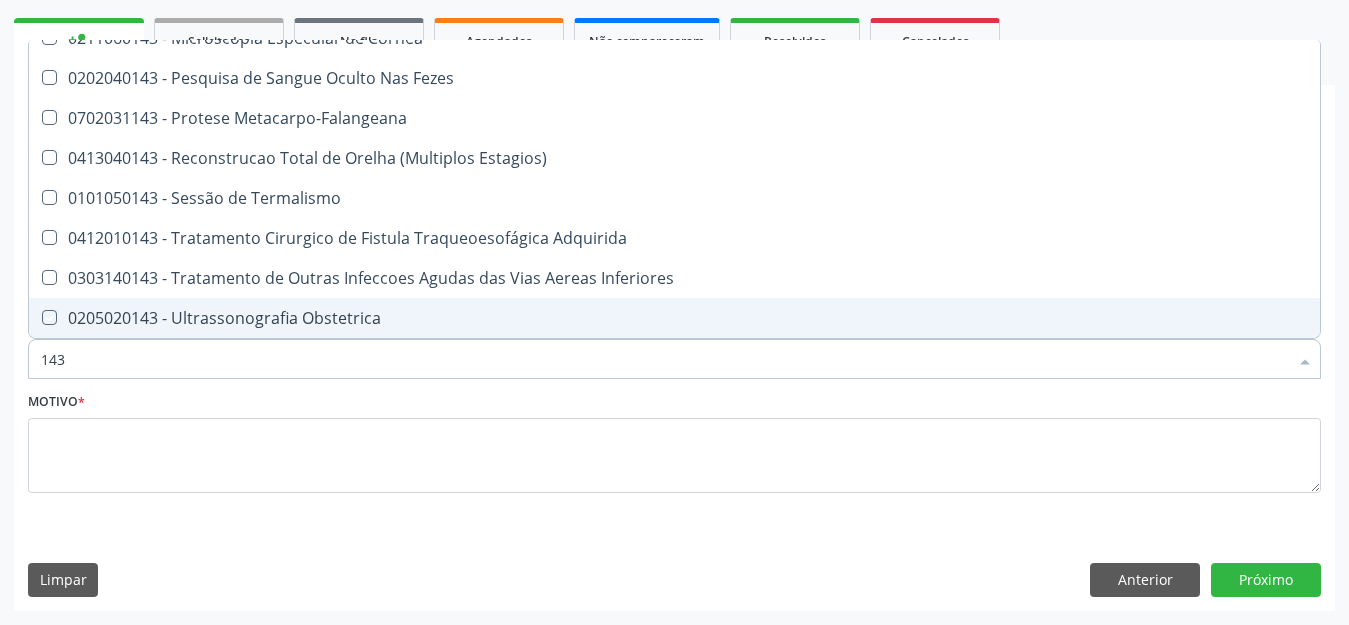 checkbox on "true" 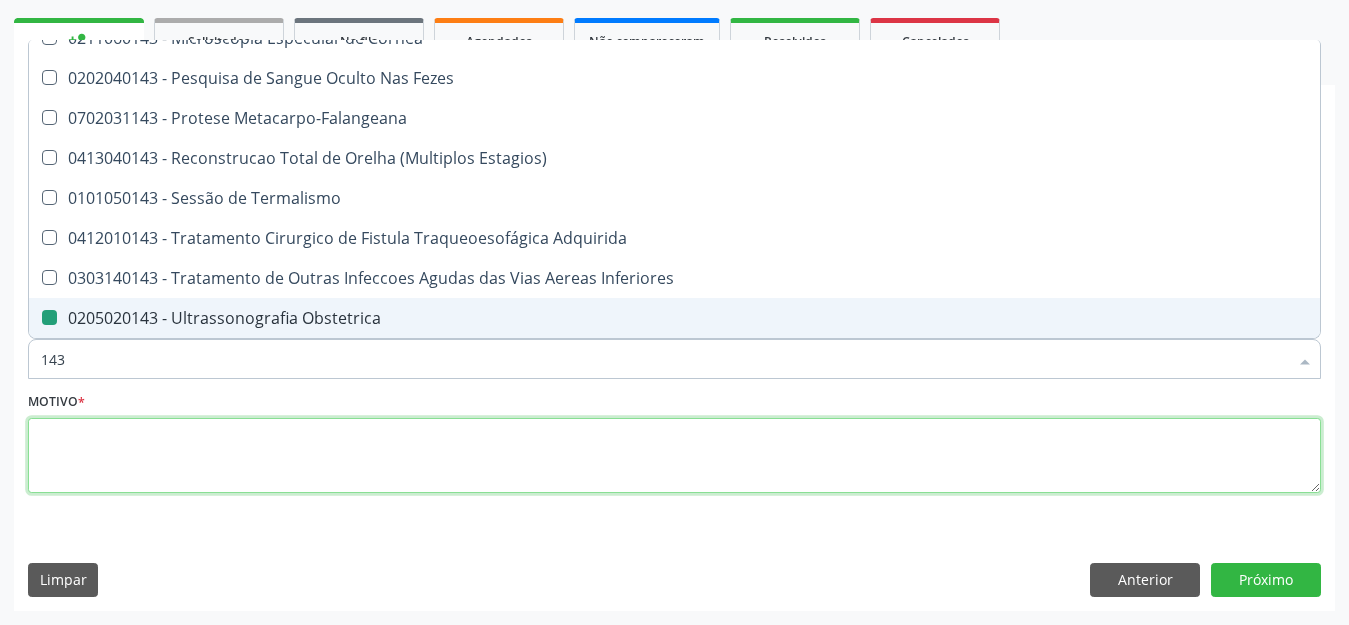 click at bounding box center (674, 456) 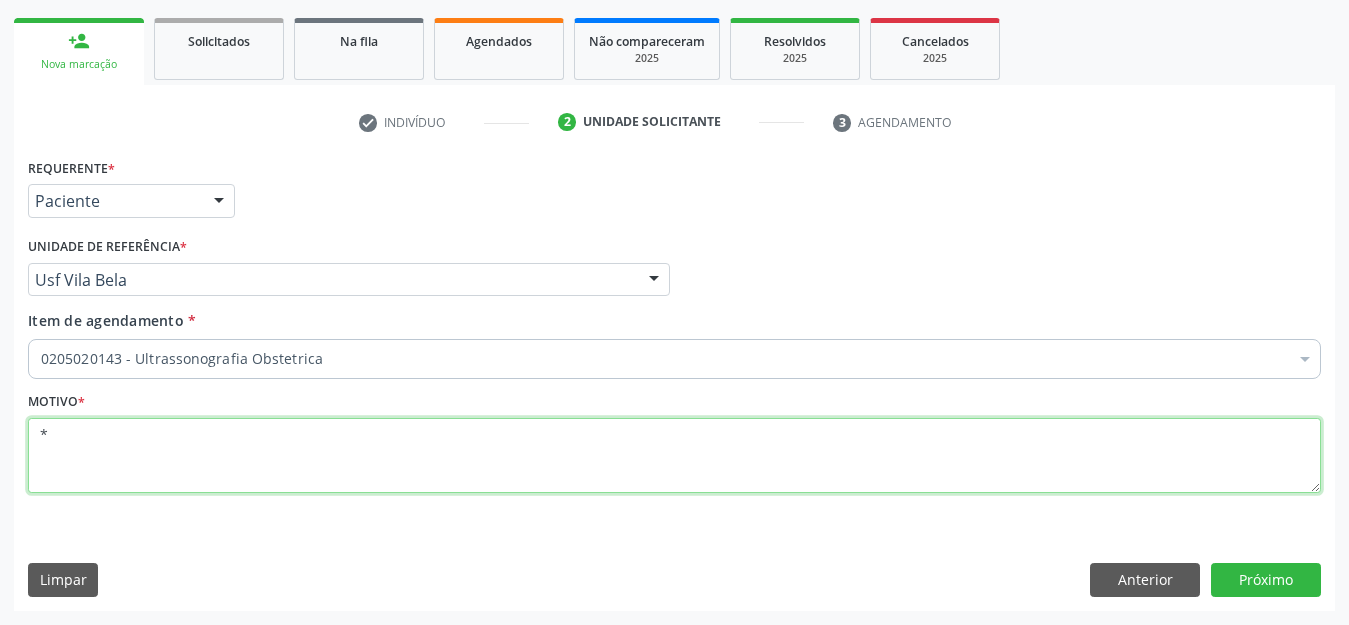 scroll, scrollTop: 0, scrollLeft: 0, axis: both 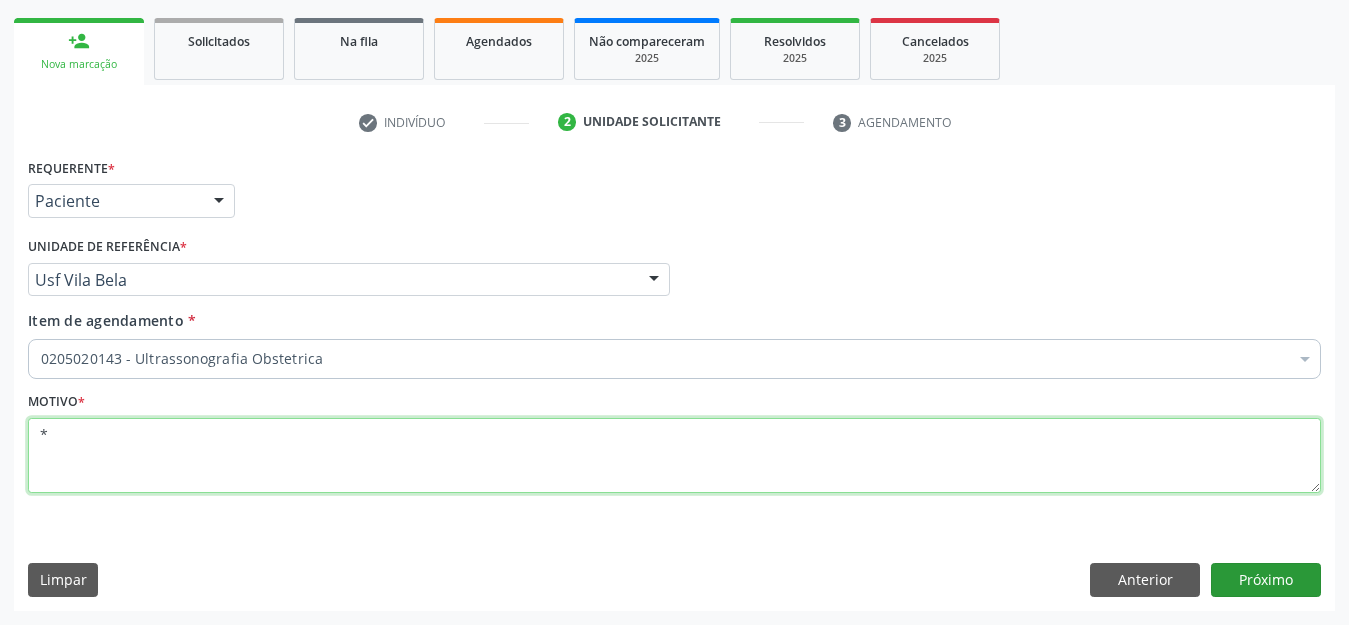 type on "*" 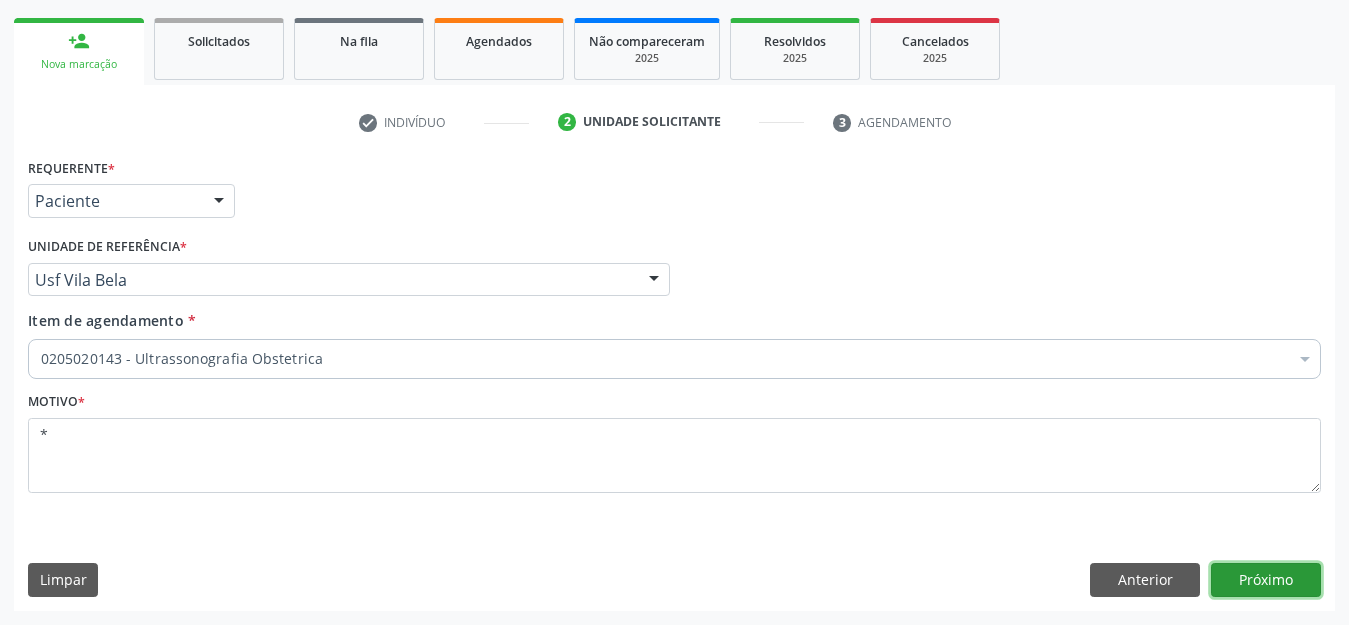 click on "Próximo" at bounding box center (1266, 580) 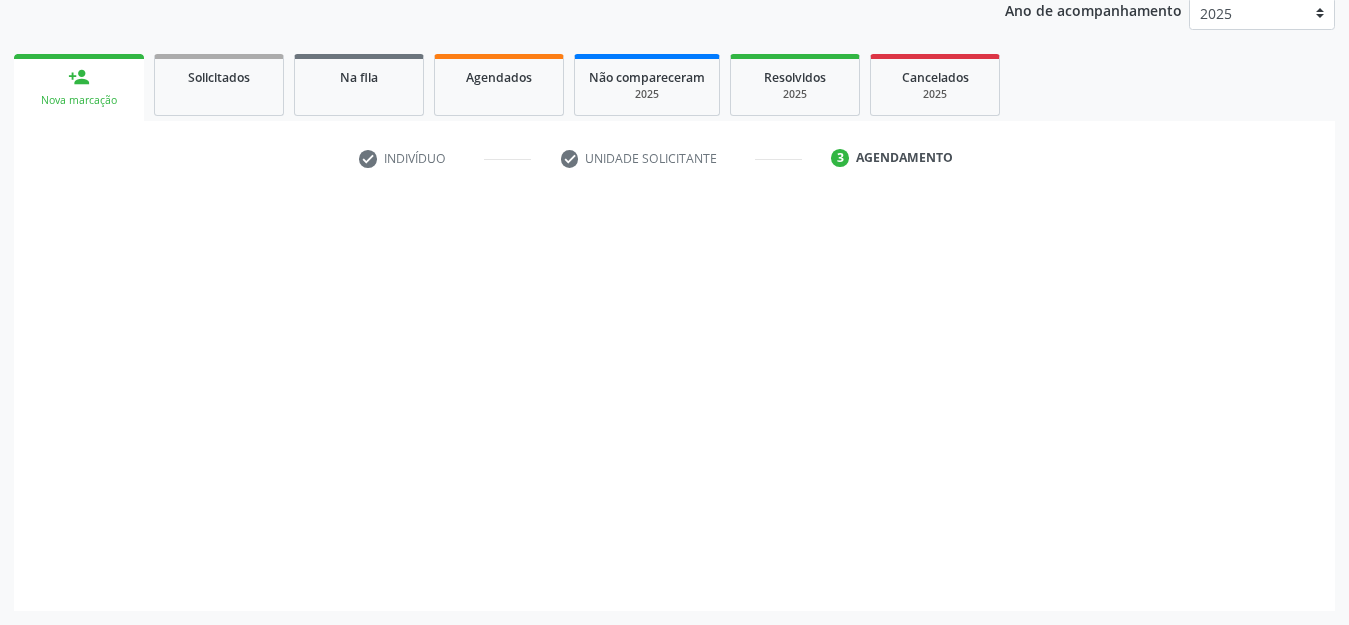 scroll, scrollTop: 245, scrollLeft: 0, axis: vertical 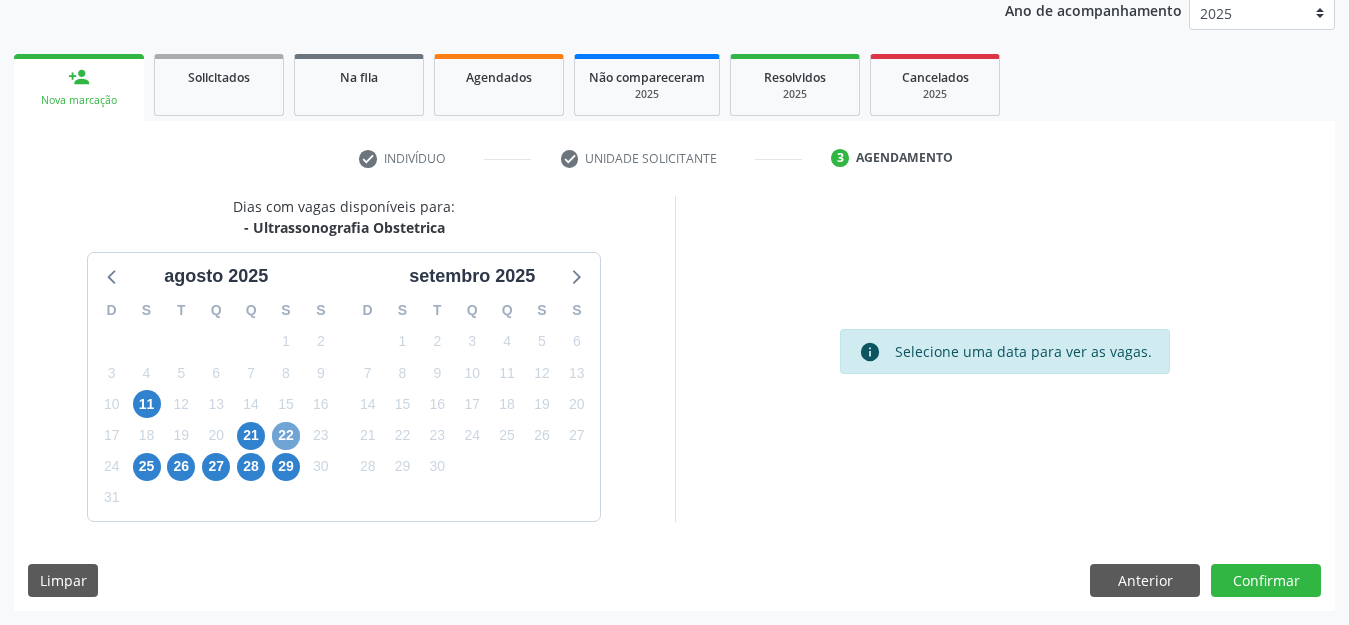 click on "22" at bounding box center [286, 436] 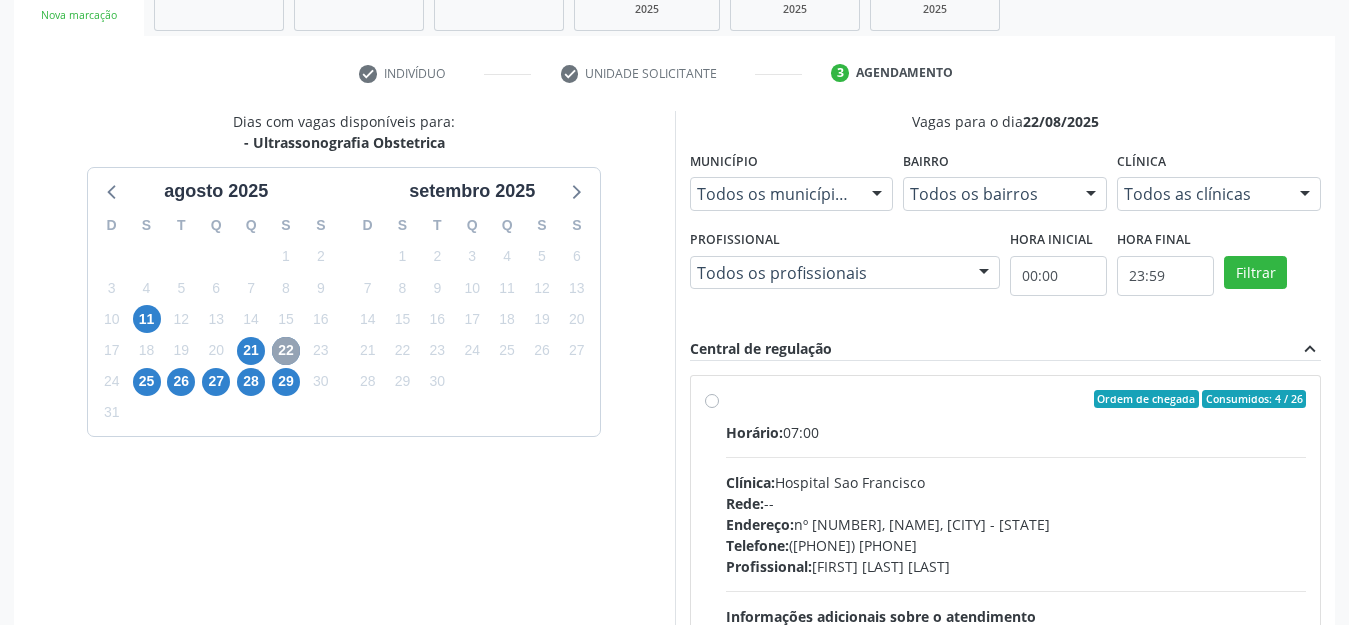 scroll, scrollTop: 432, scrollLeft: 0, axis: vertical 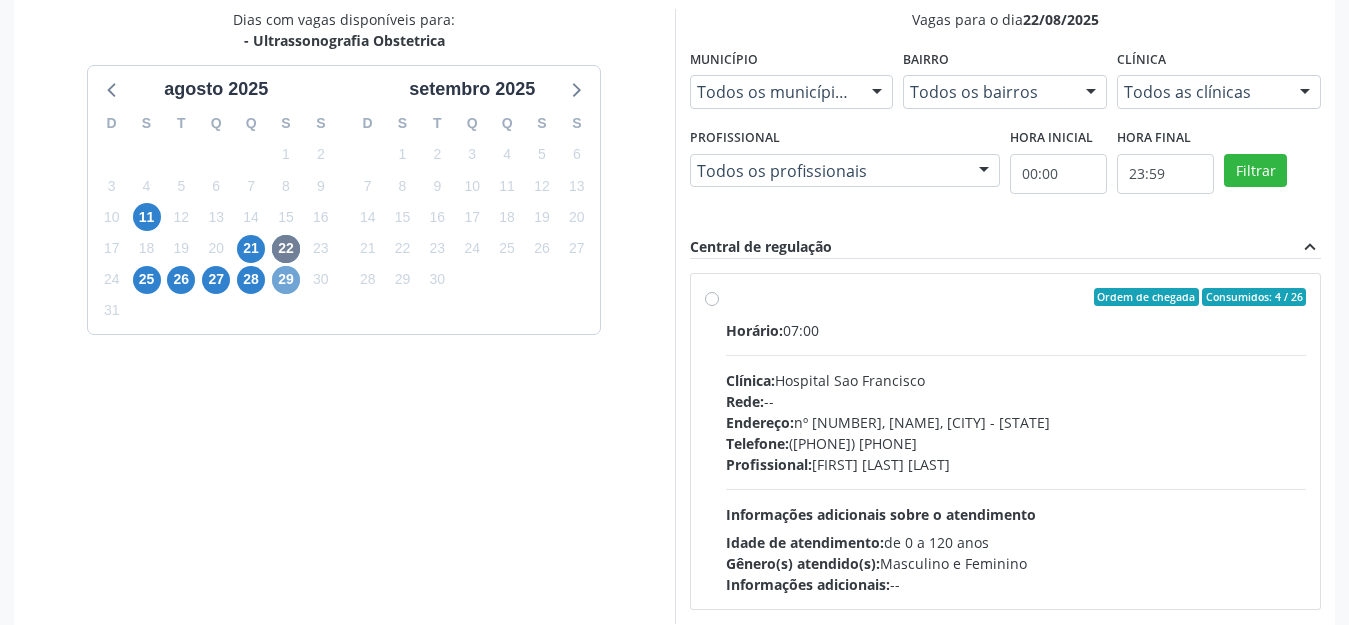 click on "29" at bounding box center (286, 280) 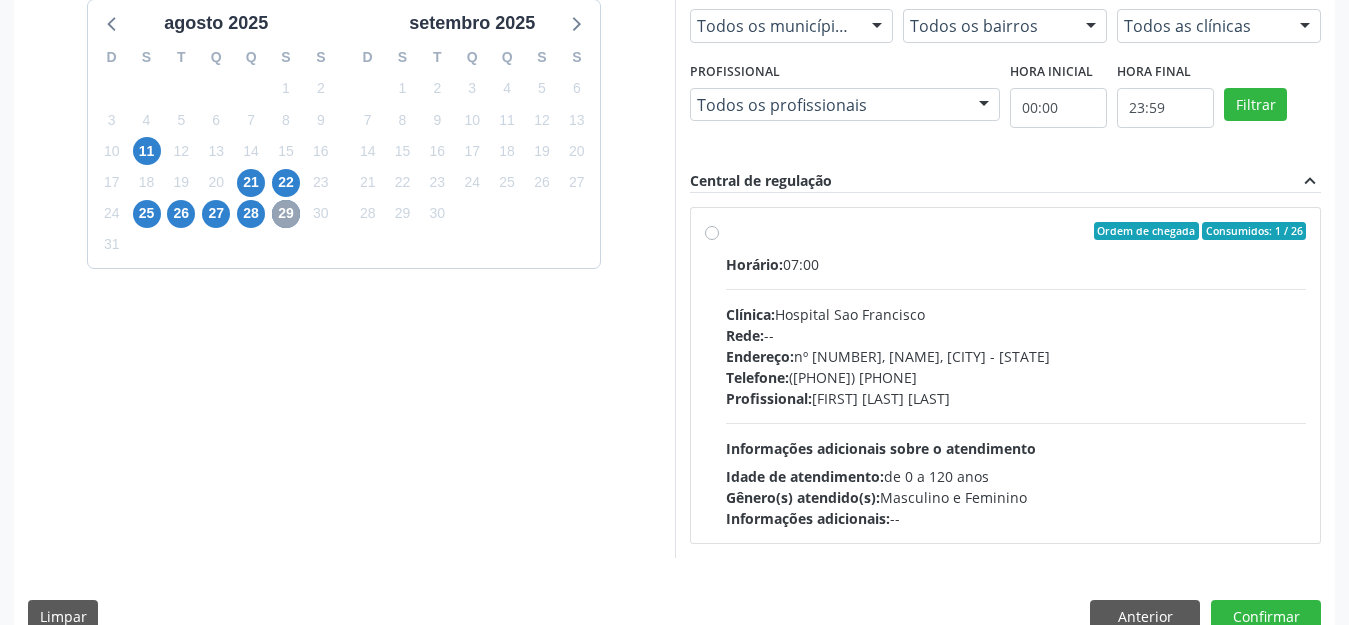 scroll, scrollTop: 534, scrollLeft: 0, axis: vertical 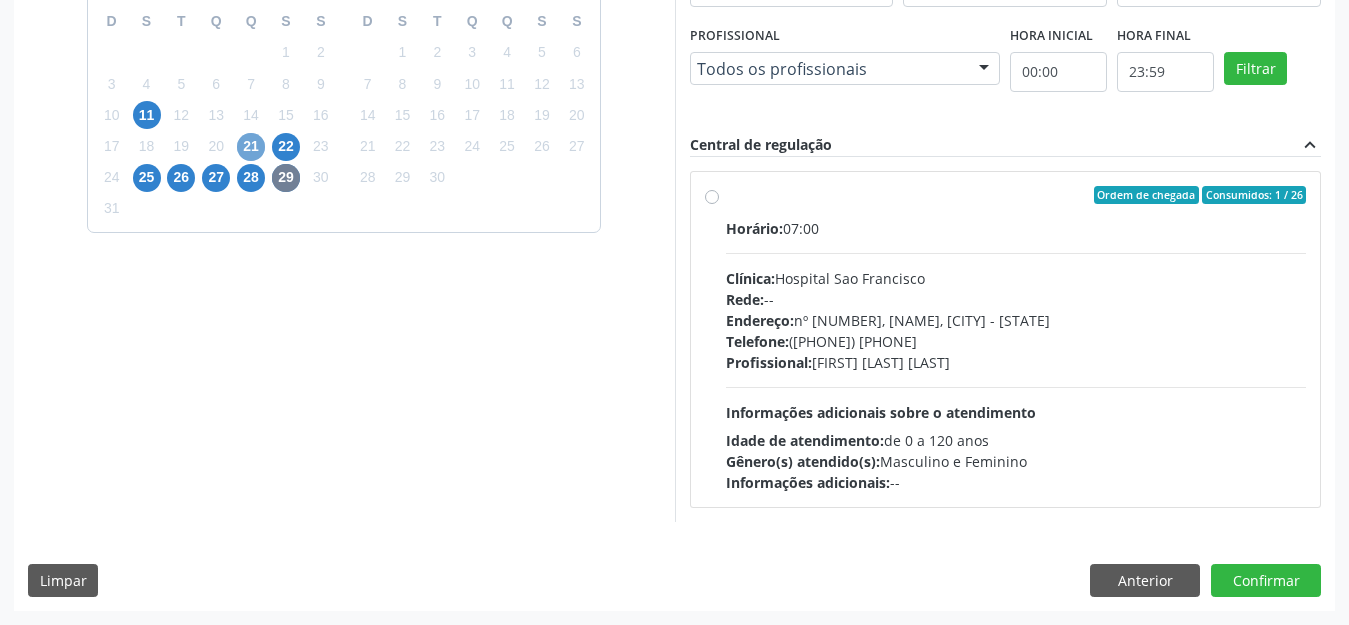 click on "21" at bounding box center [251, 147] 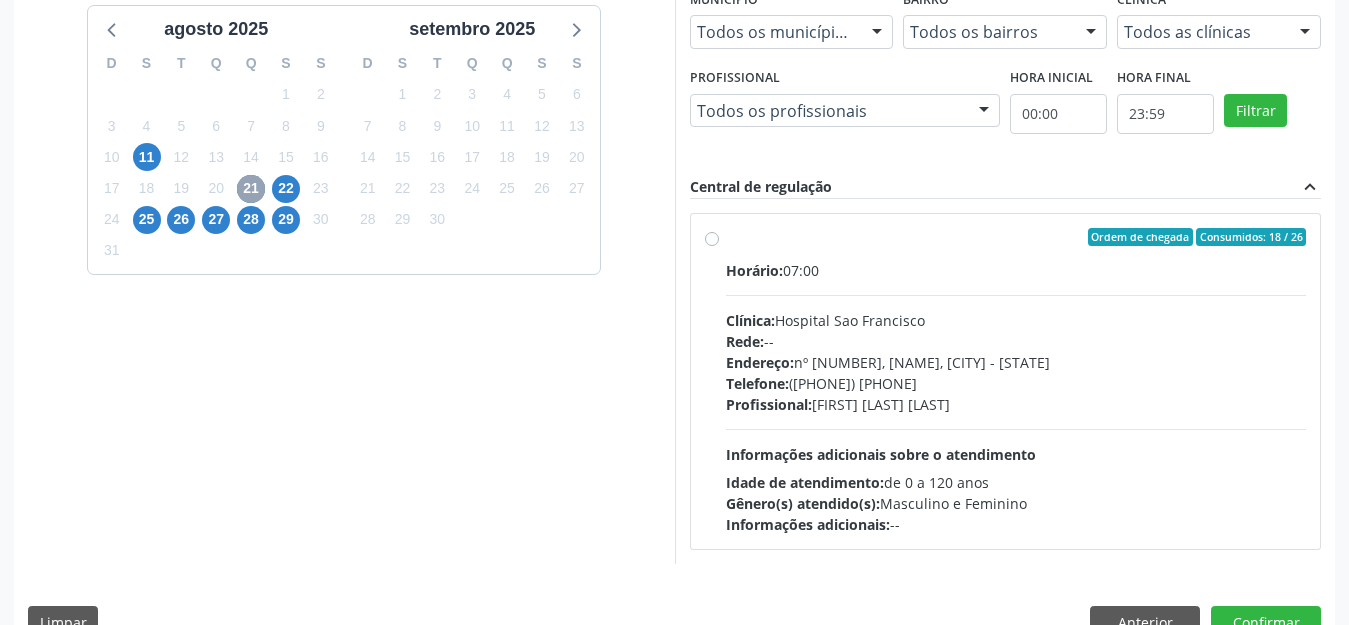 scroll, scrollTop: 534, scrollLeft: 0, axis: vertical 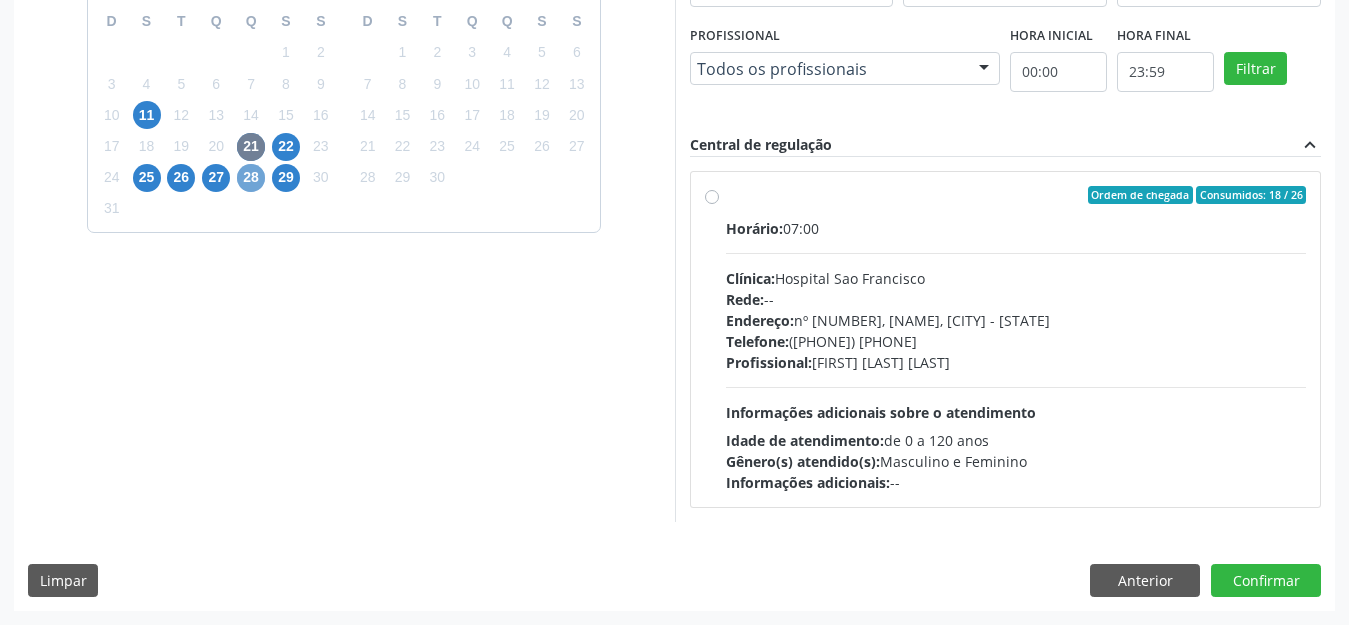 click on "28" at bounding box center (251, 178) 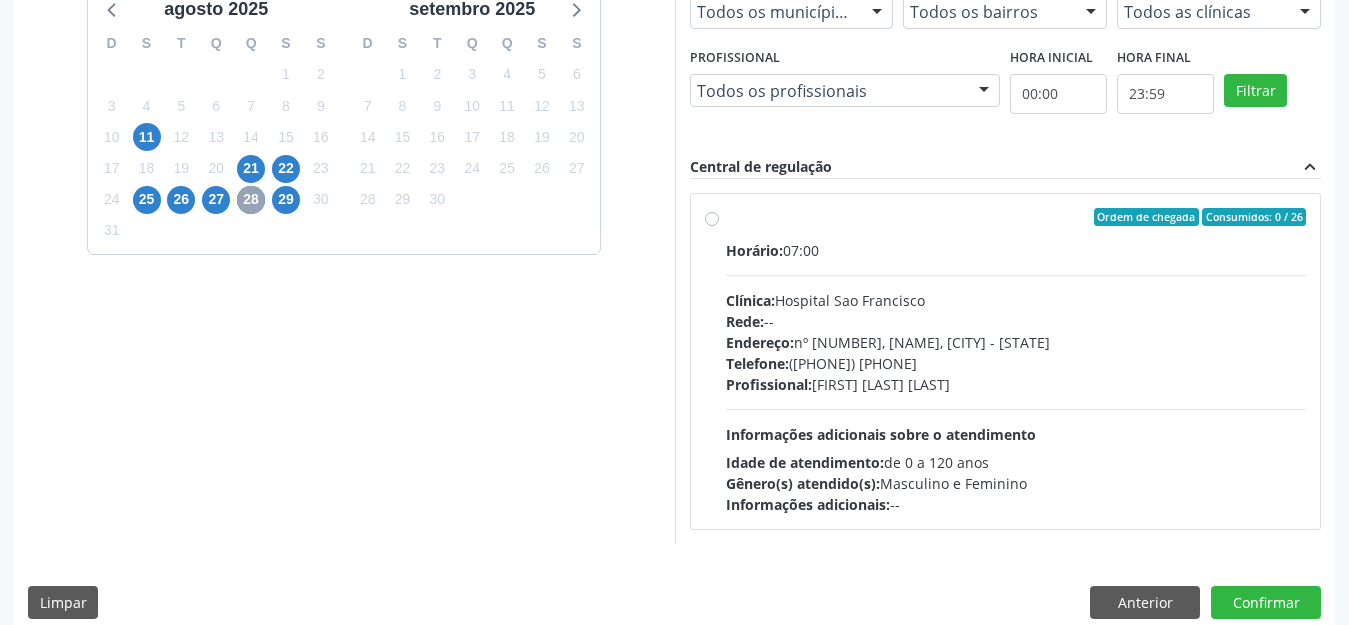 scroll, scrollTop: 534, scrollLeft: 0, axis: vertical 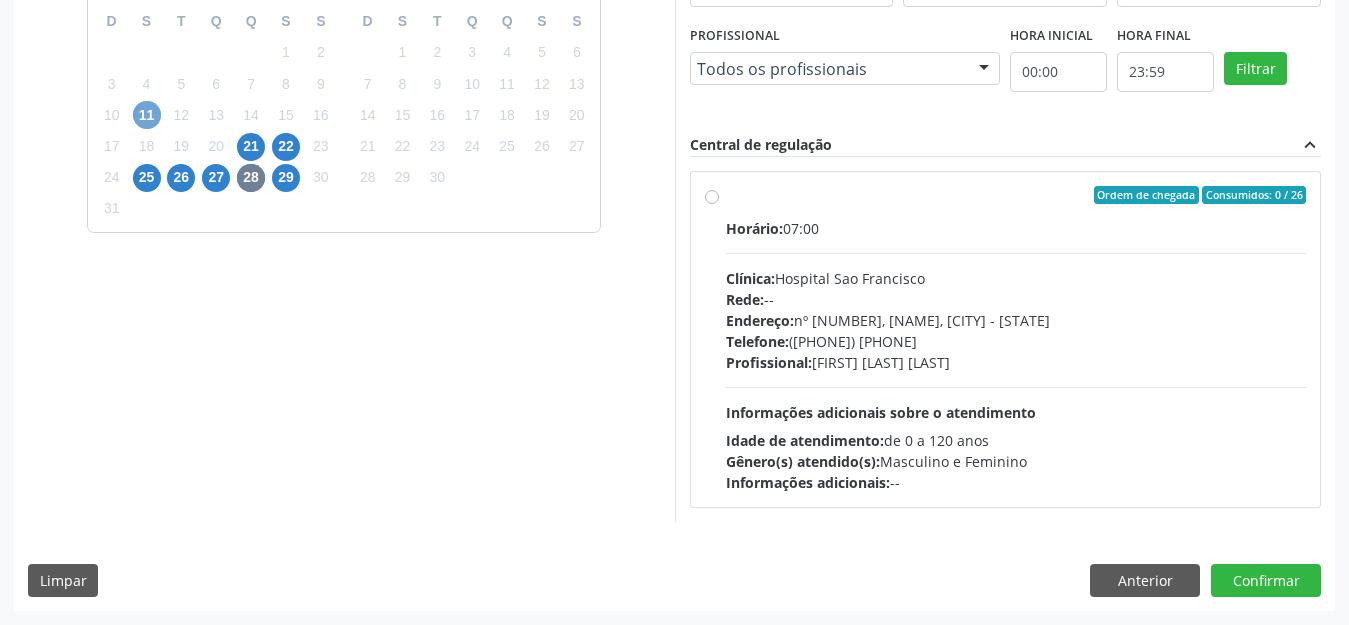 click on "11" at bounding box center (147, 115) 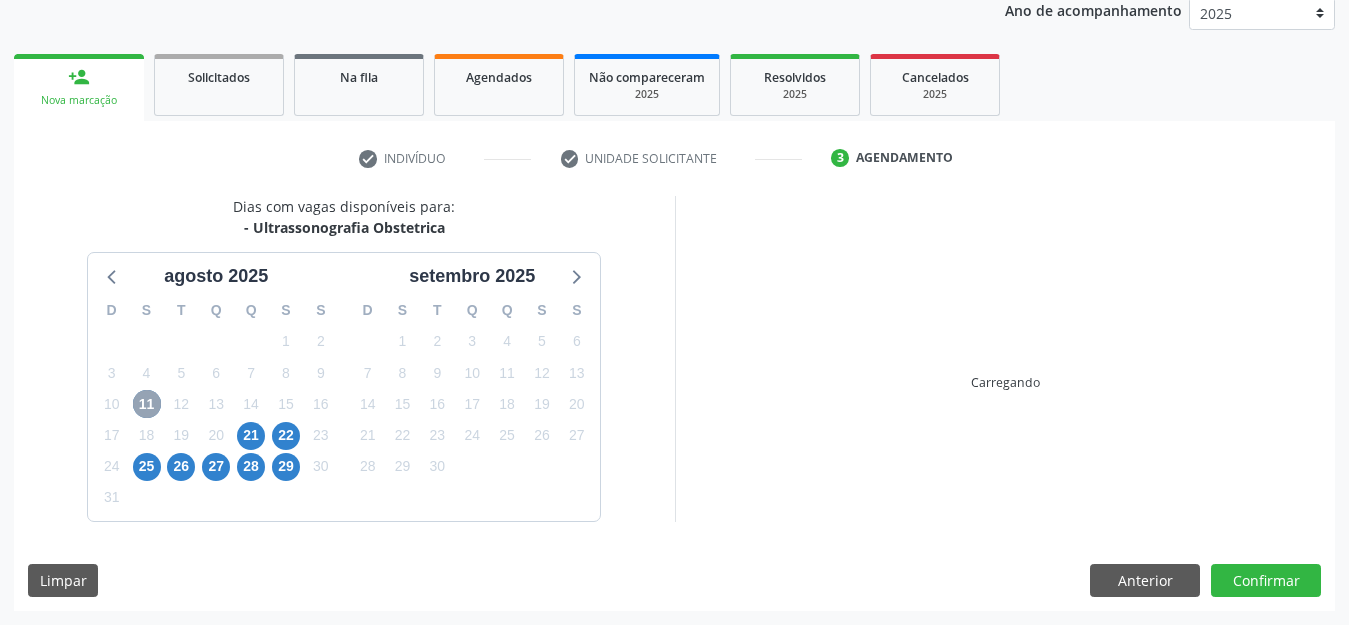 scroll, scrollTop: 245, scrollLeft: 0, axis: vertical 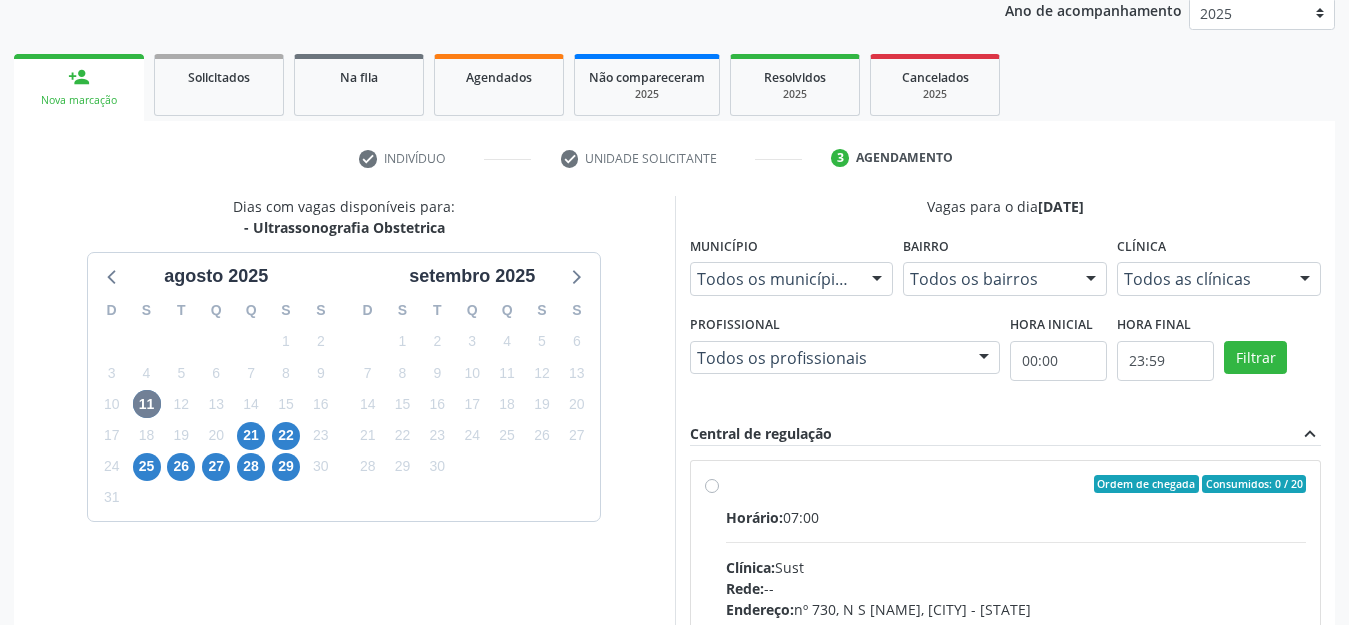 click on "Ordem de chegada
Consumidos: 0 / 20
Horário:   07:00
Clínica:  Sust
Rede:
--
Endereço:   nº 730, N S [NAME], [CITY] - [STATE]
Telefone:   ([PHONE]) [PHONE]
Profissional:
[FIRST] [LAST] de [LAST] [LAST]
Informações adicionais sobre o atendimento
Idade de atendimento:
de 0 a 120 anos
Gênero(s) atendido(s):
Masculino e Feminino
Informações adicionais:
--" at bounding box center [1016, 628] 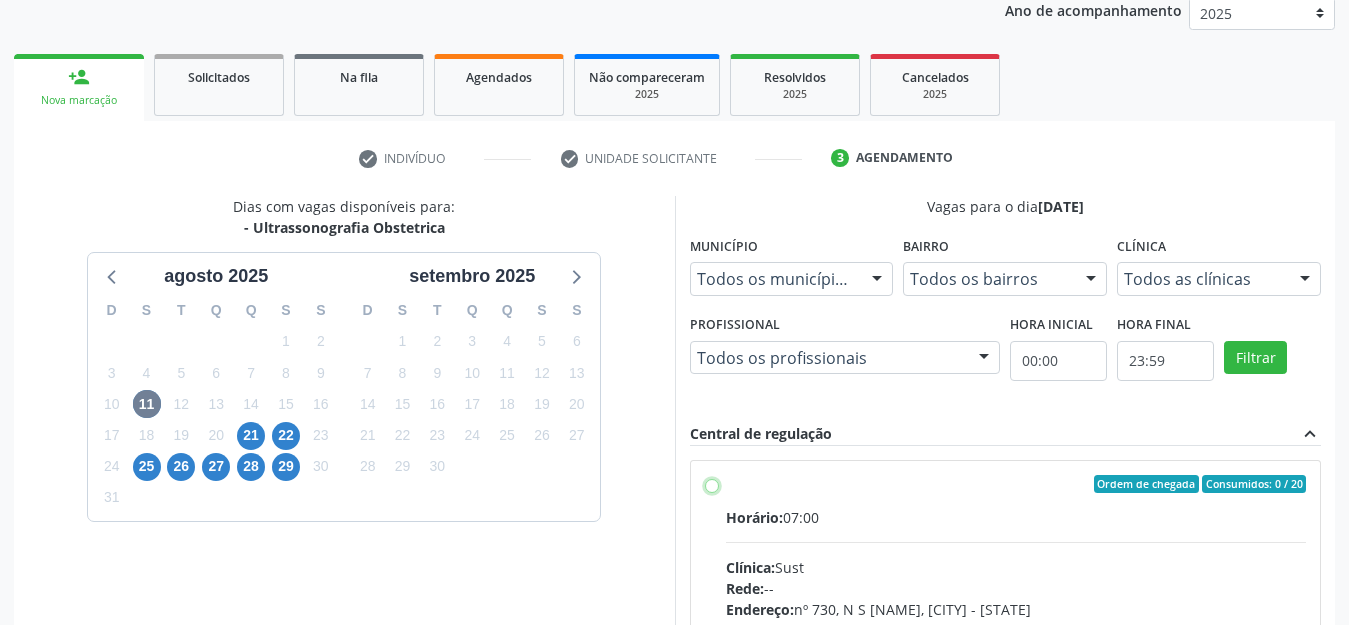 click on "Ordem de chegada
Consumidos: 0 / 20
Horário:   07:00
Clínica:  Sust
Rede:
--
Endereço:   nº 730, N S [NAME], [CITY] - [STATE]
Telefone:   ([PHONE]) [PHONE]
Profissional:
[FIRST] [LAST] de [LAST] [LAST]
Informações adicionais sobre o atendimento
Idade de atendimento:
de 0 a 120 anos
Gênero(s) atendido(s):
Masculino e Feminino
Informações adicionais:
--" at bounding box center [712, 484] 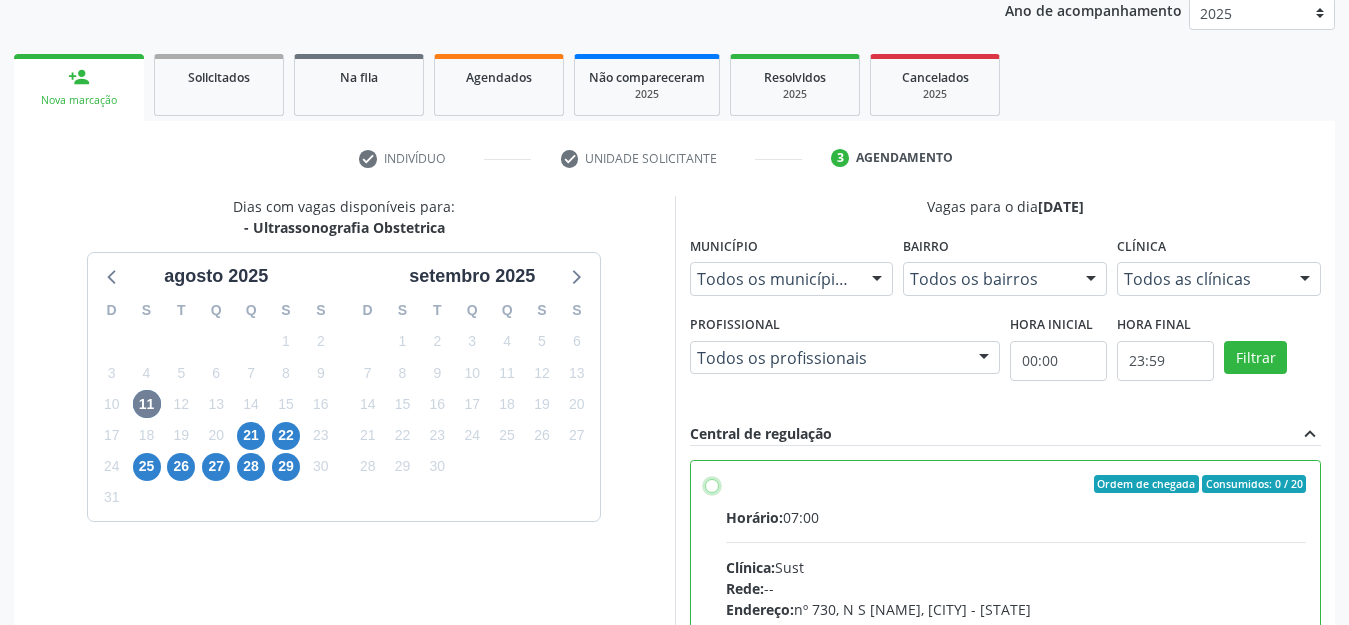 radio on "true" 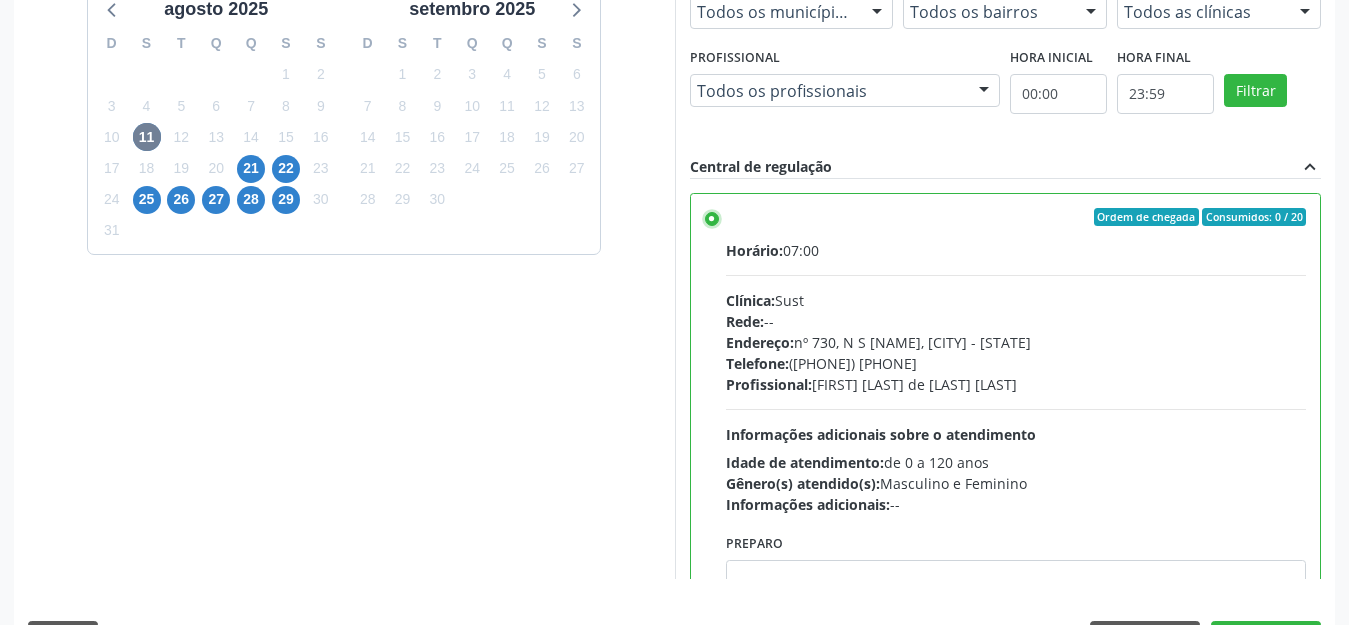 scroll, scrollTop: 570, scrollLeft: 0, axis: vertical 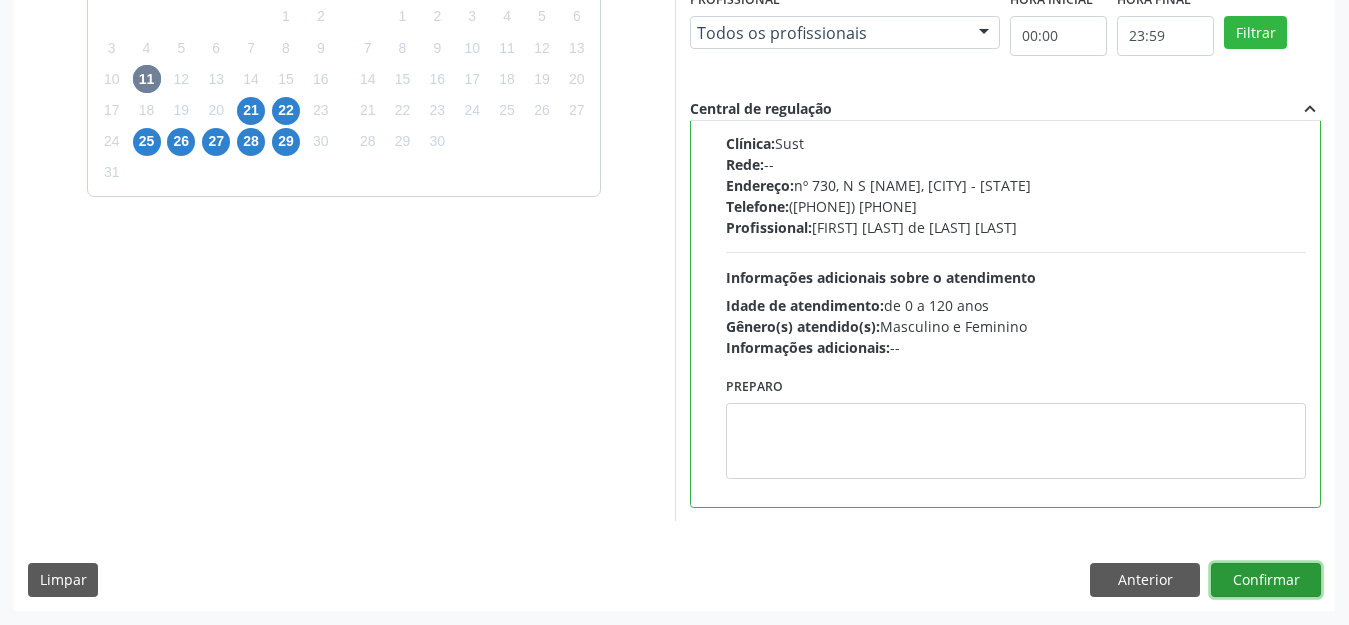 click on "Confirmar" at bounding box center [1266, 580] 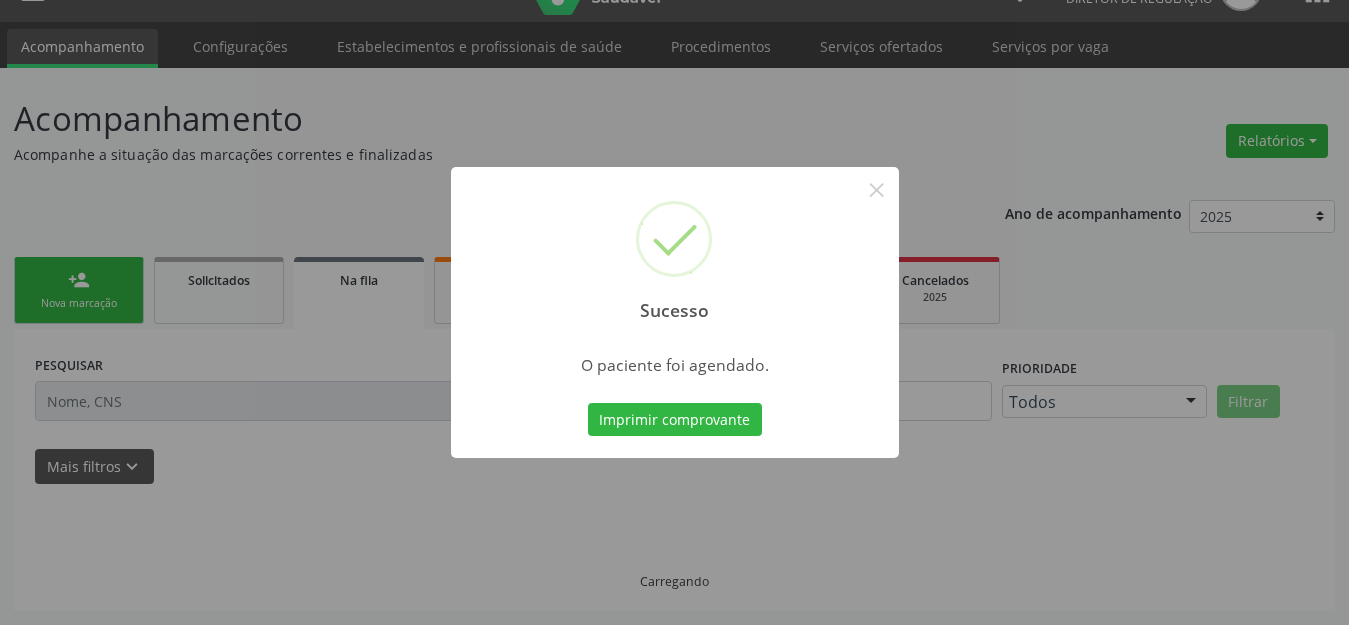 scroll, scrollTop: 42, scrollLeft: 0, axis: vertical 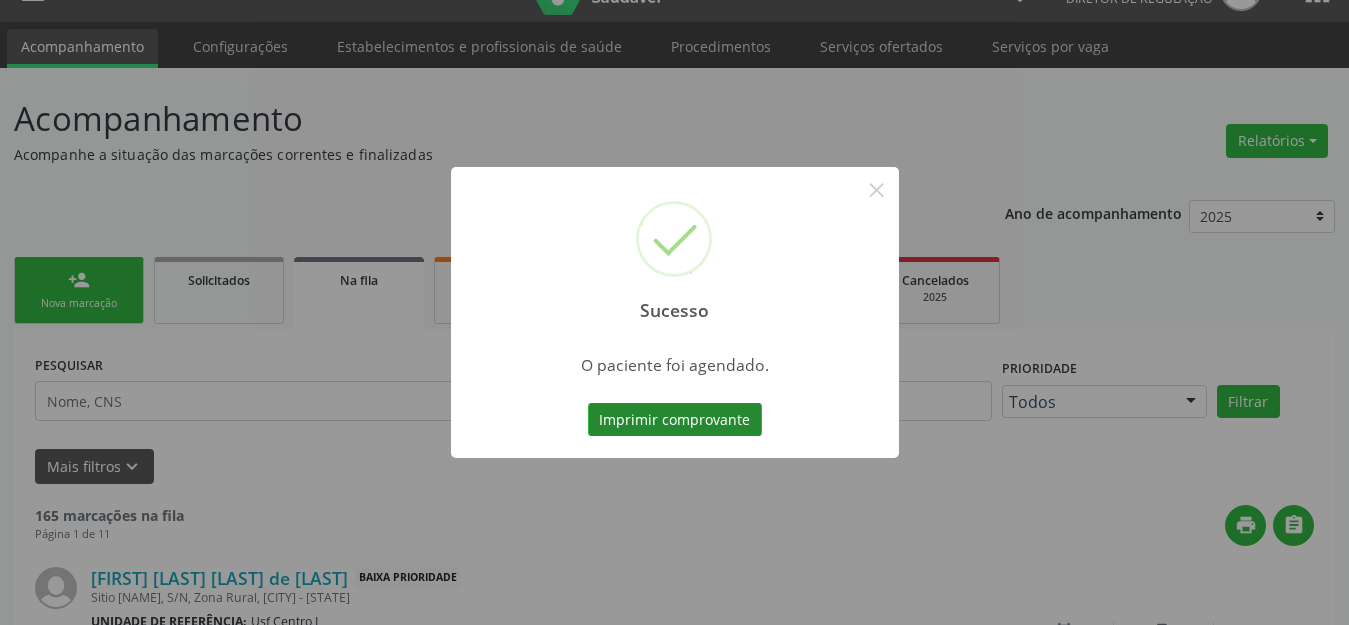 click on "Imprimir comprovante" at bounding box center (675, 420) 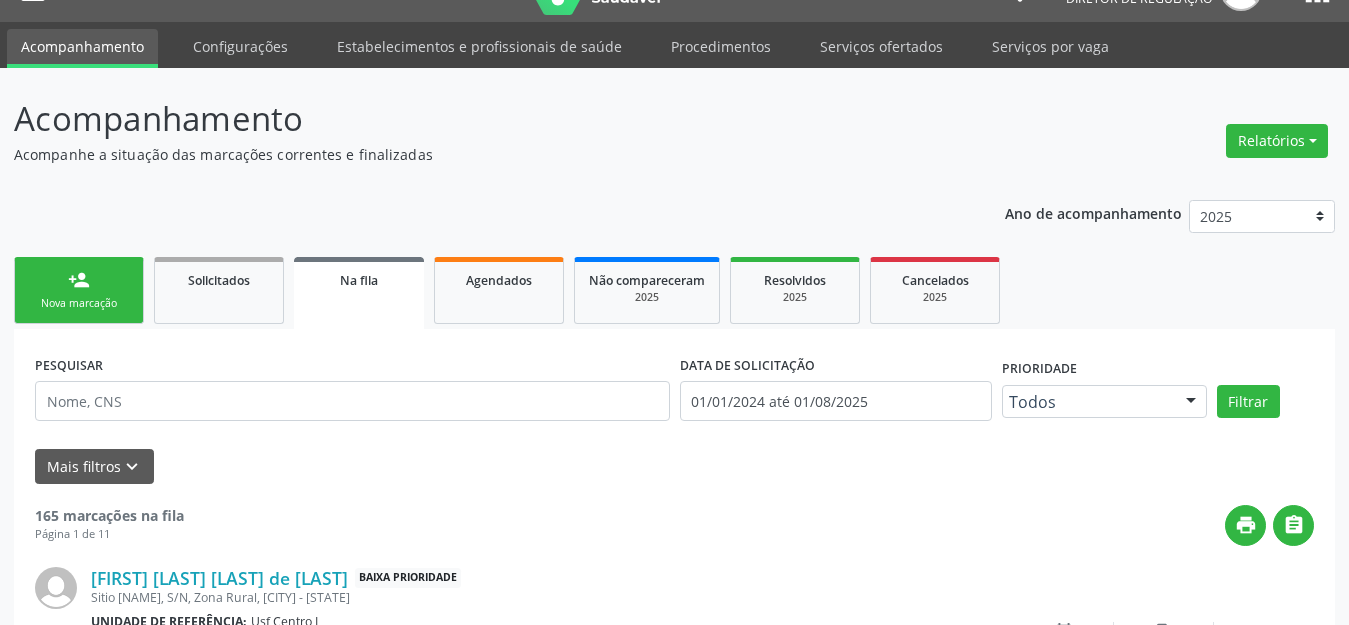 click on "Nova marcação" at bounding box center (79, 303) 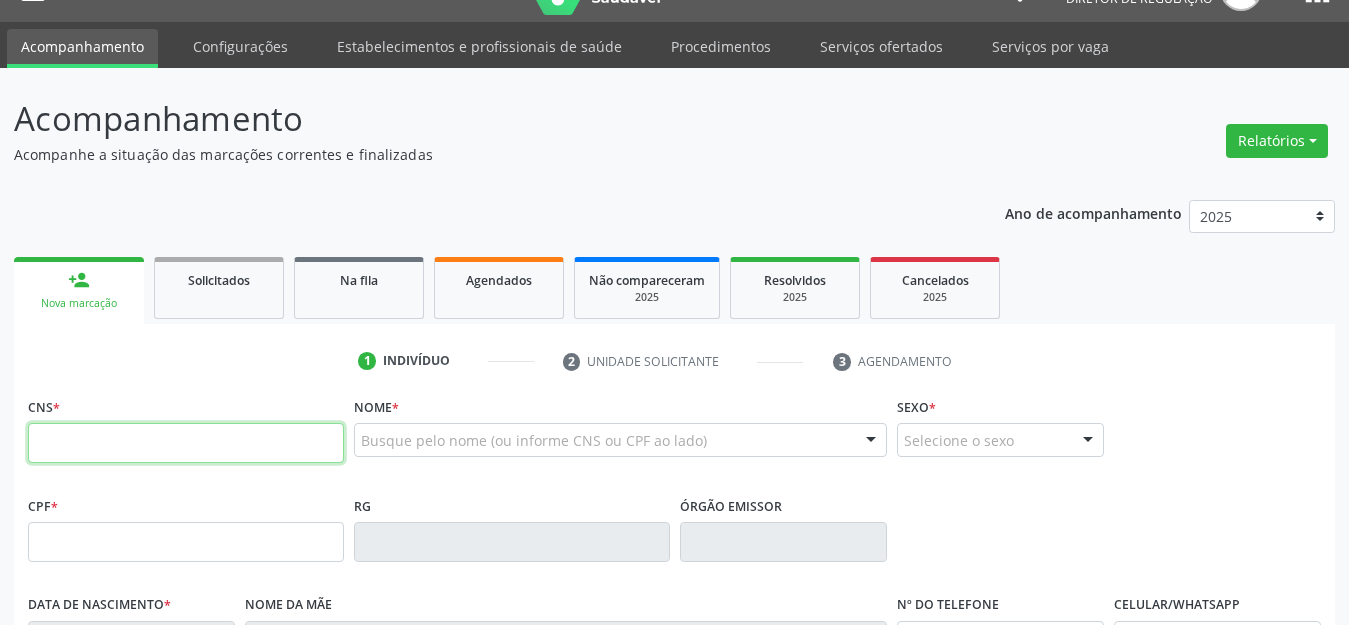 click at bounding box center [186, 443] 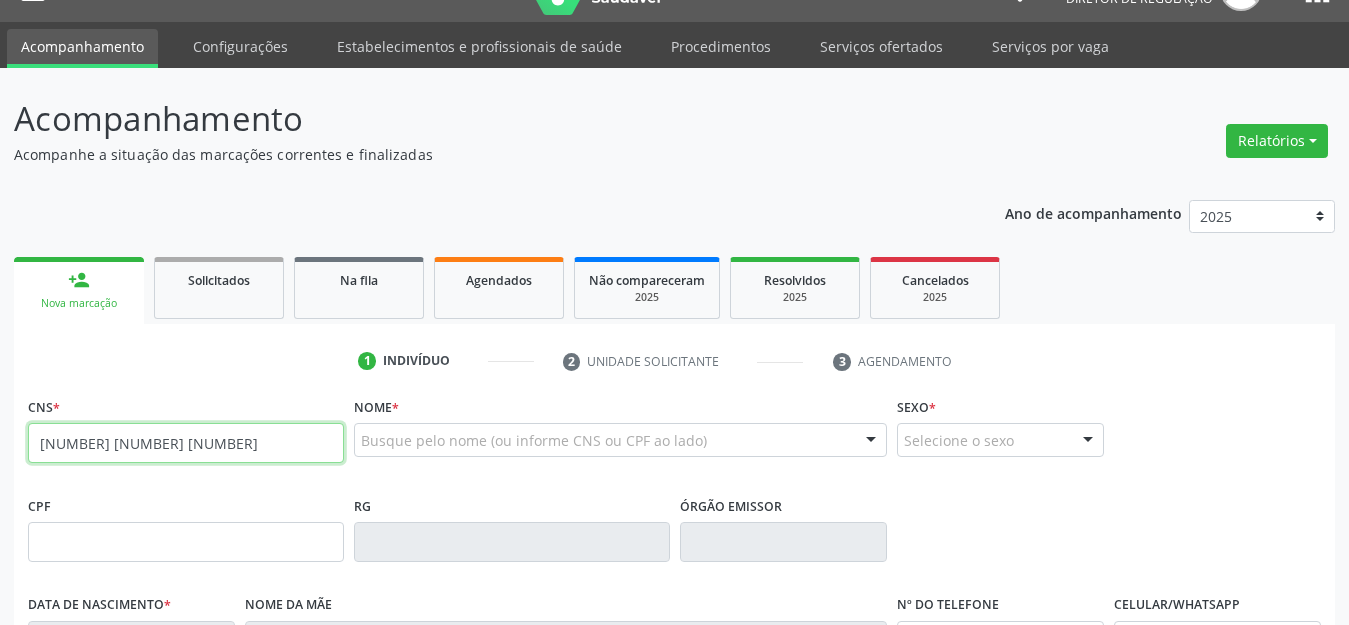 type on "[NUMBER] [NUMBER] [NUMBER]" 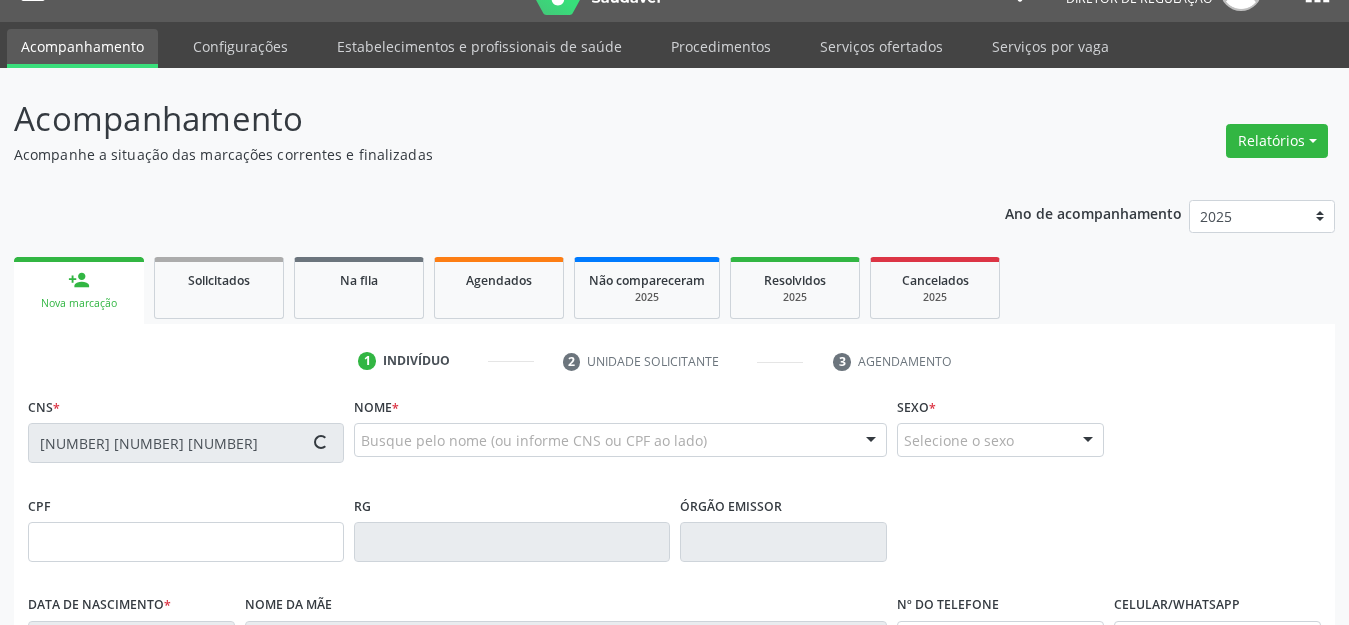 type on "[DATE]" 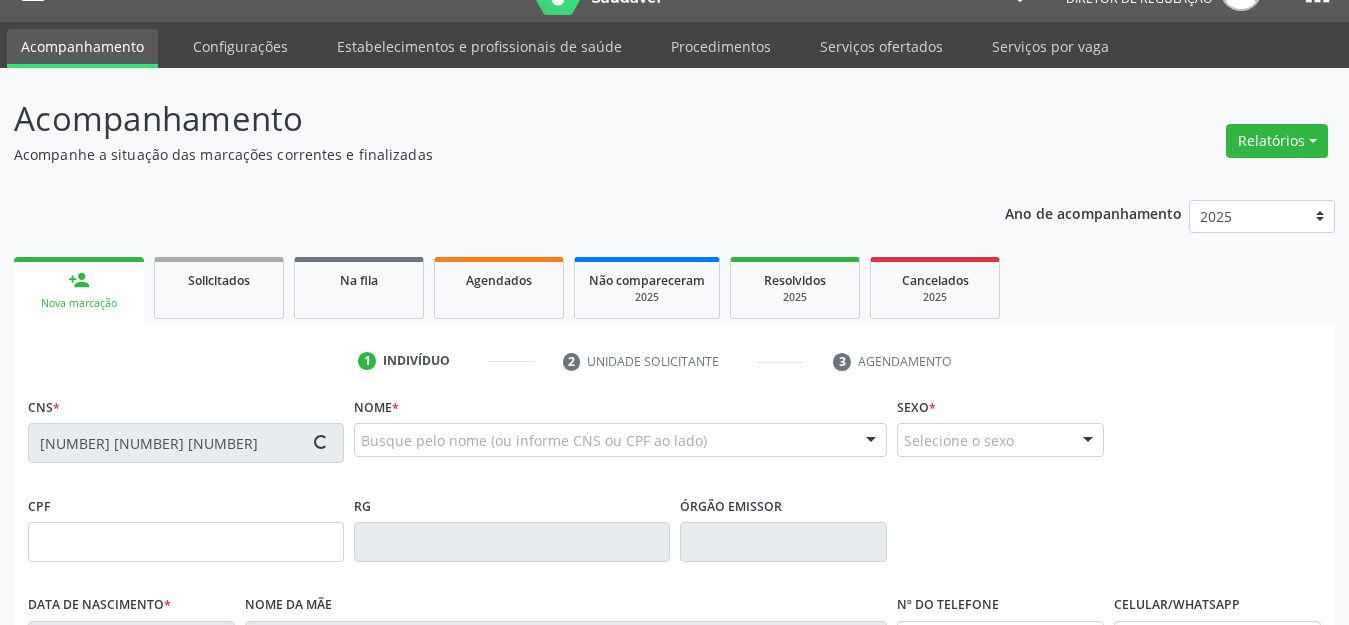 type on "[FIRST] [LAST] [LAST]" 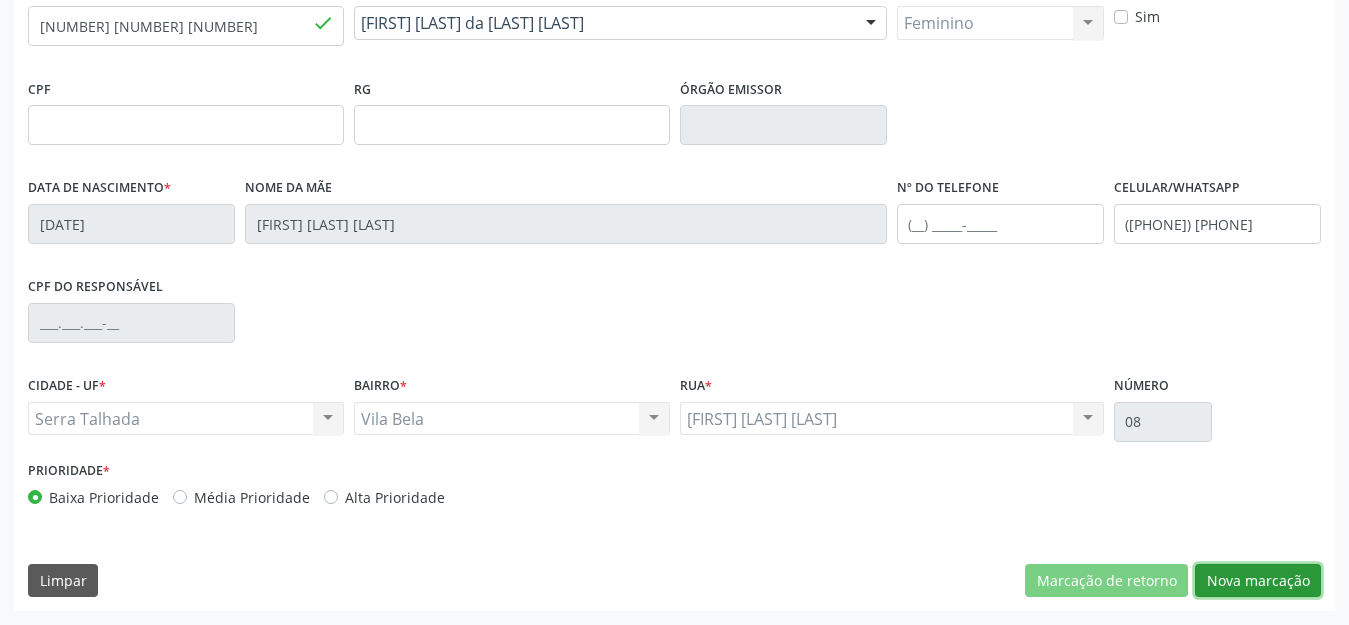 click on "Nova marcação" at bounding box center [1258, 581] 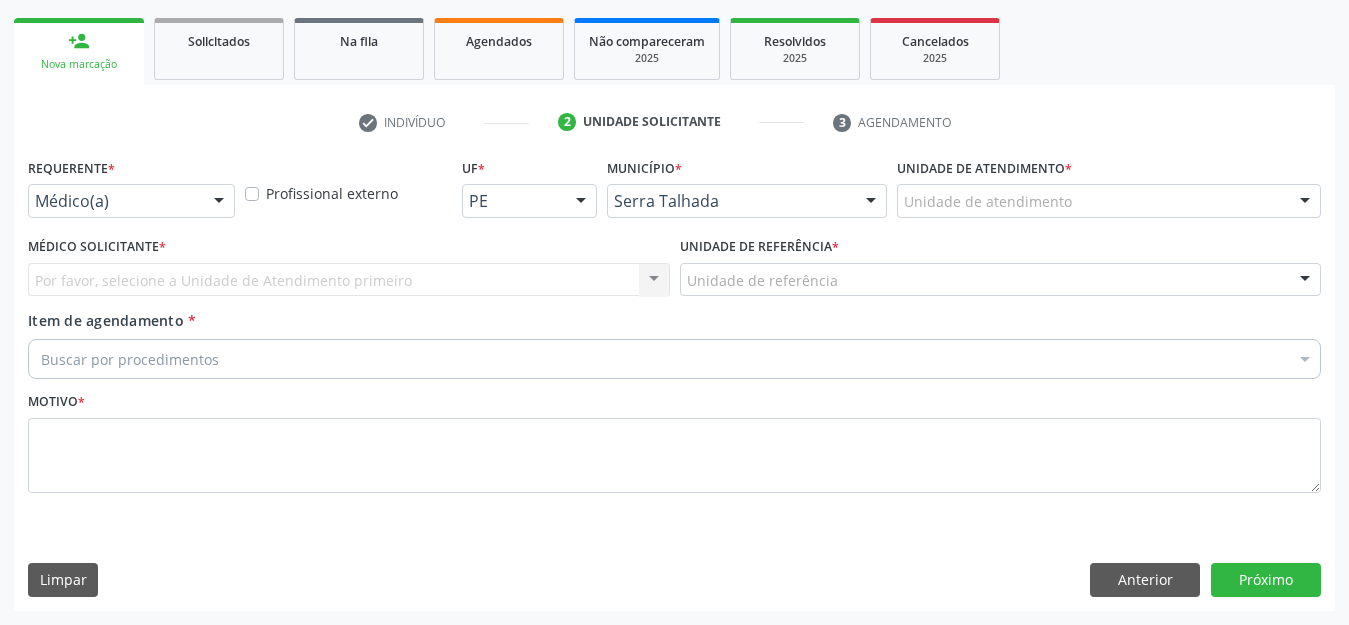 scroll, scrollTop: 281, scrollLeft: 0, axis: vertical 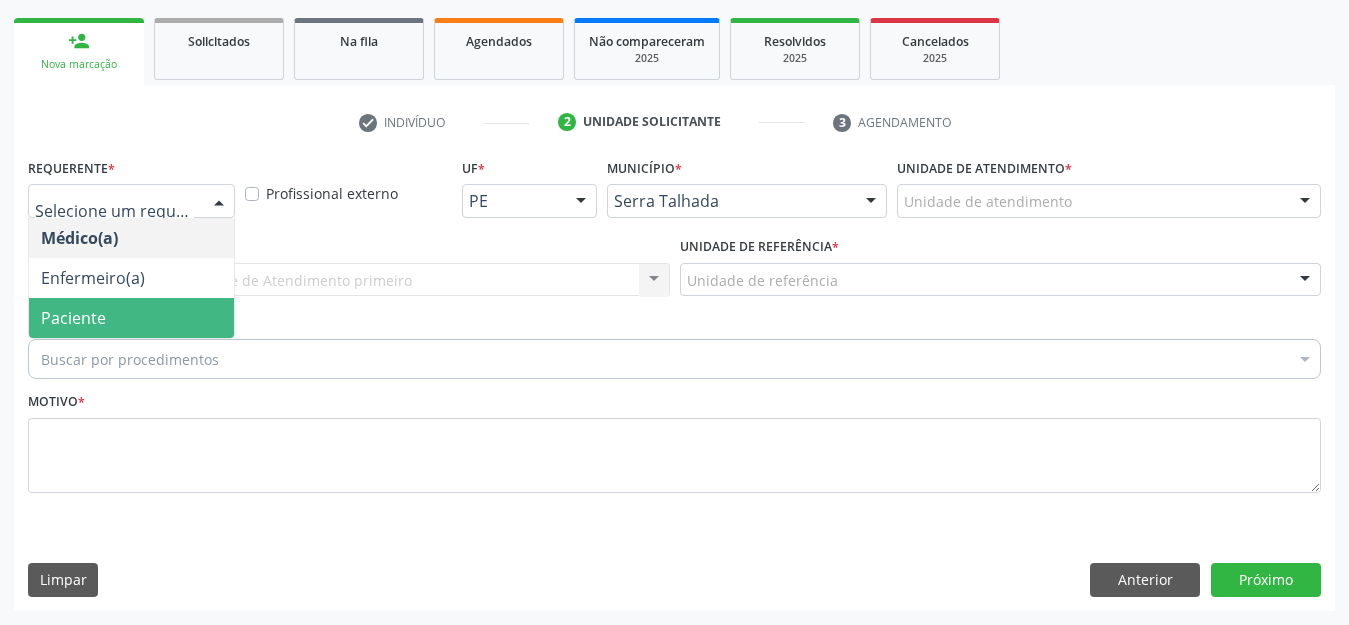 click on "Paciente" at bounding box center [131, 318] 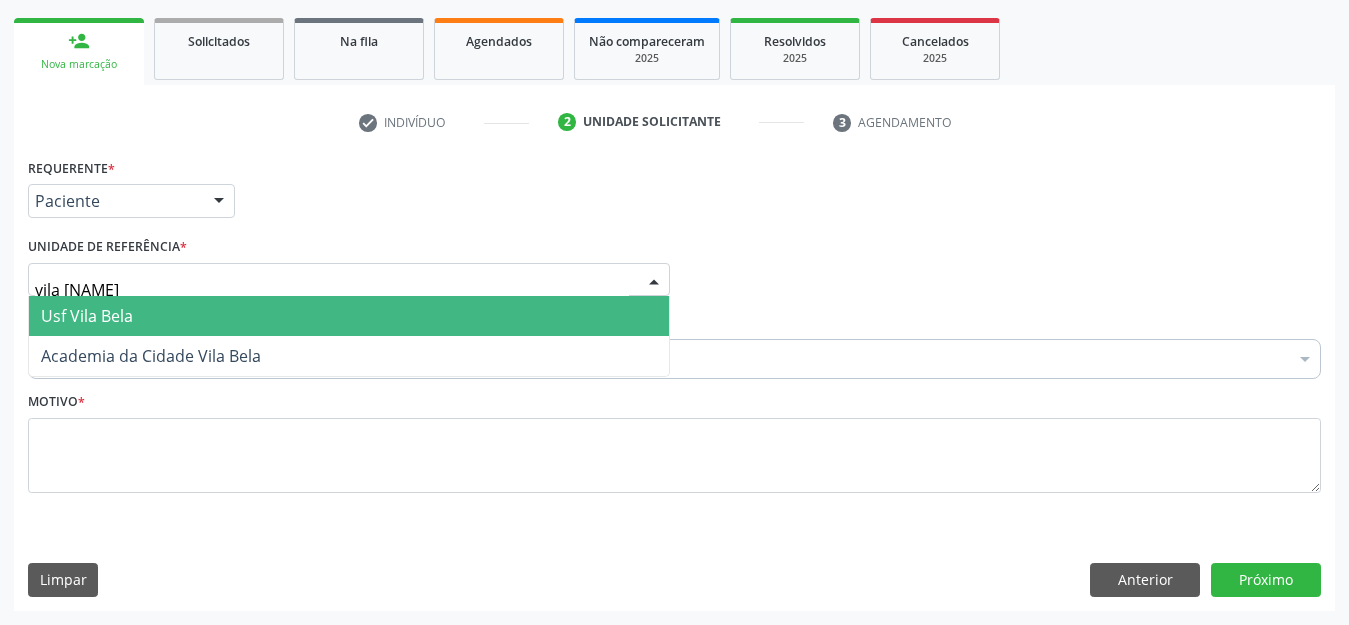 type on "vila bela" 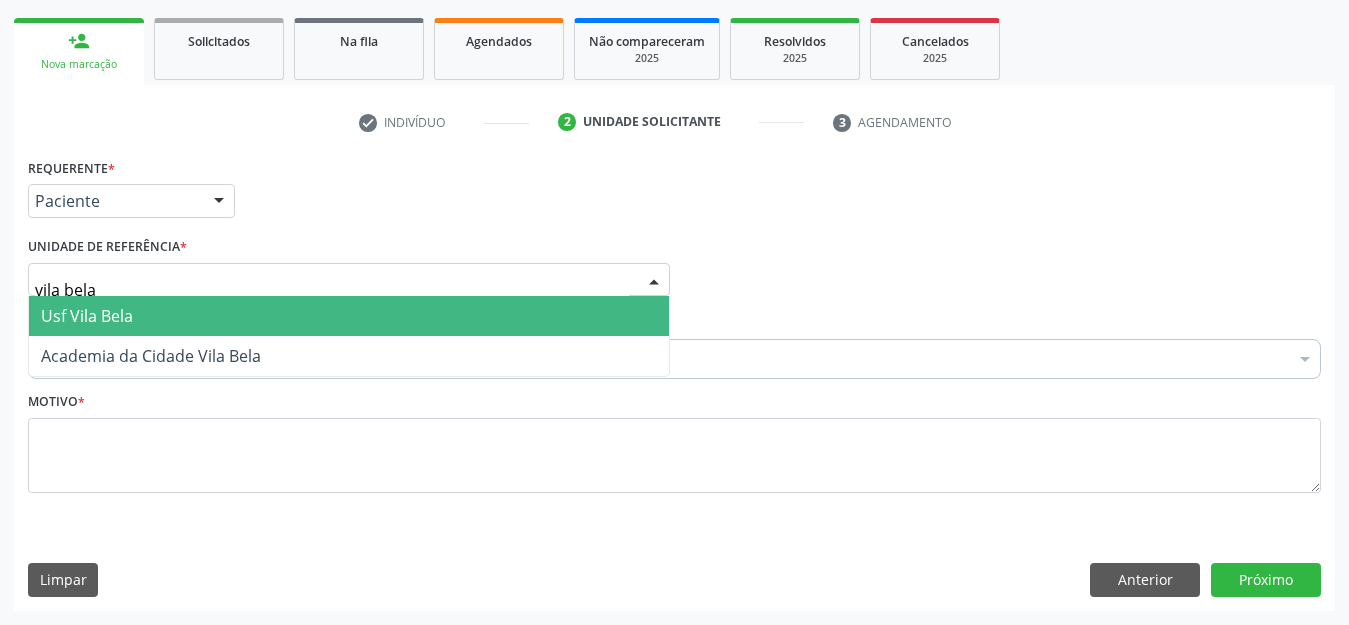 click on "Usf Vila Bela" at bounding box center (349, 316) 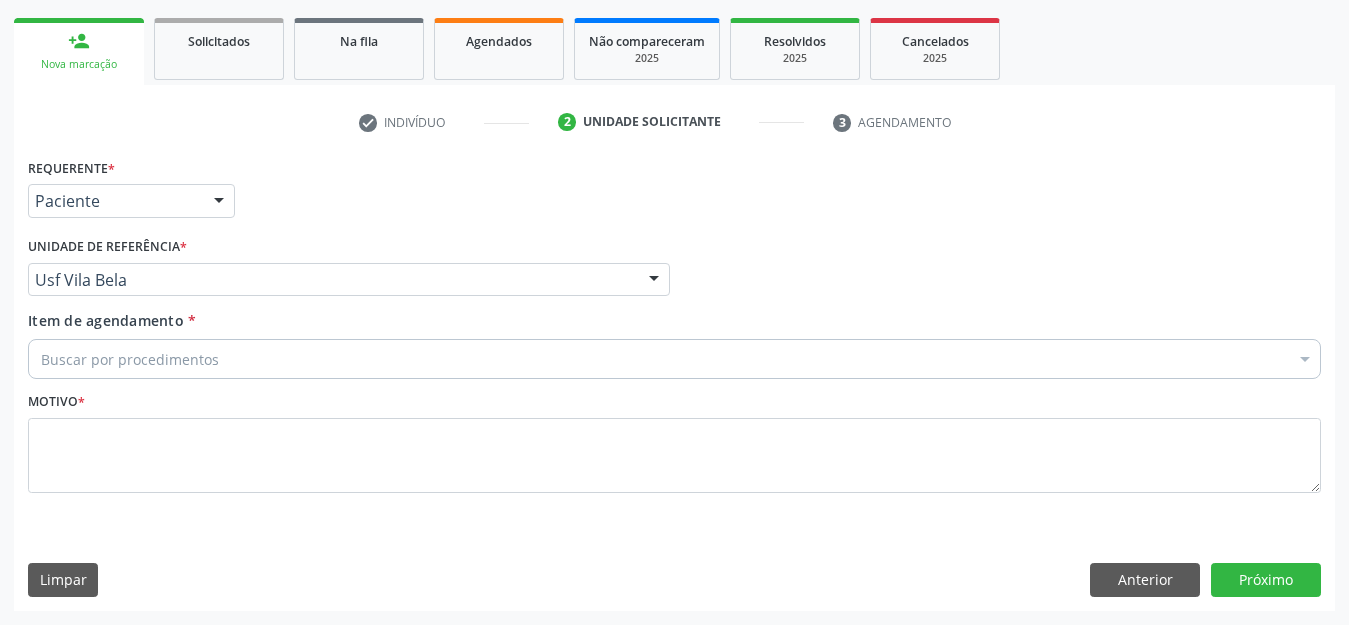 click on "Buscar por procedimentos" at bounding box center (674, 359) 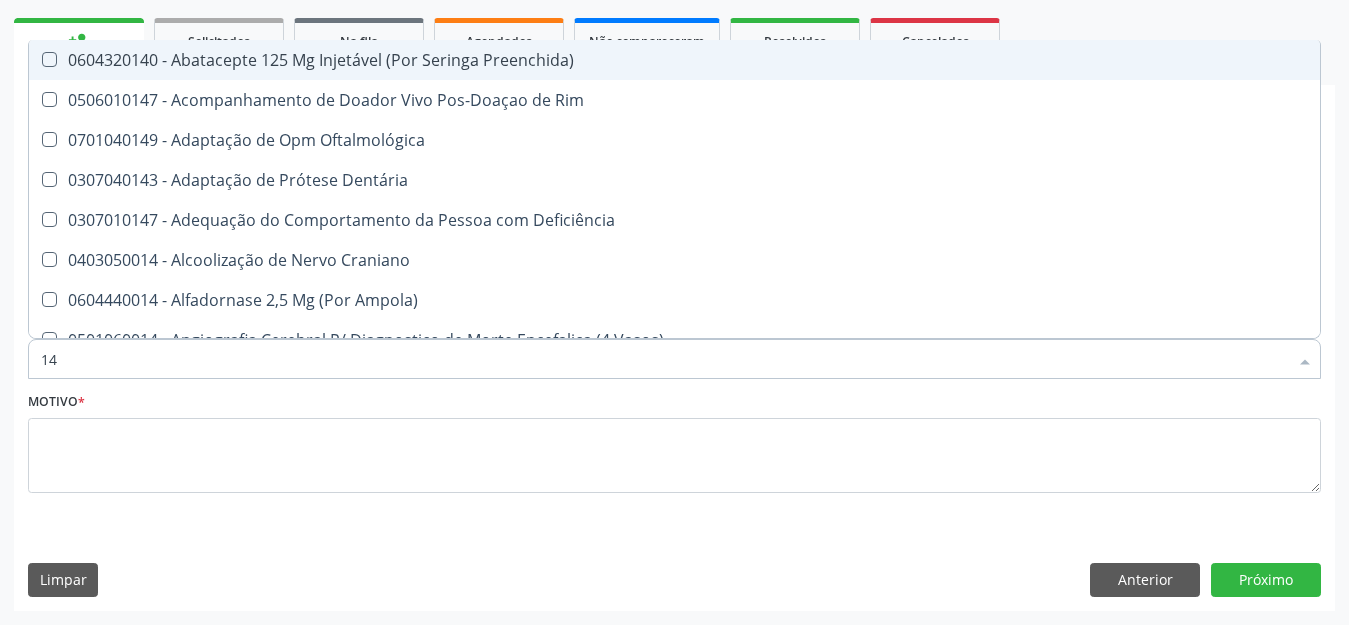 type on "143" 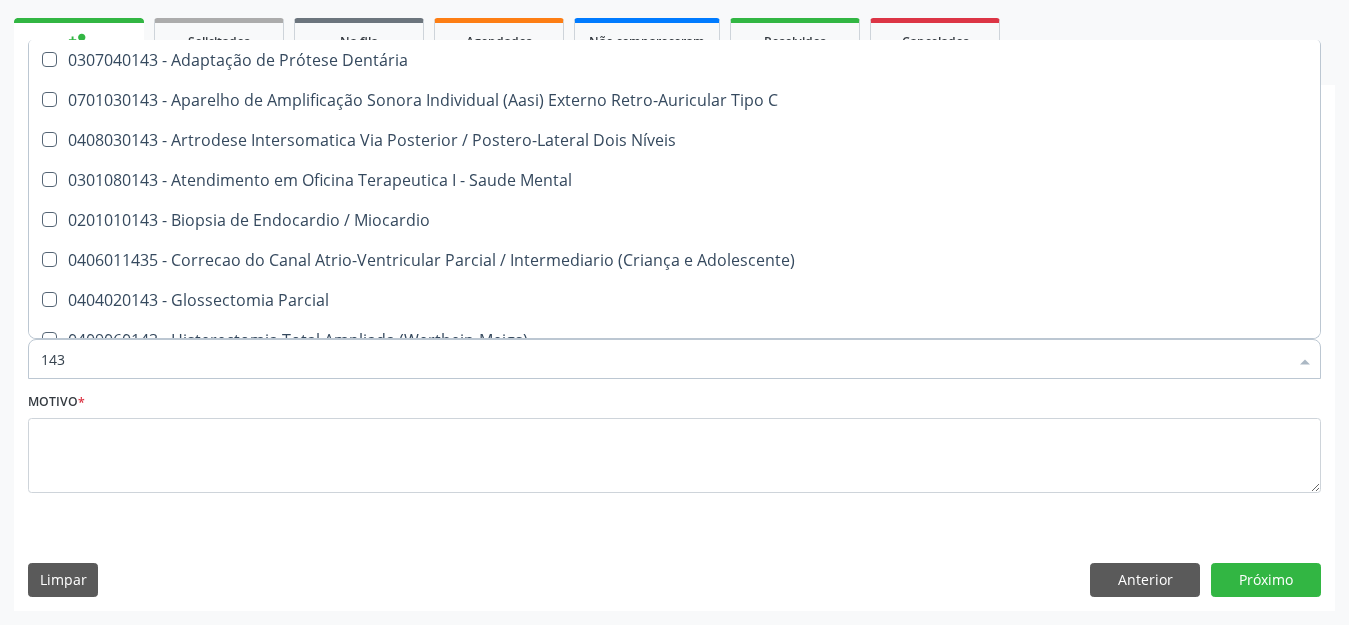 scroll, scrollTop: 422, scrollLeft: 0, axis: vertical 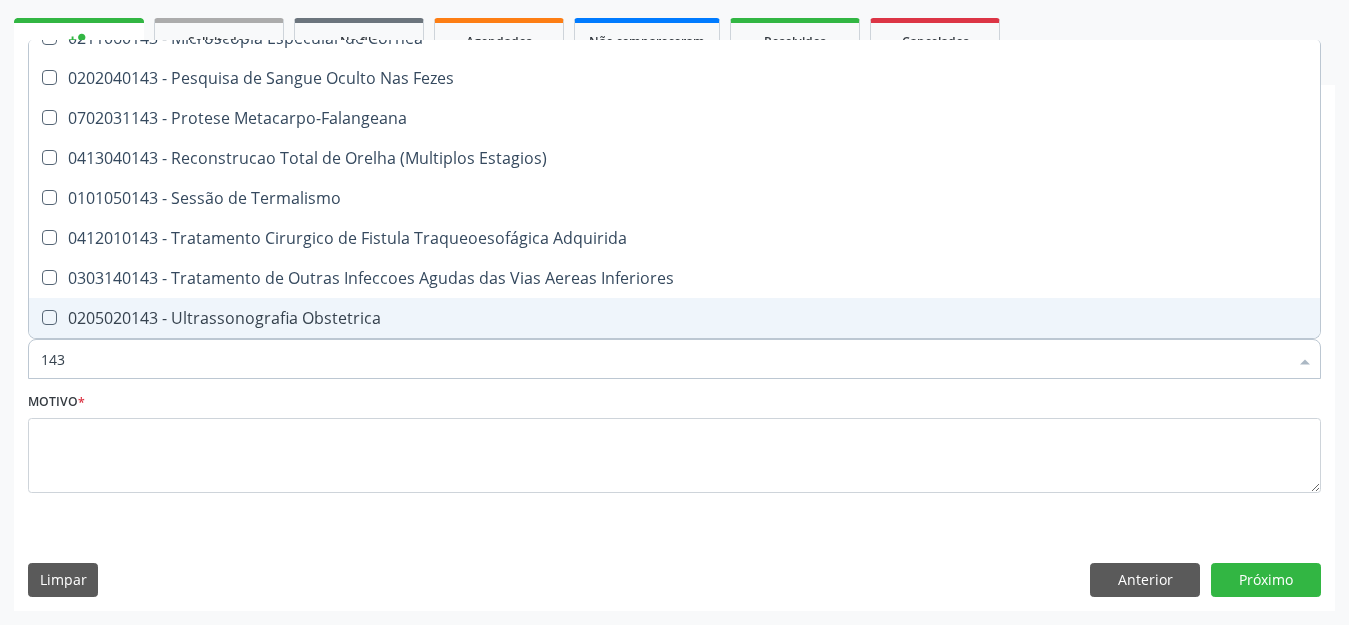 click on "0205020143 - Ultrassonografia Obstetrica" at bounding box center [674, 318] 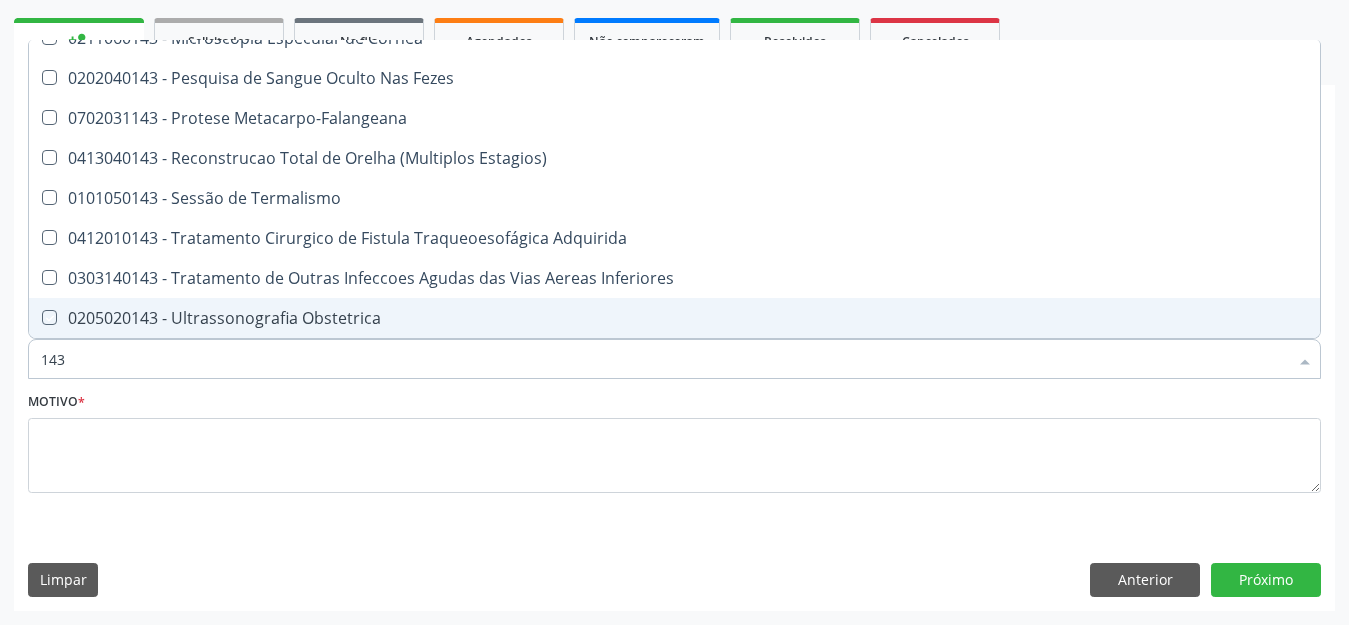 checkbox on "true" 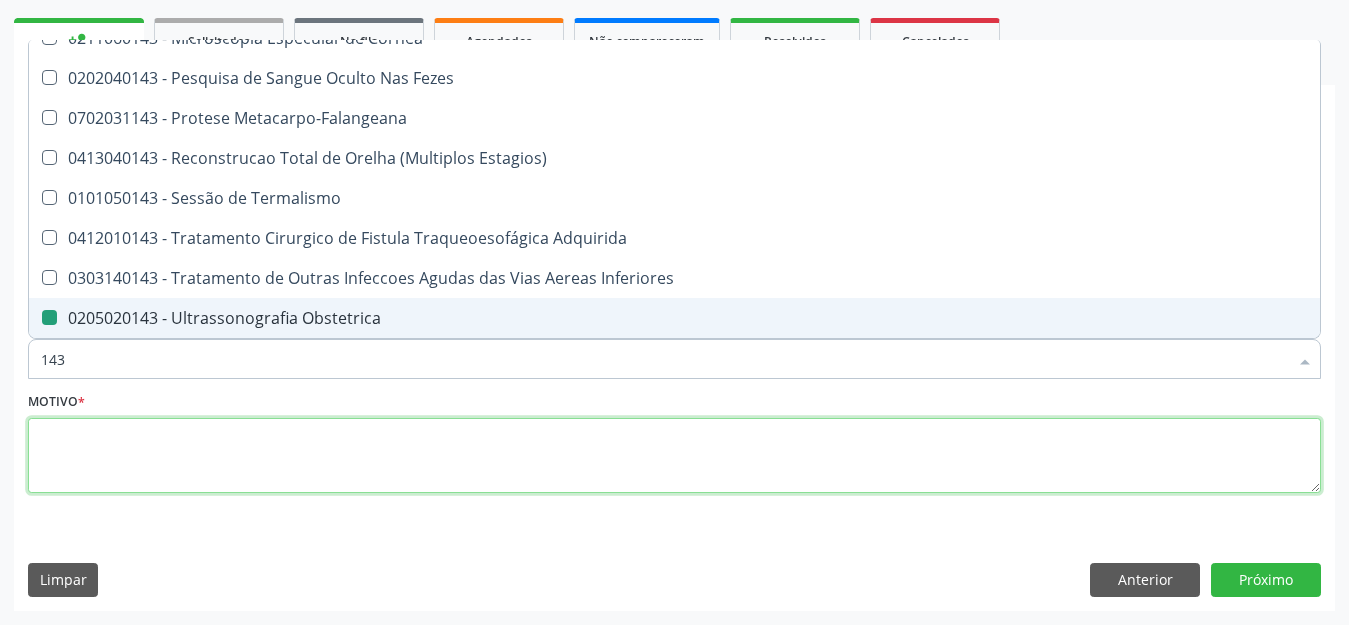 click at bounding box center (674, 456) 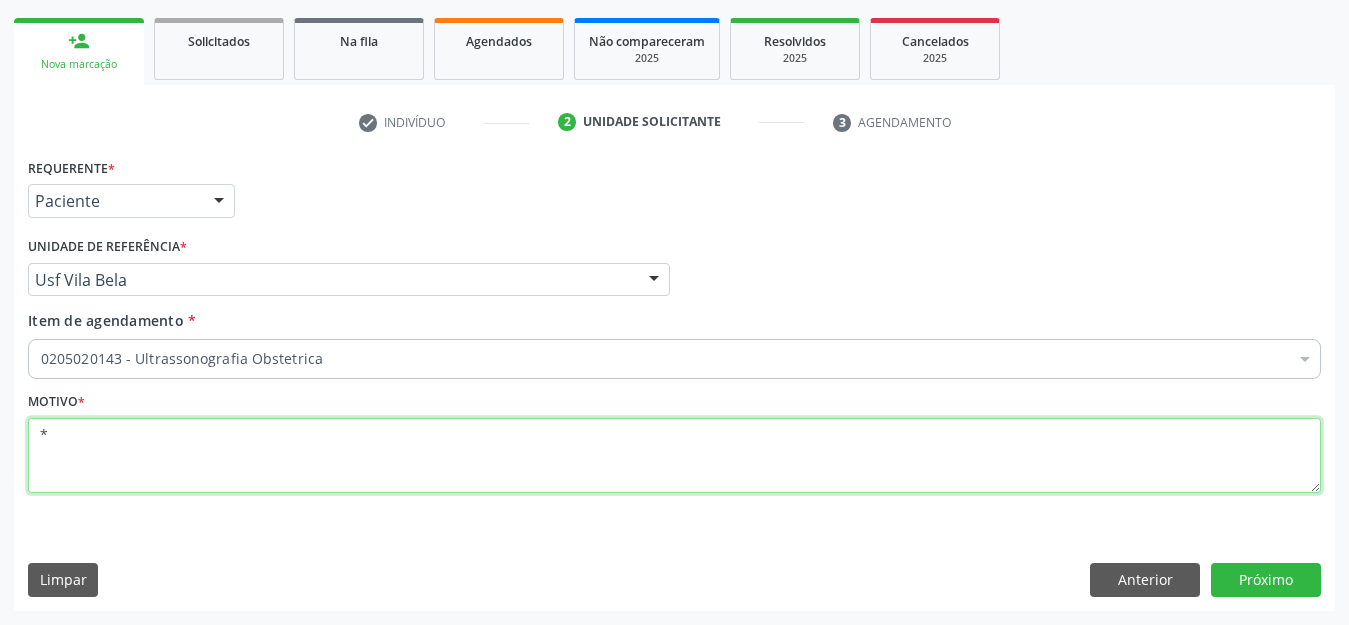 scroll, scrollTop: 0, scrollLeft: 0, axis: both 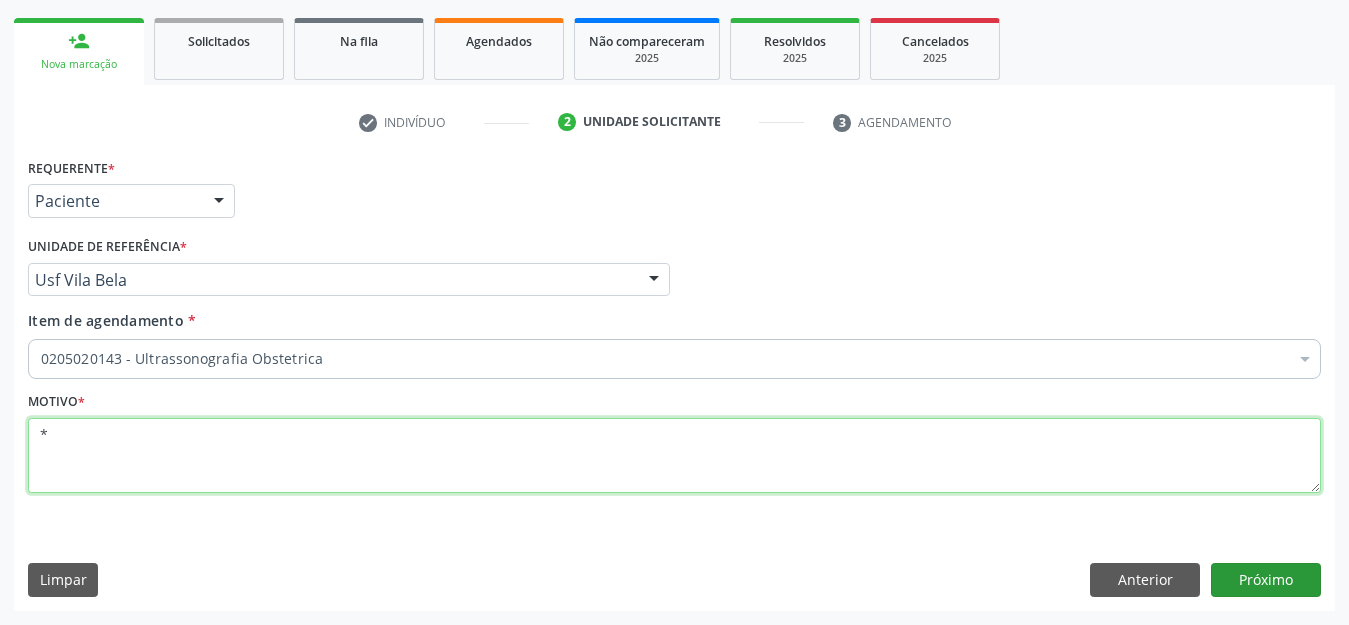 type on "*" 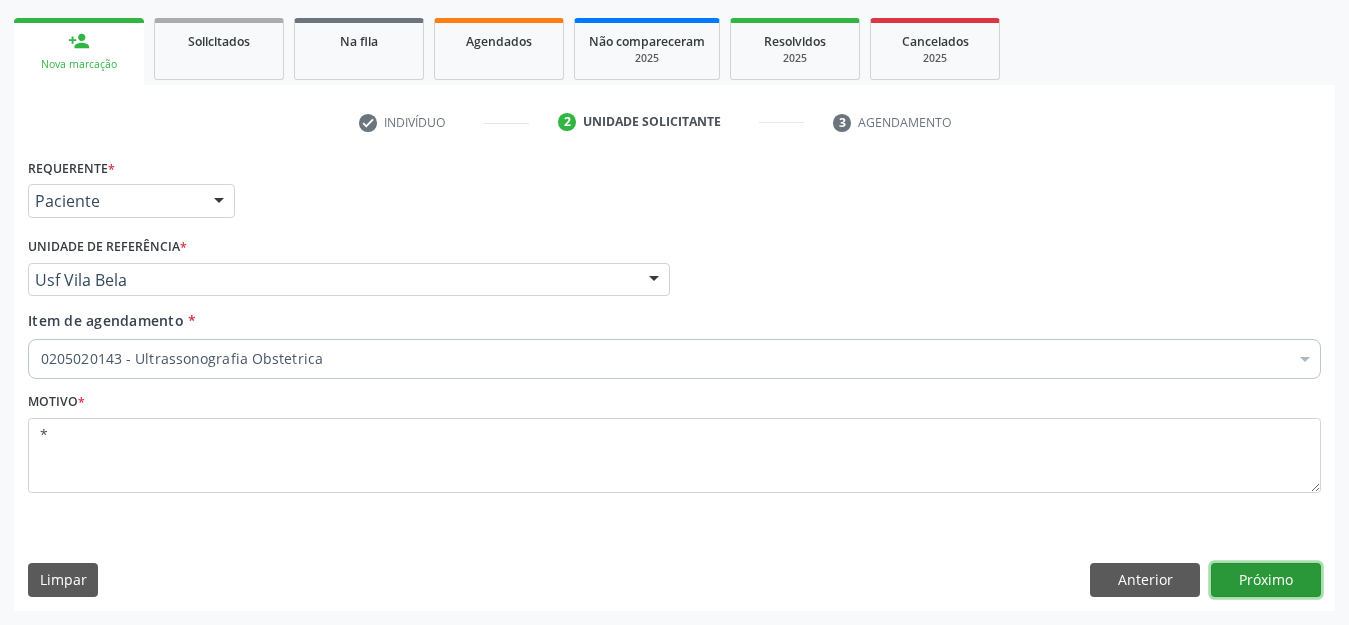 click on "Próximo" at bounding box center [1266, 580] 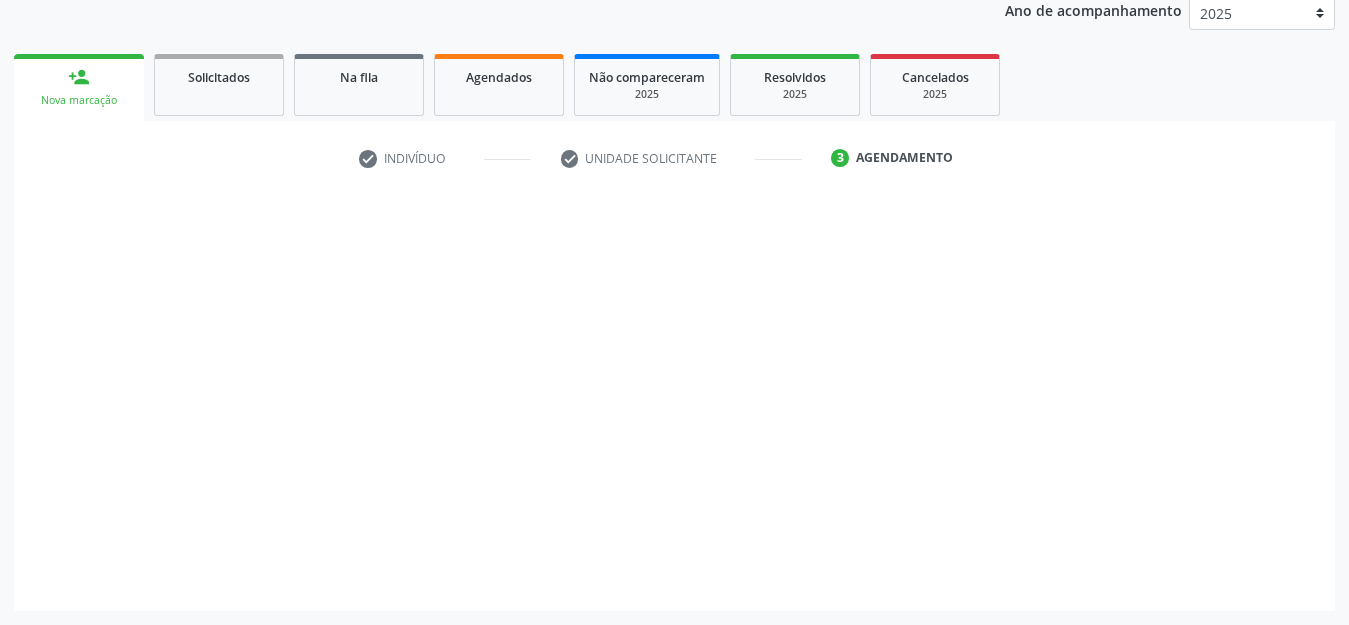 scroll, scrollTop: 245, scrollLeft: 0, axis: vertical 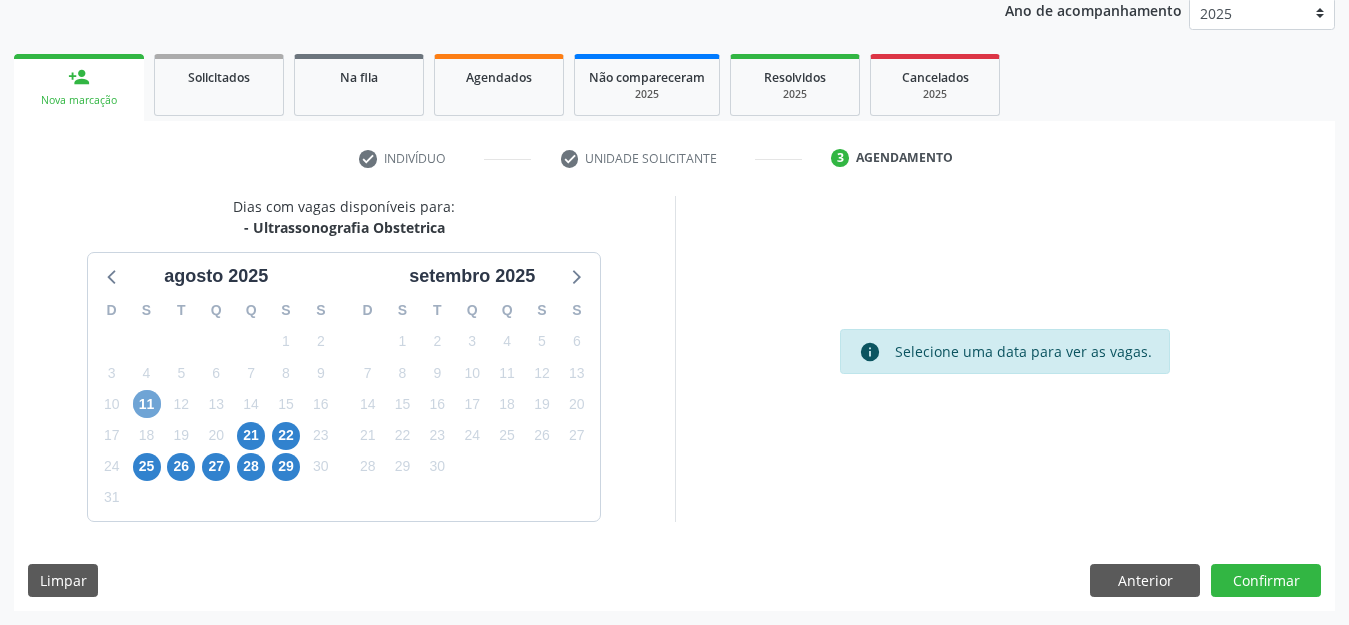 click on "11" at bounding box center (147, 404) 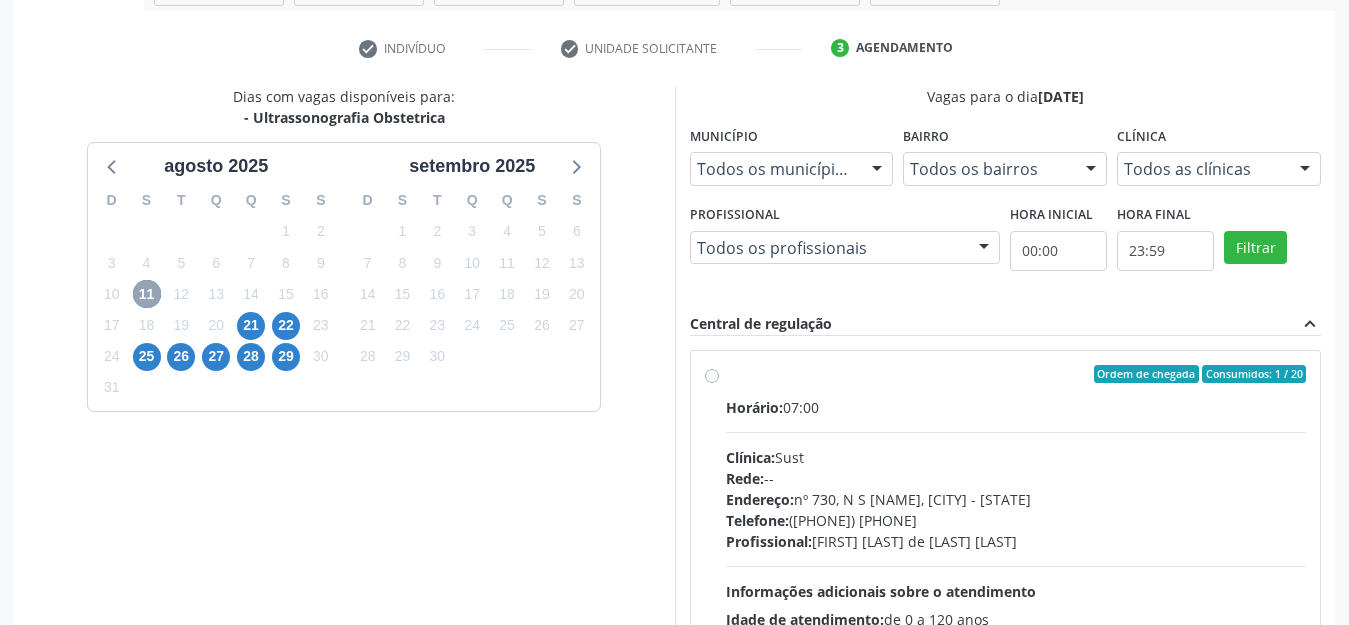 scroll, scrollTop: 449, scrollLeft: 0, axis: vertical 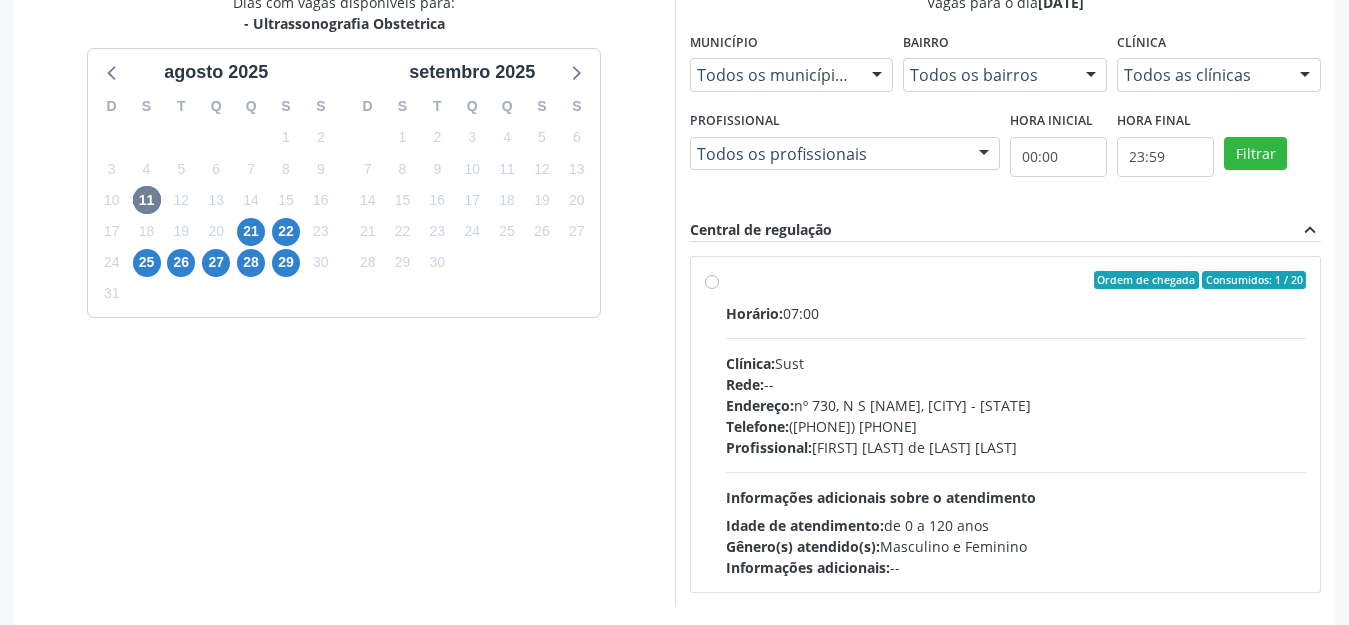 click on "Ordem de chegada
Consumidos: 1 / 20
Horário:   07:00
Clínica:  Sust
Rede:
--
Endereço:   nº 730, N S [NAME], [CITY] - [STATE]
Telefone:   ([PHONE]) [PHONE]
Profissional:
[FIRST] [LAST] de [LAST] [LAST]
Informações adicionais sobre o atendimento
Idade de atendimento:
de 0 a 120 anos
Gênero(s) atendido(s):
Masculino e Feminino
Informações adicionais:
--" at bounding box center (1016, 424) 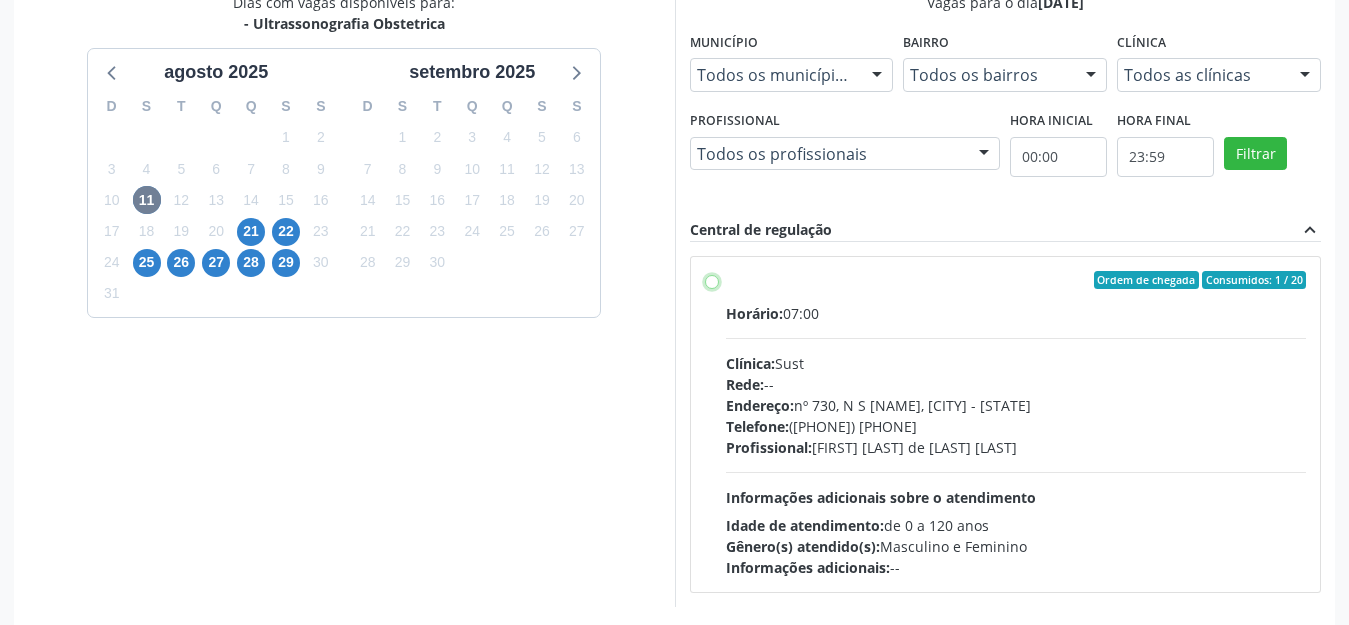click on "Ordem de chegada
Consumidos: 1 / 20
Horário:   07:00
Clínica:  Sust
Rede:
--
Endereço:   nº 730, N S [NAME], [CITY] - [STATE]
Telefone:   ([PHONE]) [PHONE]
Profissional:
[FIRST] [LAST] de [LAST] [LAST]
Informações adicionais sobre o atendimento
Idade de atendimento:
de 0 a 120 anos
Gênero(s) atendido(s):
Masculino e Feminino
Informações adicionais:
--" at bounding box center (712, 280) 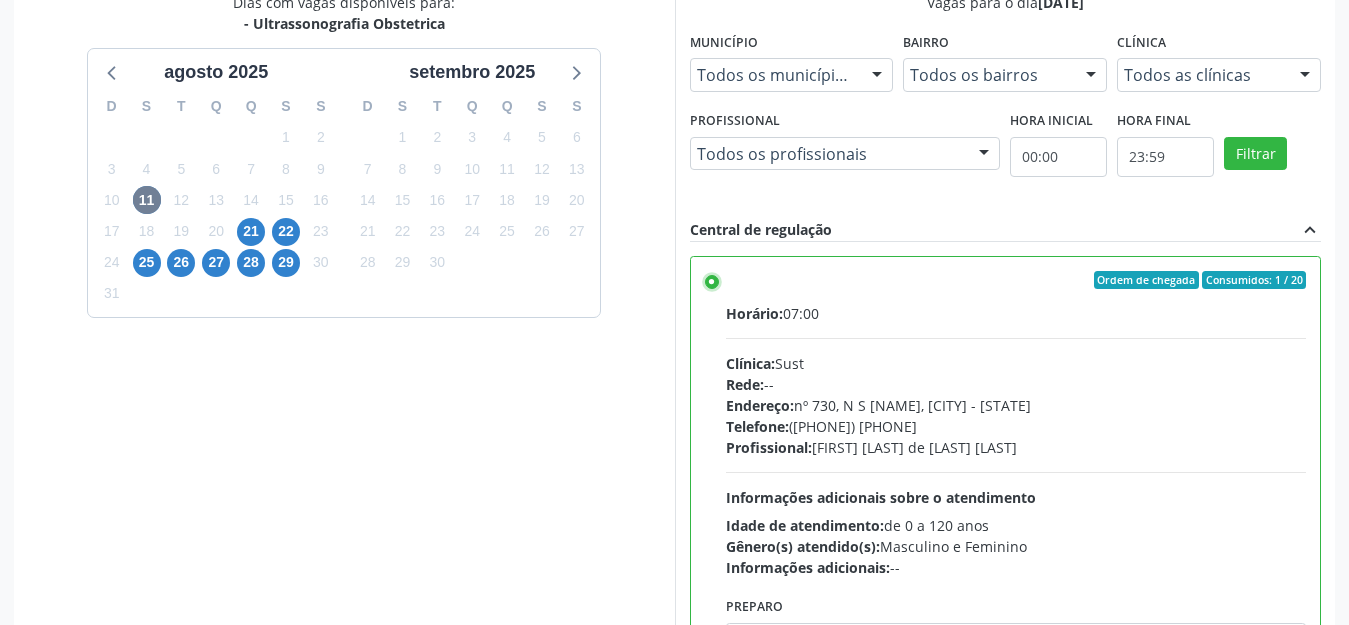 scroll, scrollTop: 570, scrollLeft: 0, axis: vertical 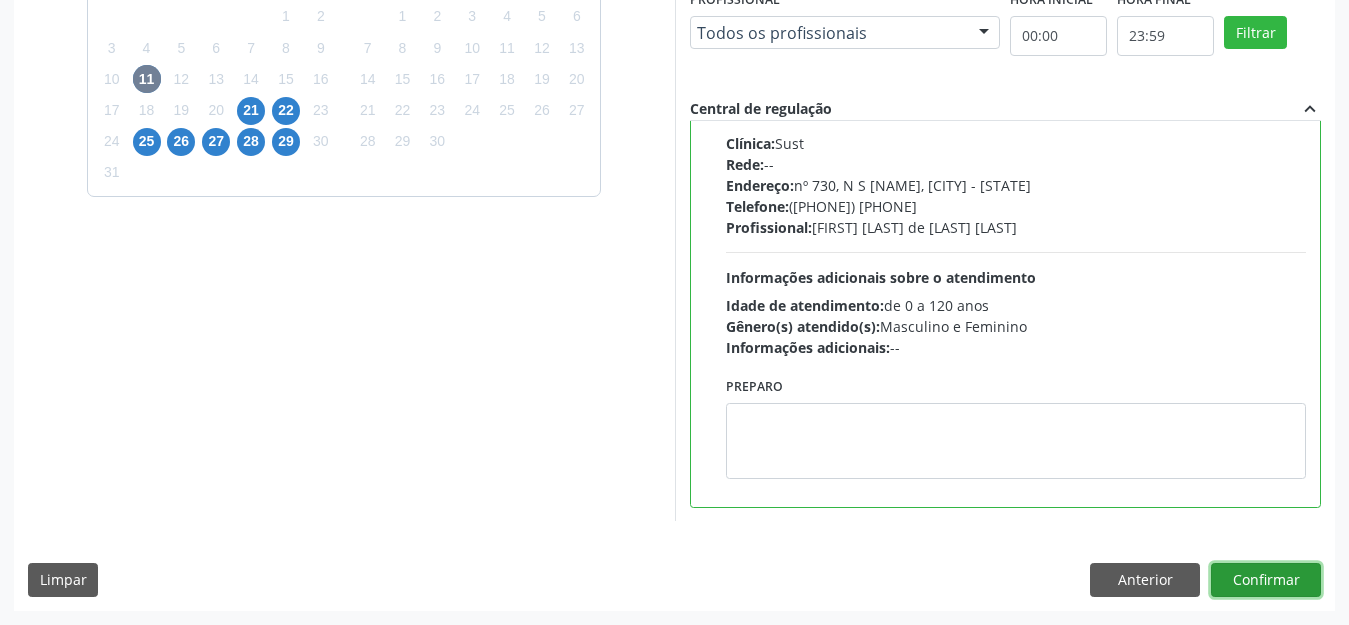 click on "Confirmar" at bounding box center [1266, 580] 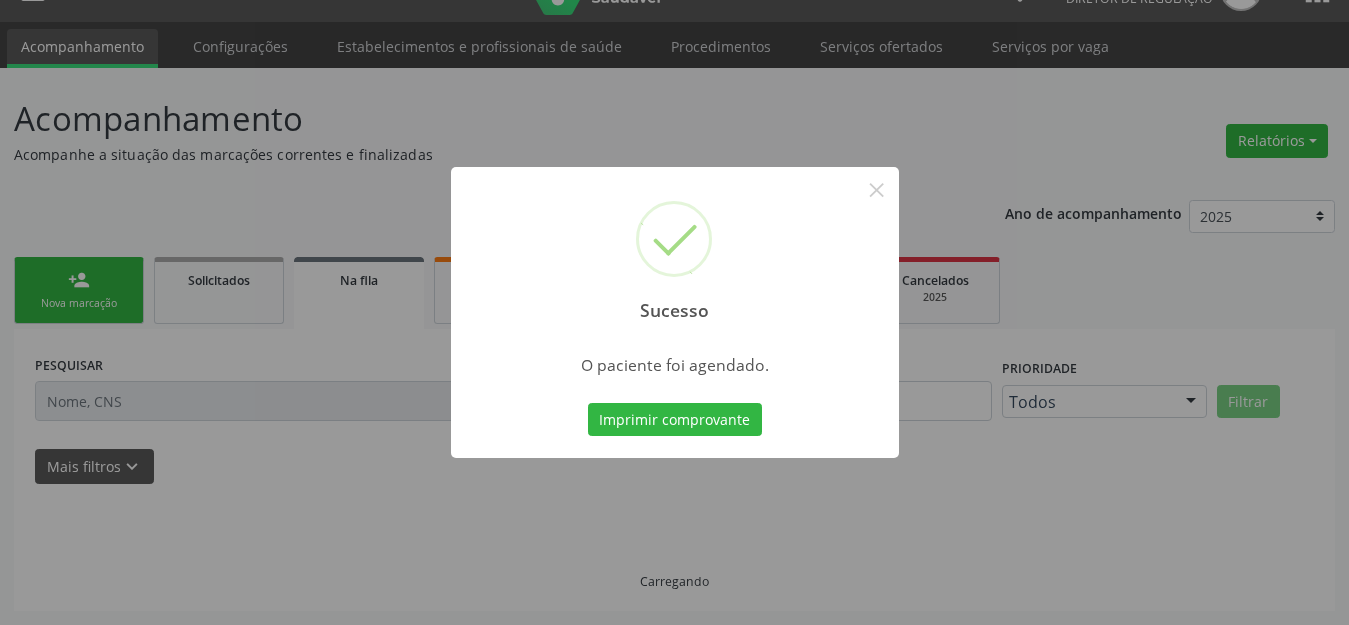 scroll, scrollTop: 42, scrollLeft: 0, axis: vertical 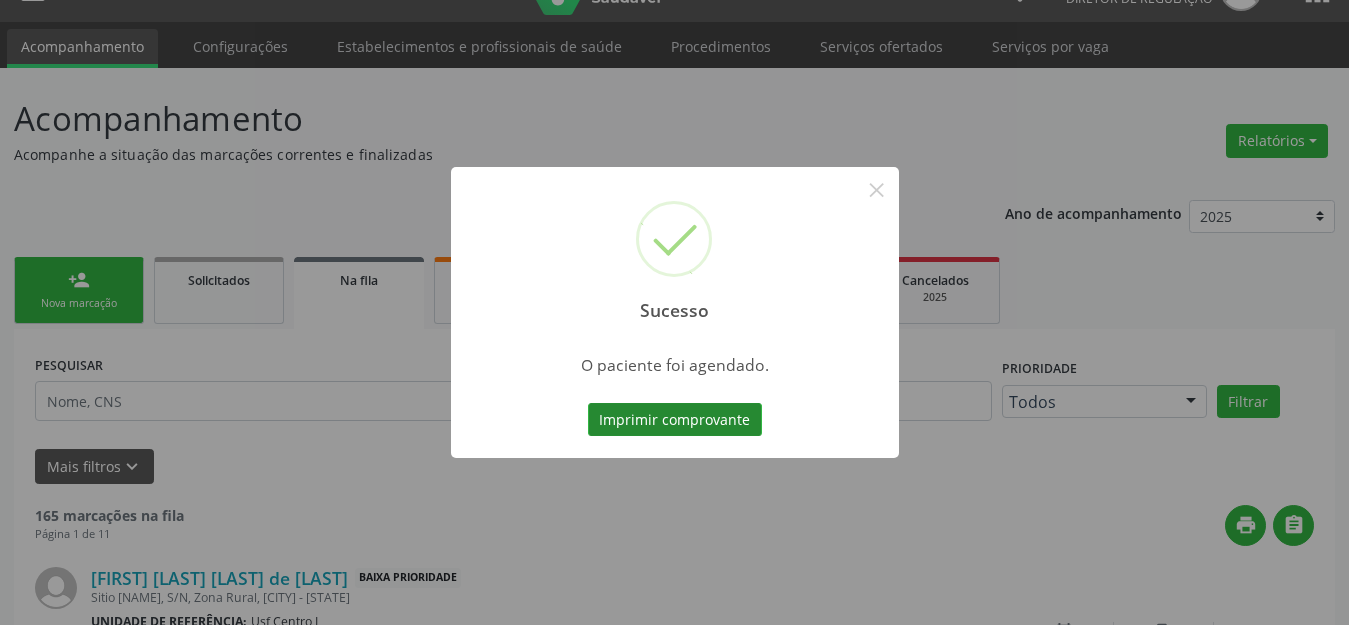 click on "Imprimir comprovante" at bounding box center [675, 420] 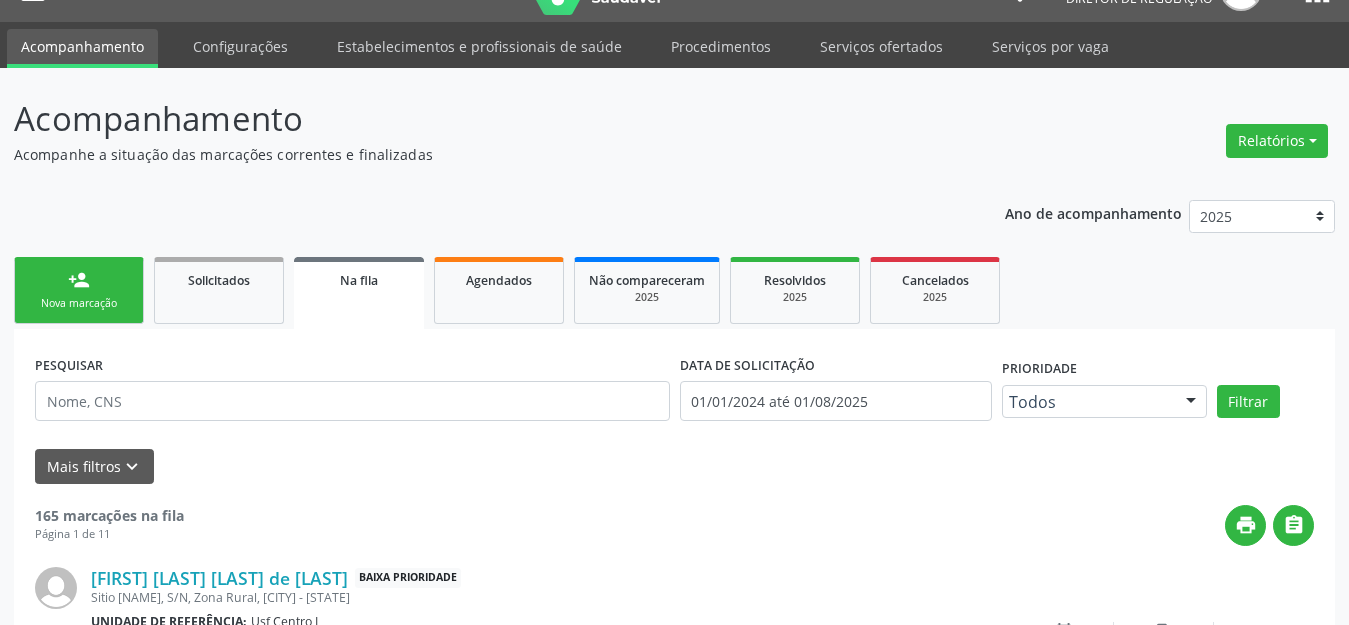 click on "person_add
Nova marcação" at bounding box center (79, 290) 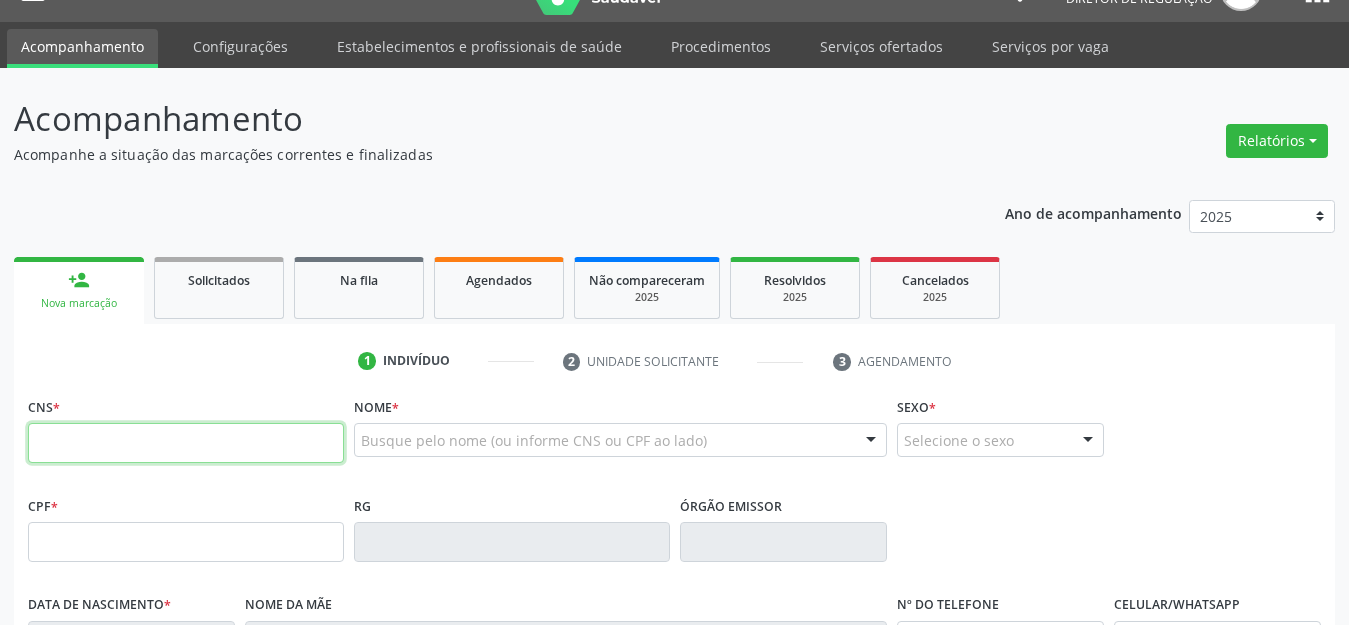 click at bounding box center [186, 443] 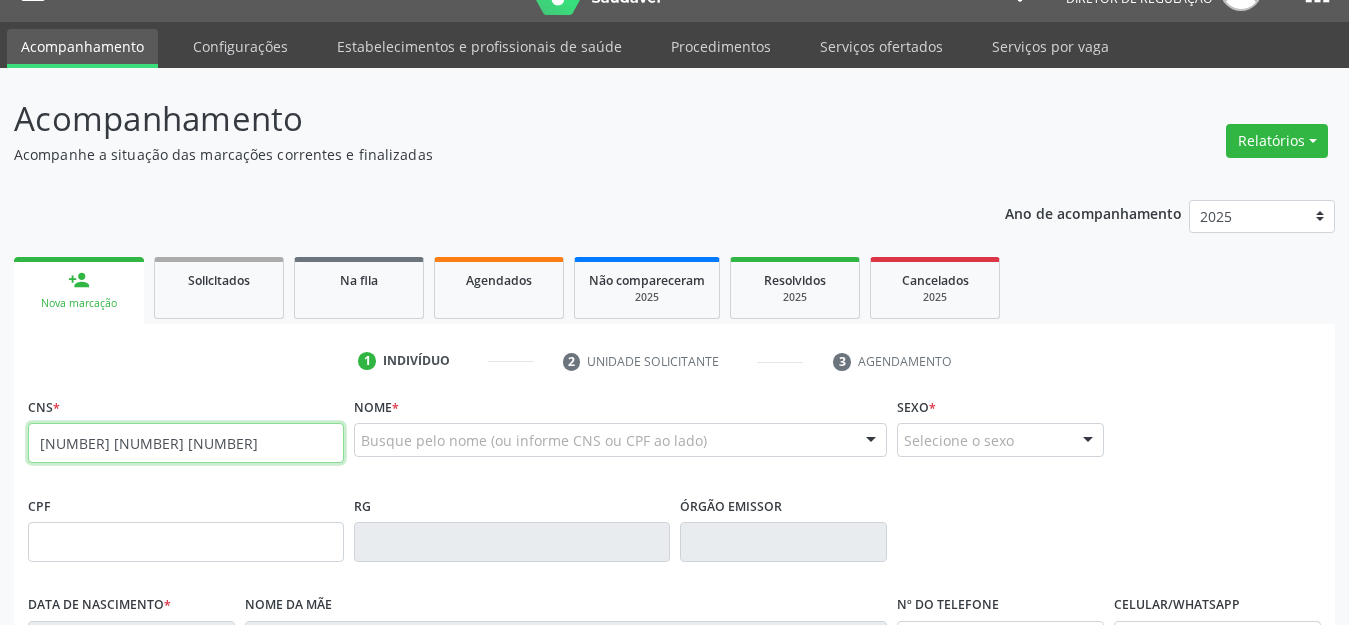 type on "[NUMBER] [NUMBER] [NUMBER]" 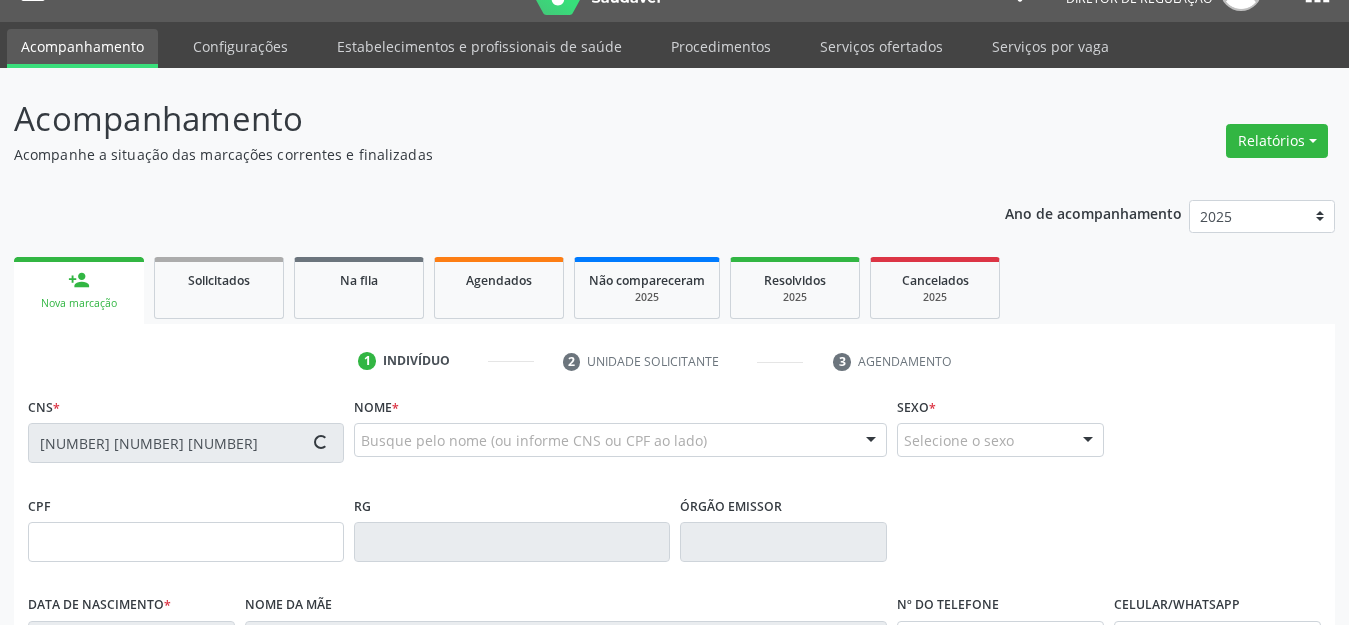 type on "[NUMBER].[NUMBER].[NUMBER]-[NUMBER]" 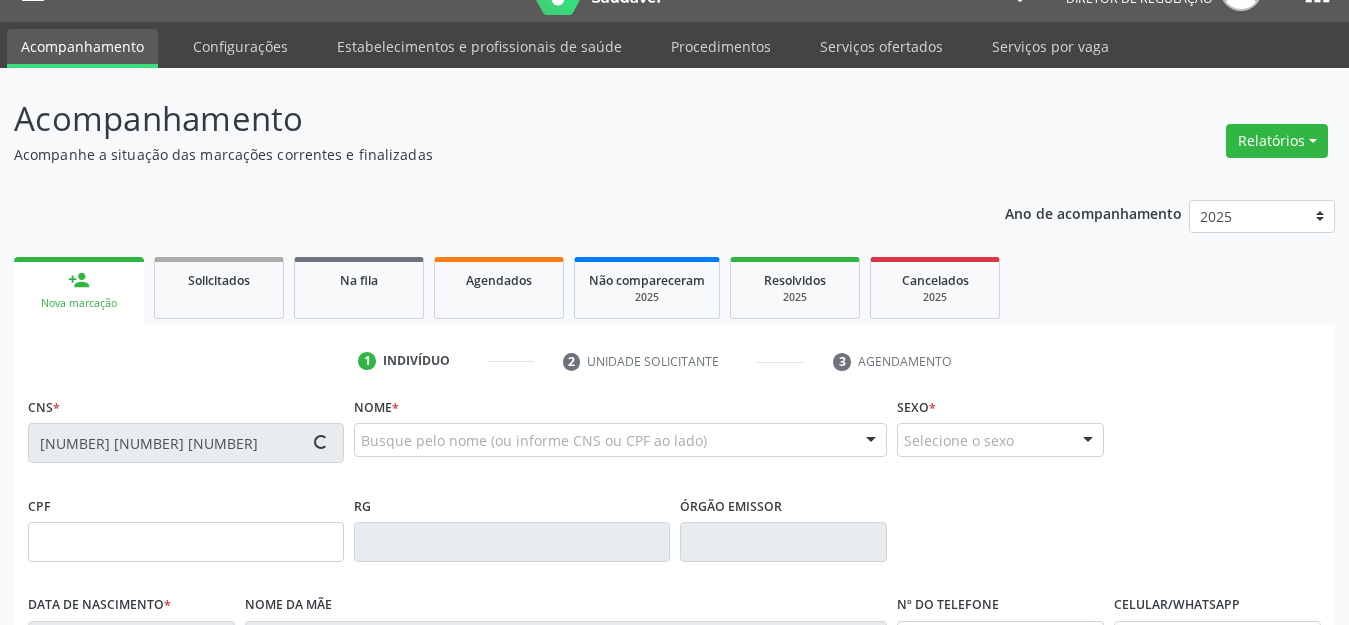 type on "[DATE]" 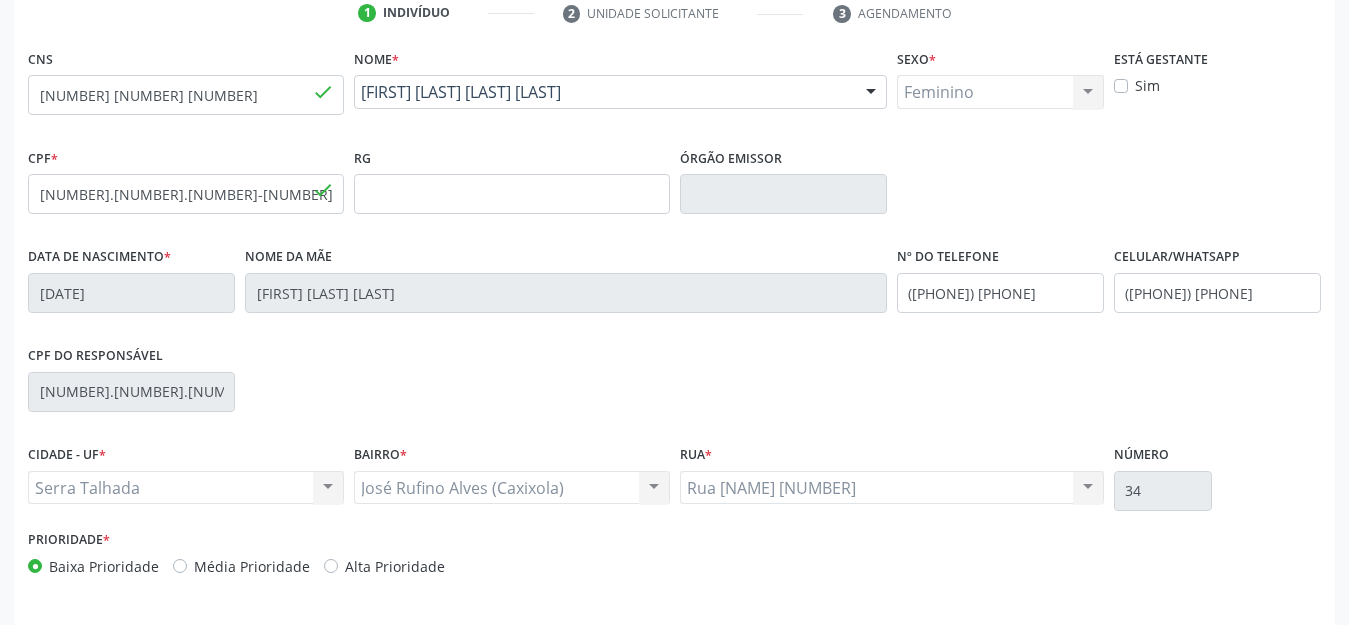 scroll, scrollTop: 459, scrollLeft: 0, axis: vertical 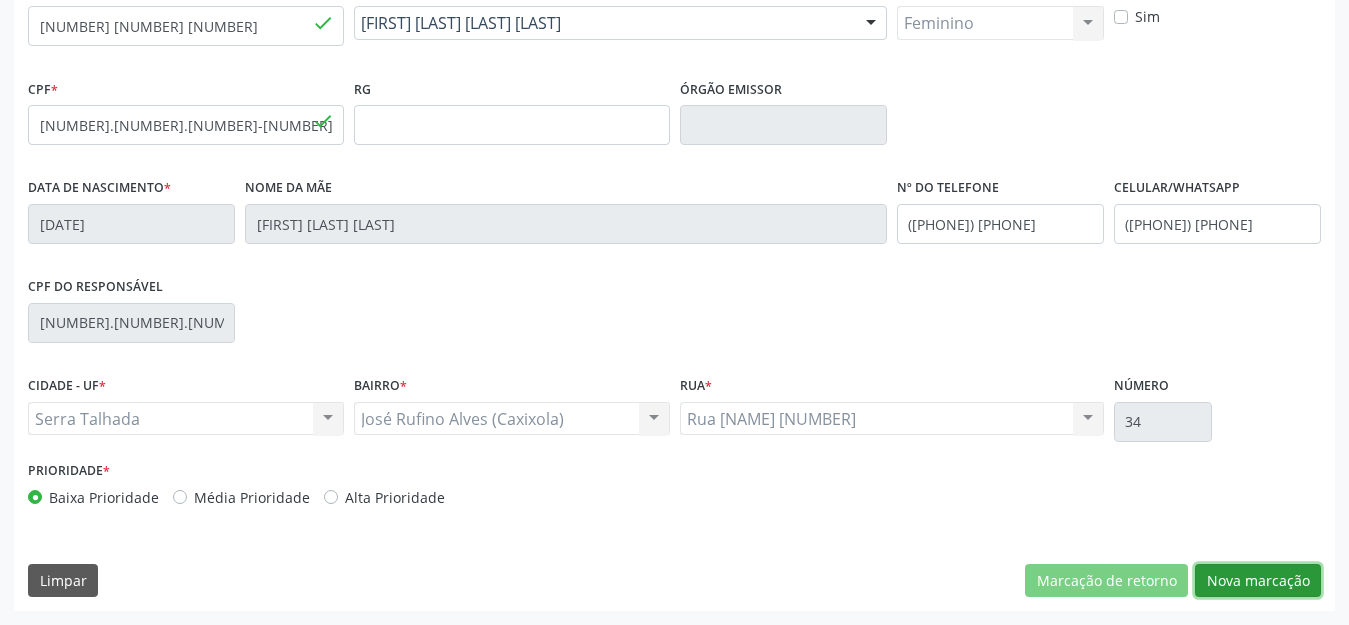 click on "Nova marcação" at bounding box center [1258, 581] 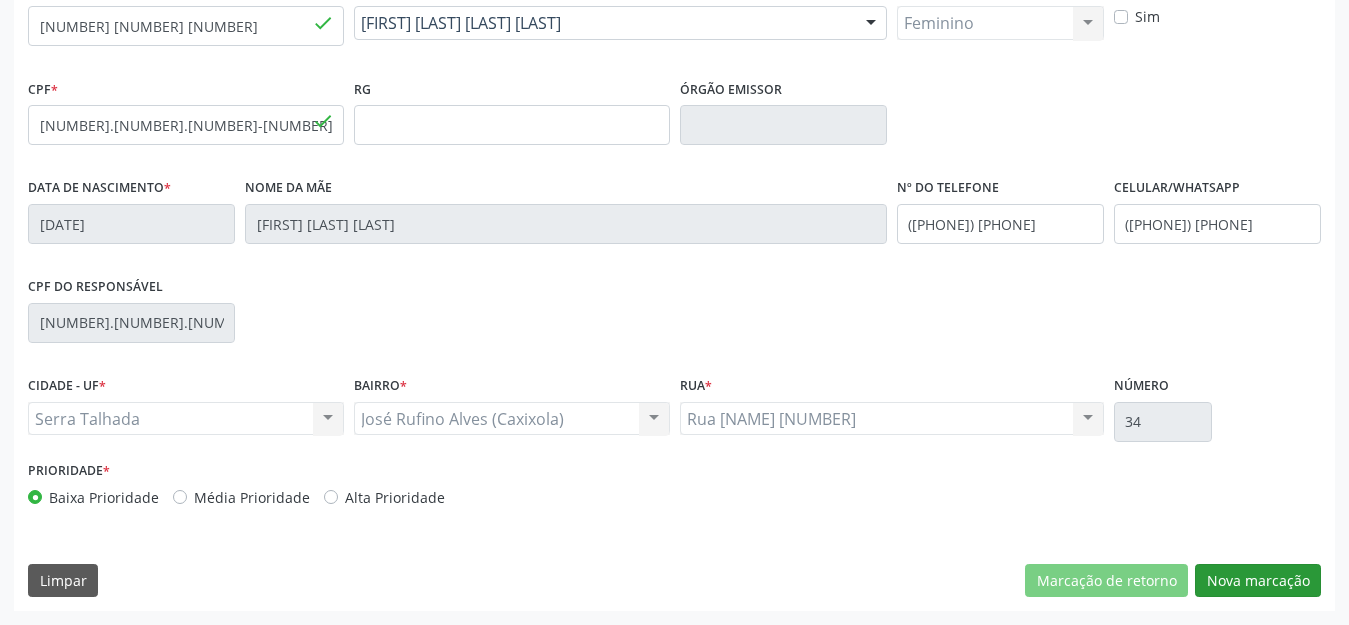 scroll, scrollTop: 281, scrollLeft: 0, axis: vertical 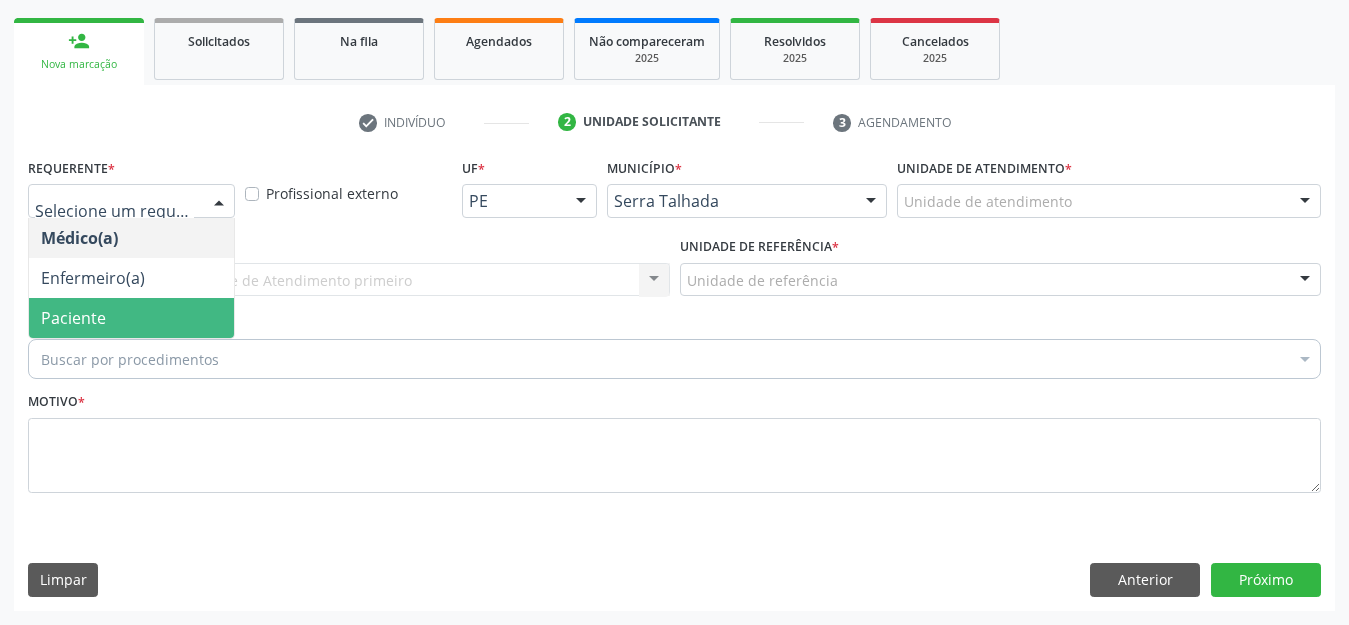 click on "Paciente" at bounding box center [73, 318] 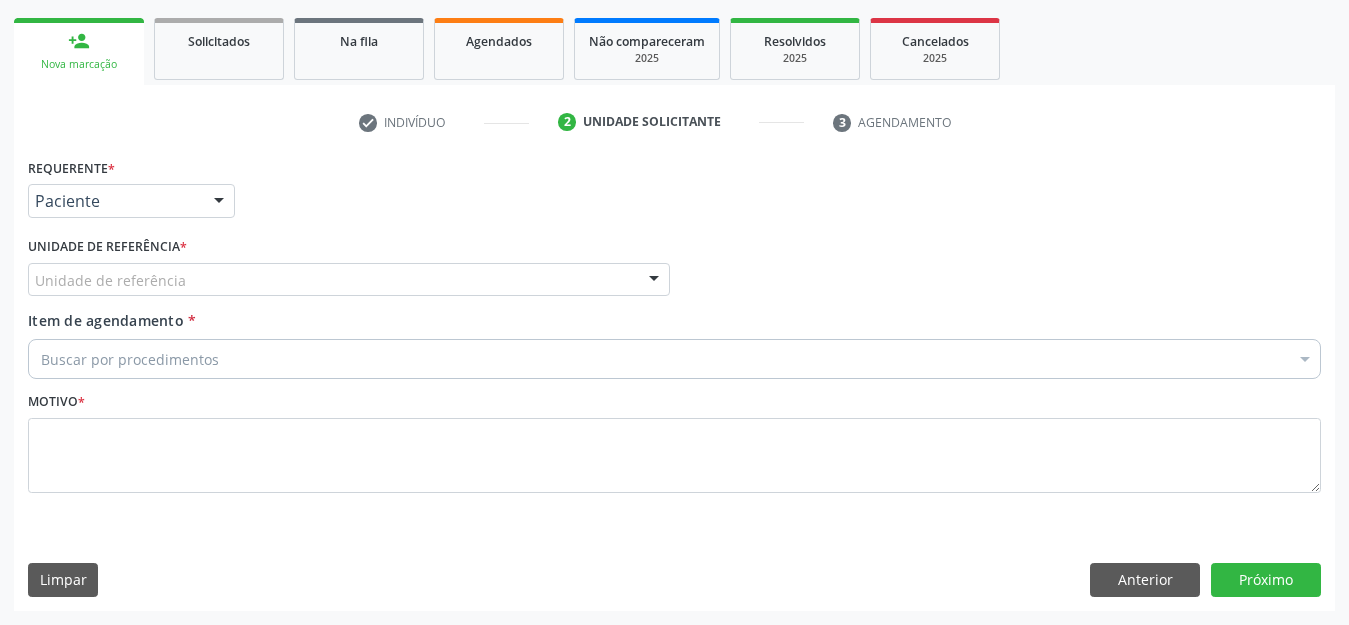 click on "Unidade de referência" at bounding box center (349, 280) 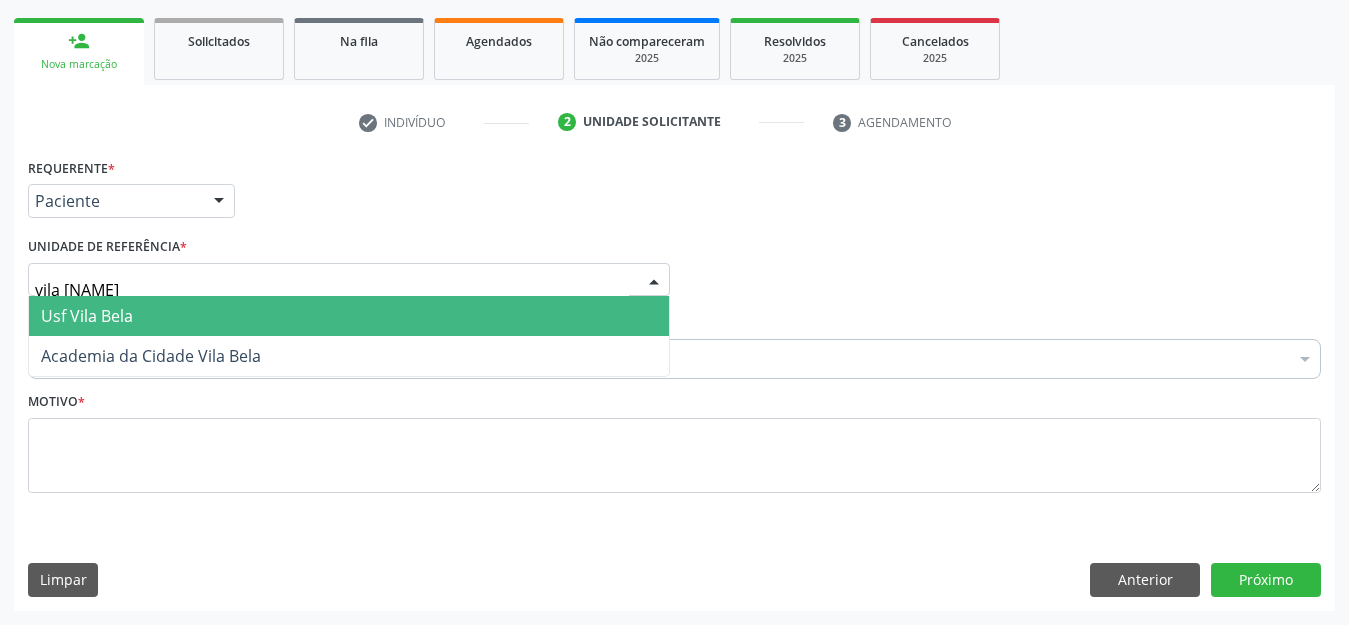type on "vila bela" 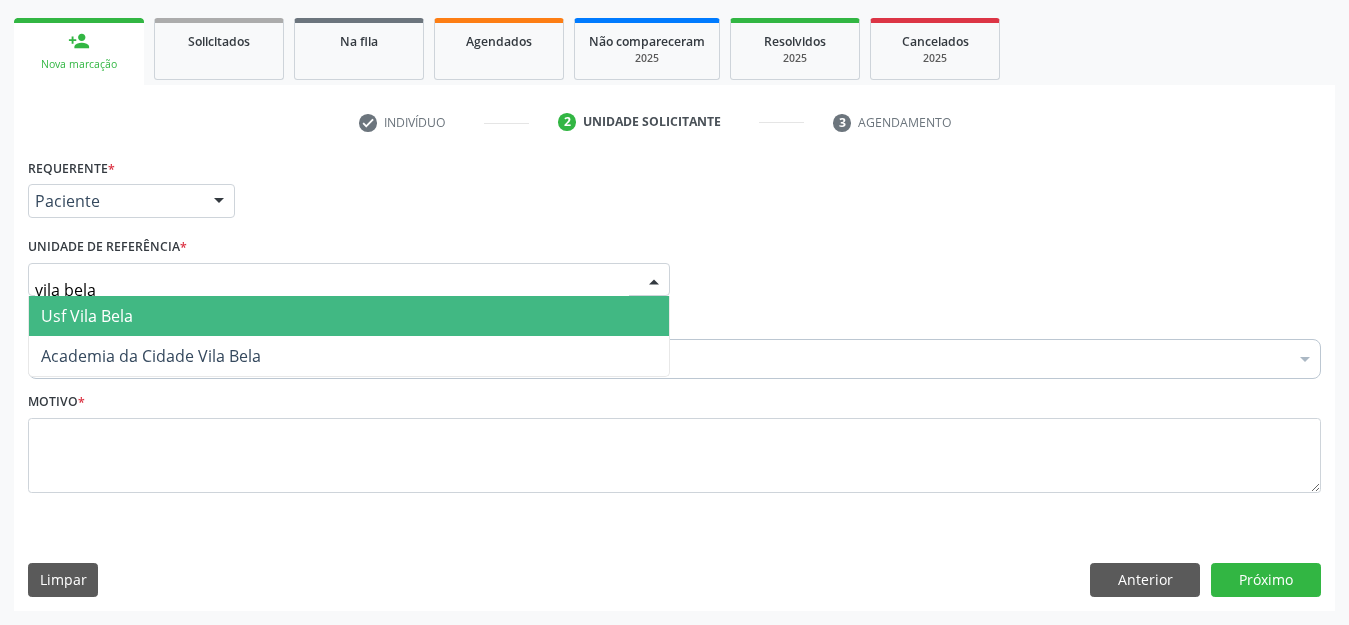 click on "Usf Vila Bela" at bounding box center (87, 316) 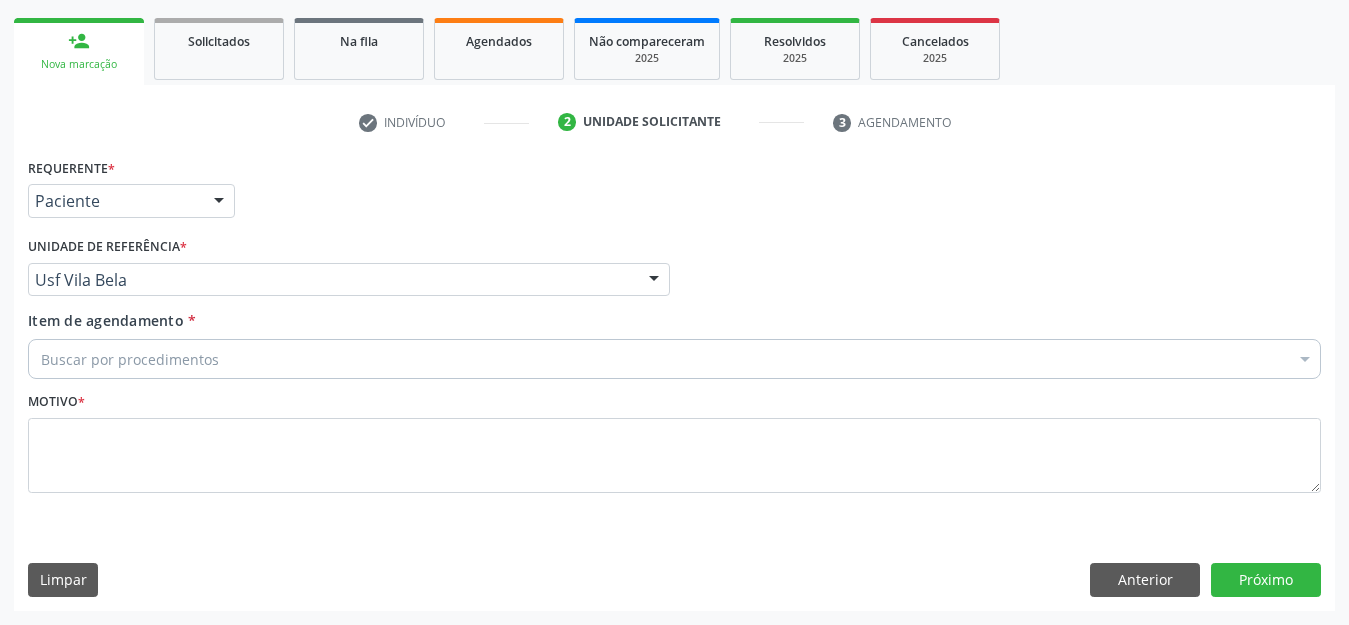 click on "Buscar por procedimentos" at bounding box center [674, 359] 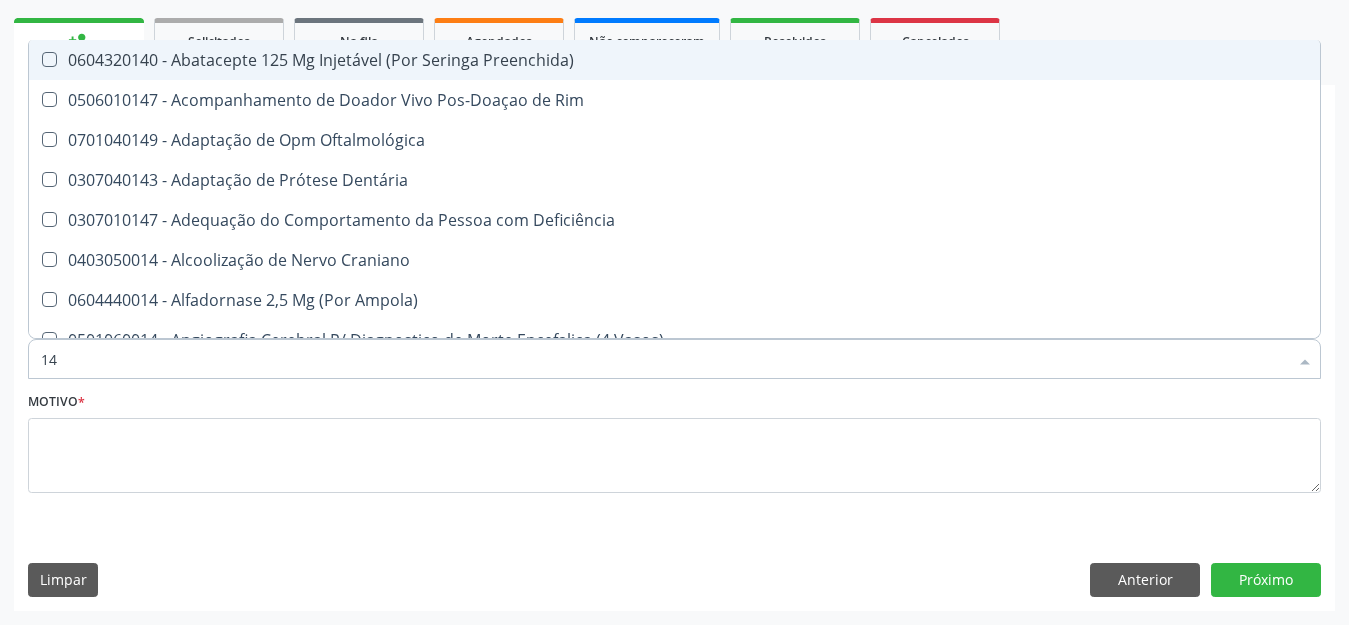 type on "143" 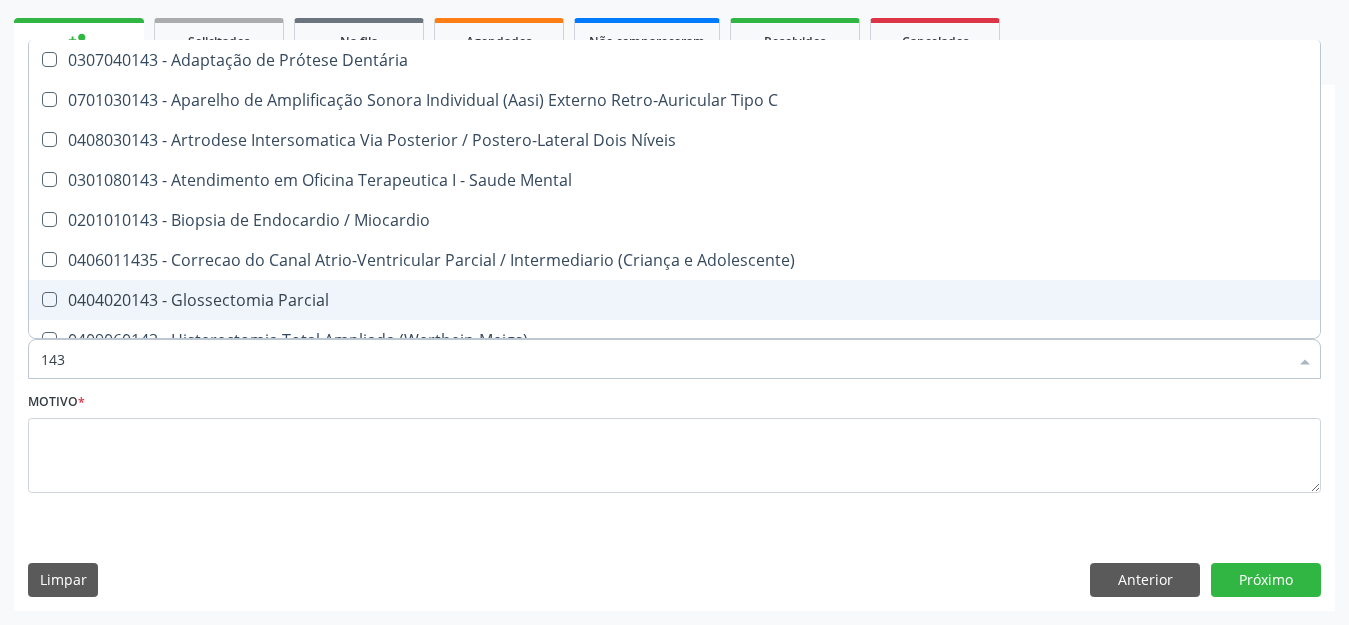 scroll, scrollTop: 422, scrollLeft: 0, axis: vertical 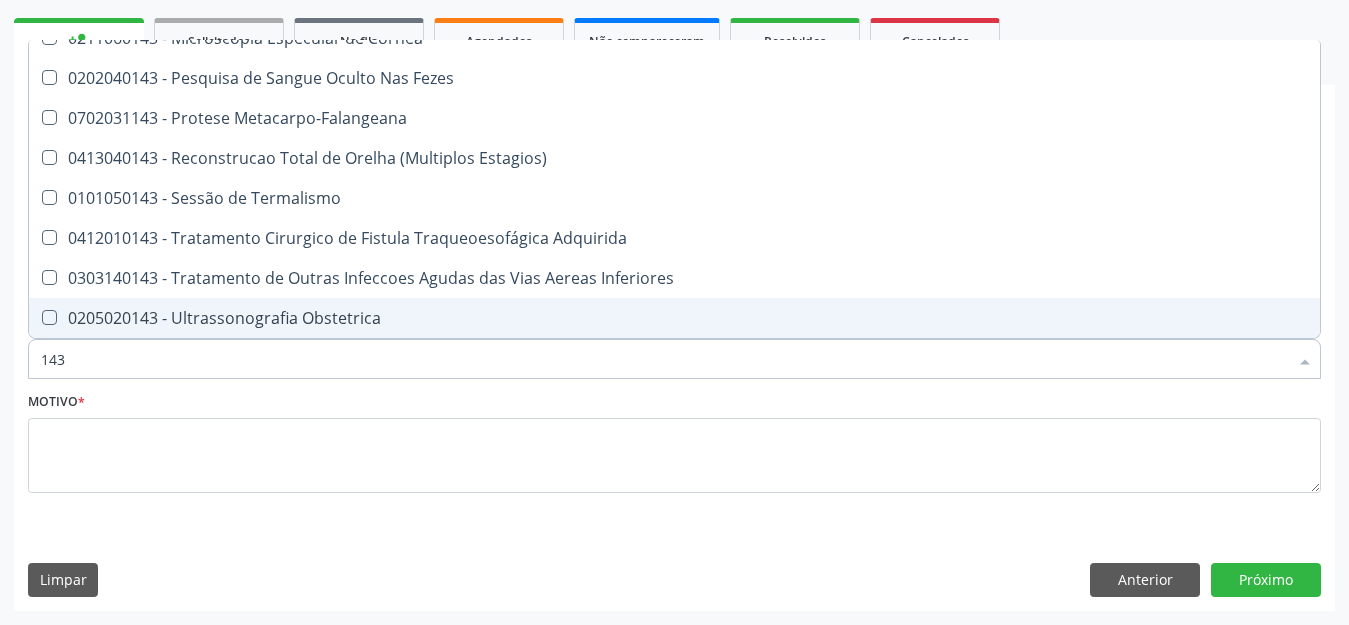 click on "0205020143 - Ultrassonografia Obstetrica" at bounding box center [674, 318] 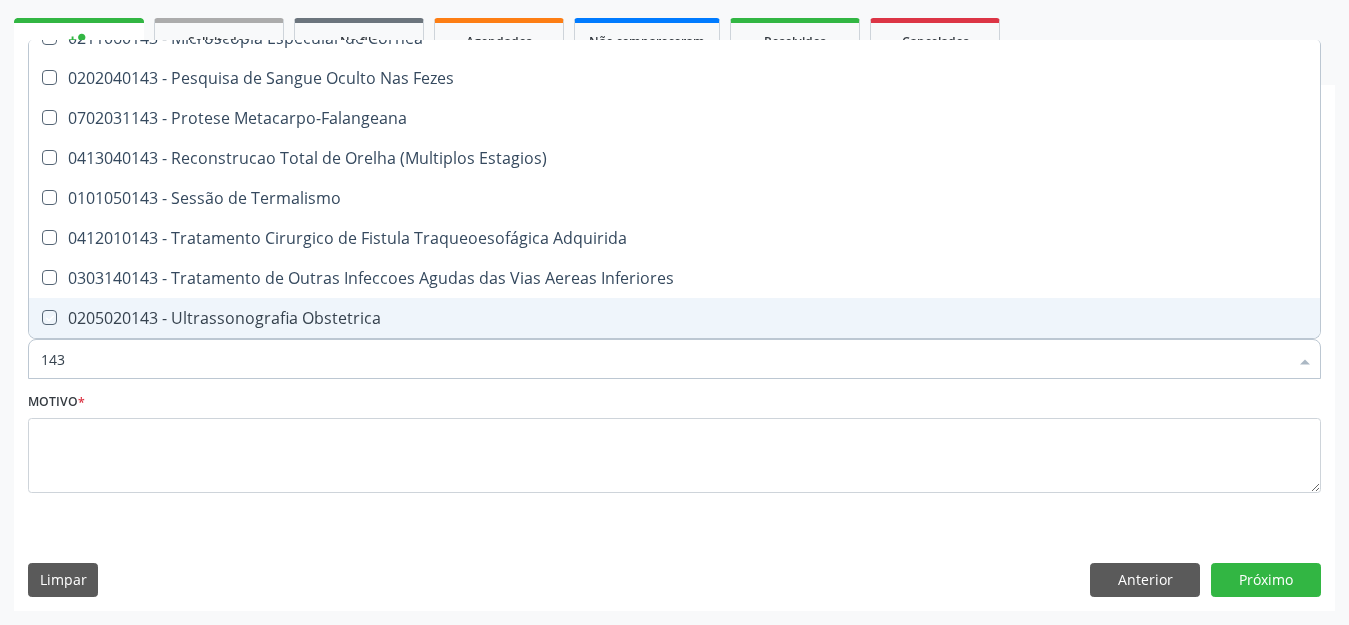 checkbox on "true" 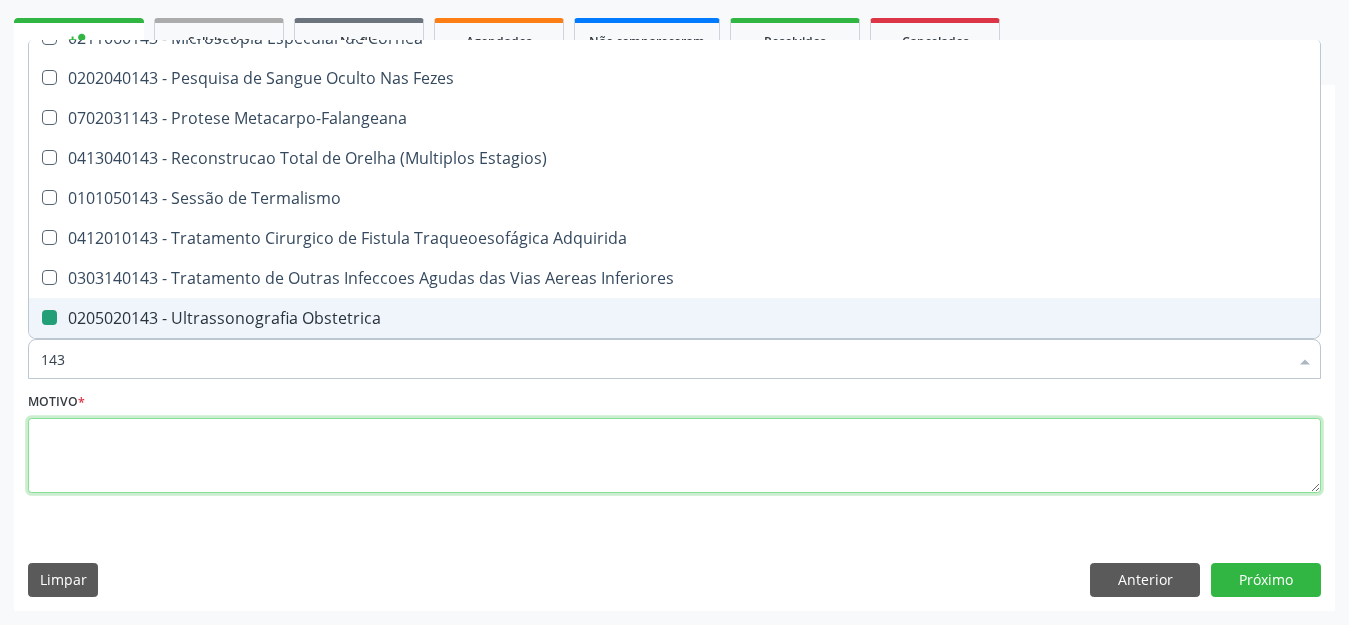click at bounding box center (674, 456) 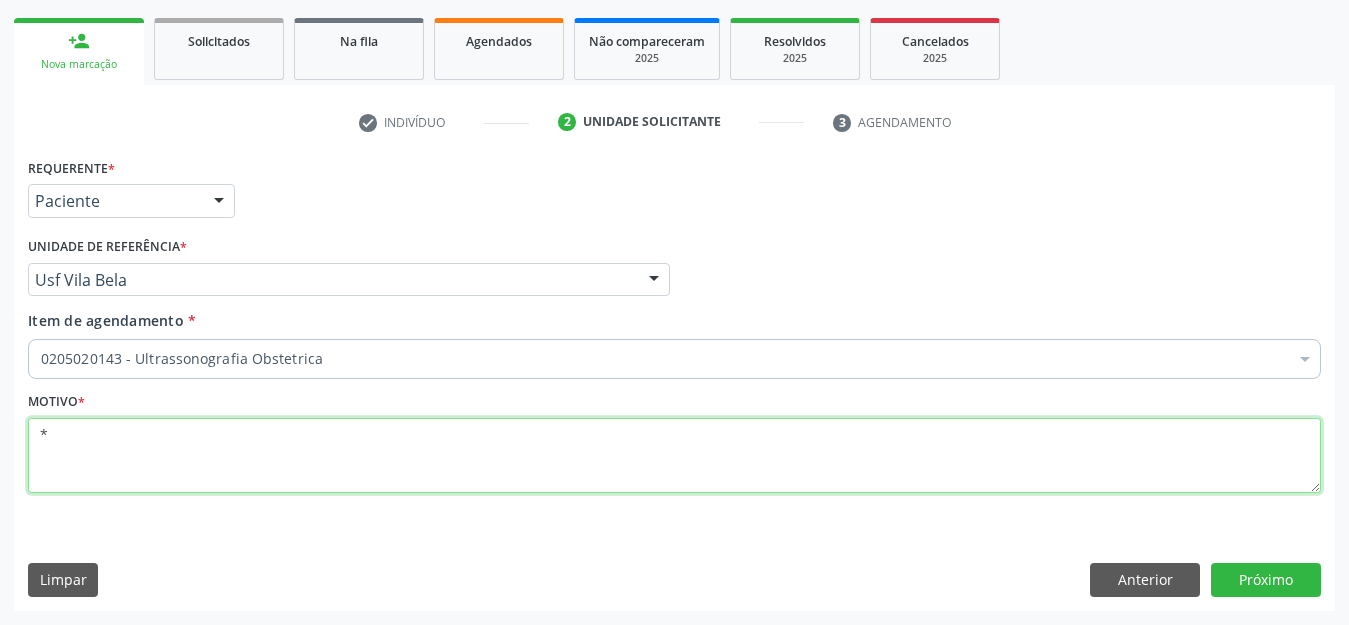 scroll, scrollTop: 0, scrollLeft: 0, axis: both 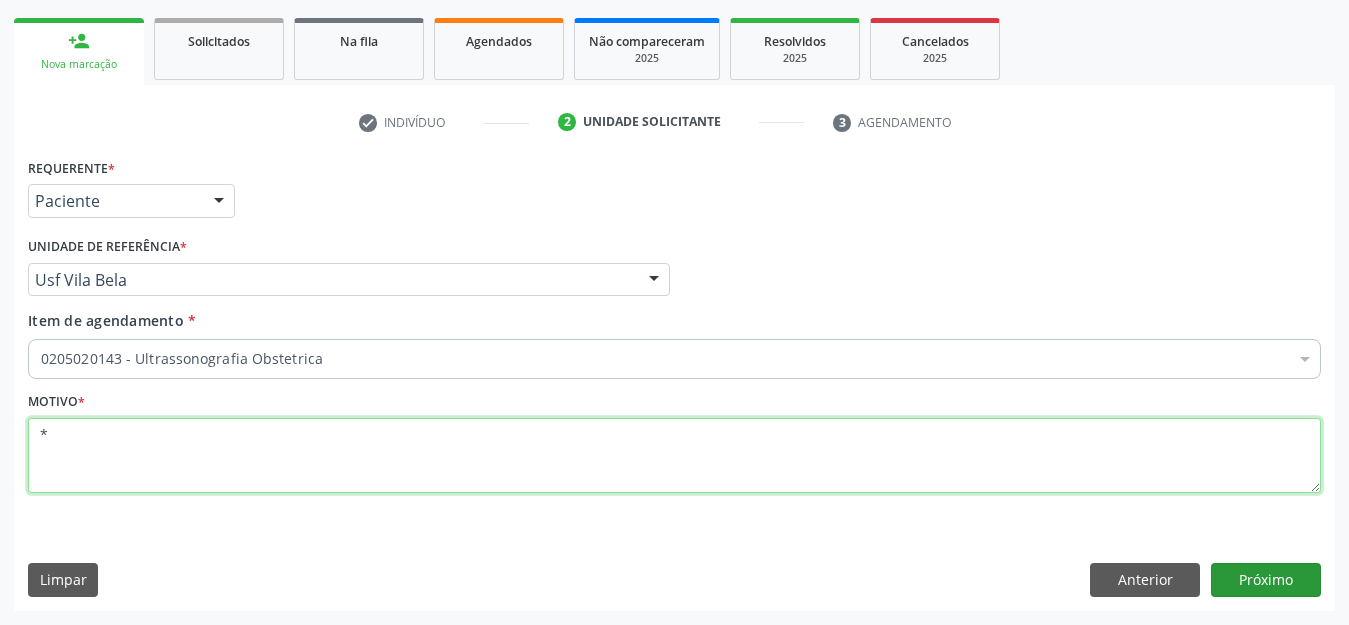 type on "*" 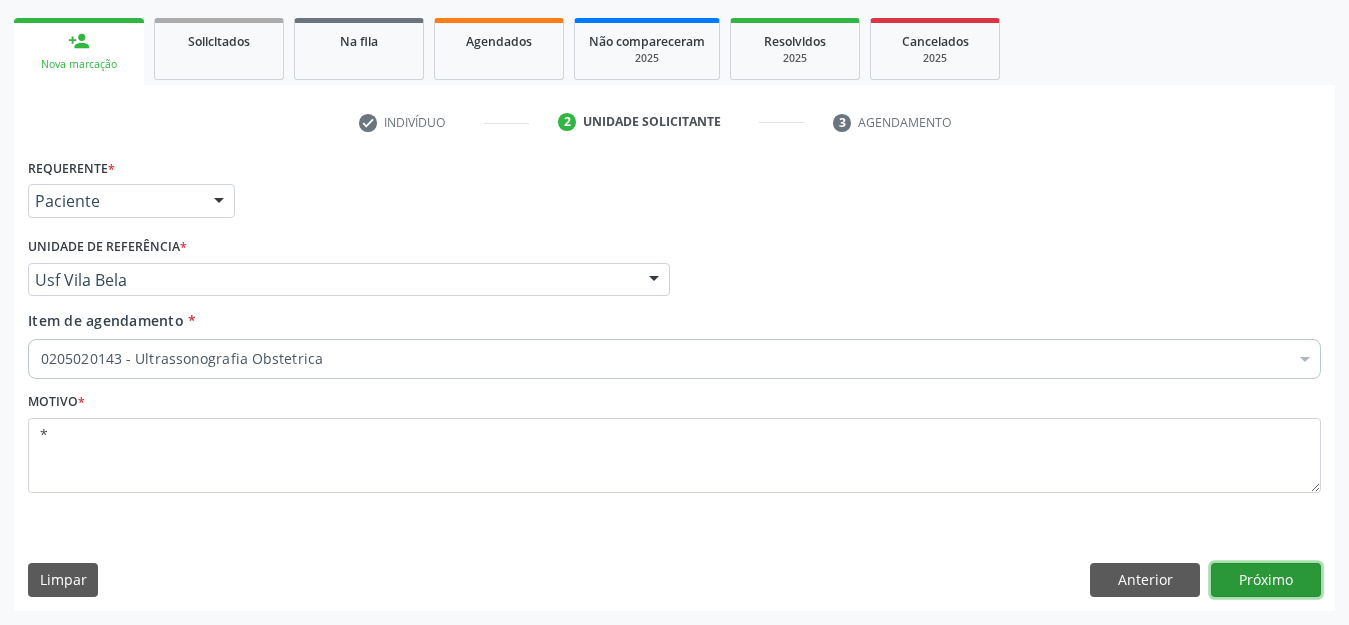 click on "Próximo" at bounding box center [1266, 580] 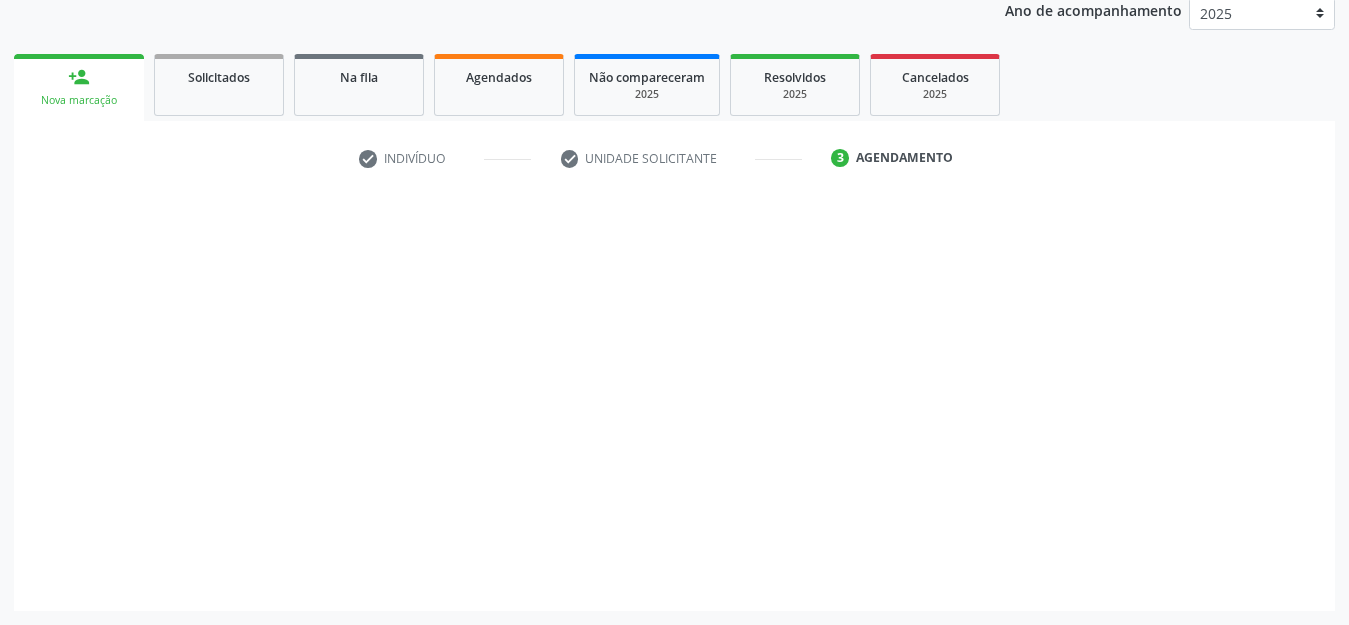 scroll, scrollTop: 245, scrollLeft: 0, axis: vertical 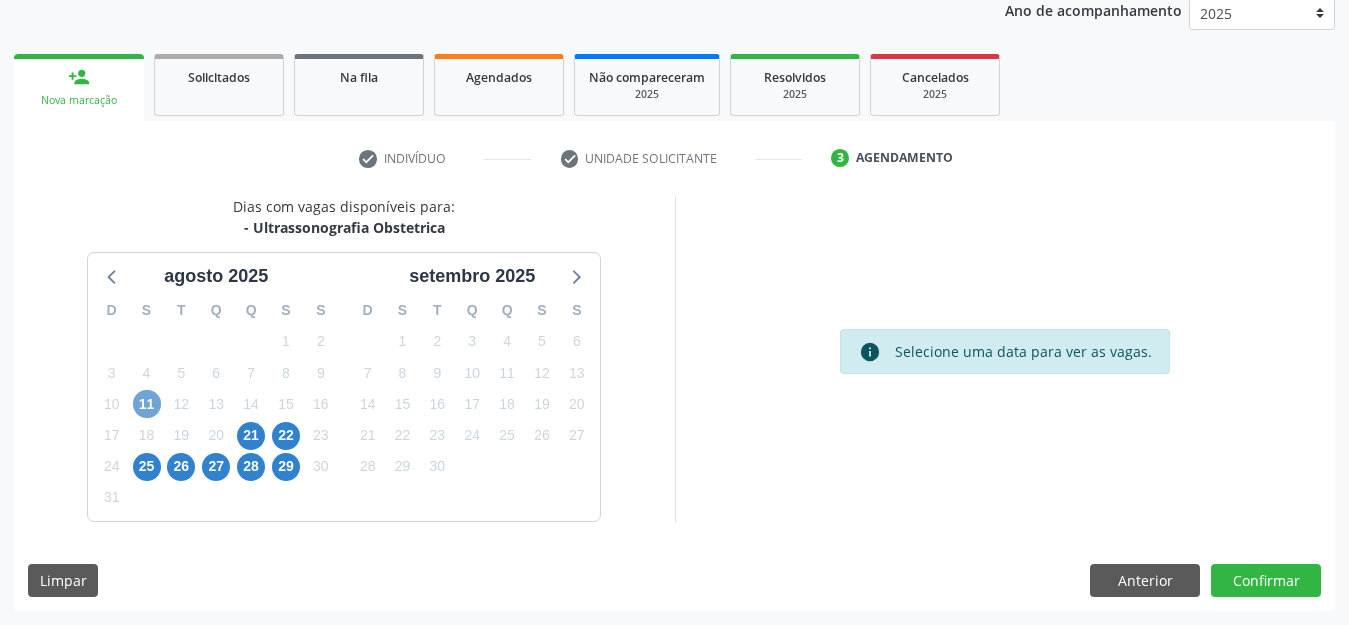 click on "11" at bounding box center (147, 404) 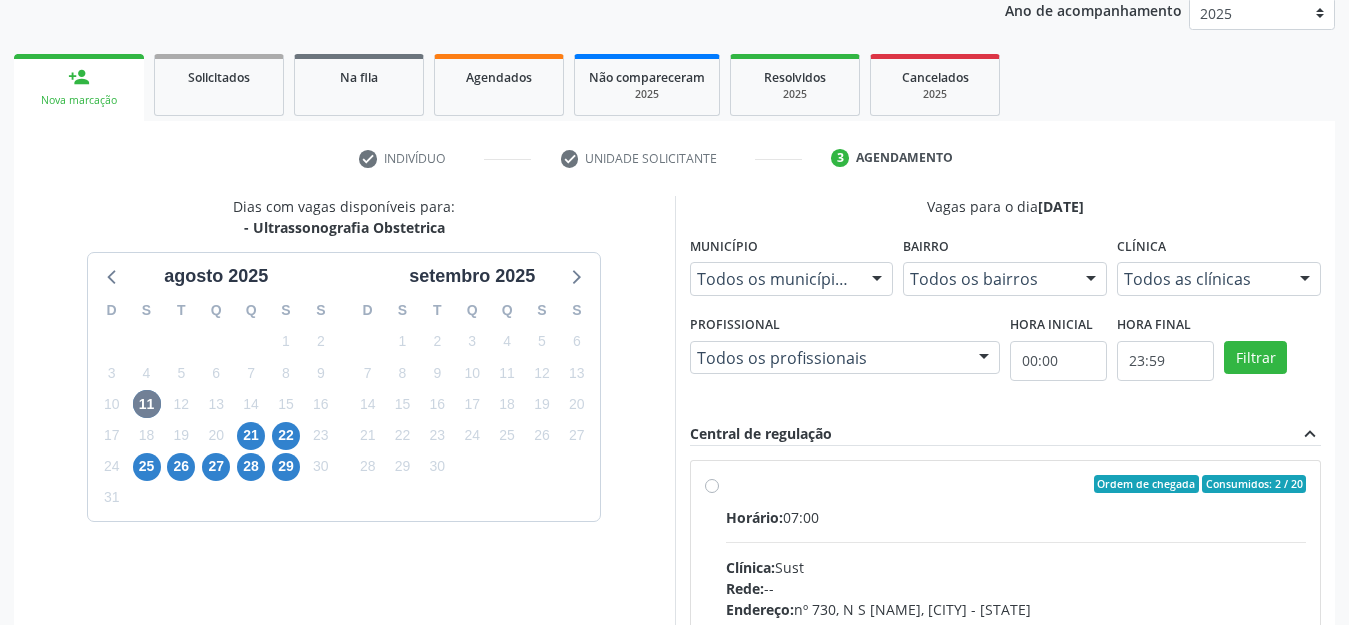click on "Ordem de chegada
Consumidos: 2 / 20
Horário:   07:00
Clínica:  Sust
Rede:
--
Endereço:   nº 730, N S [NAME], [CITY] - [STATE]
Telefone:   ([PHONE]) [PHONE]
Profissional:
[FIRST] [LAST] de [LAST] [LAST]
Informações adicionais sobre o atendimento
Idade de atendimento:
de 0 a 120 anos
Gênero(s) atendido(s):
Masculino e Feminino
Informações adicionais:
--" at bounding box center [1016, 628] 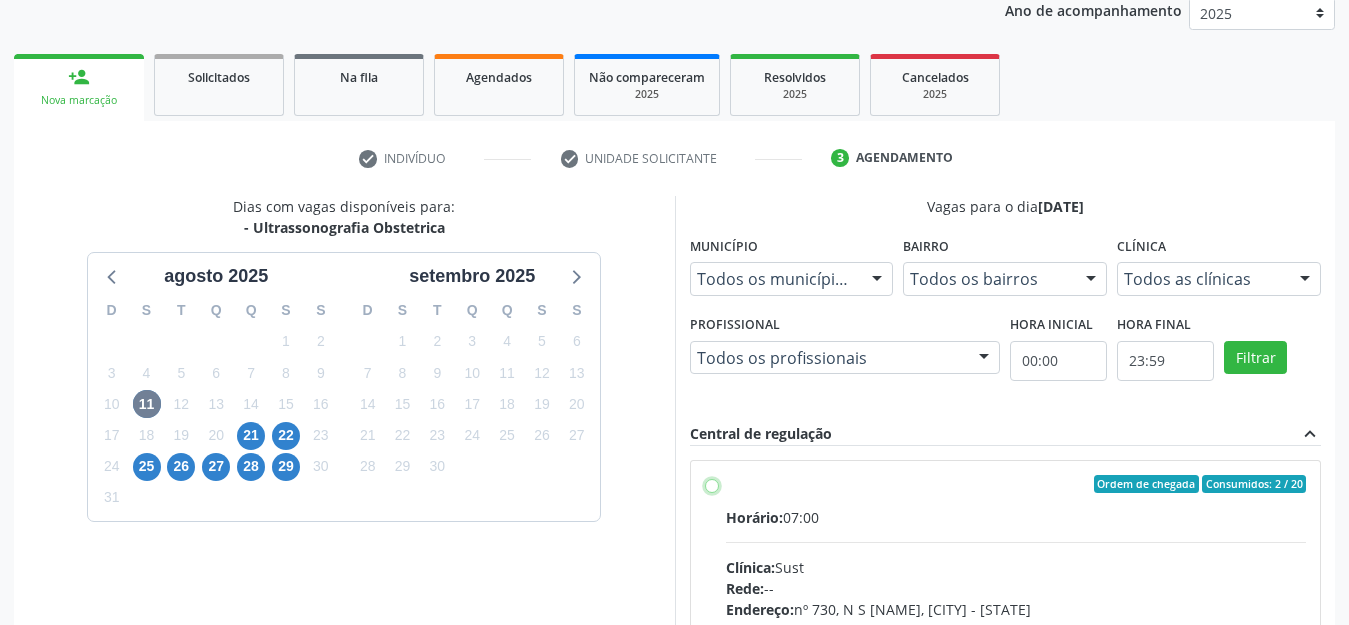 radio on "true" 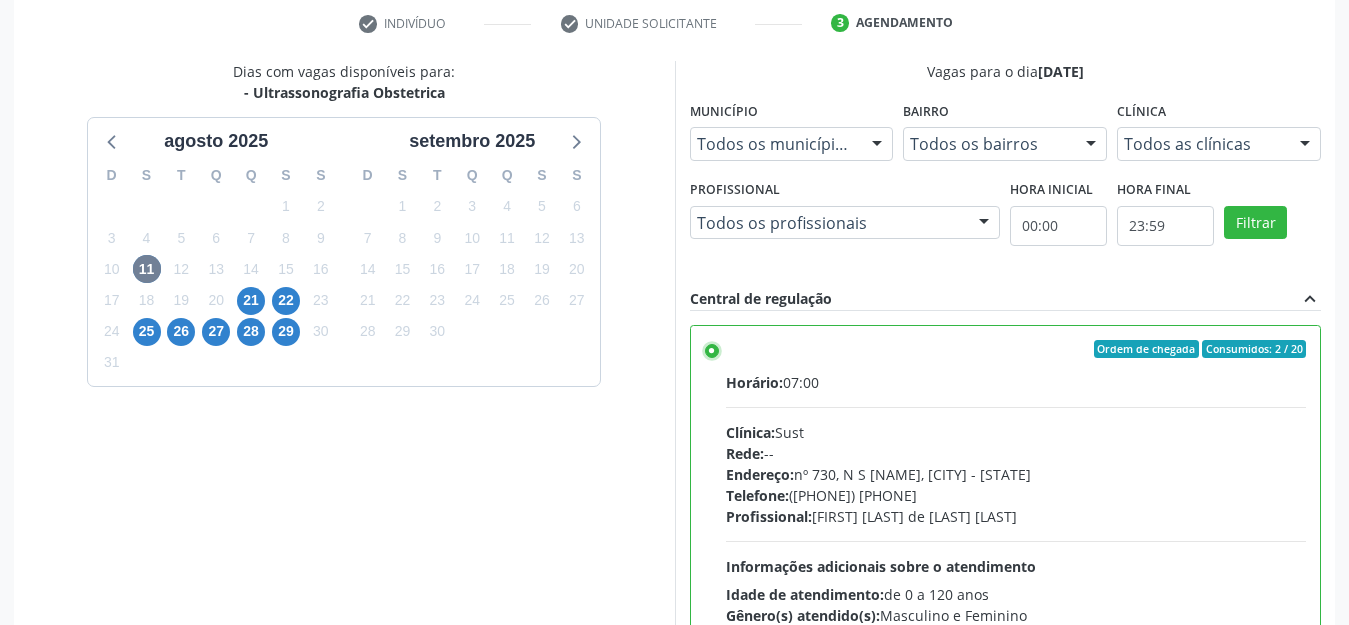 scroll, scrollTop: 551, scrollLeft: 0, axis: vertical 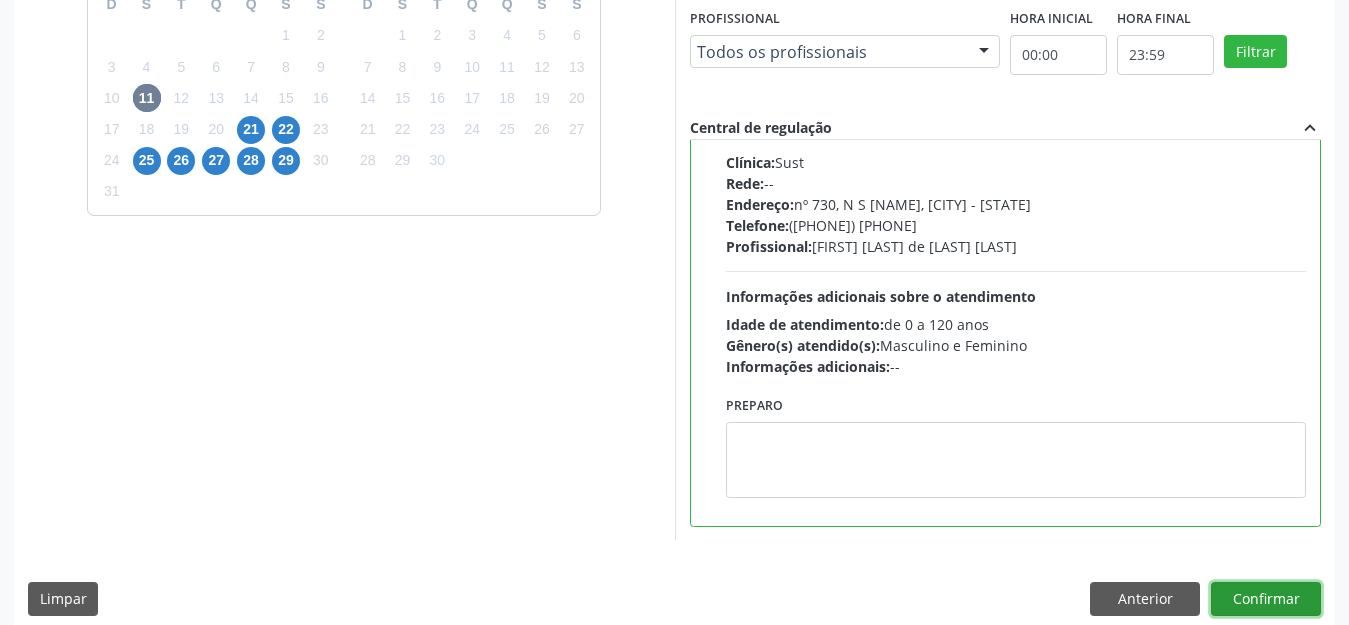 click on "Confirmar" at bounding box center (1266, 599) 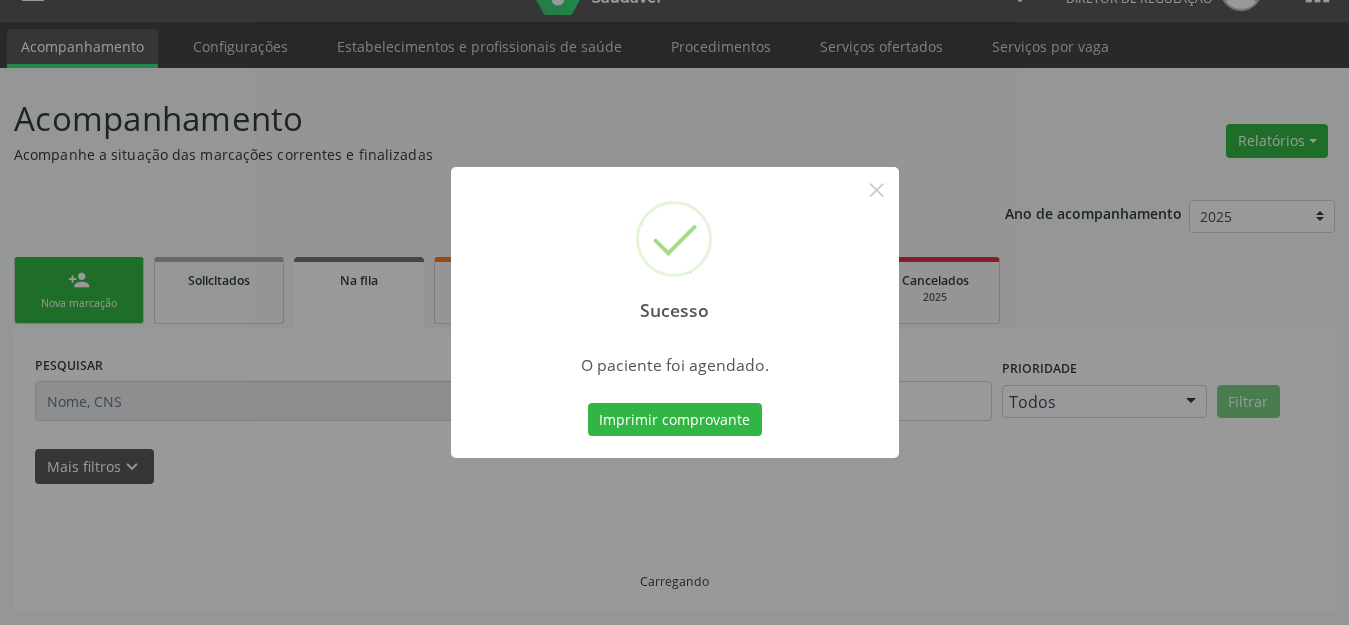 scroll, scrollTop: 42, scrollLeft: 0, axis: vertical 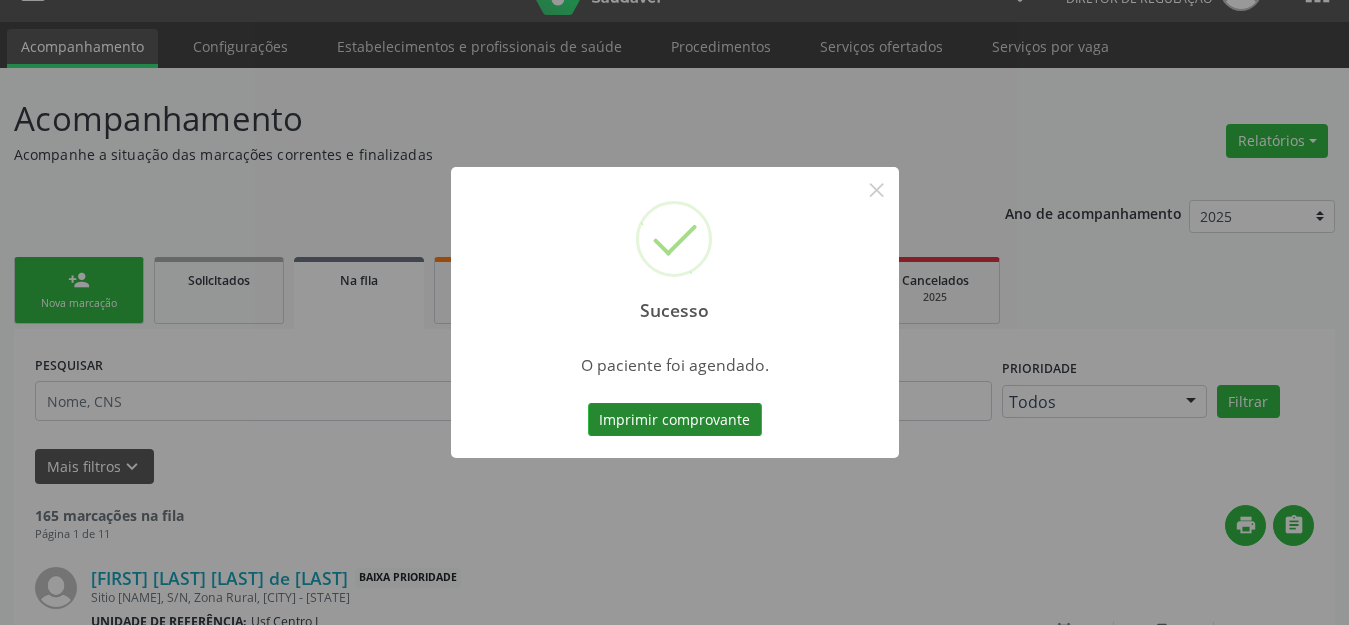 click on "Imprimir comprovante" at bounding box center (675, 420) 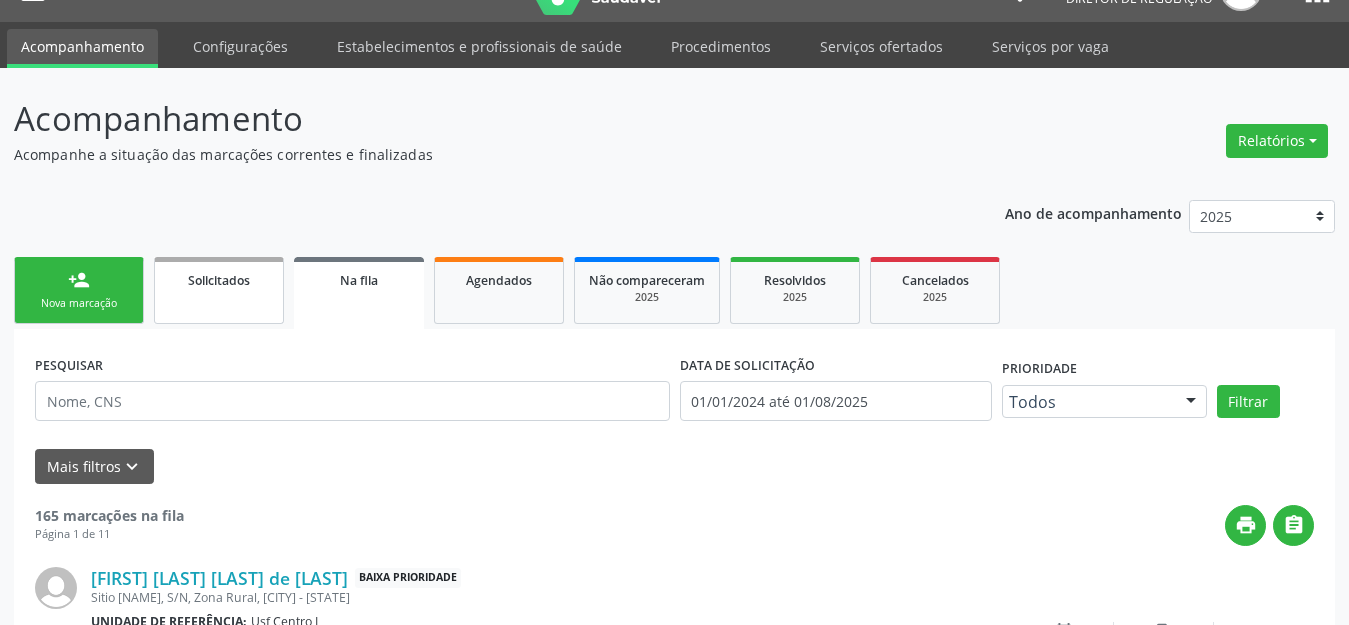 click on "person_add
Nova marcação" at bounding box center (79, 290) 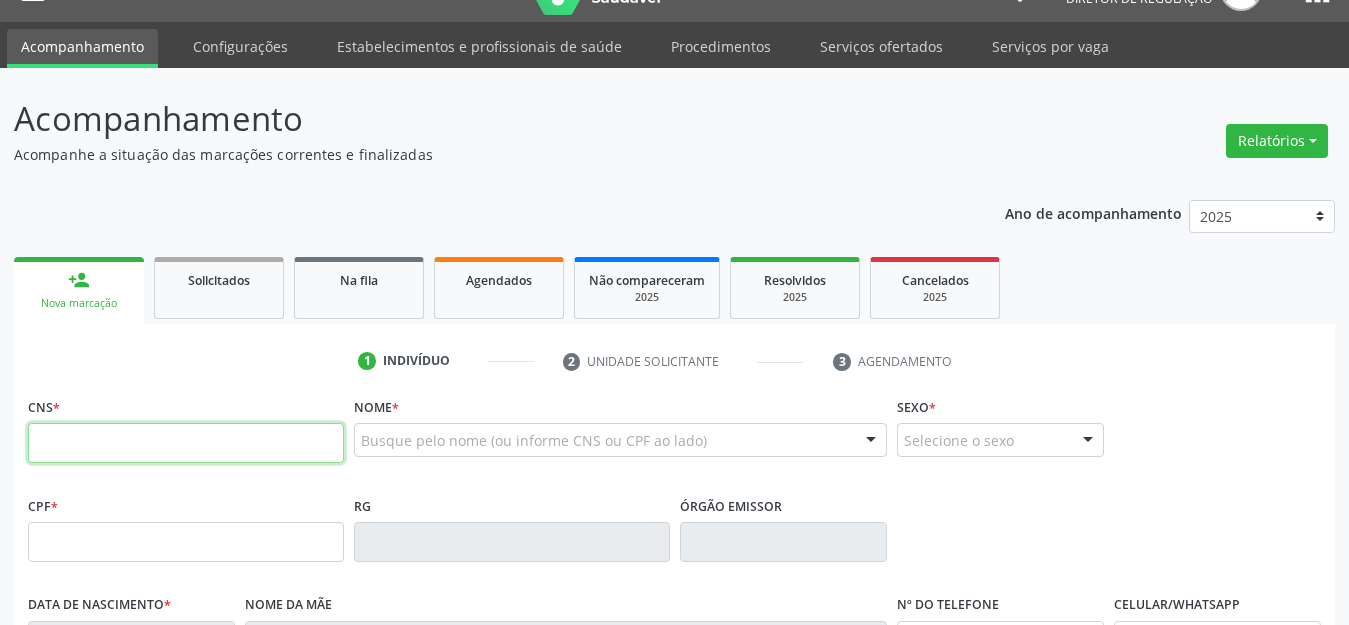 click at bounding box center [186, 443] 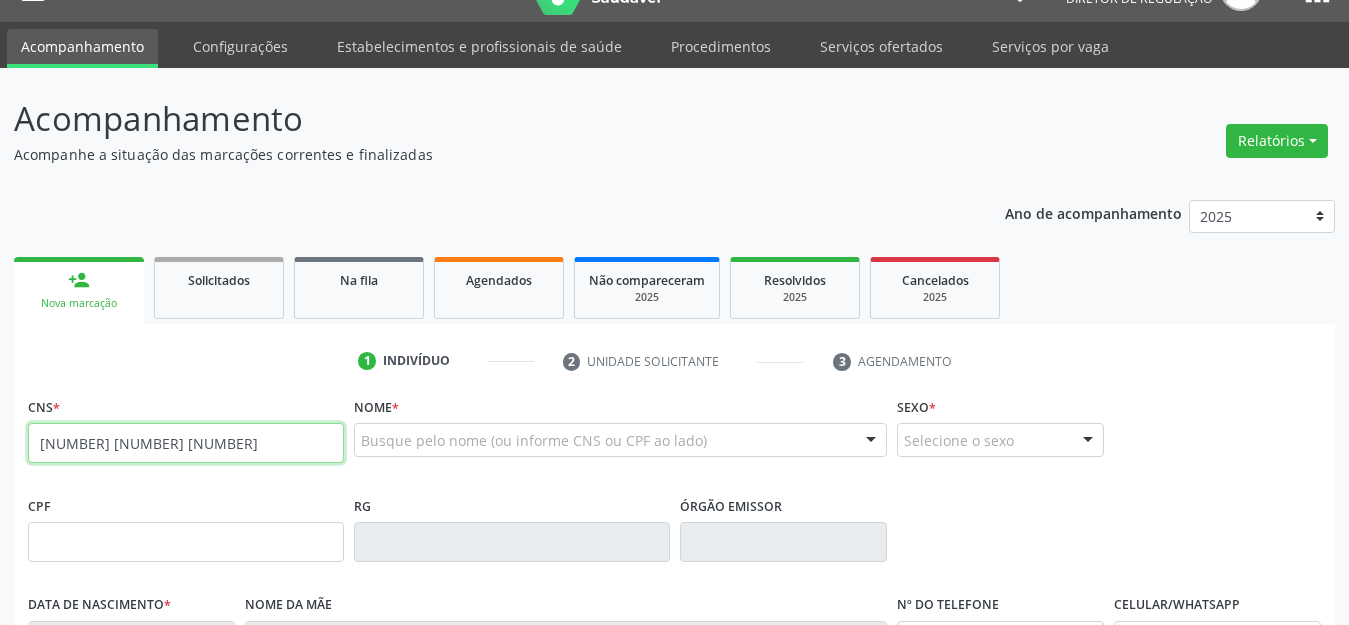 type on "[NUMBER] [NUMBER] [NUMBER]" 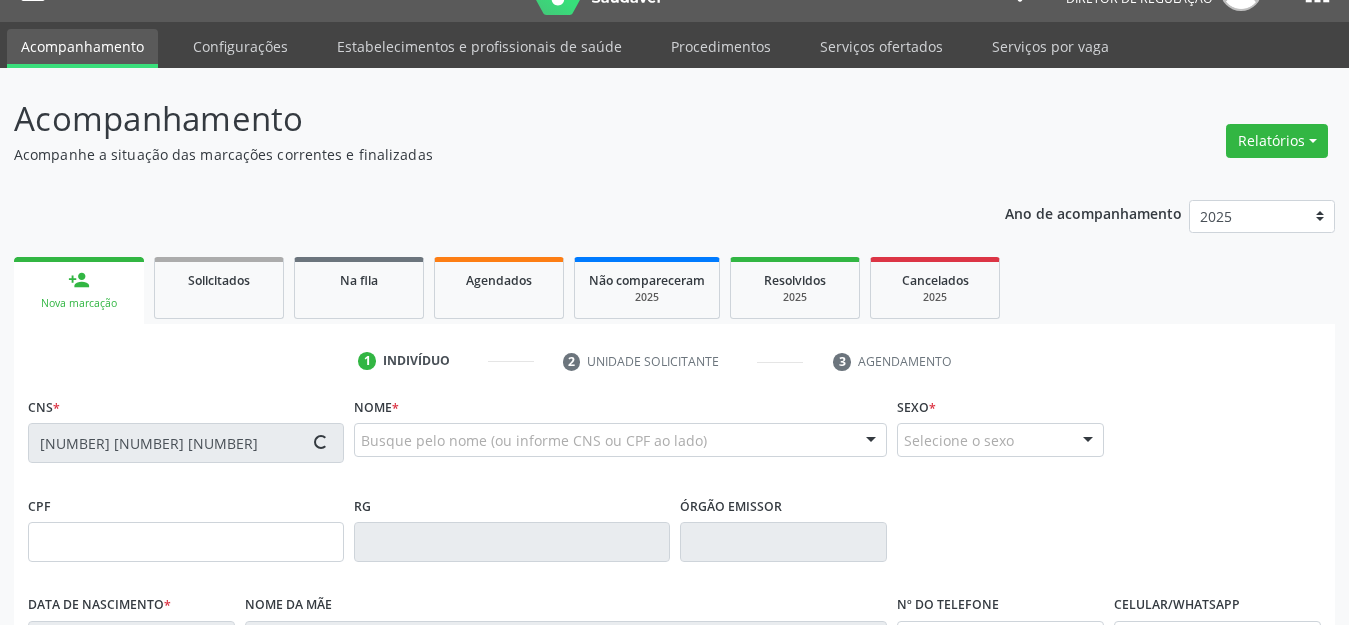 type on "[NUMBER].[NUMBER].[NUMBER]-[NUMBER]" 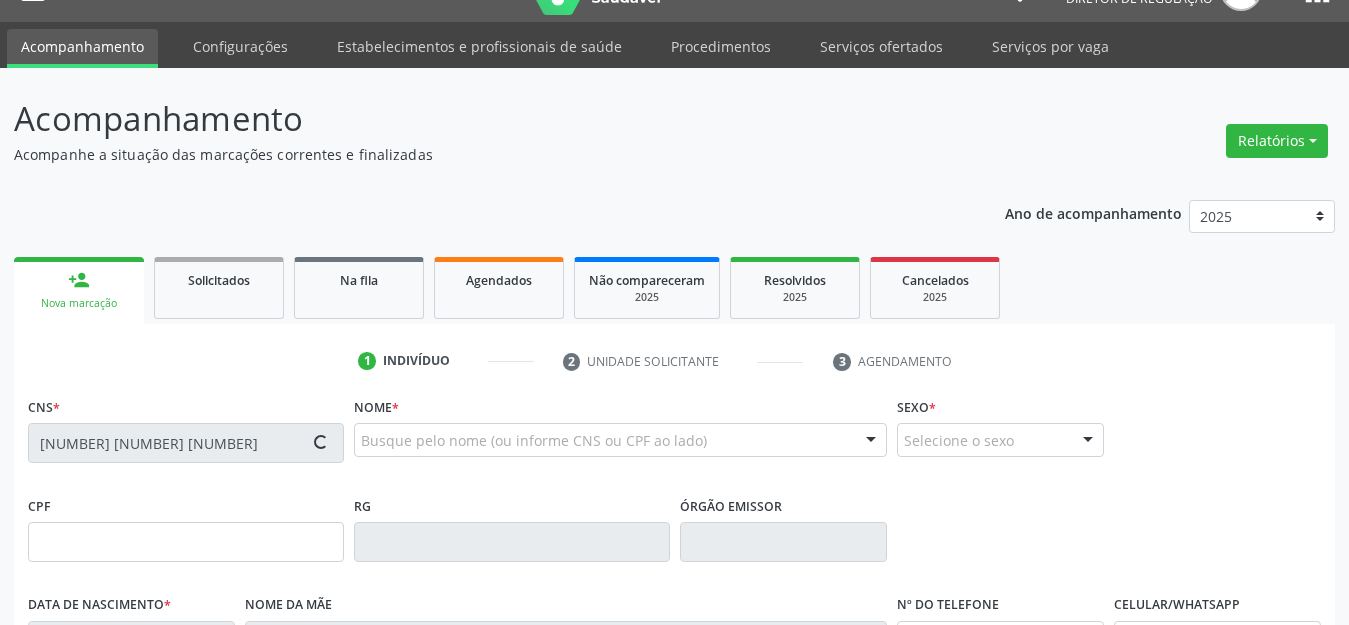 type on "[DATE]" 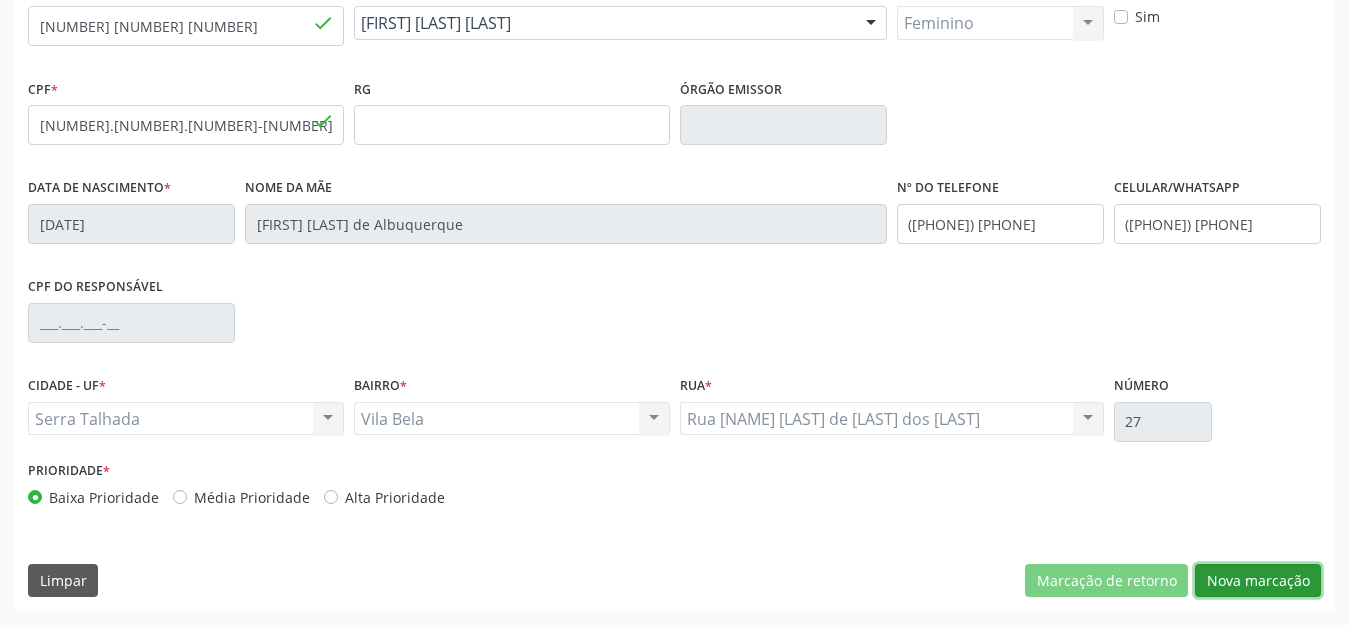 click on "Nova marcação" at bounding box center (1258, 581) 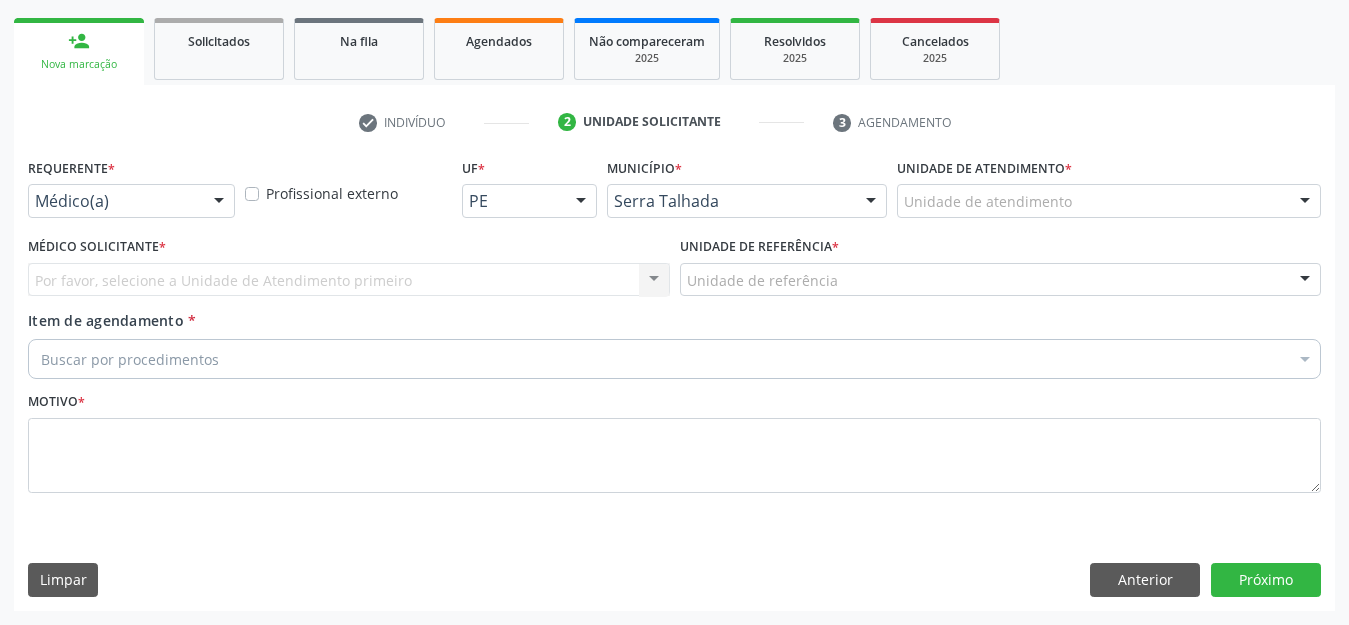 scroll, scrollTop: 281, scrollLeft: 0, axis: vertical 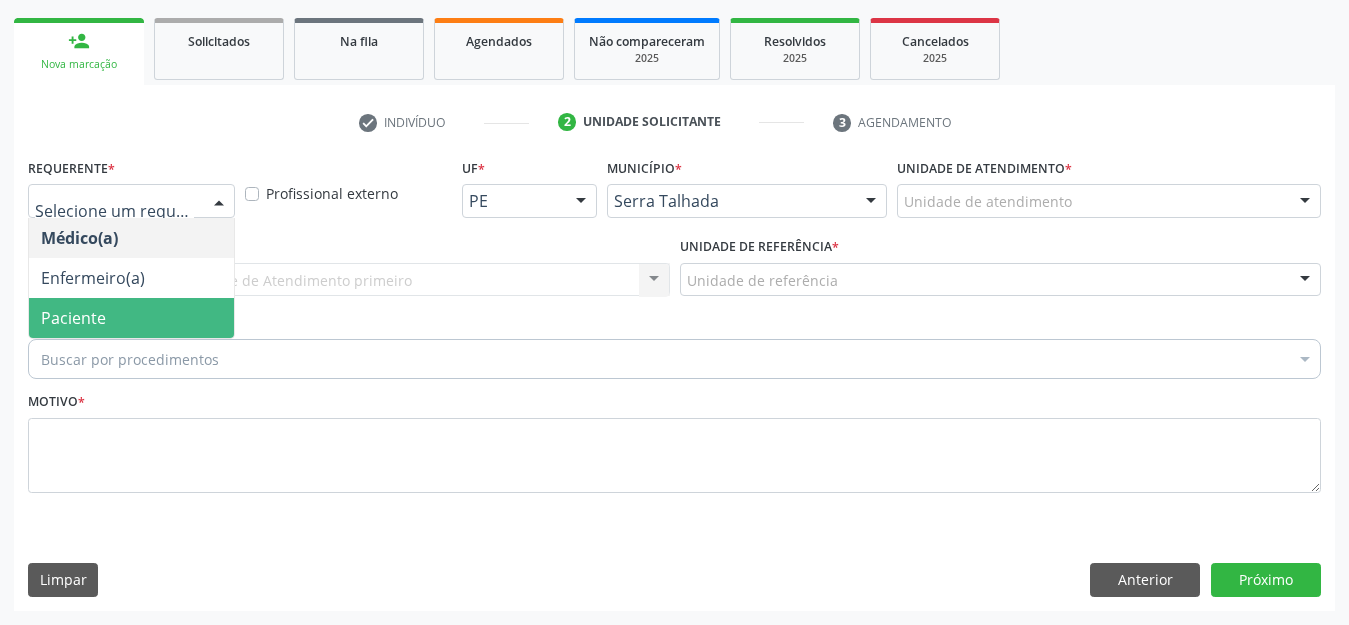 drag, startPoint x: 153, startPoint y: 322, endPoint x: 139, endPoint y: 283, distance: 41.4367 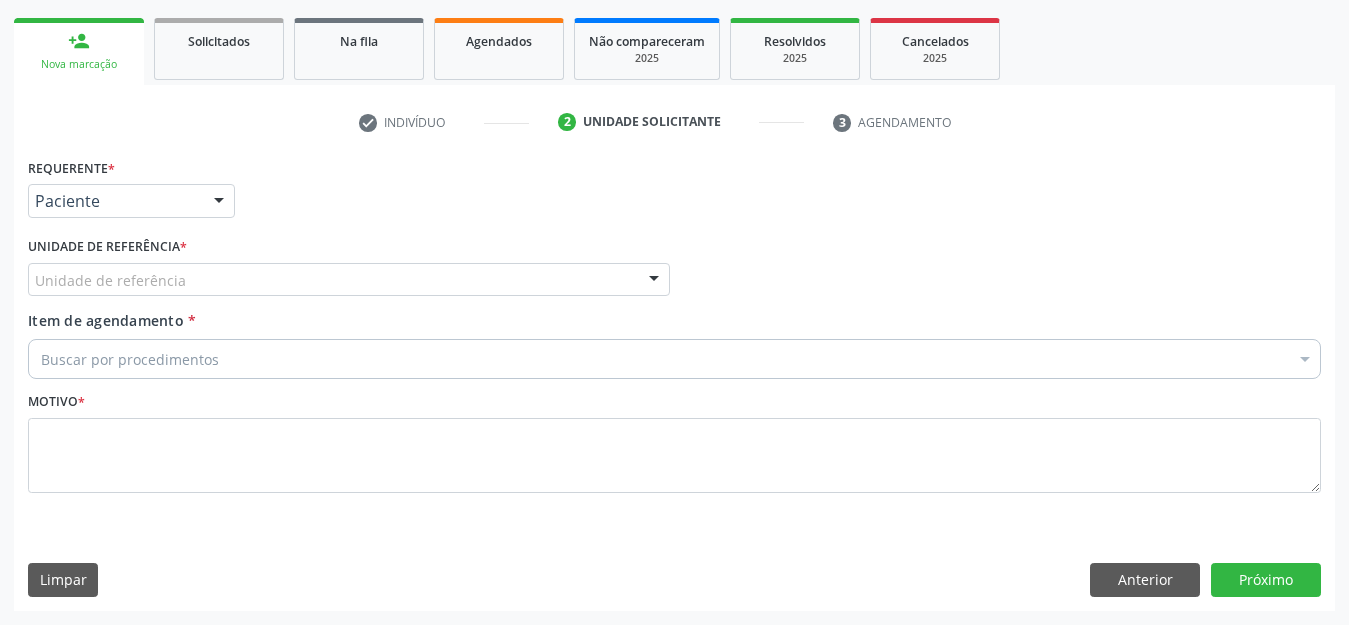 click on "Unidade de referência" at bounding box center [349, 280] 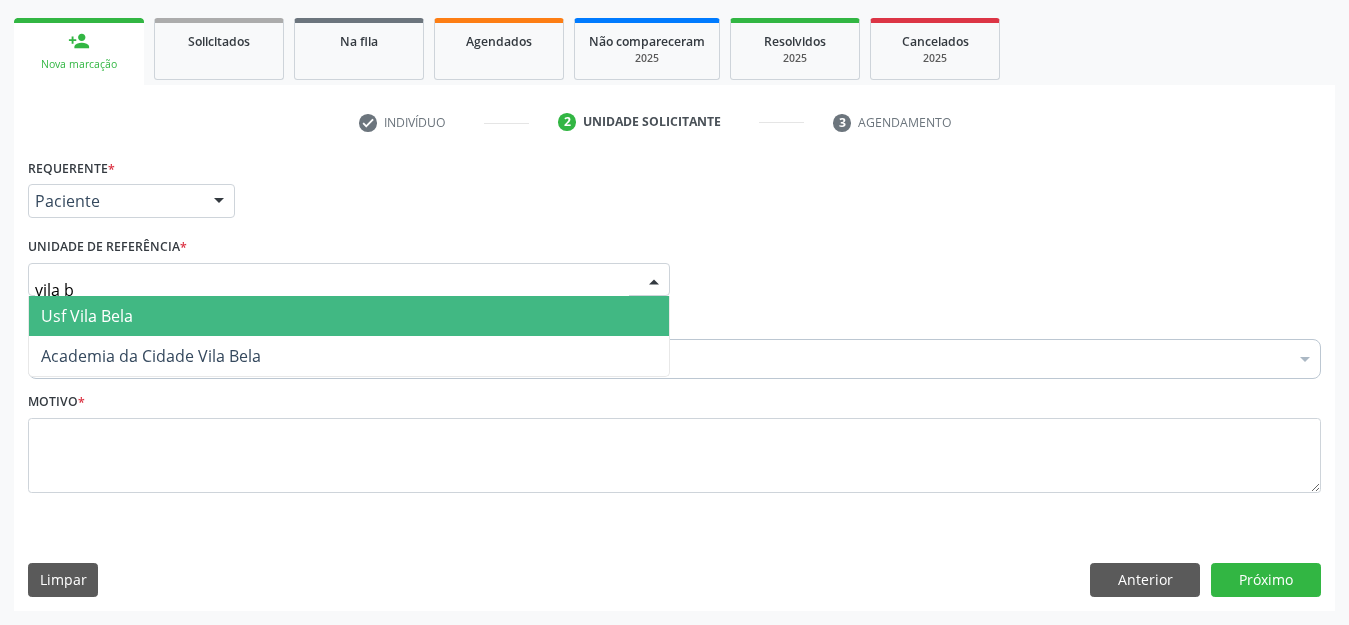 type on "vila be" 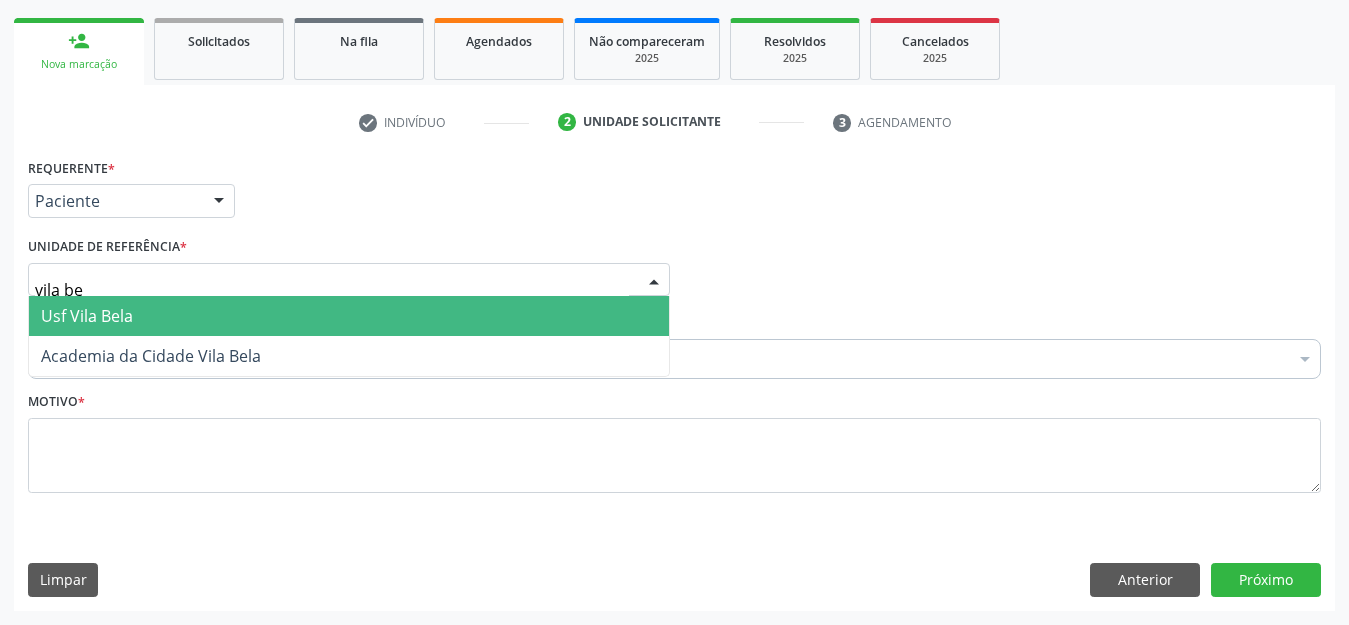 click on "Usf Vila Bela" at bounding box center (349, 316) 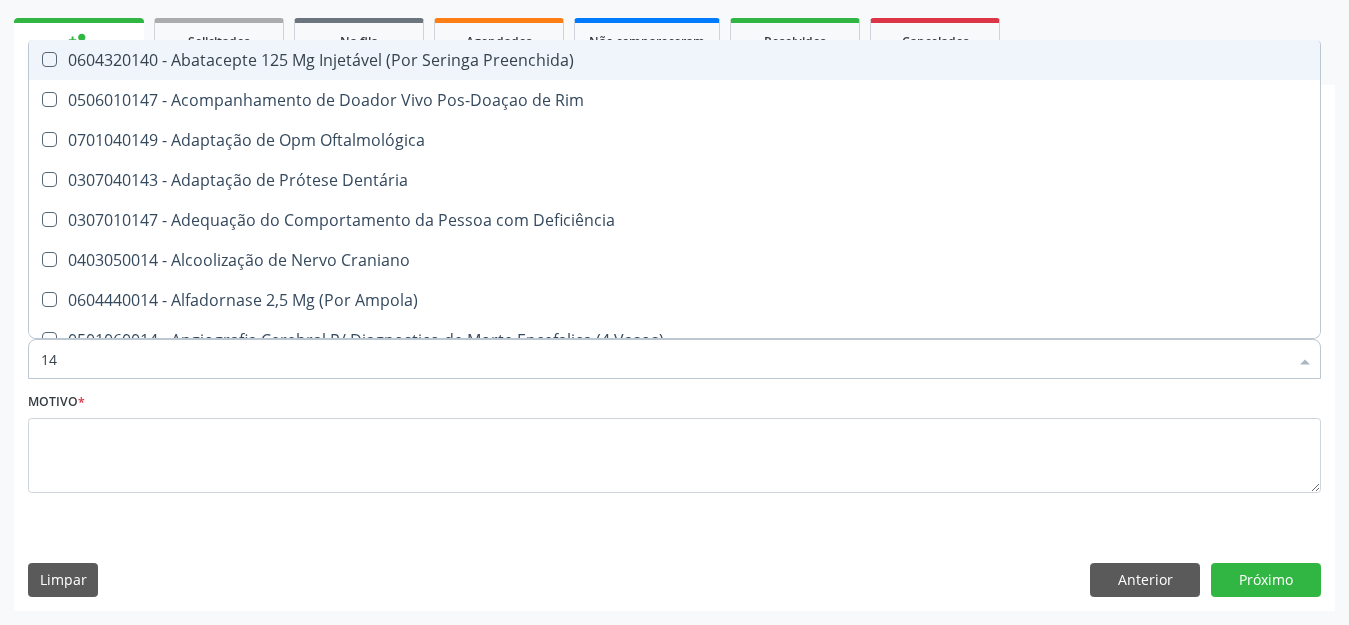 type on "143" 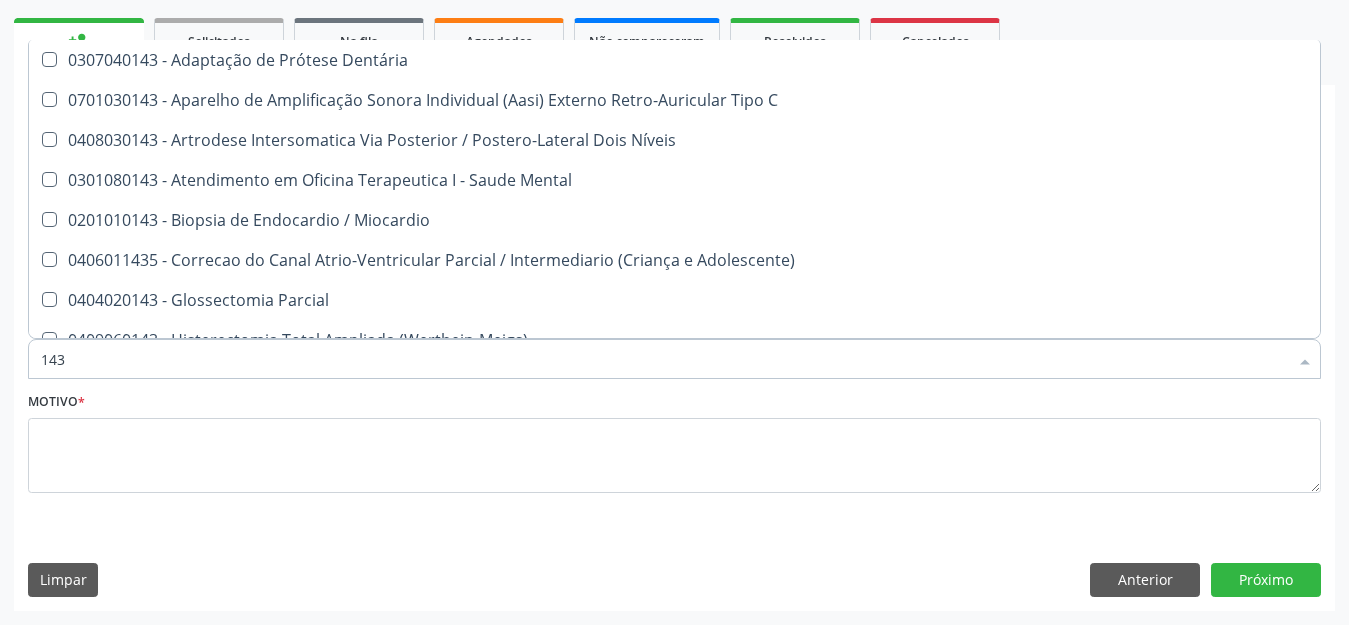 scroll, scrollTop: 422, scrollLeft: 0, axis: vertical 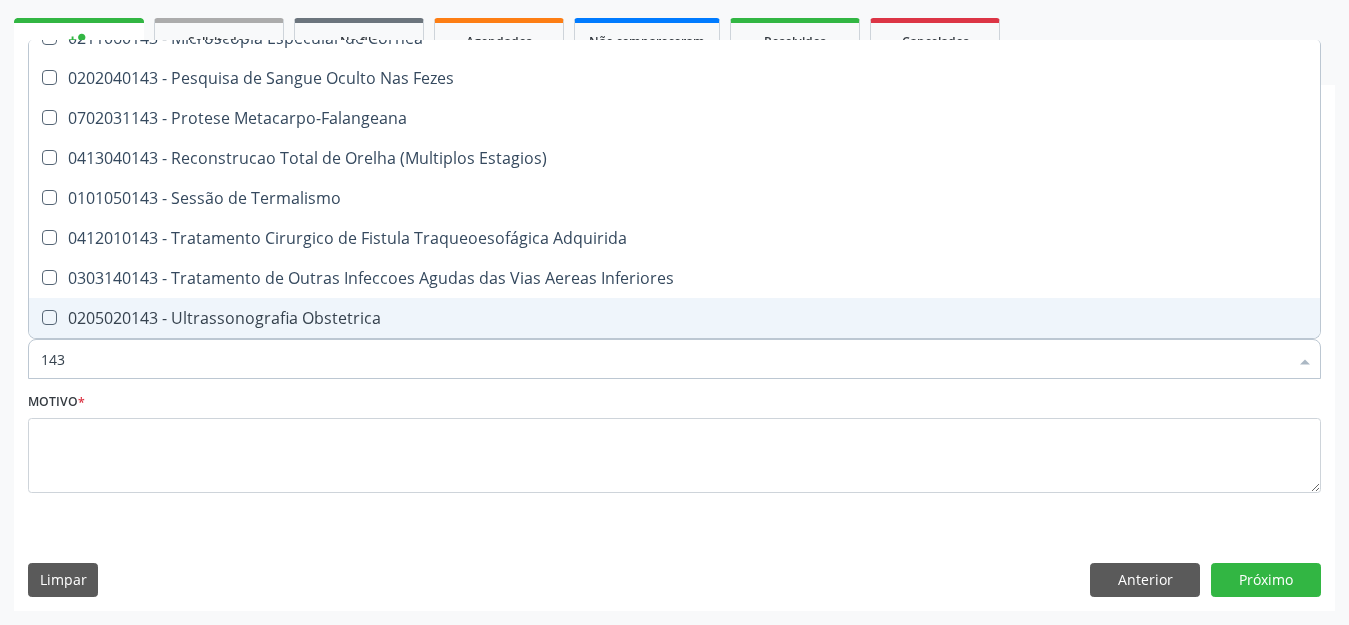 click on "0205020143 - Ultrassonografia Obstetrica" at bounding box center (674, 318) 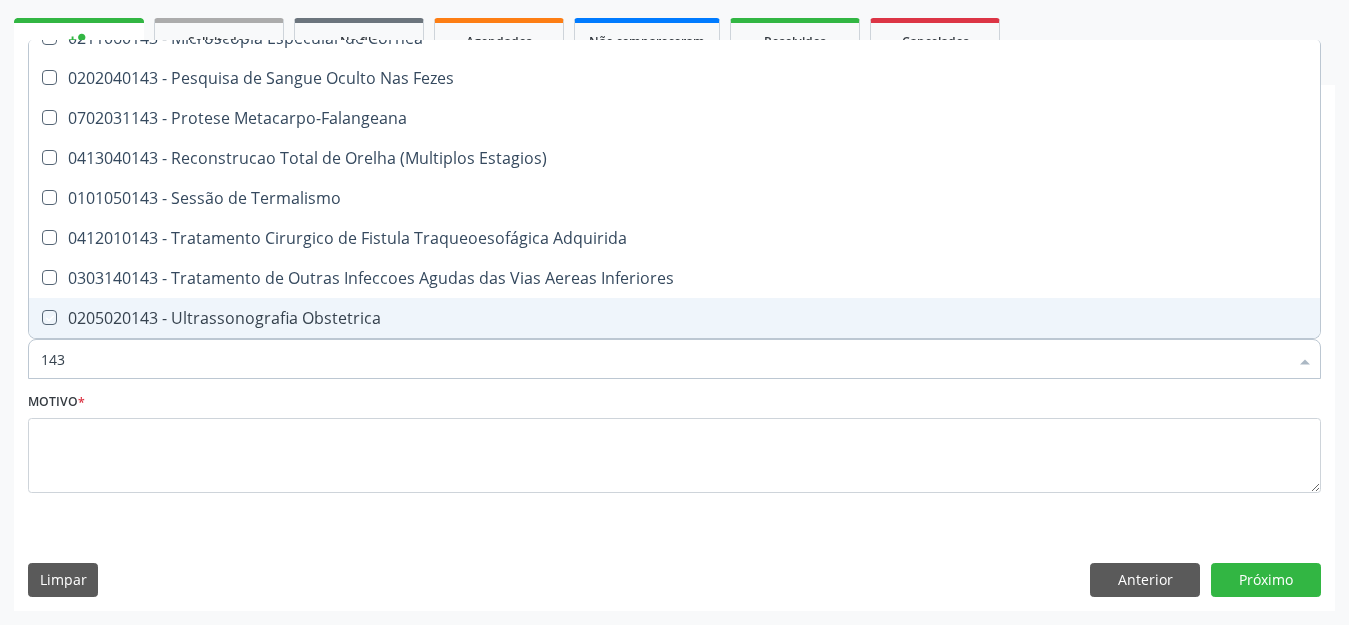 checkbox on "true" 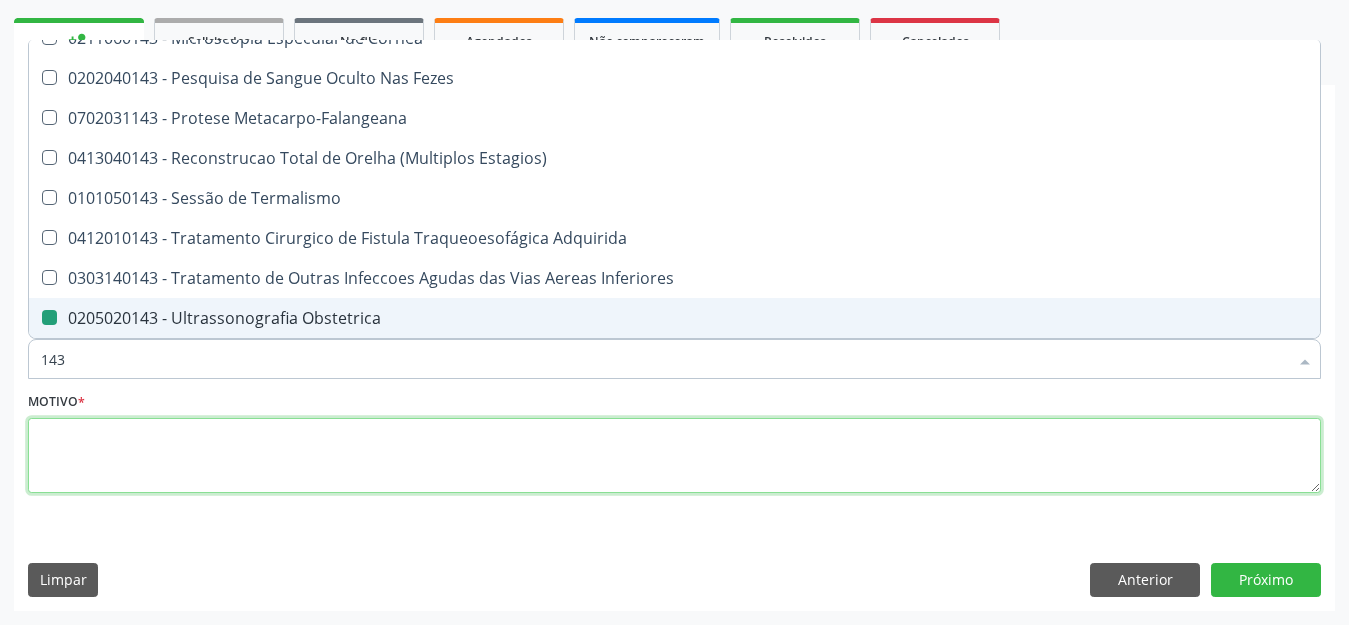 click at bounding box center (674, 456) 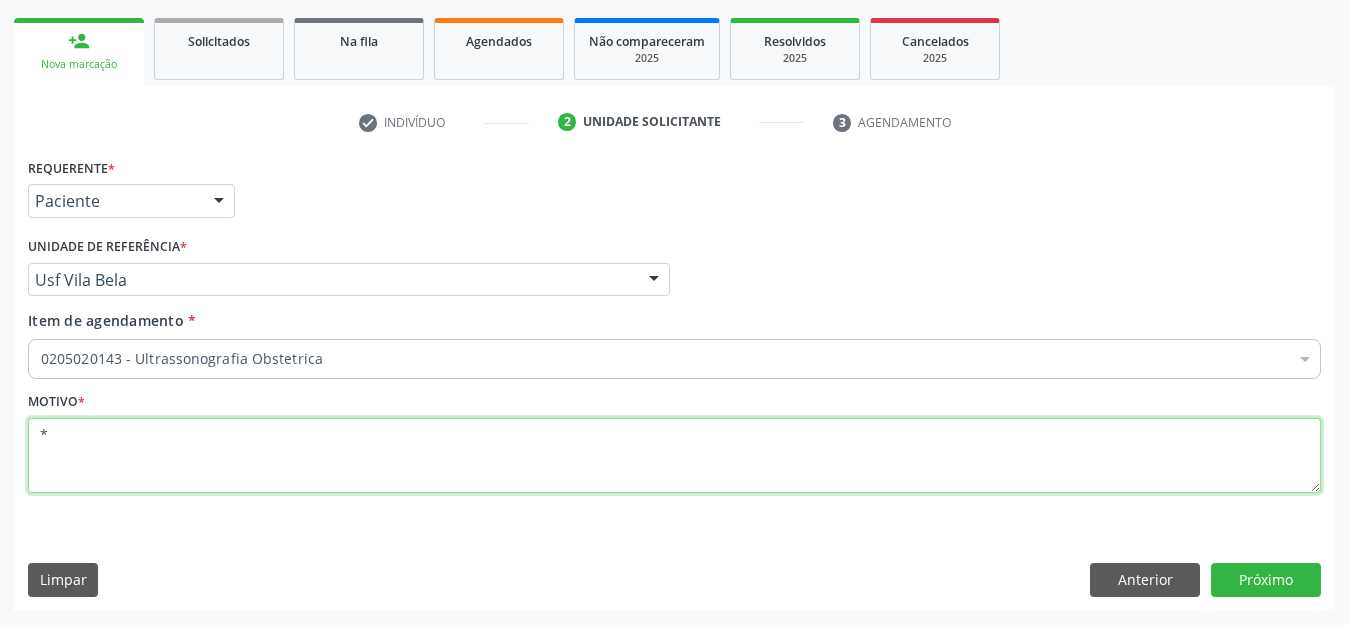 scroll, scrollTop: 0, scrollLeft: 0, axis: both 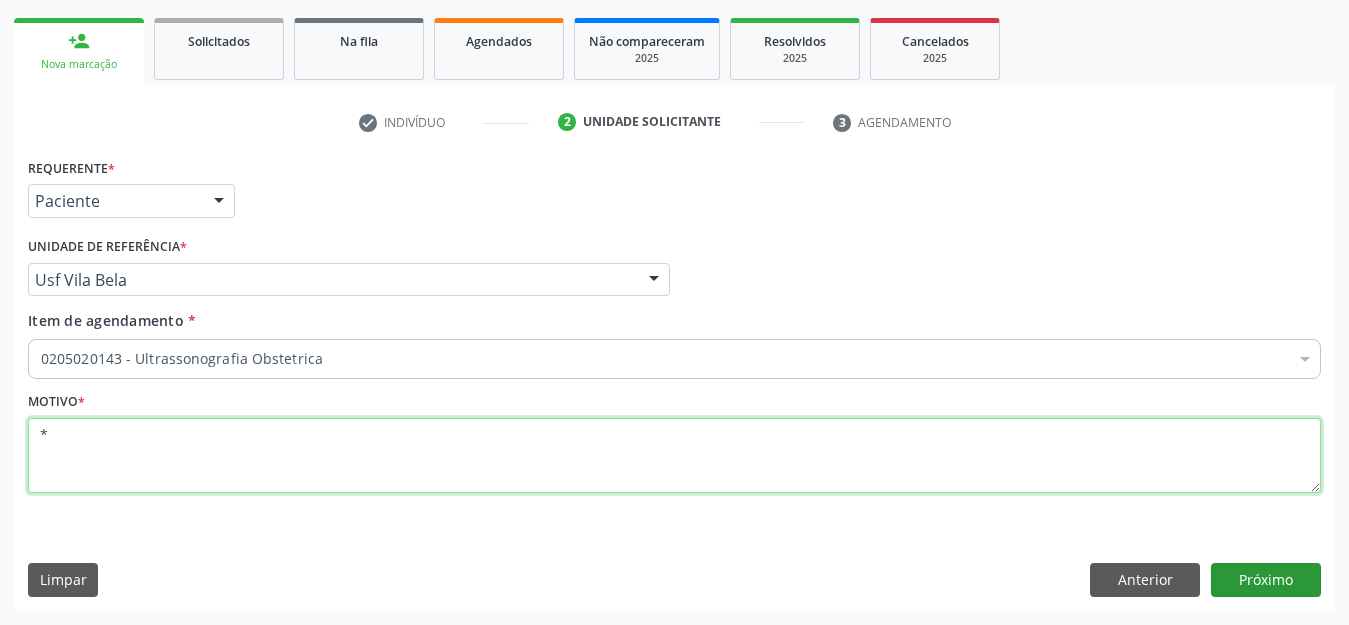 type on "*" 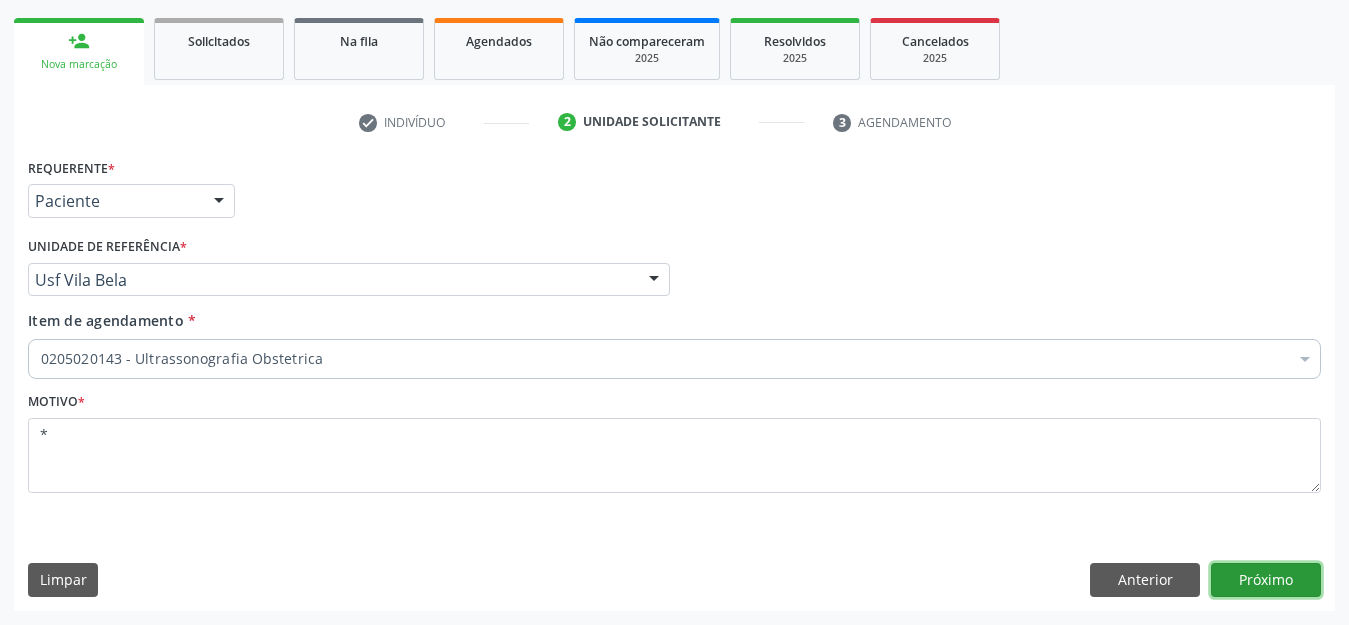 click on "Próximo" at bounding box center [1266, 580] 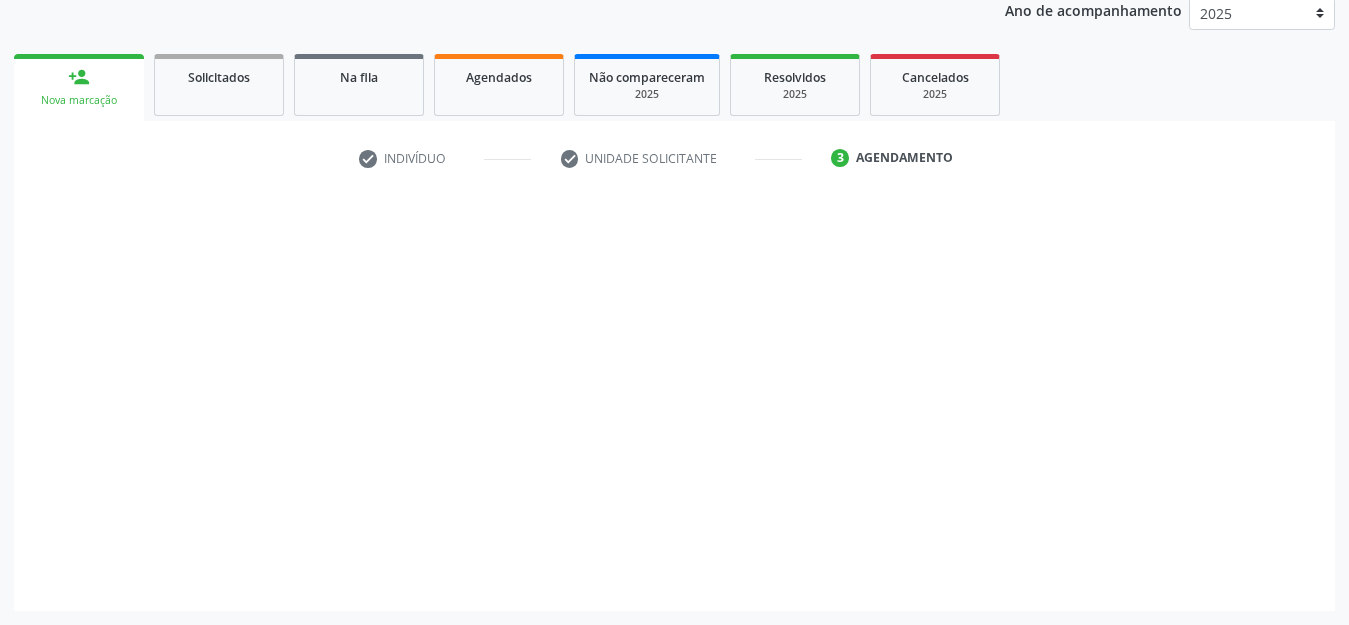 scroll, scrollTop: 245, scrollLeft: 0, axis: vertical 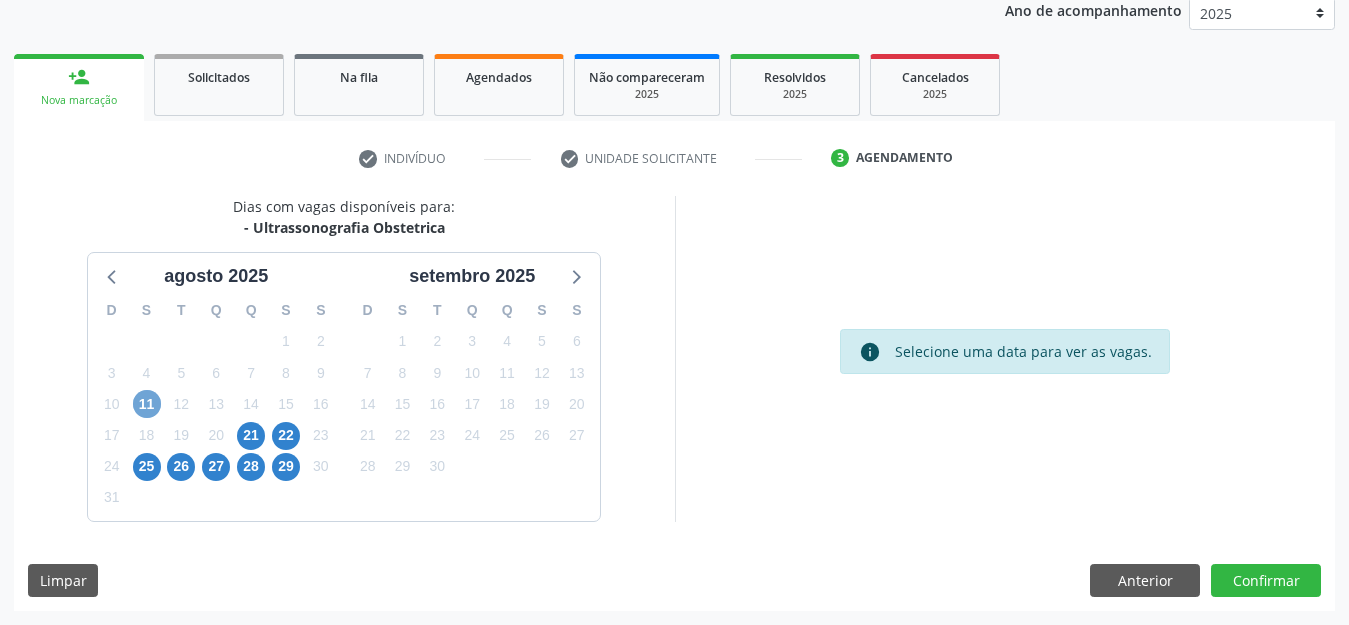 click on "11" at bounding box center (147, 404) 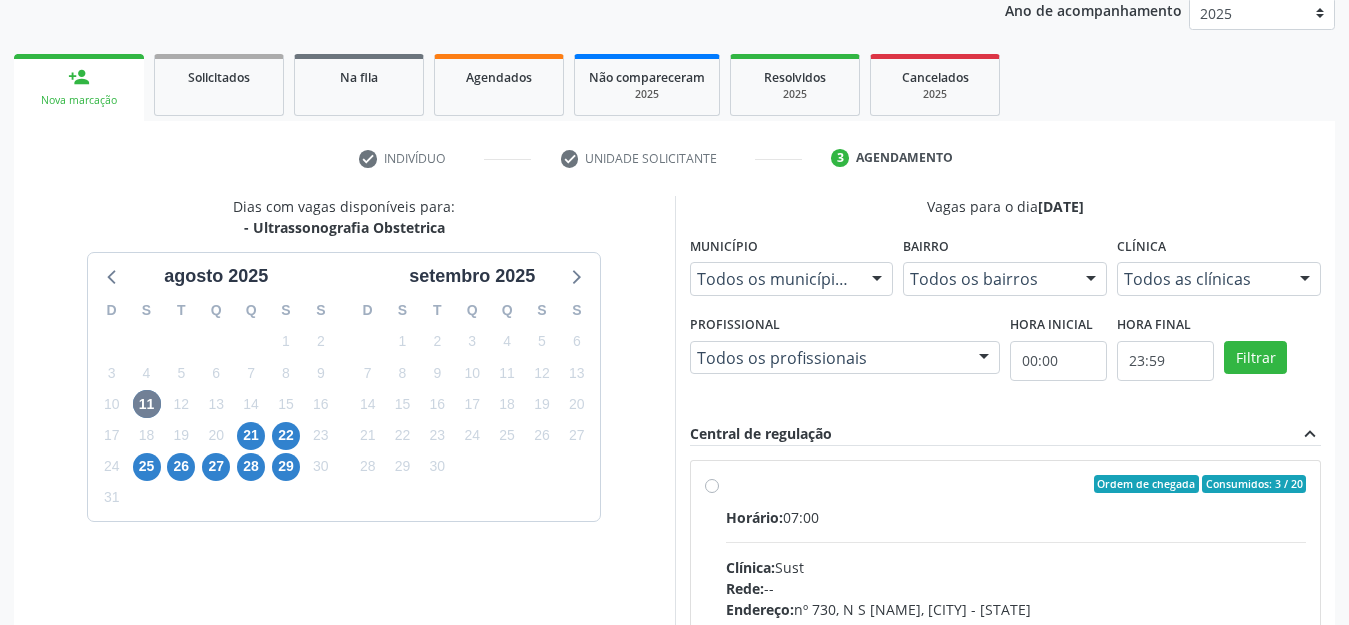 click on "Ordem de chegada
Consumidos: 3 / 20
Horário:   07:00
Clínica:  Sust
Rede:
--
Endereço:   nº 730, N S [NAME], [CITY] - [STATE]
Telefone:   ([PHONE]) [PHONE]
Profissional:
[FIRST] [LAST] de [LAST] [LAST]
Informações adicionais sobre o atendimento
Idade de atendimento:
de 0 a 120 anos
Gênero(s) atendido(s):
Masculino e Feminino
Informações adicionais:
--" at bounding box center [1006, 628] 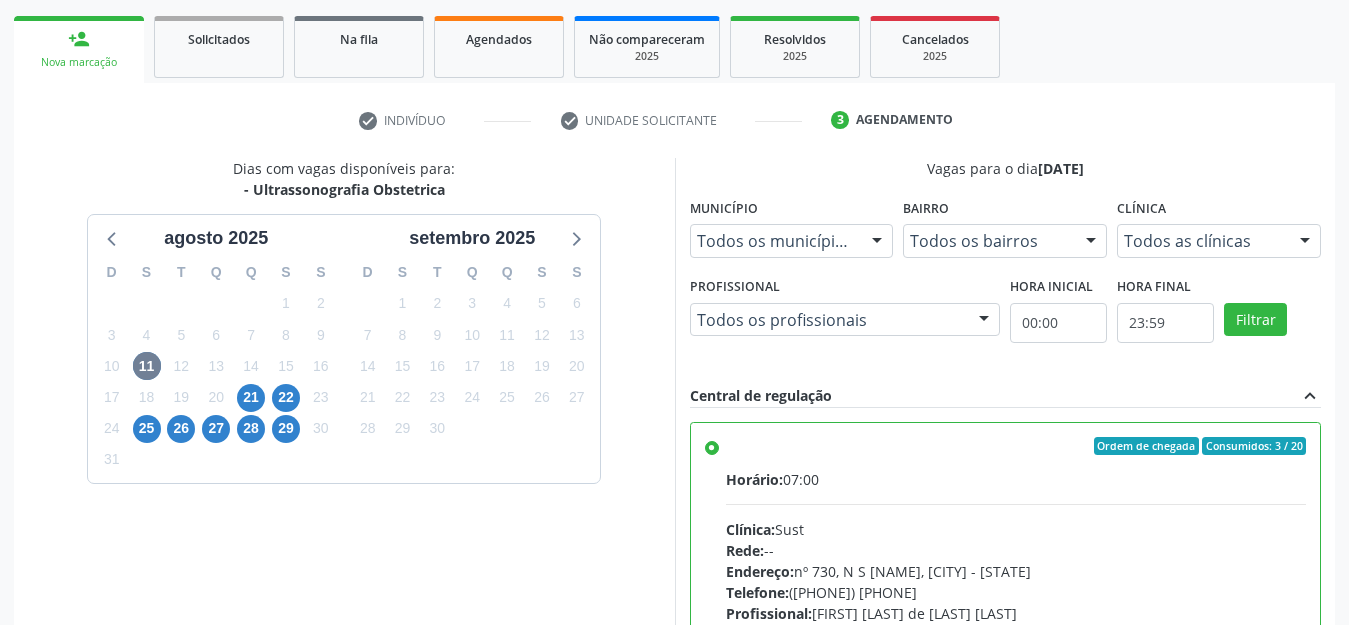 scroll, scrollTop: 570, scrollLeft: 0, axis: vertical 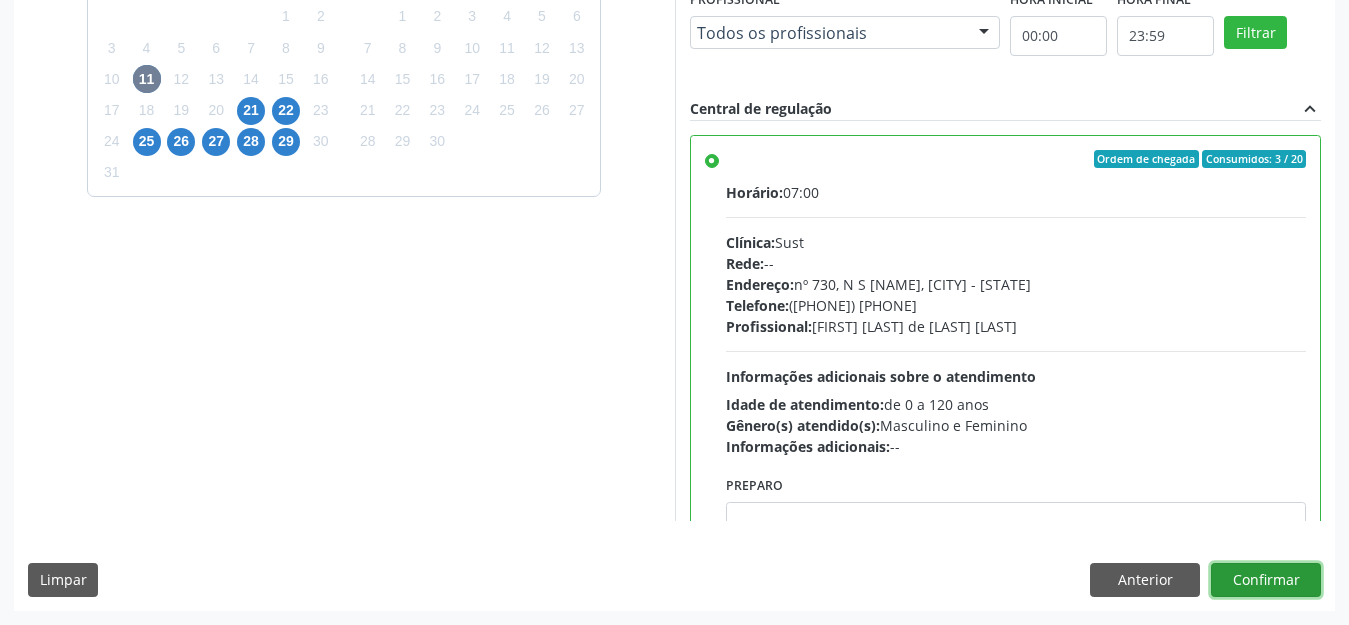 click on "Confirmar" at bounding box center (1266, 580) 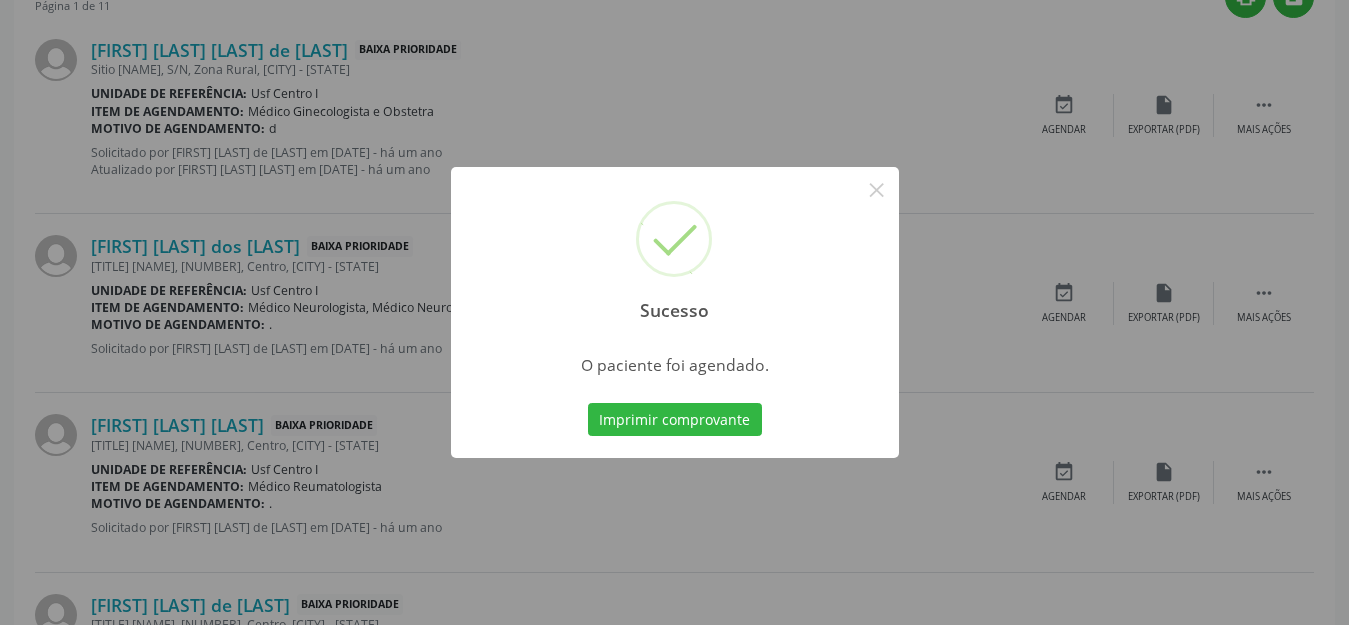 scroll, scrollTop: 42, scrollLeft: 0, axis: vertical 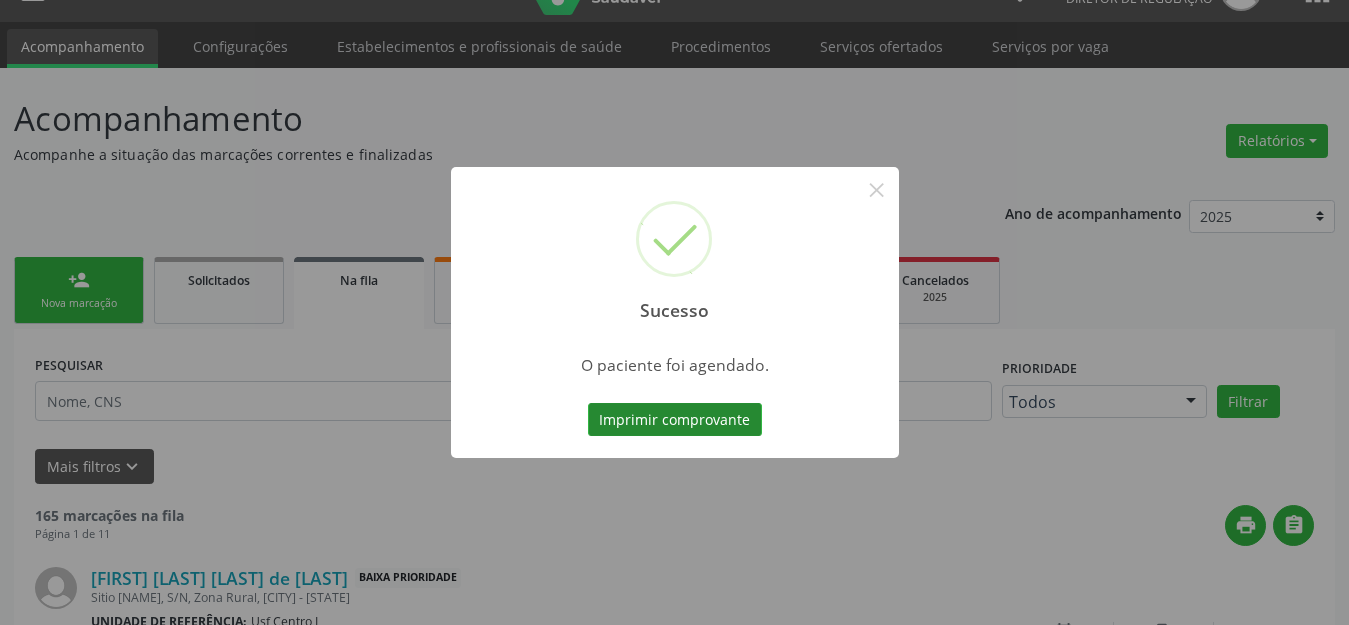 click on "Imprimir comprovante" at bounding box center [675, 420] 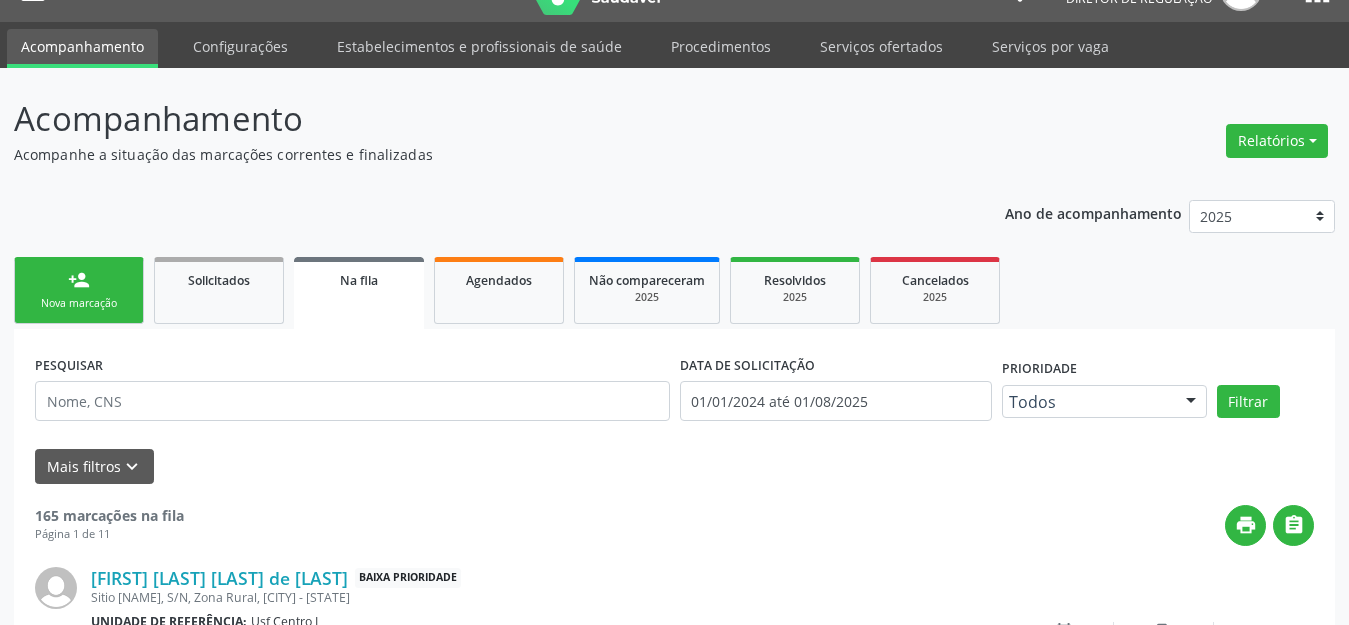 click on "person_add
Nova marcação" at bounding box center (79, 290) 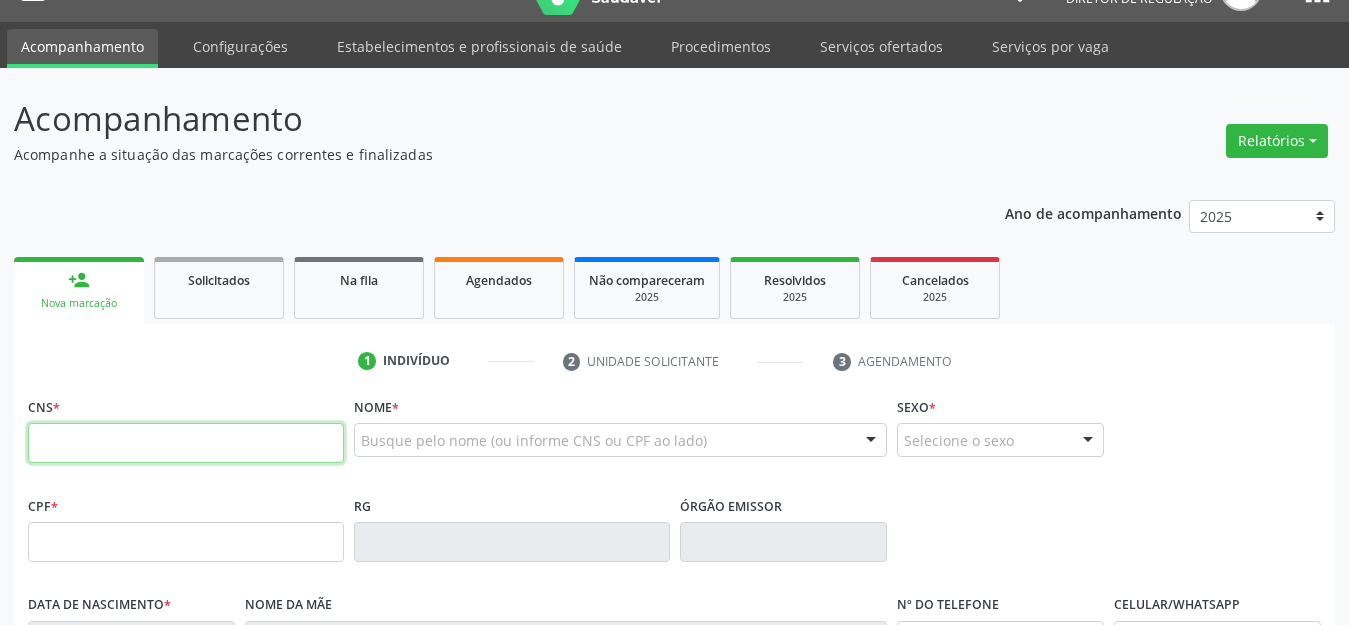 click at bounding box center (186, 443) 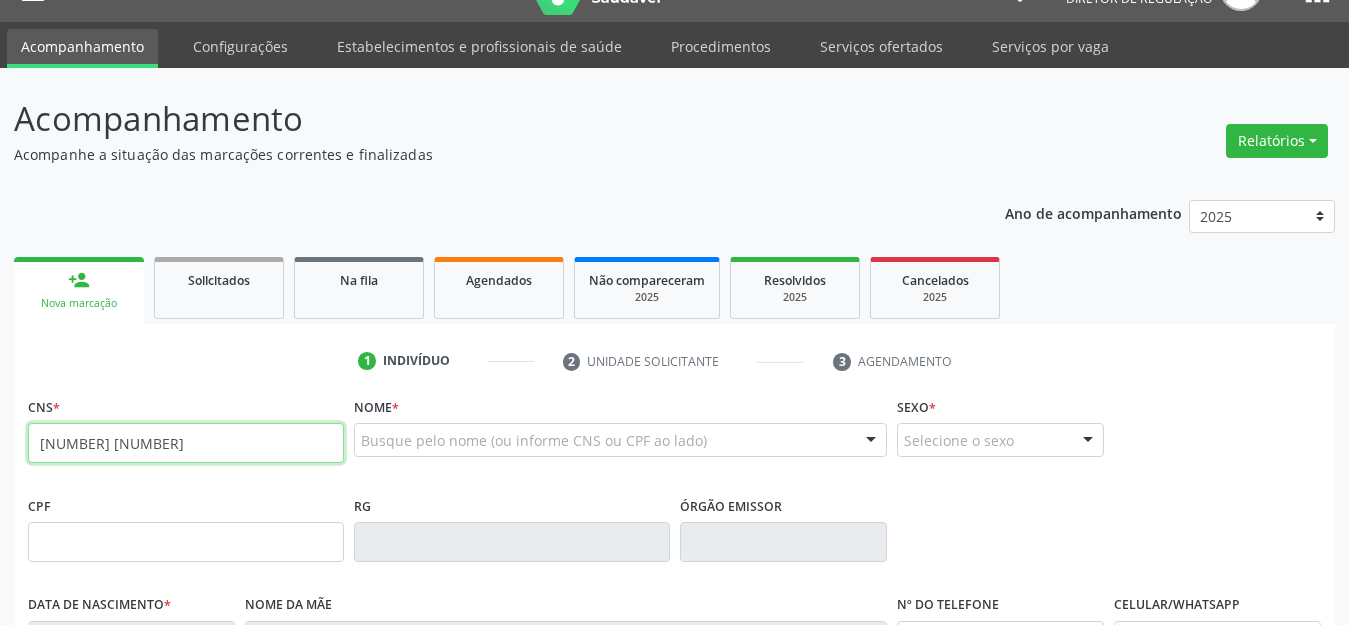 type on "[NUMBER] [NUMBER]" 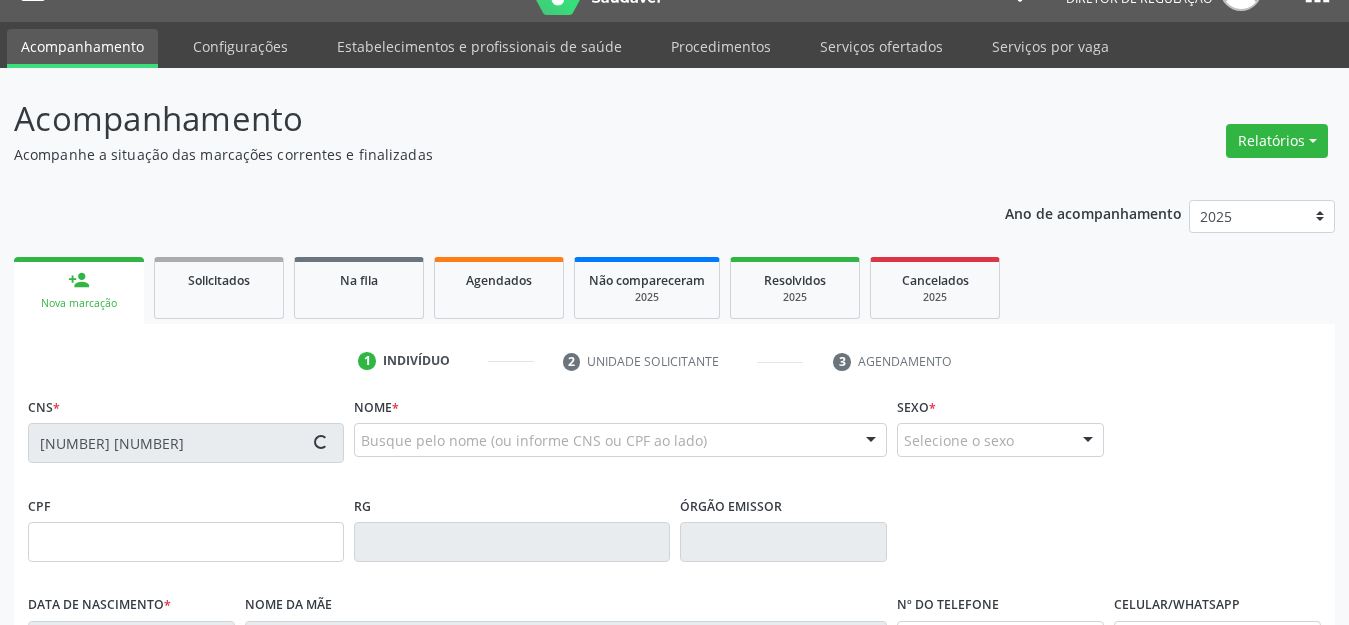 type on "[NUMBER].[NUMBER].[NUMBER]-[NUMBER]" 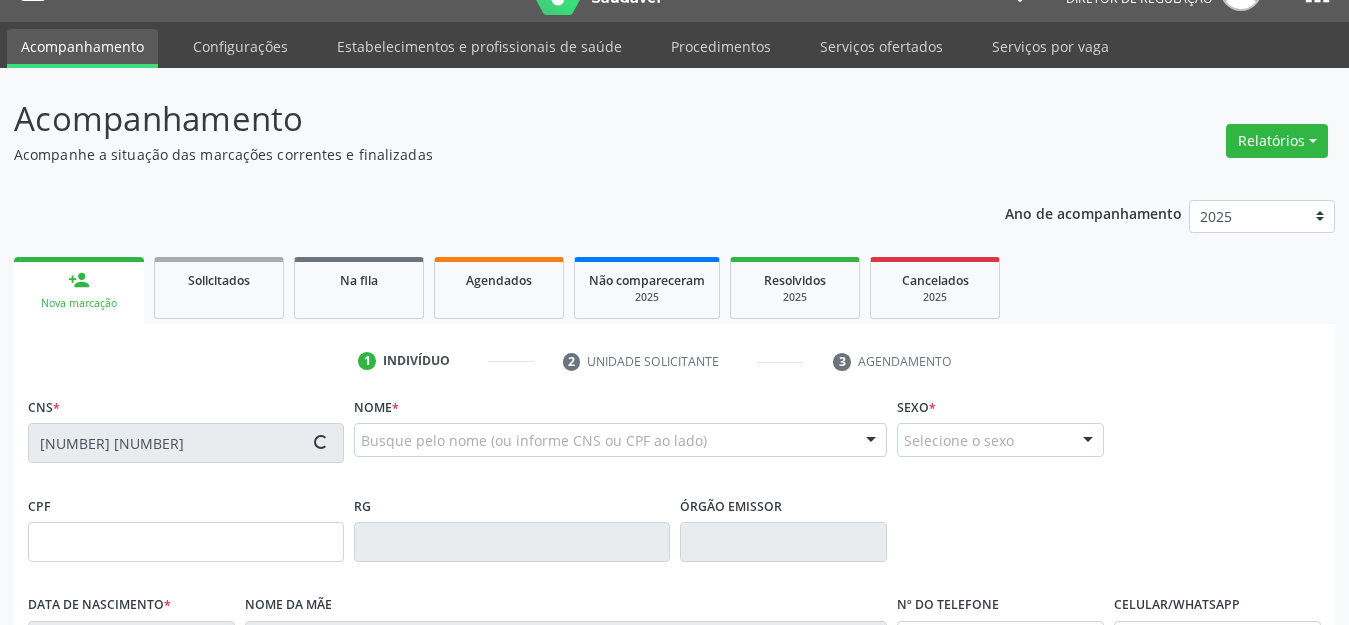 type on "[DATE]" 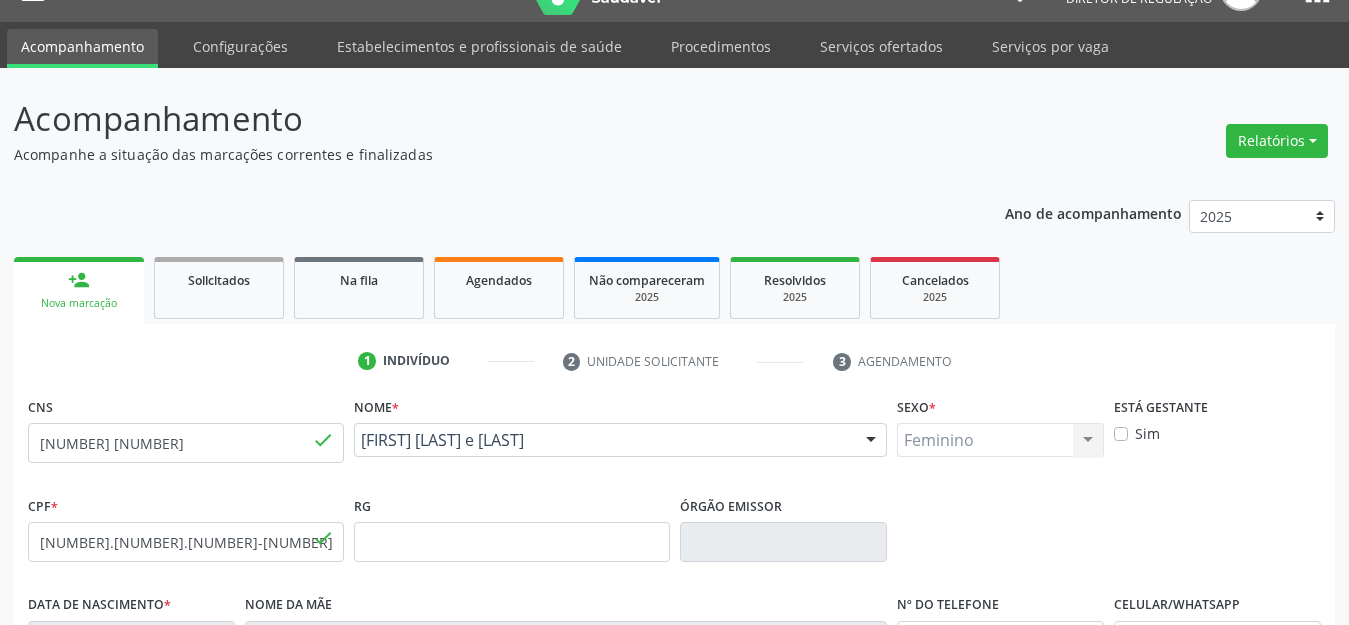 scroll, scrollTop: 459, scrollLeft: 0, axis: vertical 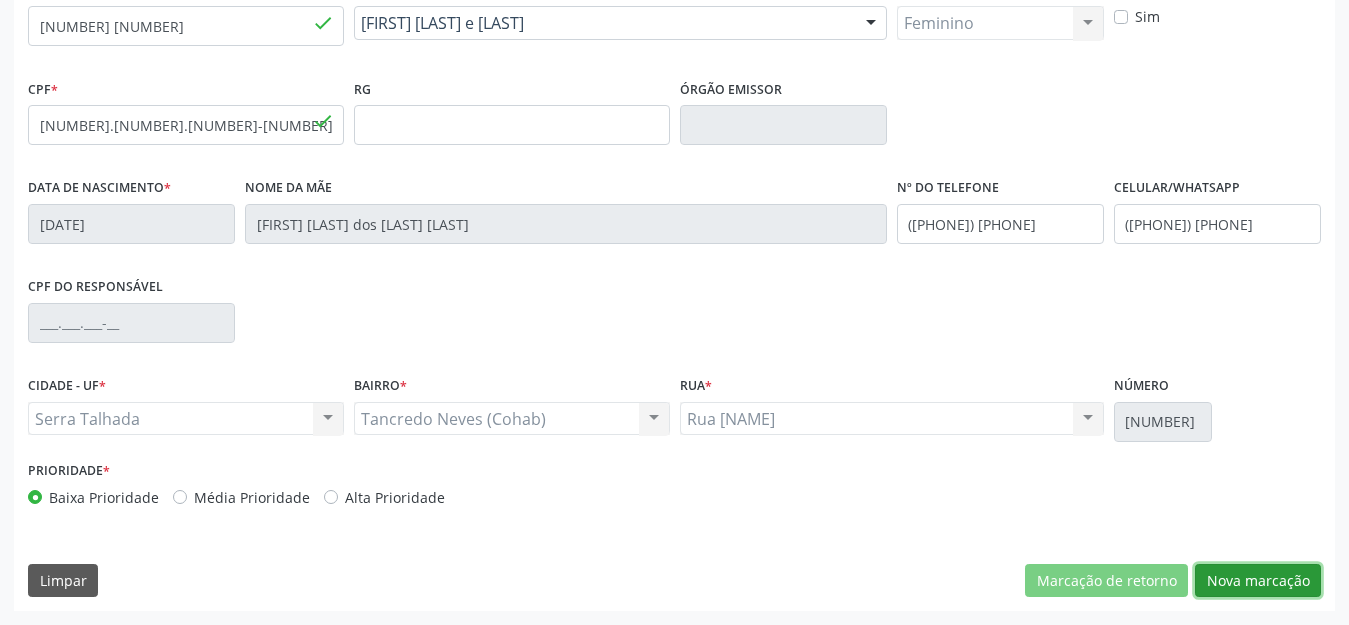 click on "Nova marcação" at bounding box center [1258, 581] 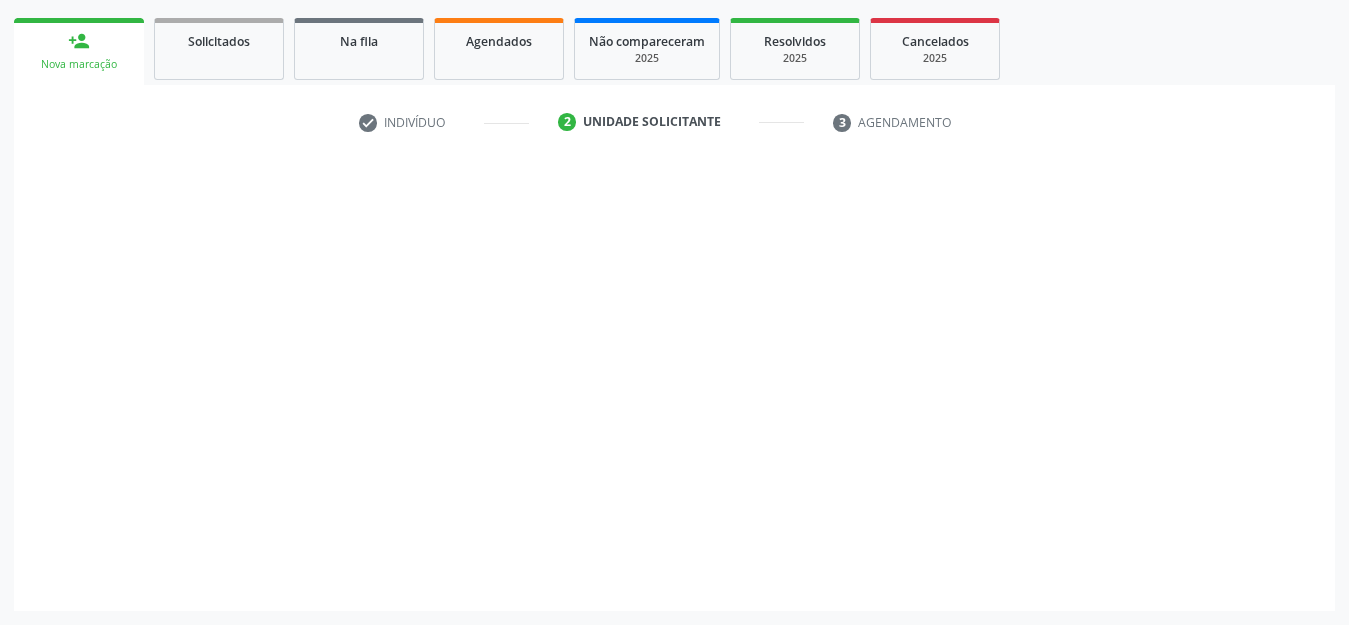 scroll, scrollTop: 281, scrollLeft: 0, axis: vertical 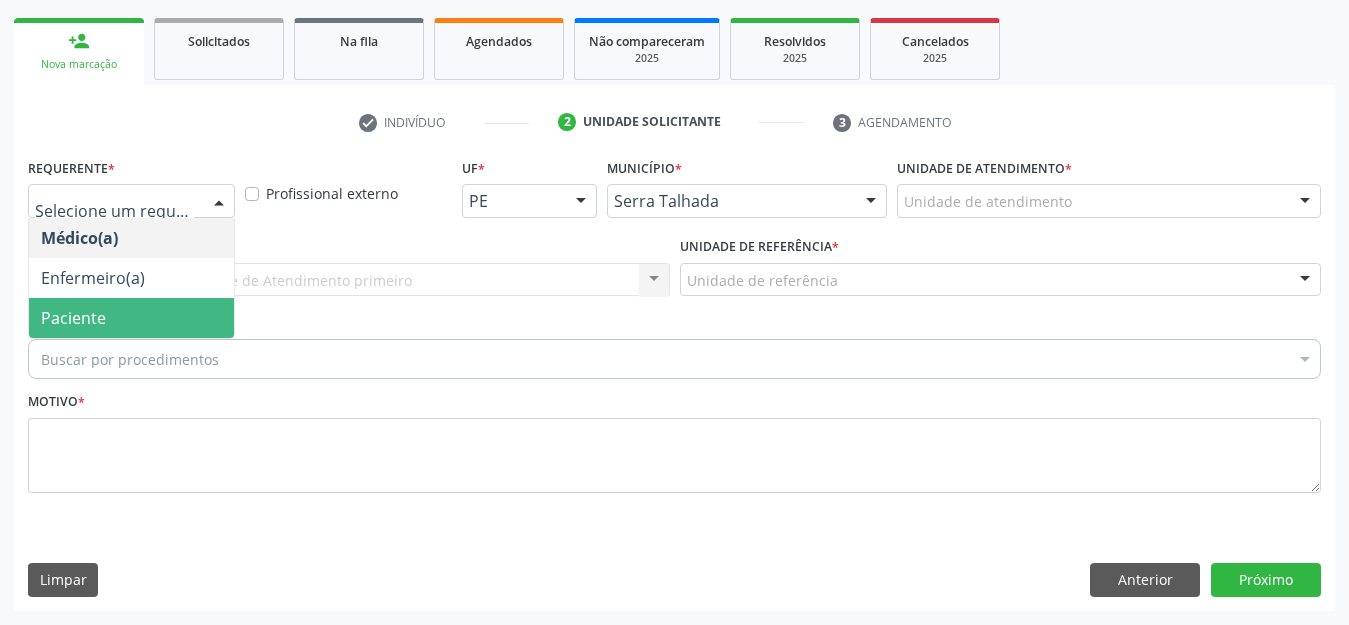 click on "Paciente" at bounding box center (131, 318) 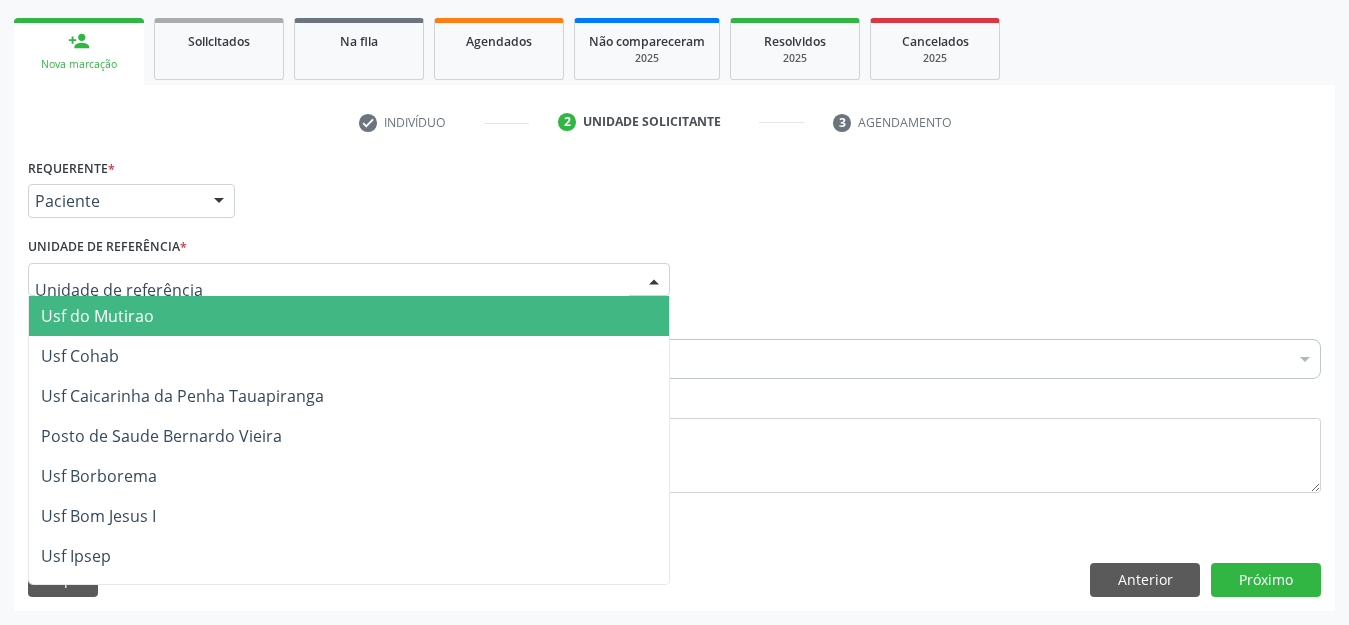click at bounding box center (349, 280) 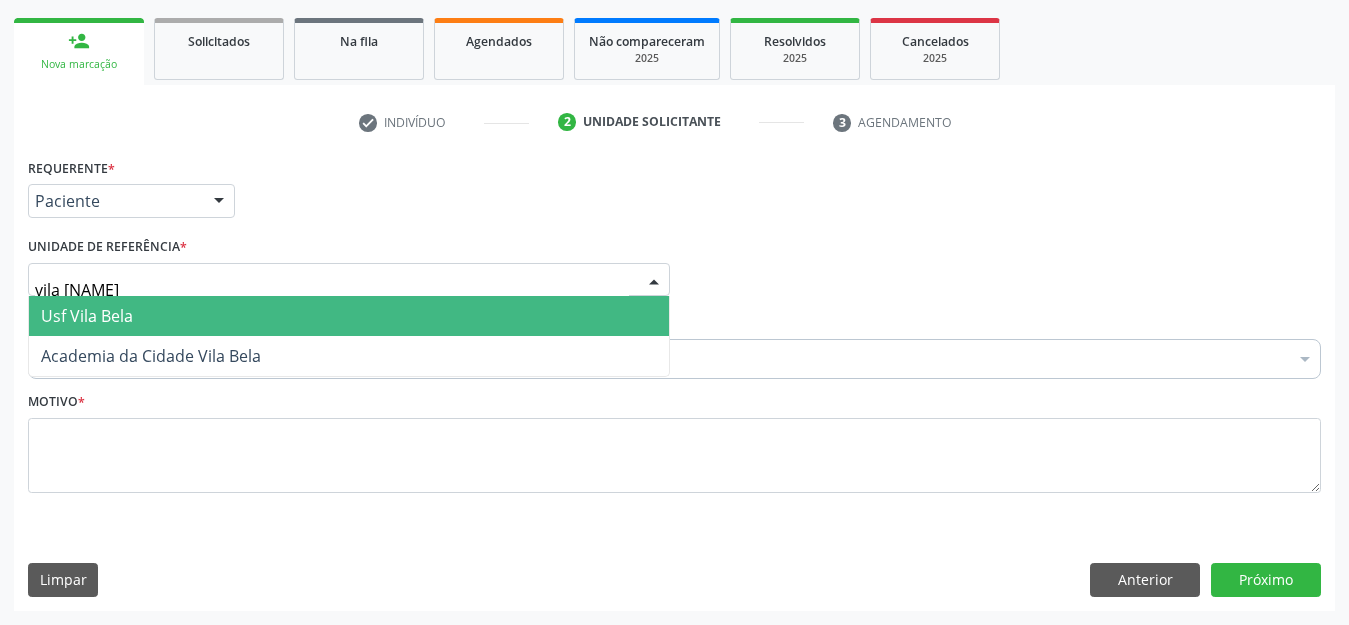 type on "vila bela" 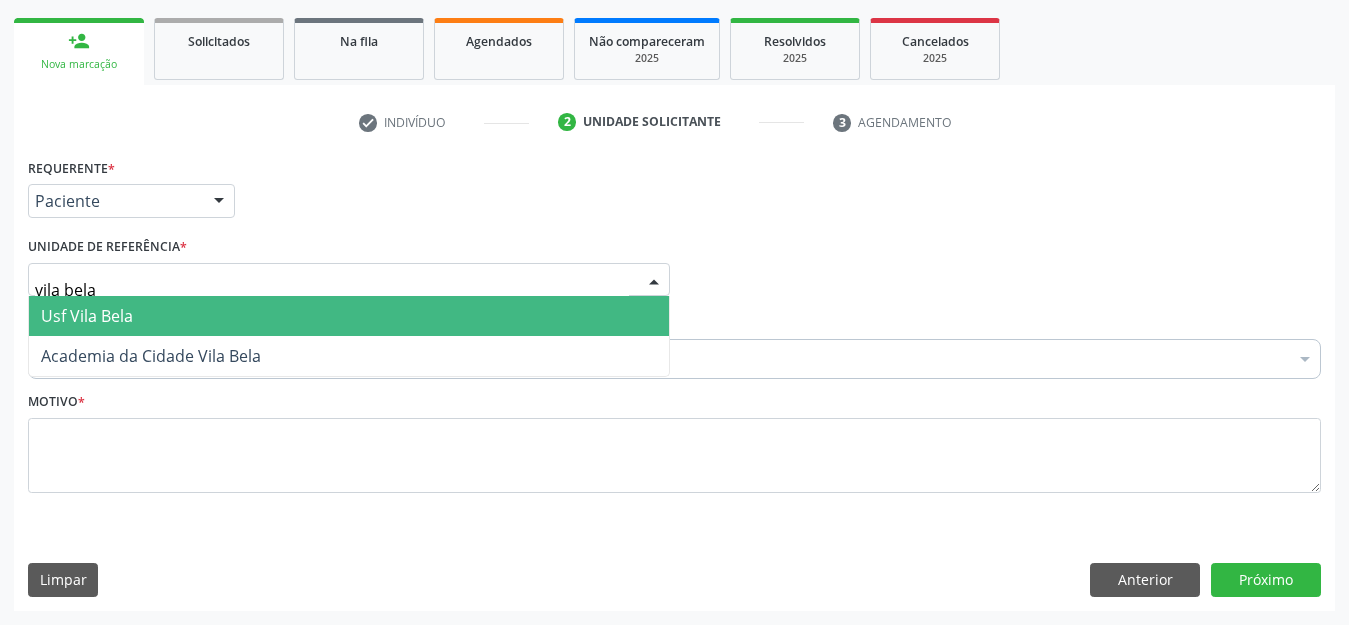 click on "Usf Vila Bela" at bounding box center [349, 316] 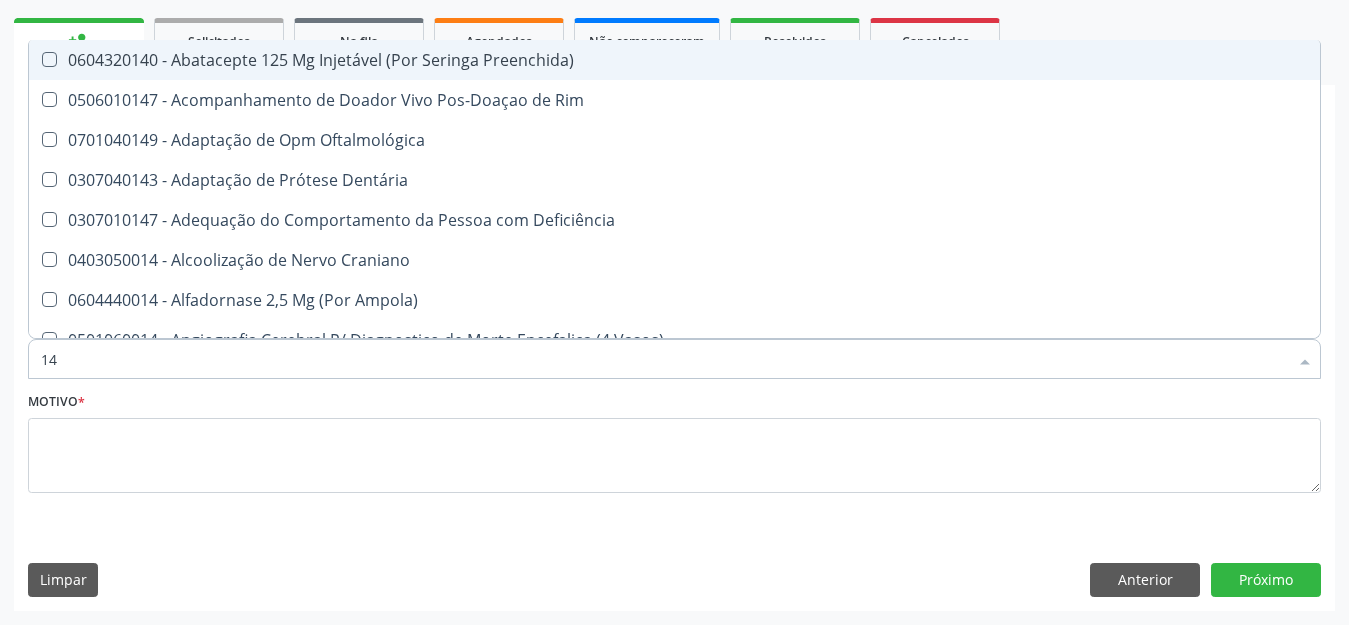 type on "143" 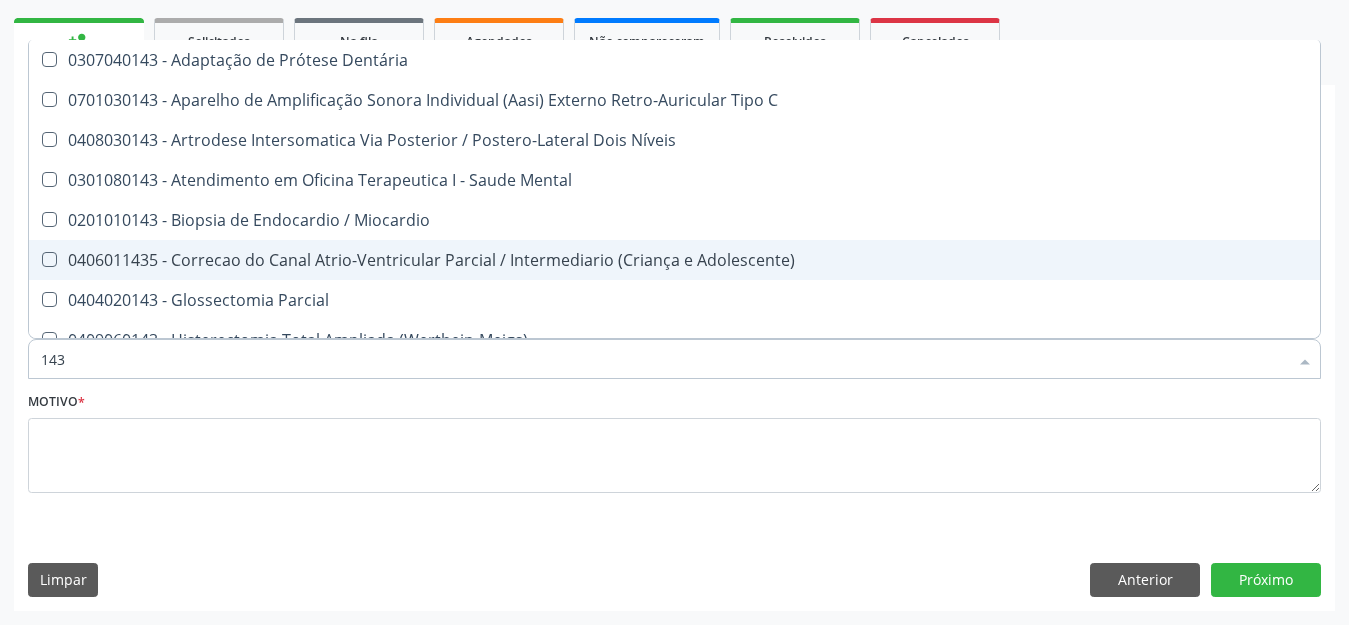 scroll, scrollTop: 179, scrollLeft: 0, axis: vertical 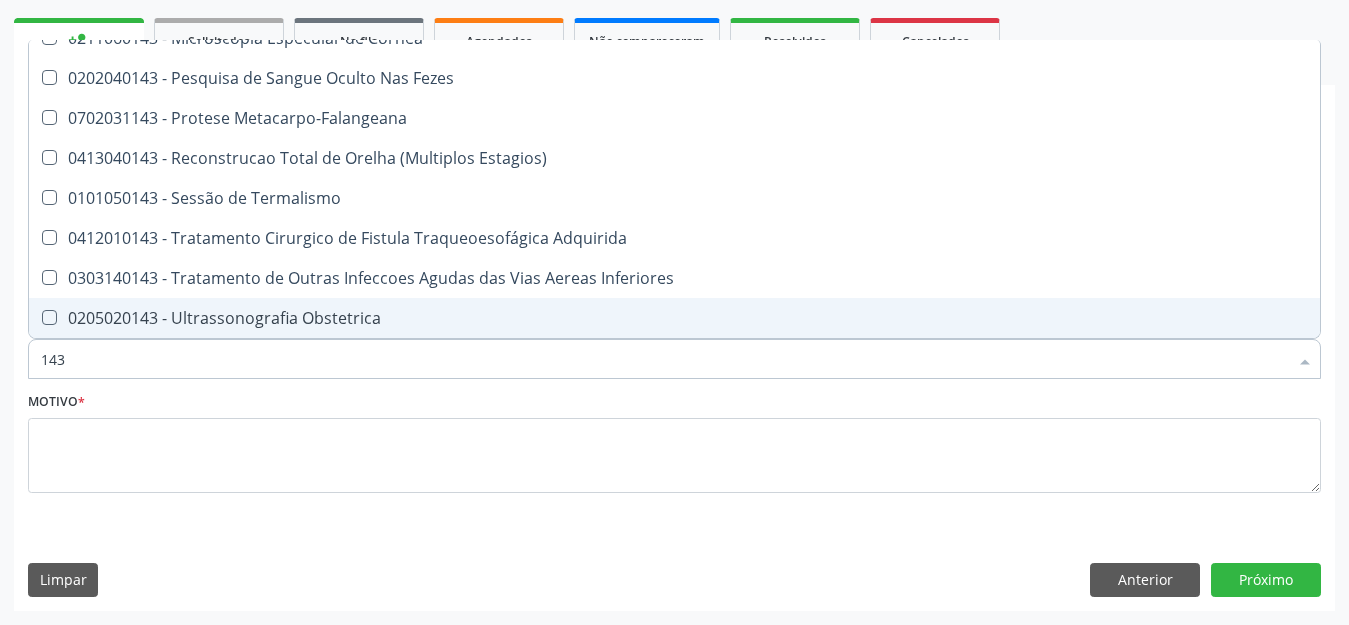click on "0205020143 - Ultrassonografia Obstetrica" at bounding box center (674, 318) 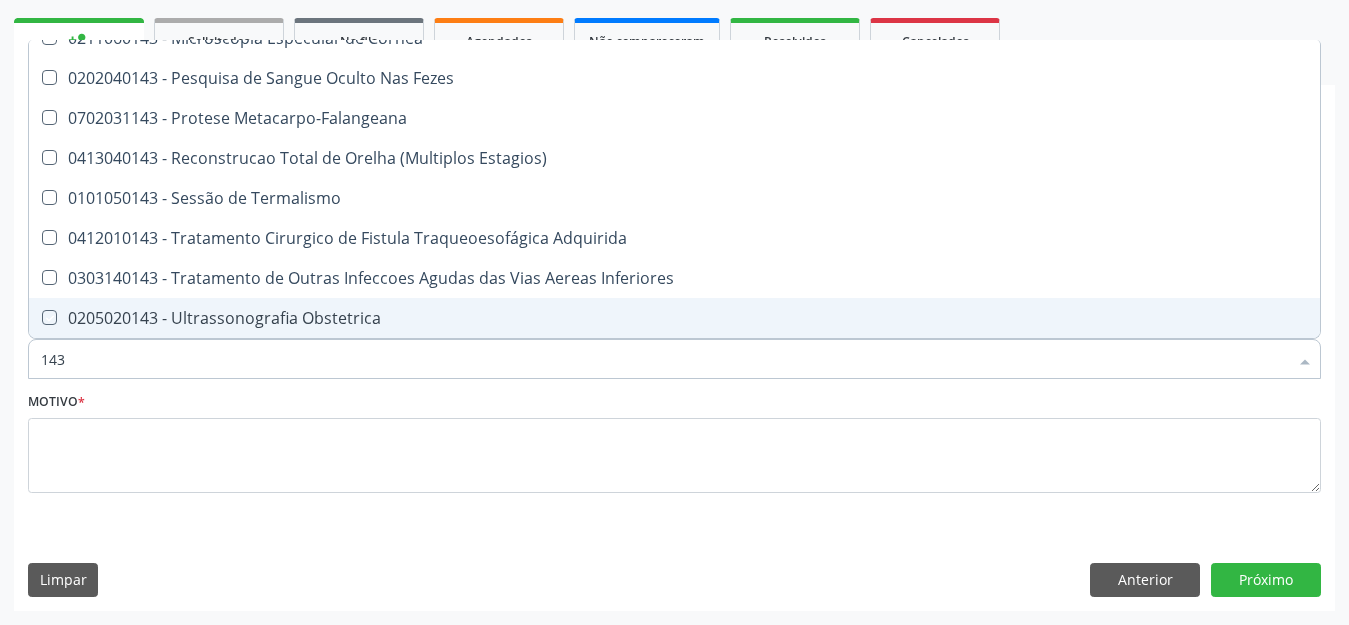 checkbox on "true" 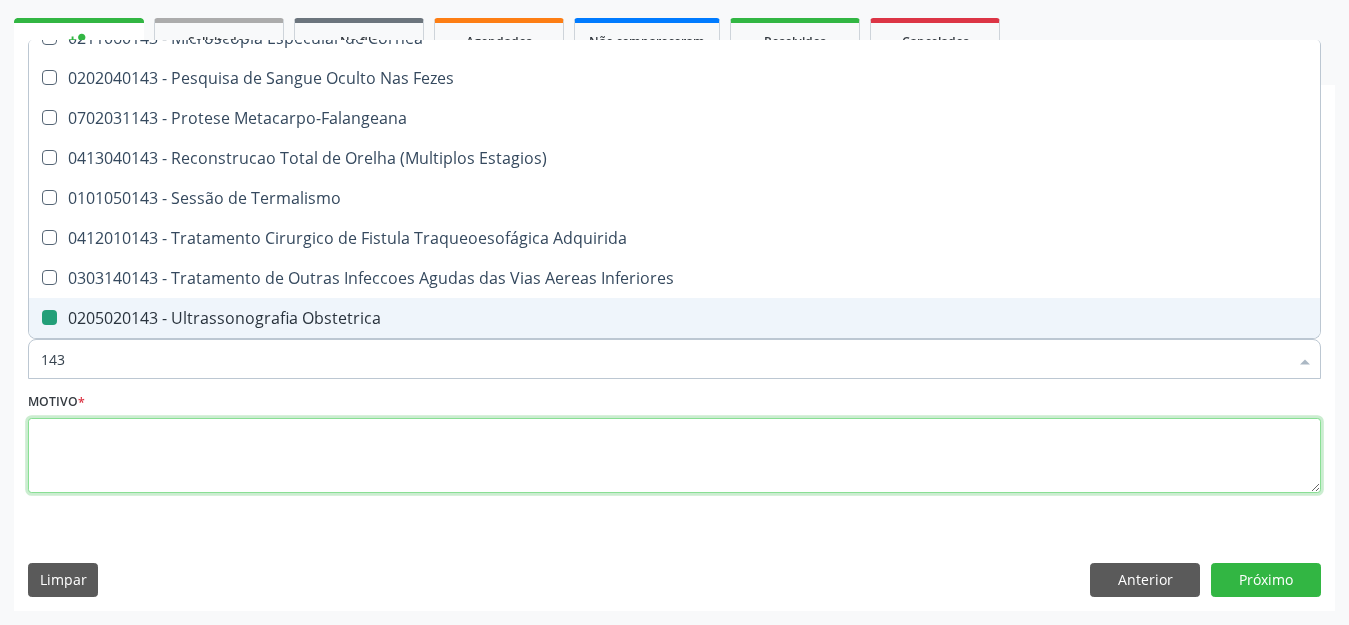 click at bounding box center (674, 456) 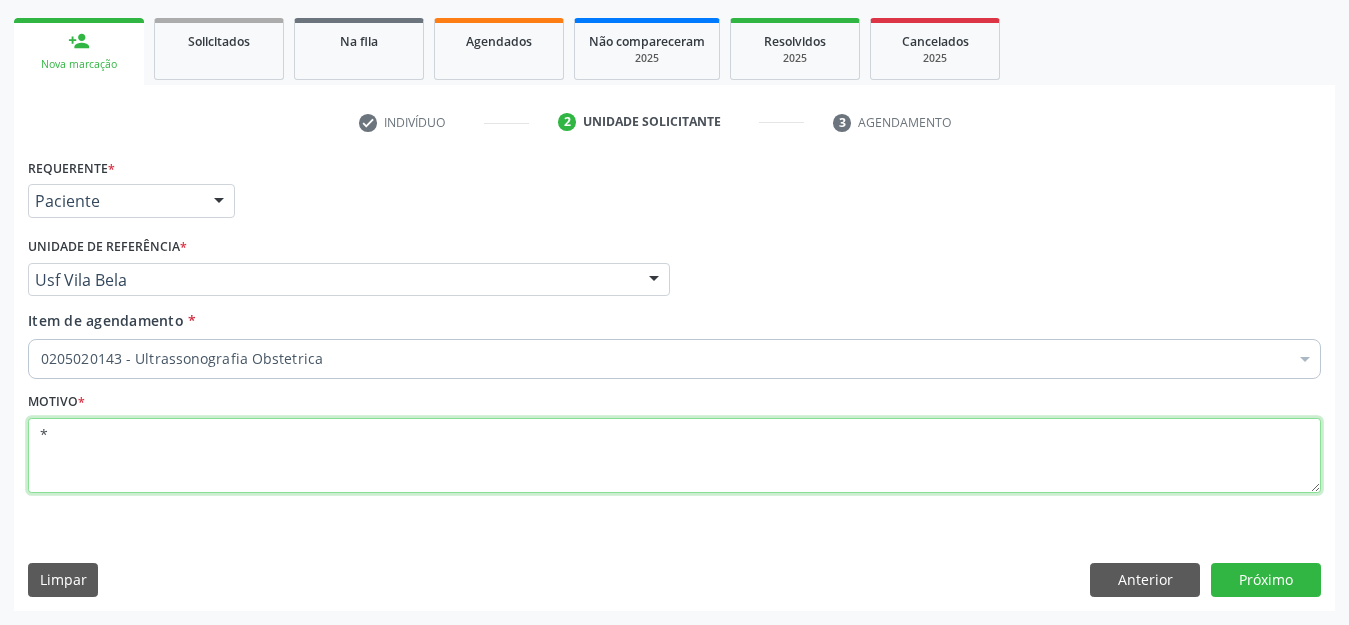scroll, scrollTop: 0, scrollLeft: 0, axis: both 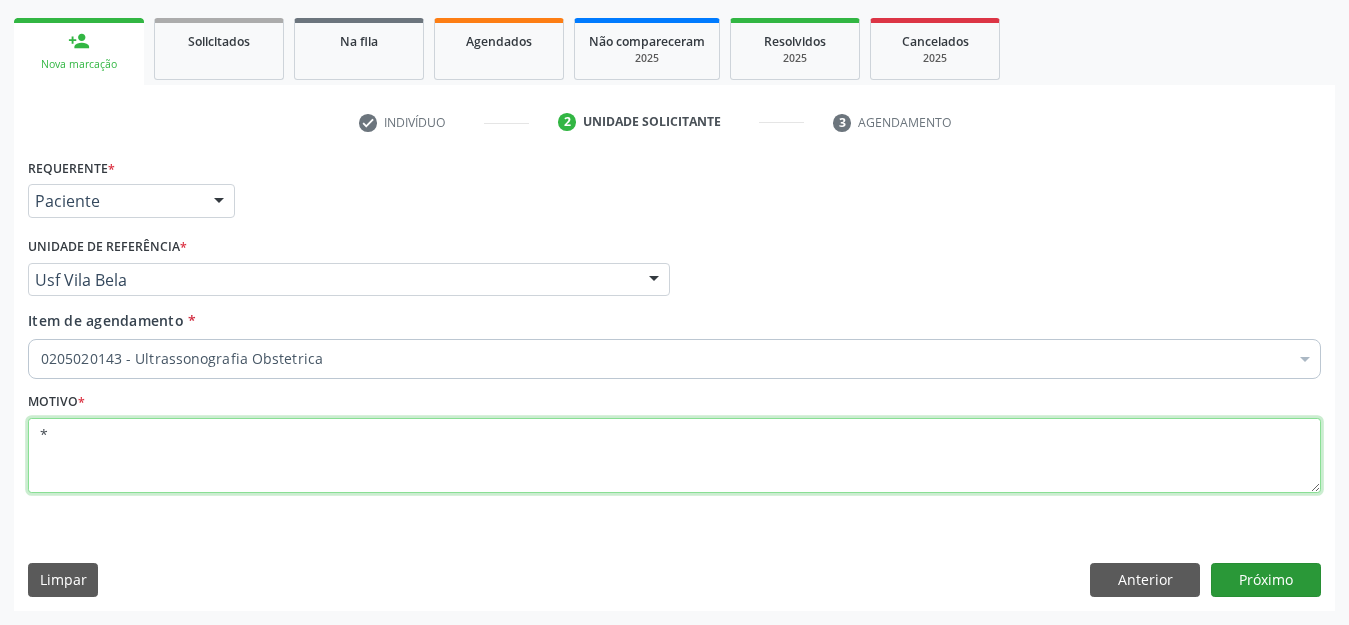 type on "*" 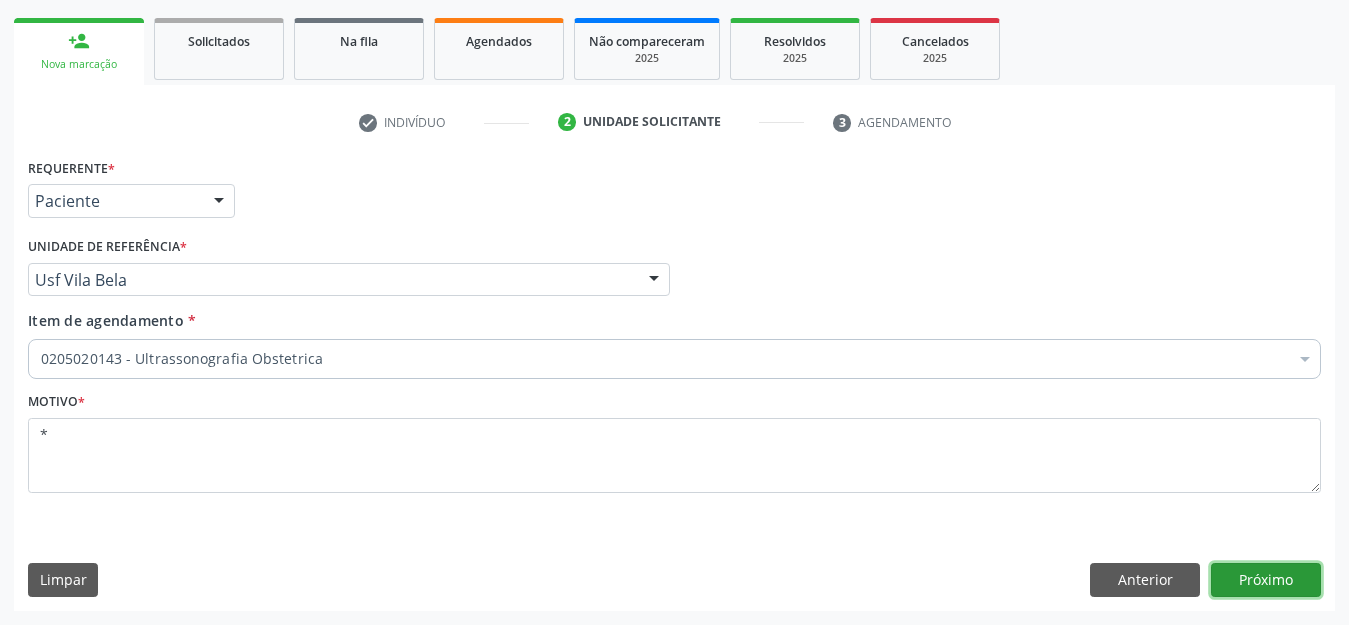 click on "Próximo" at bounding box center (1266, 580) 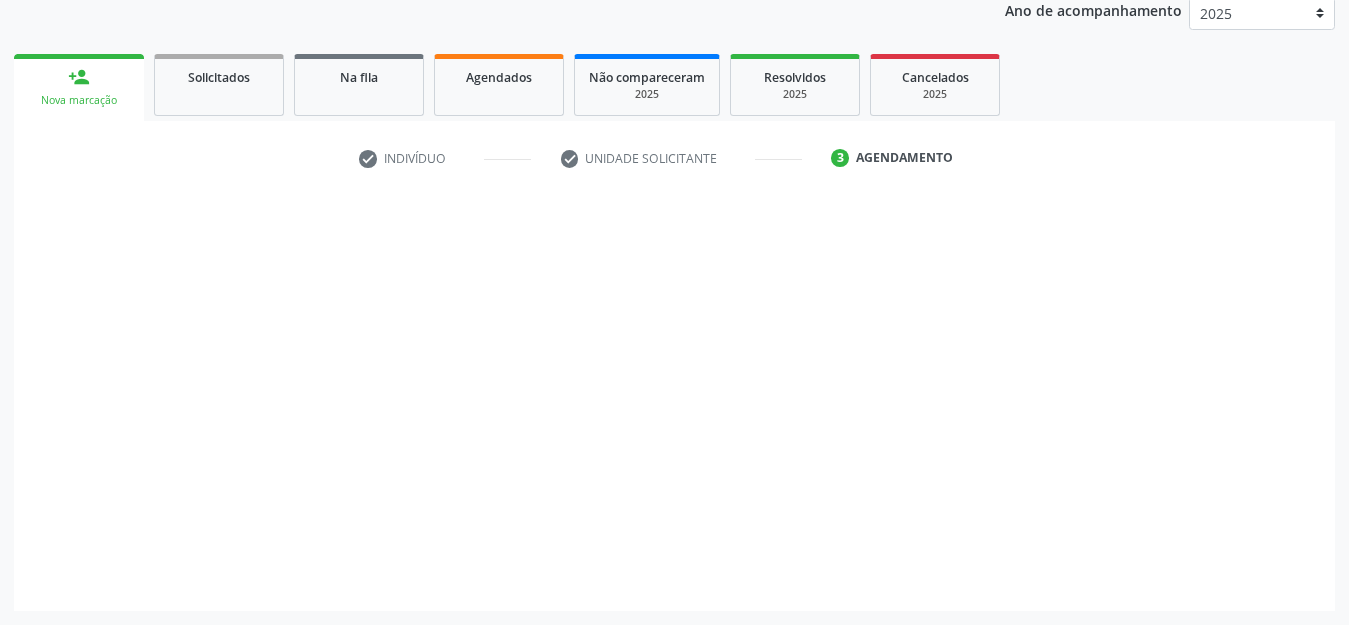 scroll, scrollTop: 245, scrollLeft: 0, axis: vertical 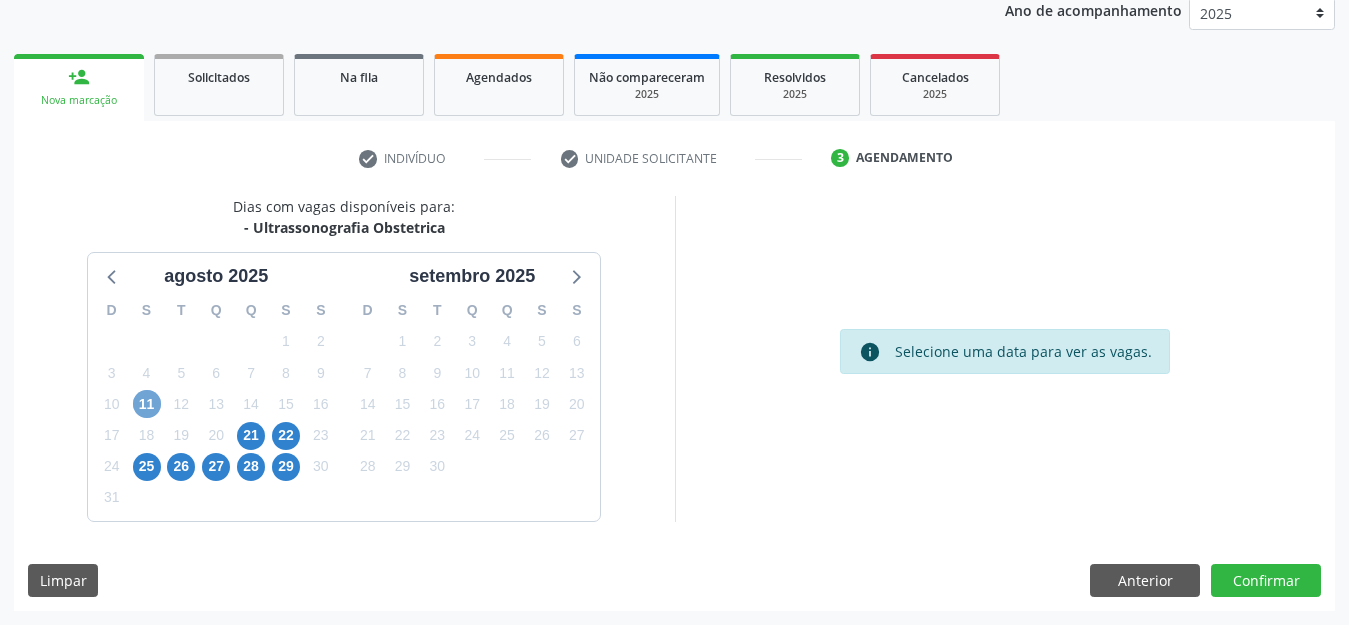 click on "11" at bounding box center [147, 404] 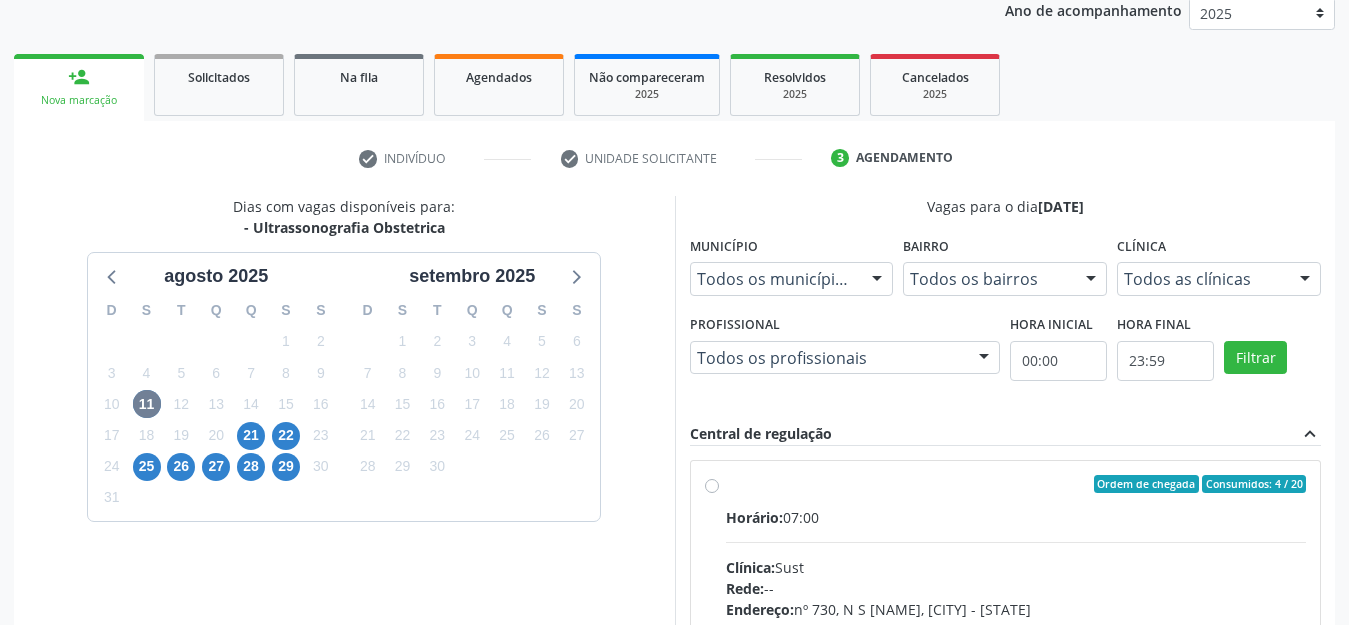 click on "Ordem de chegada
Consumidos: 4 / 20
Horário:   07:00
Clínica:  Sust
Rede:
--
Endereço:   nº 730, N S [NAME], [CITY] - [STATE]
Telefone:   ([PHONE]) [PHONE]
Profissional:
[FIRST] [LAST] de [LAST] [LAST]
Informações adicionais sobre o atendimento
Idade de atendimento:
de 0 a 120 anos
Gênero(s) atendido(s):
Masculino e Feminino
Informações adicionais:
--" at bounding box center [1016, 628] 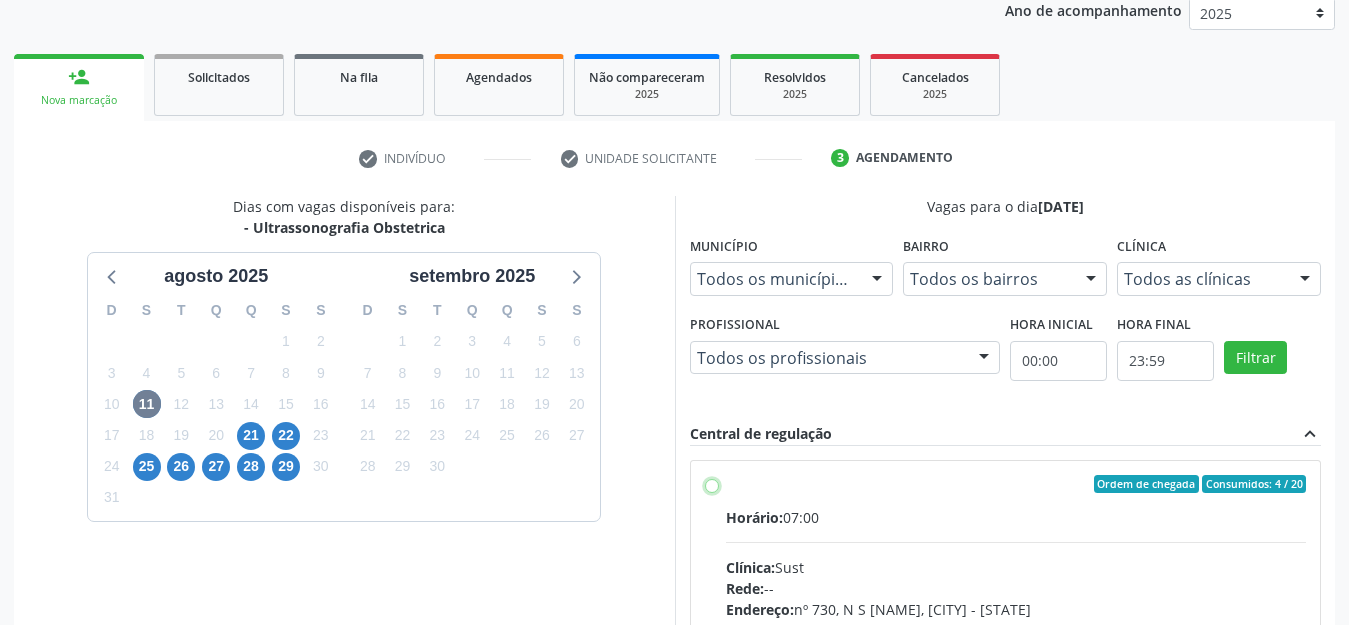 click on "Ordem de chegada
Consumidos: 4 / 20
Horário:   07:00
Clínica:  Sust
Rede:
--
Endereço:   nº 730, N S [NAME], [CITY] - [STATE]
Telefone:   ([PHONE]) [PHONE]
Profissional:
[FIRST] [LAST] de [LAST] [LAST]
Informações adicionais sobre o atendimento
Idade de atendimento:
de 0 a 120 anos
Gênero(s) atendido(s):
Masculino e Feminino
Informações adicionais:
--" at bounding box center [712, 484] 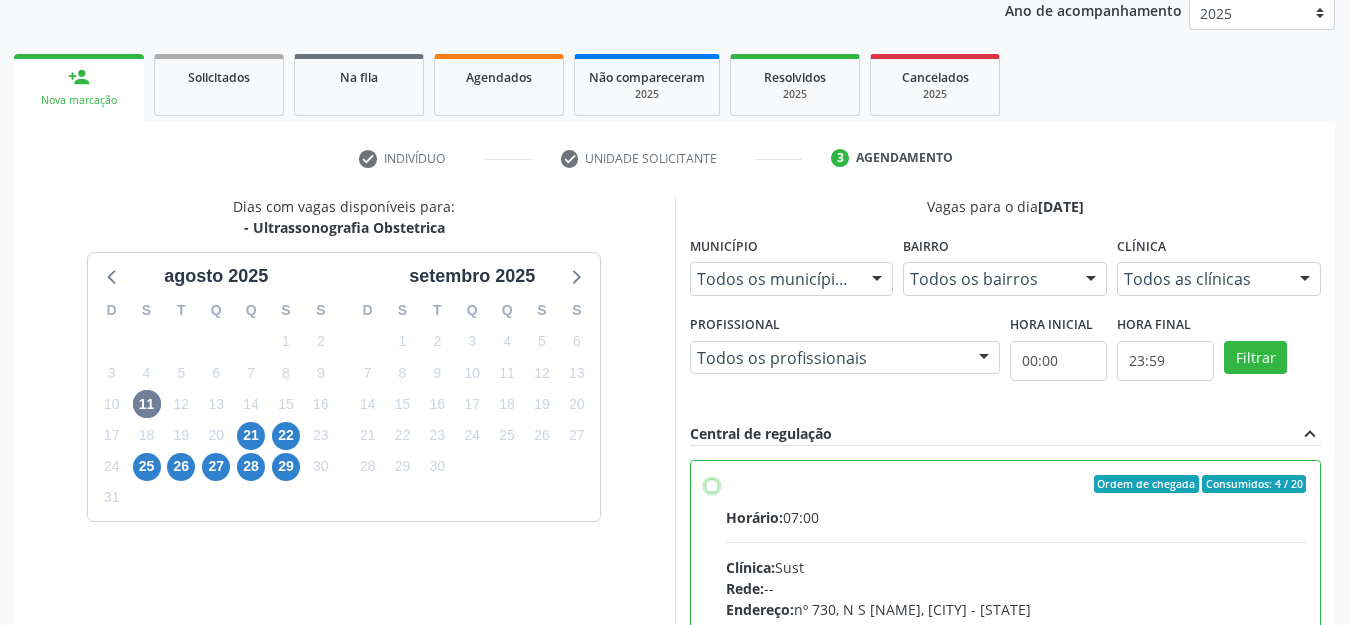 radio on "true" 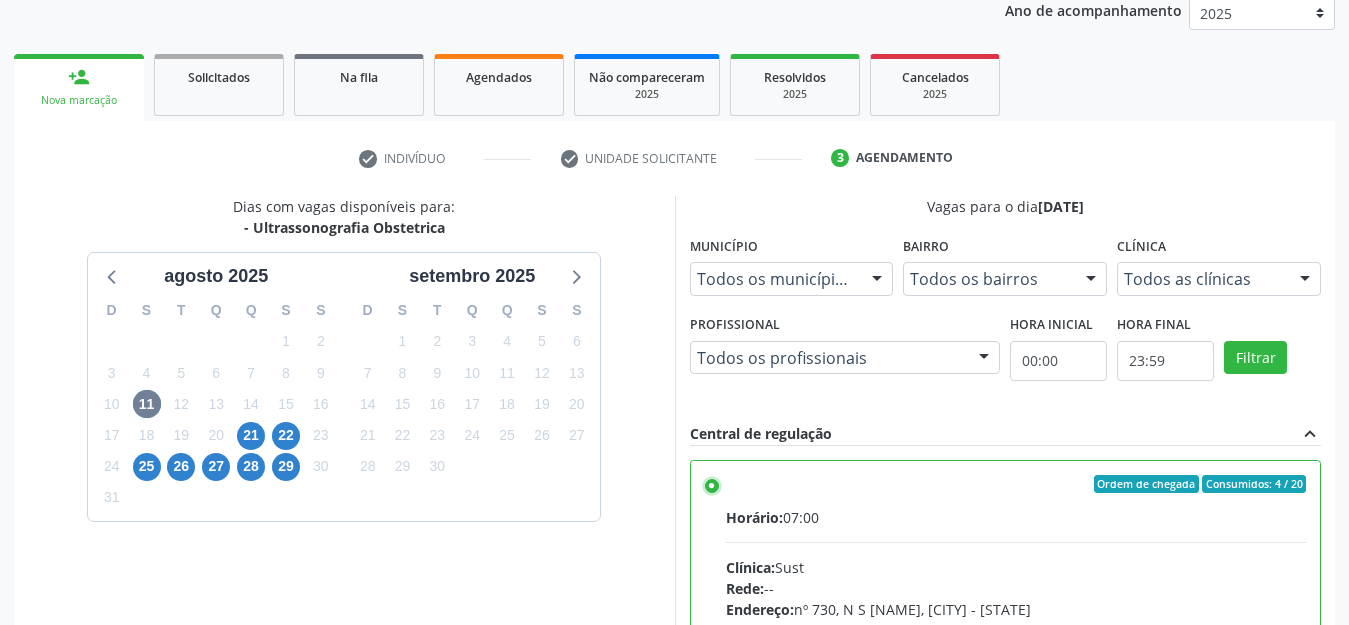 scroll, scrollTop: 570, scrollLeft: 0, axis: vertical 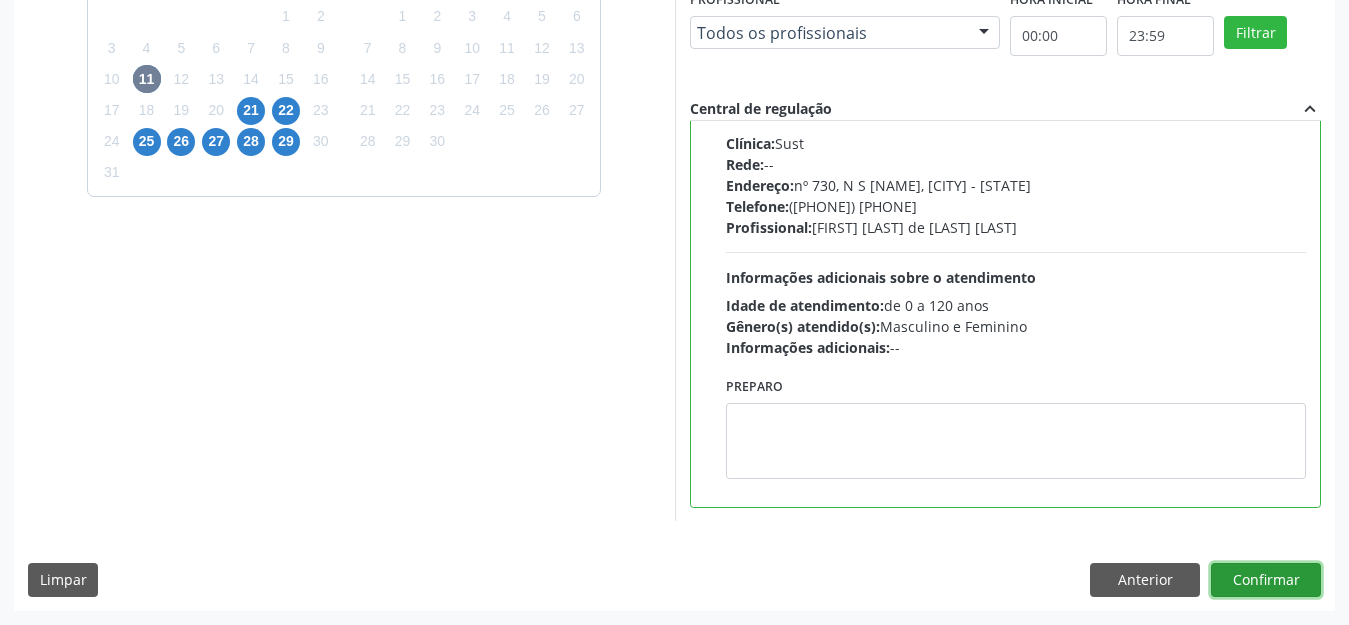 click on "Confirmar" at bounding box center [1266, 580] 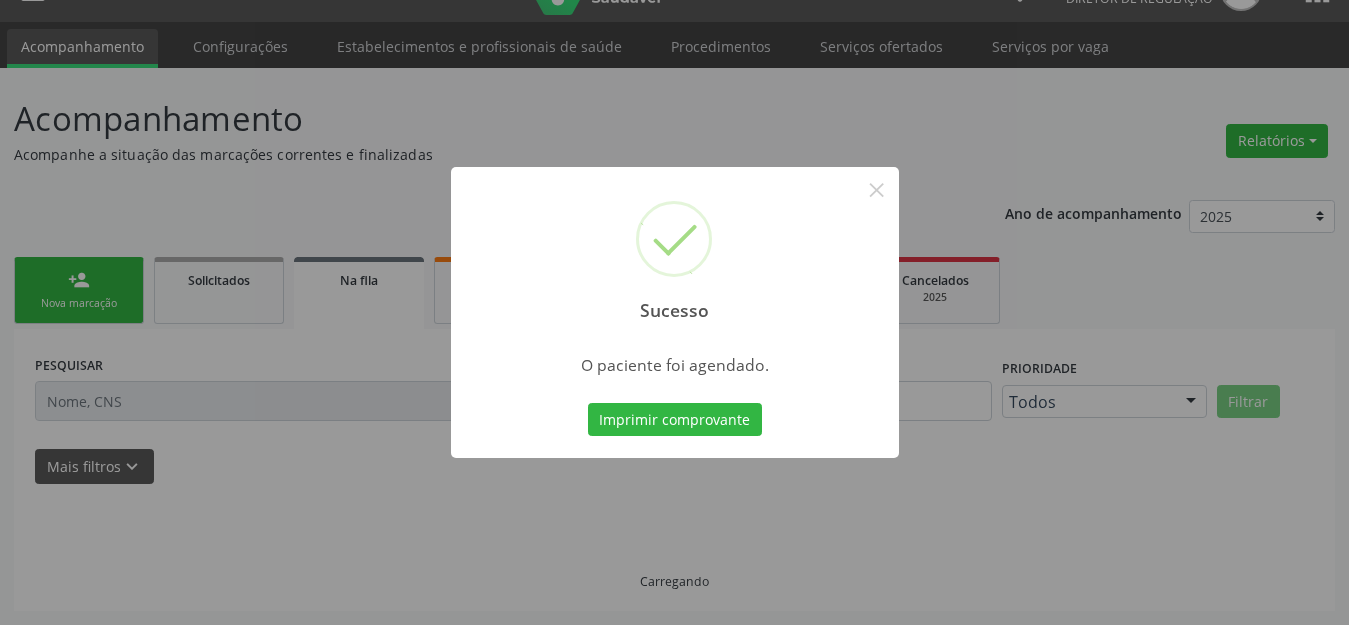 scroll, scrollTop: 42, scrollLeft: 0, axis: vertical 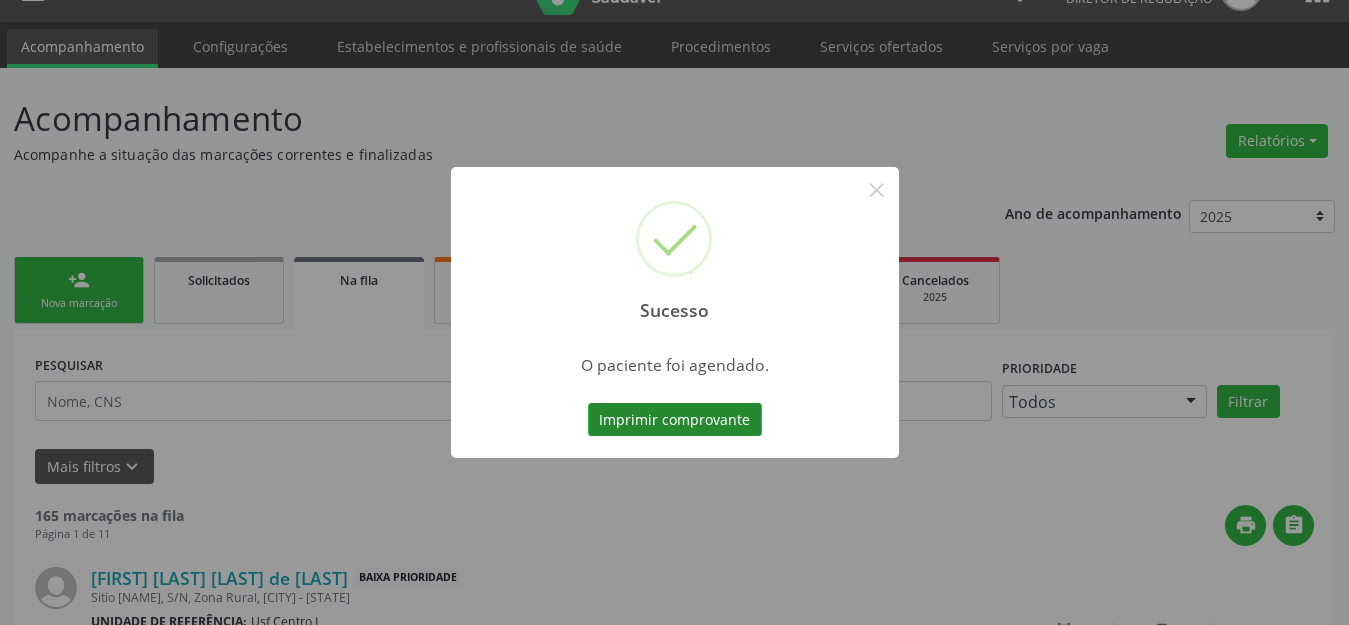 click on "Imprimir comprovante" at bounding box center (675, 420) 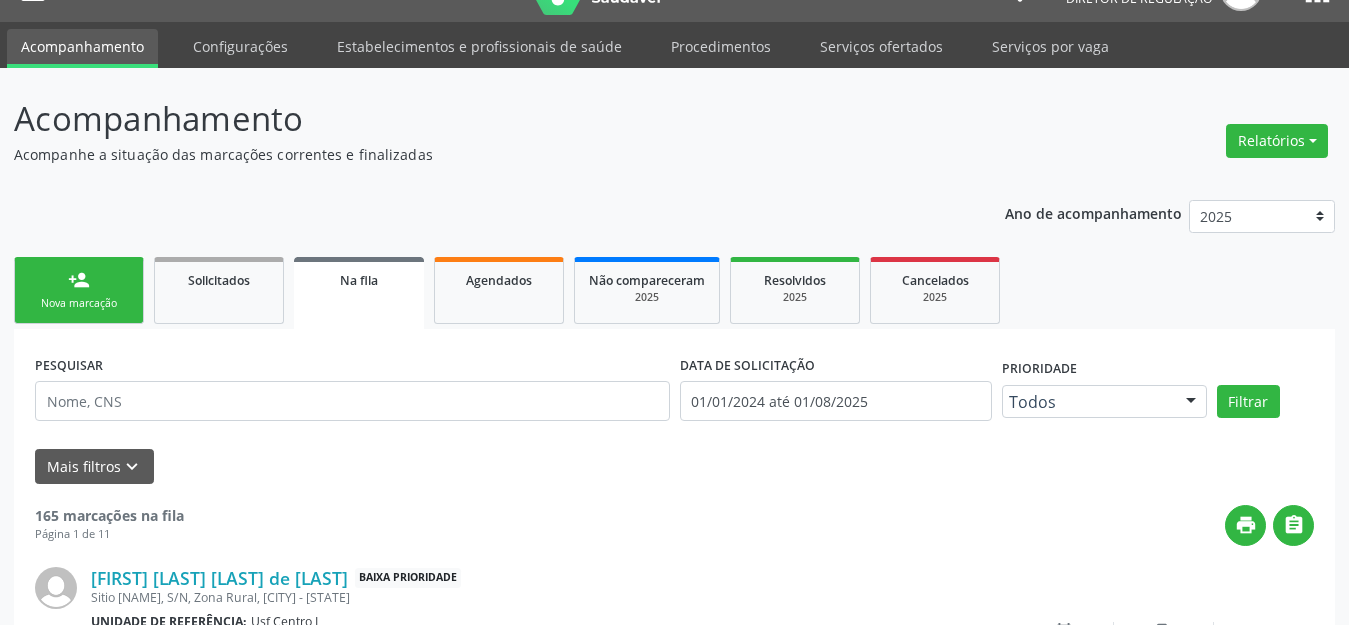 click on "person_add
Nova marcação" at bounding box center [79, 290] 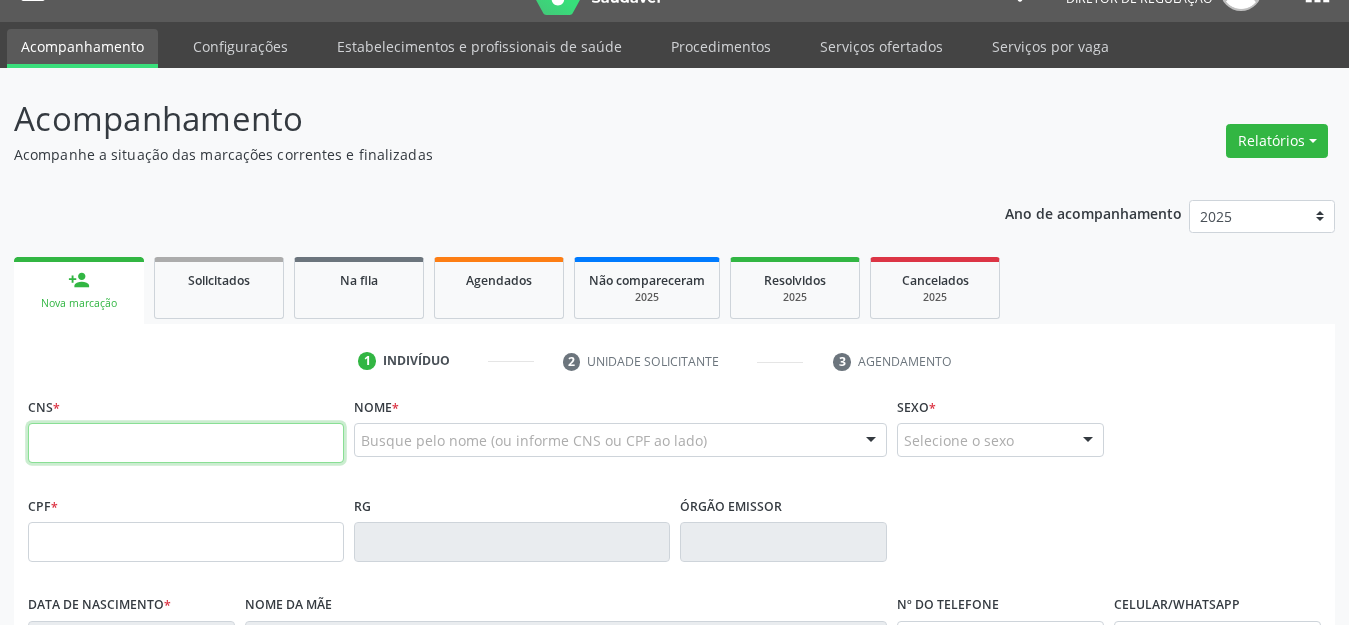 click at bounding box center [186, 443] 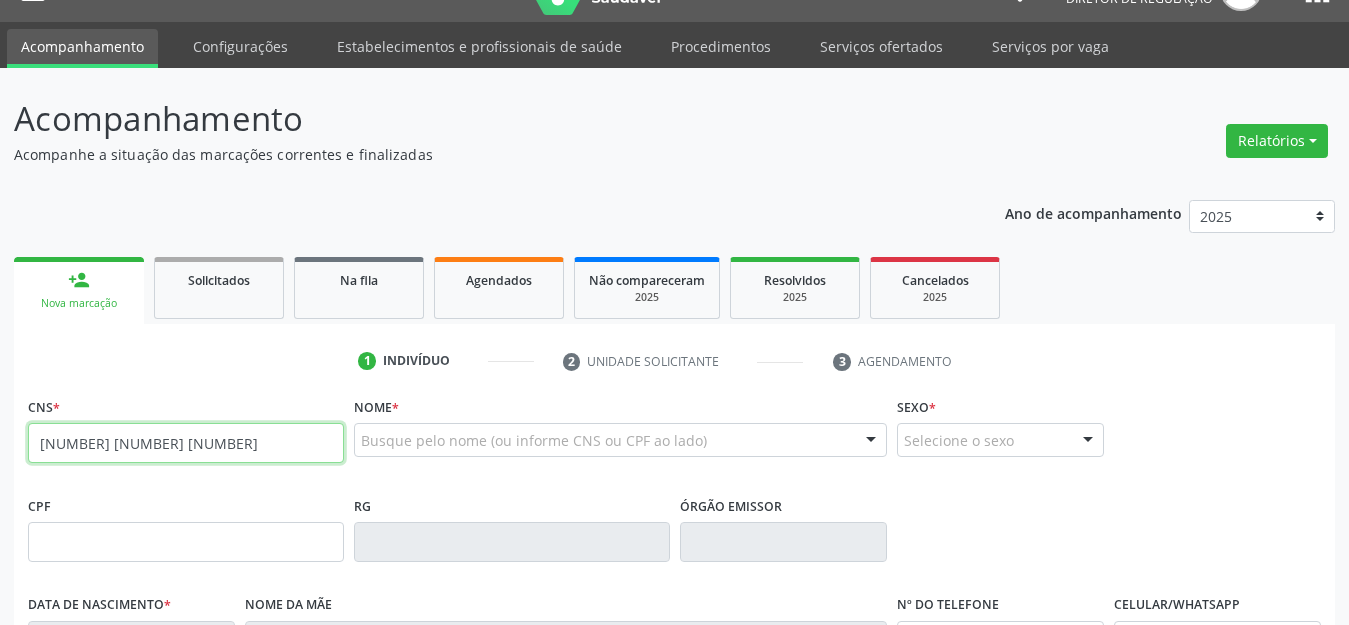 type on "[NUMBER] [NUMBER] [NUMBER]" 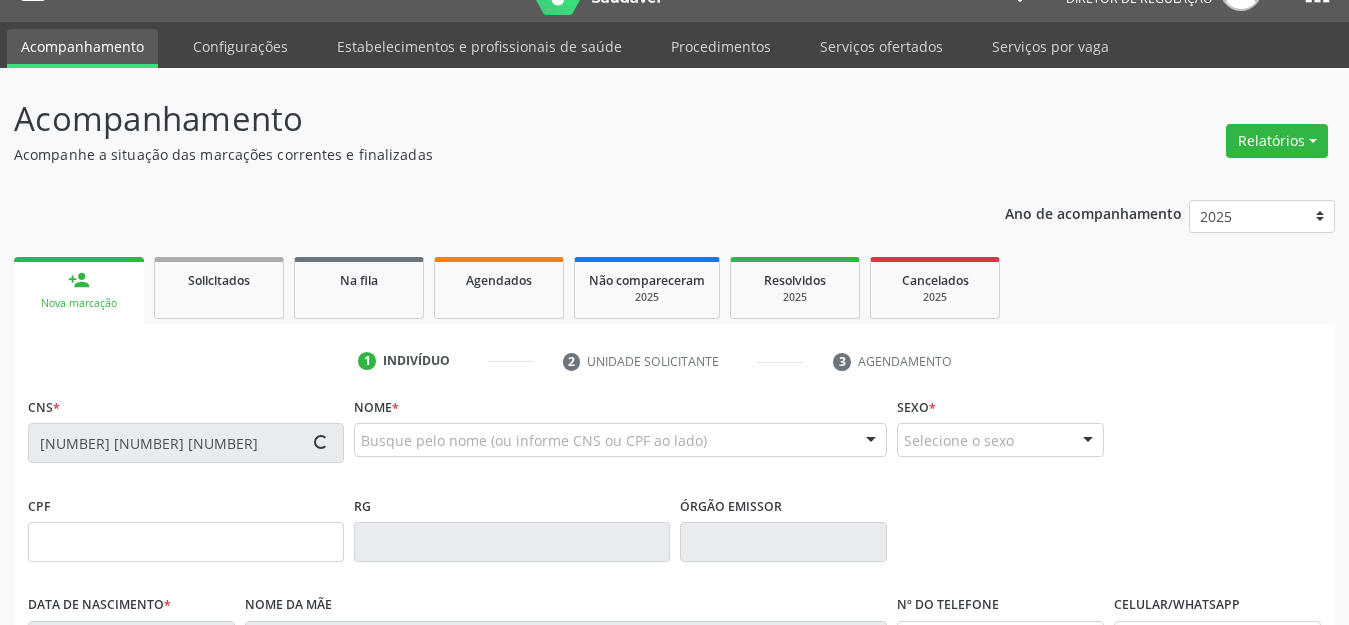 type on "[NUMBER].[NUMBER].[NUMBER]-[NUMBER]" 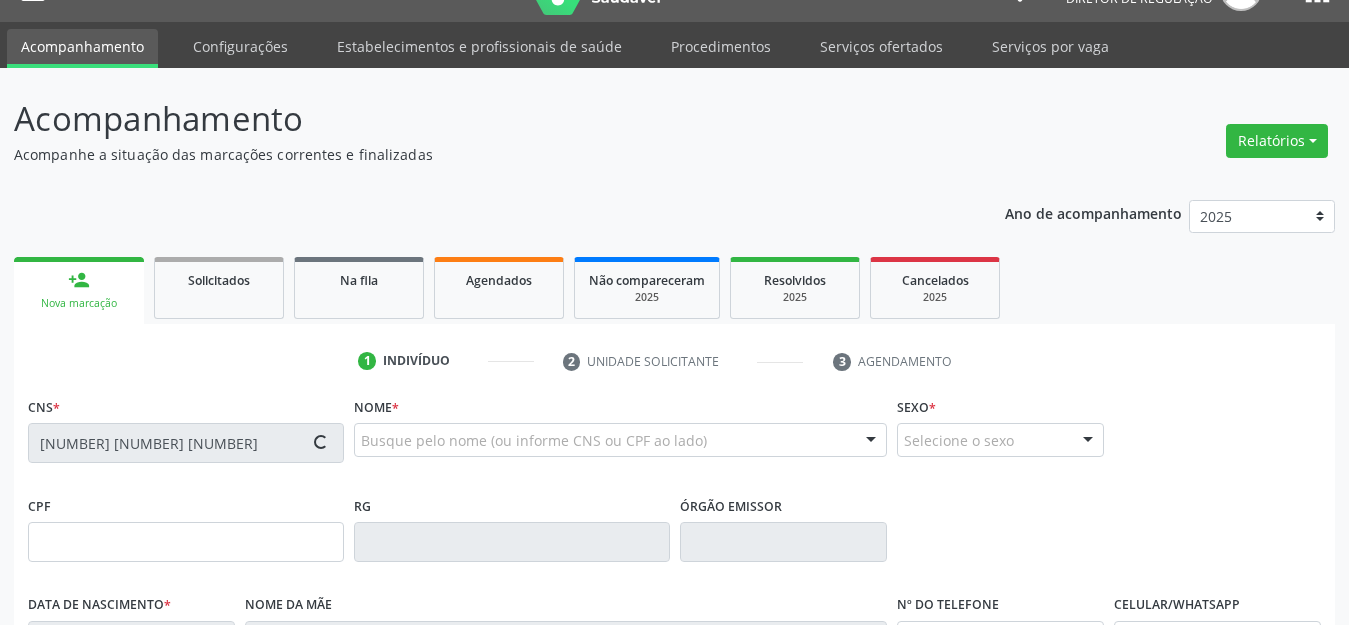 type on "[DATE]" 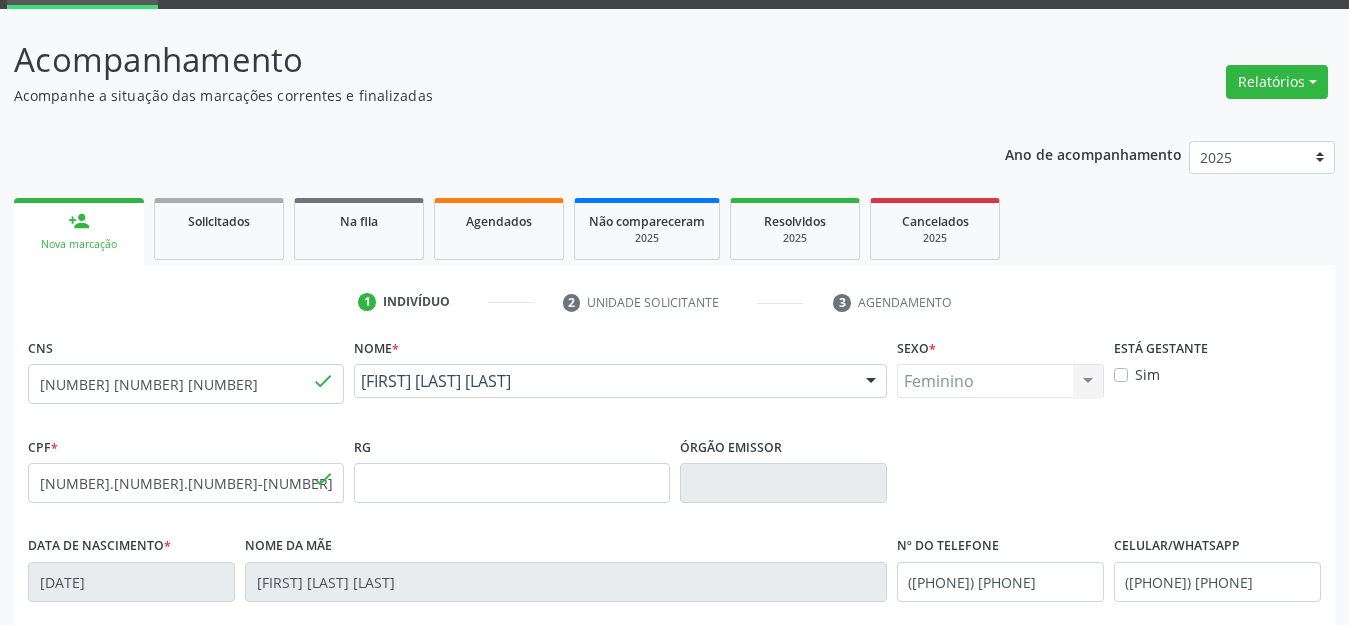 scroll, scrollTop: 459, scrollLeft: 0, axis: vertical 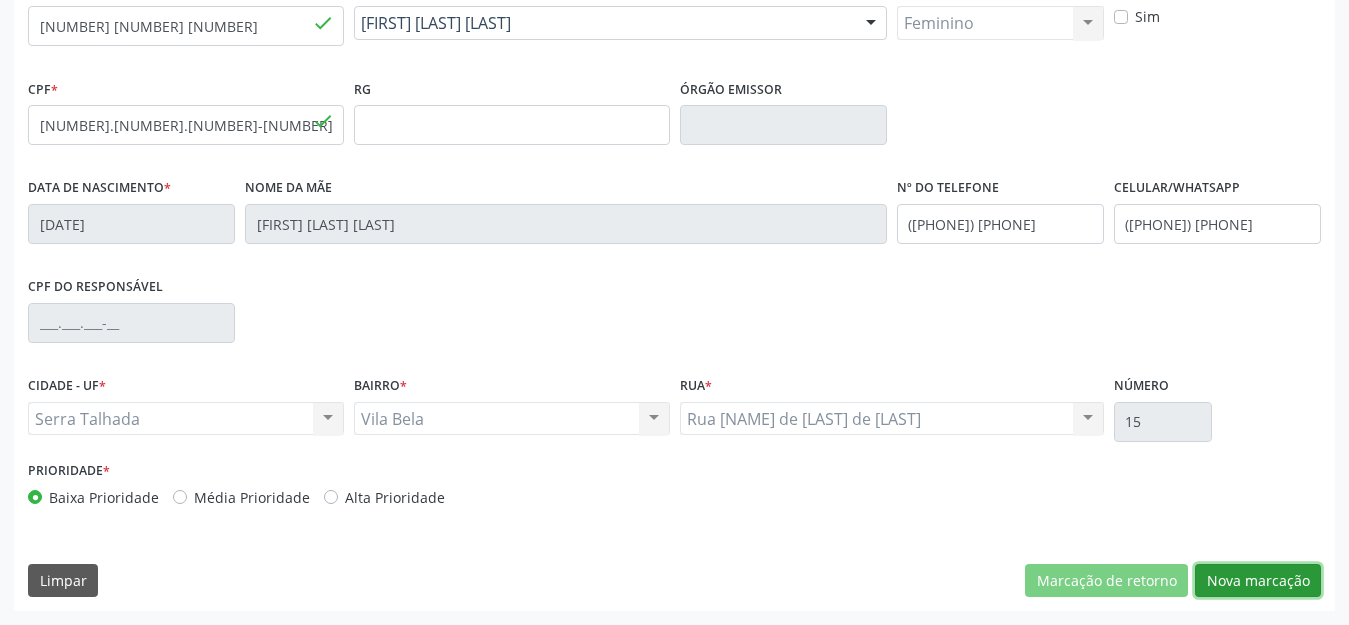 click on "Nova marcação" at bounding box center [1258, 581] 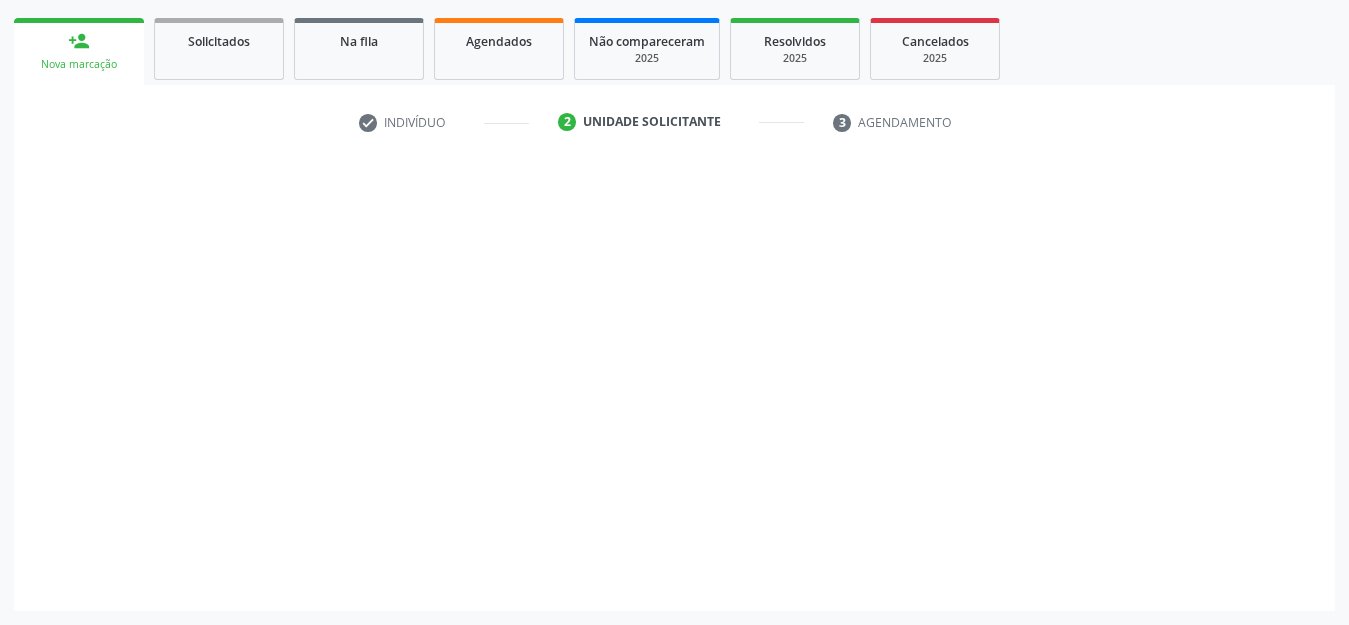 scroll, scrollTop: 281, scrollLeft: 0, axis: vertical 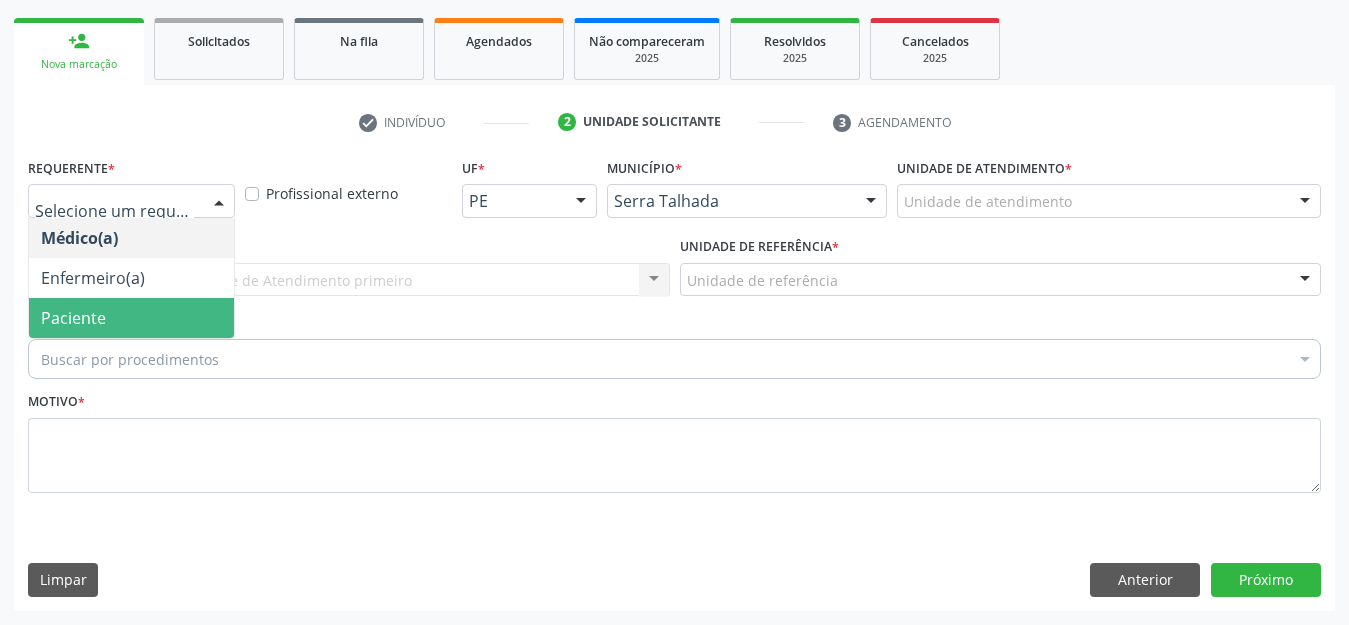 click on "Paciente" at bounding box center (131, 318) 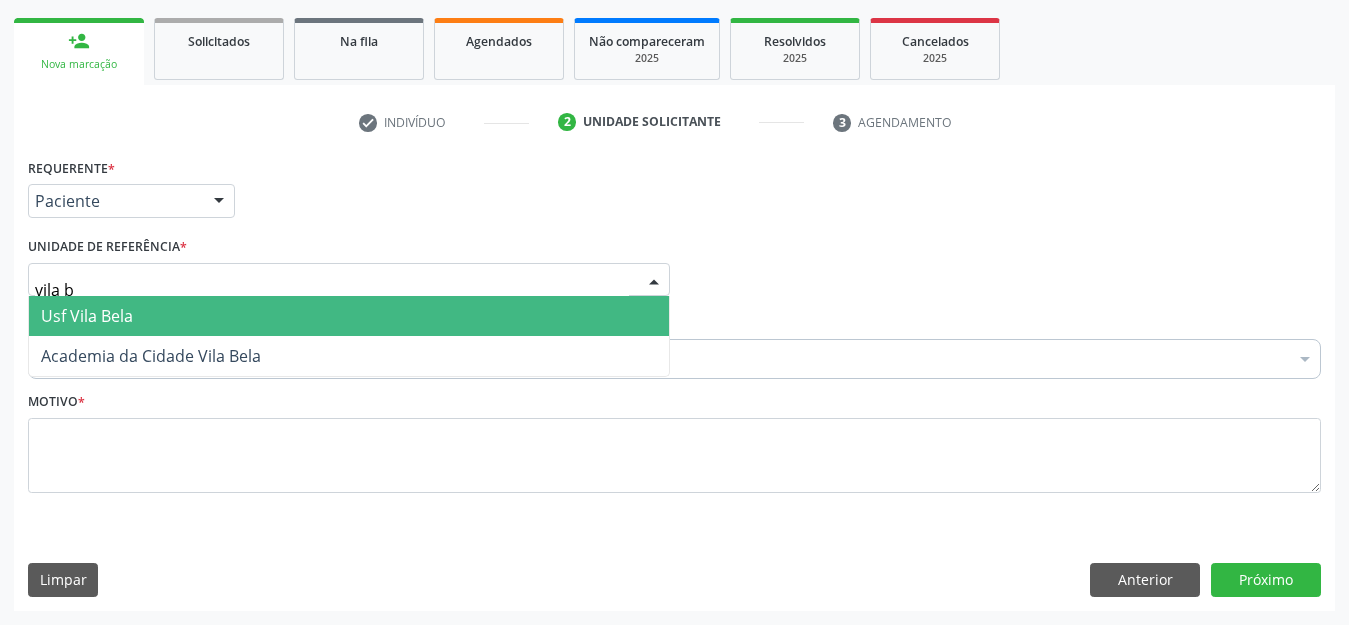 type on "vila be" 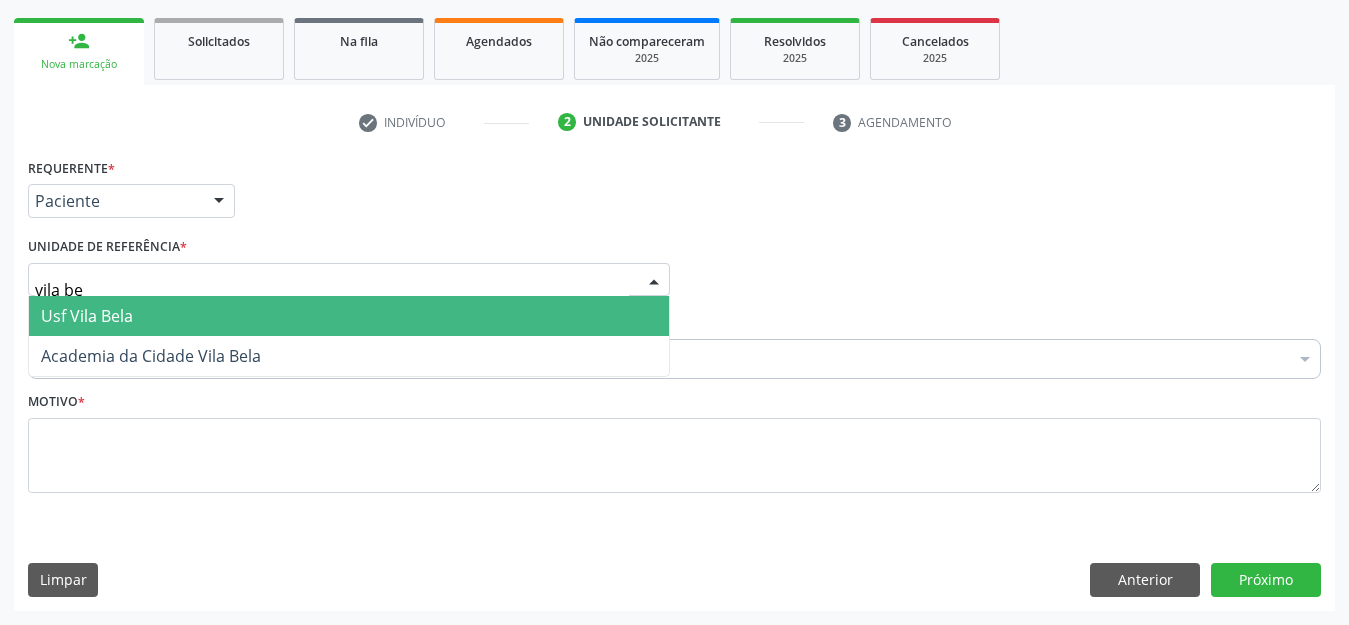 click on "Usf Vila Bela" at bounding box center (87, 316) 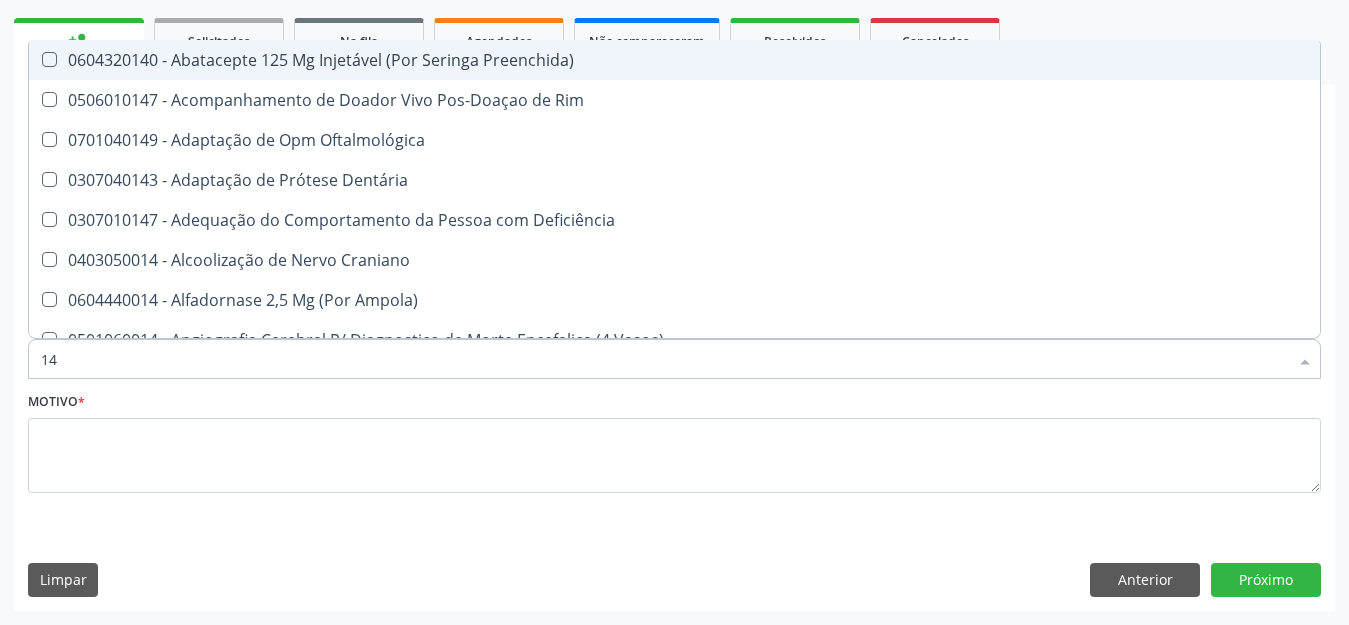 type on "143" 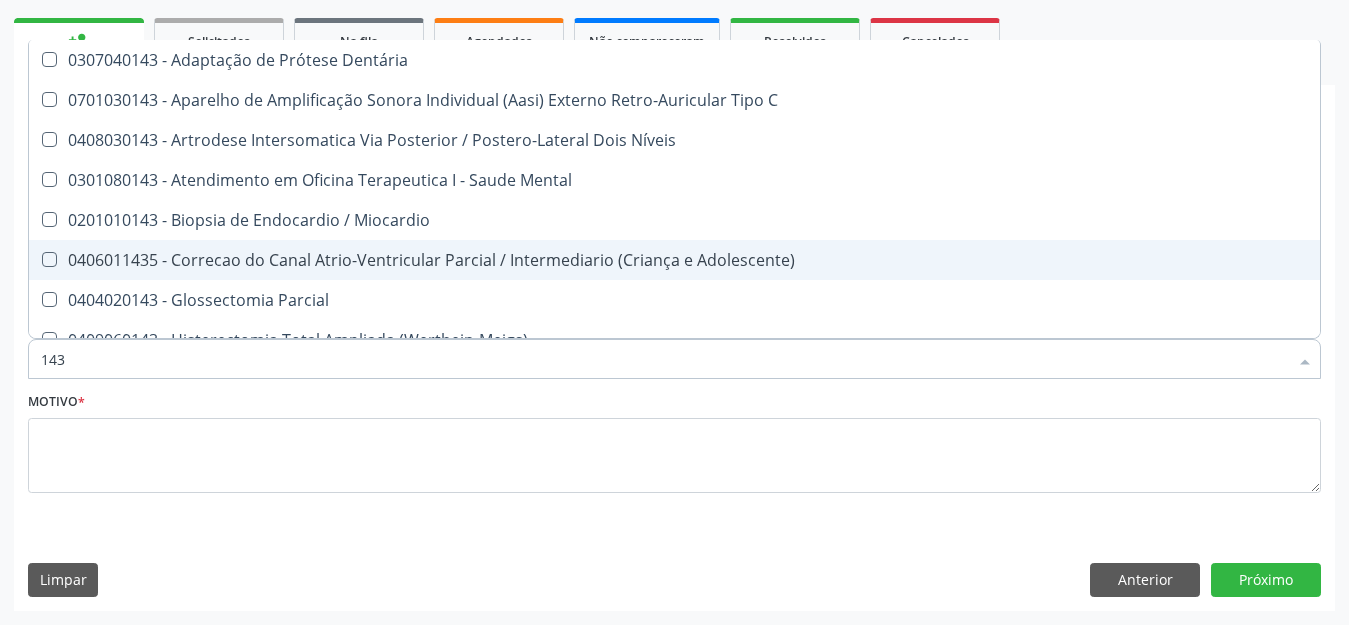 scroll, scrollTop: 422, scrollLeft: 0, axis: vertical 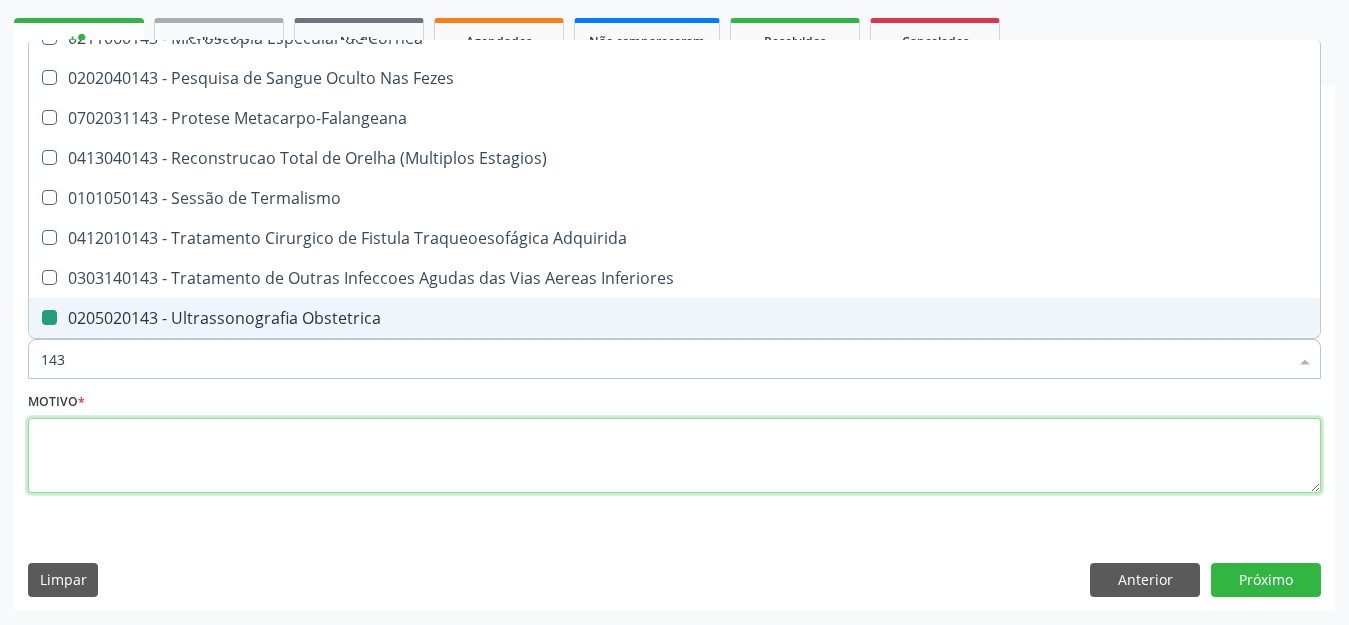 click at bounding box center [674, 456] 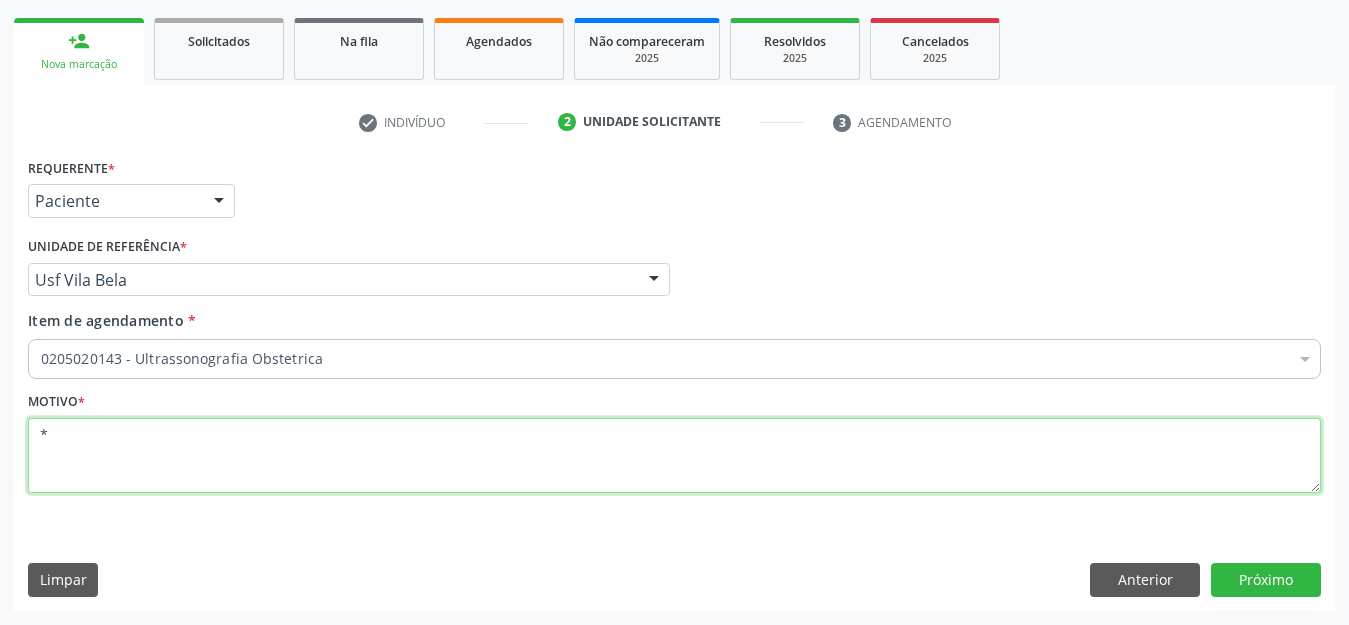 scroll, scrollTop: 0, scrollLeft: 0, axis: both 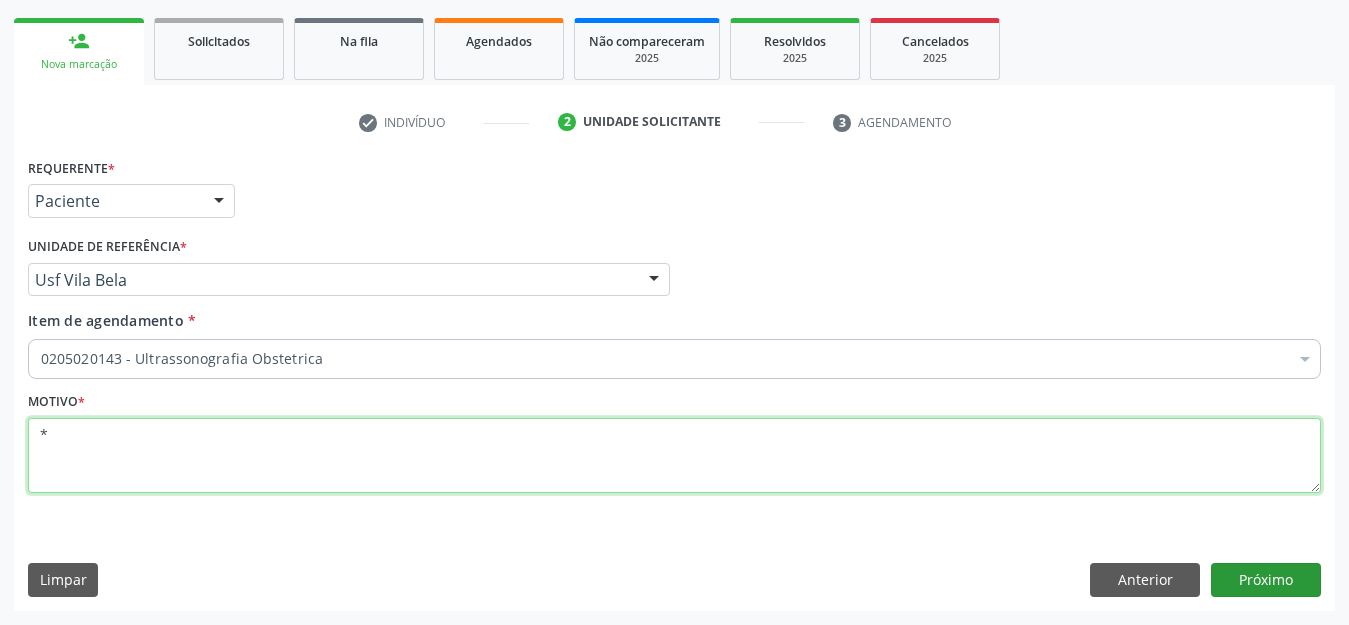 type on "*" 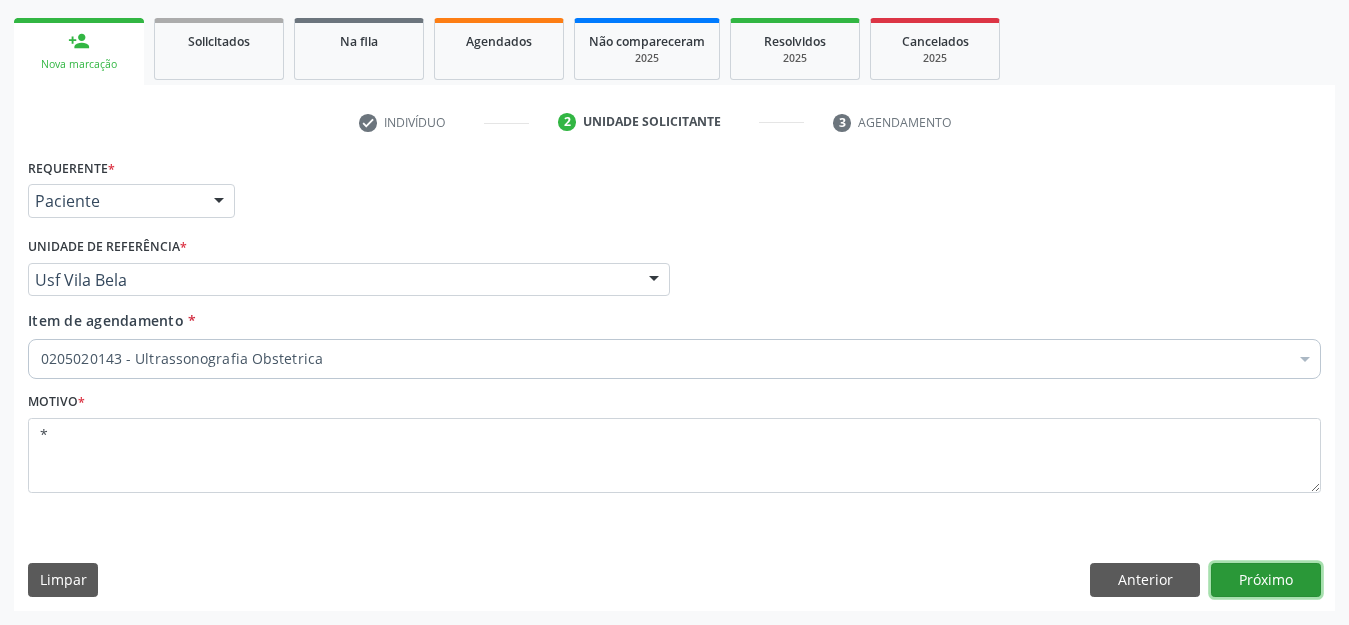 click on "Próximo" at bounding box center [1266, 580] 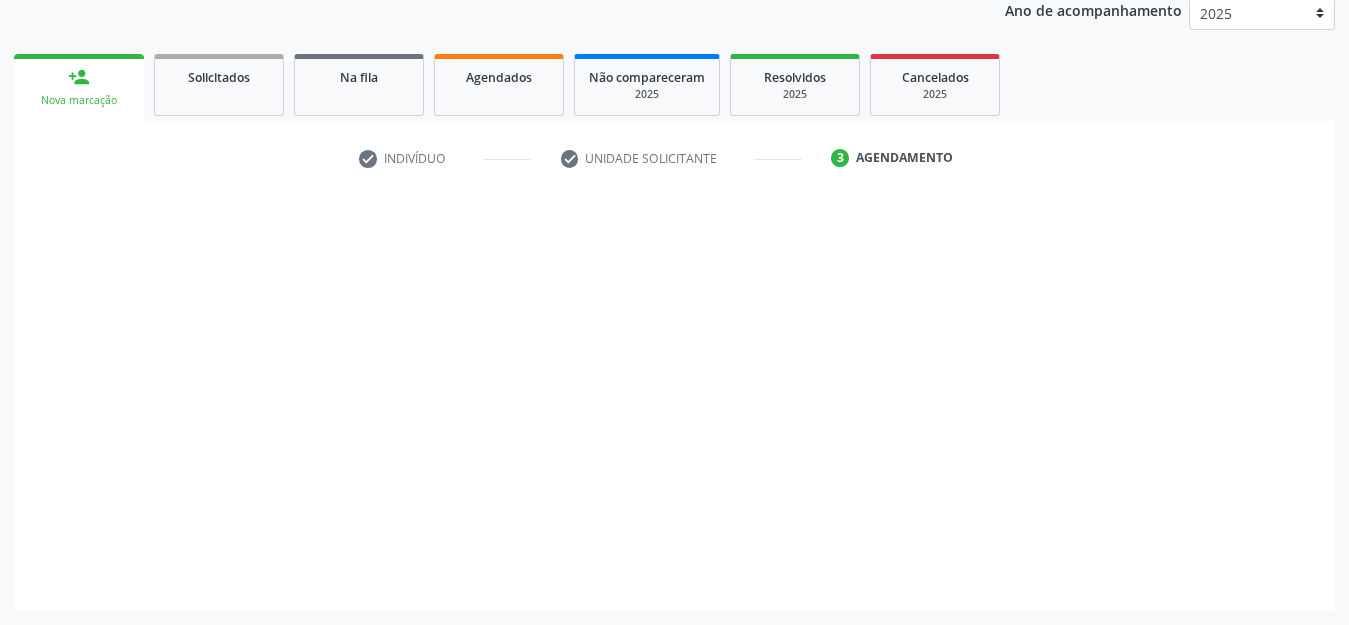 scroll, scrollTop: 245, scrollLeft: 0, axis: vertical 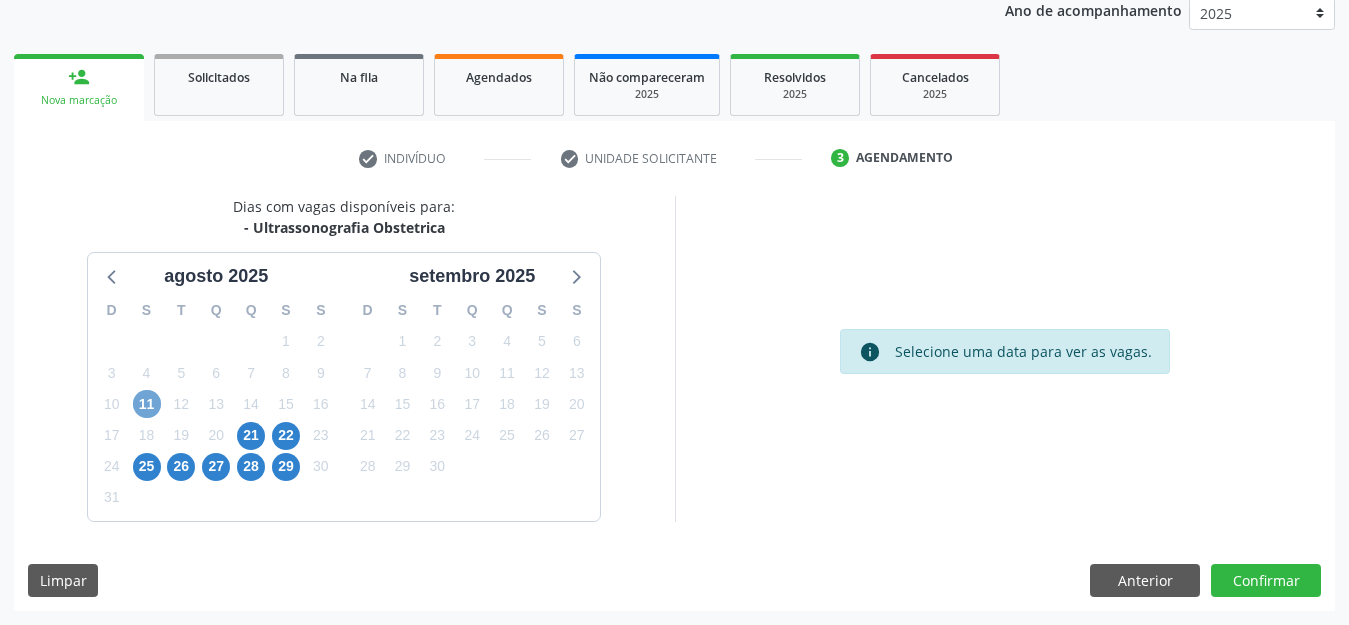 click on "11" at bounding box center (147, 404) 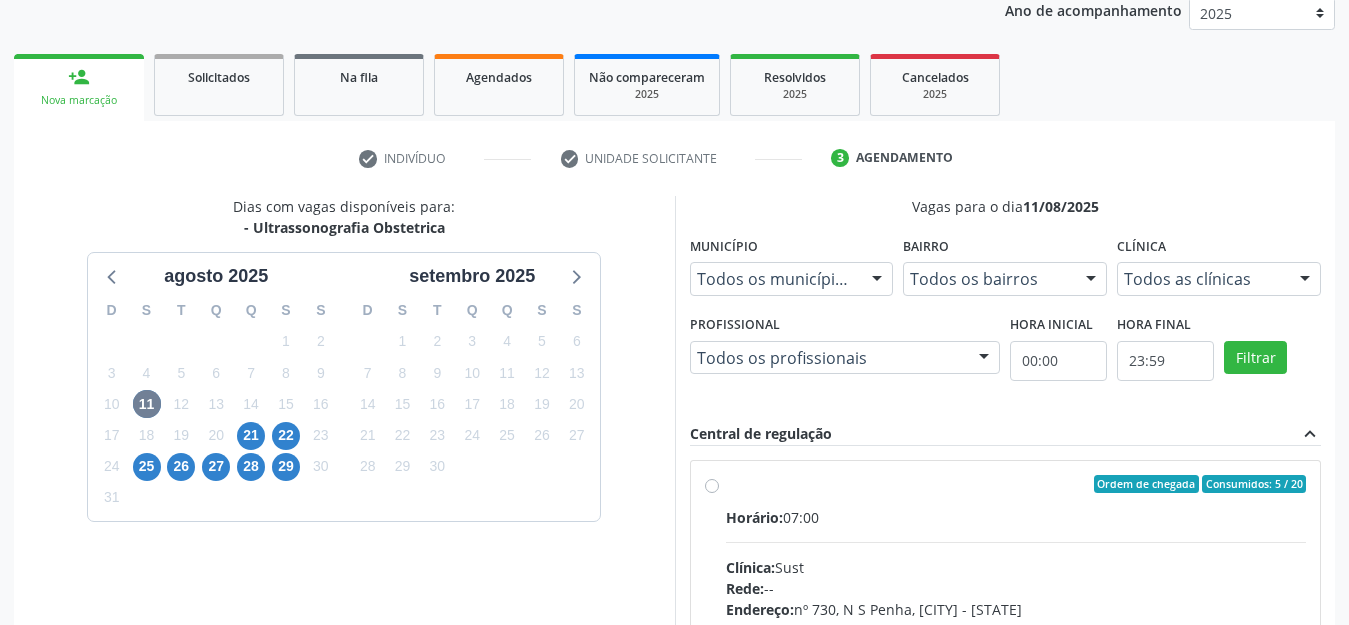 click on "Ordem de chegada
Consumidos: 5 / 20
Horário:   07:00
Clínica:  Sust
Rede:
--
Endereço:   nº 730, N S Penha, [CITY] - [STATE]
Telefone:   [PHONE]
Profissional:
[FIRST] [MIDDLE] de [LAST] [LAST]
Informações adicionais sobre o atendimento
Idade de atendimento:
de 0 a 120 anos
Gênero(s) atendido(s):
Masculino e Feminino
Informações adicionais:
--" at bounding box center (1016, 628) 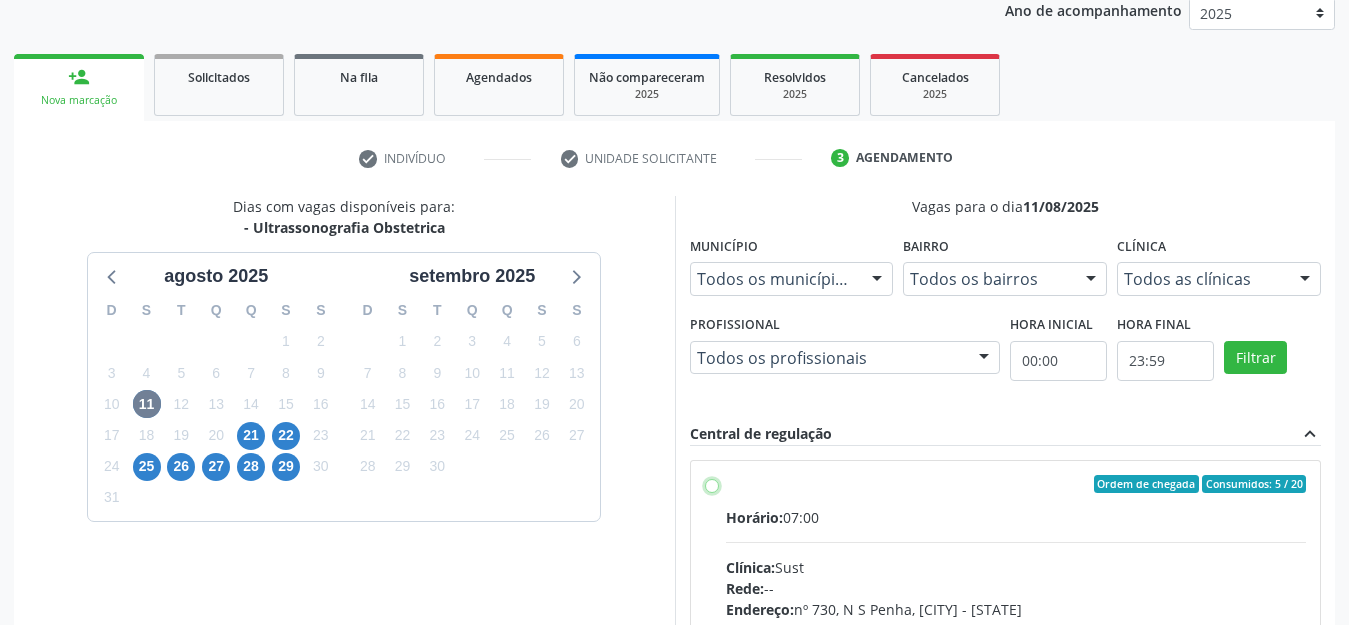 click on "Ordem de chegada
Consumidos: 5 / 20
Horário:   07:00
Clínica:  Sust
Rede:
--
Endereço:   nº 730, N S Penha, [CITY] - [STATE]
Telefone:   [PHONE]
Profissional:
[FIRST] [MIDDLE] de [LAST] [LAST]
Informações adicionais sobre o atendimento
Idade de atendimento:
de 0 a 120 anos
Gênero(s) atendido(s):
Masculino e Feminino
Informações adicionais:
--" at bounding box center (712, 484) 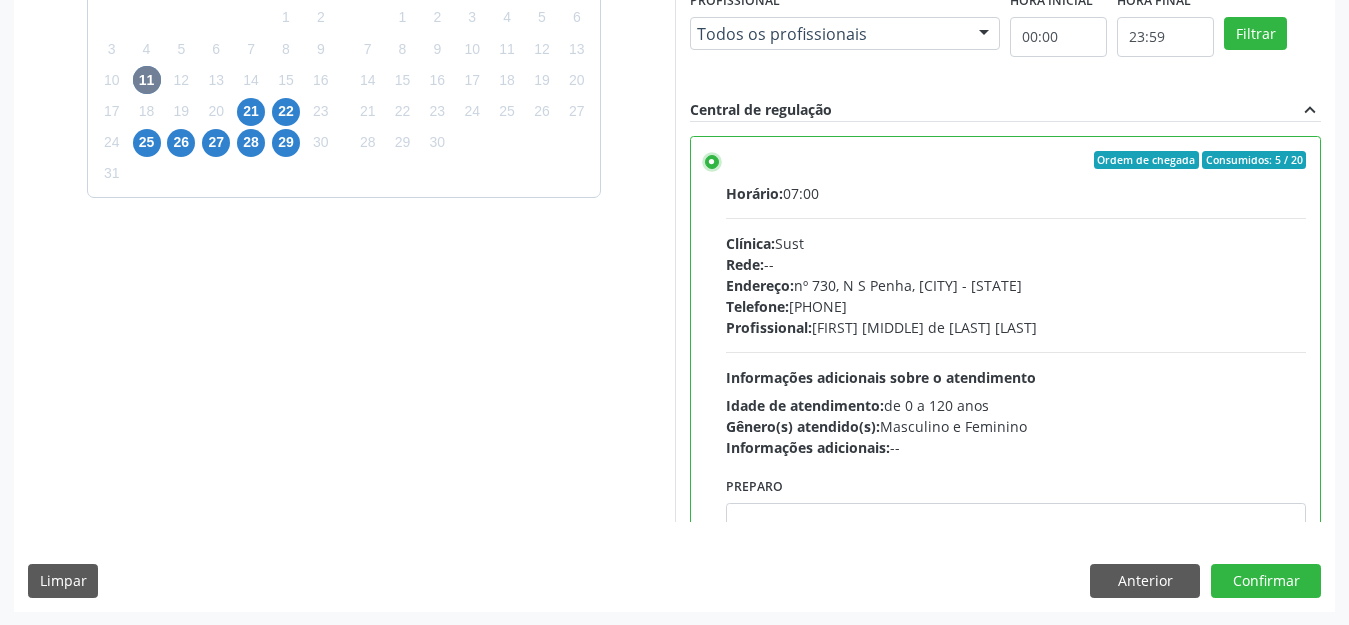 scroll, scrollTop: 570, scrollLeft: 0, axis: vertical 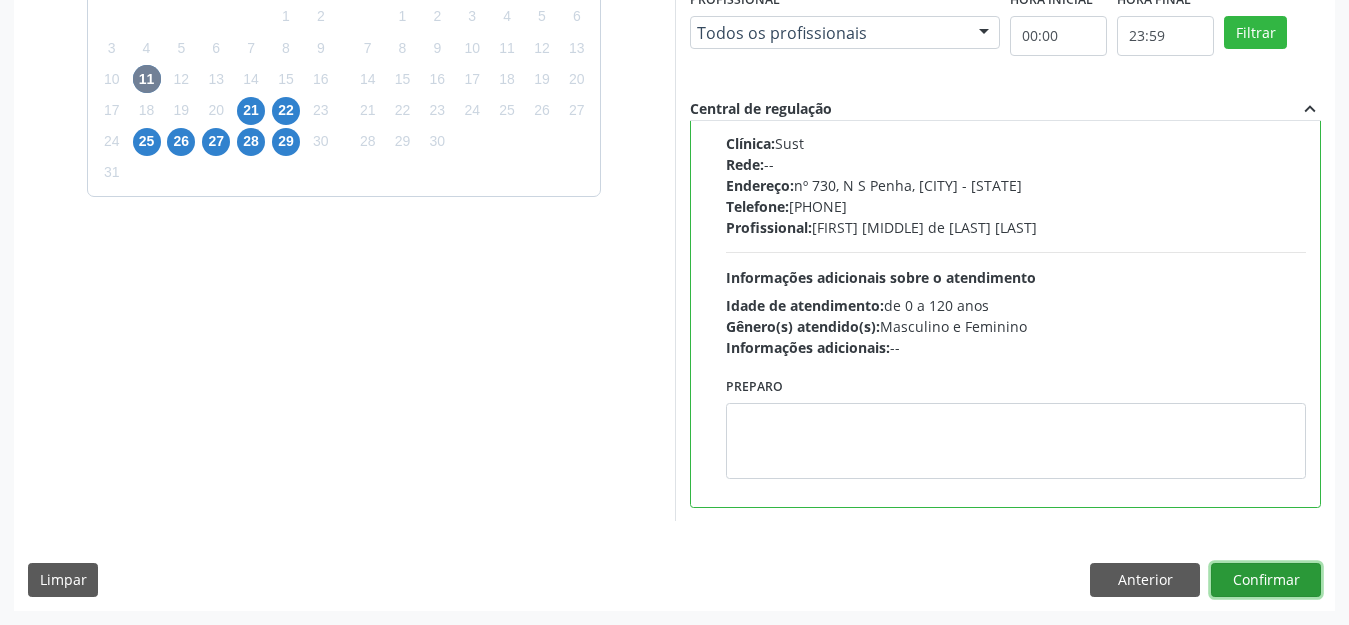 click on "Confirmar" at bounding box center [1266, 580] 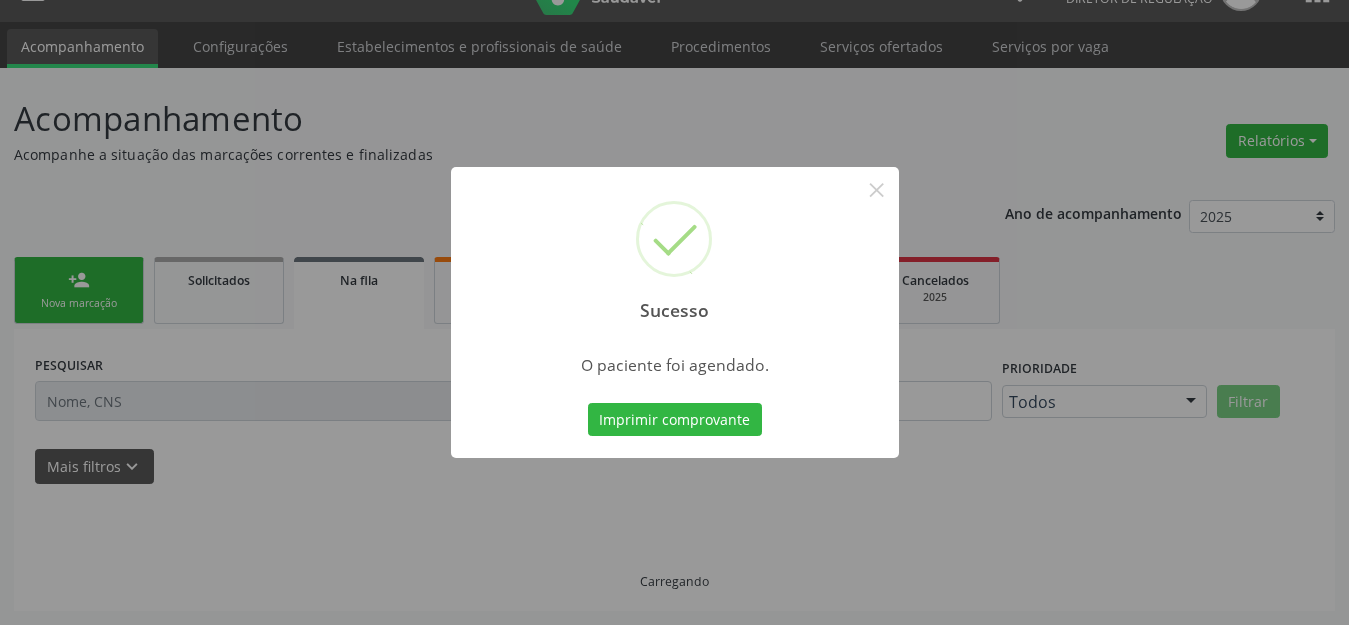 scroll, scrollTop: 42, scrollLeft: 0, axis: vertical 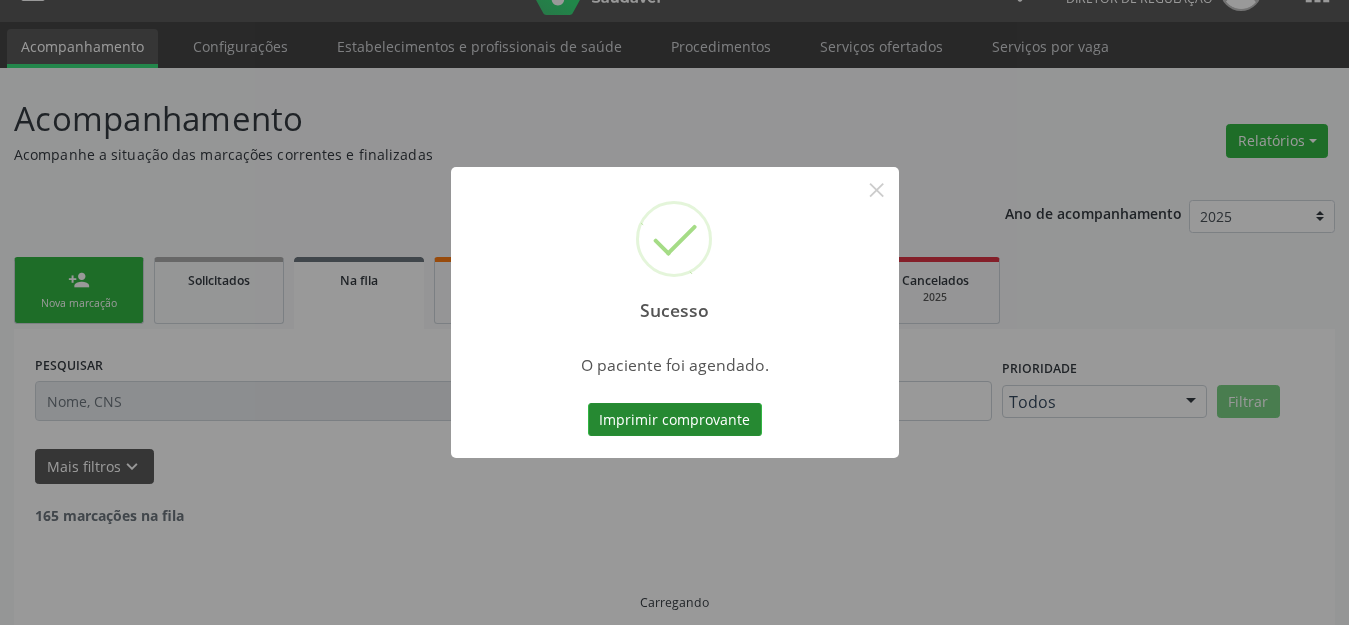 click on "Imprimir comprovante" at bounding box center (675, 420) 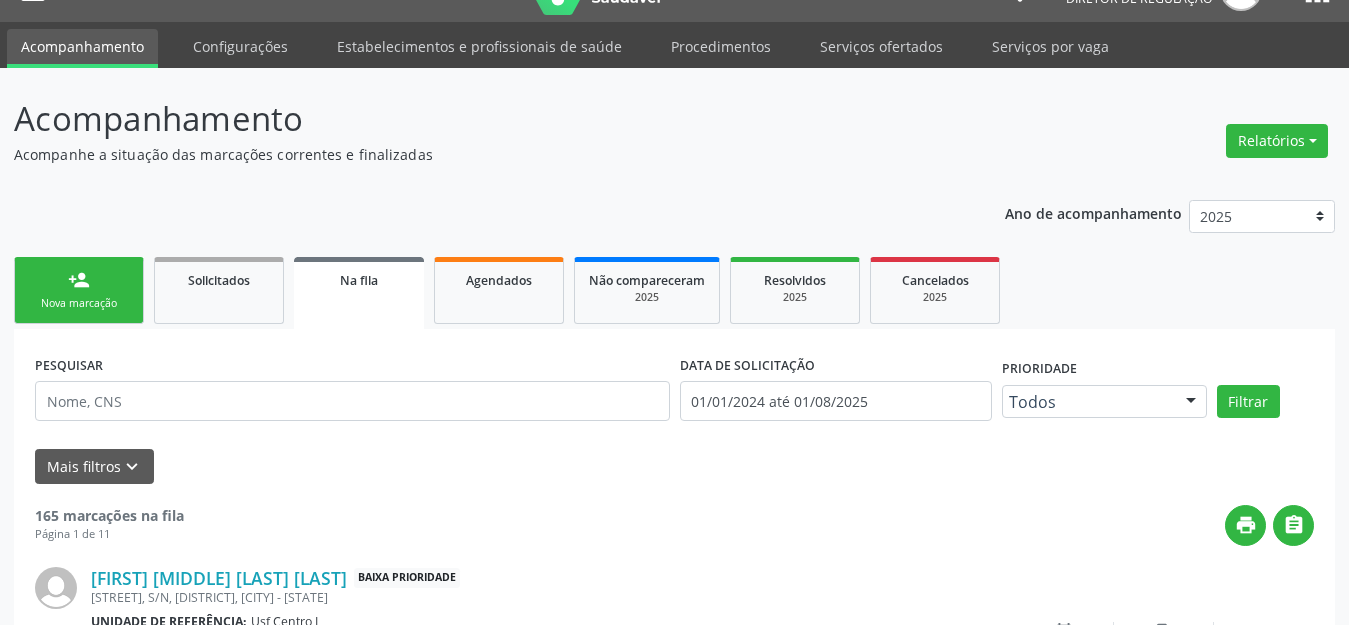 click on "Nova marcação" at bounding box center (79, 303) 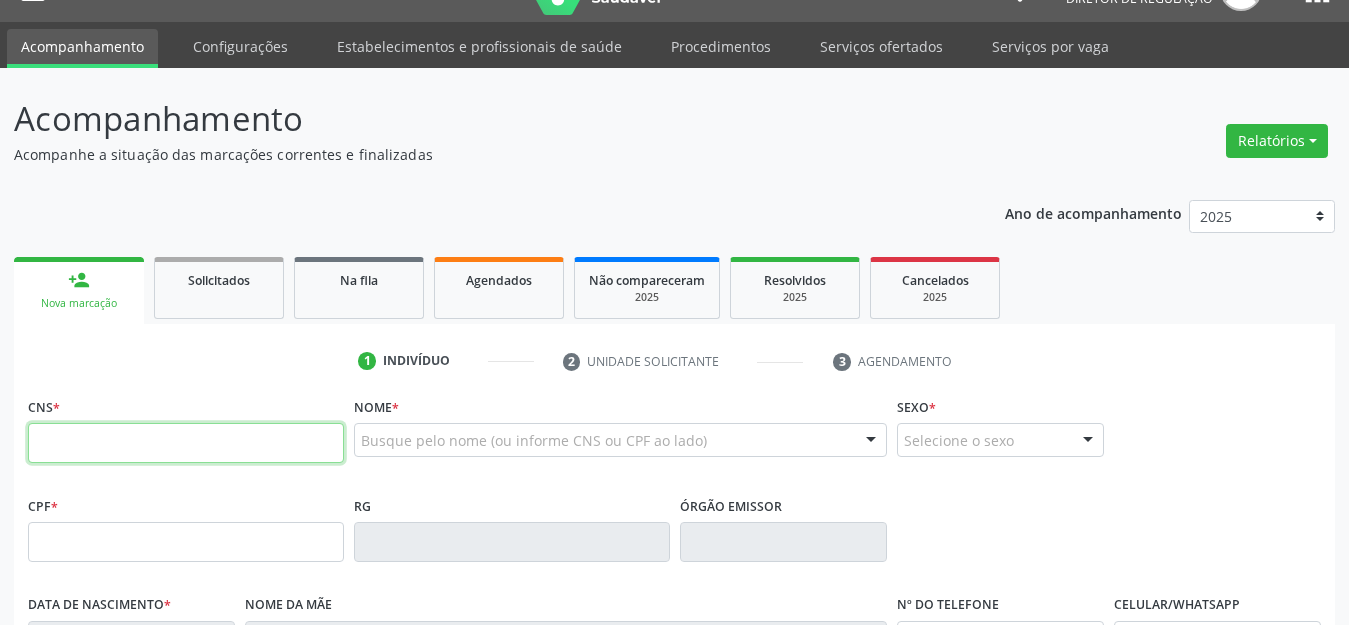 click at bounding box center (186, 443) 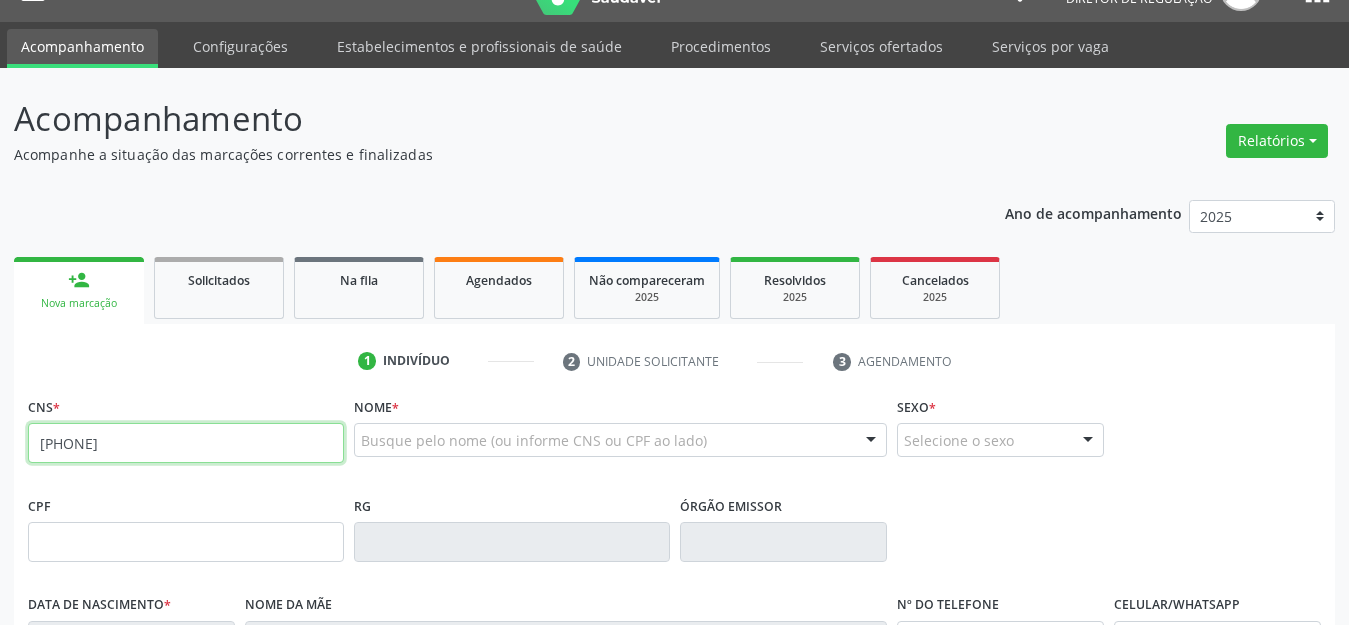 type on "[PHONE]" 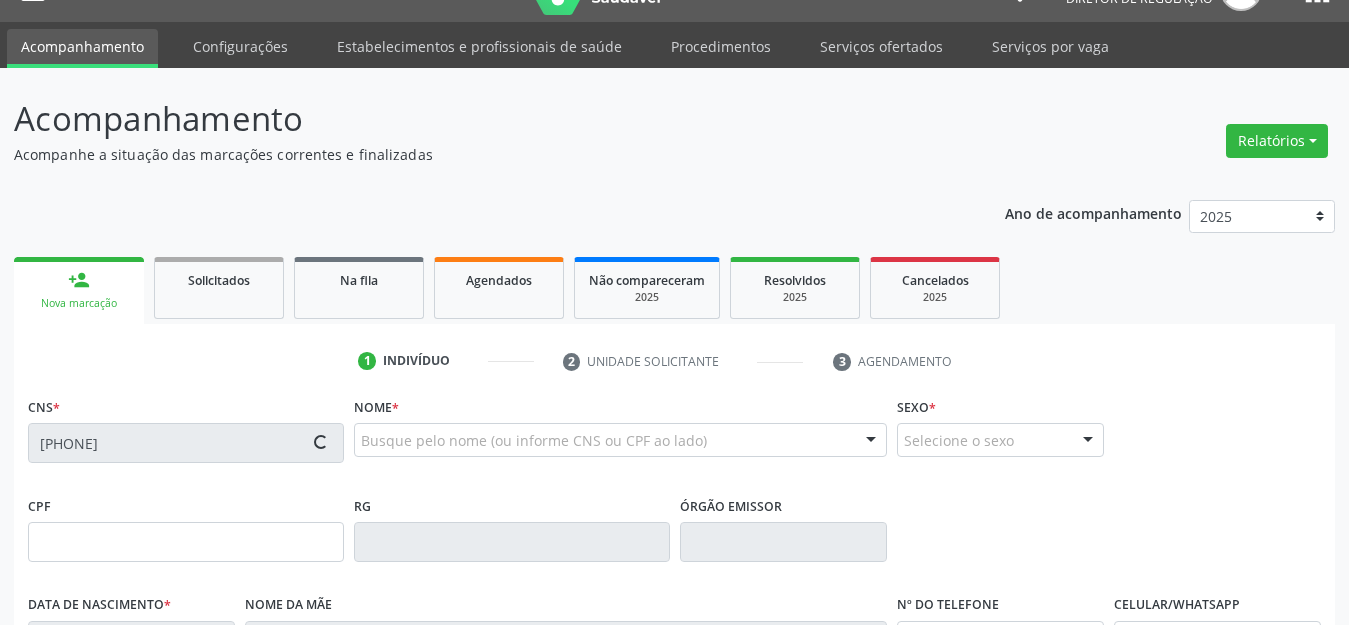 type on "[CPF]" 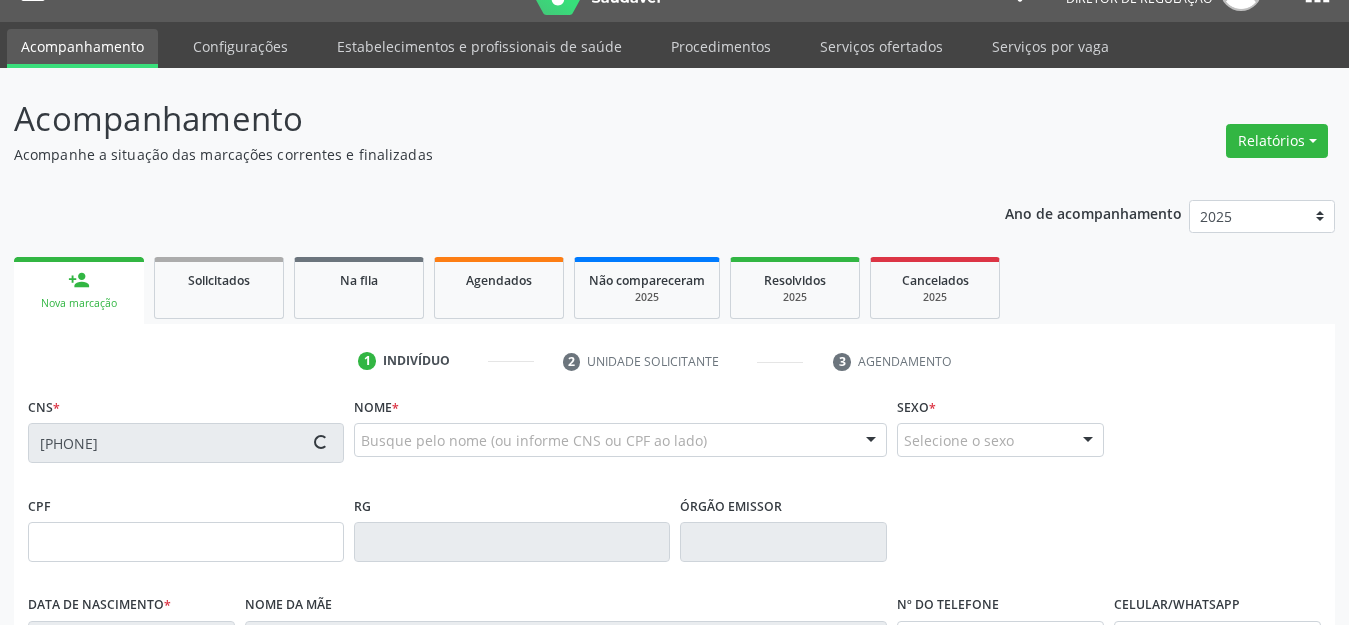 type on "[DATE]" 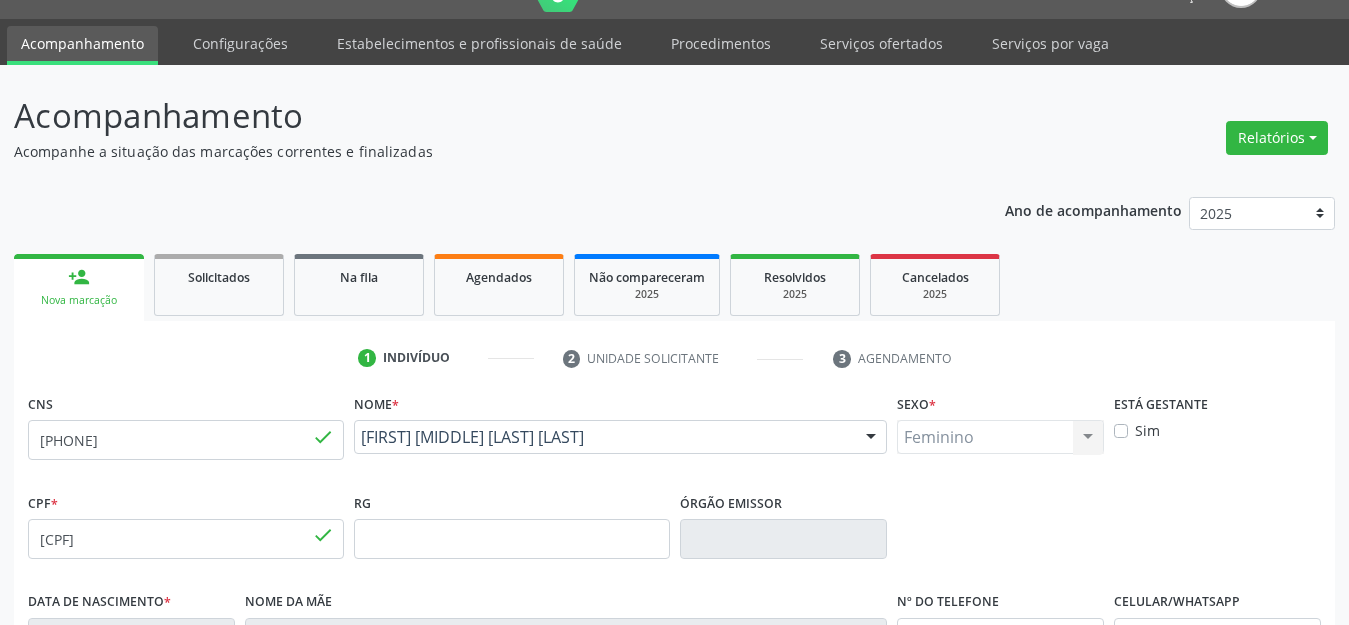 scroll, scrollTop: 459, scrollLeft: 0, axis: vertical 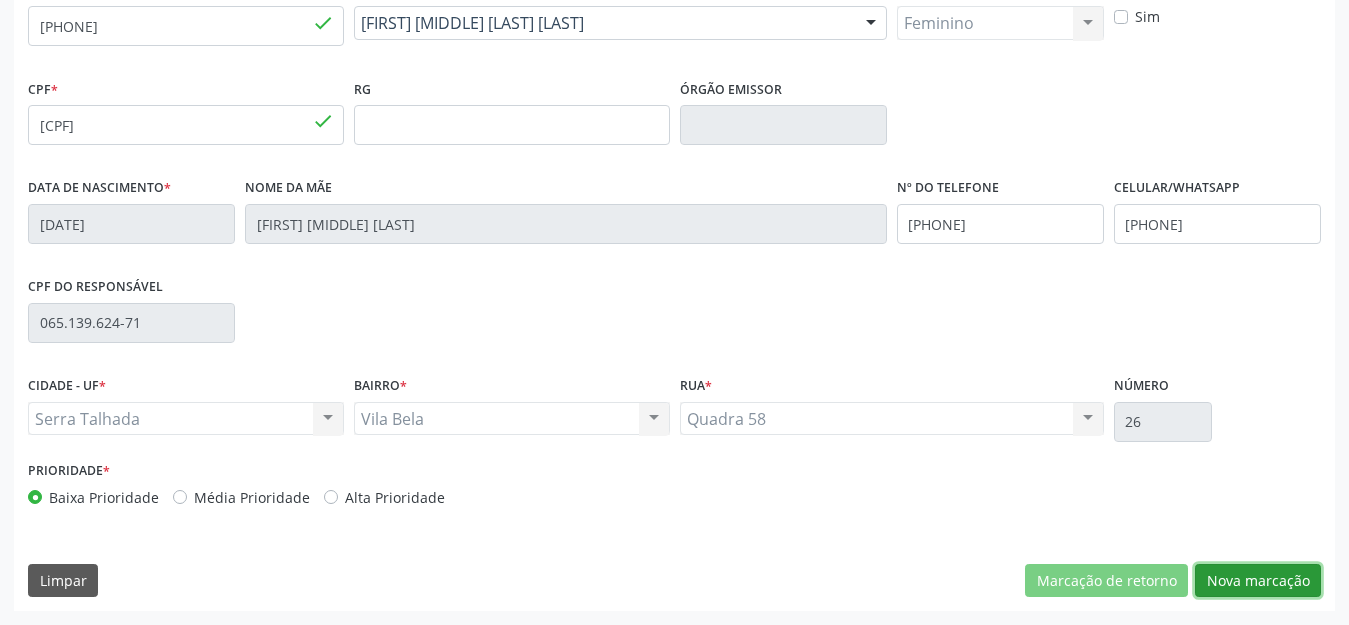 click on "Nova marcação" at bounding box center (1258, 581) 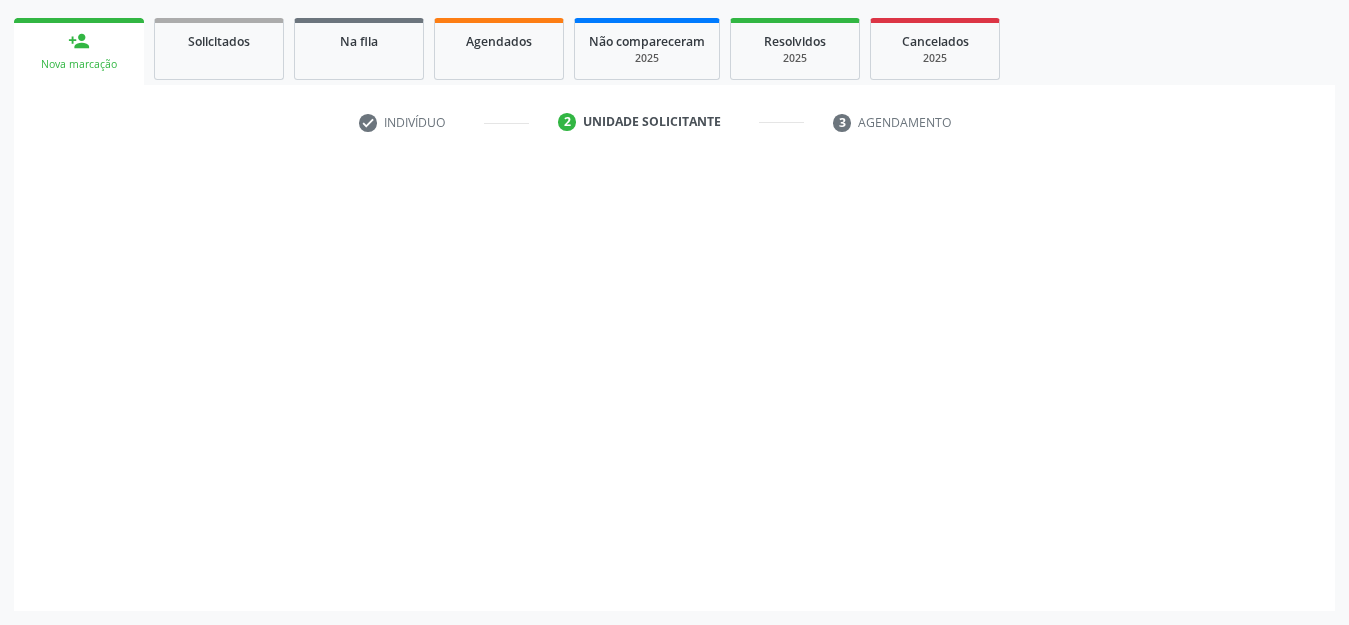 scroll, scrollTop: 281, scrollLeft: 0, axis: vertical 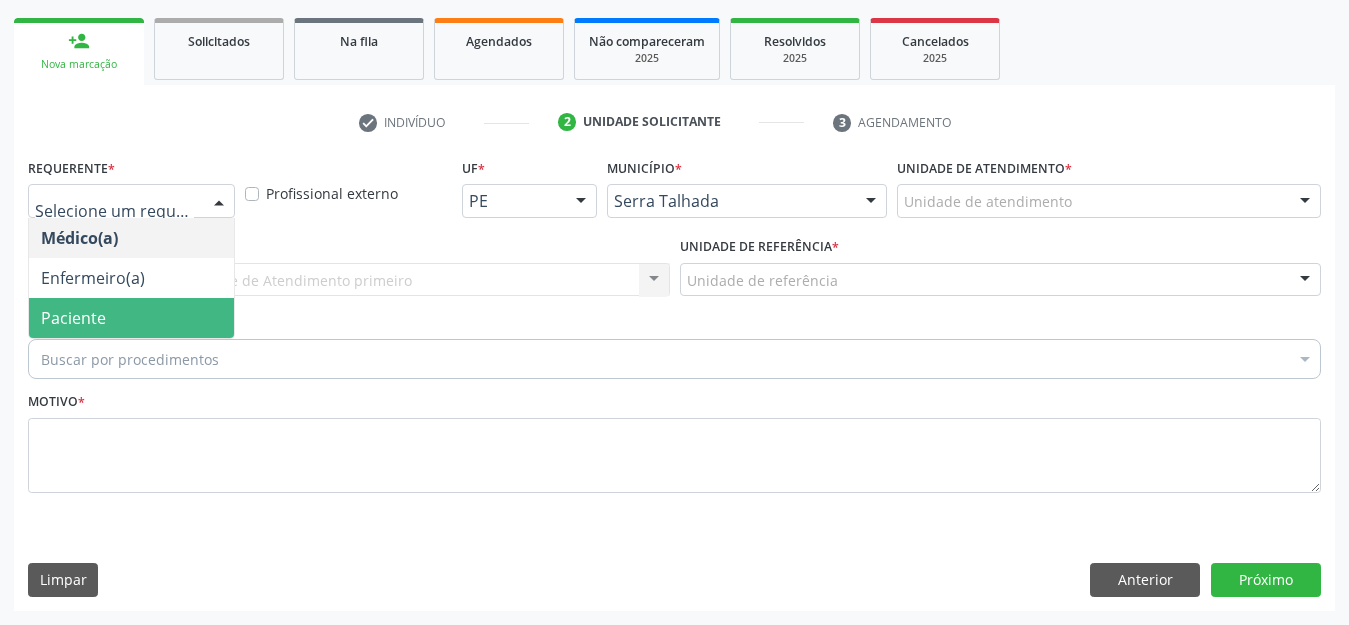 click on "Paciente" at bounding box center (131, 318) 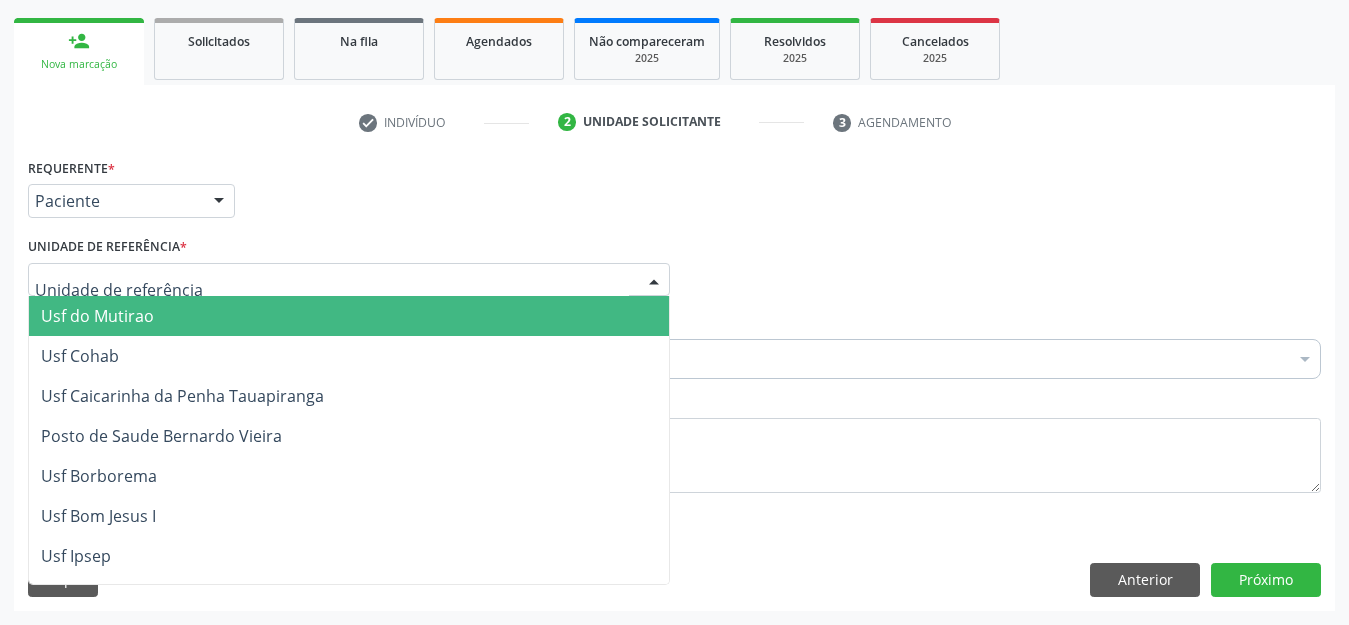 click at bounding box center (349, 280) 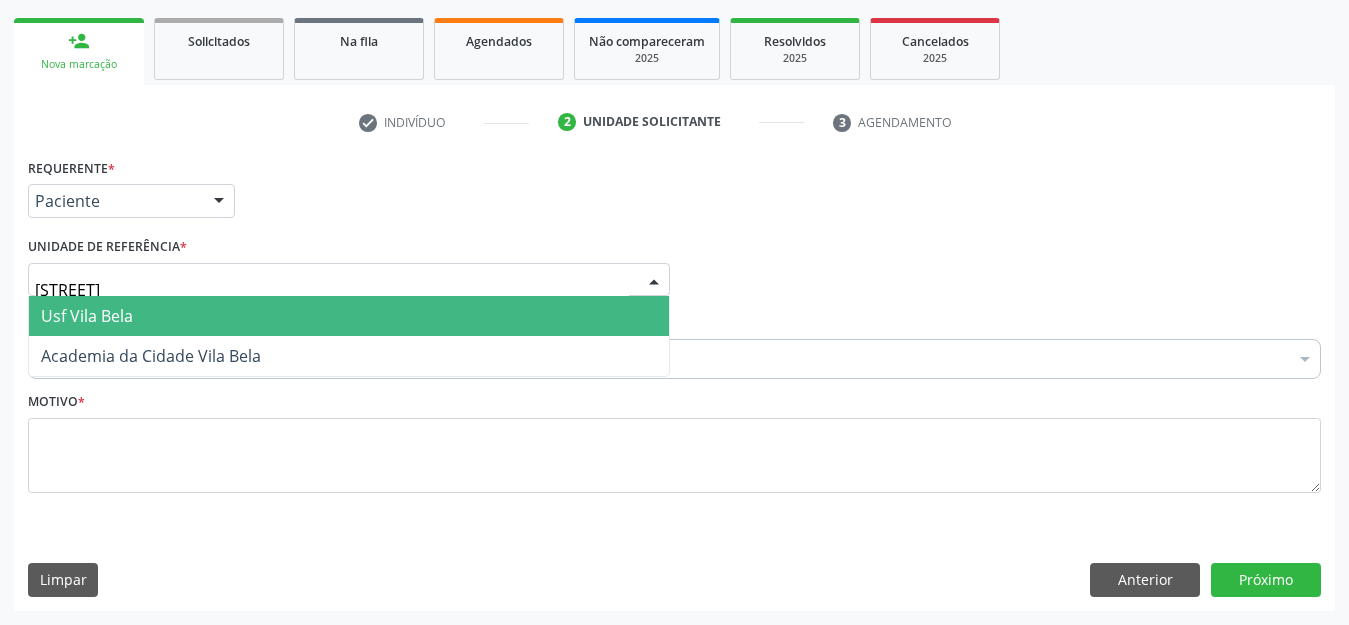 type on "vila bela" 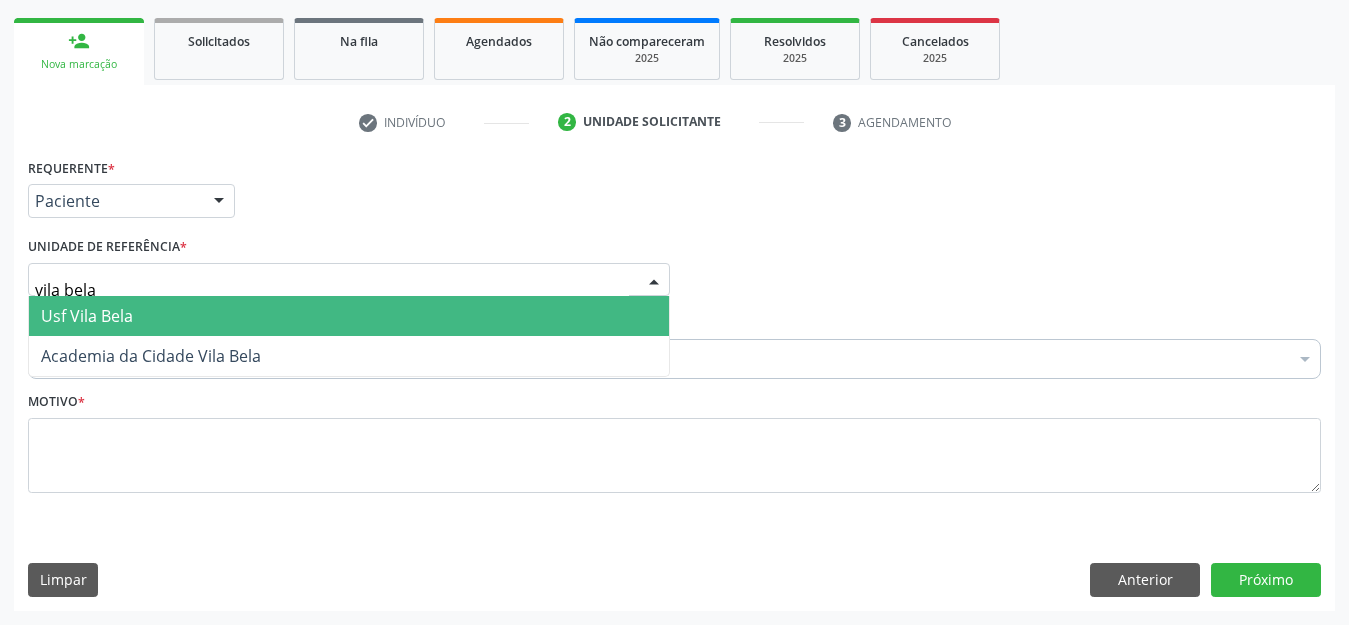 click on "Usf Vila Bela" at bounding box center (349, 316) 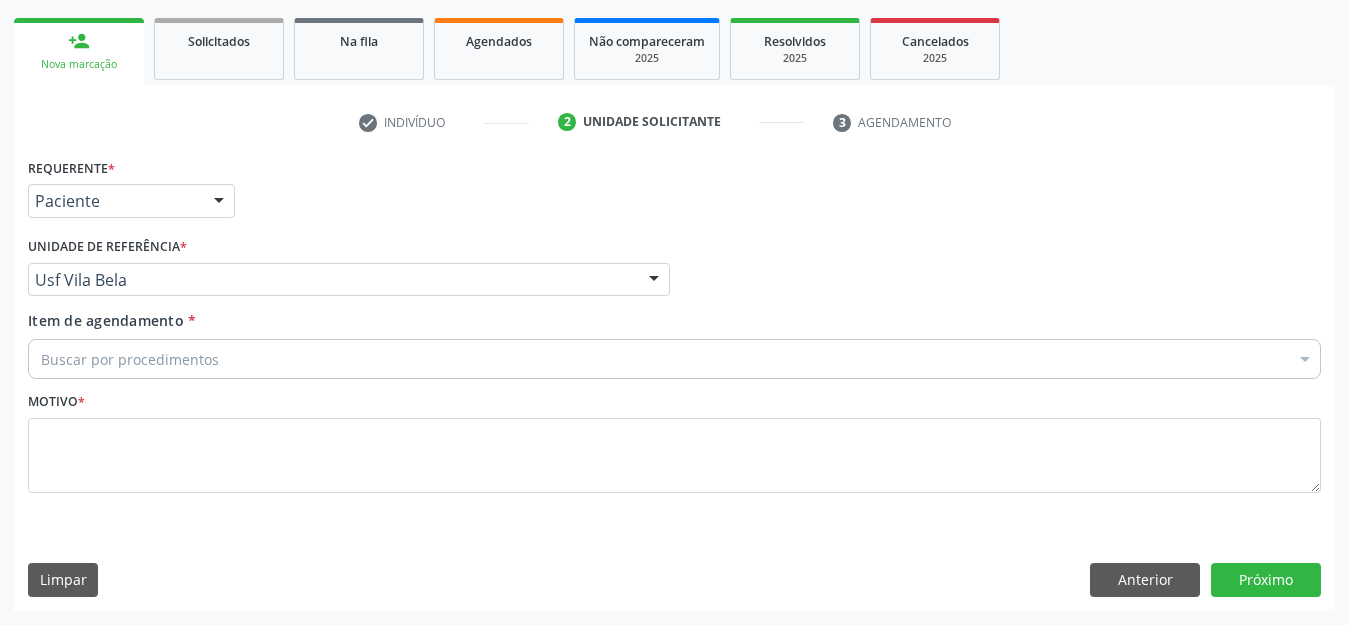 click on "Buscar por procedimentos" at bounding box center [674, 359] 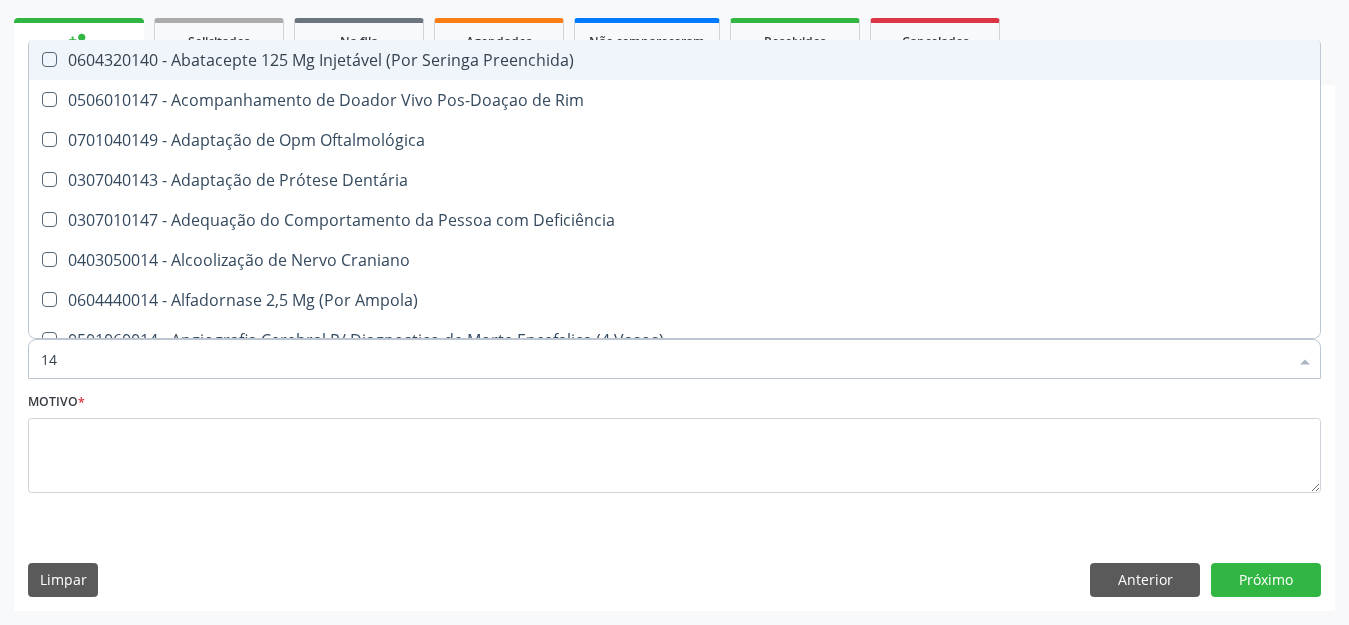 type on "143" 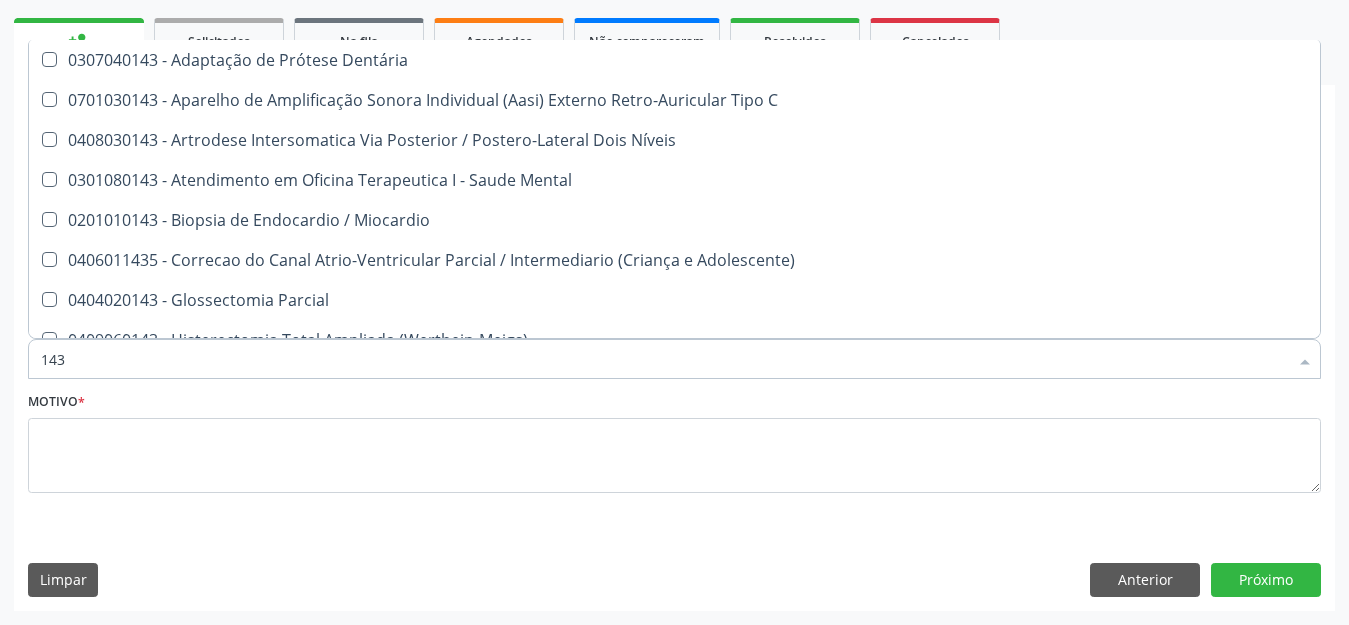 scroll, scrollTop: 422, scrollLeft: 0, axis: vertical 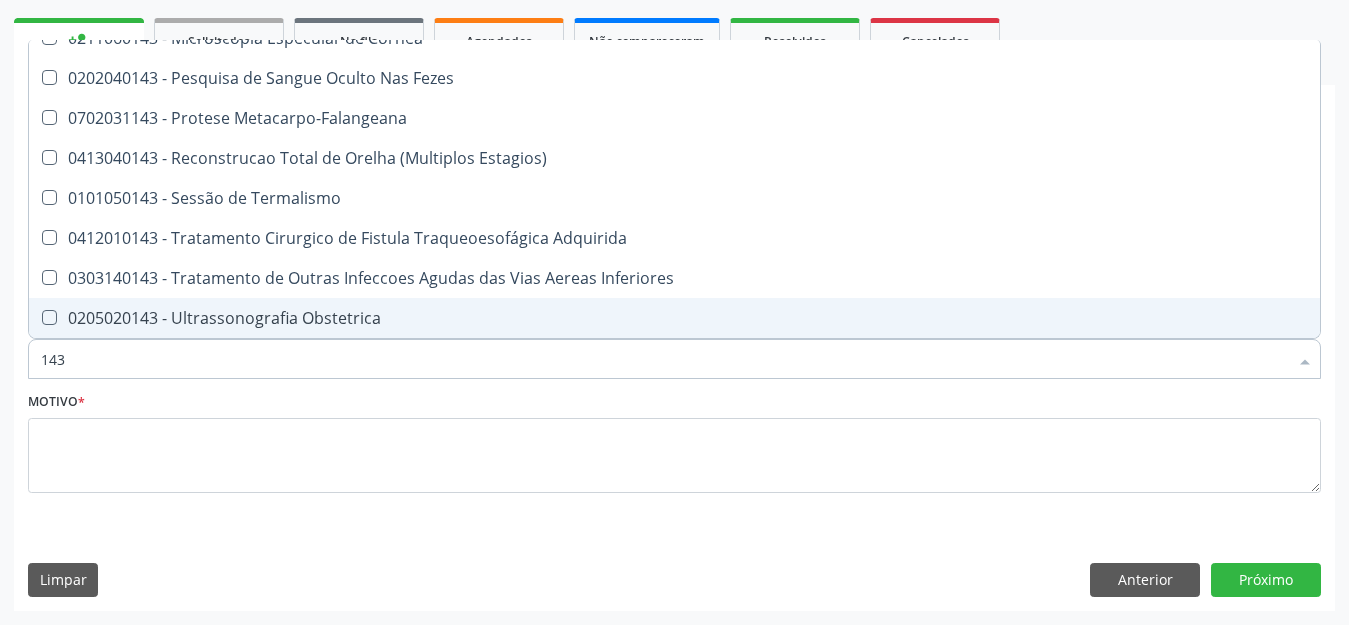 click on "0205020143 - Ultrassonografia Obstetrica" at bounding box center (674, 318) 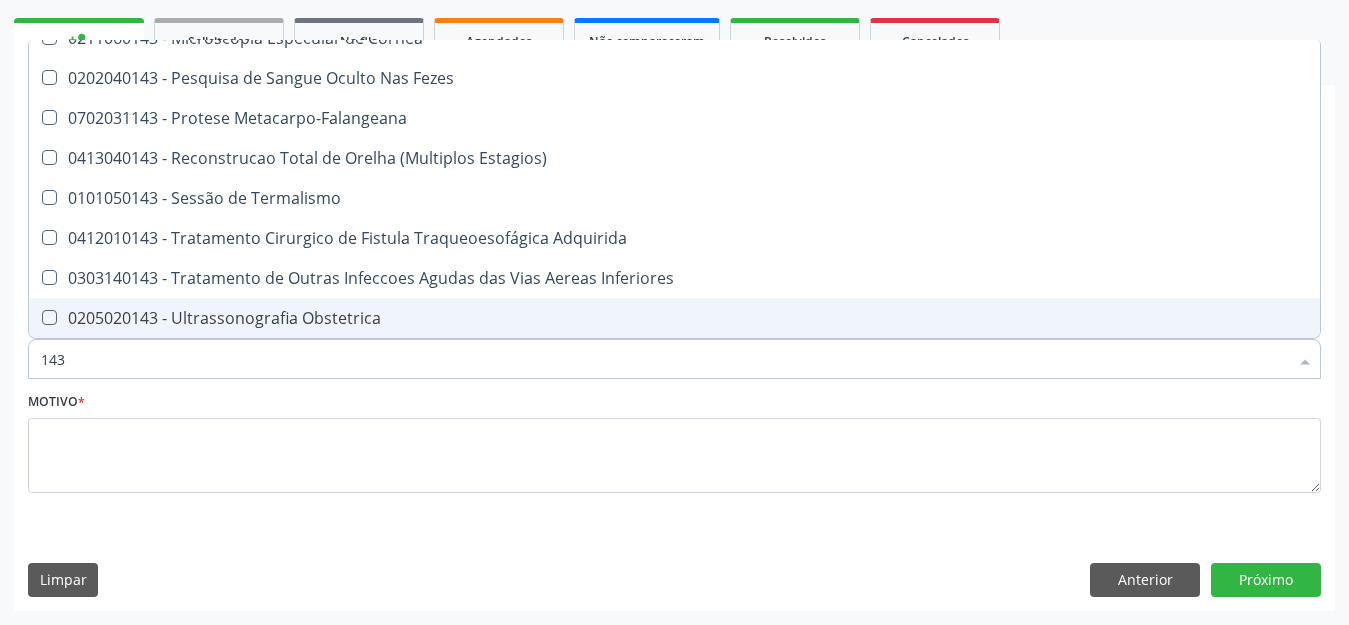 checkbox on "true" 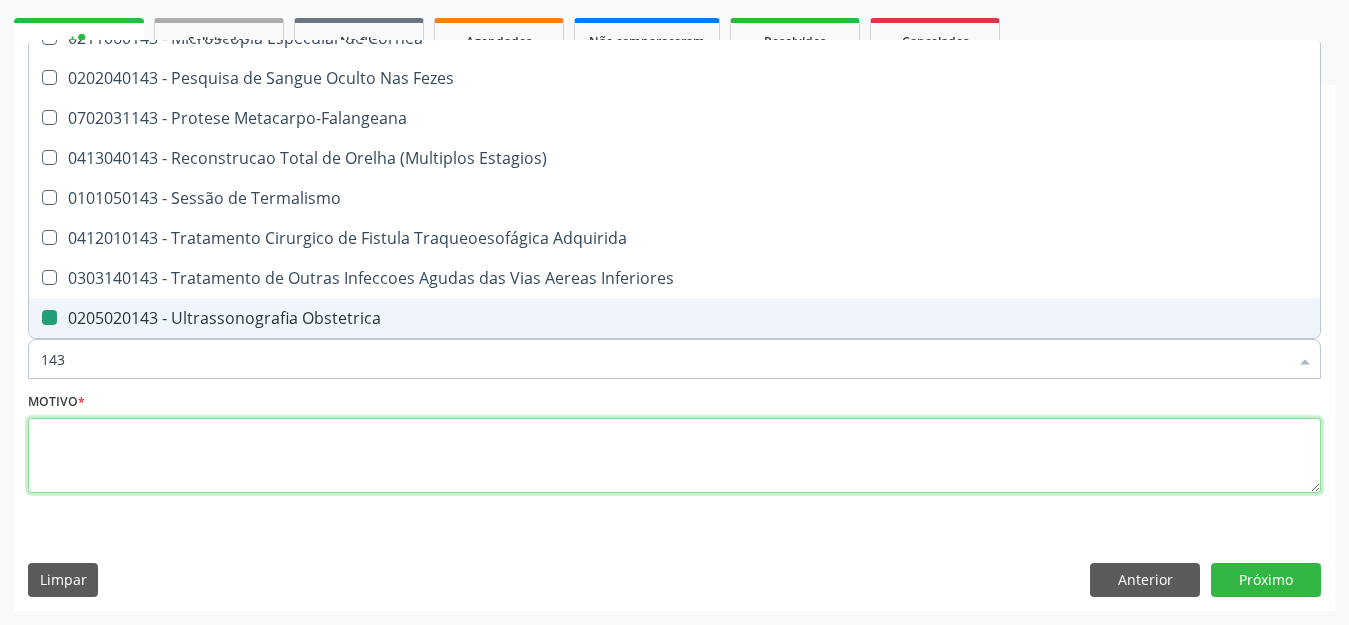 click at bounding box center [674, 456] 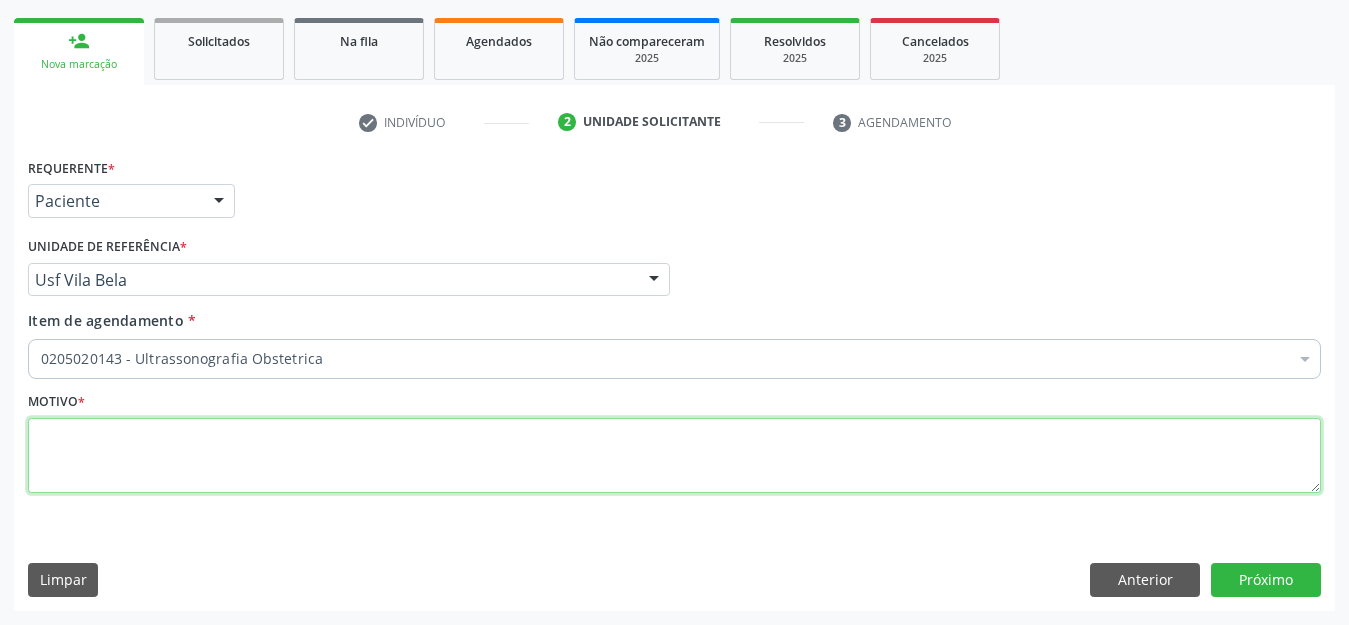 scroll, scrollTop: 0, scrollLeft: 0, axis: both 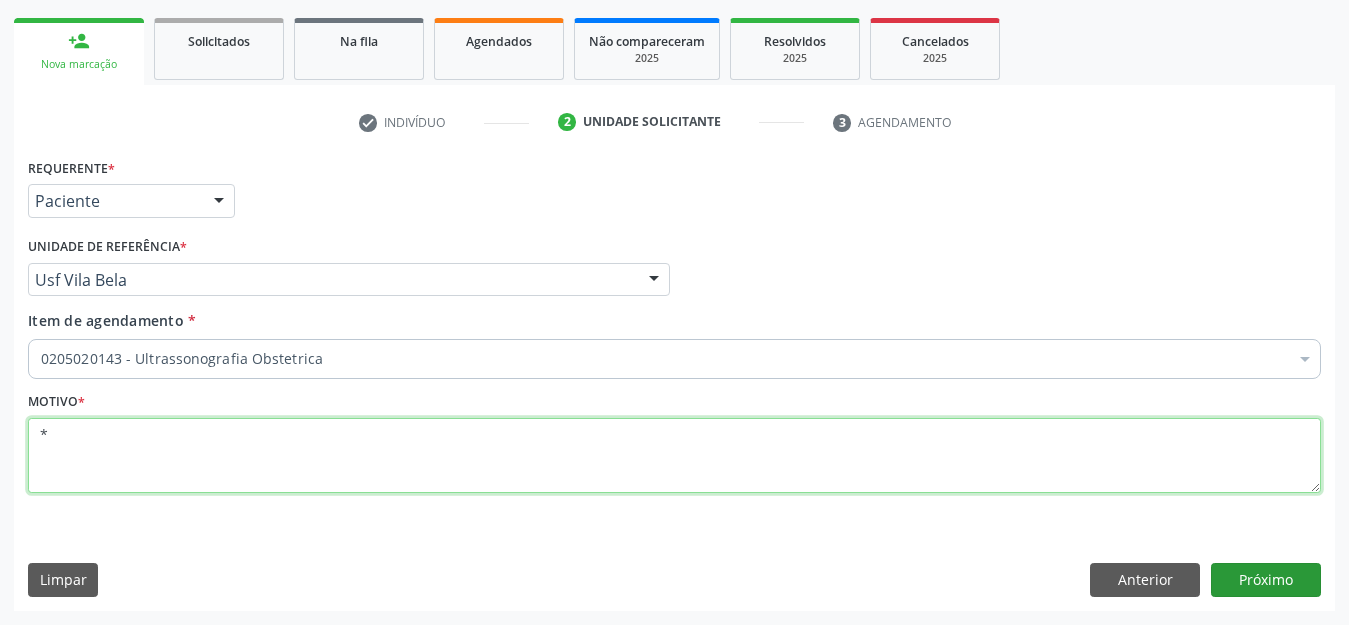 type on "*" 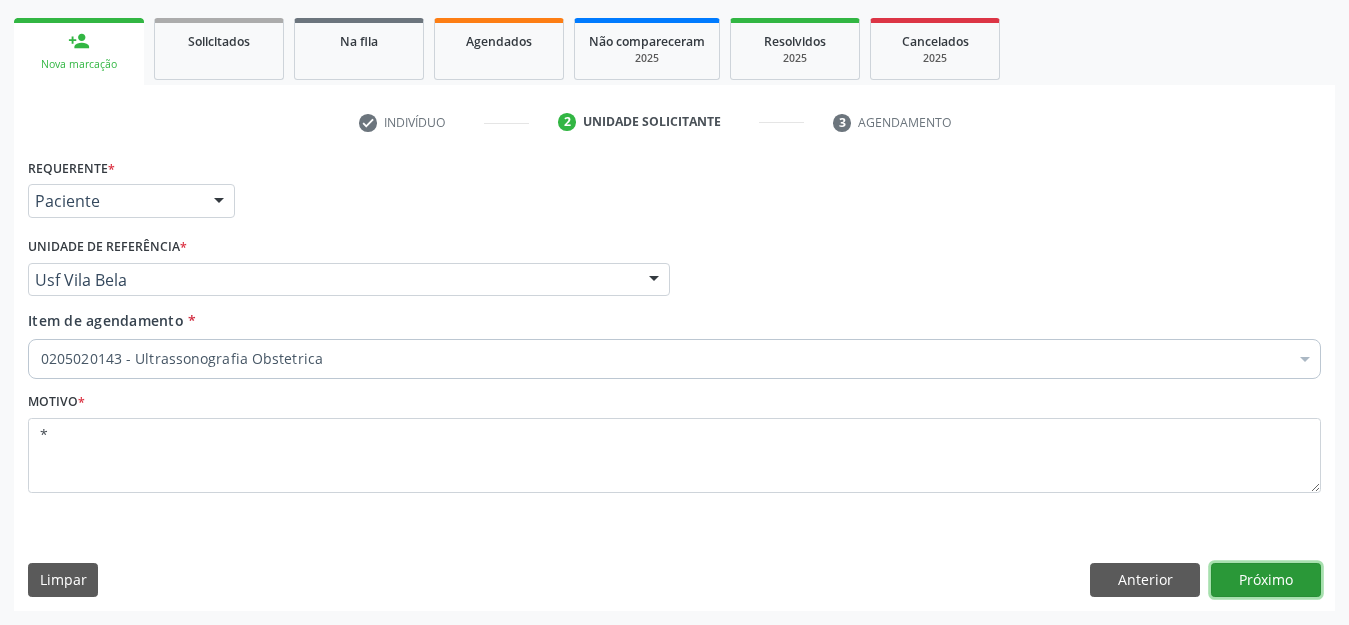 click on "Próximo" at bounding box center [1266, 580] 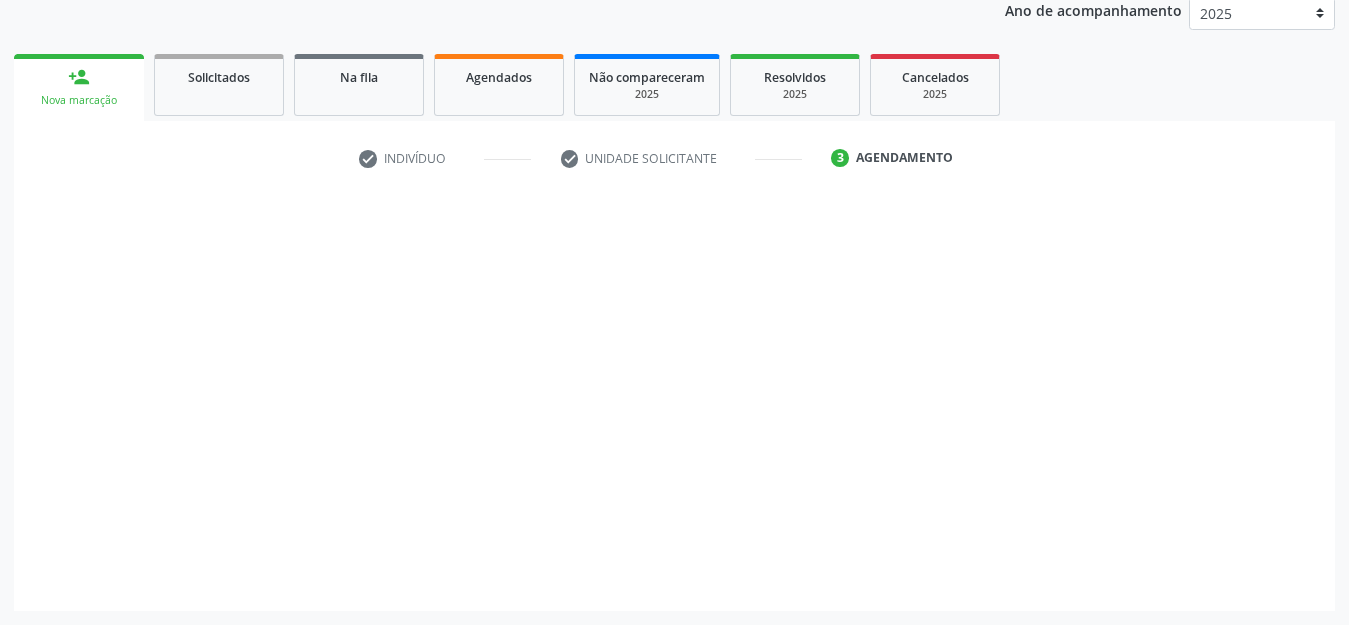 scroll, scrollTop: 245, scrollLeft: 0, axis: vertical 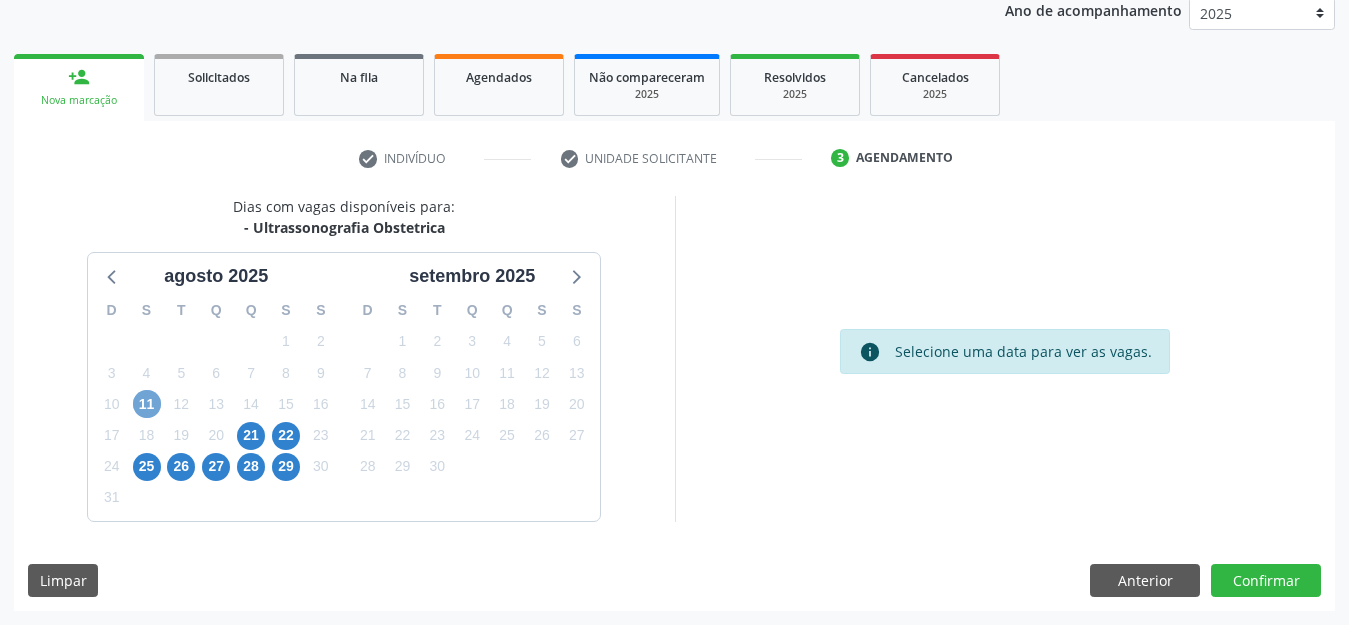 click on "11" at bounding box center (147, 404) 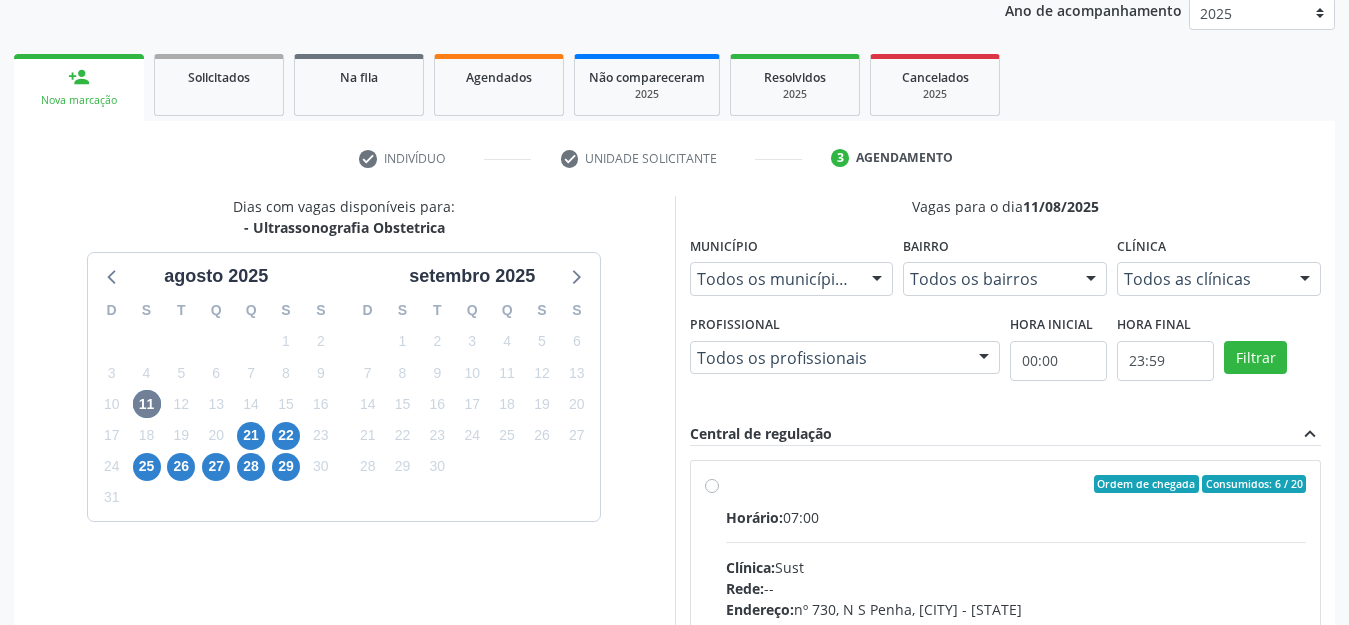 click on "Ordem de chegada
Consumidos: 6 / 20
Horário:   07:00
Clínica:  Sust
Rede:
--
Endereço:   nº 730, N S Penha, [CITY] - [STATE]
Telefone:   [PHONE]
Profissional:
[FIRST] [MIDDLE] de [LAST] [LAST]
Informações adicionais sobre o atendimento
Idade de atendimento:
de 0 a 120 anos
Gênero(s) atendido(s):
Masculino e Feminino
Informações adicionais:
--" at bounding box center [1016, 628] 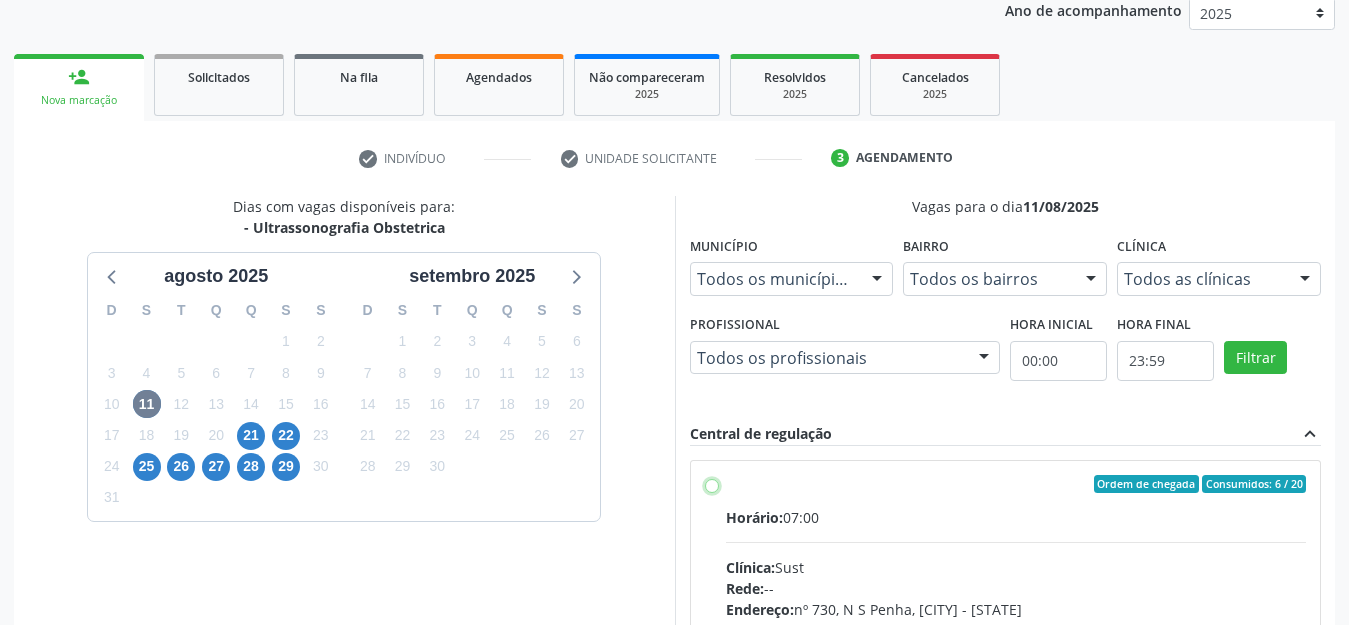 radio on "true" 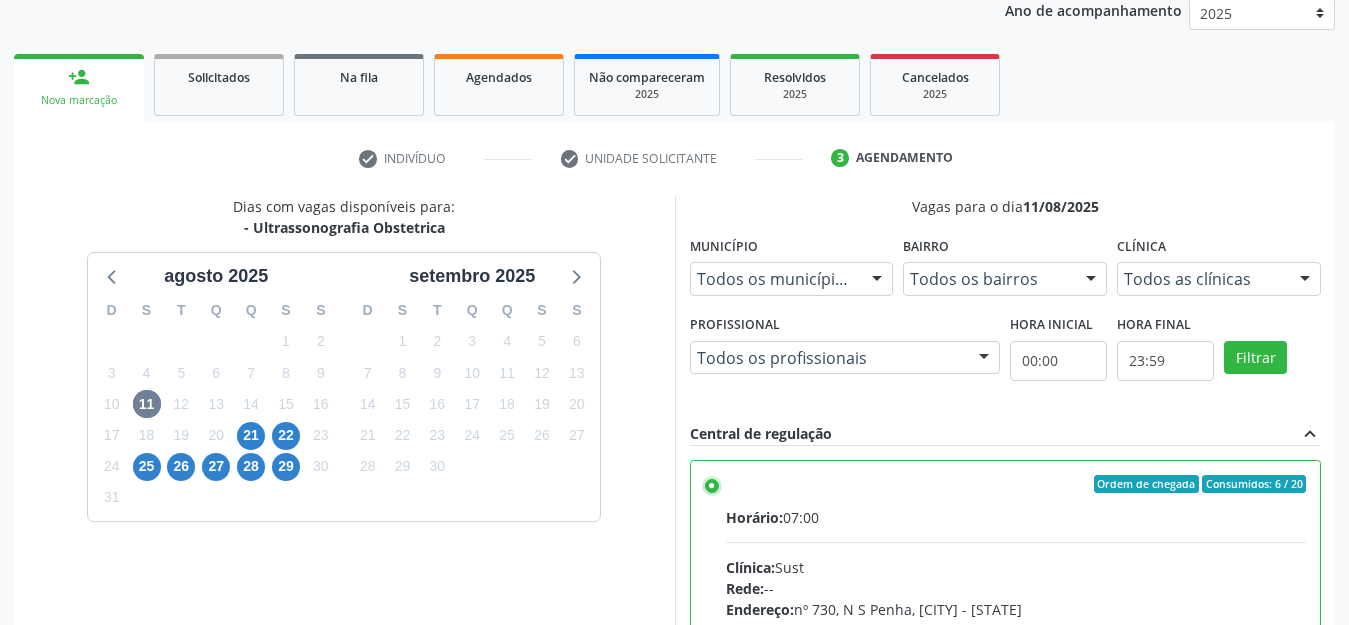 scroll, scrollTop: 570, scrollLeft: 0, axis: vertical 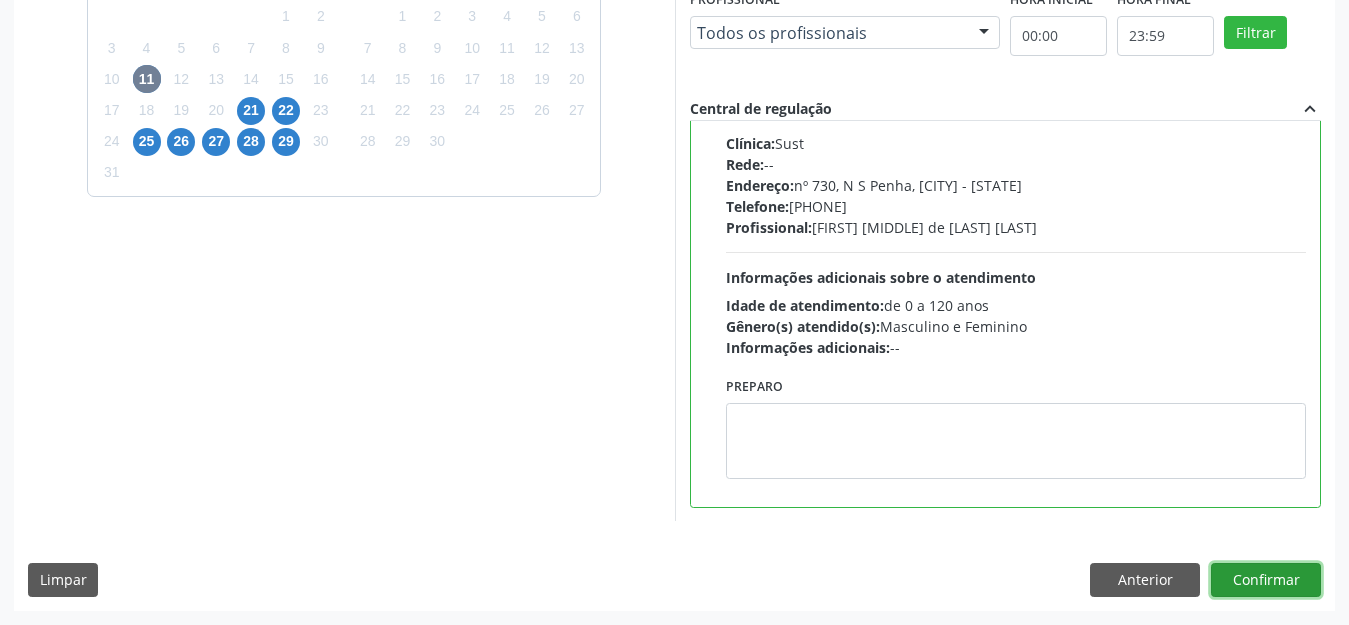 click on "Confirmar" at bounding box center [1266, 580] 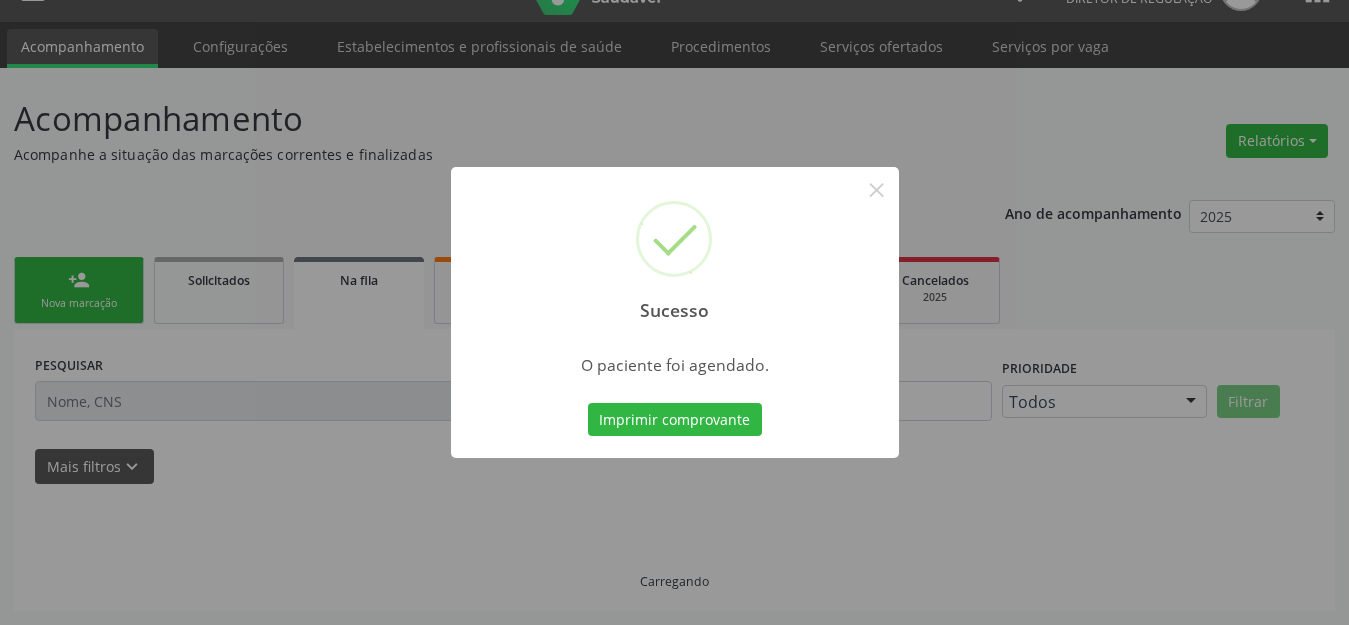 scroll, scrollTop: 42, scrollLeft: 0, axis: vertical 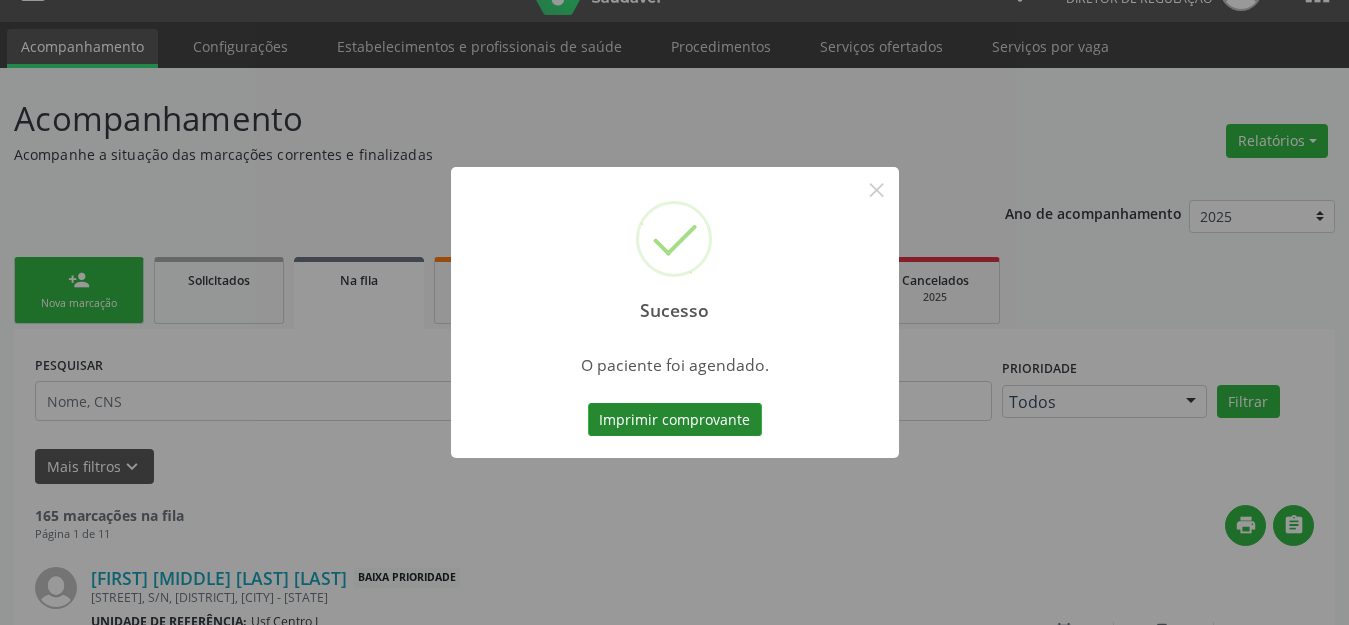 click on "Imprimir comprovante" at bounding box center [675, 420] 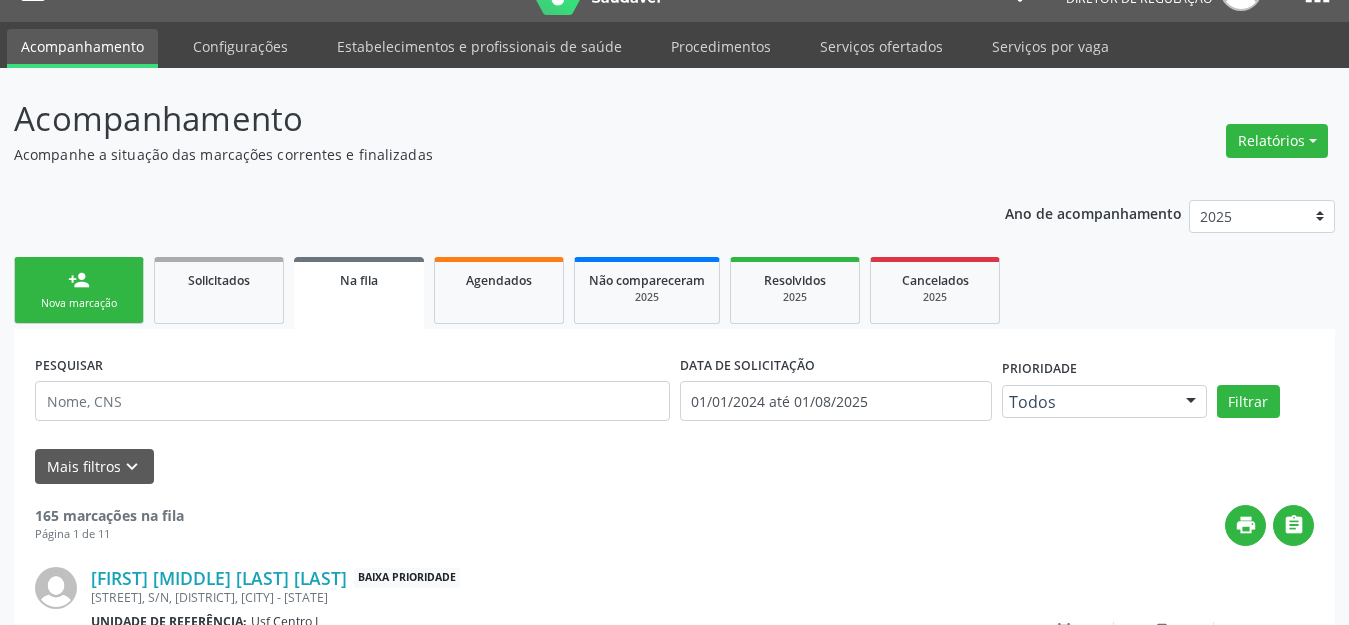 click on "Nova marcação" at bounding box center (79, 303) 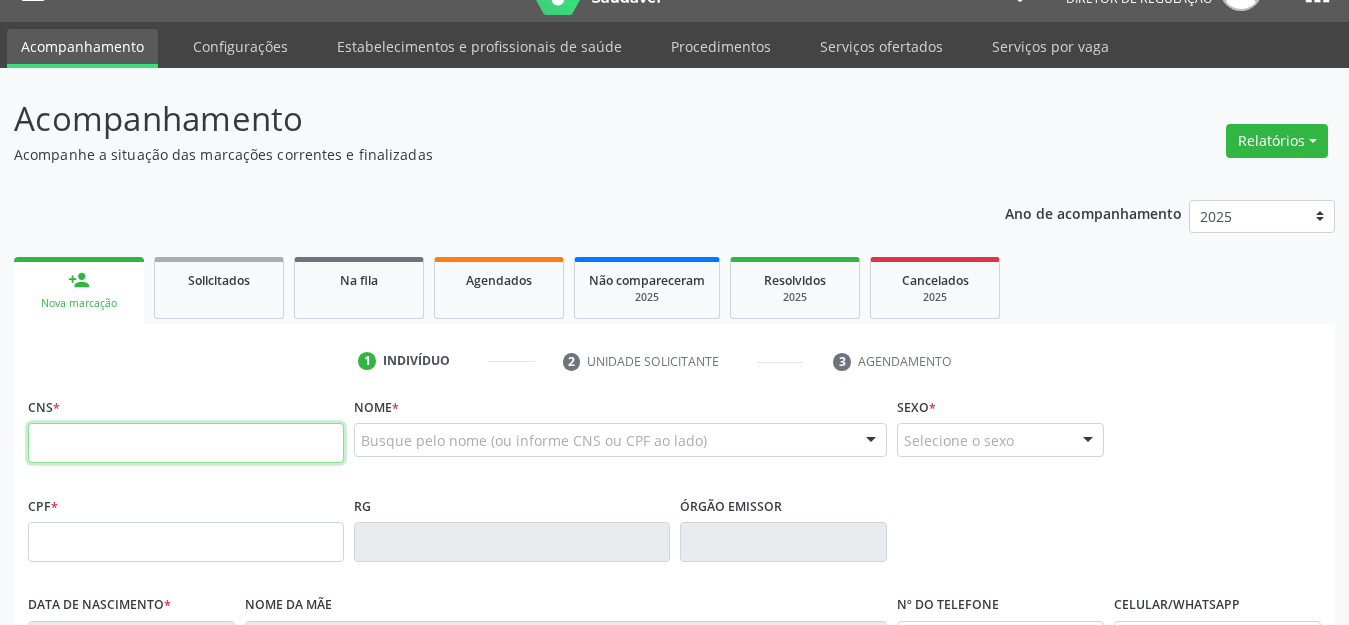 click at bounding box center [186, 443] 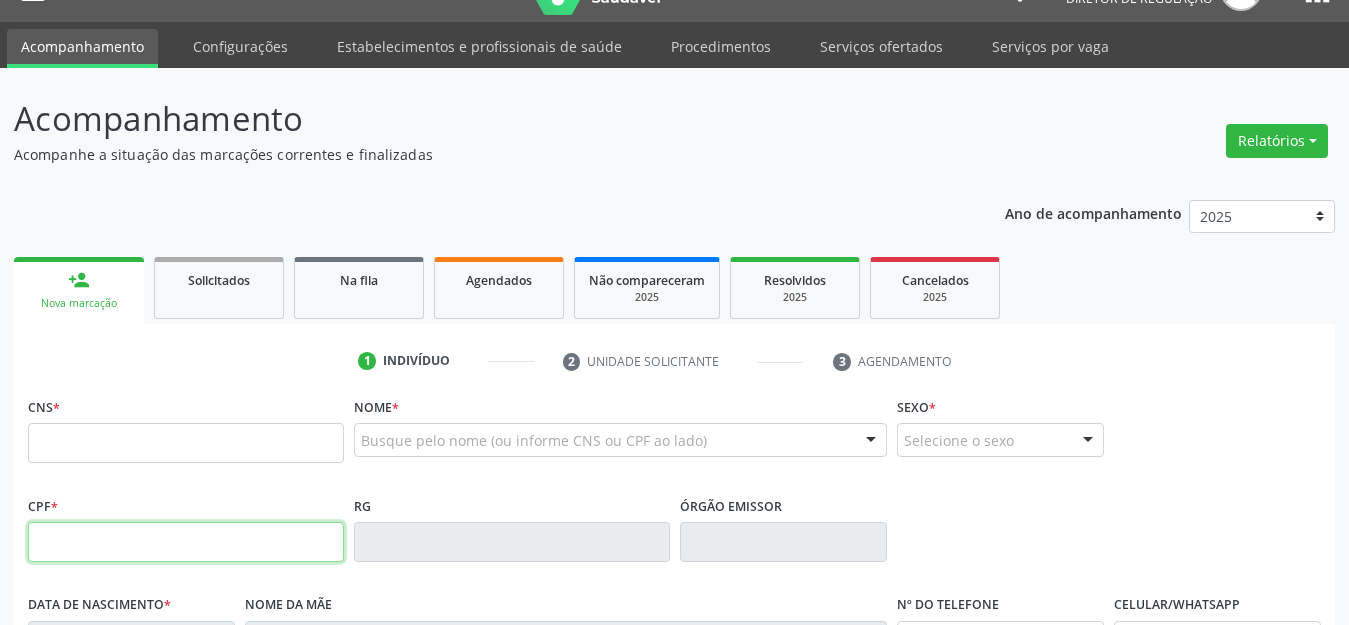 click at bounding box center [186, 542] 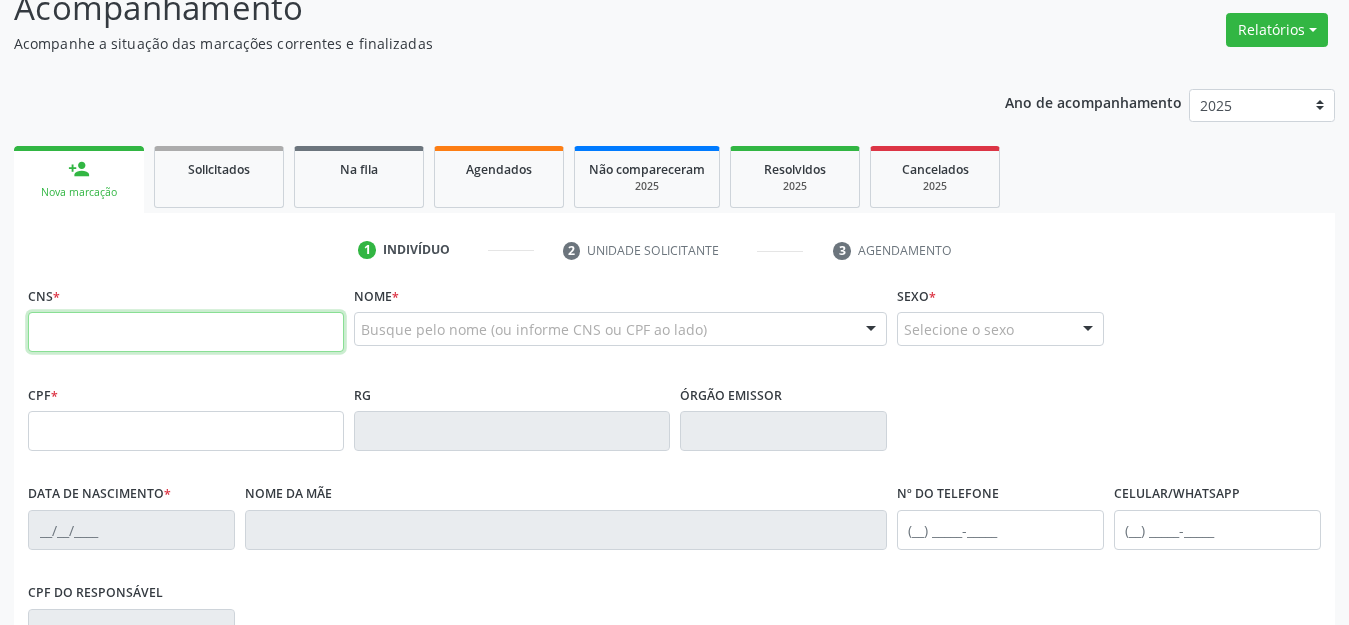 click at bounding box center (186, 332) 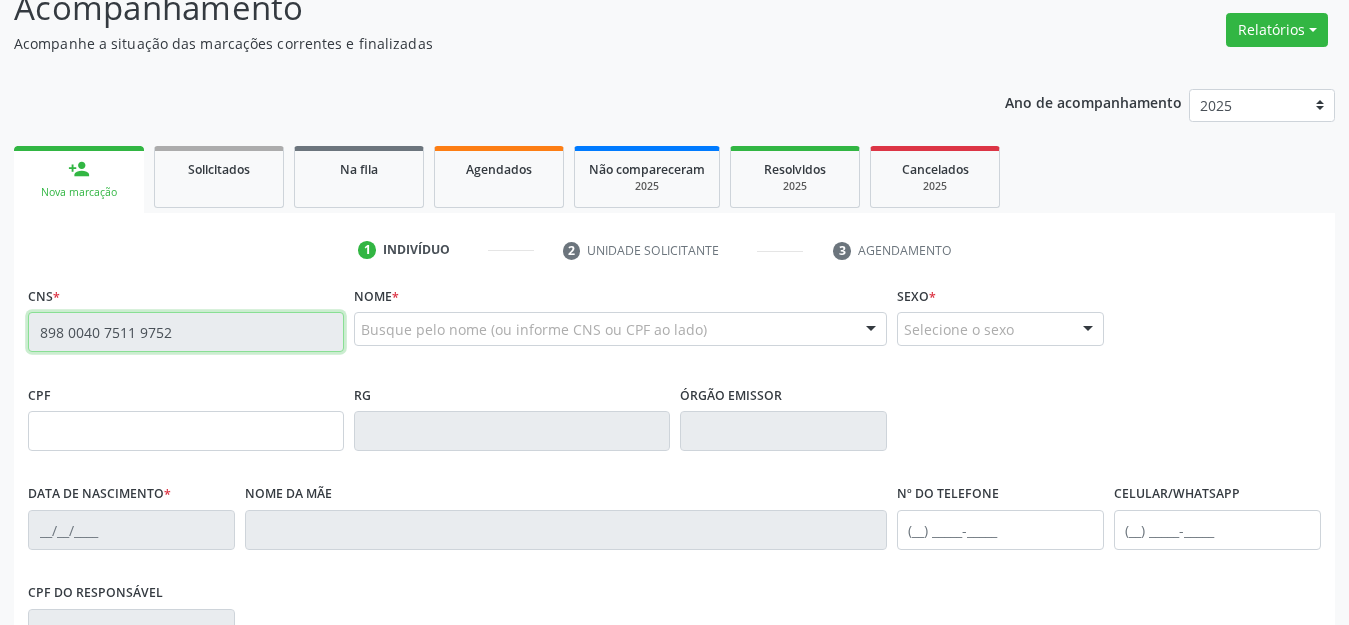 type on "898 0040 7511 9752" 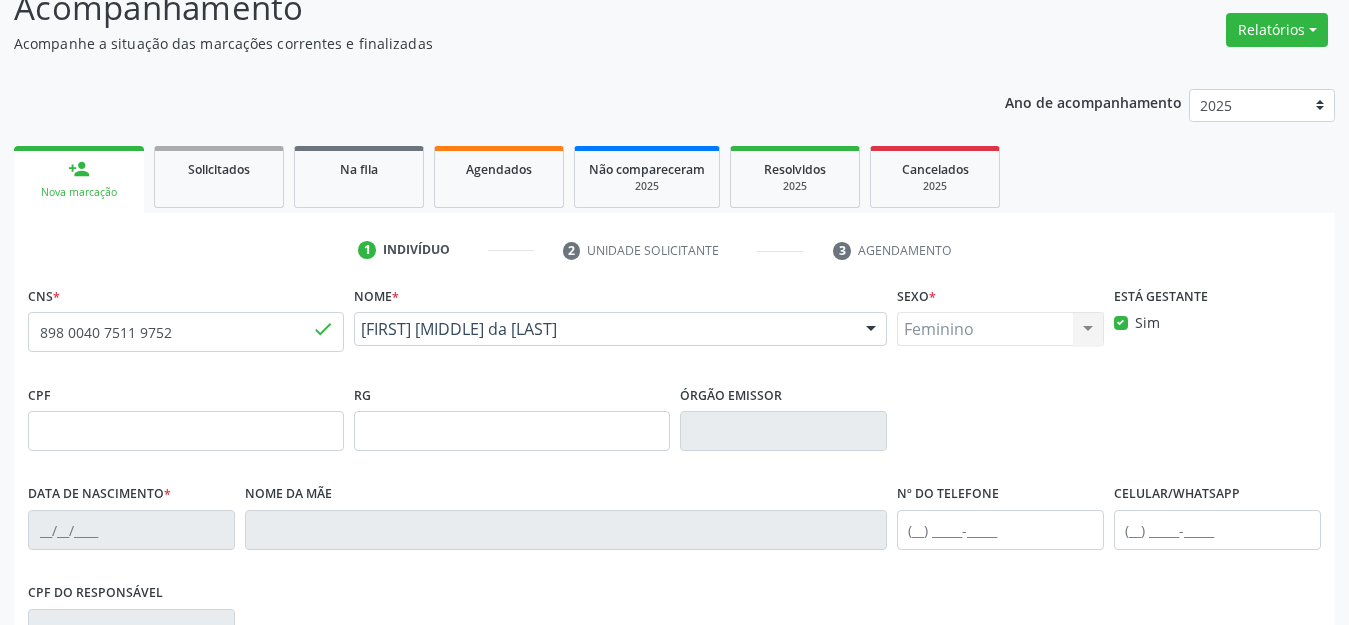 type on "[DATE]" 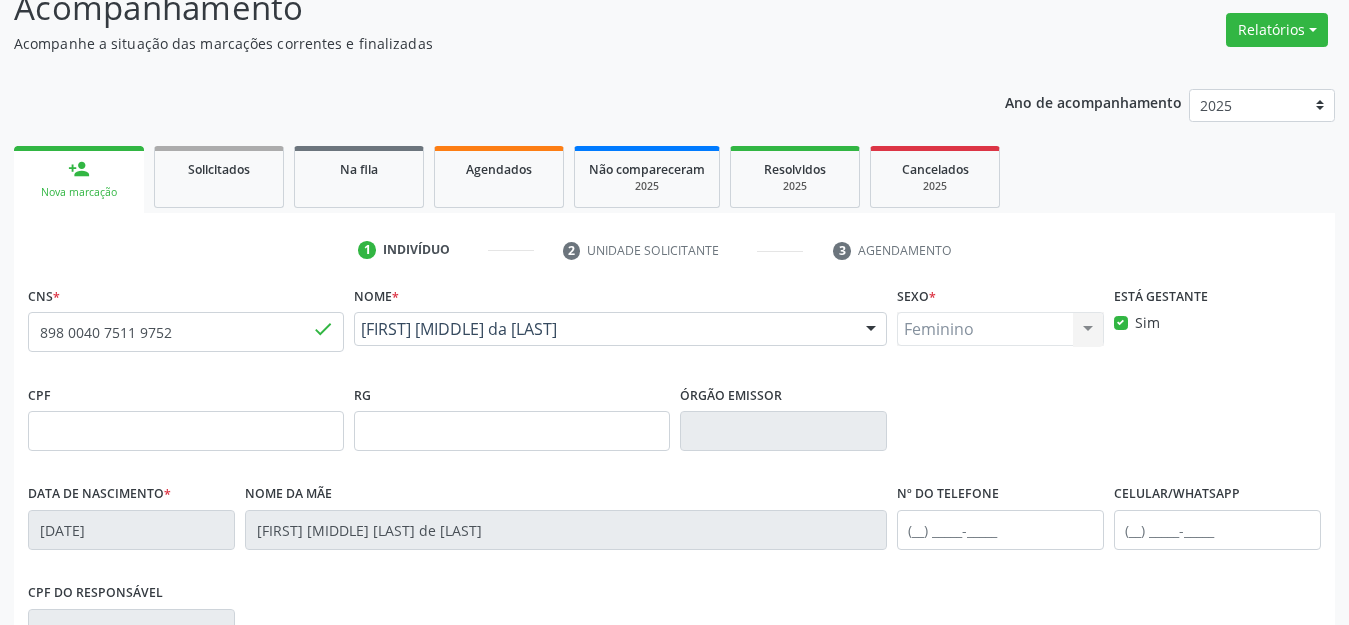 scroll, scrollTop: 459, scrollLeft: 0, axis: vertical 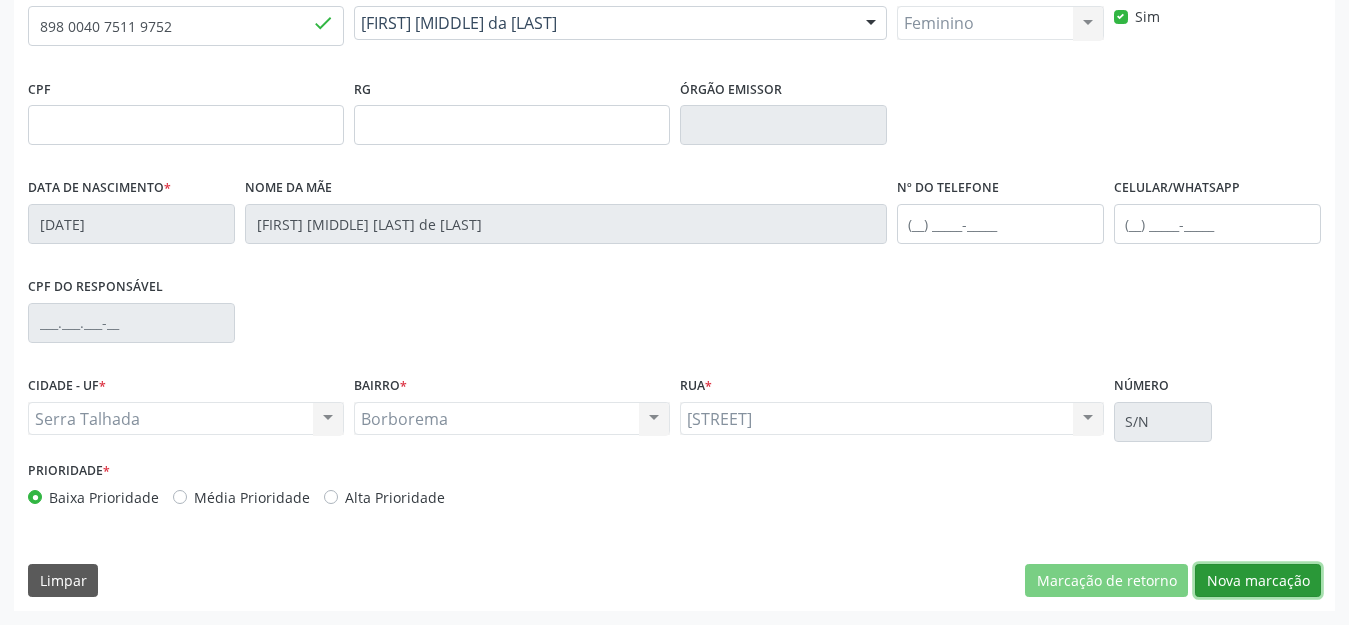 click on "Nova marcação" at bounding box center [1258, 581] 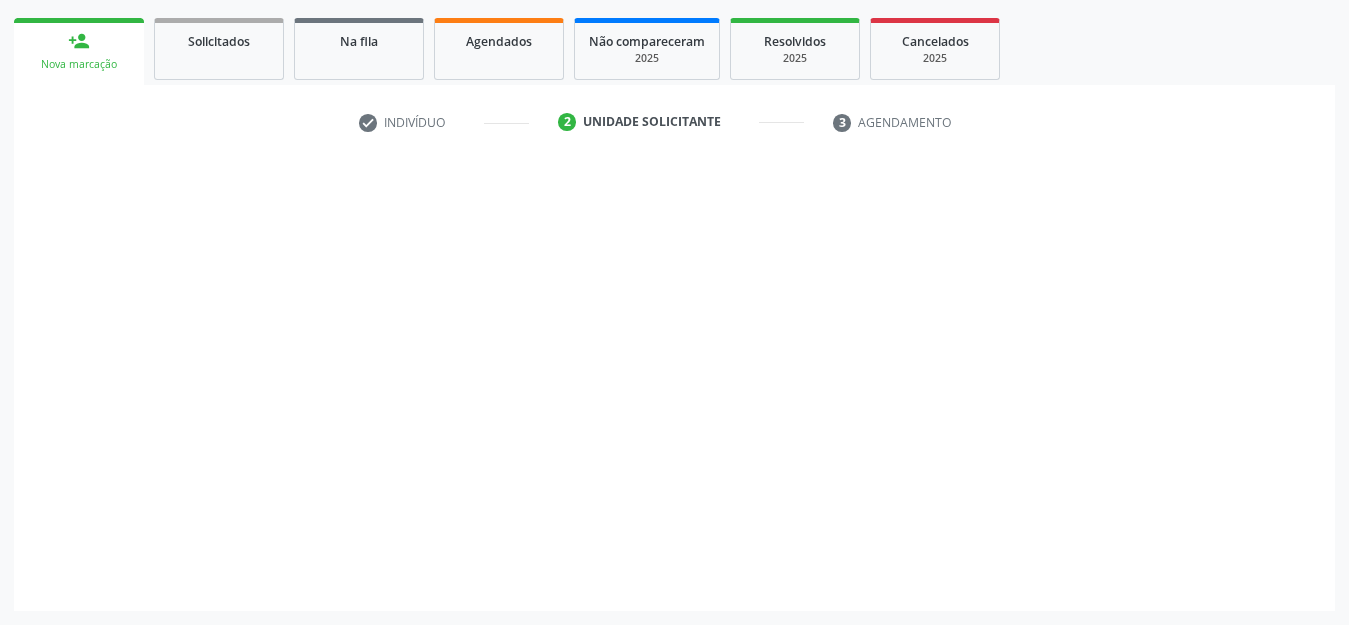 scroll, scrollTop: 281, scrollLeft: 0, axis: vertical 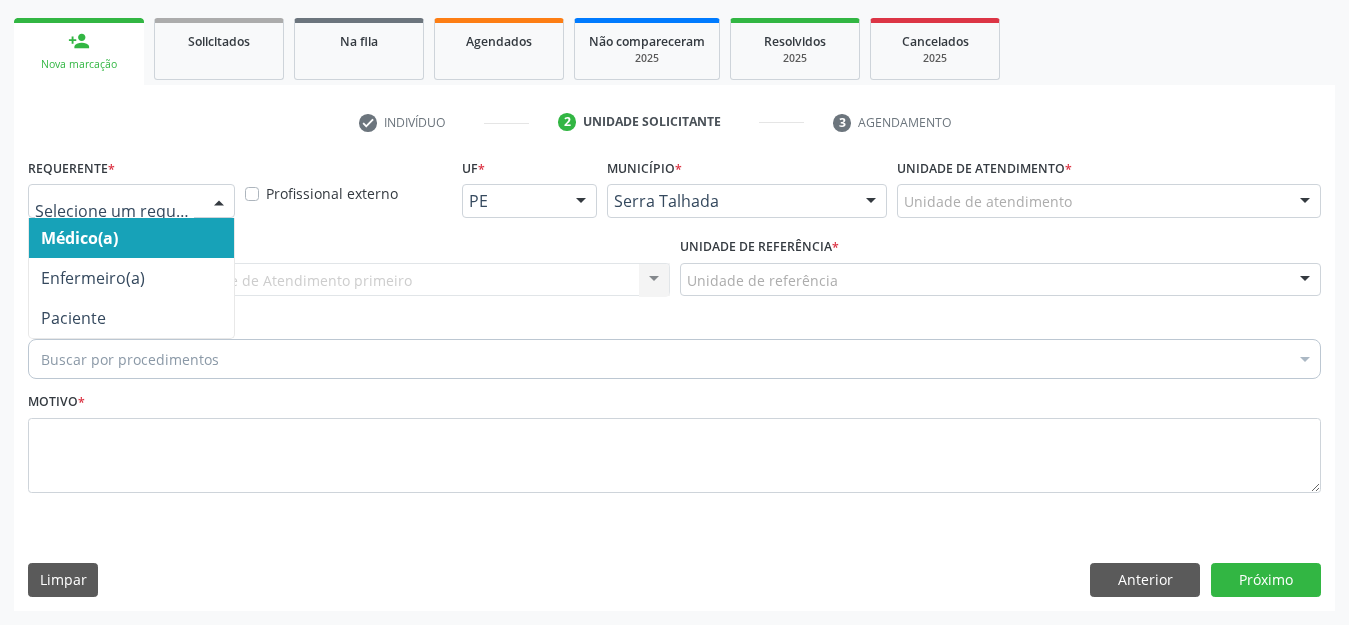 click at bounding box center (131, 201) 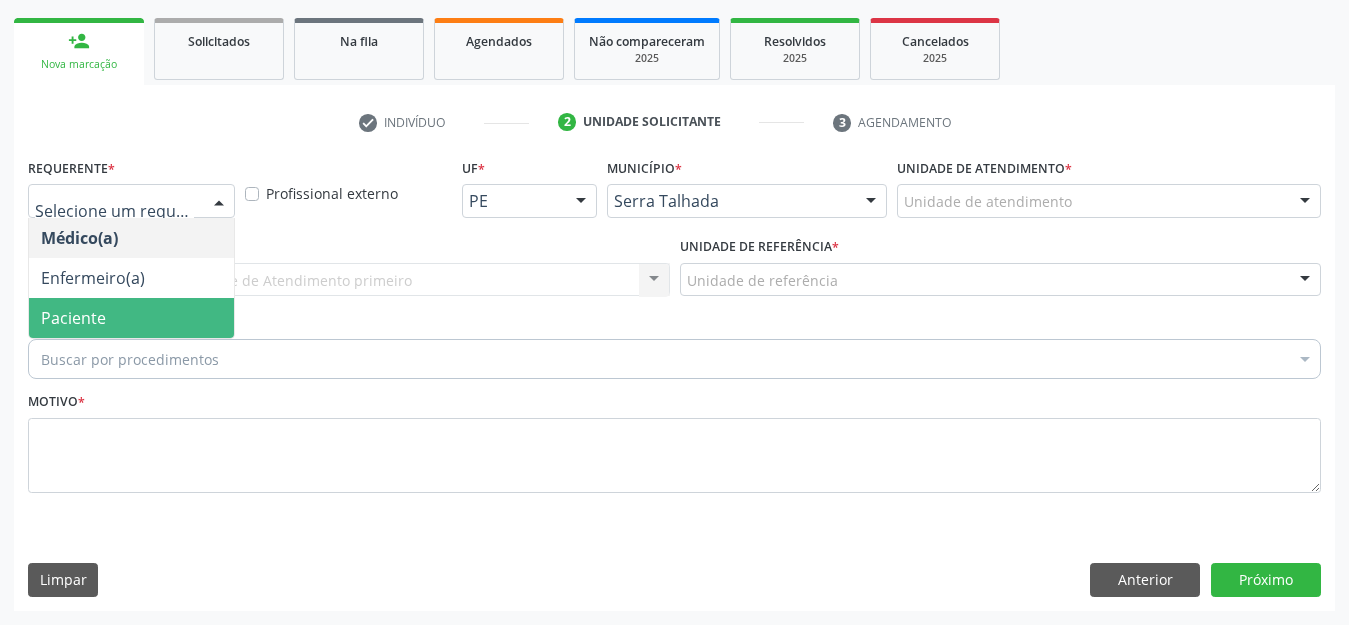 click on "Paciente" at bounding box center [73, 318] 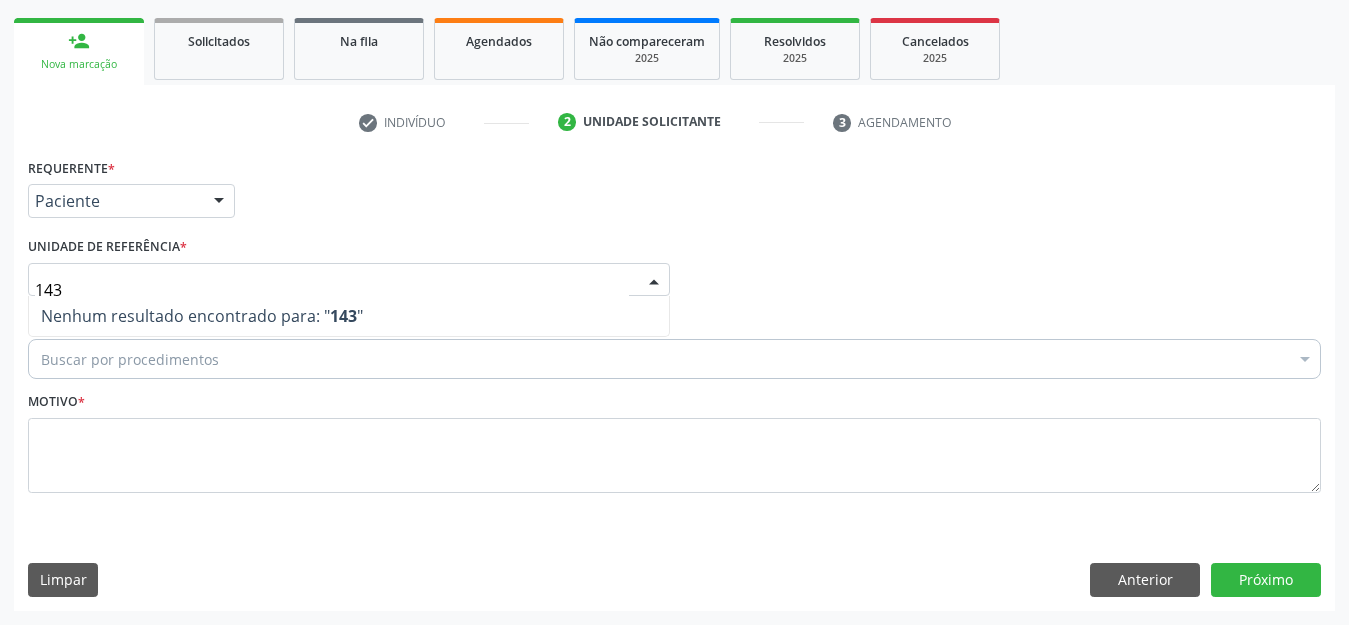 click on "143" at bounding box center (332, 290) 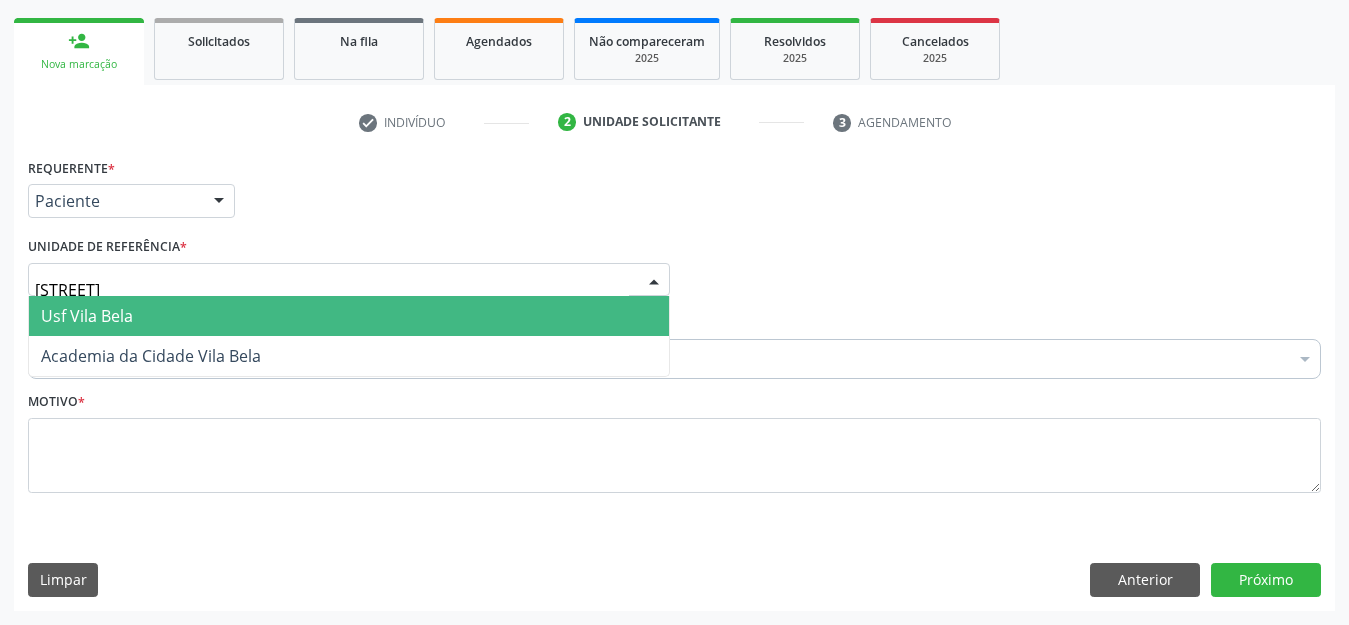 type on "vila bela" 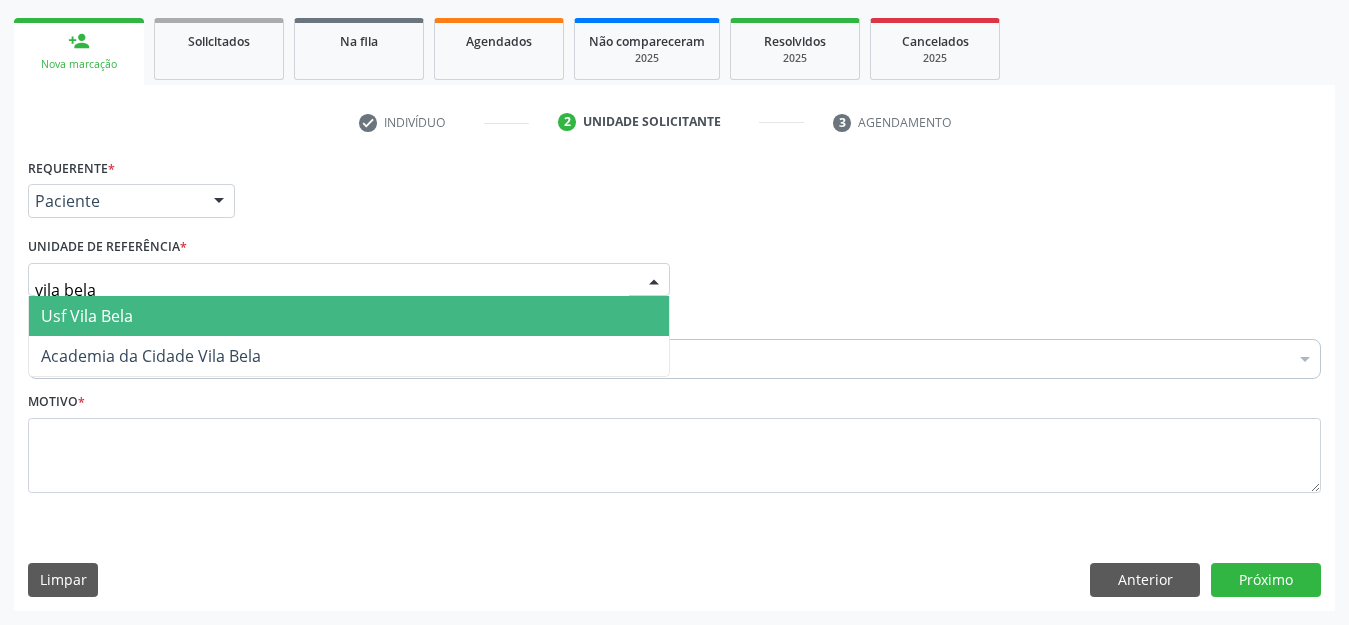 click on "Usf Vila Bela" at bounding box center (349, 316) 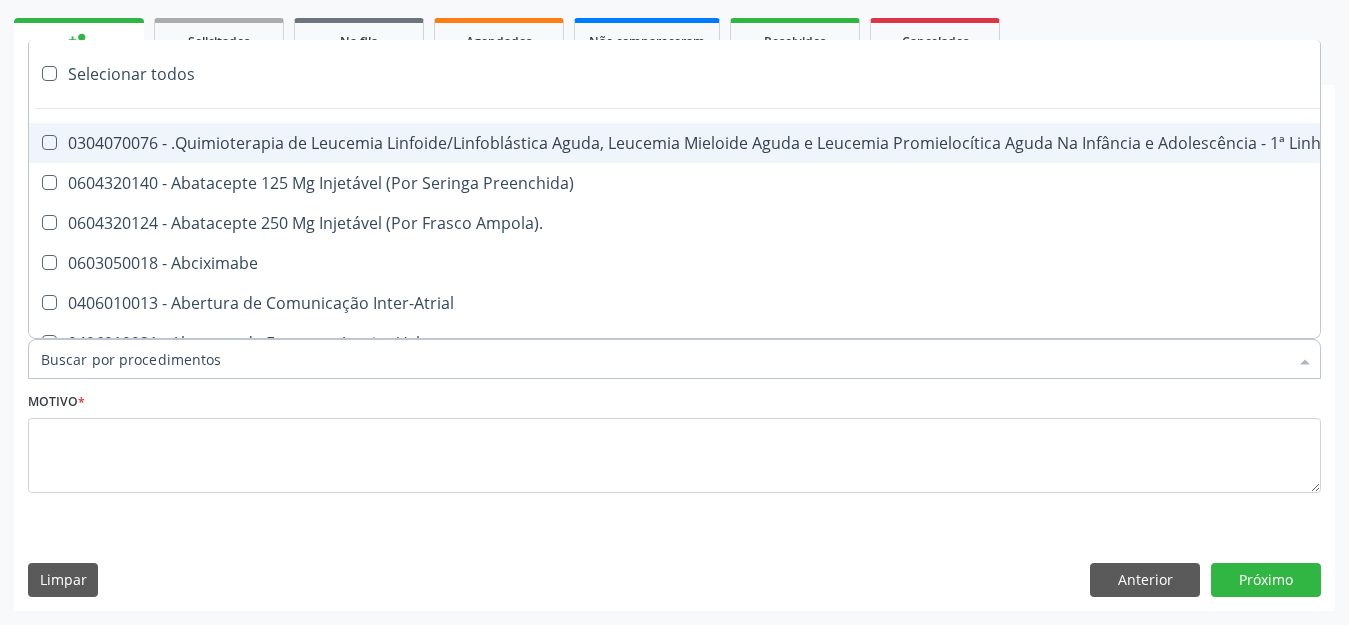 click on "Item de agendamento
*" at bounding box center (664, 359) 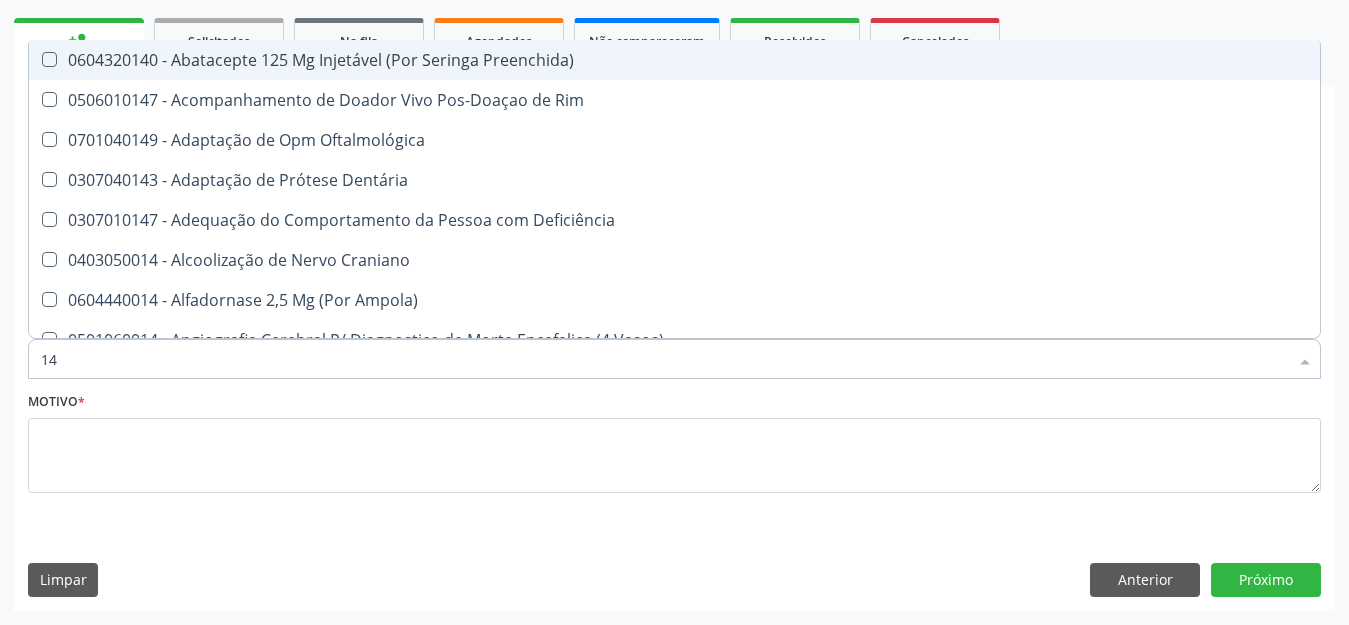 type on "143" 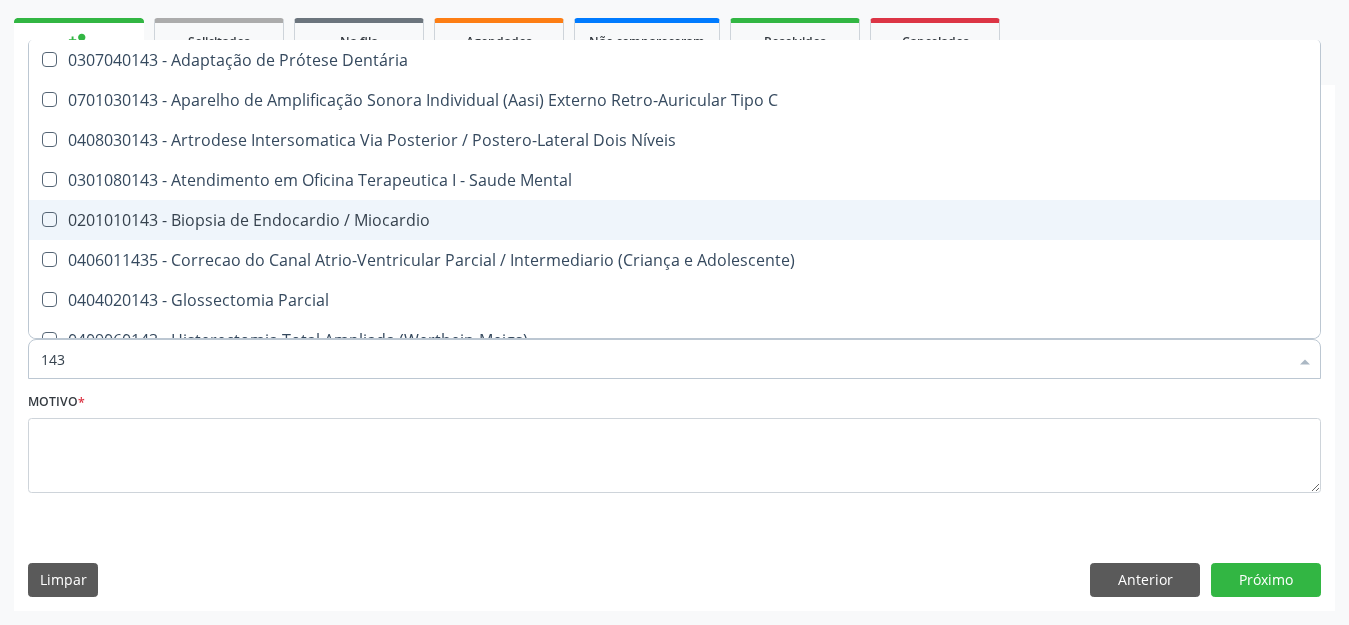 scroll, scrollTop: 422, scrollLeft: 0, axis: vertical 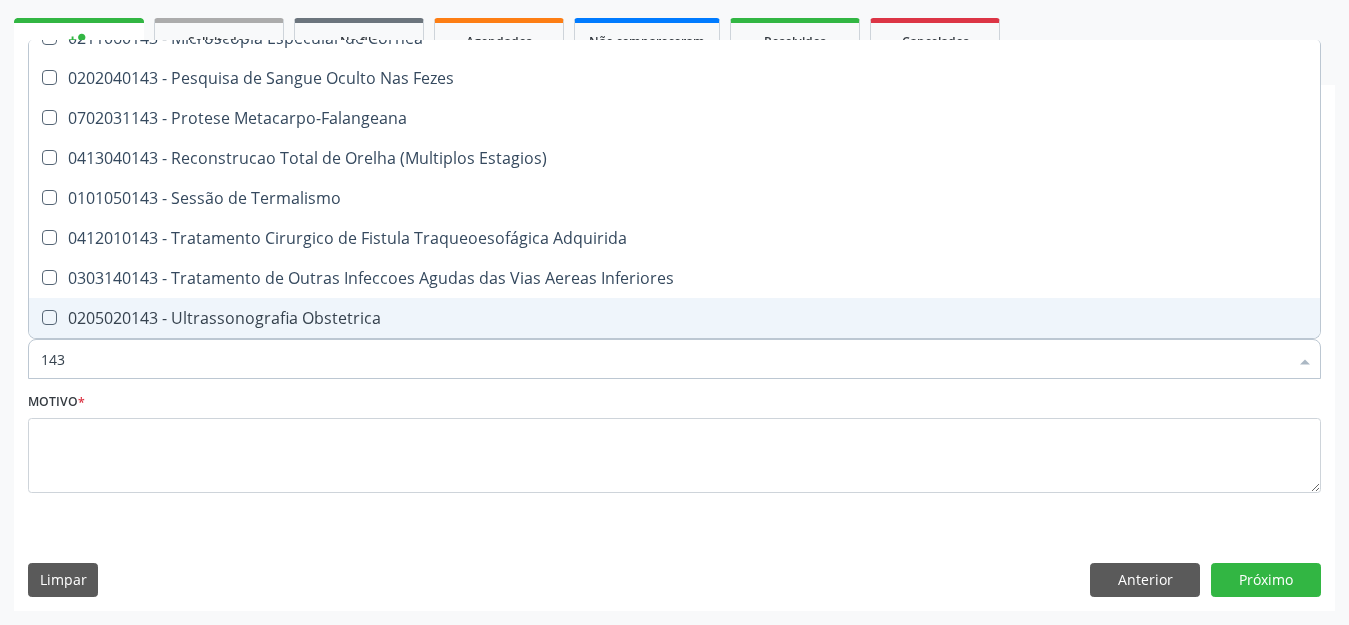 click on "0205020143 - Ultrassonografia Obstetrica" at bounding box center [674, 318] 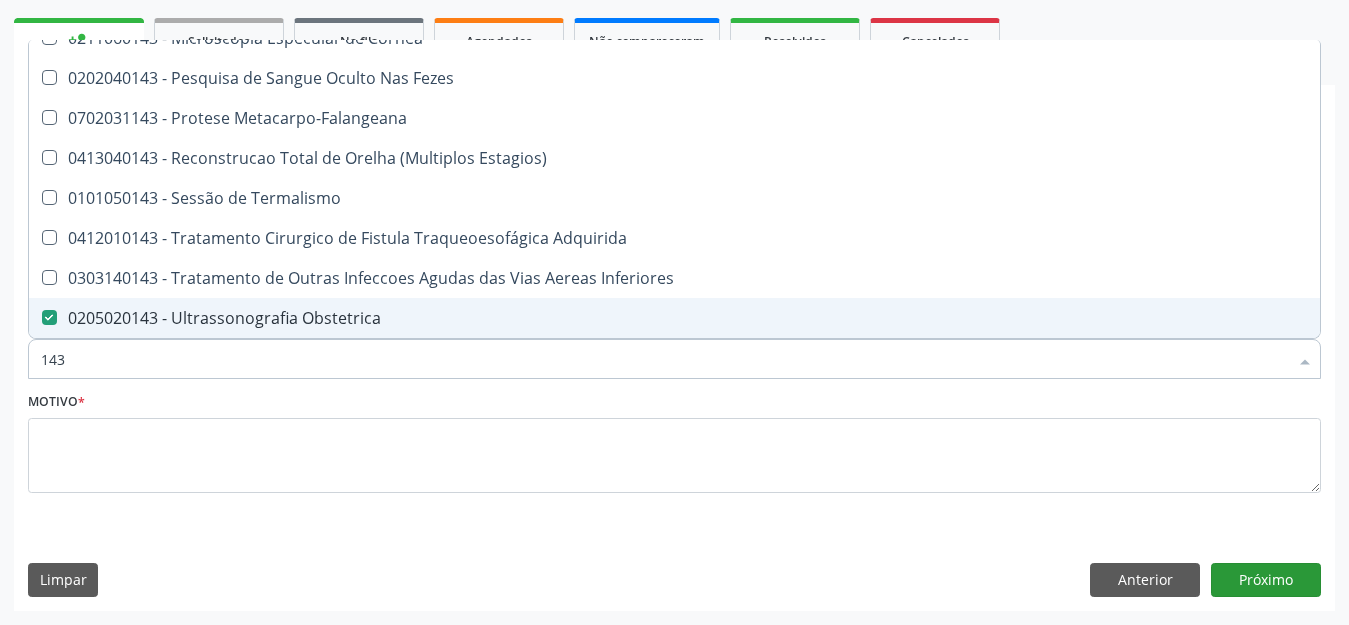 click on "Próximo" at bounding box center [1266, 580] 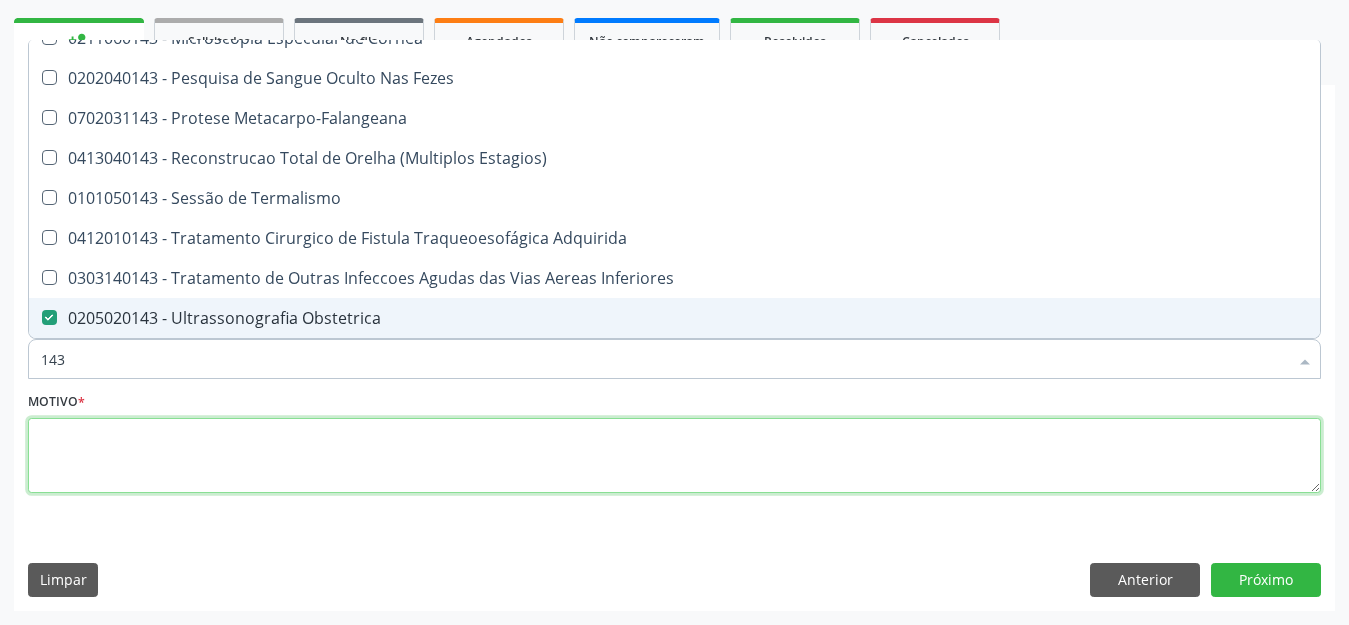 click at bounding box center (674, 456) 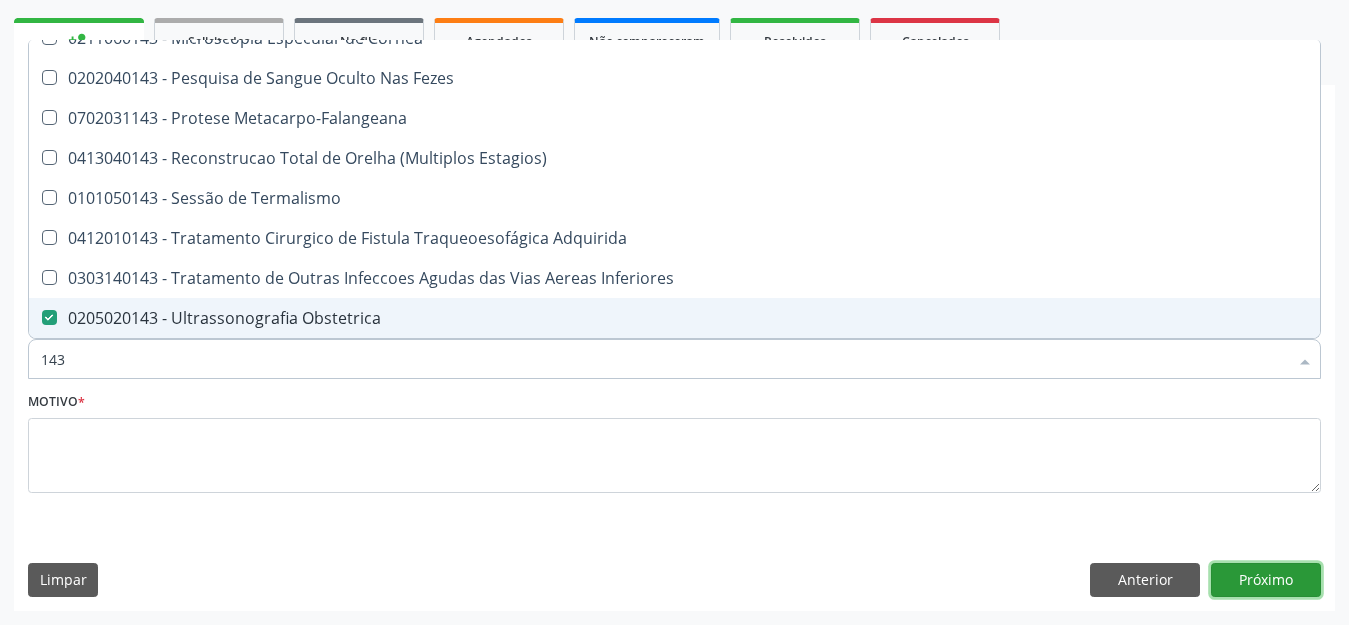click on "Próximo" at bounding box center [1266, 580] 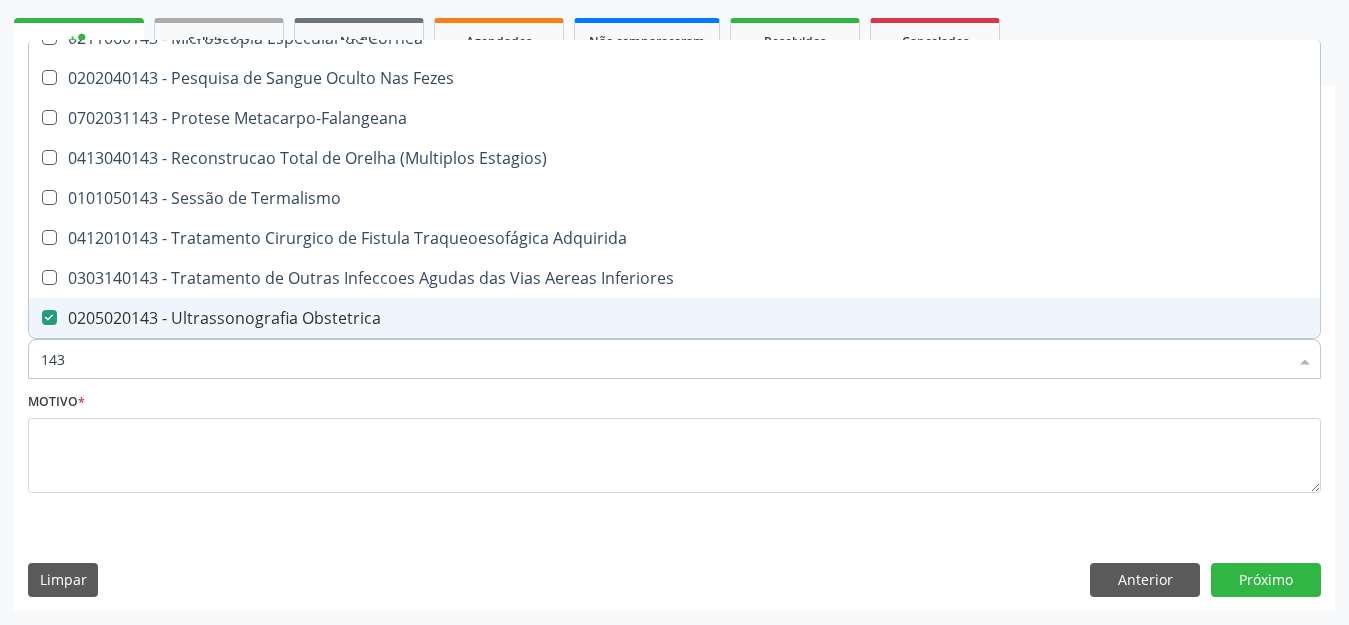 click on "Acompanhamento
Acompanhe a situação das marcações correntes e finalizadas
Relatórios
Acompanhamento
Consolidado
Agendamentos
Procedimentos realizados
Ano de acompanhamento
2025 2024
person_add
Nova marcação
Solicitados   Na fila   Agendados   Não compareceram
2025
Resolvidos
2025
Cancelados
2025
check
Indivíduo
2
Unidade solicitante
3
Agendamento
CNS
*
[PHONE]       done
Nome
*
[FIRST] [MIDDLE] da [LAST]
[FIRST] [MIDDLE] da [LAST]
CNS:
[PHONE]
CPF:    --   Nascimento:
[DATE]
Nenhum resultado encontrado para: "   "
Digite o nome
Sexo
*
Feminino" at bounding box center (674, 233) 